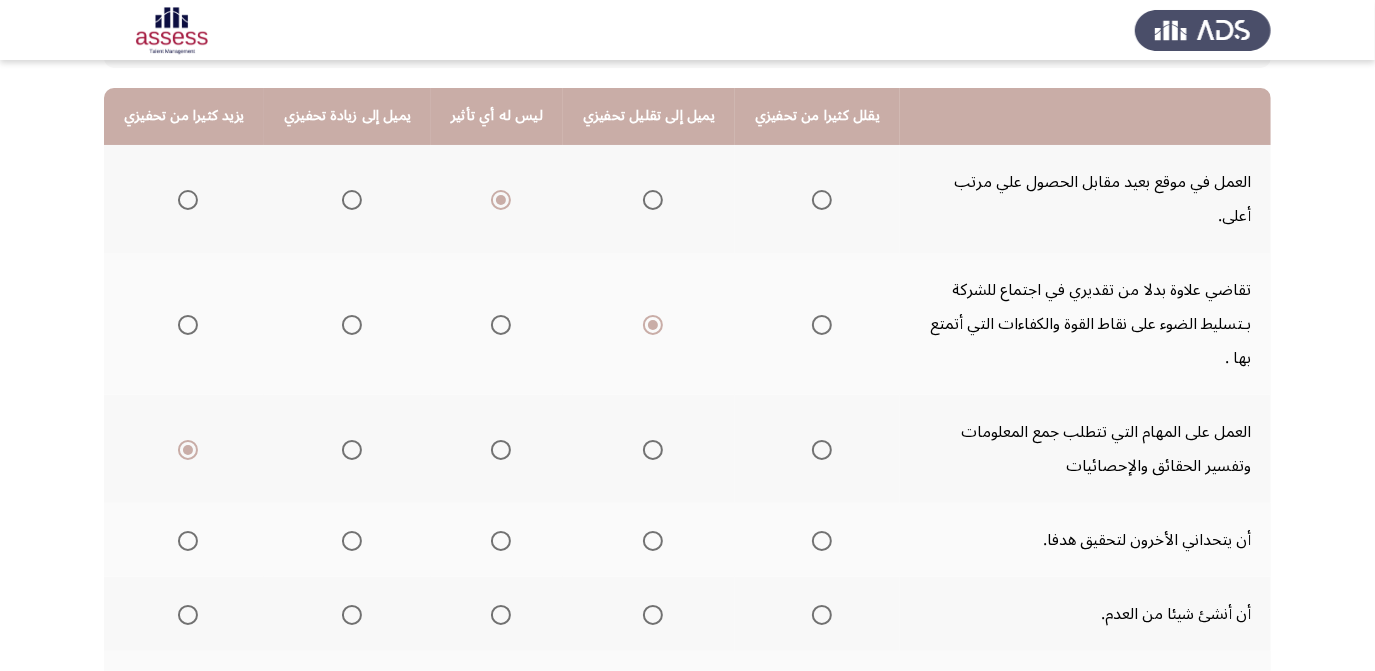 scroll, scrollTop: 208, scrollLeft: 0, axis: vertical 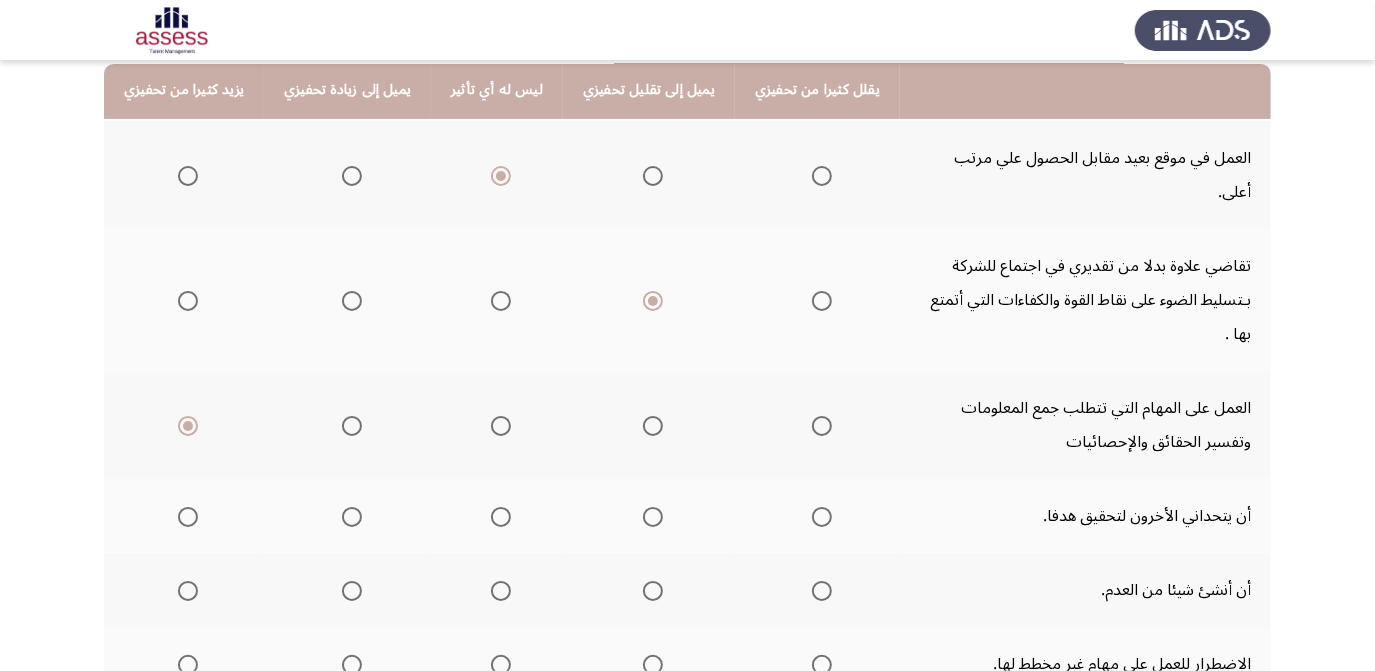 click at bounding box center [188, 517] 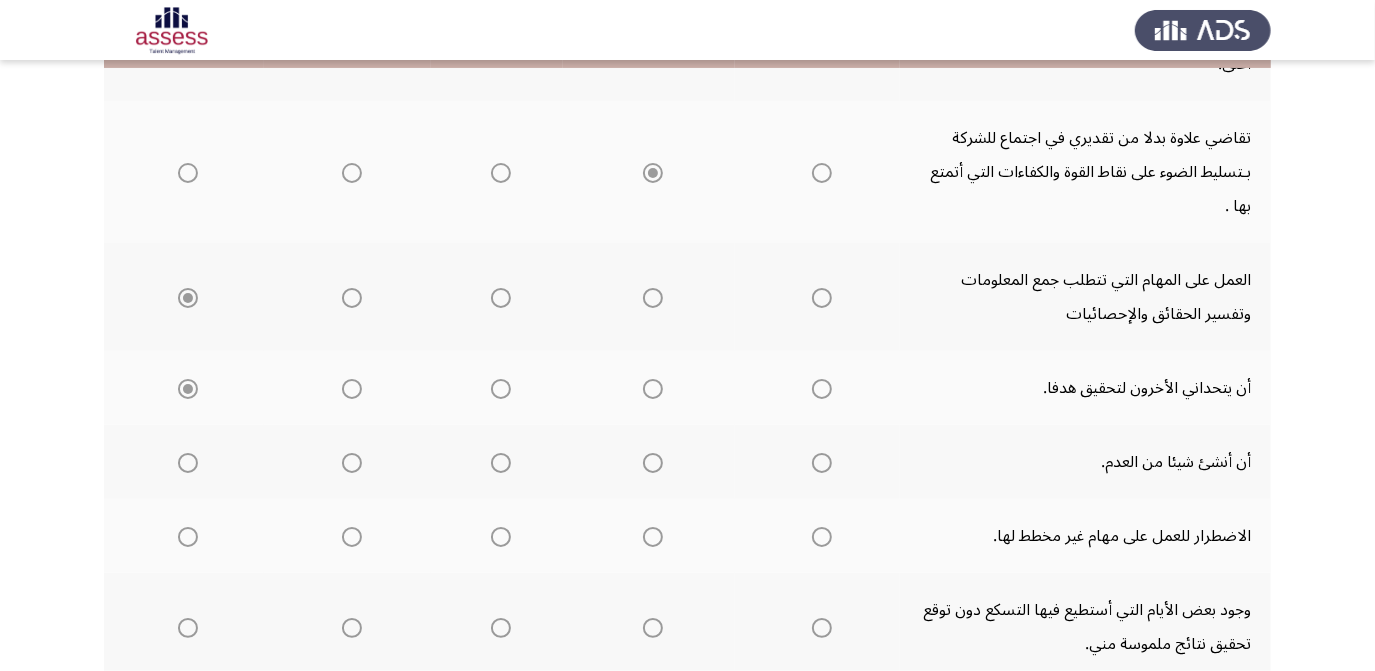 scroll, scrollTop: 336, scrollLeft: 0, axis: vertical 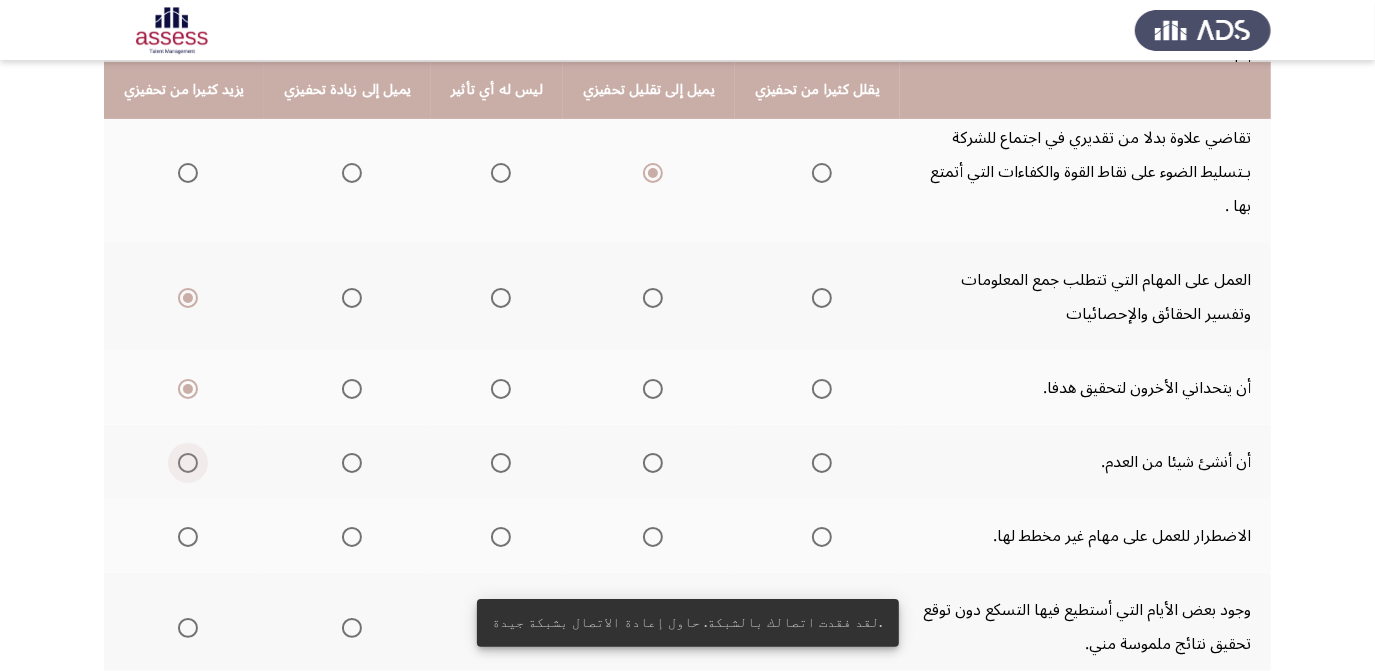 click at bounding box center (188, 463) 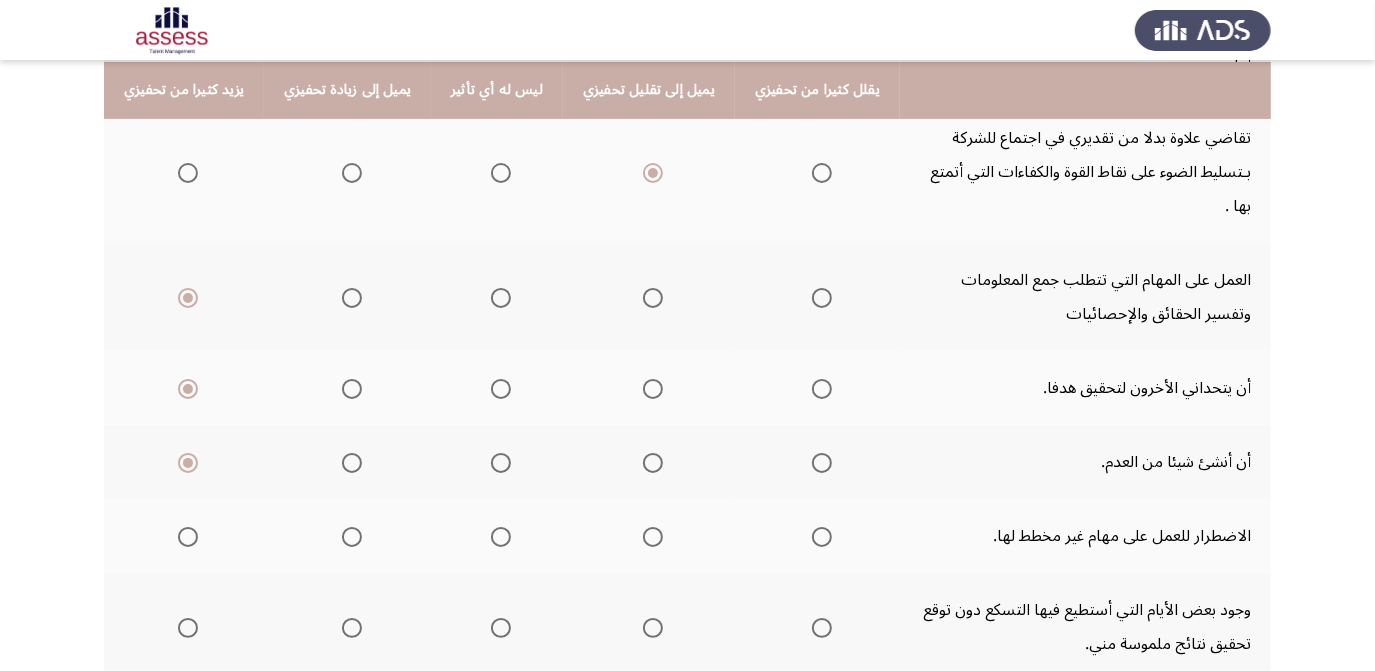 click at bounding box center [352, 537] 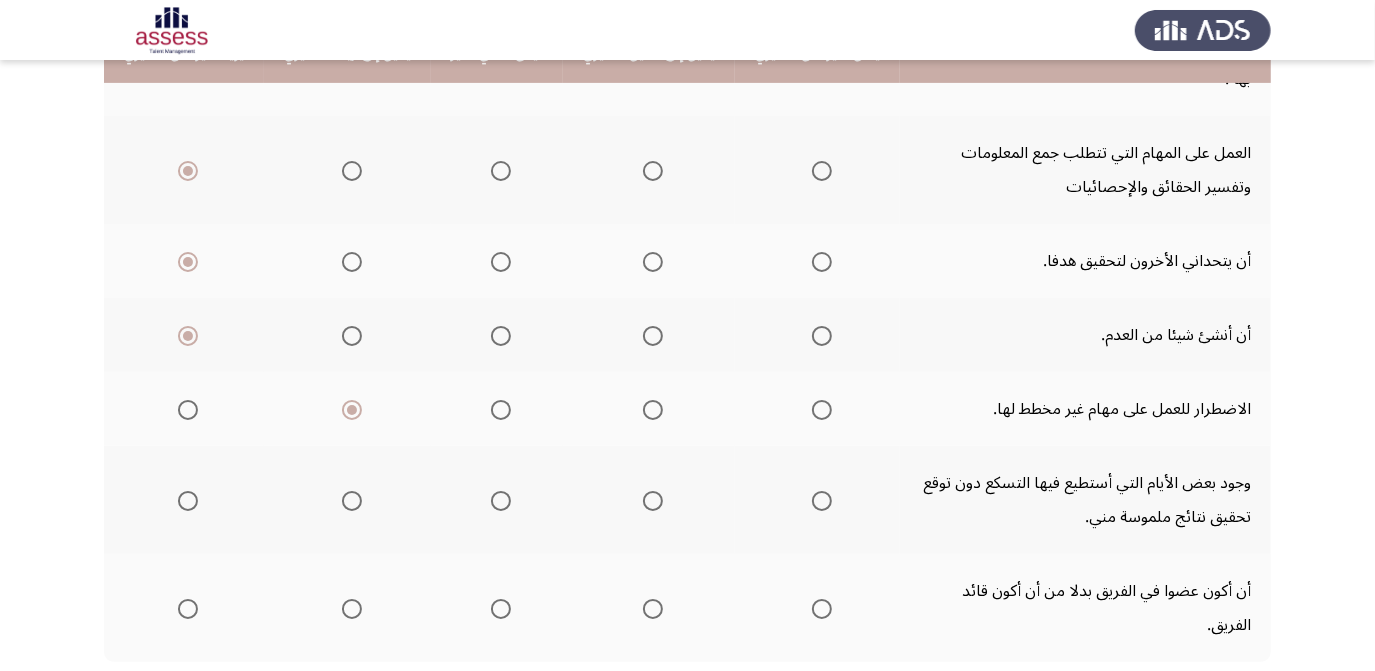 scroll, scrollTop: 485, scrollLeft: 0, axis: vertical 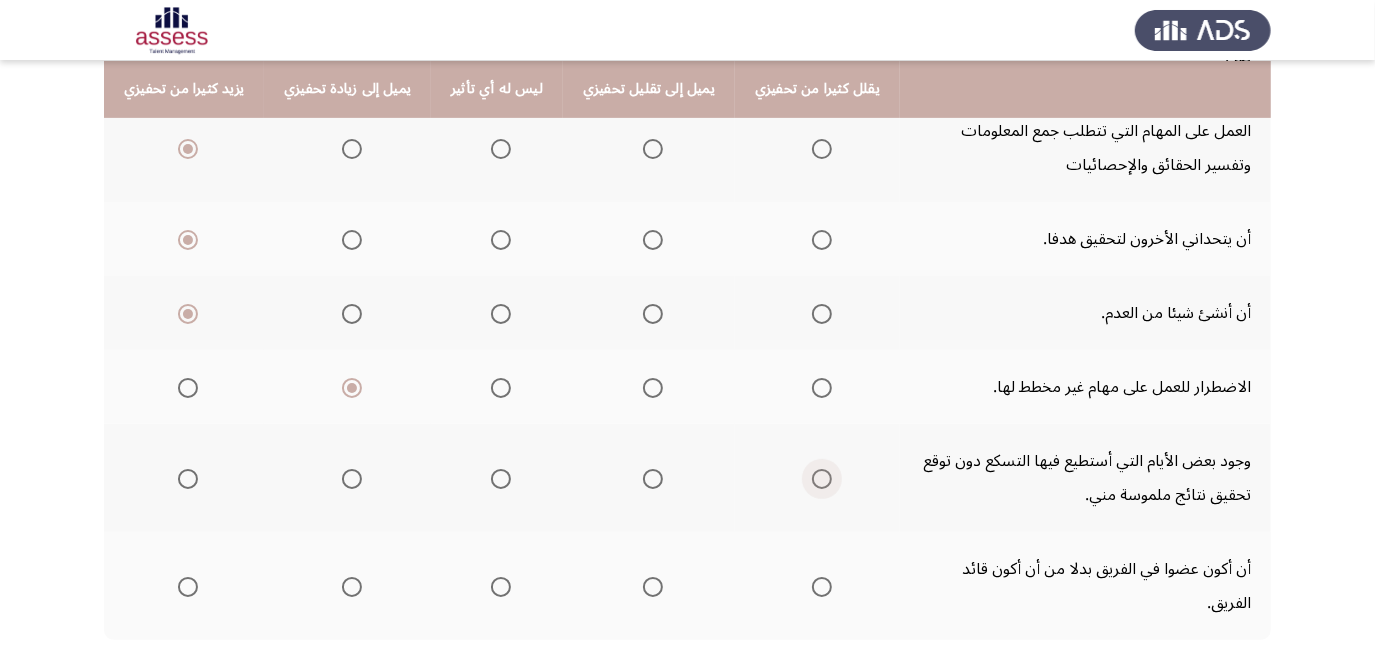 click at bounding box center (822, 479) 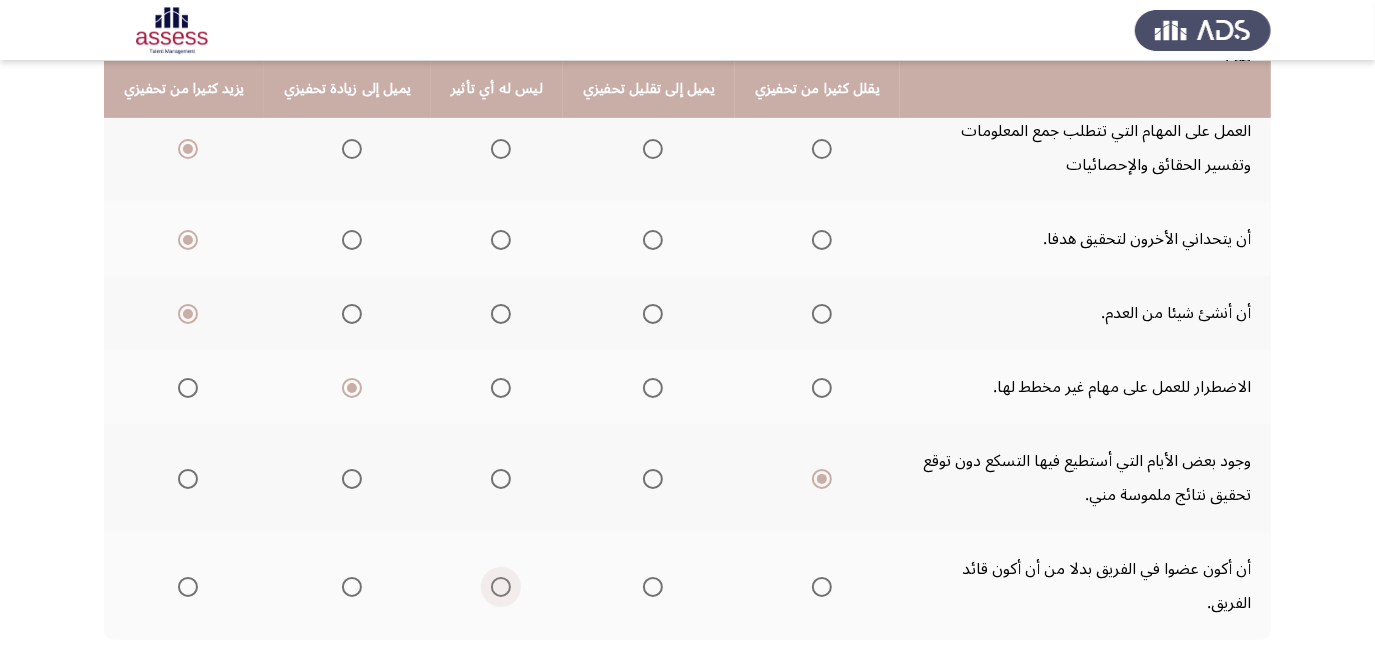 click at bounding box center [501, 587] 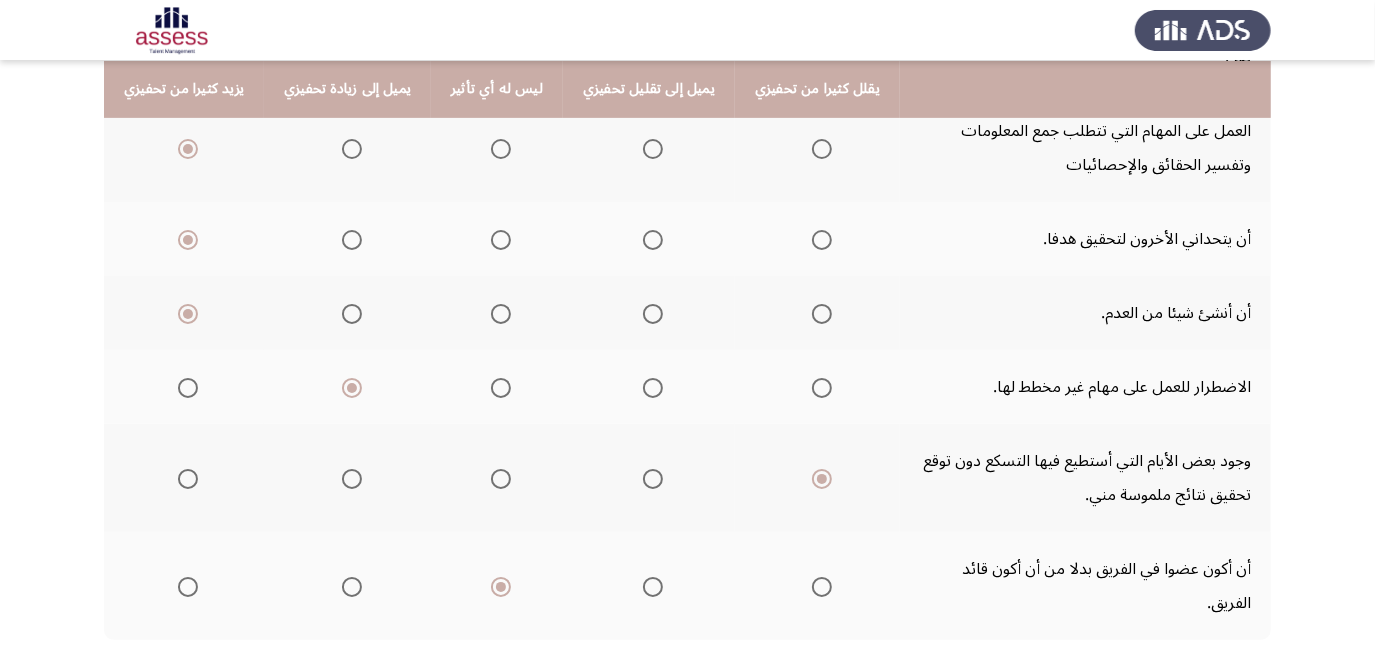 click on "التالي" 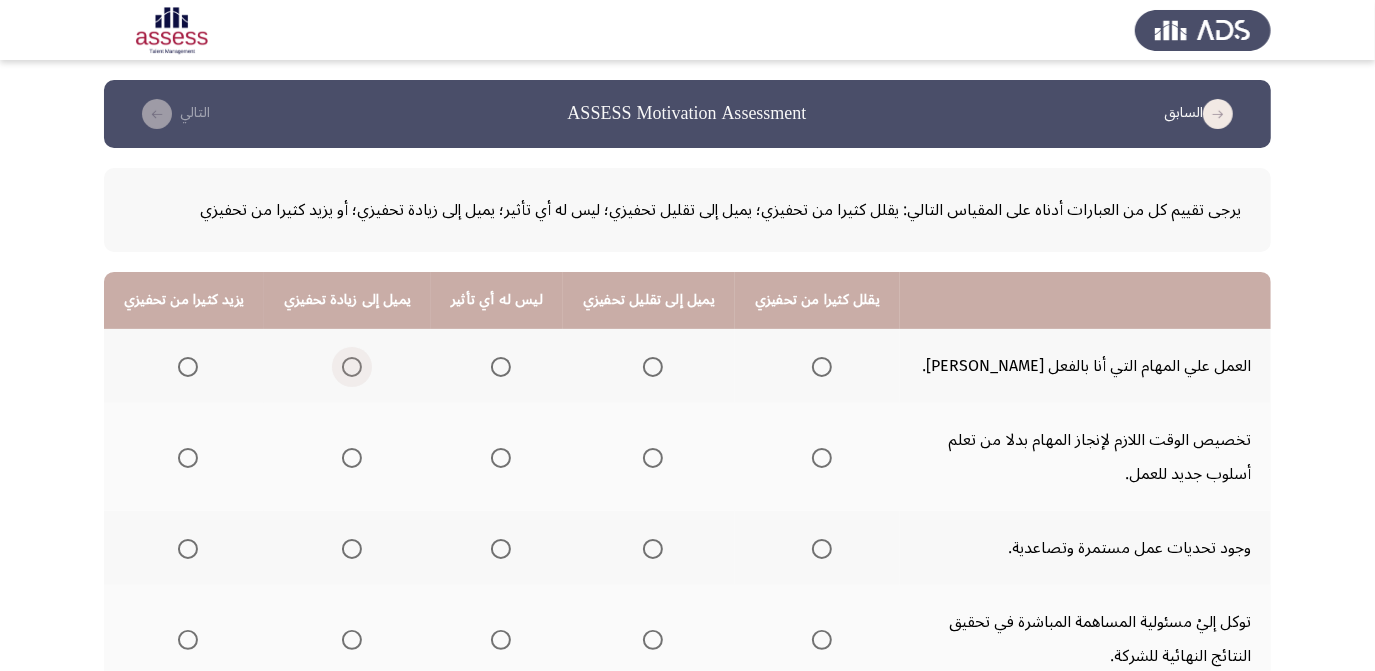 click at bounding box center [352, 367] 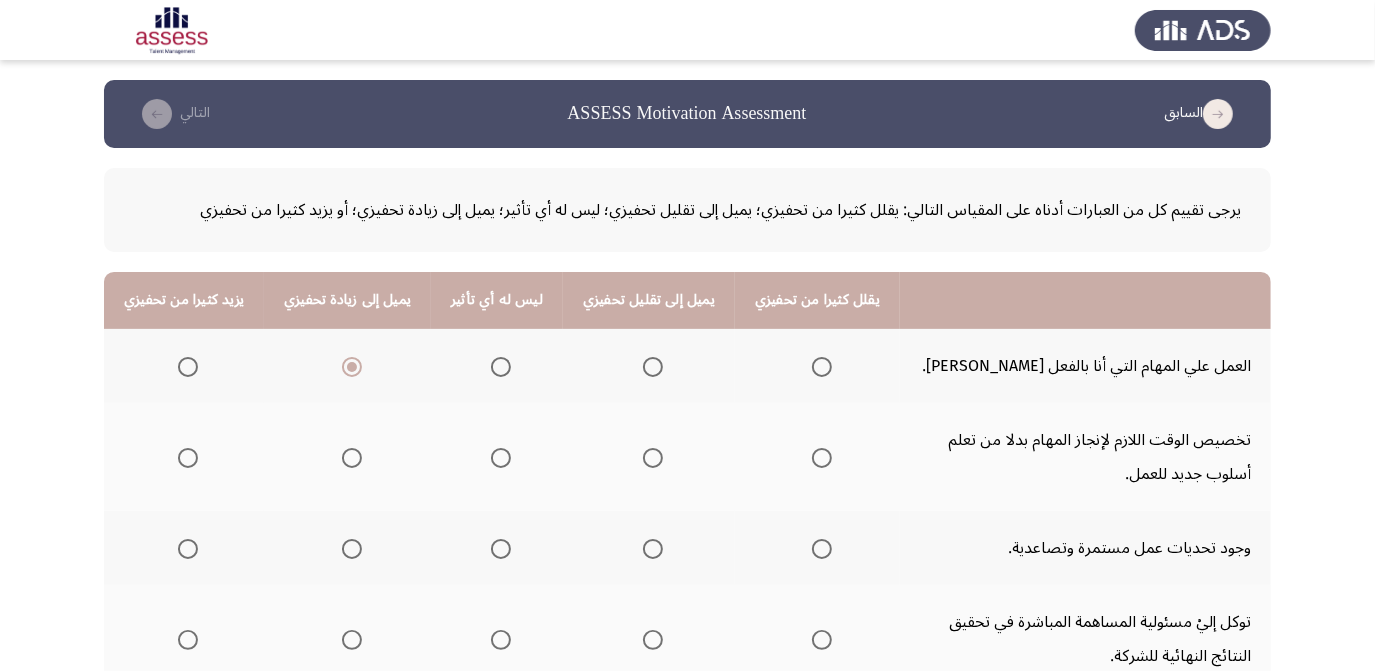 click at bounding box center [501, 458] 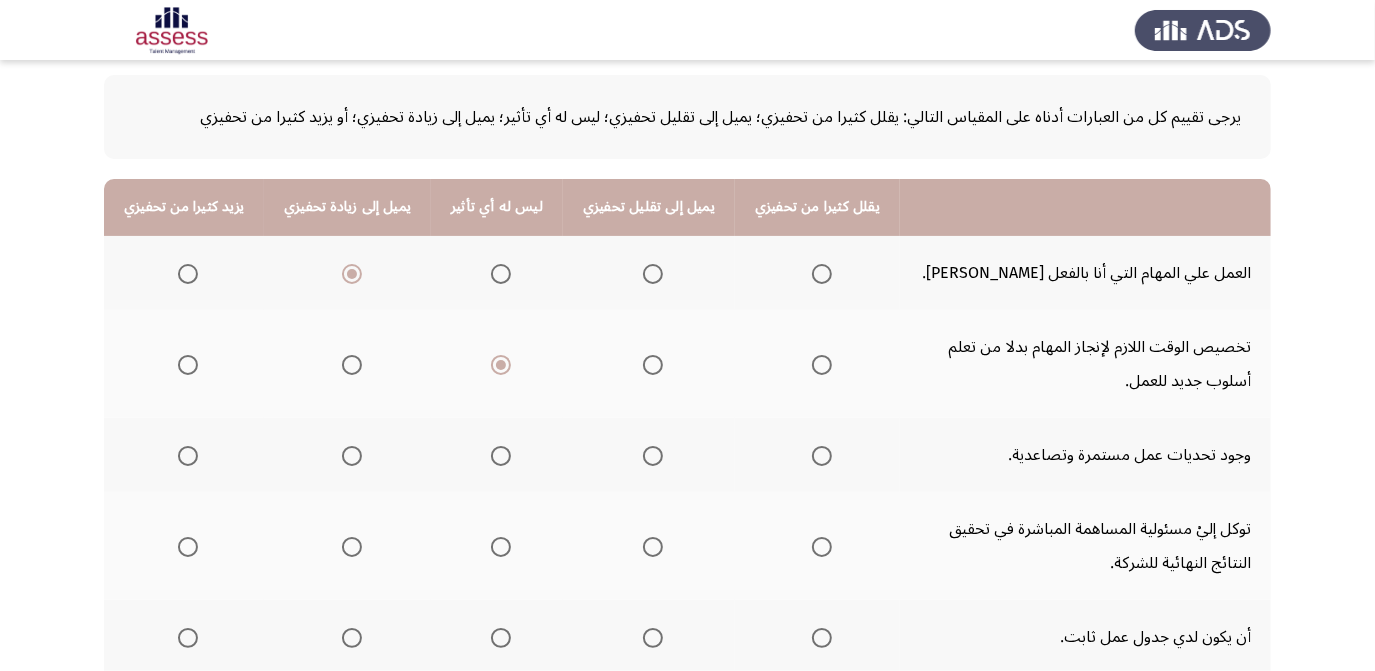 scroll, scrollTop: 94, scrollLeft: 0, axis: vertical 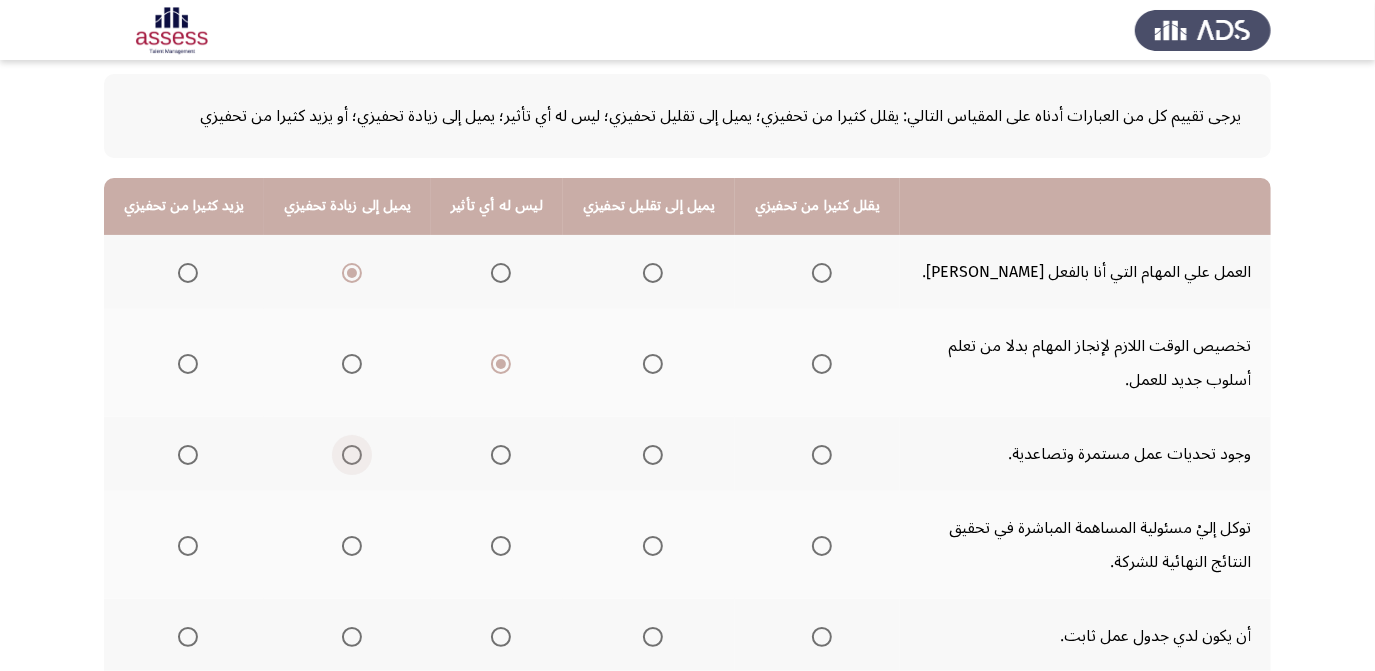click at bounding box center [352, 455] 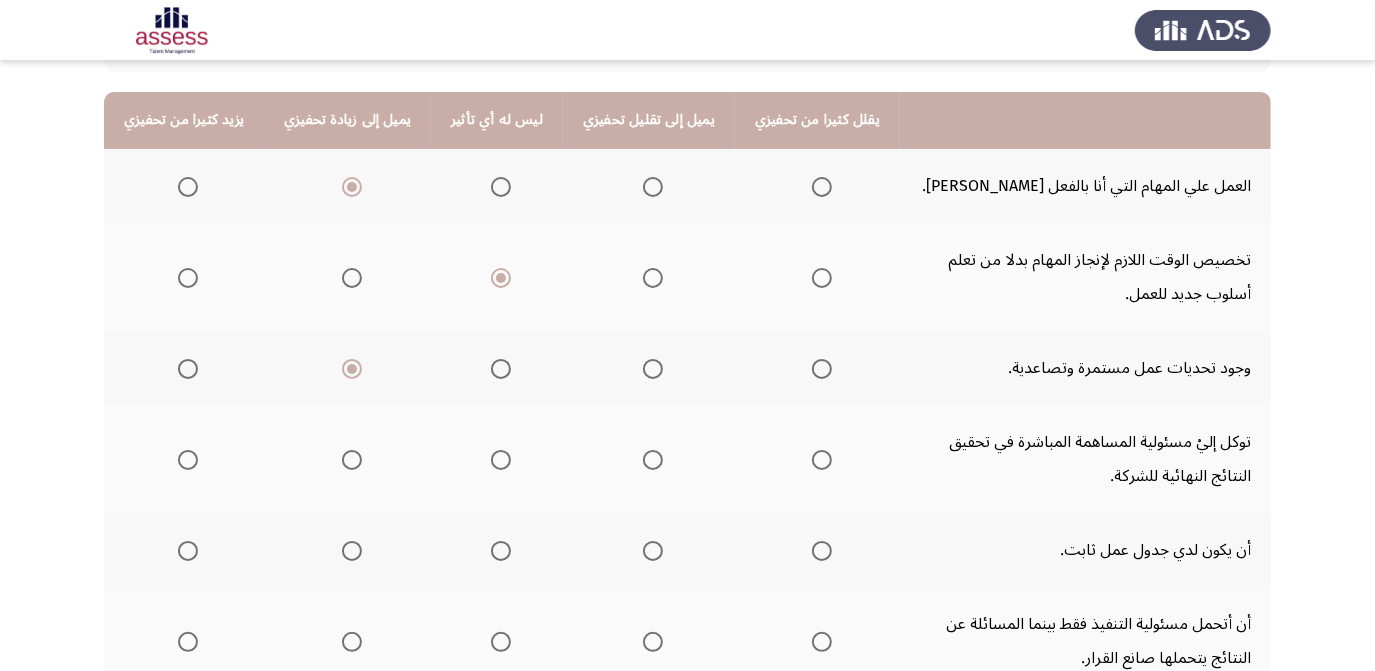 scroll, scrollTop: 181, scrollLeft: 0, axis: vertical 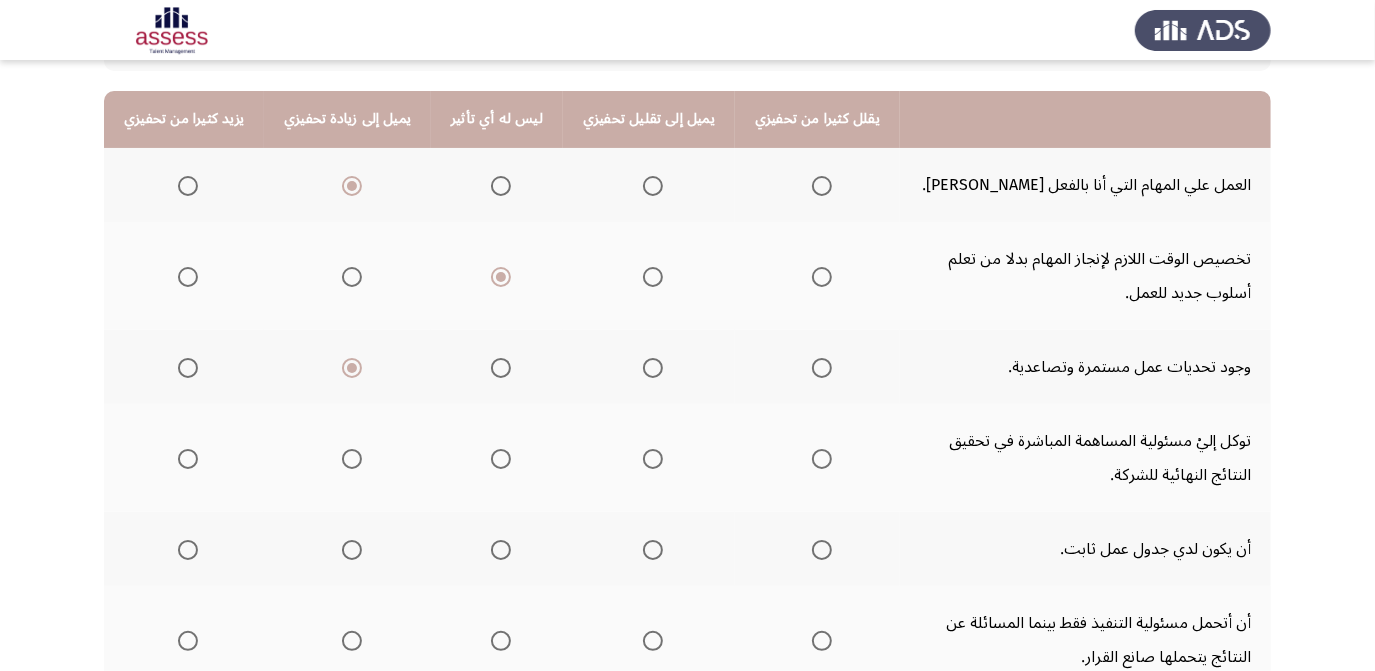 click at bounding box center [188, 459] 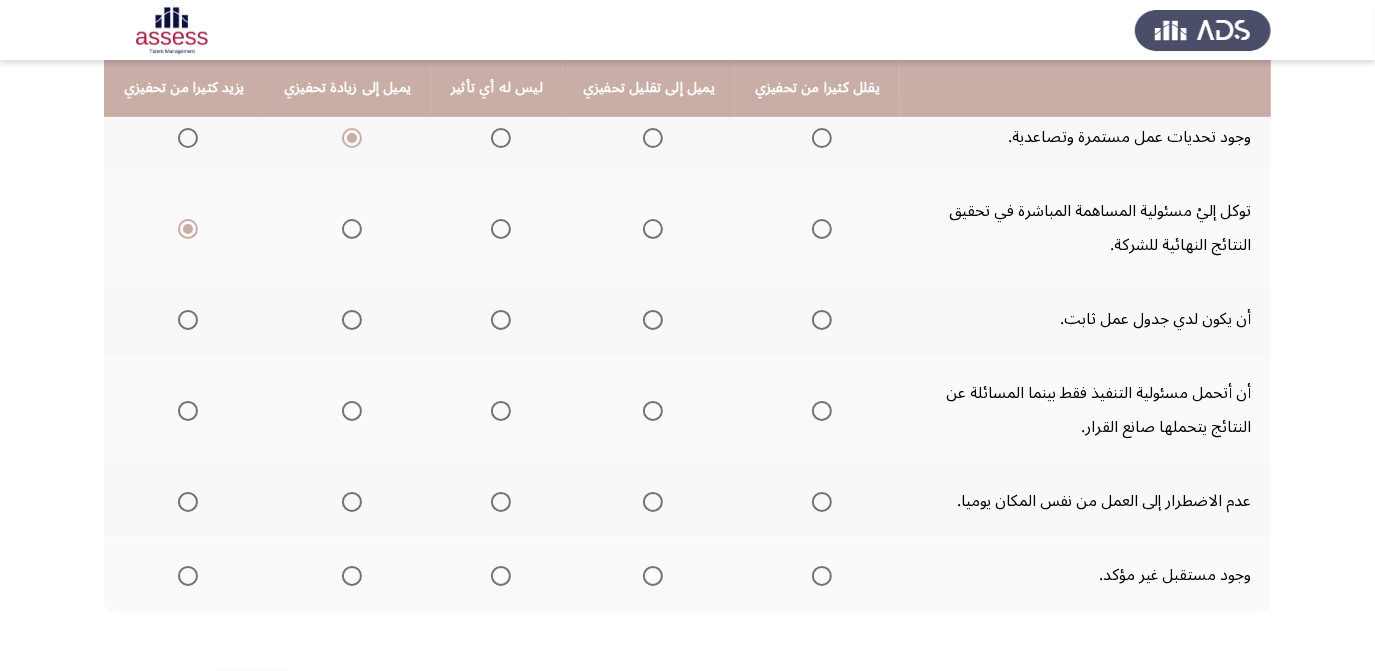 scroll, scrollTop: 412, scrollLeft: 0, axis: vertical 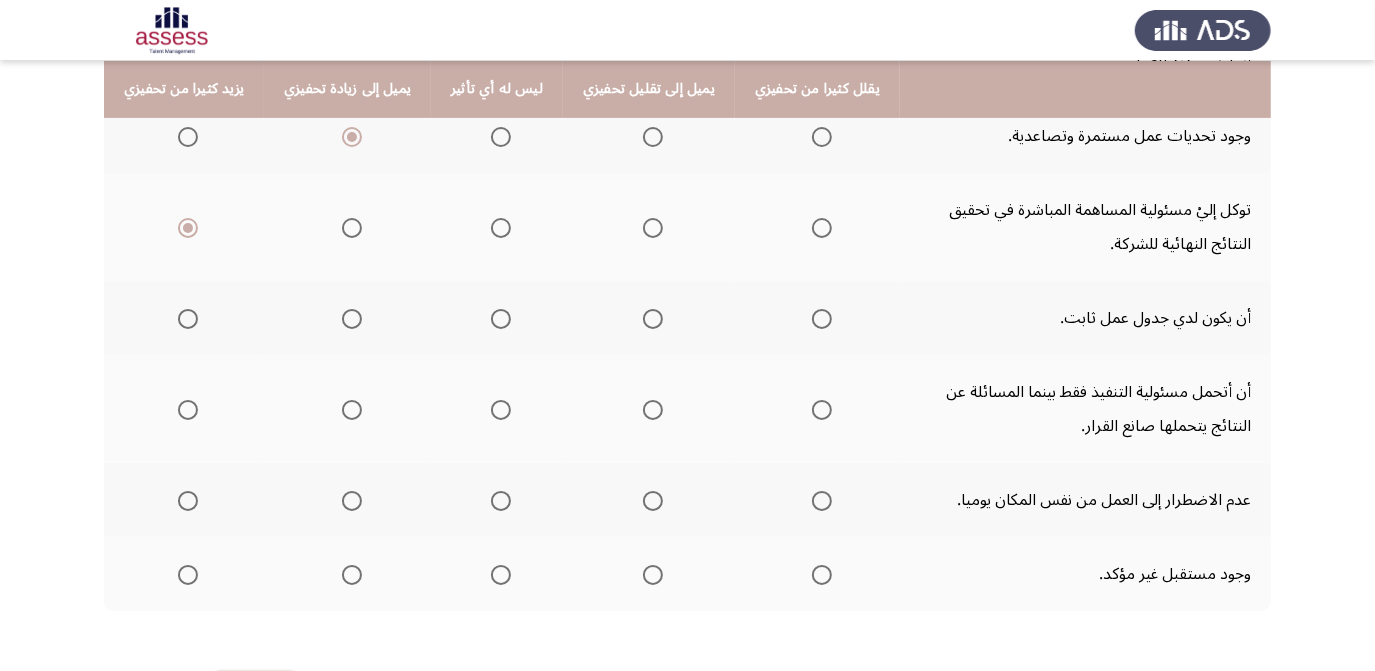 click at bounding box center (501, 319) 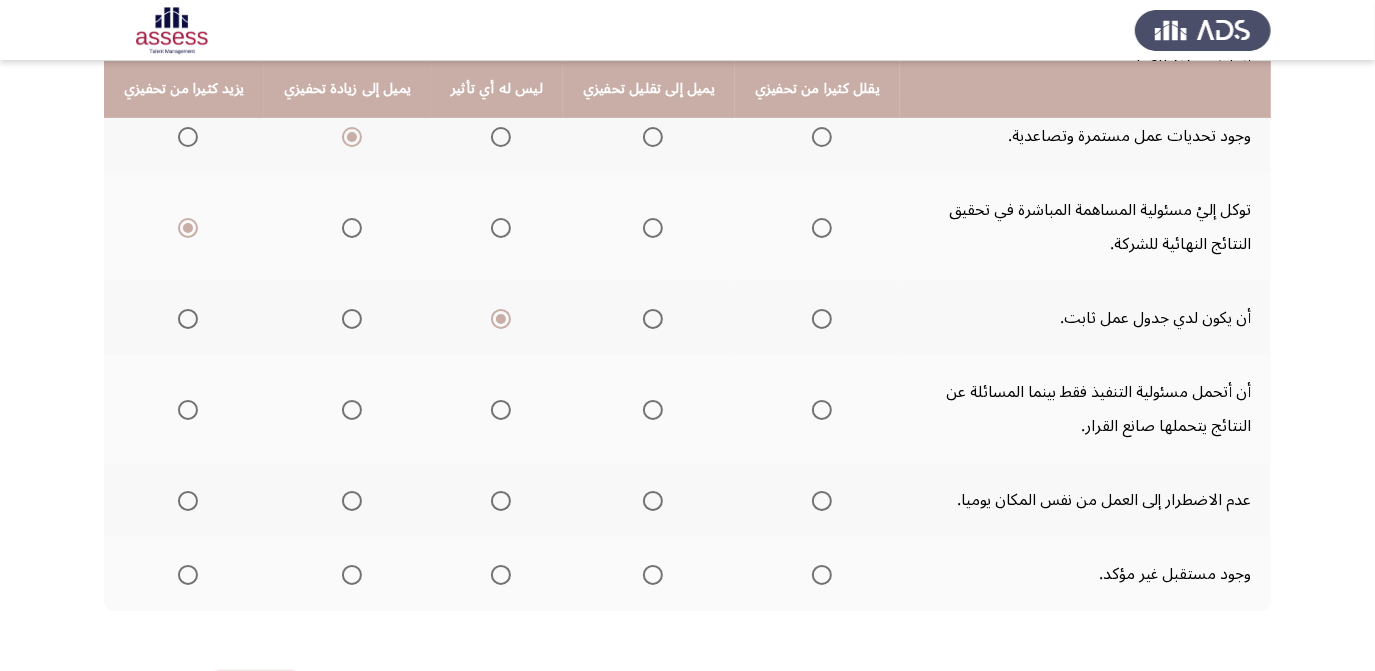 click at bounding box center [653, 410] 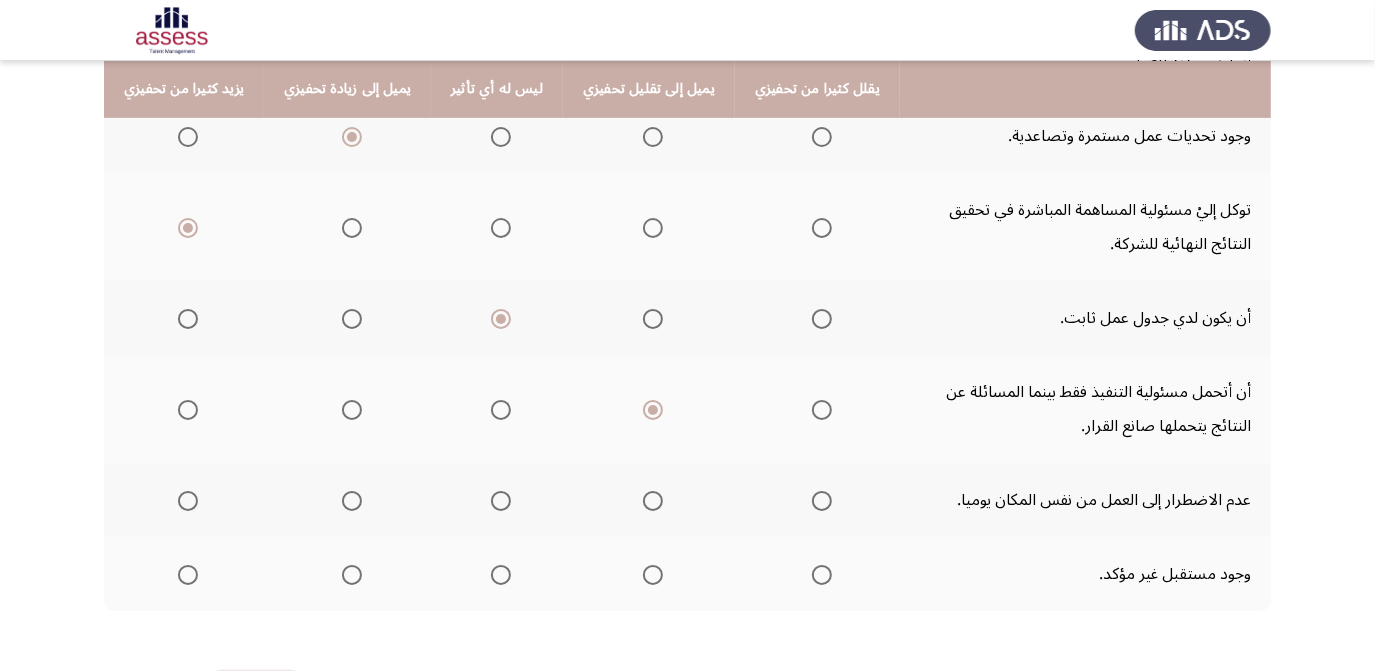 click at bounding box center [501, 501] 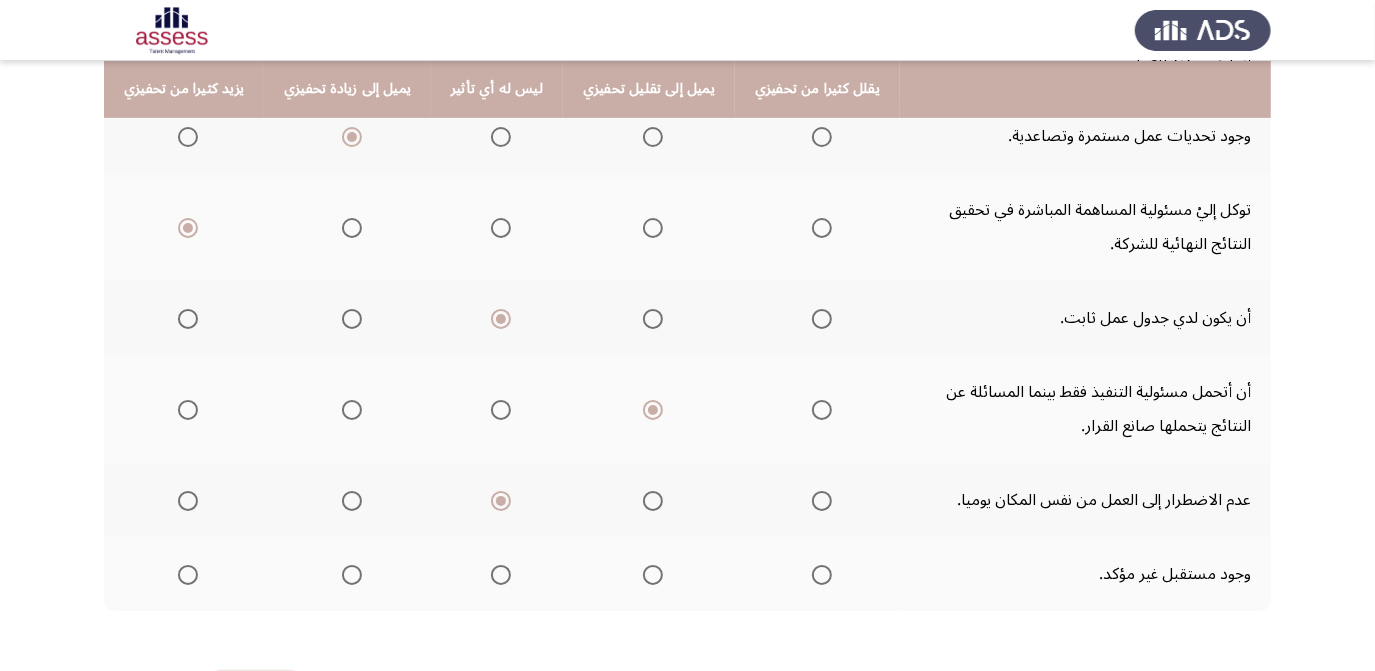 click at bounding box center (653, 575) 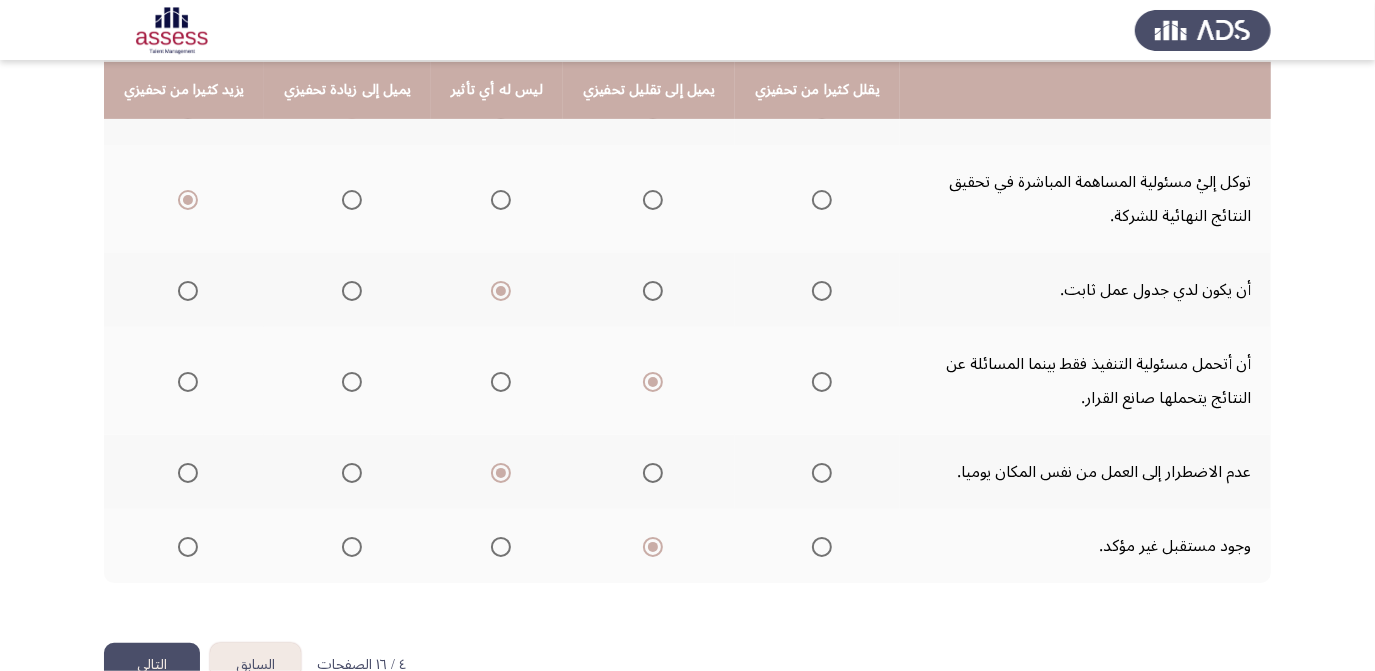 scroll, scrollTop: 485, scrollLeft: 0, axis: vertical 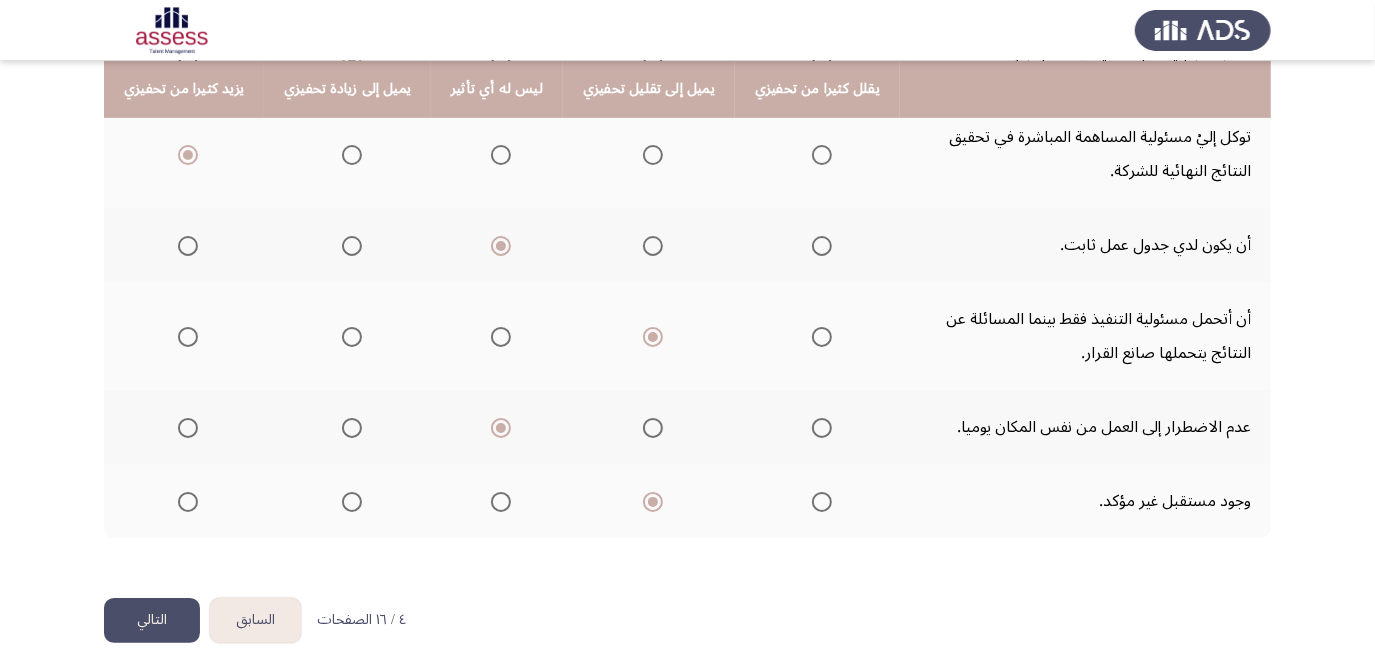 click on "التالي" 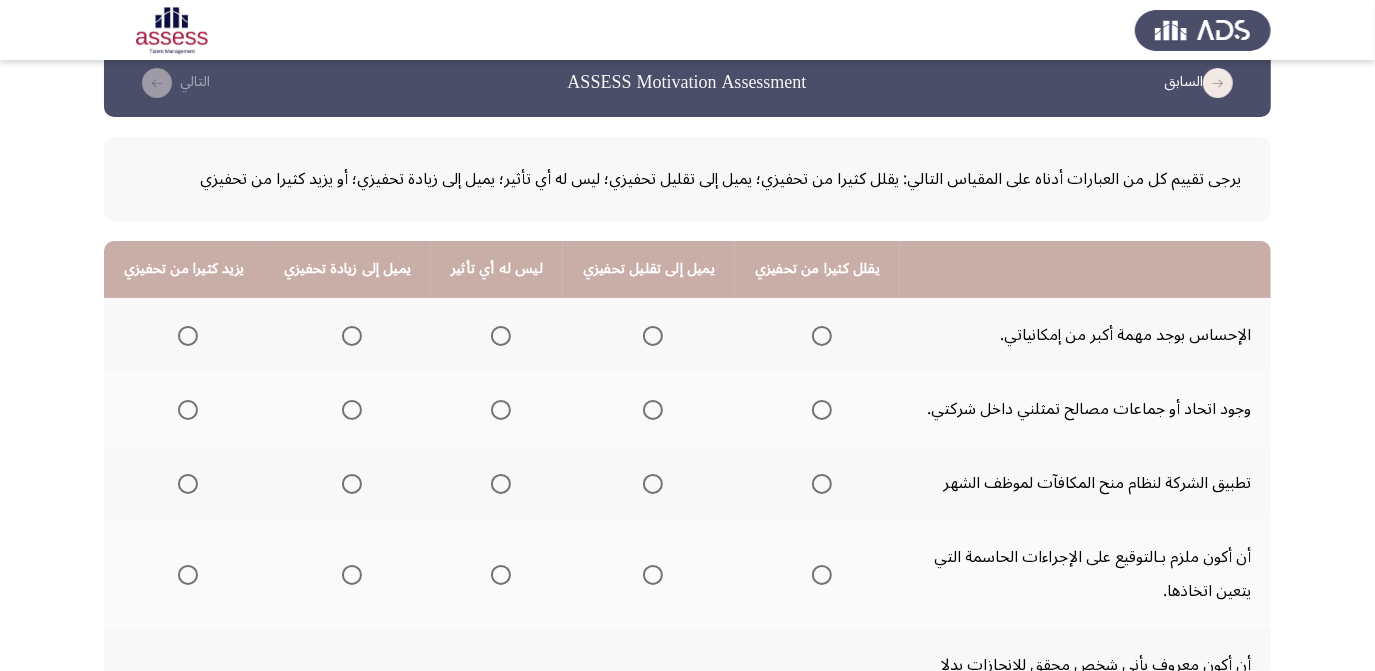 scroll, scrollTop: 37, scrollLeft: 0, axis: vertical 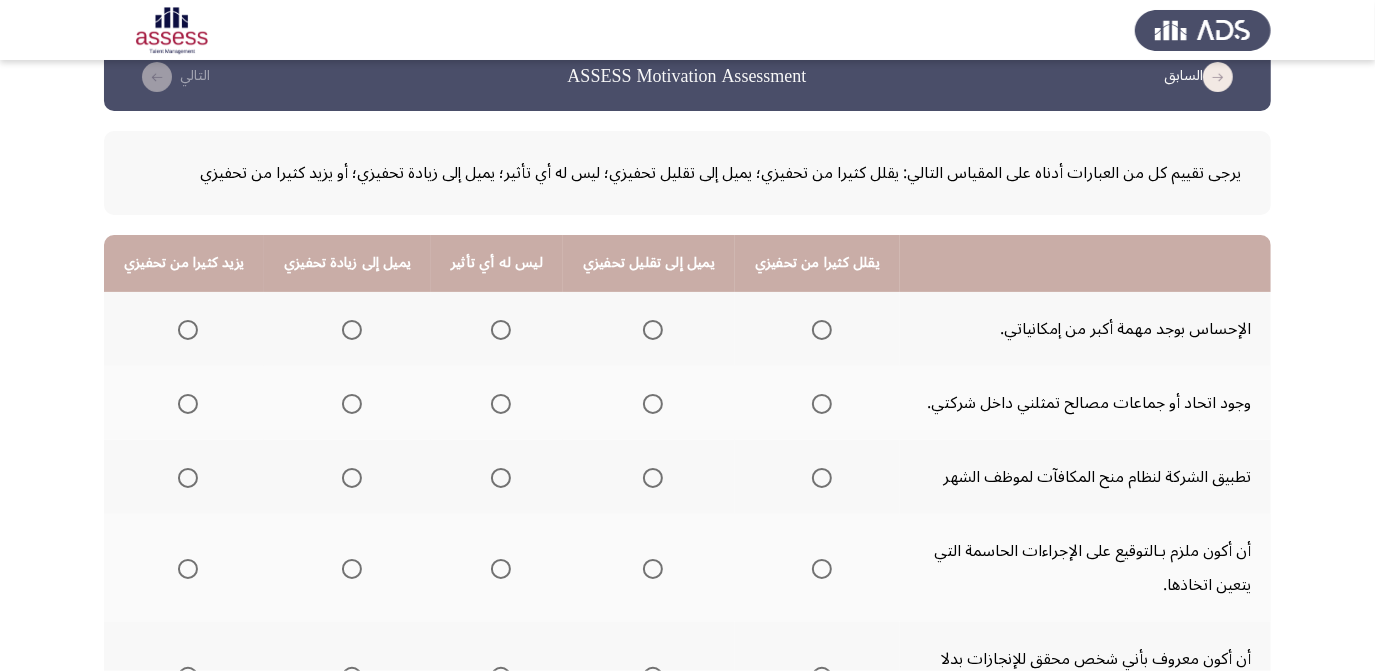 click at bounding box center [352, 330] 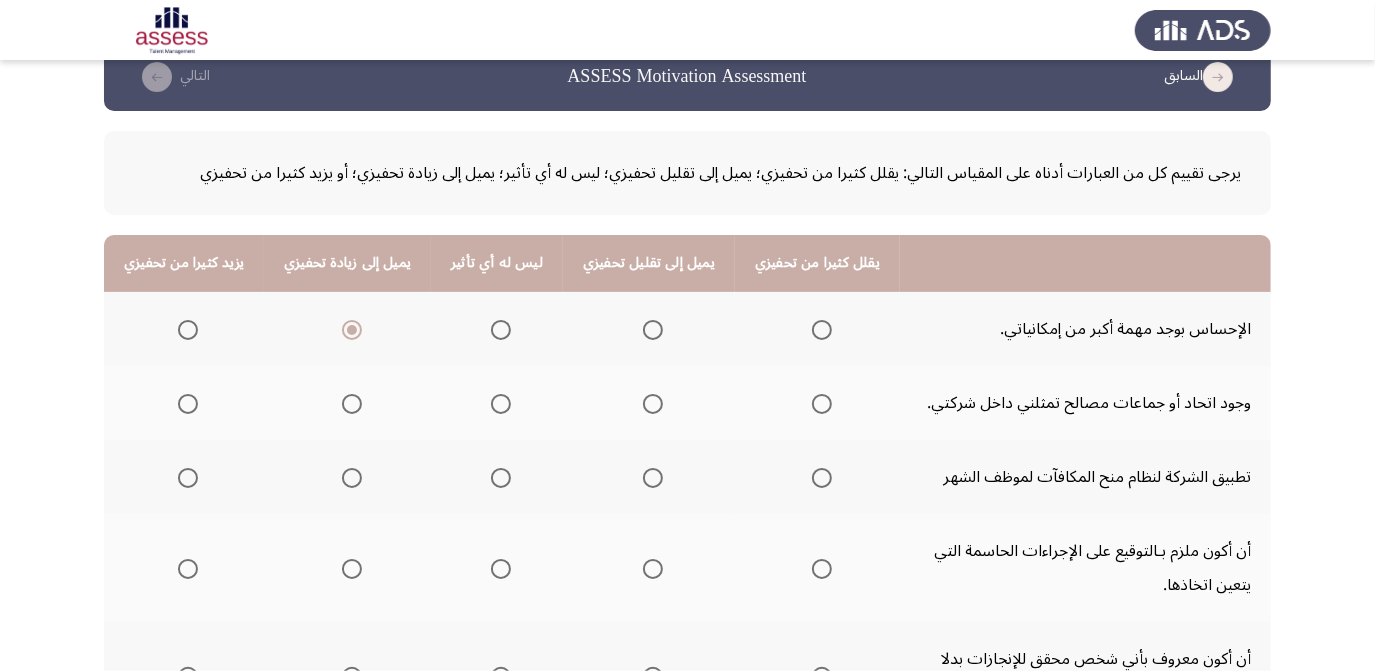 click on "وجود اتحاد أو جماعات مصالح تمثلني داخل شركتي." 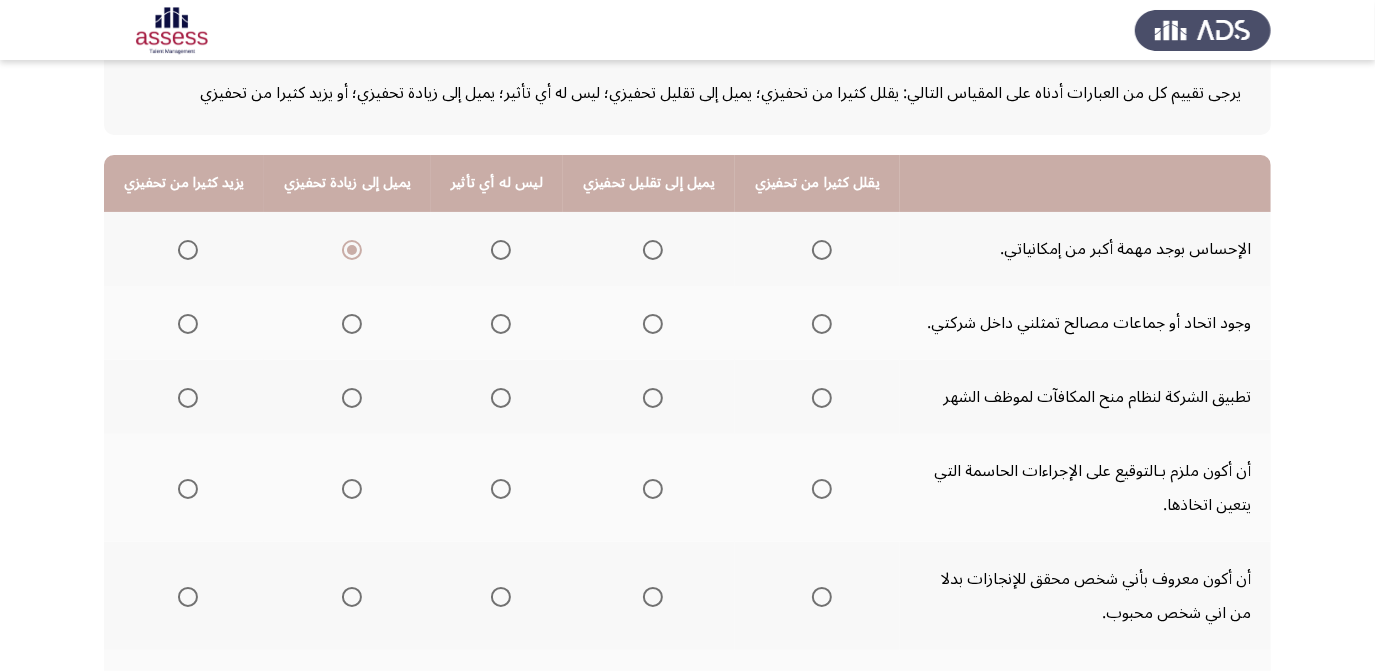 scroll, scrollTop: 171, scrollLeft: 0, axis: vertical 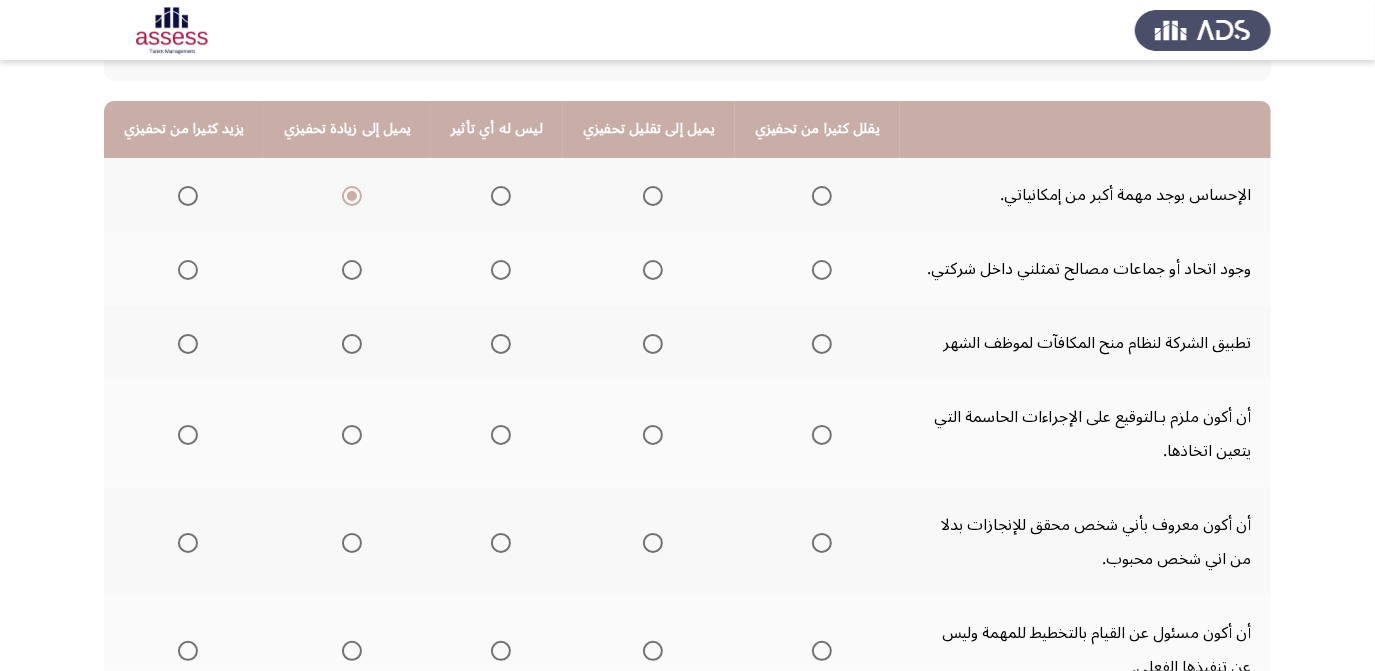 click at bounding box center [352, 344] 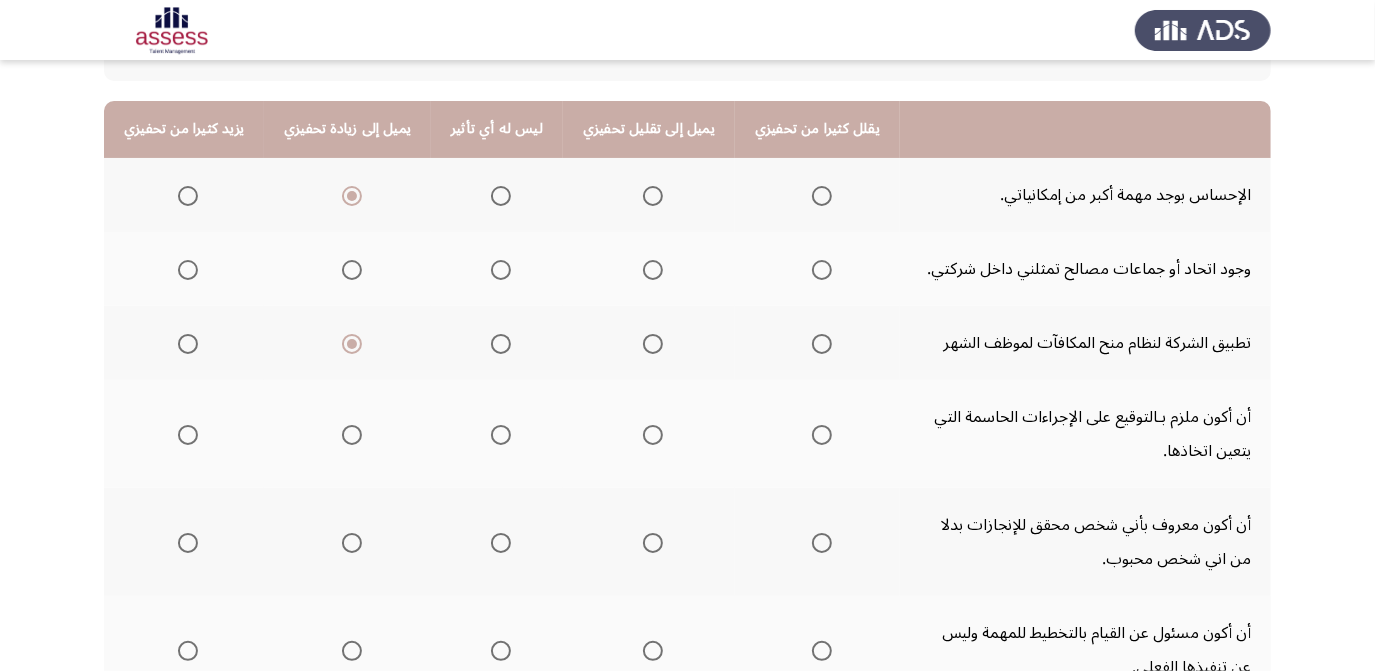 click at bounding box center (501, 270) 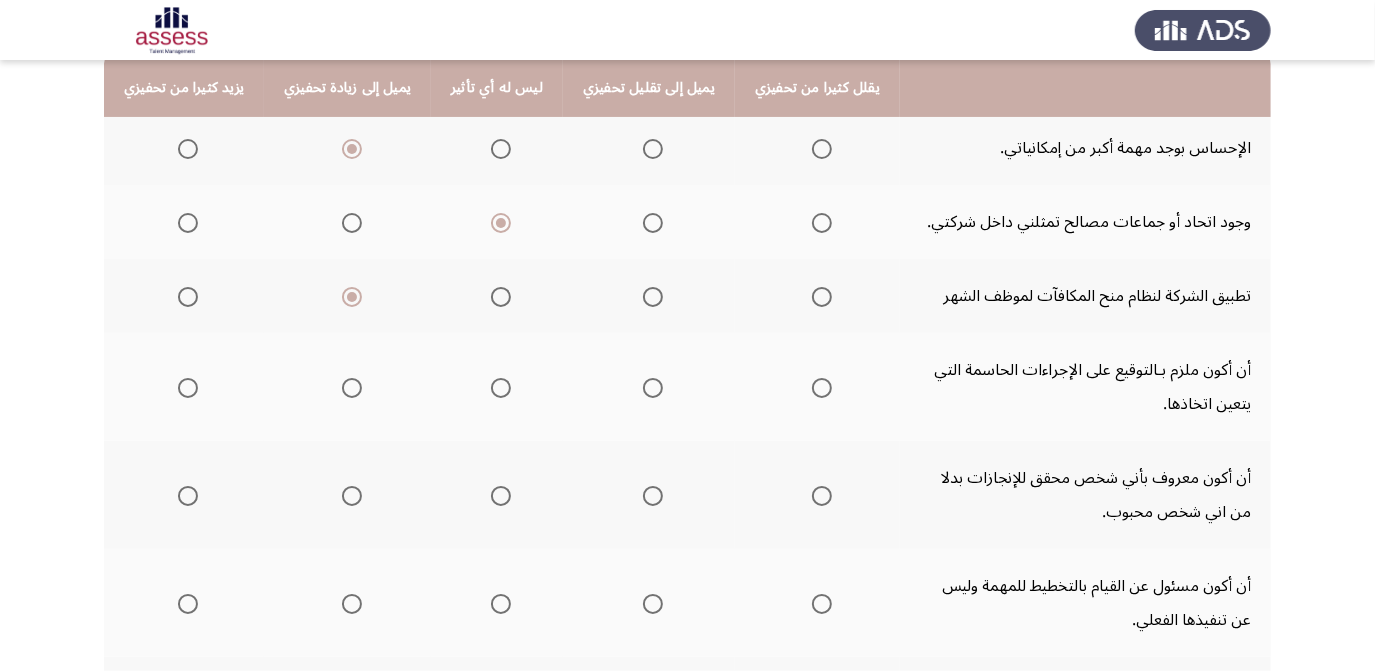 scroll, scrollTop: 218, scrollLeft: 0, axis: vertical 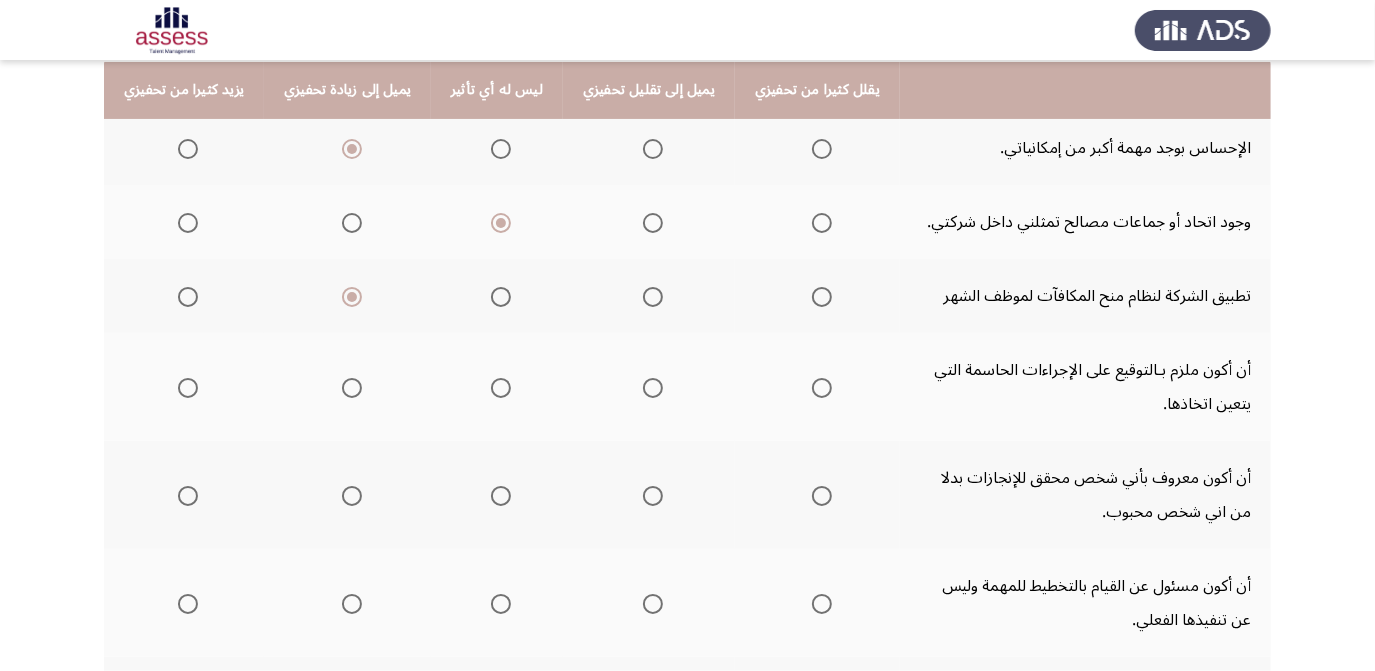 click at bounding box center (352, 388) 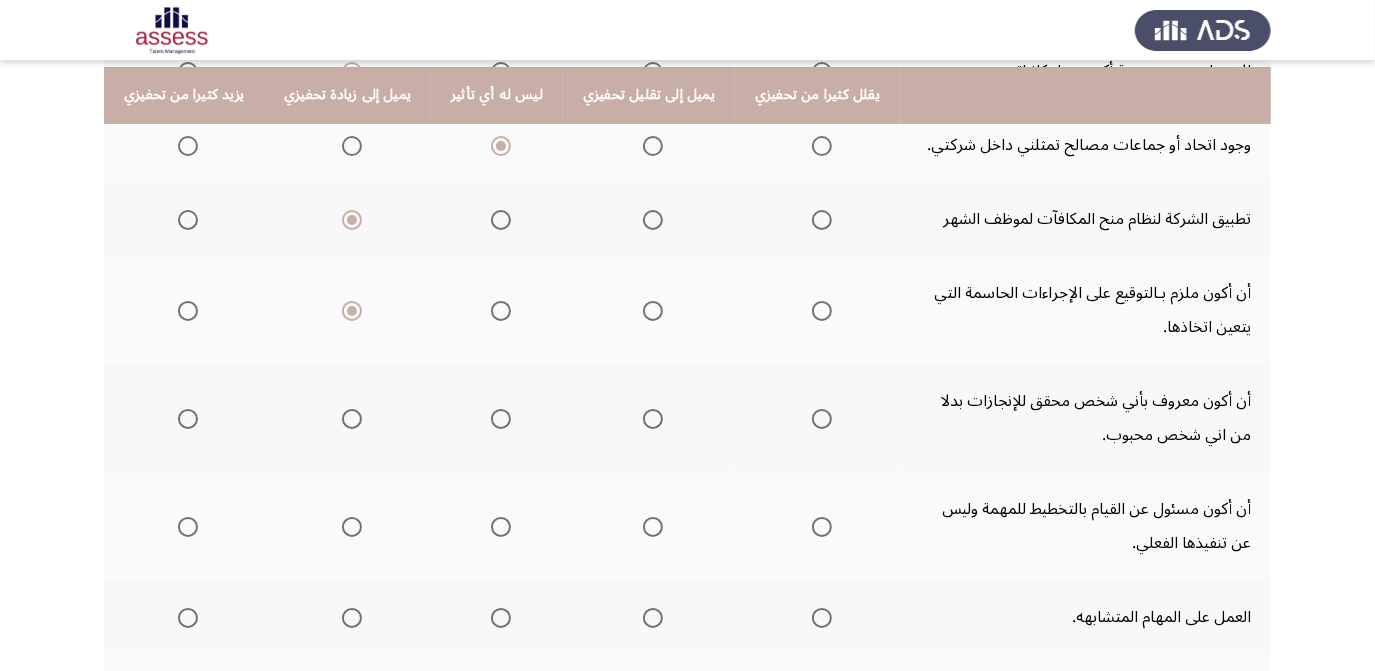scroll, scrollTop: 312, scrollLeft: 0, axis: vertical 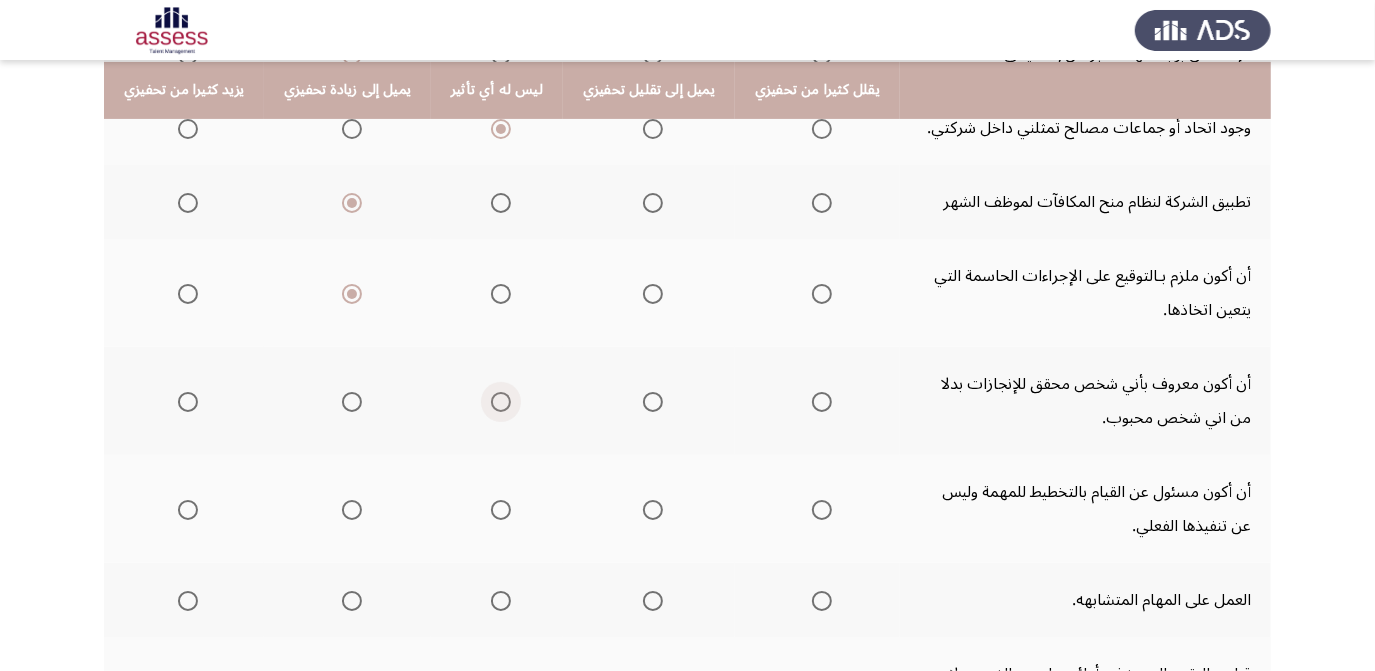 click at bounding box center (501, 402) 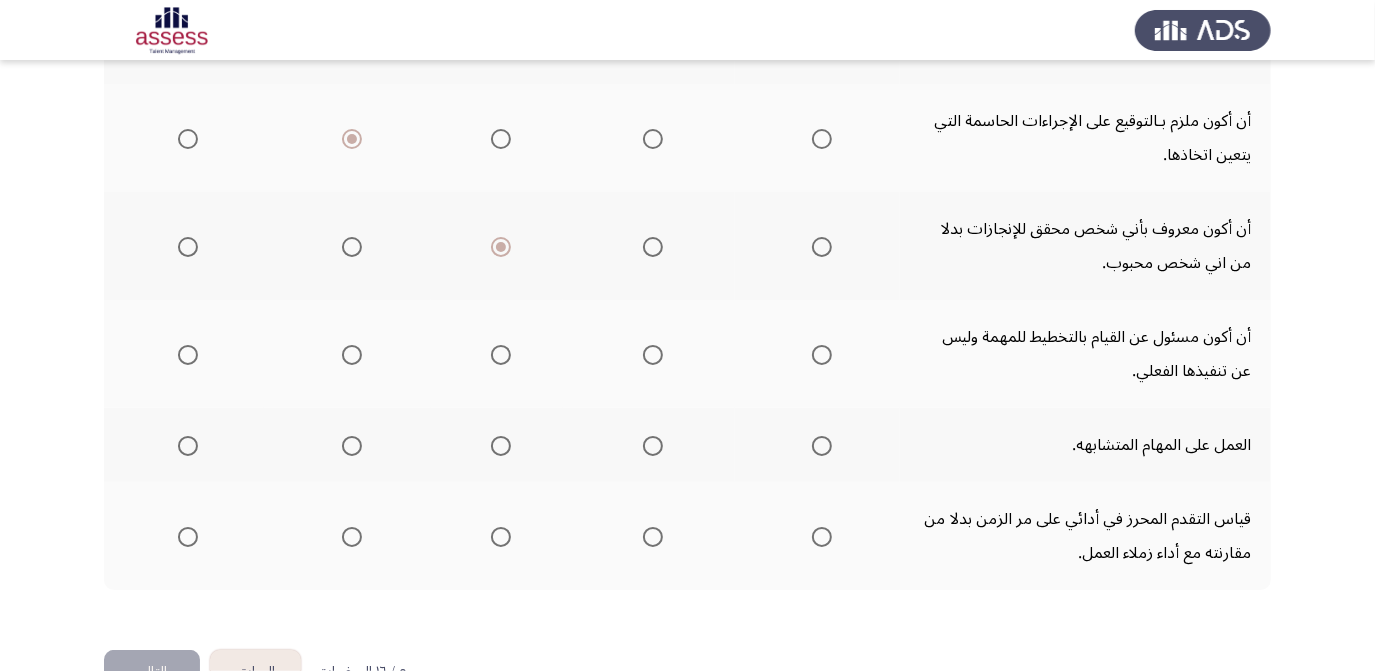 scroll, scrollTop: 503, scrollLeft: 0, axis: vertical 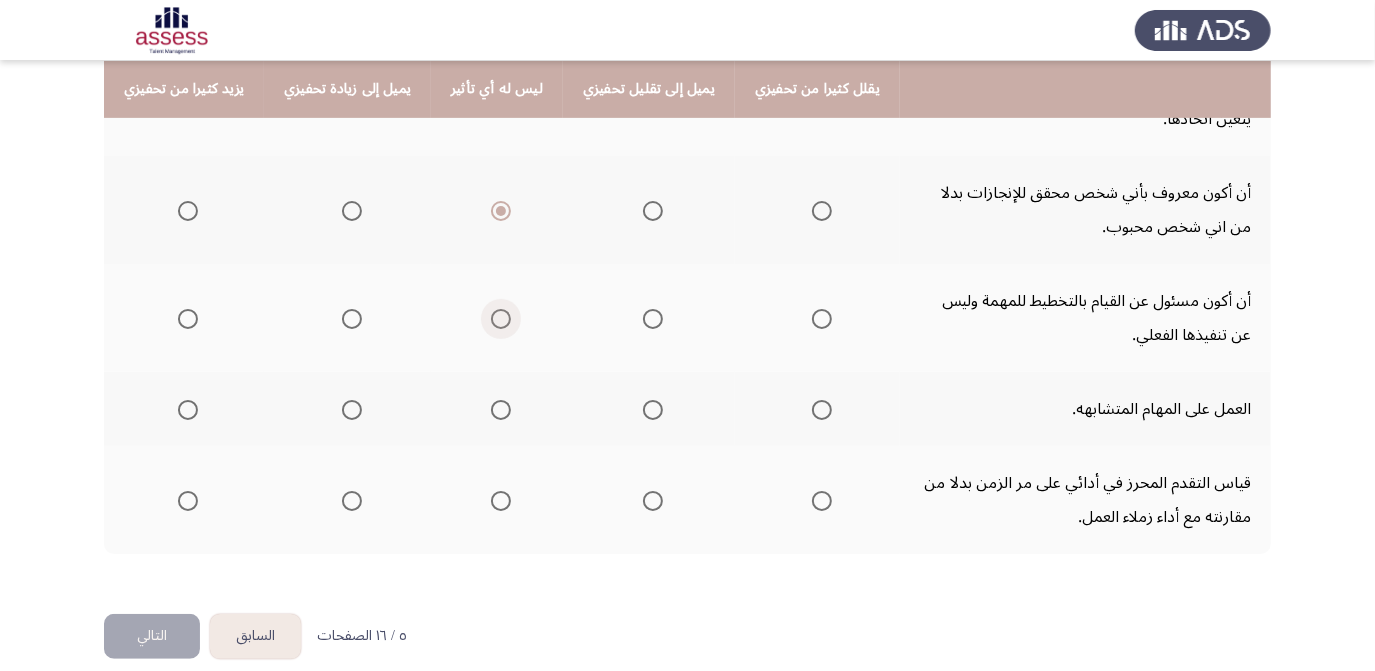 click at bounding box center (501, 319) 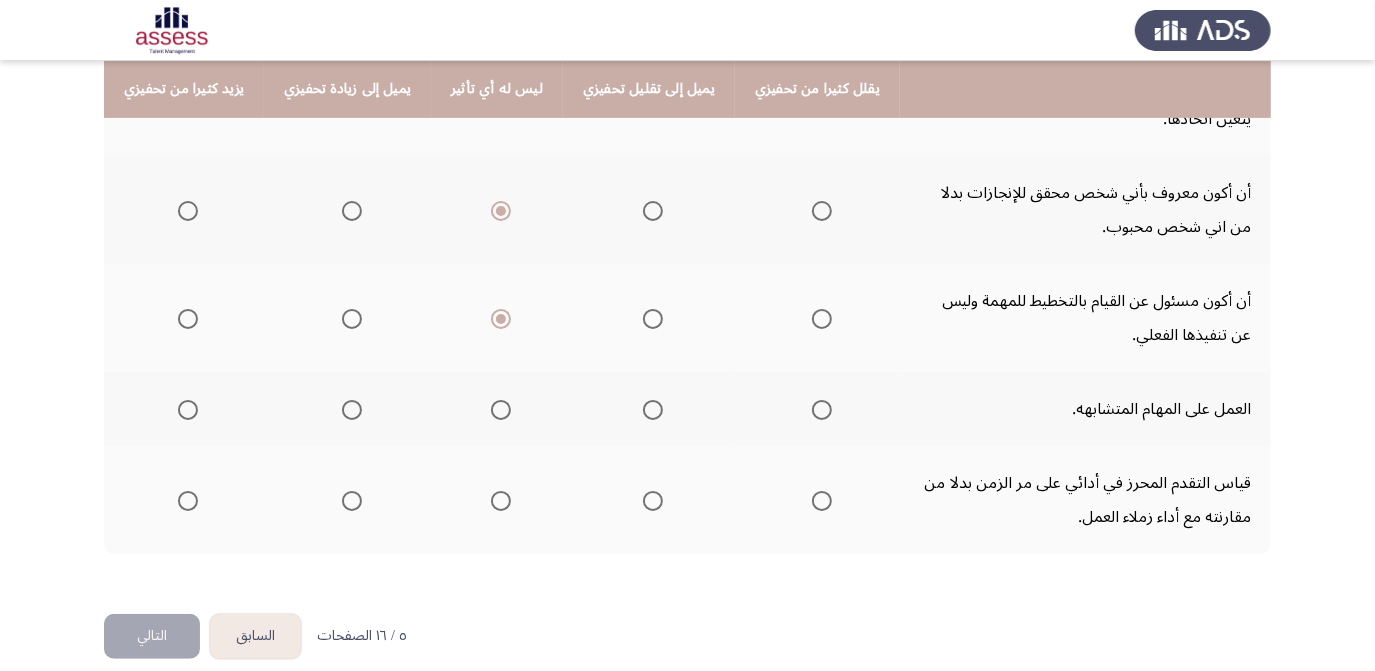 click 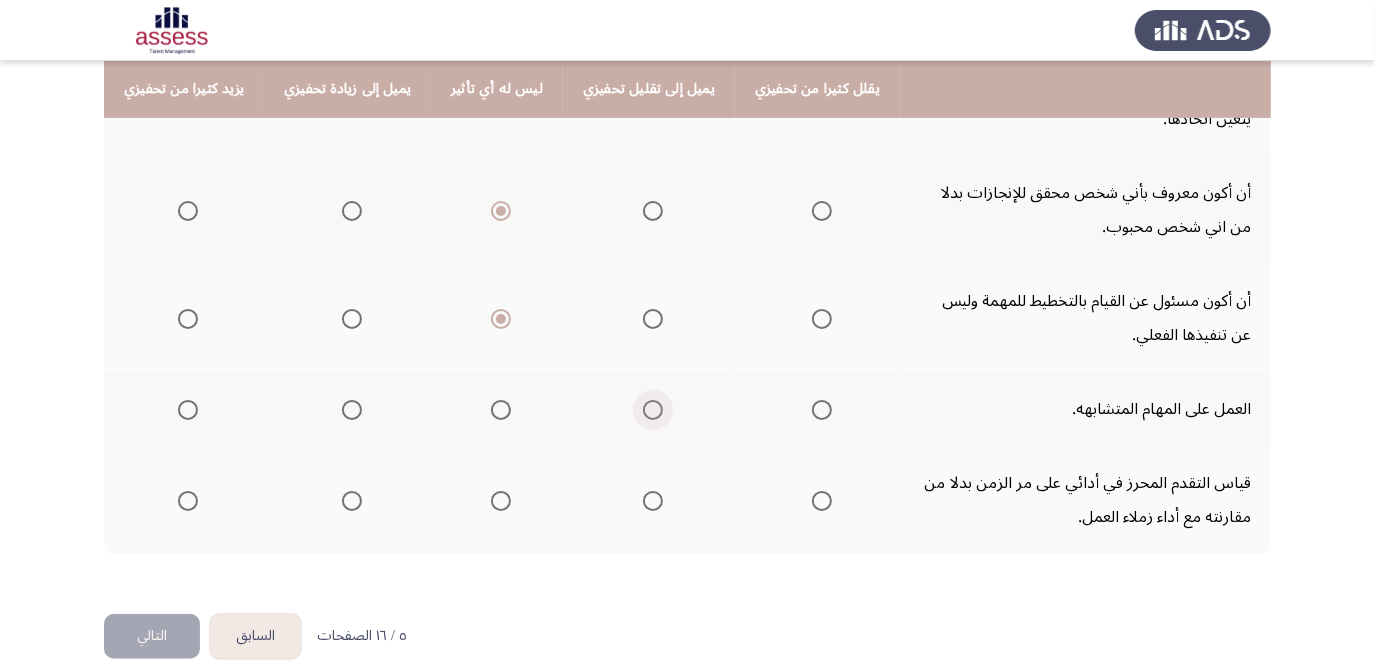 click at bounding box center (653, 410) 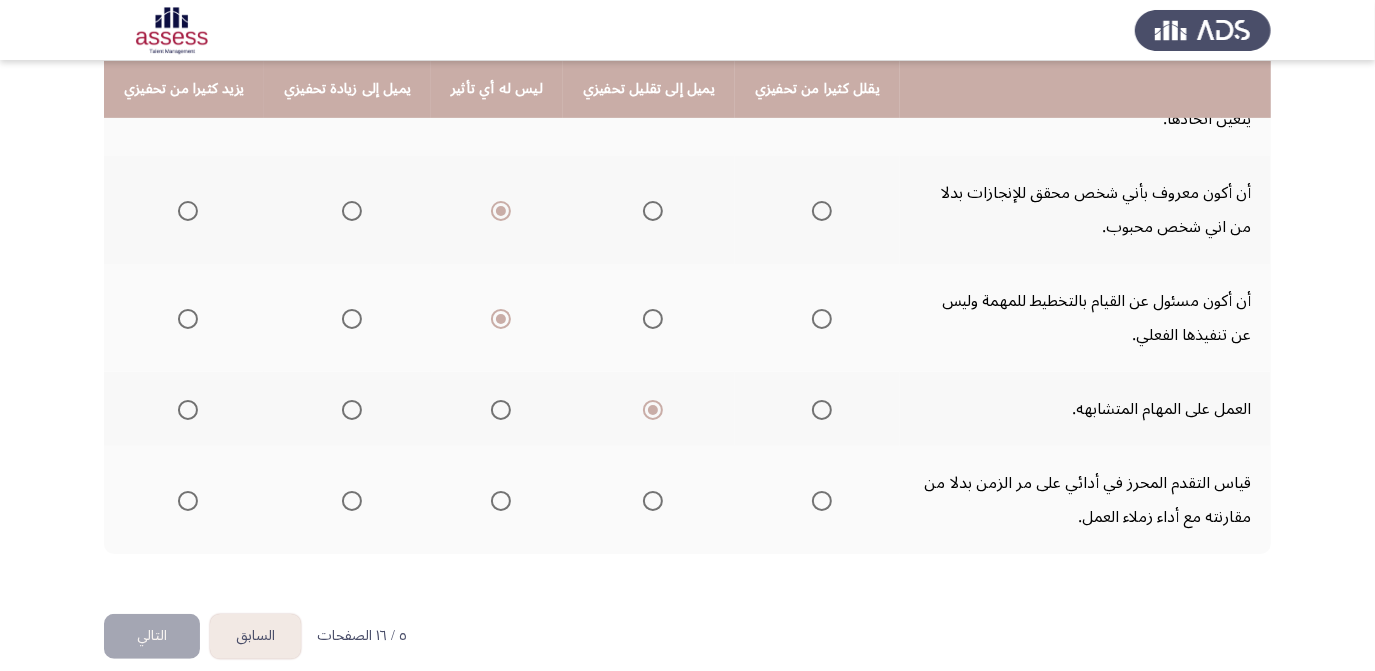 click at bounding box center [352, 501] 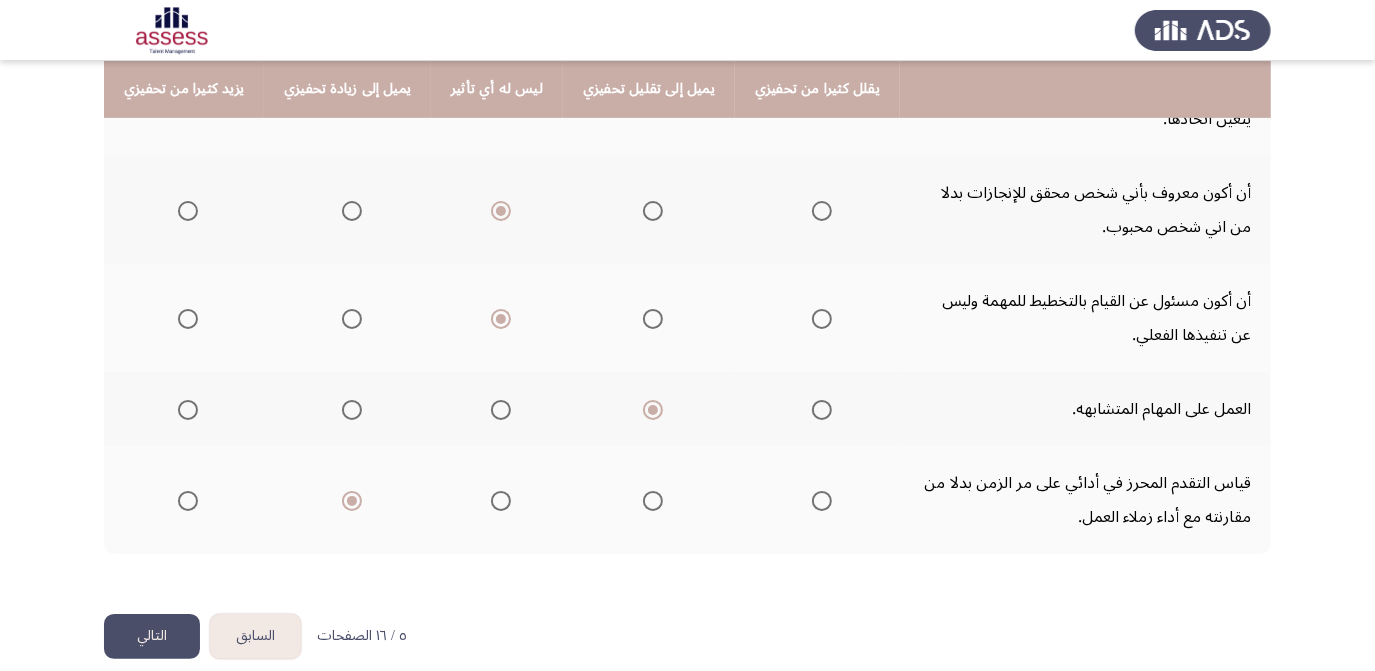 click on "التالي" 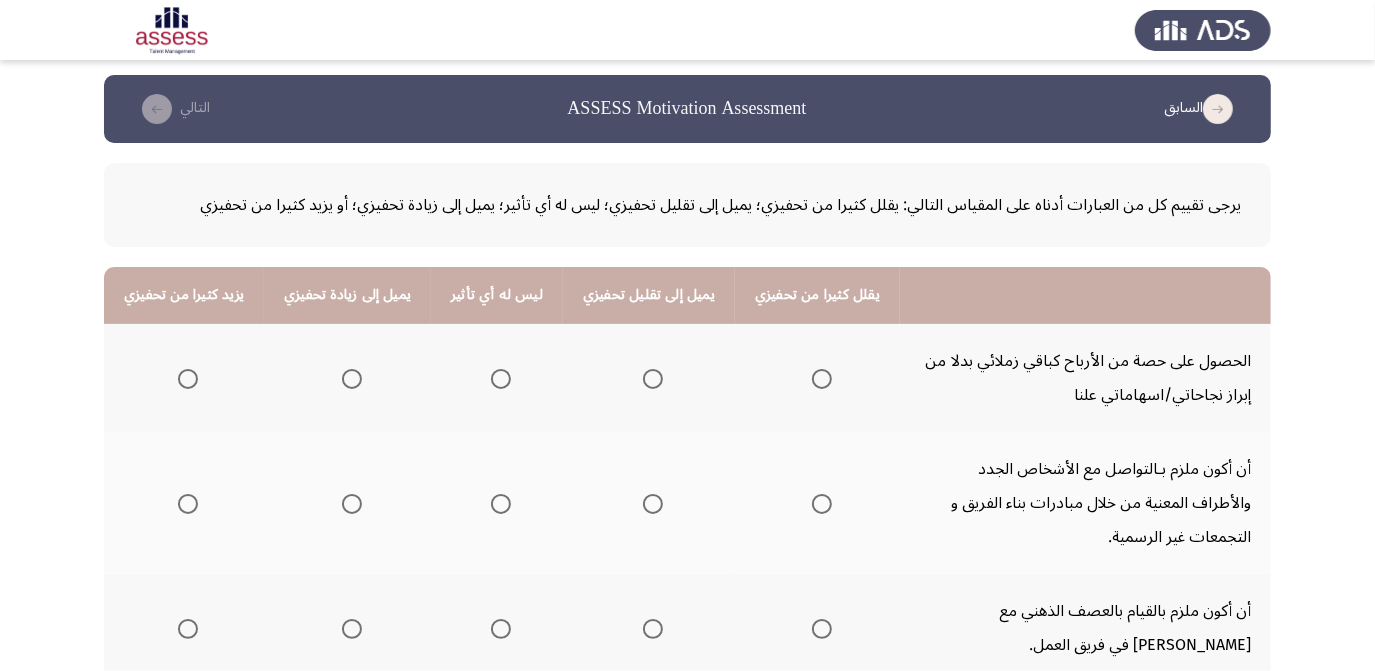 scroll, scrollTop: 11, scrollLeft: 0, axis: vertical 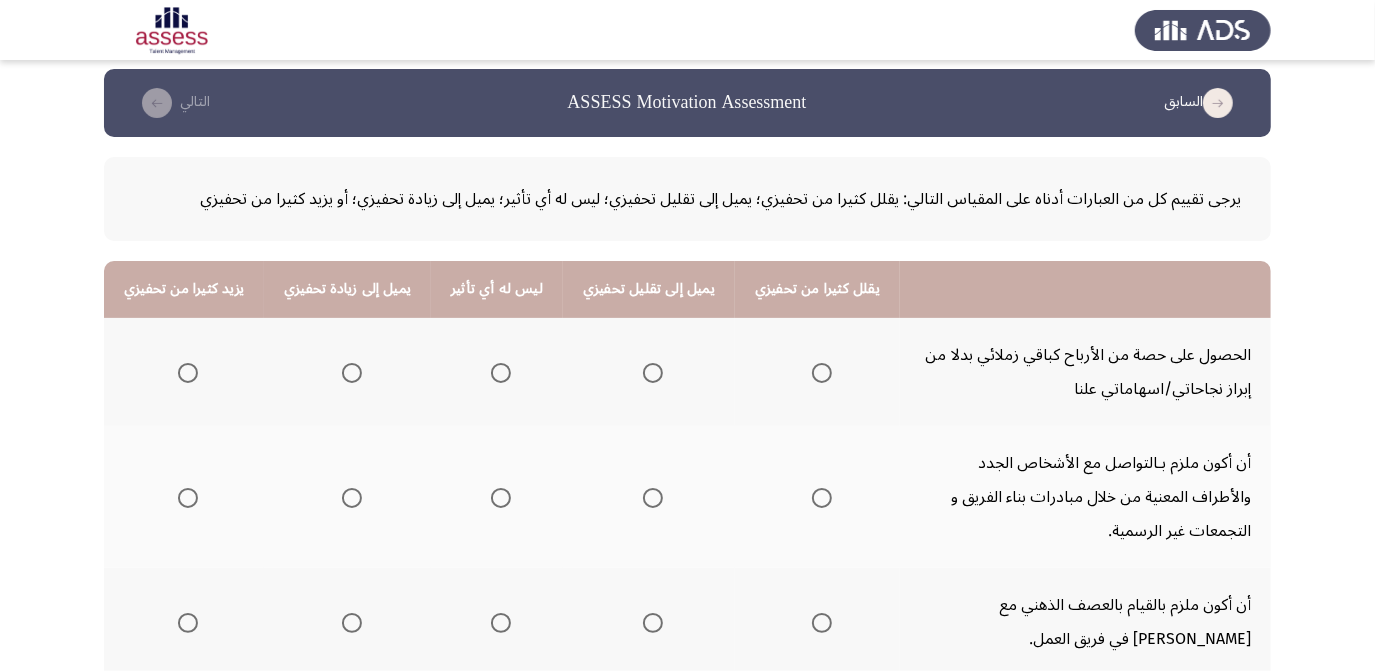 click at bounding box center (653, 373) 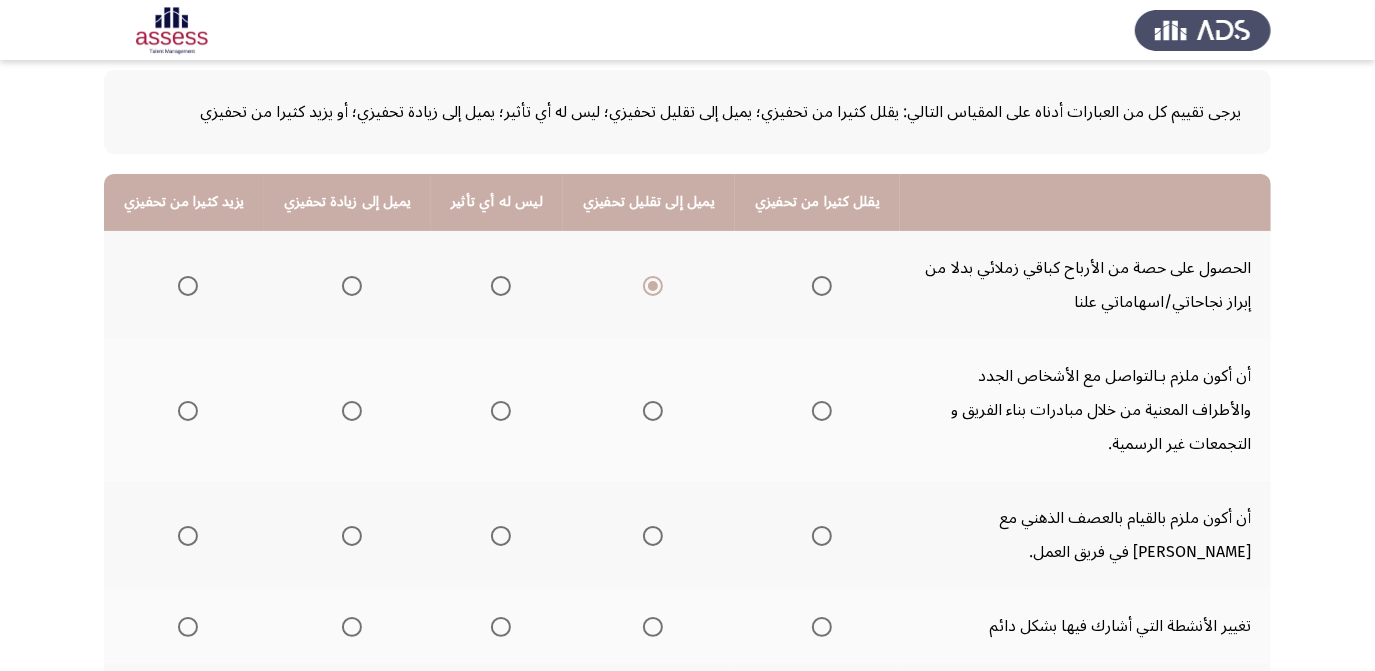 scroll, scrollTop: 102, scrollLeft: 0, axis: vertical 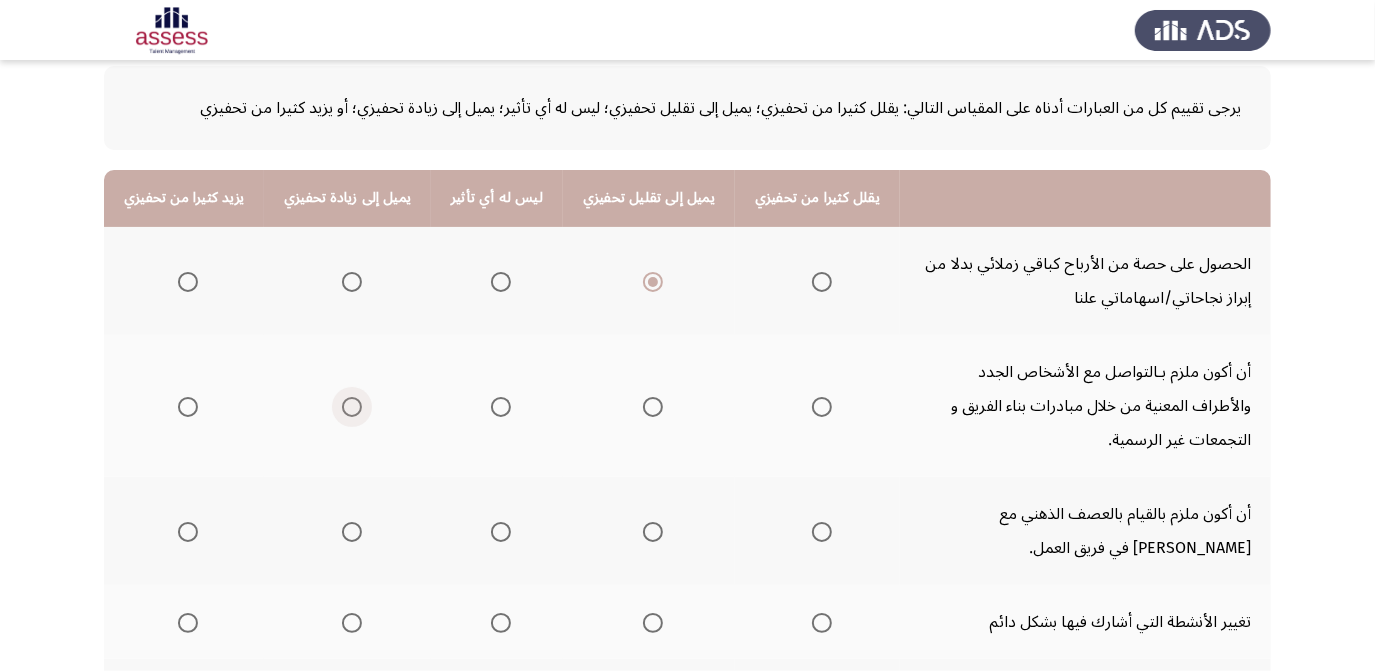 click at bounding box center [352, 407] 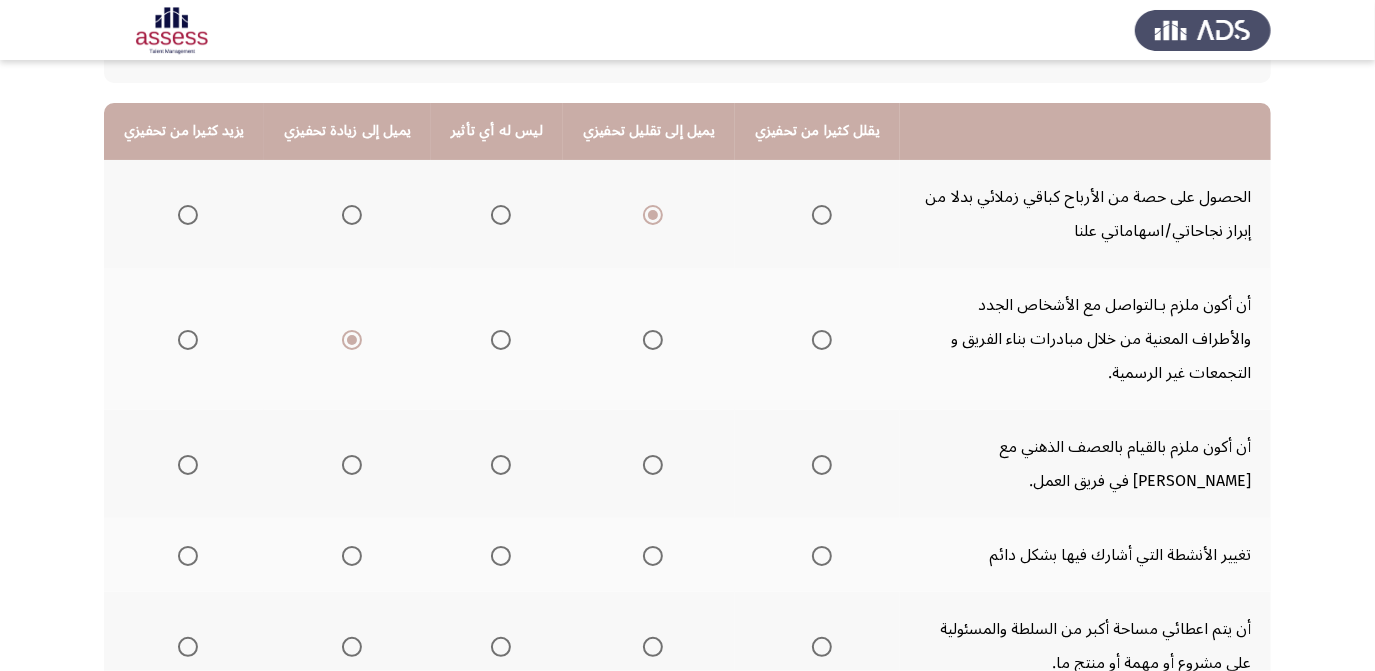 scroll, scrollTop: 173, scrollLeft: 0, axis: vertical 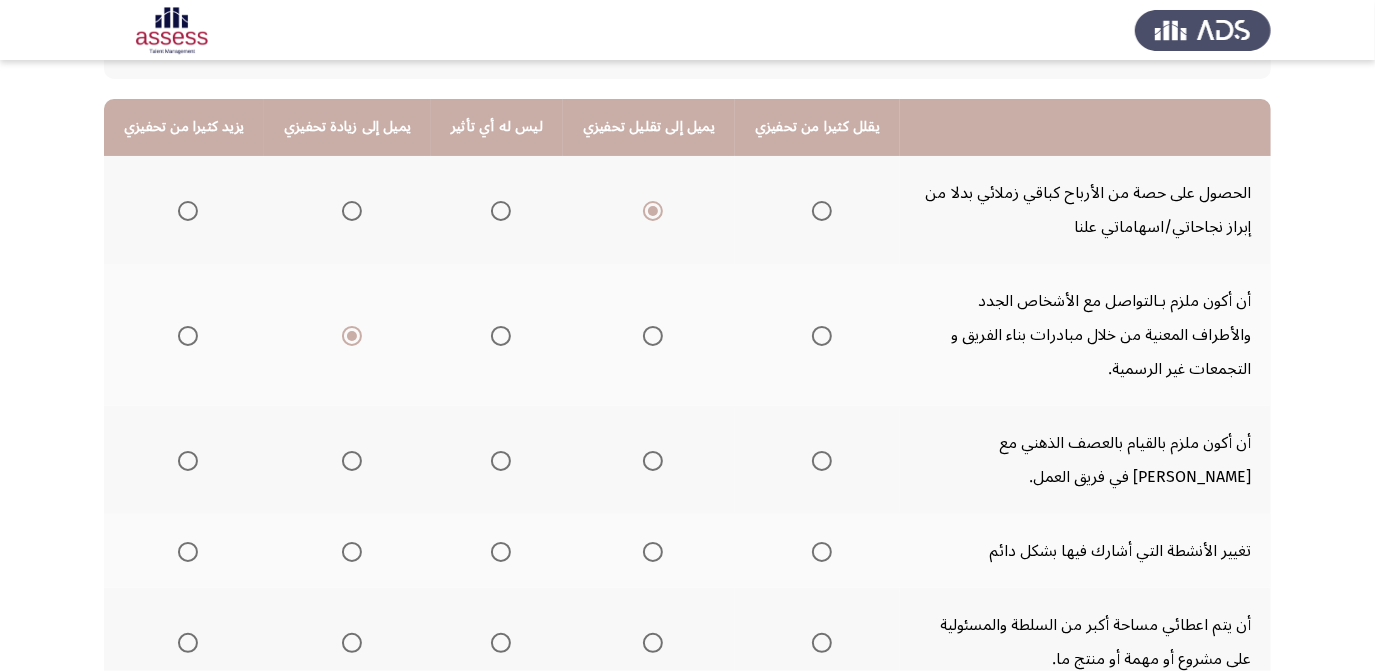 click at bounding box center [352, 461] 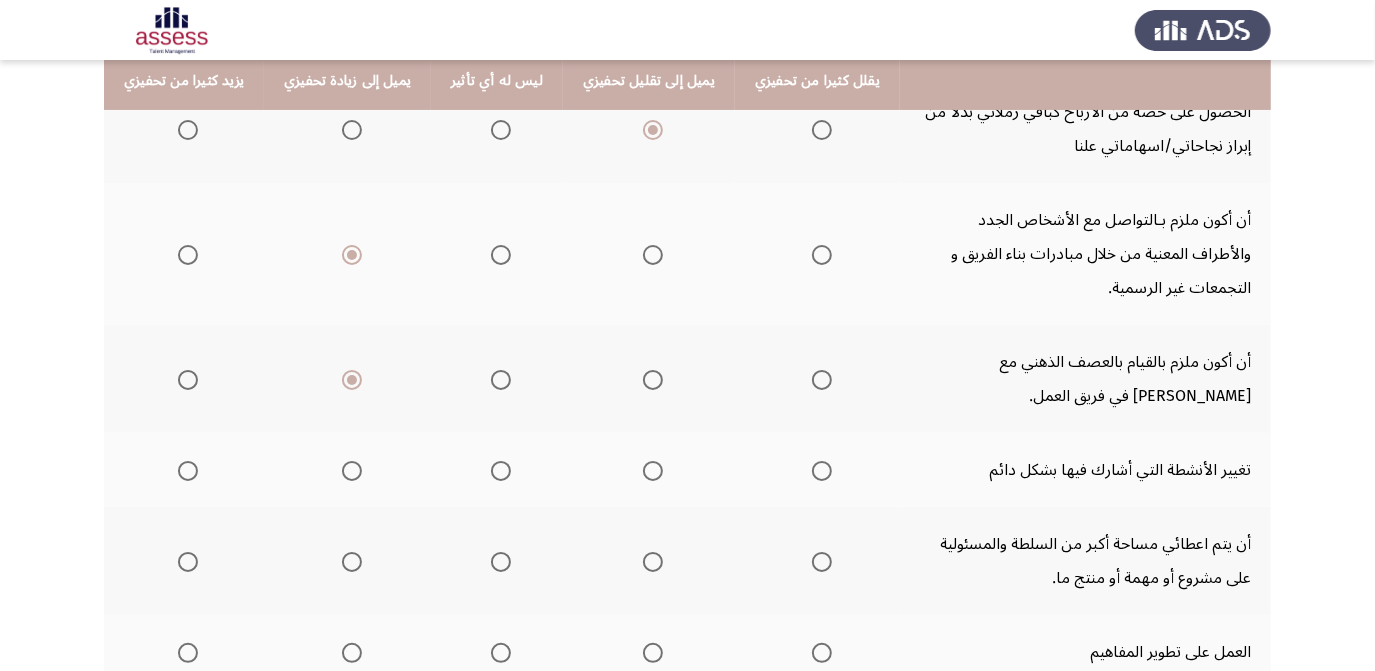scroll, scrollTop: 291, scrollLeft: 0, axis: vertical 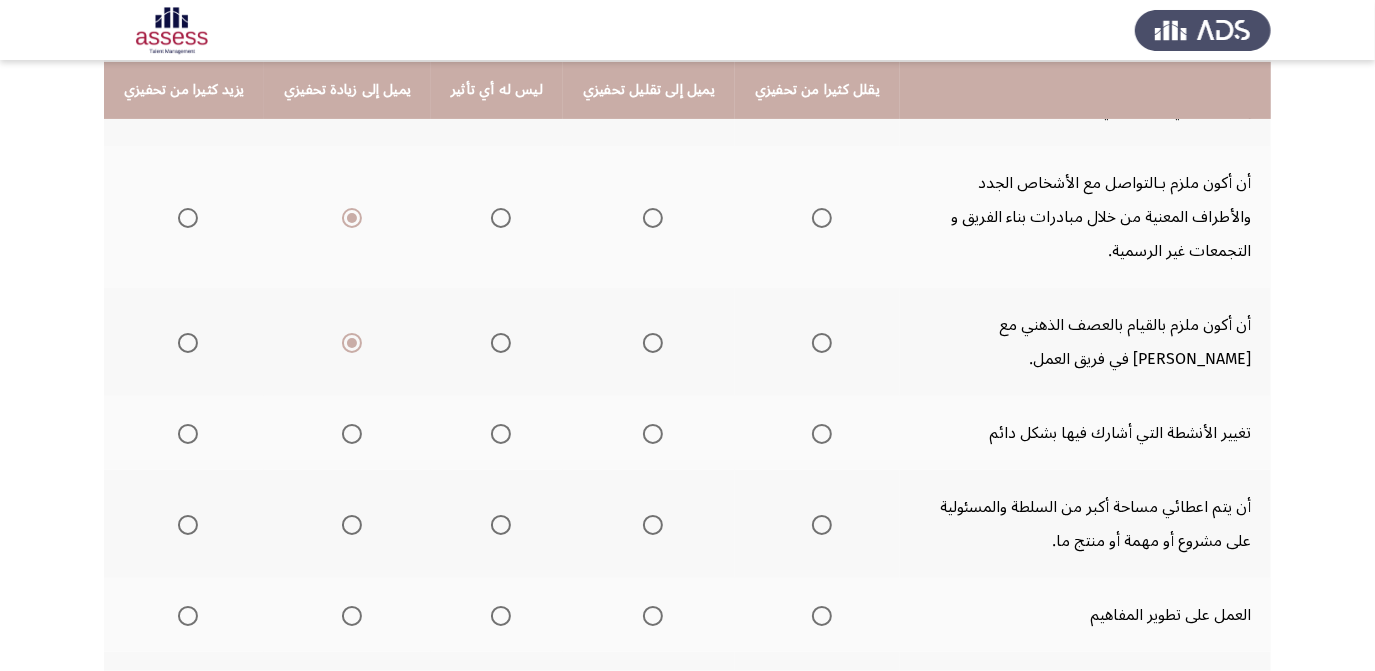 click at bounding box center (352, 434) 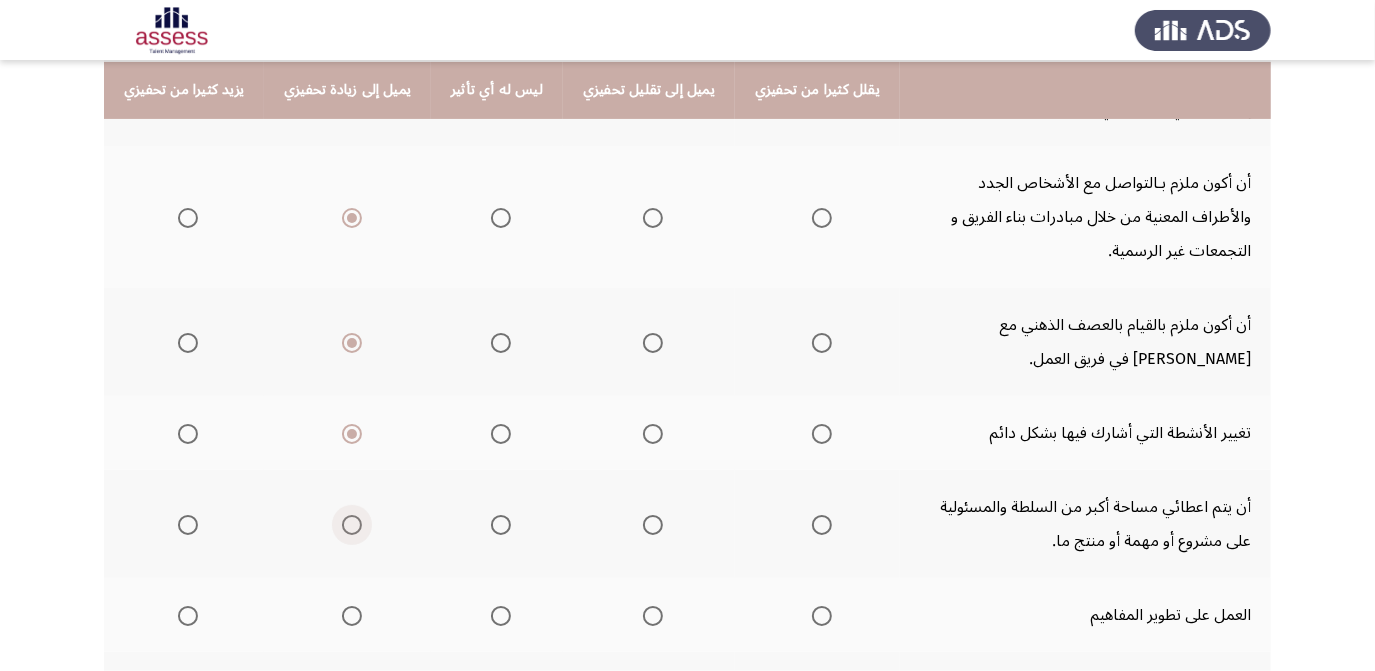 click at bounding box center (352, 525) 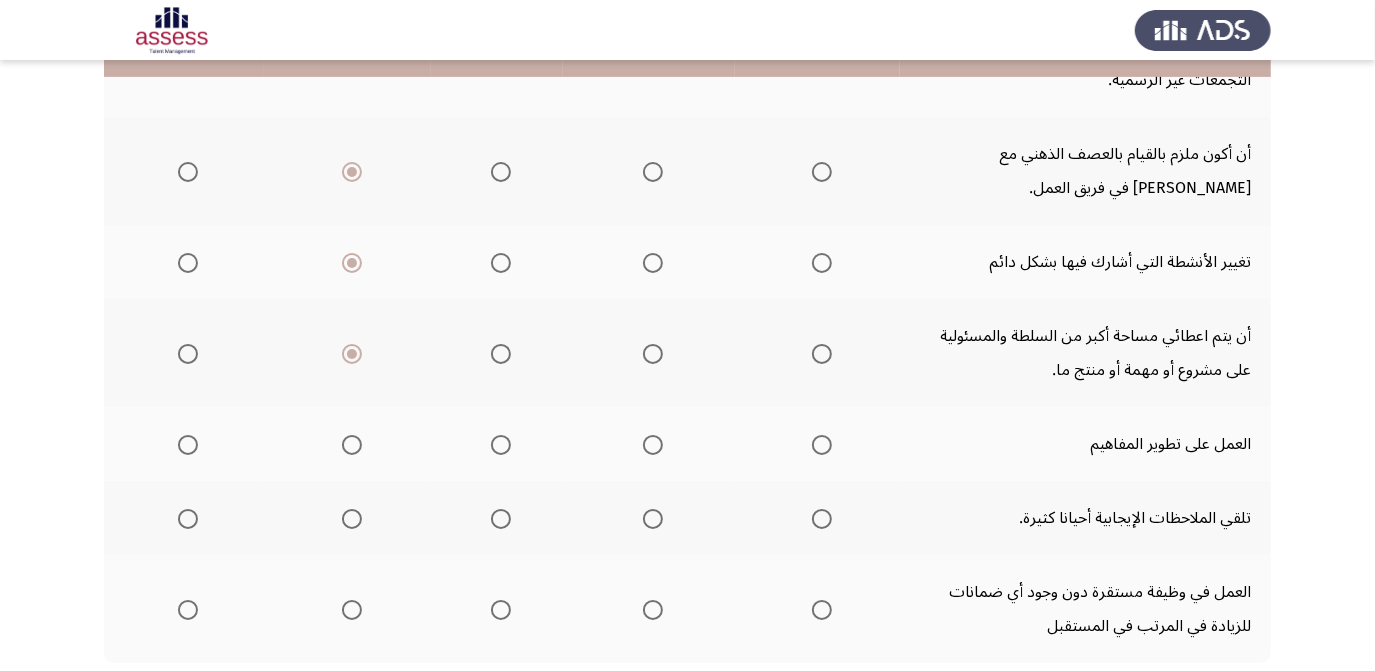scroll, scrollTop: 463, scrollLeft: 0, axis: vertical 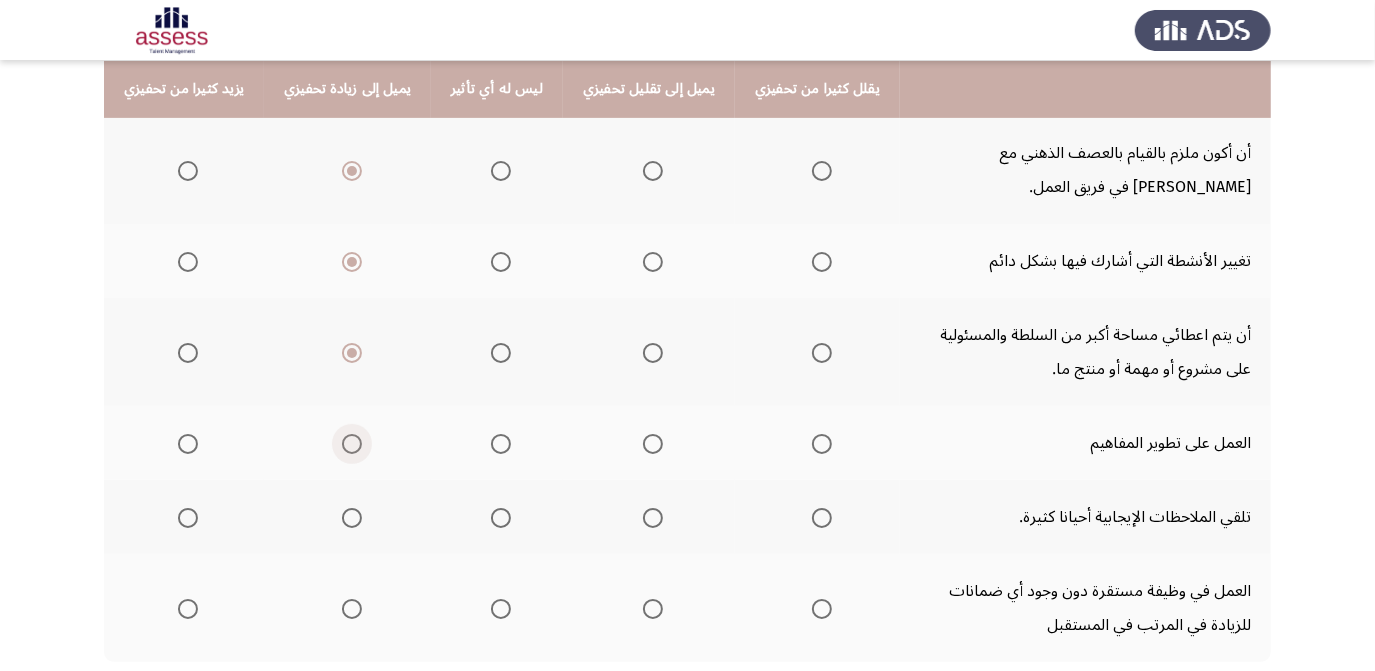 click at bounding box center [352, 444] 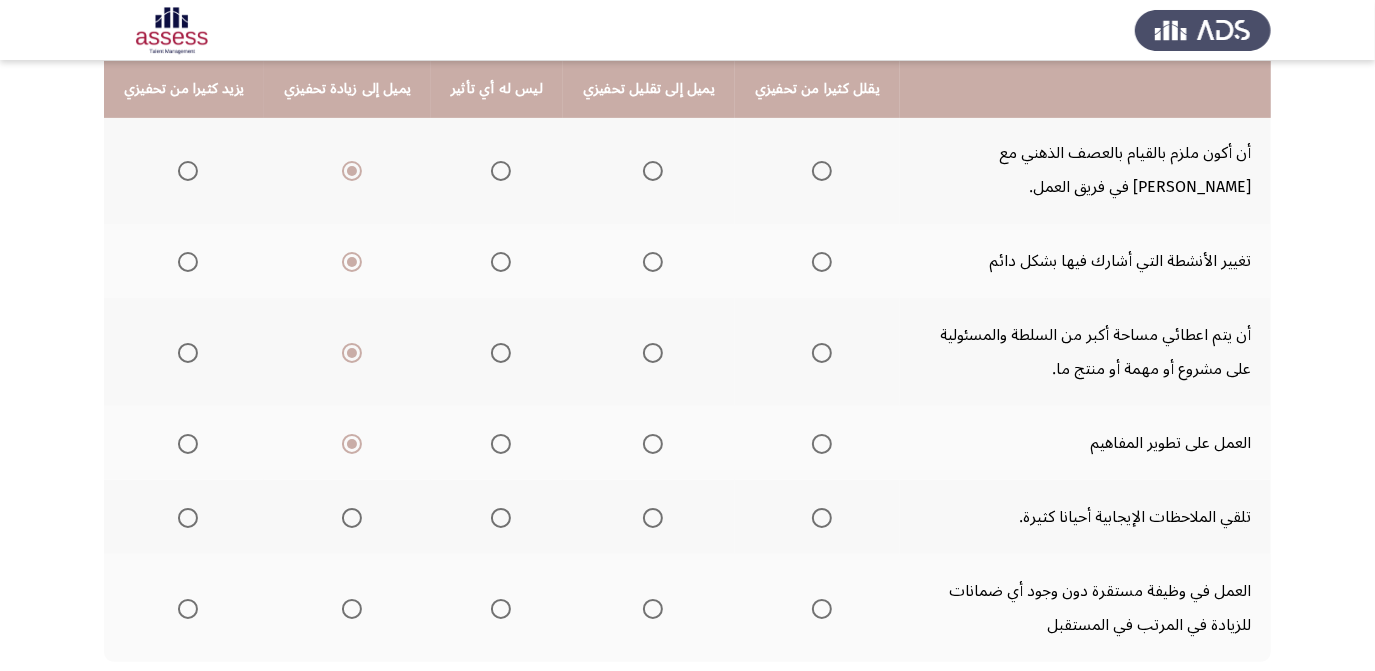 click at bounding box center [188, 518] 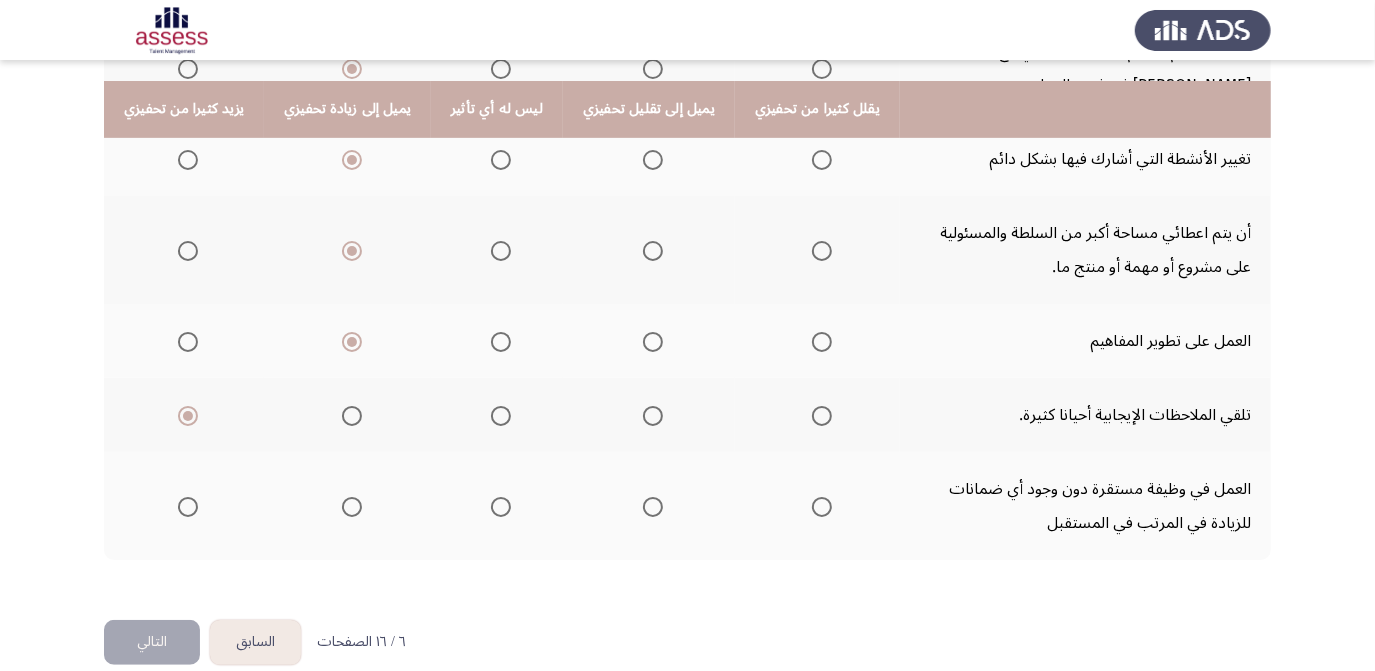 scroll, scrollTop: 585, scrollLeft: 0, axis: vertical 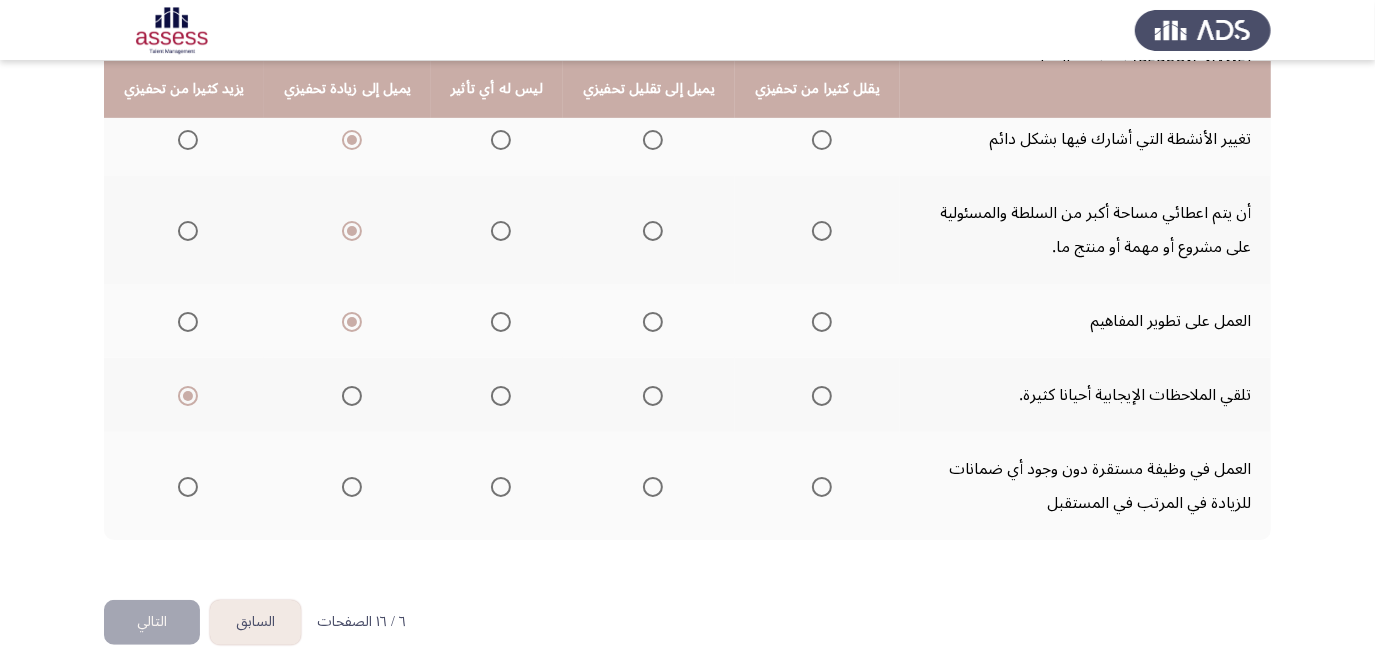 click at bounding box center (501, 487) 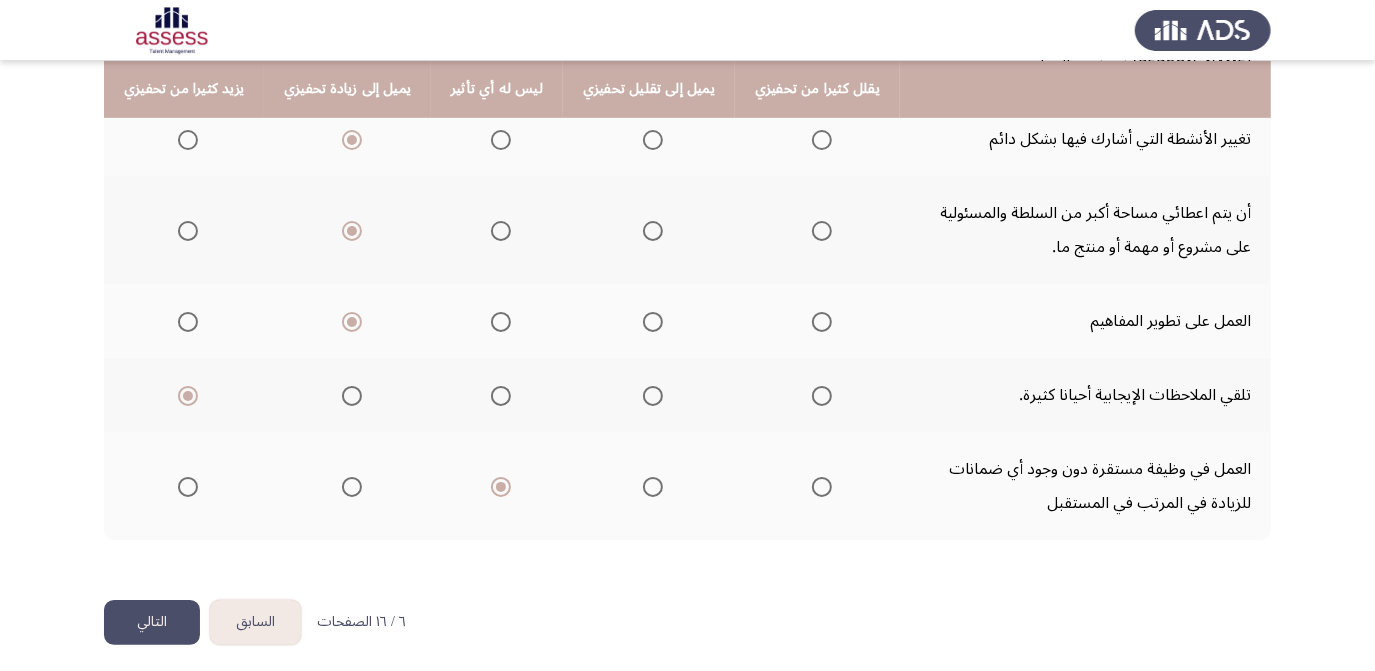 click on "التالي" 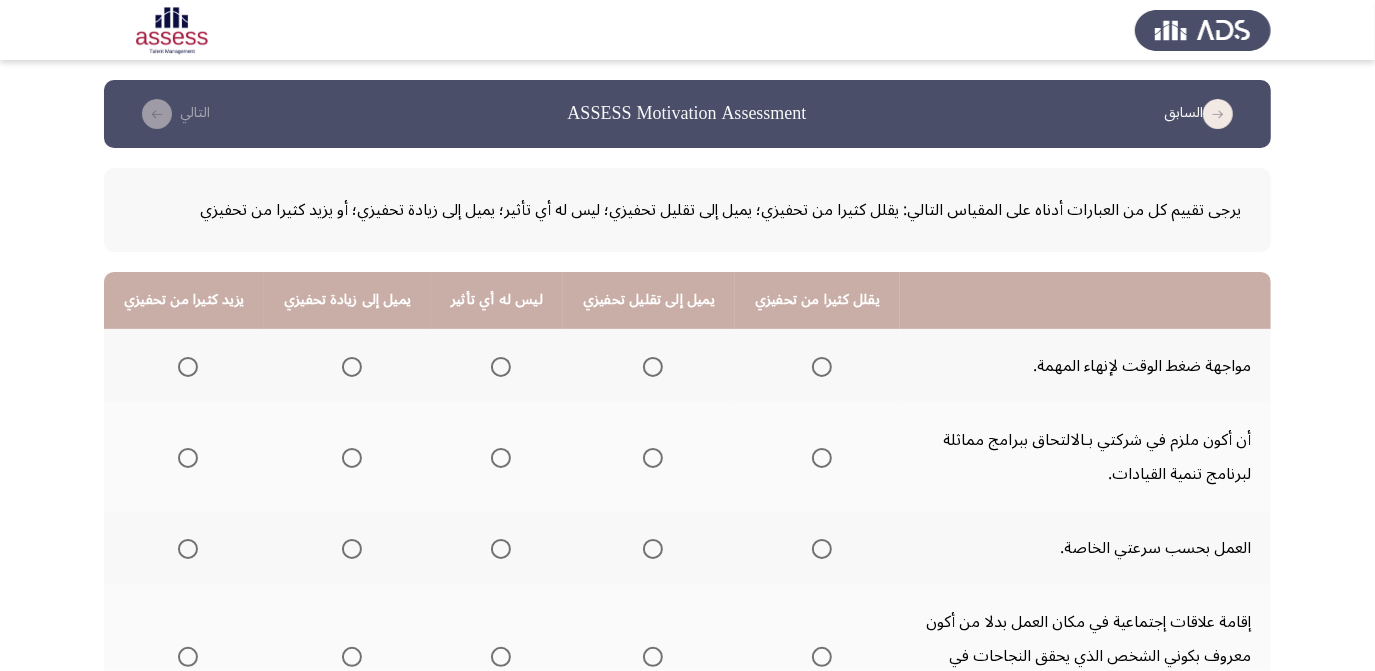 click at bounding box center (501, 367) 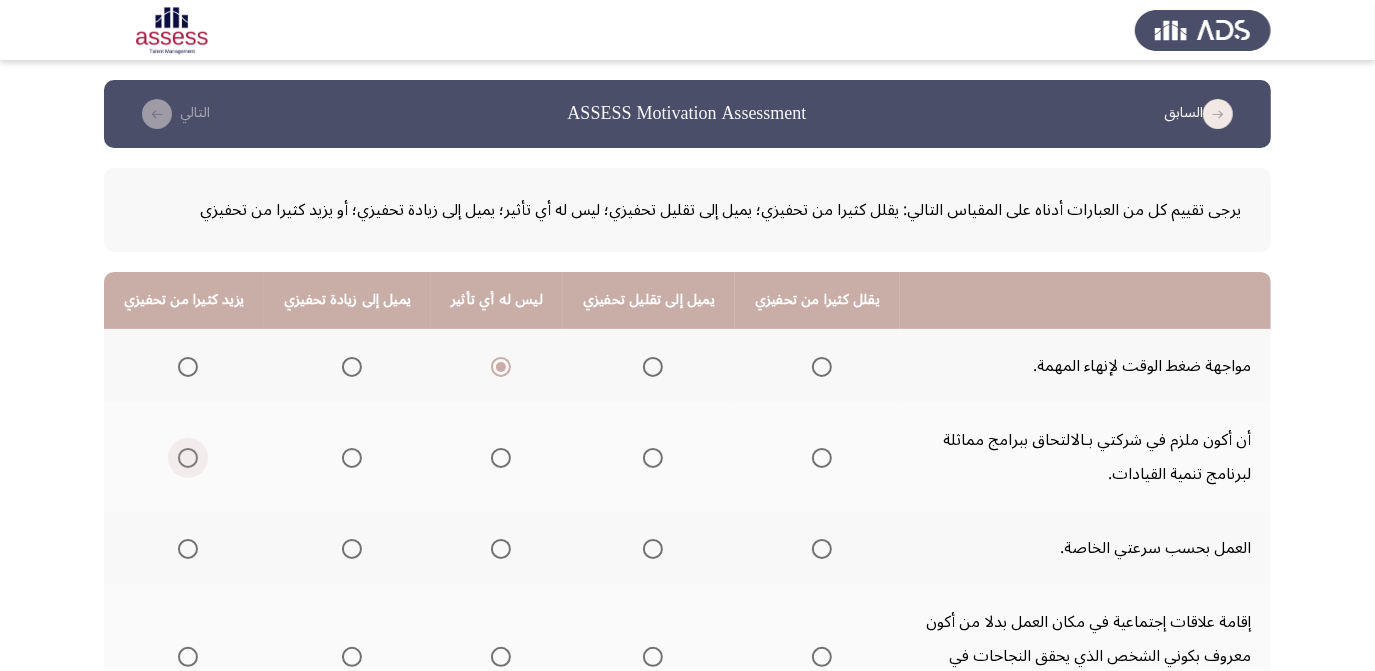 click at bounding box center [188, 458] 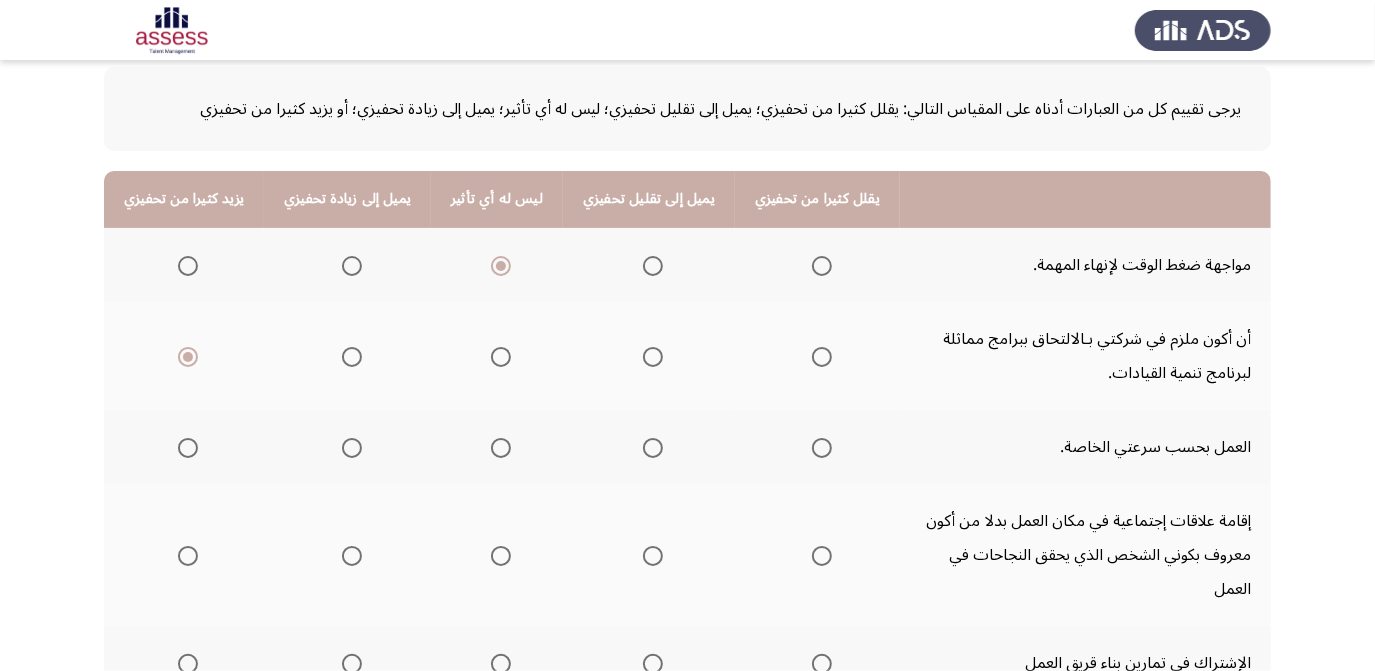 scroll, scrollTop: 142, scrollLeft: 0, axis: vertical 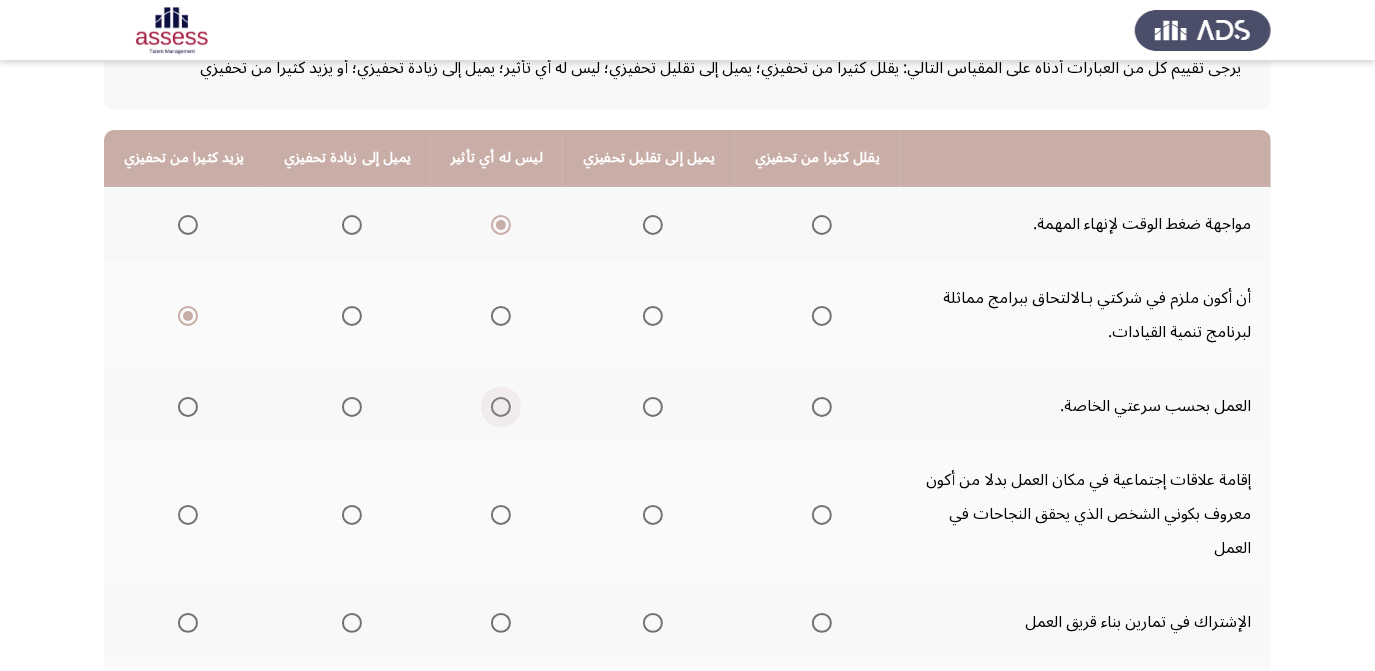 click at bounding box center [501, 407] 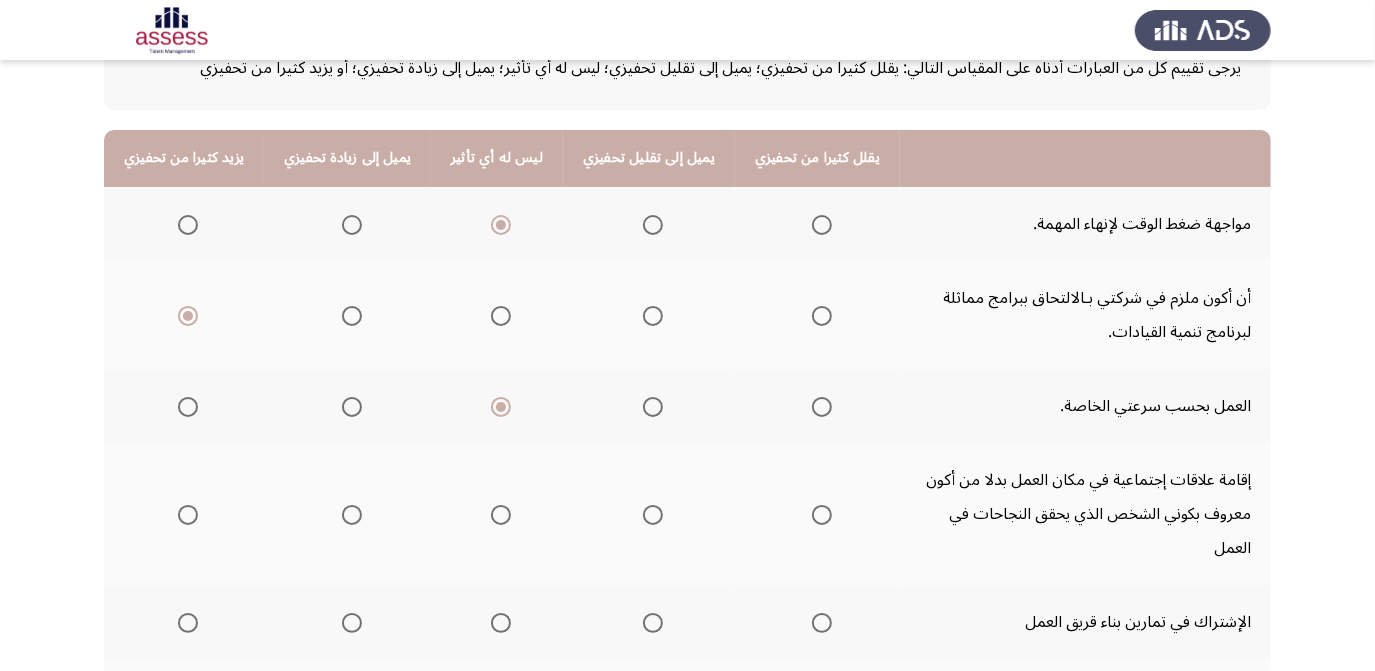 click at bounding box center [501, 515] 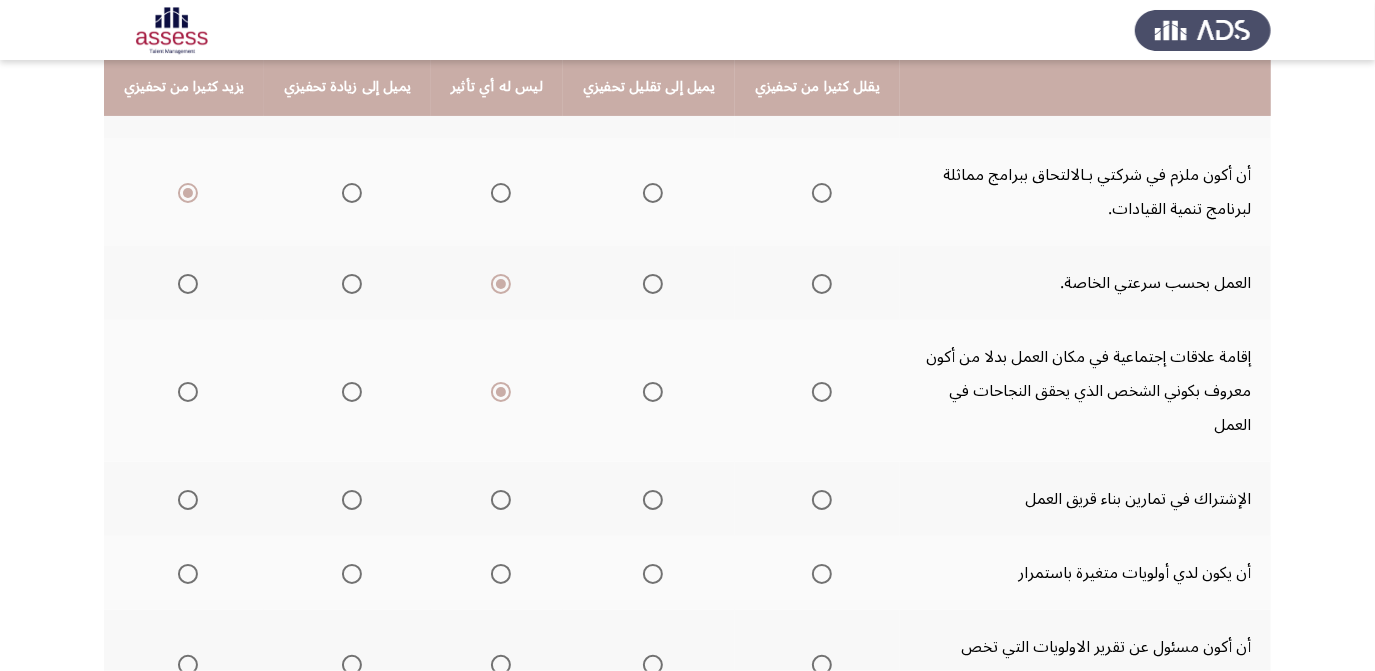 scroll, scrollTop: 266, scrollLeft: 0, axis: vertical 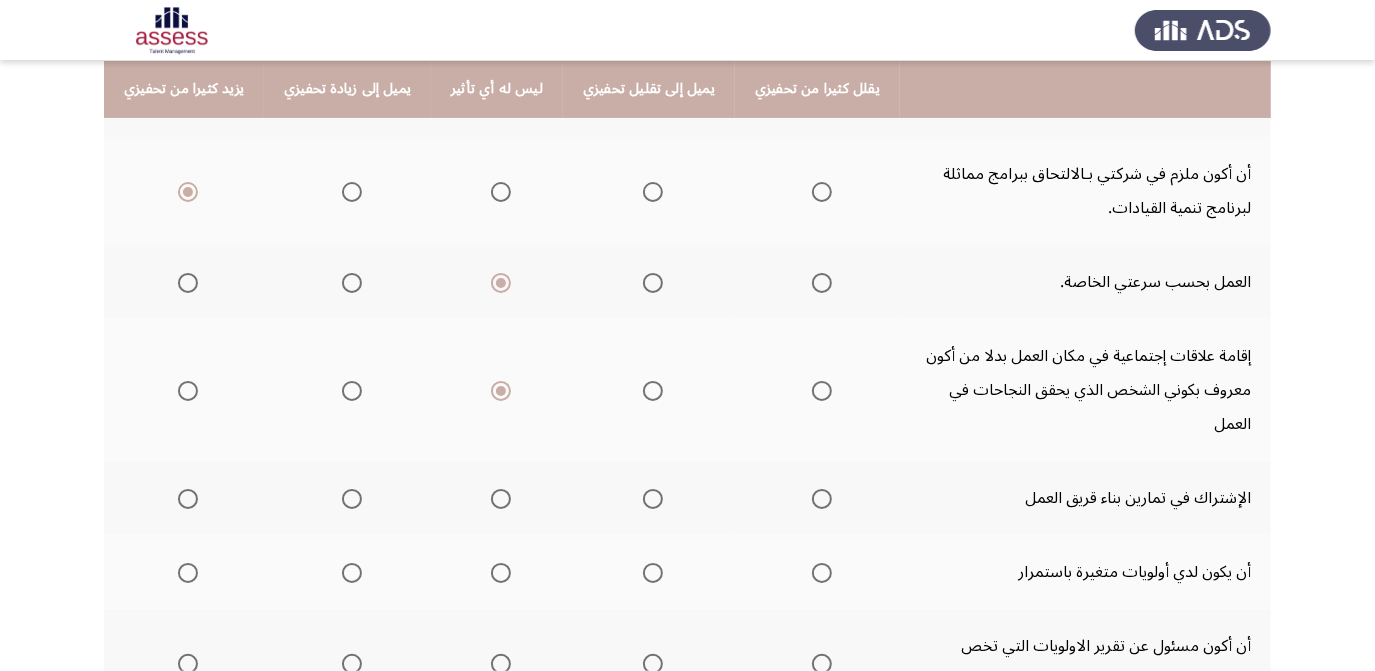 click at bounding box center [352, 499] 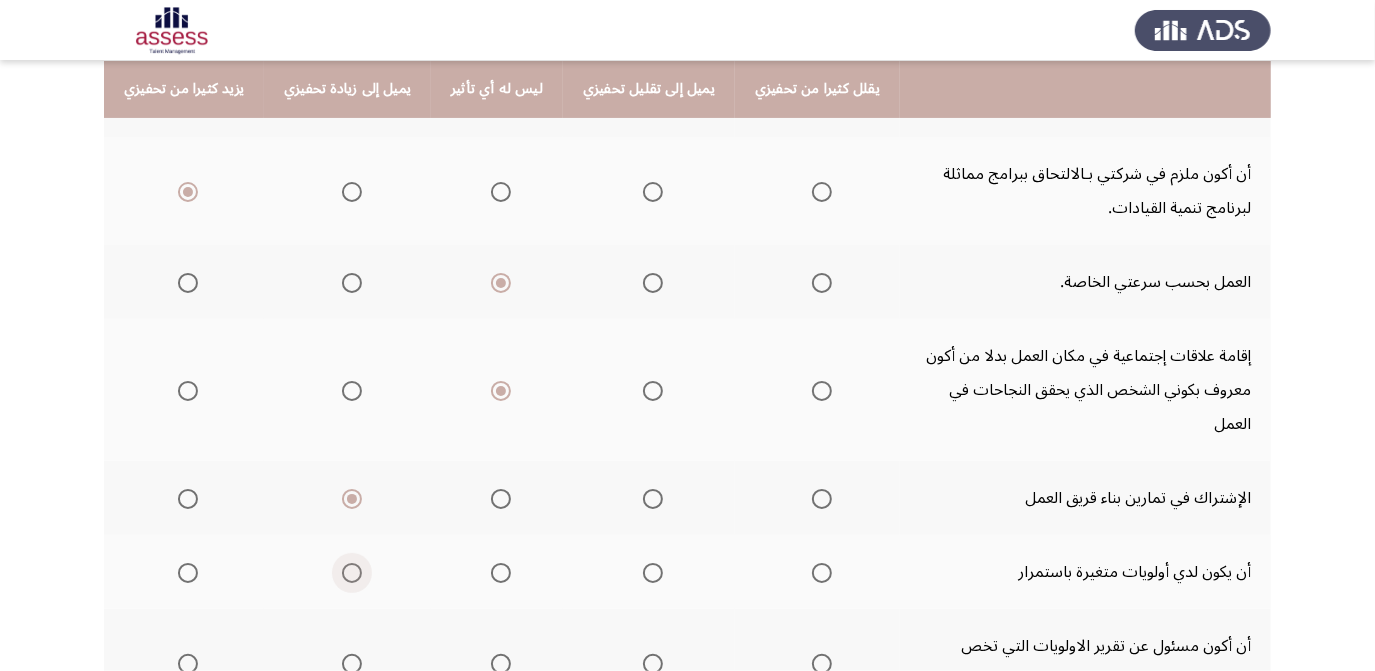 click at bounding box center [352, 573] 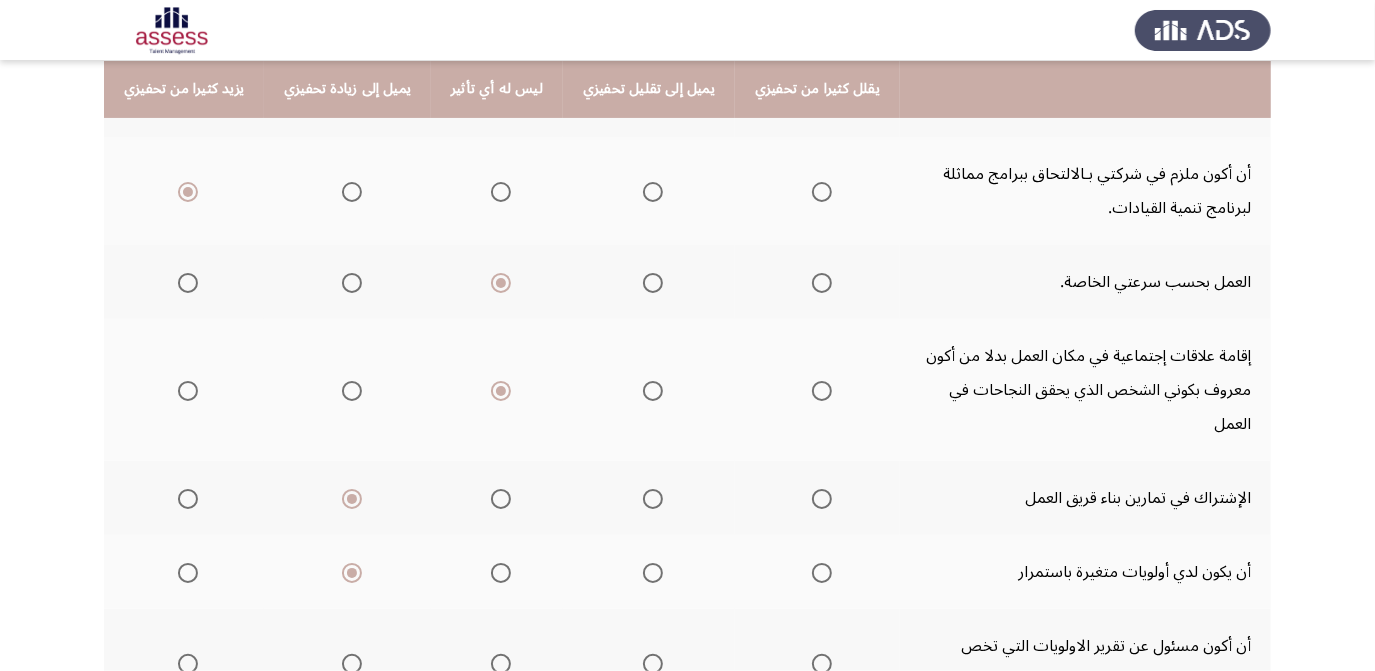 click at bounding box center [501, 573] 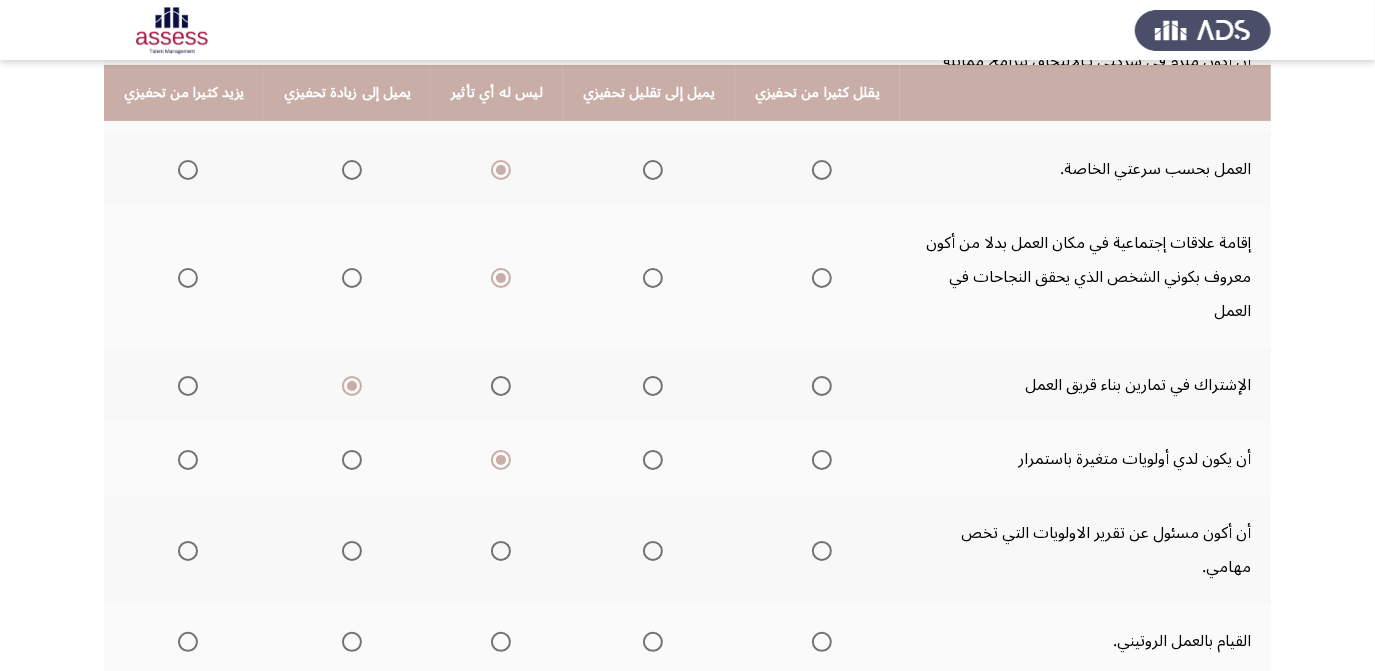 scroll, scrollTop: 382, scrollLeft: 0, axis: vertical 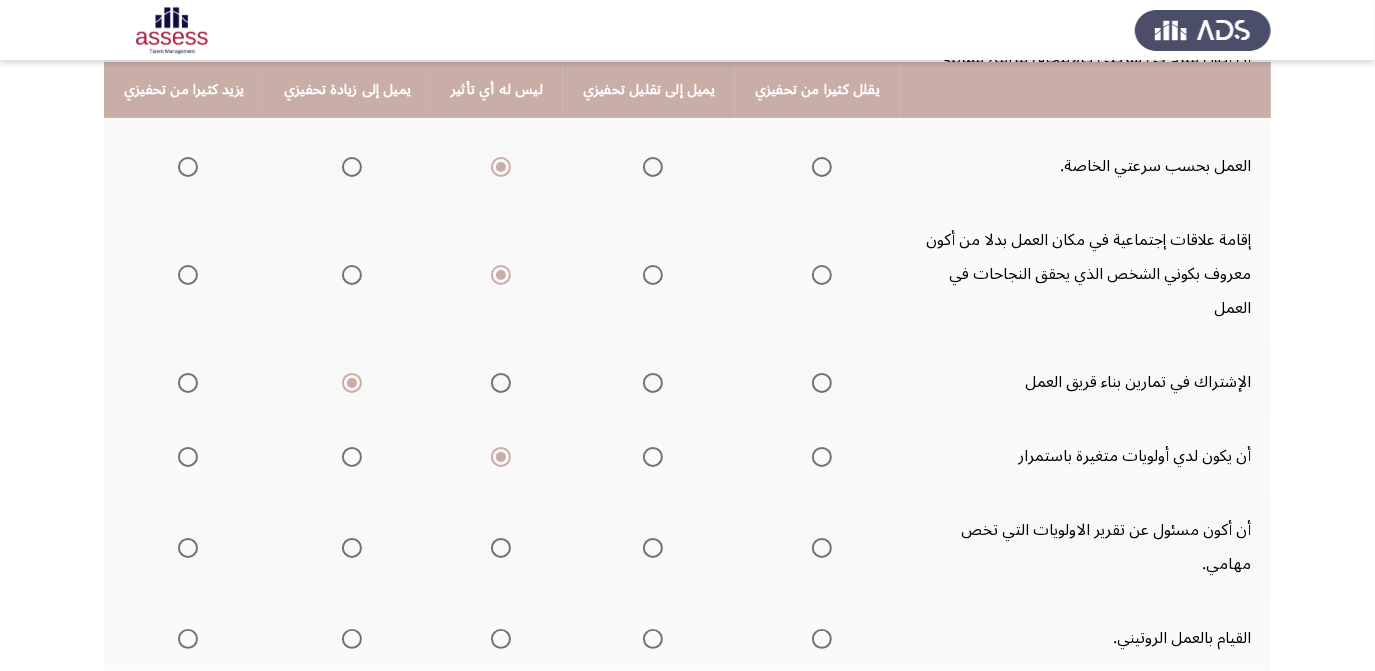 click at bounding box center [352, 548] 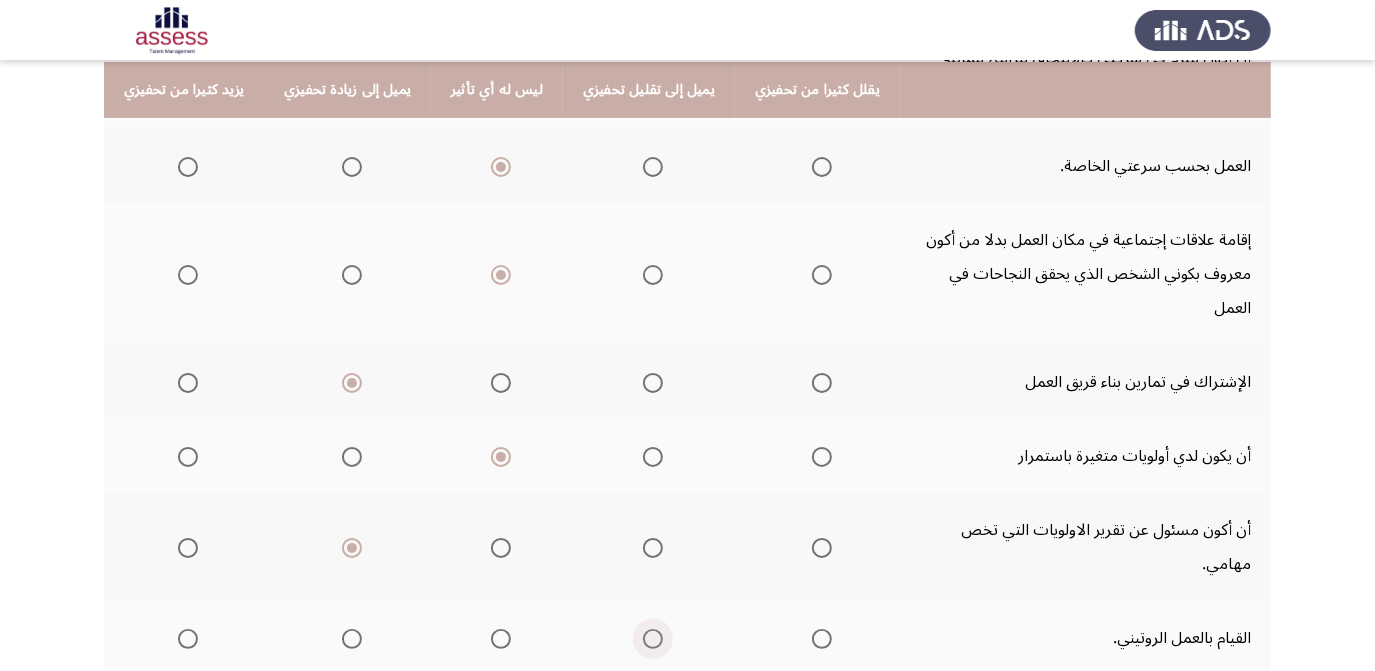 click at bounding box center (653, 639) 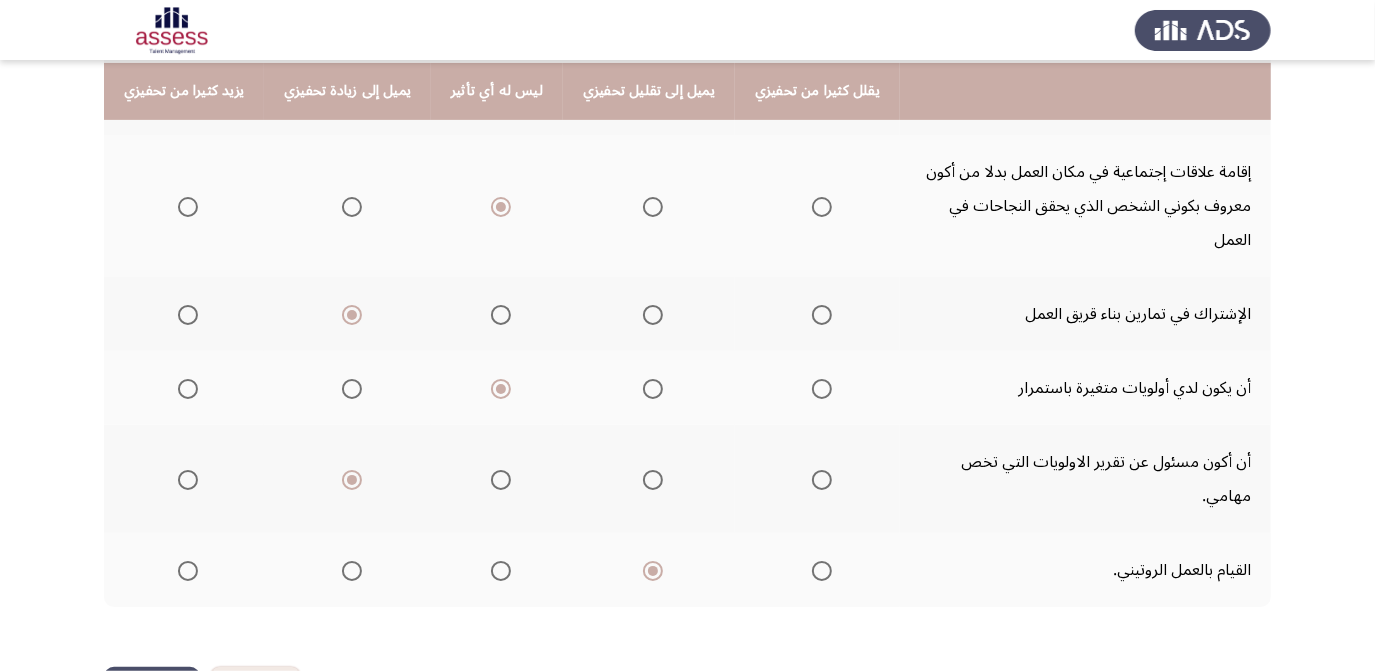 scroll, scrollTop: 451, scrollLeft: 0, axis: vertical 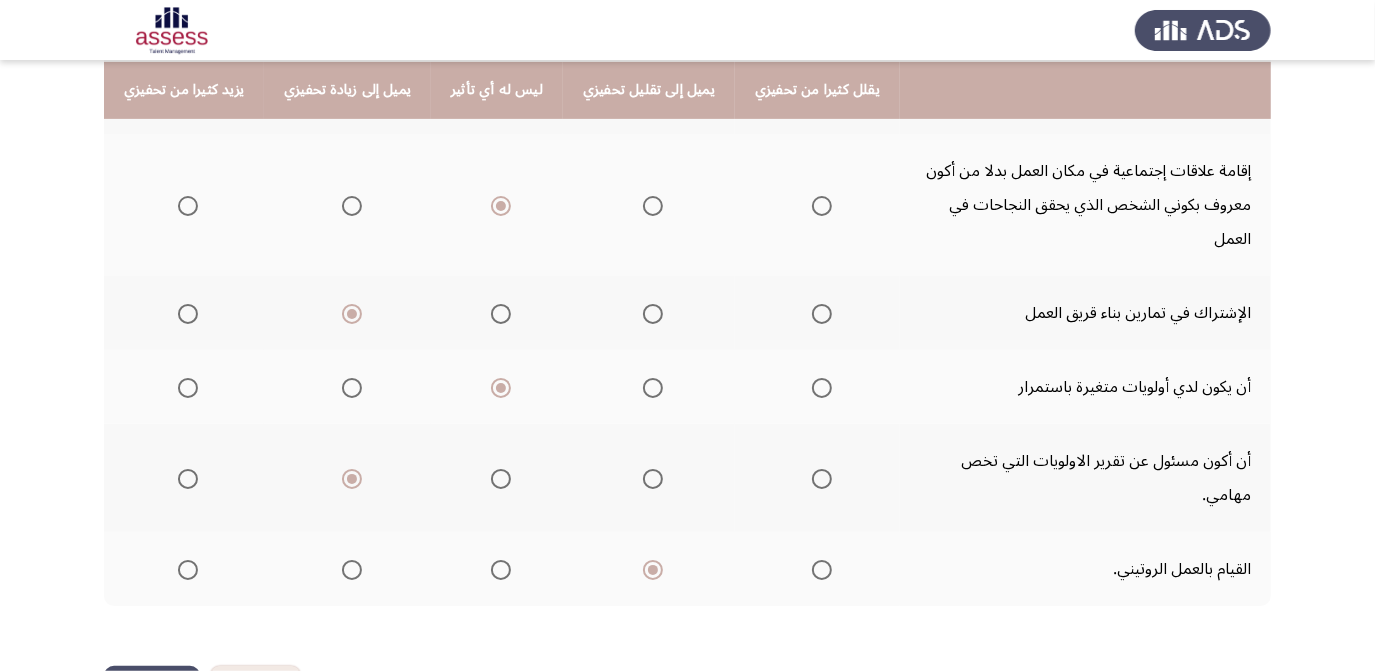 click on "التالي" 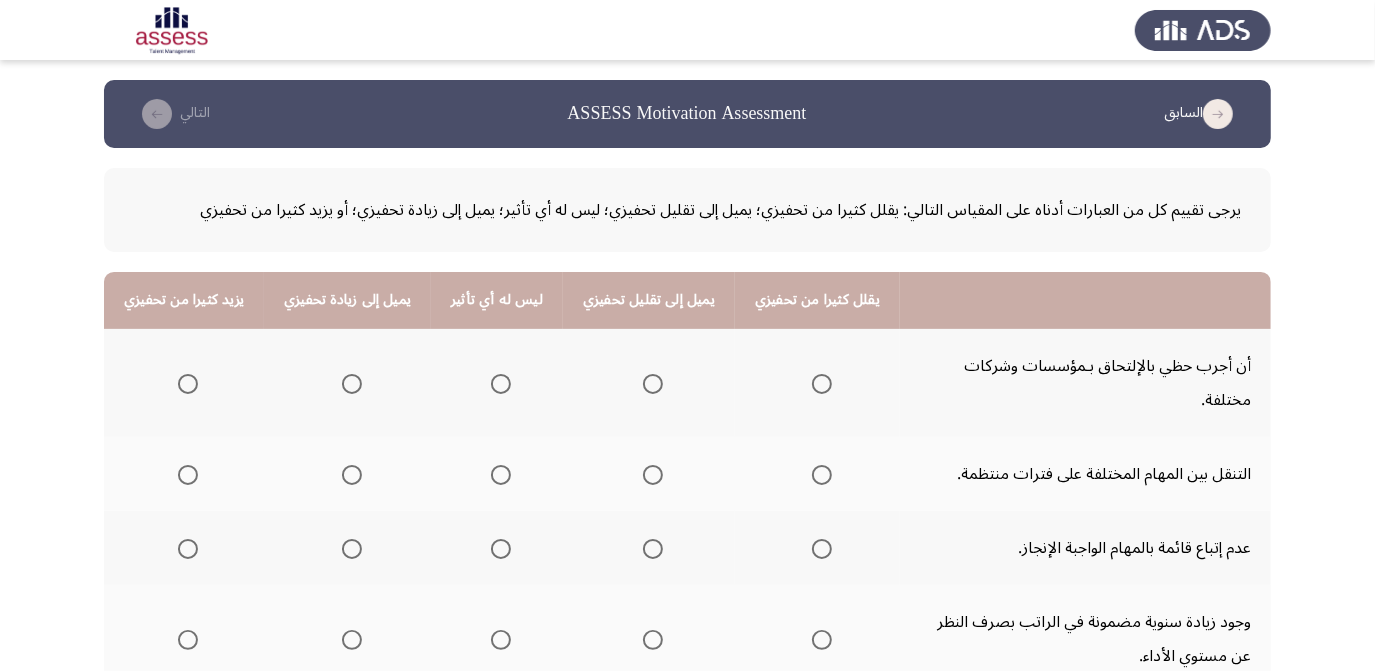 click at bounding box center [501, 384] 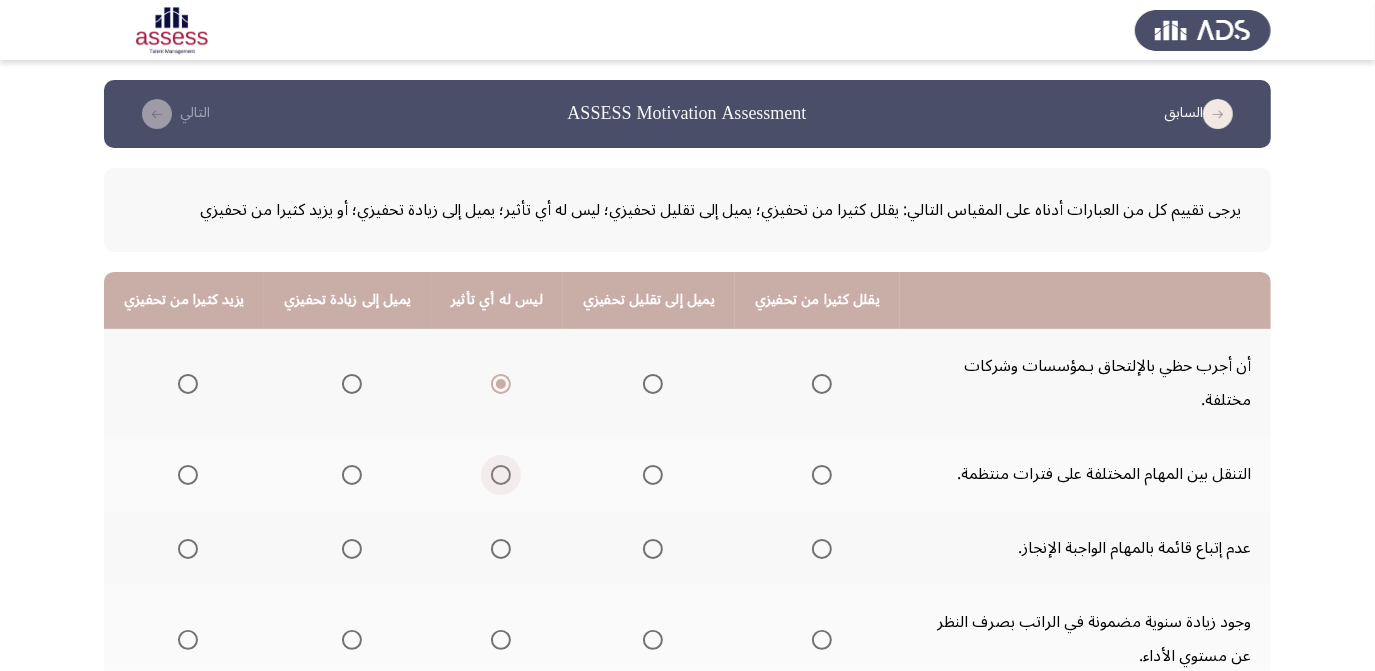 click at bounding box center (501, 475) 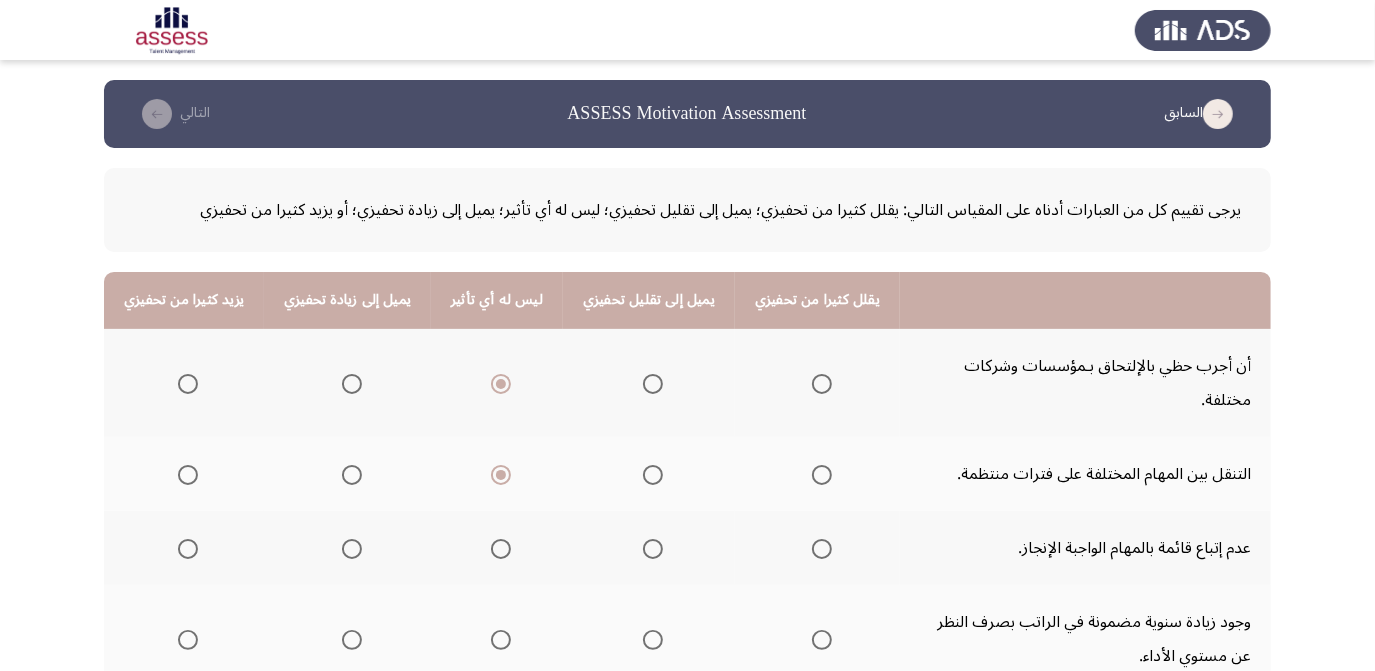 click at bounding box center (649, 549) 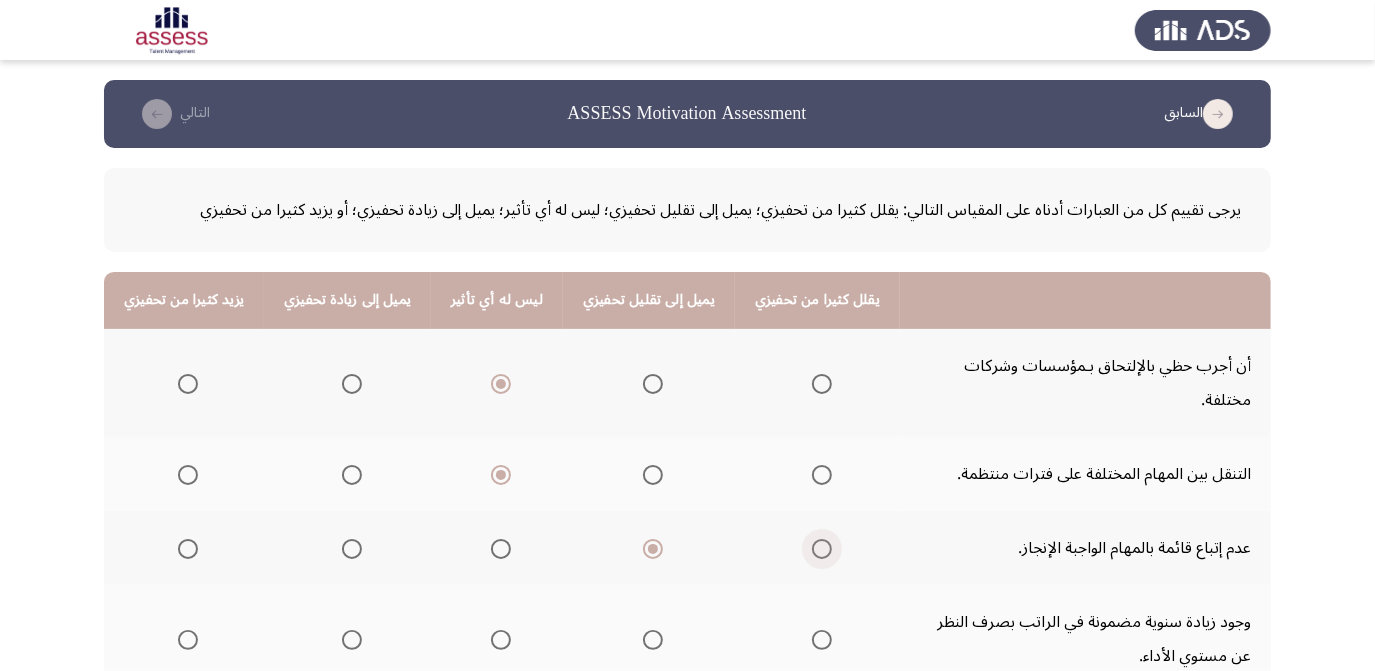 click at bounding box center [818, 549] 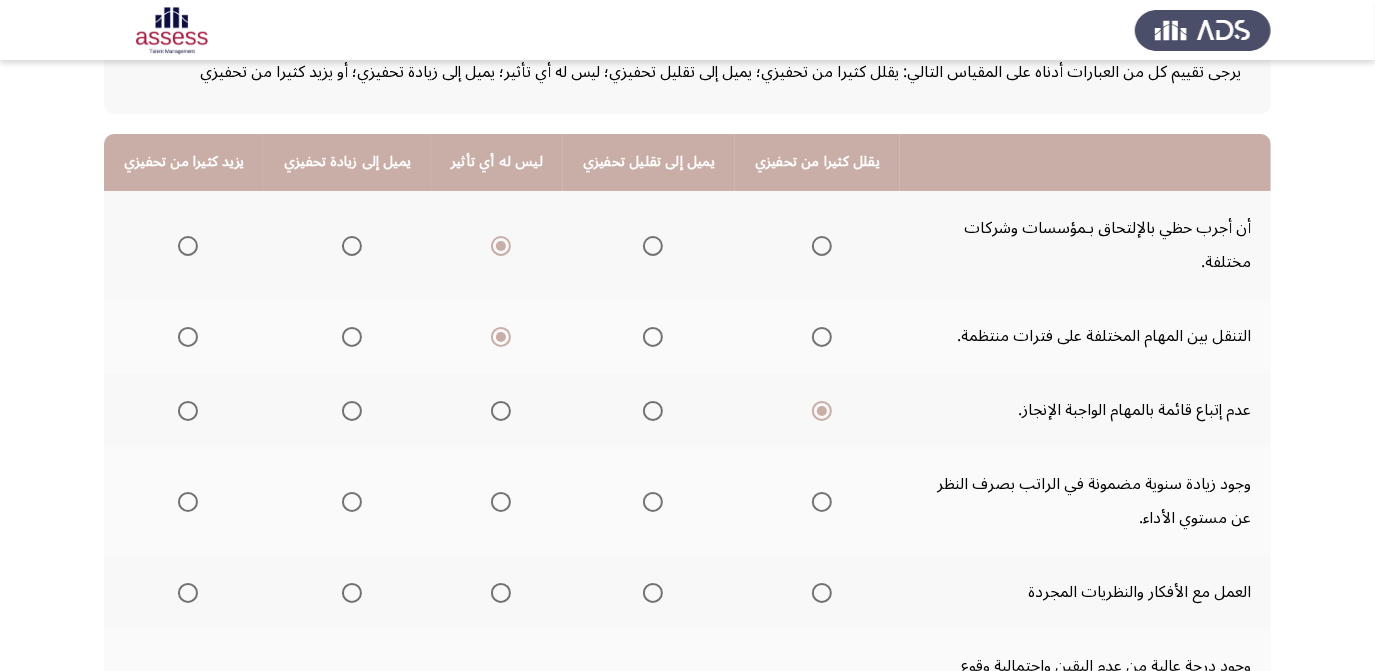scroll, scrollTop: 145, scrollLeft: 0, axis: vertical 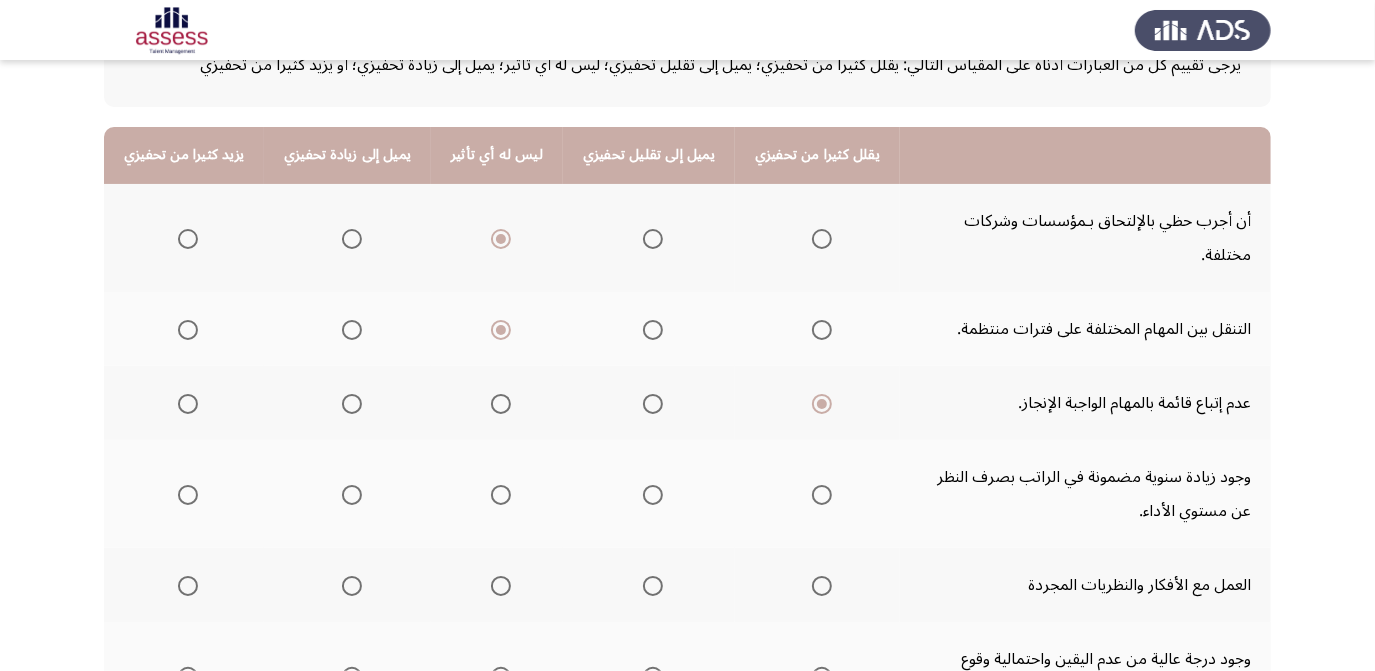 click at bounding box center (501, 495) 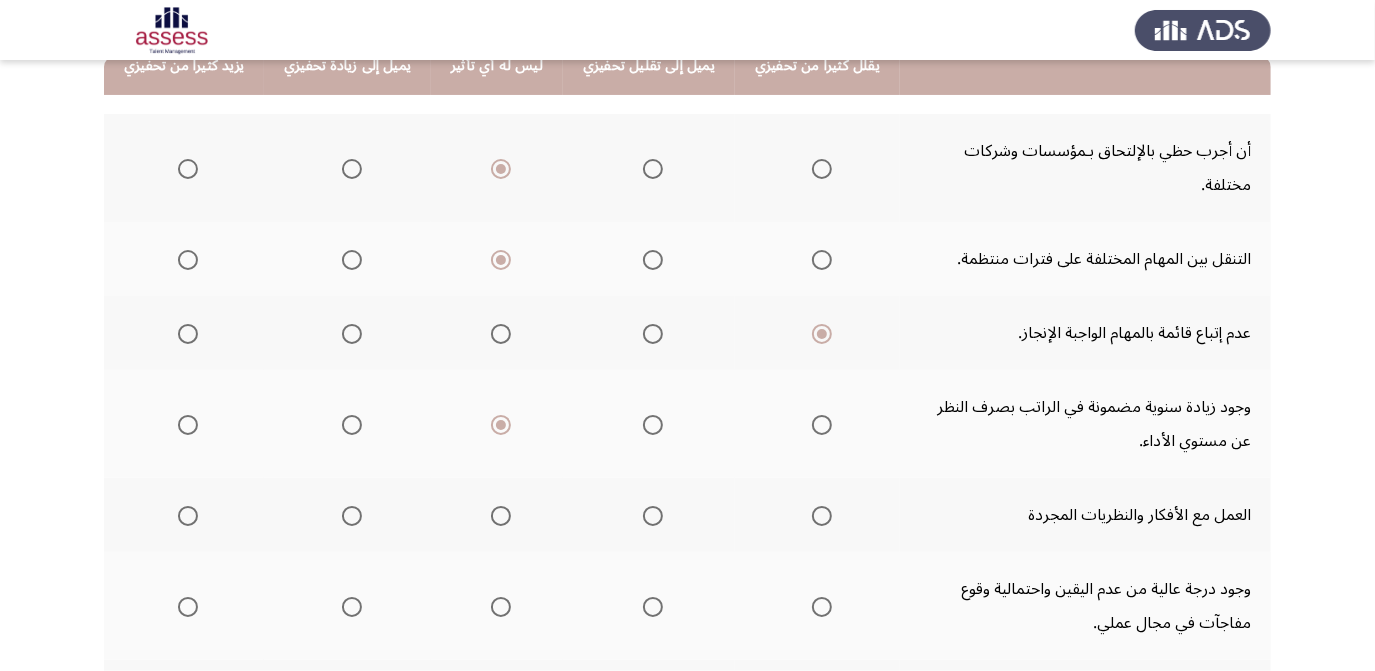 scroll, scrollTop: 238, scrollLeft: 0, axis: vertical 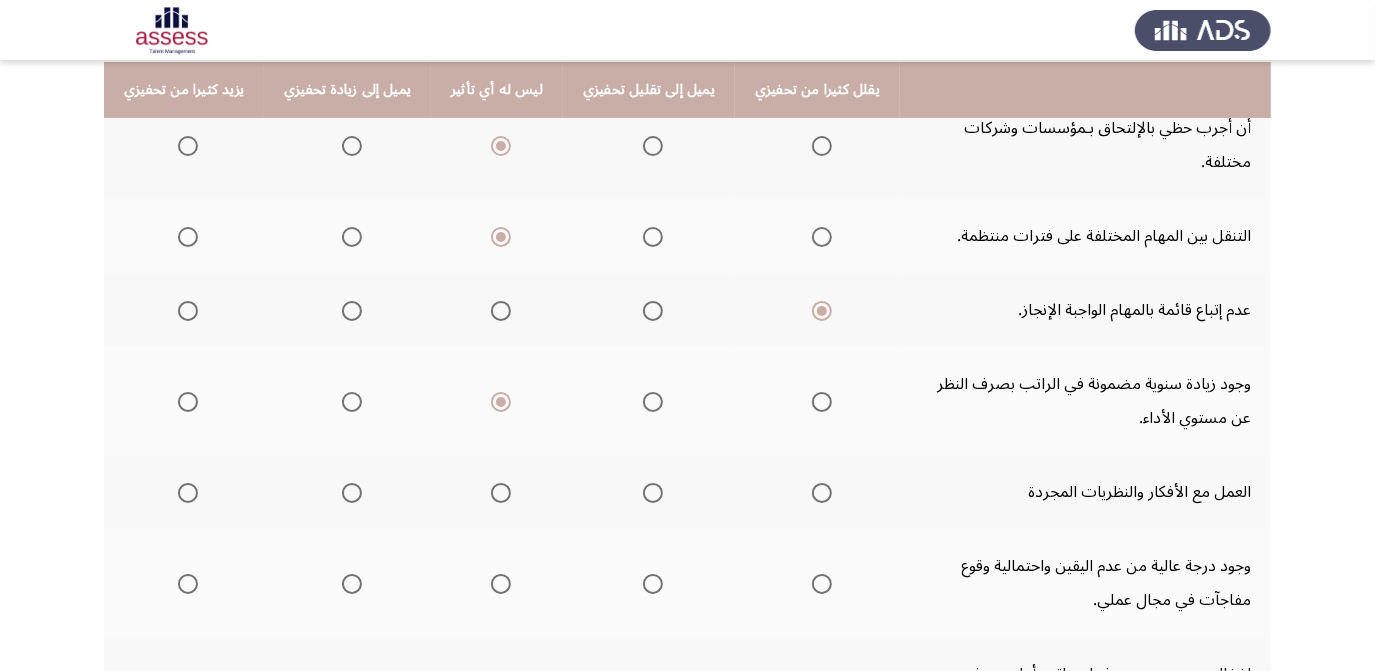 click at bounding box center (501, 493) 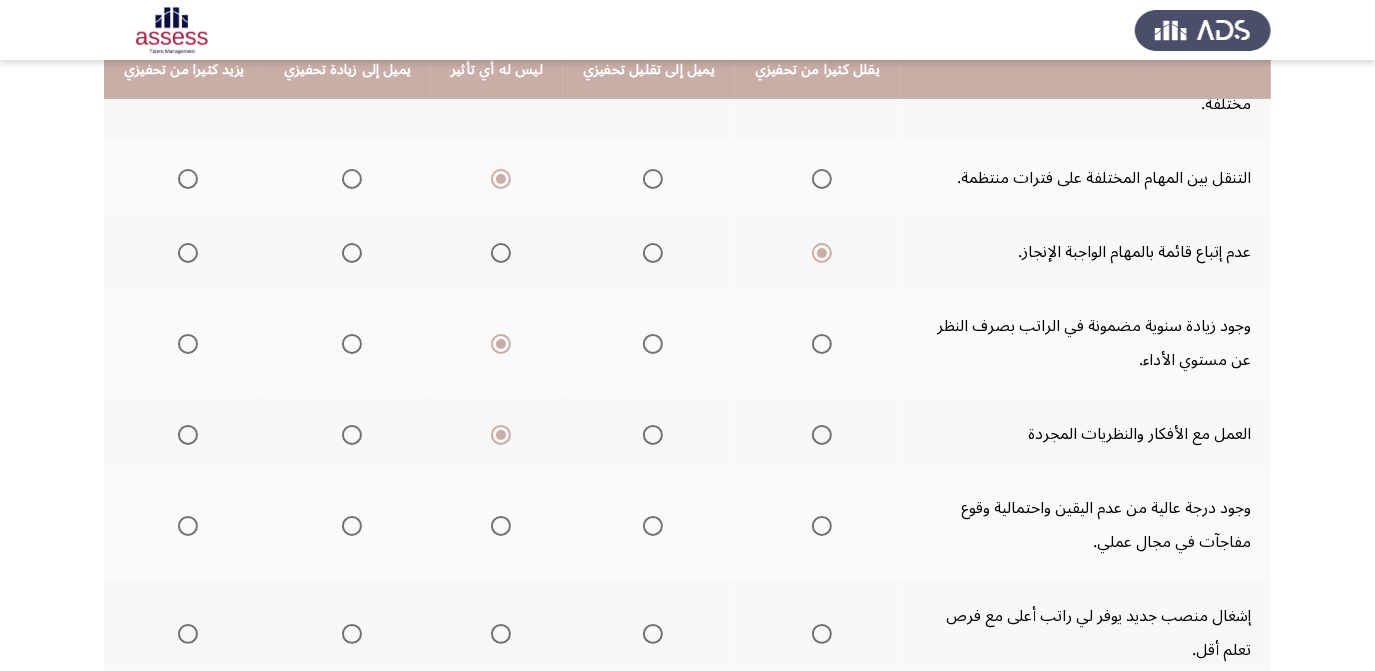 scroll, scrollTop: 309, scrollLeft: 0, axis: vertical 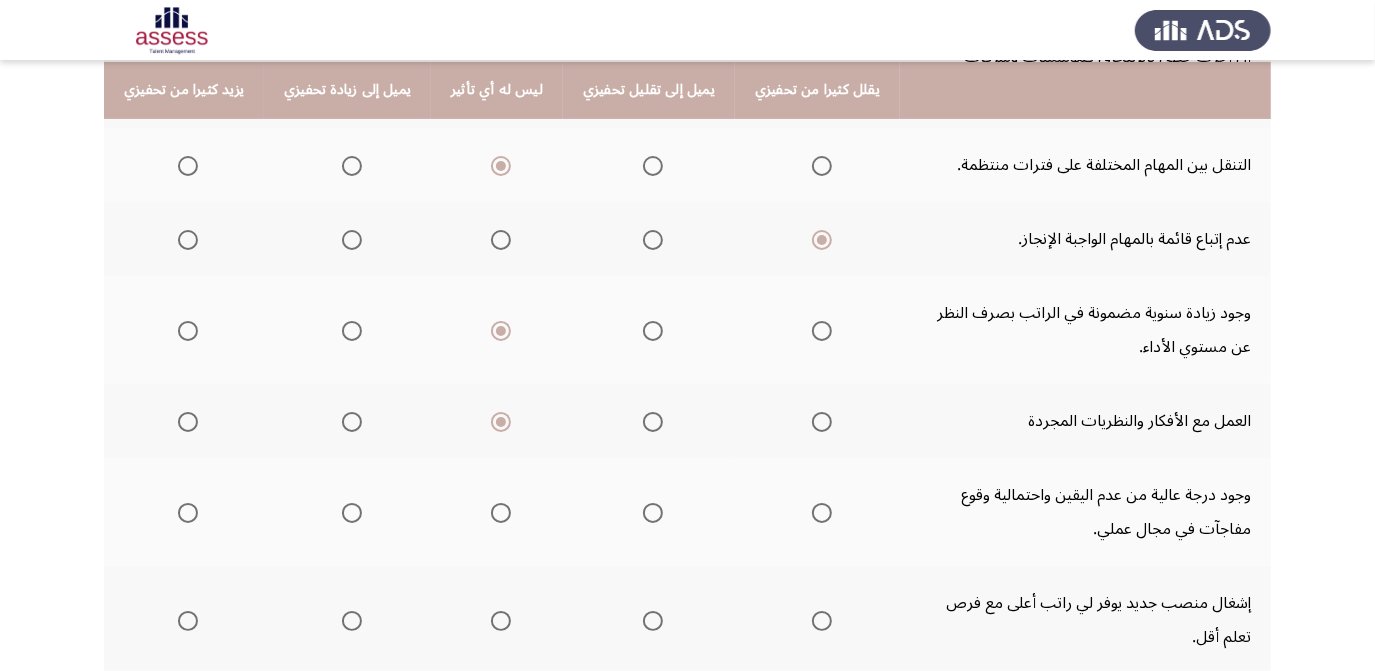 click at bounding box center (501, 513) 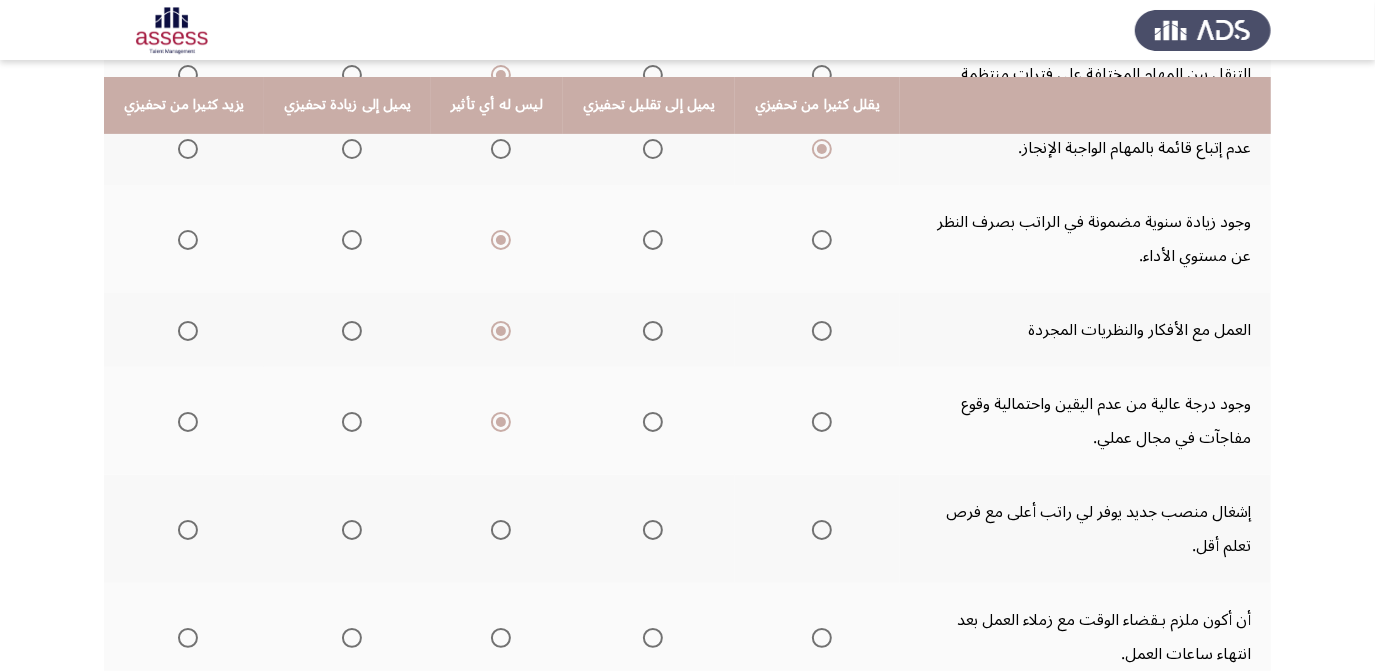 scroll, scrollTop: 416, scrollLeft: 0, axis: vertical 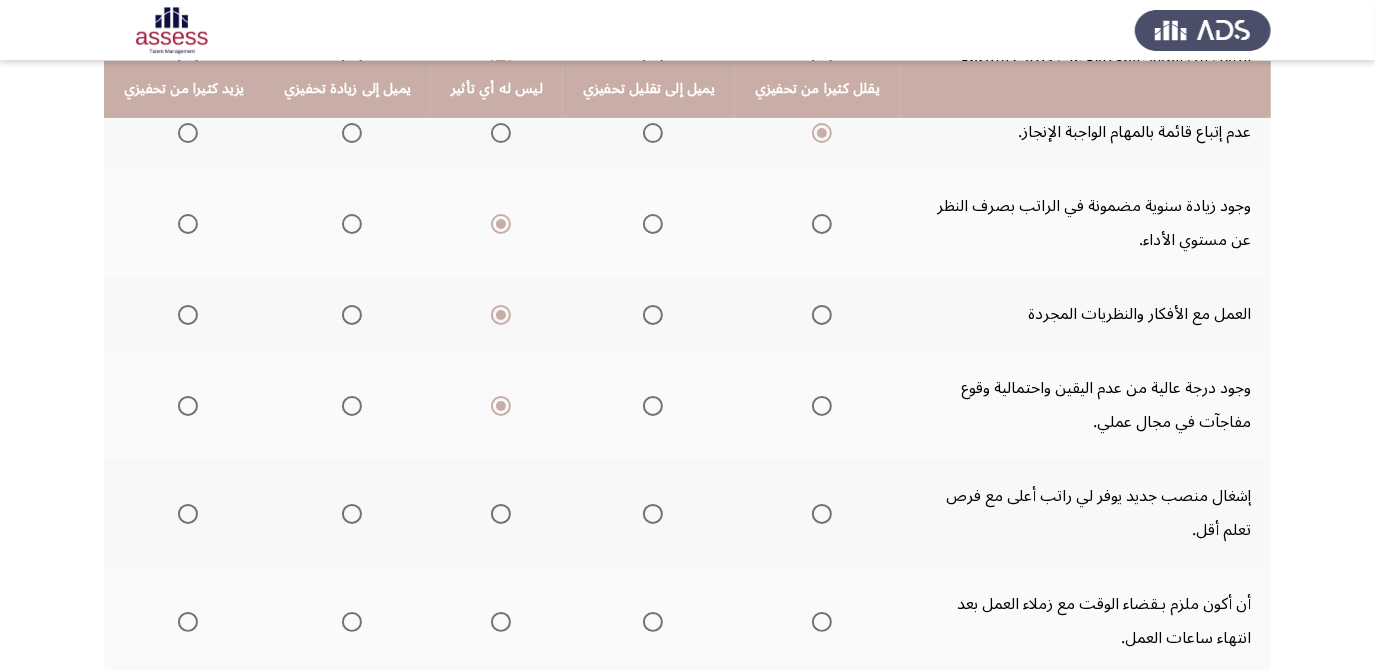 click at bounding box center (653, 514) 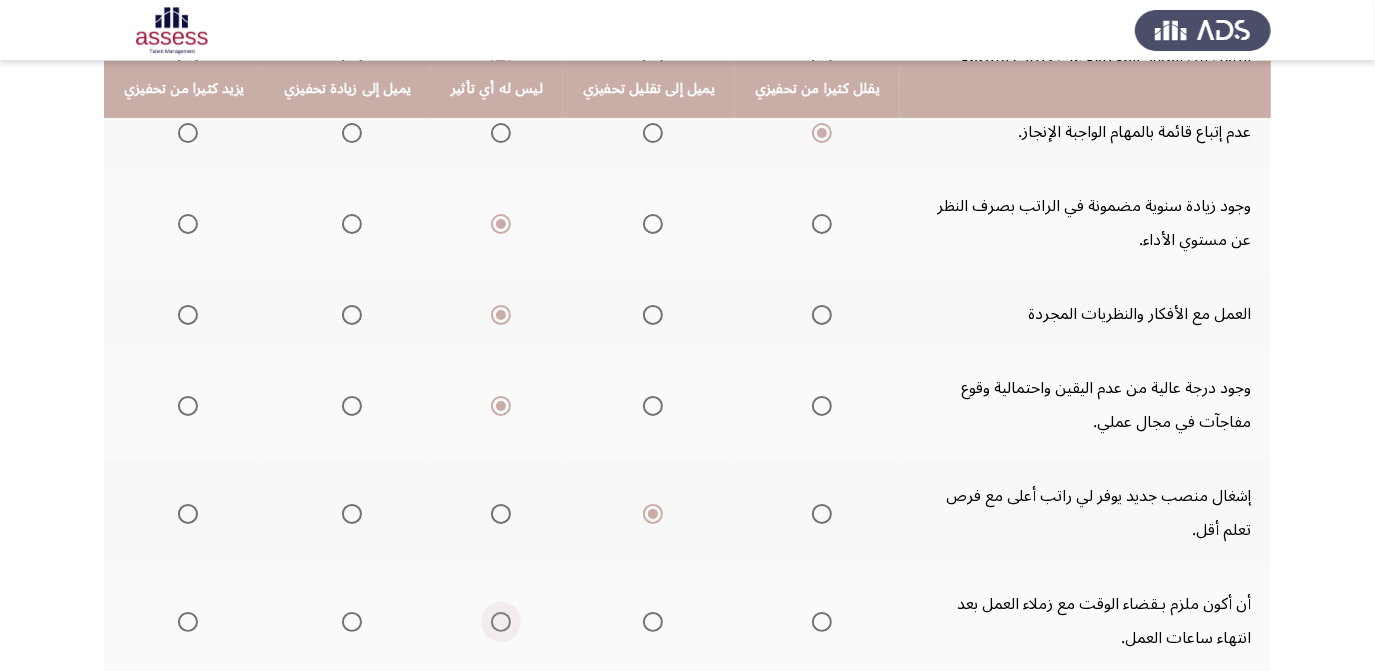 click at bounding box center [501, 622] 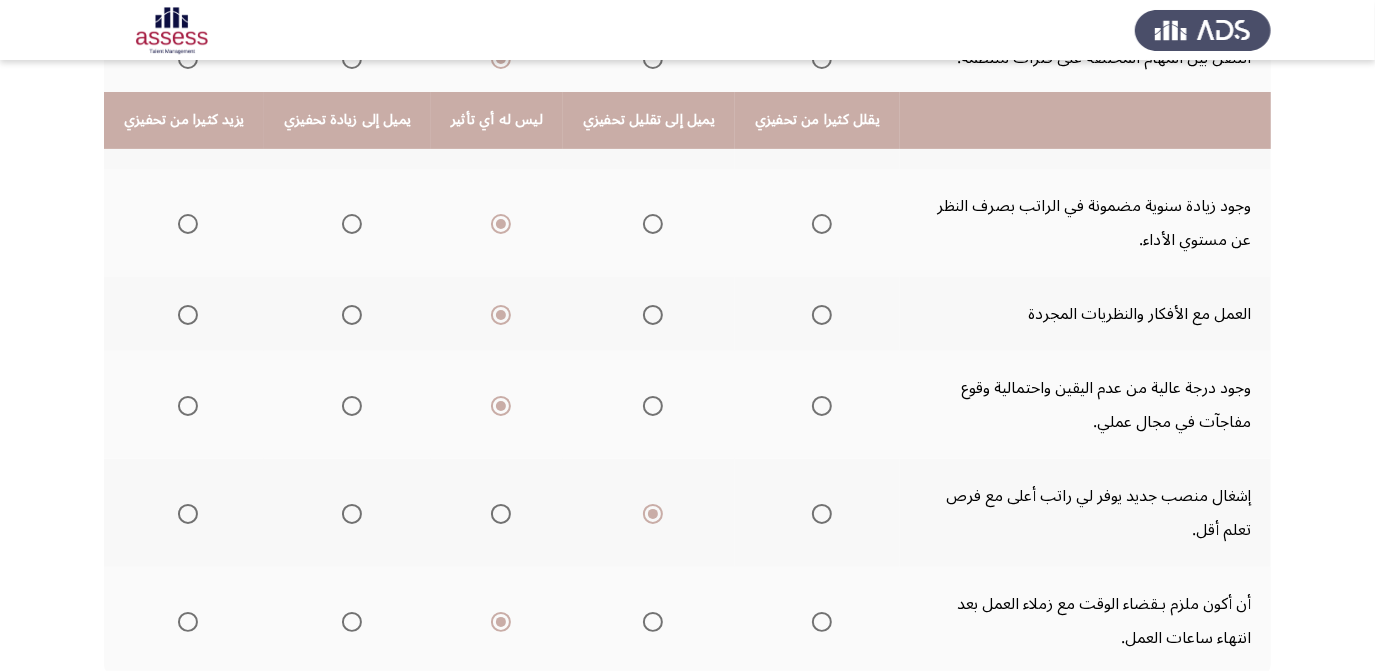 scroll, scrollTop: 518, scrollLeft: 0, axis: vertical 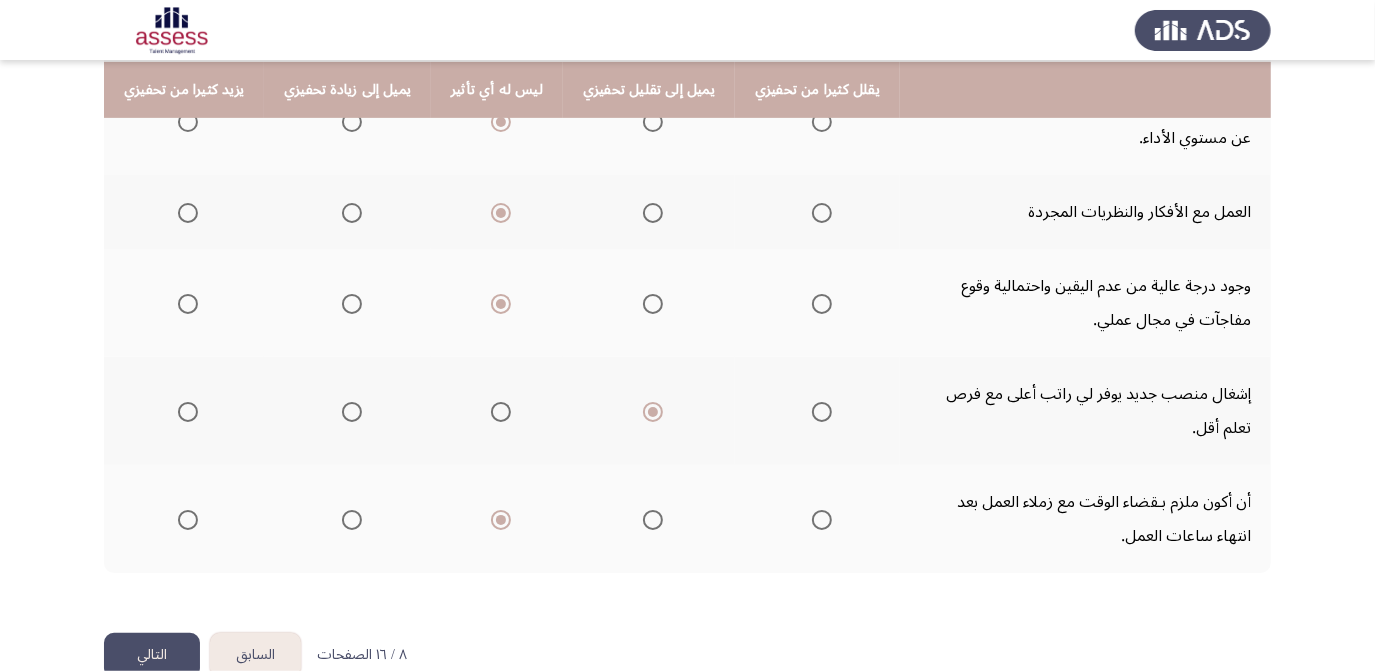 click on "التالي" 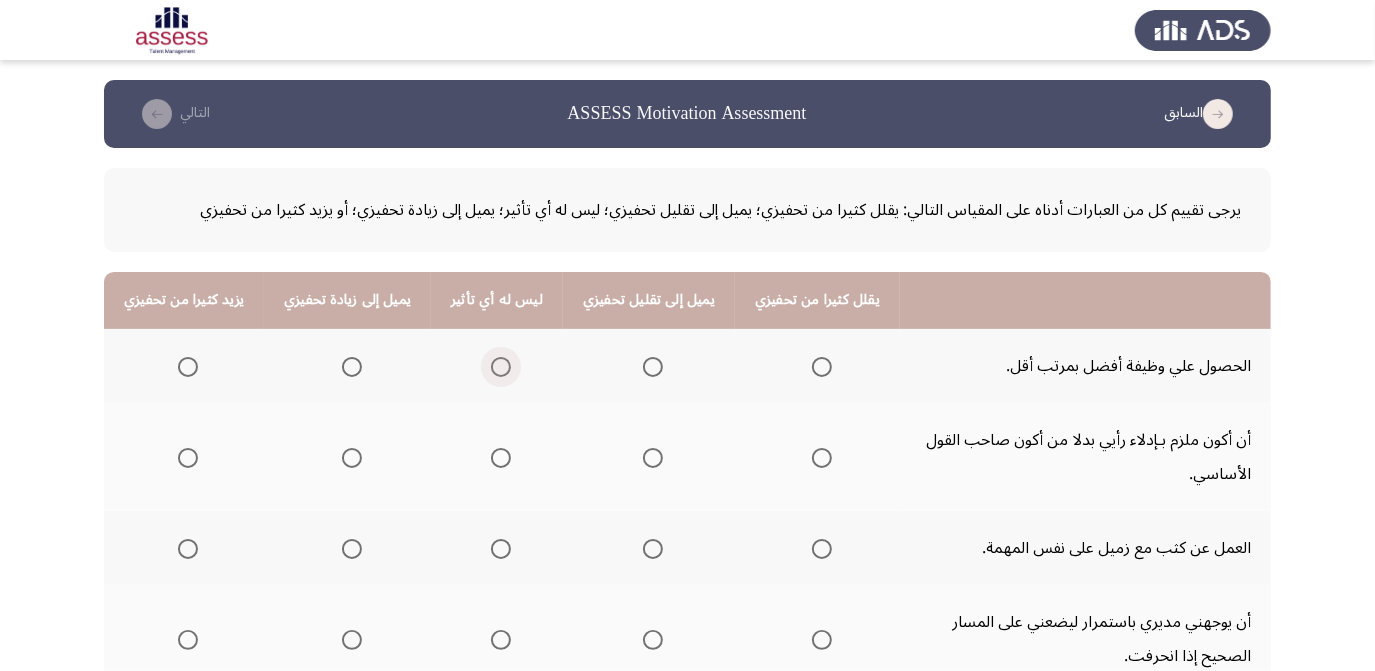 click at bounding box center (501, 367) 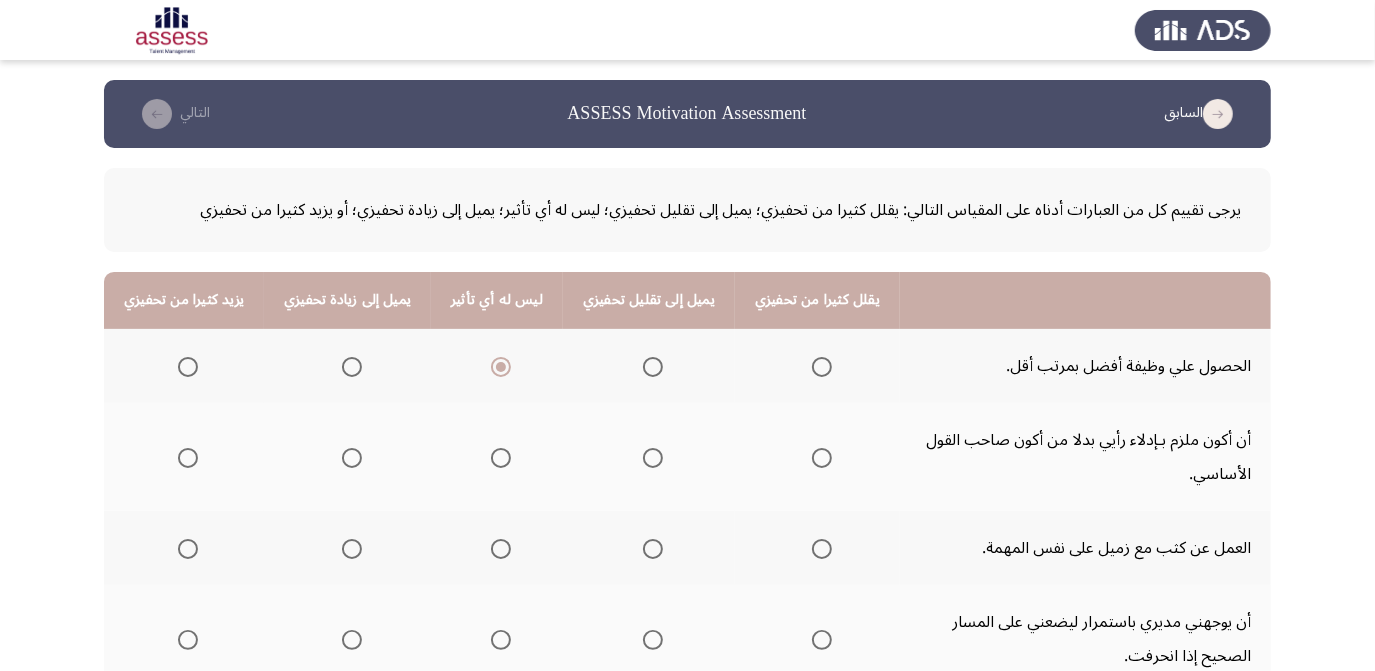 click at bounding box center [501, 458] 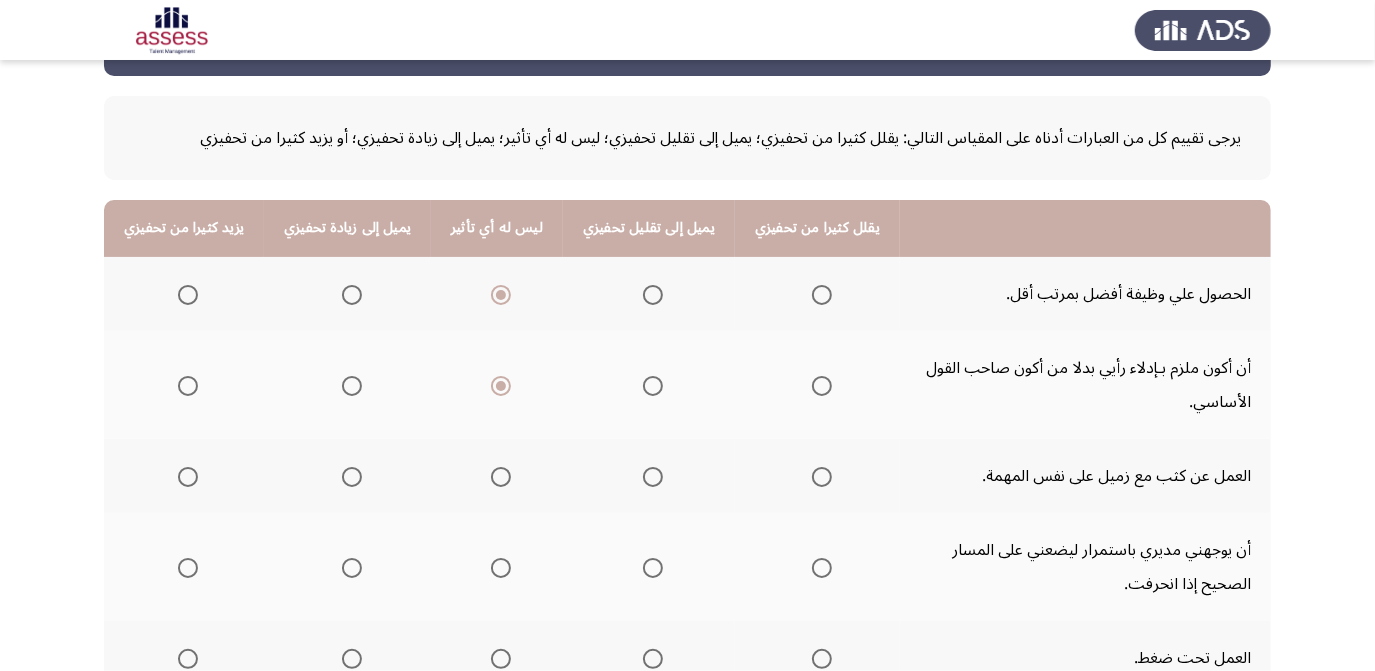 scroll, scrollTop: 74, scrollLeft: 0, axis: vertical 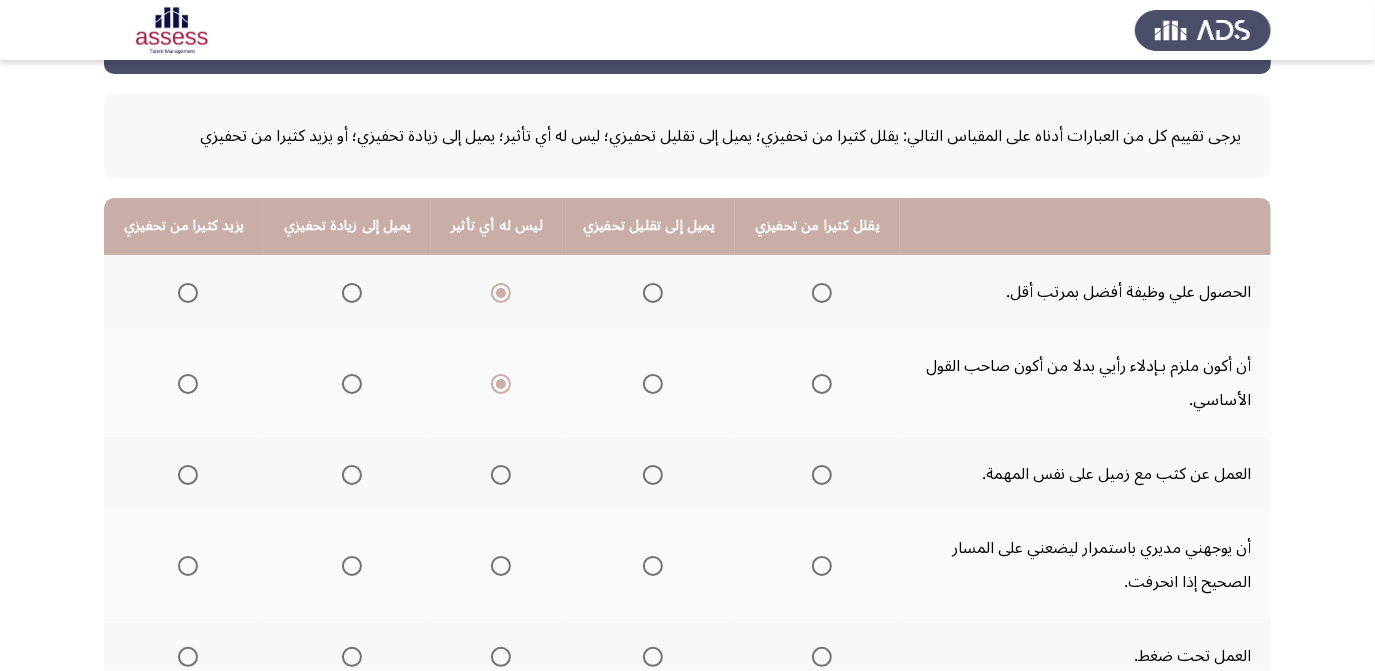 click at bounding box center (501, 475) 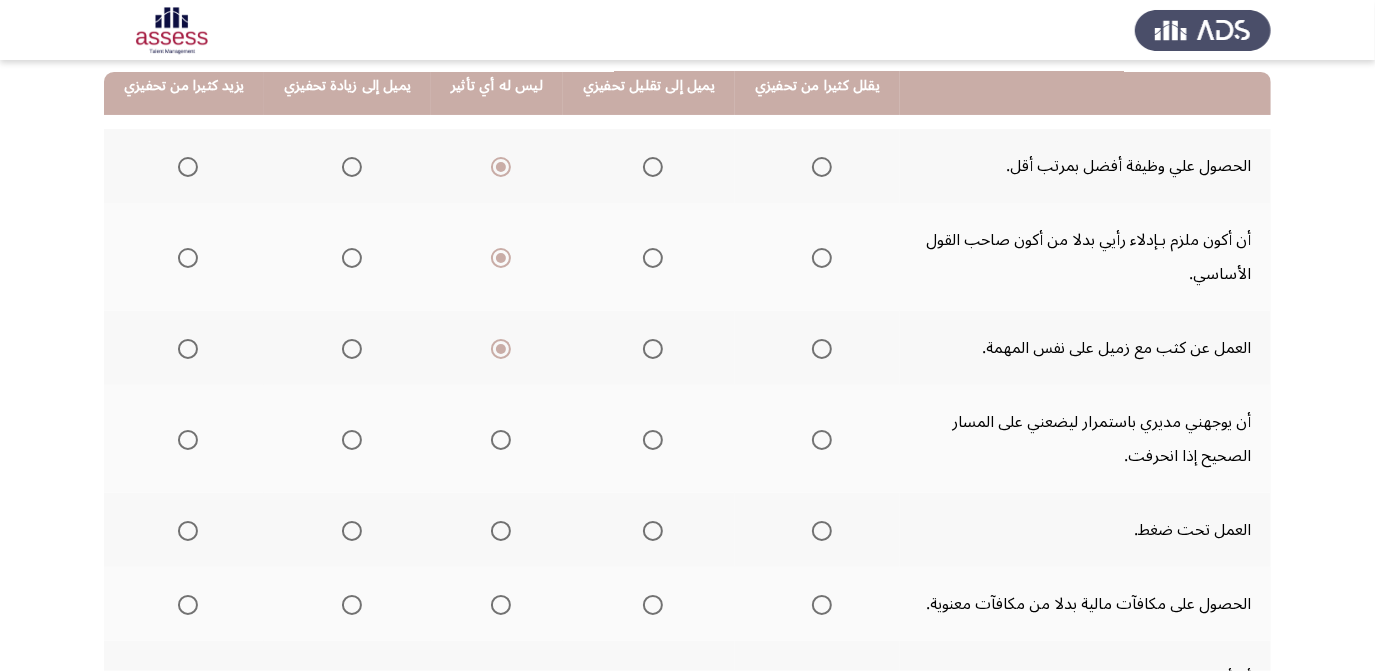 scroll, scrollTop: 204, scrollLeft: 0, axis: vertical 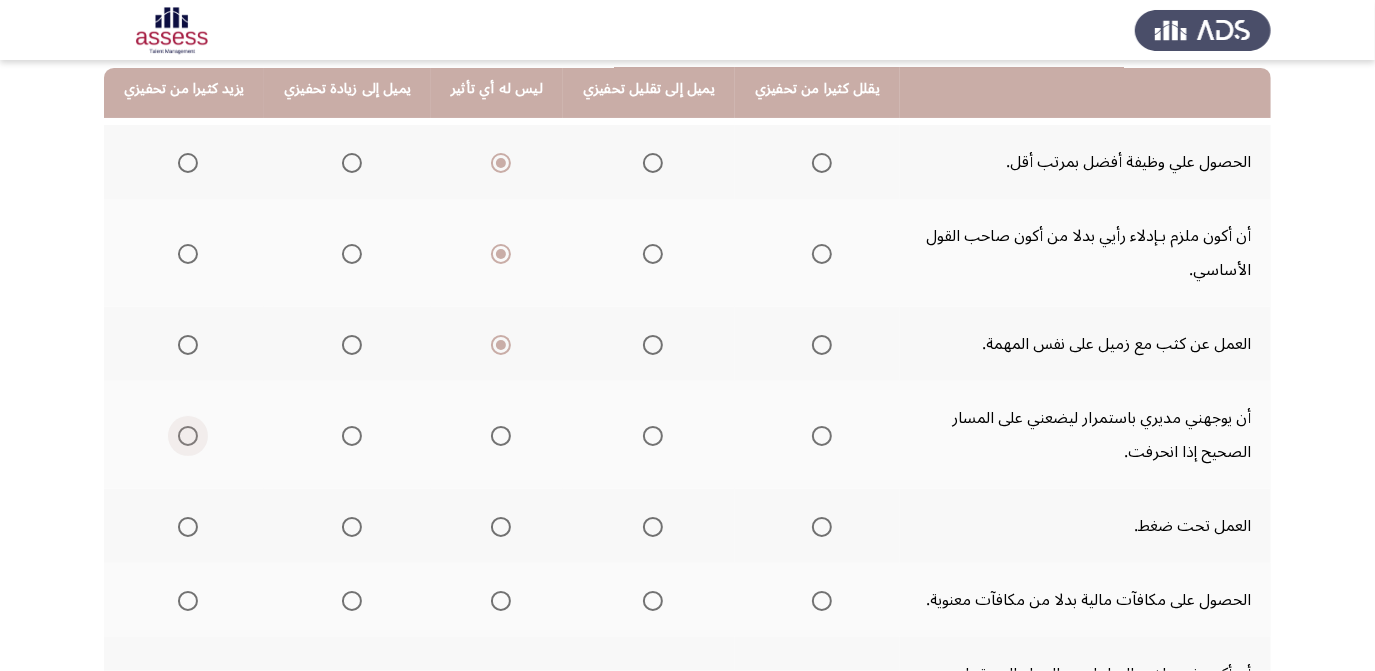 click at bounding box center [188, 436] 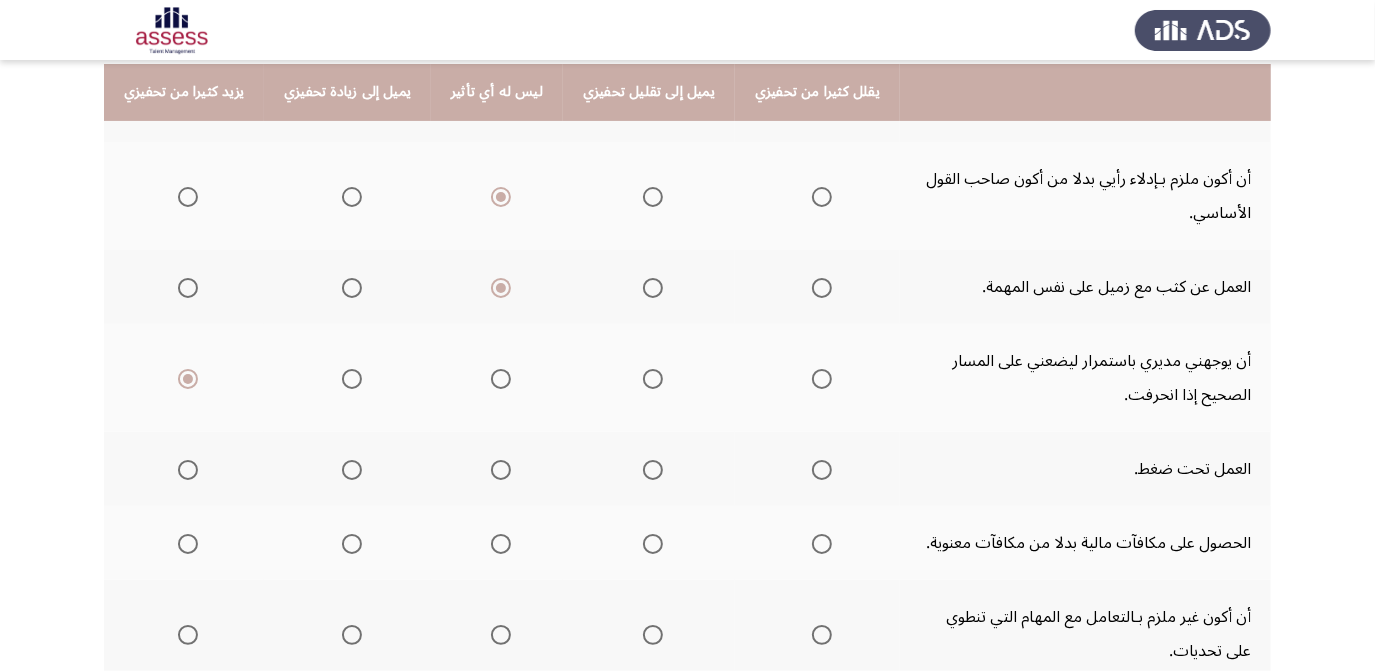scroll, scrollTop: 269, scrollLeft: 0, axis: vertical 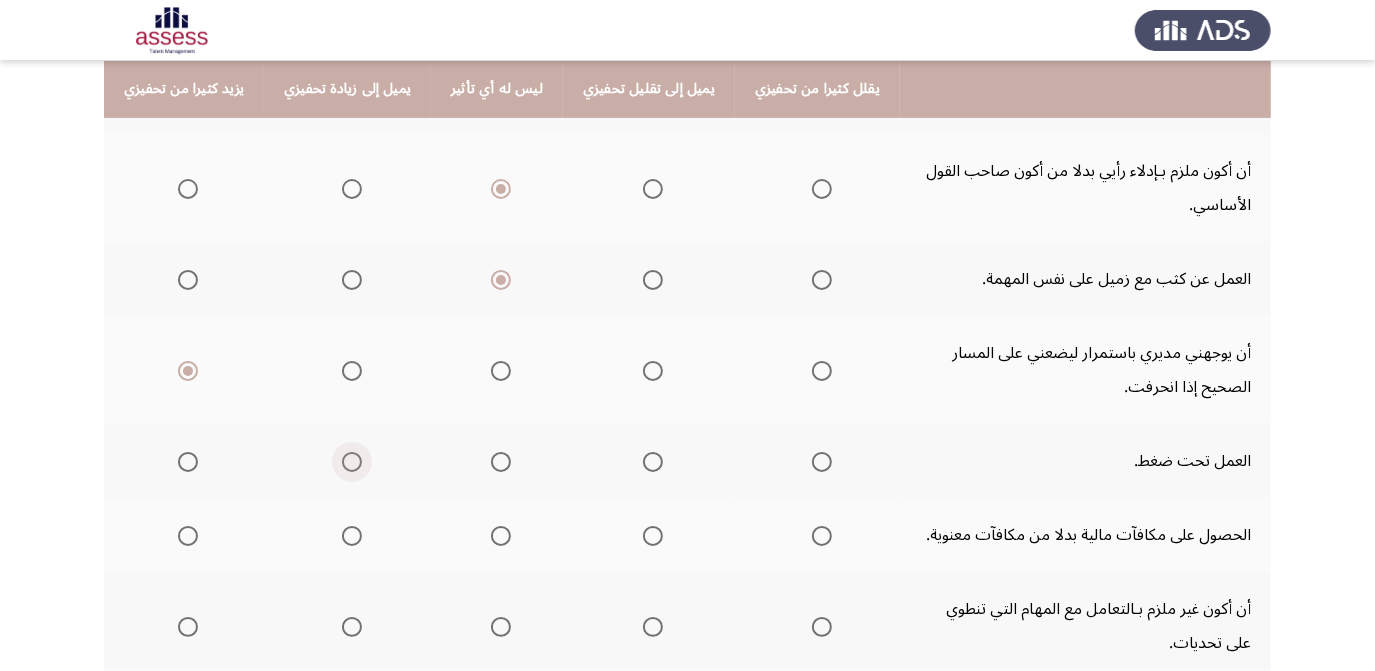 click at bounding box center (352, 462) 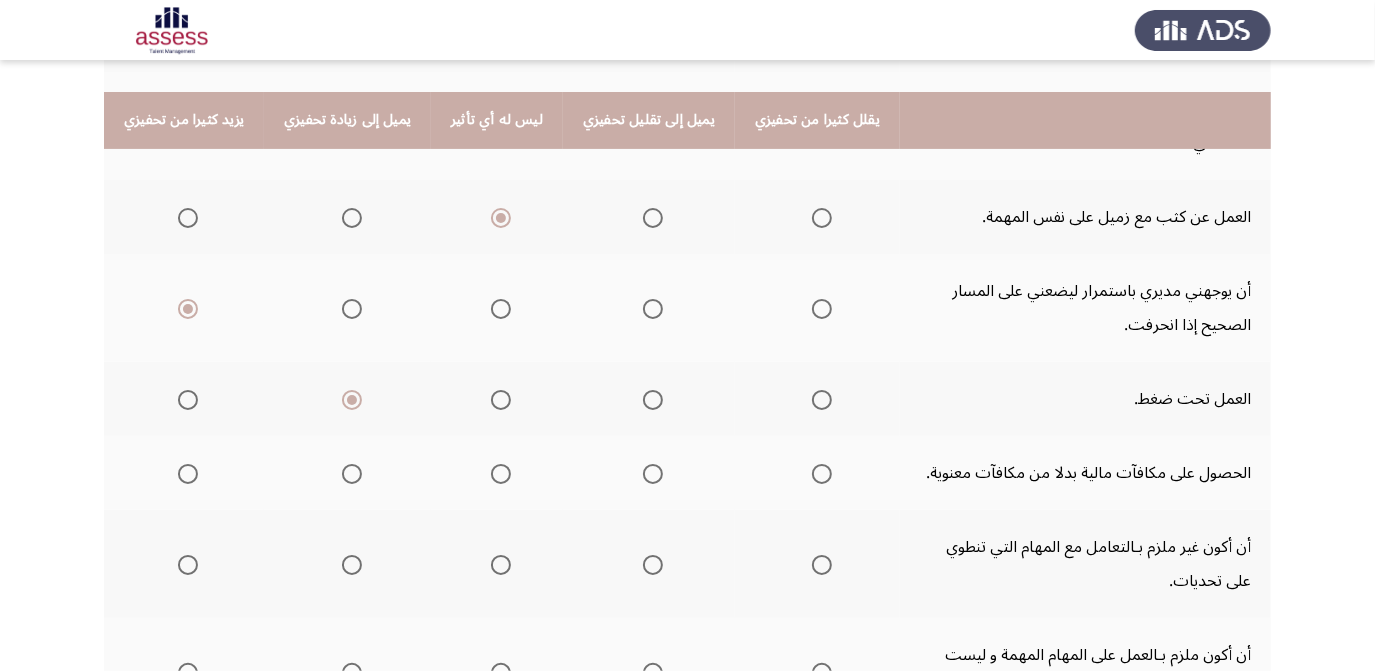 scroll, scrollTop: 369, scrollLeft: 0, axis: vertical 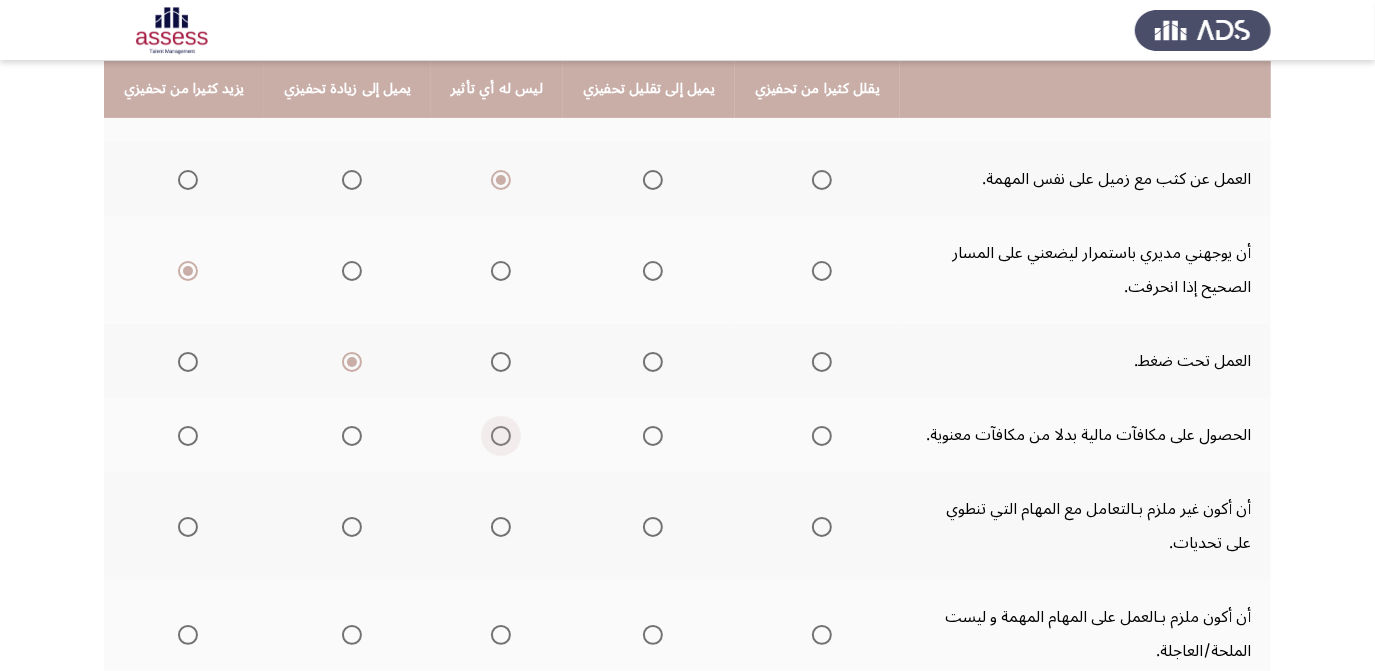 click at bounding box center (501, 436) 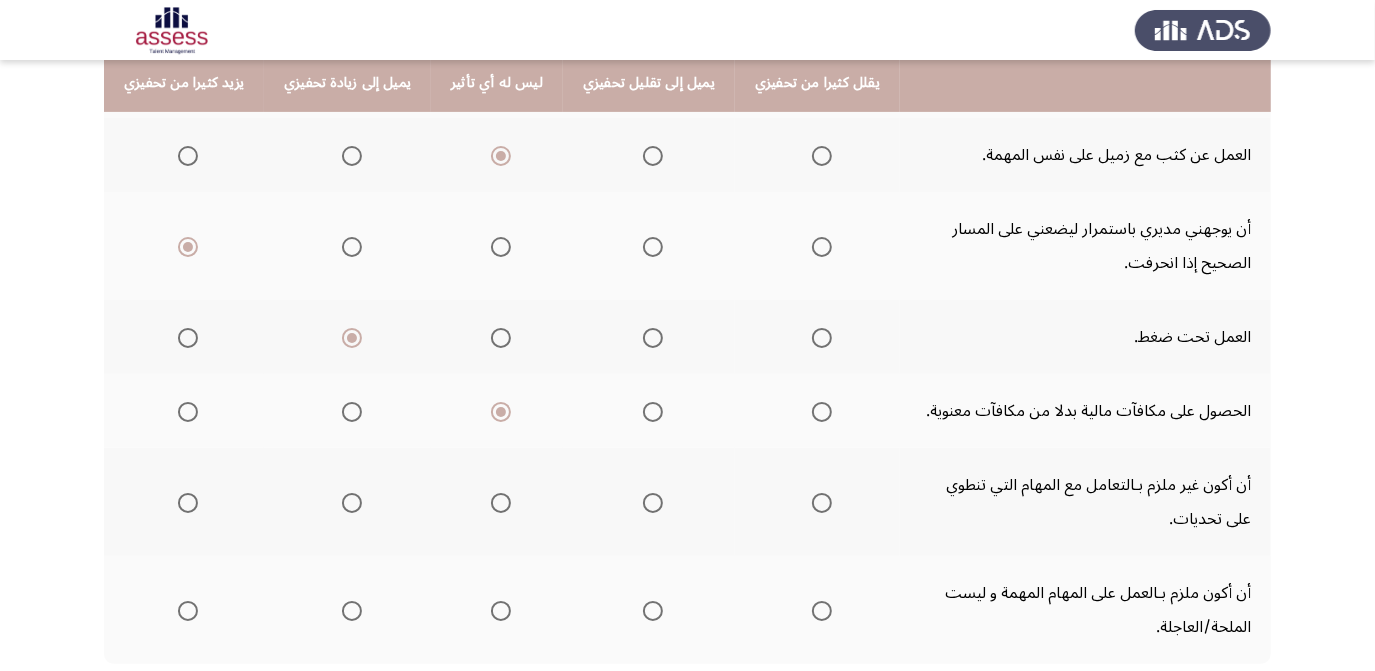 scroll, scrollTop: 470, scrollLeft: 0, axis: vertical 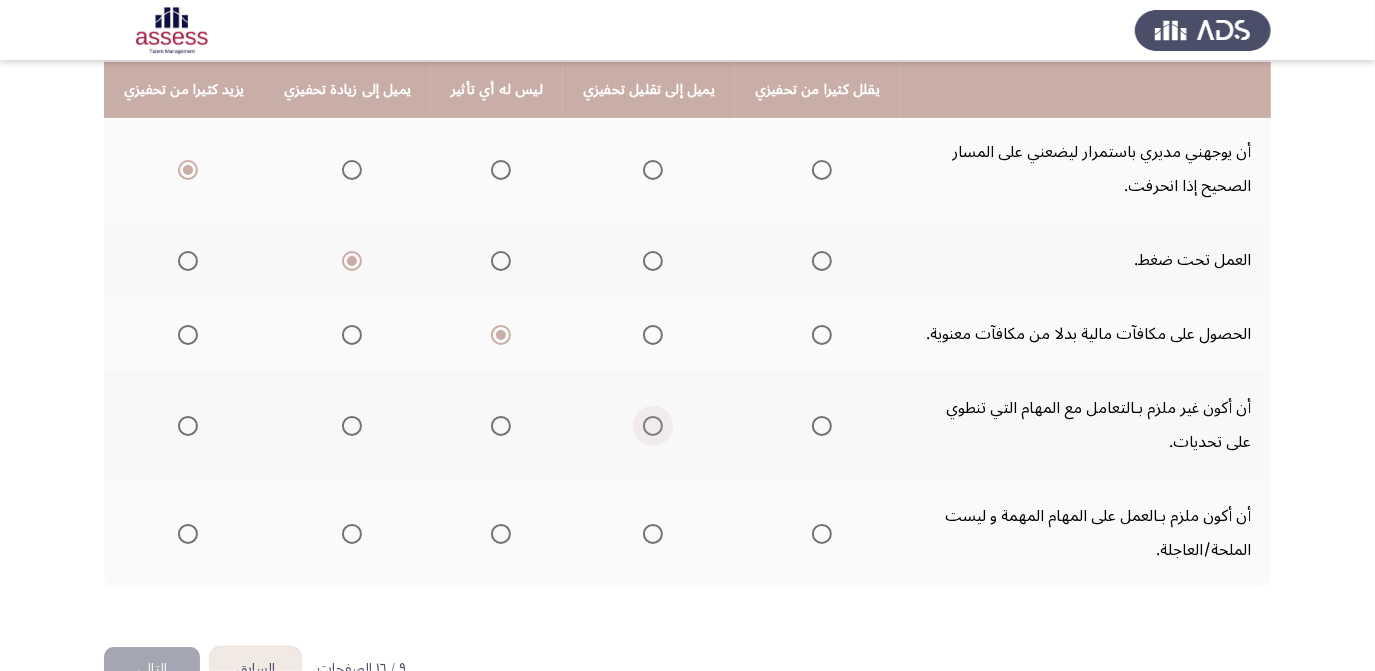 click at bounding box center [653, 426] 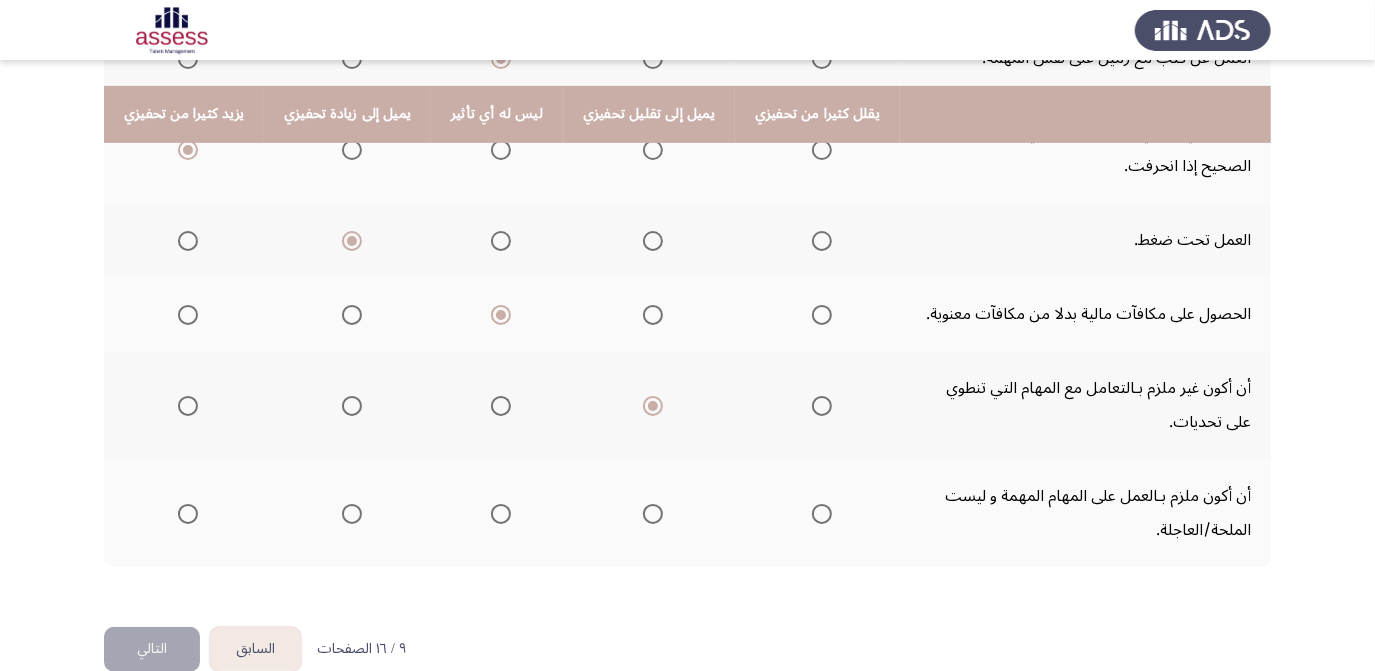 scroll, scrollTop: 518, scrollLeft: 0, axis: vertical 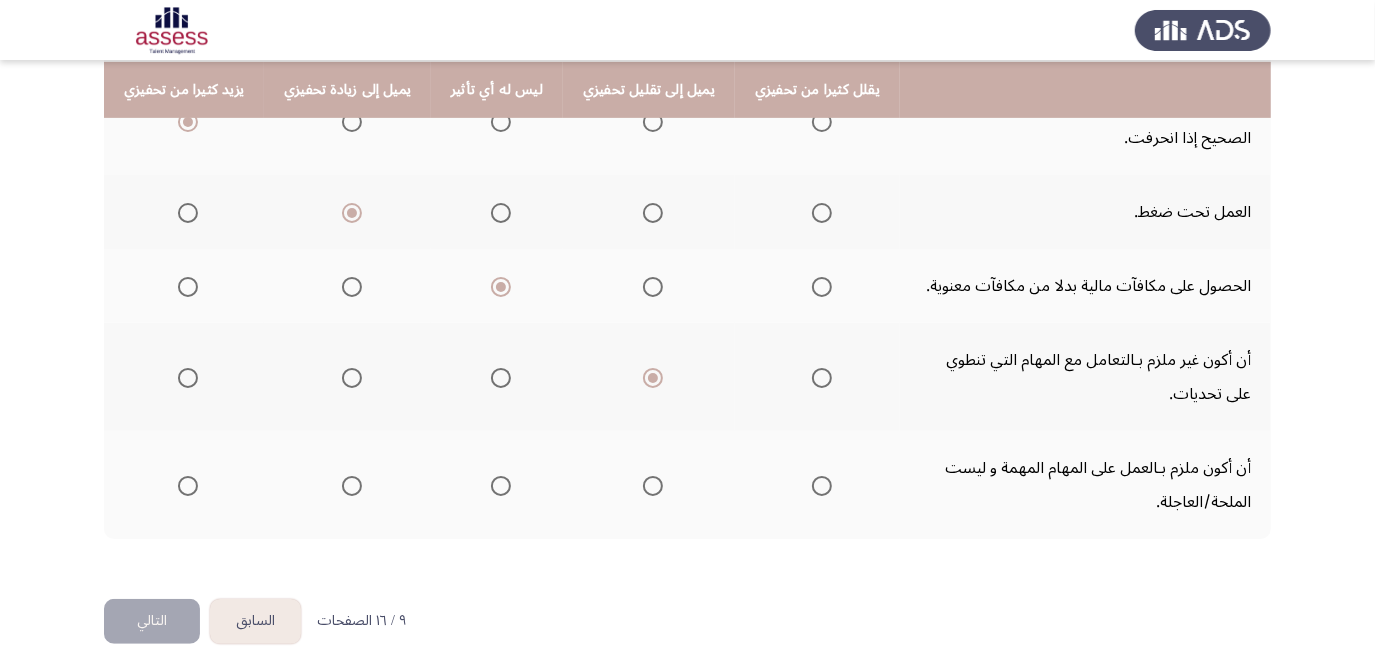 click at bounding box center [653, 486] 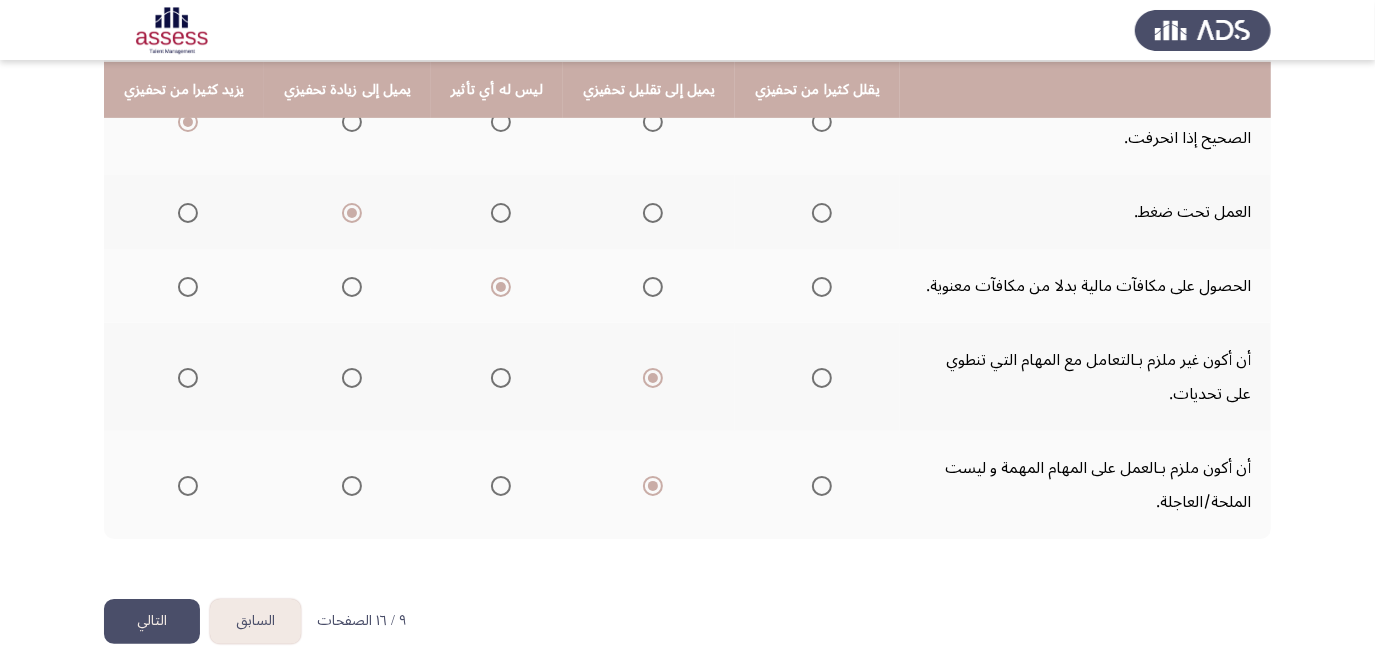 click on "التالي" 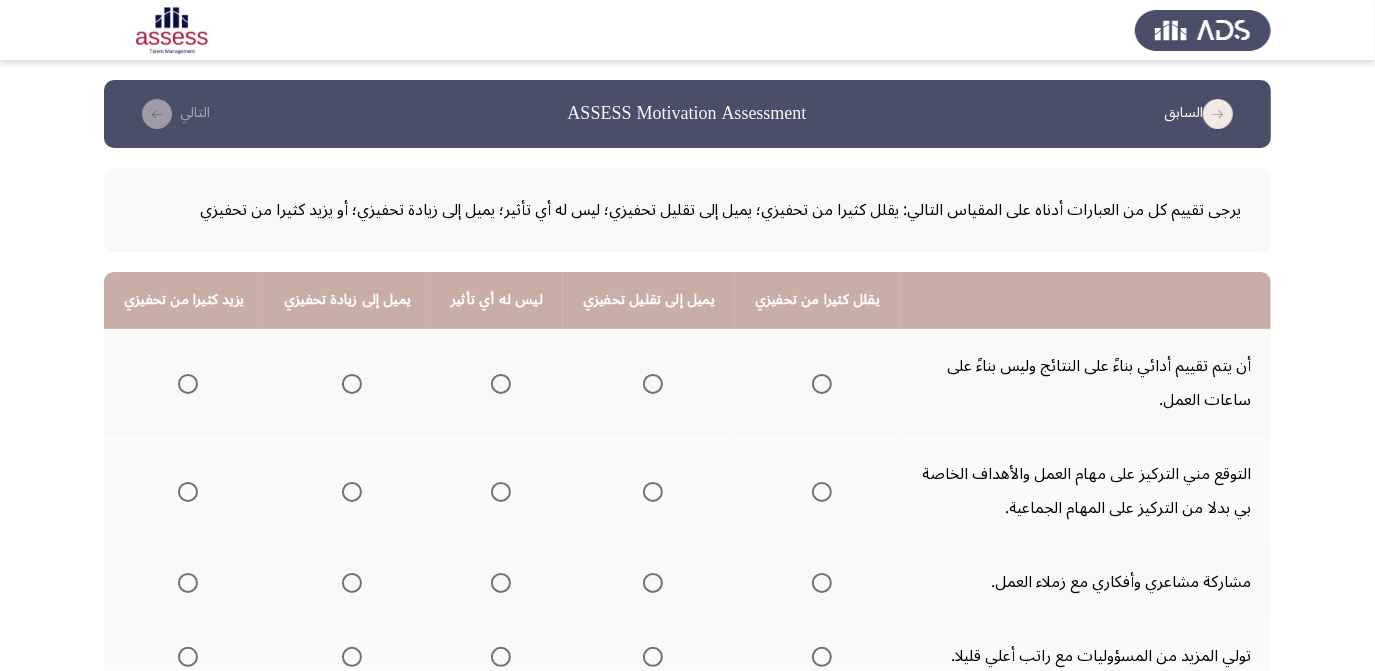 click at bounding box center (188, 384) 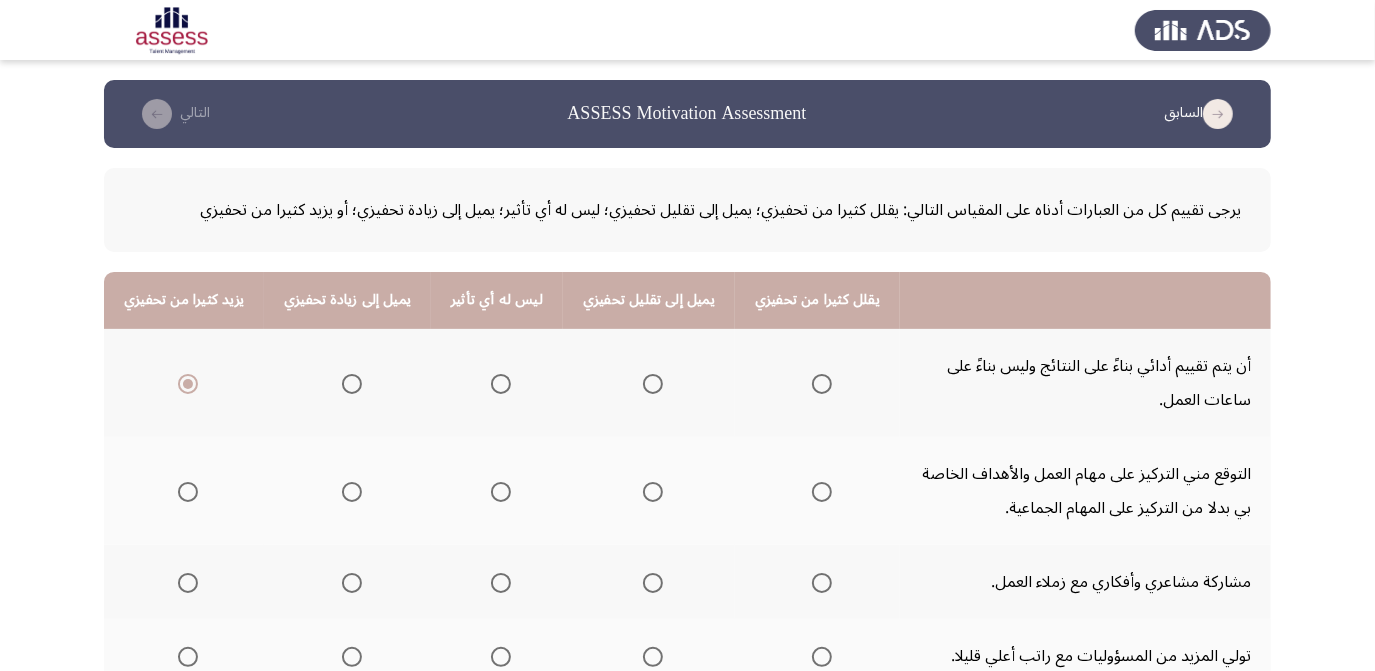 click at bounding box center (352, 384) 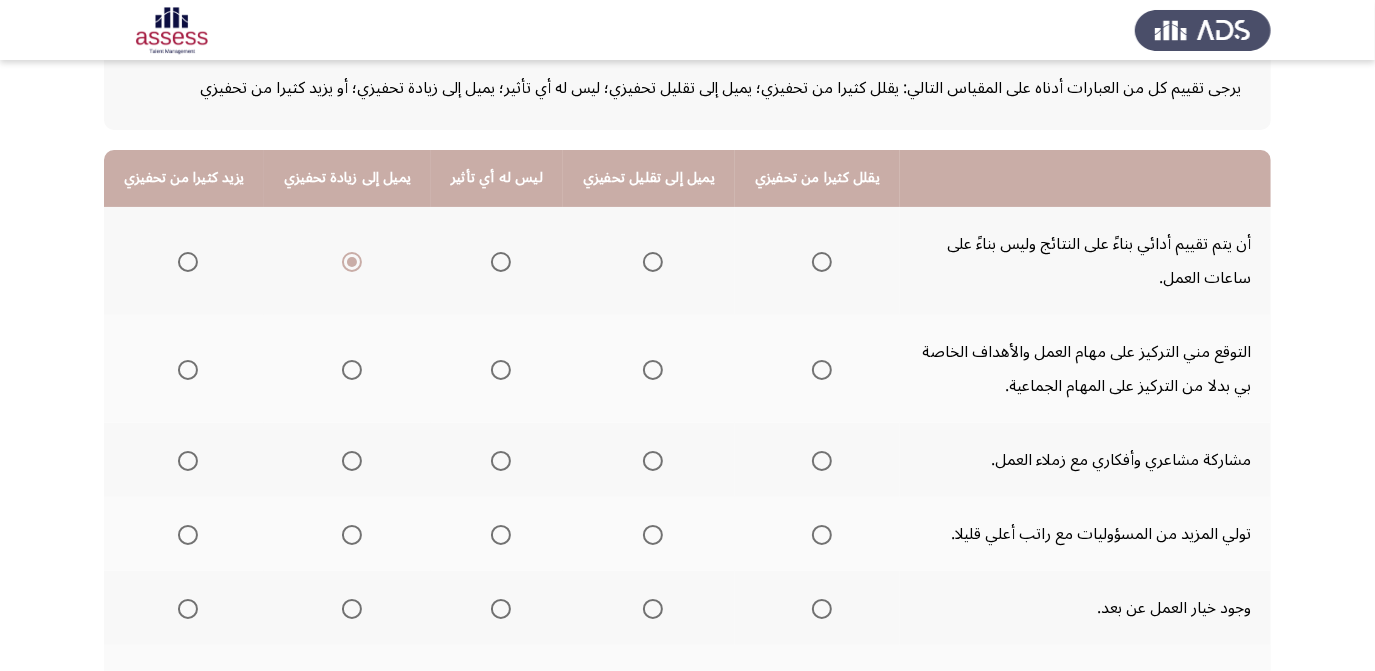 scroll, scrollTop: 123, scrollLeft: 0, axis: vertical 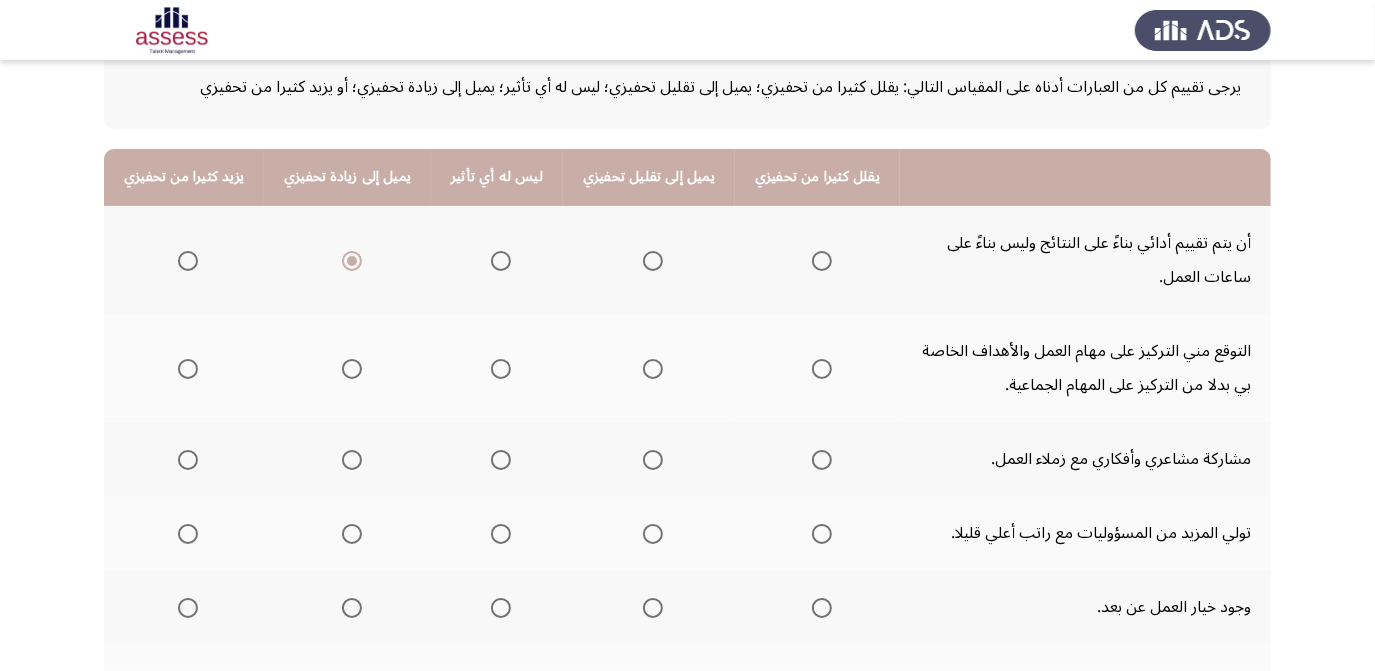 click at bounding box center [653, 369] 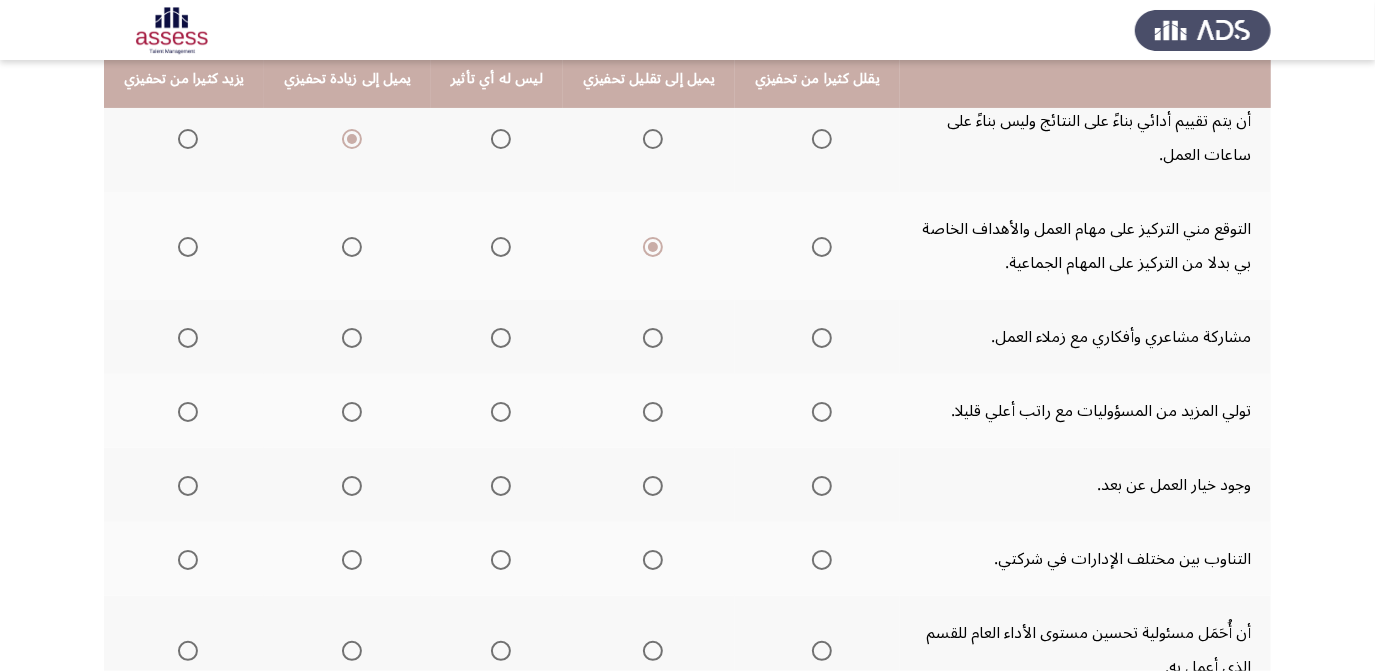 scroll, scrollTop: 252, scrollLeft: 0, axis: vertical 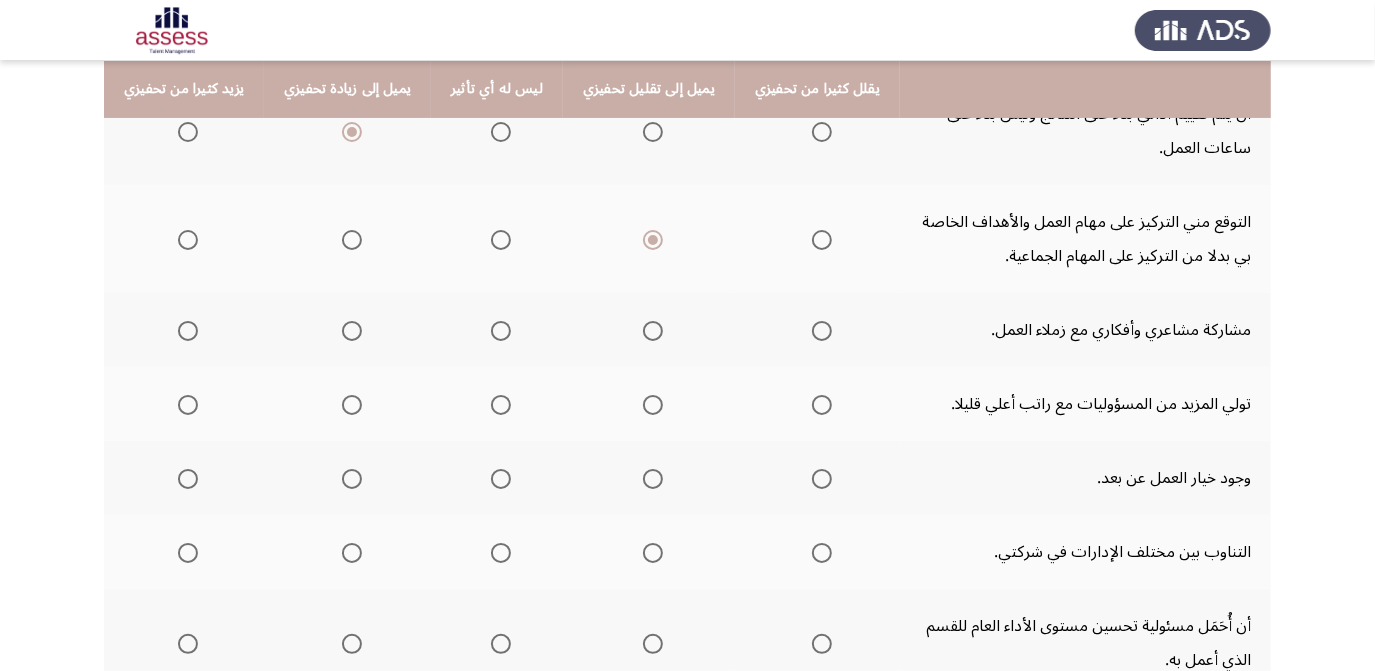 click at bounding box center [501, 331] 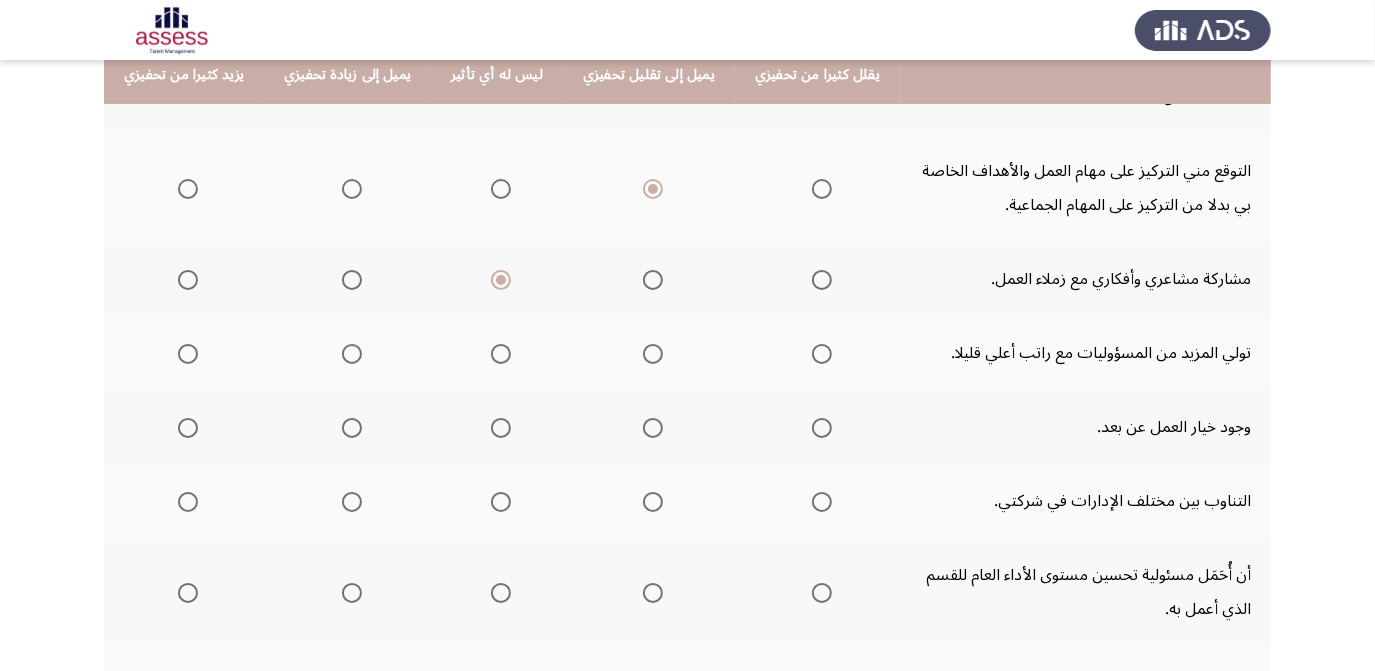 scroll, scrollTop: 317, scrollLeft: 0, axis: vertical 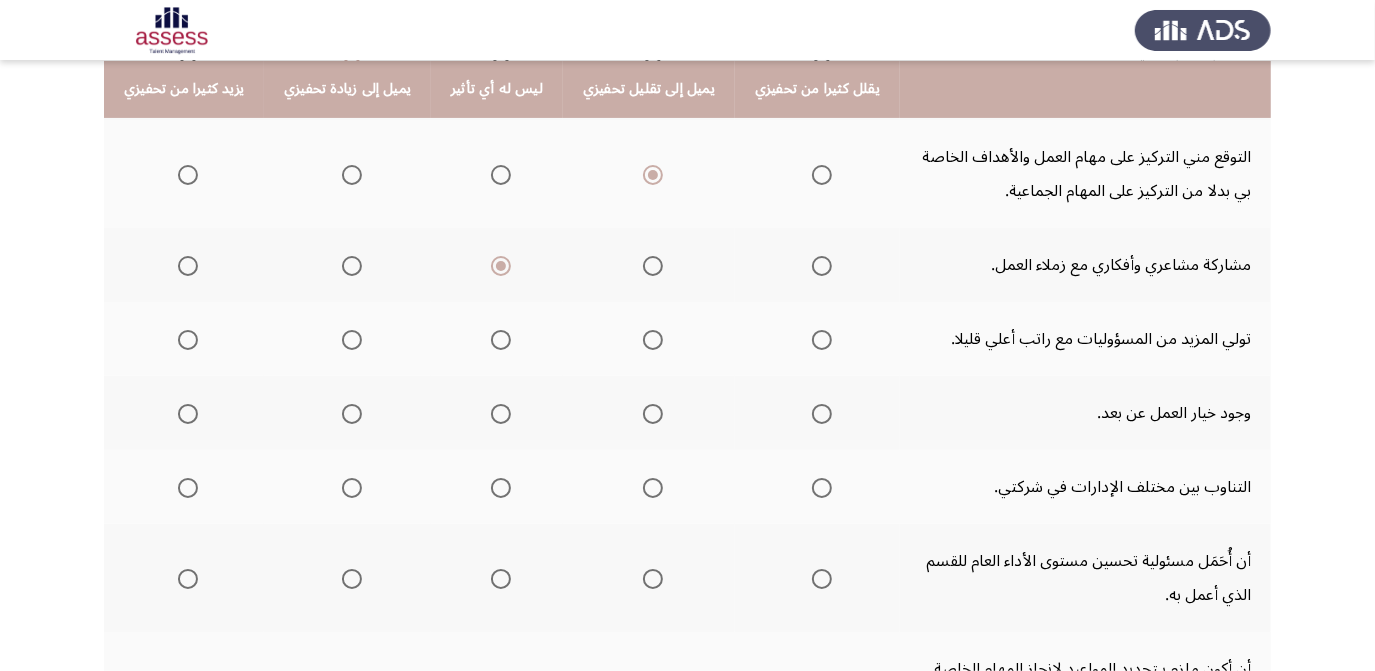 click at bounding box center (352, 340) 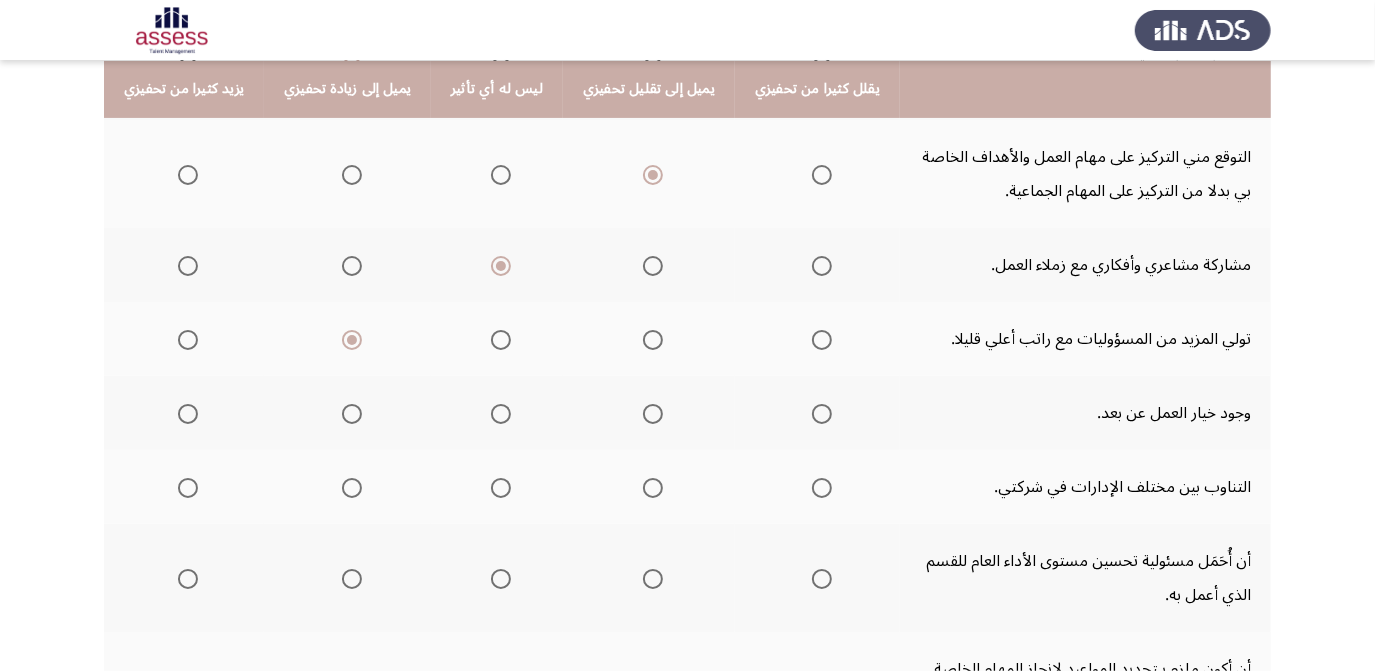 click at bounding box center [497, 414] 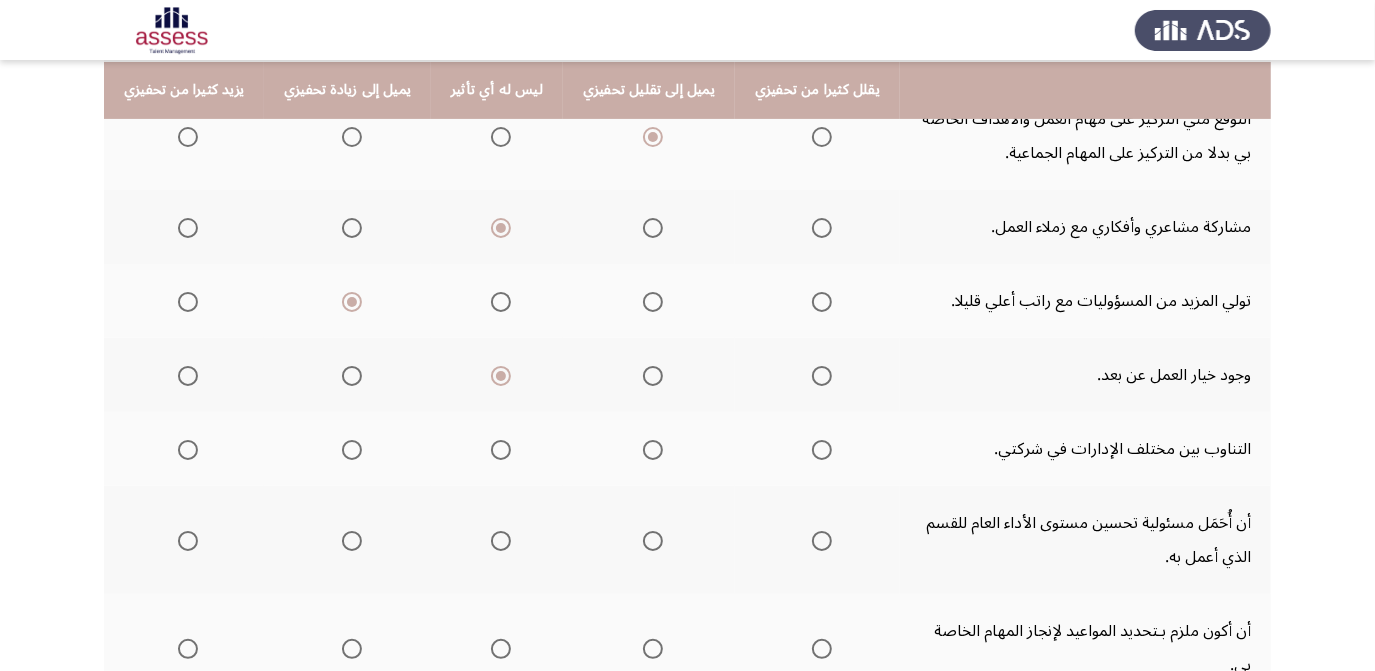 scroll, scrollTop: 356, scrollLeft: 0, axis: vertical 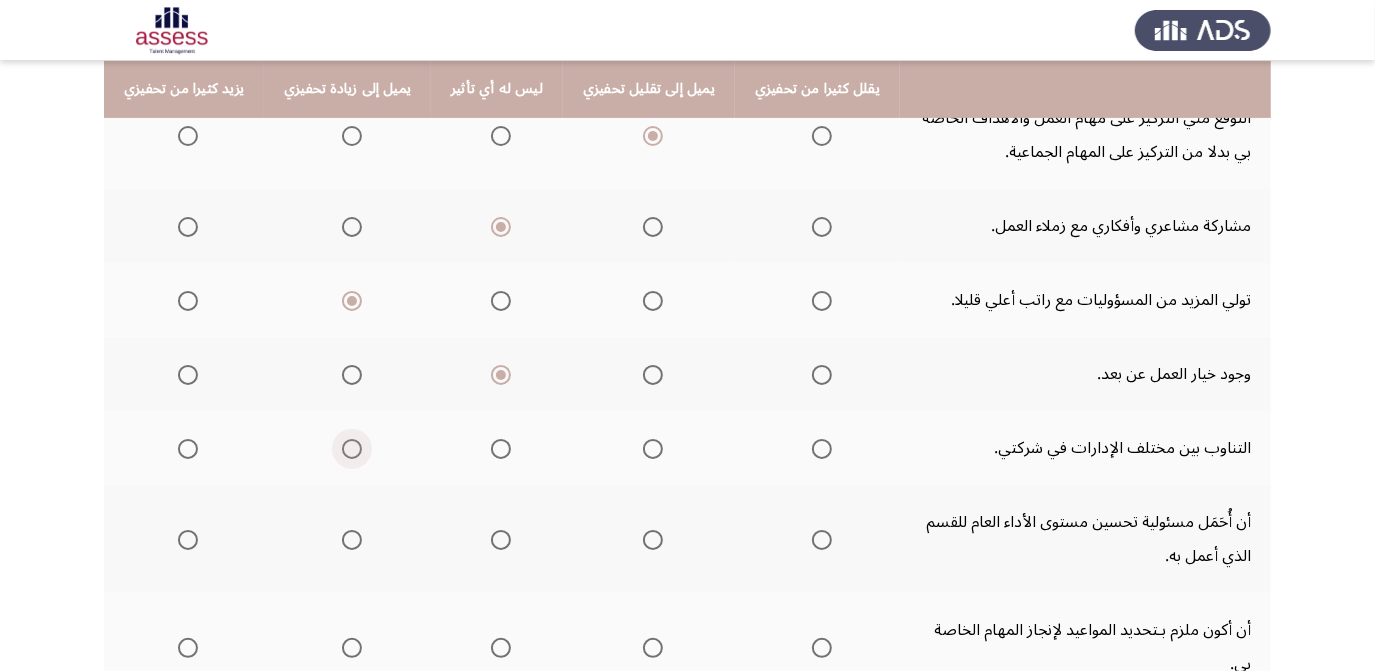 click at bounding box center [352, 449] 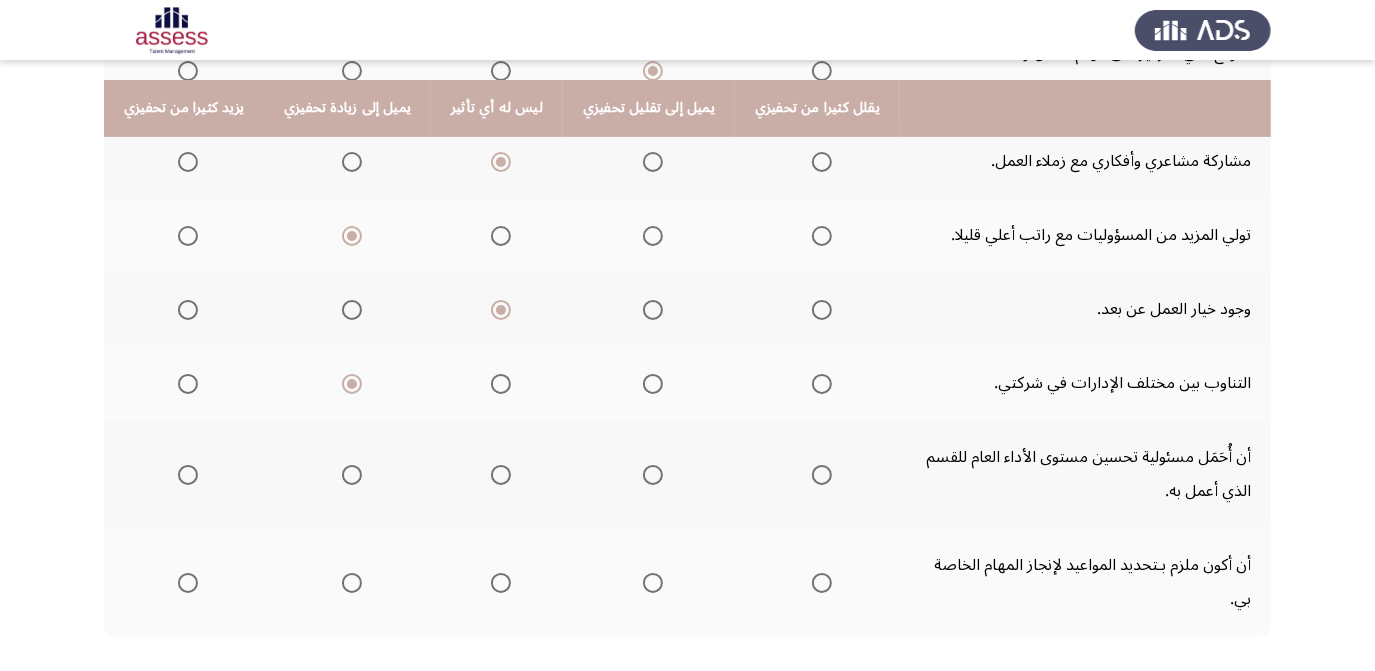 scroll, scrollTop: 440, scrollLeft: 0, axis: vertical 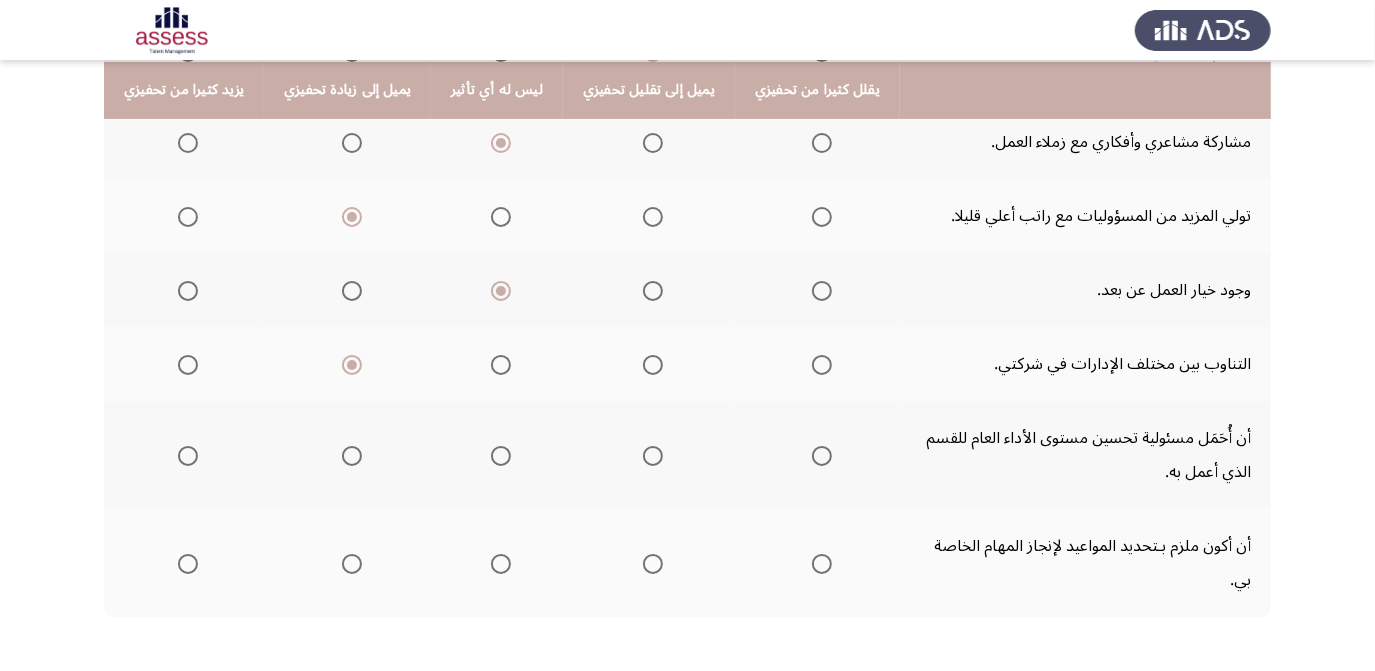 click at bounding box center [188, 456] 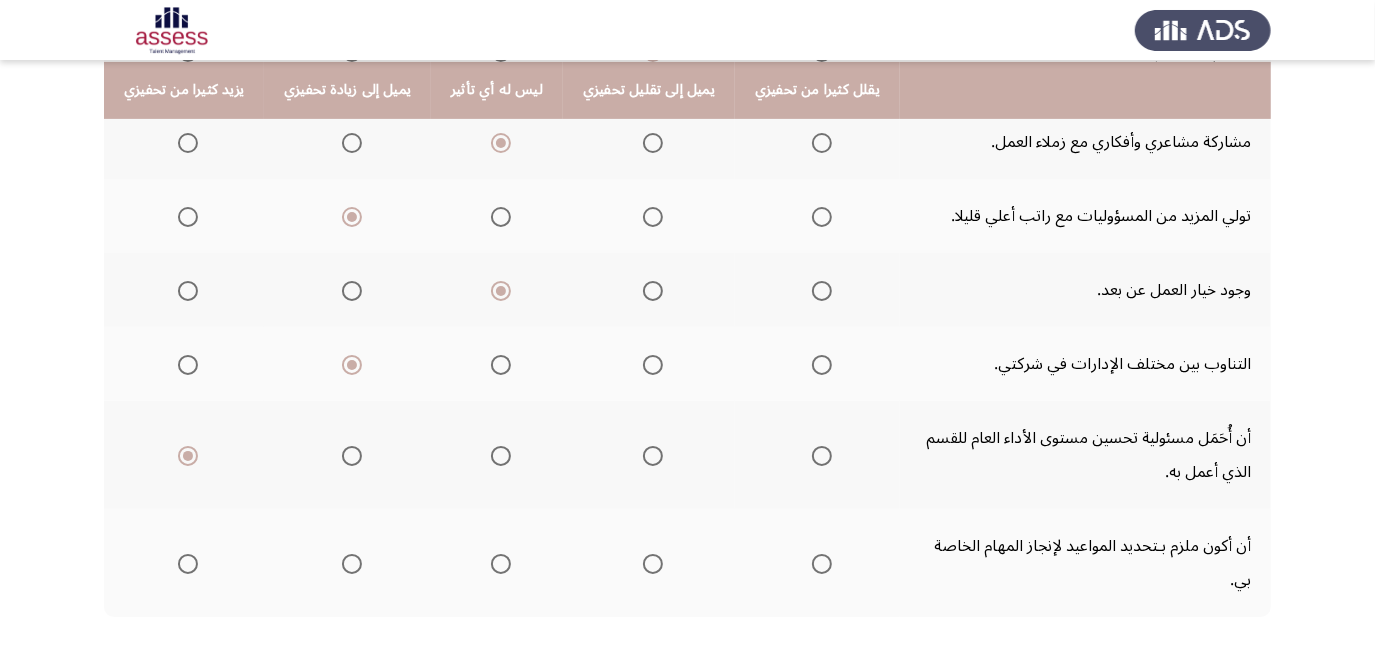 click at bounding box center [352, 564] 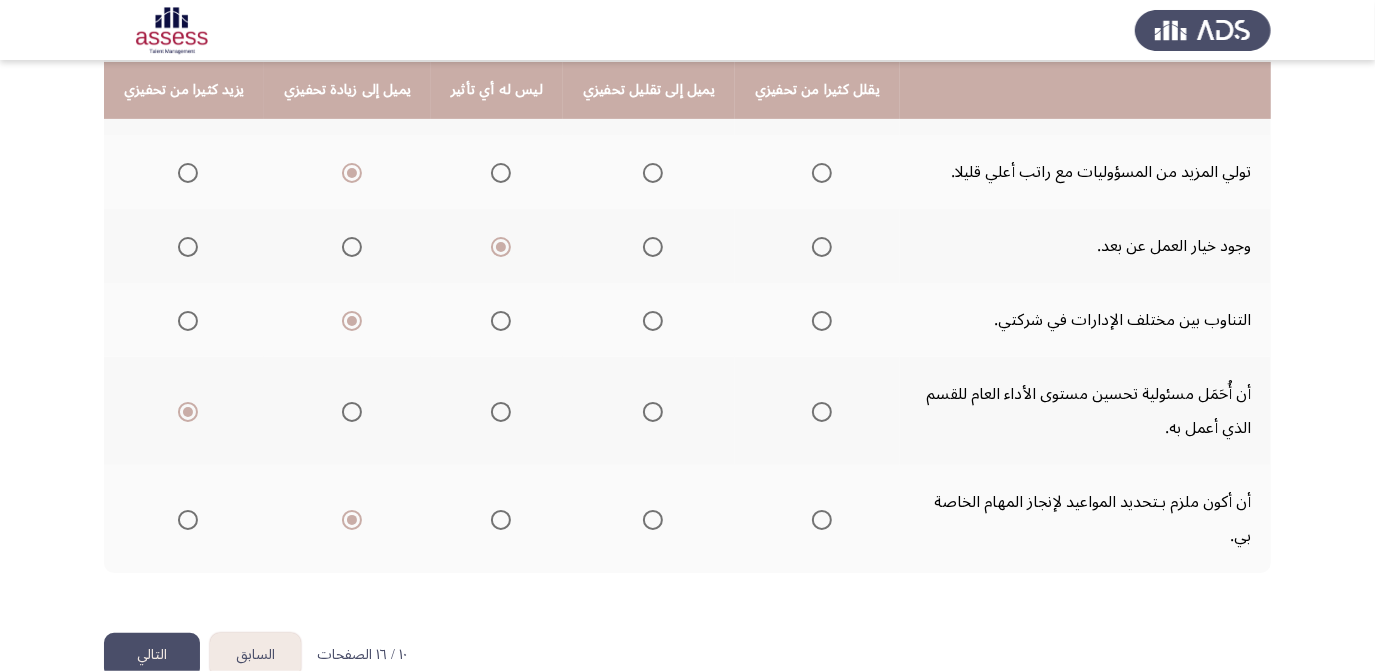 scroll, scrollTop: 485, scrollLeft: 0, axis: vertical 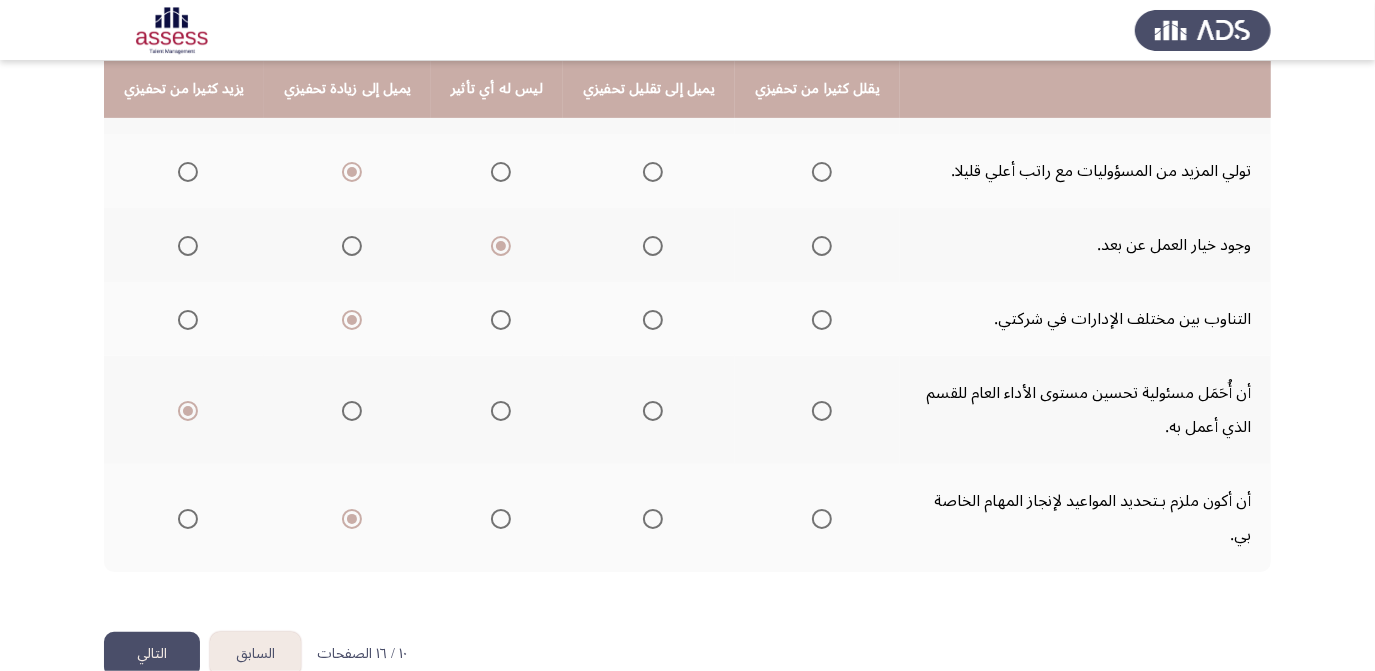 click on "التالي" 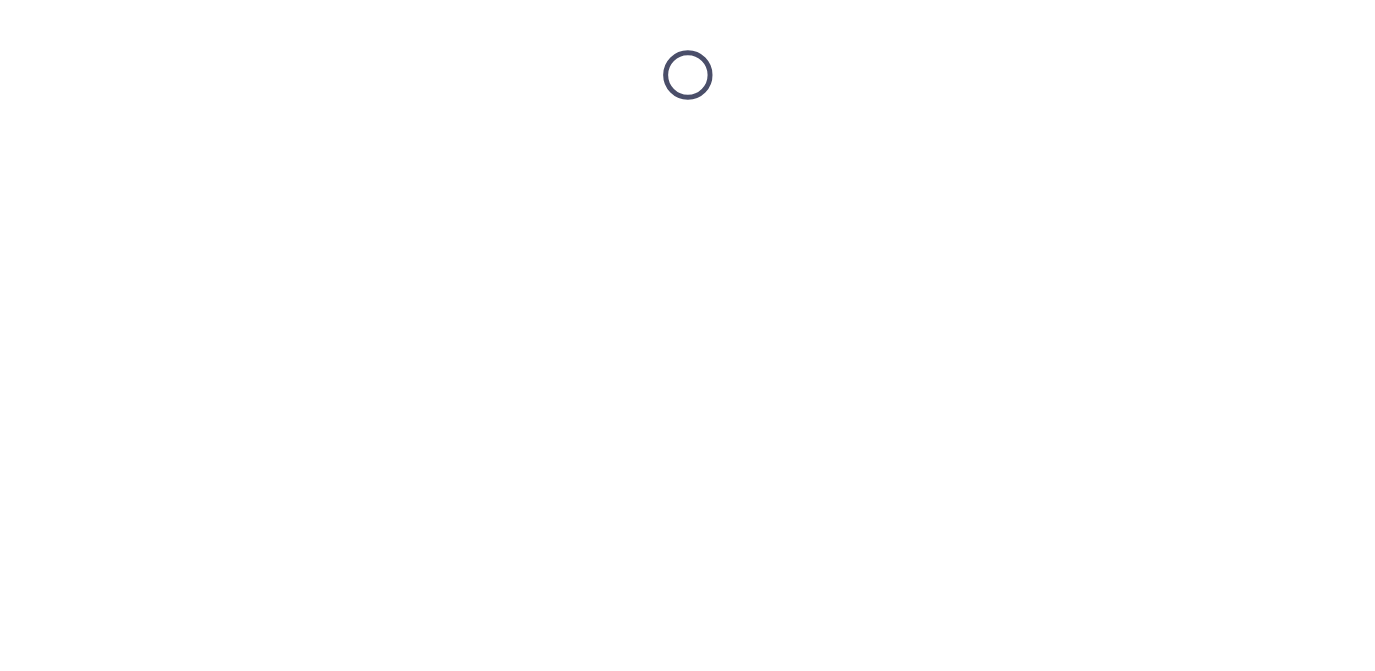 scroll, scrollTop: 0, scrollLeft: 0, axis: both 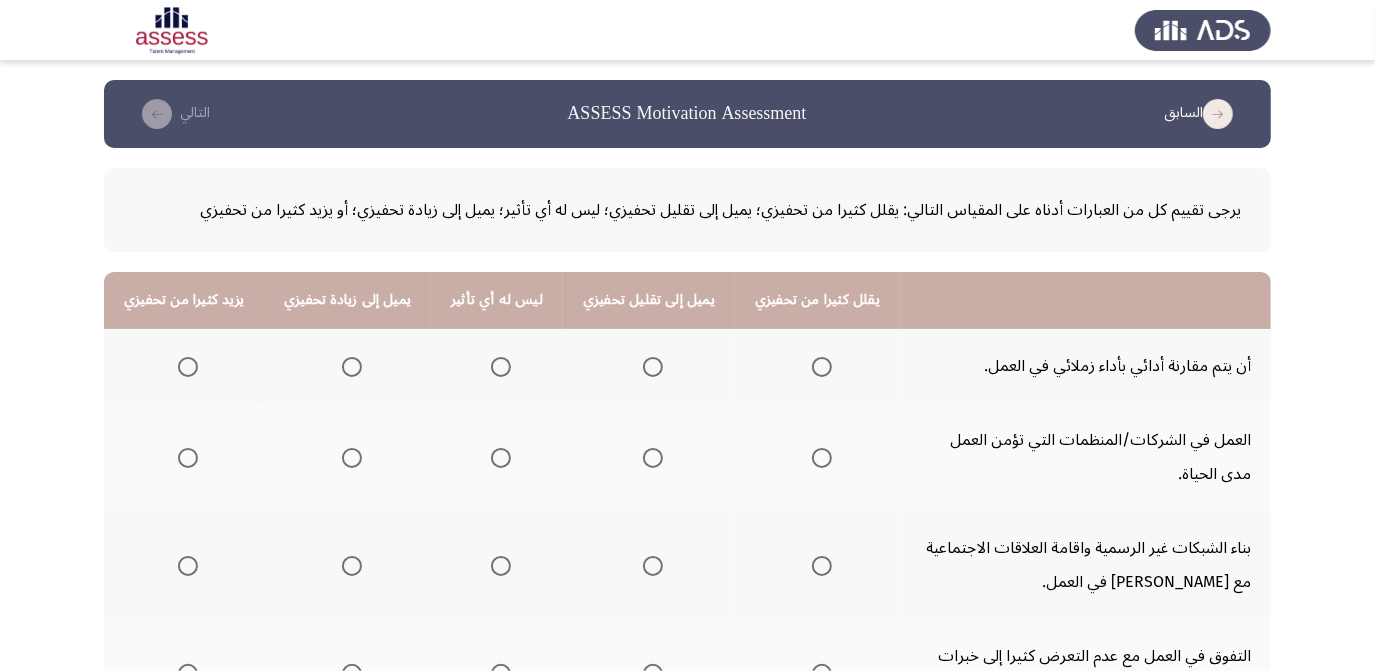 click at bounding box center [653, 367] 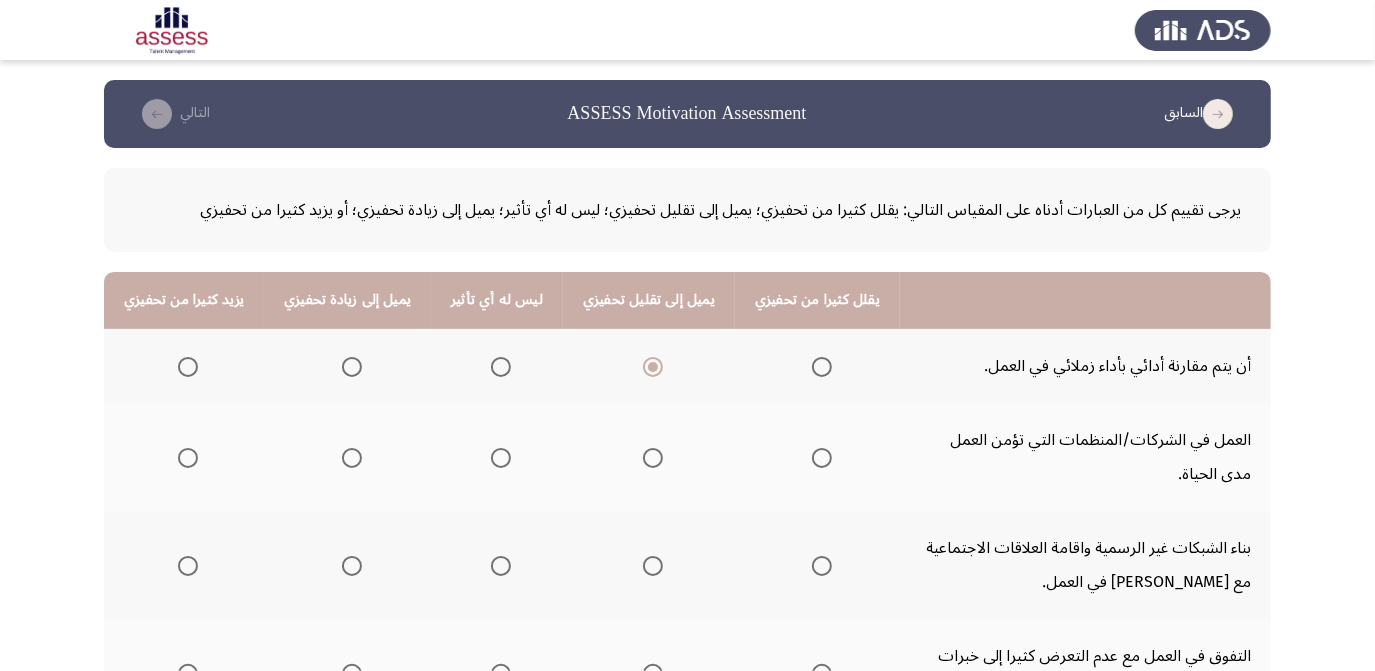 click at bounding box center [352, 458] 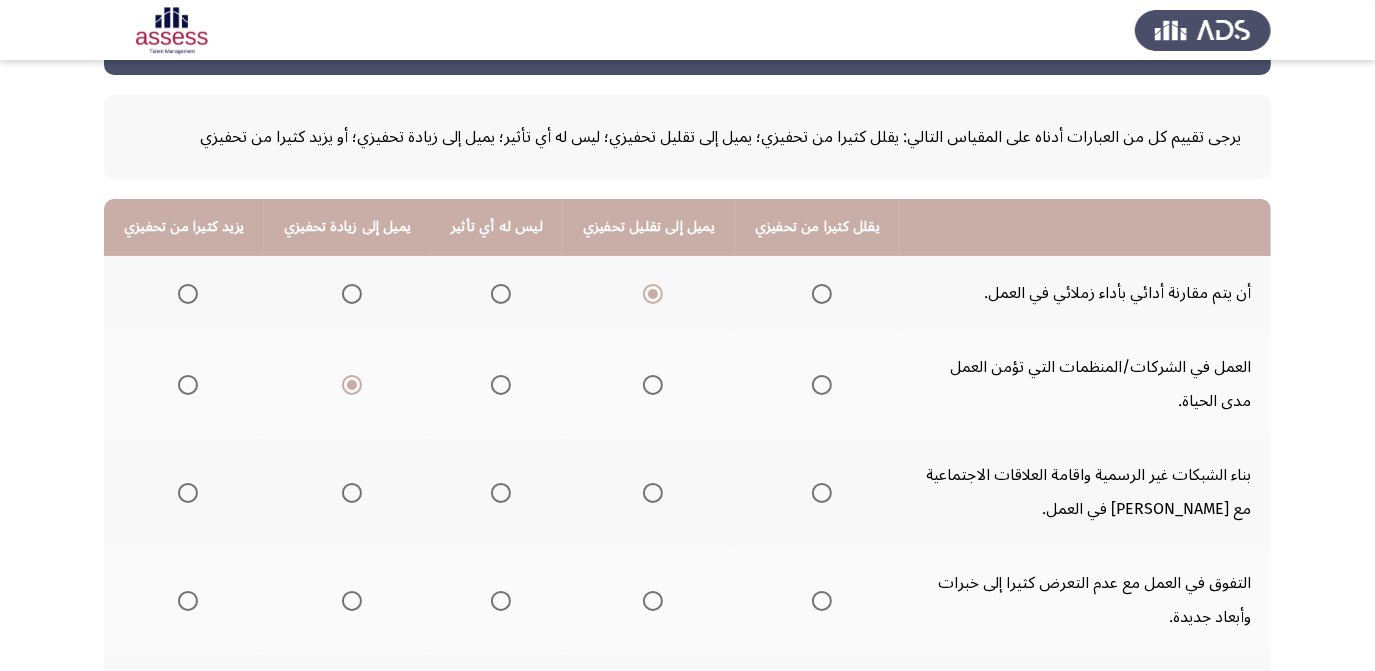 scroll, scrollTop: 76, scrollLeft: 0, axis: vertical 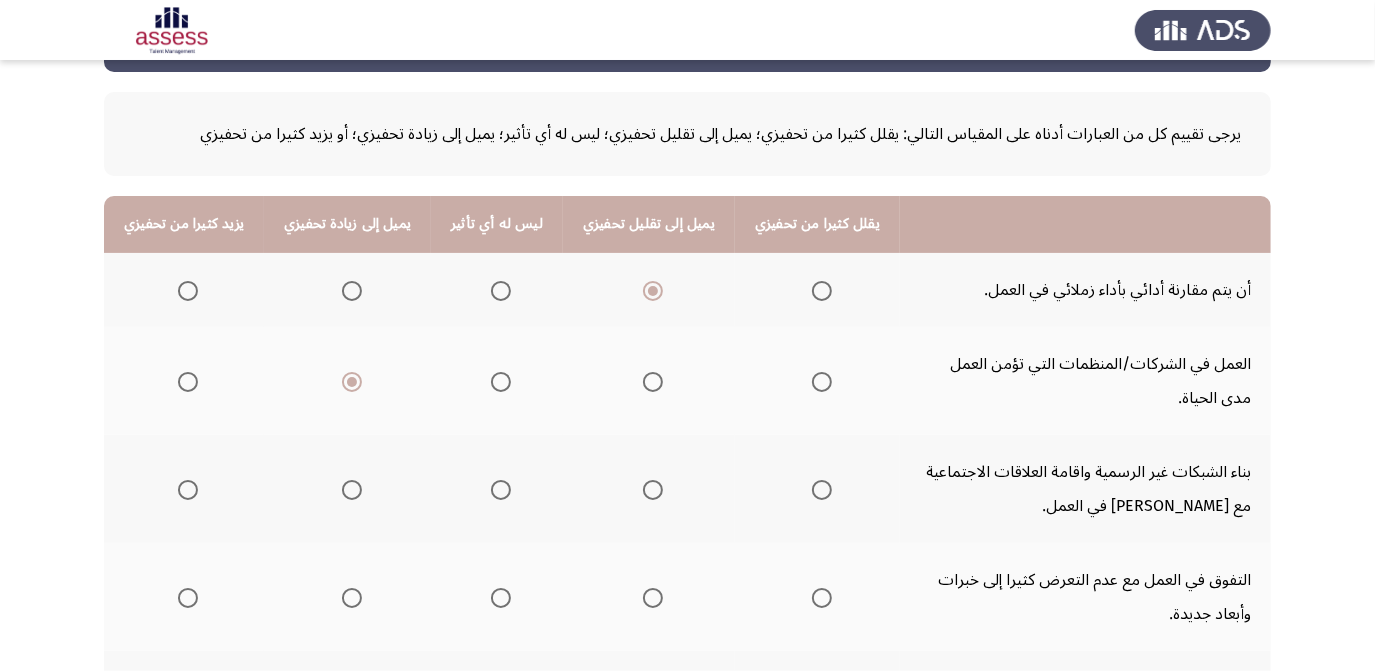 click at bounding box center (352, 490) 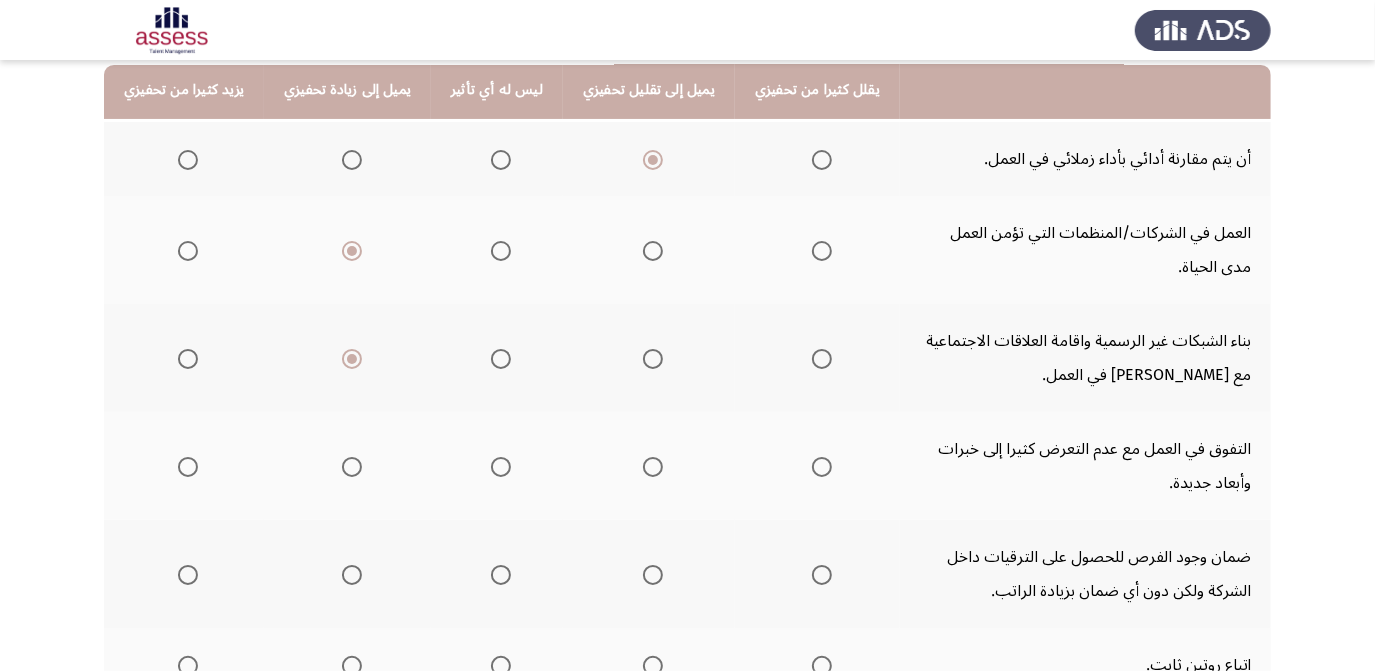 scroll, scrollTop: 208, scrollLeft: 0, axis: vertical 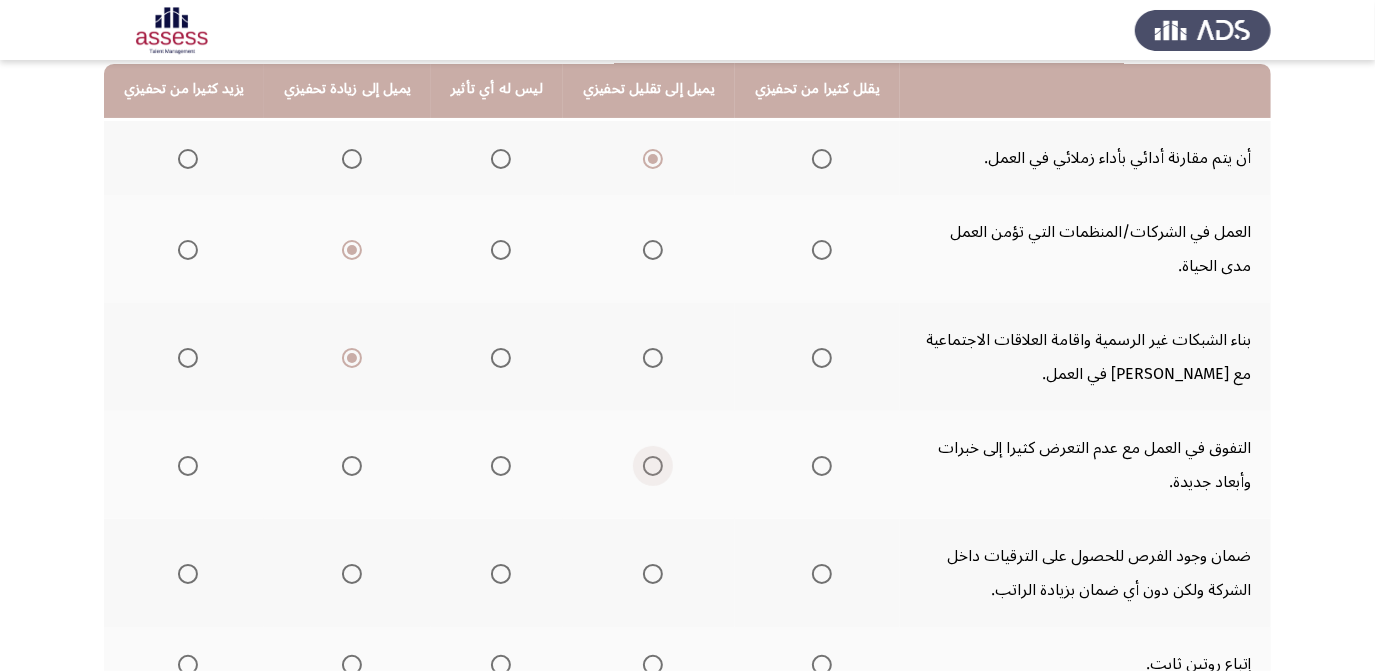 click at bounding box center [653, 466] 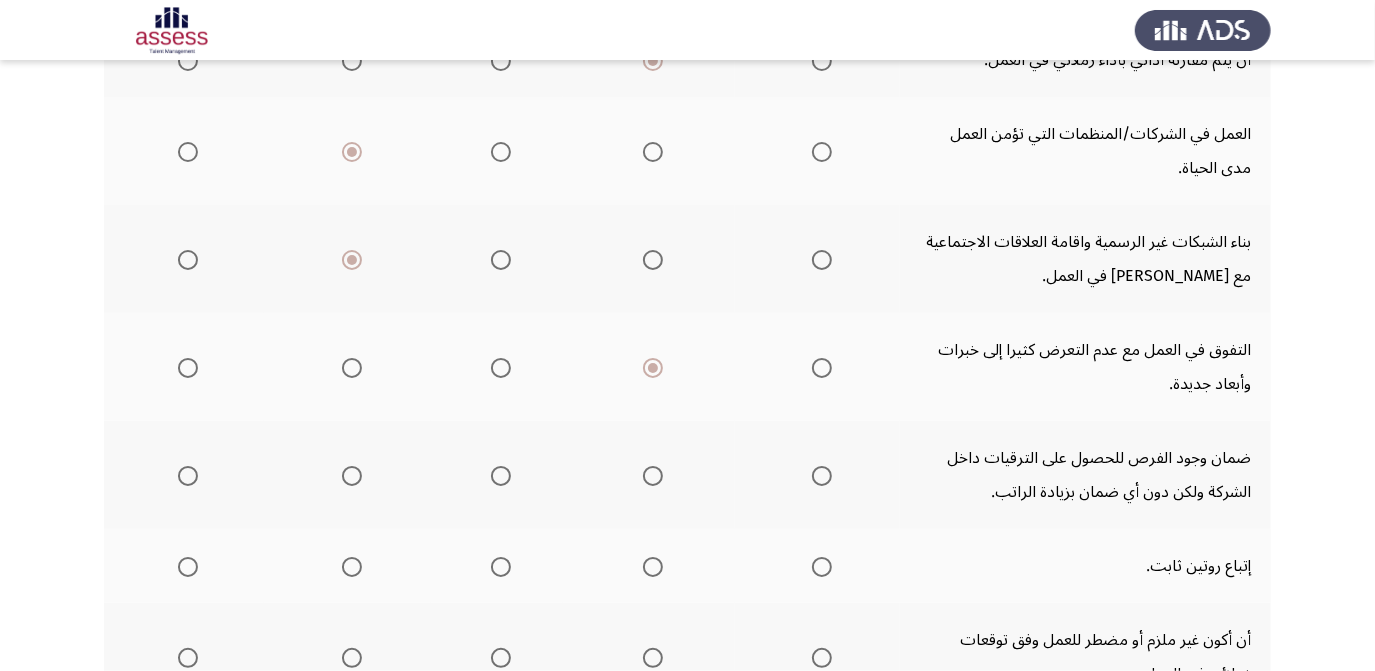 scroll, scrollTop: 345, scrollLeft: 0, axis: vertical 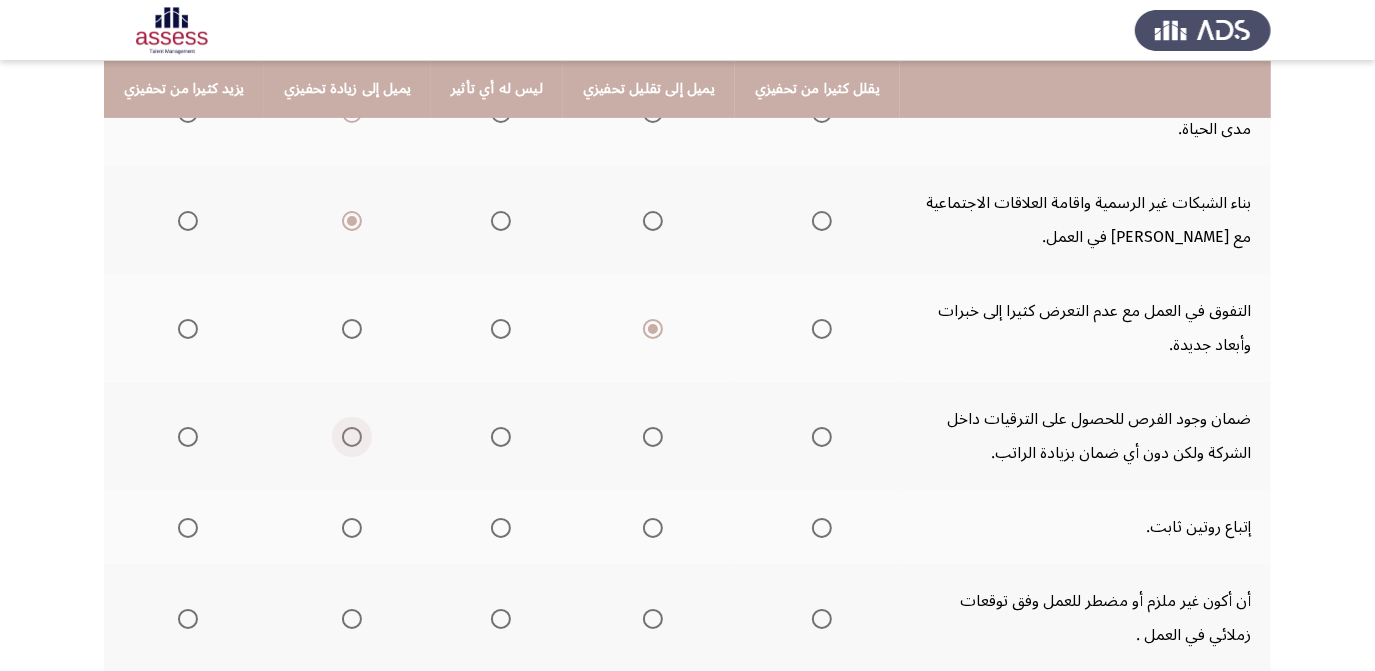 click at bounding box center [352, 437] 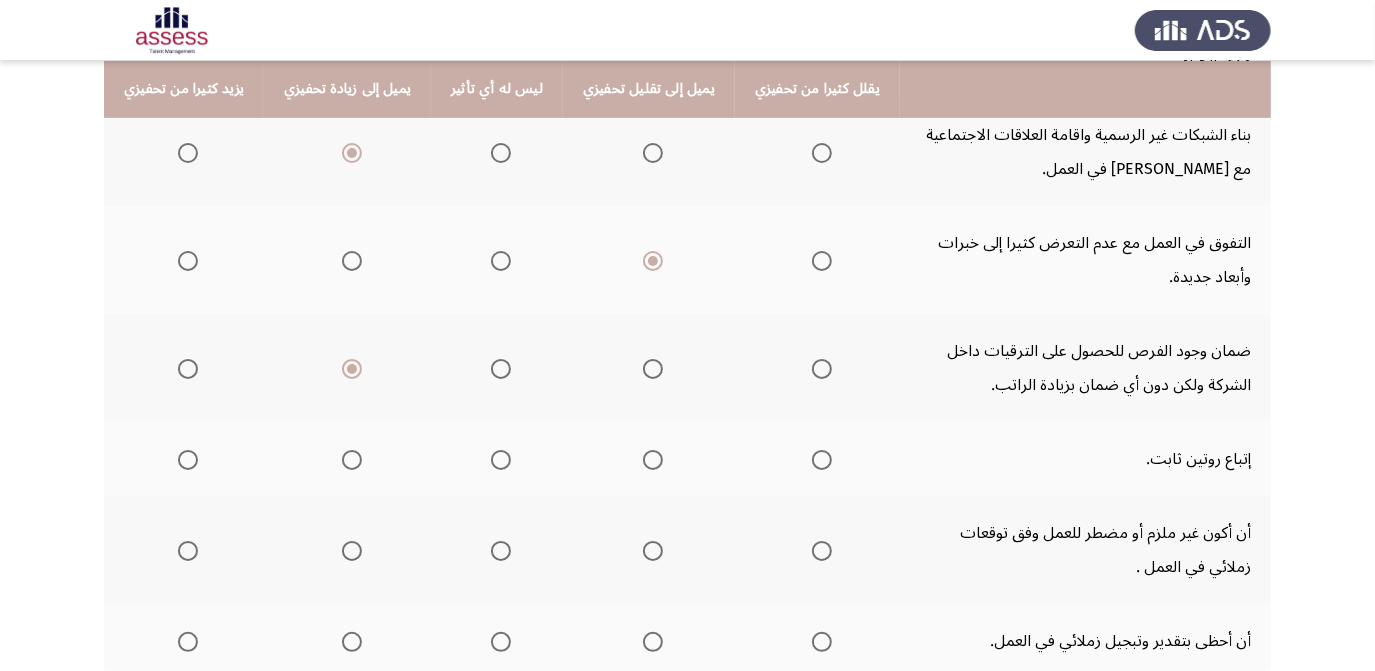 scroll, scrollTop: 414, scrollLeft: 0, axis: vertical 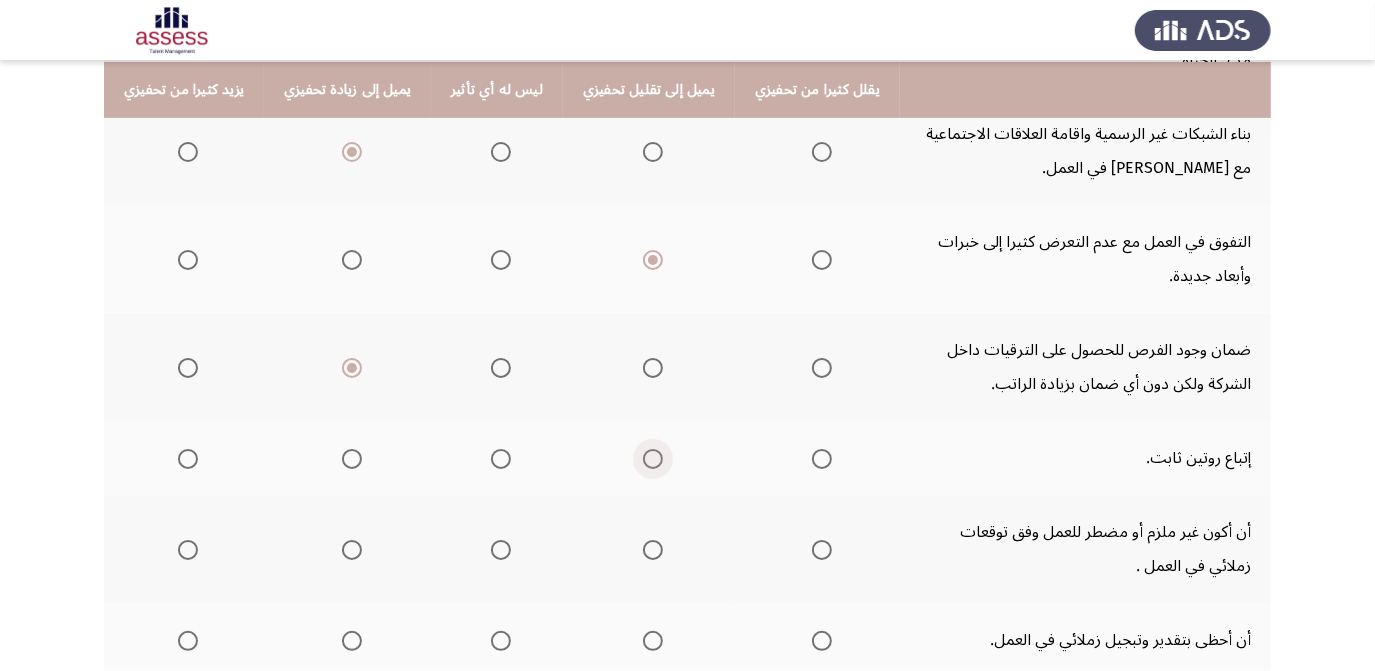 click at bounding box center (653, 459) 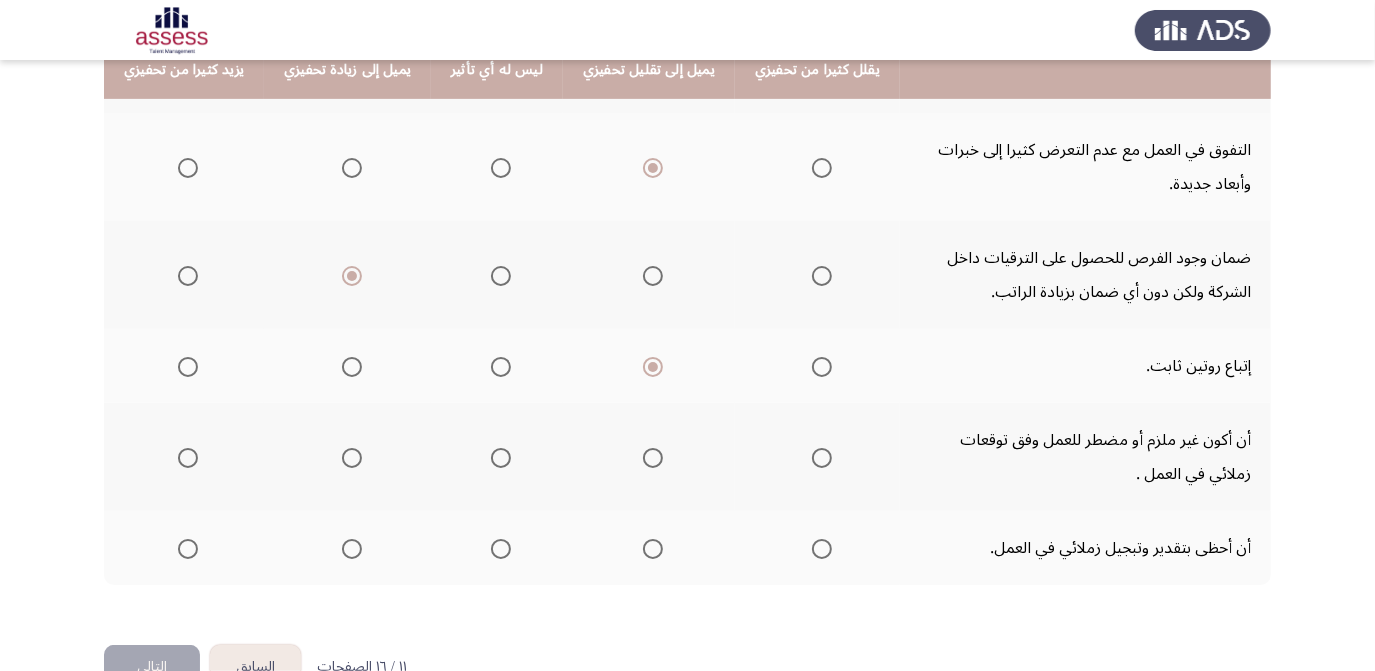 scroll, scrollTop: 507, scrollLeft: 0, axis: vertical 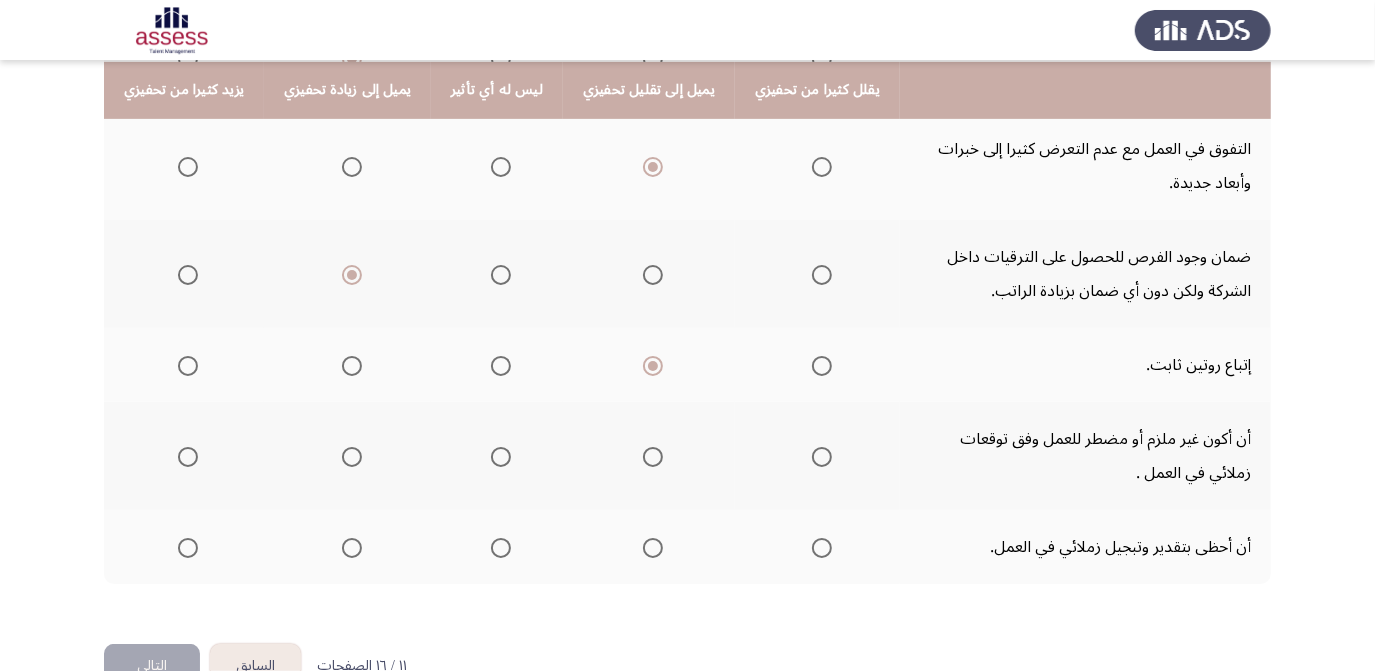 click at bounding box center [653, 457] 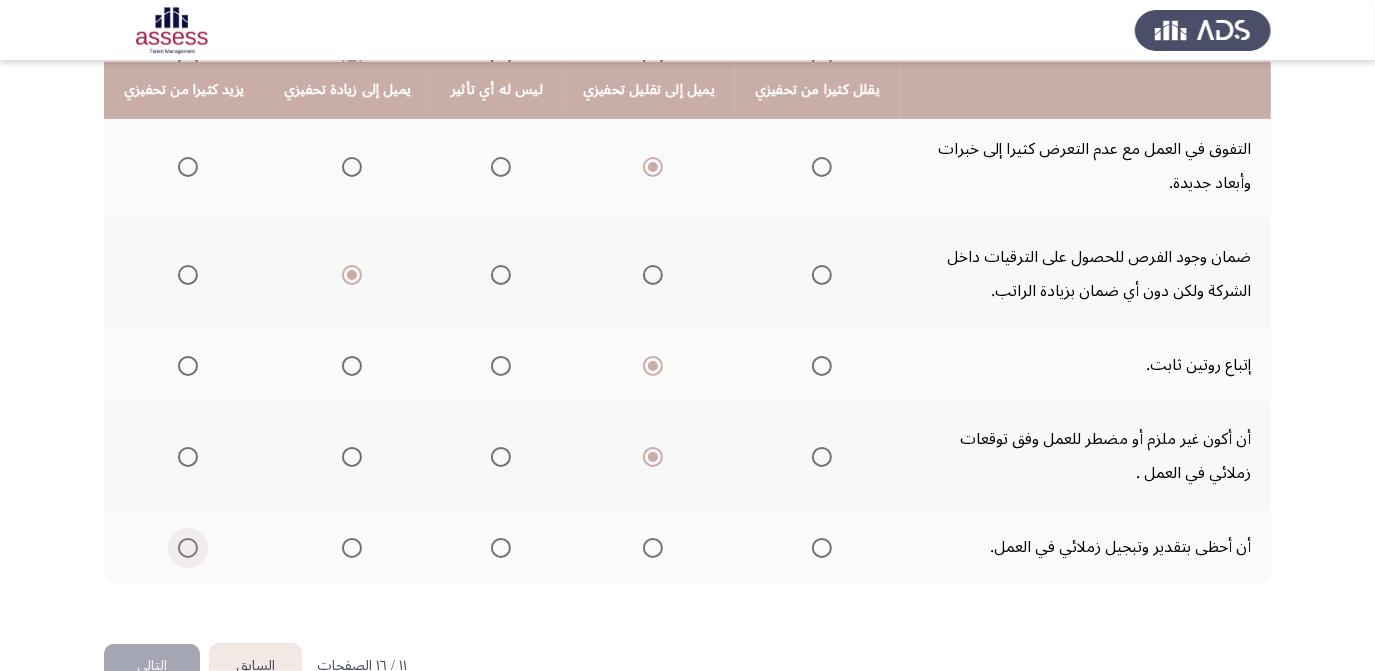 click at bounding box center (188, 548) 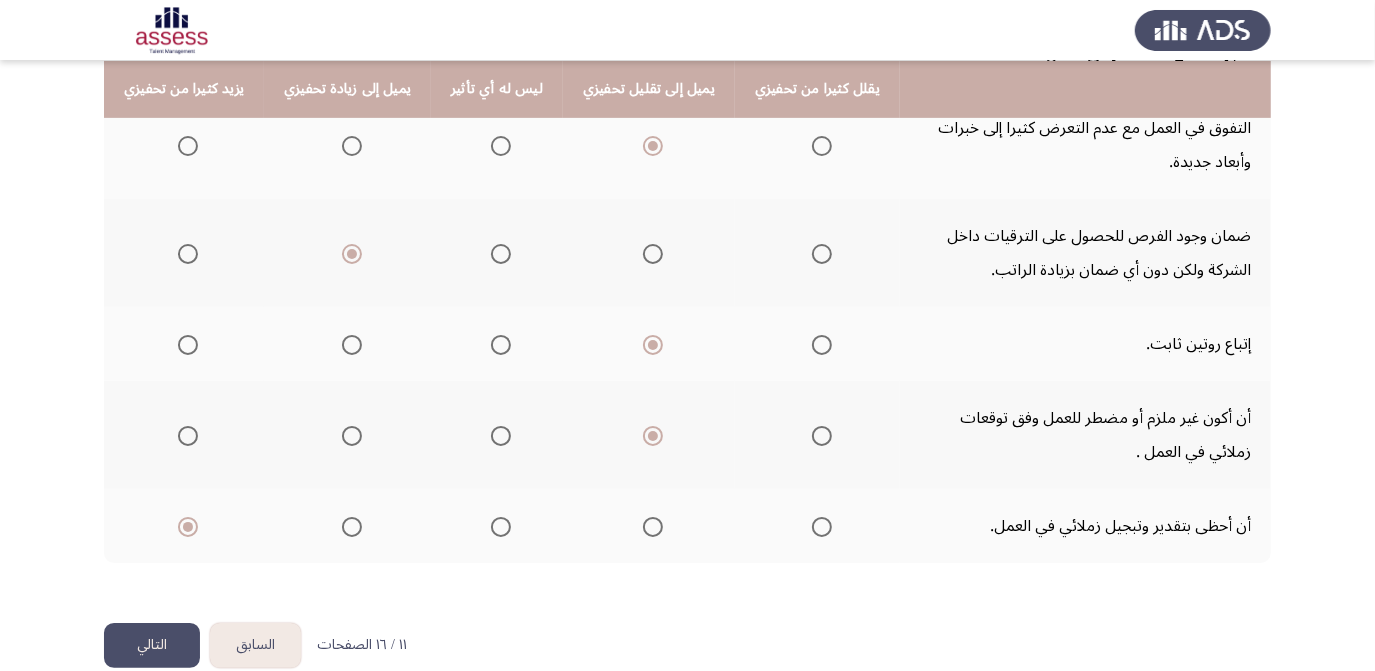 scroll, scrollTop: 552, scrollLeft: 0, axis: vertical 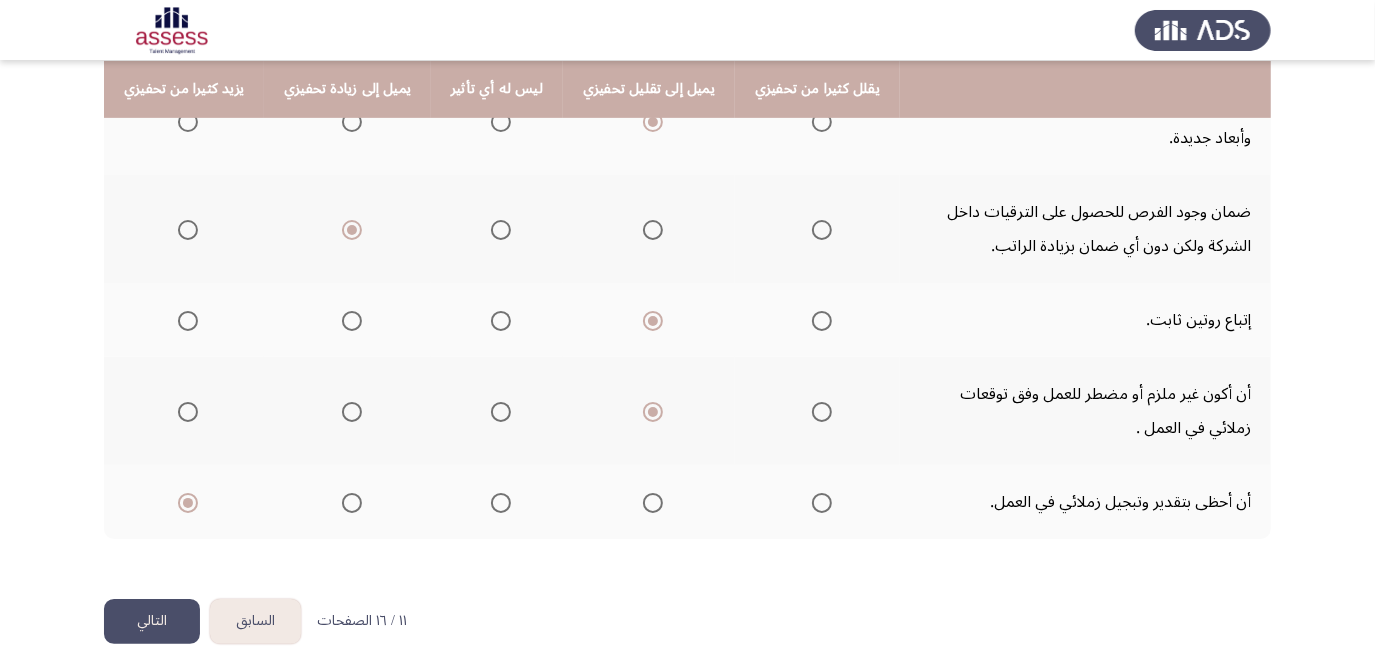 click on "التالي" 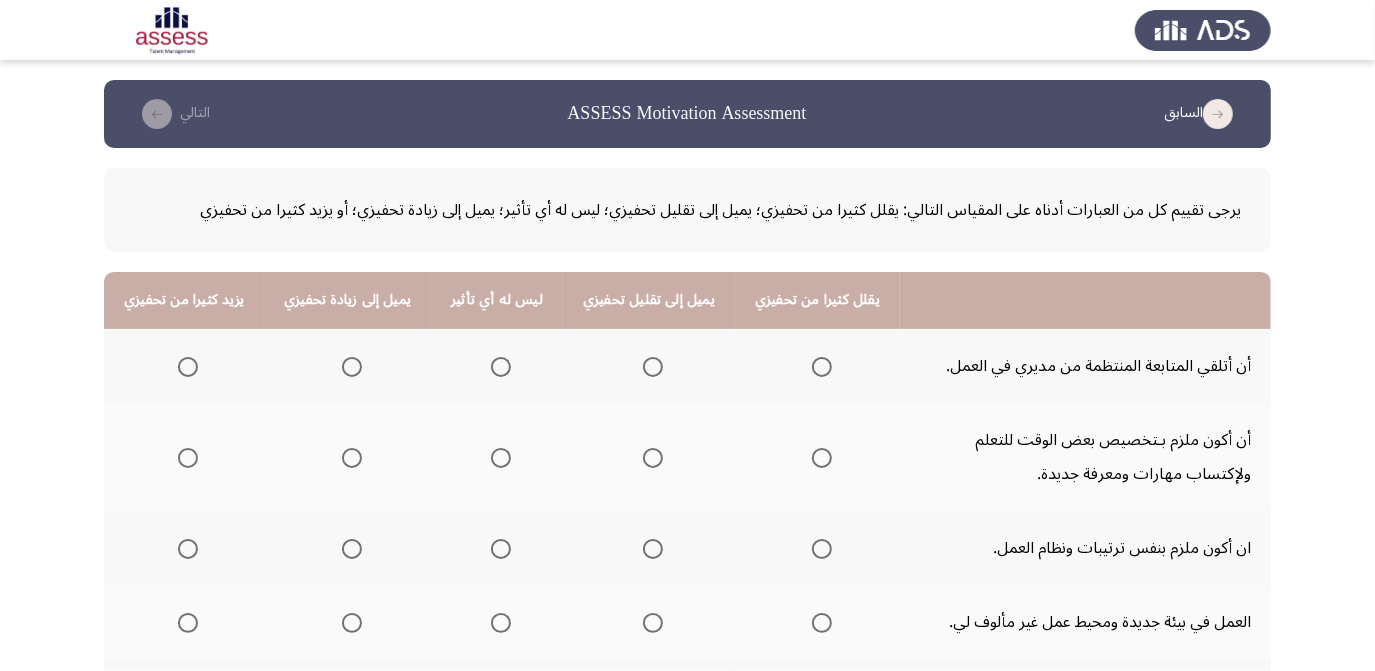 click at bounding box center (352, 367) 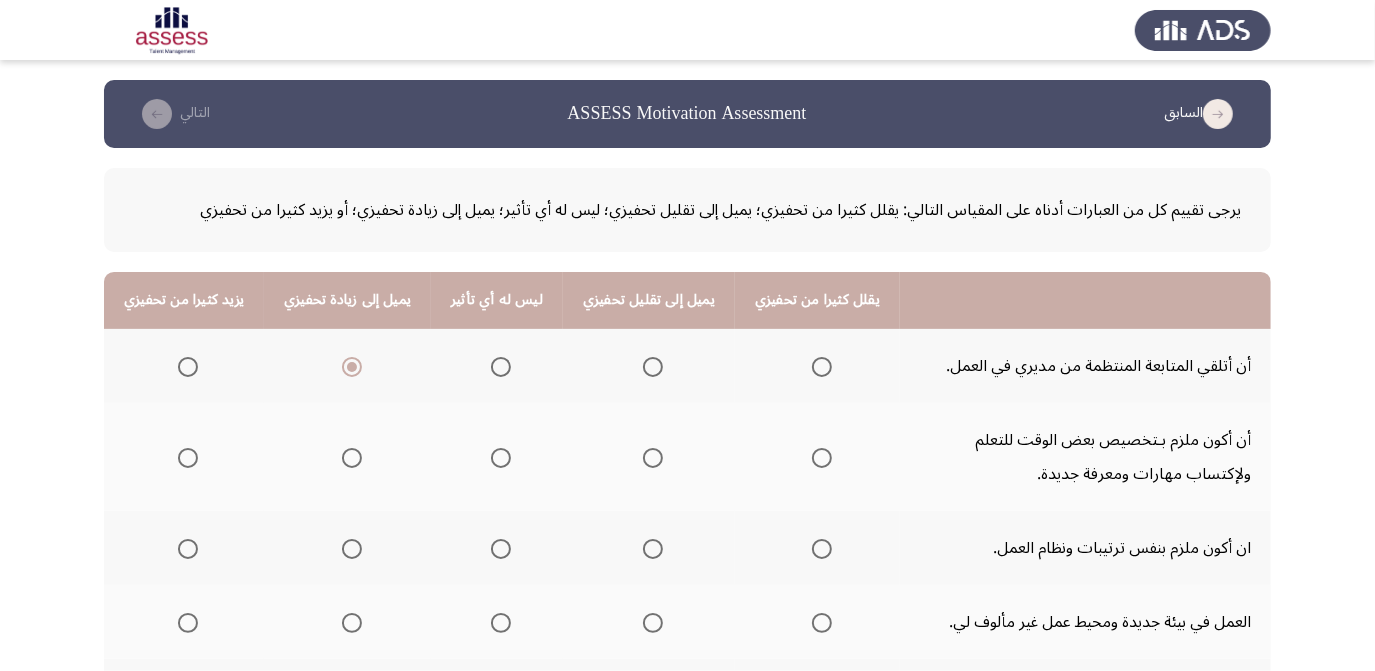 click at bounding box center [188, 458] 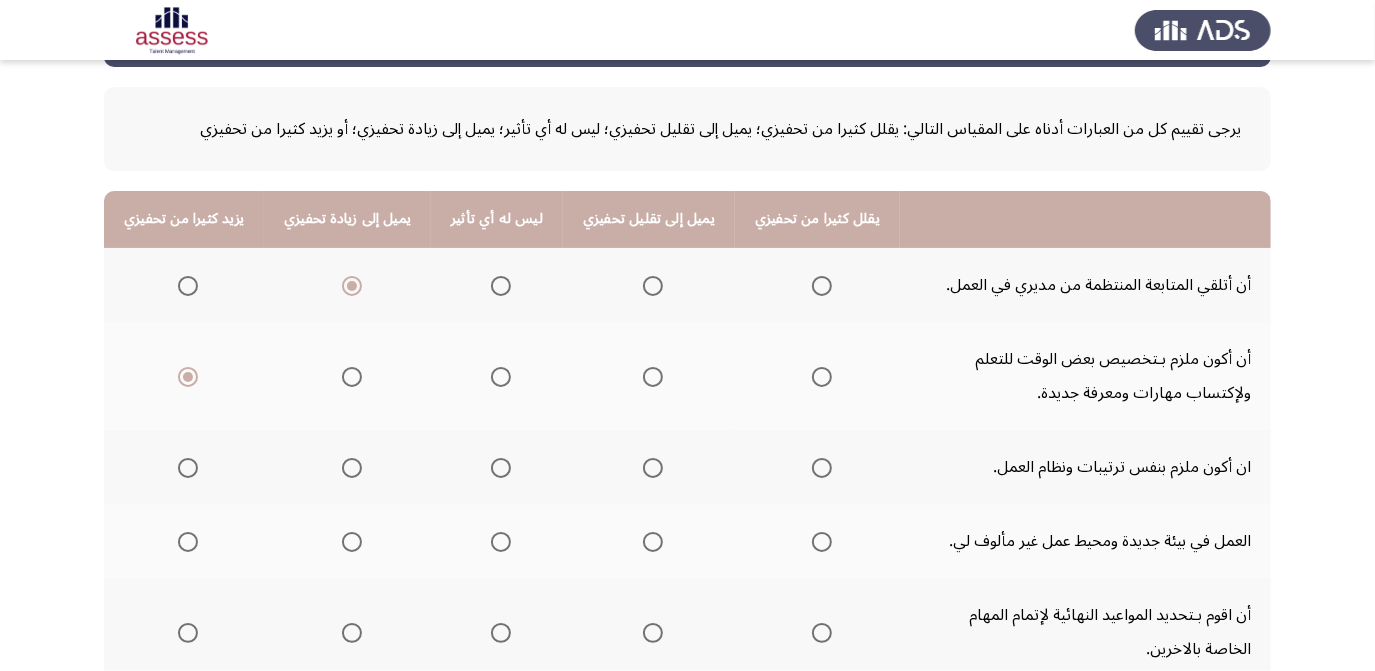 scroll, scrollTop: 129, scrollLeft: 0, axis: vertical 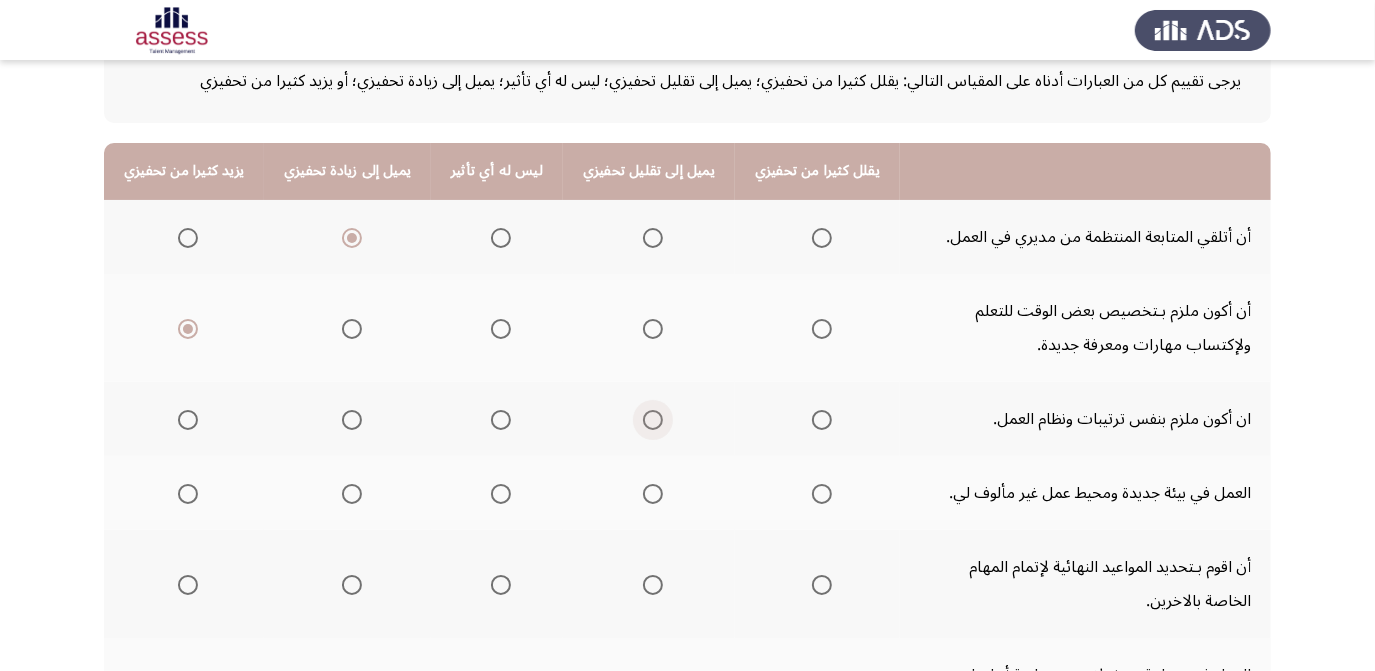 click at bounding box center [653, 420] 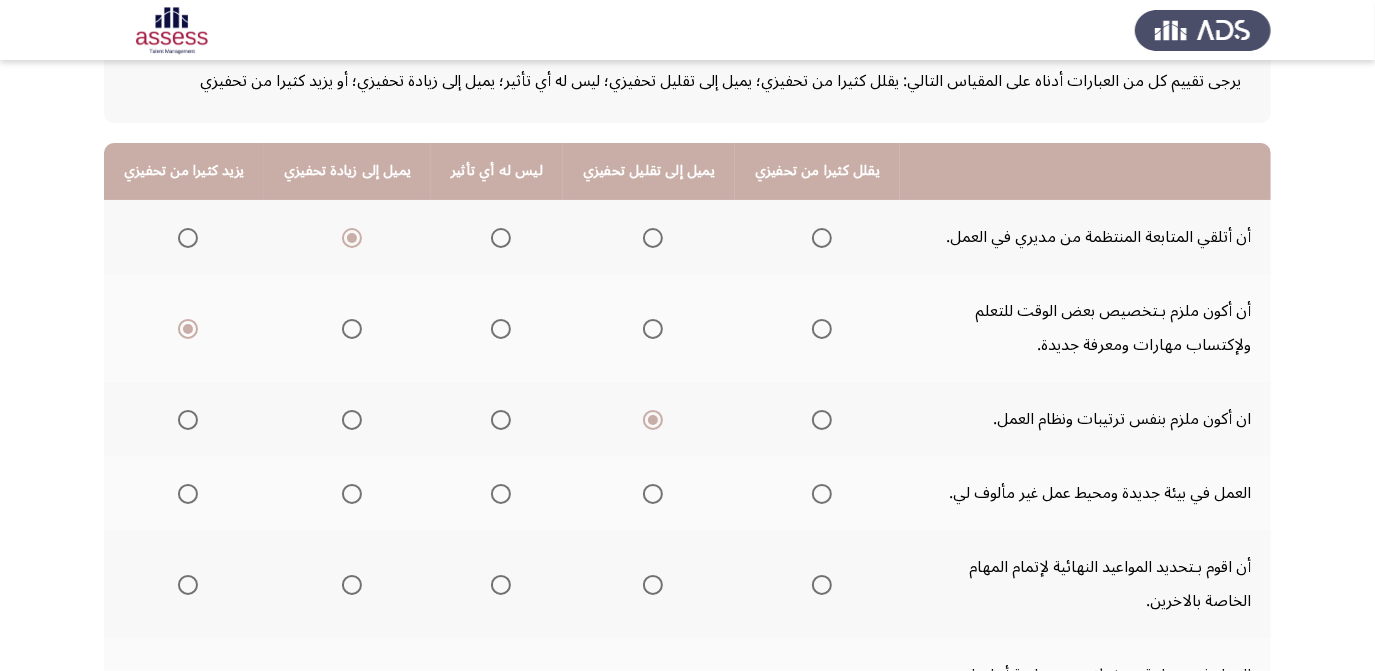 click at bounding box center (352, 494) 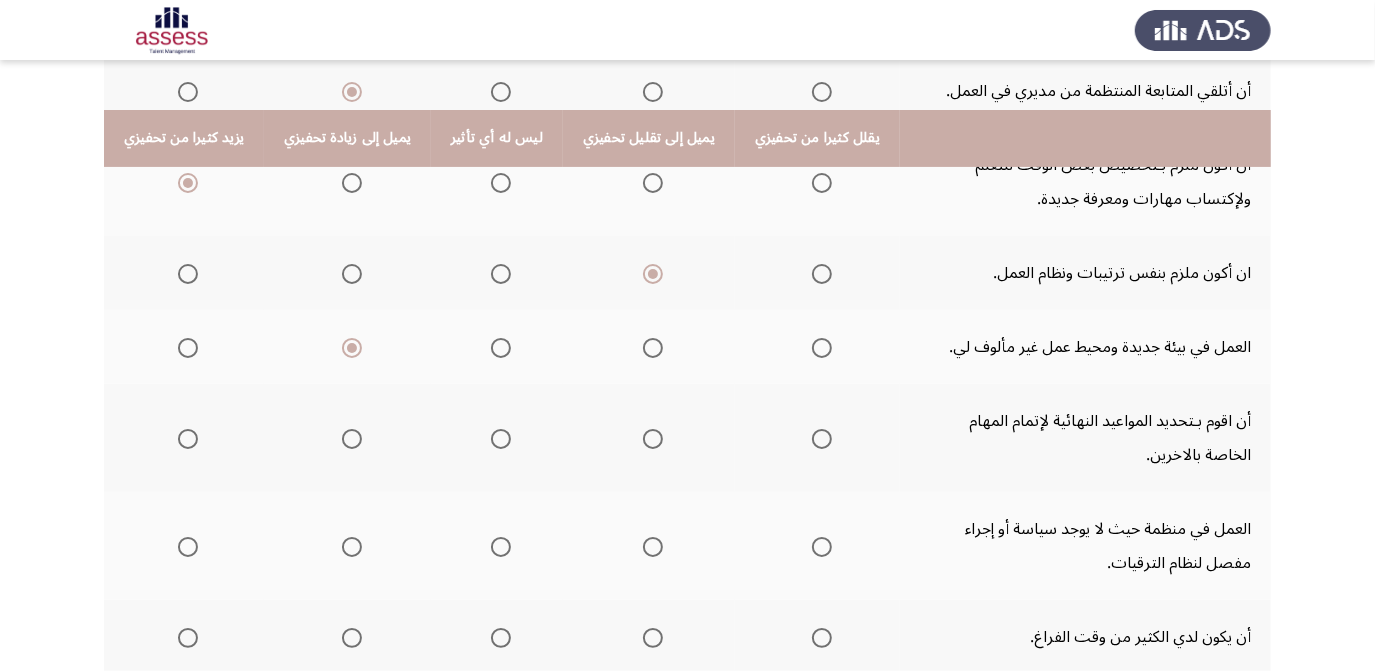 scroll, scrollTop: 328, scrollLeft: 0, axis: vertical 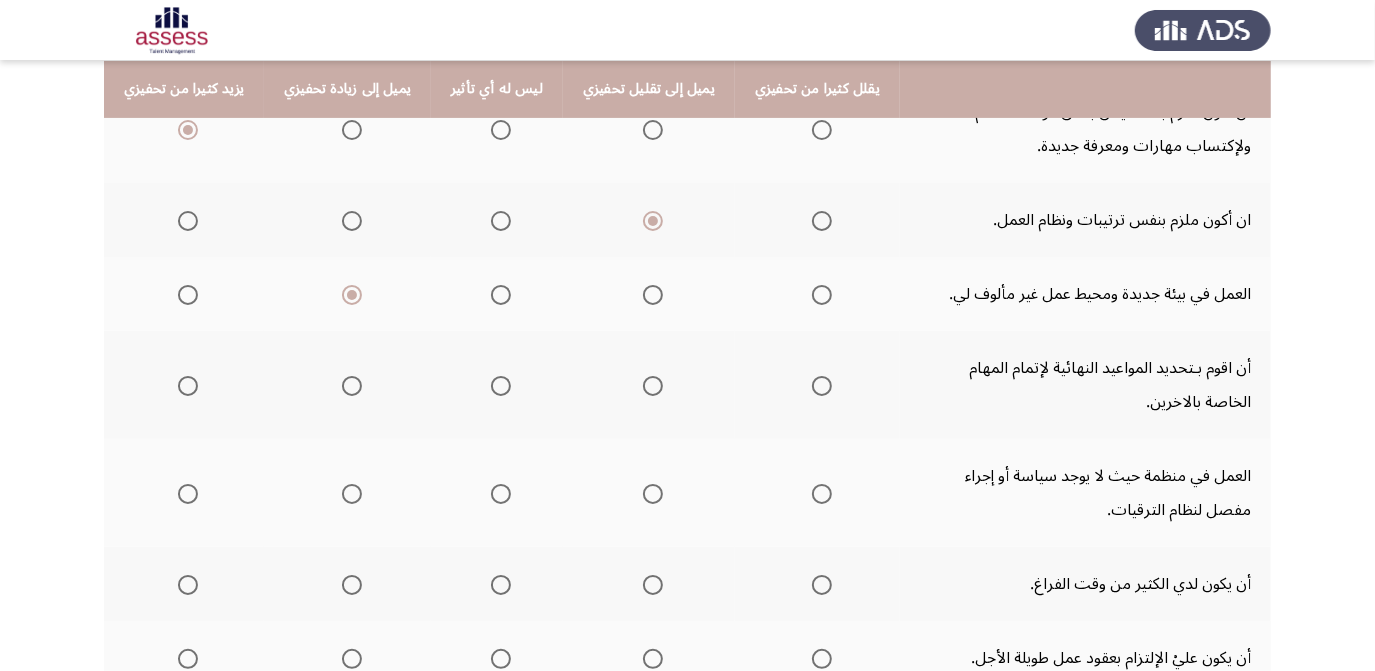 click at bounding box center [501, 386] 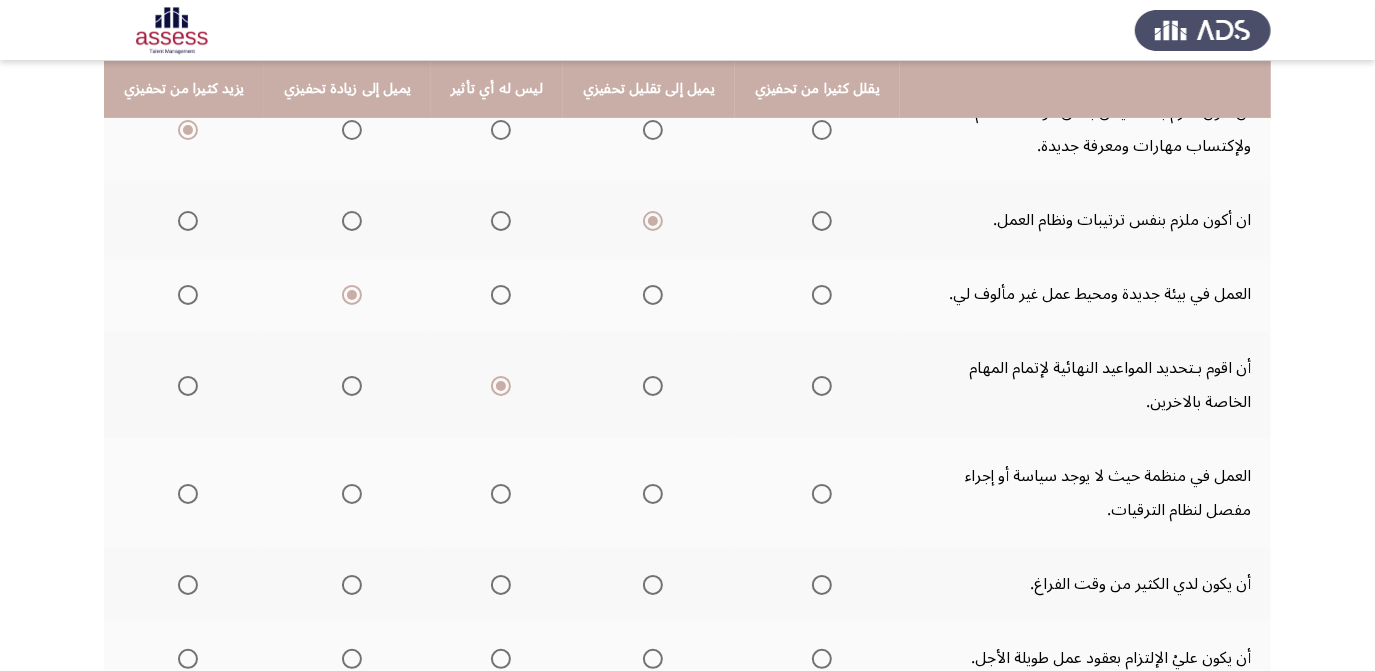 click at bounding box center (653, 494) 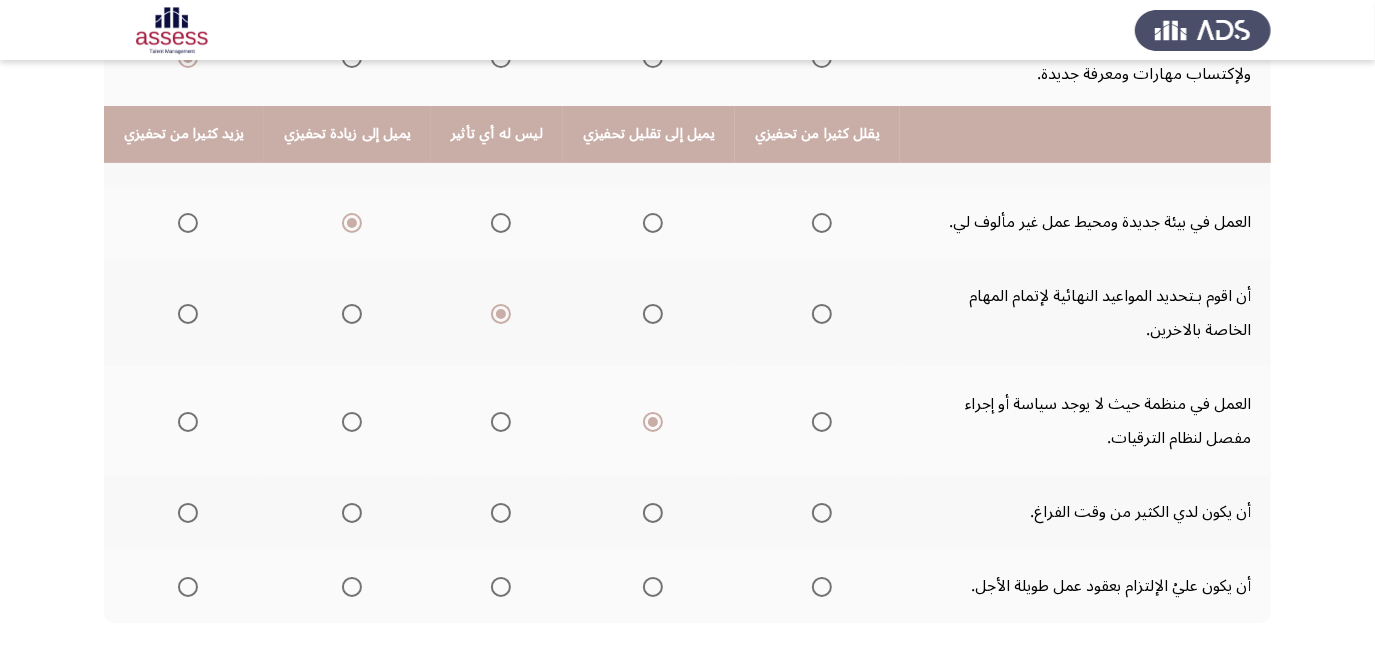 scroll, scrollTop: 448, scrollLeft: 0, axis: vertical 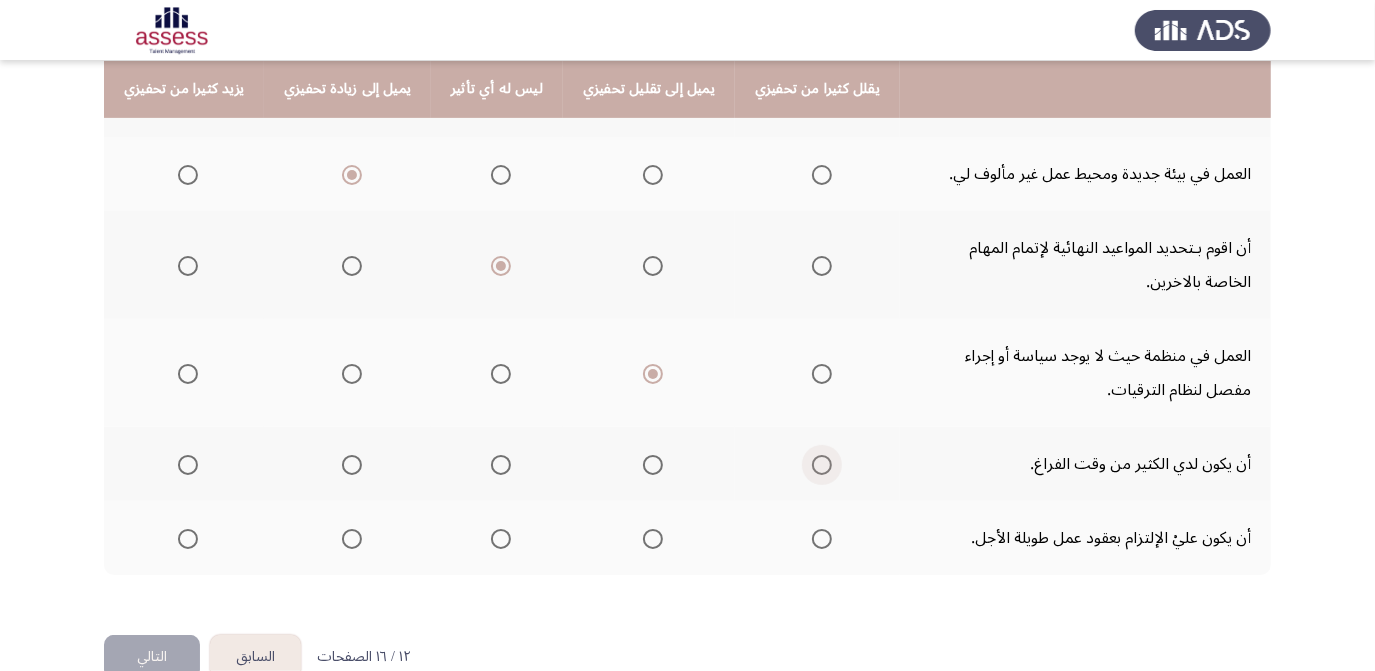 click at bounding box center [822, 465] 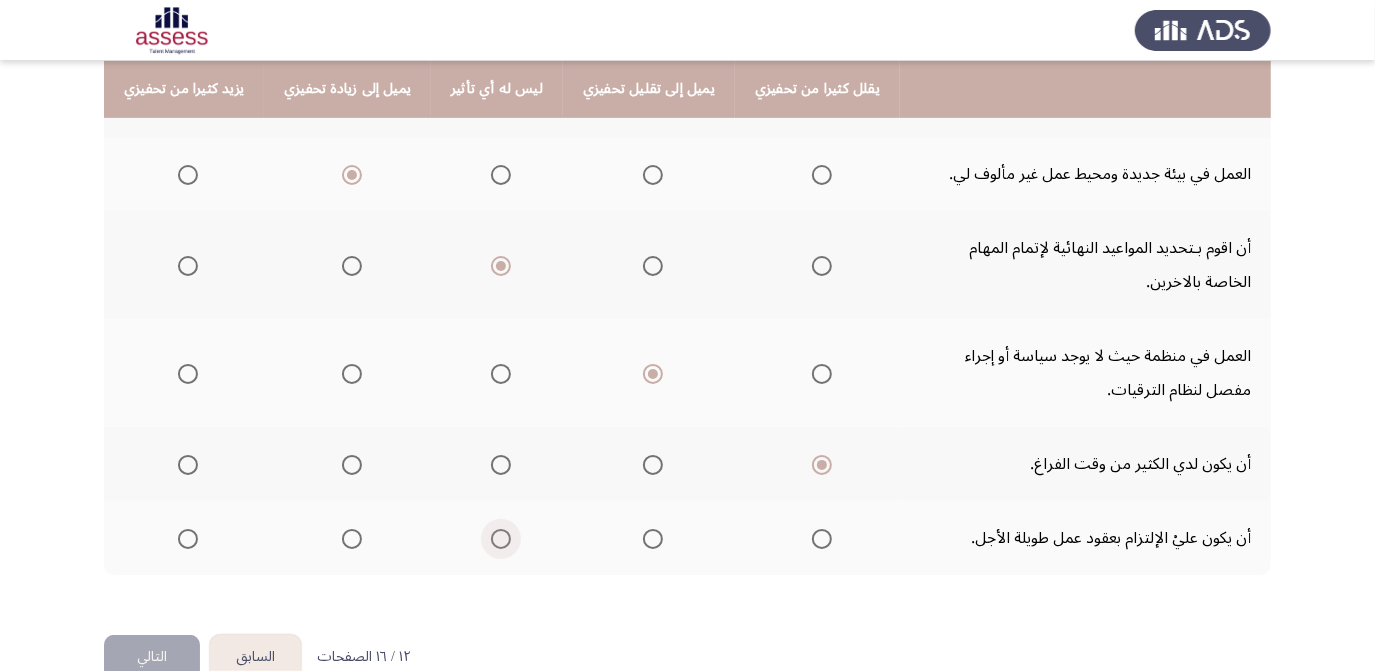 click at bounding box center [501, 539] 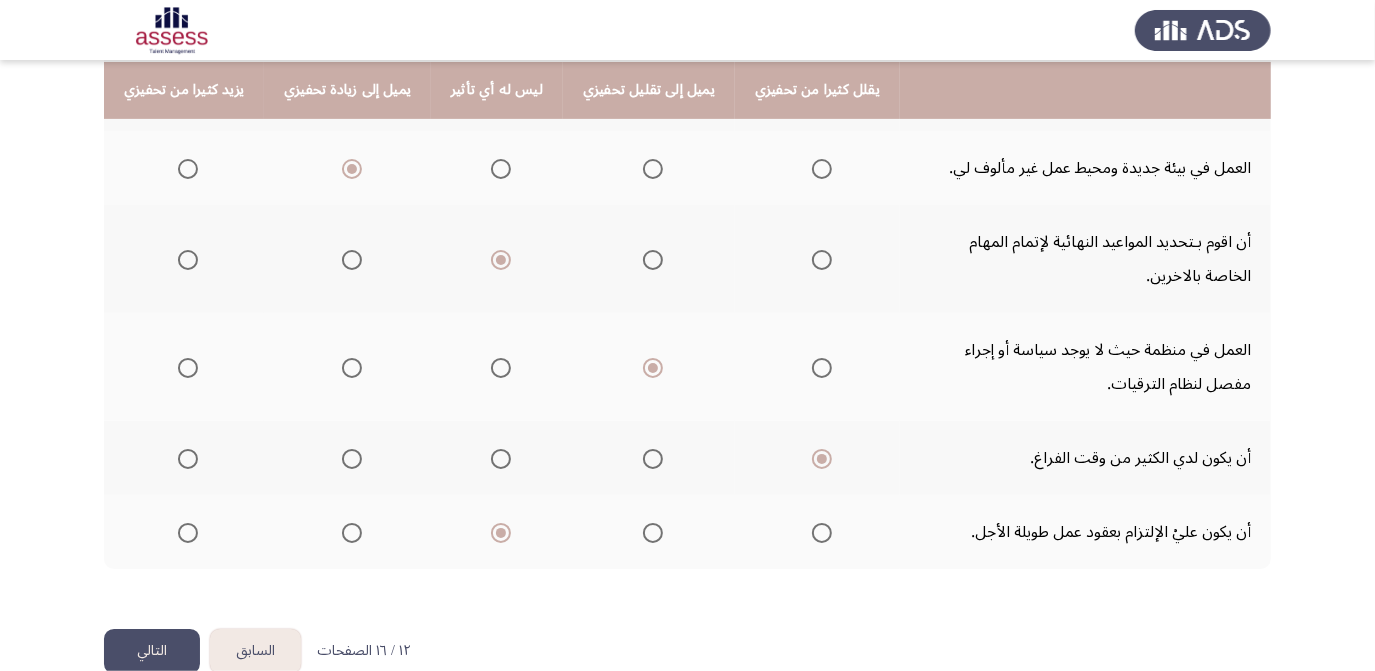 scroll, scrollTop: 455, scrollLeft: 0, axis: vertical 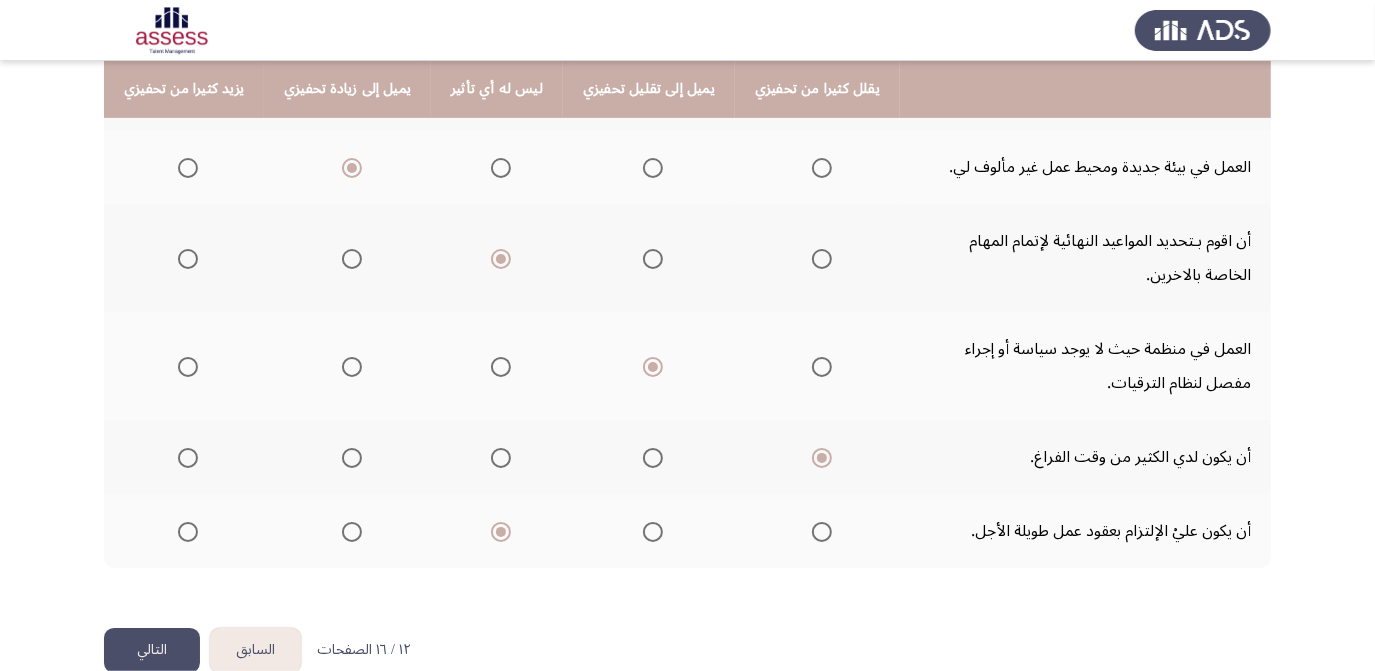 click on "التالي" 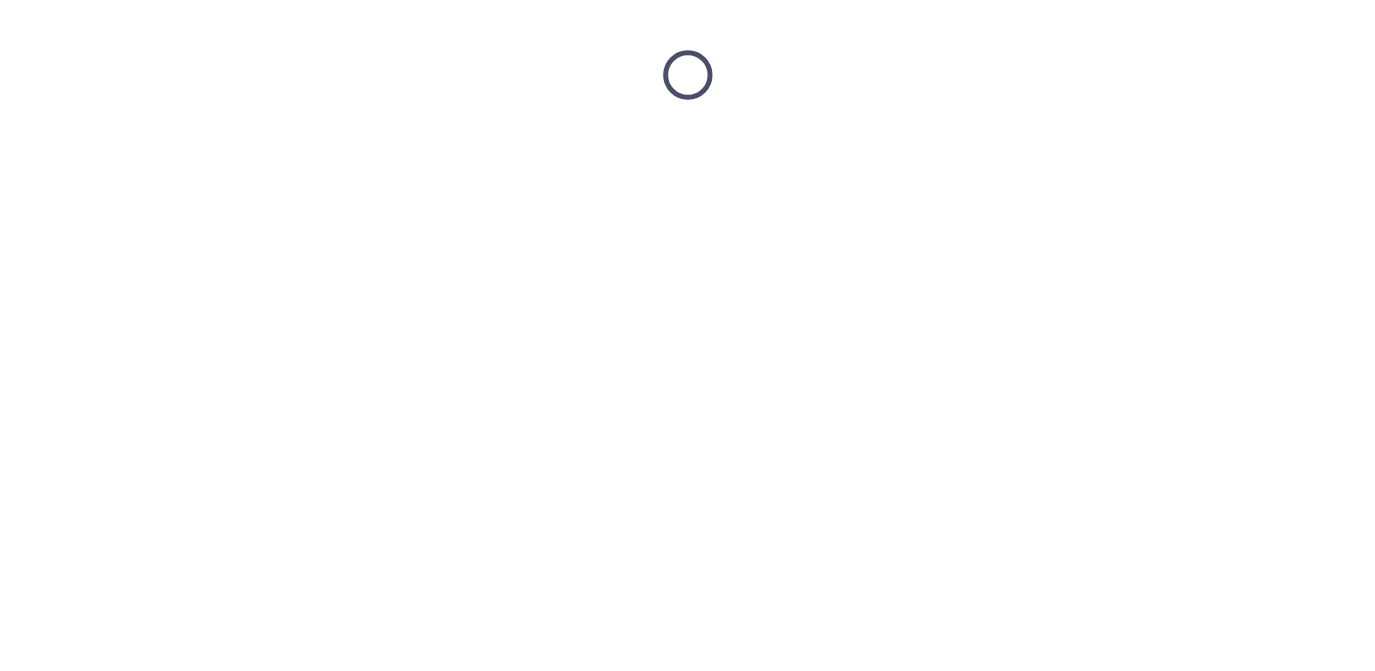 scroll, scrollTop: 0, scrollLeft: 0, axis: both 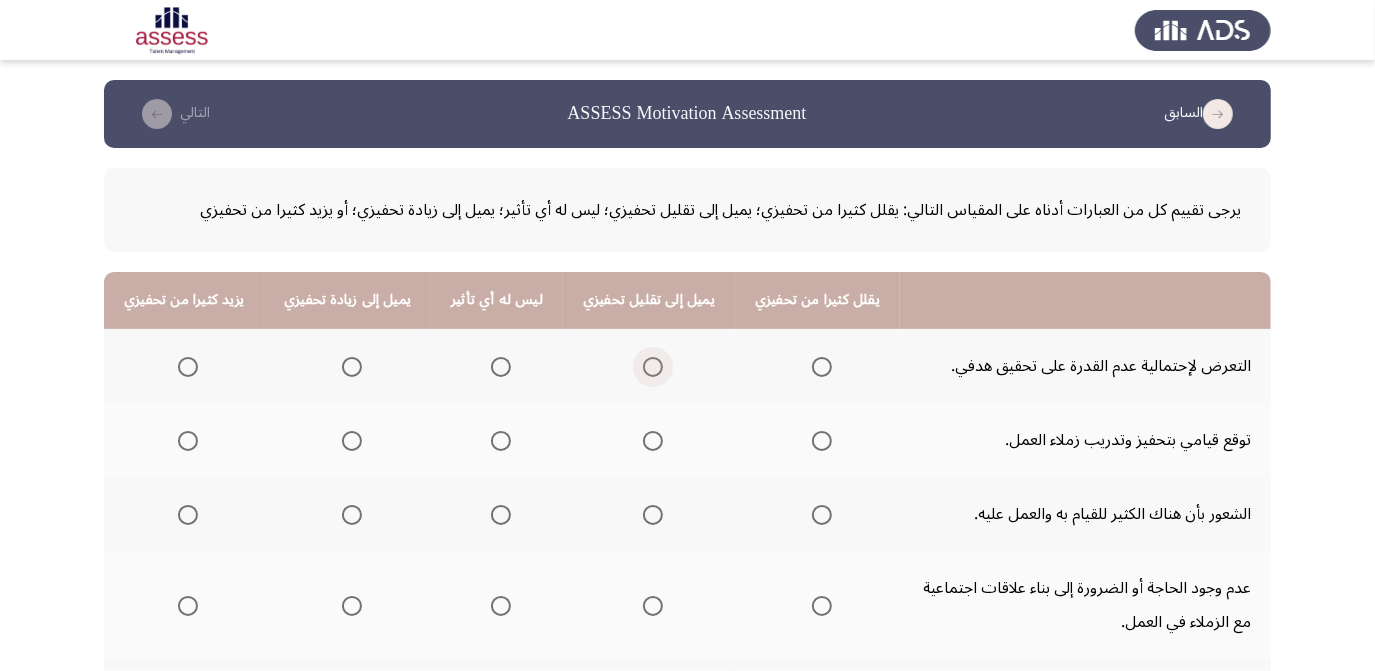 click at bounding box center (653, 367) 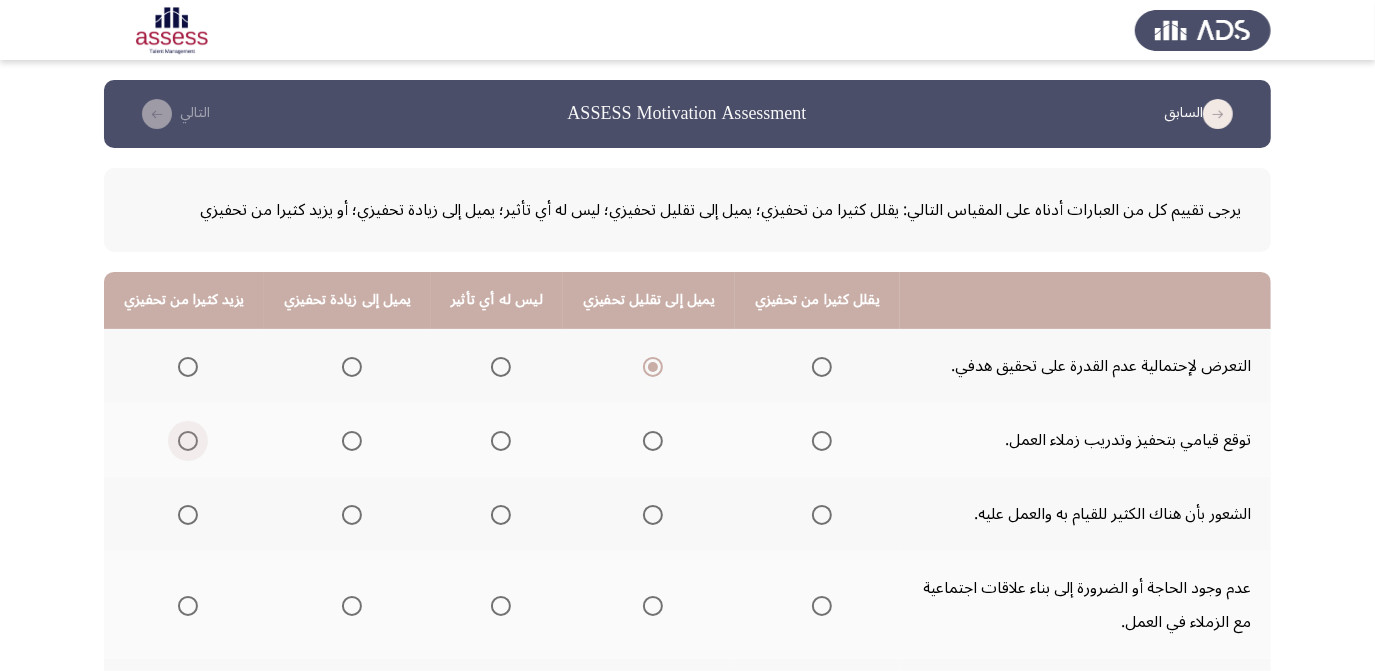 click at bounding box center [188, 441] 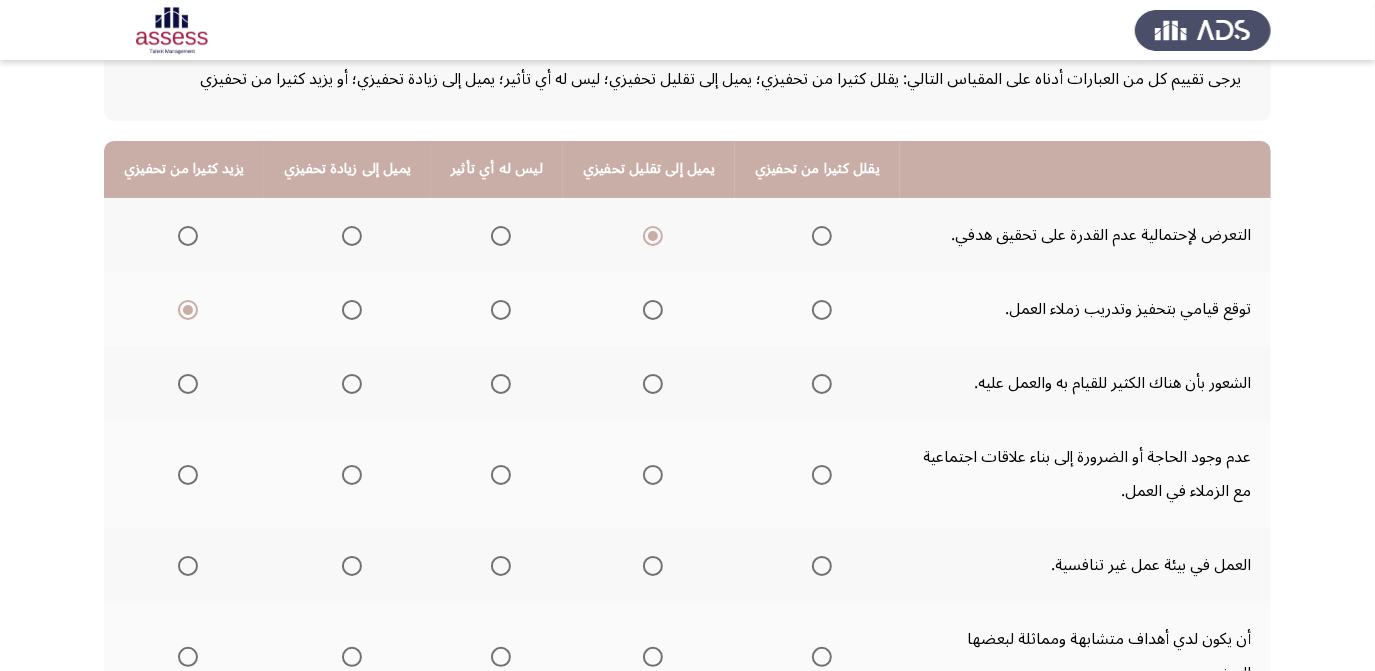 scroll, scrollTop: 132, scrollLeft: 0, axis: vertical 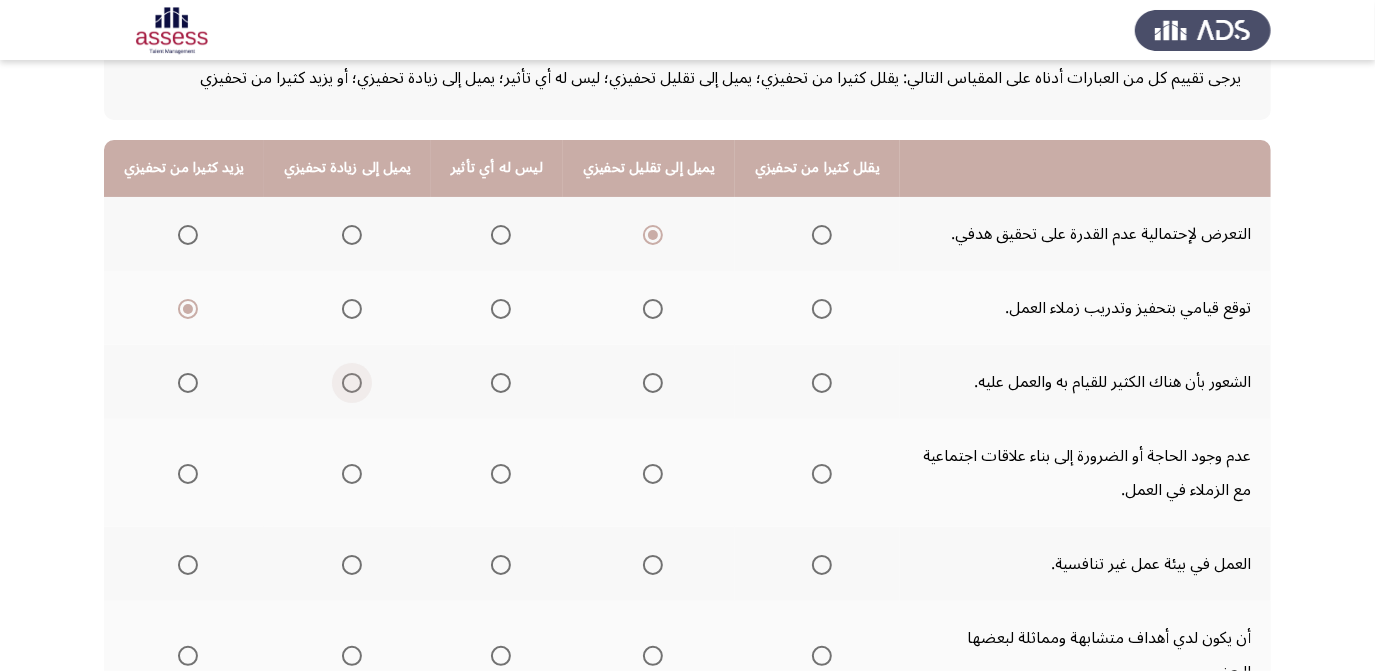 click at bounding box center (352, 383) 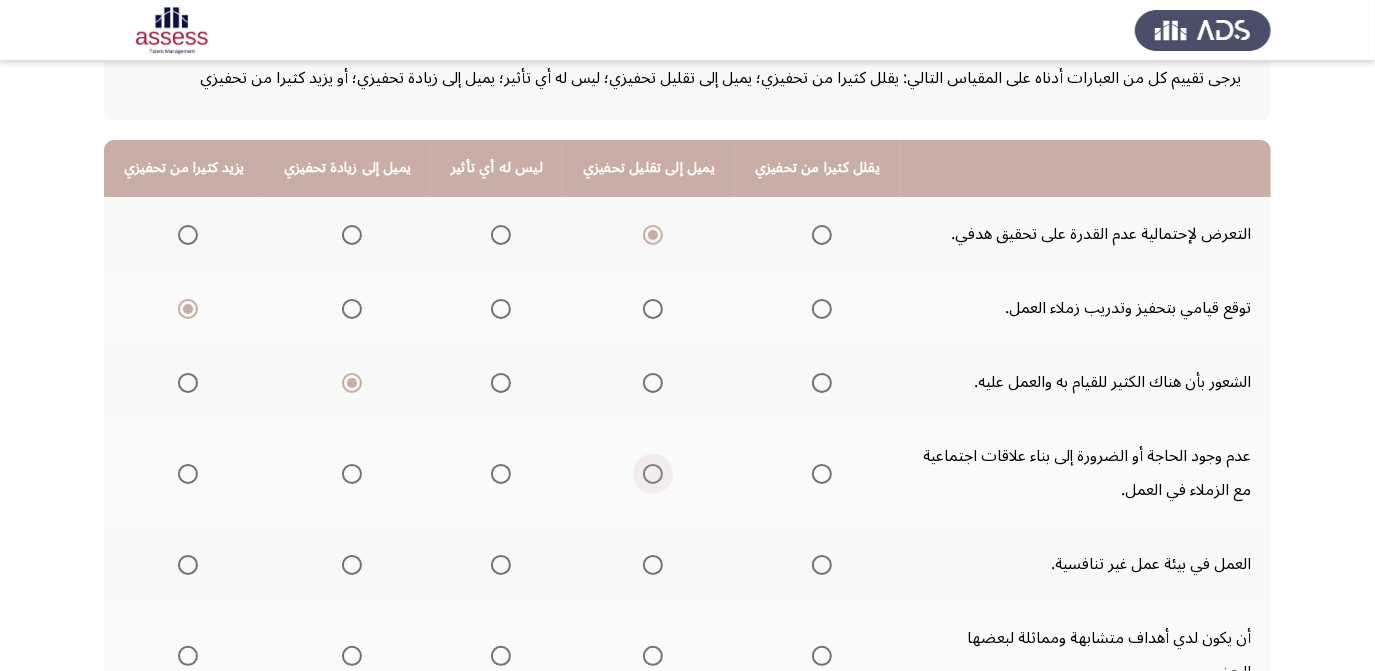 click at bounding box center (653, 474) 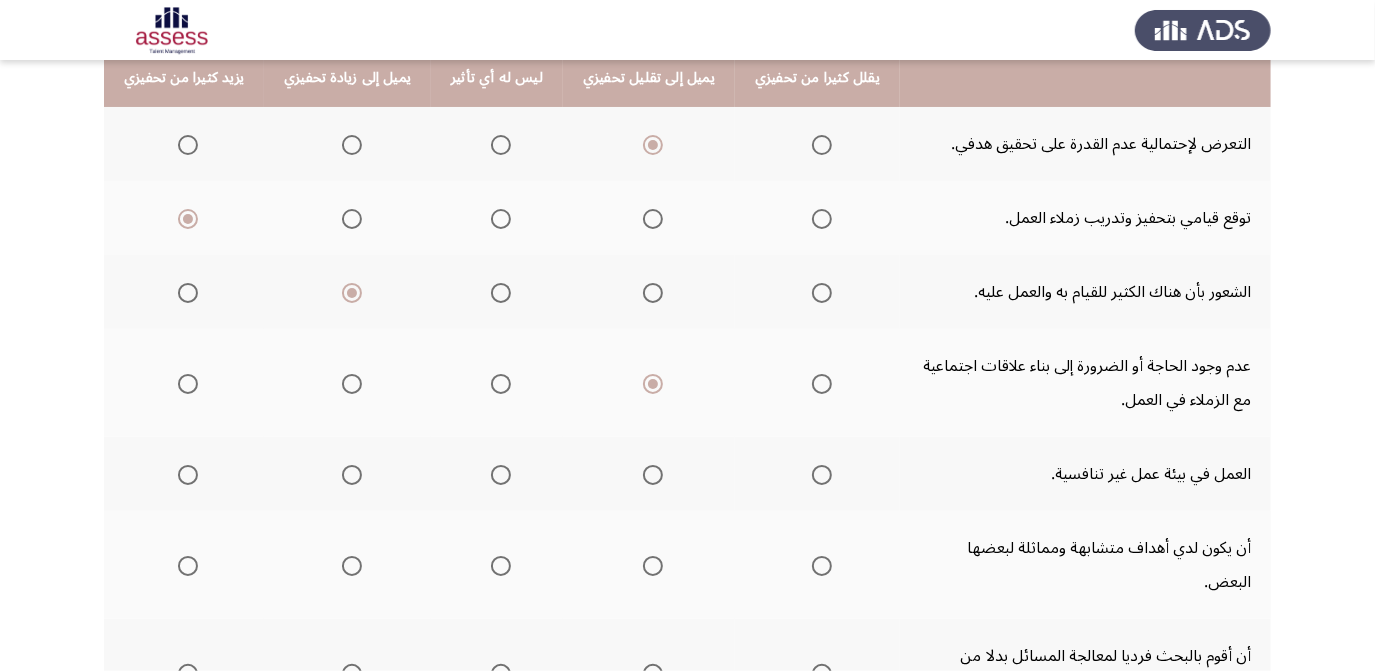 scroll, scrollTop: 243, scrollLeft: 0, axis: vertical 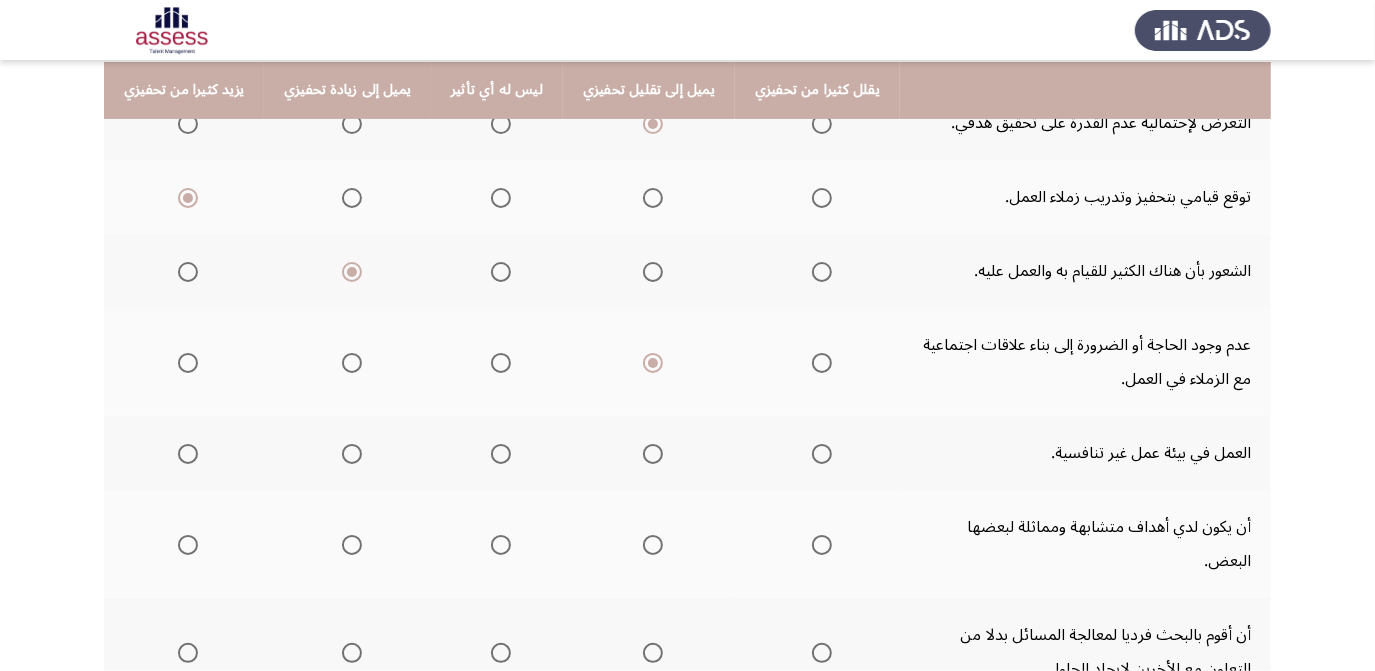 click at bounding box center (501, 454) 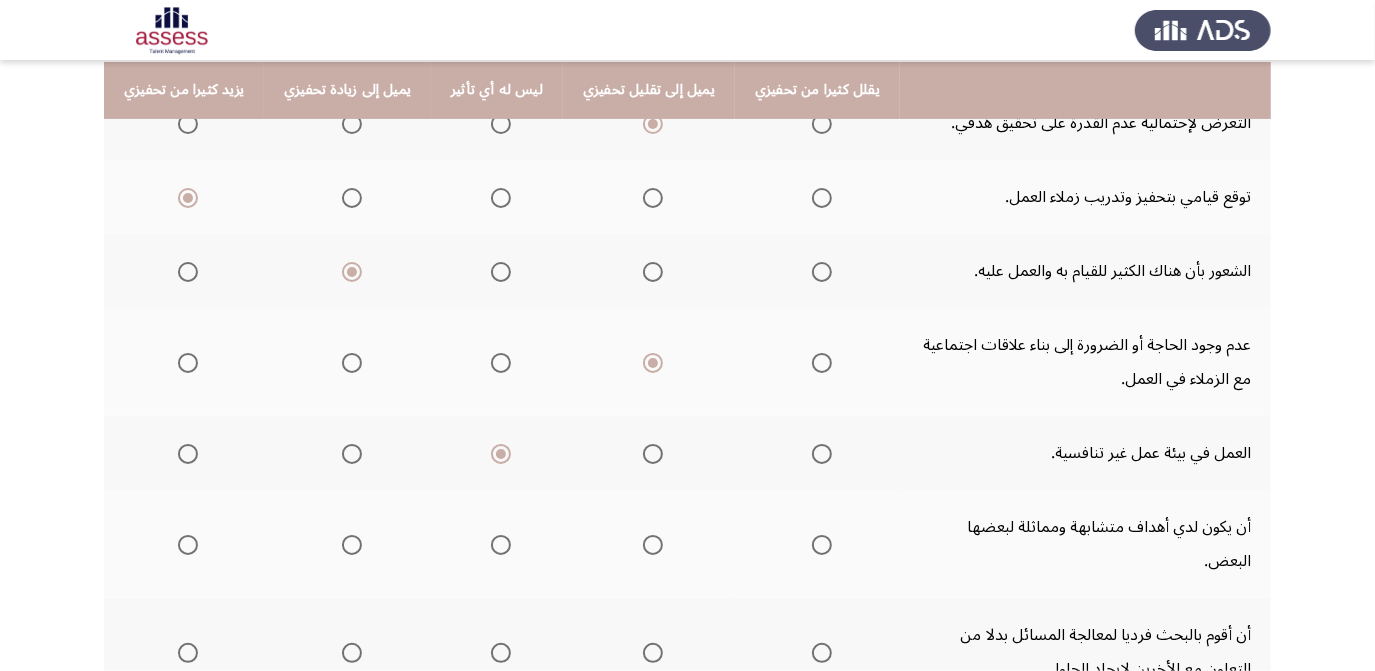 click 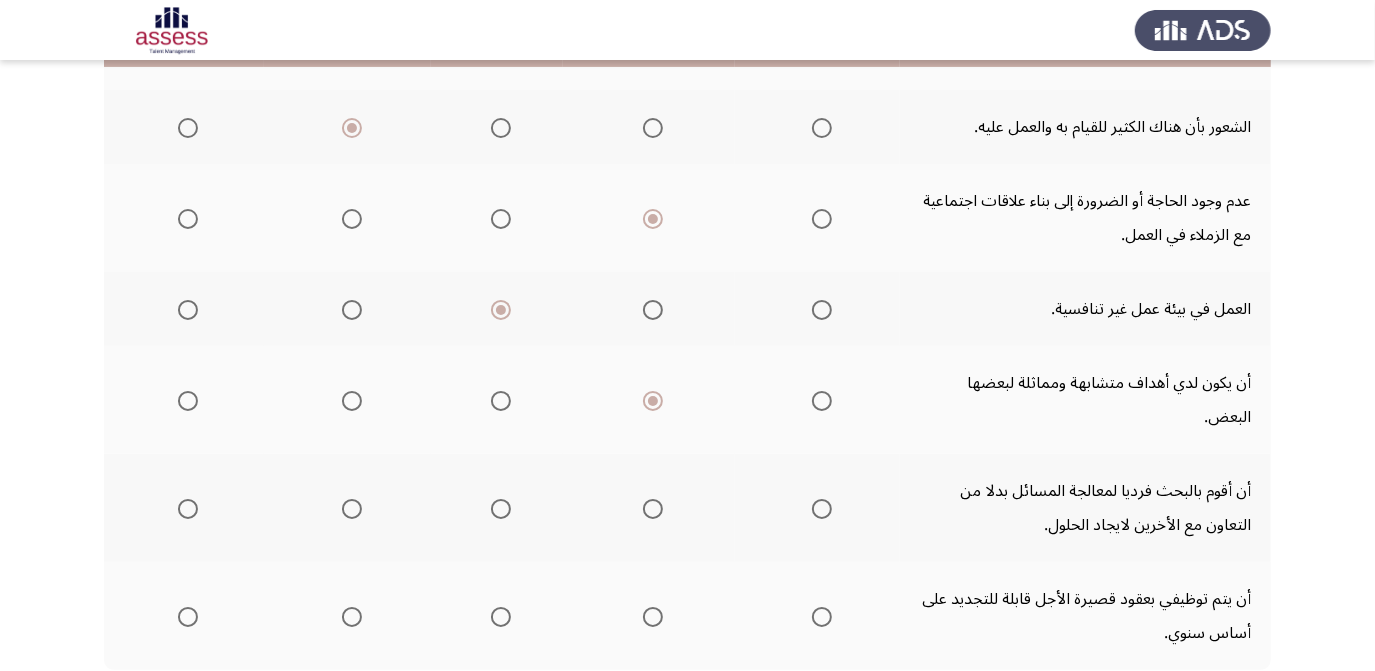 scroll, scrollTop: 388, scrollLeft: 0, axis: vertical 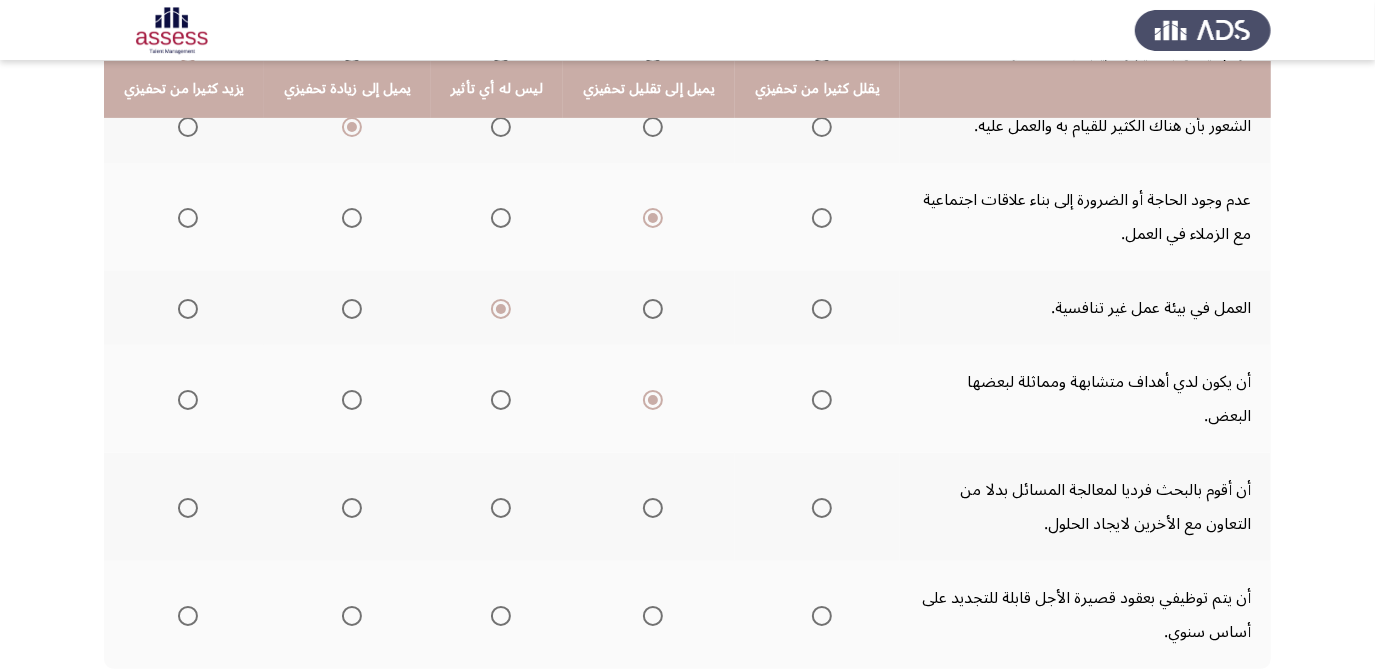 click at bounding box center (653, 508) 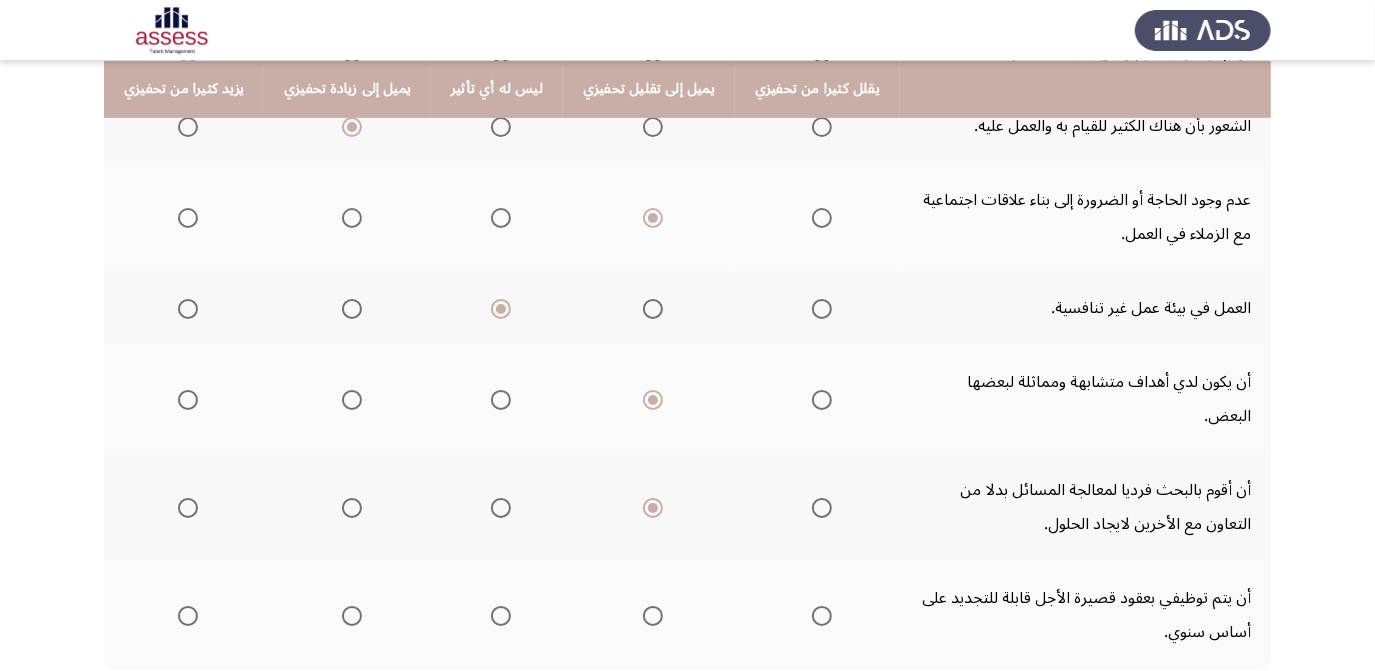 click at bounding box center [501, 508] 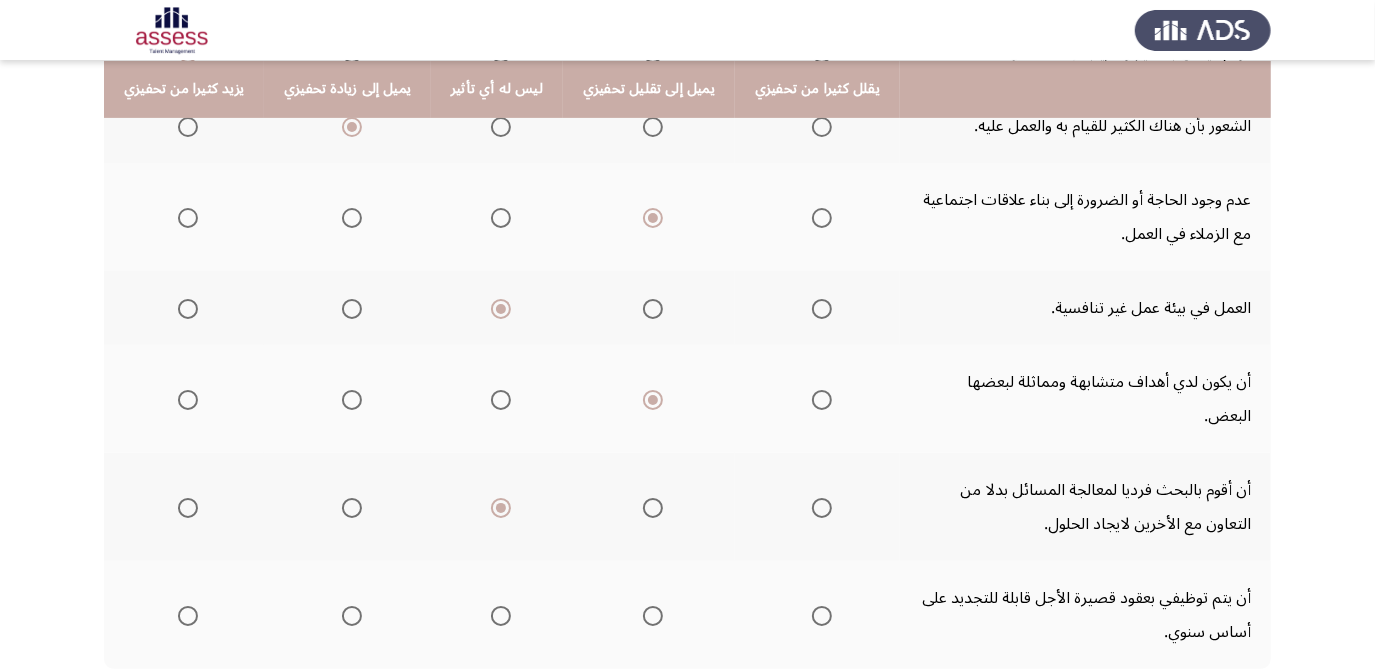 click at bounding box center [501, 616] 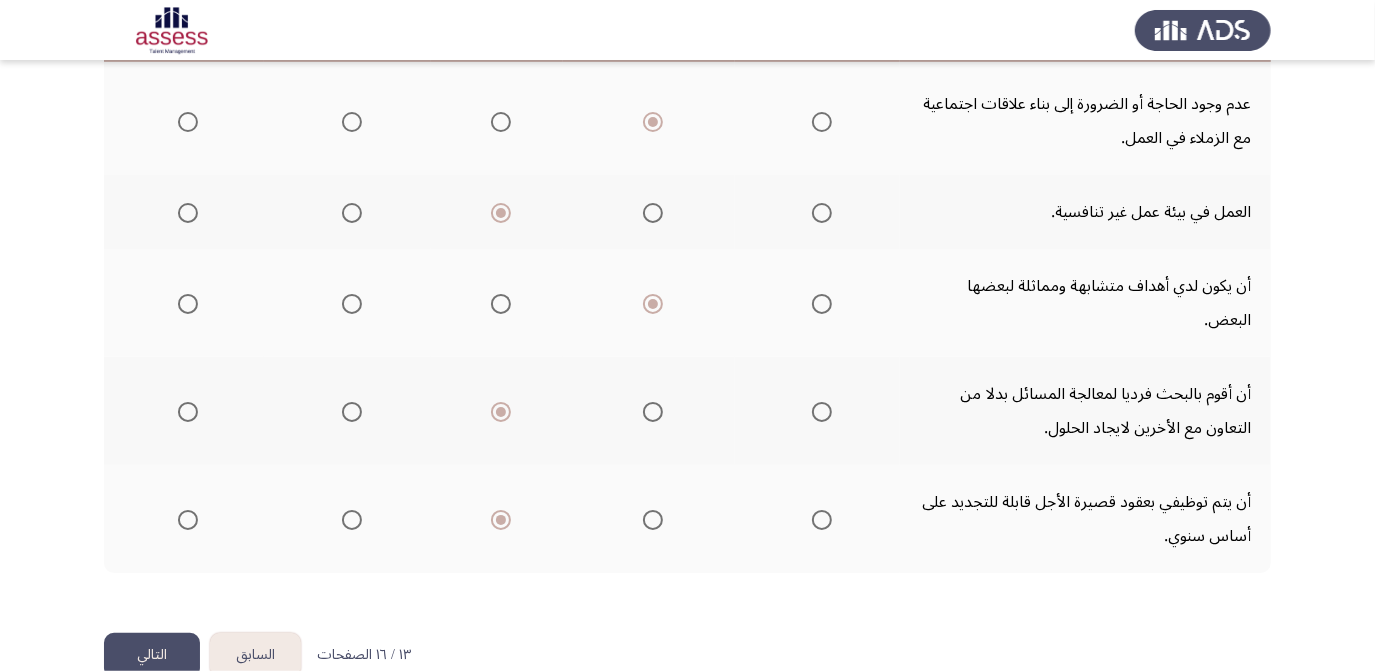 scroll, scrollTop: 485, scrollLeft: 0, axis: vertical 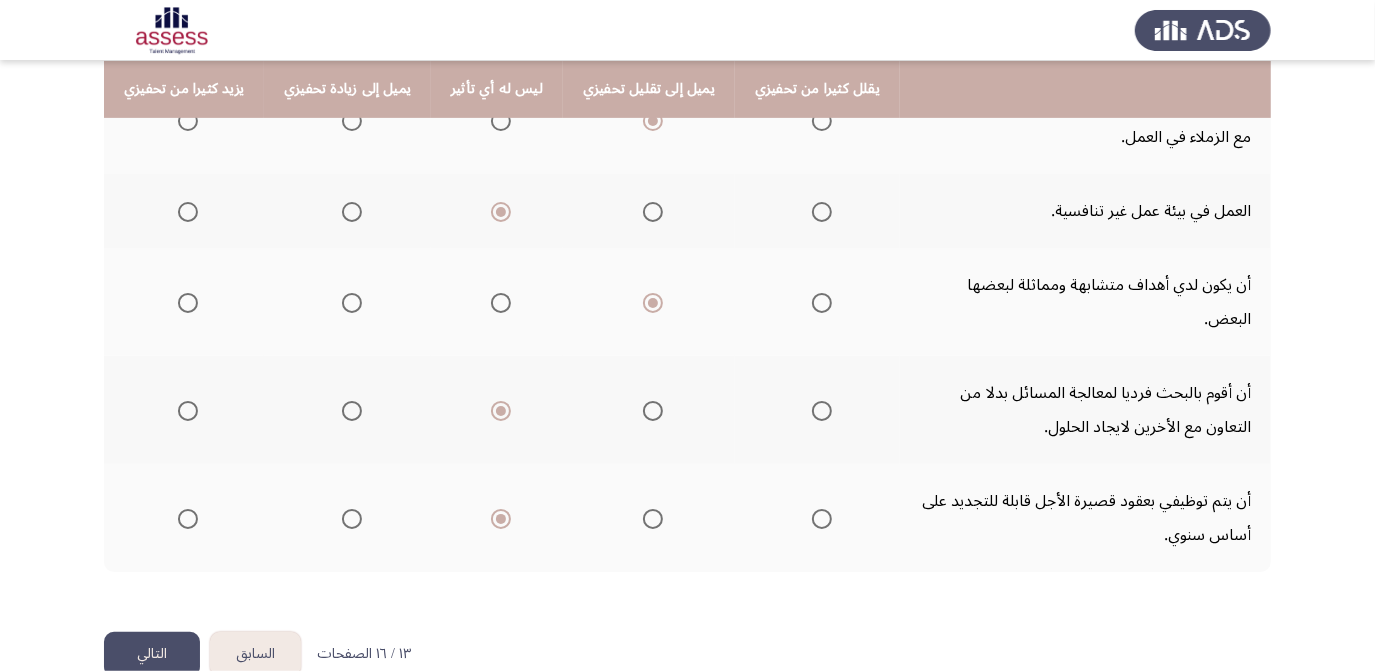 click on "التالي" 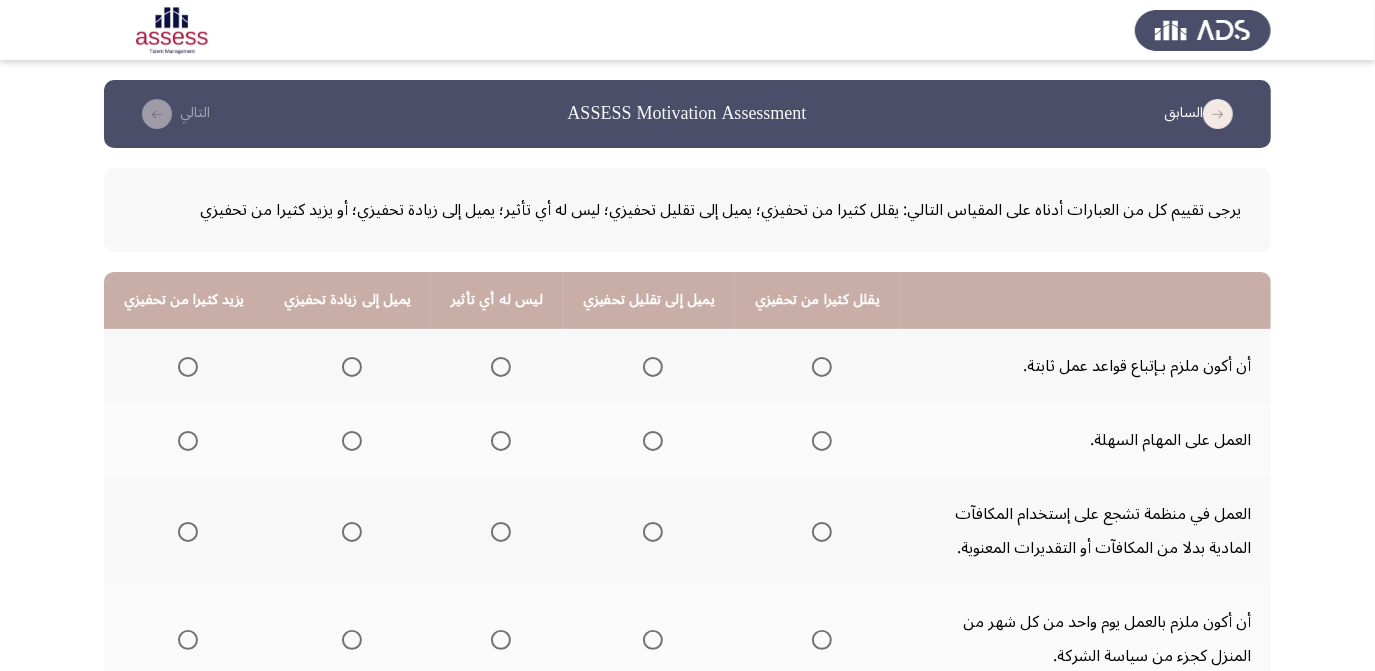 click at bounding box center [501, 367] 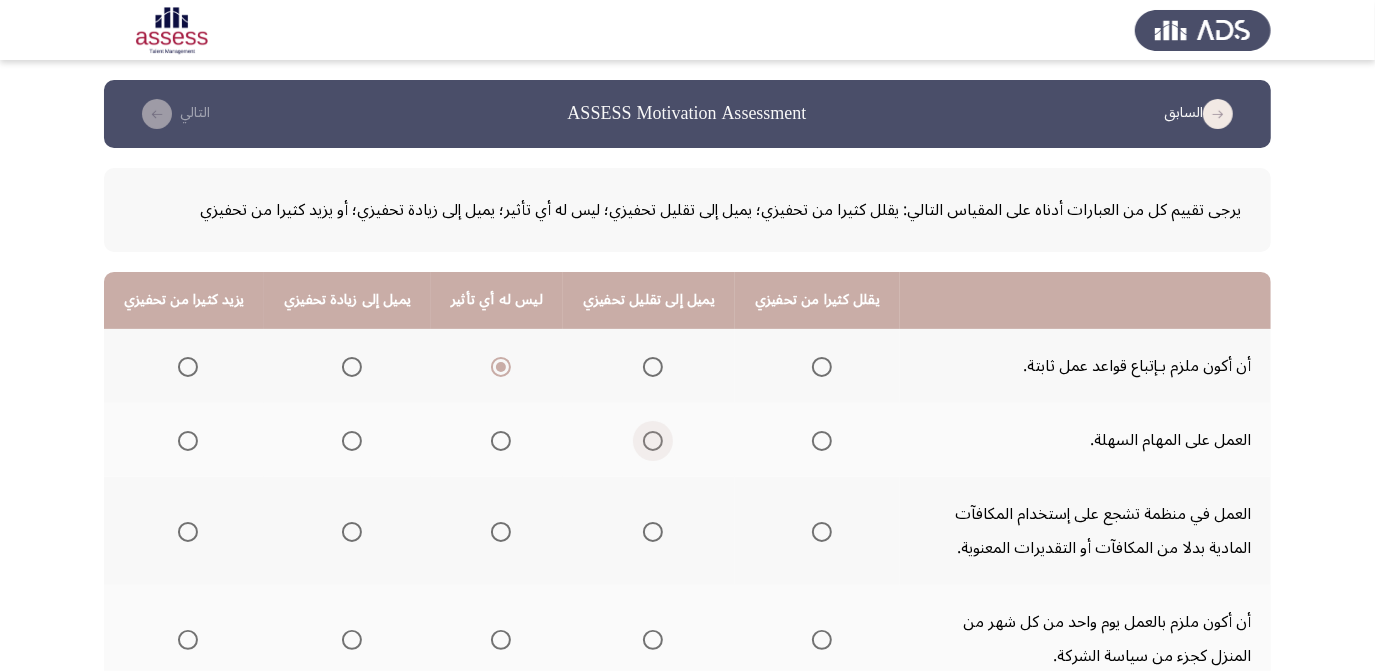 click at bounding box center (653, 441) 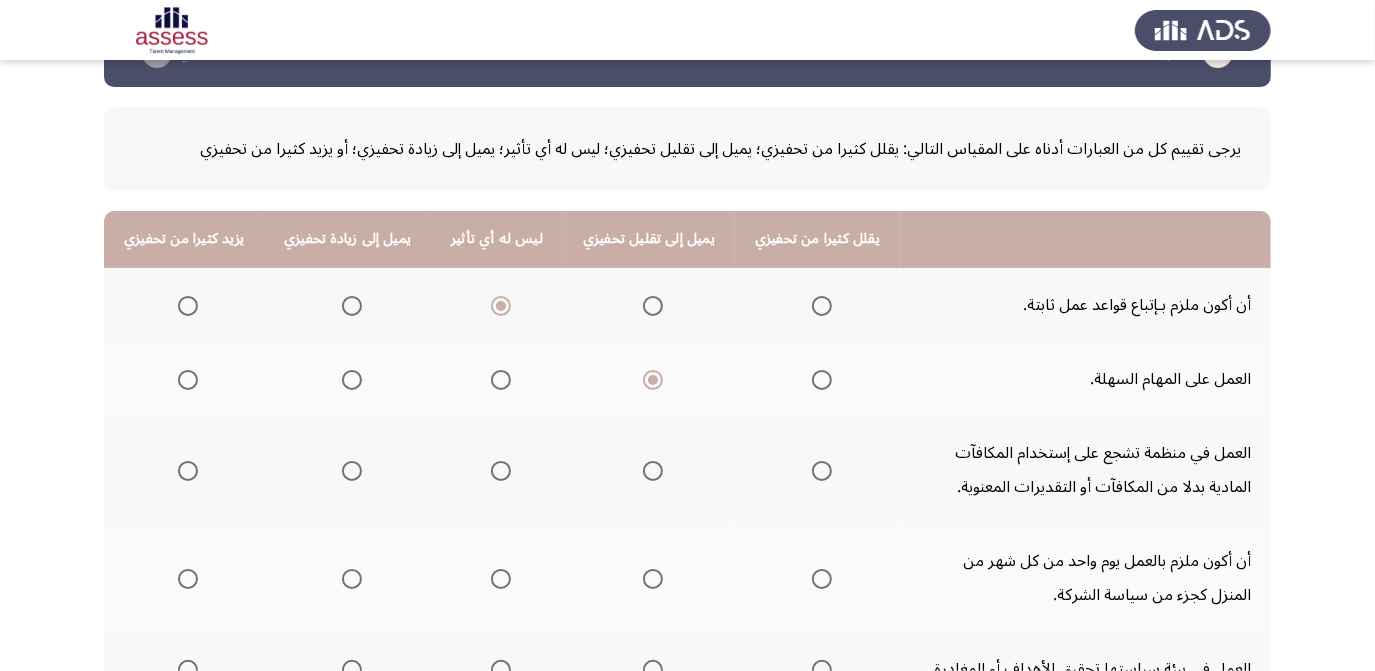scroll, scrollTop: 101, scrollLeft: 0, axis: vertical 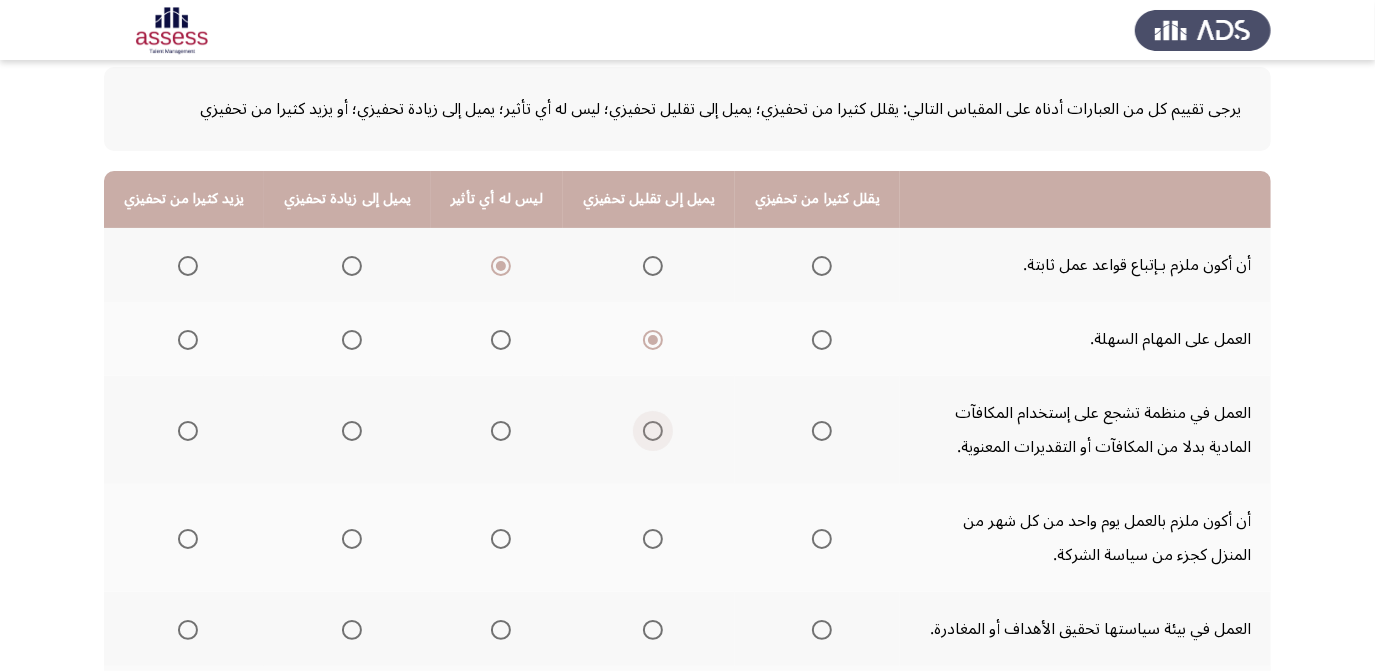 click at bounding box center (653, 431) 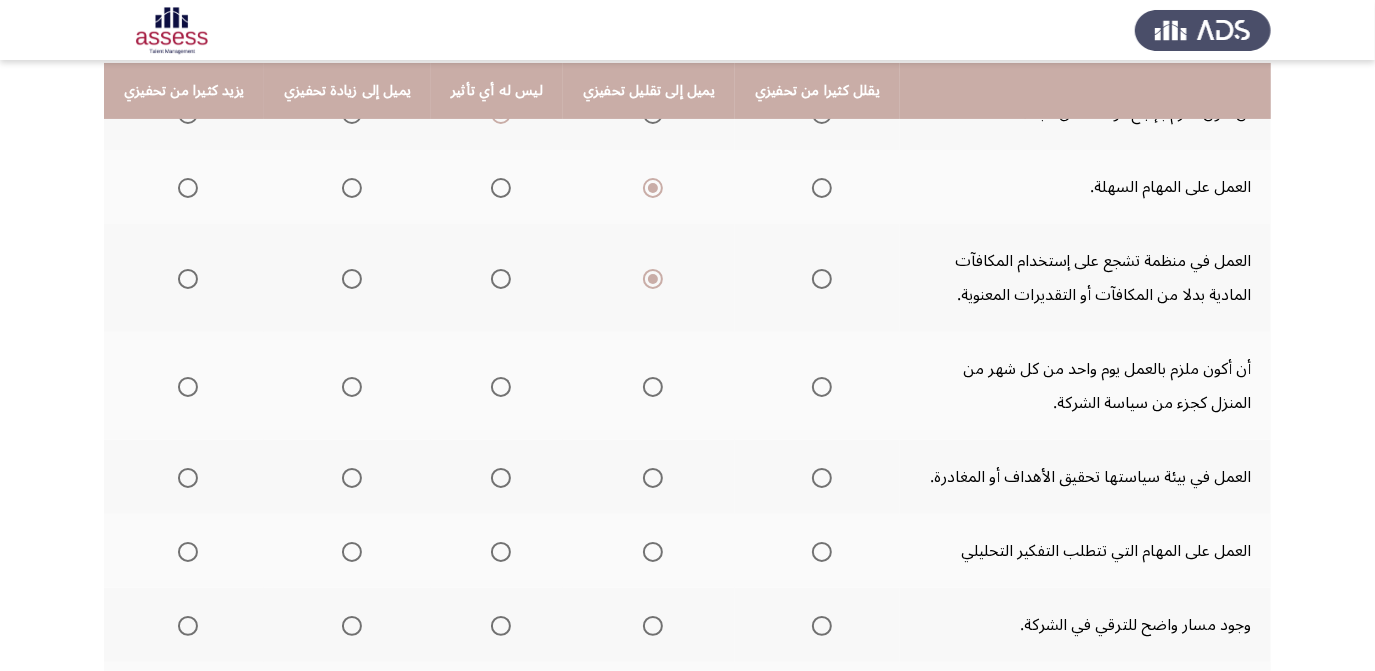 scroll, scrollTop: 254, scrollLeft: 0, axis: vertical 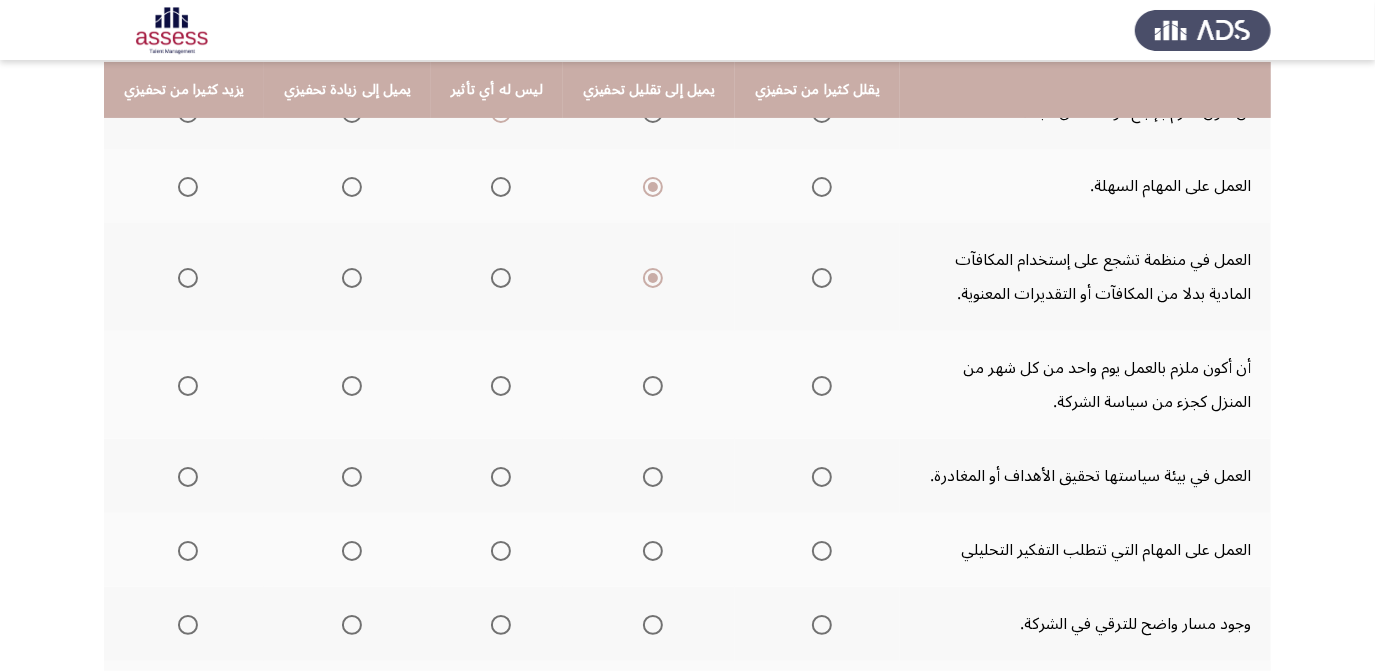 click at bounding box center (501, 386) 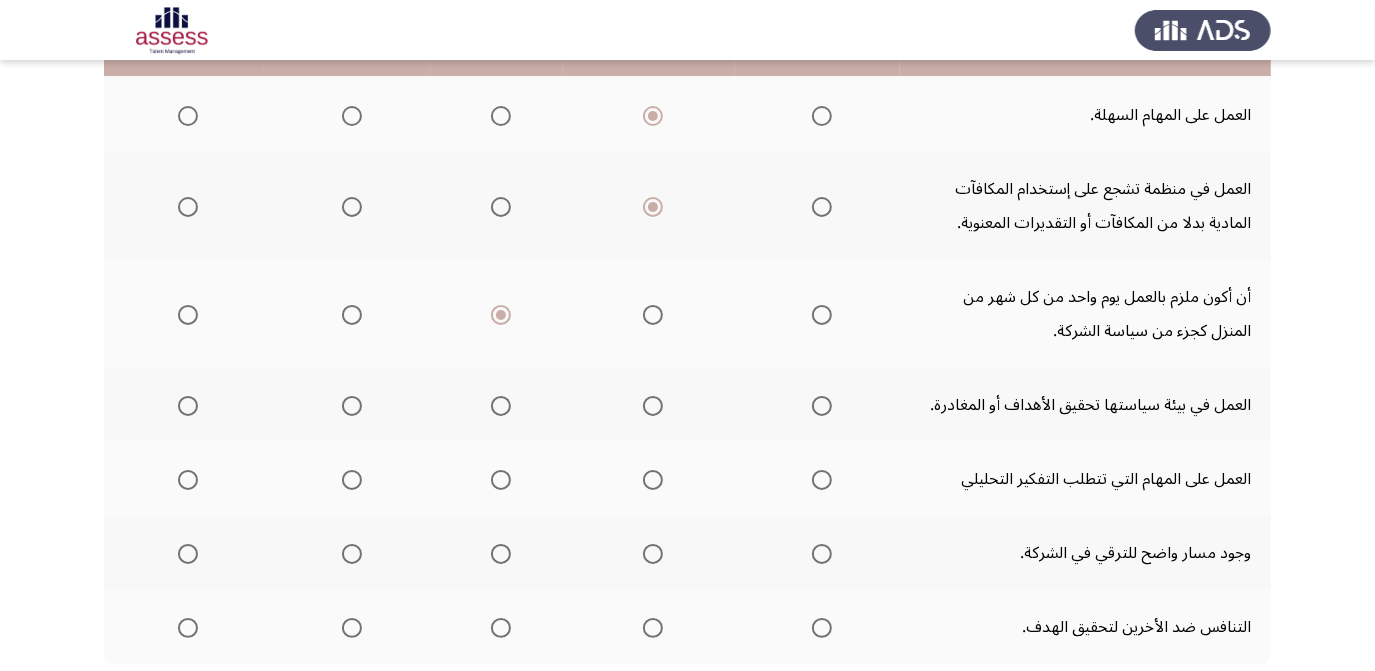 scroll, scrollTop: 348, scrollLeft: 0, axis: vertical 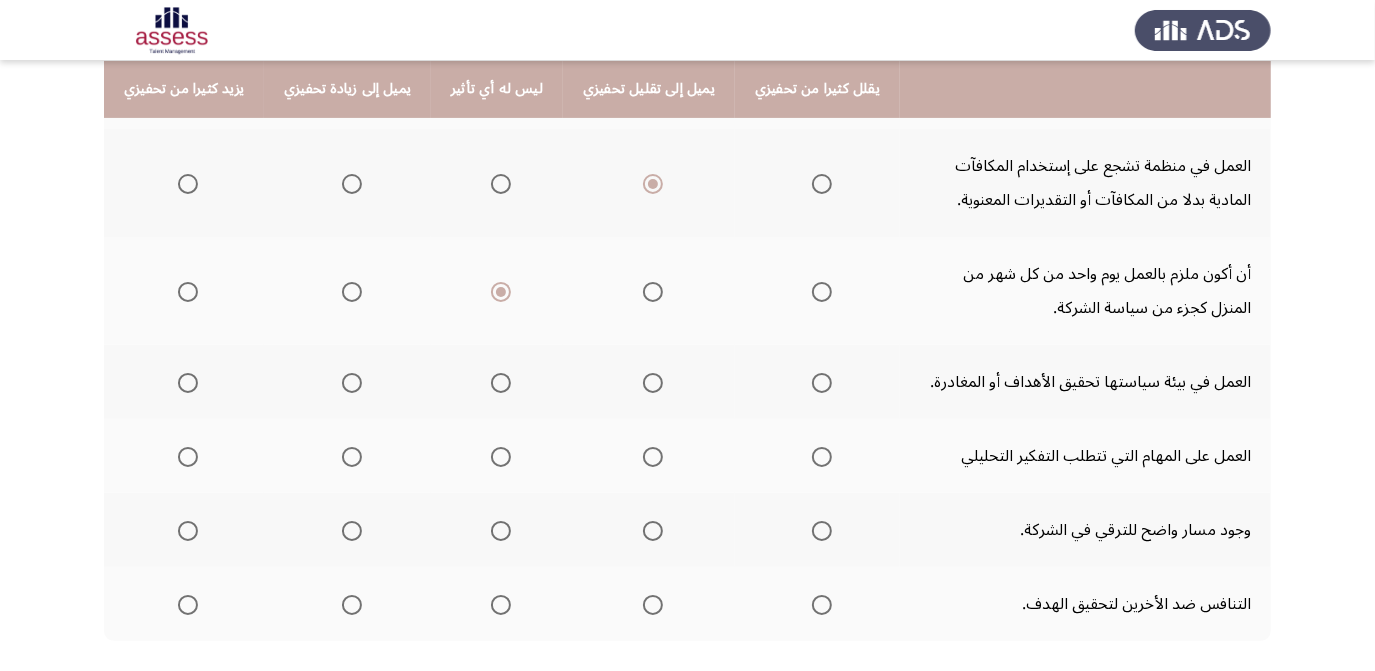 click at bounding box center [653, 383] 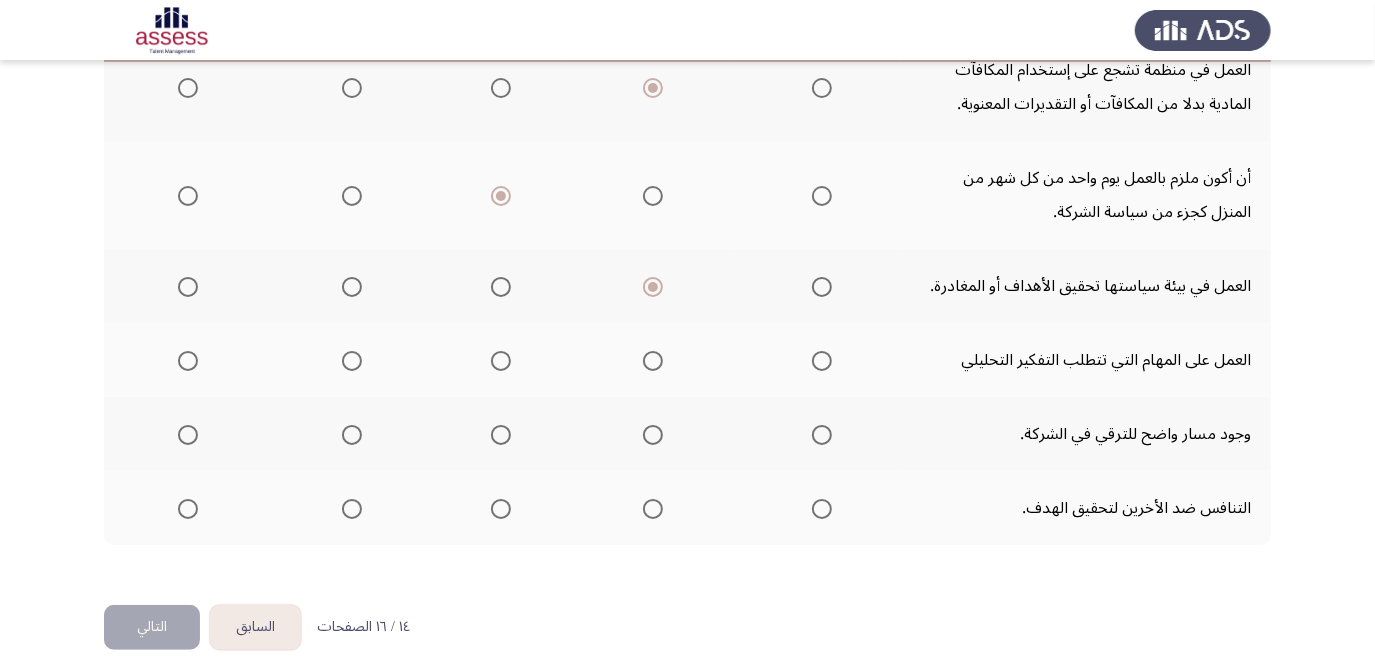 scroll, scrollTop: 451, scrollLeft: 0, axis: vertical 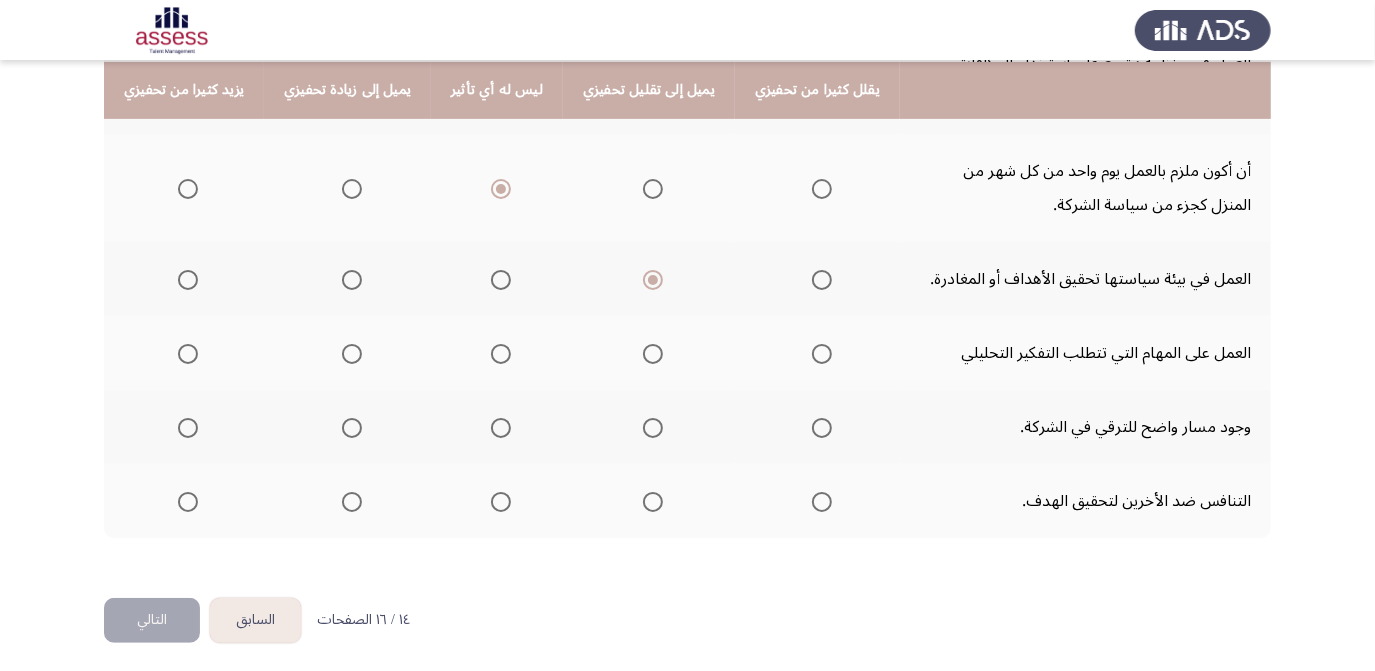 click at bounding box center [352, 354] 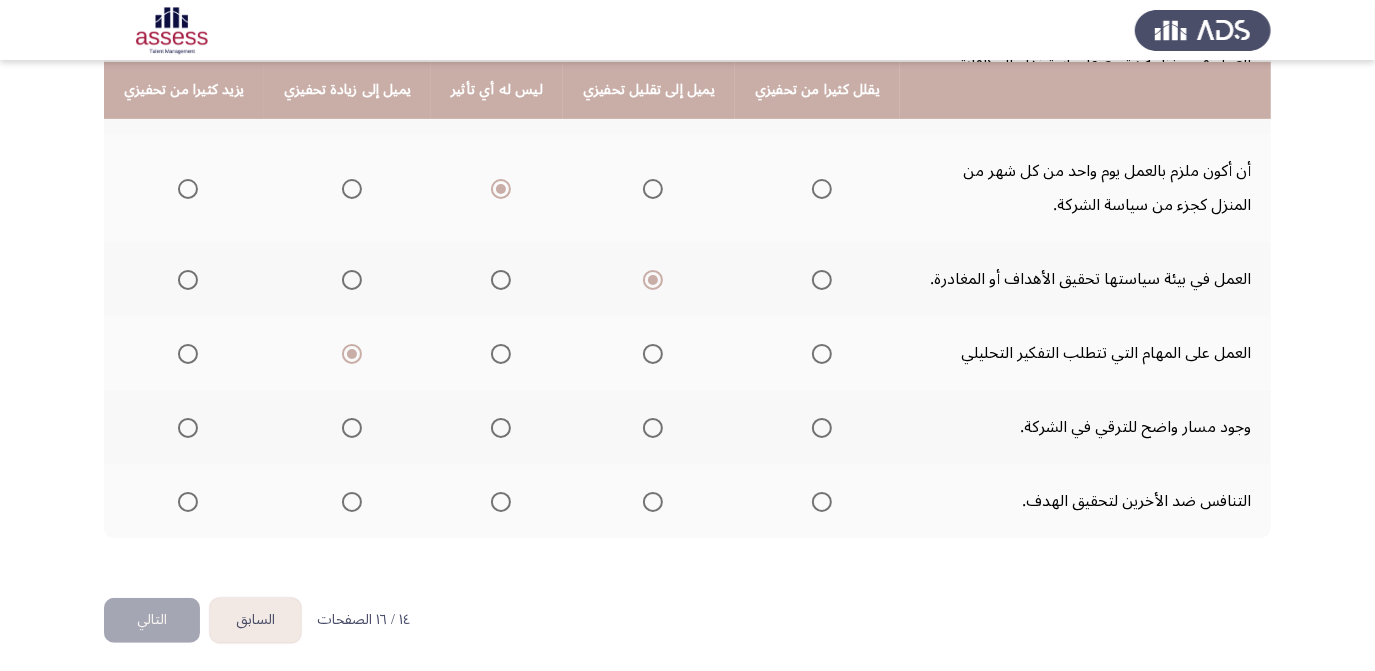 click at bounding box center (352, 428) 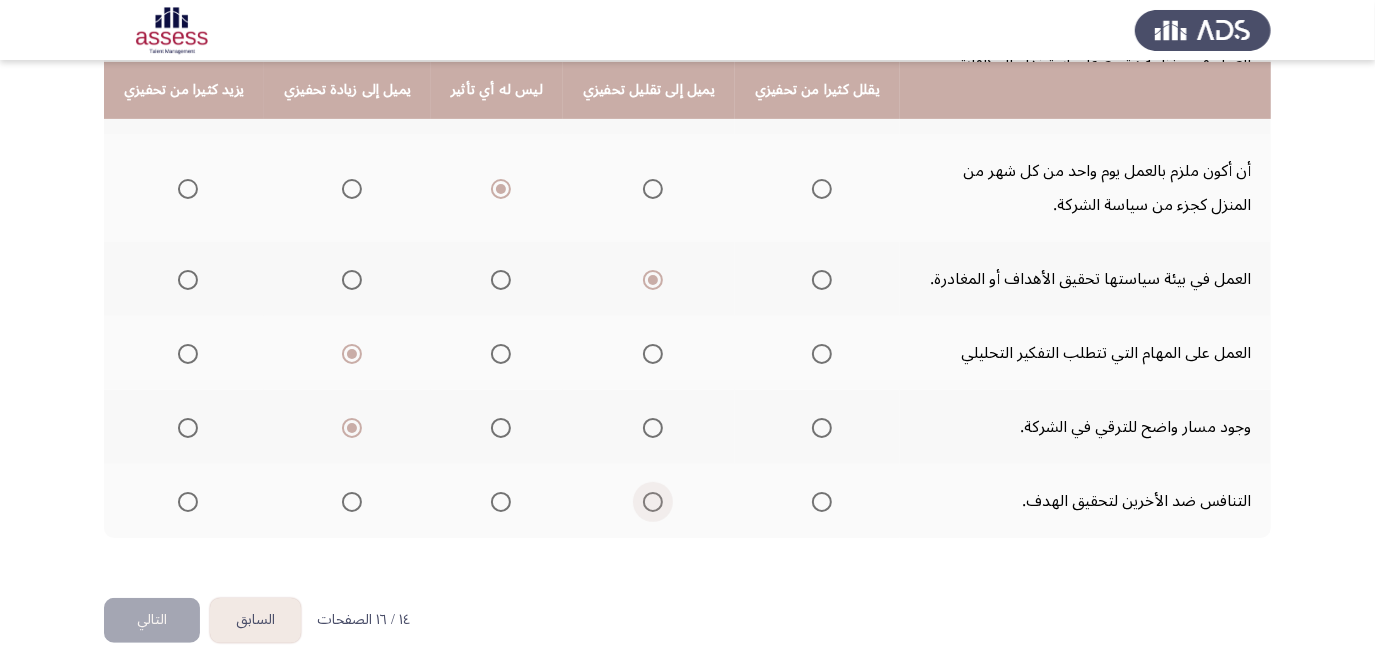 click at bounding box center (653, 502) 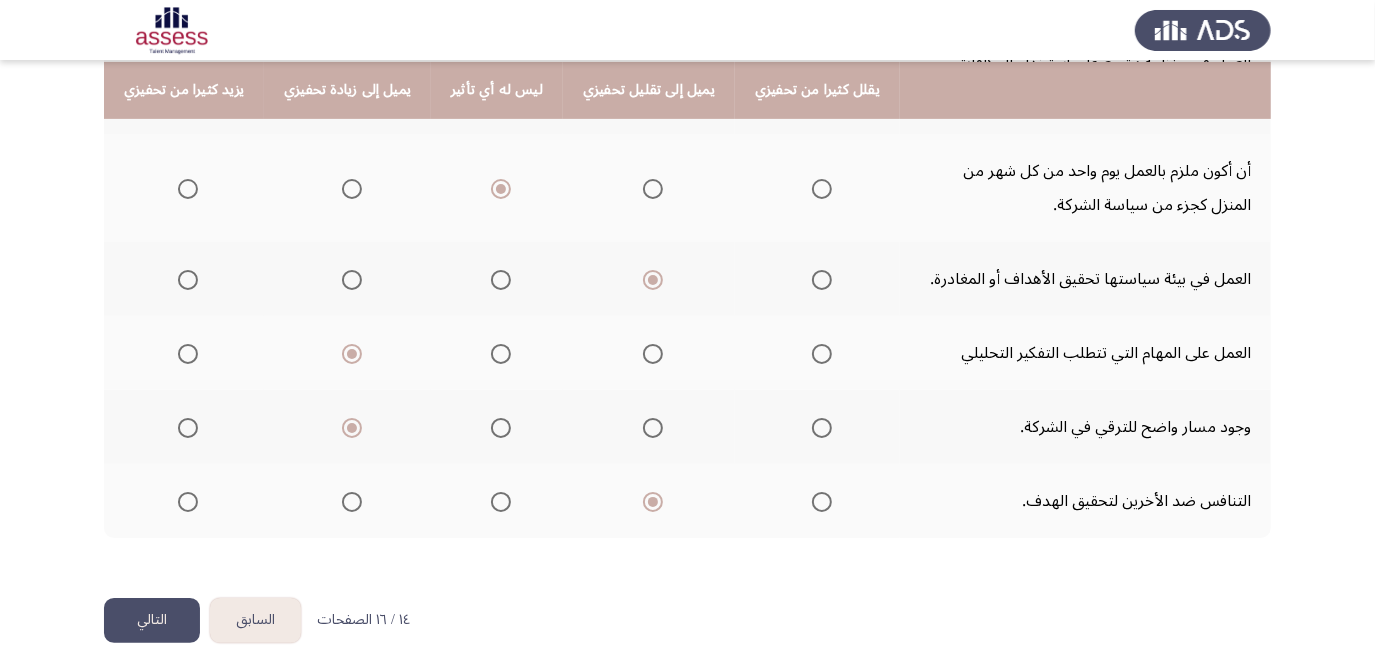 click at bounding box center (822, 502) 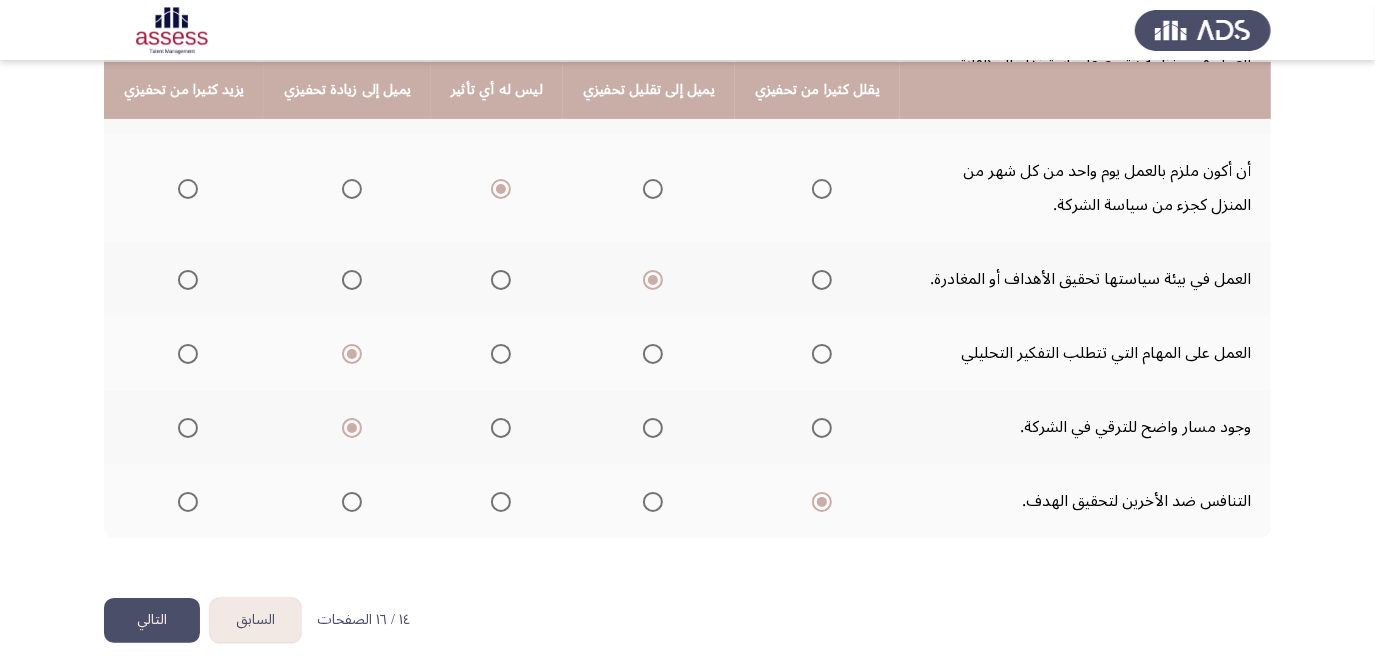 click on "التالي" 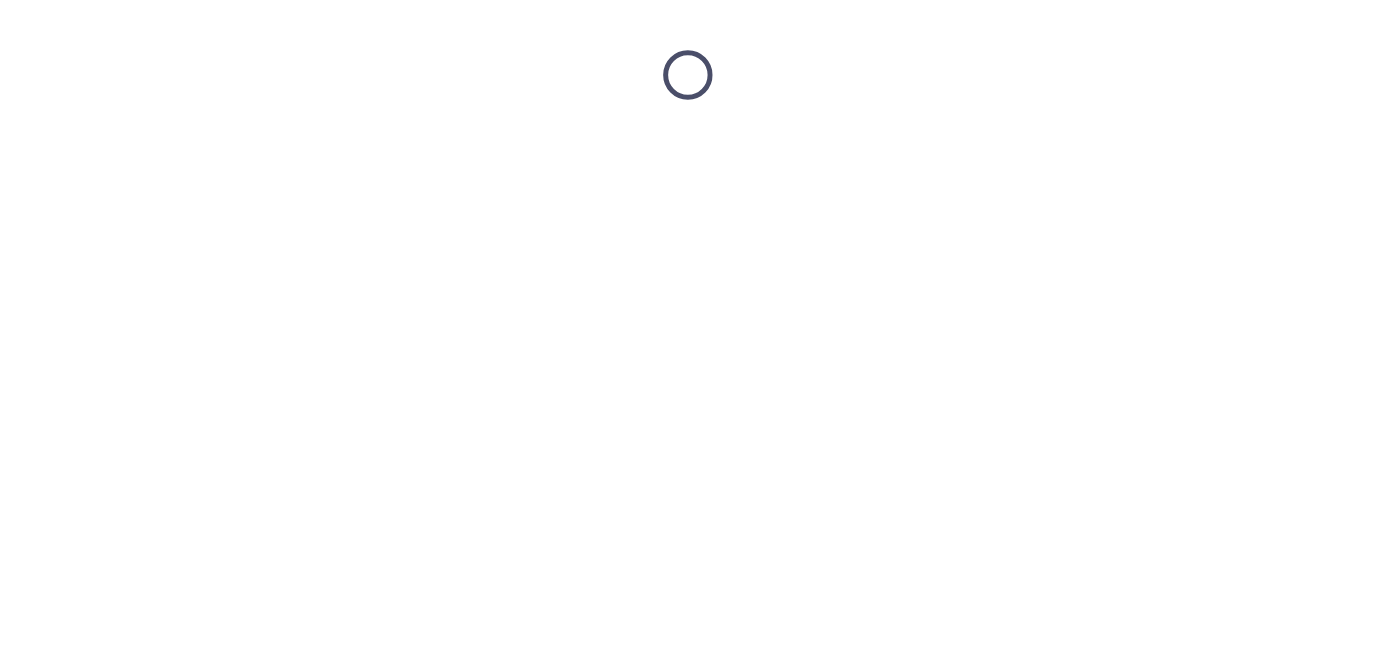 scroll, scrollTop: 0, scrollLeft: 0, axis: both 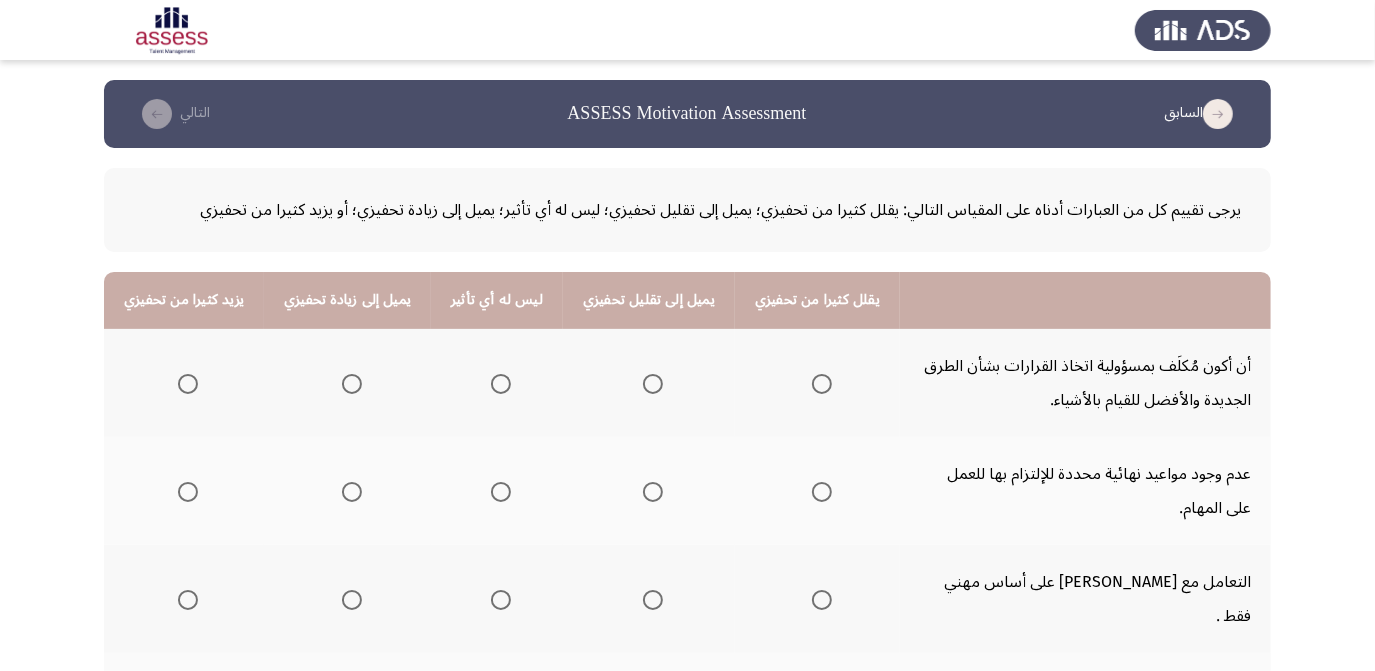 click 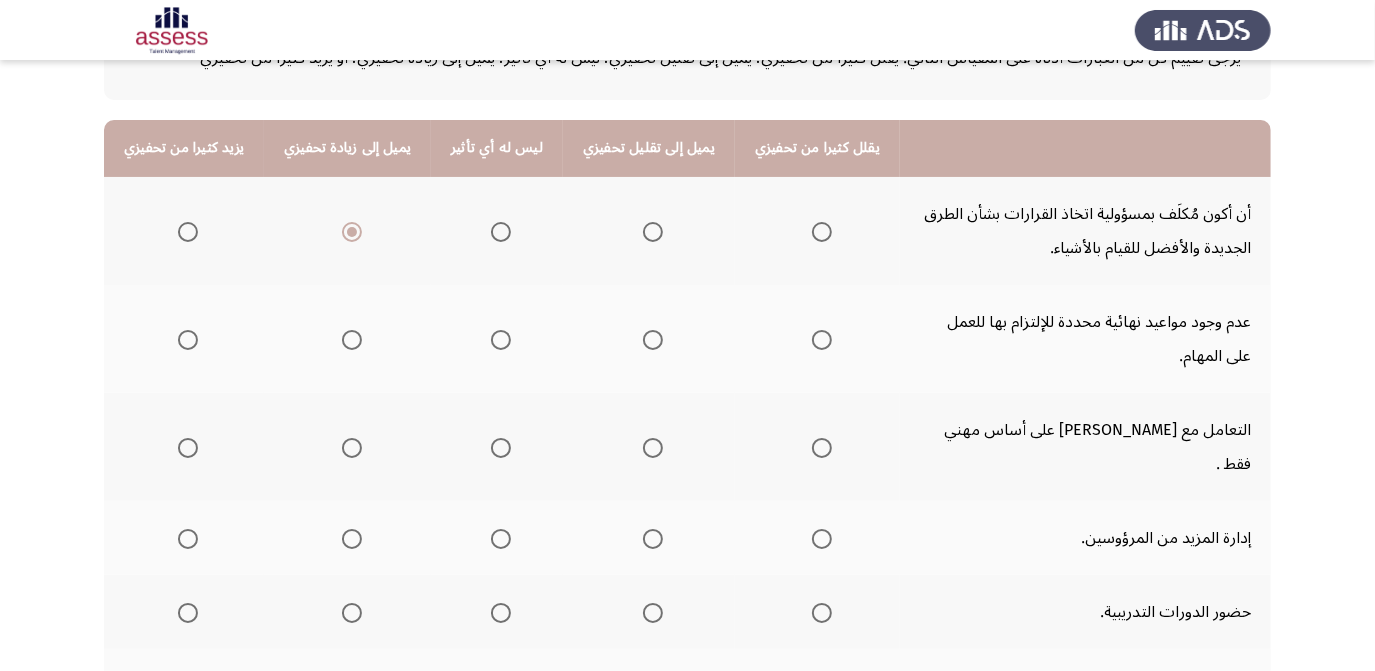 scroll, scrollTop: 161, scrollLeft: 0, axis: vertical 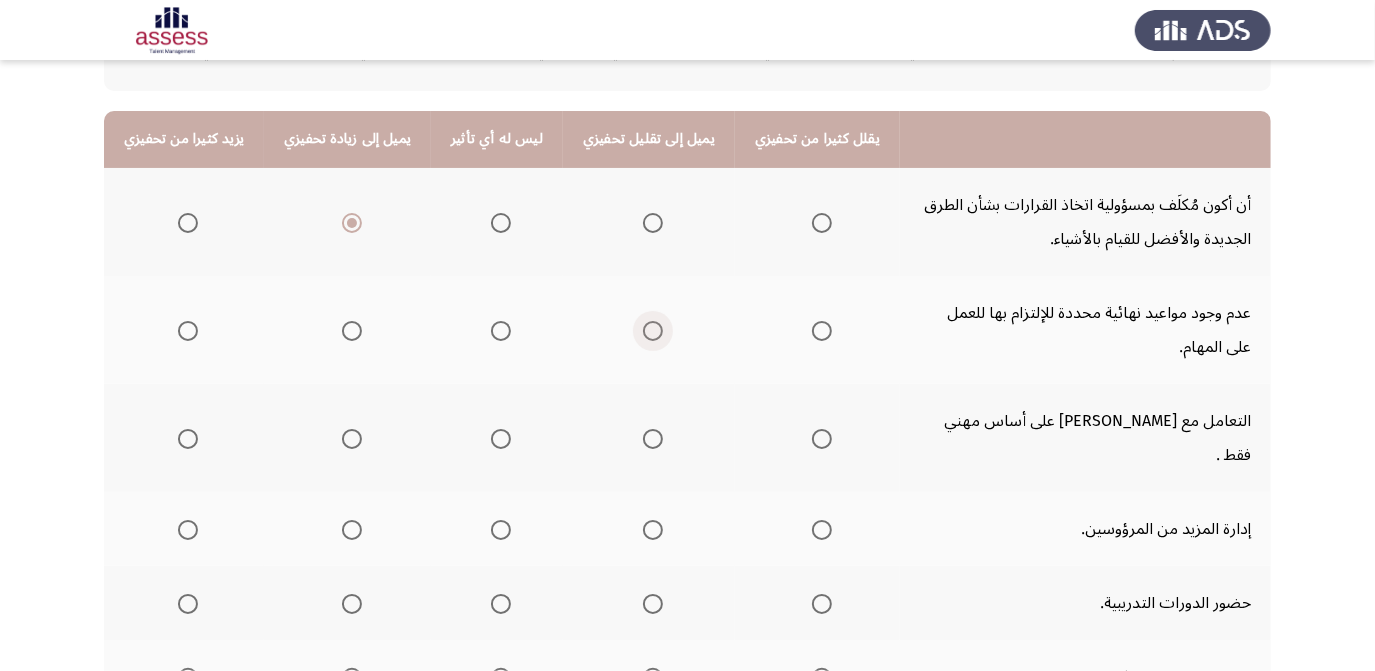 click at bounding box center [653, 331] 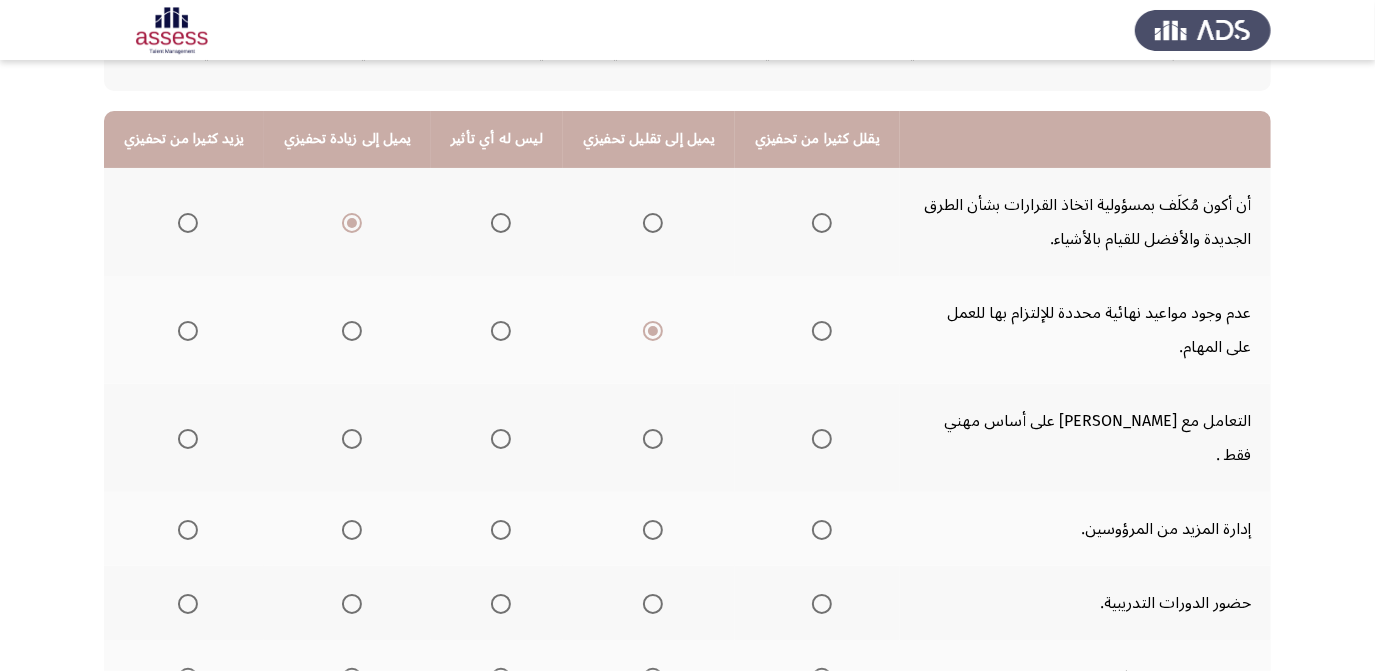 click at bounding box center (501, 439) 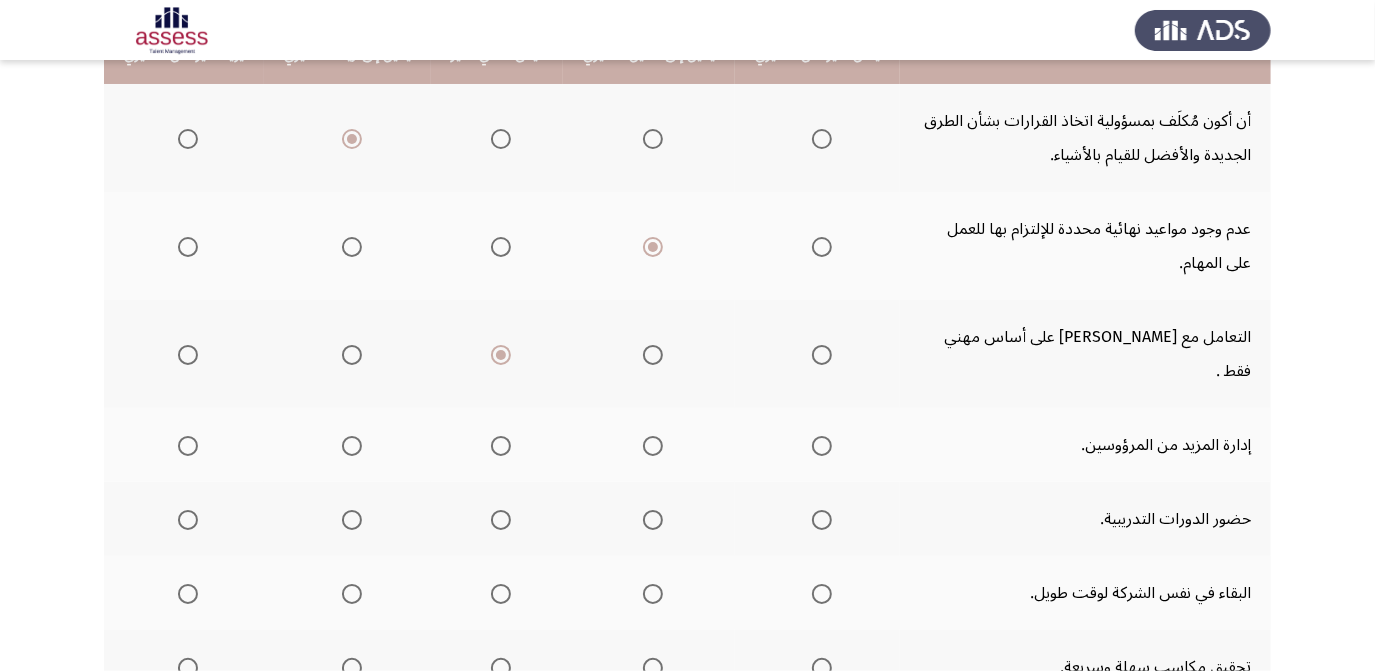 scroll, scrollTop: 264, scrollLeft: 0, axis: vertical 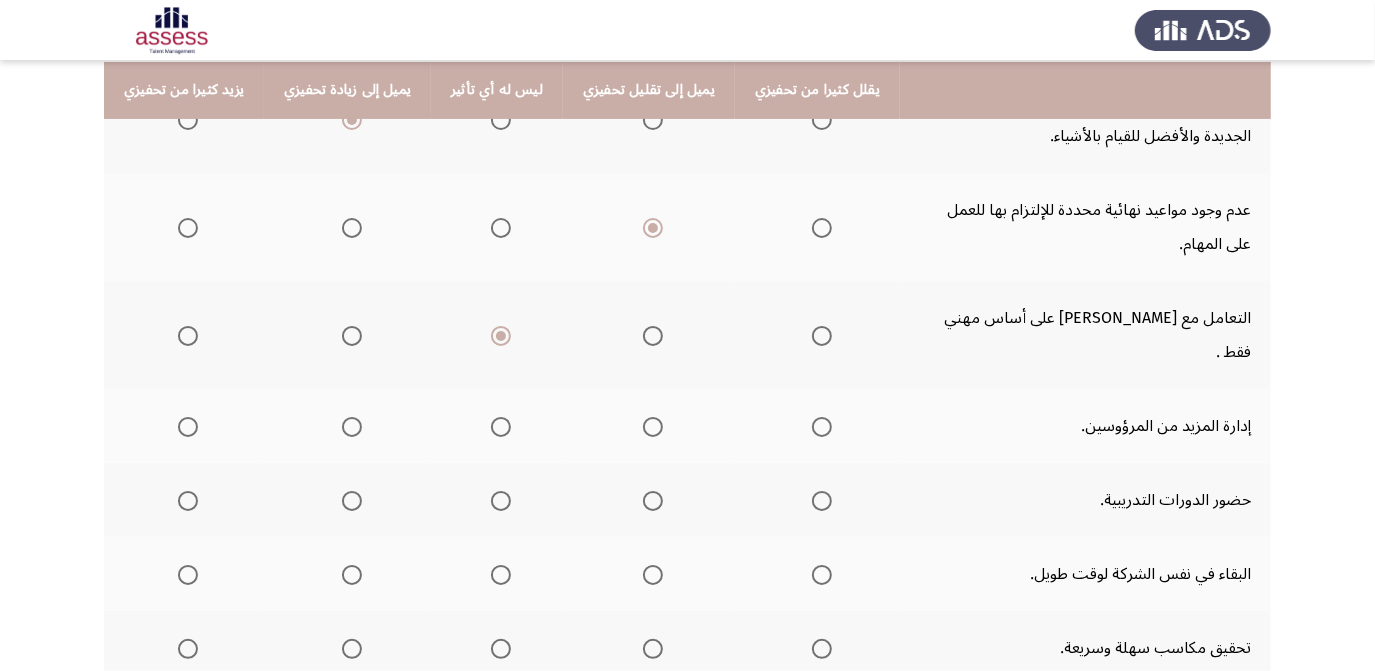 click at bounding box center [352, 427] 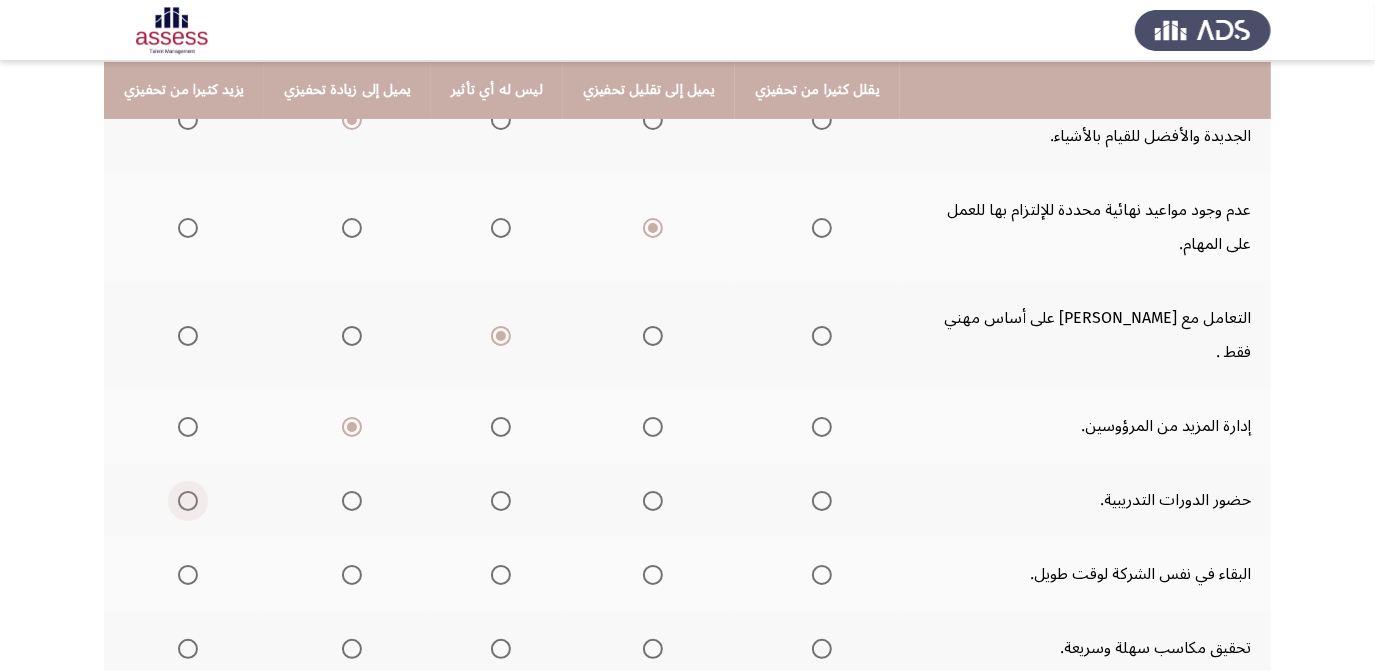 click at bounding box center [188, 501] 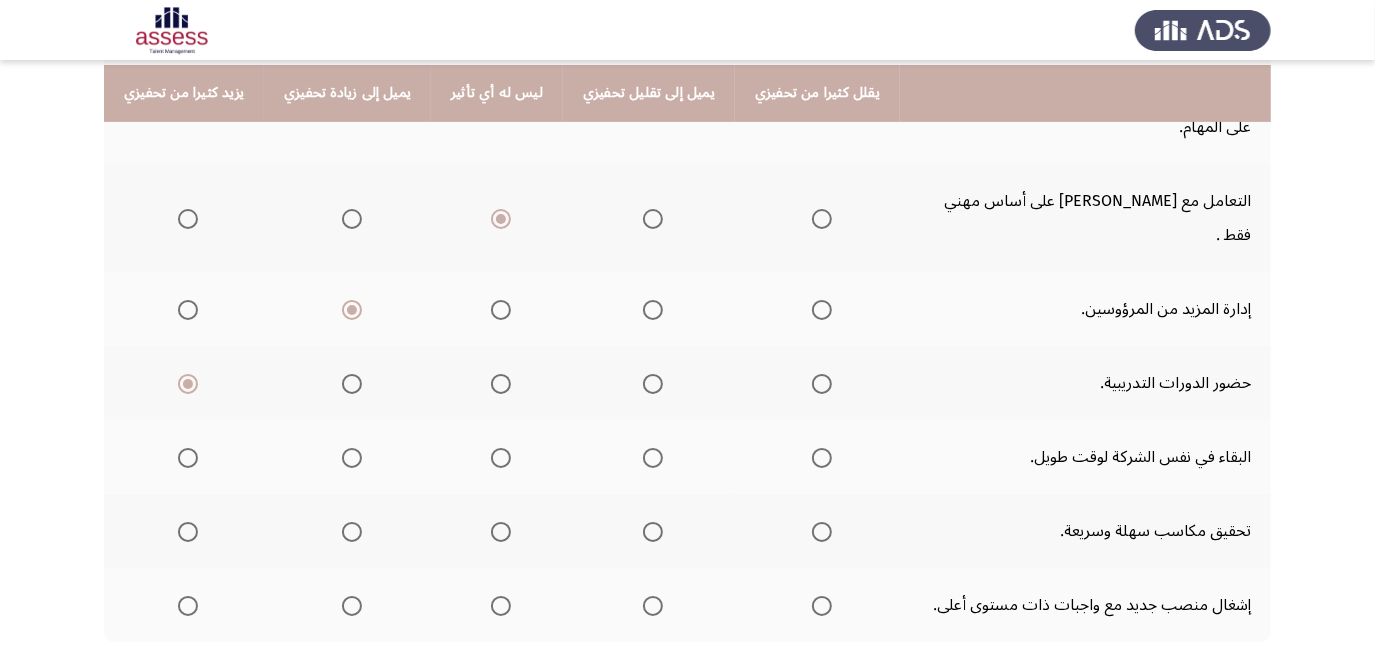 scroll, scrollTop: 385, scrollLeft: 0, axis: vertical 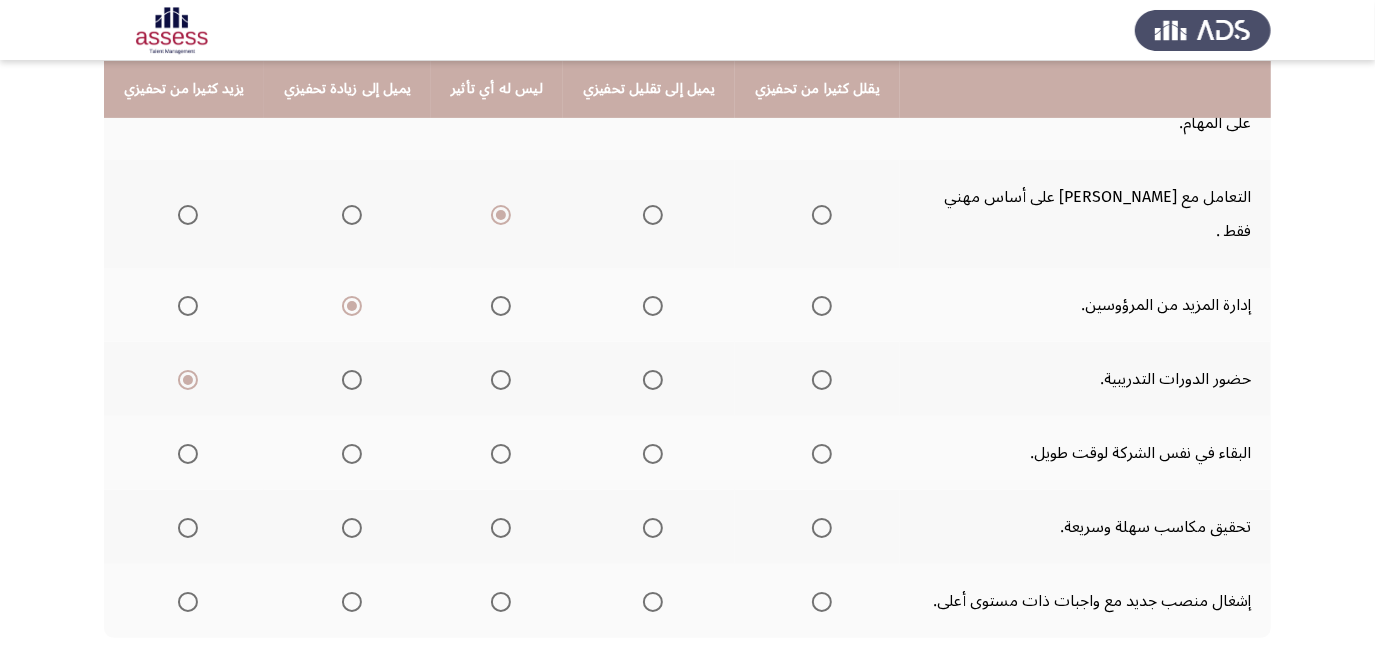 click at bounding box center [501, 454] 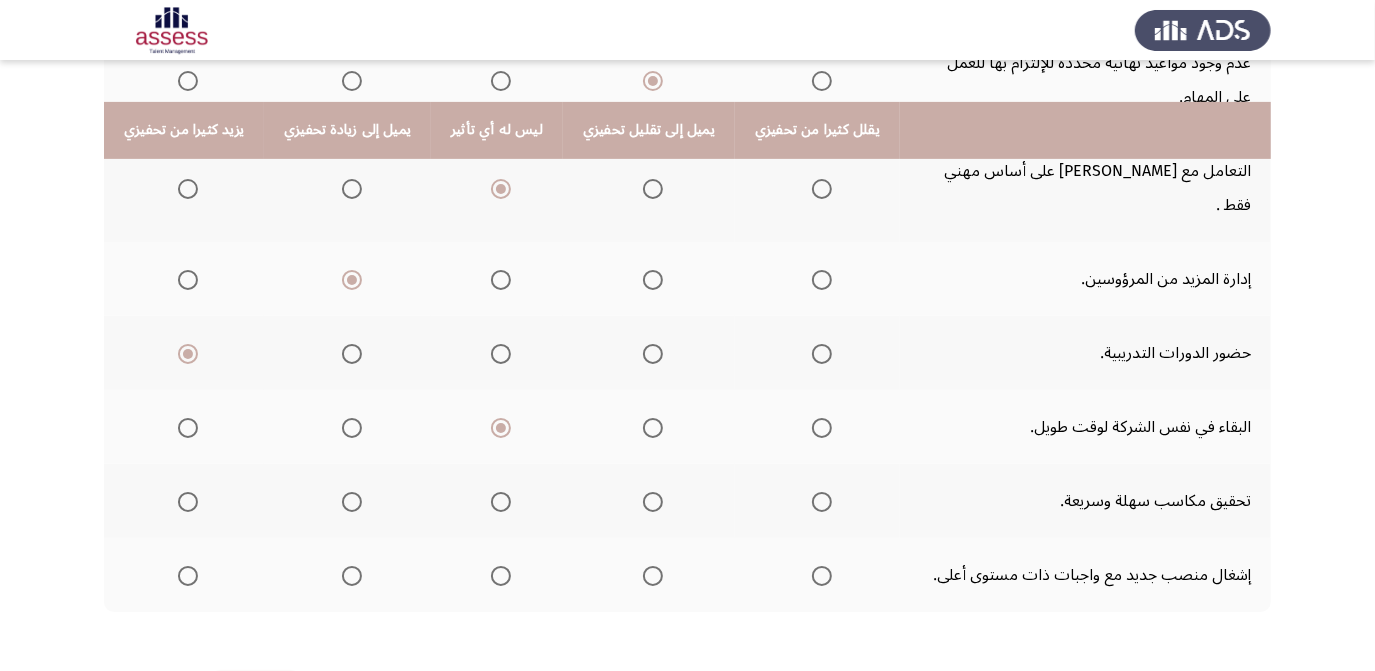 scroll, scrollTop: 451, scrollLeft: 0, axis: vertical 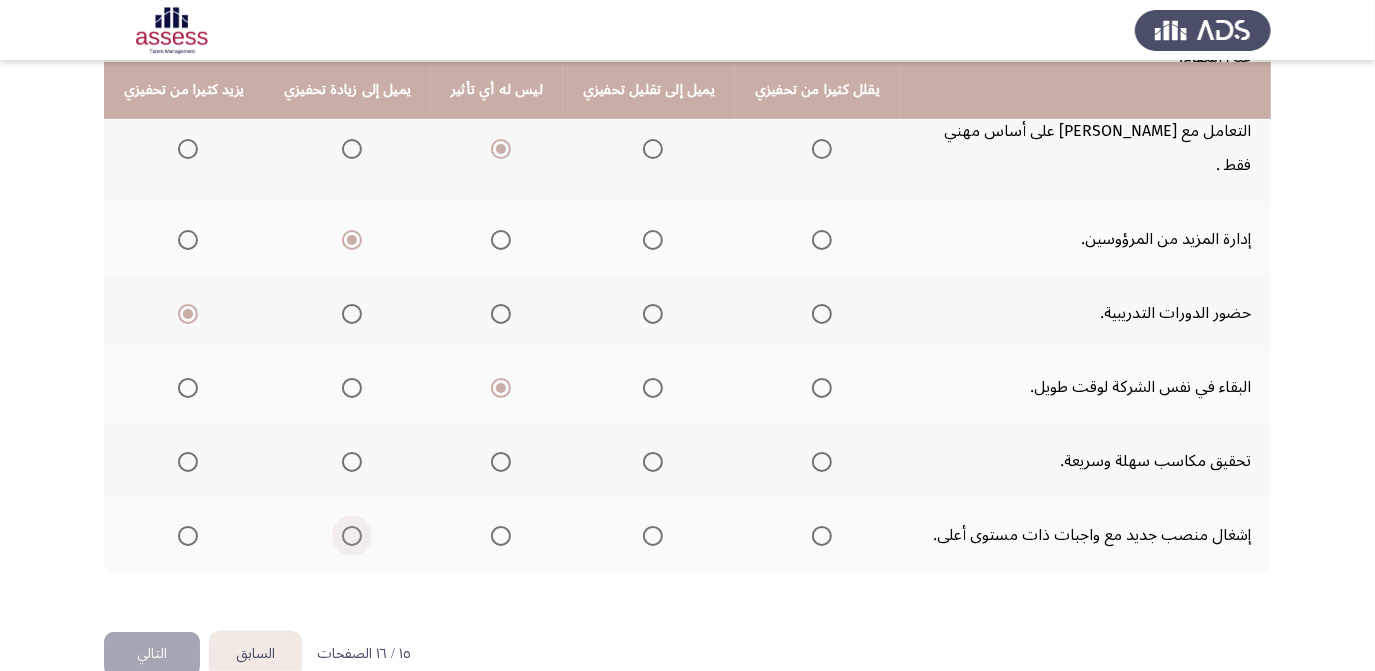 click at bounding box center [352, 536] 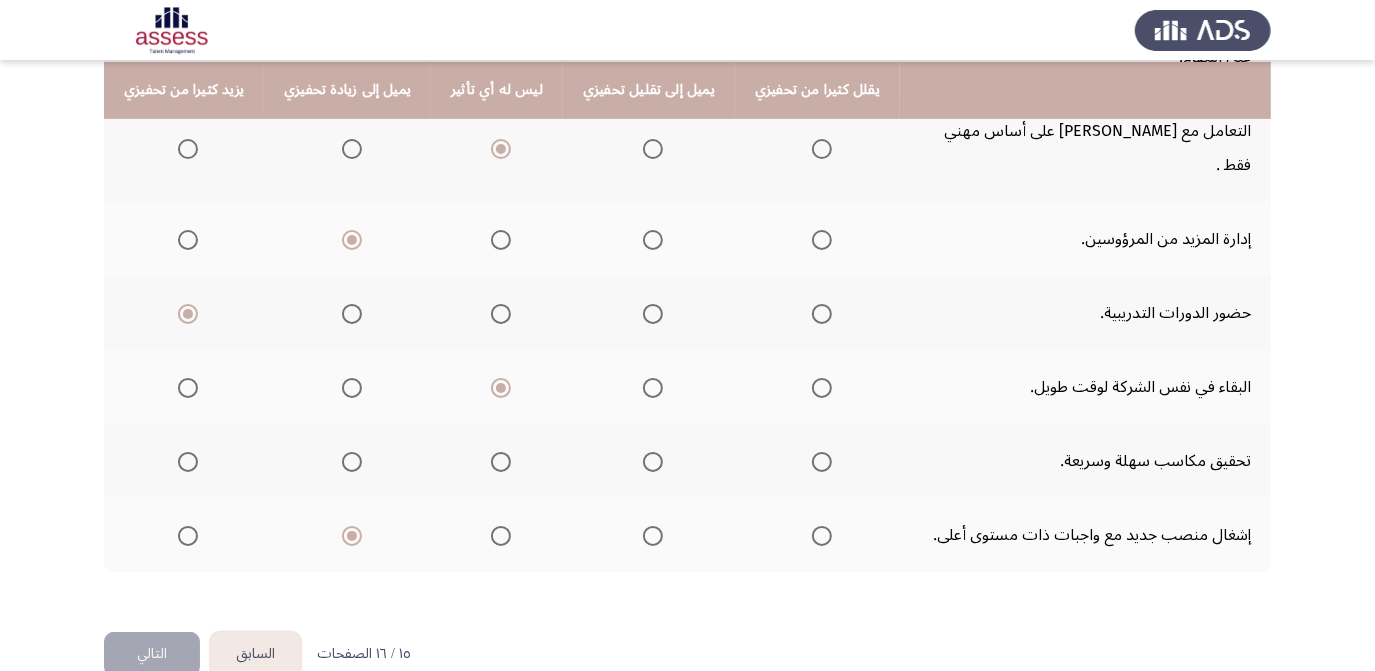 click at bounding box center [501, 462] 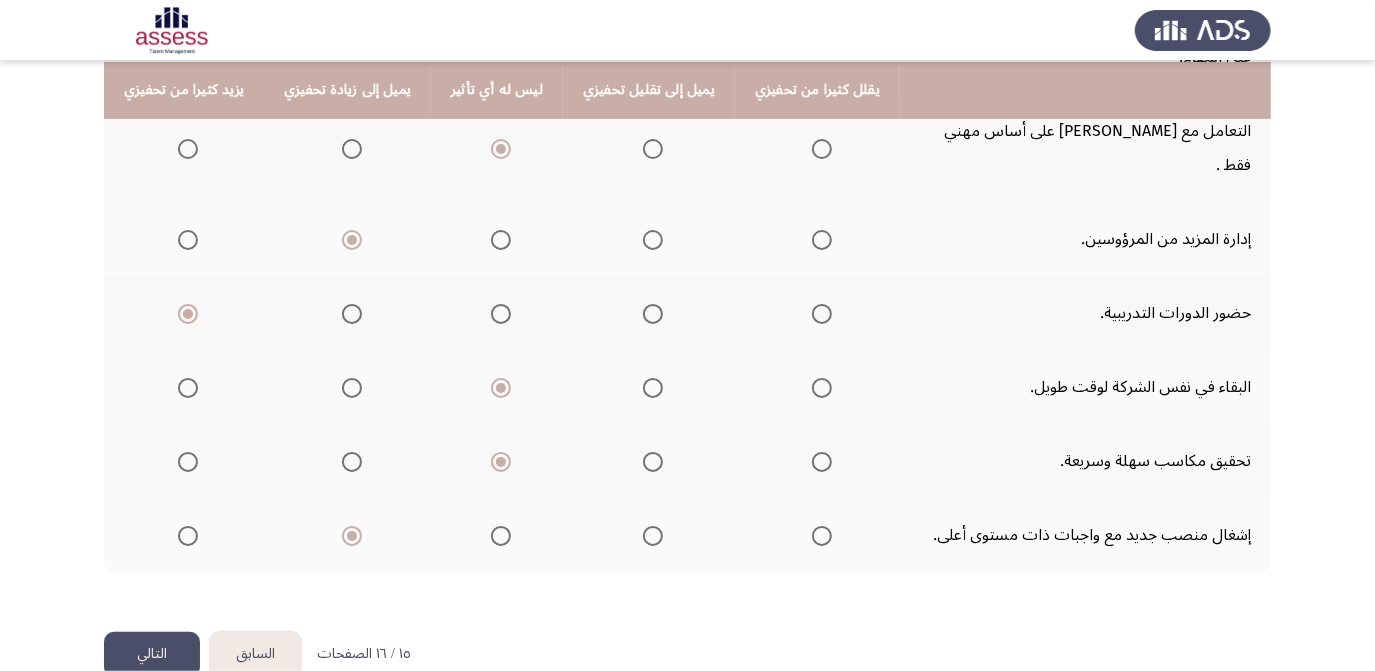 click on "التالي" 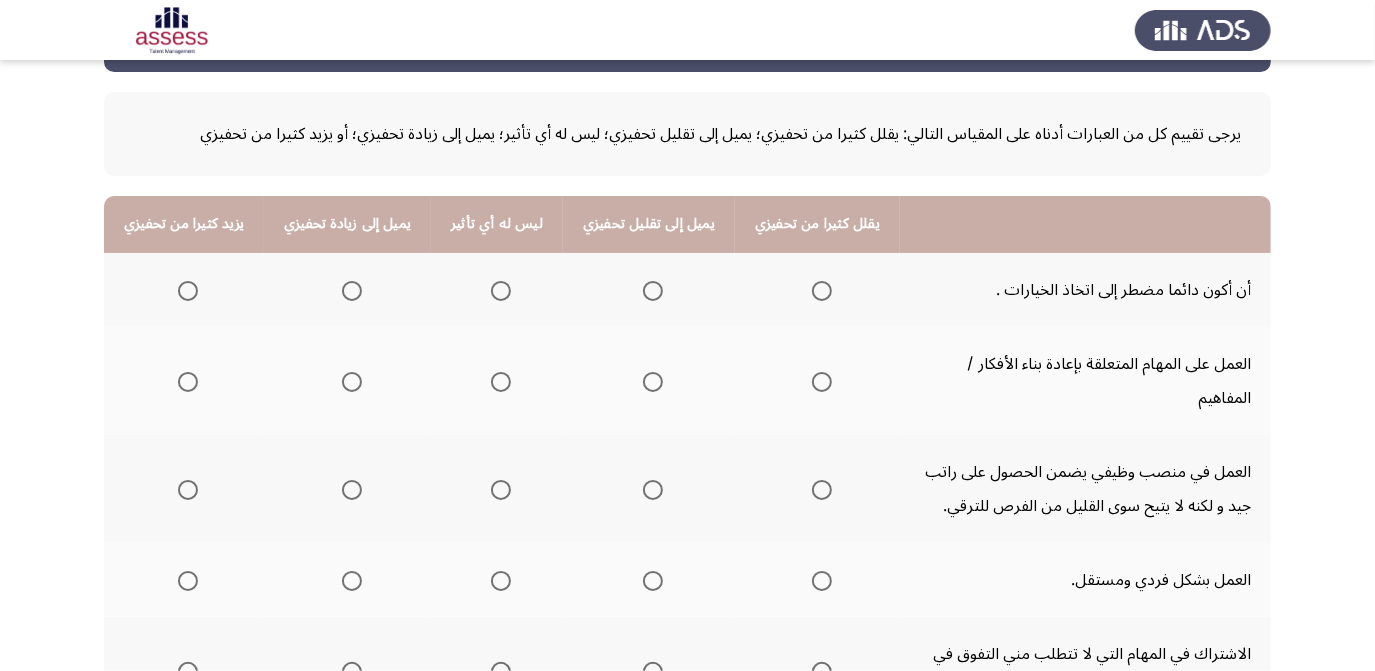 scroll, scrollTop: 100, scrollLeft: 0, axis: vertical 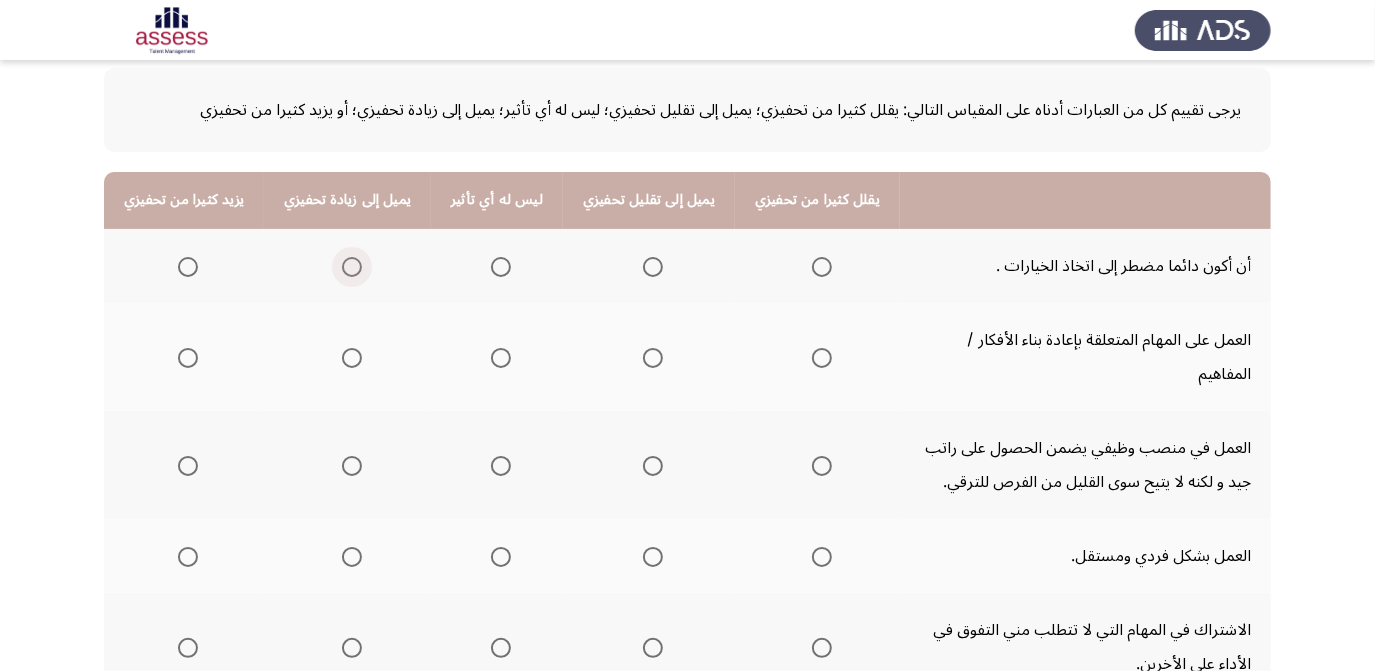 click at bounding box center [352, 267] 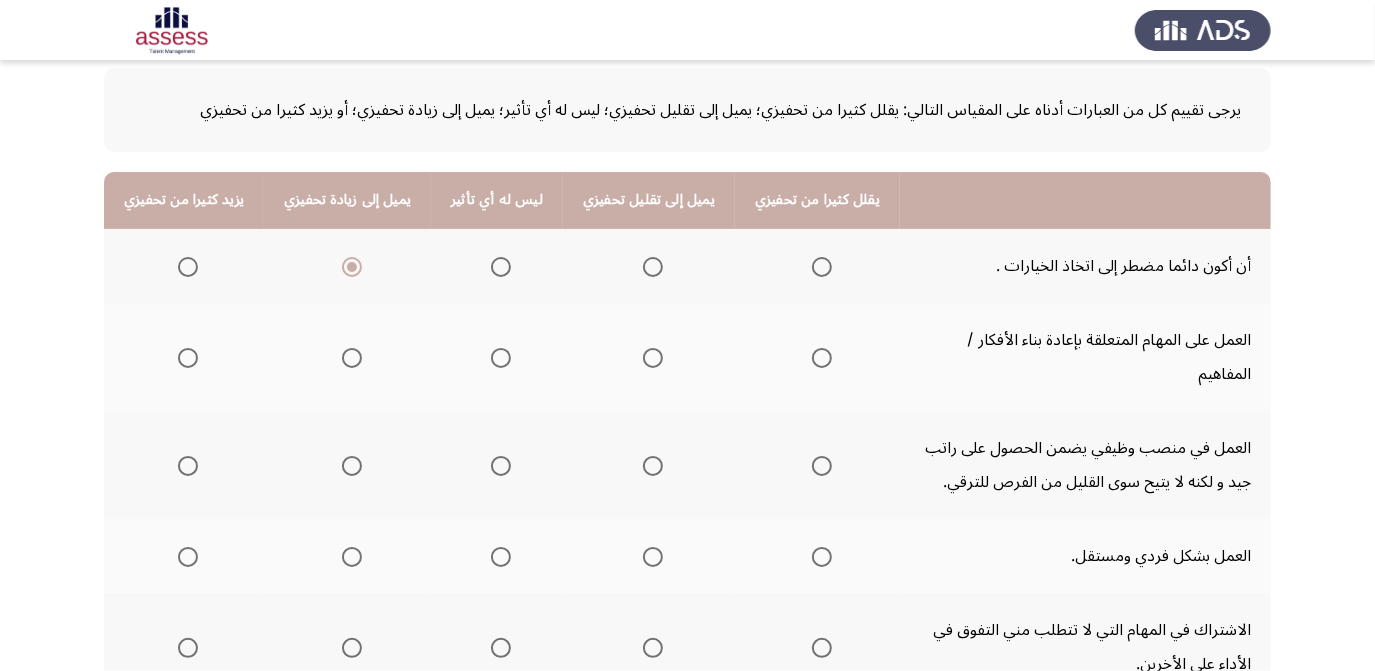 click at bounding box center (352, 358) 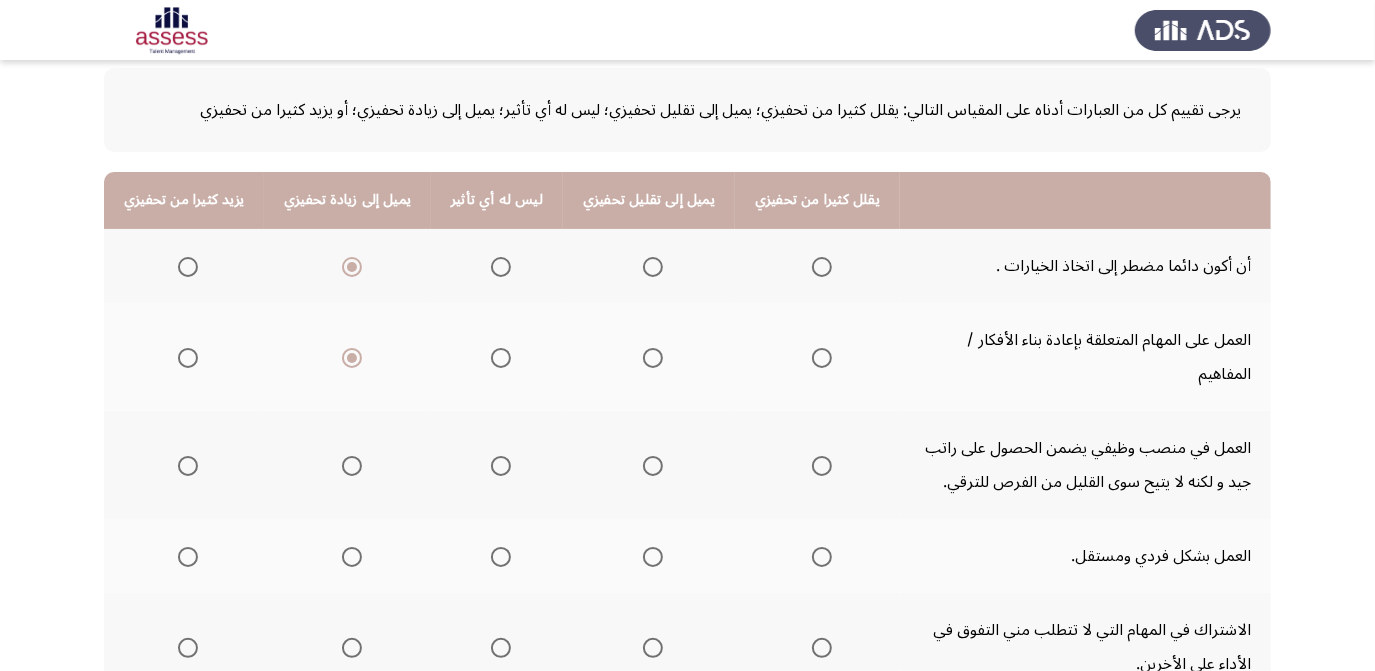 click at bounding box center [653, 466] 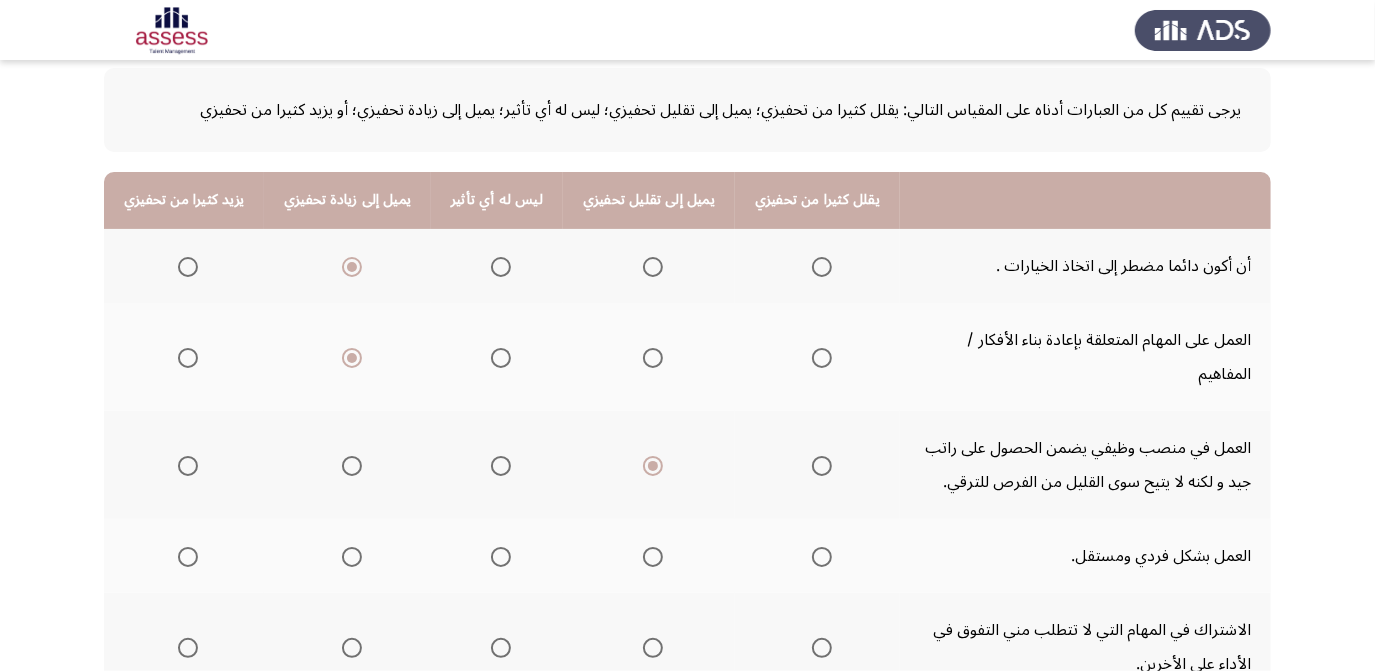 click at bounding box center (653, 557) 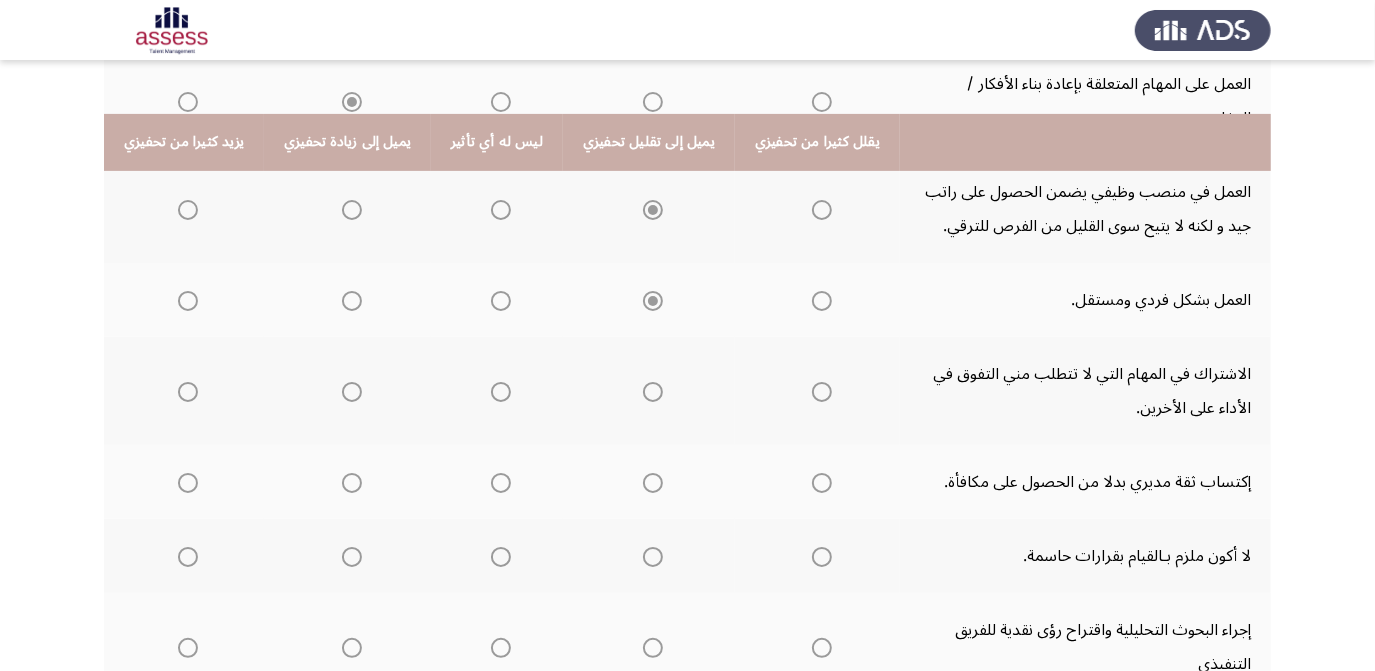 scroll, scrollTop: 485, scrollLeft: 0, axis: vertical 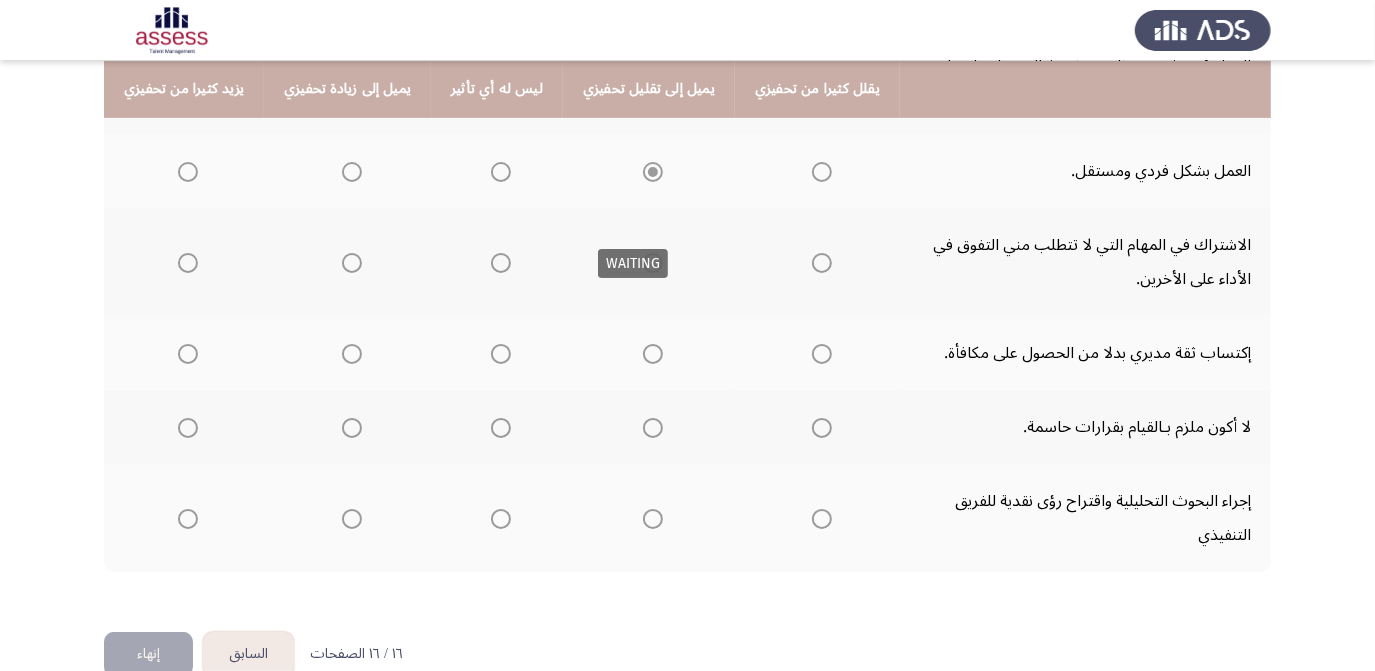 click at bounding box center (653, 263) 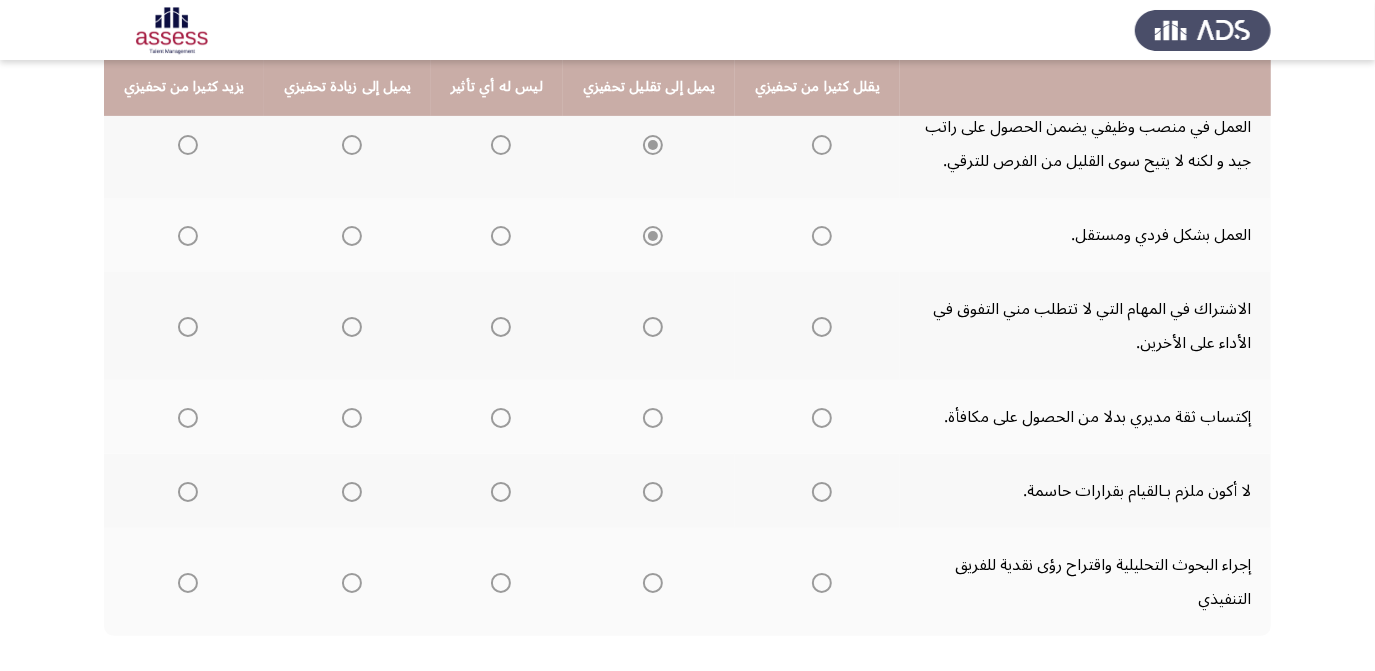 scroll, scrollTop: 410, scrollLeft: 0, axis: vertical 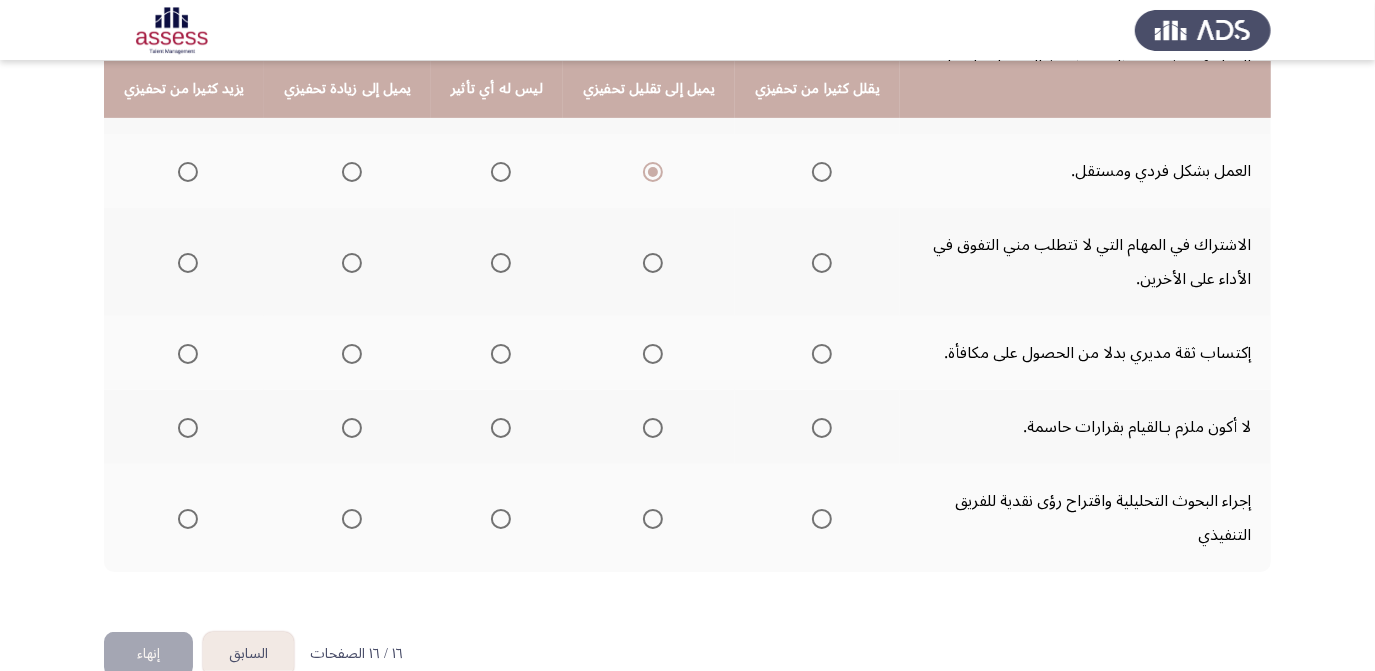 click at bounding box center [501, 263] 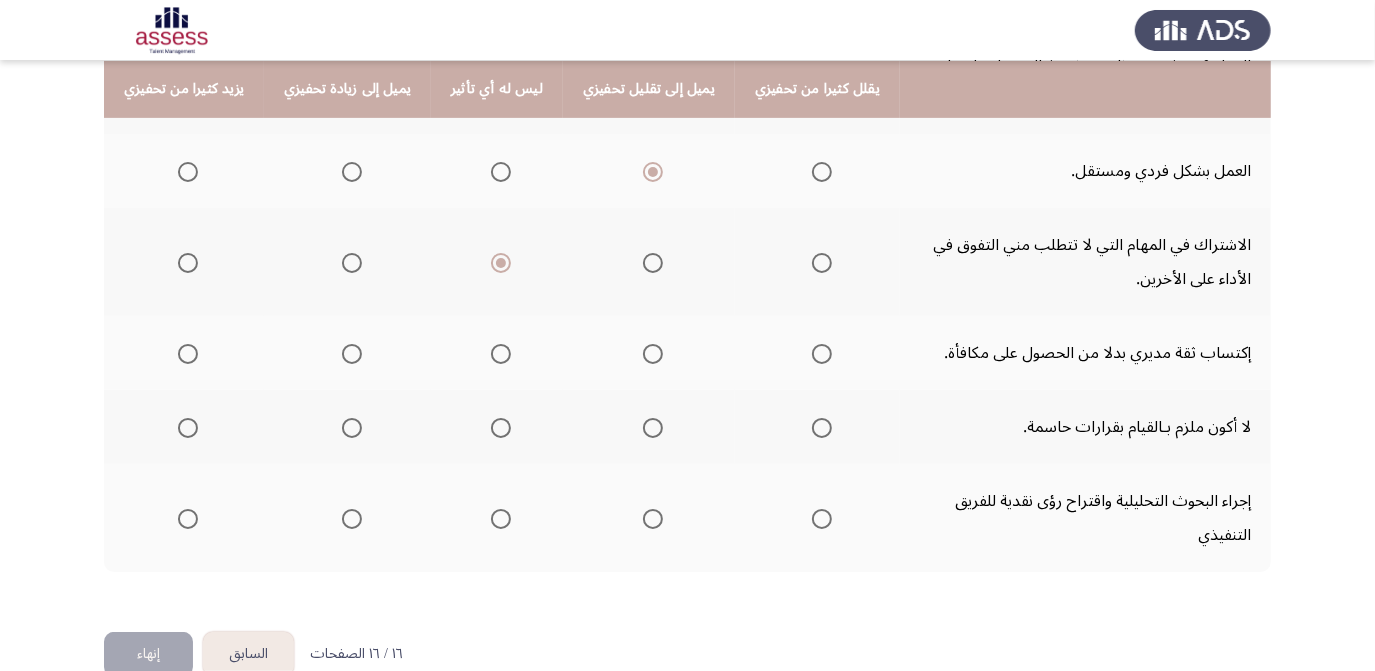 click at bounding box center [188, 354] 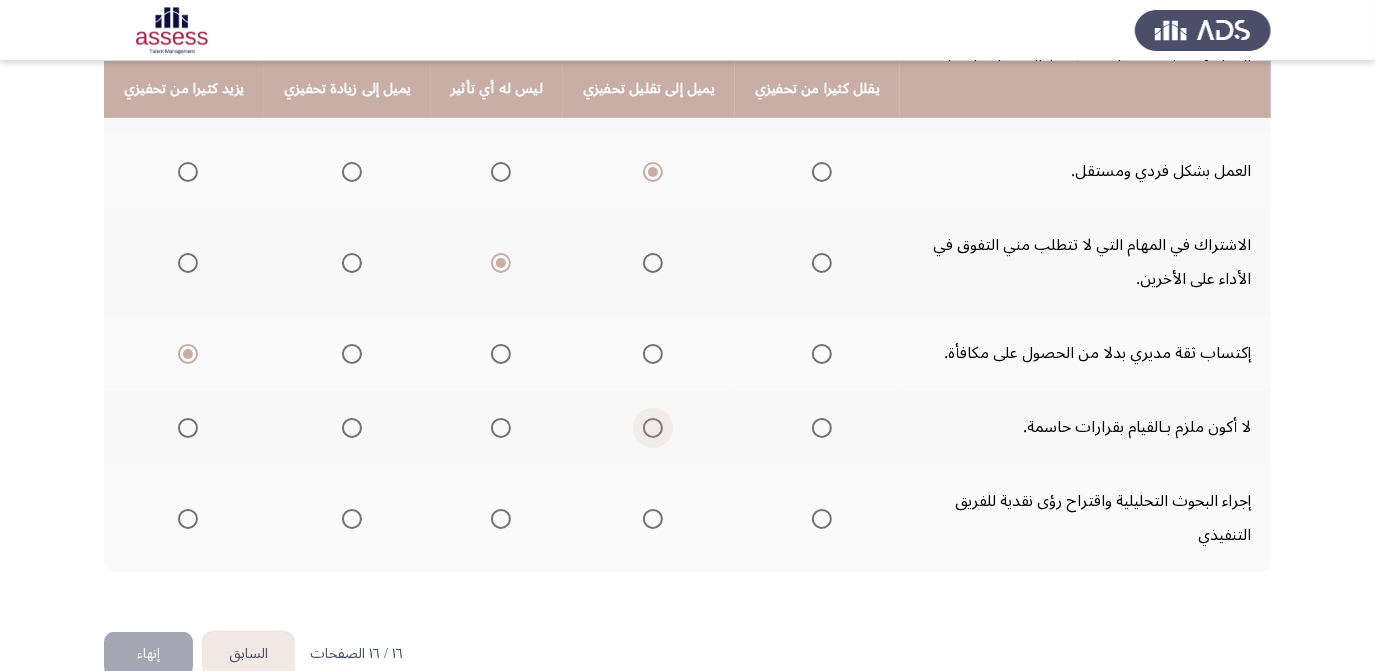 click at bounding box center (653, 428) 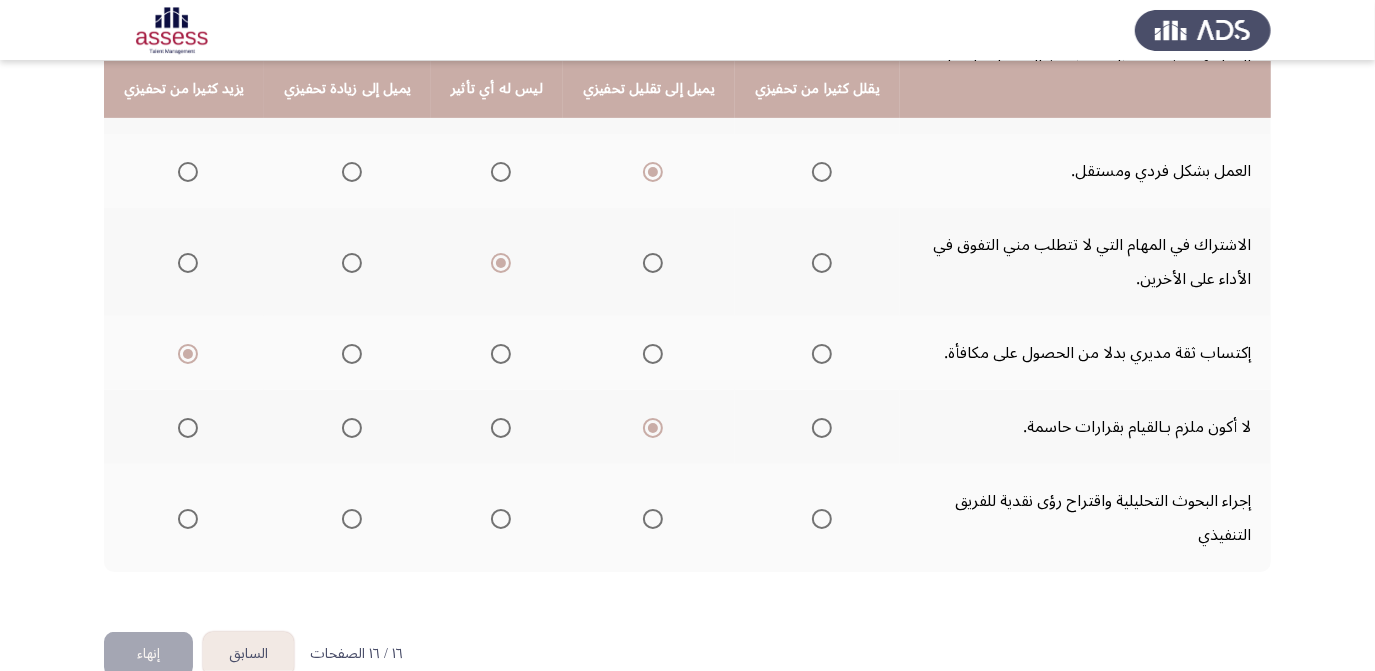click at bounding box center [352, 519] 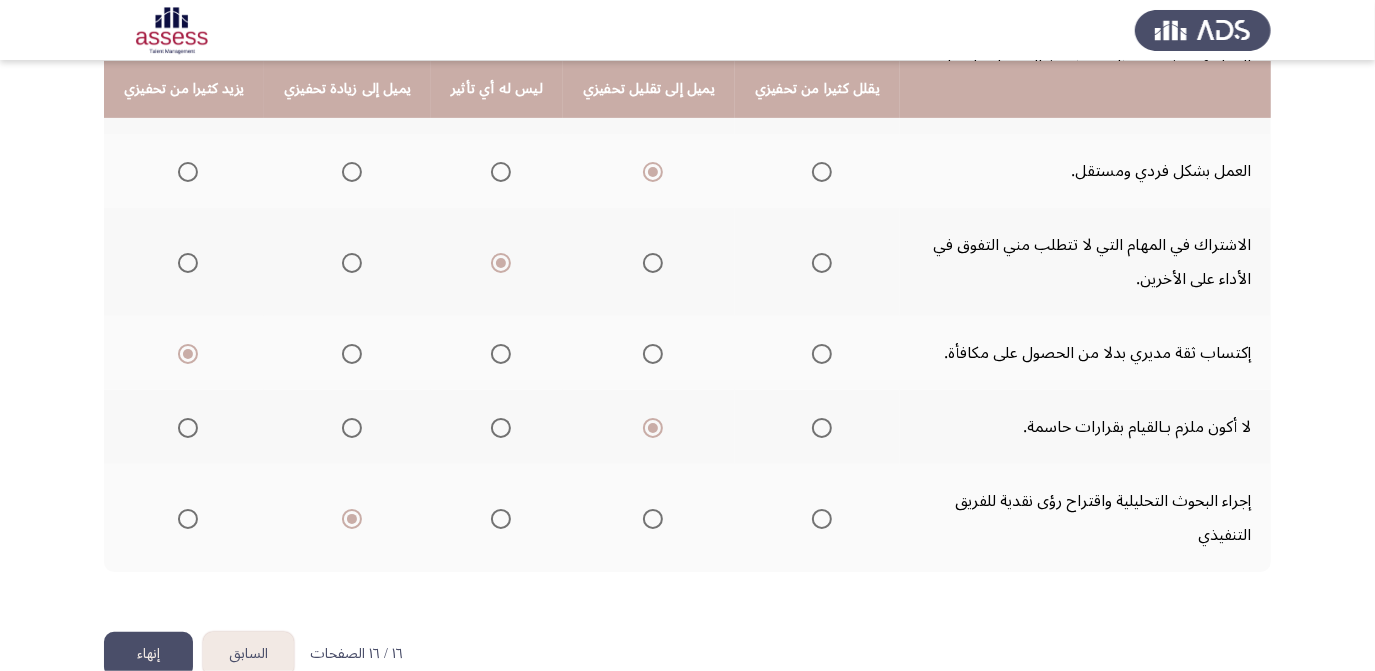 click on "إنهاء" 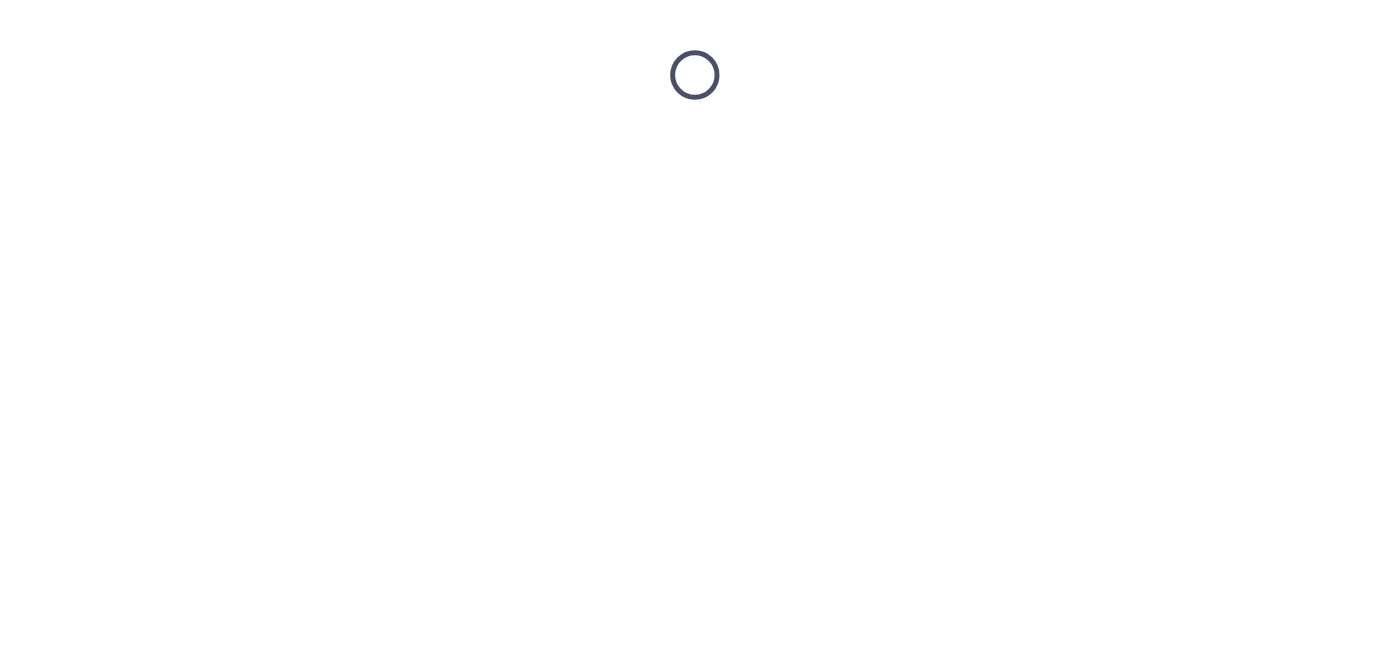 scroll, scrollTop: 0, scrollLeft: 0, axis: both 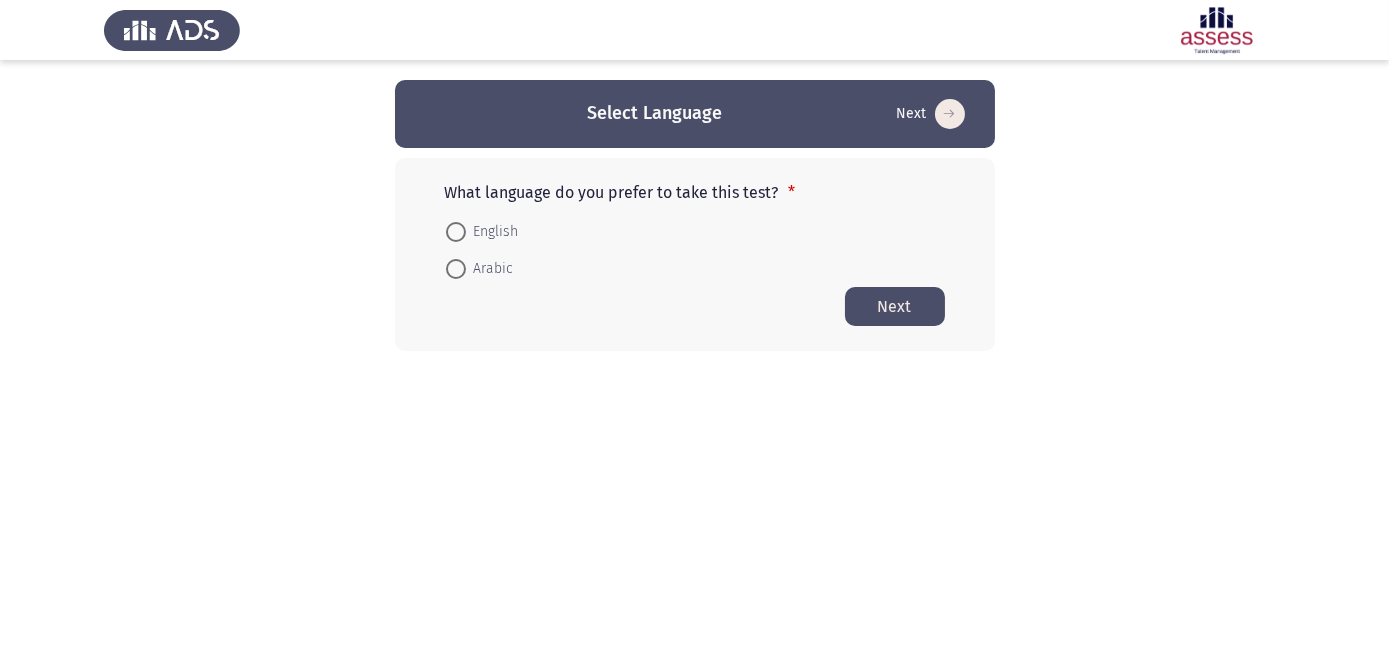 click on "Arabic" at bounding box center [490, 269] 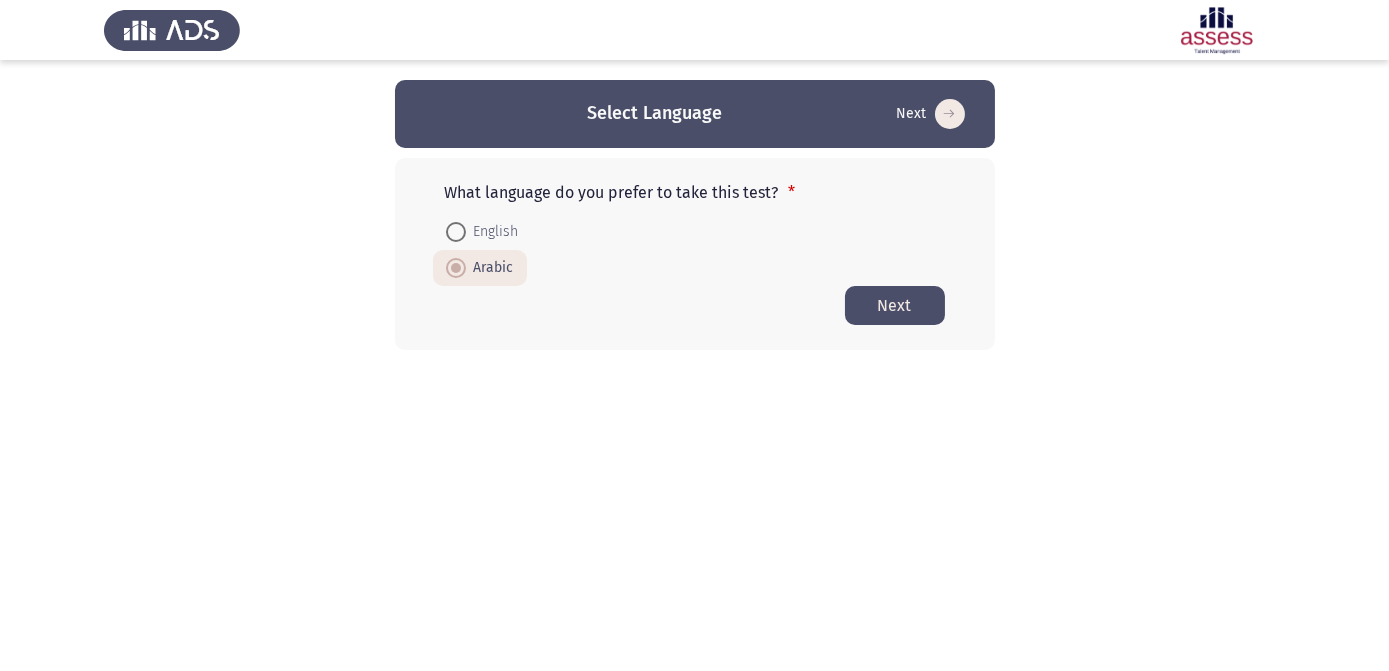 click on "Next" 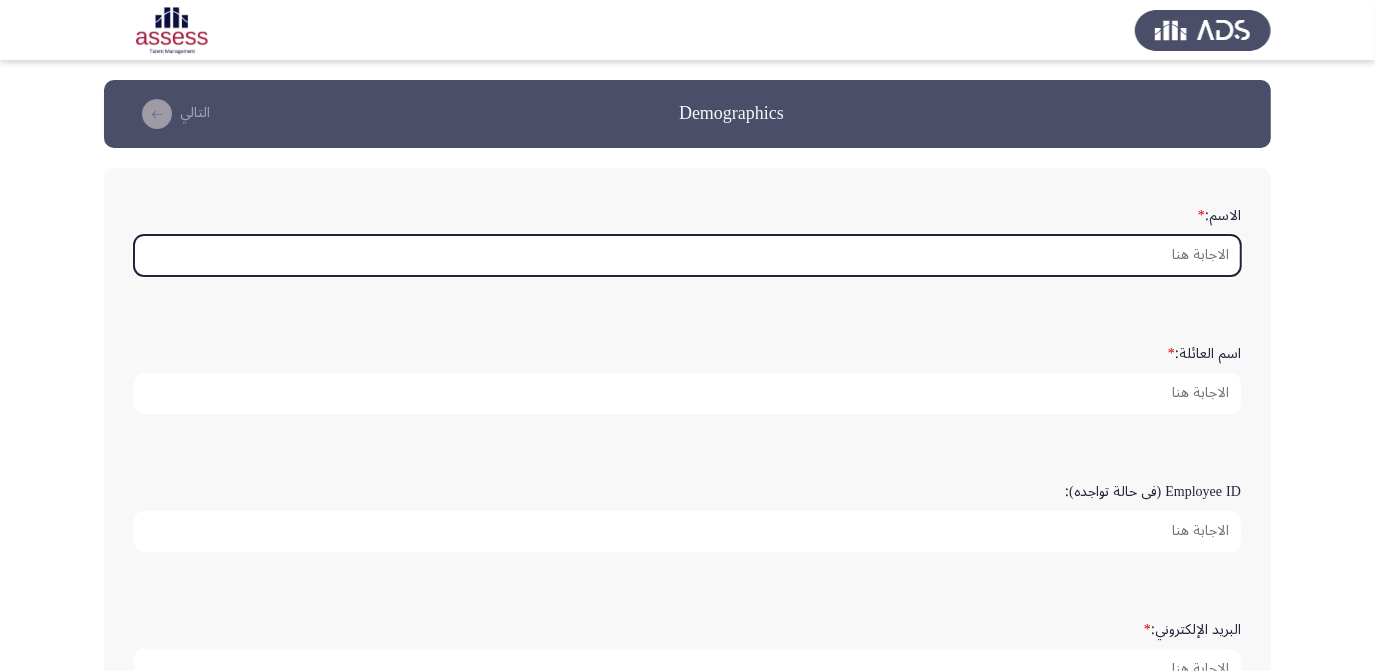 click on "الاسم:   *" at bounding box center (687, 255) 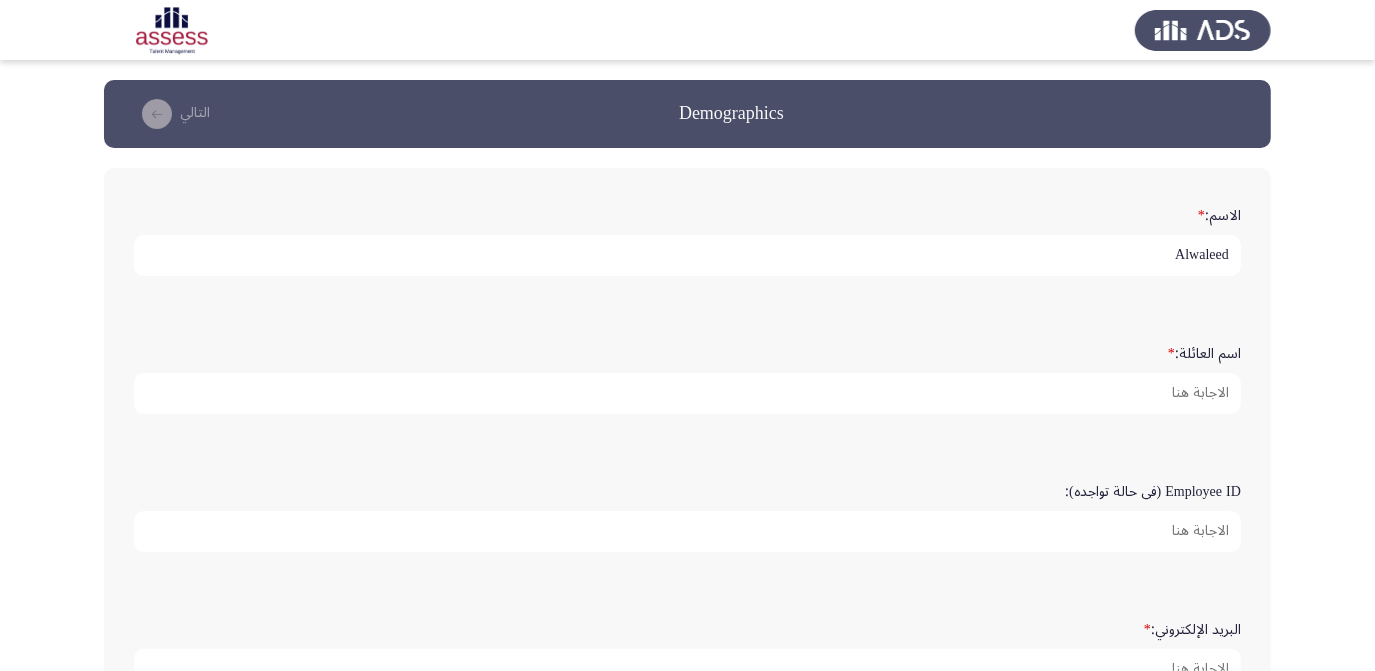 type on "Alwaleed" 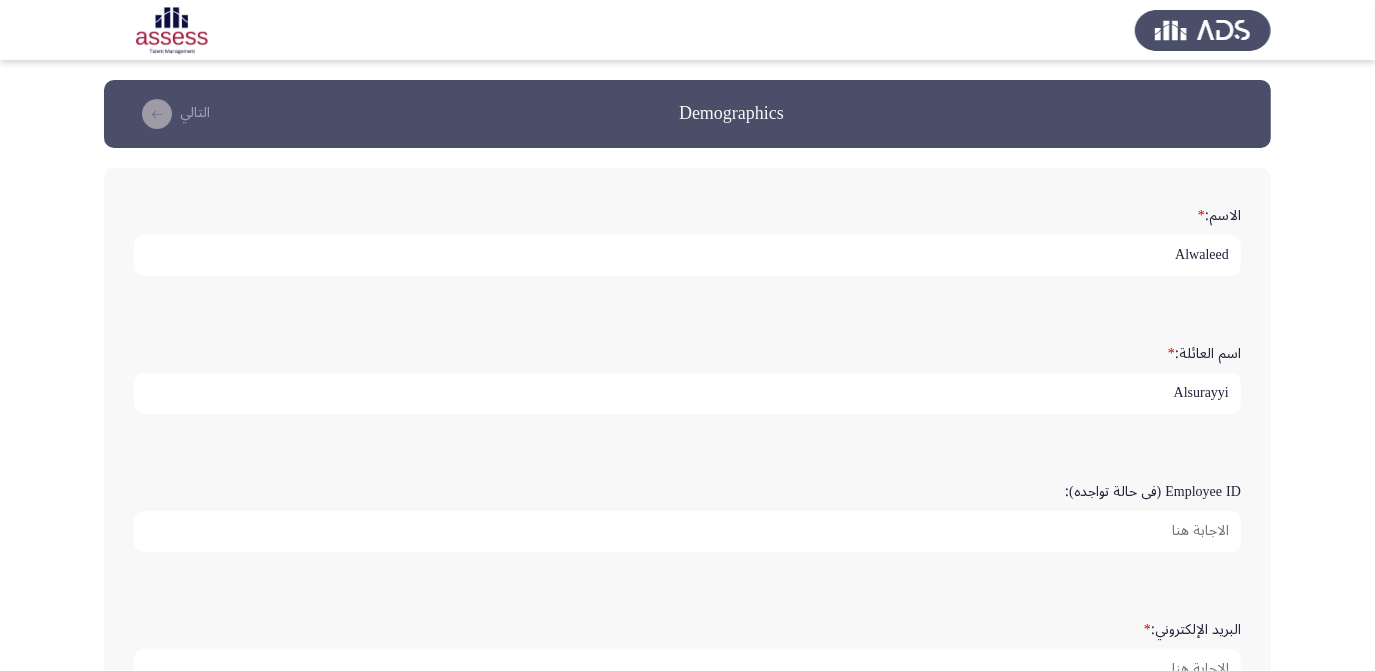 type on "Alsurayyi" 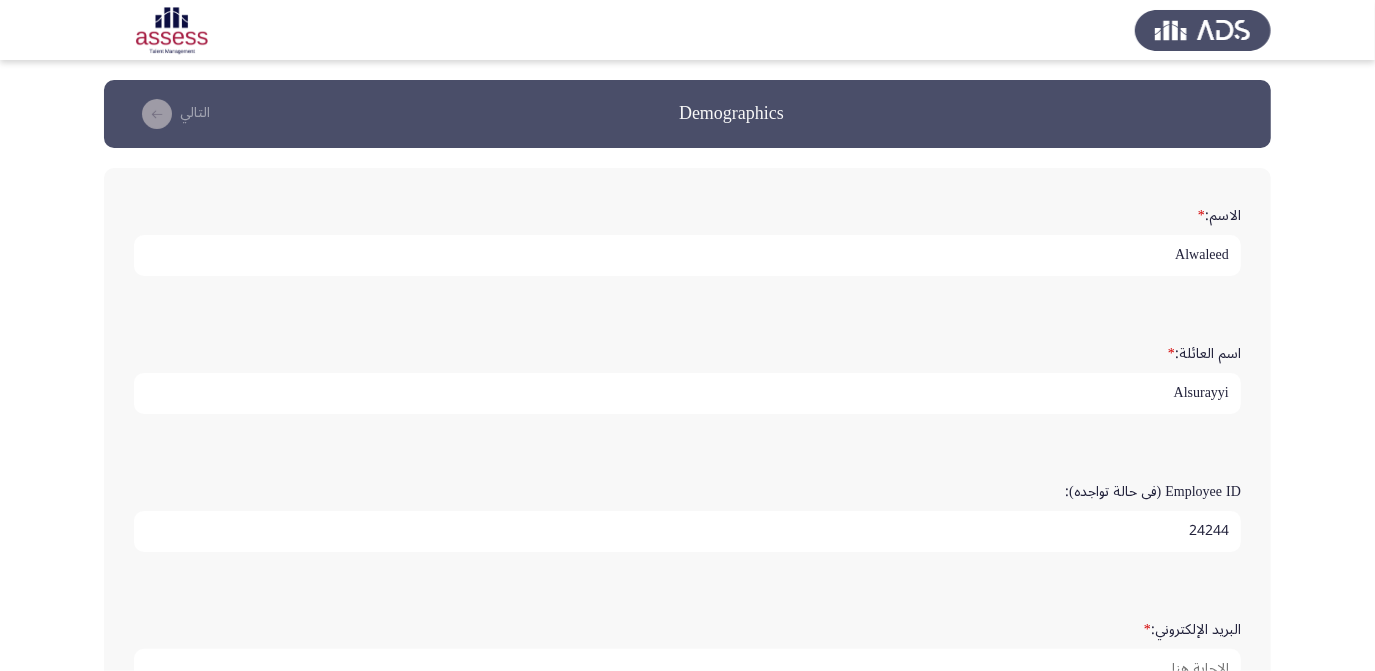 type on "24244" 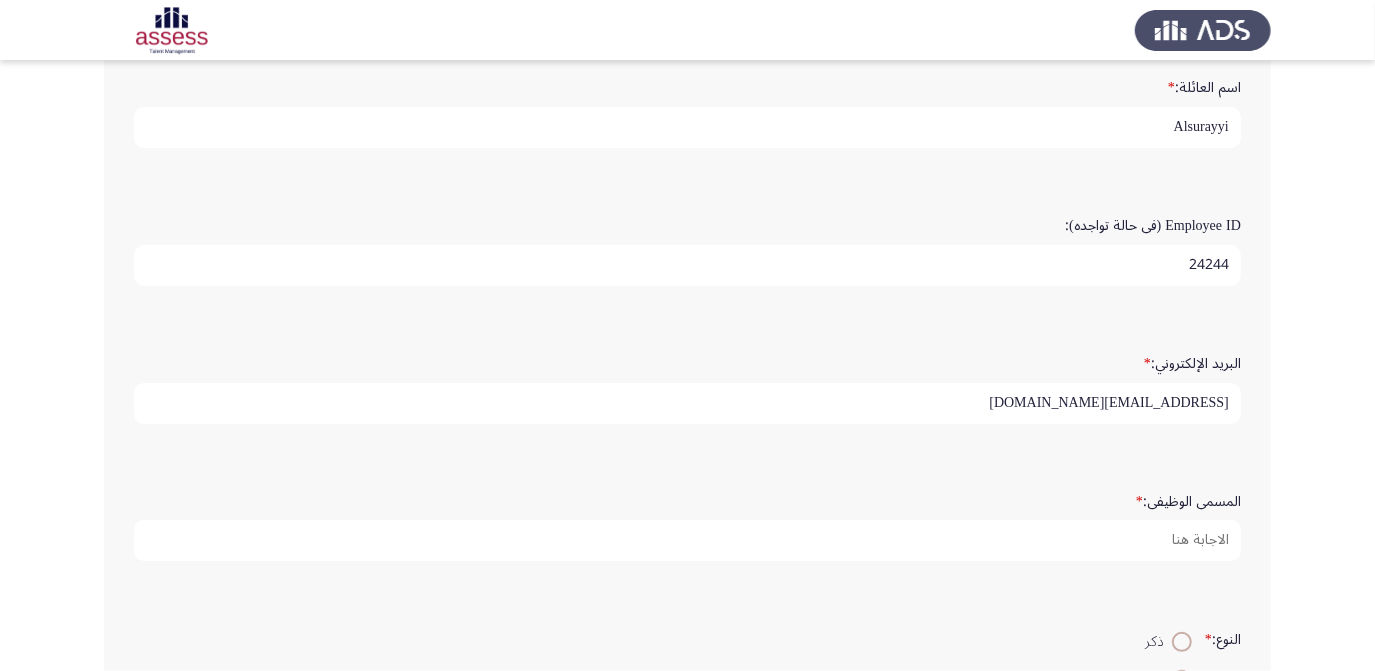 scroll, scrollTop: 267, scrollLeft: 0, axis: vertical 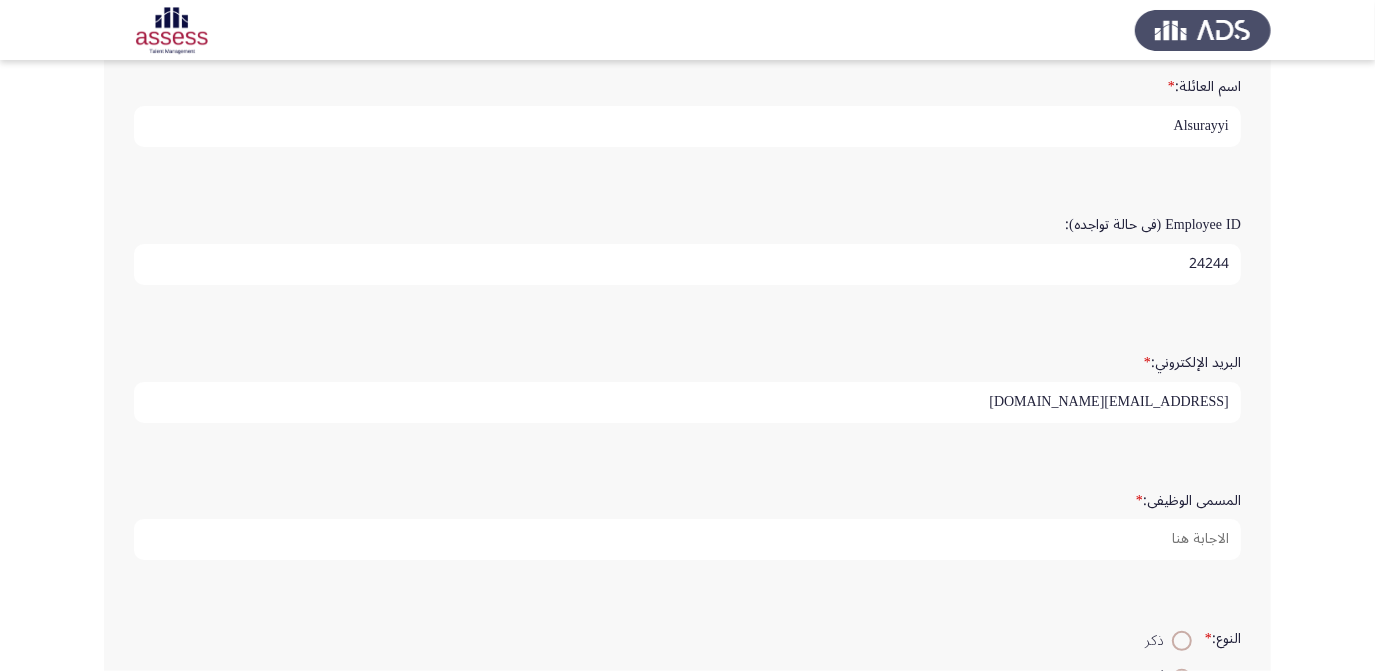 type on "alwaleed.alsurayyi@naqel.com.sa" 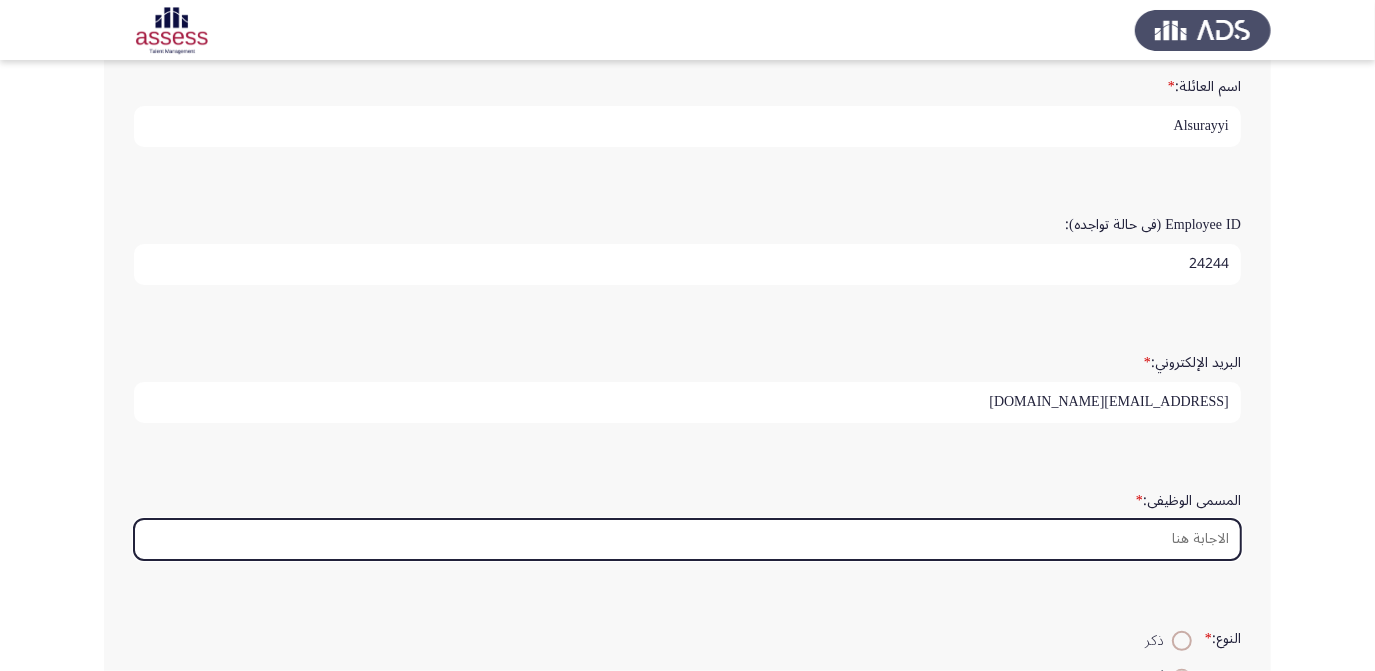 click on "المسمى الوظيفى:   *" at bounding box center [687, 539] 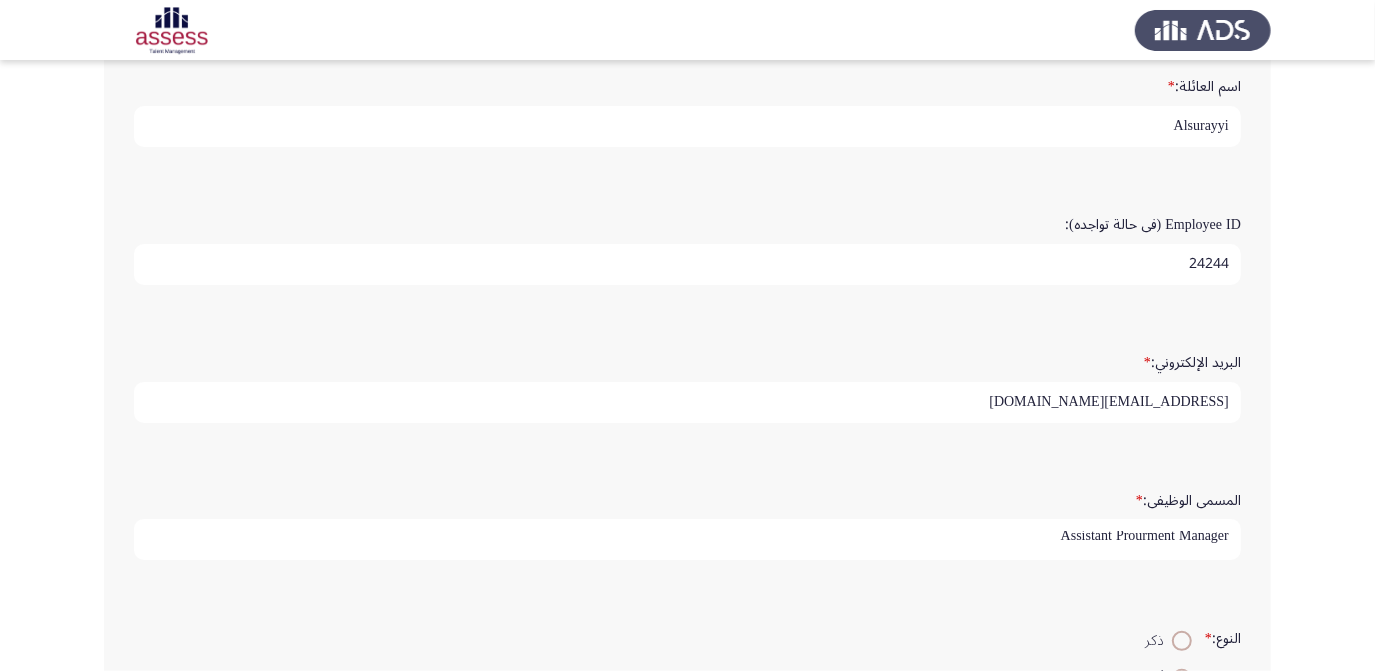 scroll, scrollTop: 5, scrollLeft: 0, axis: vertical 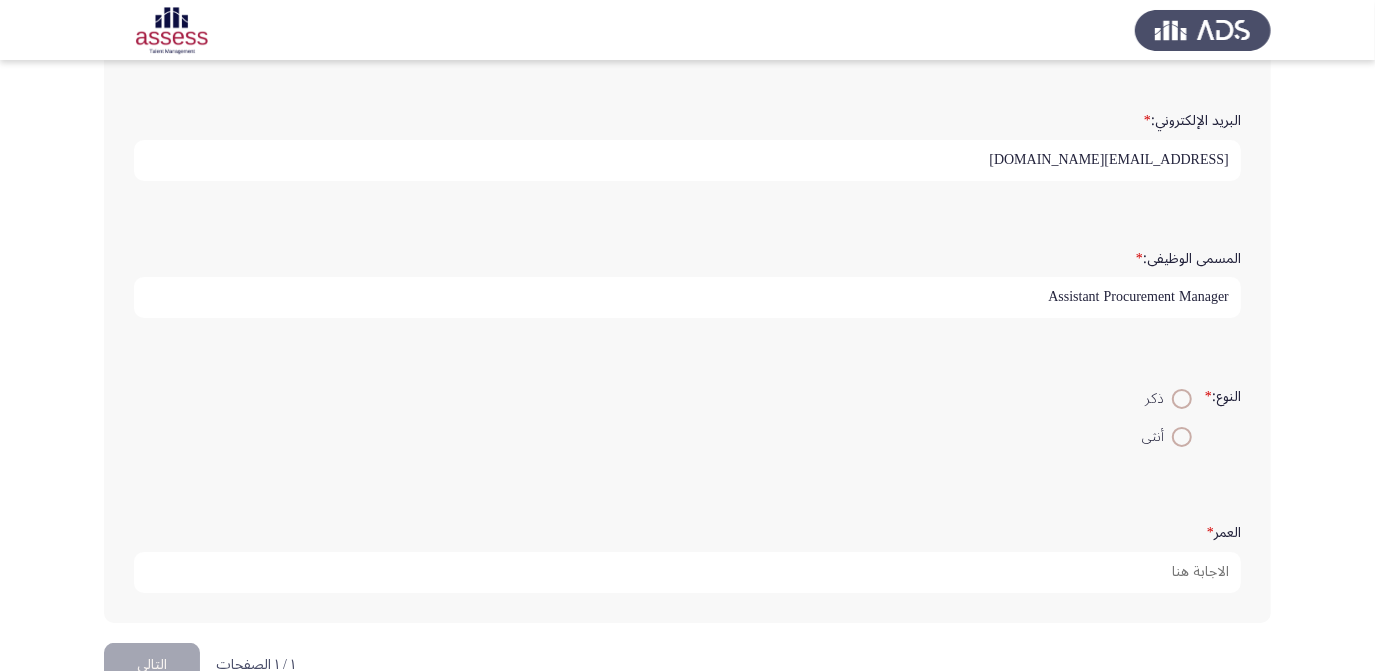 type on "Assistant Procurement Manager" 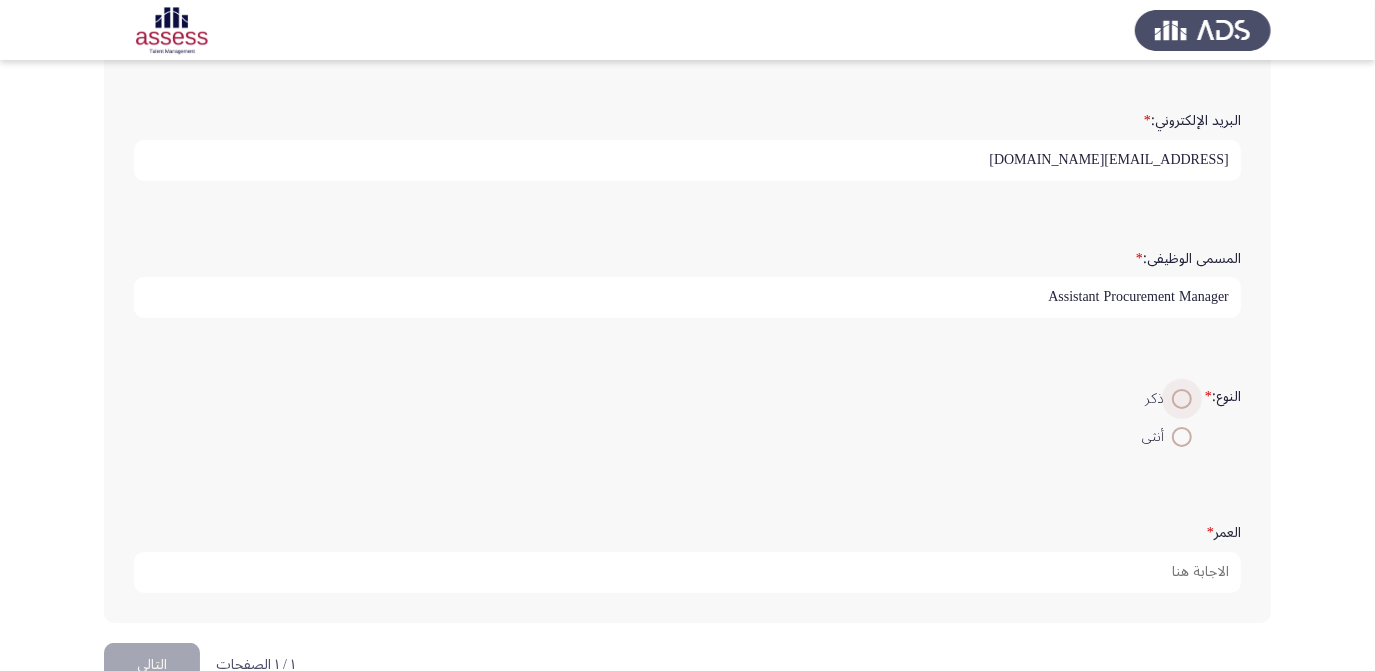 click at bounding box center (1182, 399) 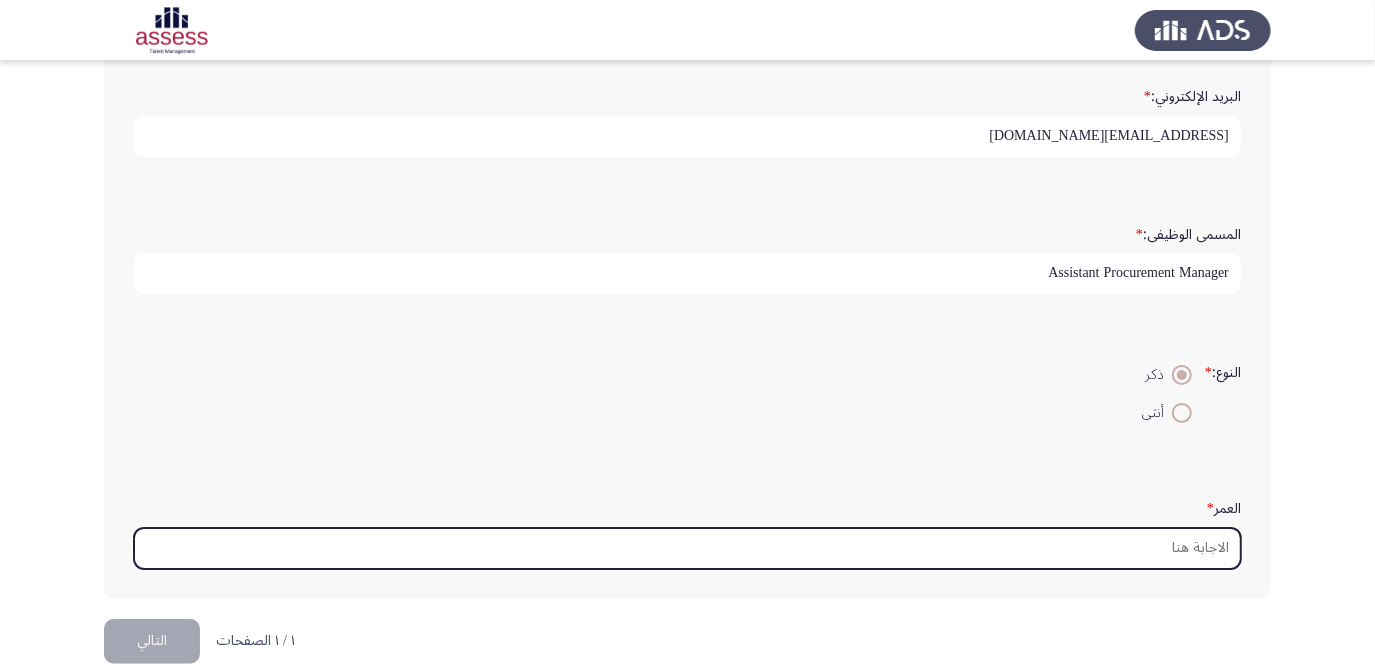 click on "العمر   *" at bounding box center (687, 548) 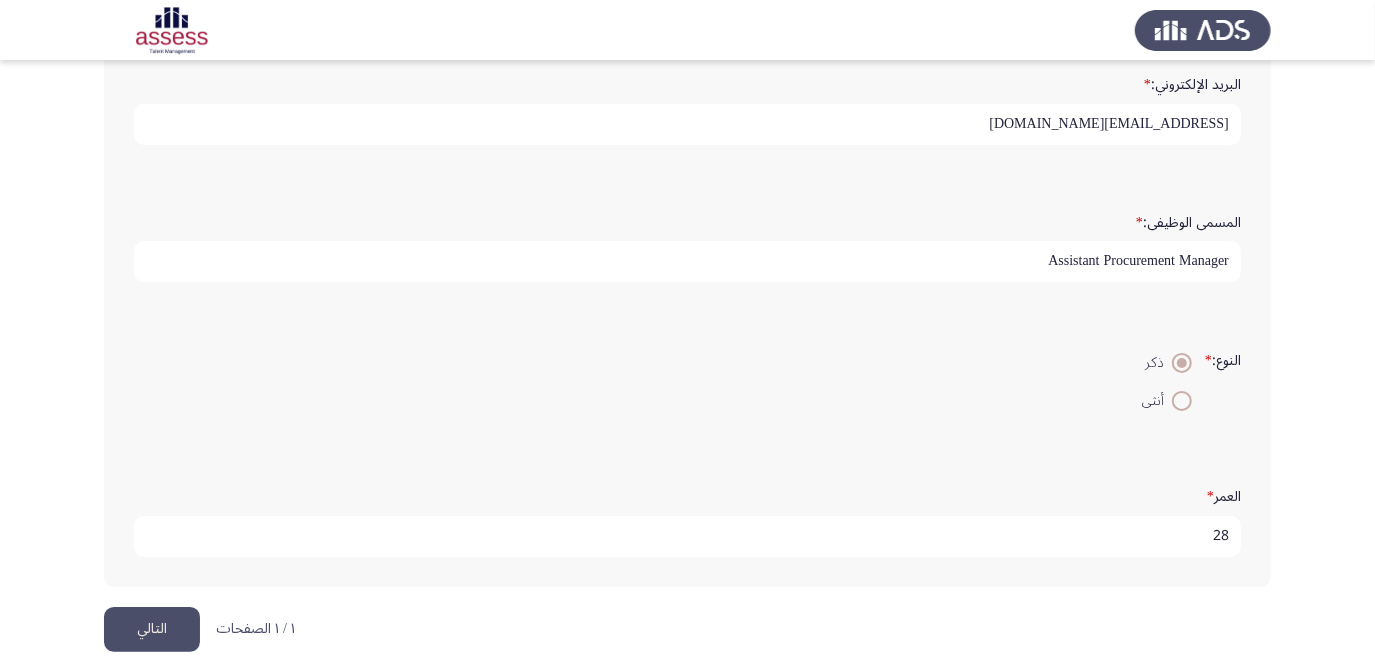 scroll, scrollTop: 546, scrollLeft: 0, axis: vertical 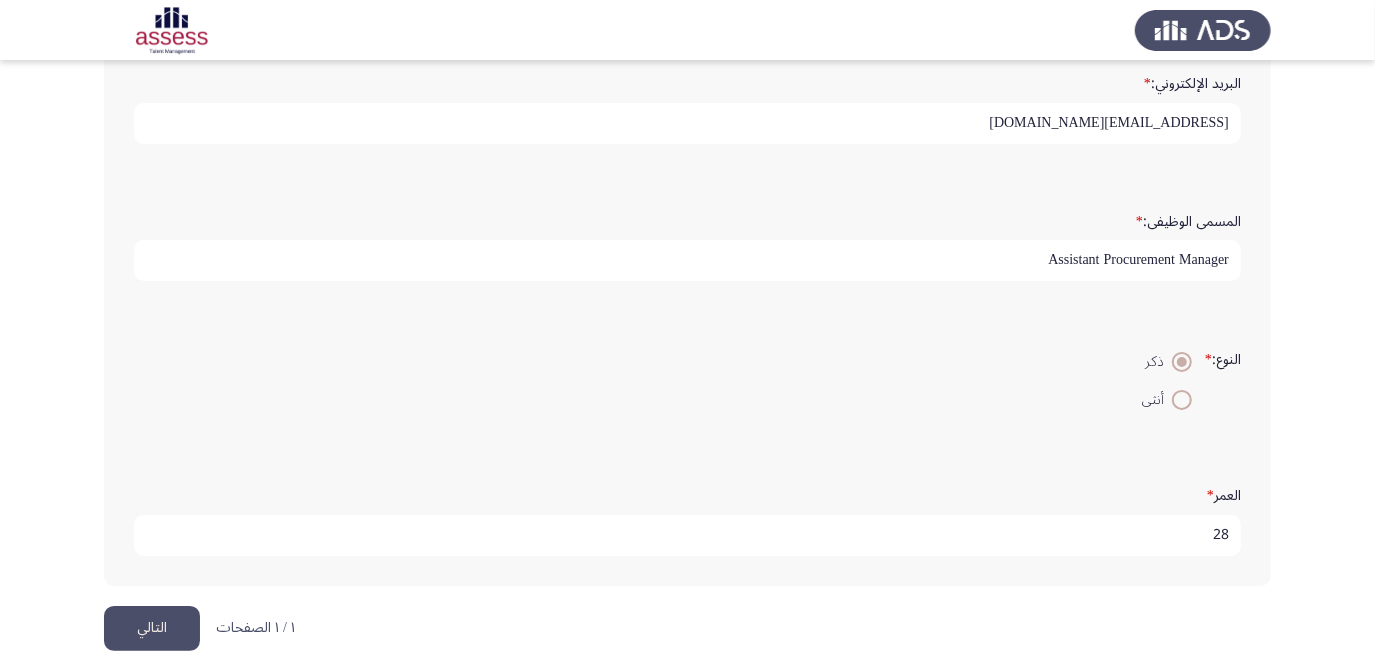 type on "28" 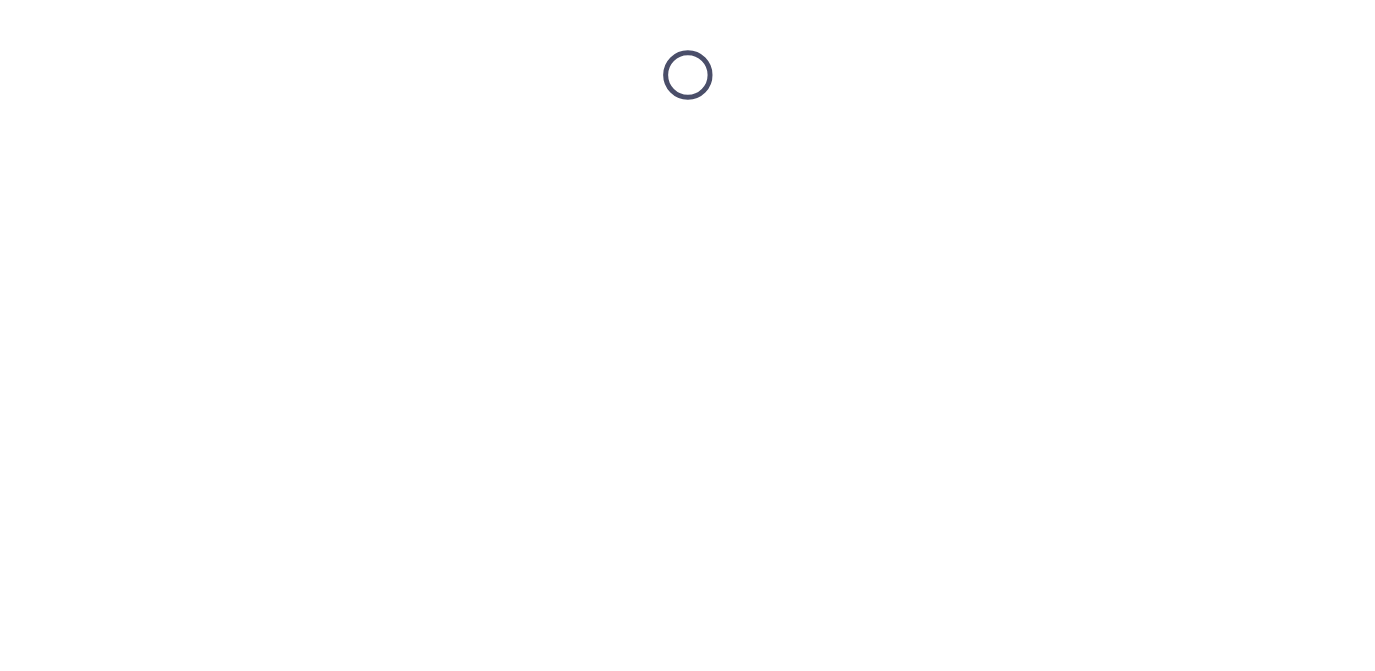 scroll, scrollTop: 0, scrollLeft: 0, axis: both 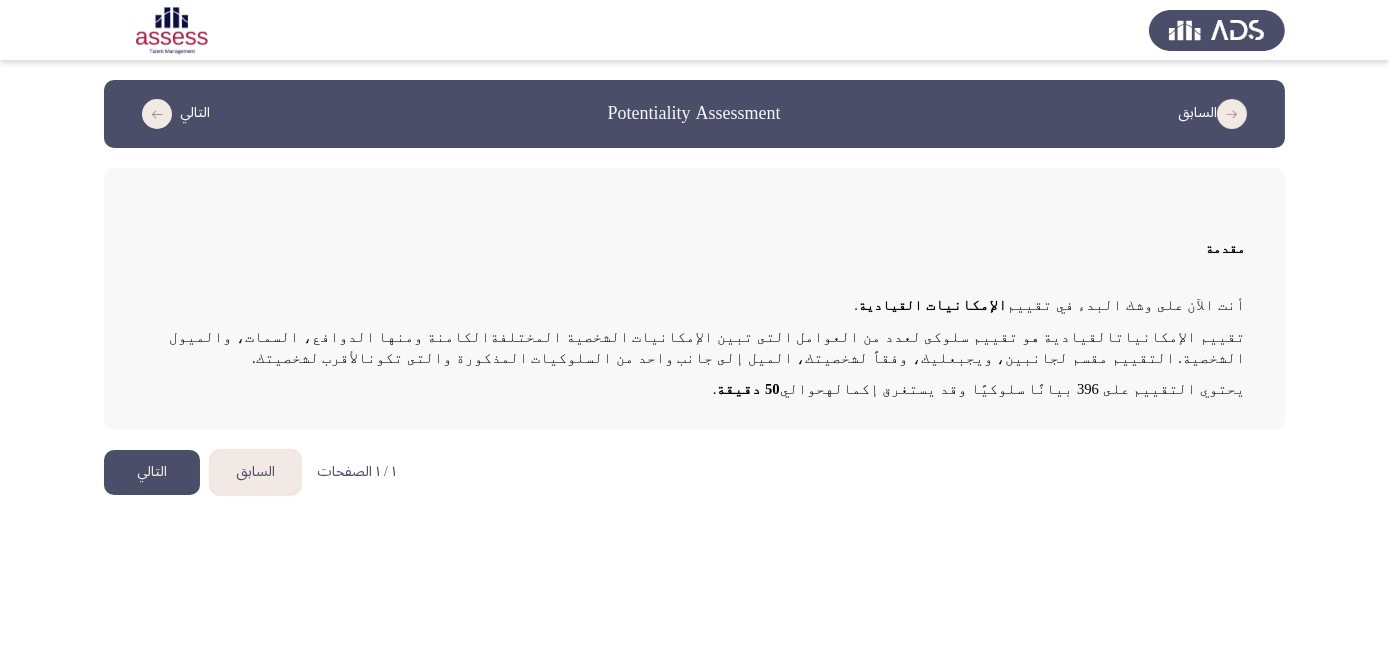click on "التالي" 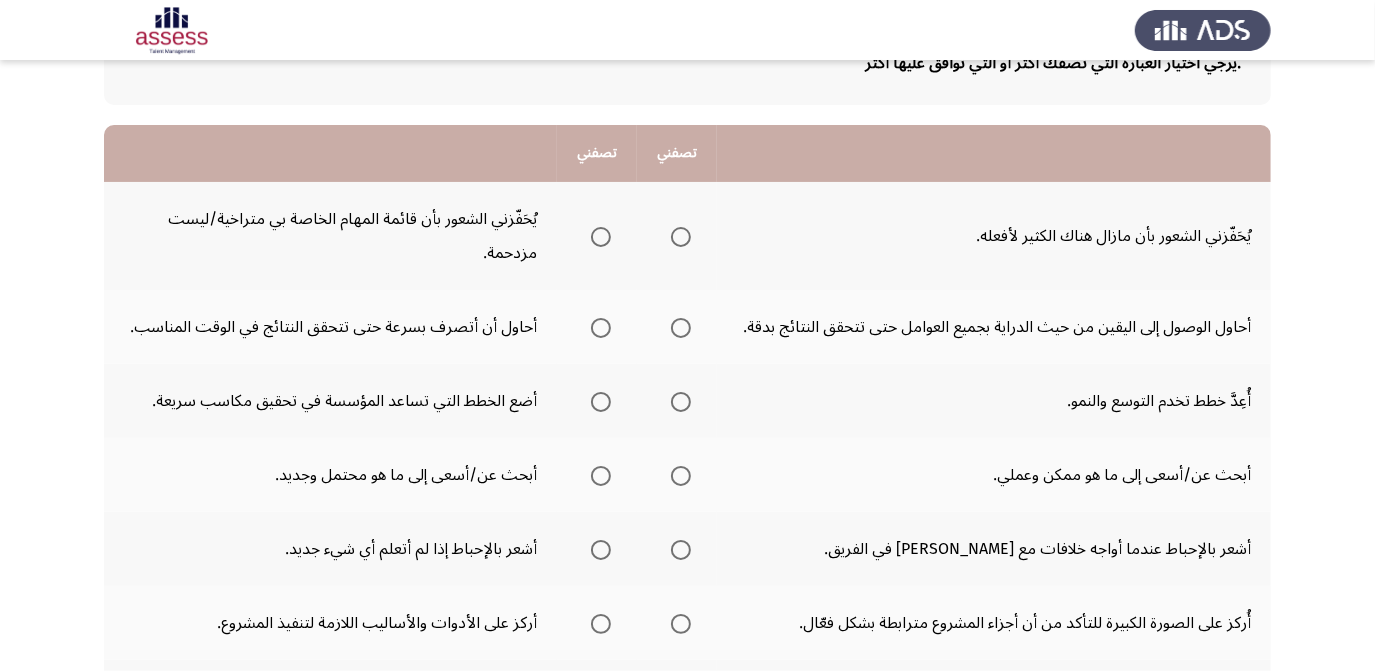 scroll, scrollTop: 148, scrollLeft: 0, axis: vertical 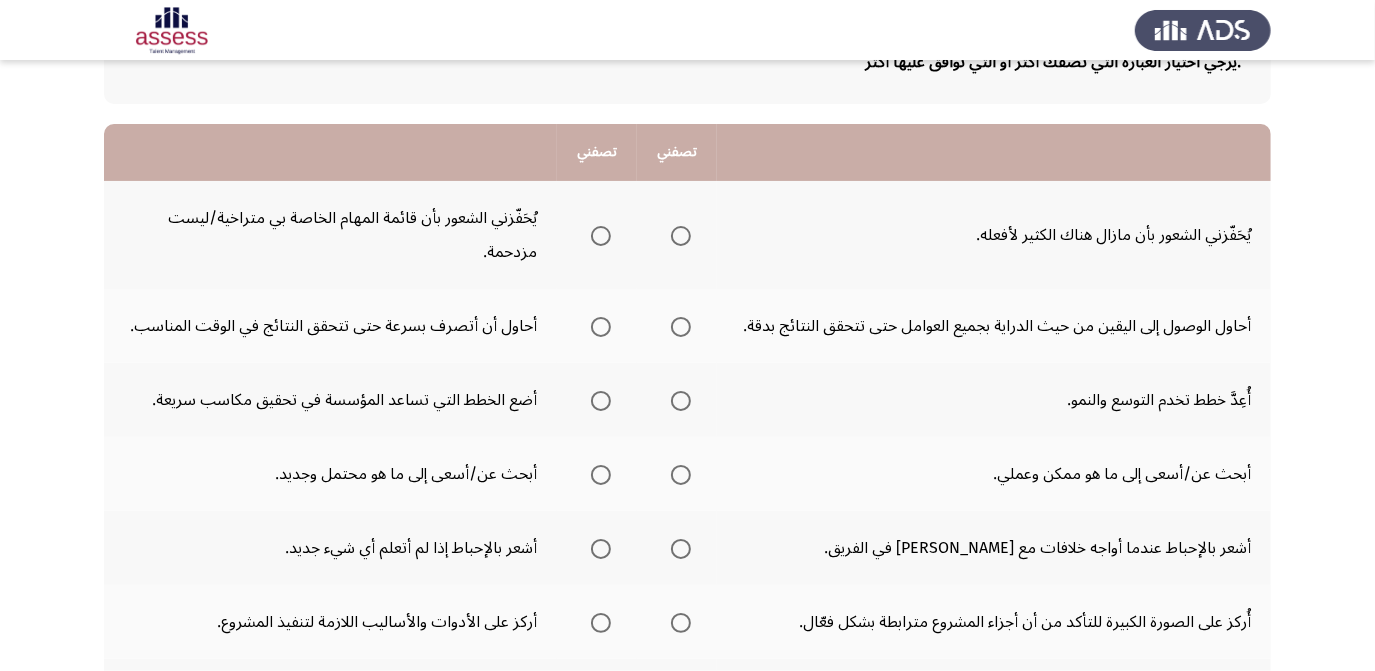 click at bounding box center (681, 236) 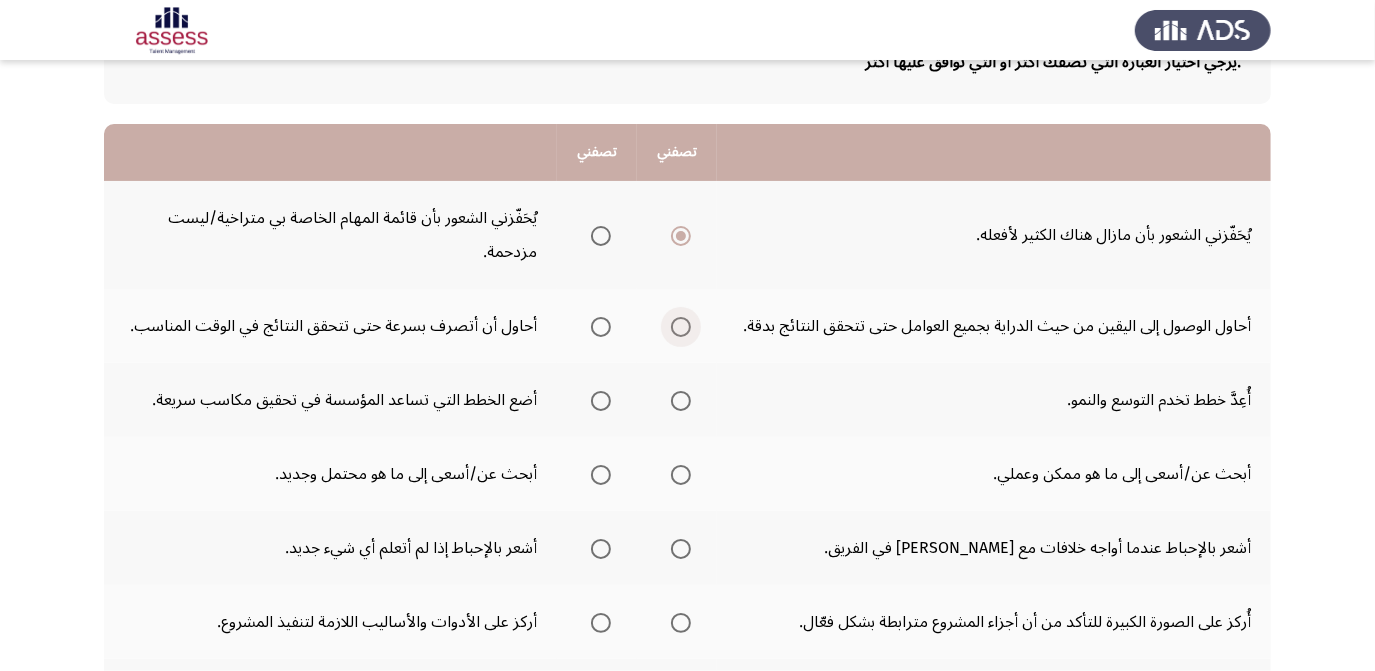 click at bounding box center (681, 327) 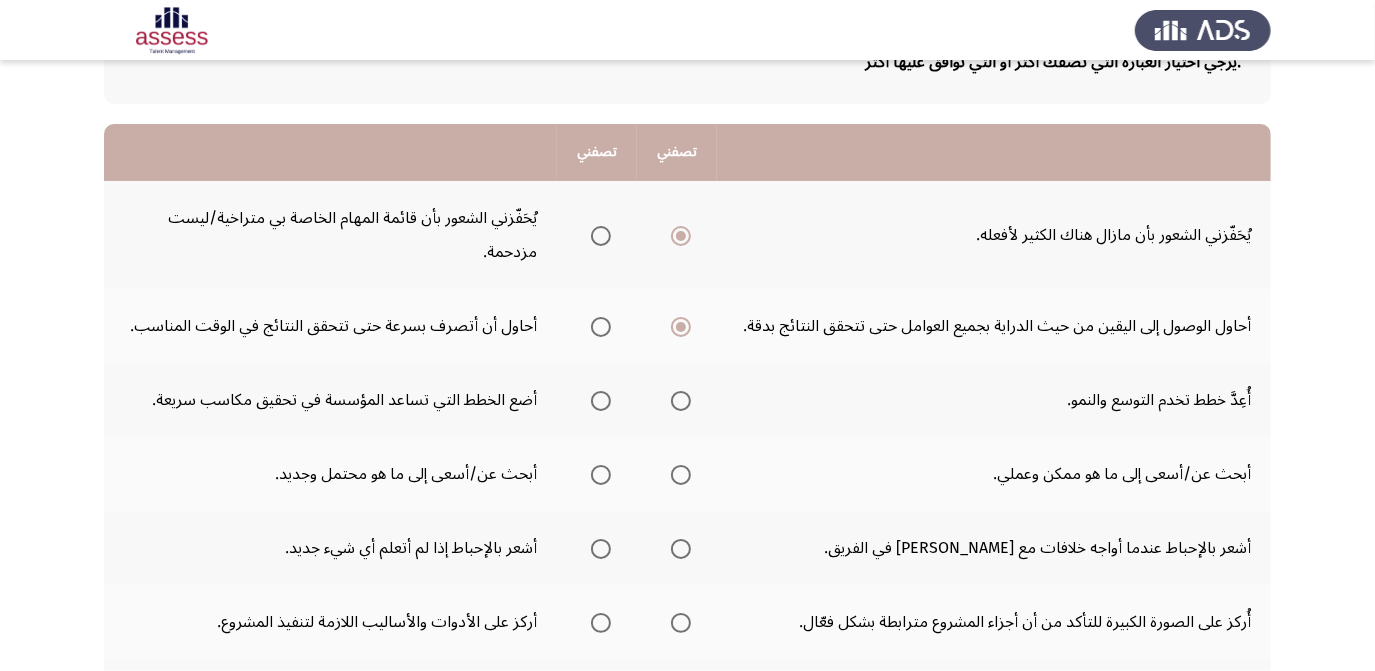 click at bounding box center (681, 401) 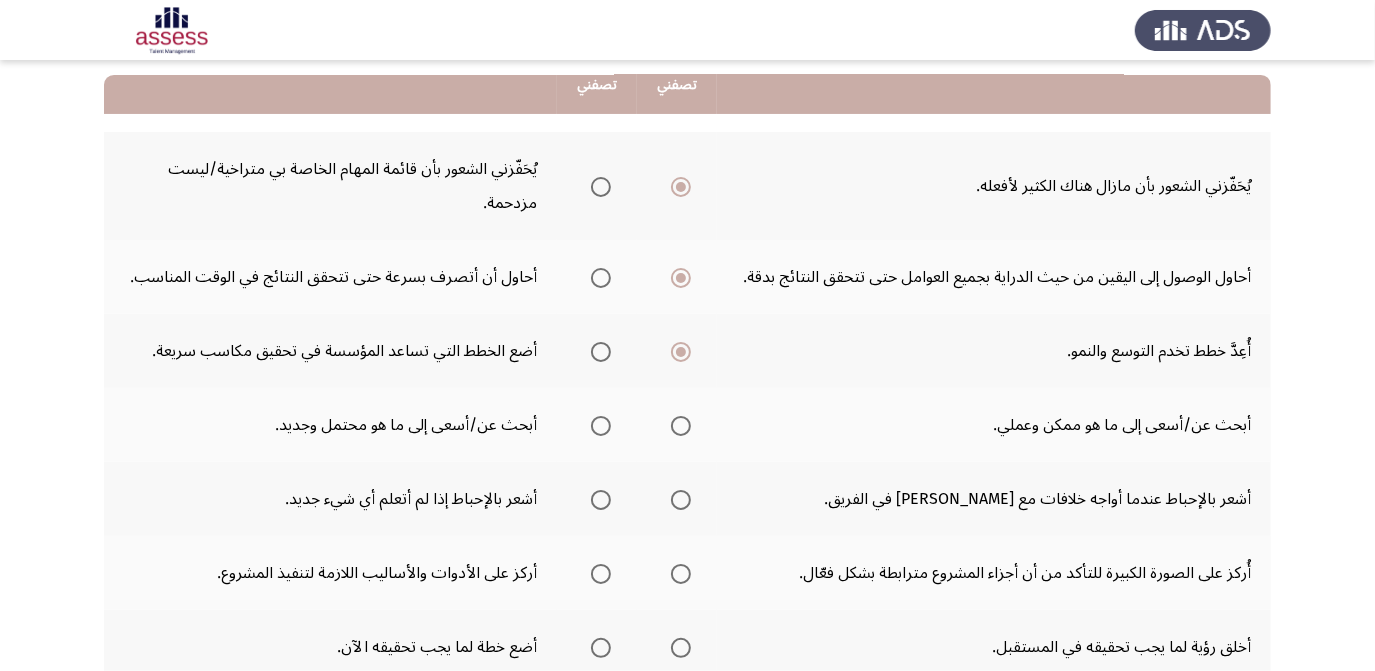 scroll, scrollTop: 199, scrollLeft: 0, axis: vertical 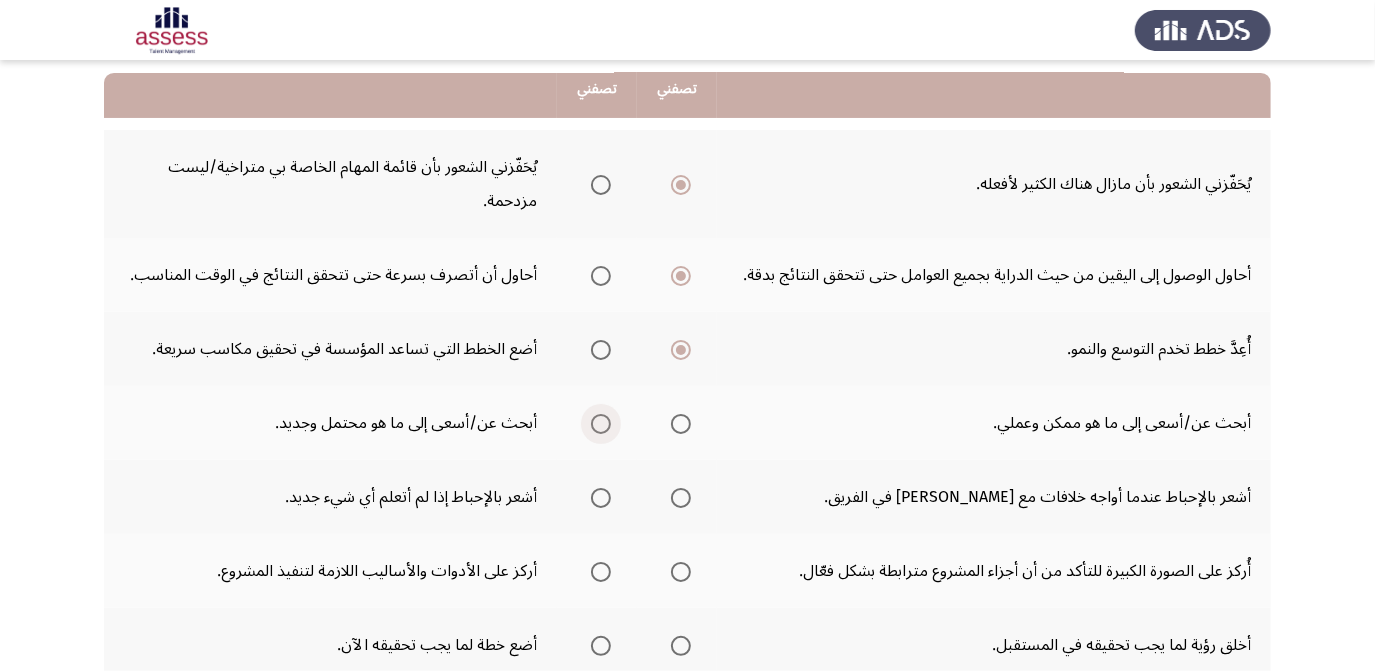 click at bounding box center [601, 424] 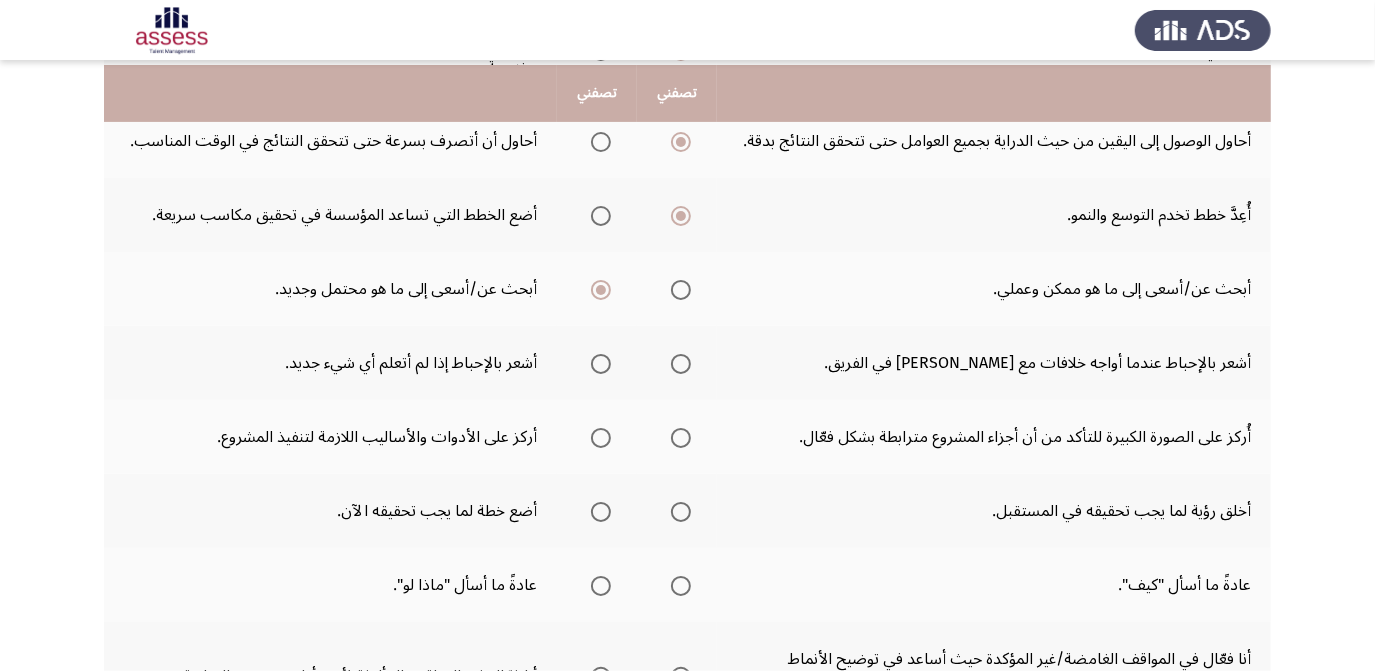 scroll, scrollTop: 337, scrollLeft: 0, axis: vertical 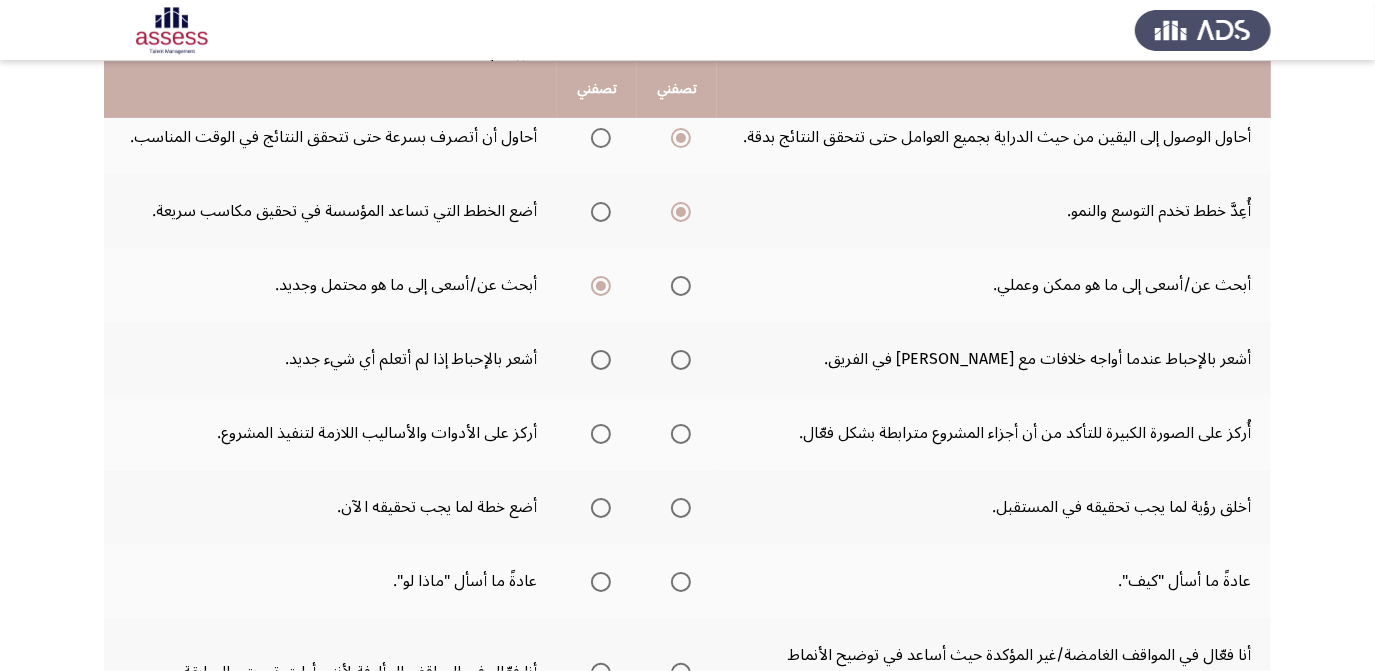 click at bounding box center [601, 360] 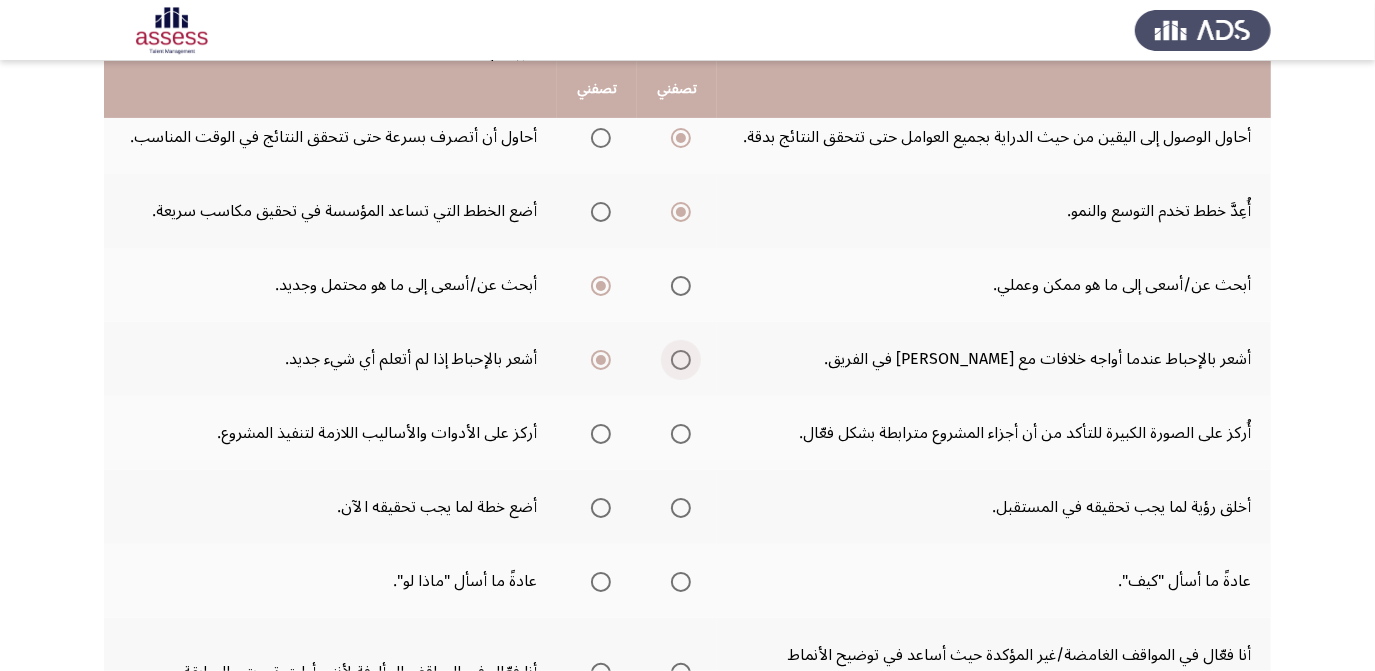 click at bounding box center (681, 360) 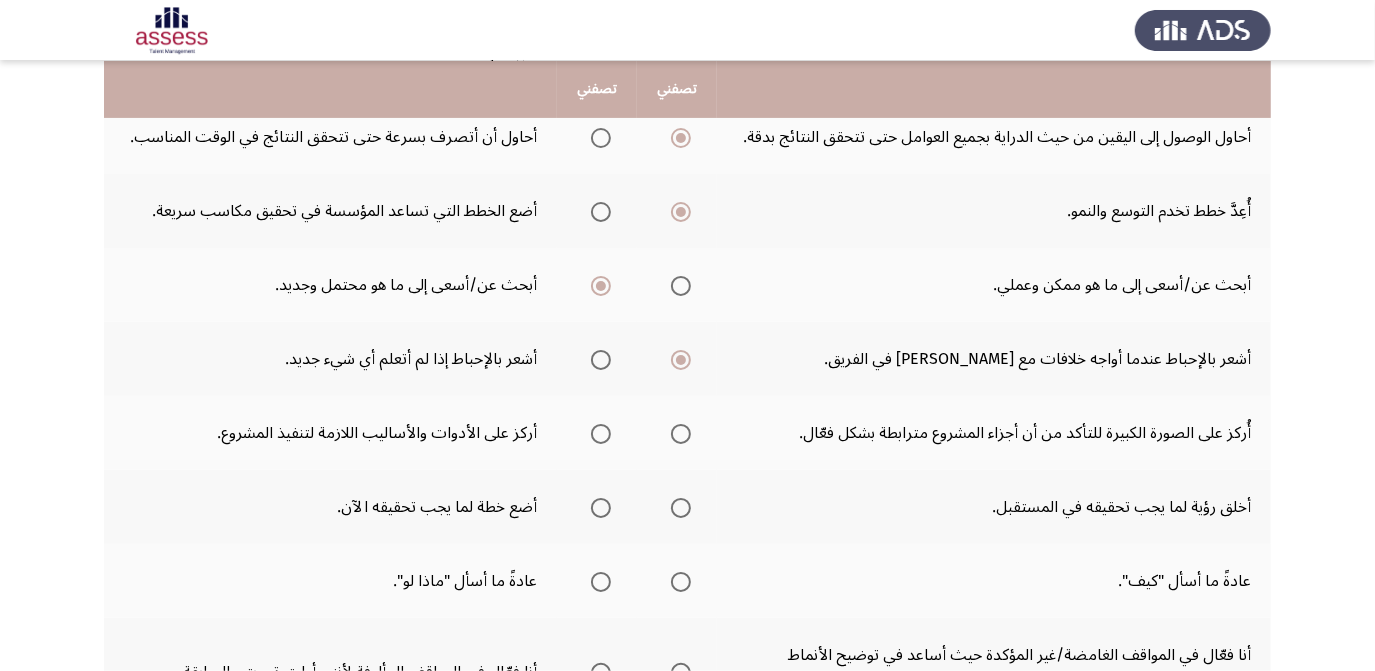click at bounding box center [601, 434] 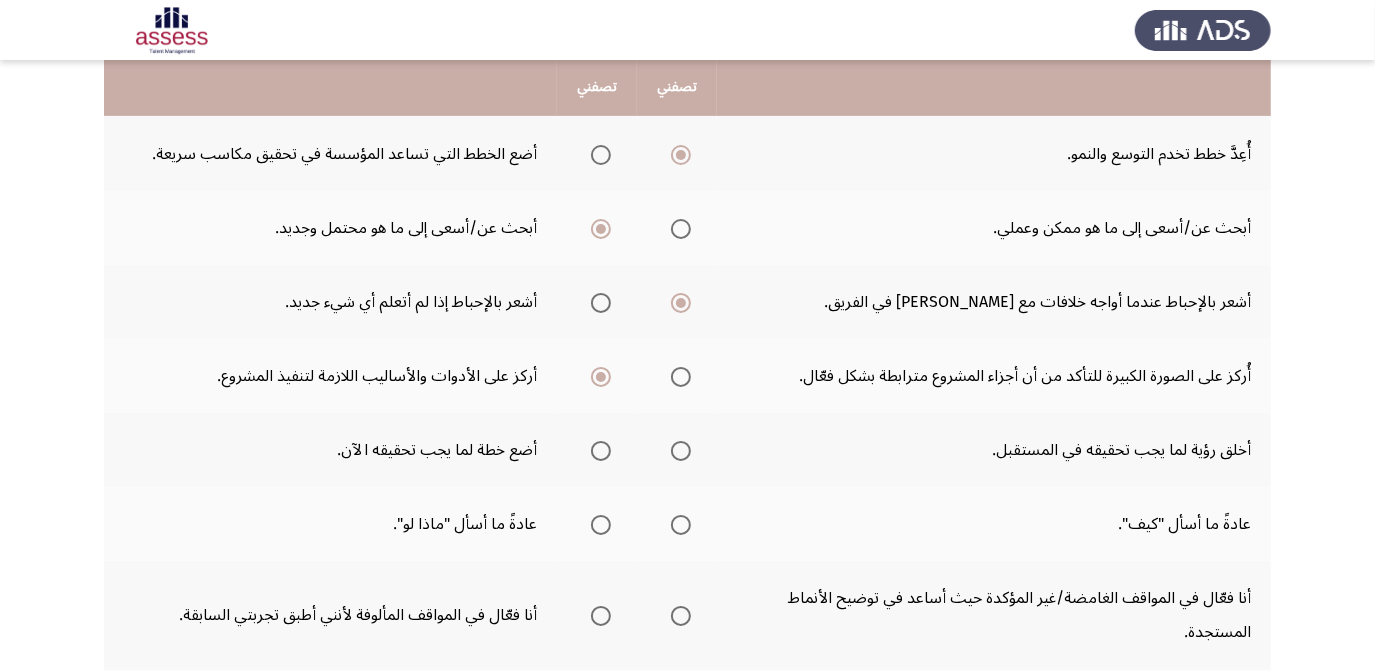 scroll, scrollTop: 394, scrollLeft: 0, axis: vertical 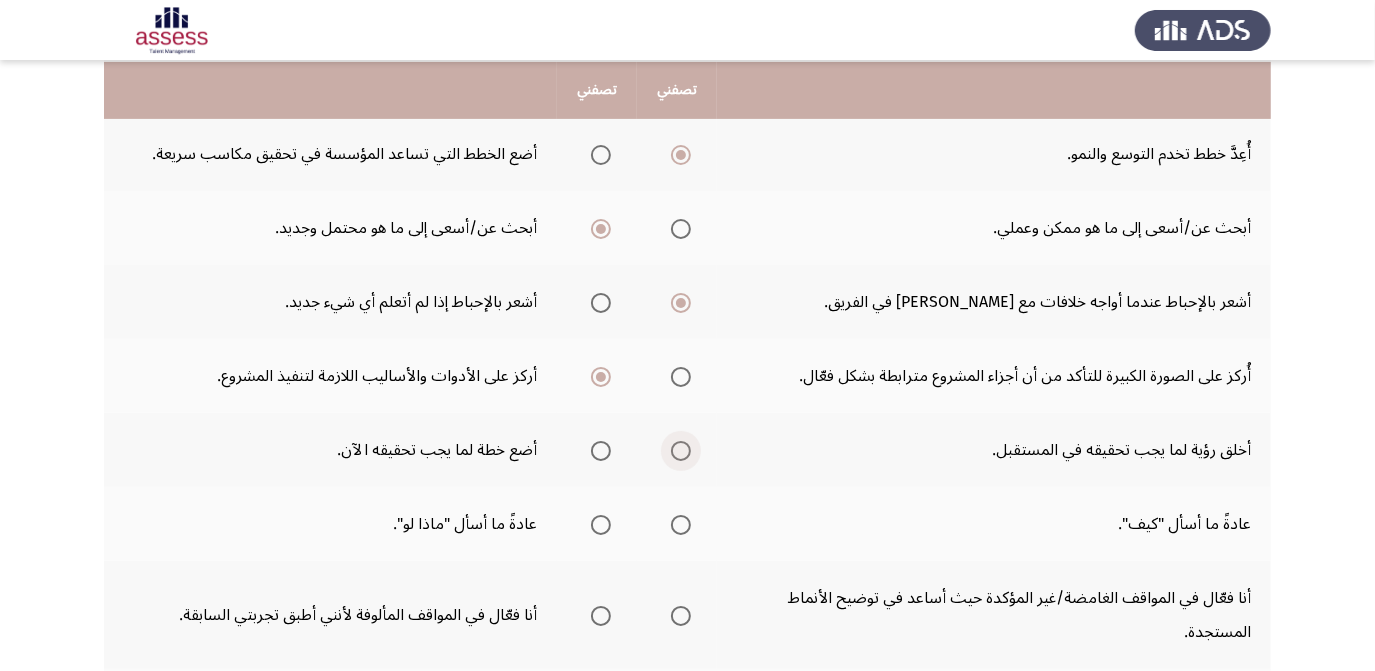 click at bounding box center [681, 451] 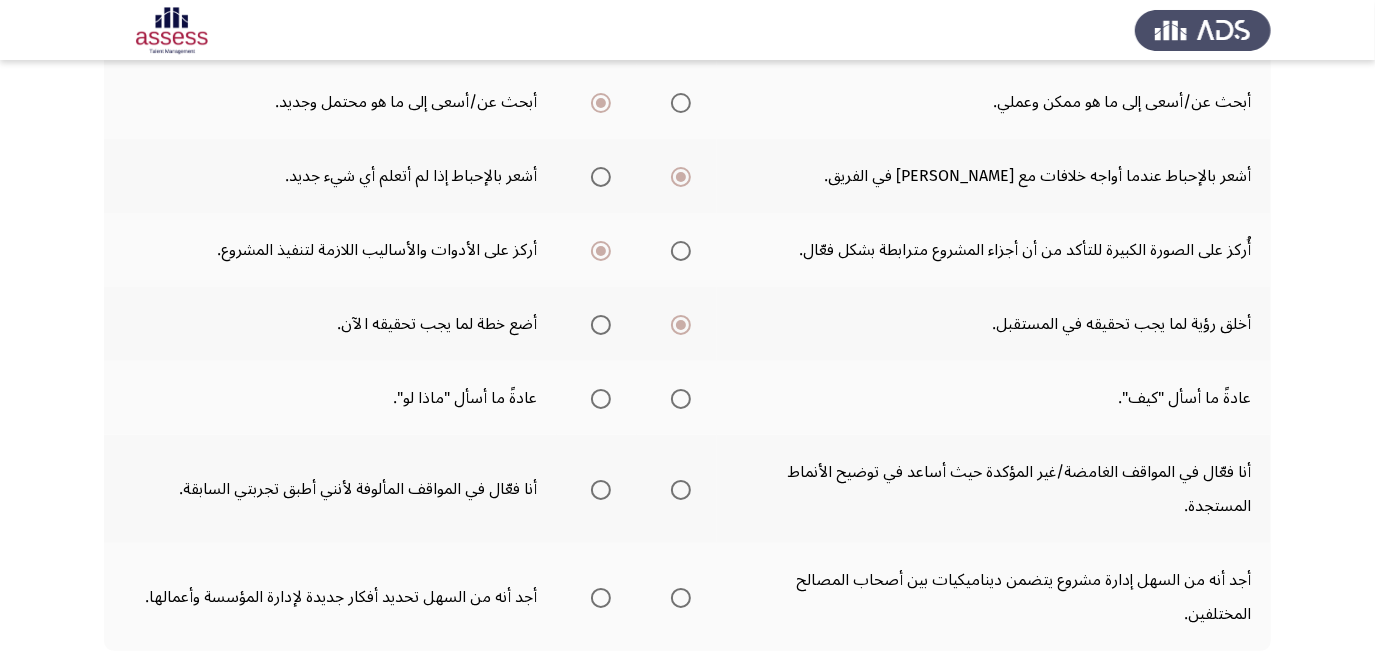 scroll, scrollTop: 565, scrollLeft: 0, axis: vertical 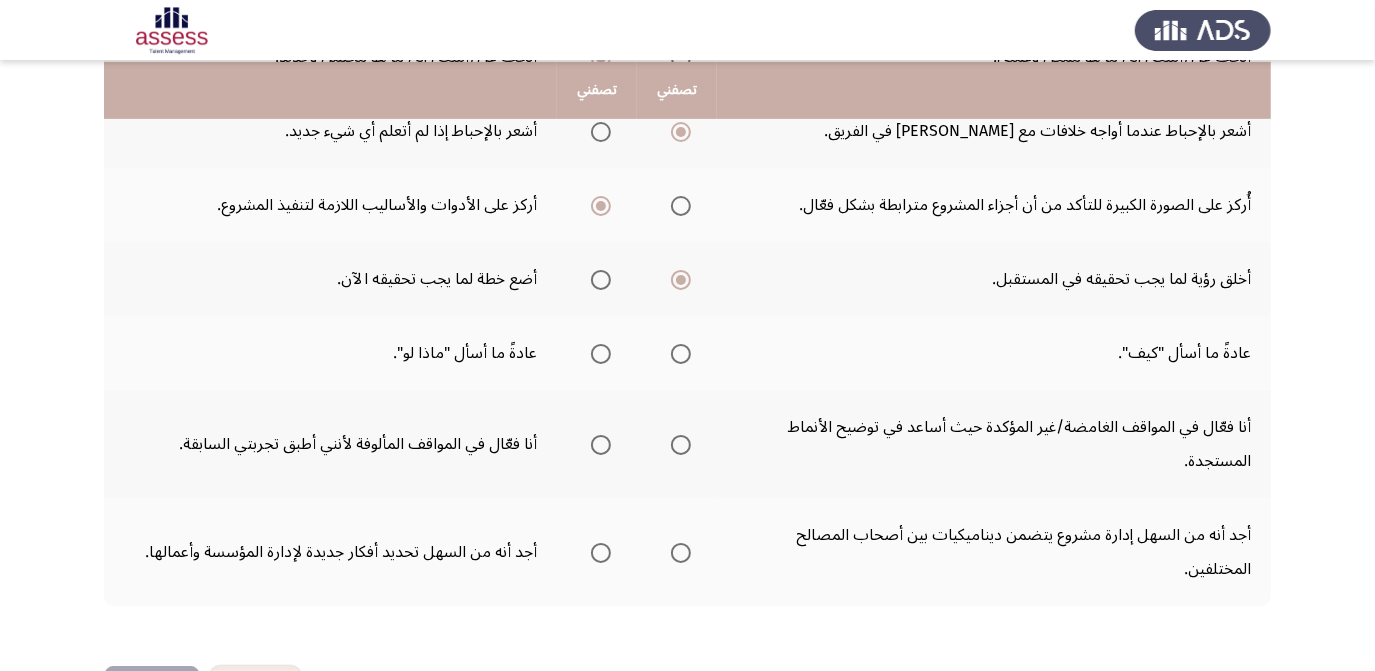 click at bounding box center (601, 354) 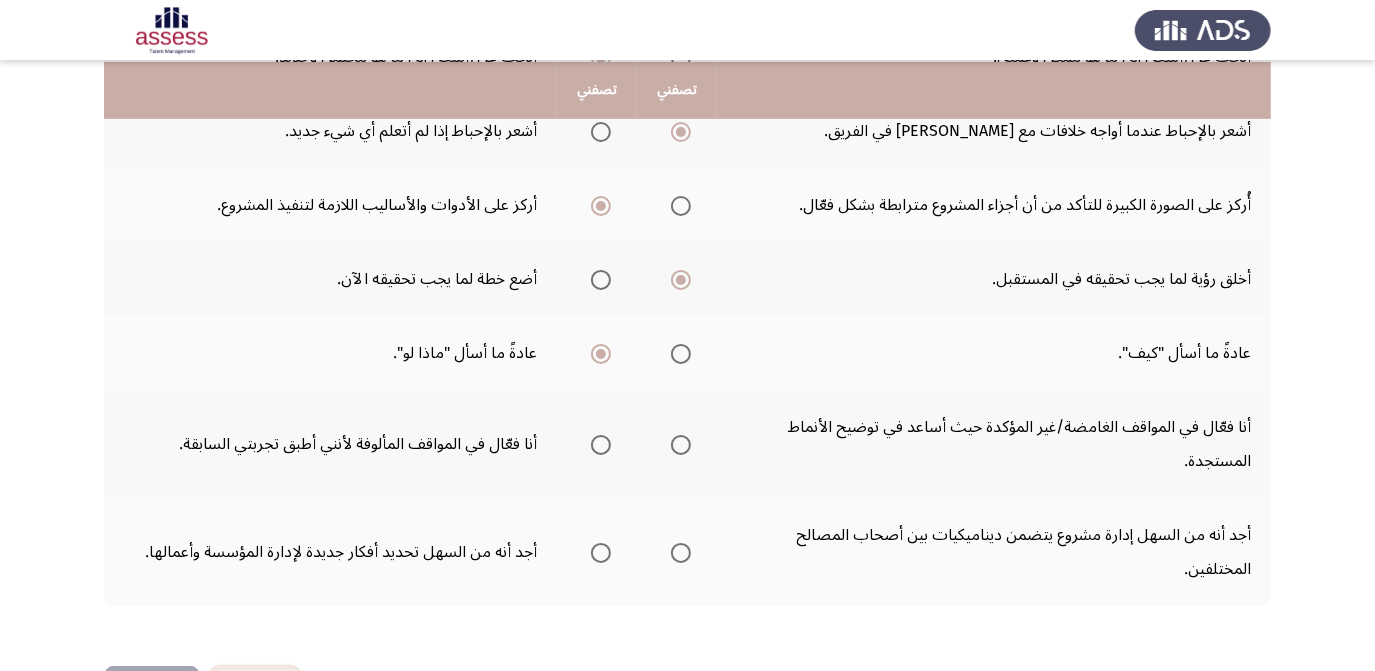 click at bounding box center (681, 445) 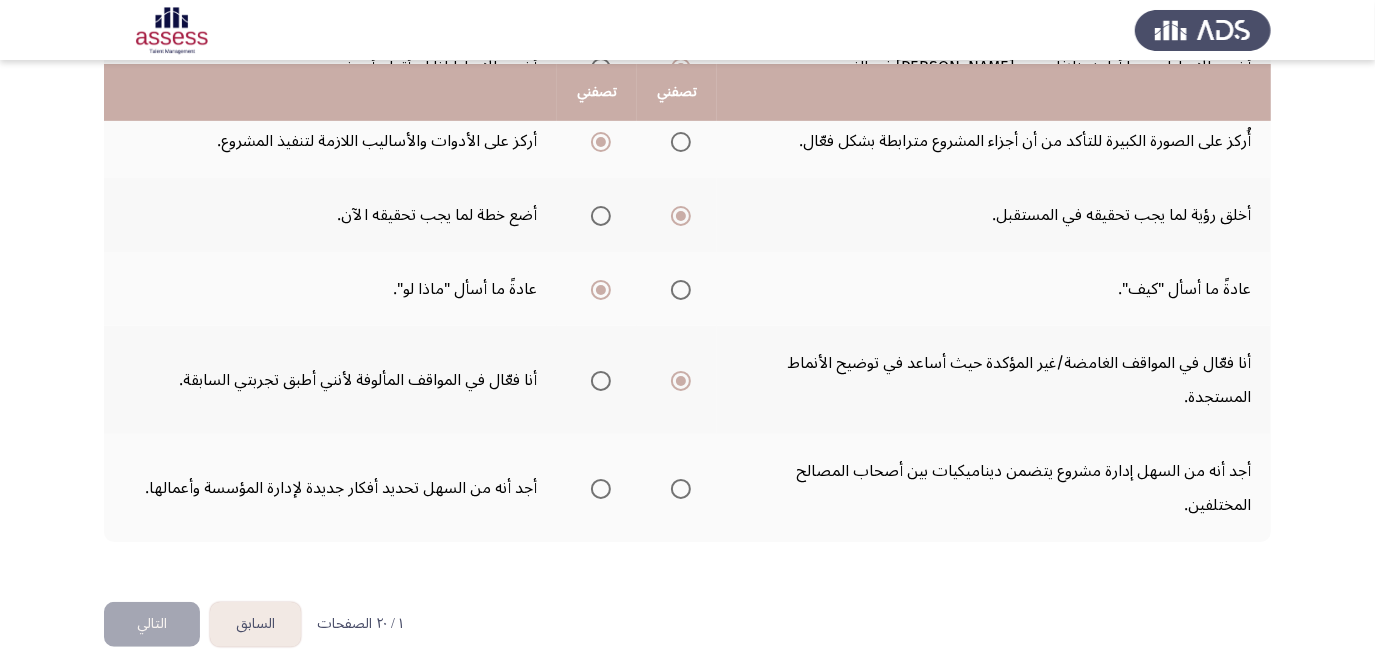 scroll, scrollTop: 632, scrollLeft: 0, axis: vertical 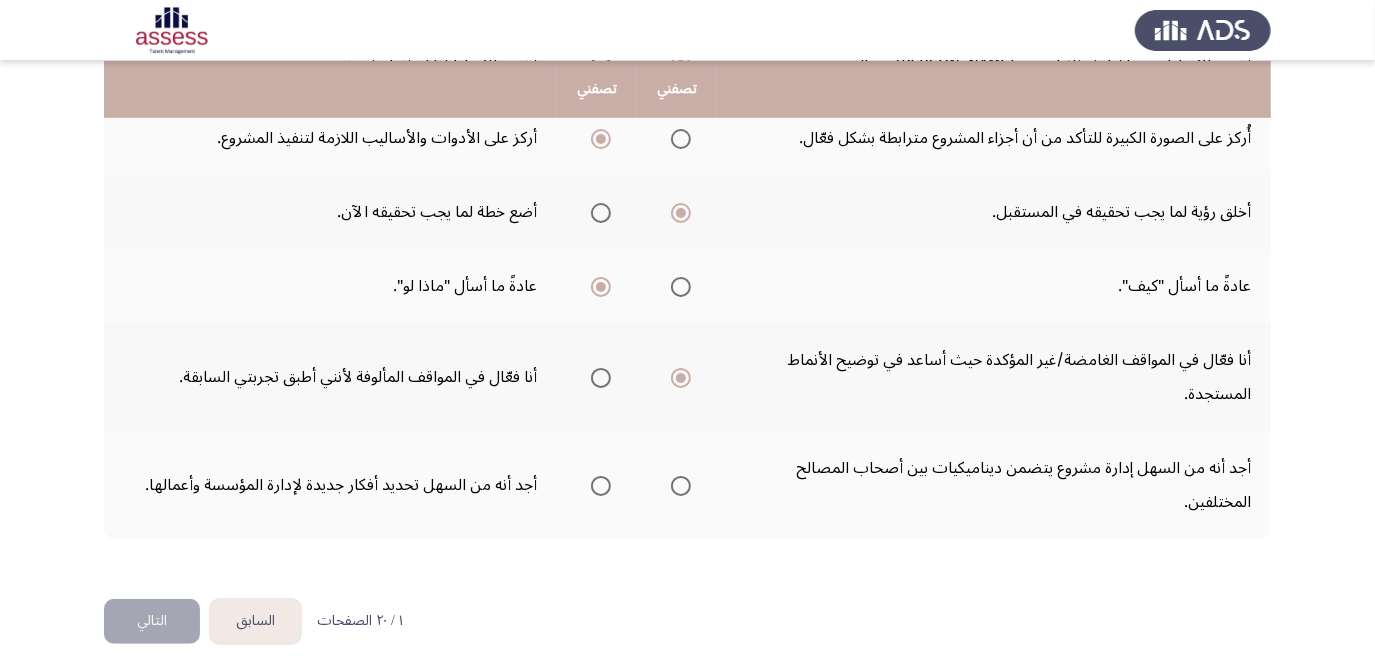 click on "أجد أنه من السهل إدارة مشروع يتضمن ديناميكيات بين أصحاب المصالح المختلفين." 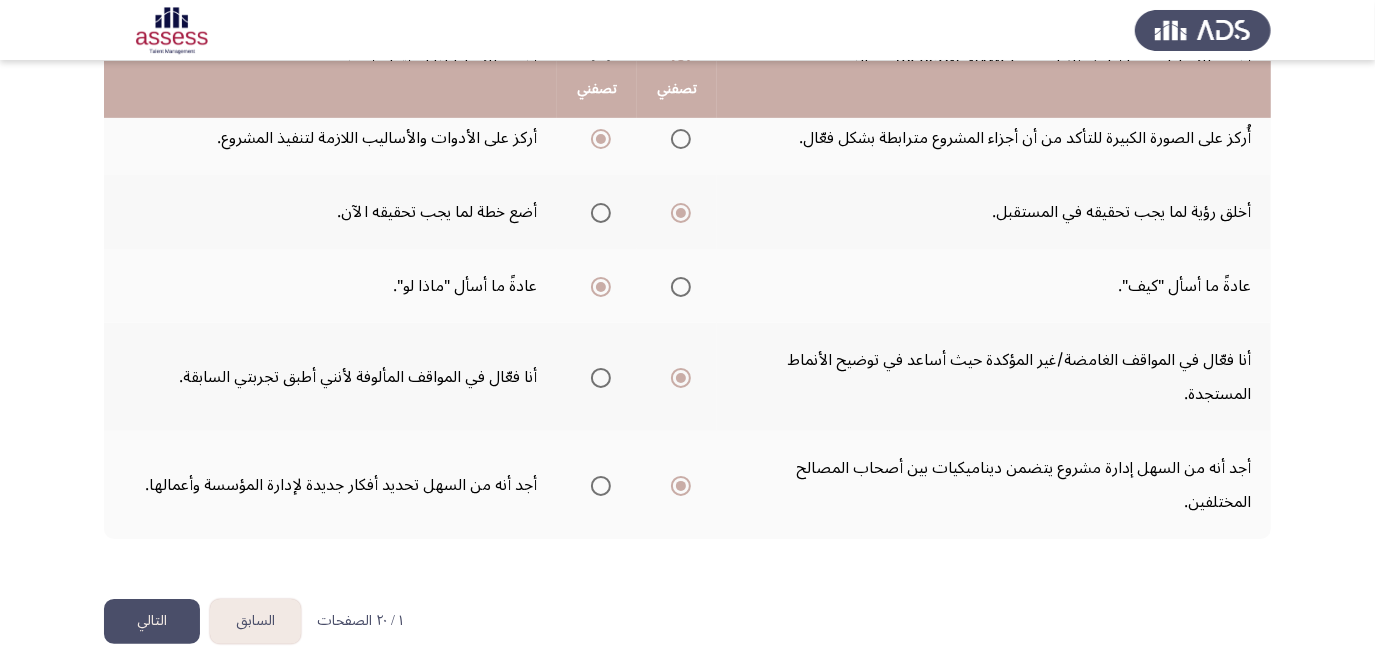 click on "التالي" 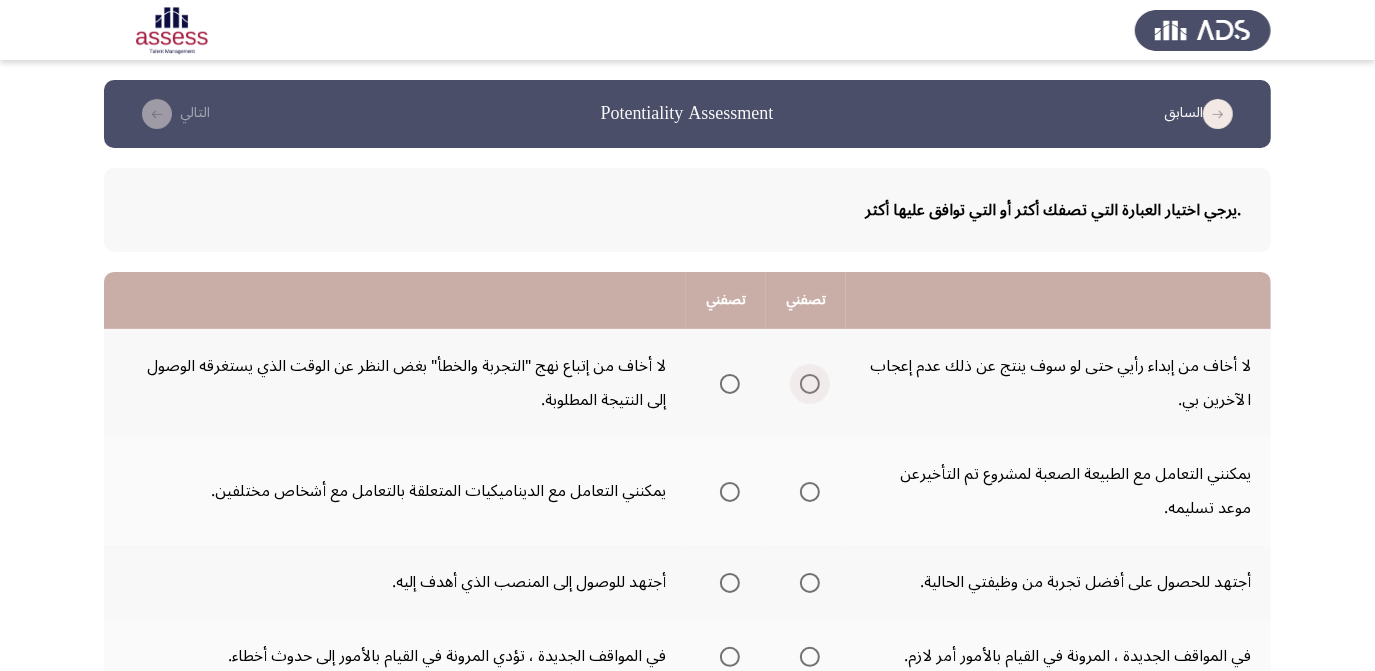 click at bounding box center (810, 384) 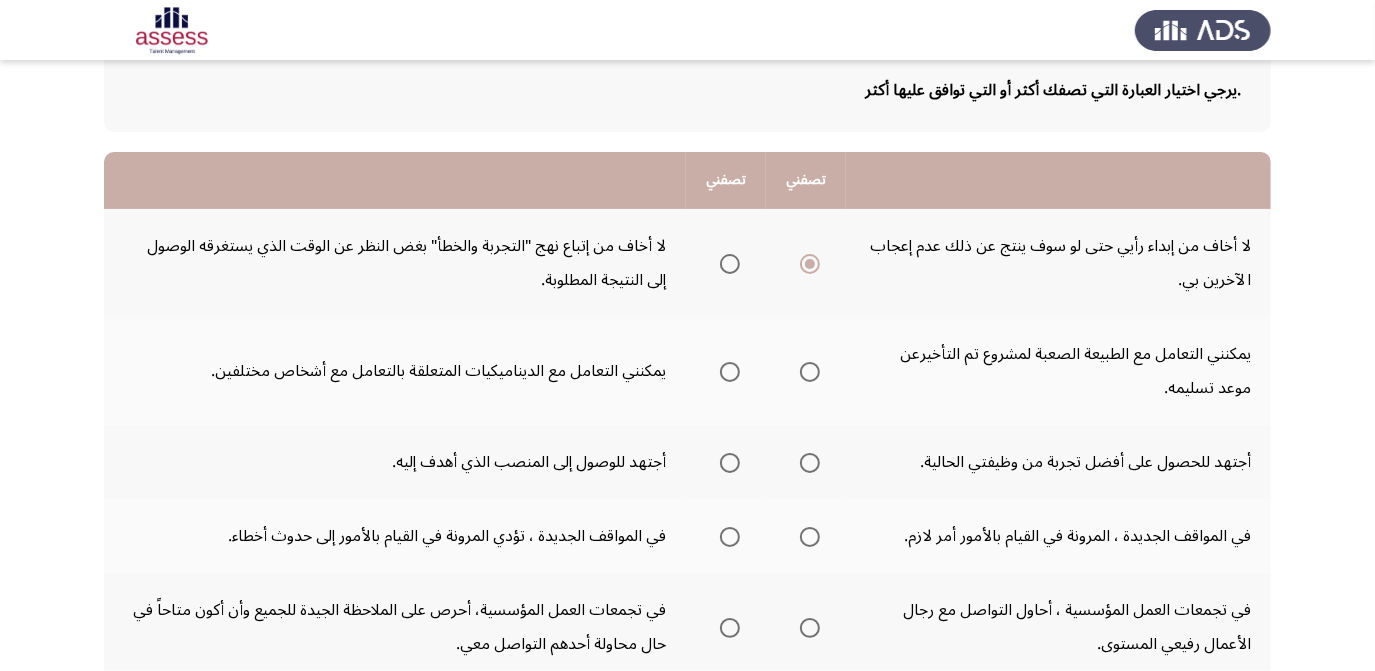 scroll, scrollTop: 207, scrollLeft: 0, axis: vertical 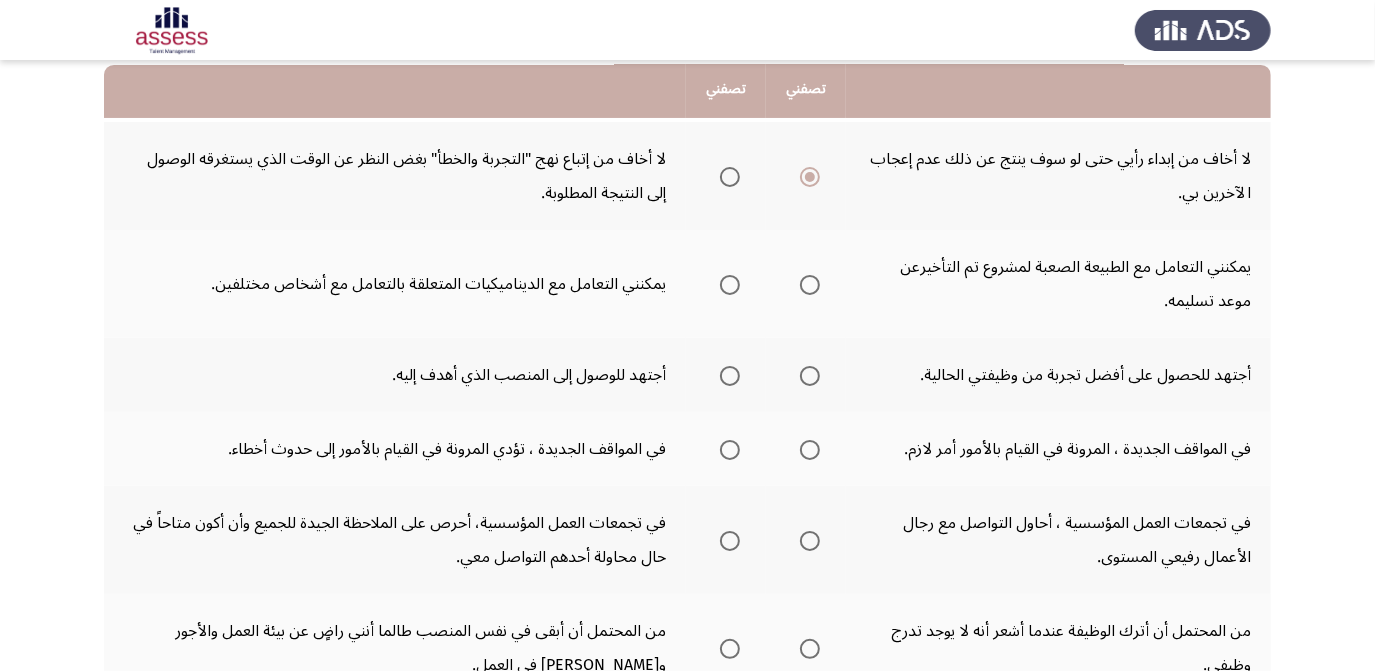 click at bounding box center [730, 285] 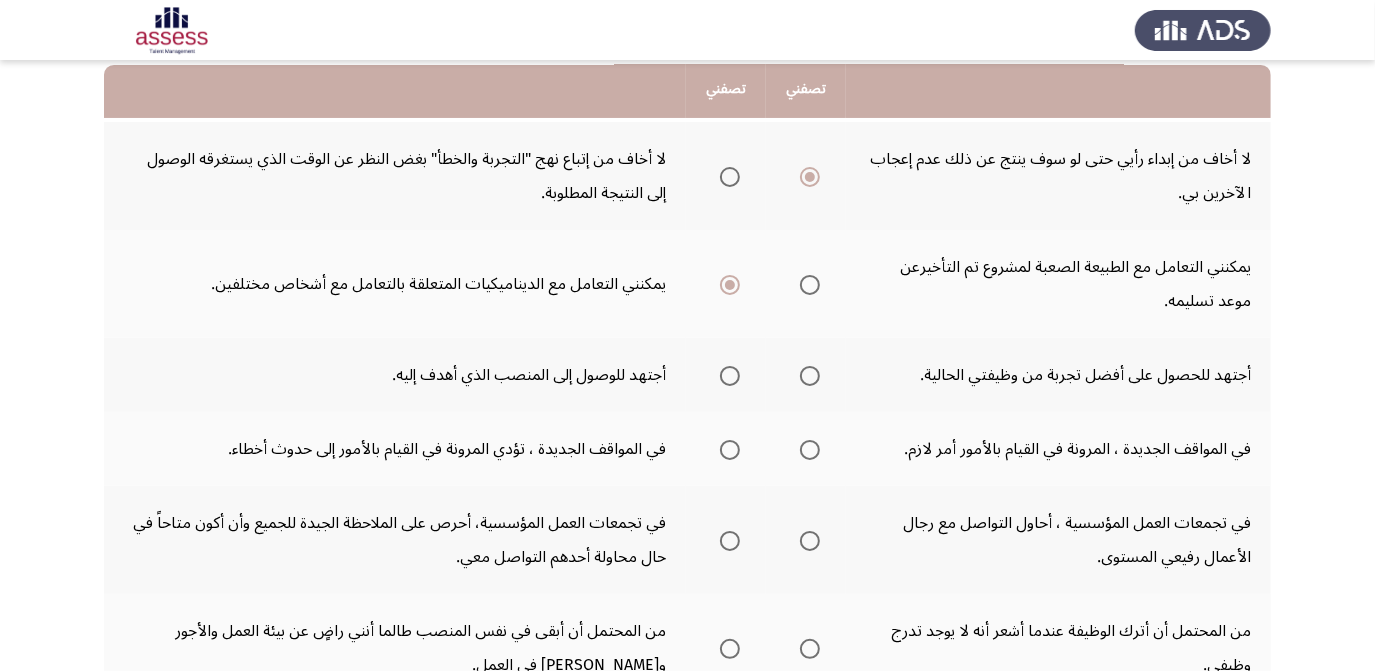 click at bounding box center (810, 376) 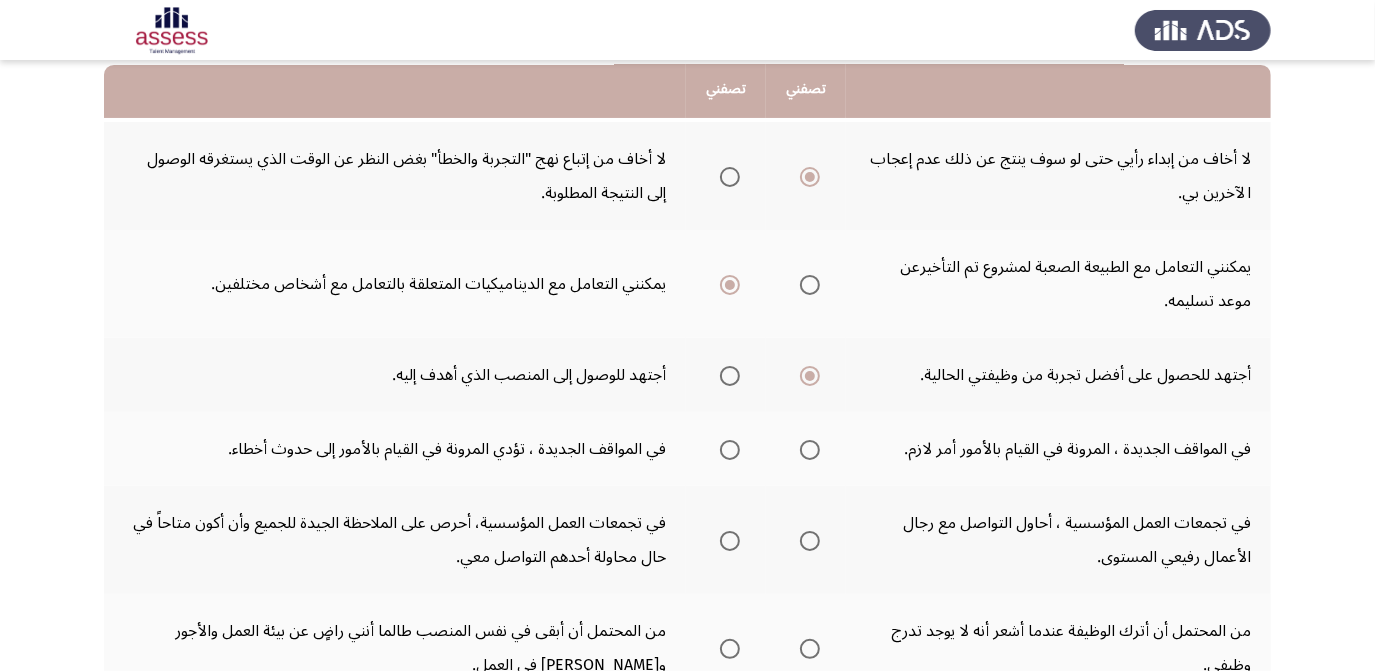 click at bounding box center [810, 450] 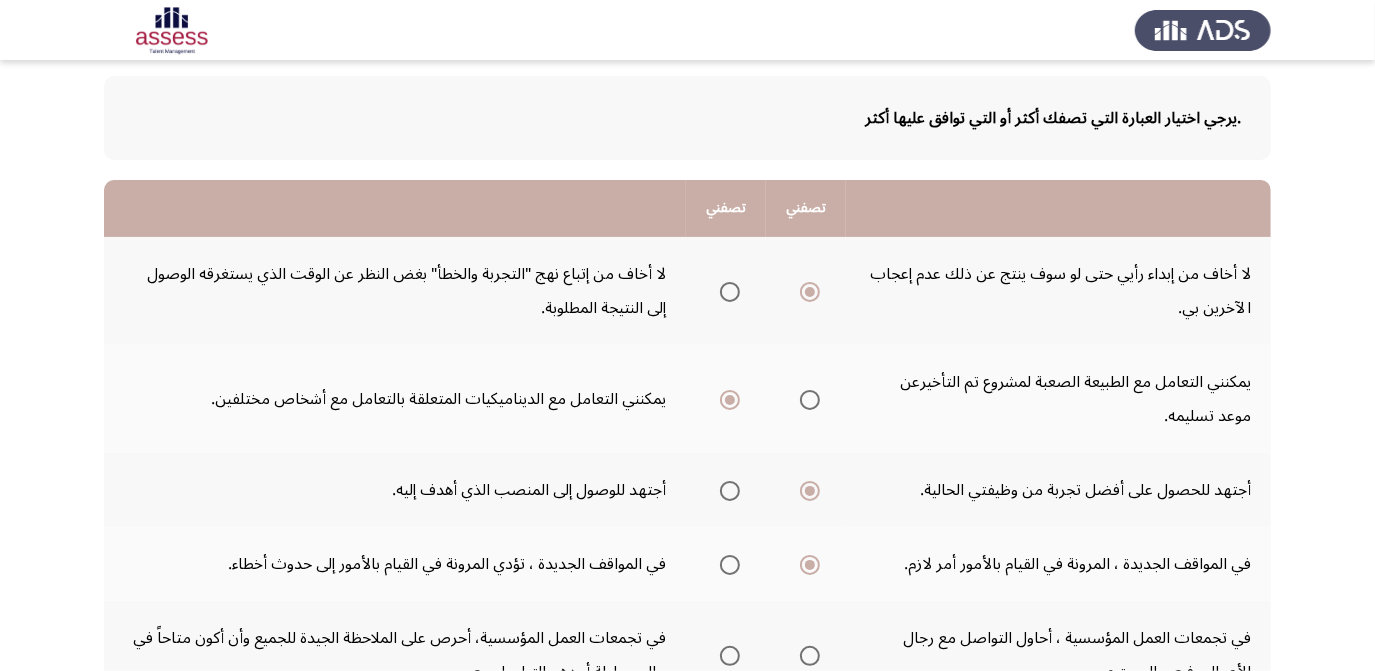 scroll, scrollTop: 93, scrollLeft: 0, axis: vertical 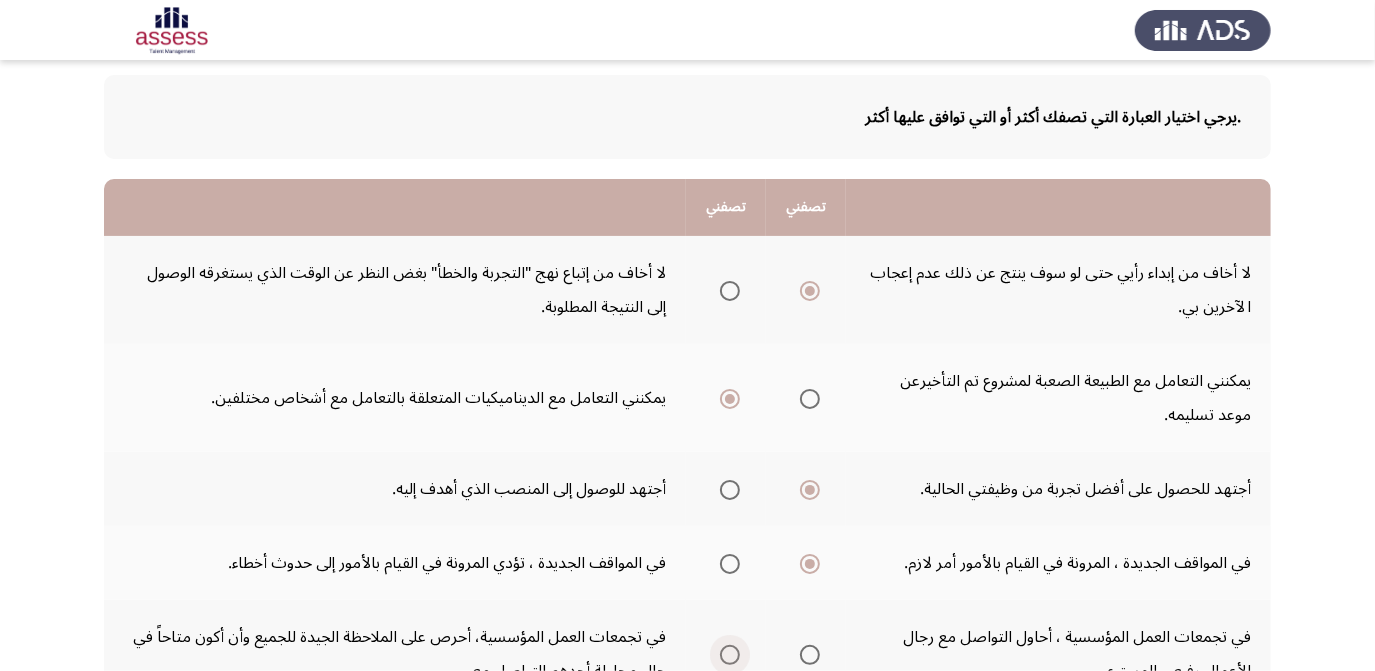 click at bounding box center [730, 655] 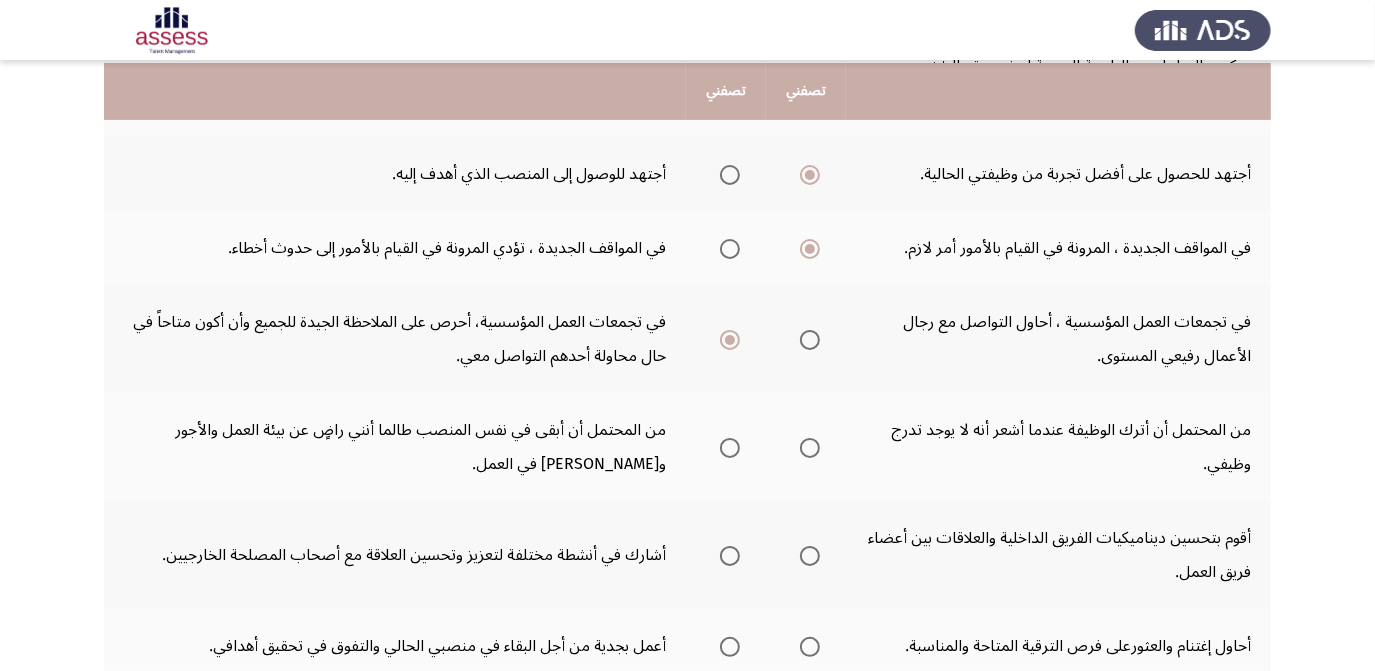 scroll, scrollTop: 410, scrollLeft: 0, axis: vertical 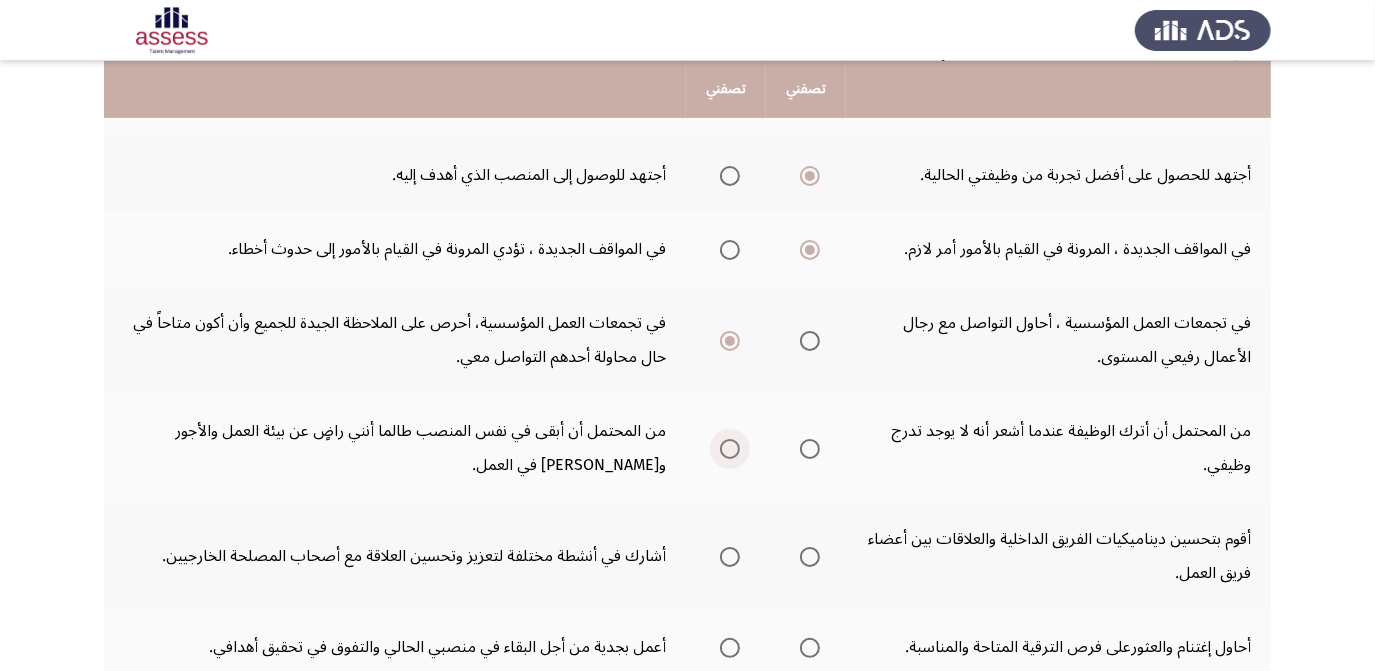 click at bounding box center [730, 449] 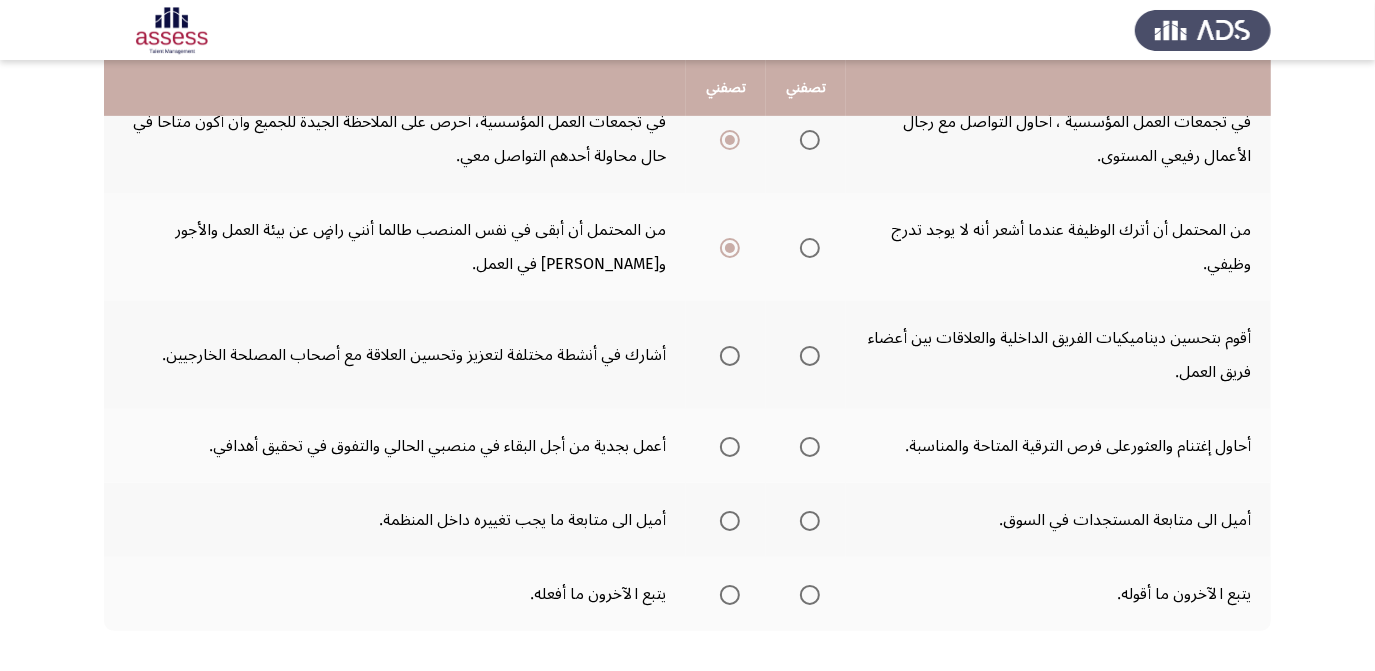 scroll, scrollTop: 606, scrollLeft: 0, axis: vertical 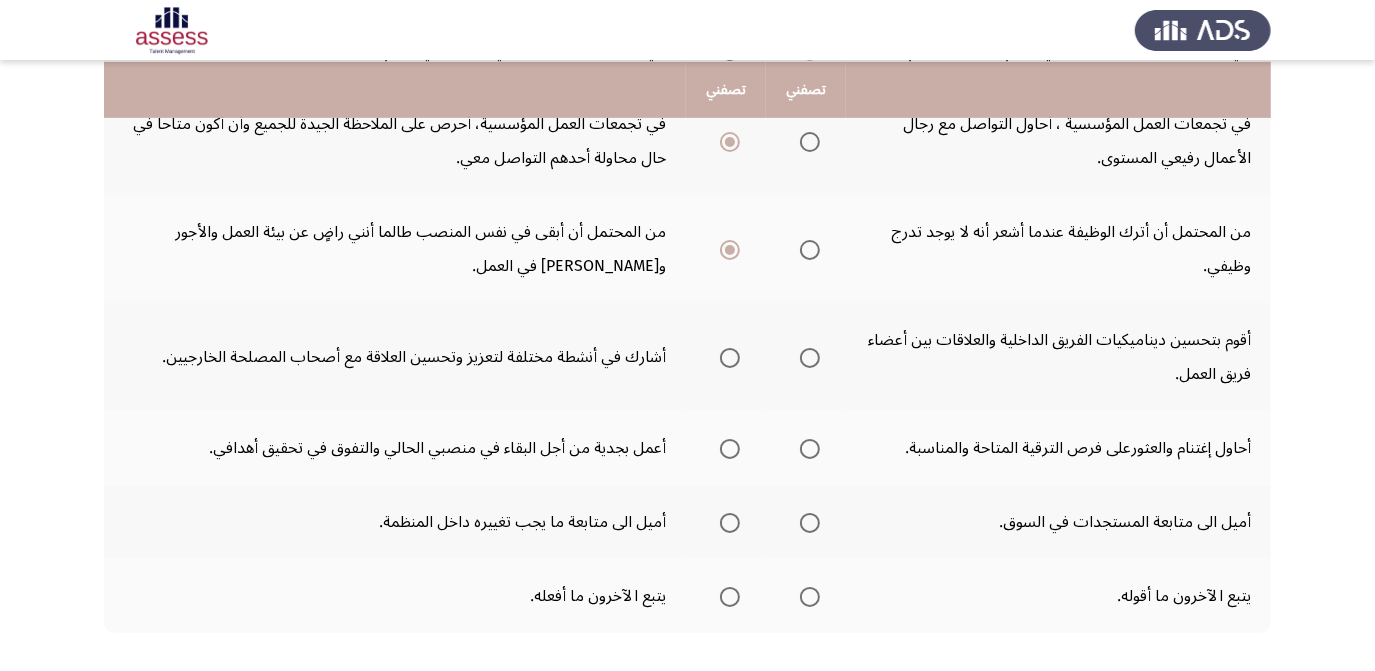 click at bounding box center [810, 358] 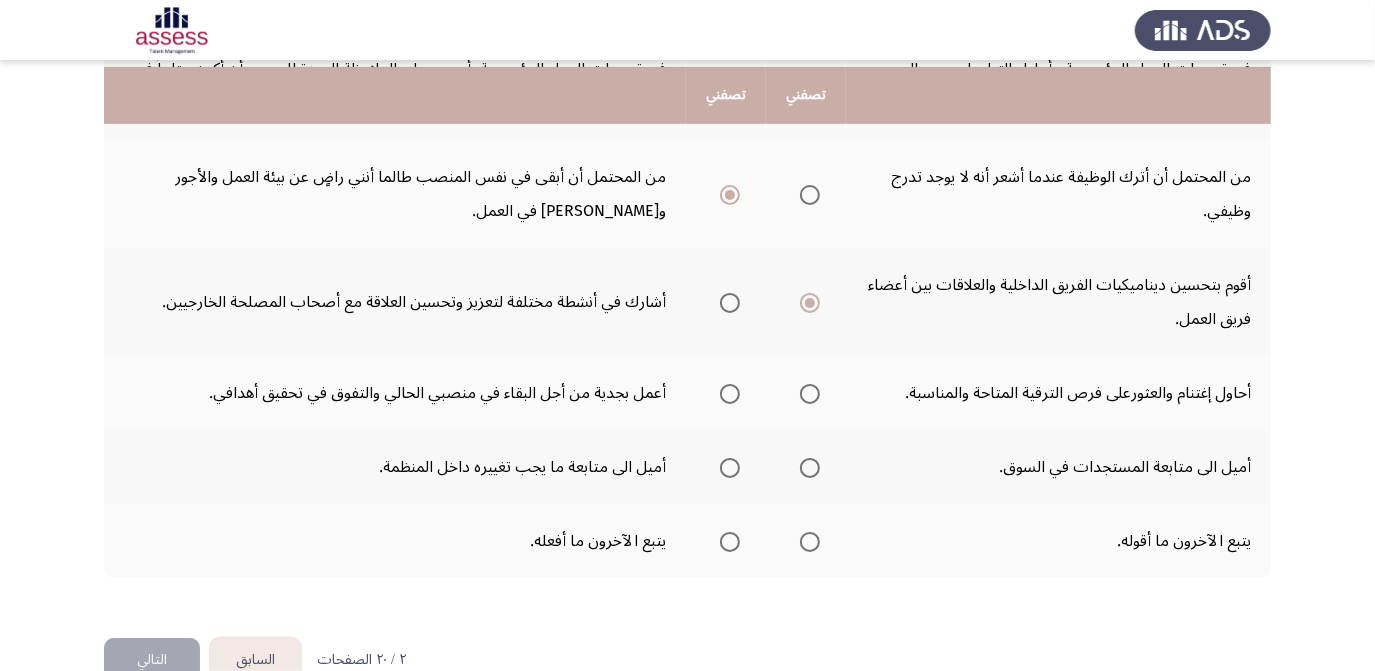 scroll, scrollTop: 666, scrollLeft: 0, axis: vertical 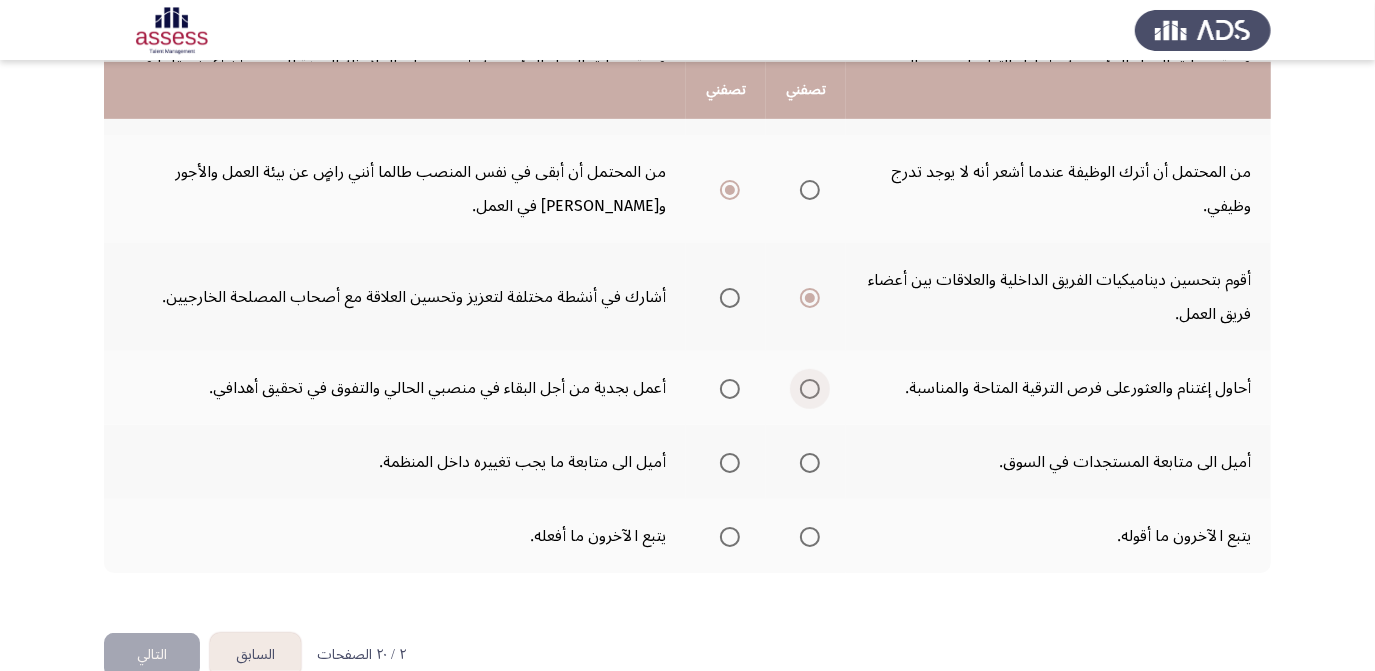 click at bounding box center [810, 389] 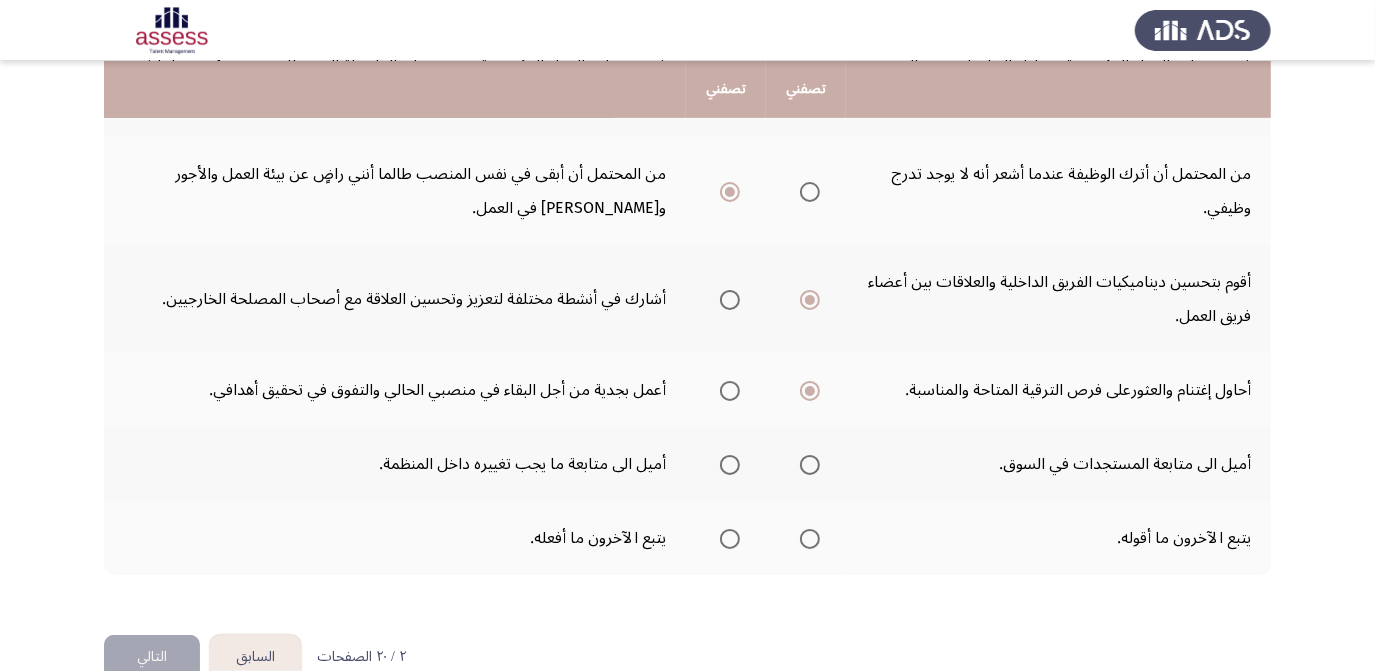 scroll, scrollTop: 663, scrollLeft: 0, axis: vertical 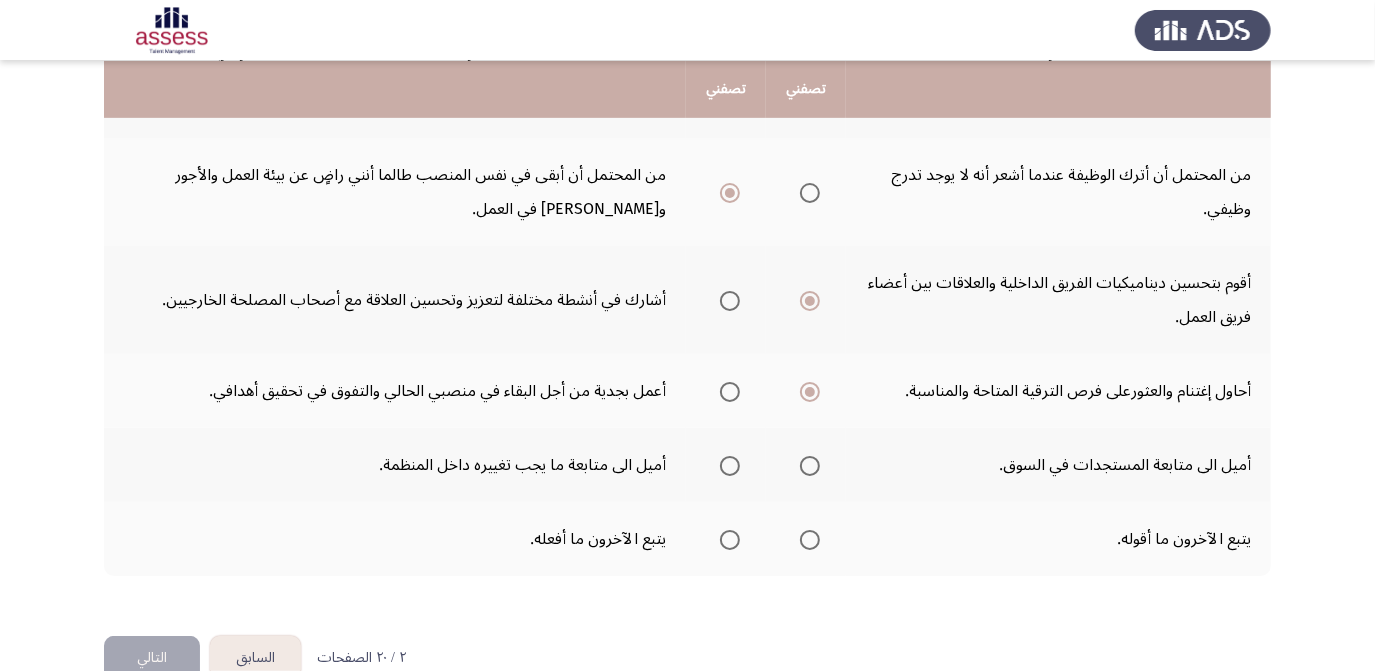click at bounding box center (810, 466) 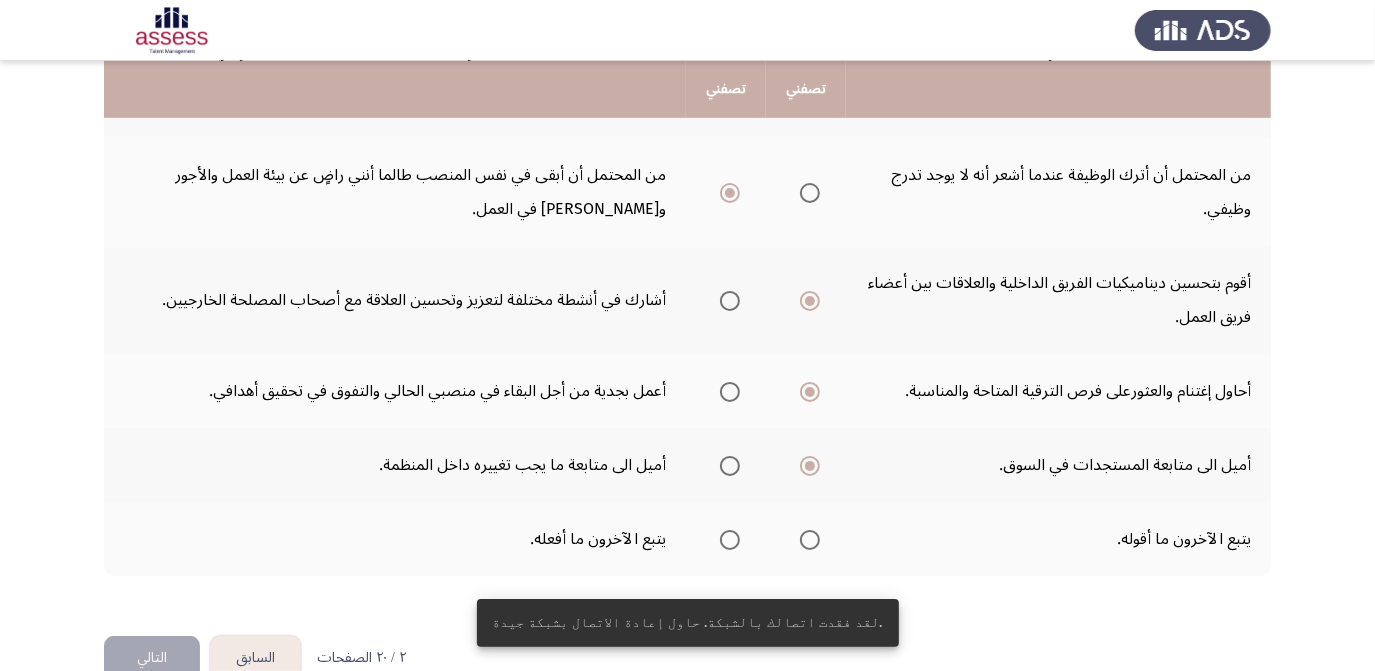 click at bounding box center (730, 540) 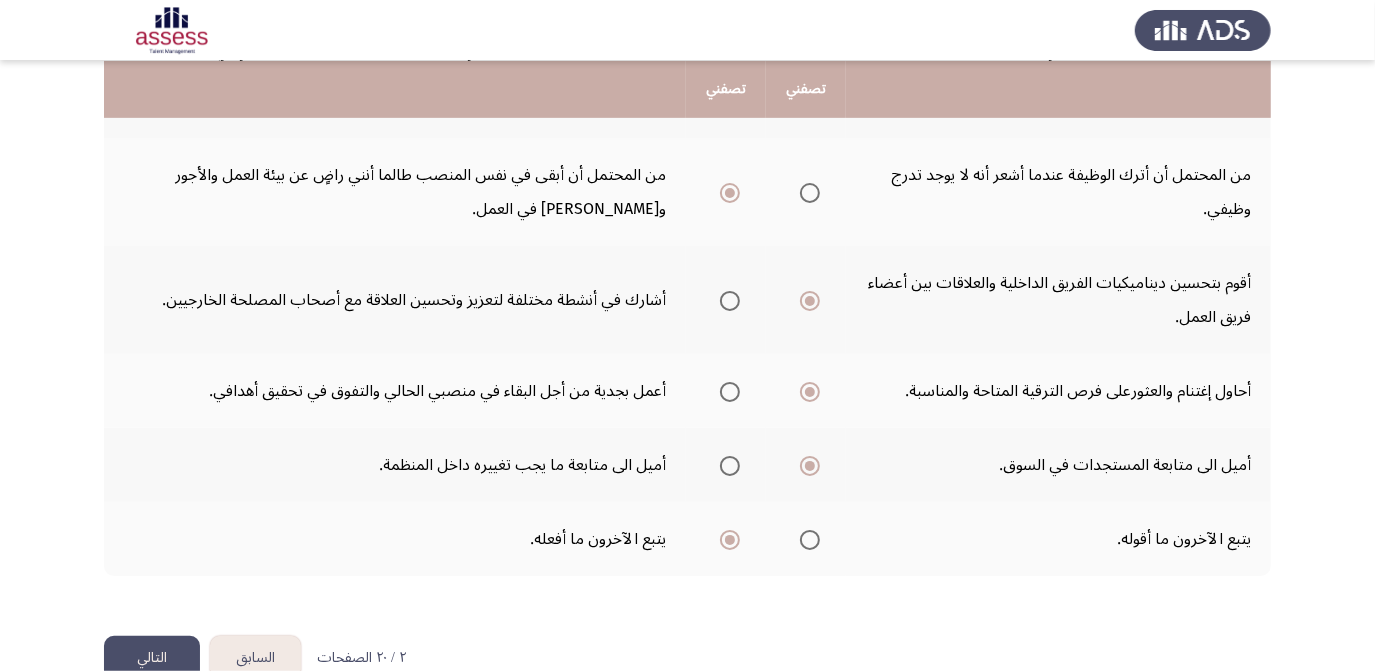 click on "السابق" 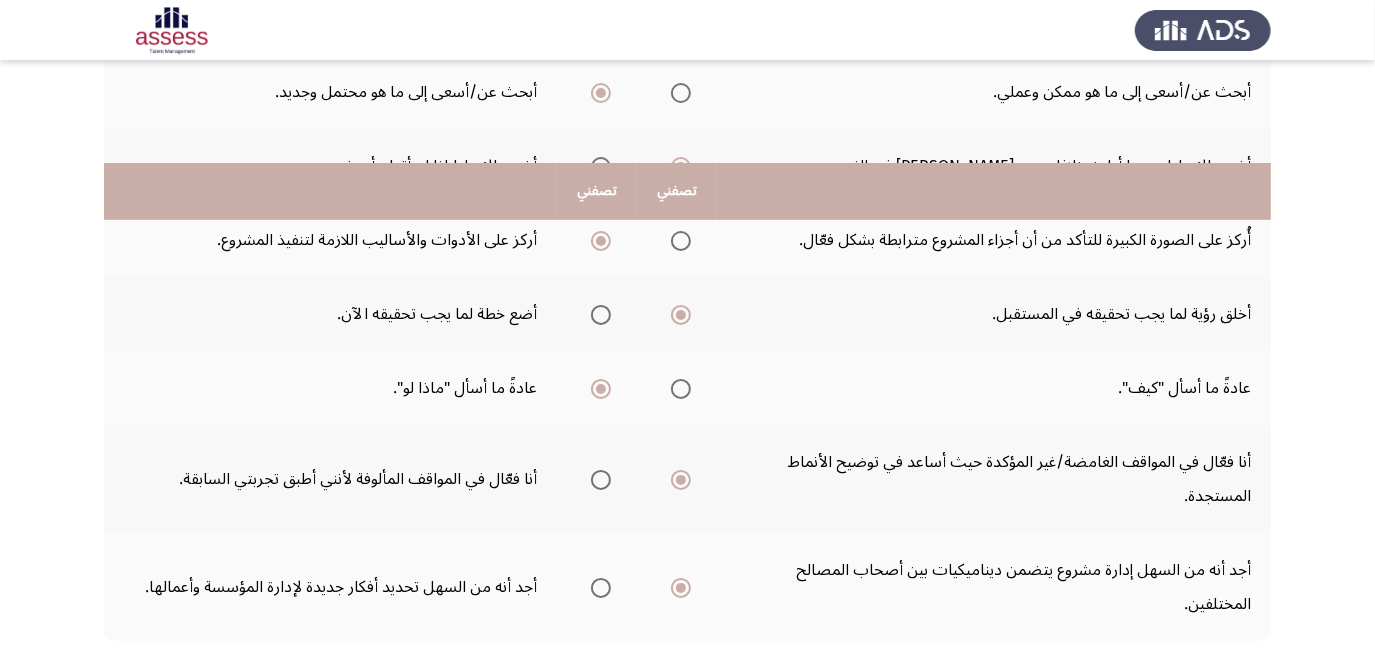 scroll, scrollTop: 632, scrollLeft: 0, axis: vertical 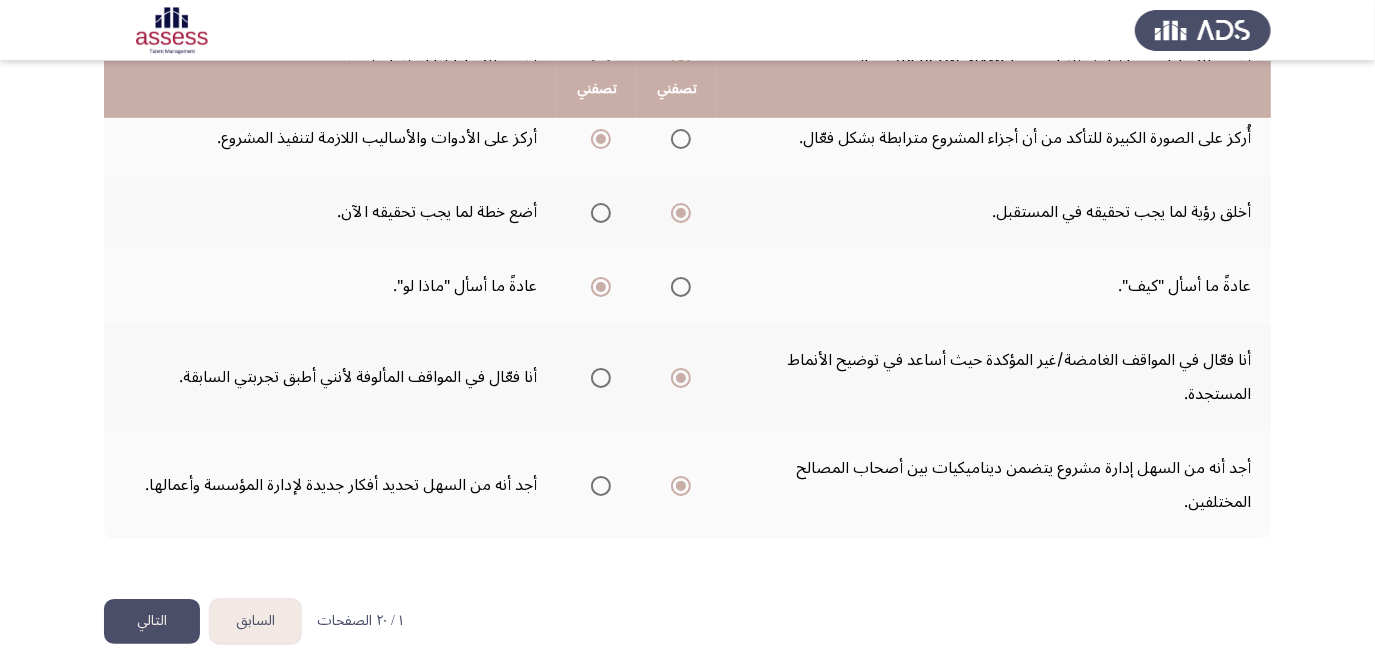 click on "التالي" 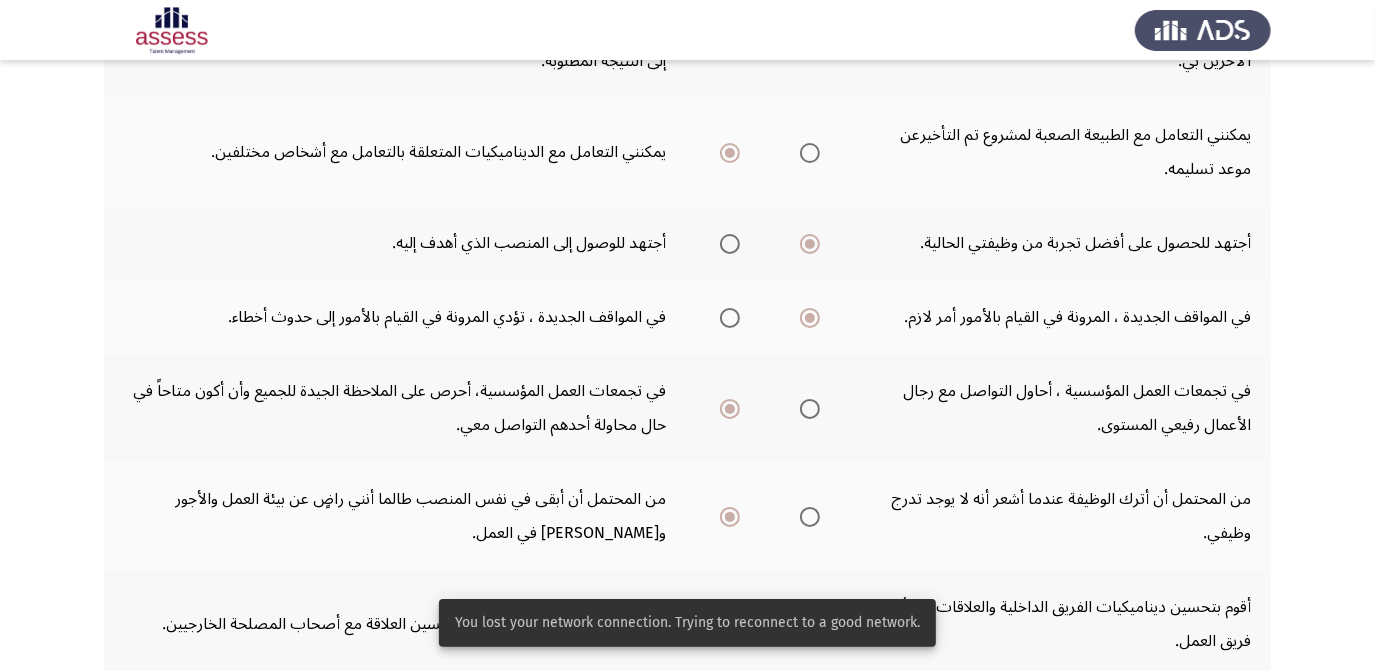 scroll, scrollTop: 698, scrollLeft: 0, axis: vertical 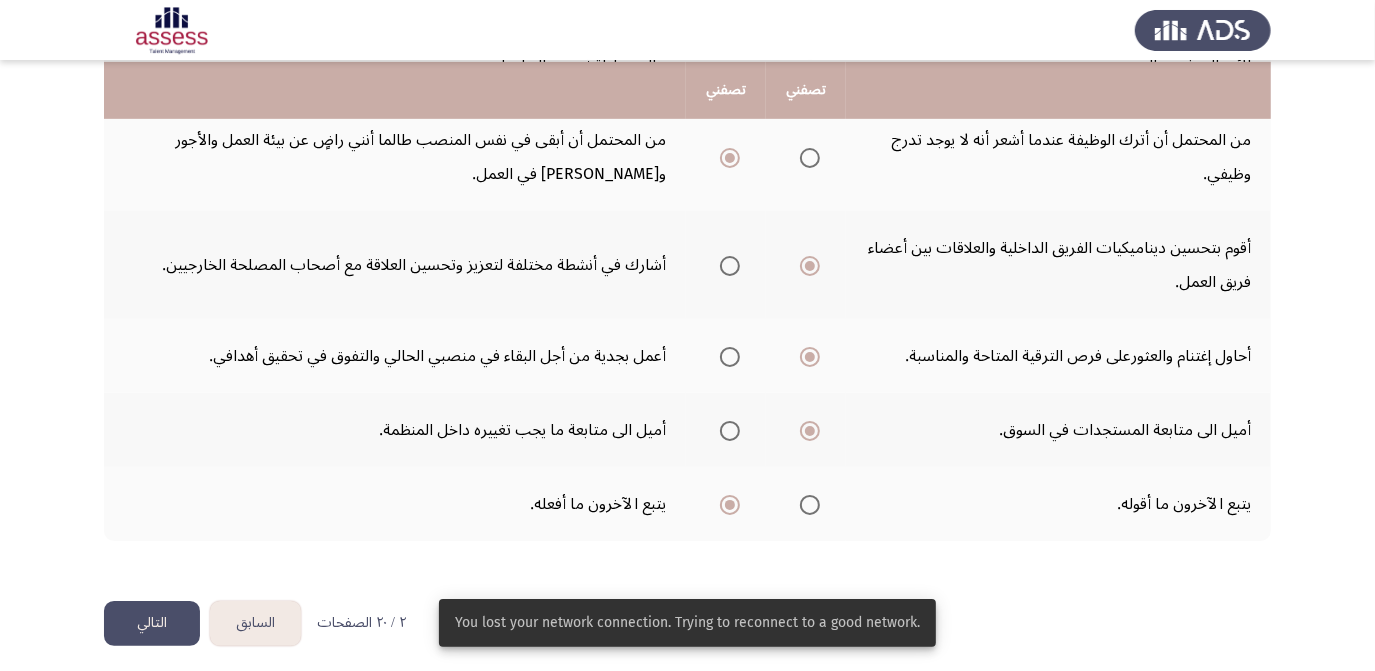 click on "التالي" 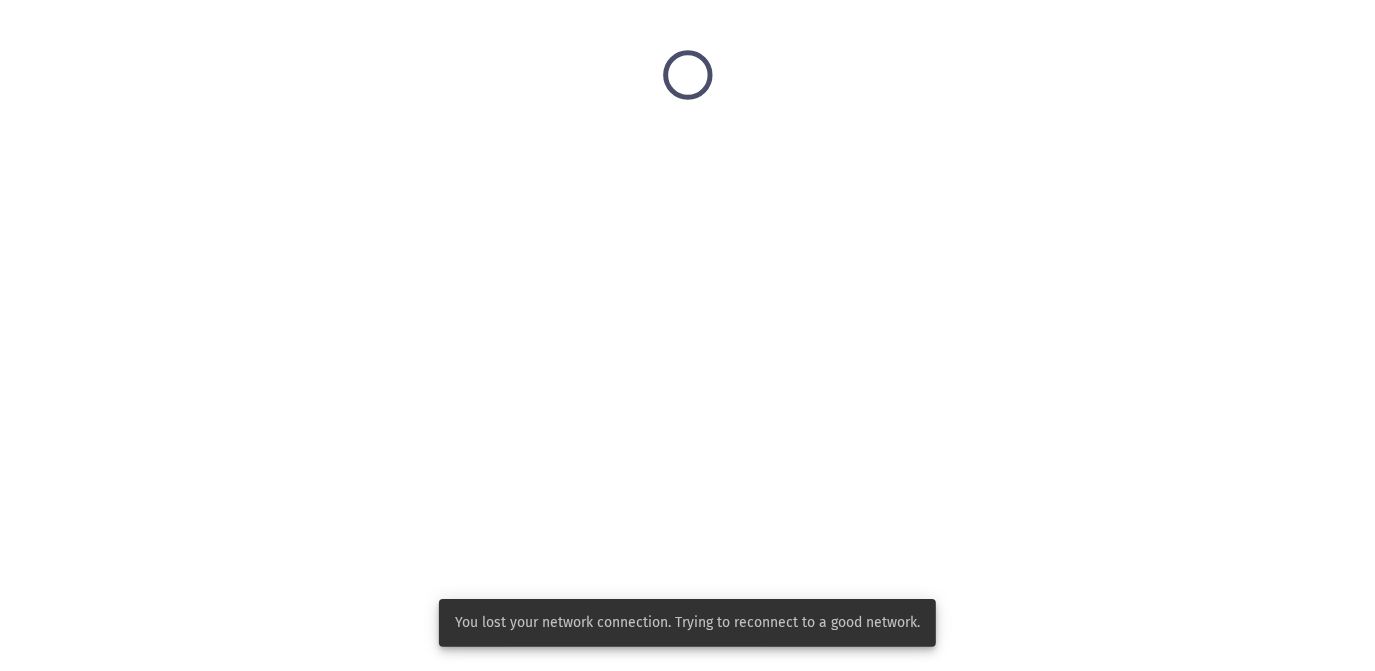 scroll, scrollTop: 0, scrollLeft: 0, axis: both 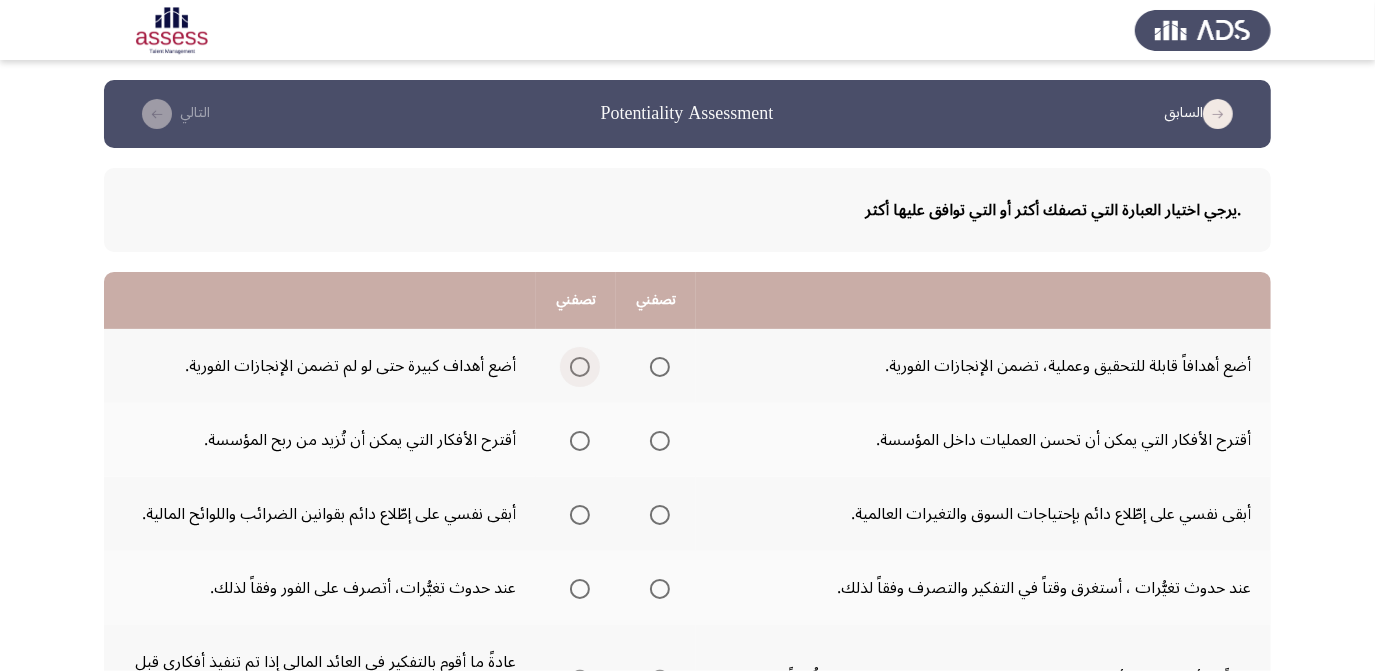 click at bounding box center (580, 367) 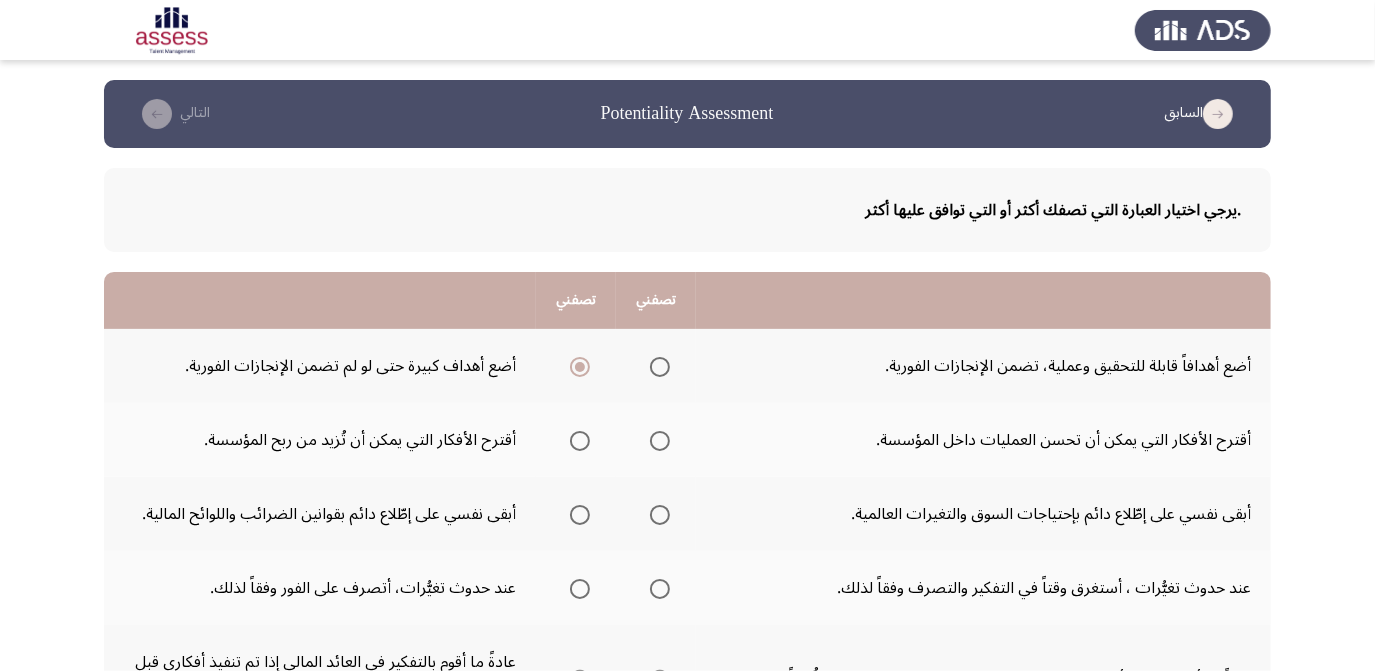 click at bounding box center (660, 441) 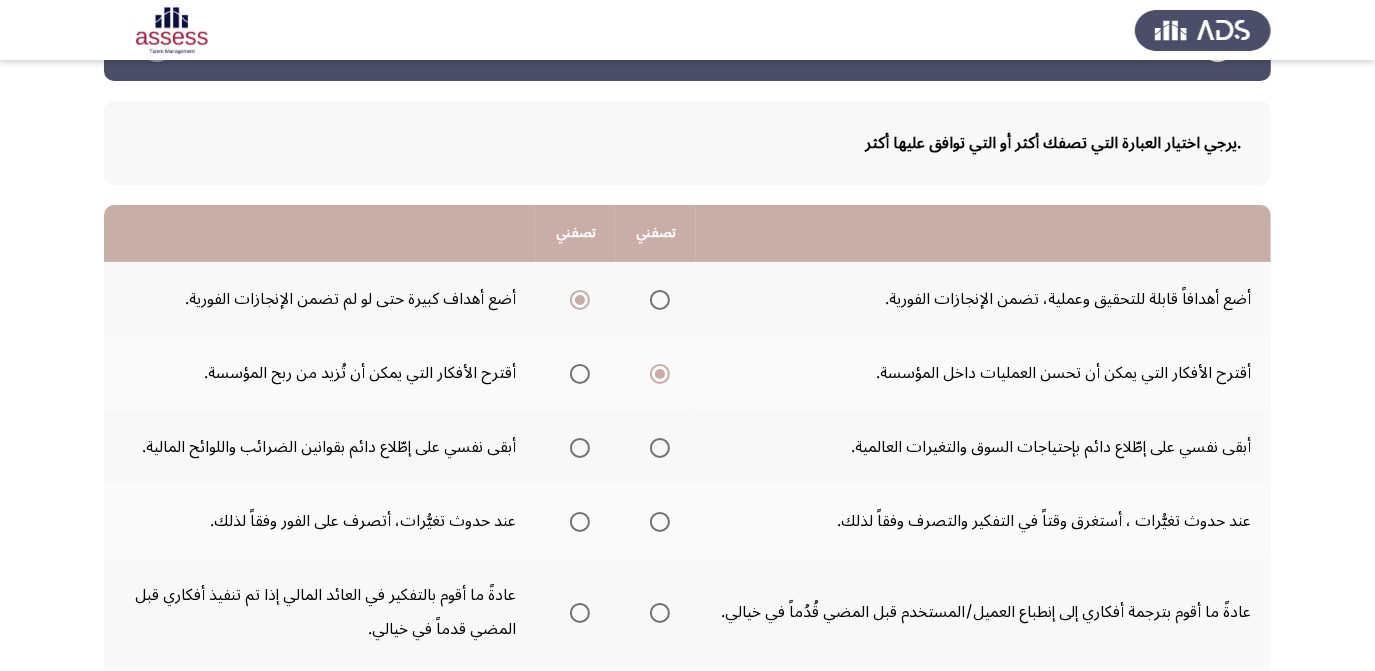 scroll, scrollTop: 157, scrollLeft: 0, axis: vertical 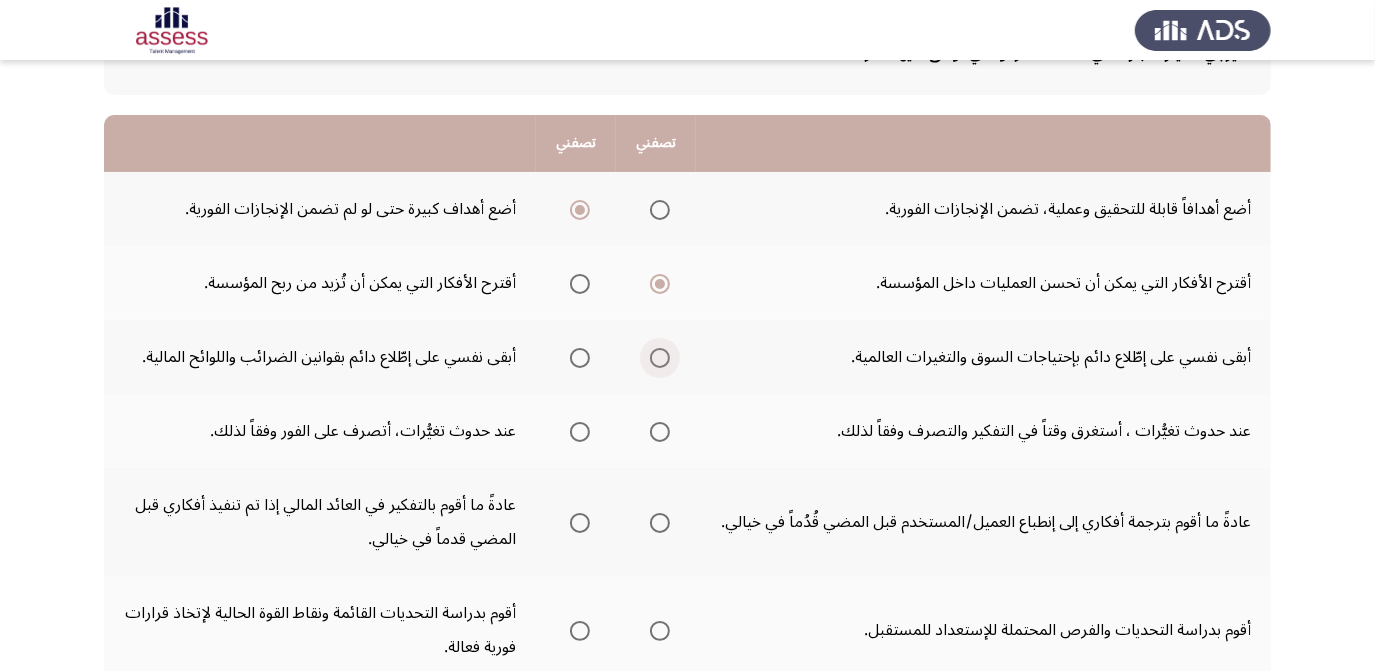 click at bounding box center (660, 358) 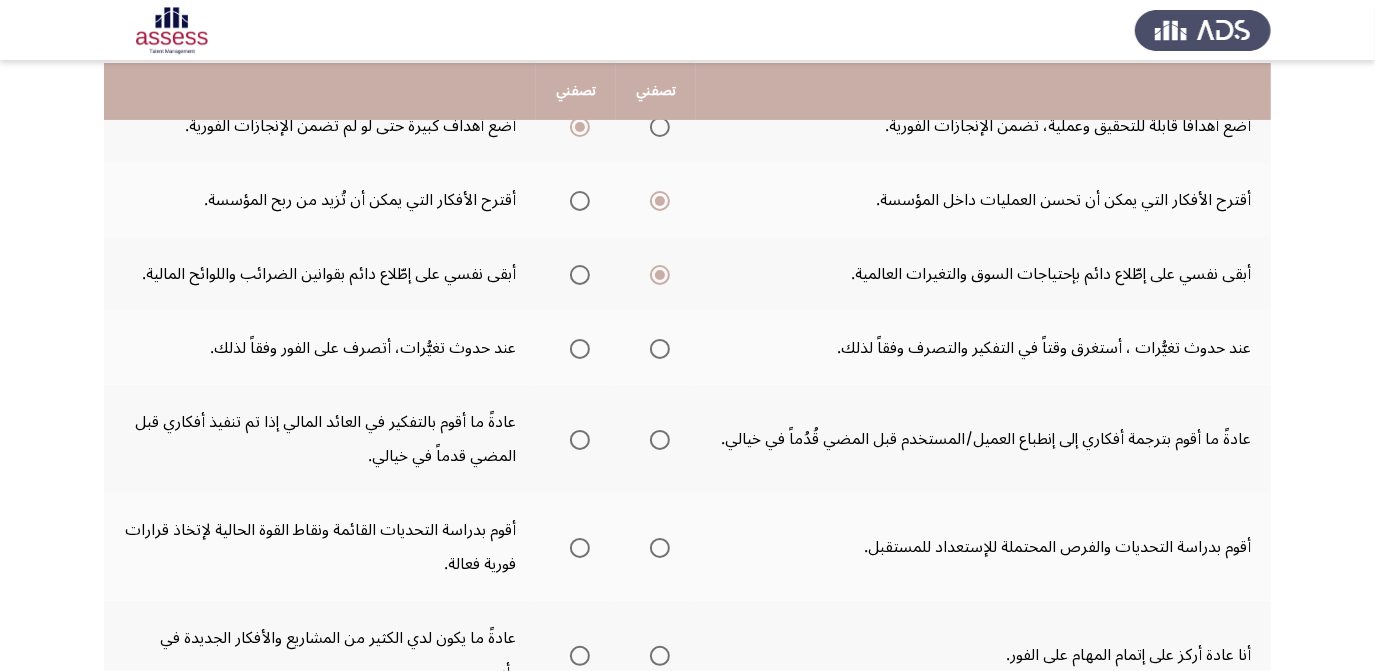 scroll, scrollTop: 242, scrollLeft: 0, axis: vertical 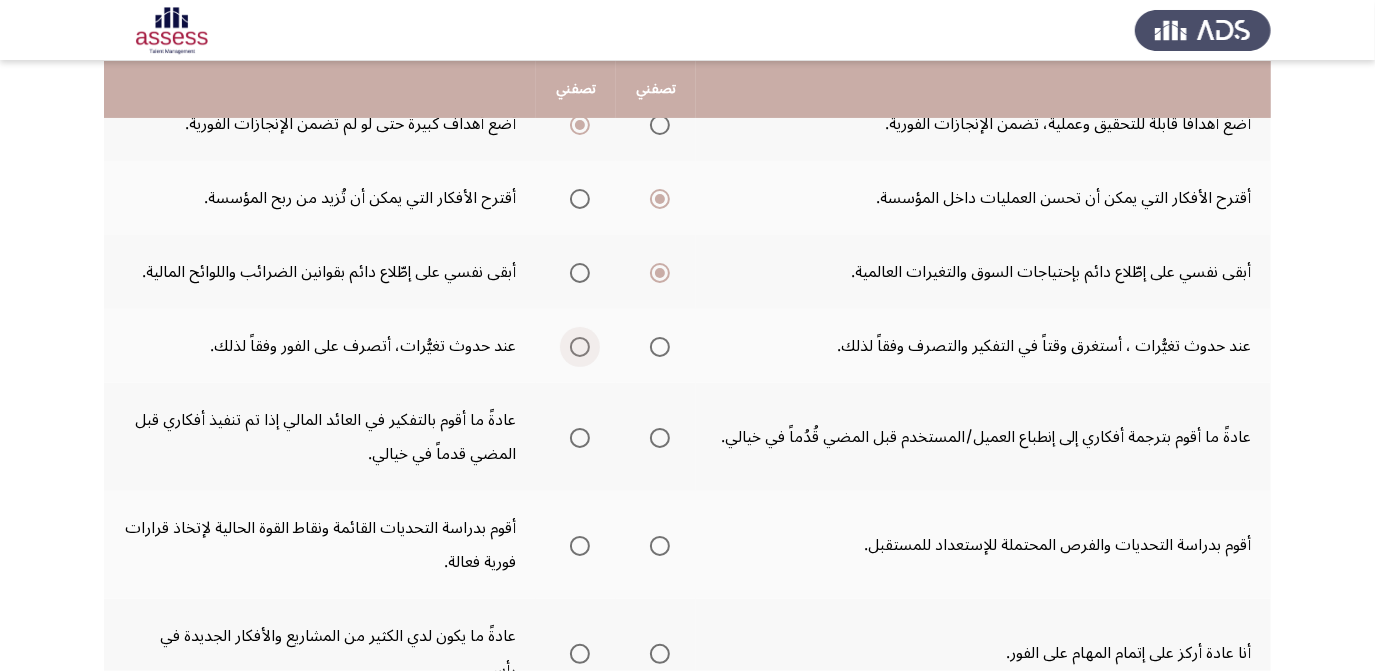 click at bounding box center (580, 347) 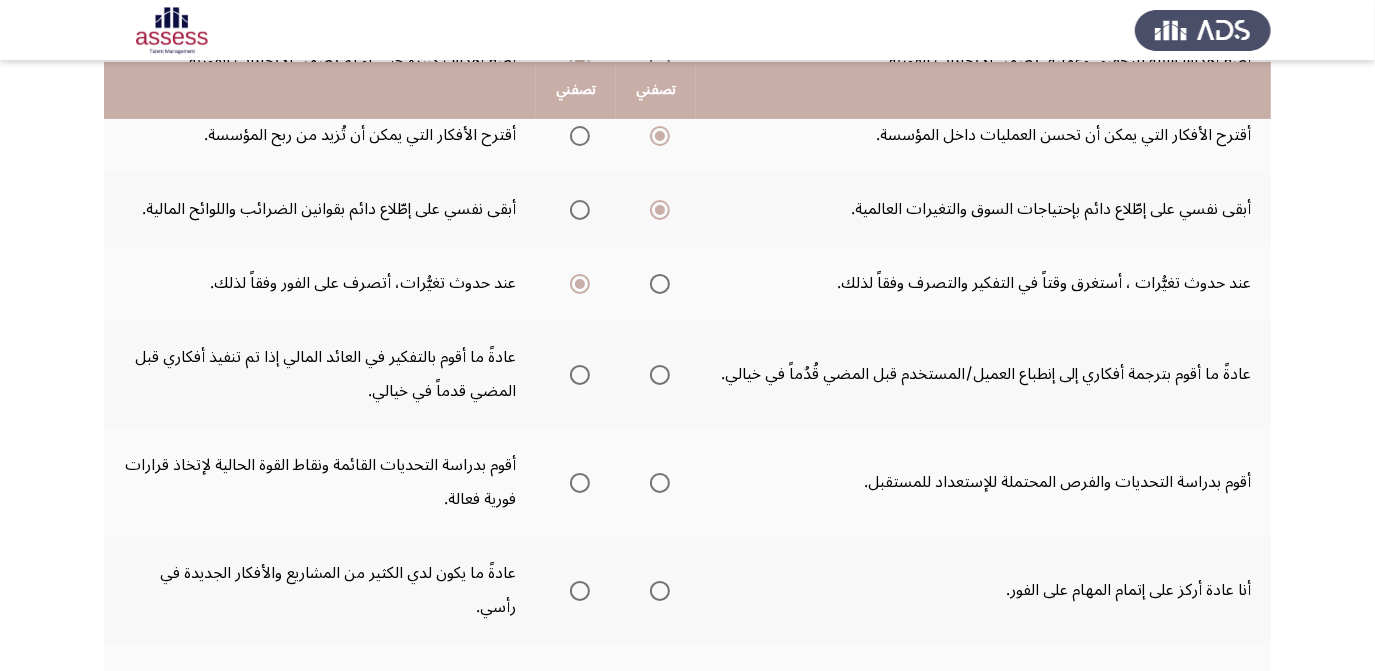scroll, scrollTop: 306, scrollLeft: 0, axis: vertical 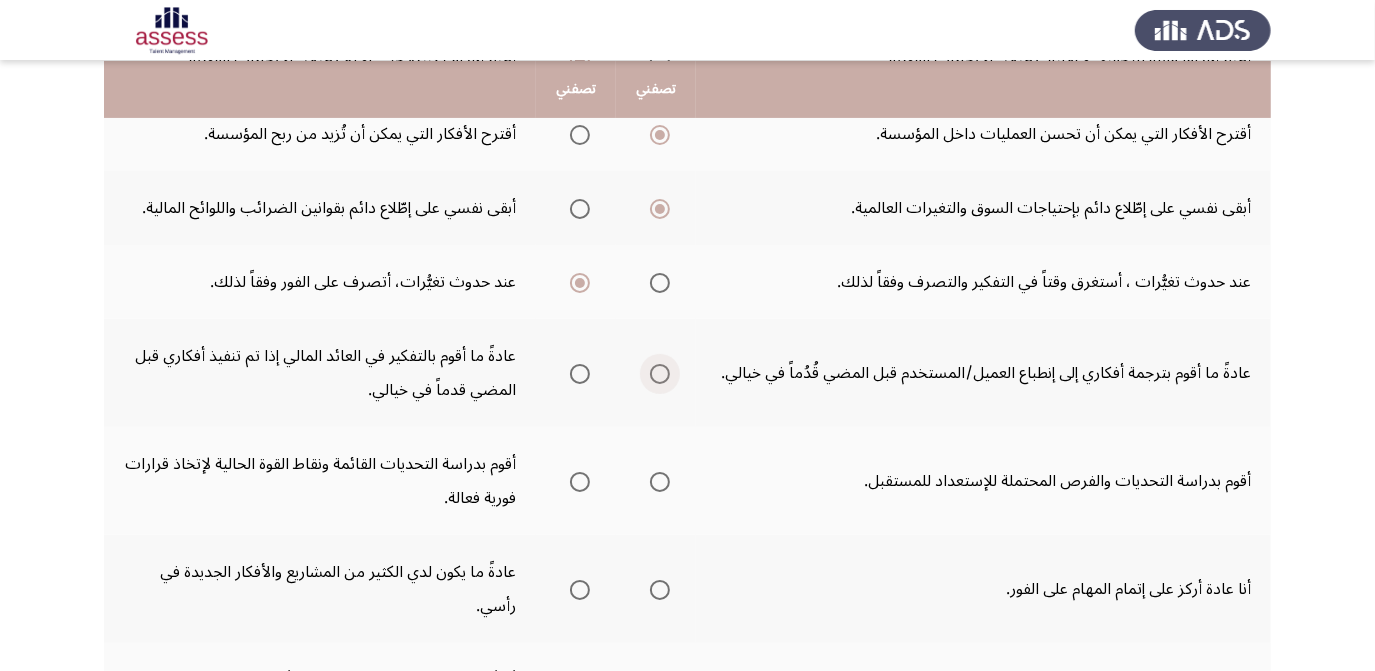 click at bounding box center [660, 374] 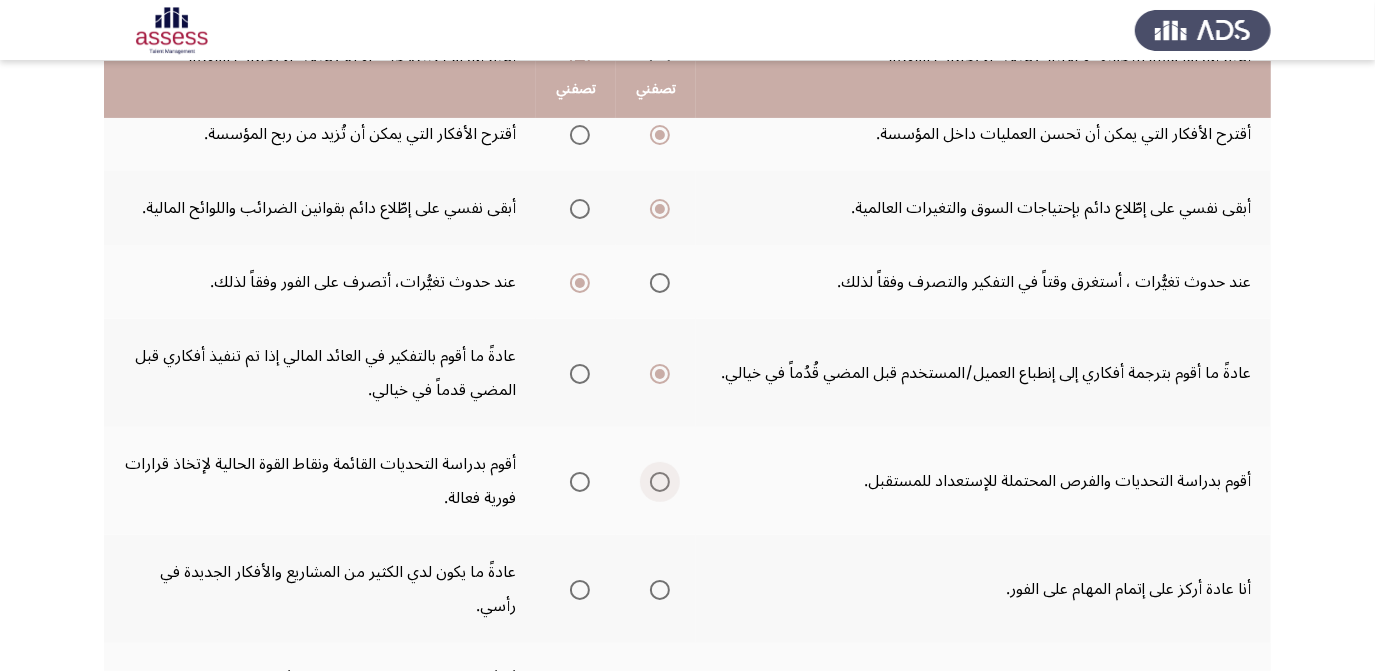 click at bounding box center [660, 482] 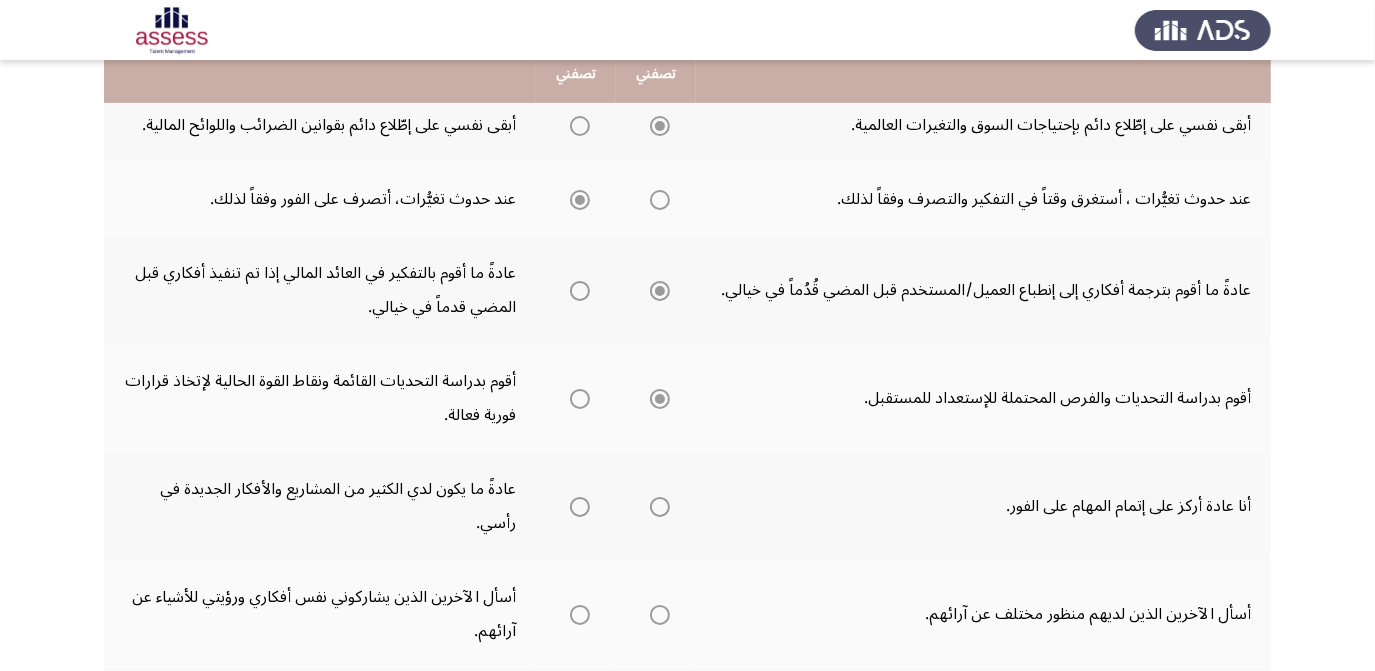 scroll, scrollTop: 389, scrollLeft: 0, axis: vertical 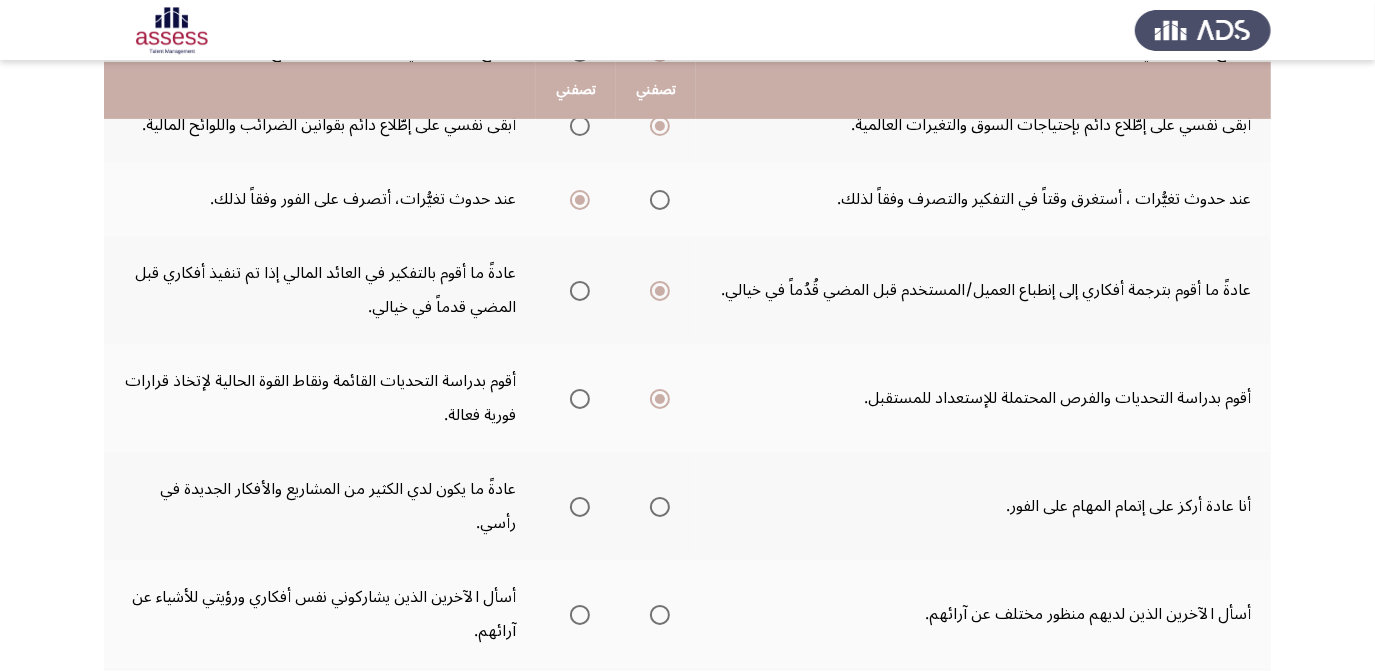 click at bounding box center [580, 507] 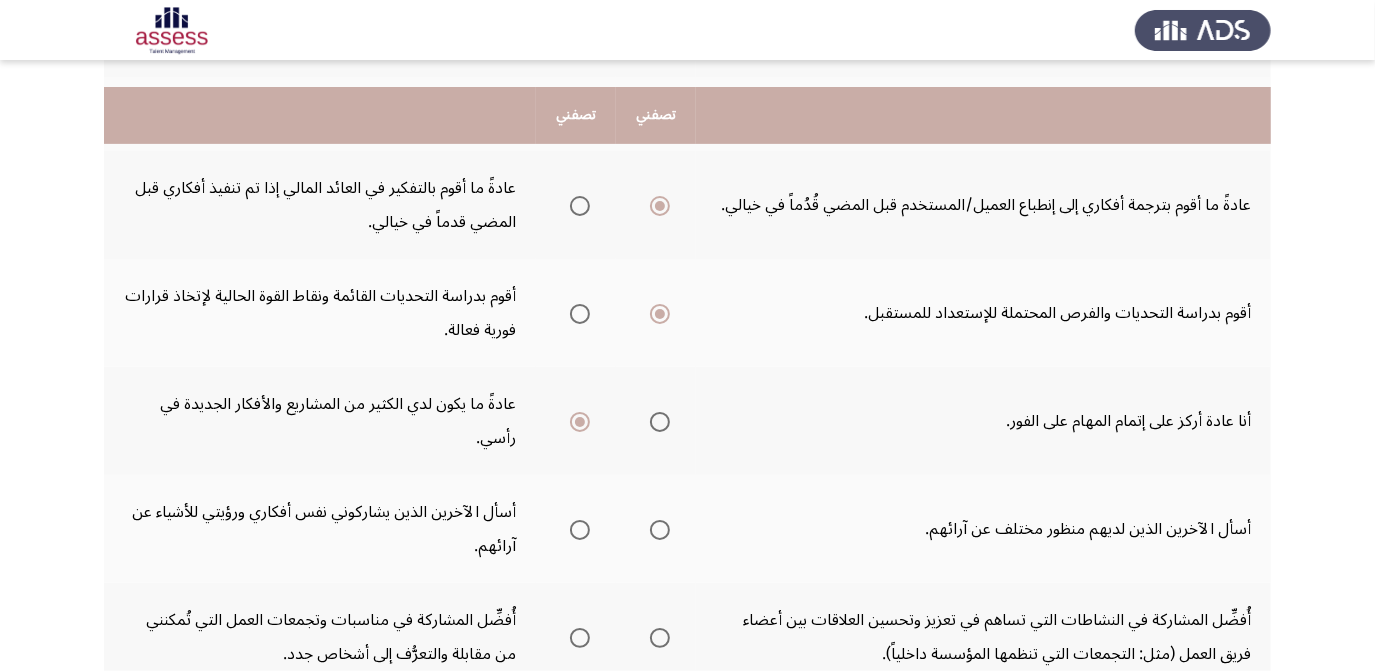 scroll, scrollTop: 501, scrollLeft: 0, axis: vertical 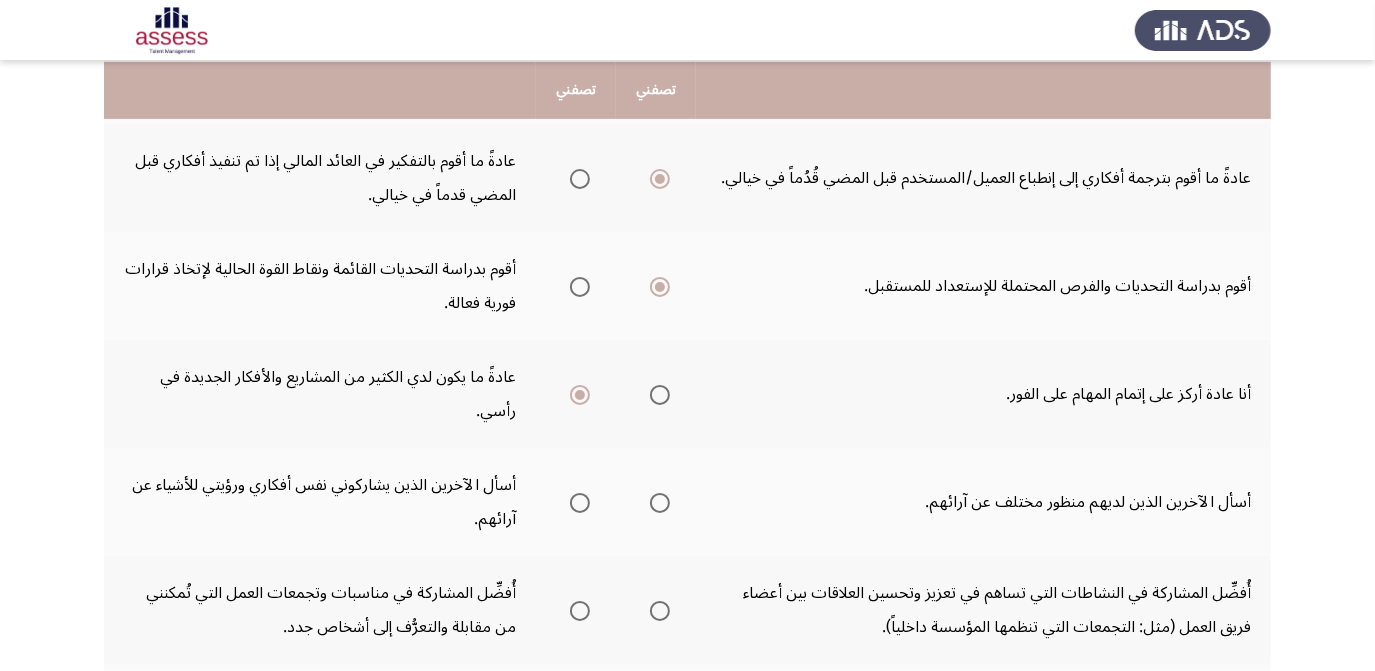 click at bounding box center [660, 503] 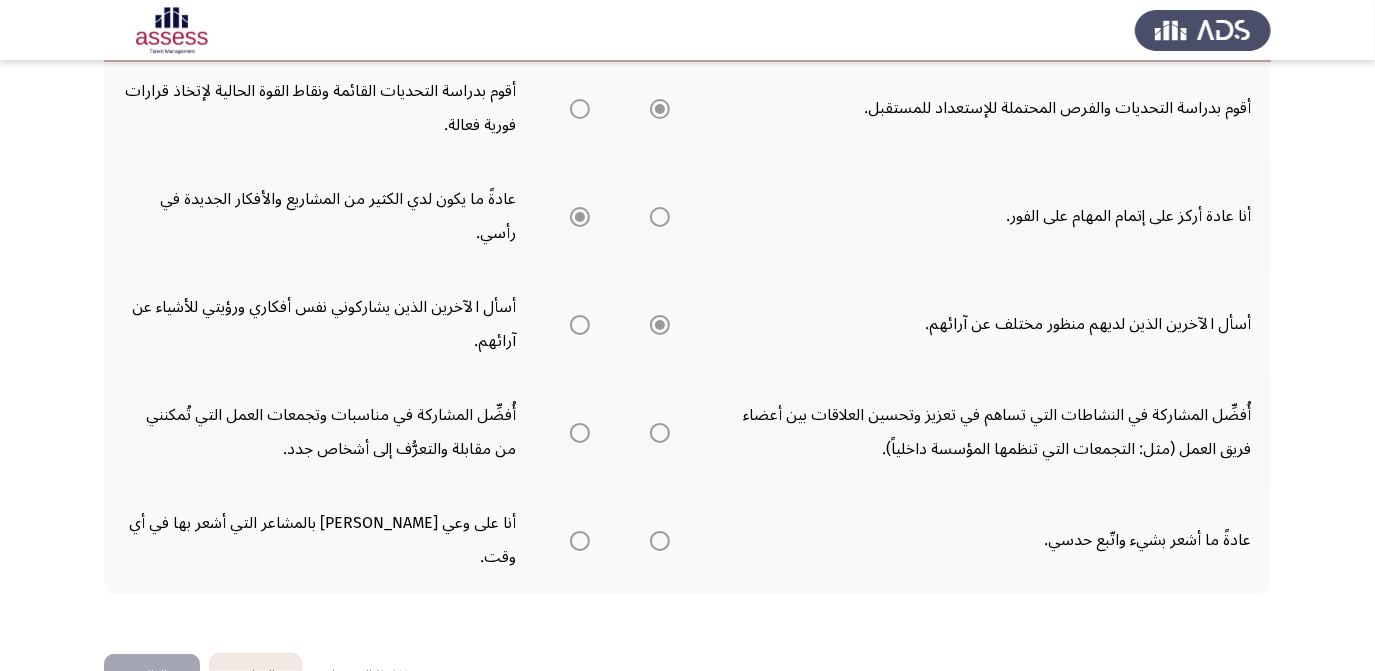 scroll, scrollTop: 698, scrollLeft: 0, axis: vertical 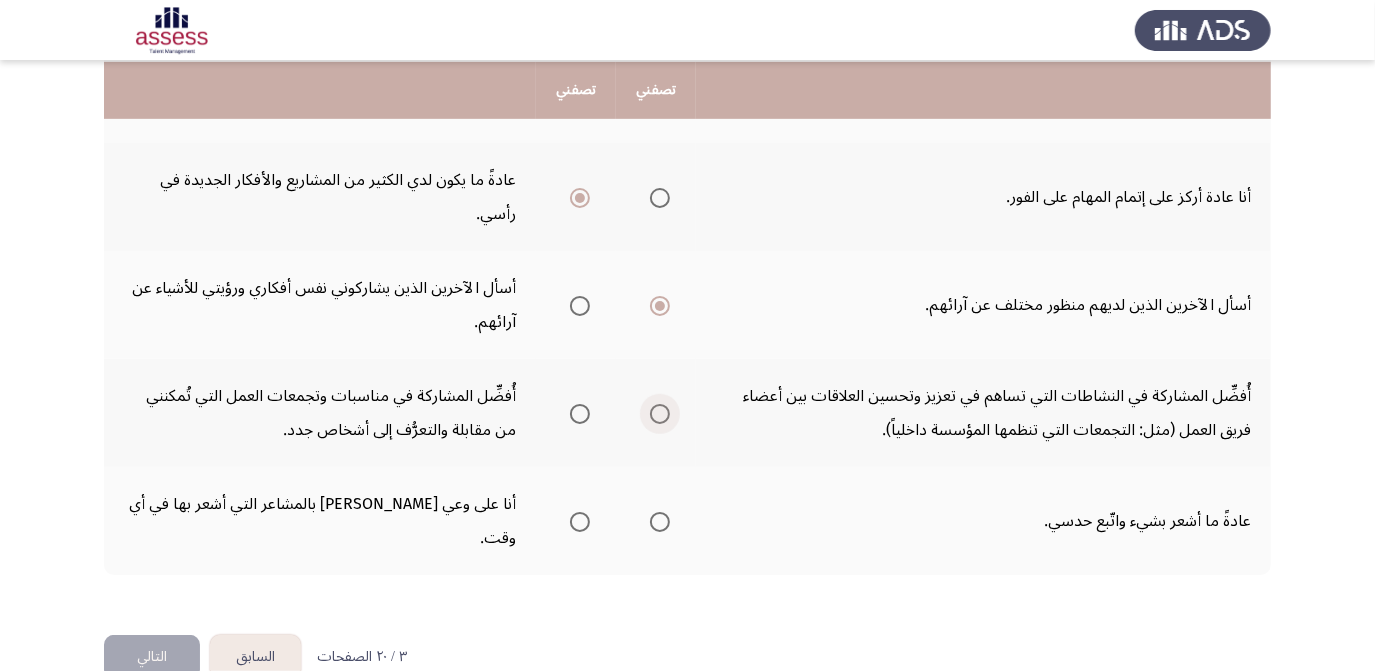 click at bounding box center [660, 414] 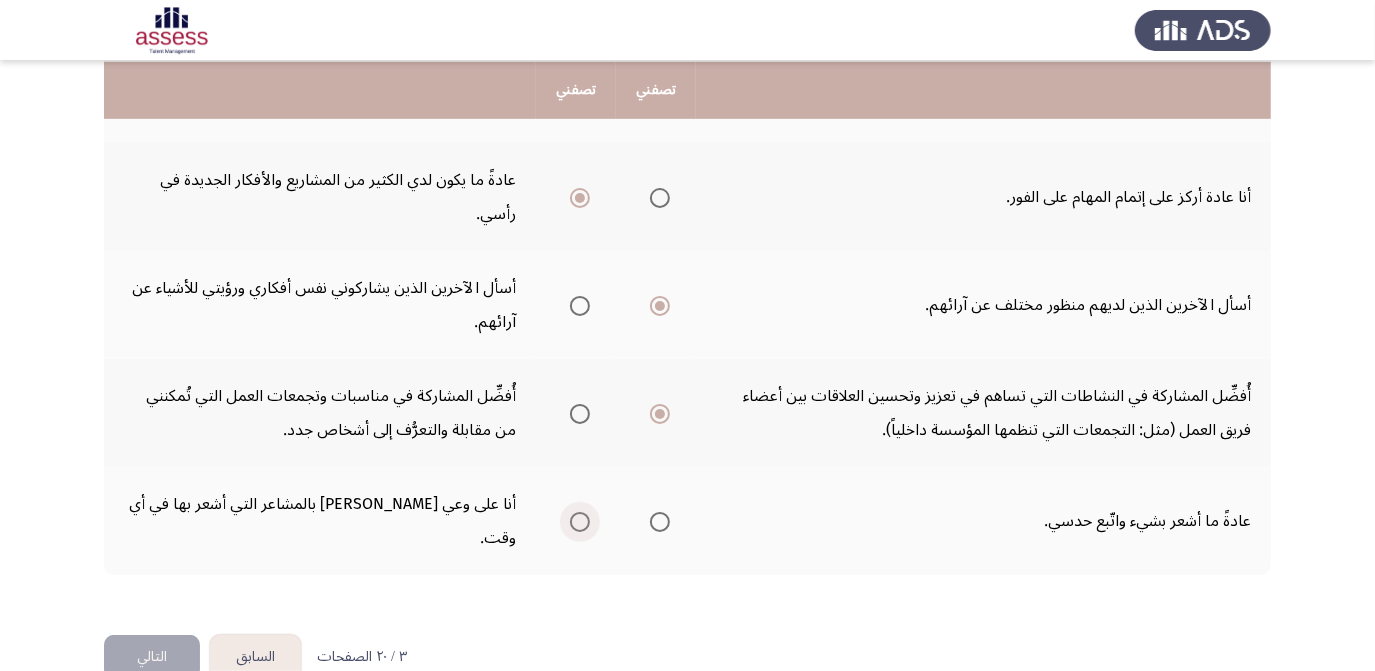 click at bounding box center [580, 522] 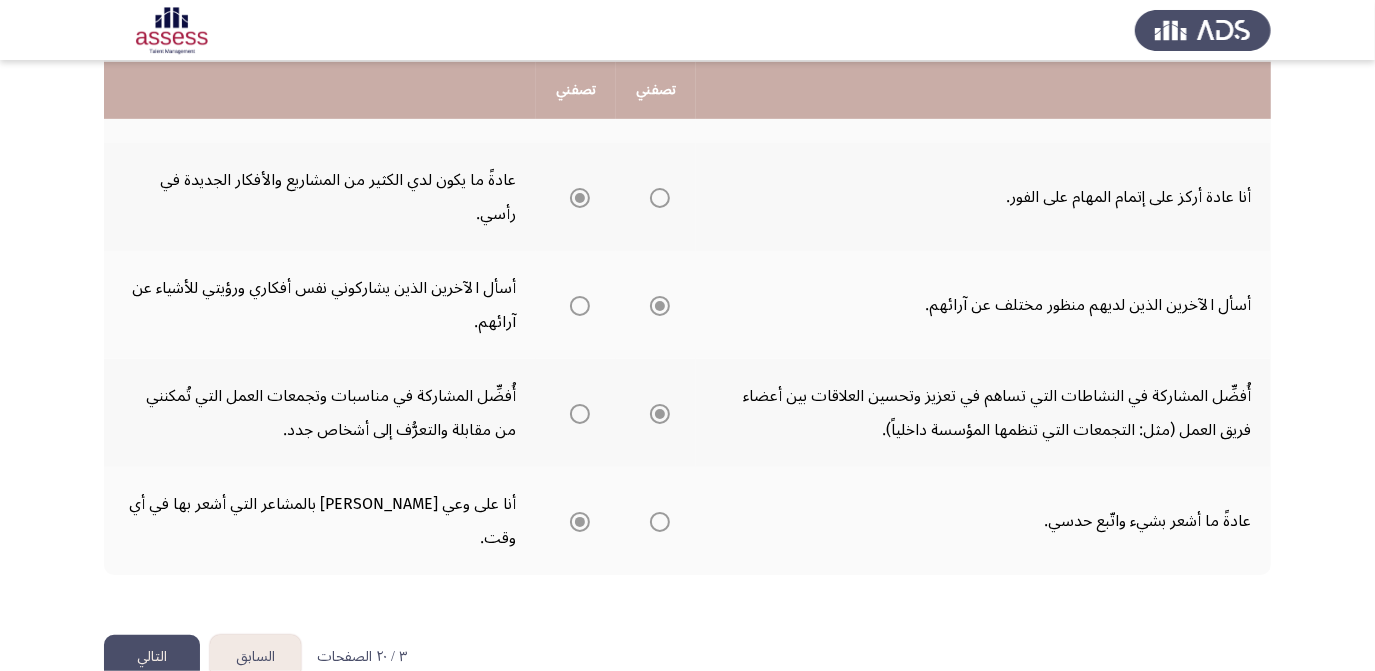 click on "التالي" 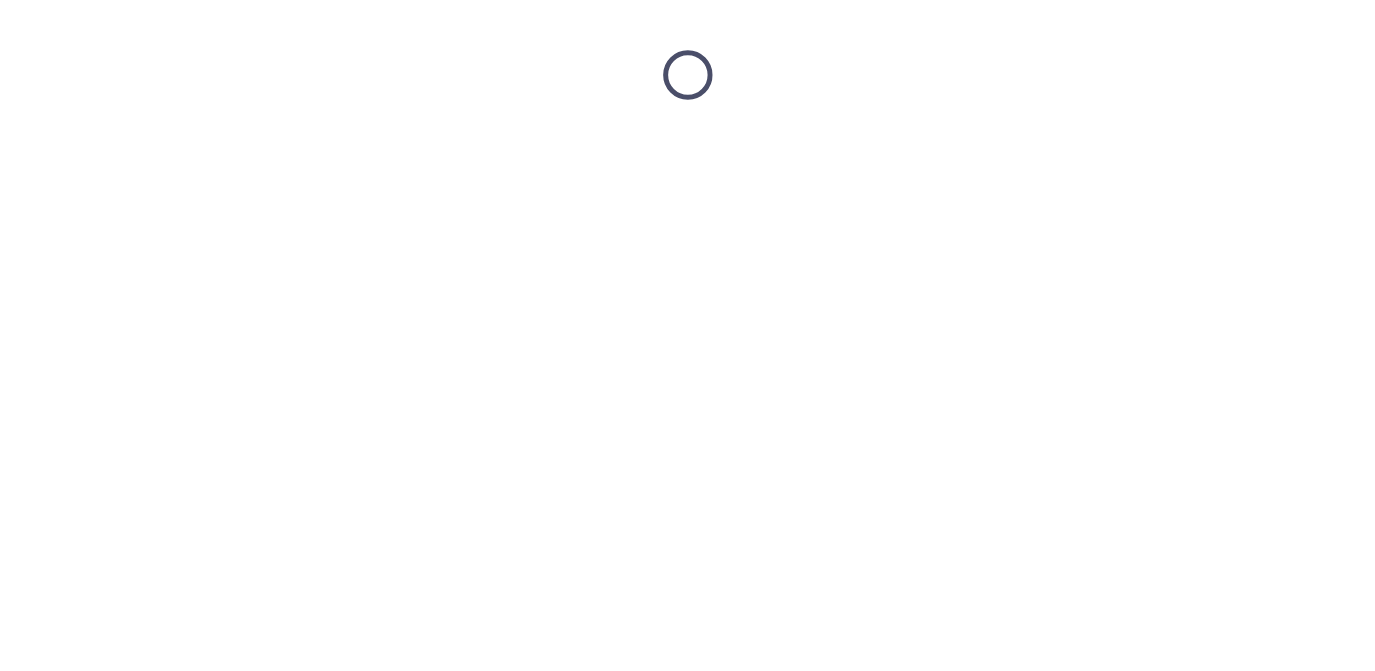 scroll, scrollTop: 0, scrollLeft: 0, axis: both 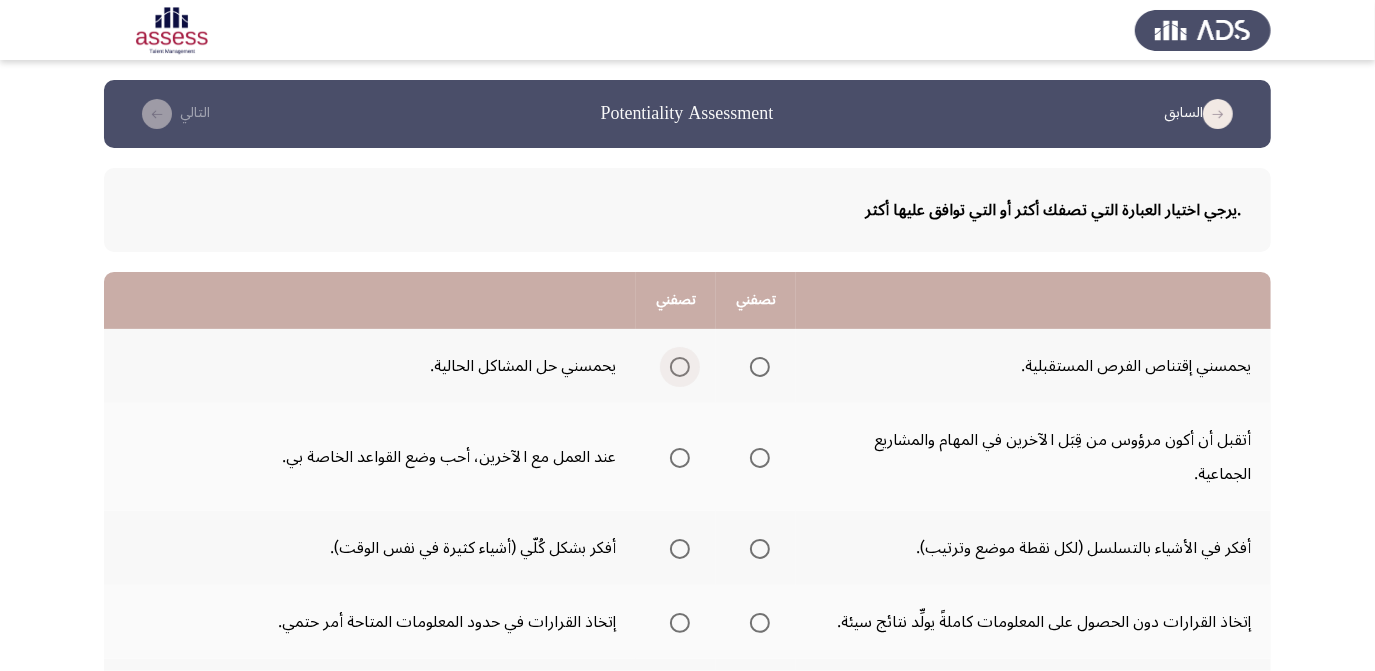 click at bounding box center (680, 367) 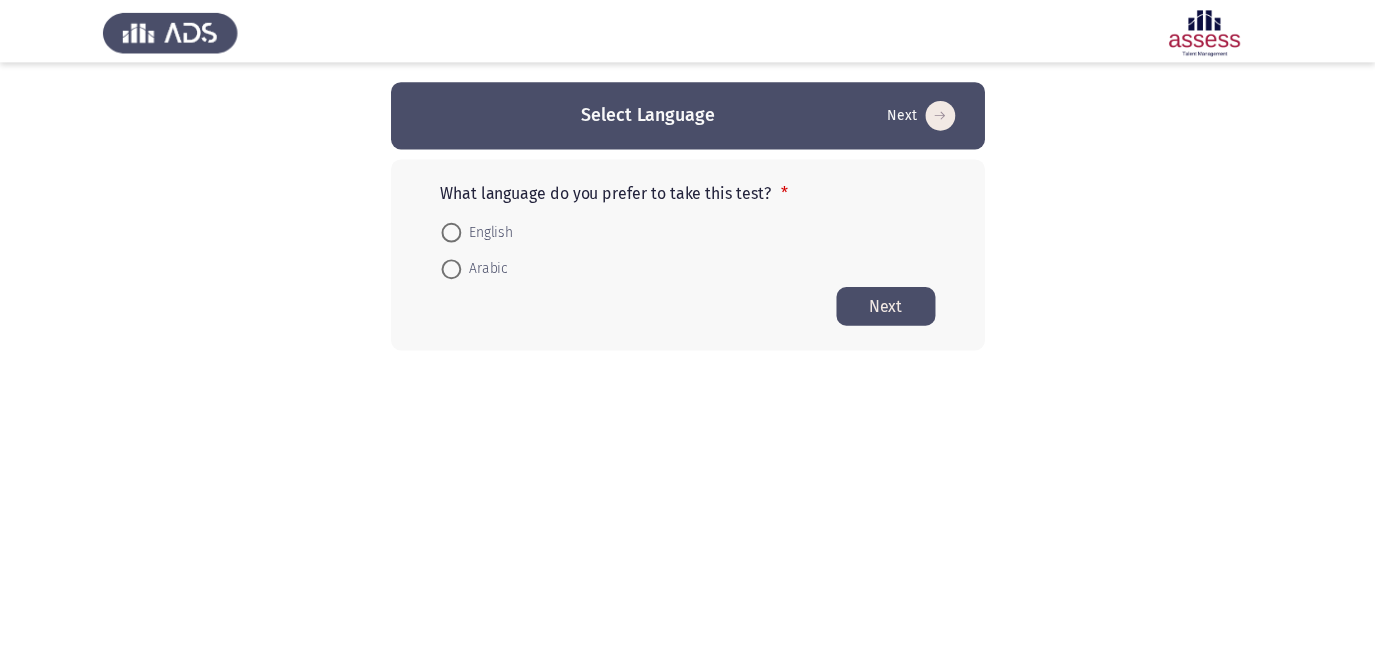scroll, scrollTop: 0, scrollLeft: 0, axis: both 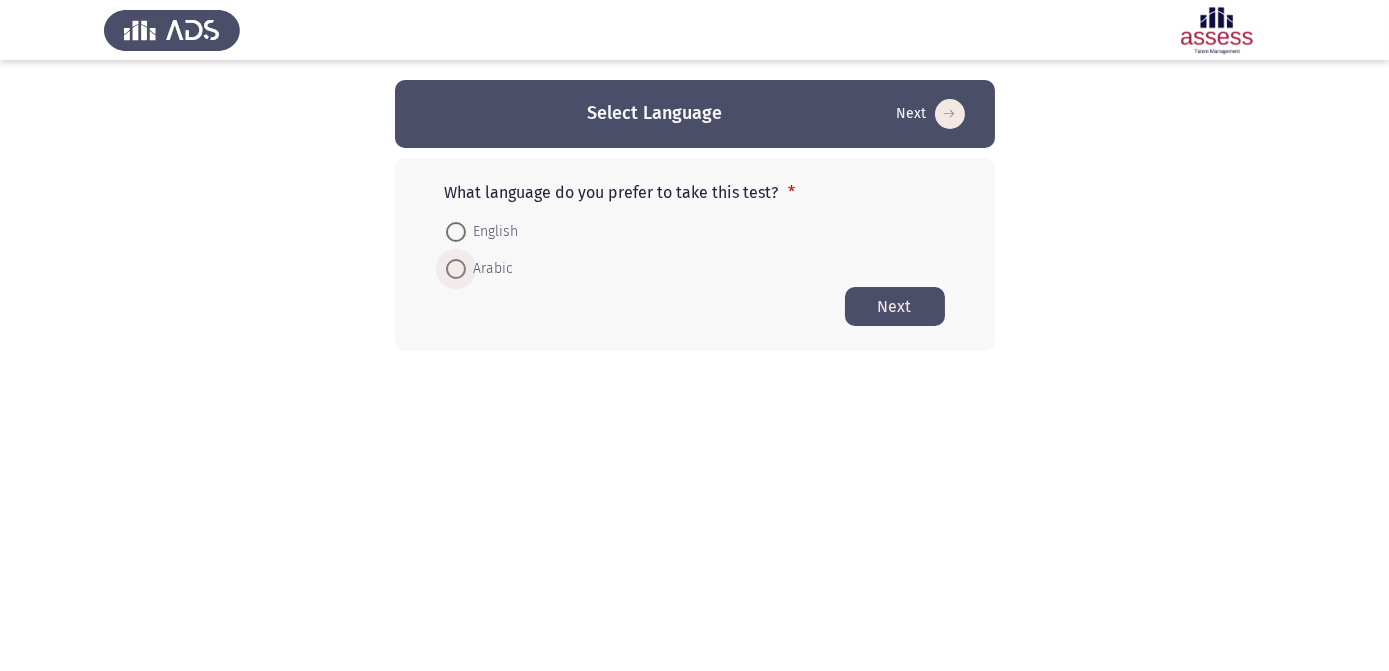 click on "Arabic" at bounding box center [490, 269] 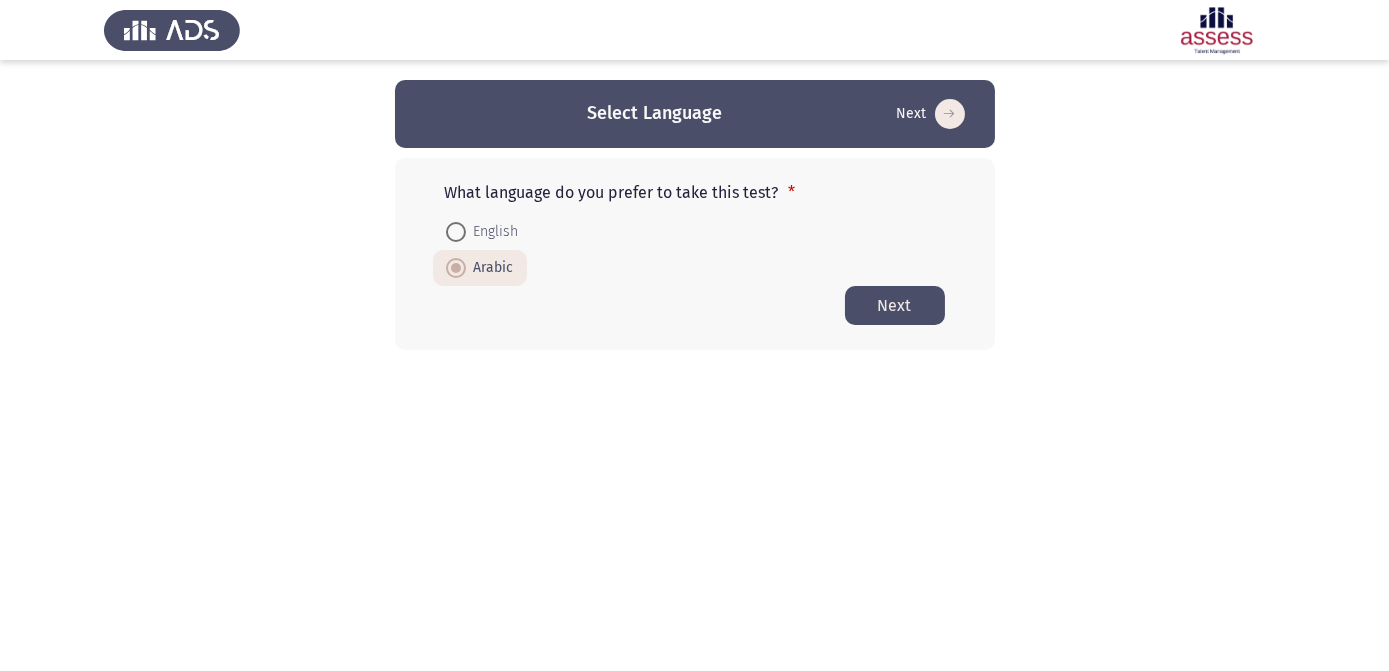 click on "Next" 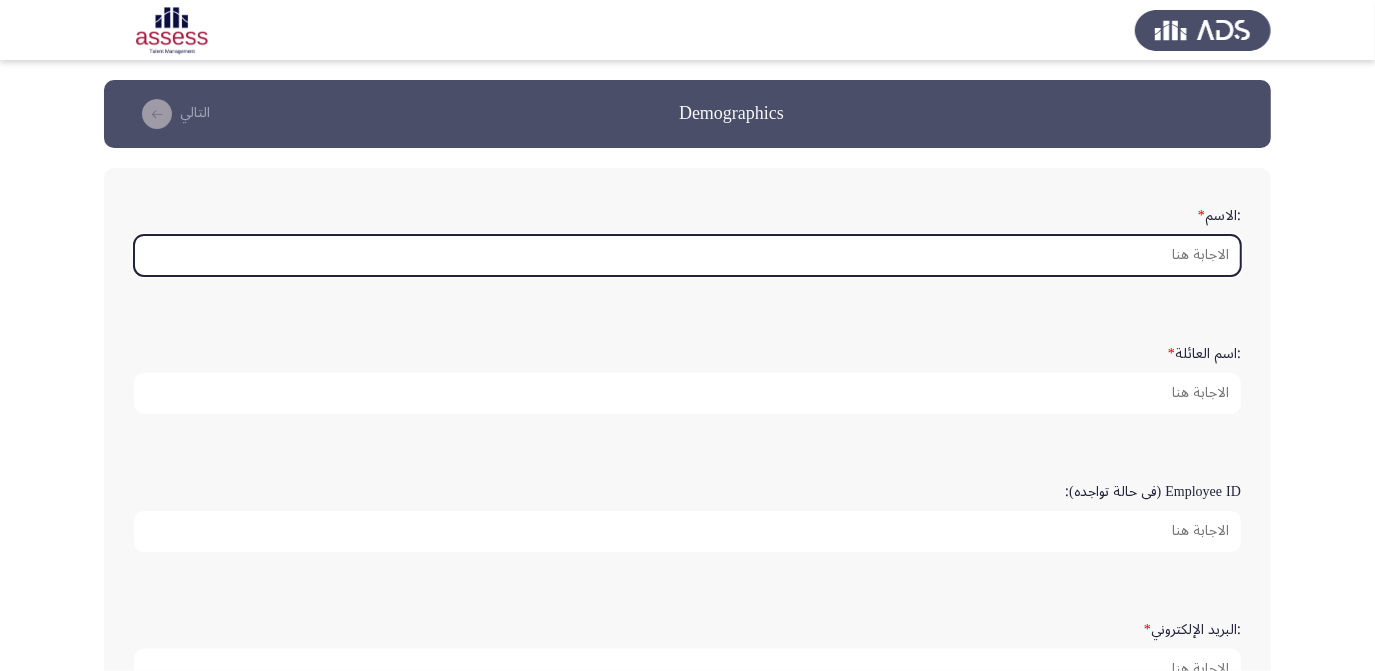 click on ":الاسم   *" at bounding box center [687, 255] 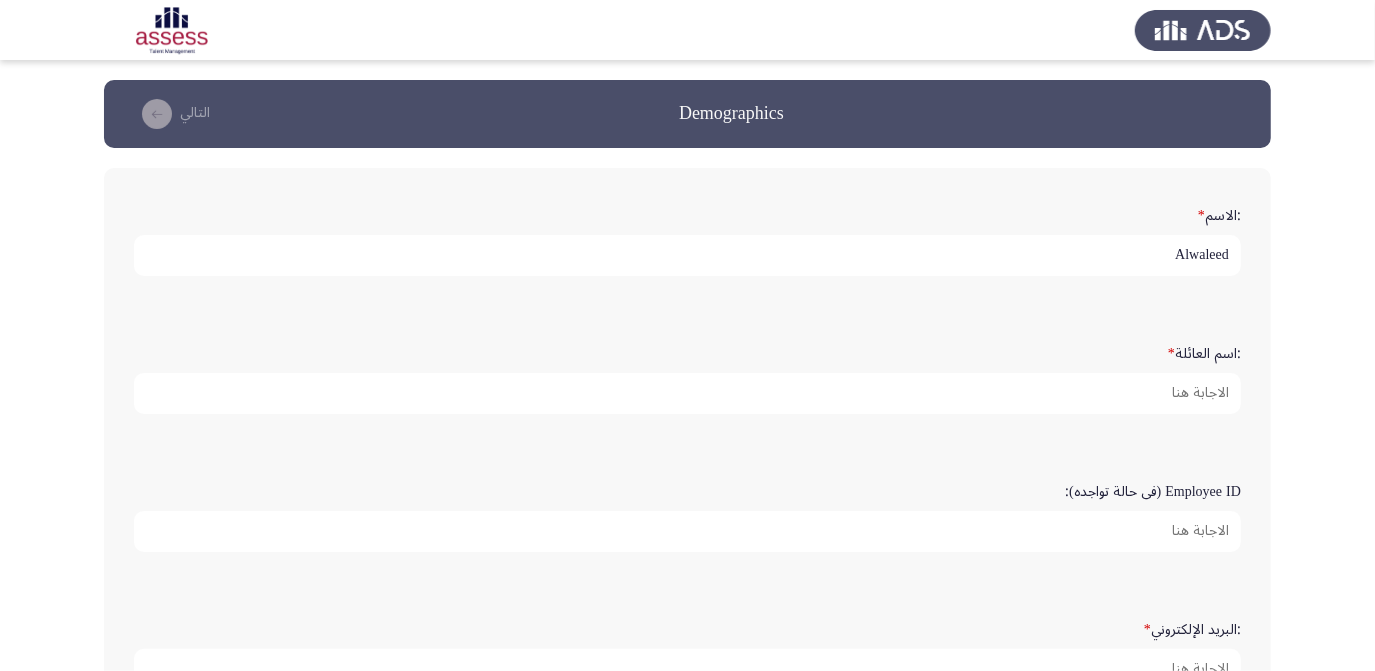 type on "Alwaleed" 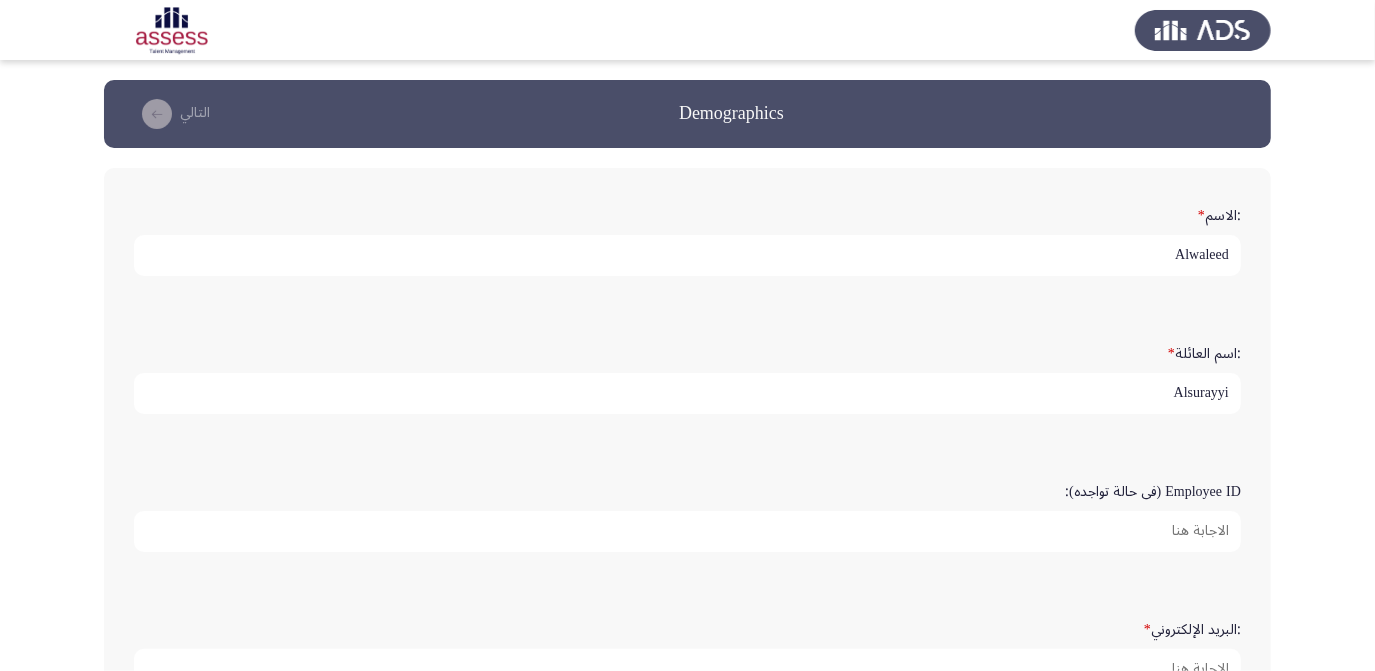 type on "Alsurayyi" 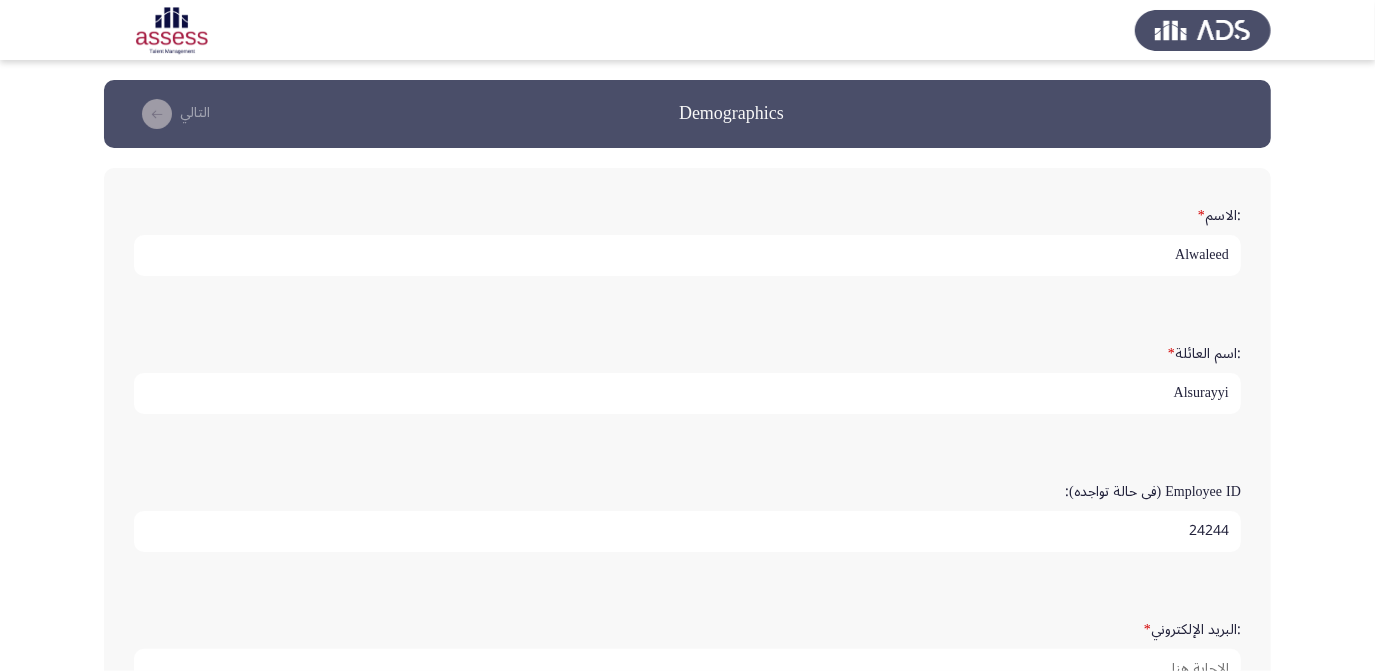type on "24244" 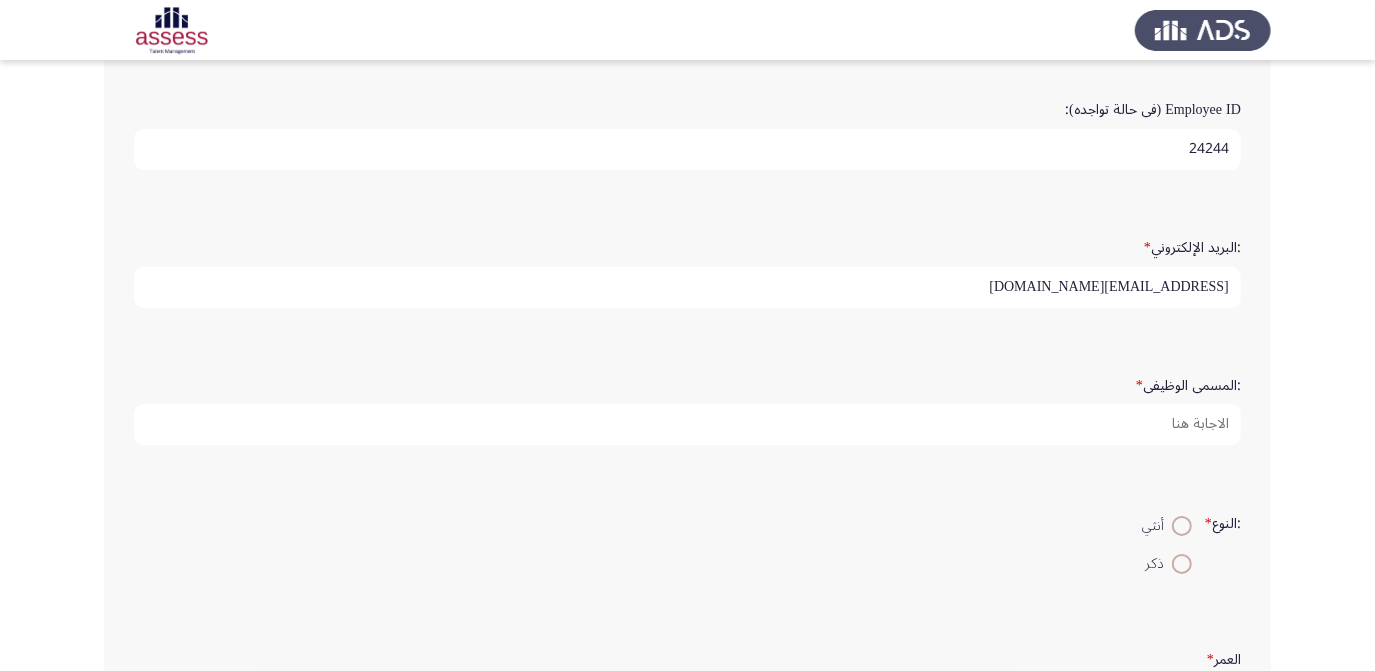 scroll, scrollTop: 389, scrollLeft: 0, axis: vertical 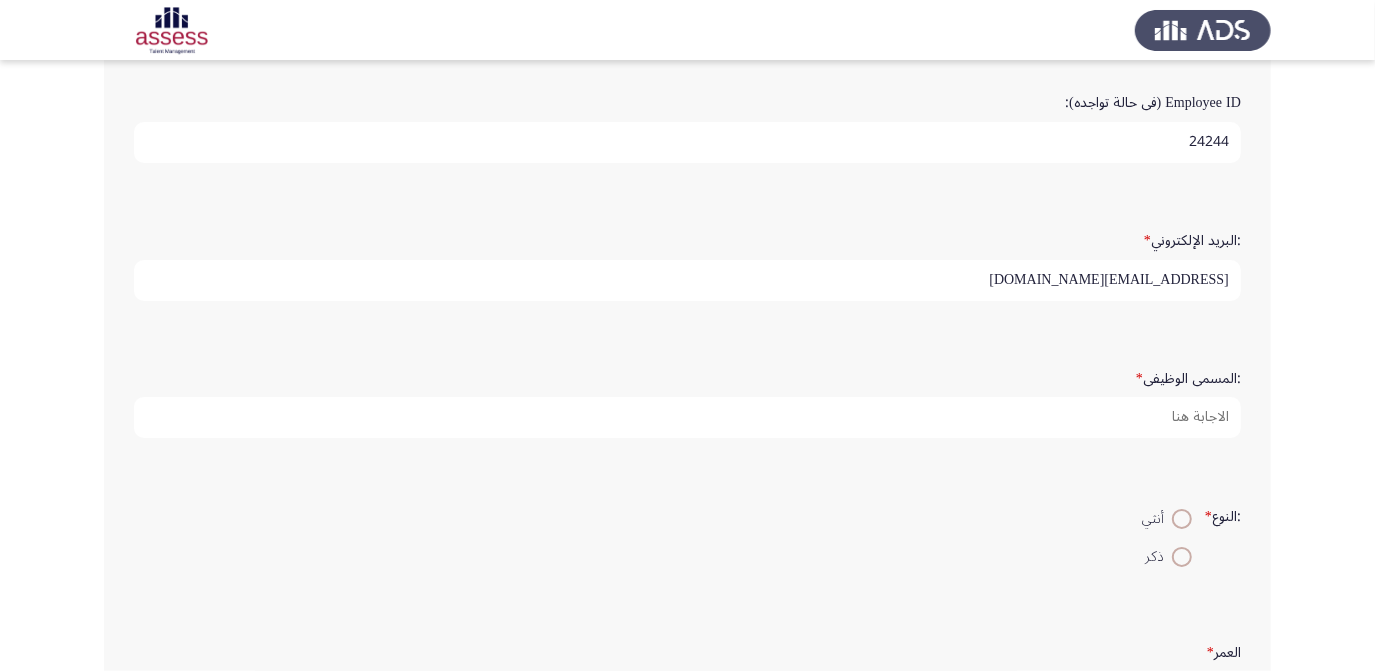 type on "alwaleed.alsurayyi@naqel.com.sa" 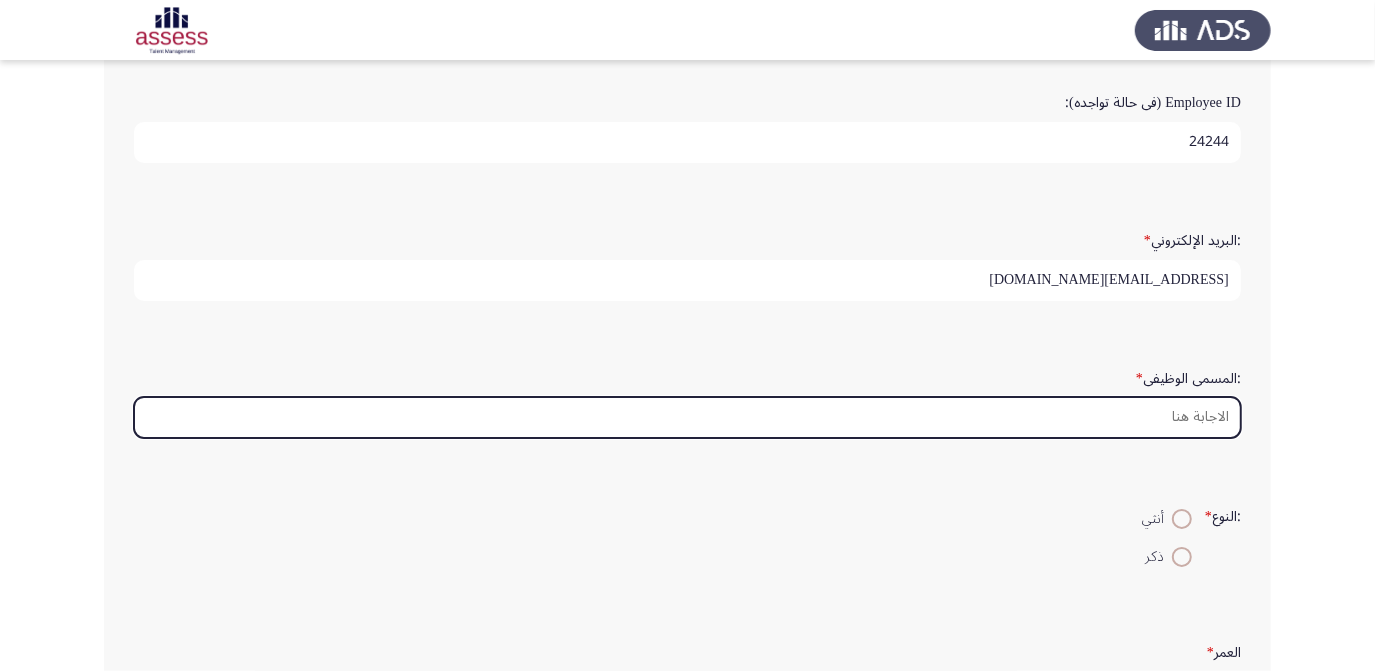 click on ":المسمى الوظيفى   *" at bounding box center (687, 417) 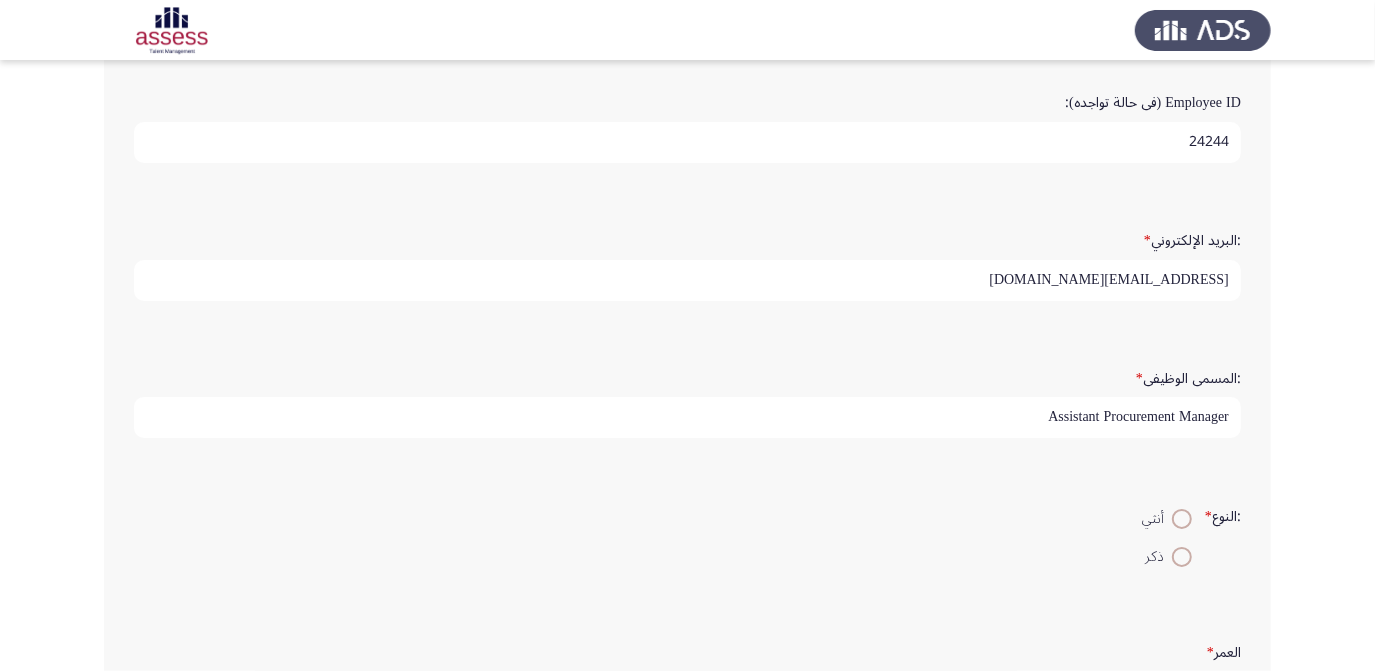 type on "Assistant Procurement Manager" 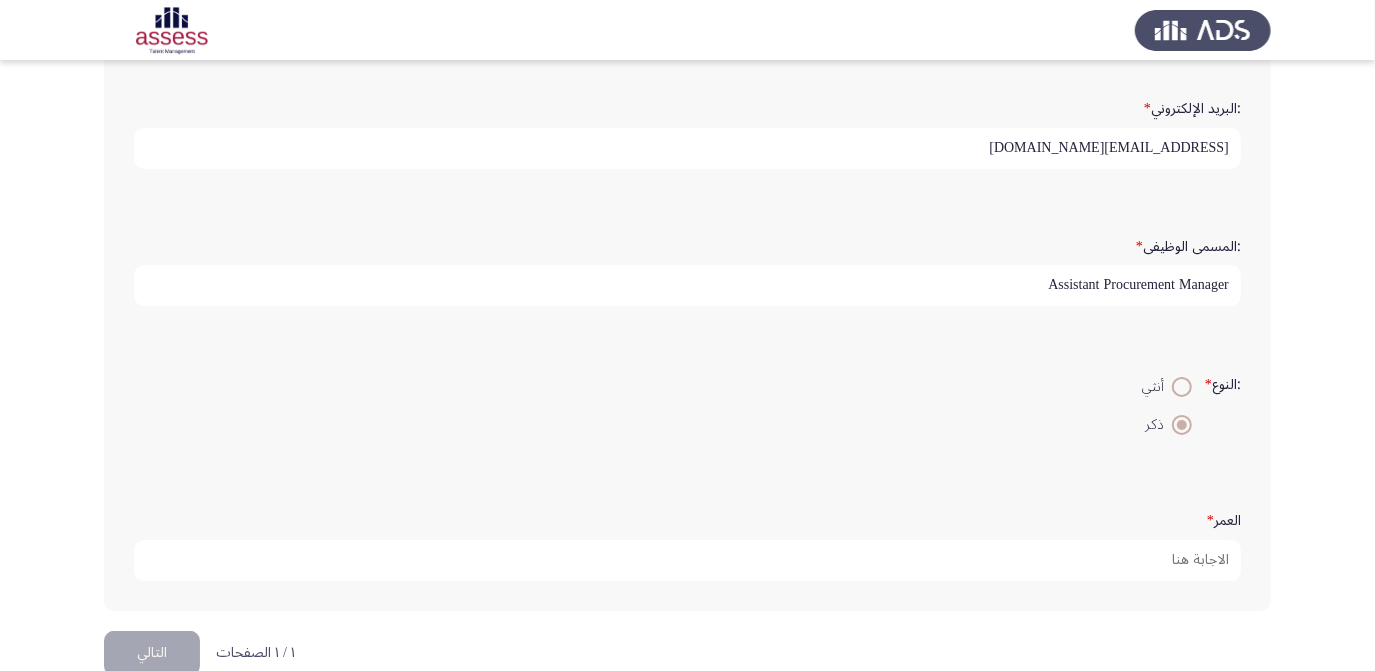 scroll, scrollTop: 557, scrollLeft: 0, axis: vertical 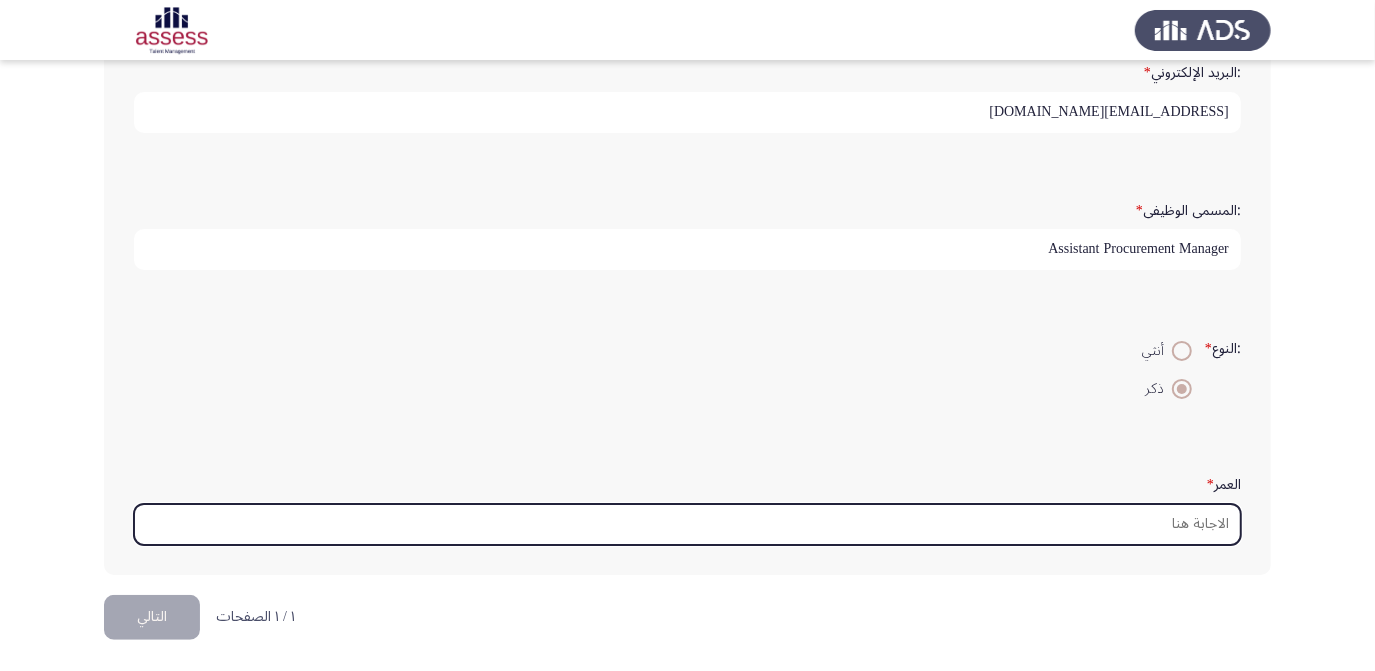 click on "العمر   *" at bounding box center [687, 524] 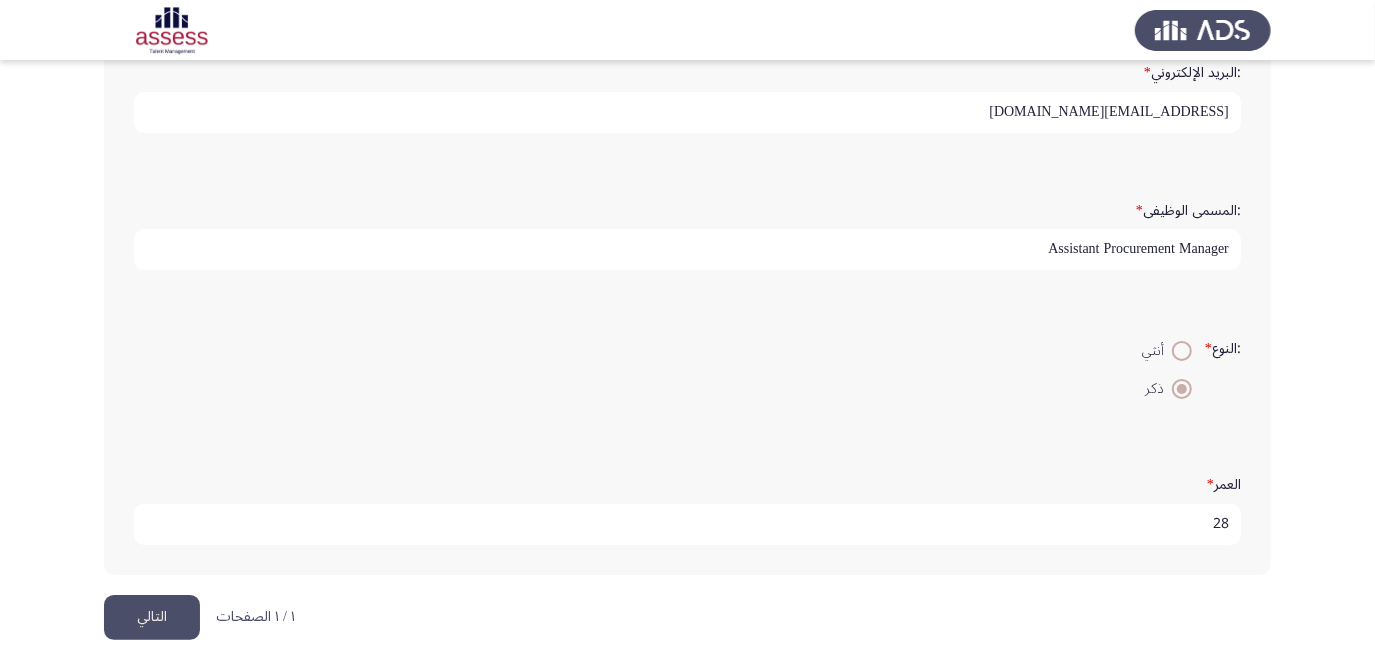 type on "28" 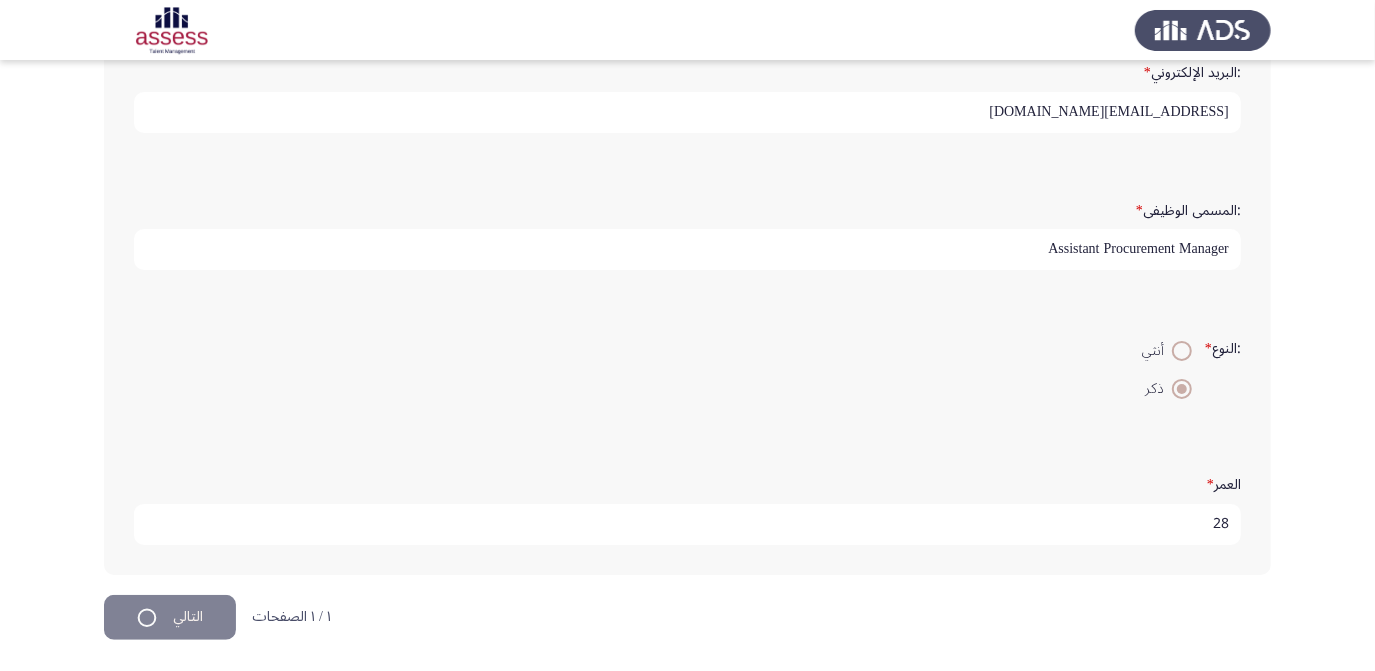 scroll, scrollTop: 0, scrollLeft: 0, axis: both 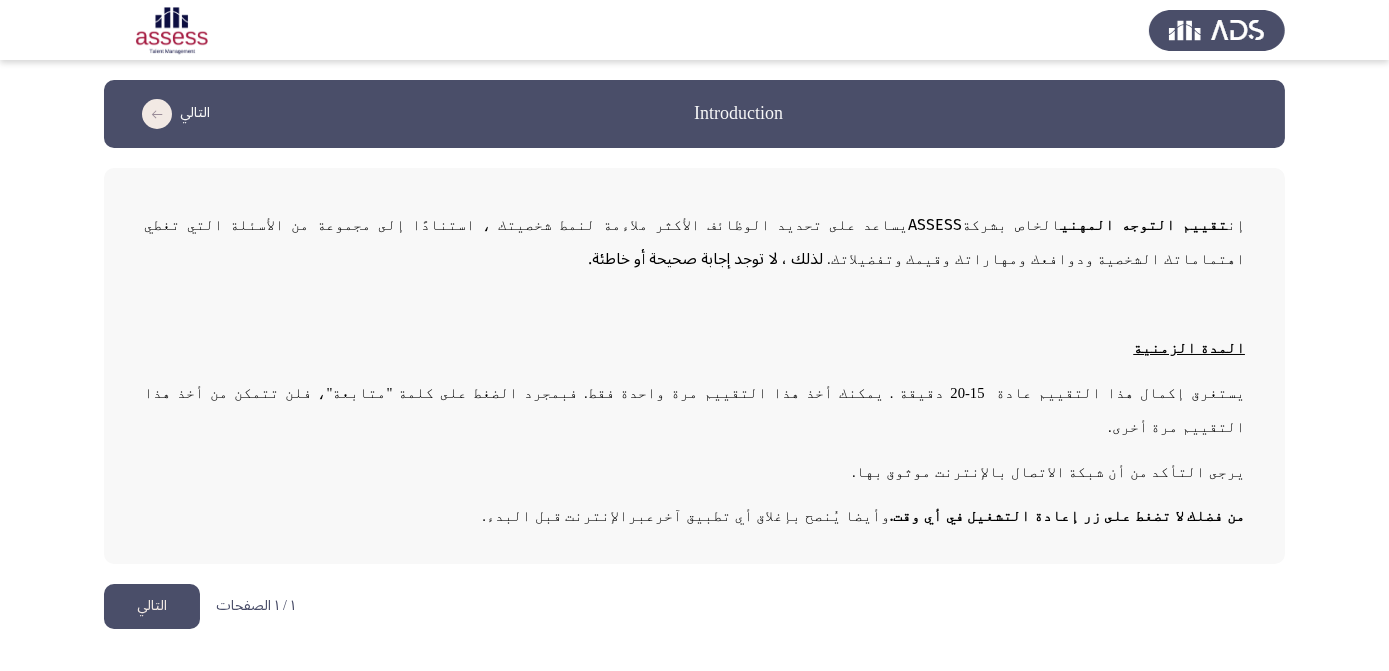 click on "التالي" 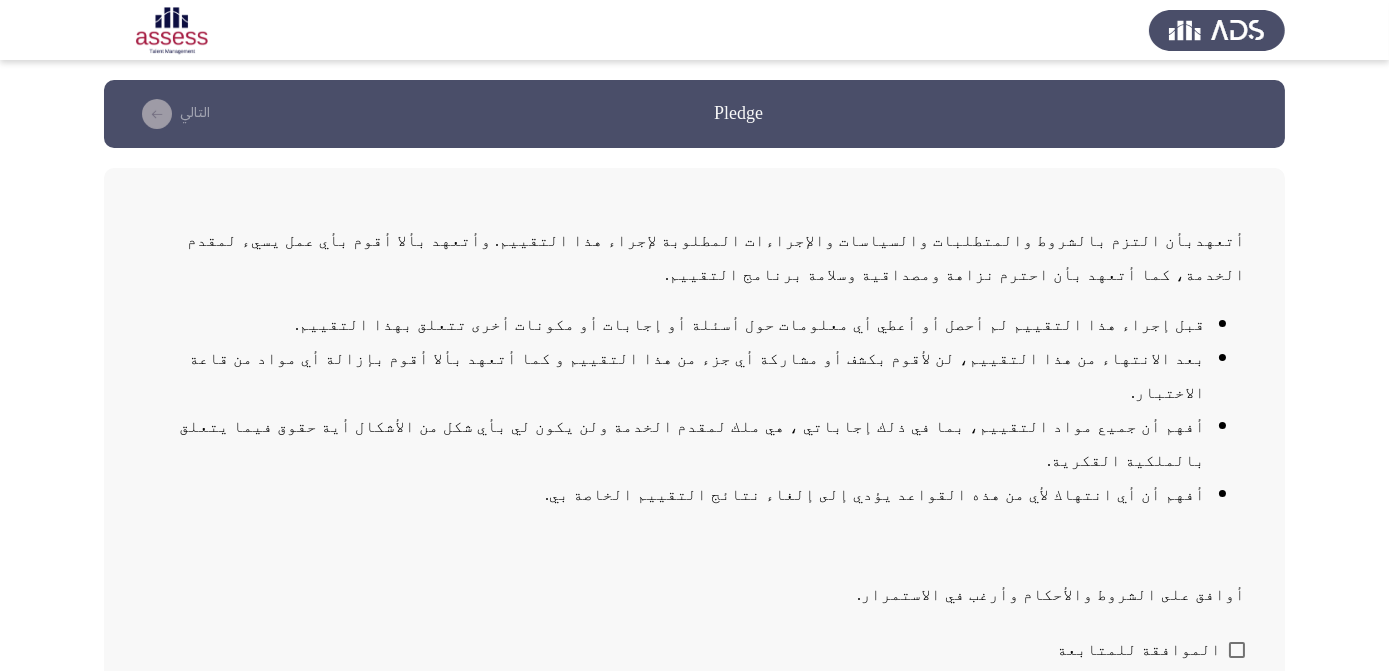 click at bounding box center (1237, 650) 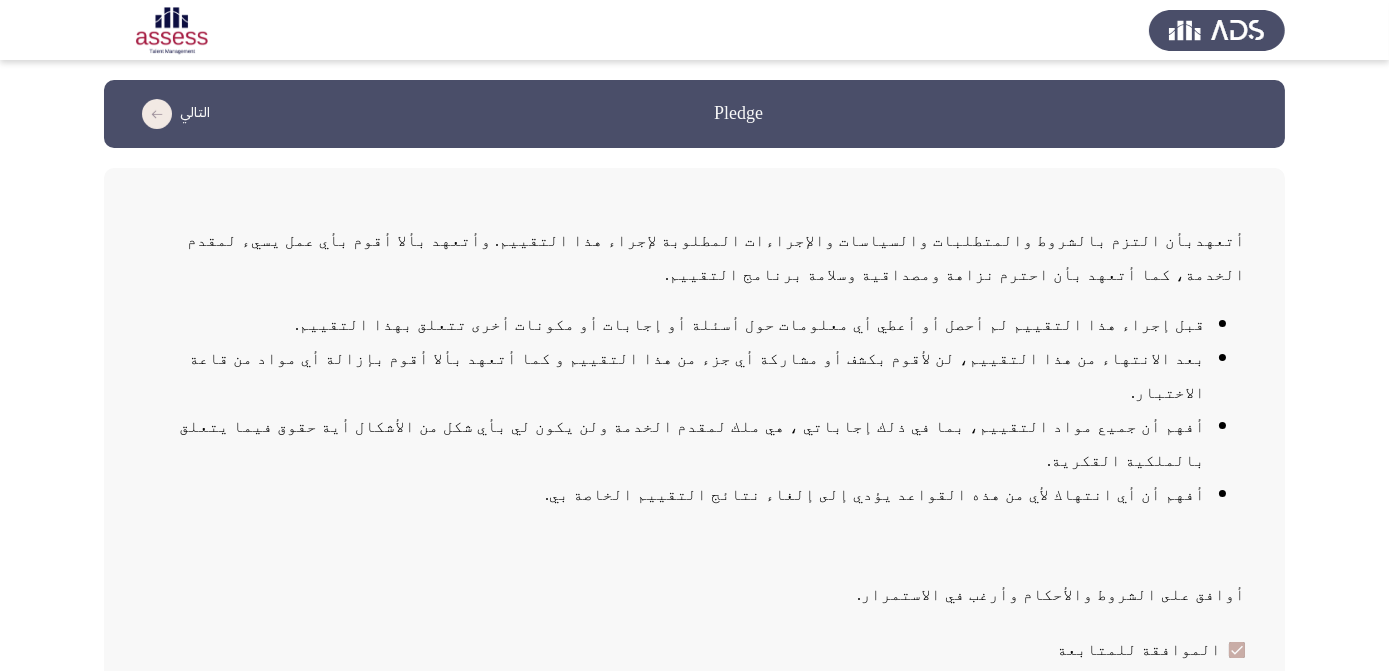 click on "التالي" 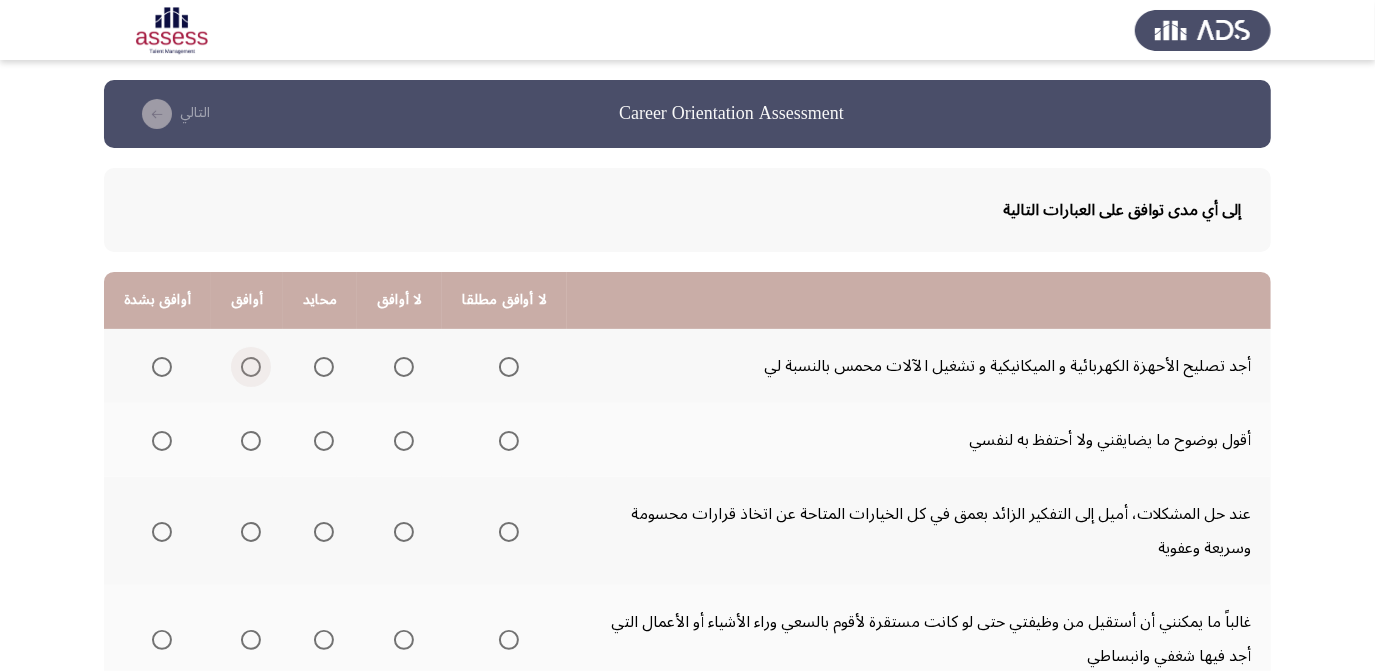 click at bounding box center [251, 367] 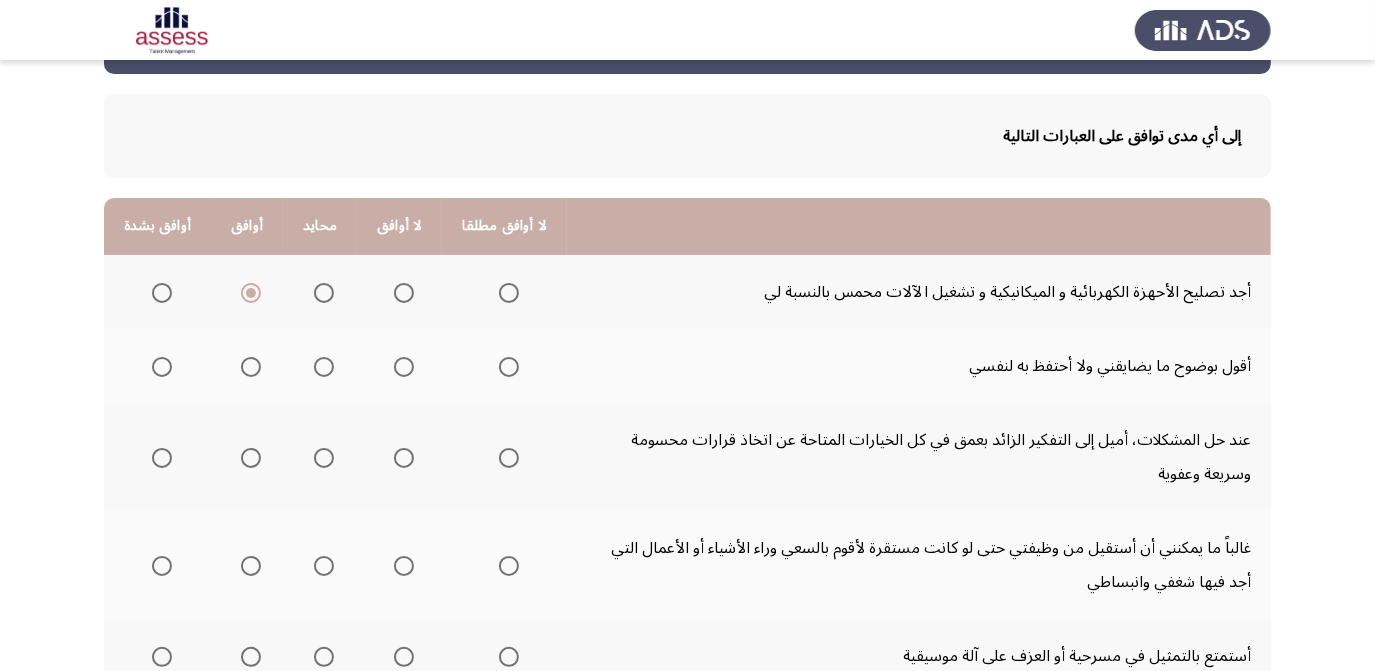 scroll, scrollTop: 99, scrollLeft: 0, axis: vertical 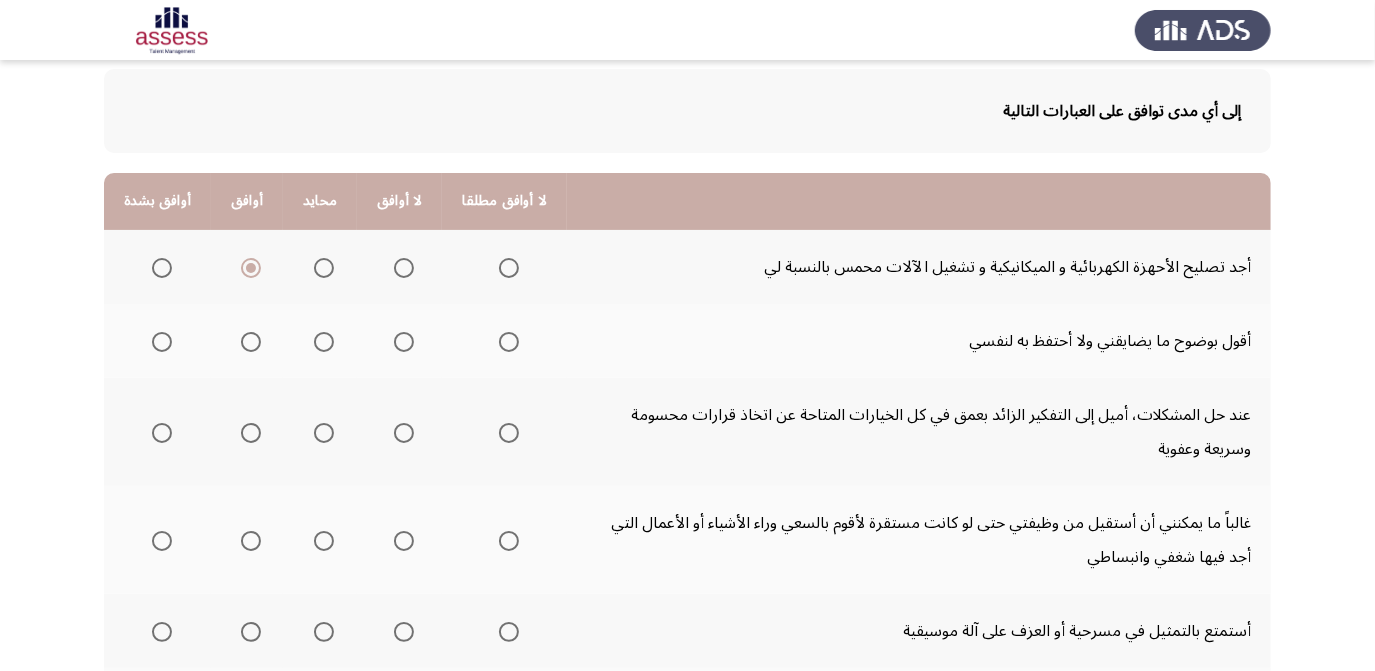 click at bounding box center (162, 342) 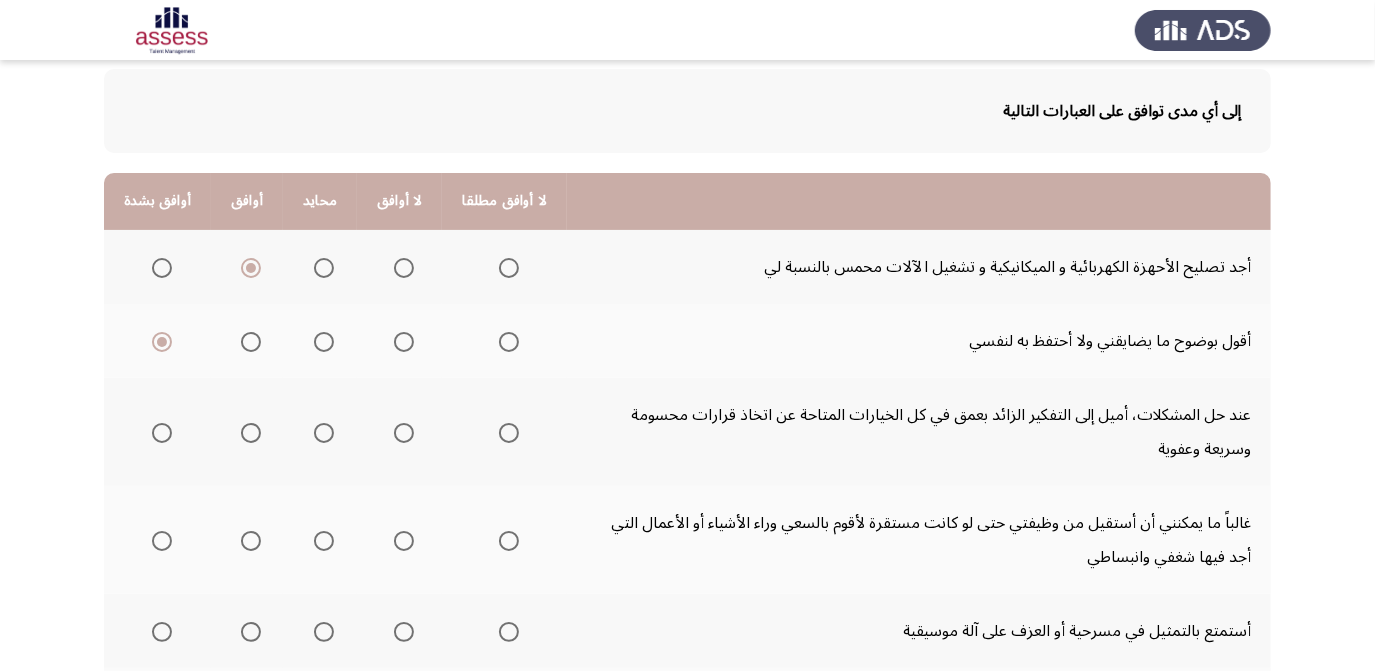 click at bounding box center (162, 433) 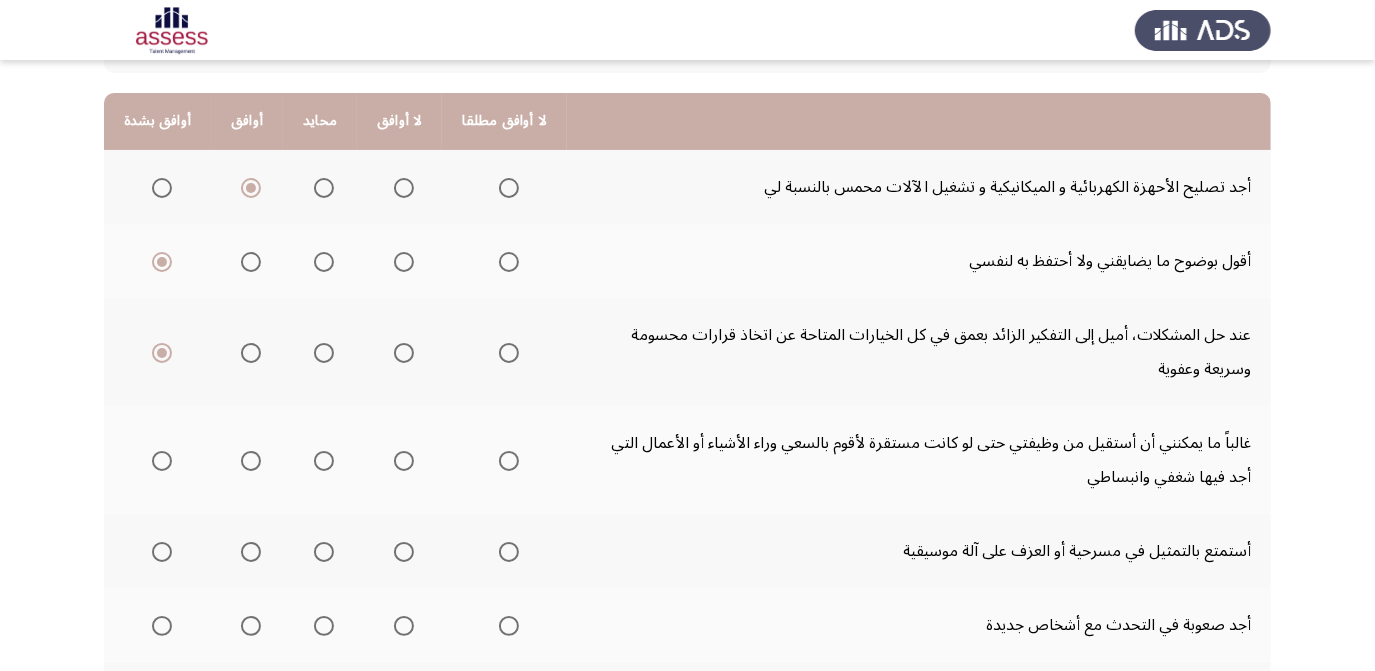 scroll, scrollTop: 182, scrollLeft: 0, axis: vertical 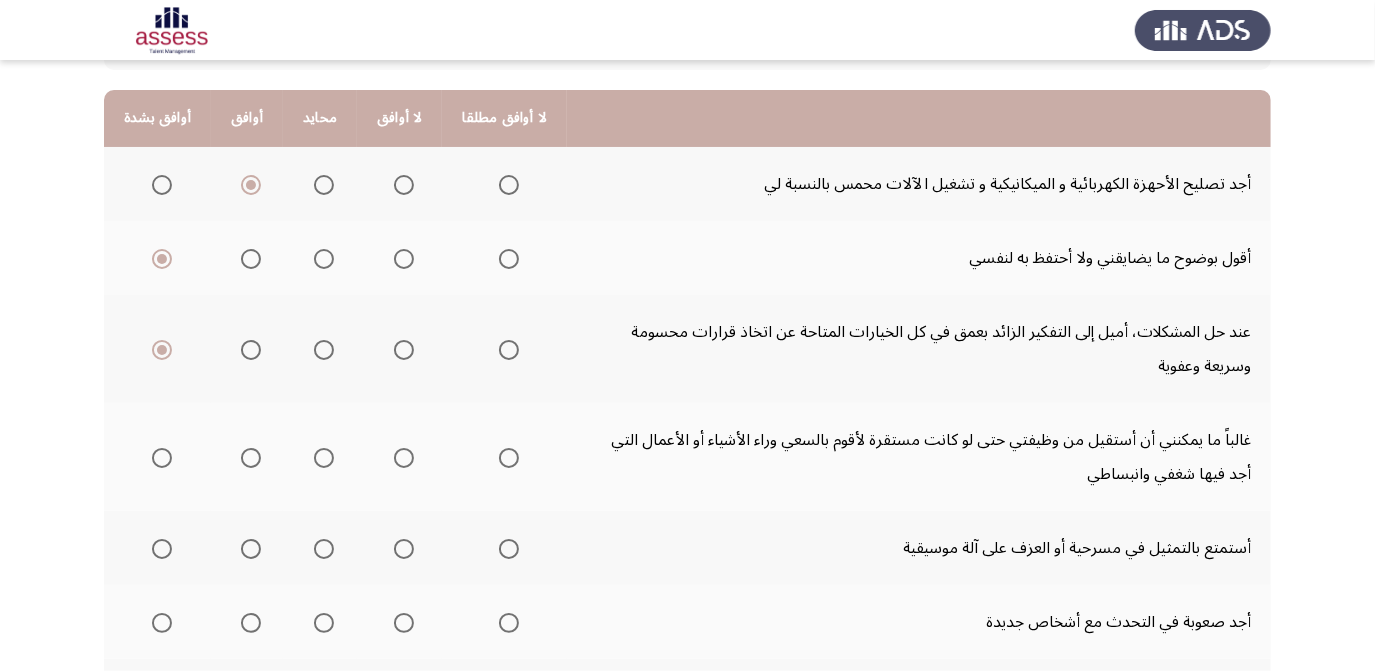 click at bounding box center [162, 458] 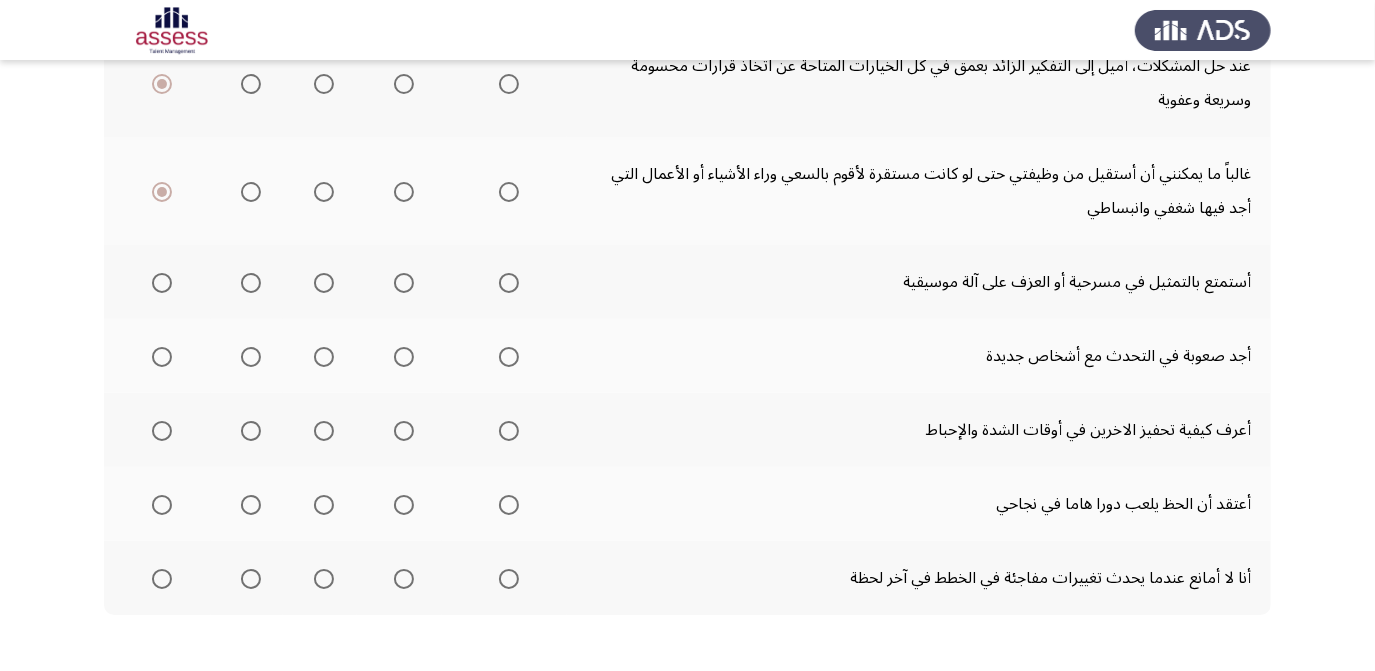 scroll, scrollTop: 352, scrollLeft: 0, axis: vertical 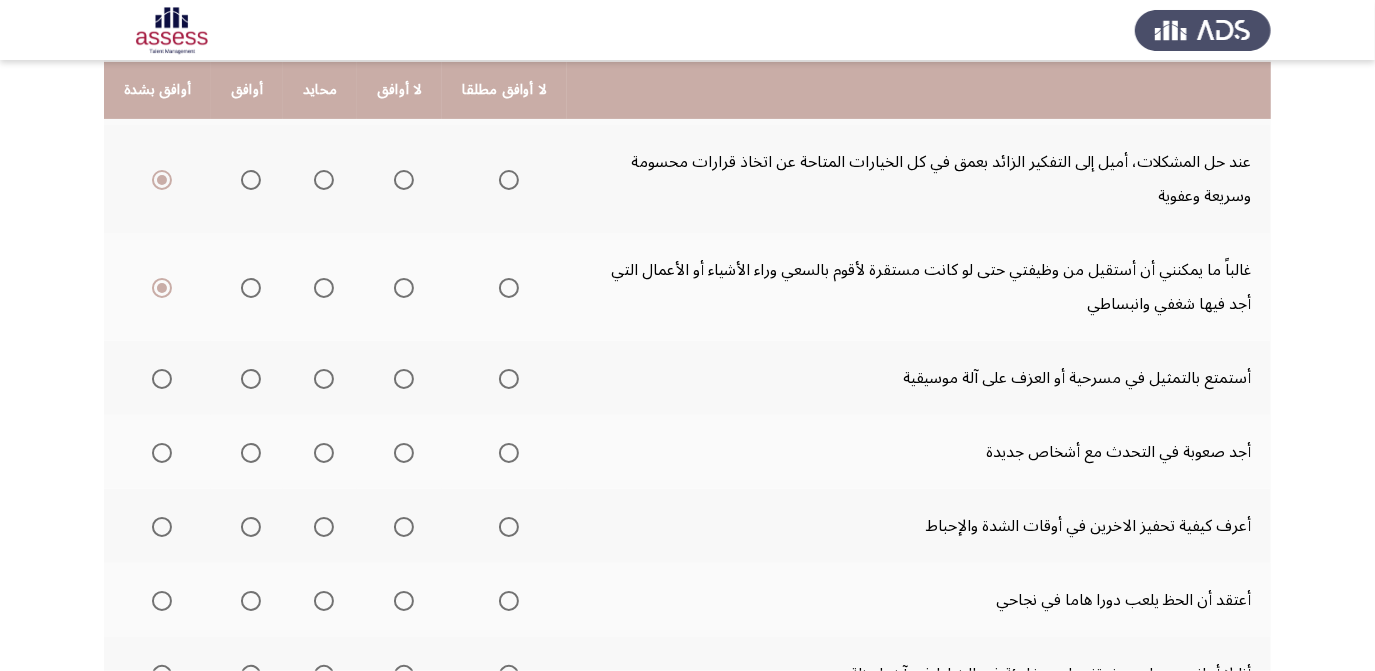 click at bounding box center [509, 379] 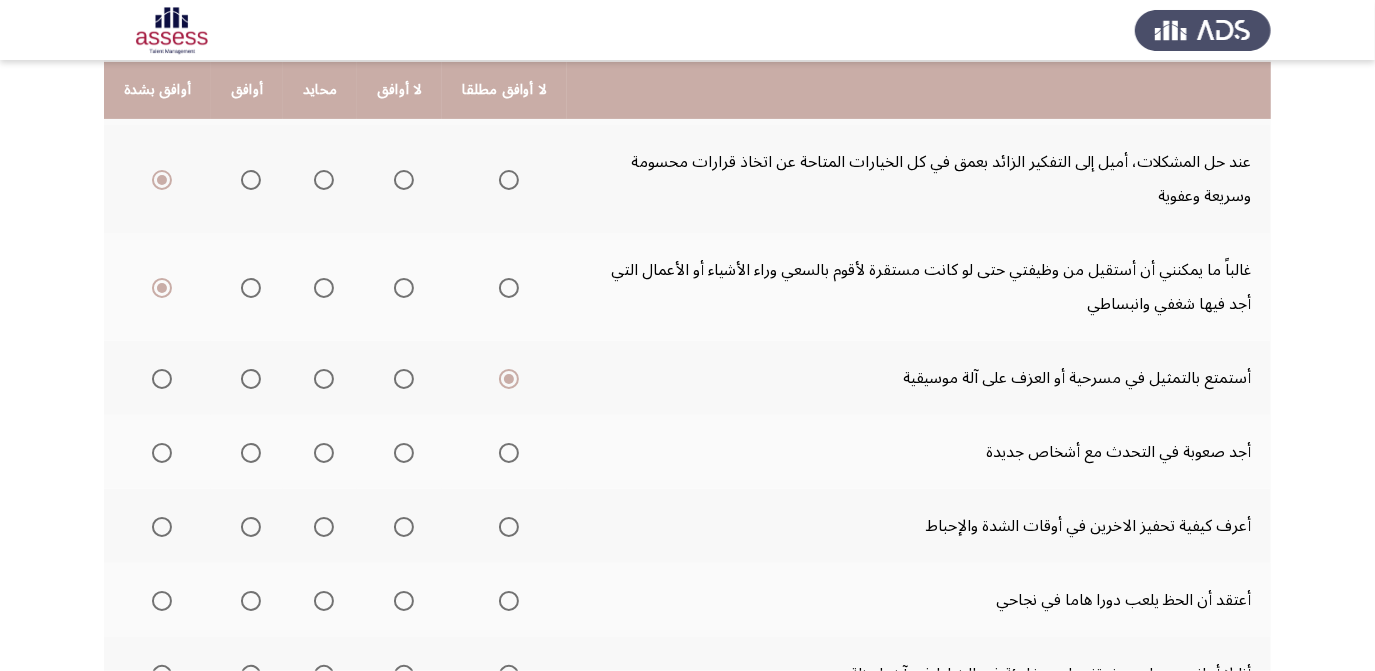 click at bounding box center (404, 453) 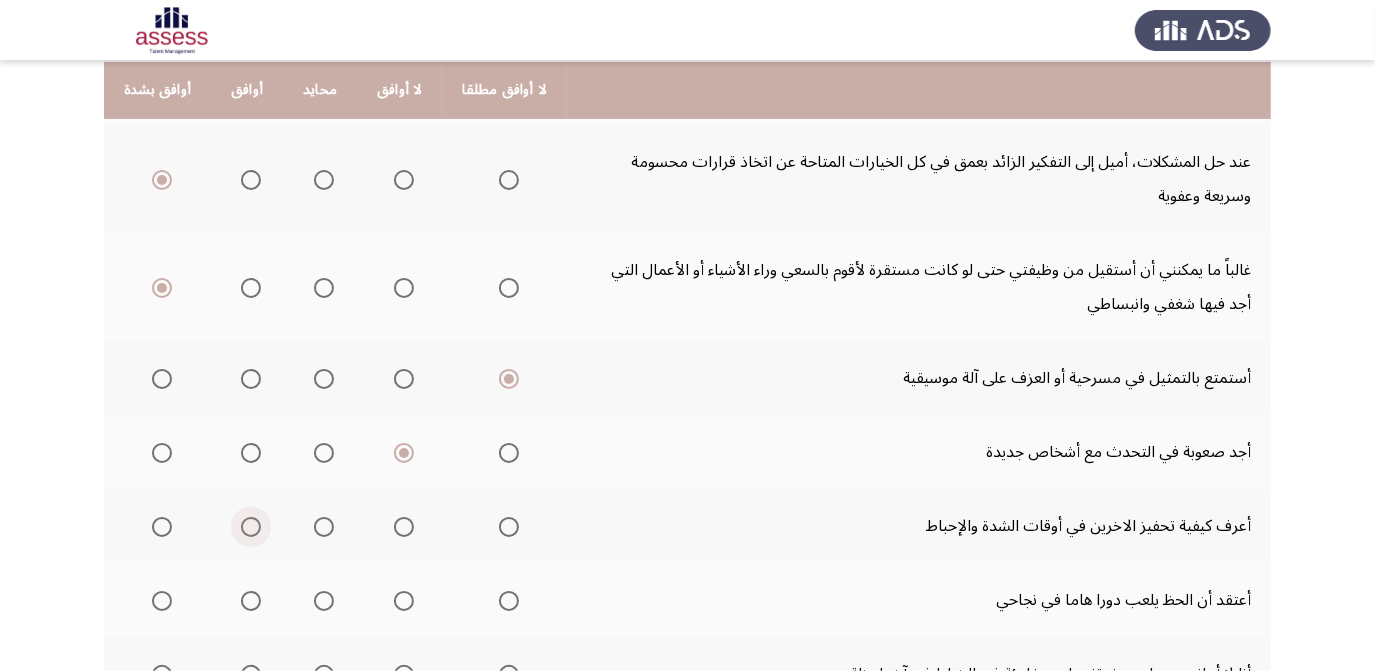 click at bounding box center (251, 527) 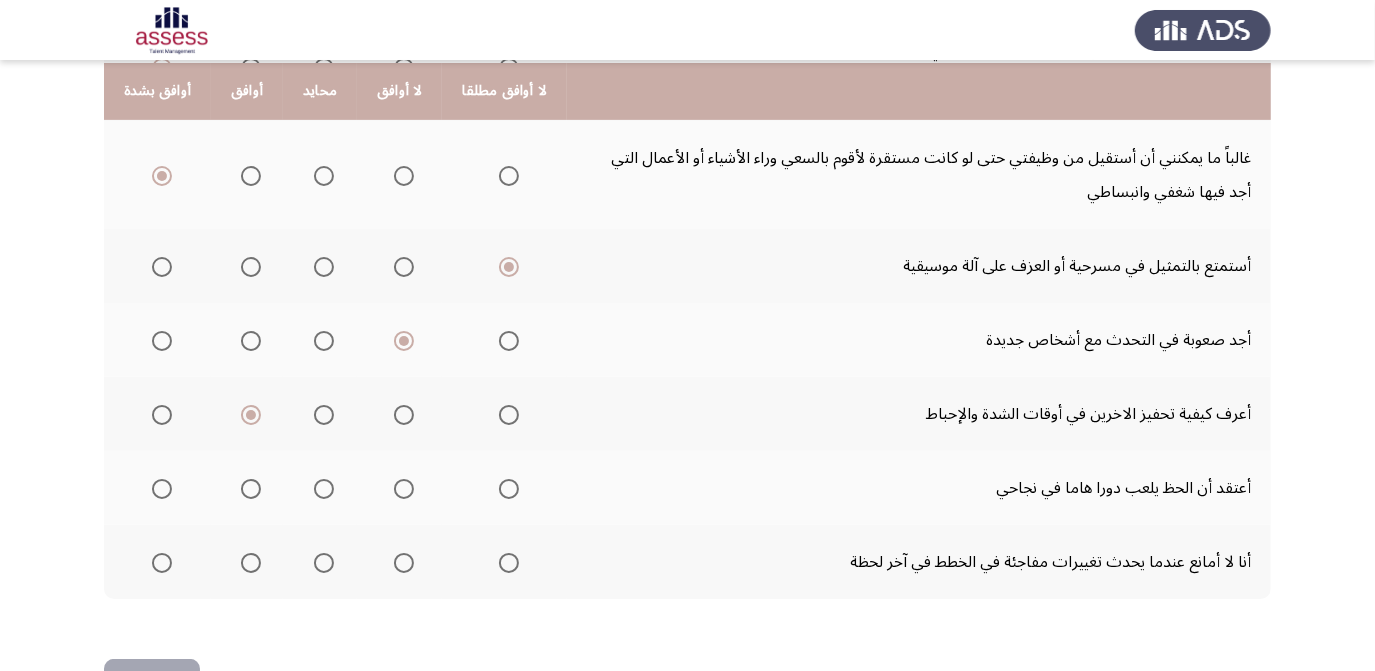 scroll, scrollTop: 466, scrollLeft: 0, axis: vertical 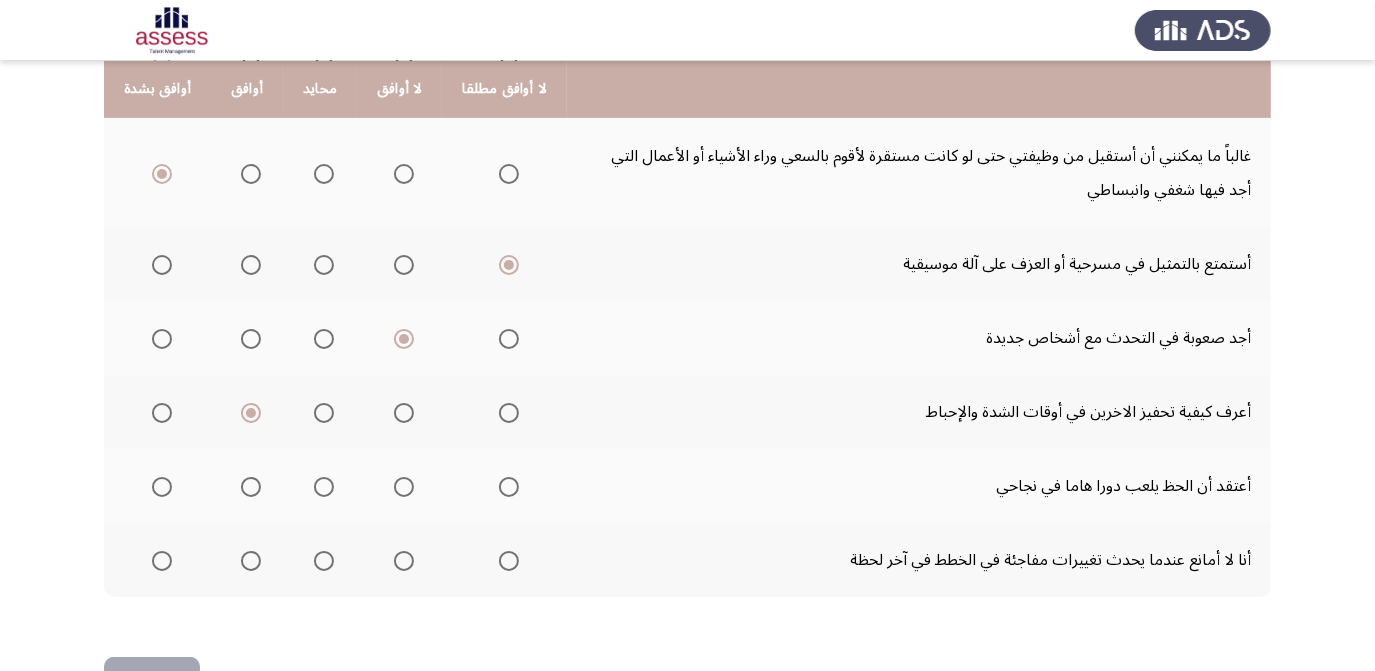 click at bounding box center [324, 487] 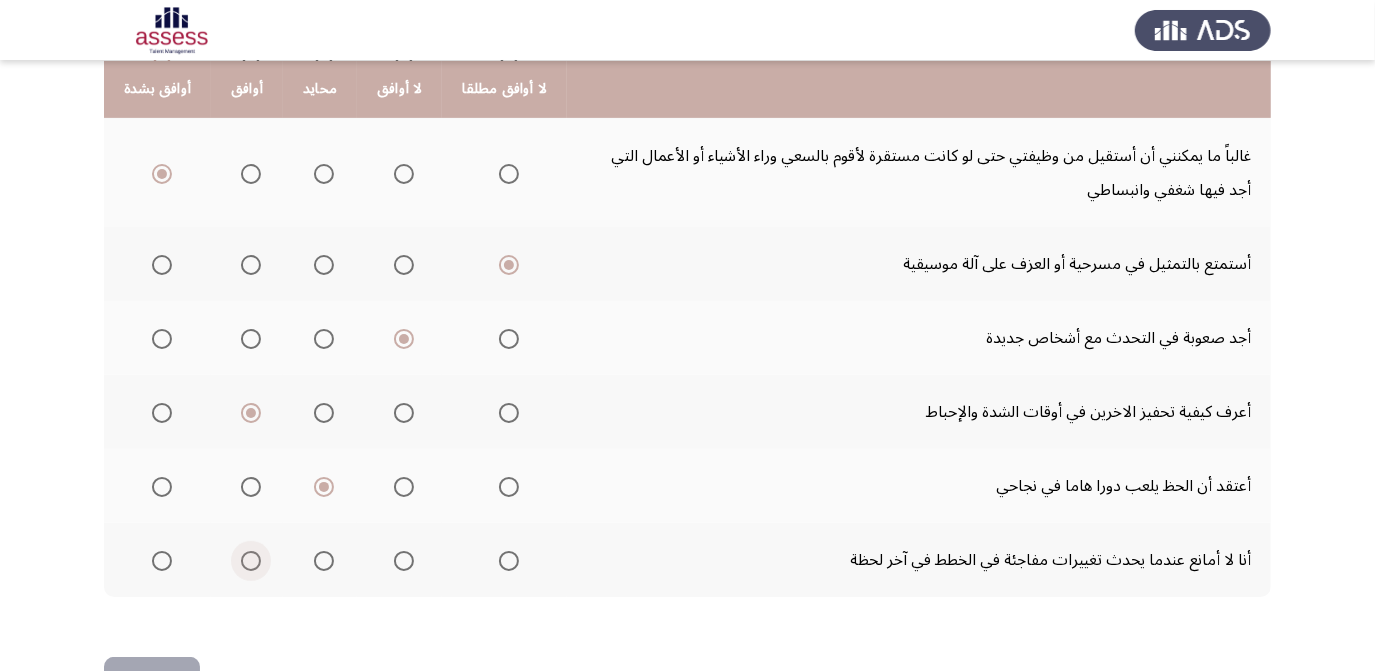 click at bounding box center [251, 561] 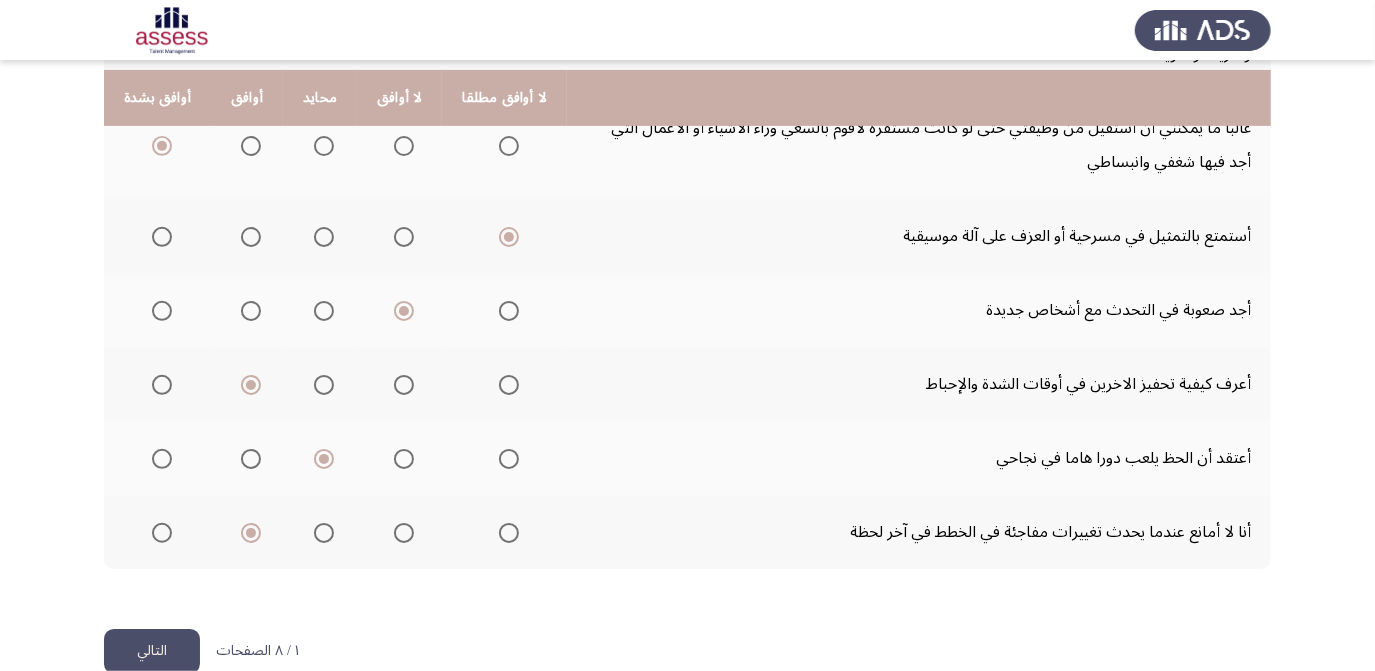 scroll, scrollTop: 525, scrollLeft: 0, axis: vertical 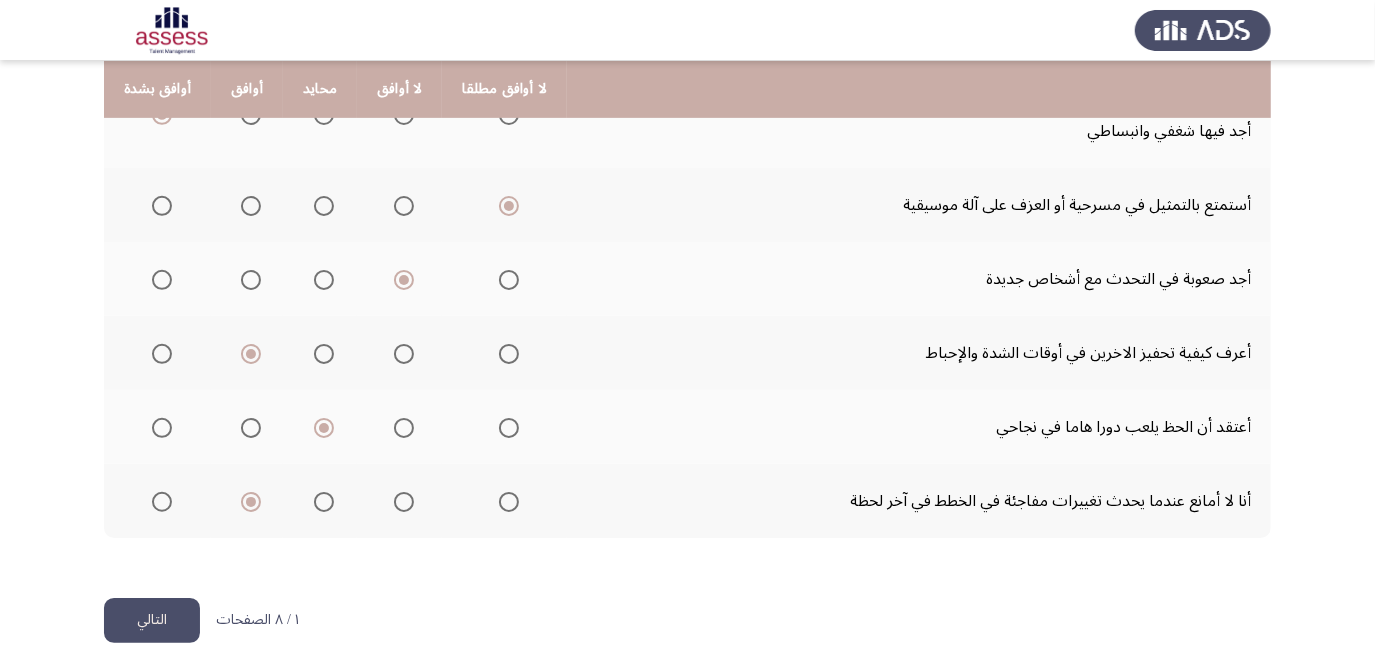 click on "التالي" 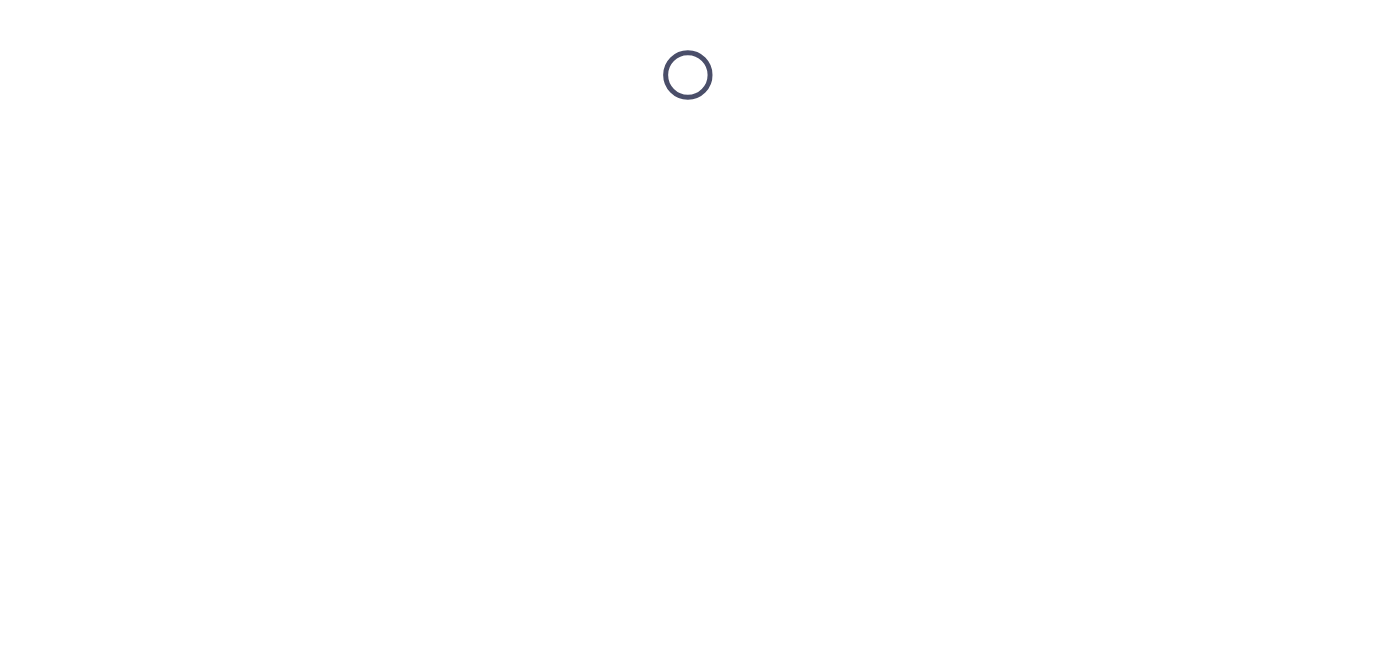 scroll, scrollTop: 0, scrollLeft: 0, axis: both 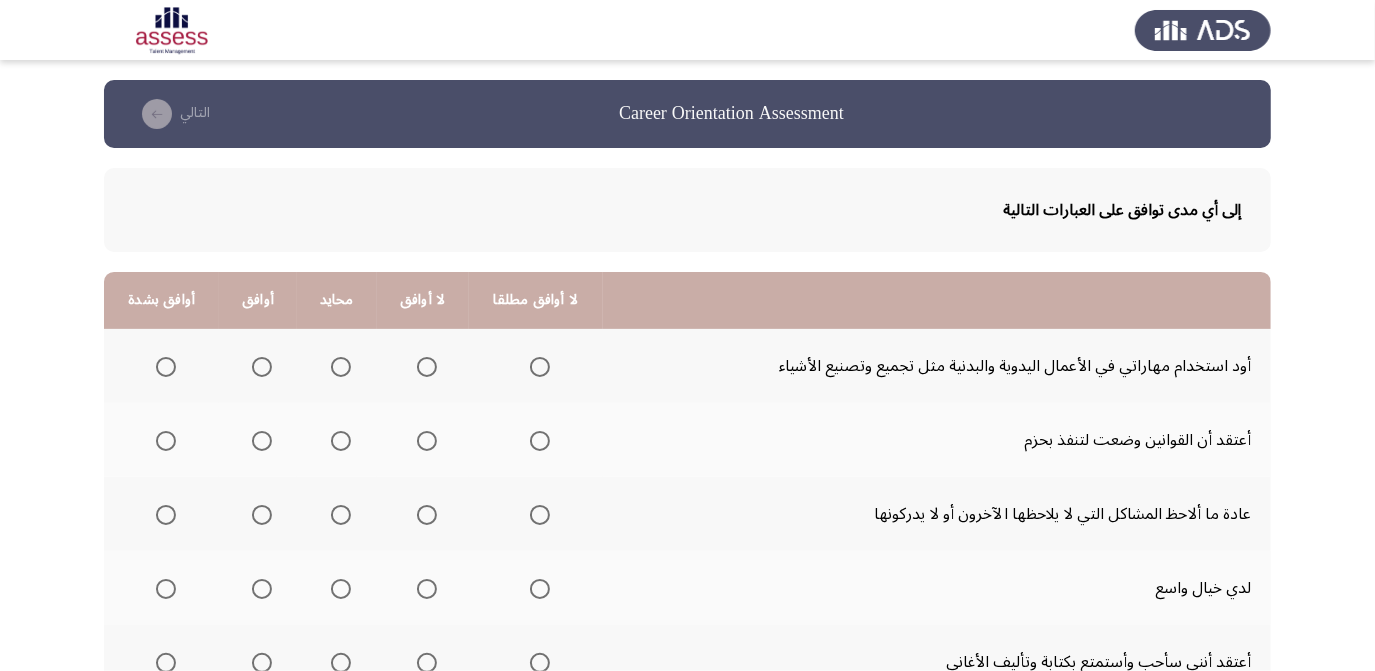 click at bounding box center [341, 367] 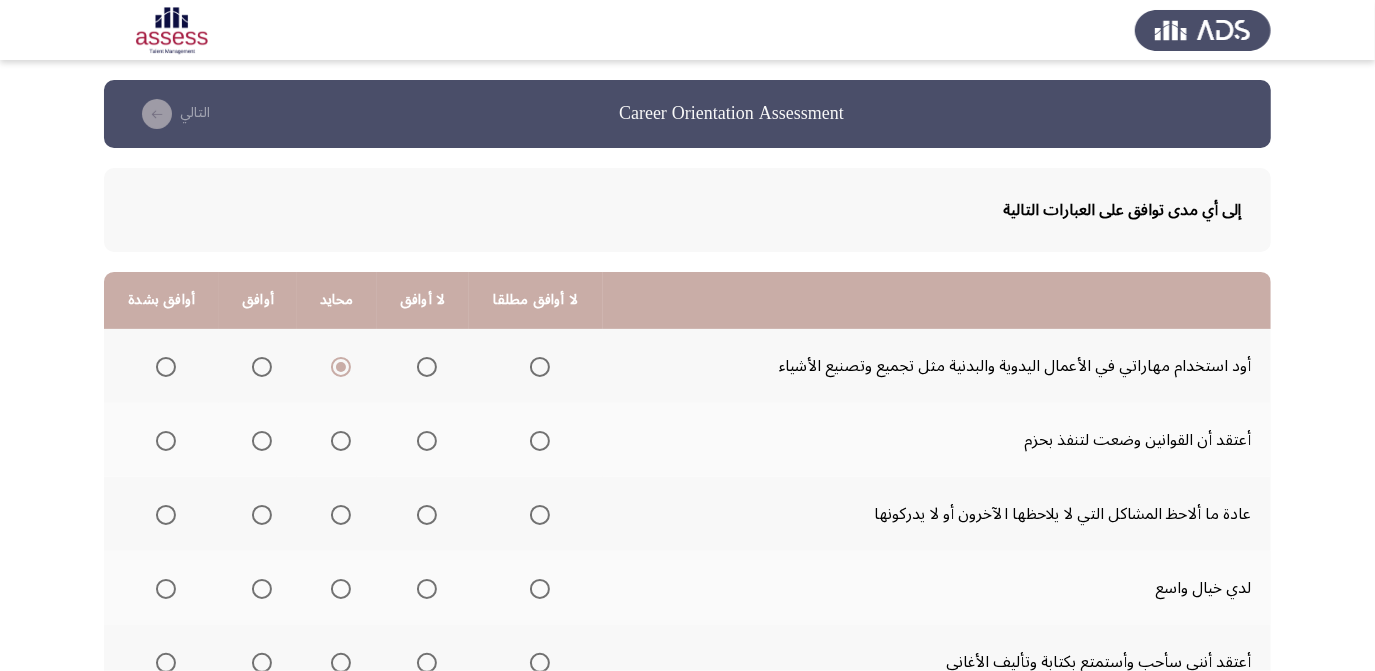 click at bounding box center (427, 441) 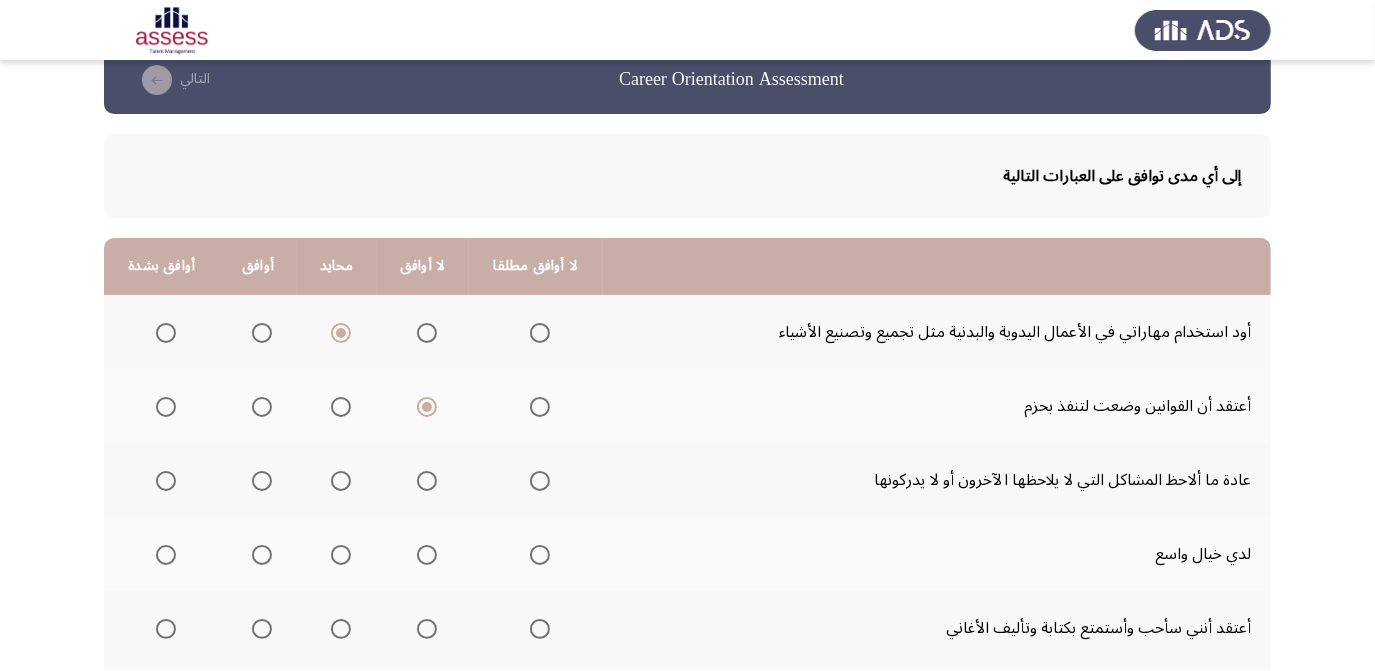 scroll, scrollTop: 55, scrollLeft: 0, axis: vertical 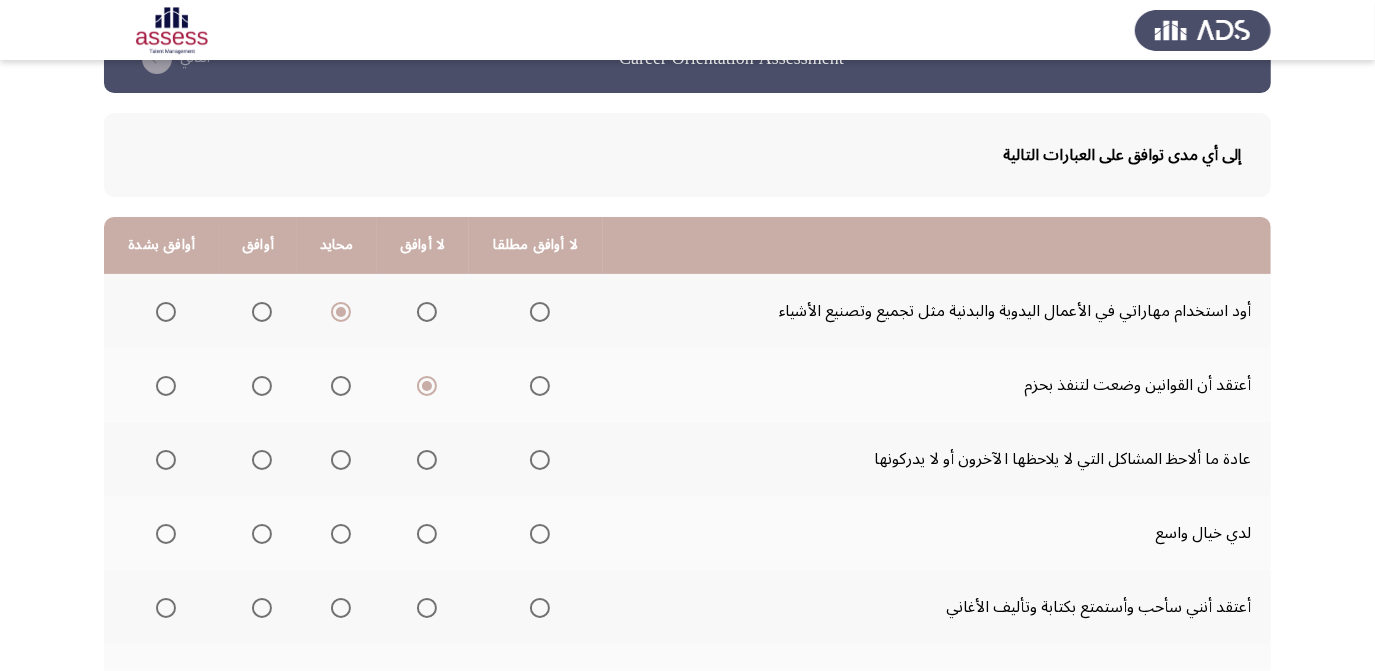 click at bounding box center [262, 460] 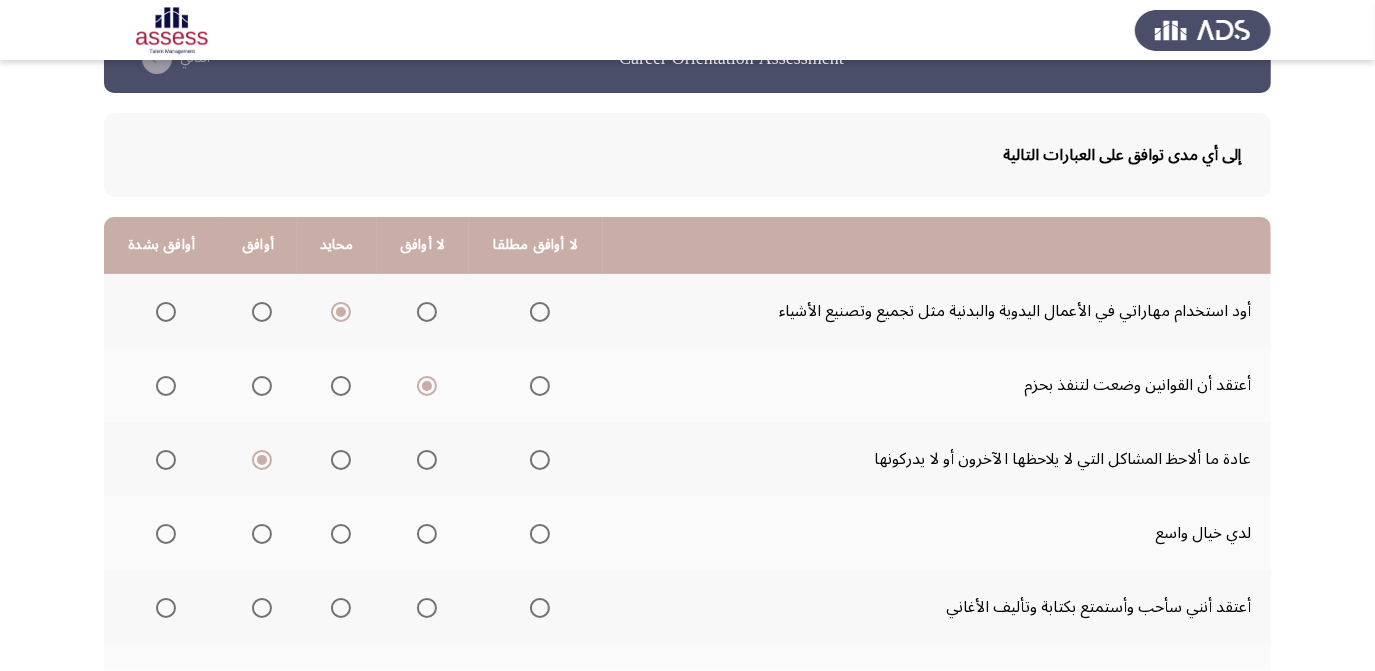 click at bounding box center (166, 534) 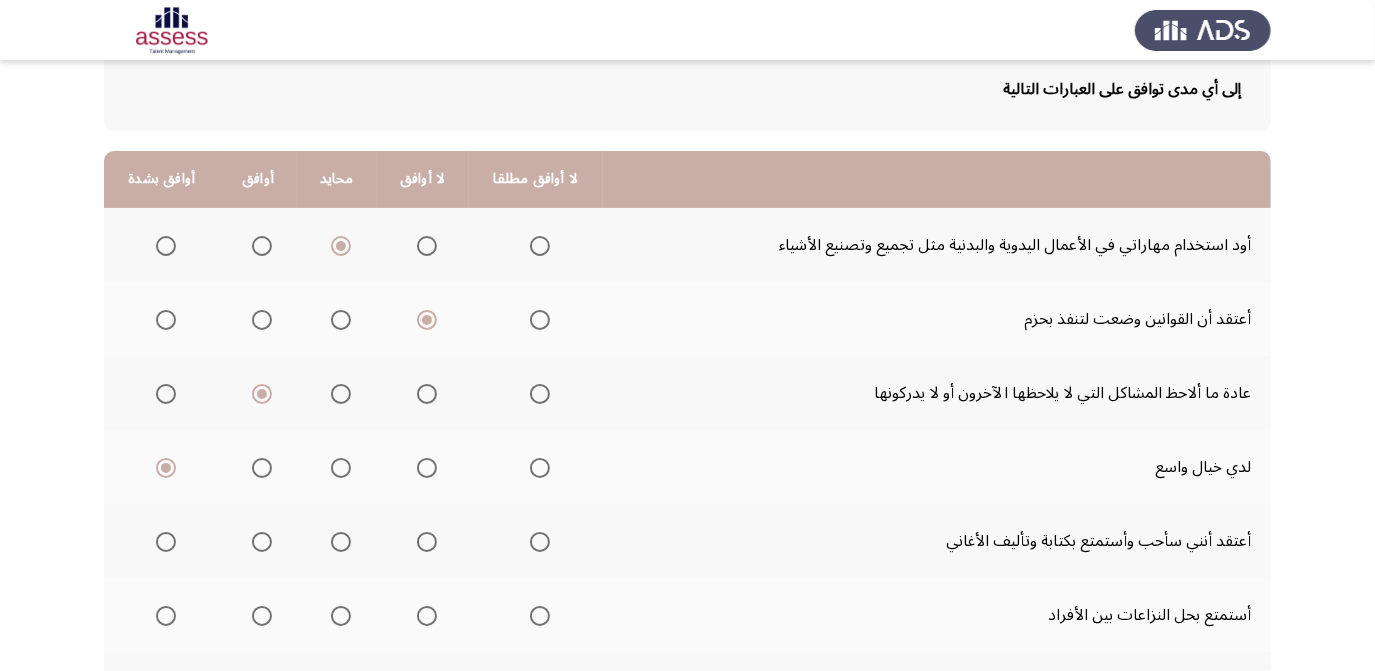 scroll, scrollTop: 146, scrollLeft: 0, axis: vertical 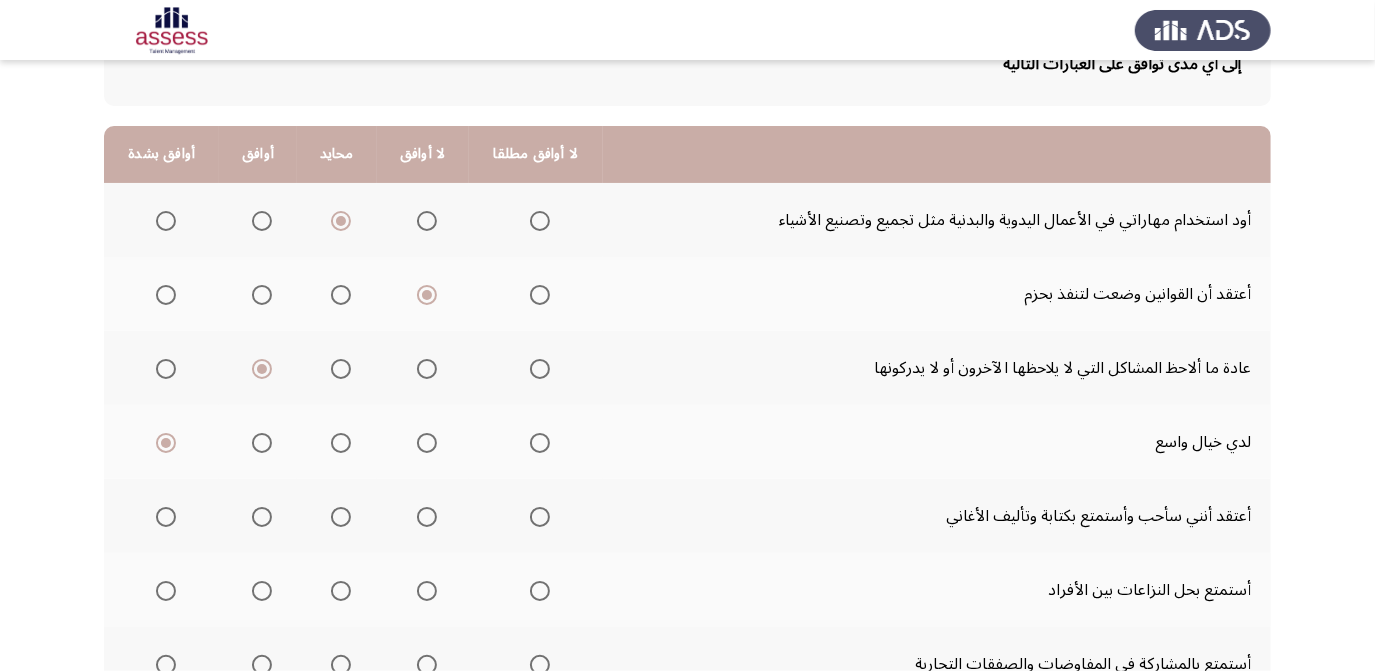 click at bounding box center (540, 517) 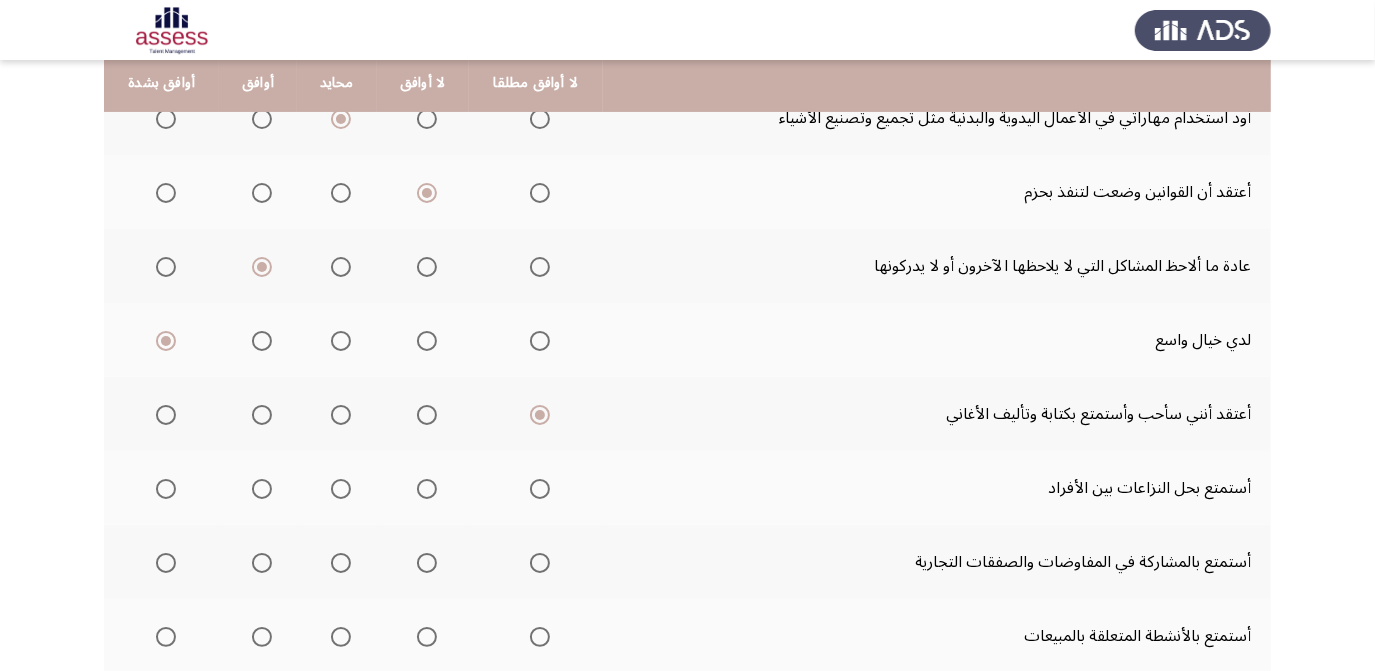scroll, scrollTop: 249, scrollLeft: 0, axis: vertical 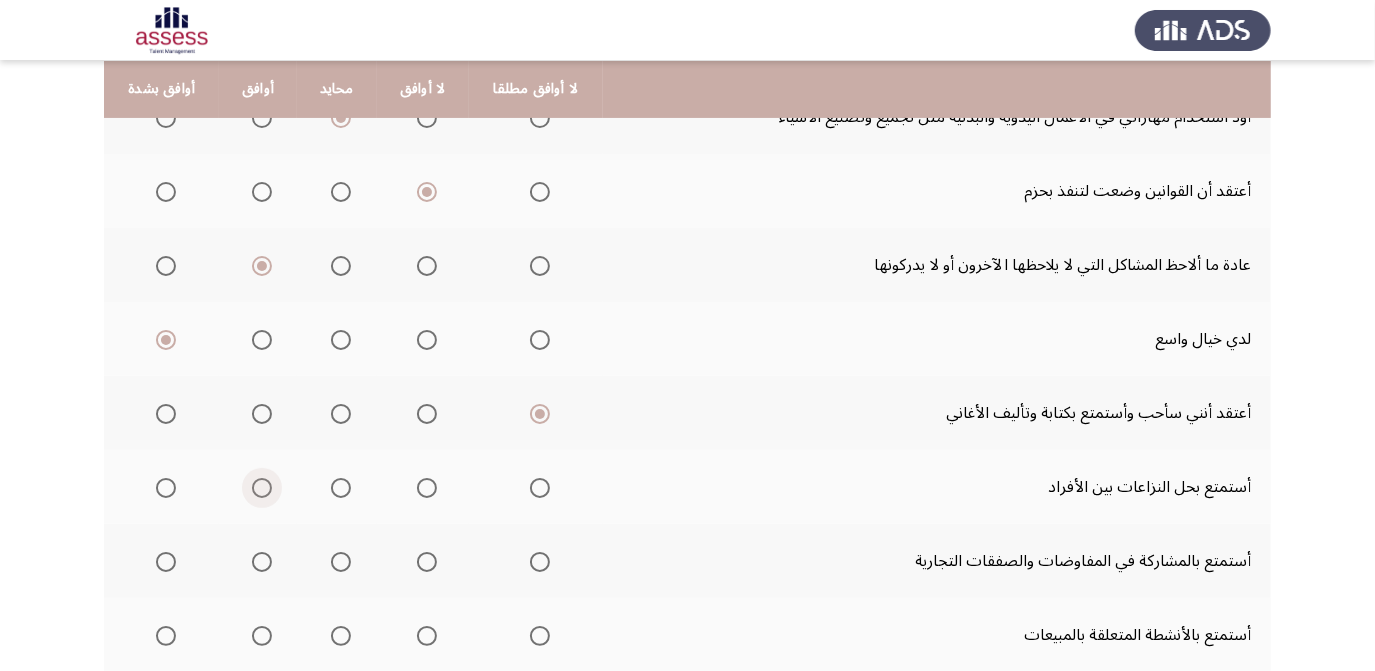 click at bounding box center [262, 488] 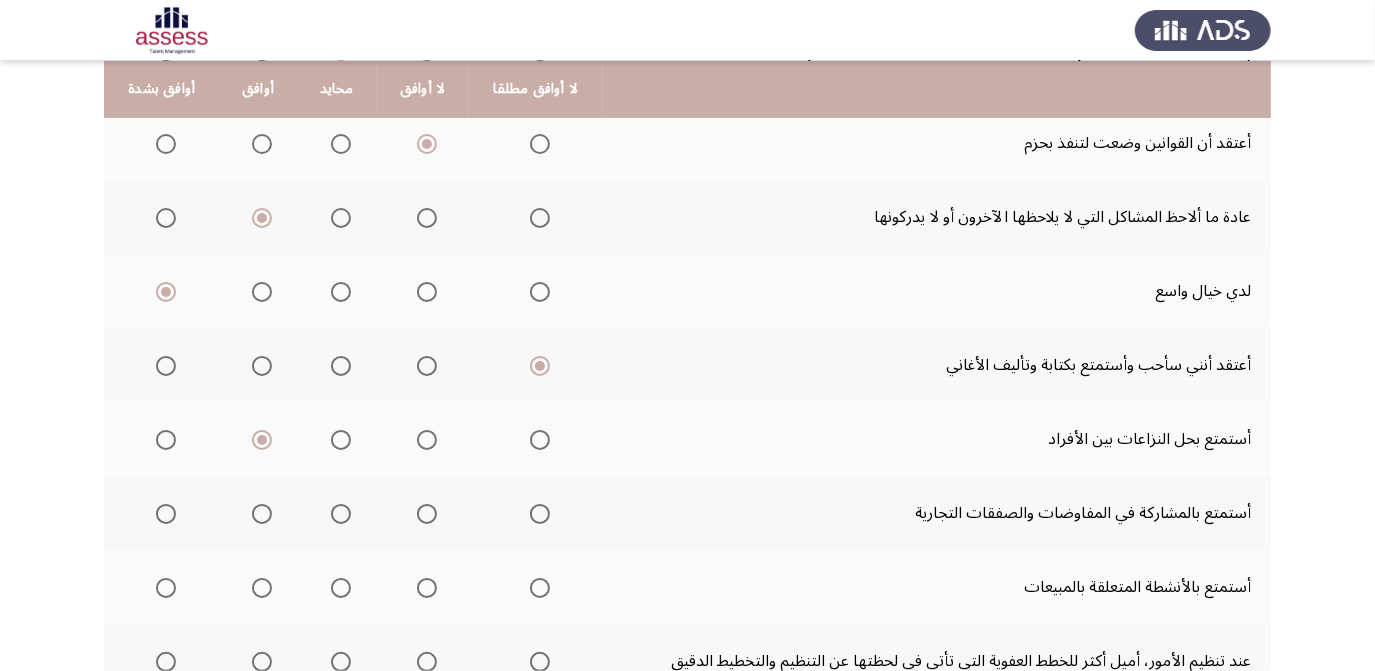 scroll, scrollTop: 304, scrollLeft: 0, axis: vertical 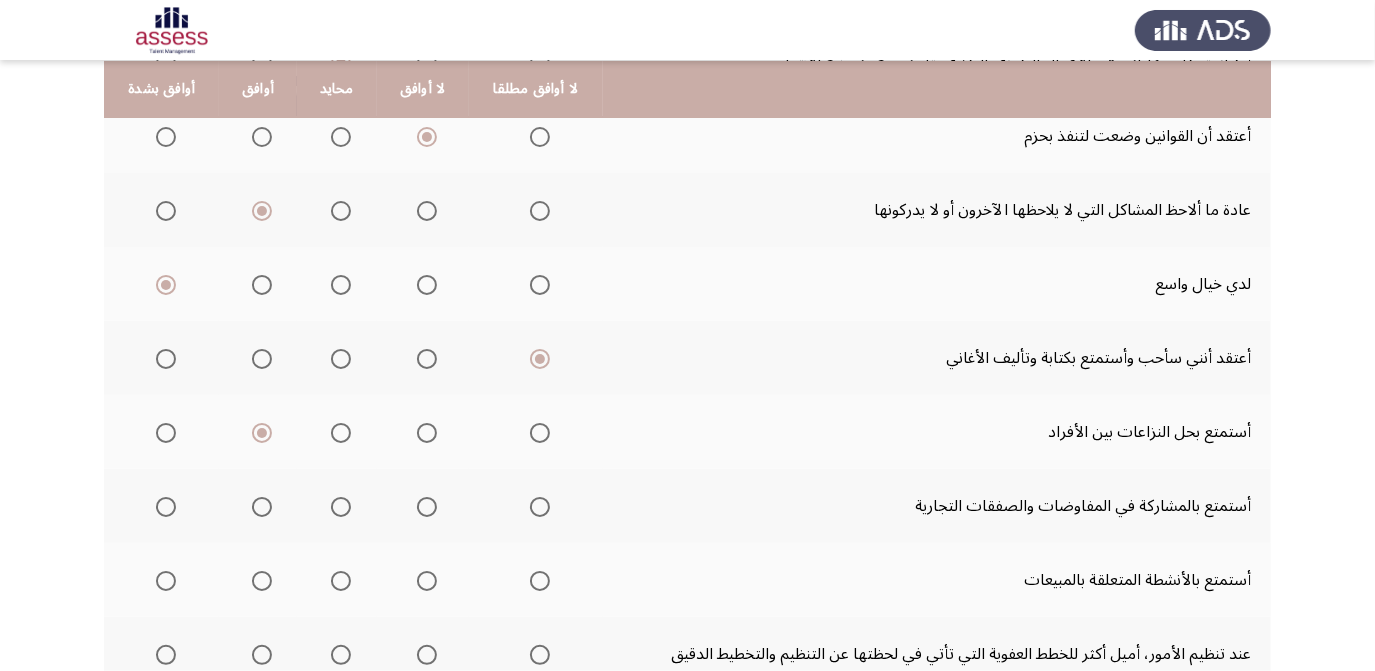 click at bounding box center [166, 507] 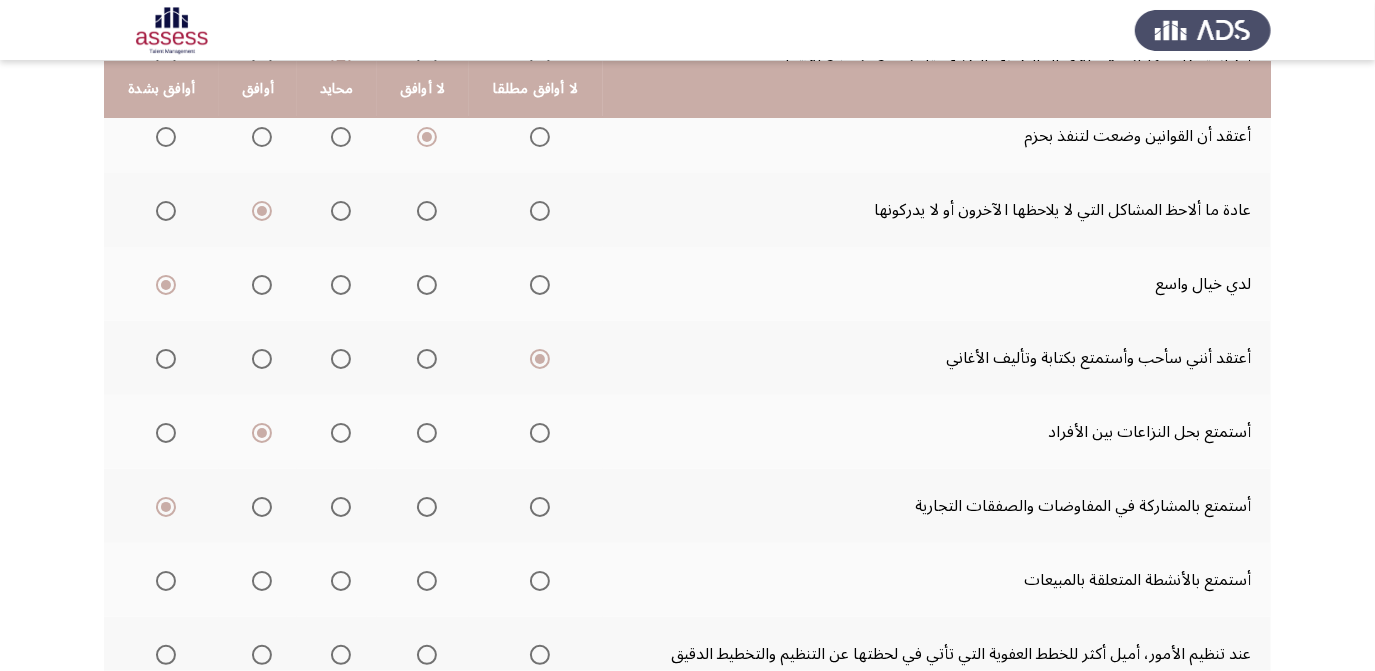 click at bounding box center [341, 581] 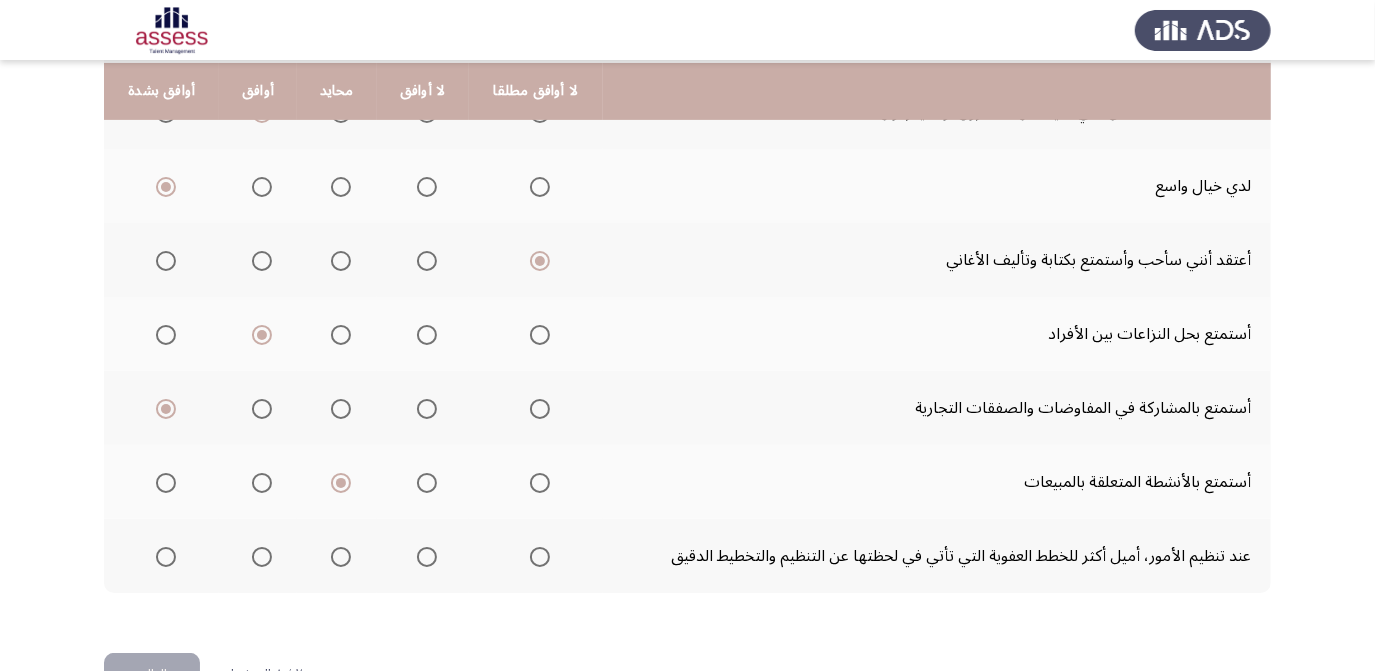 scroll, scrollTop: 403, scrollLeft: 0, axis: vertical 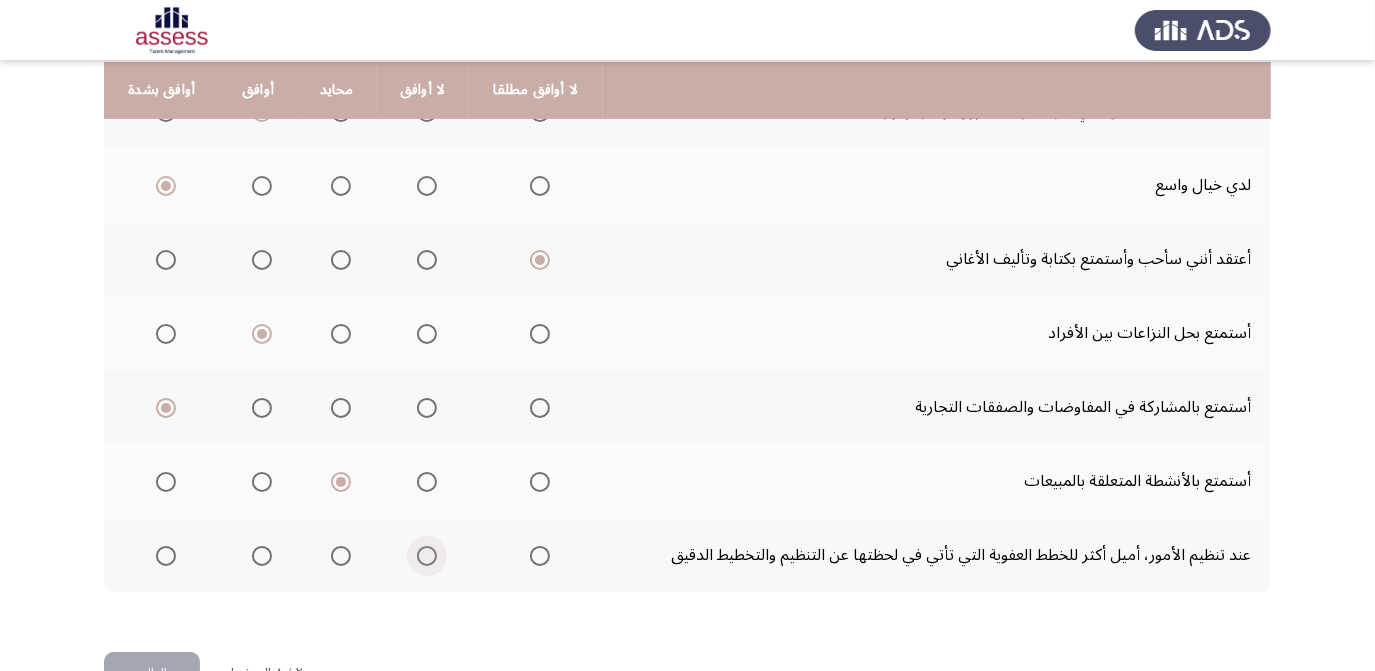 click at bounding box center [427, 556] 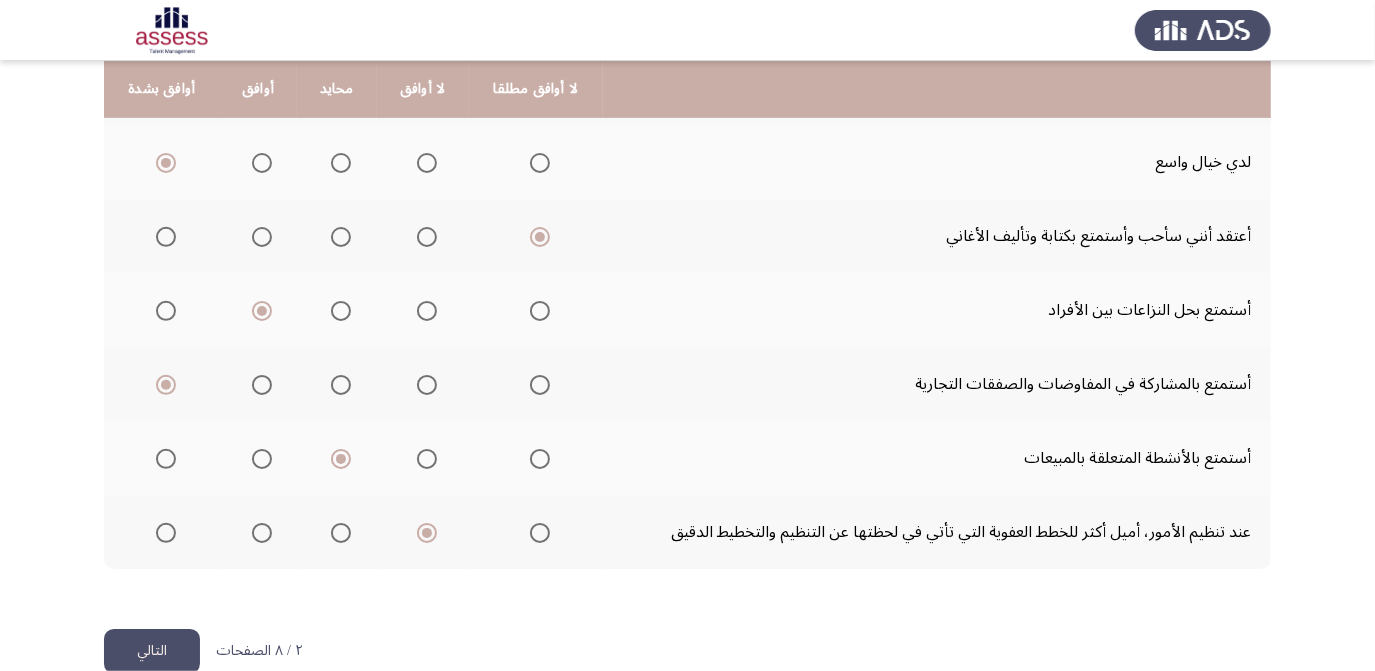 scroll, scrollTop: 458, scrollLeft: 0, axis: vertical 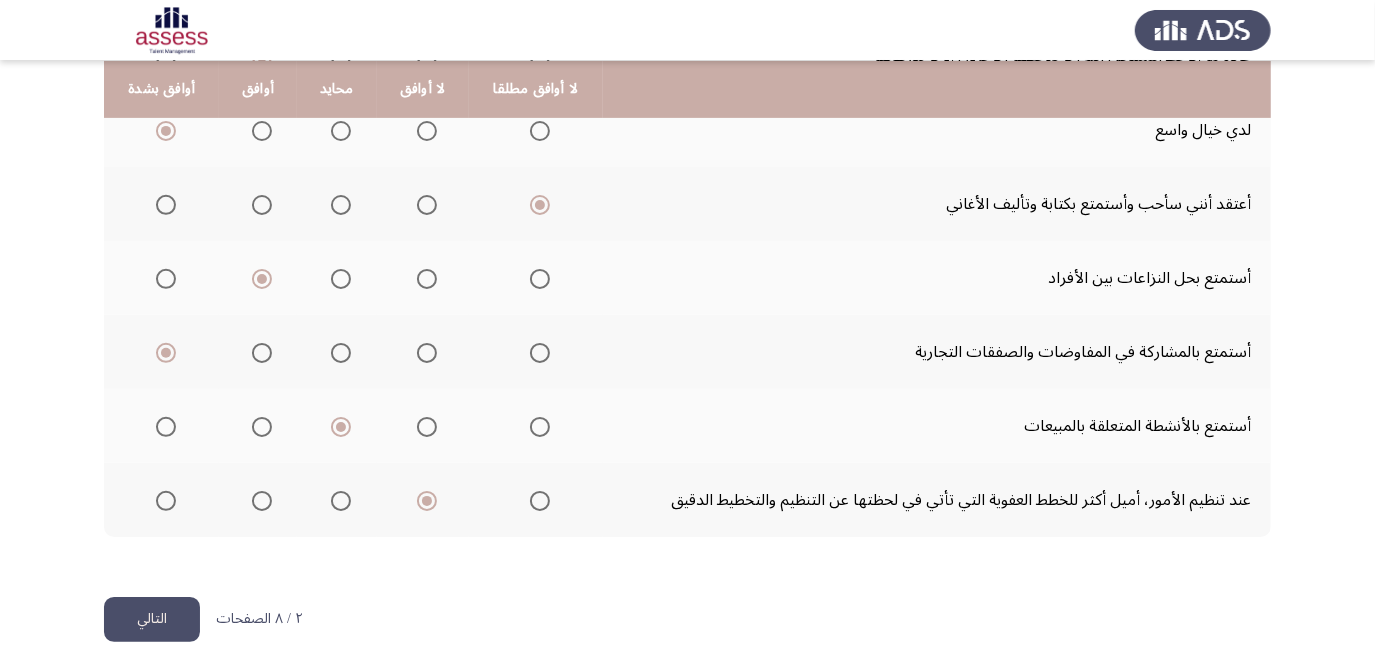 click on "التالي" 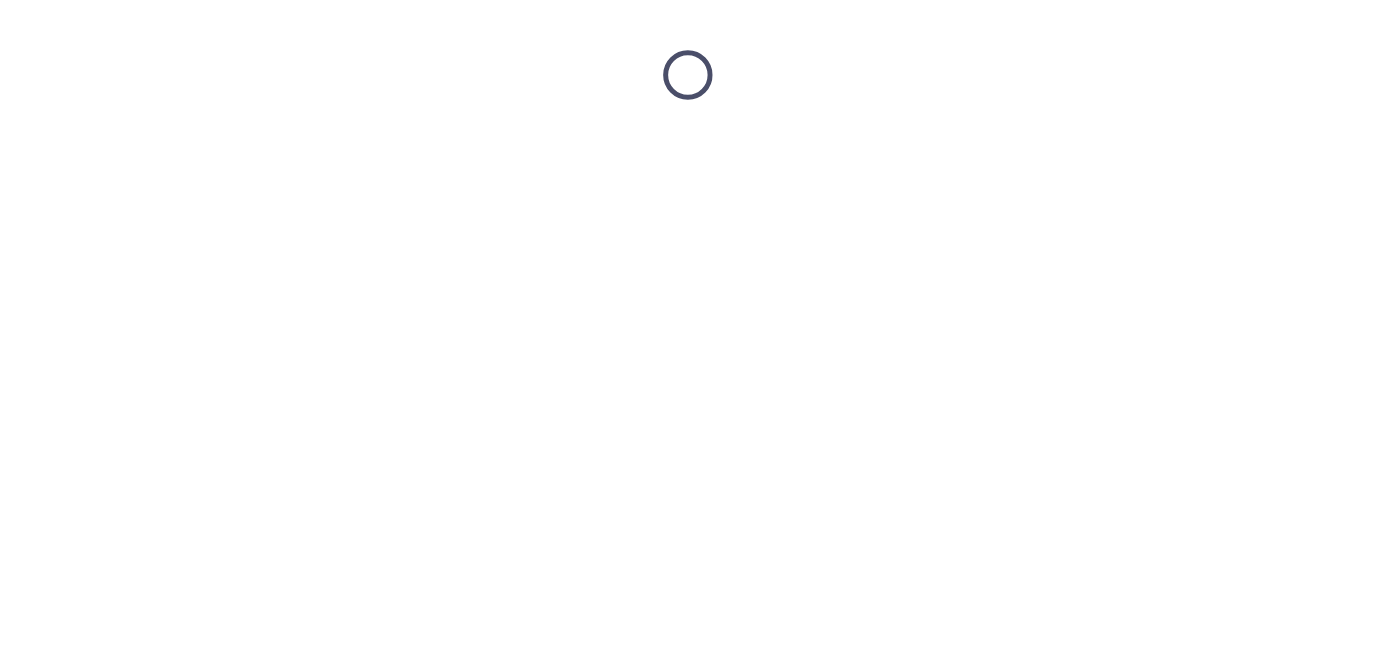 scroll, scrollTop: 0, scrollLeft: 0, axis: both 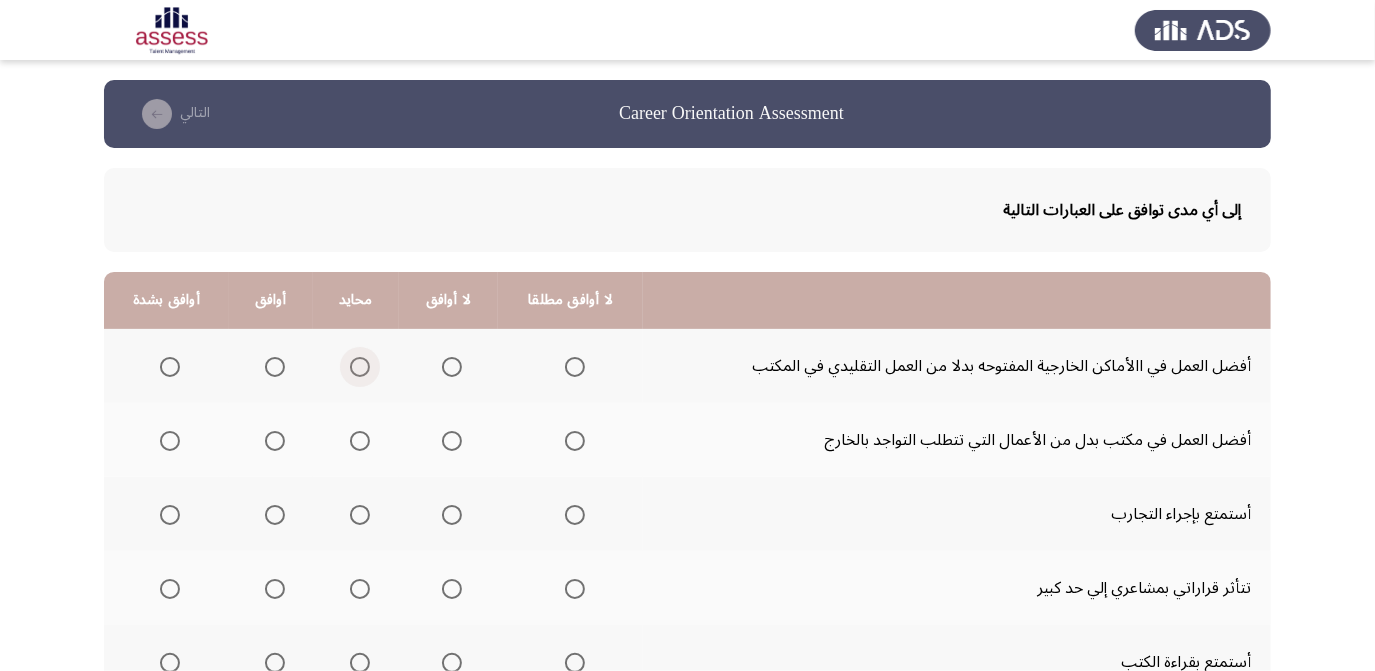 click at bounding box center [360, 367] 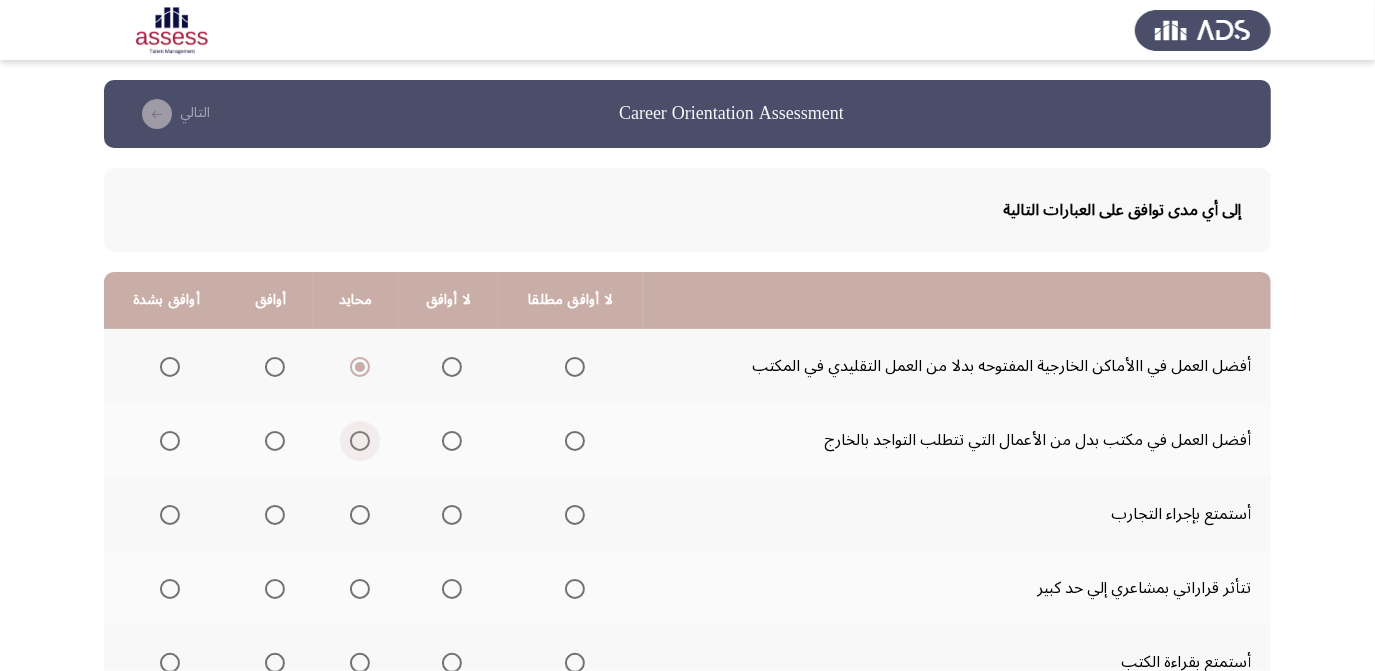 click at bounding box center (360, 441) 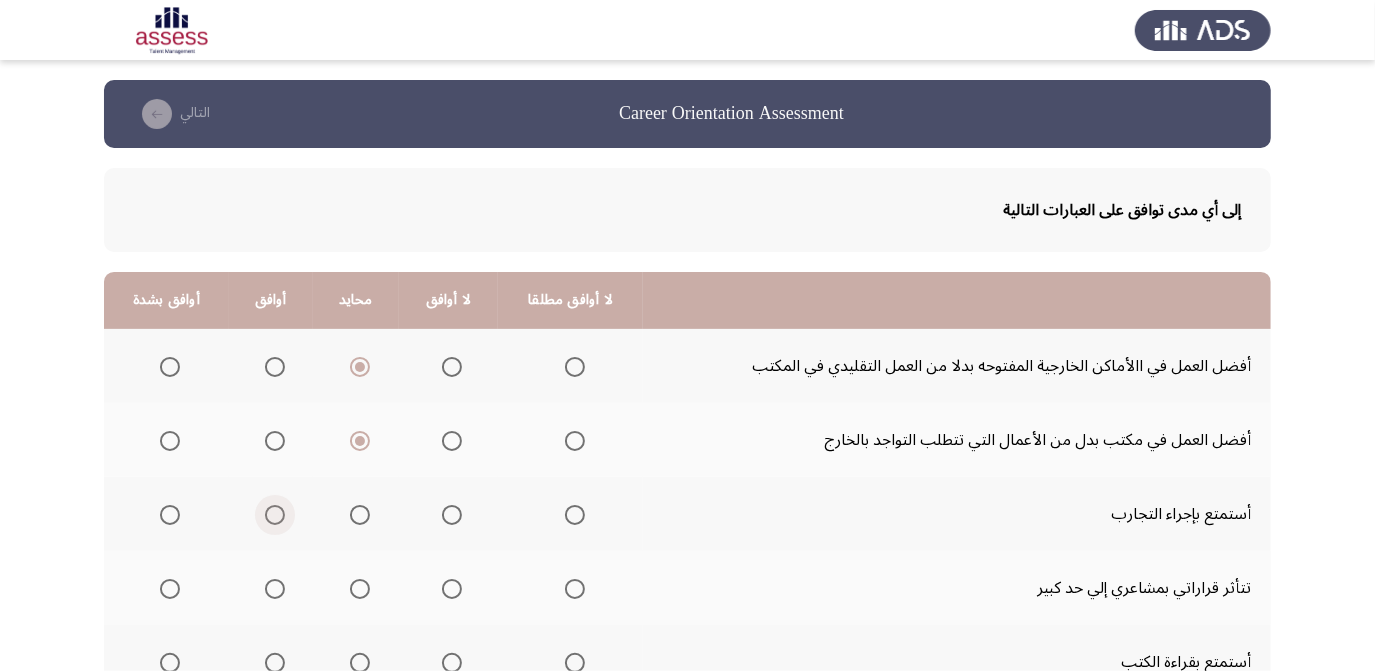 click at bounding box center (275, 515) 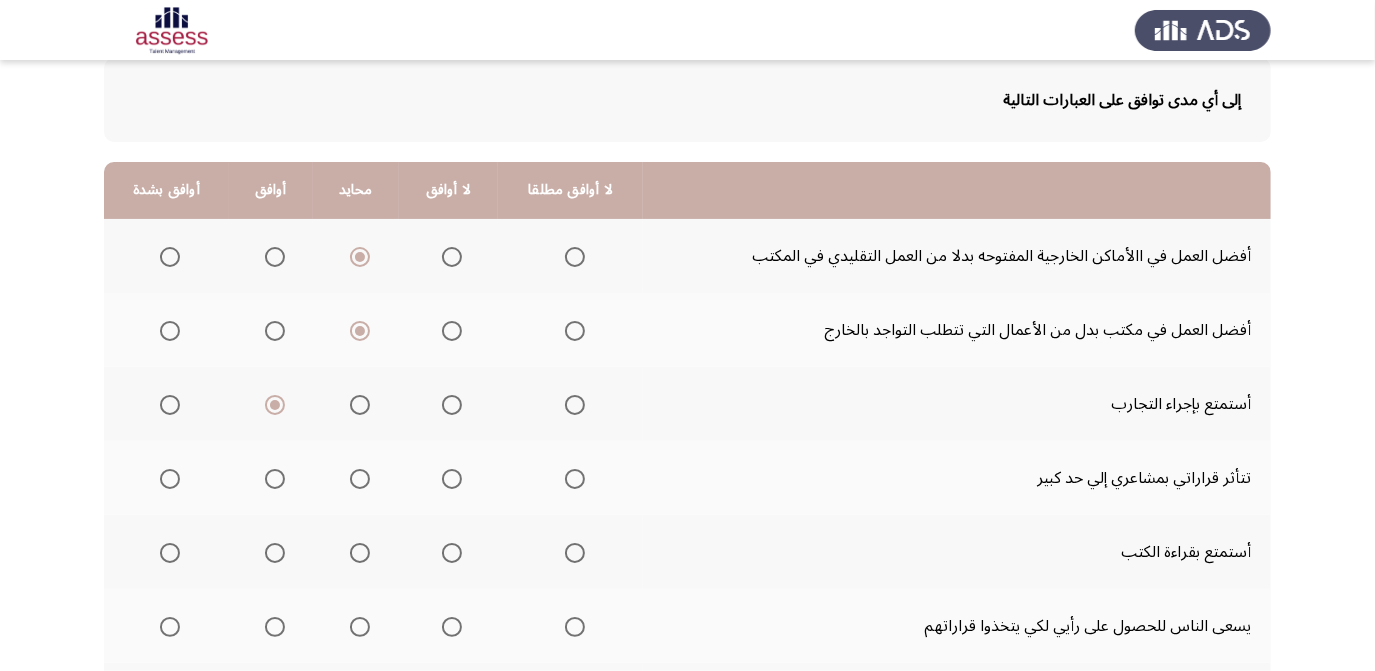 scroll, scrollTop: 112, scrollLeft: 0, axis: vertical 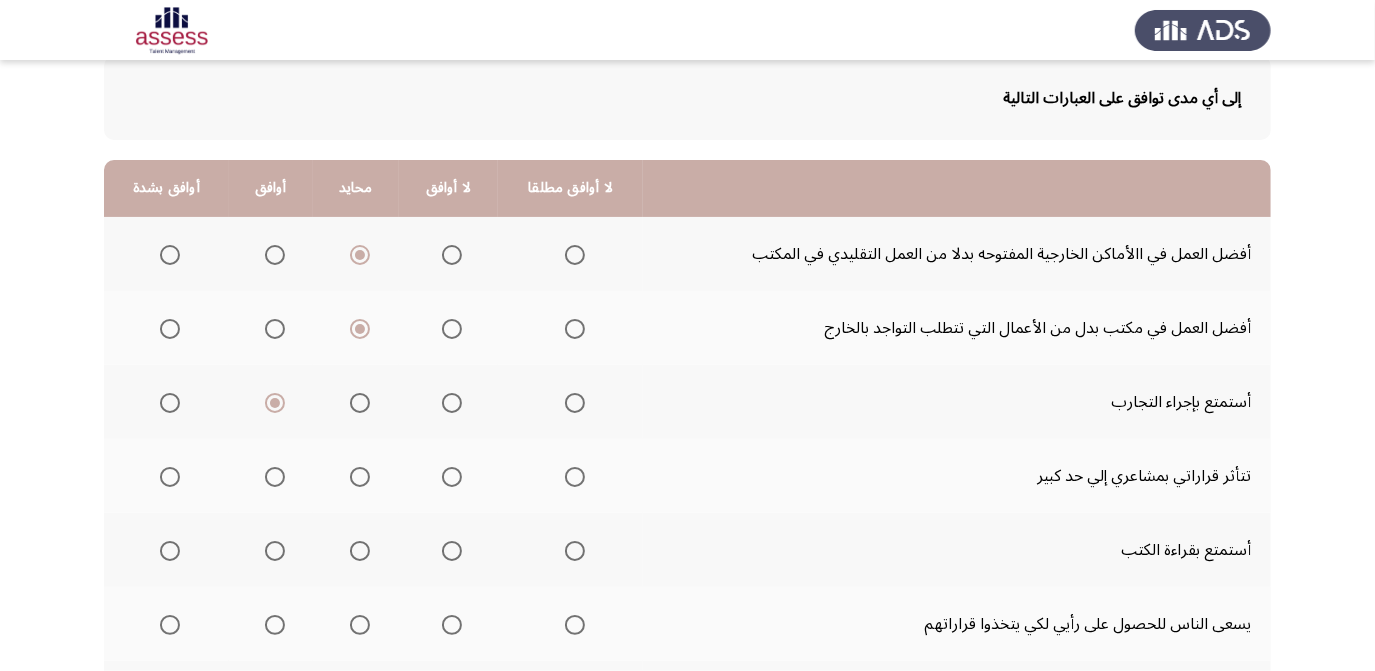 click at bounding box center (452, 477) 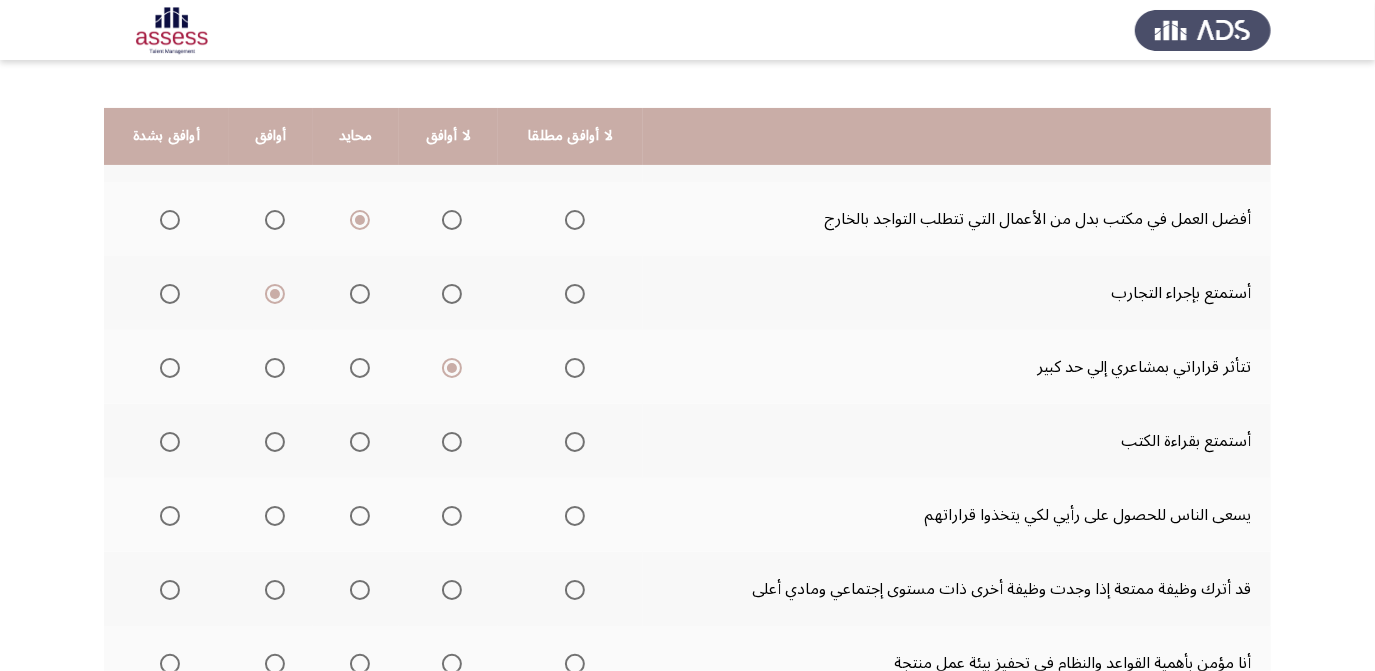 scroll, scrollTop: 270, scrollLeft: 0, axis: vertical 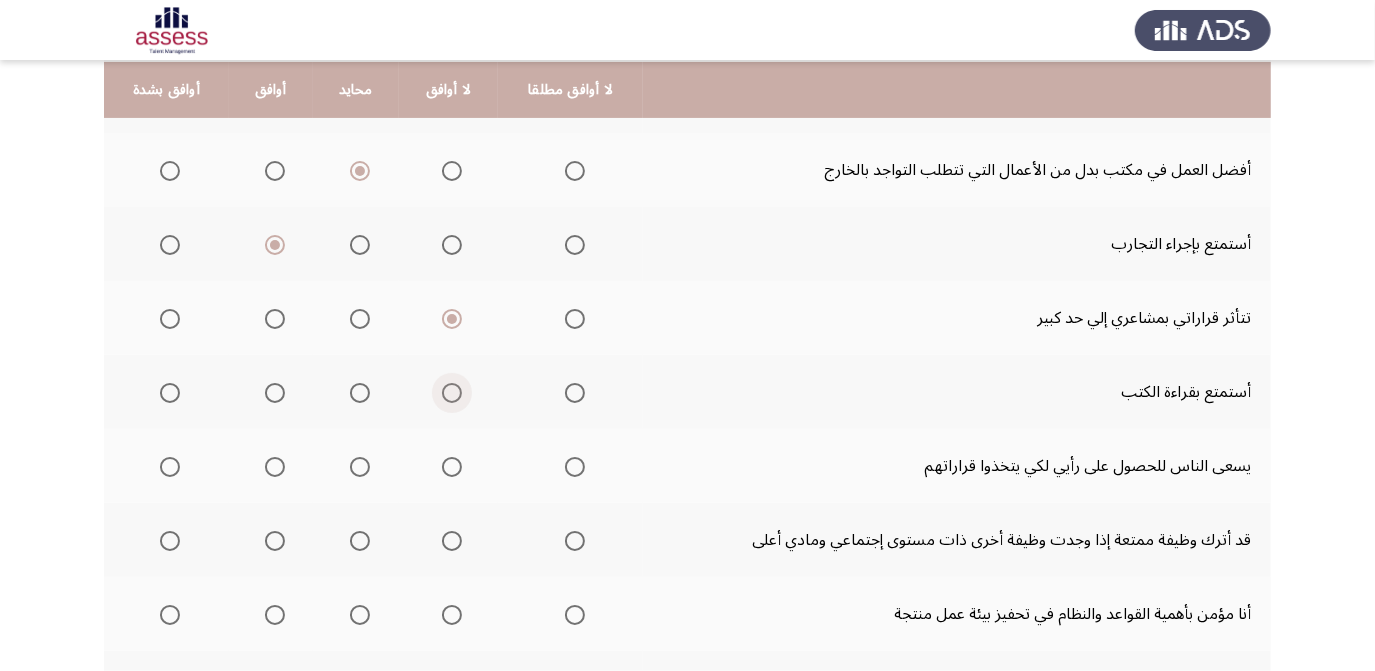 click at bounding box center (452, 393) 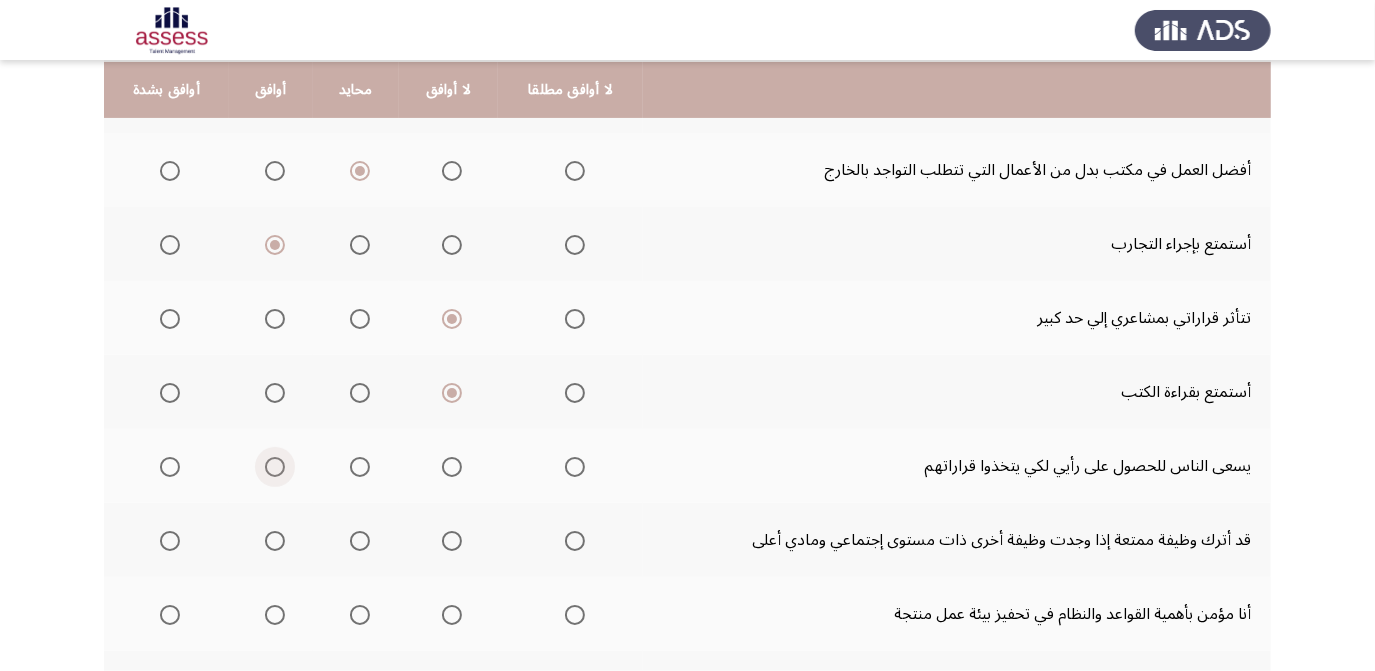 click at bounding box center (275, 467) 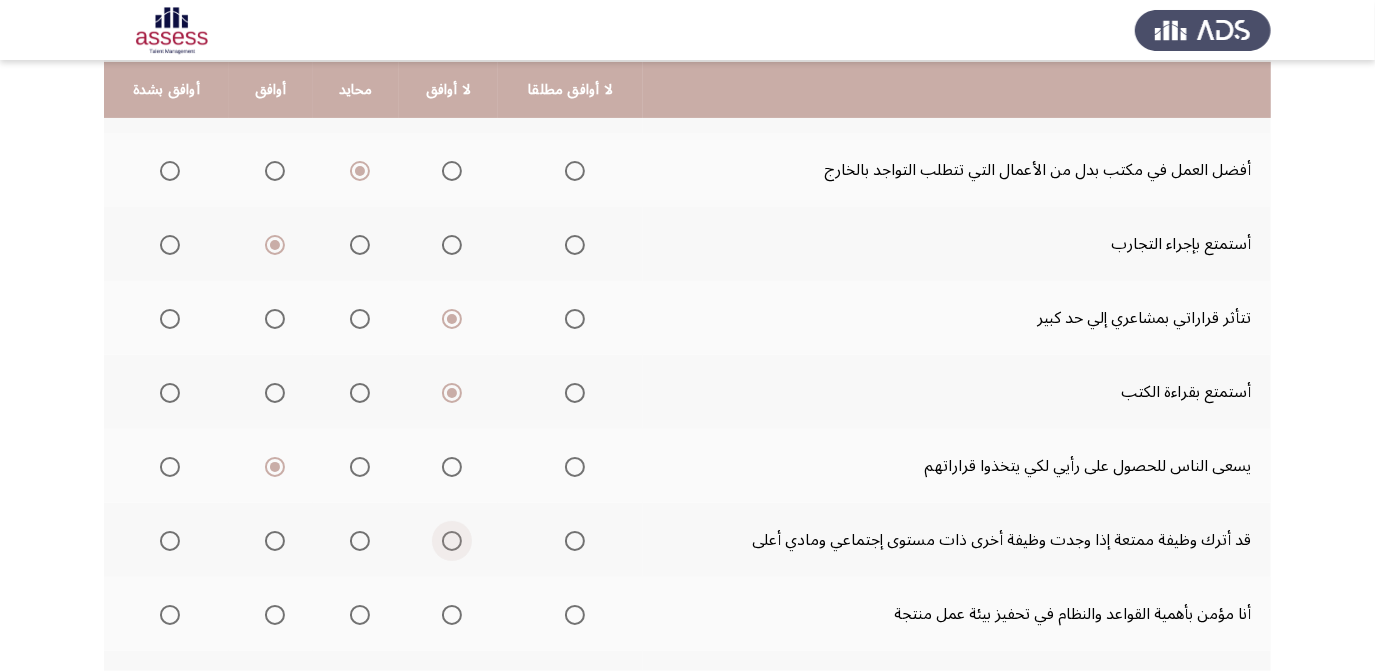 click at bounding box center (452, 541) 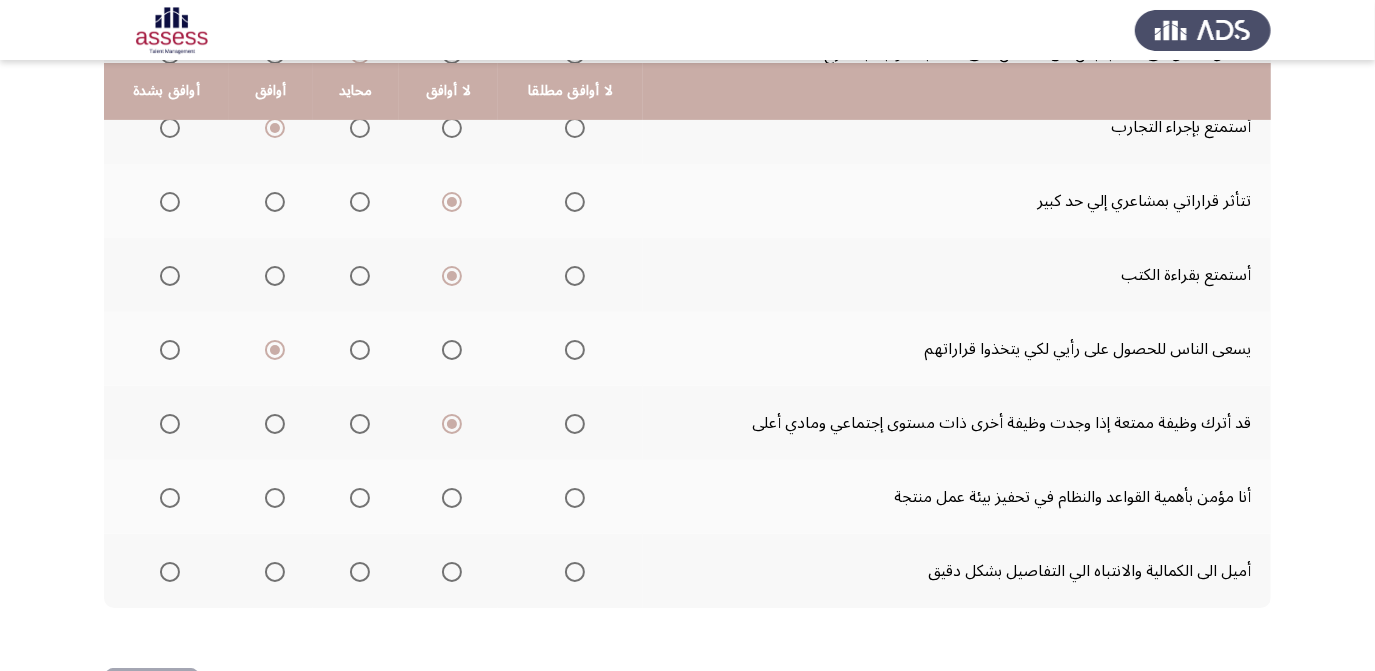 scroll, scrollTop: 389, scrollLeft: 0, axis: vertical 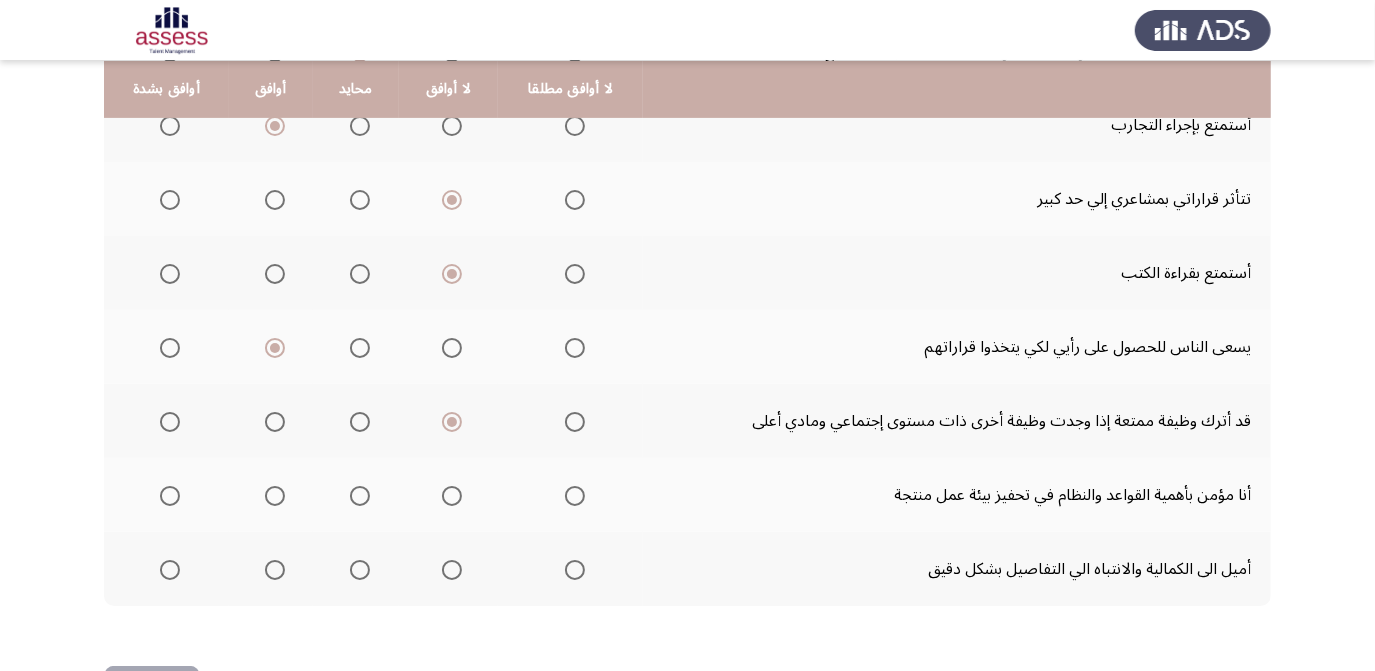click at bounding box center [170, 496] 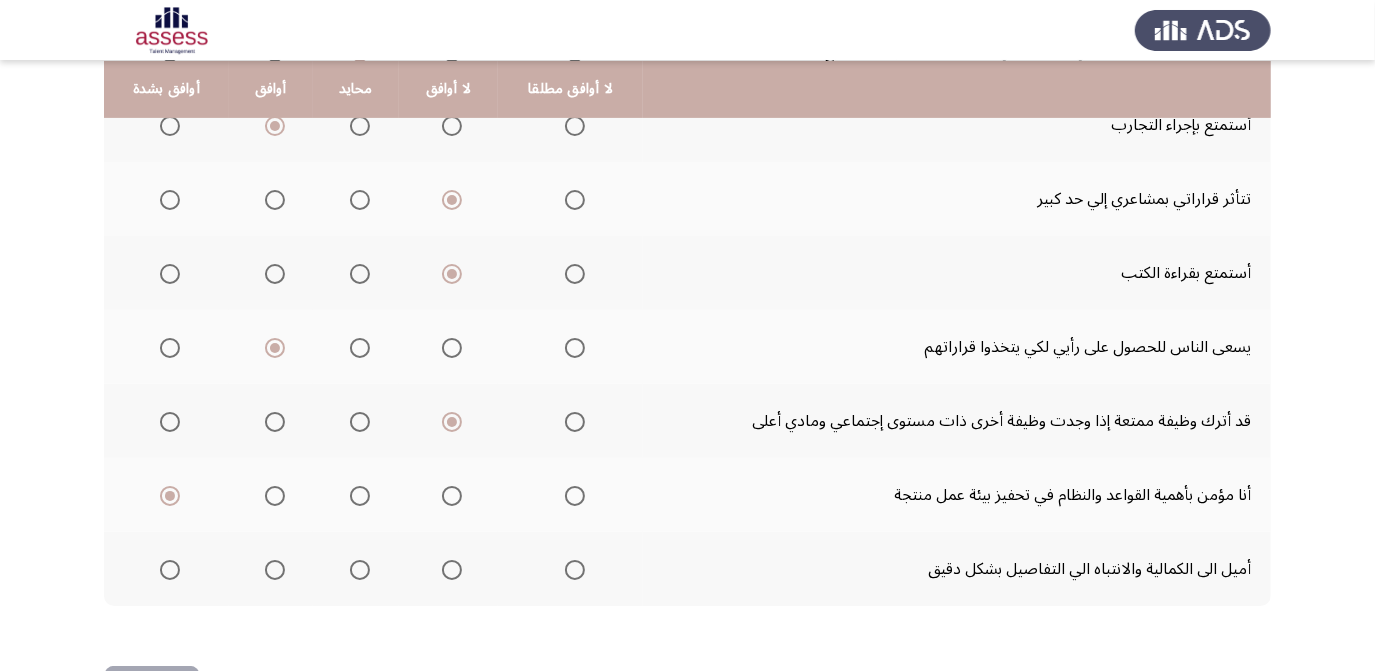 click on "أميل الى الكمالية والانتباه الي التفاصيل بشكل دقيق" 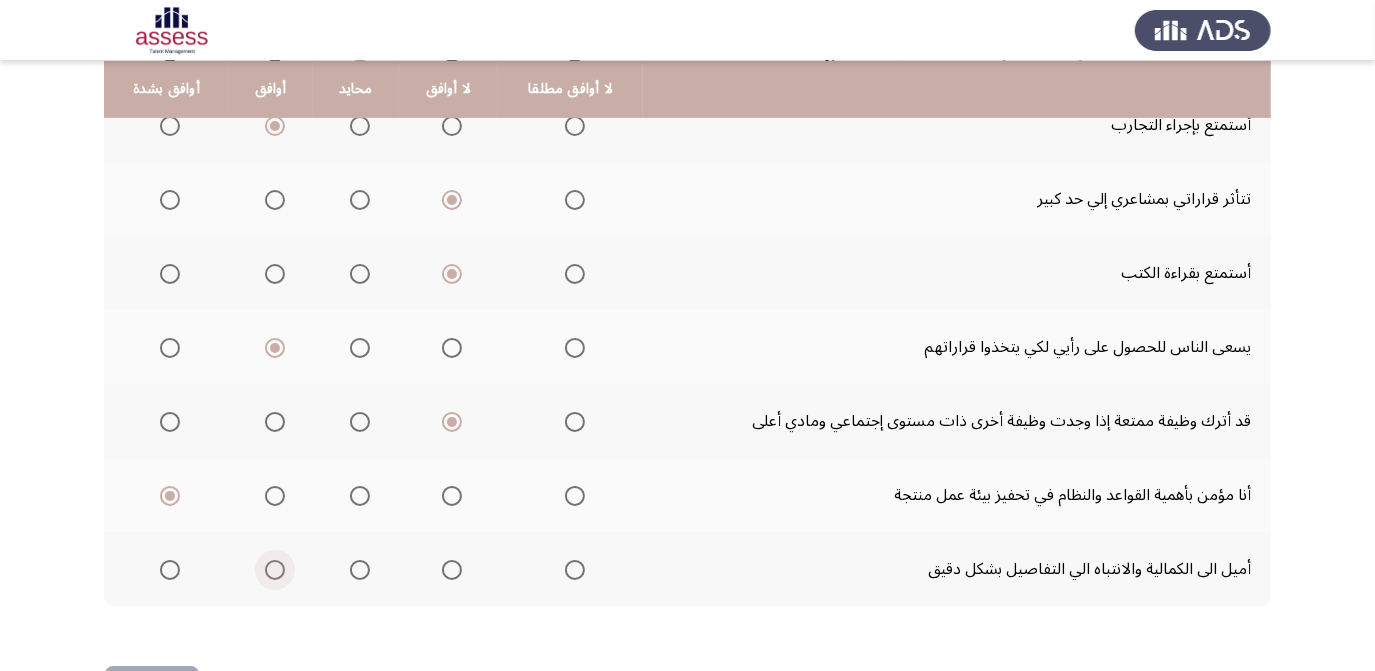 click at bounding box center [275, 570] 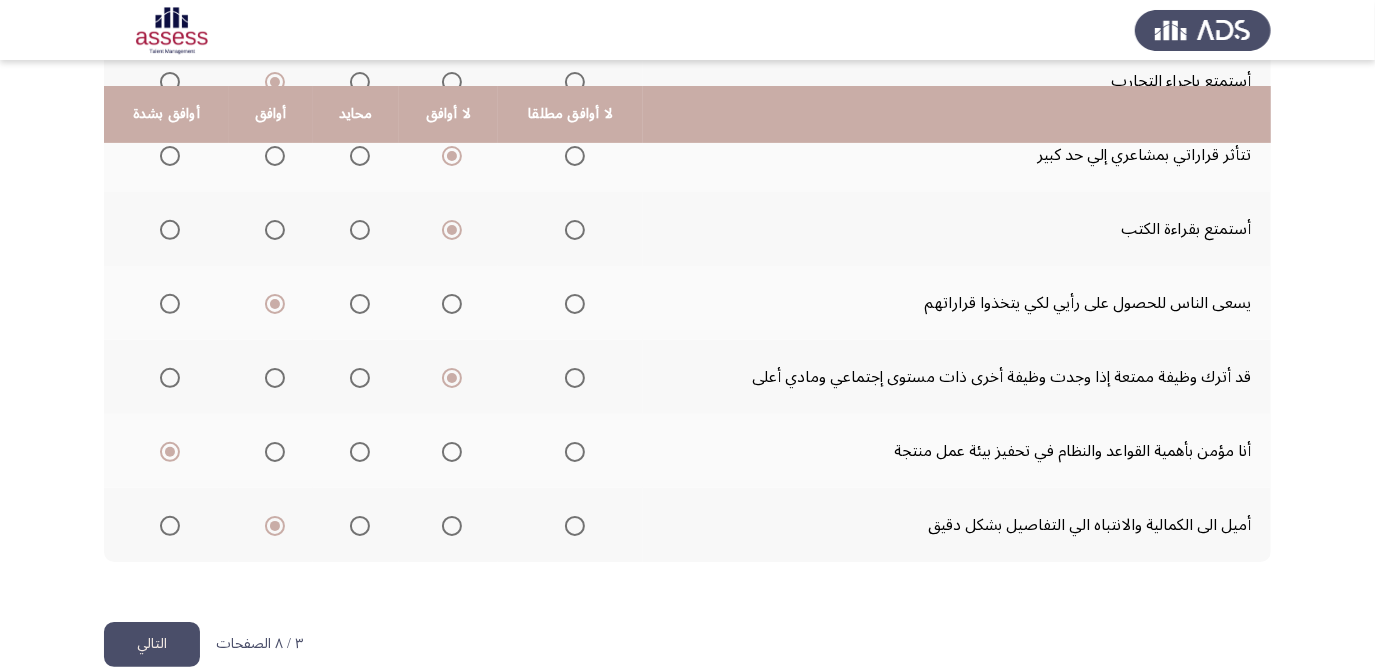scroll, scrollTop: 458, scrollLeft: 0, axis: vertical 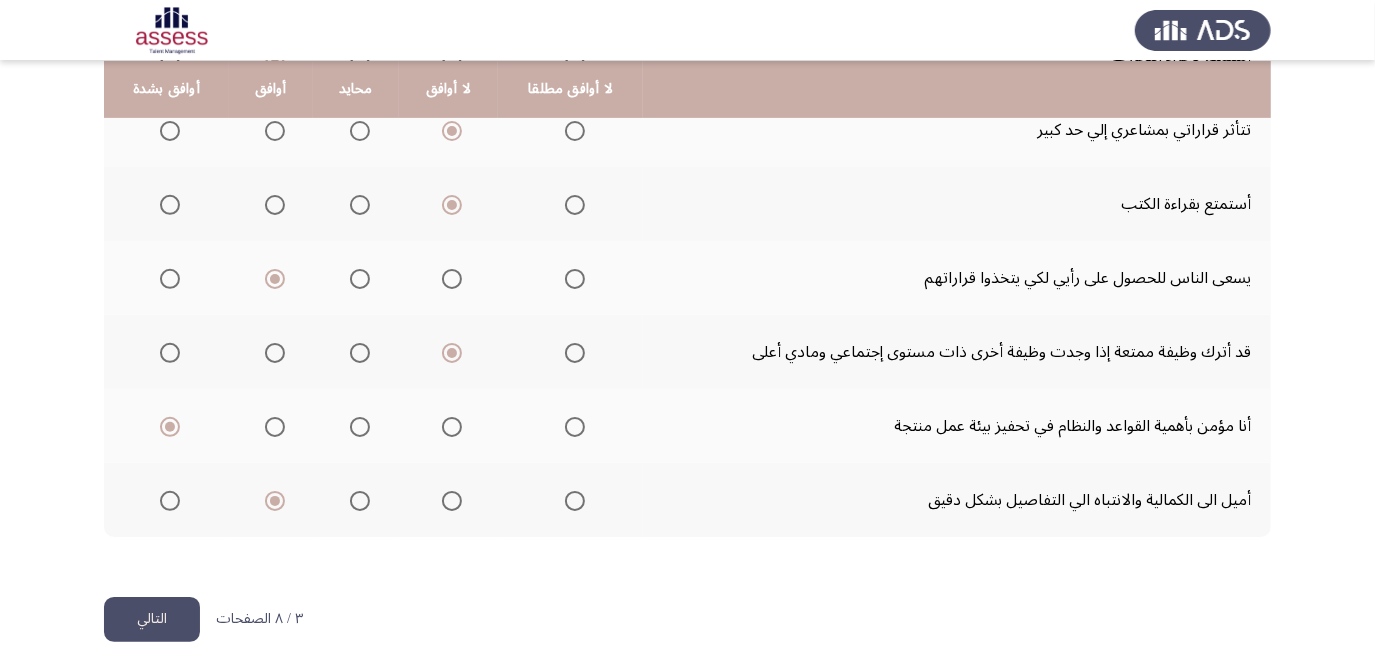 click on "التالي" 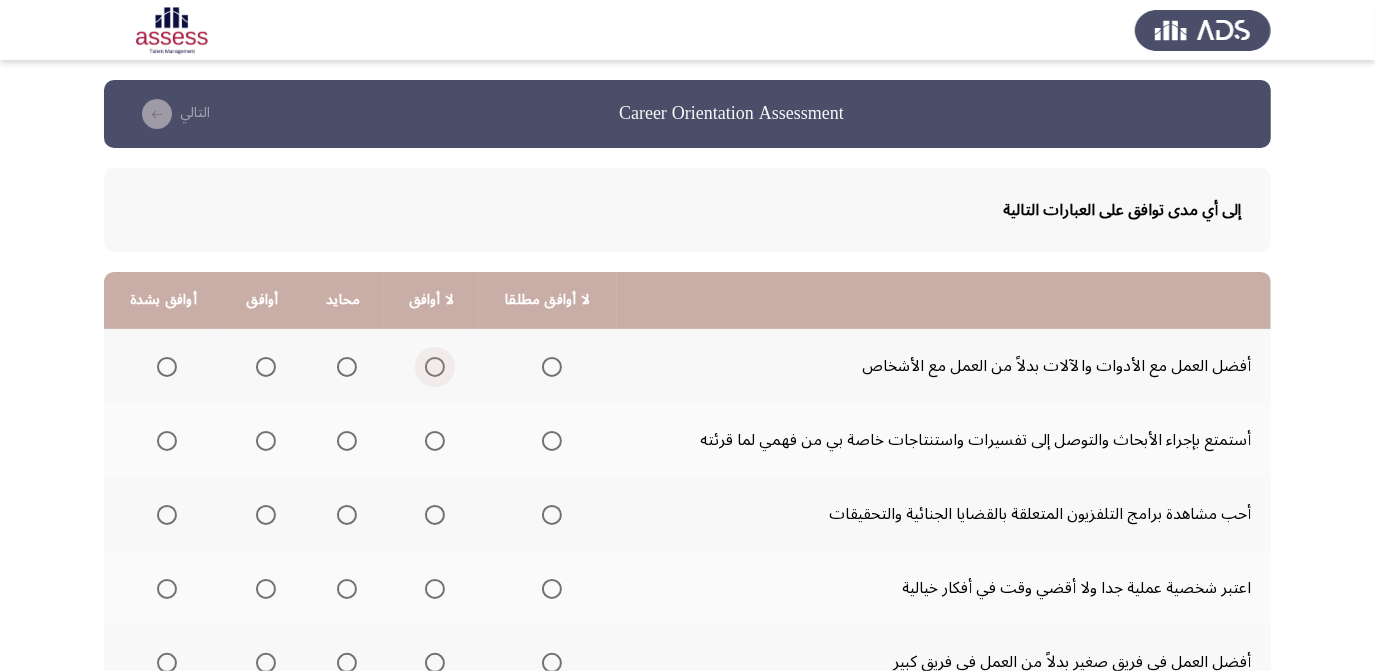 click at bounding box center (435, 367) 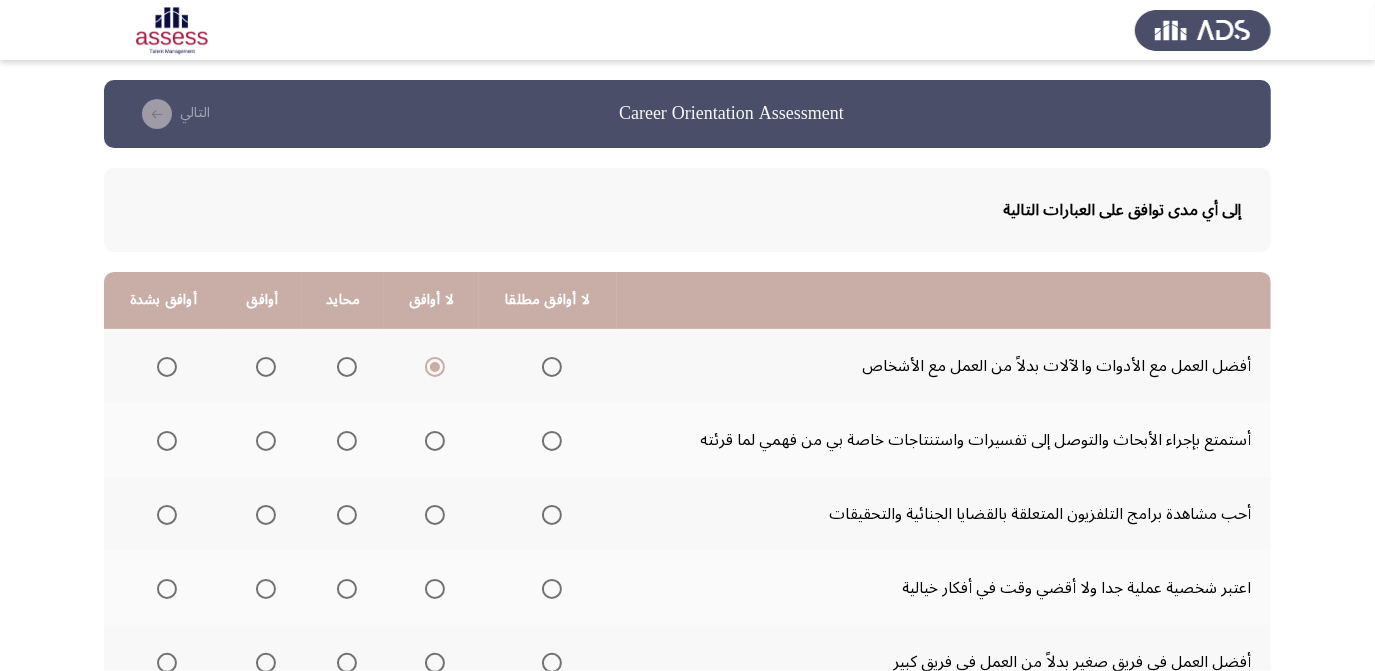 click at bounding box center [266, 441] 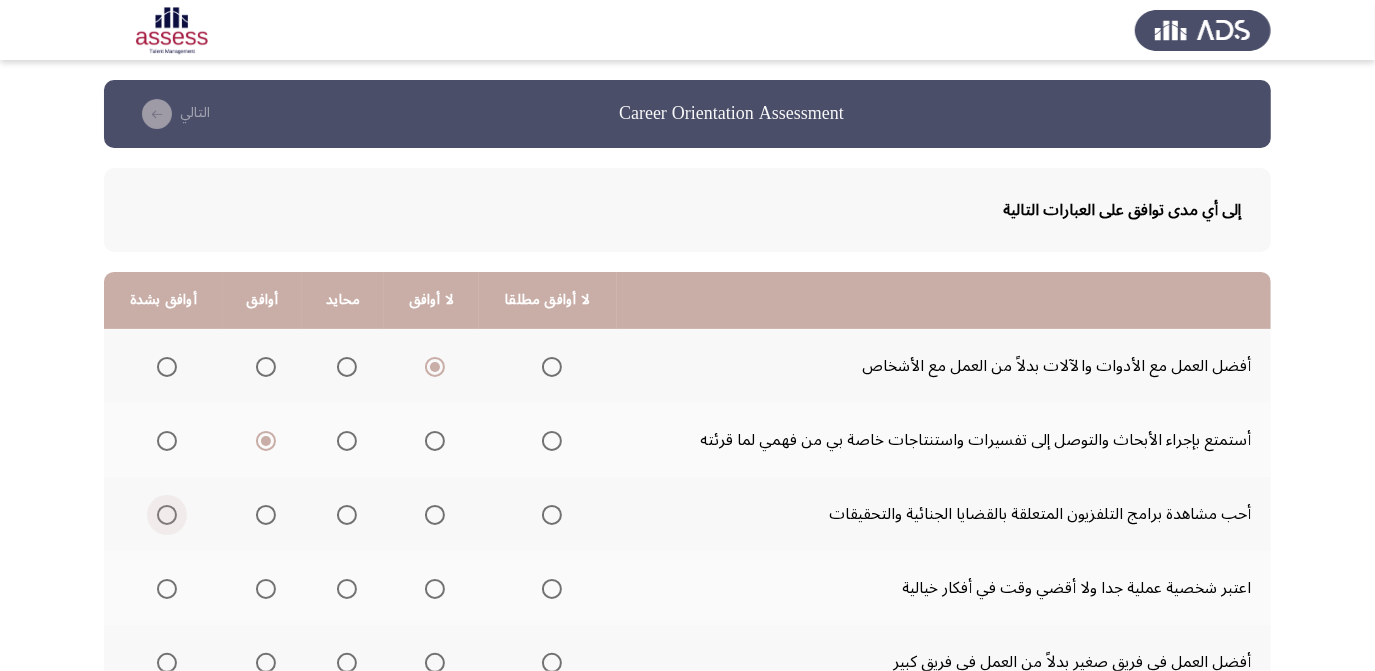 click at bounding box center (167, 515) 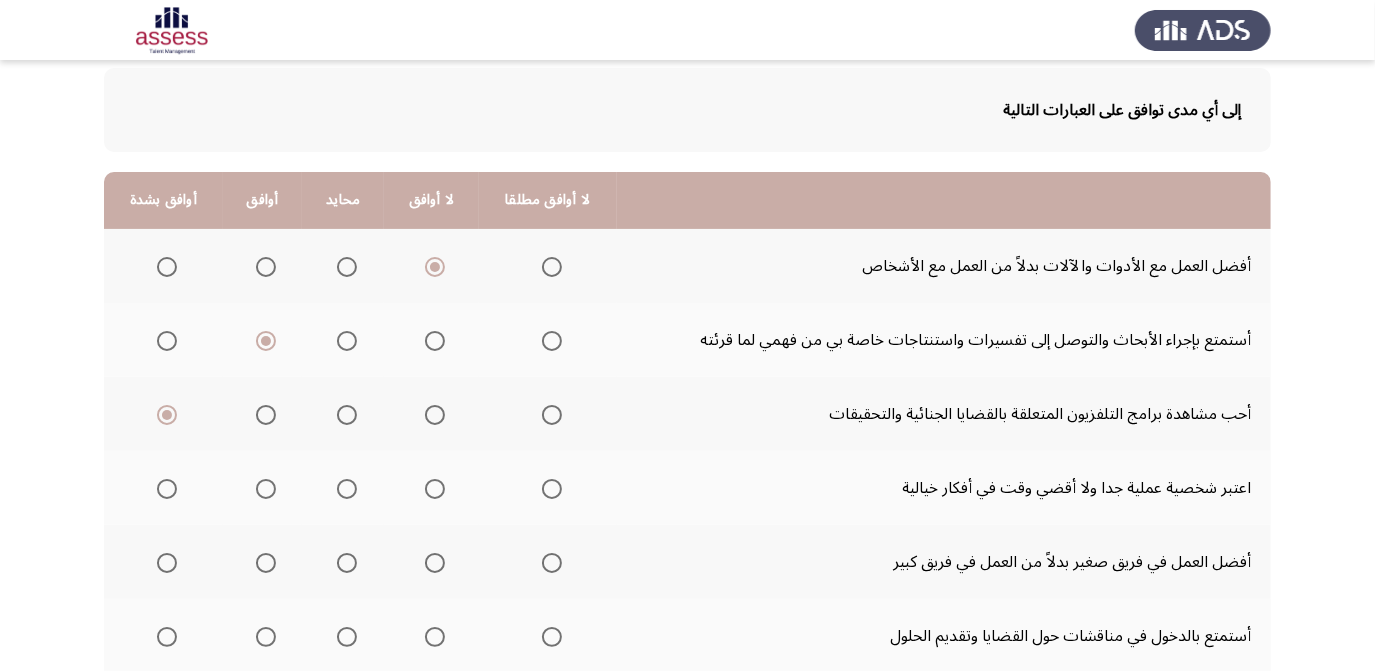 scroll, scrollTop: 104, scrollLeft: 0, axis: vertical 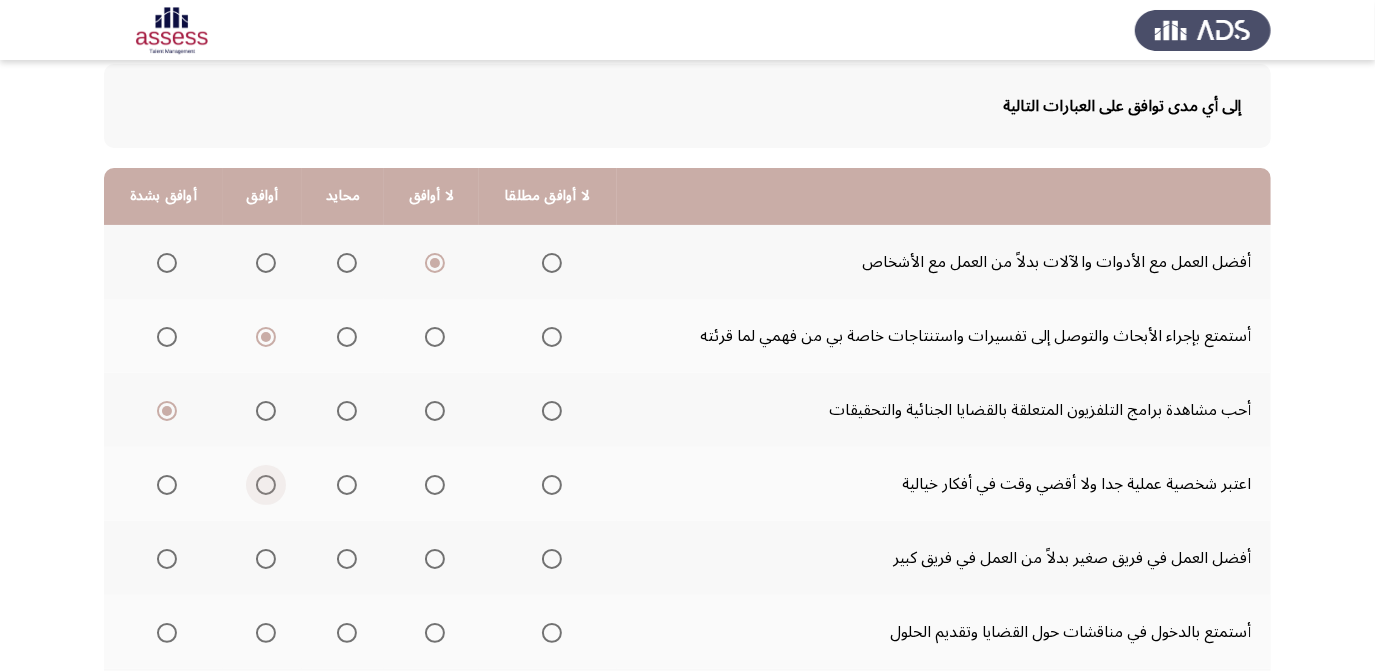 click at bounding box center (266, 485) 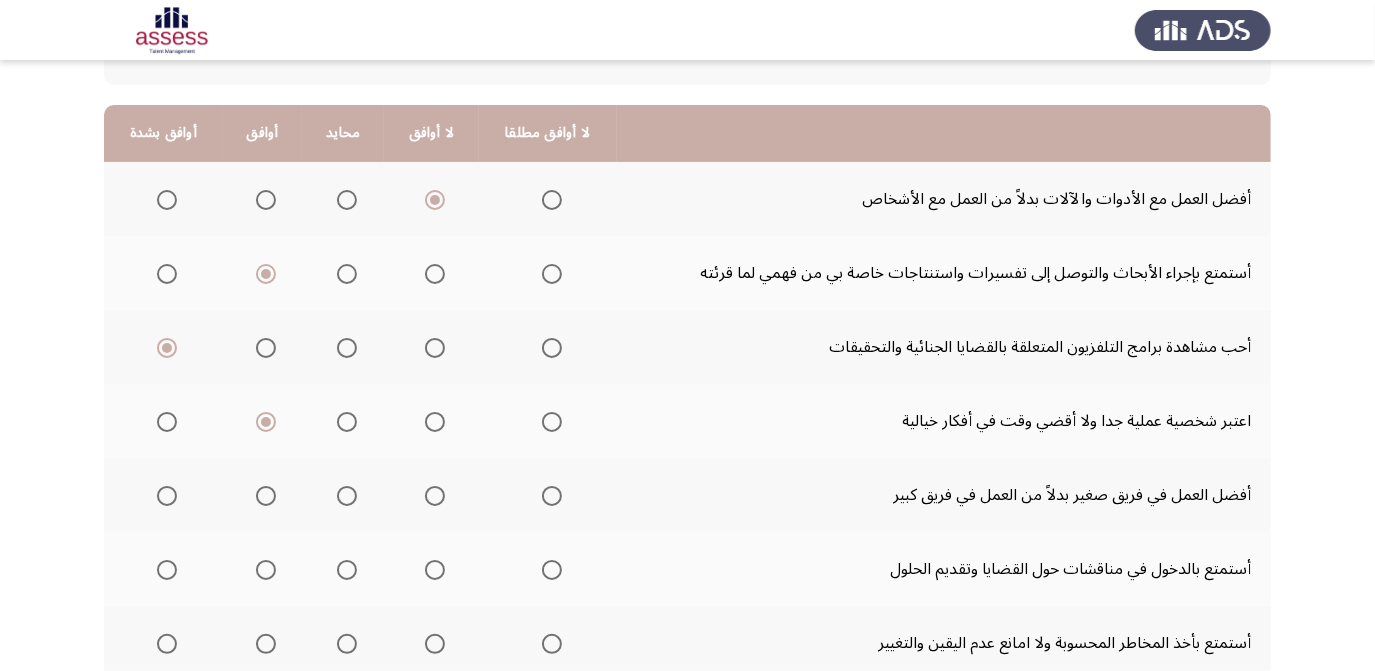 scroll, scrollTop: 168, scrollLeft: 0, axis: vertical 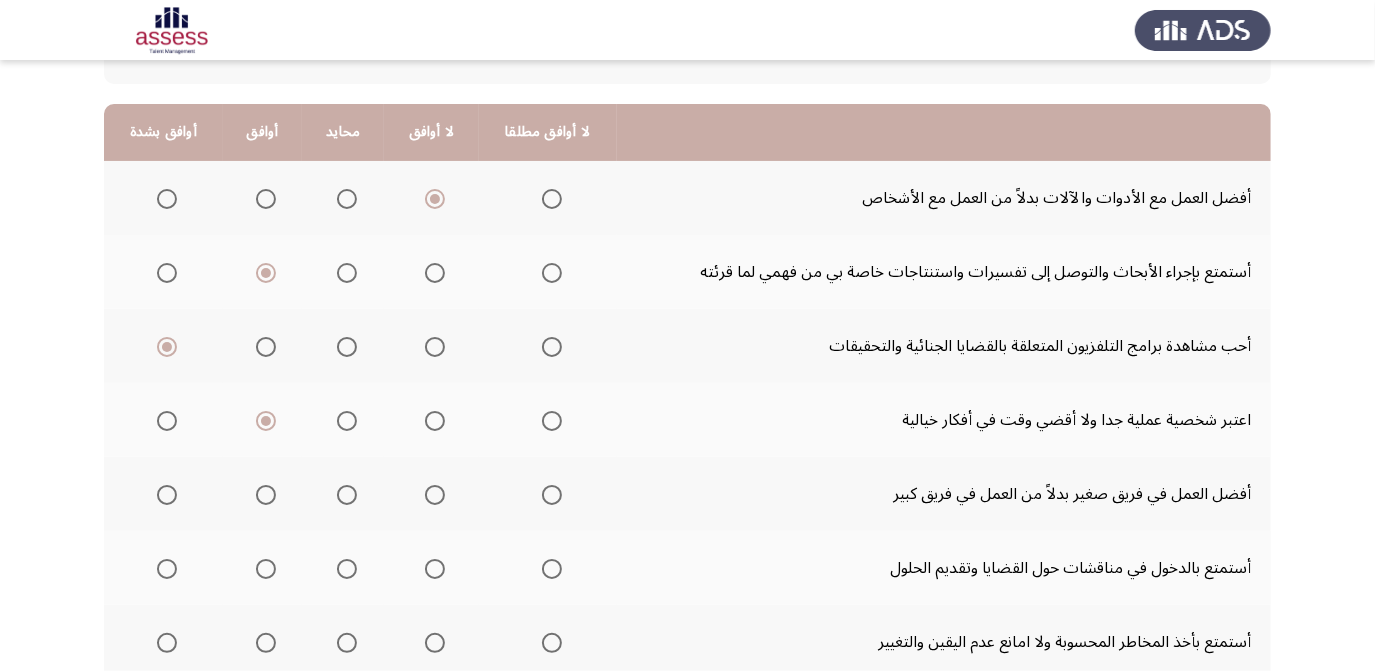 click at bounding box center [347, 495] 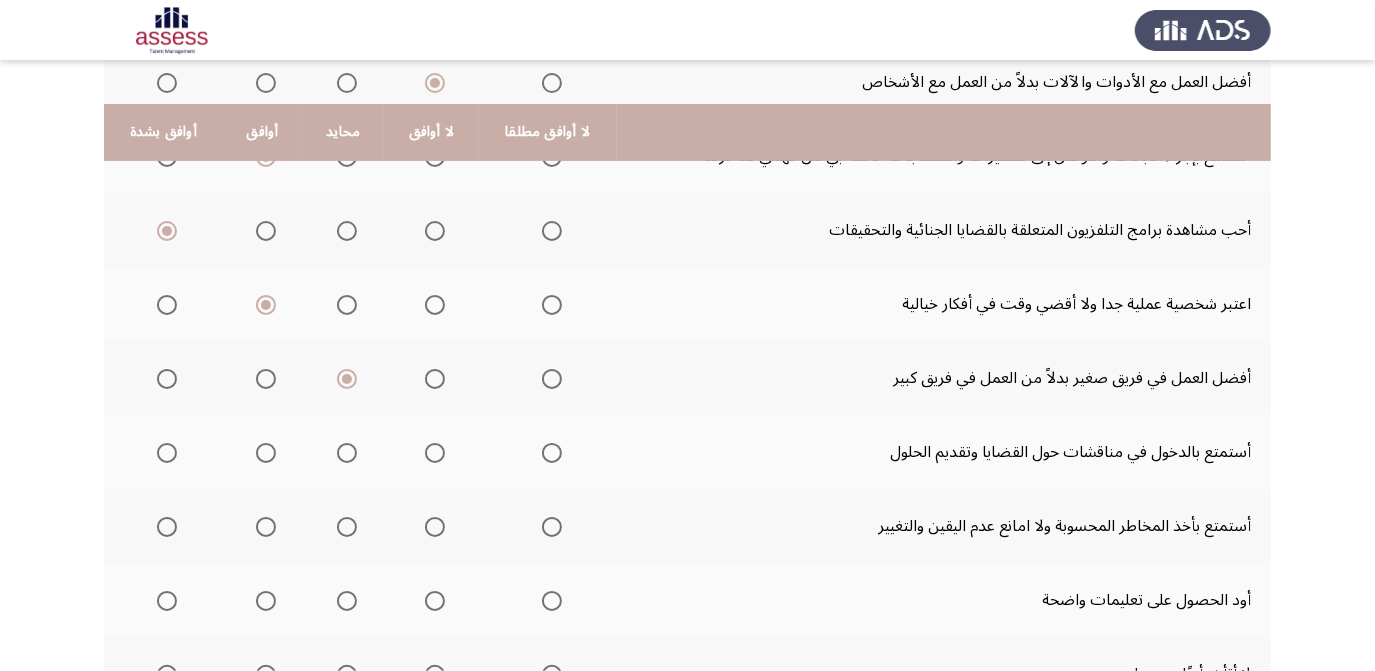 scroll, scrollTop: 330, scrollLeft: 0, axis: vertical 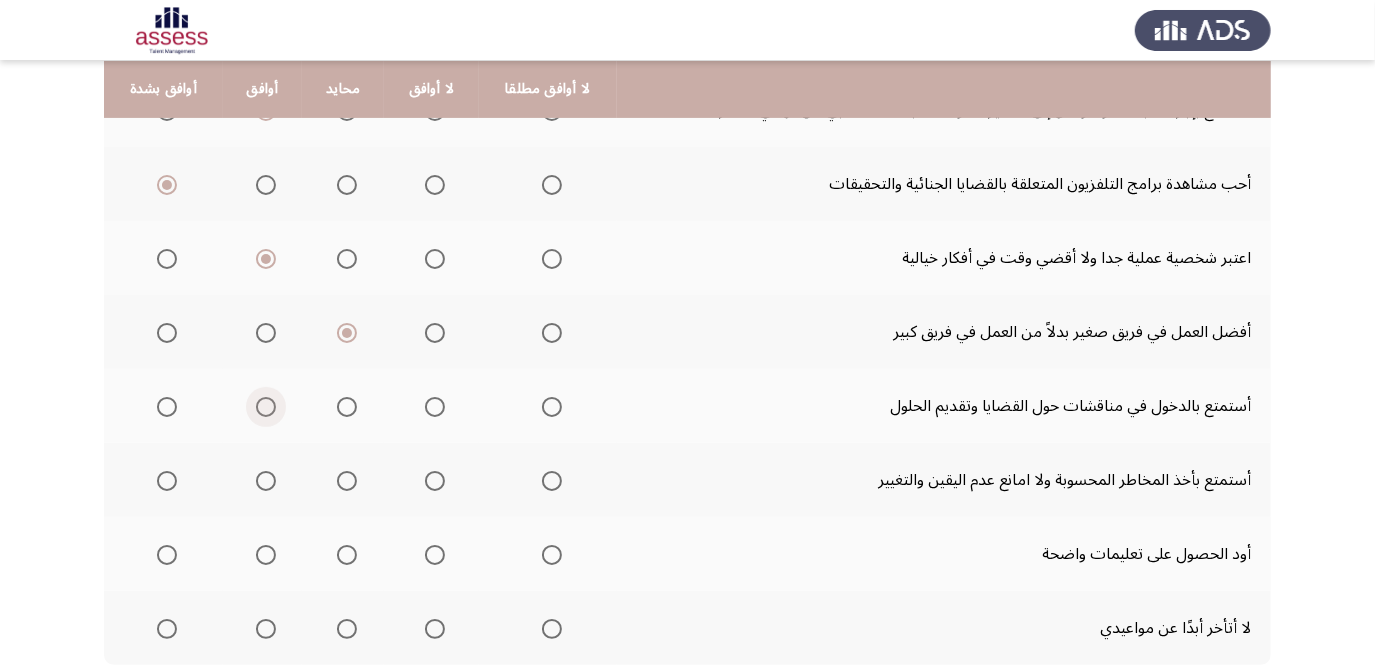 click at bounding box center [266, 407] 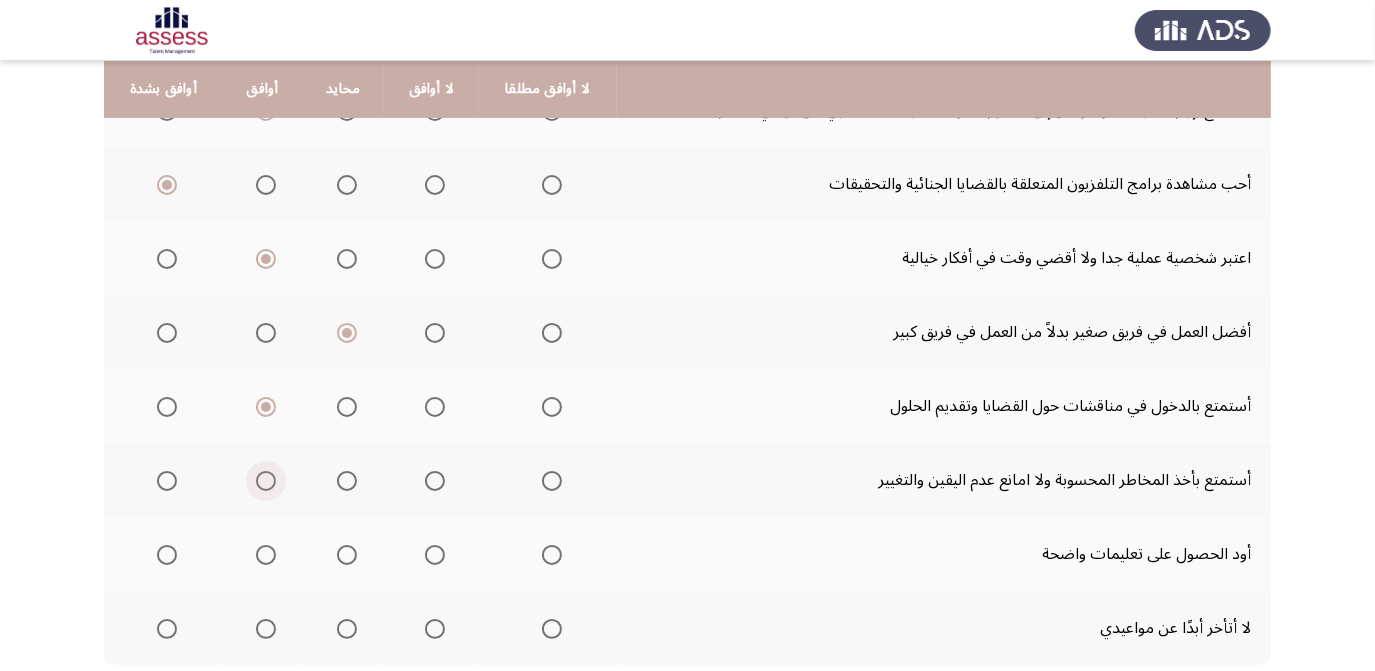 click at bounding box center [266, 481] 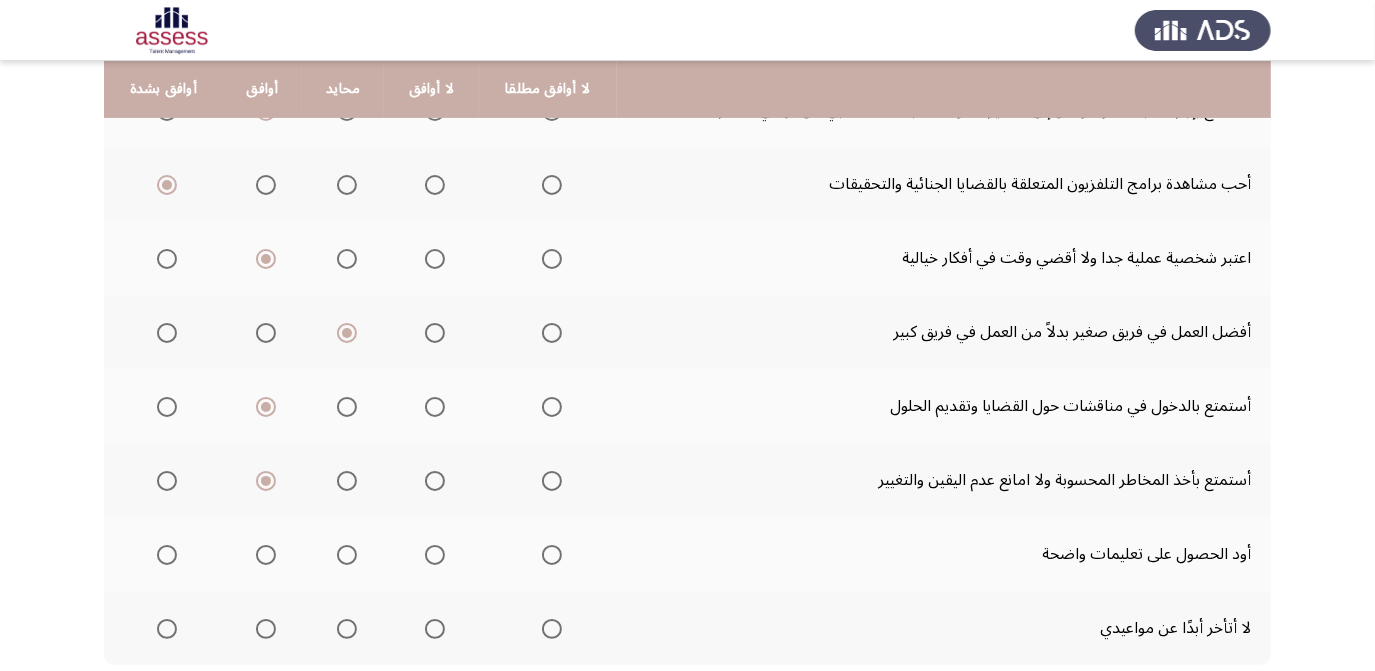 click at bounding box center [347, 555] 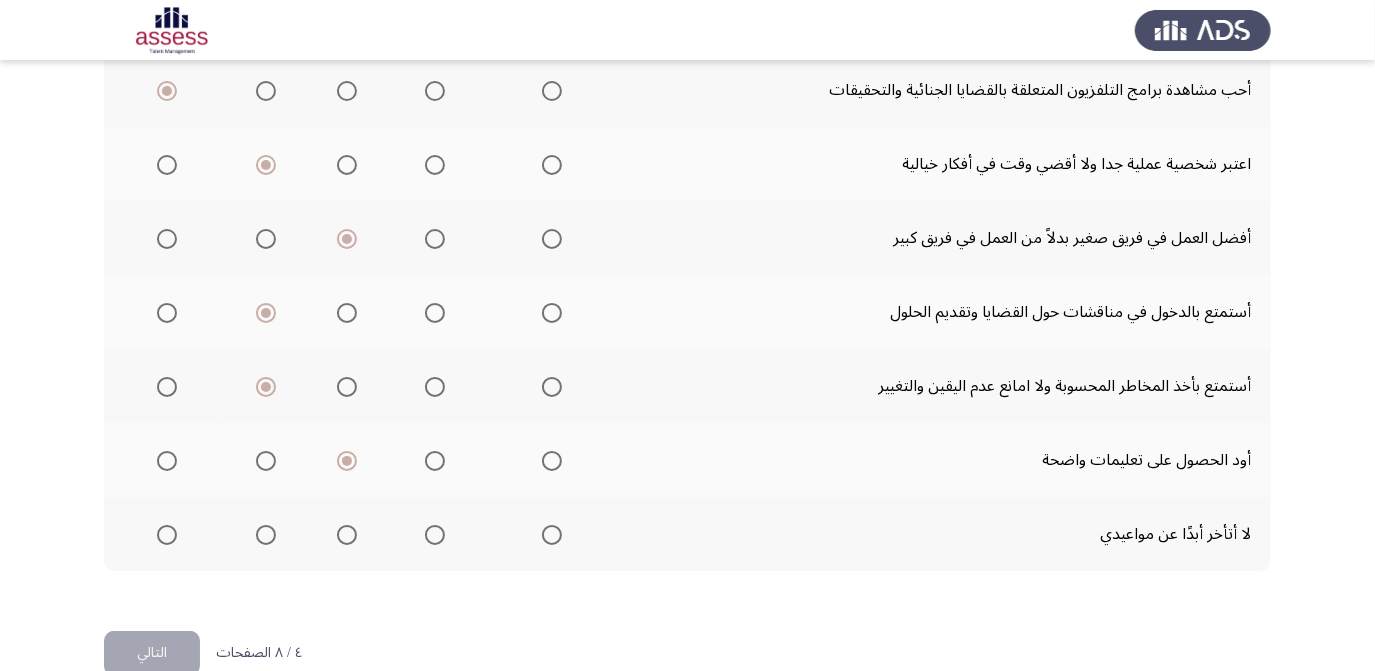 scroll, scrollTop: 441, scrollLeft: 0, axis: vertical 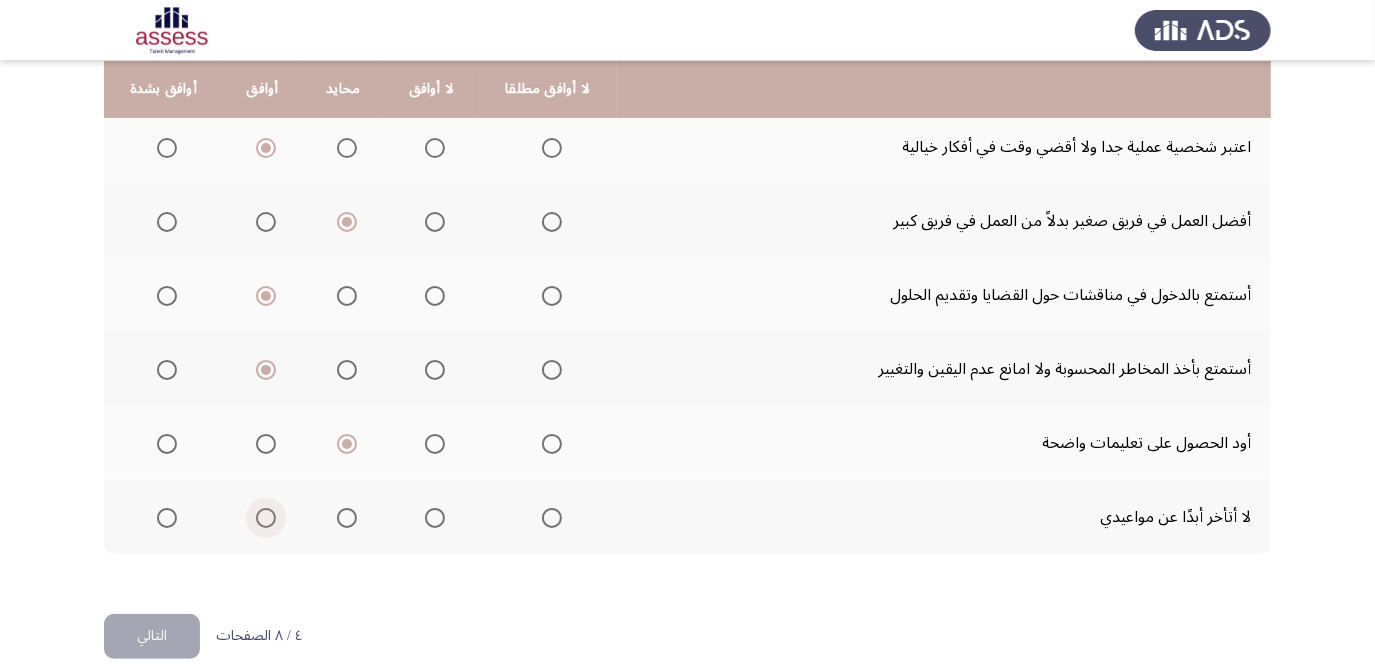 click at bounding box center (266, 518) 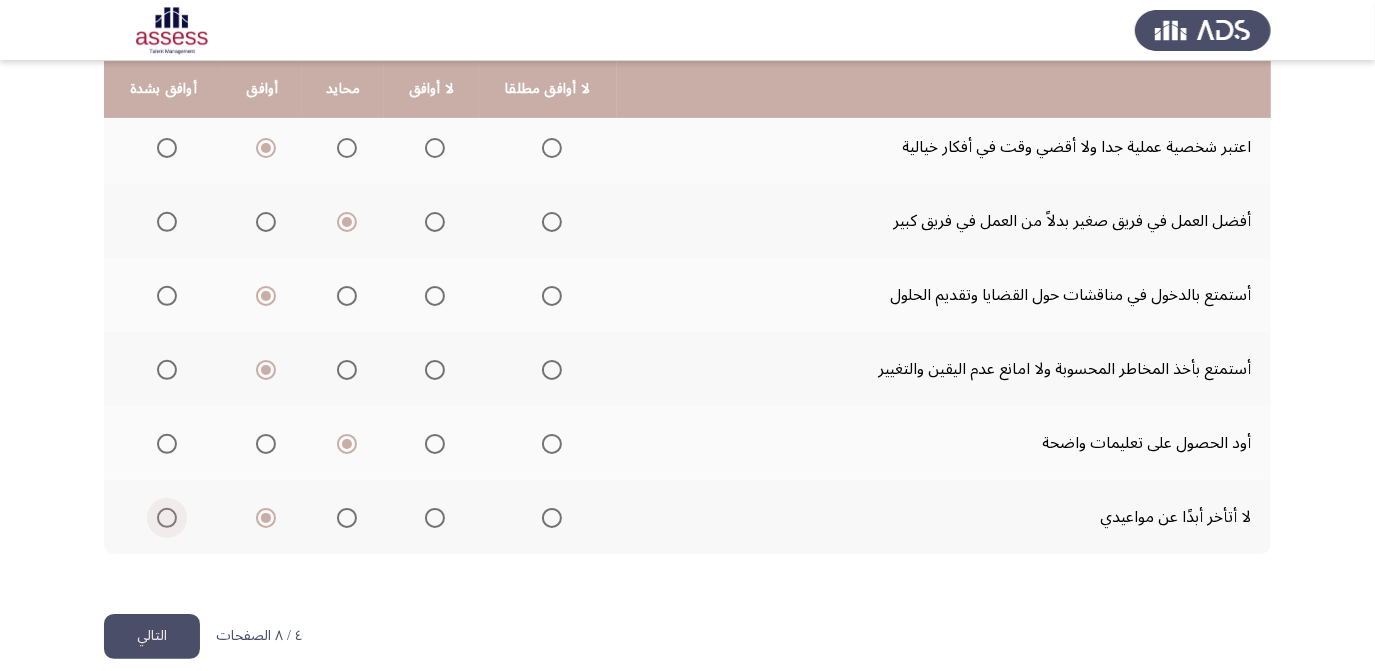 click at bounding box center [167, 518] 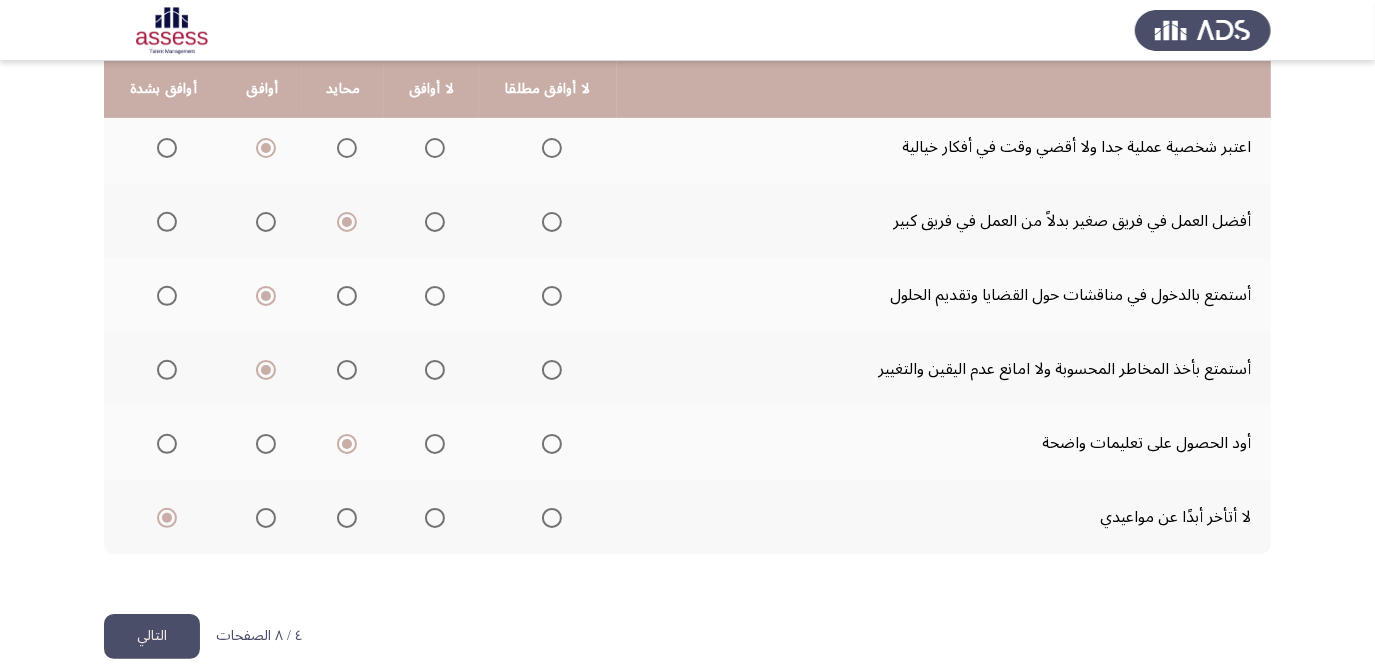 click on "التالي" 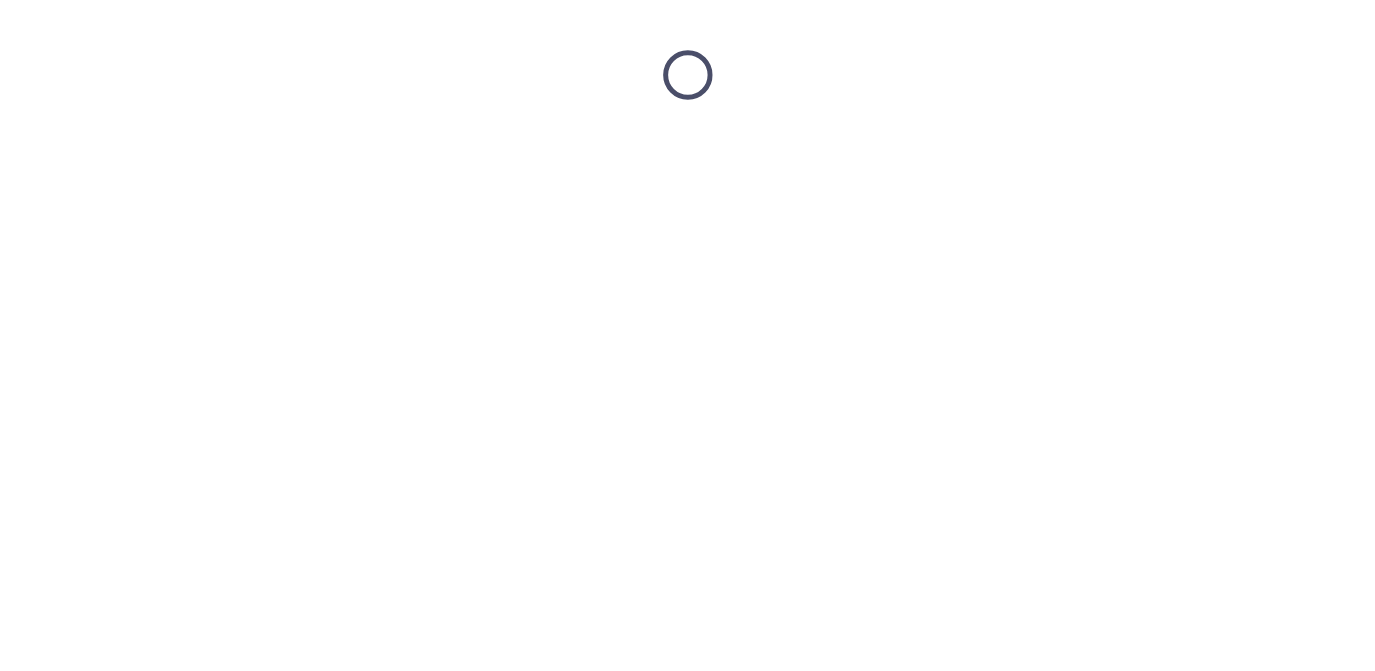 scroll, scrollTop: 0, scrollLeft: 0, axis: both 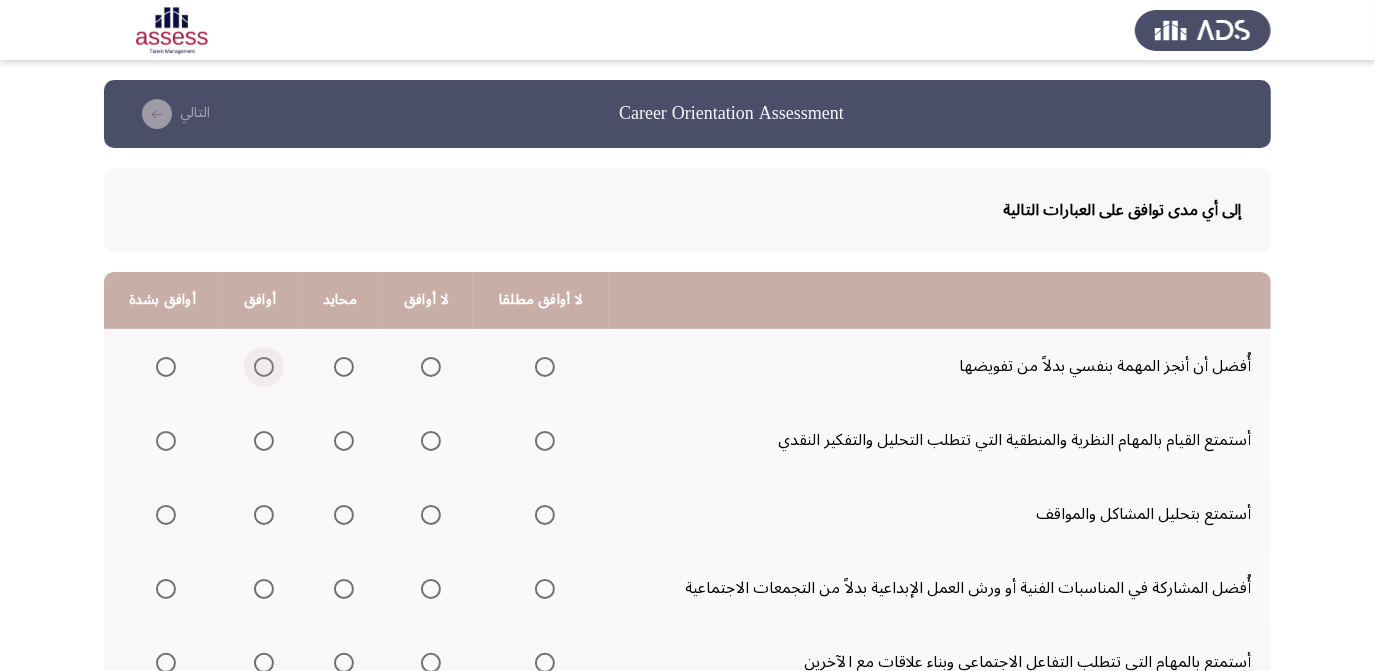 click at bounding box center [264, 367] 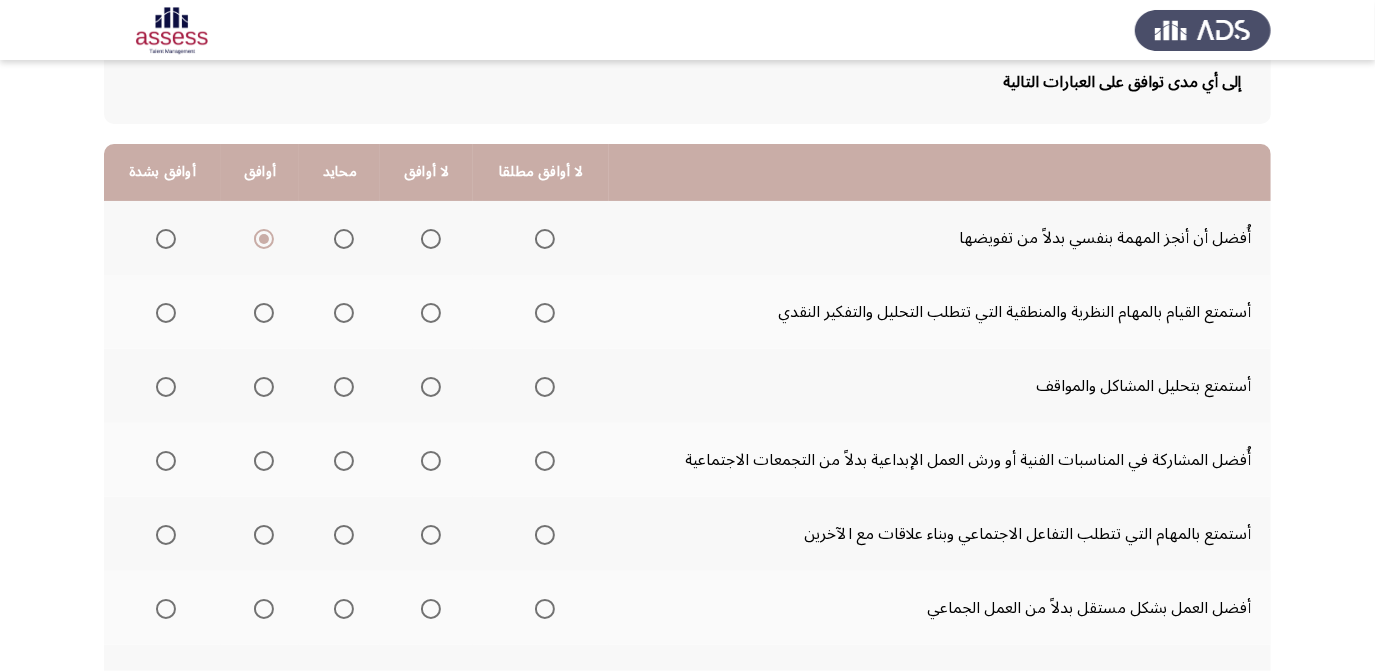 scroll, scrollTop: 129, scrollLeft: 0, axis: vertical 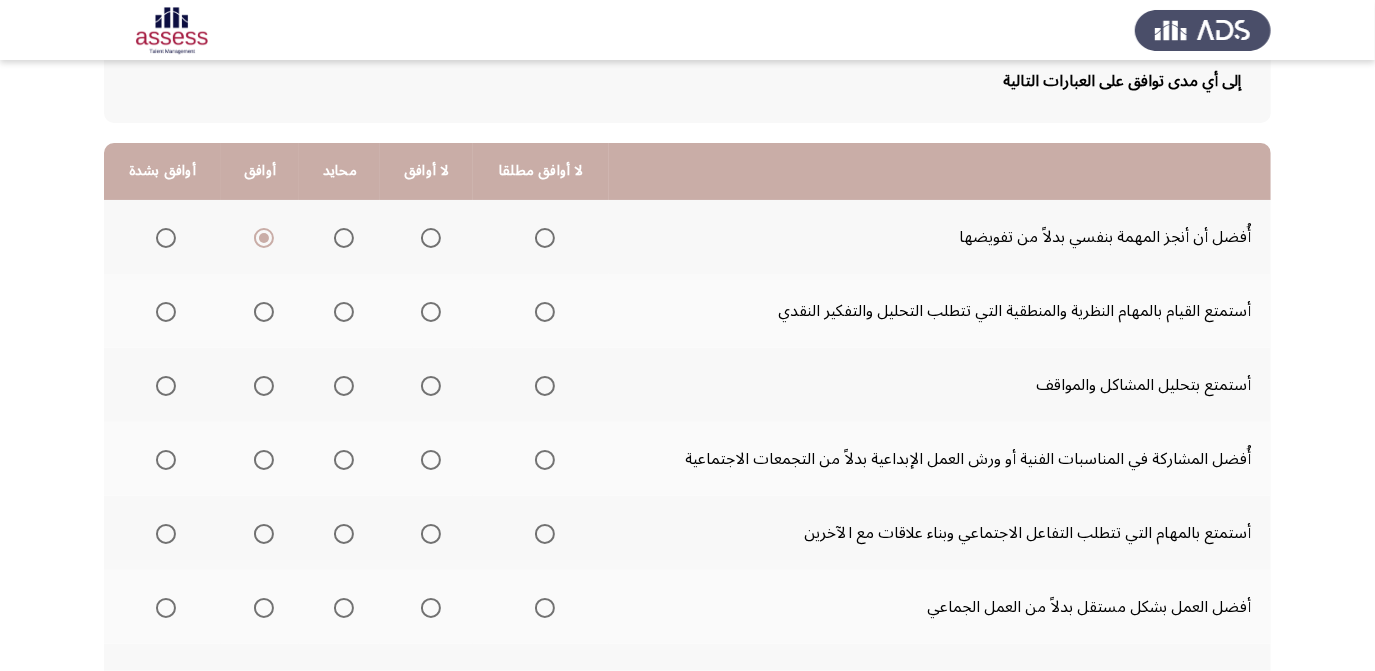 click at bounding box center [344, 238] 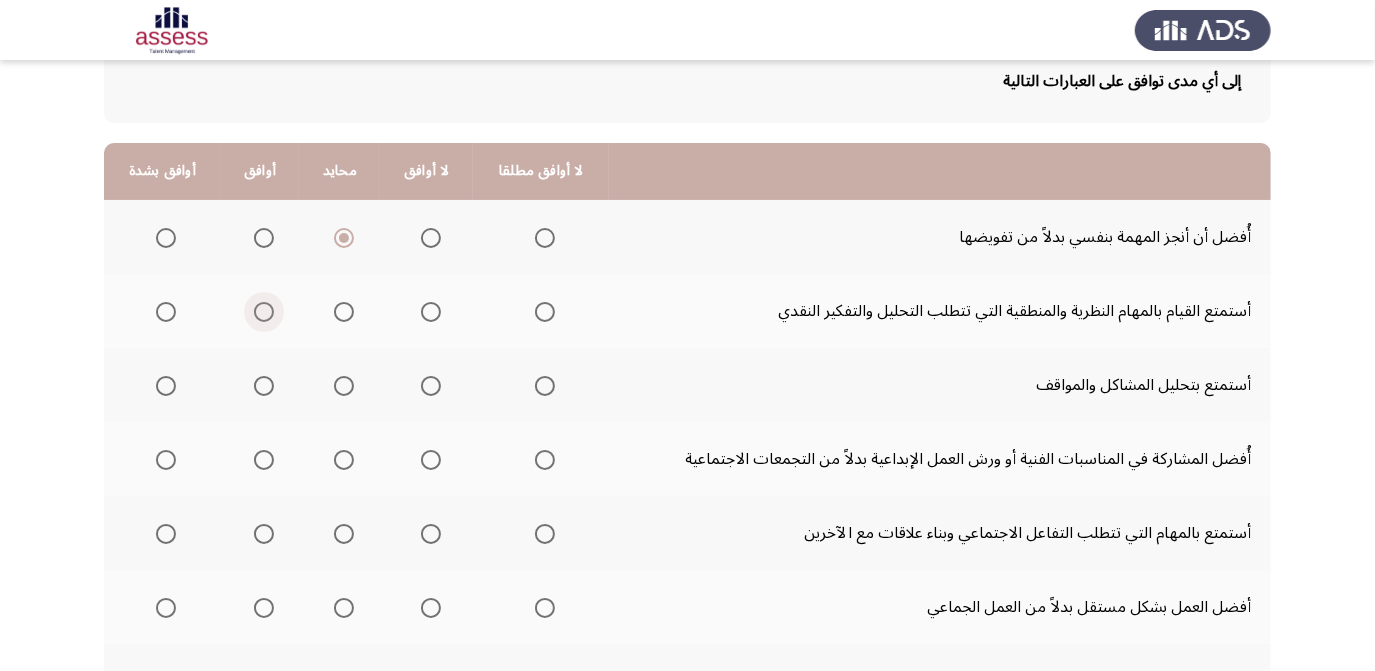 click at bounding box center [260, 312] 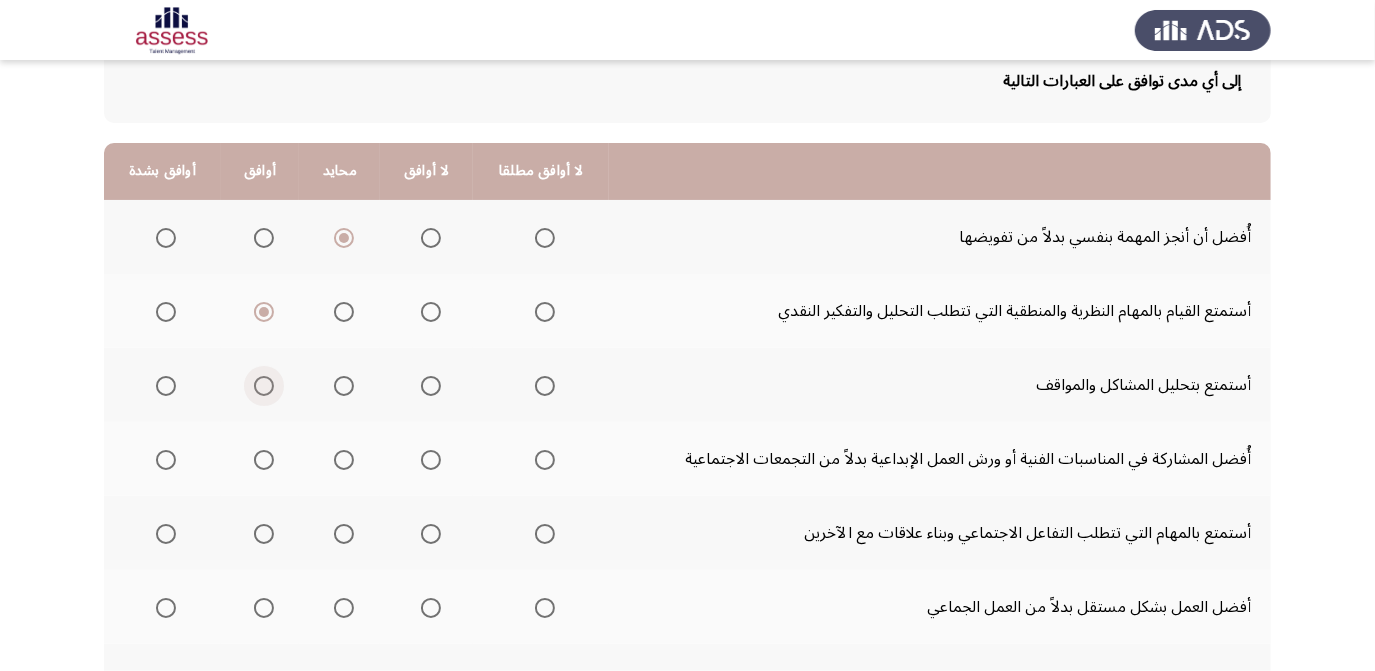 click at bounding box center (264, 386) 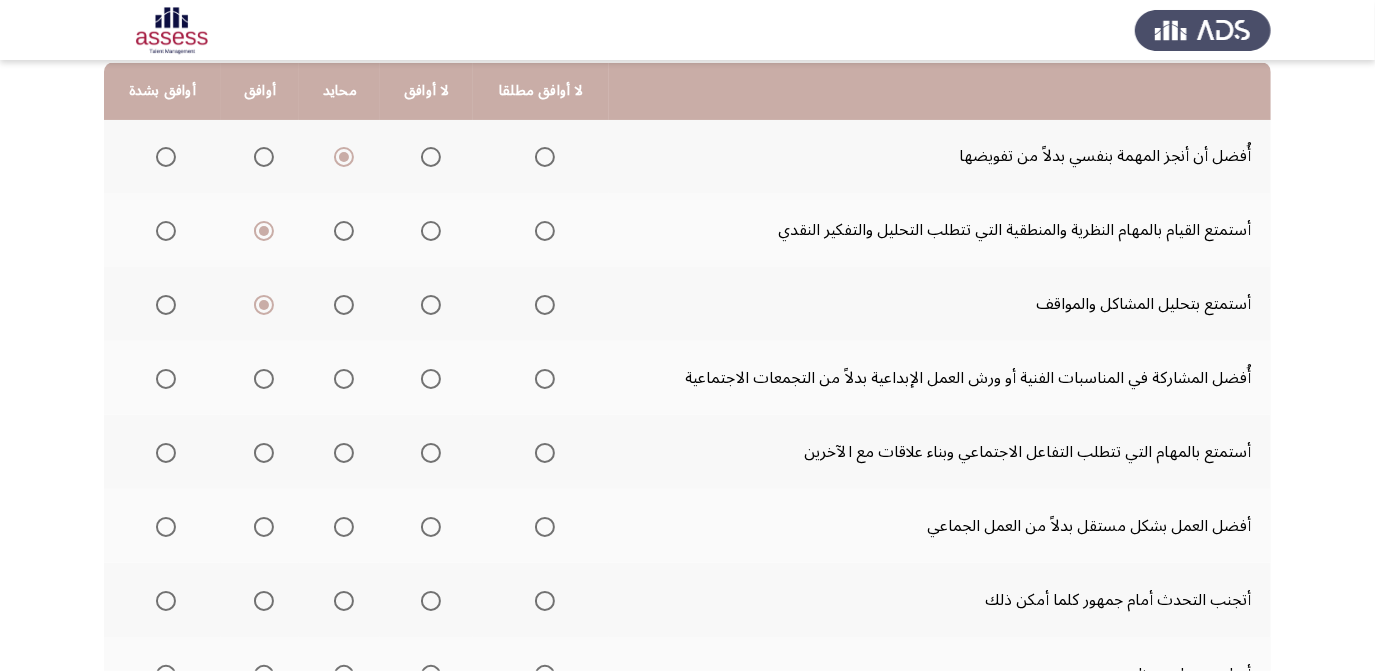 scroll, scrollTop: 211, scrollLeft: 0, axis: vertical 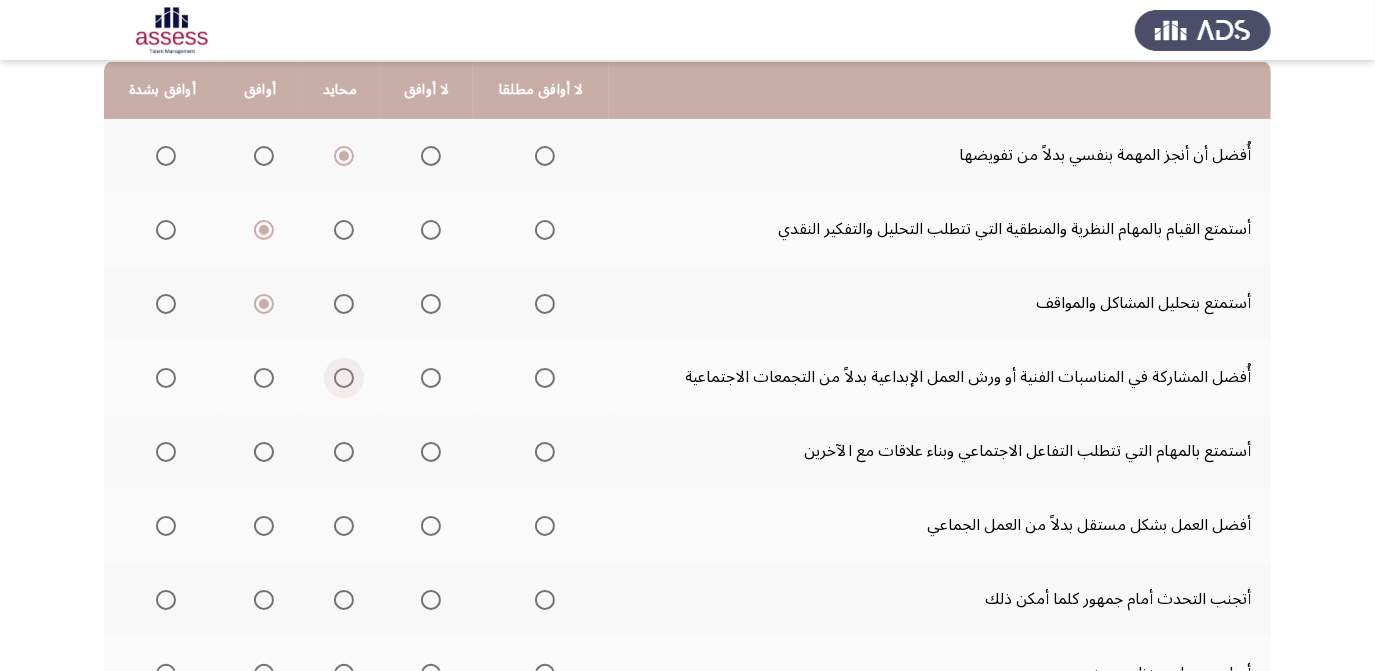 click at bounding box center (344, 378) 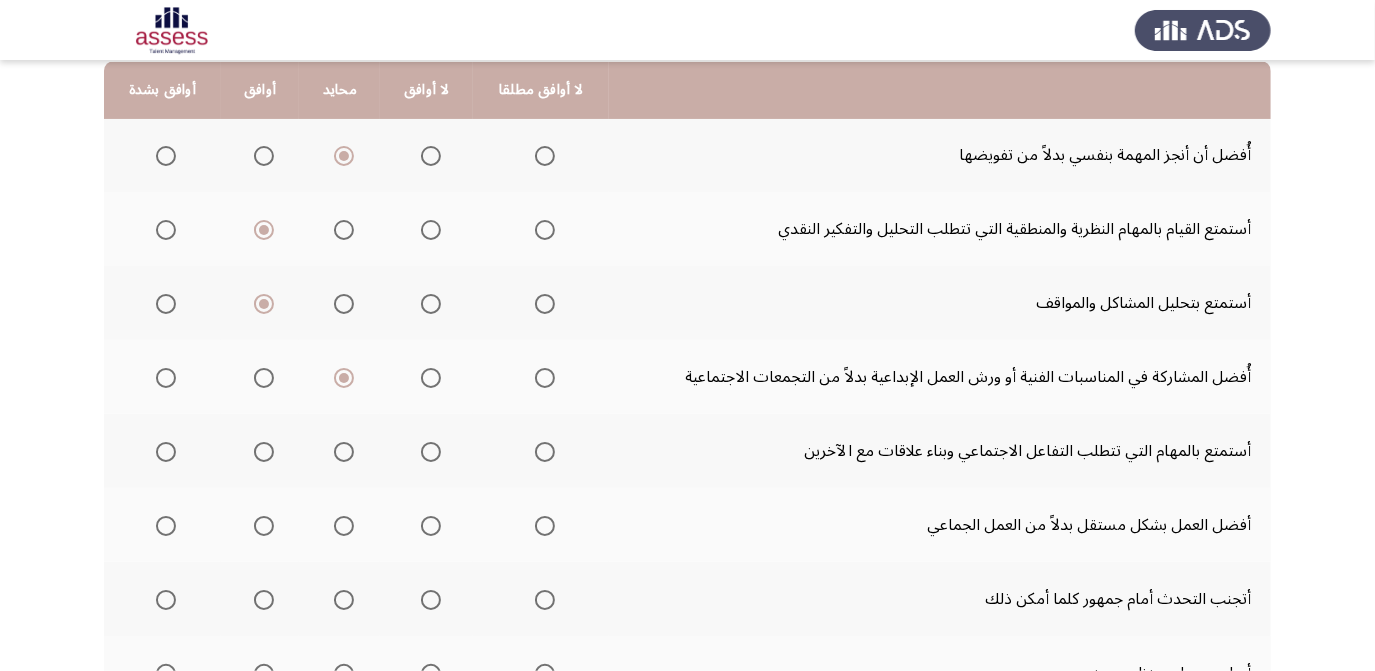 click at bounding box center (264, 452) 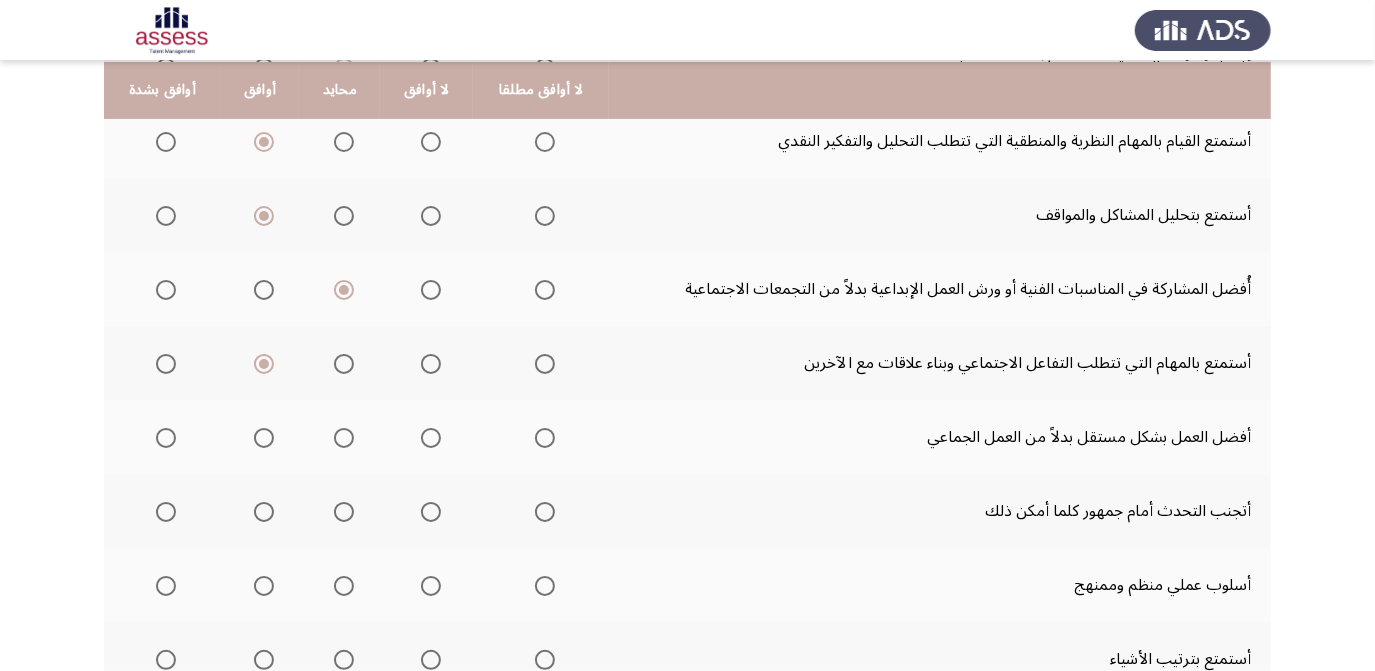 scroll, scrollTop: 300, scrollLeft: 0, axis: vertical 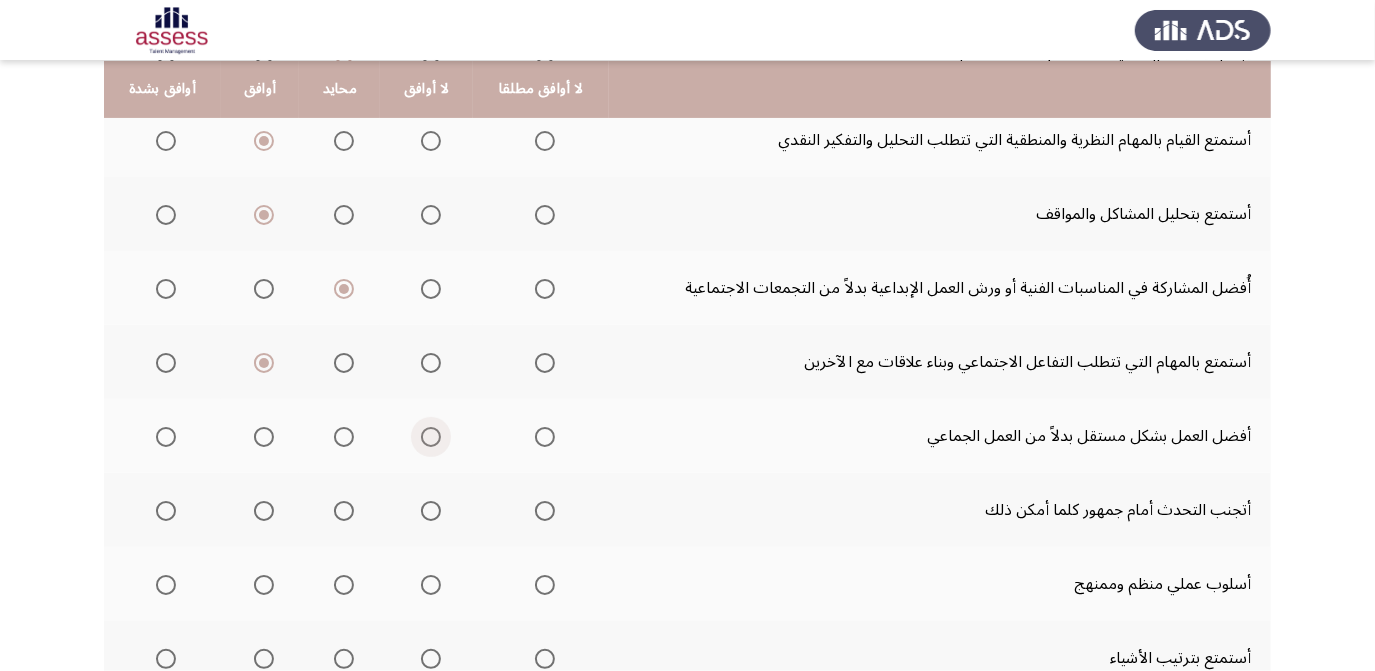 click at bounding box center (431, 437) 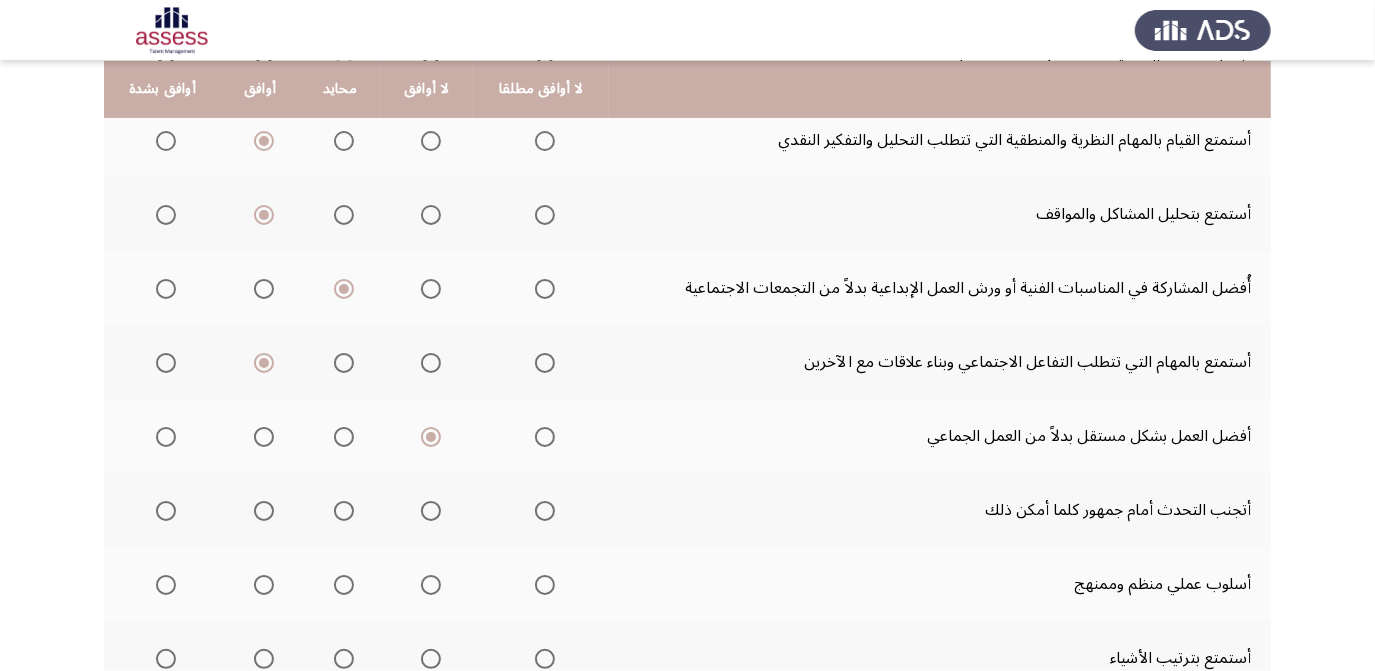 click at bounding box center (431, 511) 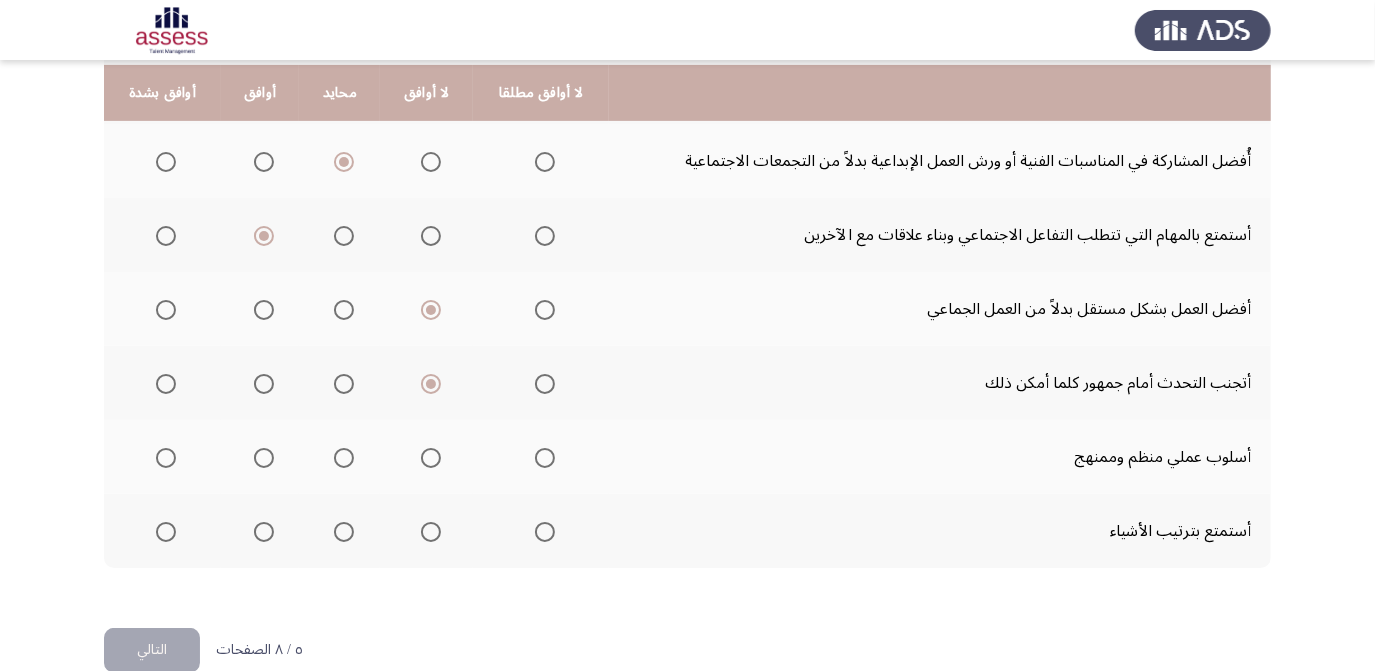 scroll, scrollTop: 430, scrollLeft: 0, axis: vertical 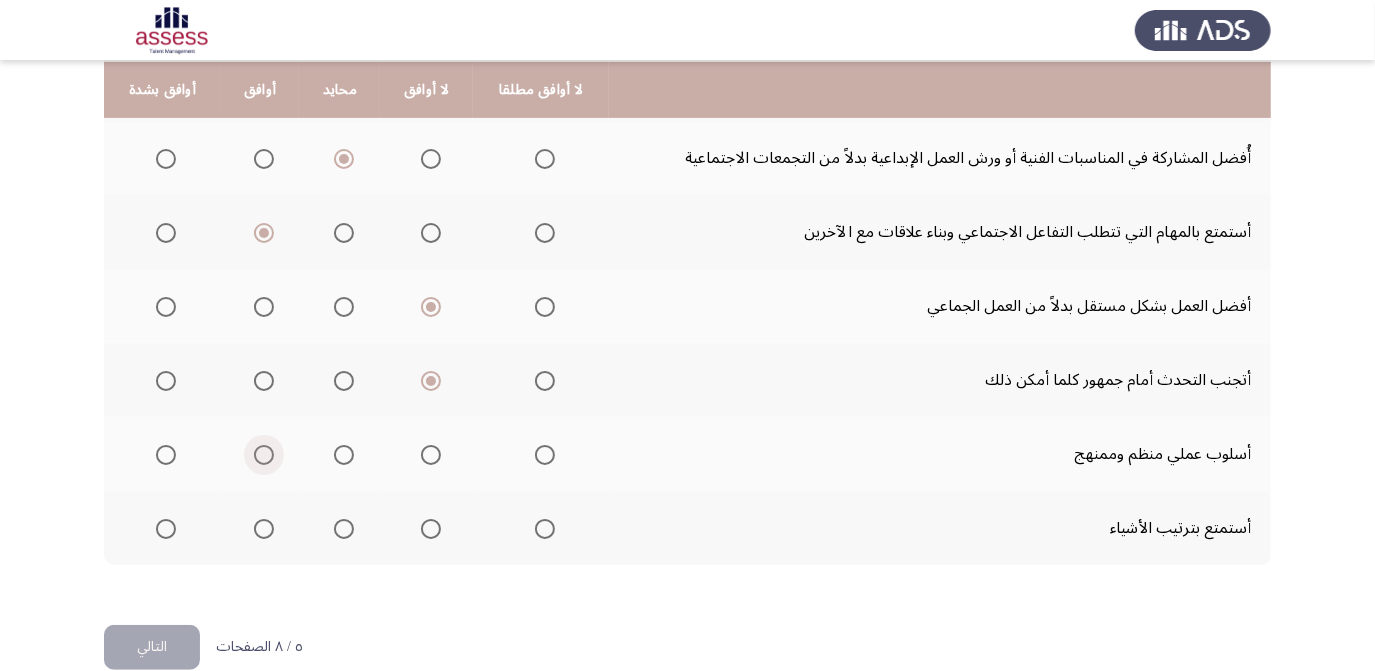 click at bounding box center [264, 455] 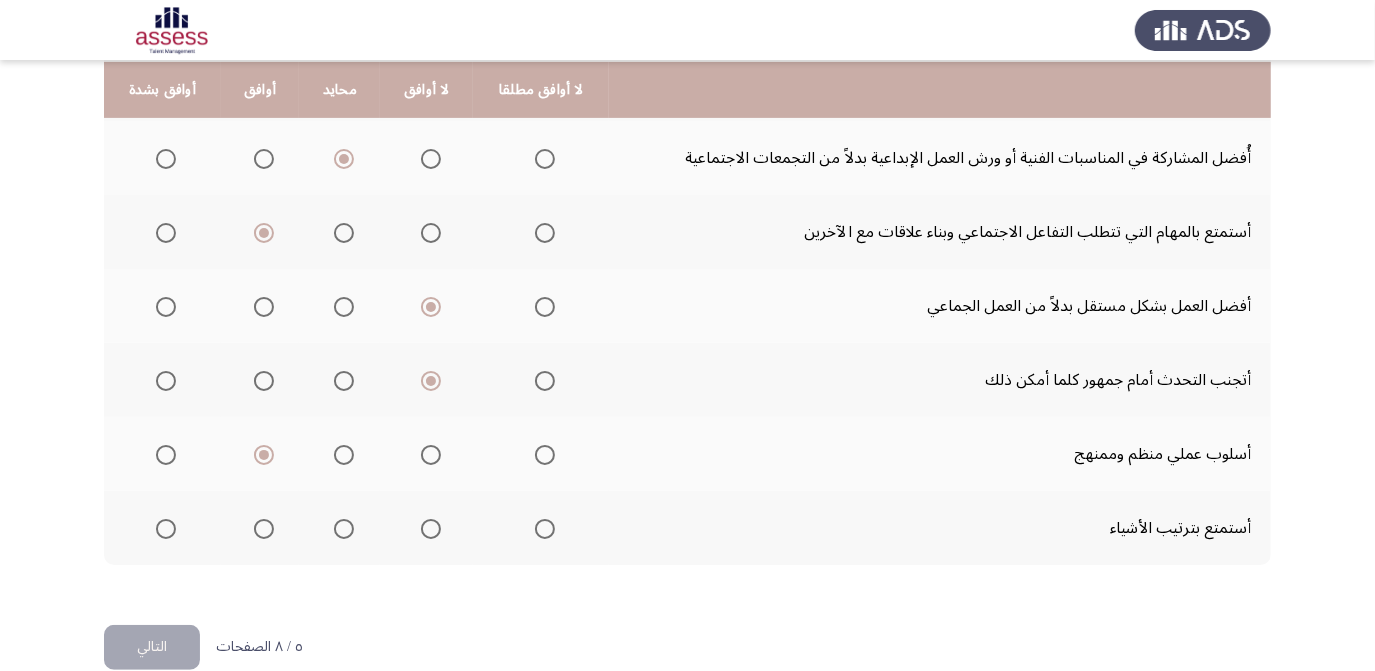 click at bounding box center [264, 529] 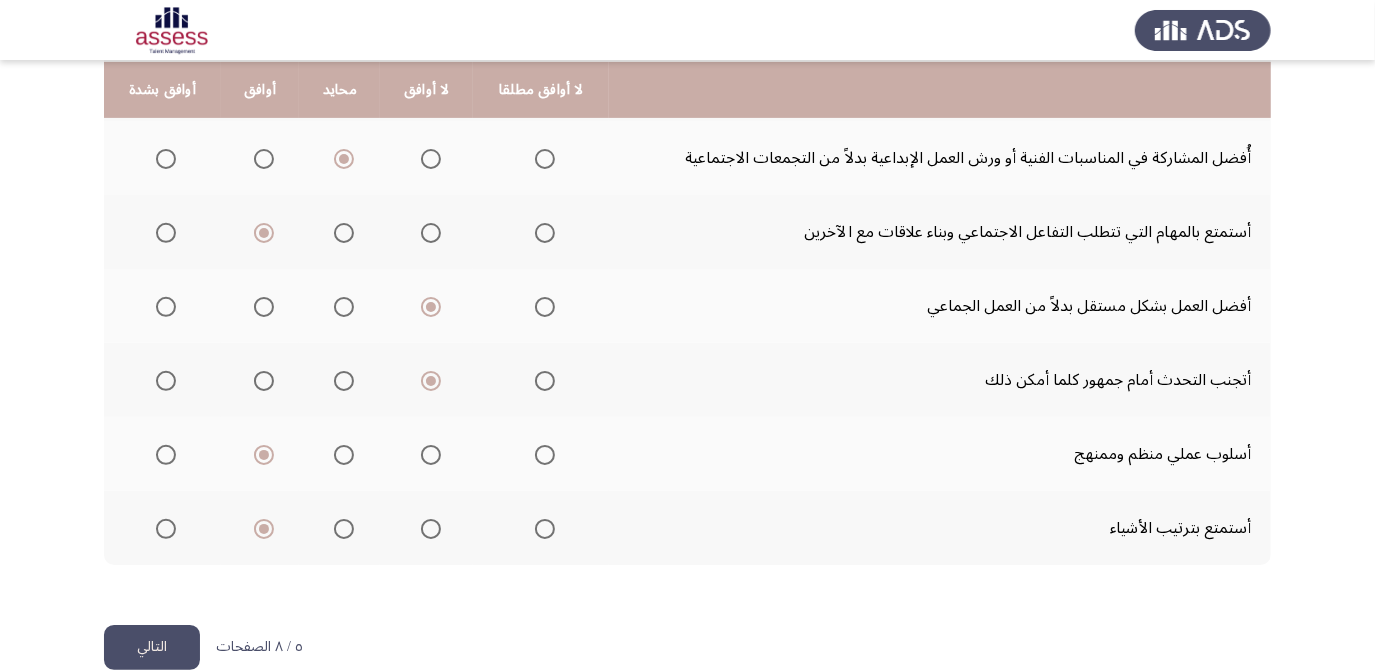 click on "التالي" 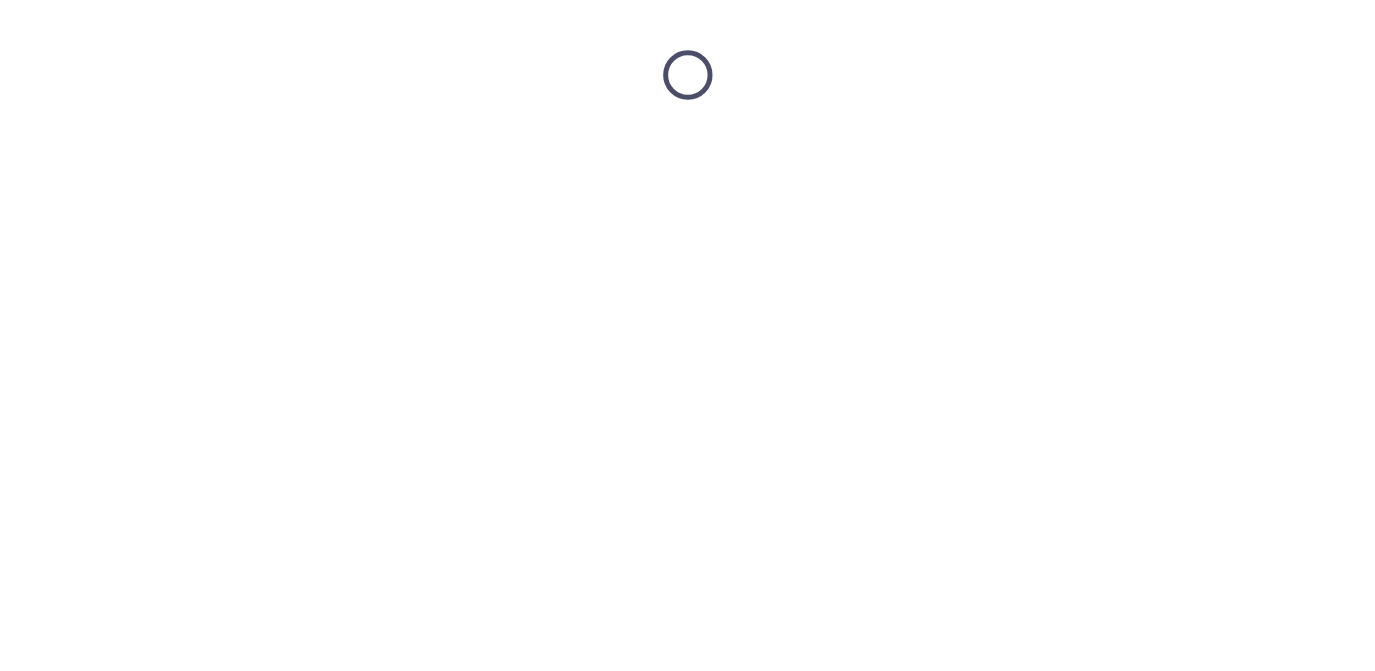 scroll, scrollTop: 0, scrollLeft: 0, axis: both 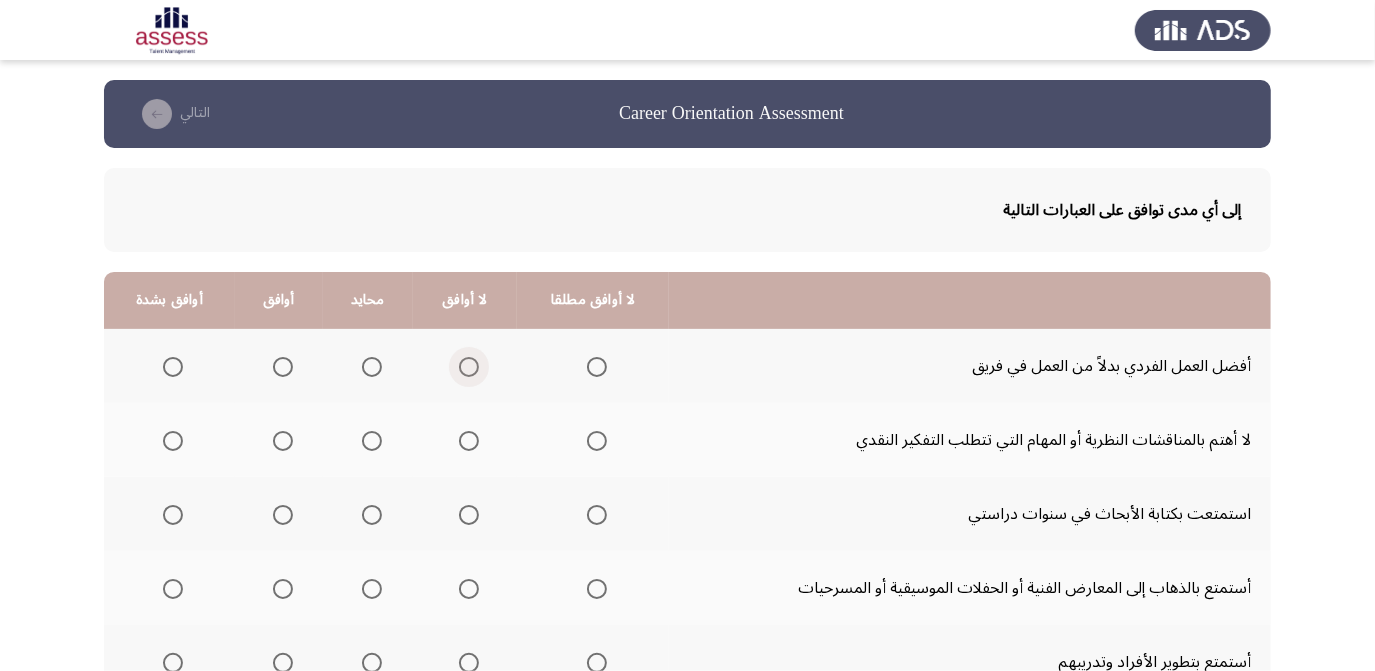 click at bounding box center [469, 367] 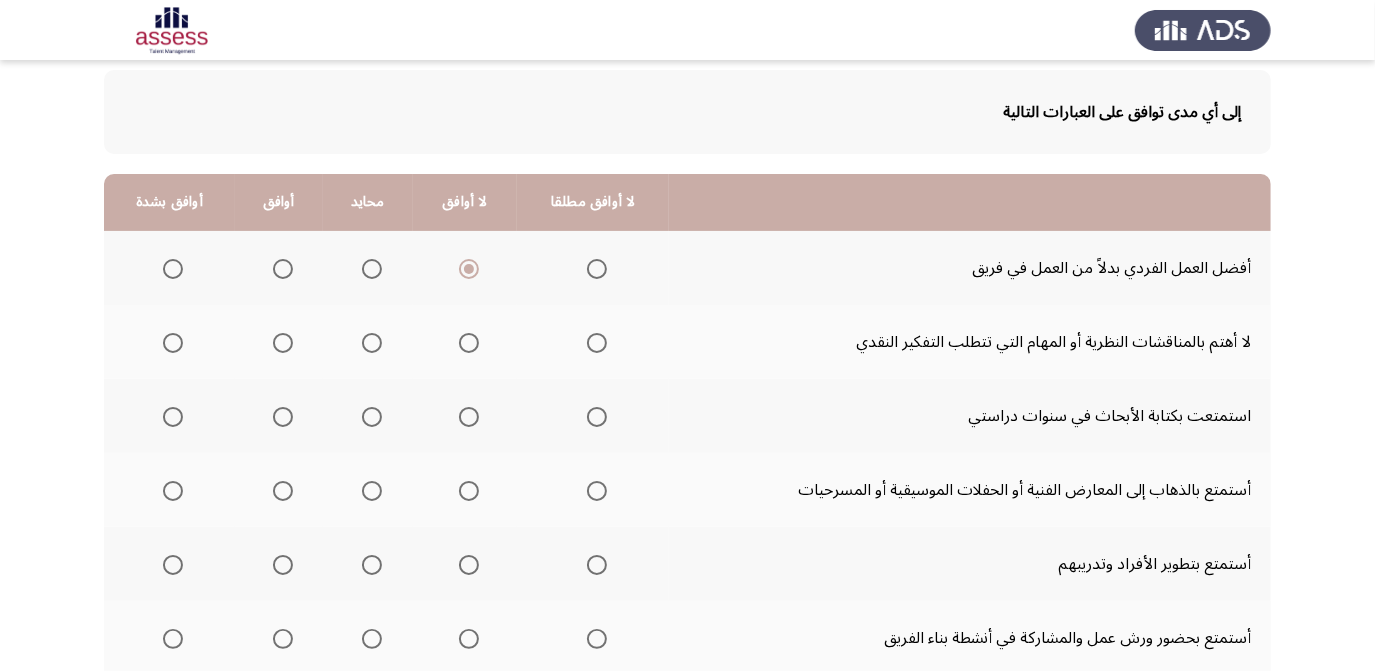 scroll, scrollTop: 102, scrollLeft: 0, axis: vertical 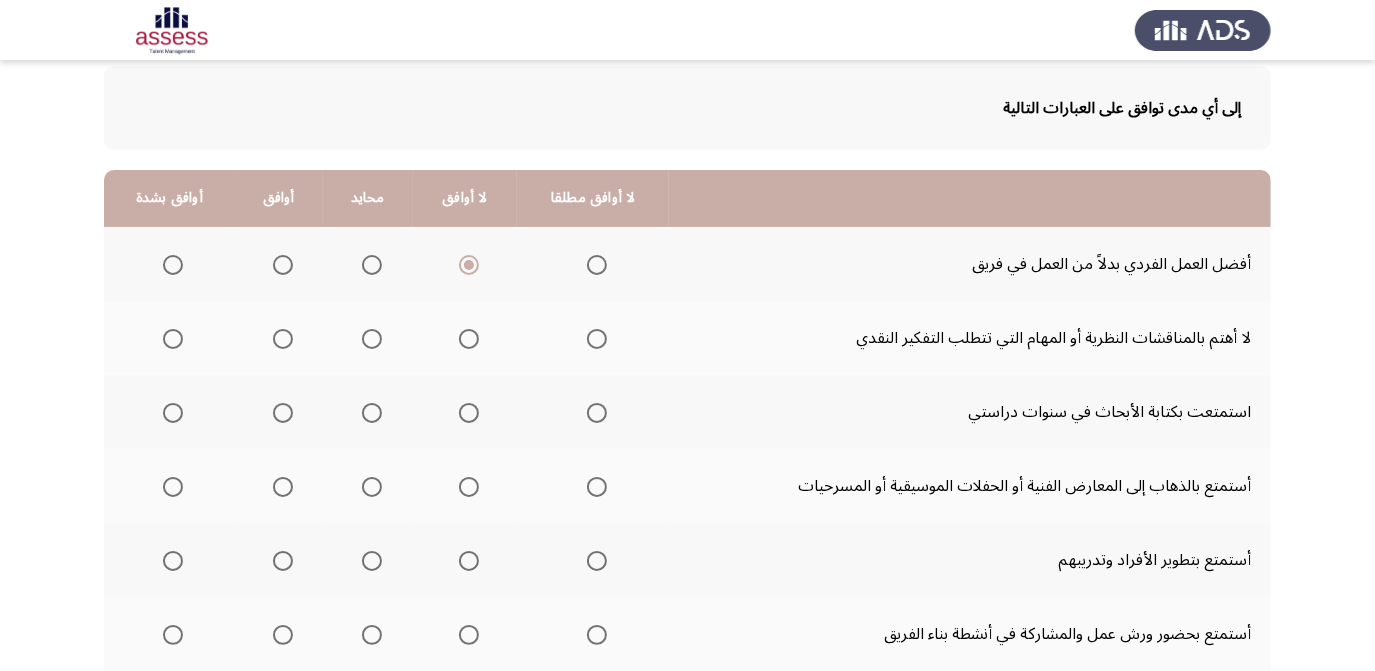 click 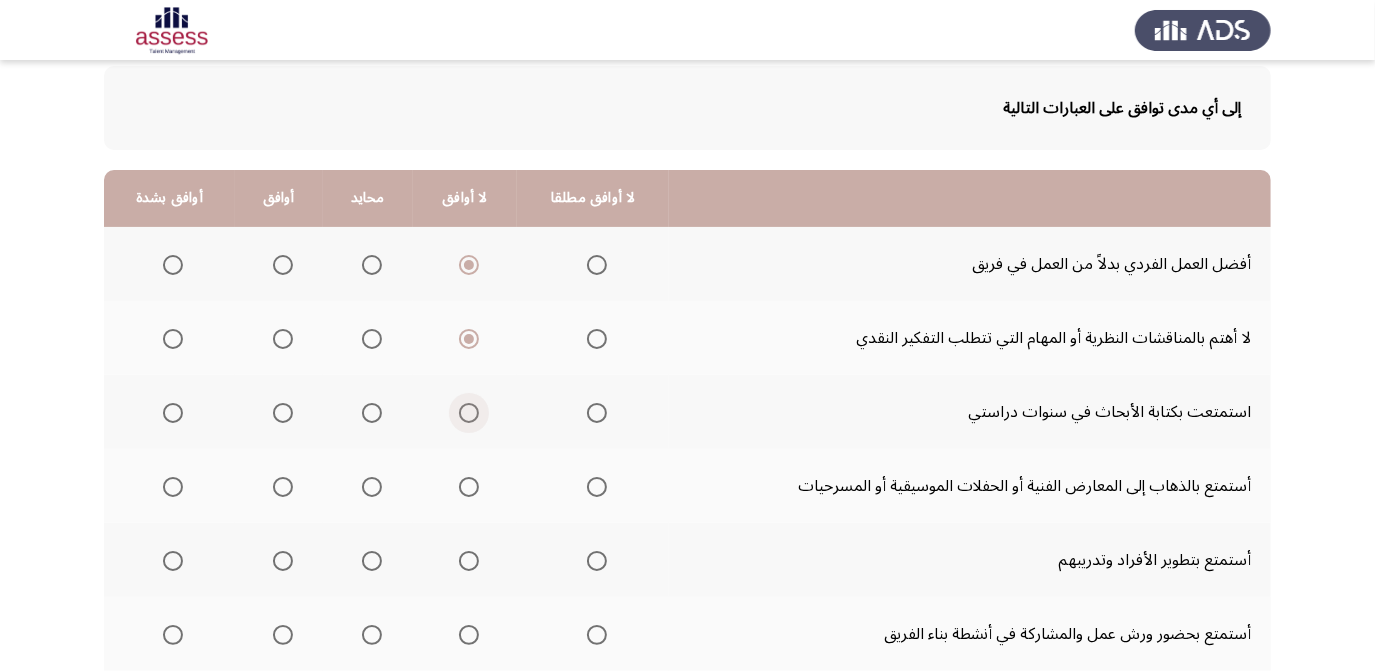 click at bounding box center [469, 413] 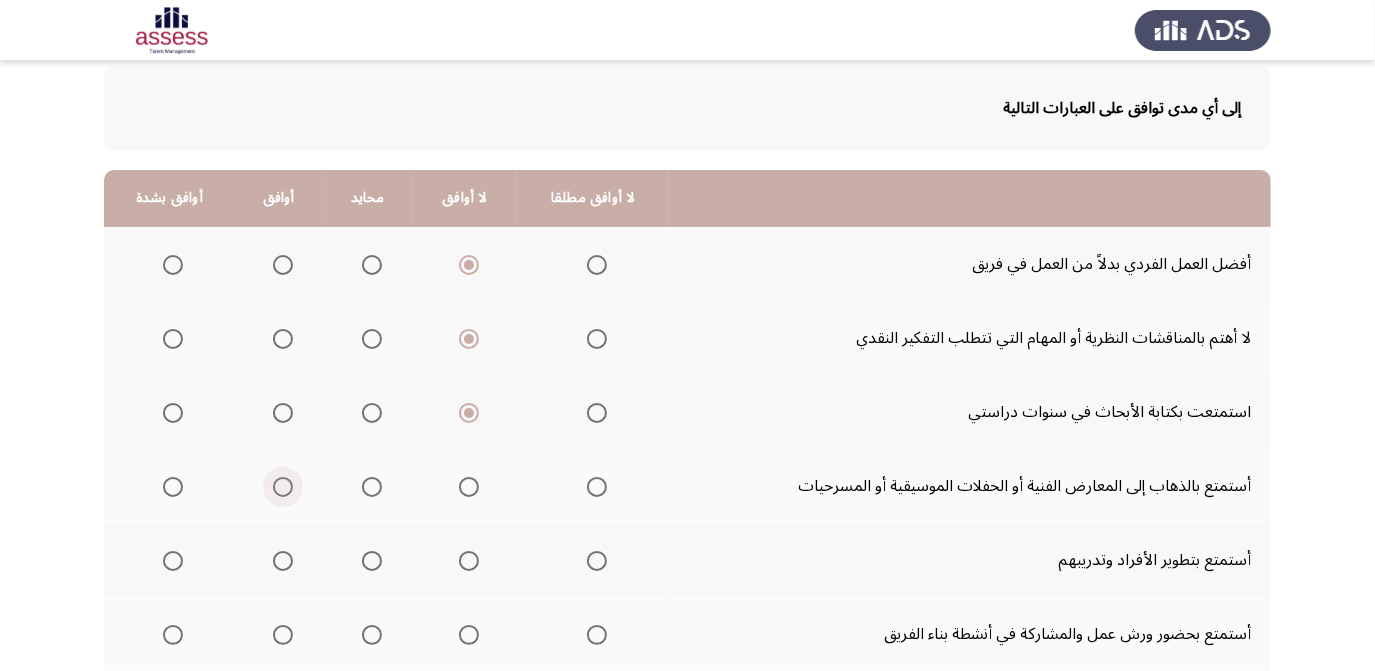 click at bounding box center (283, 487) 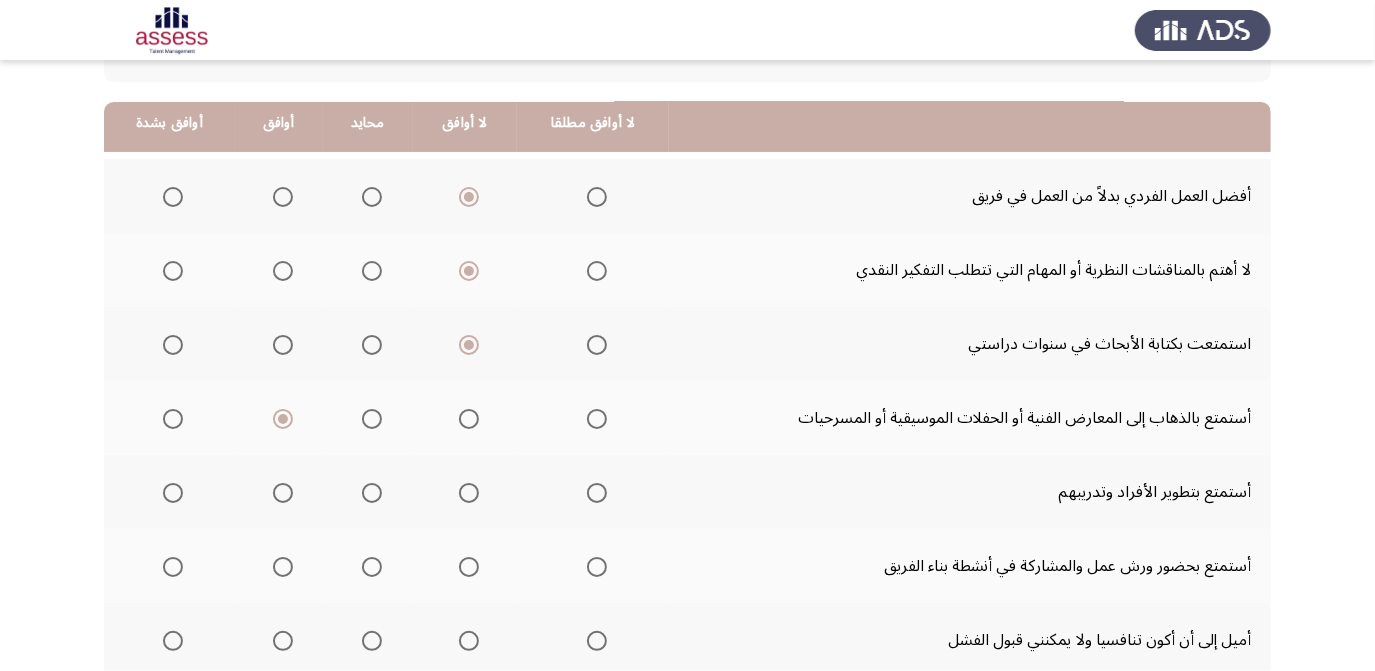scroll, scrollTop: 213, scrollLeft: 0, axis: vertical 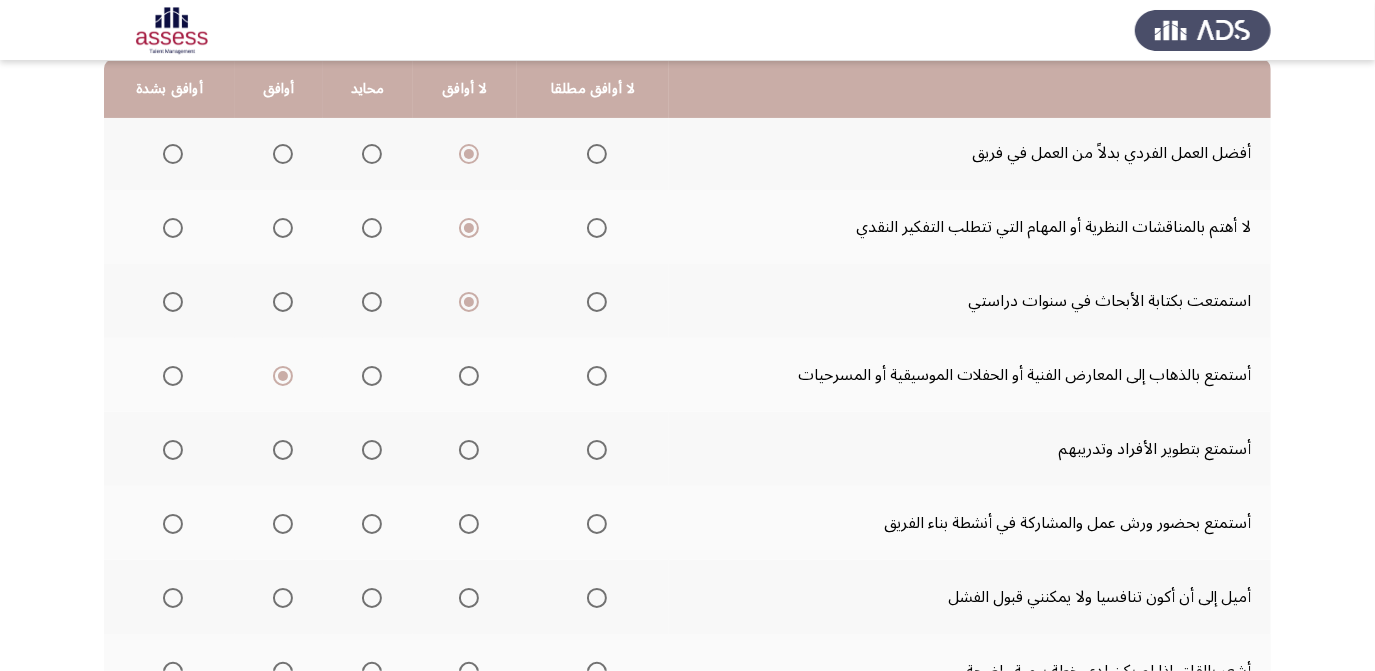 click at bounding box center [283, 450] 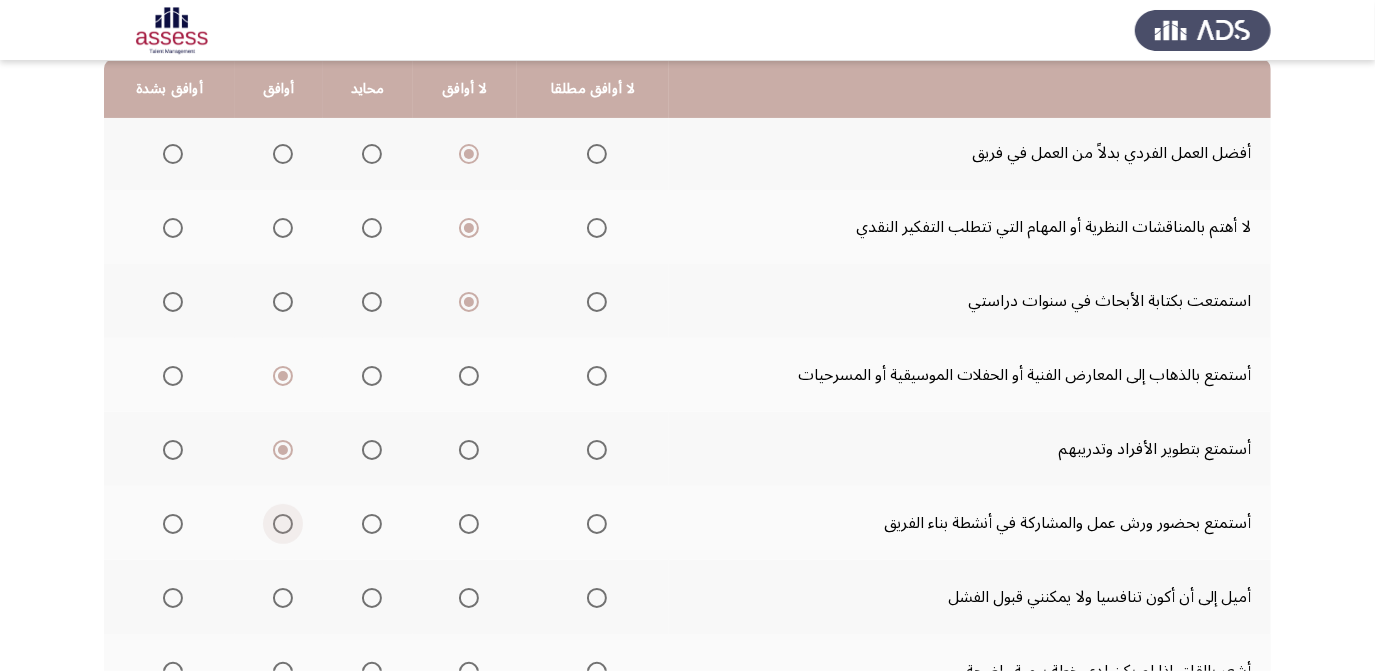 click at bounding box center (283, 524) 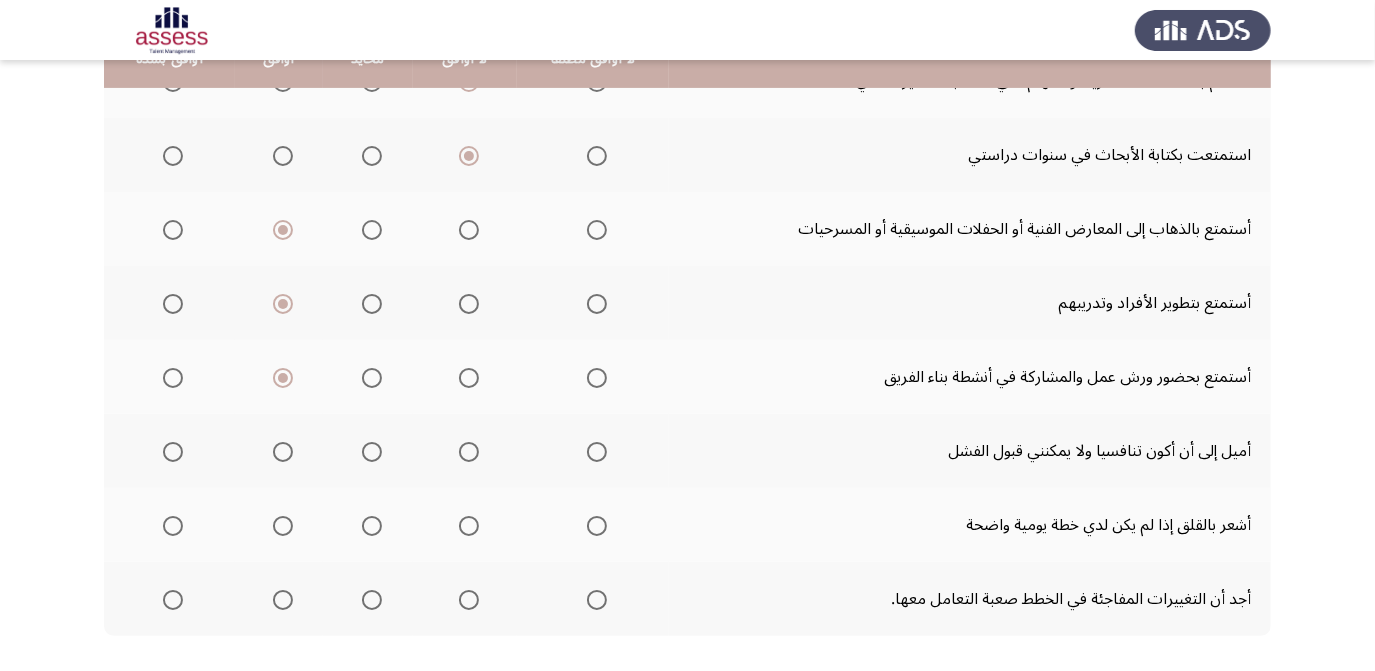 scroll, scrollTop: 381, scrollLeft: 0, axis: vertical 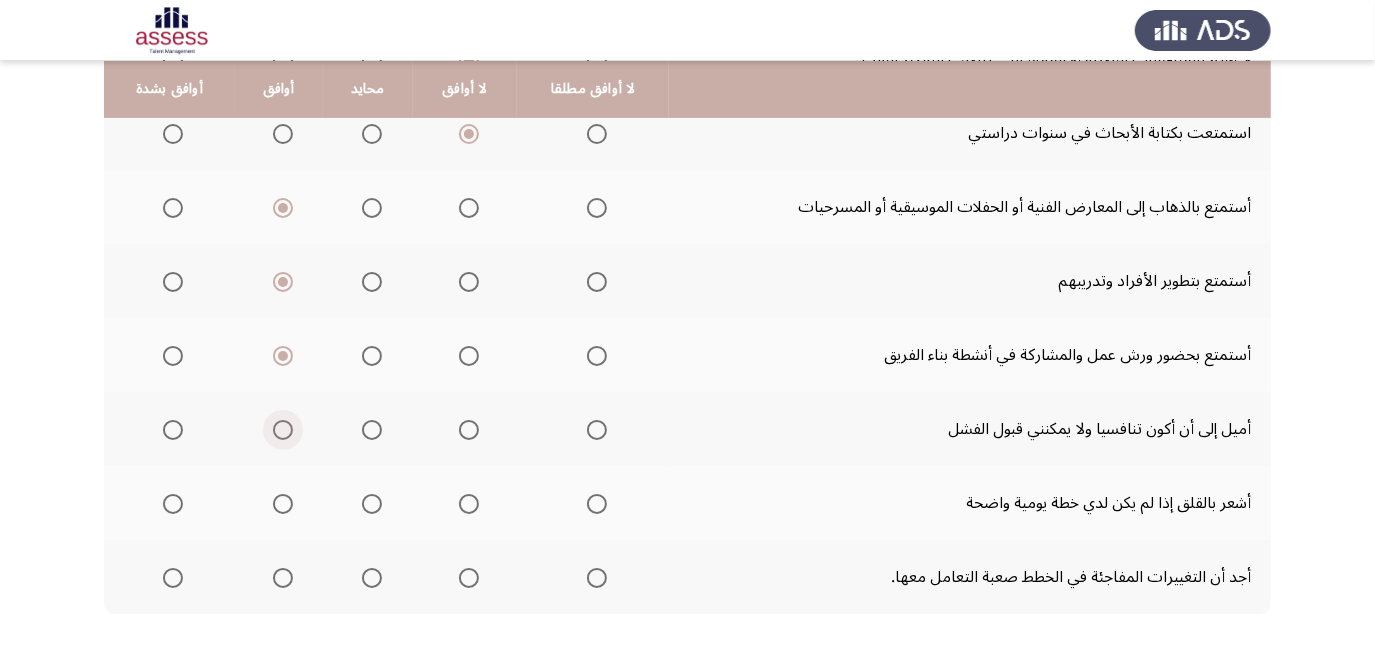 click at bounding box center [283, 430] 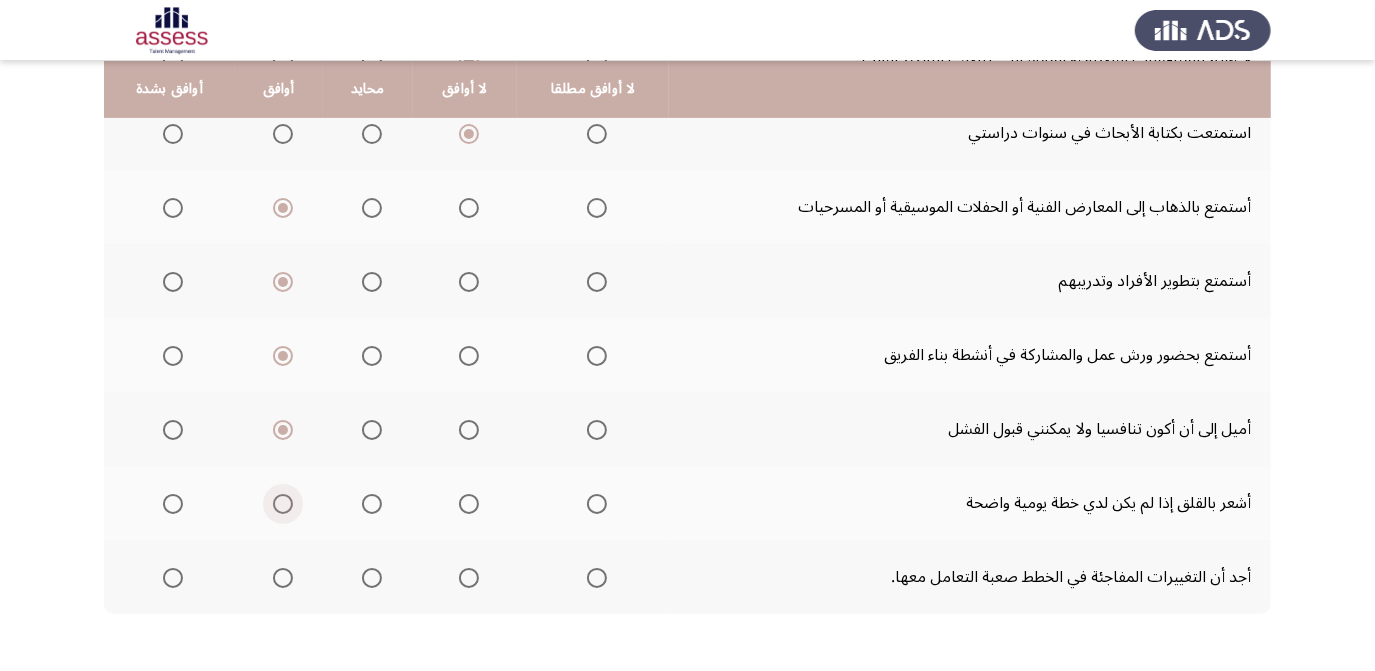click at bounding box center [283, 504] 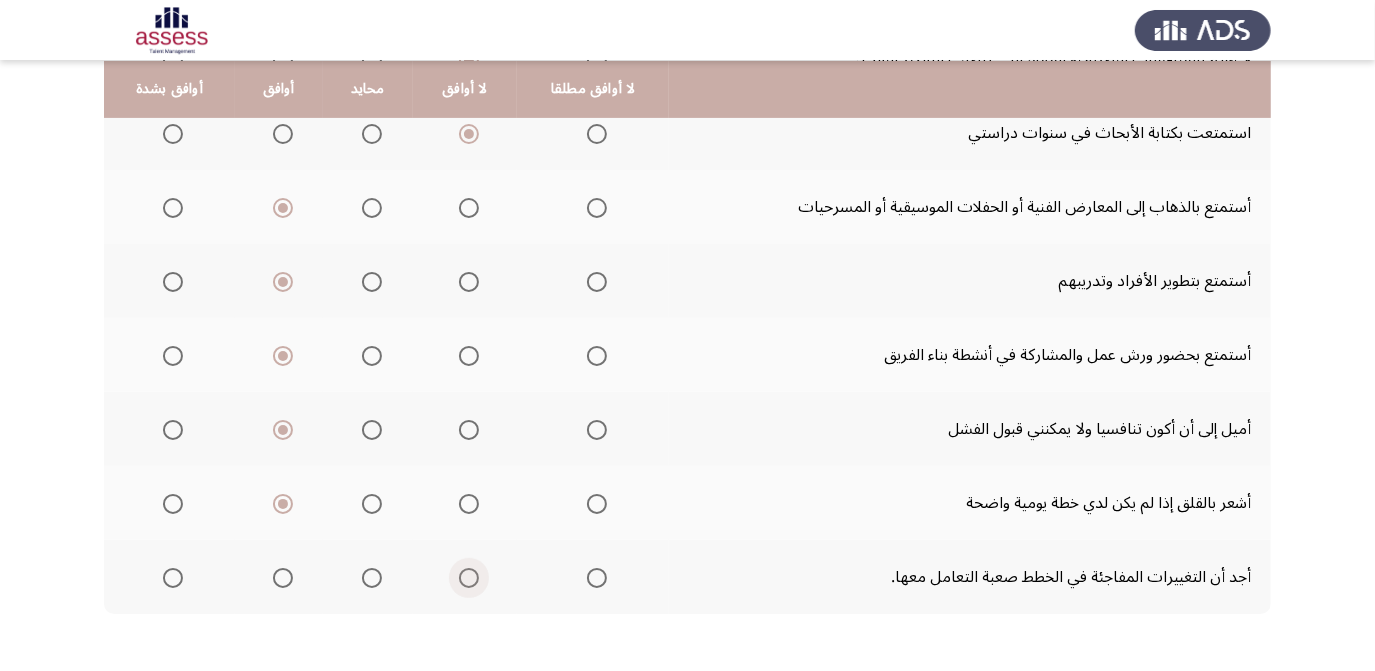 click at bounding box center [469, 578] 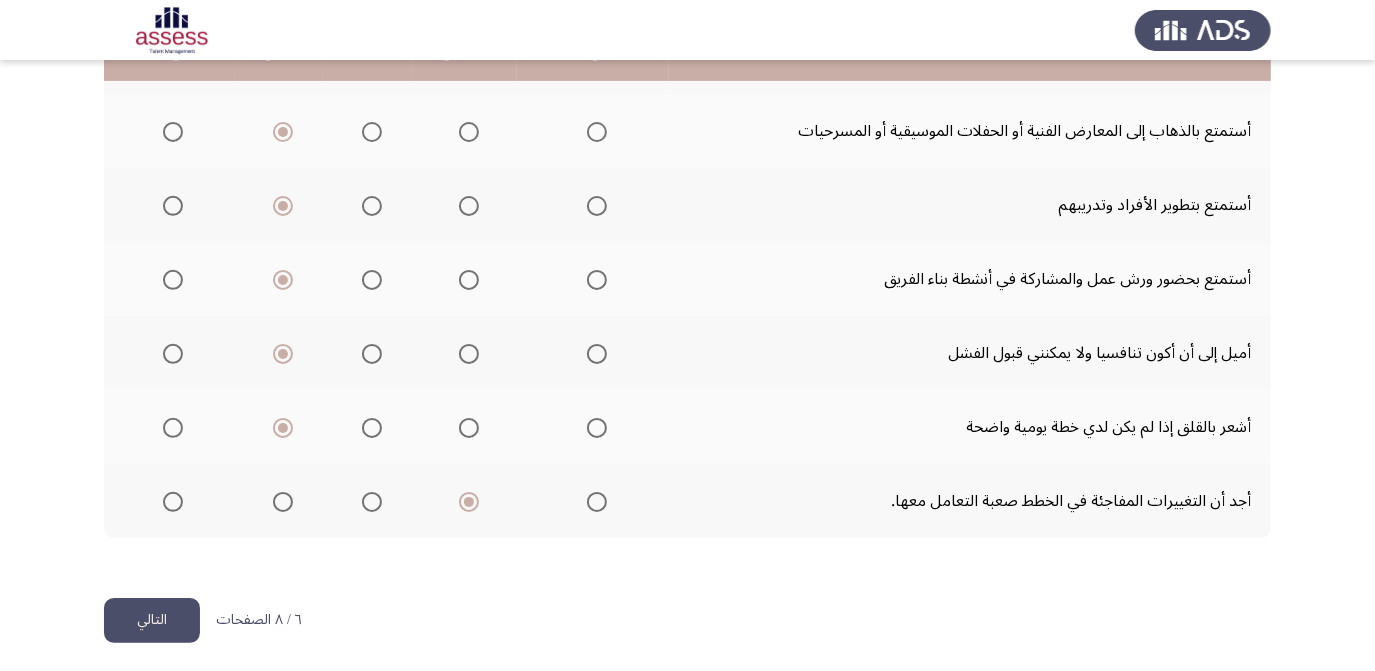 scroll, scrollTop: 458, scrollLeft: 0, axis: vertical 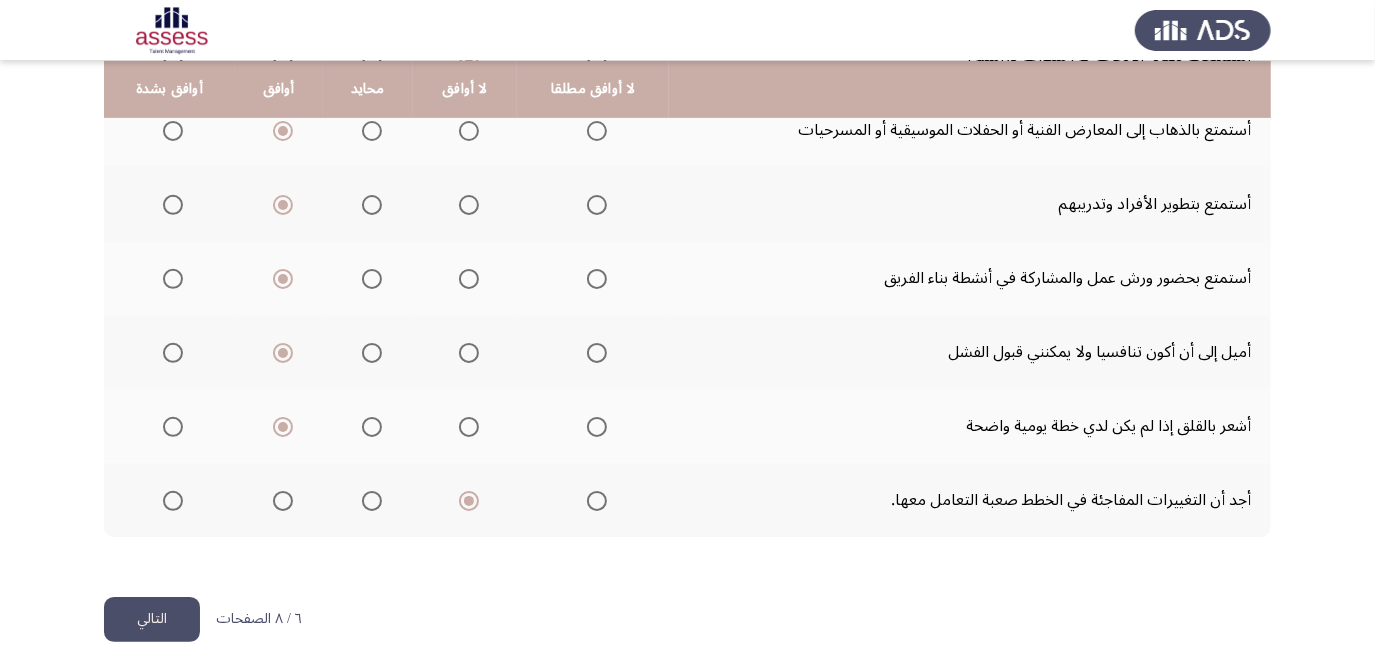 drag, startPoint x: 154, startPoint y: 603, endPoint x: 197, endPoint y: 586, distance: 46.238514 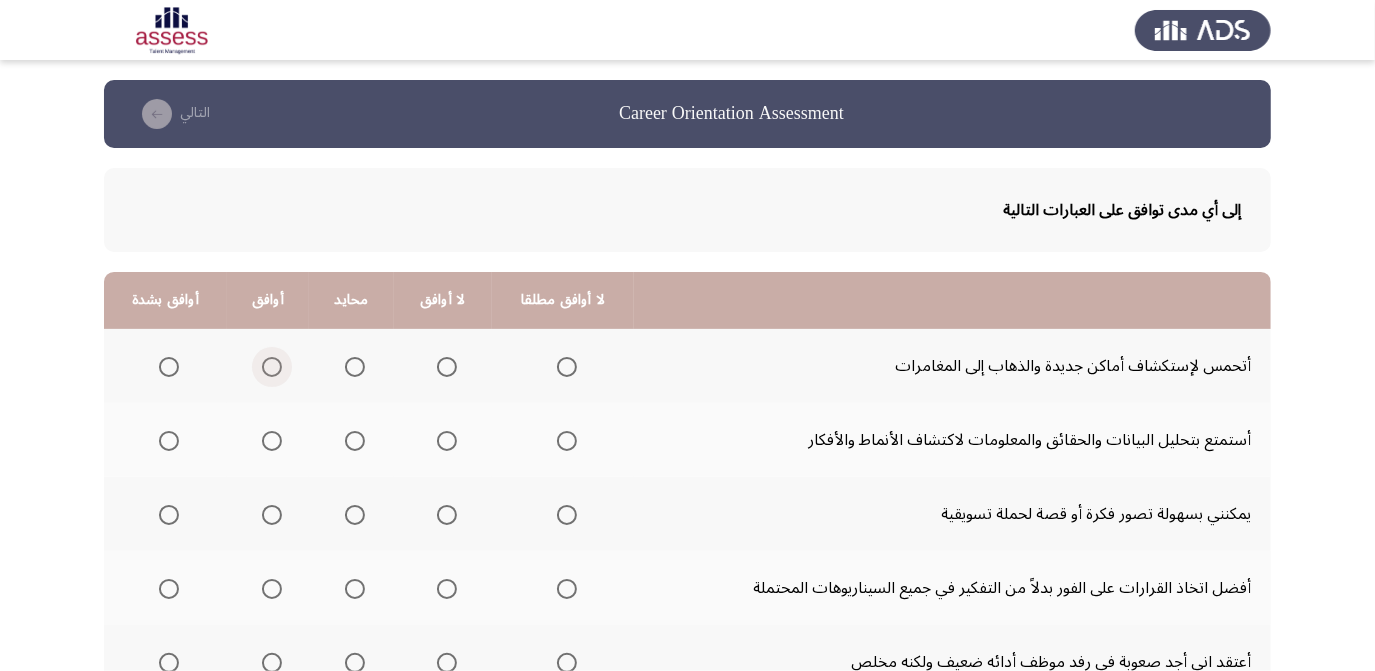 click at bounding box center [272, 367] 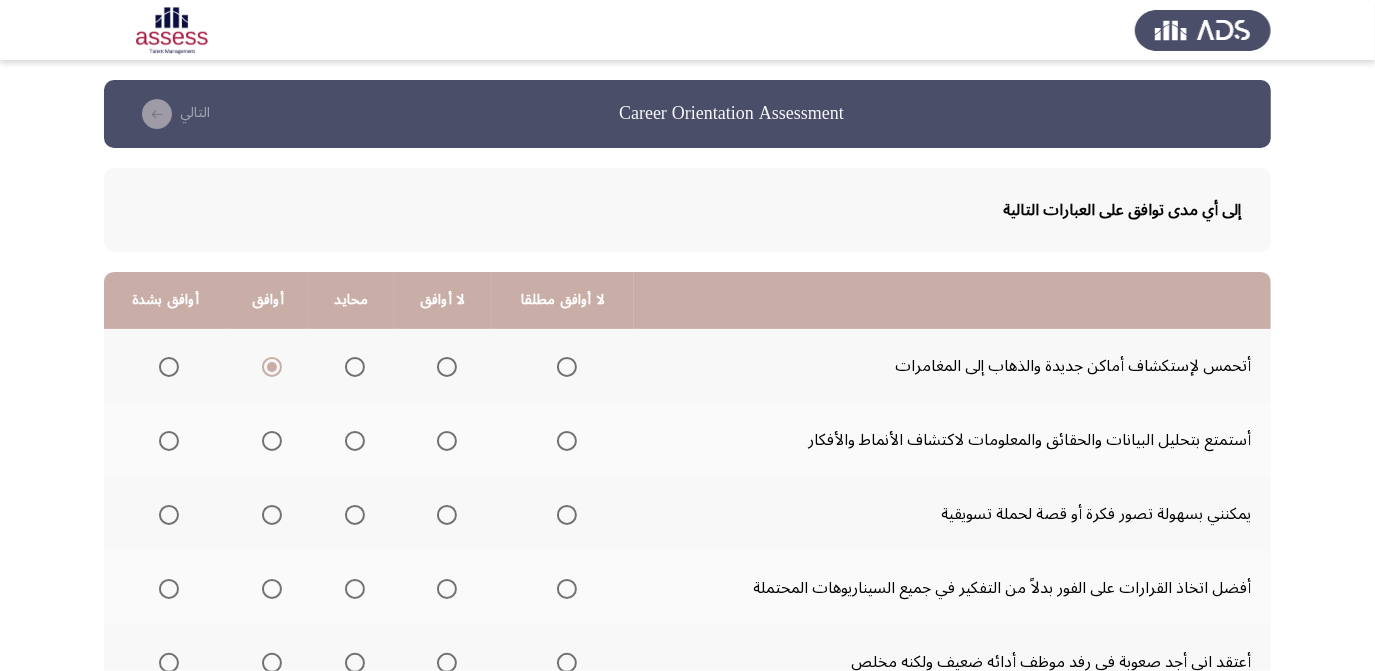 click at bounding box center (169, 441) 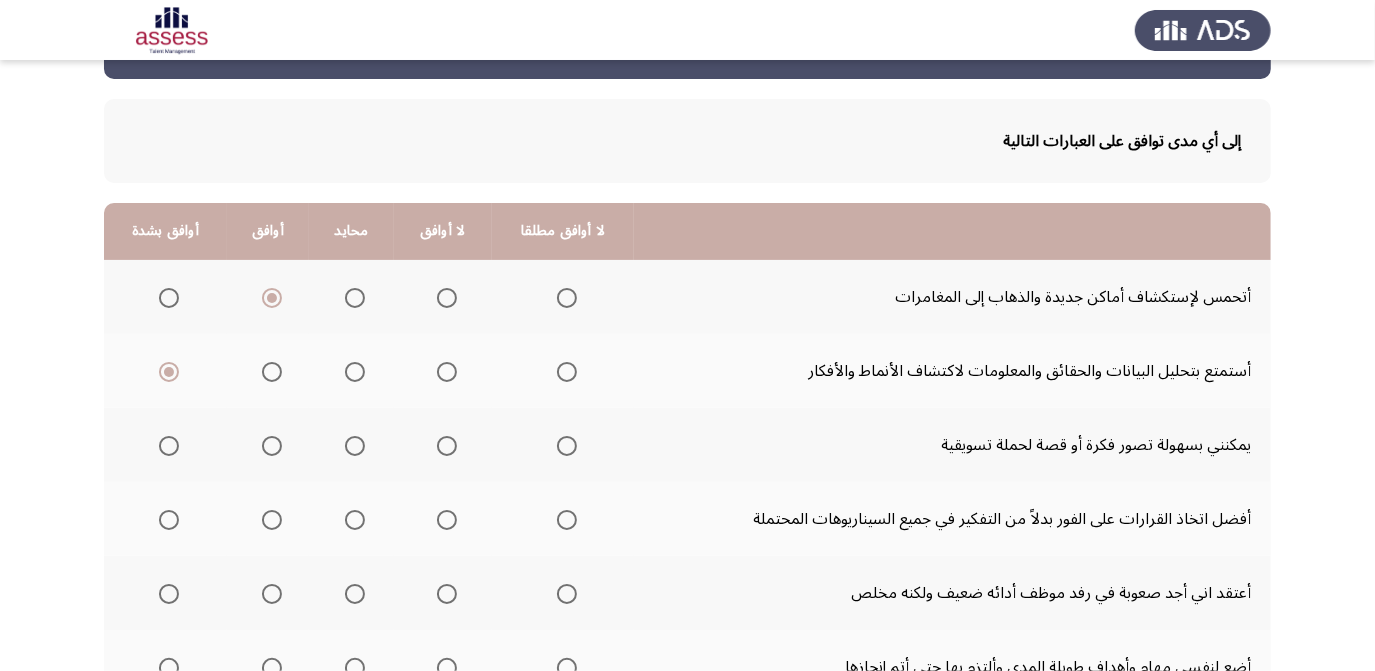 scroll, scrollTop: 94, scrollLeft: 0, axis: vertical 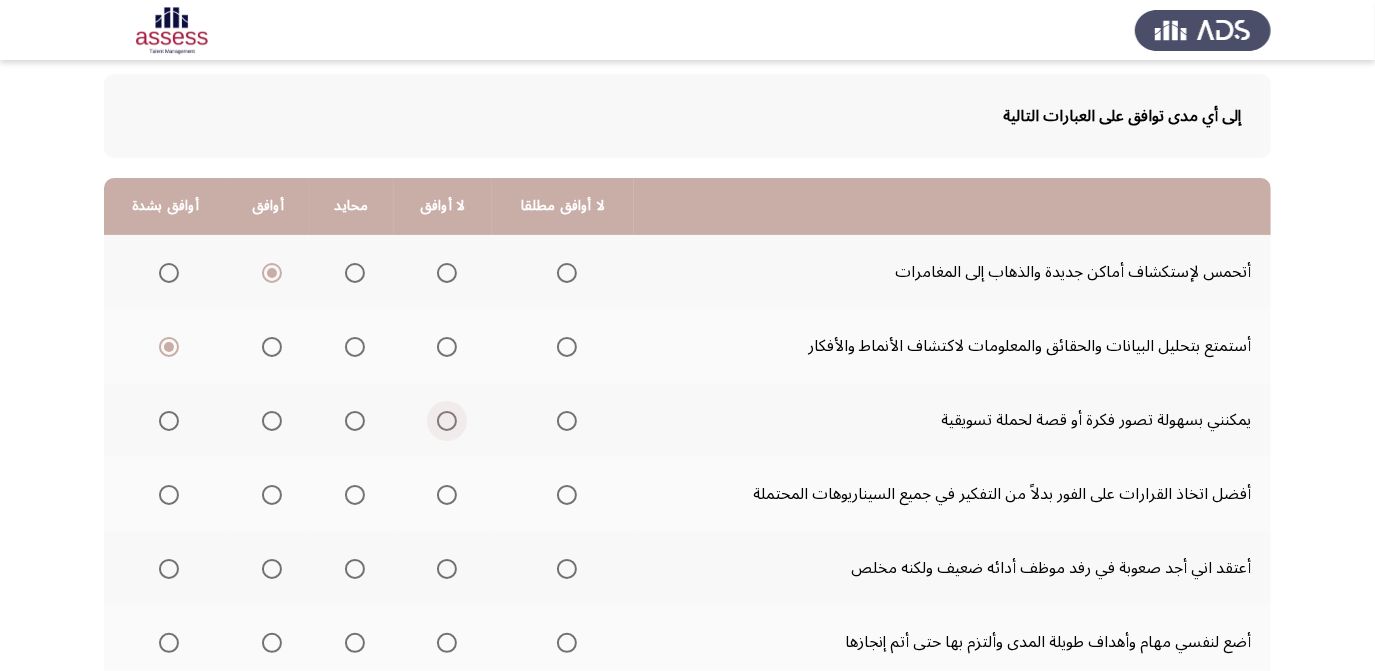 click at bounding box center (447, 421) 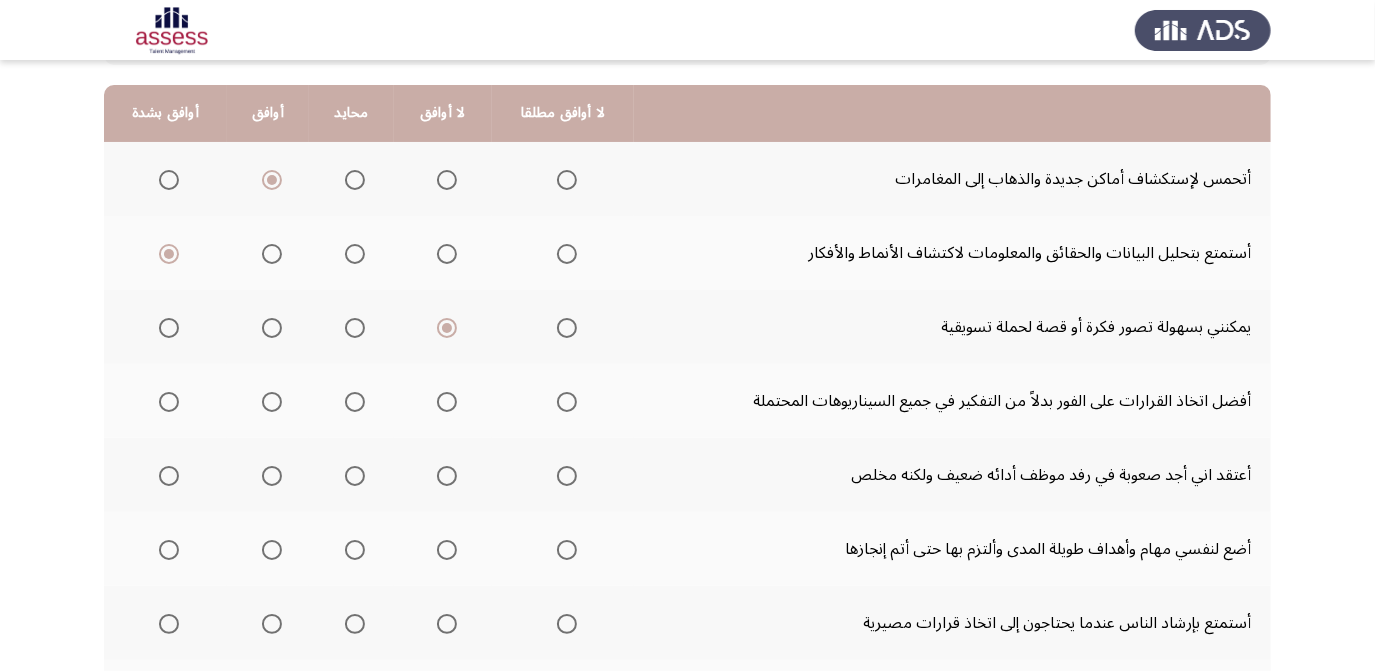 scroll, scrollTop: 189, scrollLeft: 0, axis: vertical 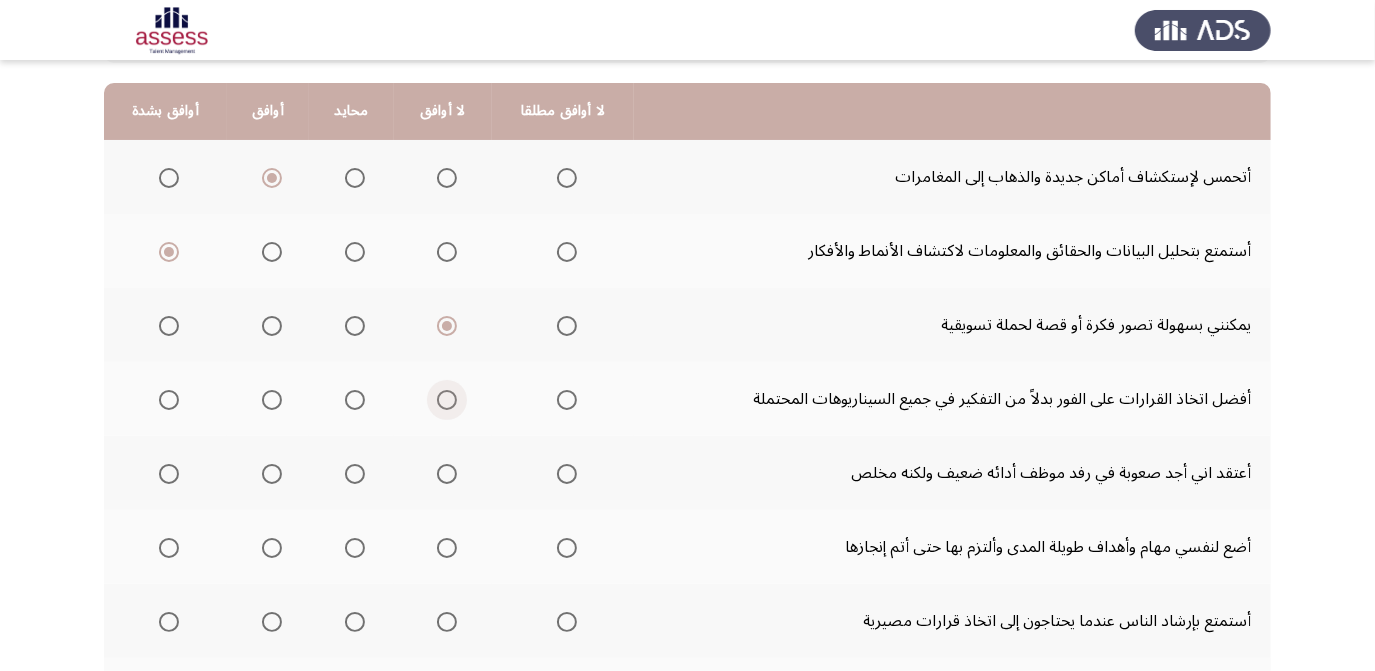 click at bounding box center [447, 400] 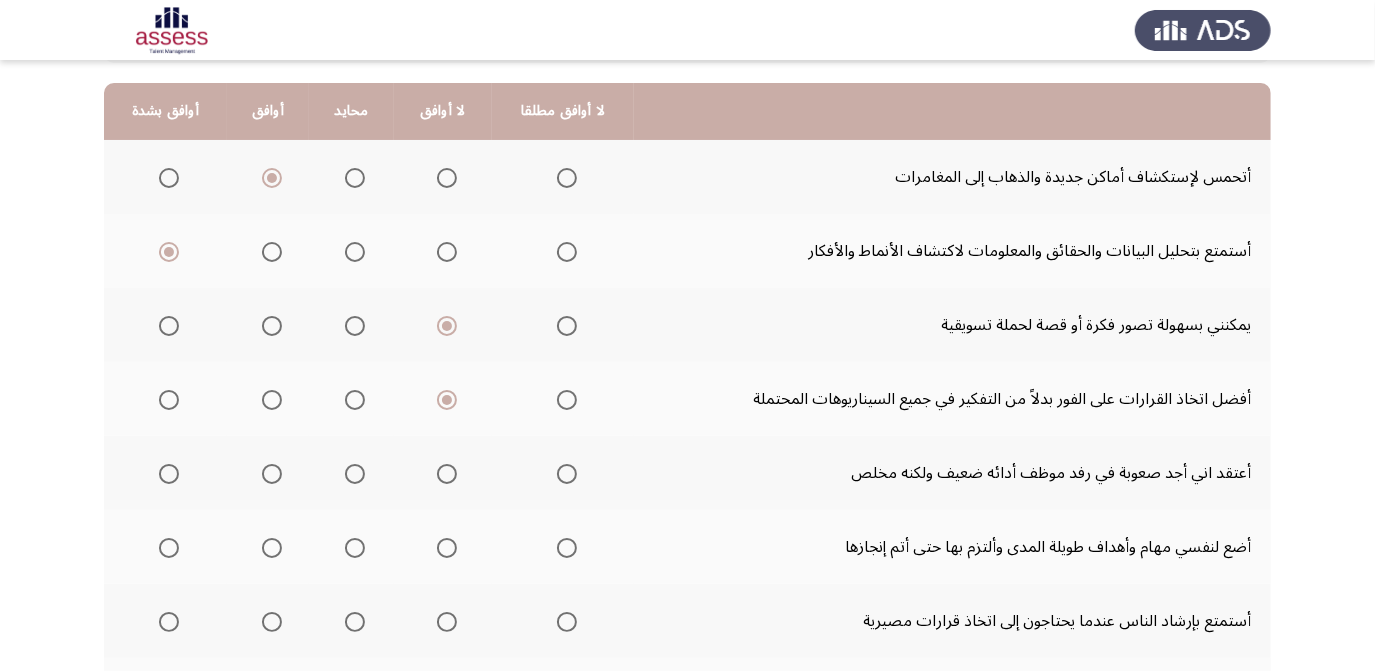 click at bounding box center (355, 474) 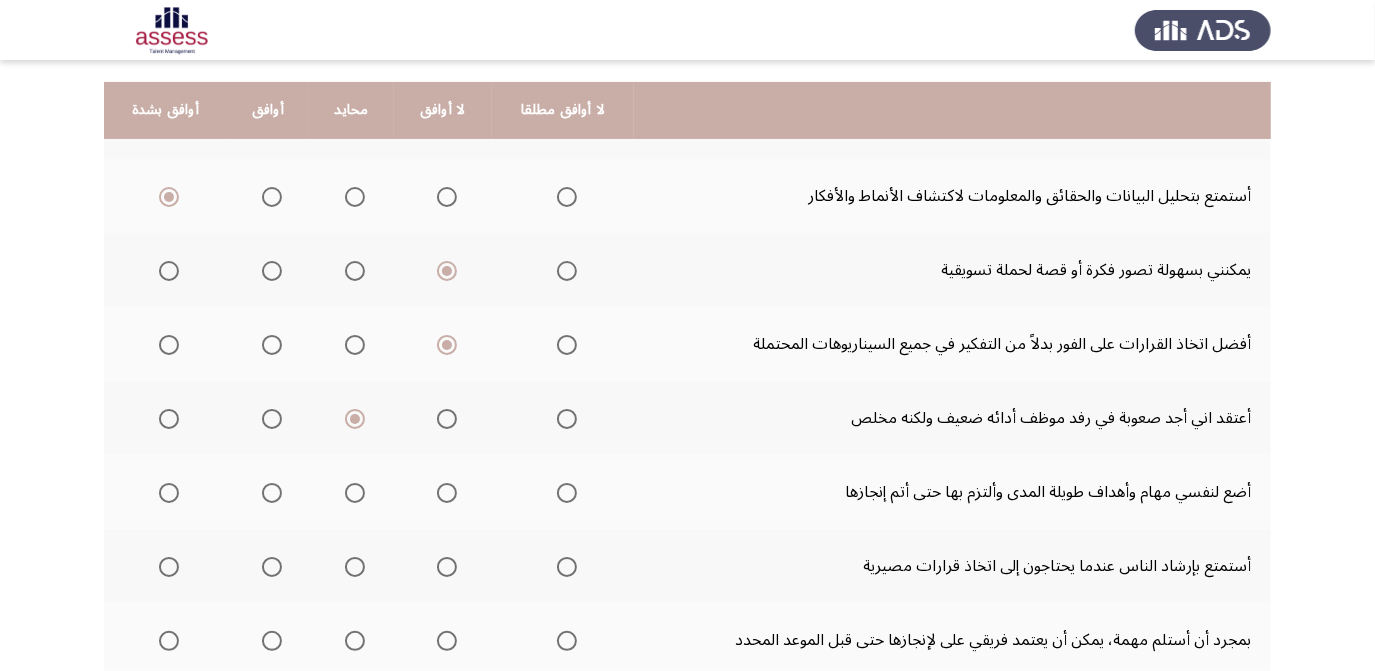 scroll, scrollTop: 265, scrollLeft: 0, axis: vertical 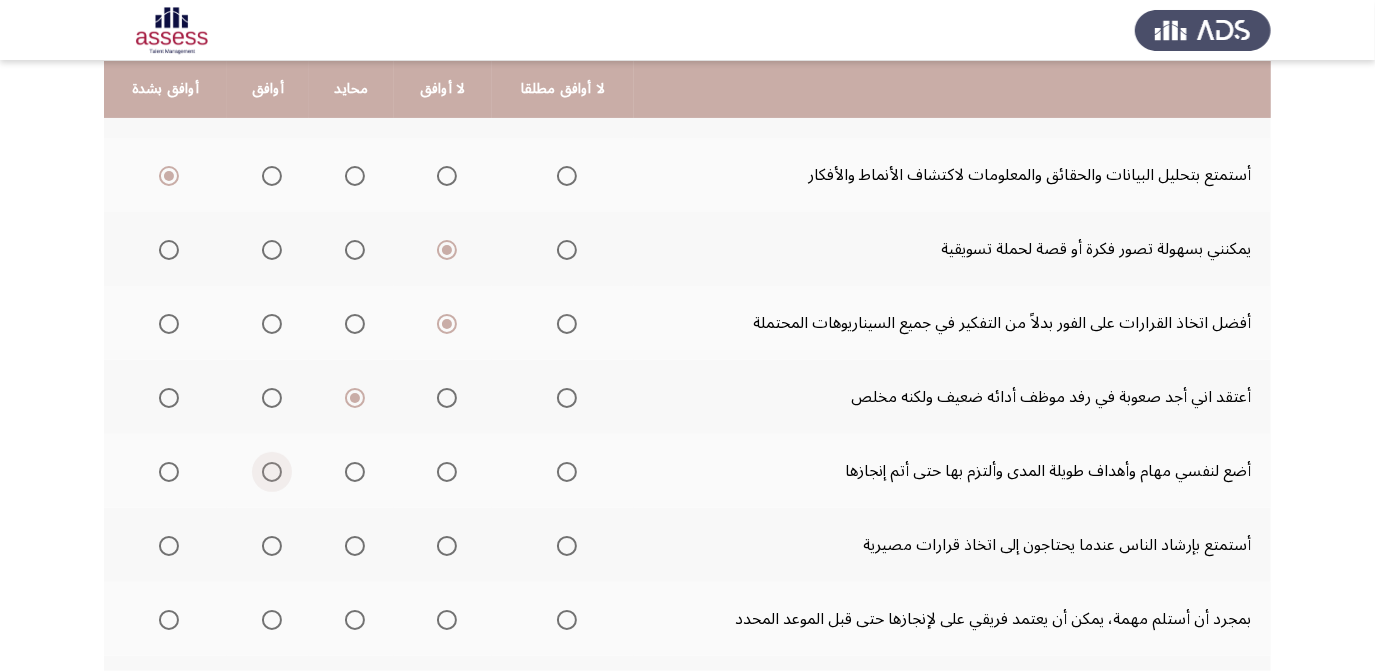 click at bounding box center [272, 472] 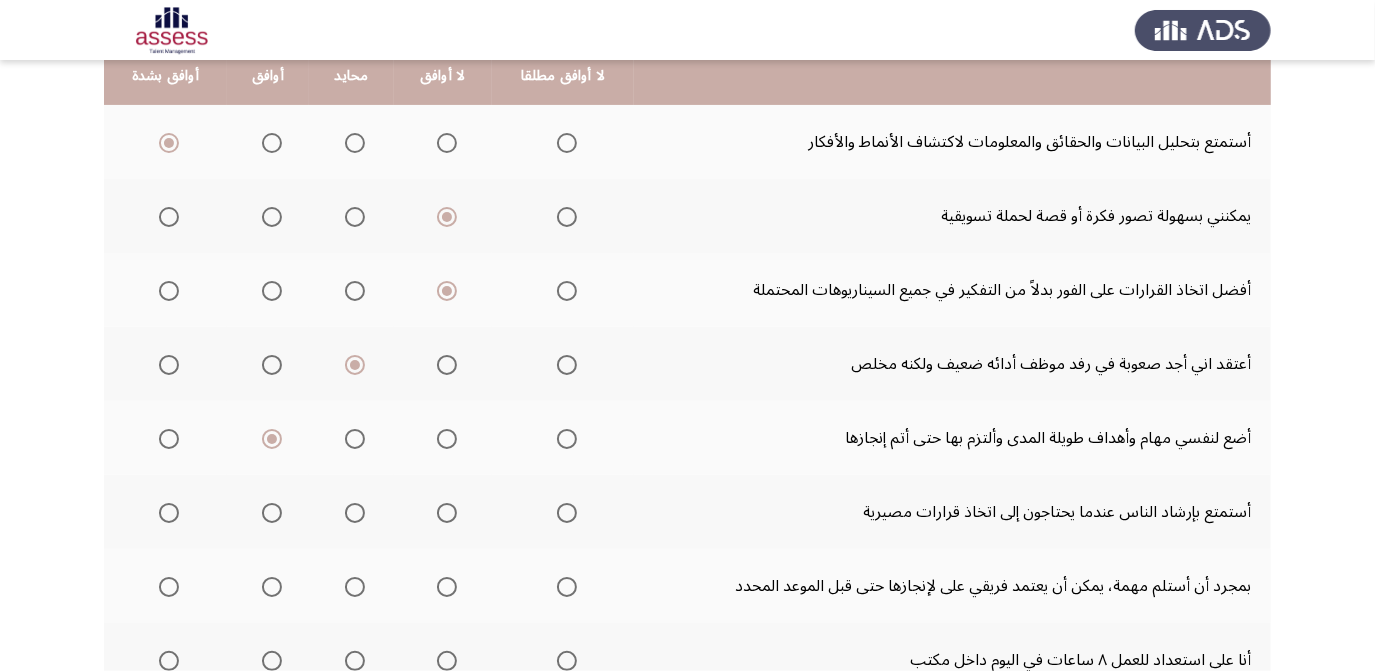 scroll, scrollTop: 314, scrollLeft: 0, axis: vertical 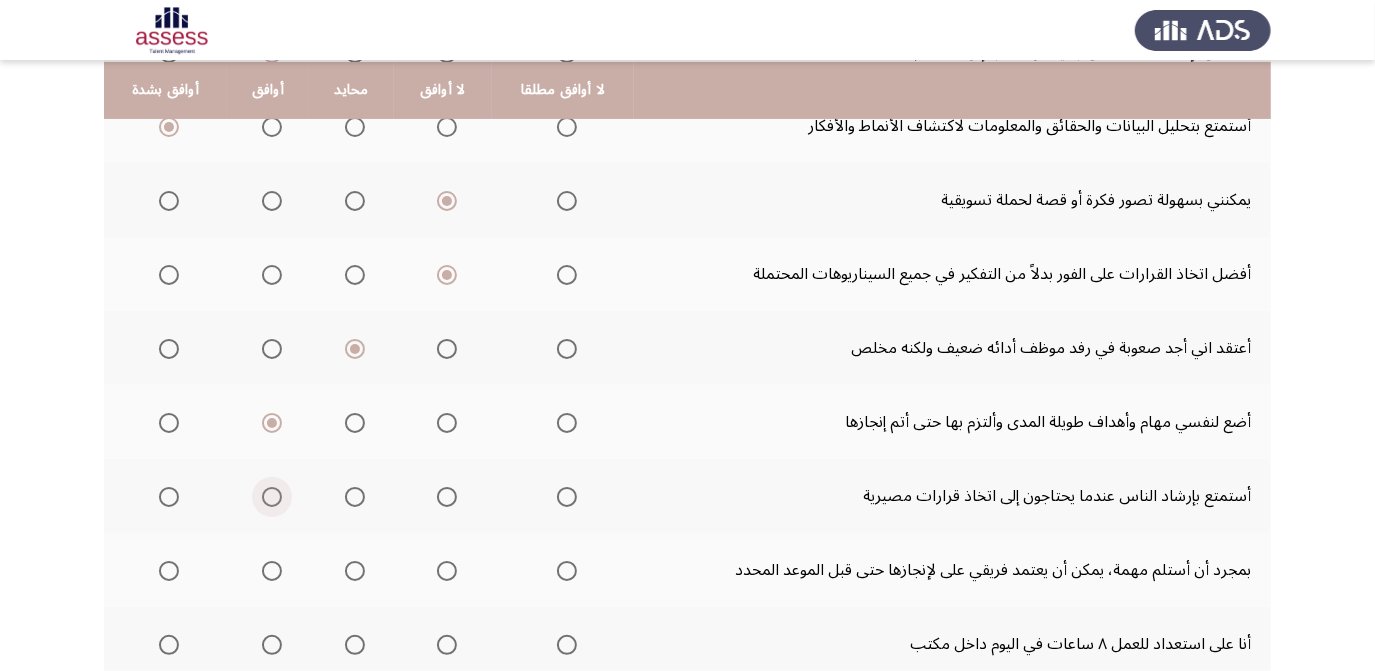 click at bounding box center [272, 497] 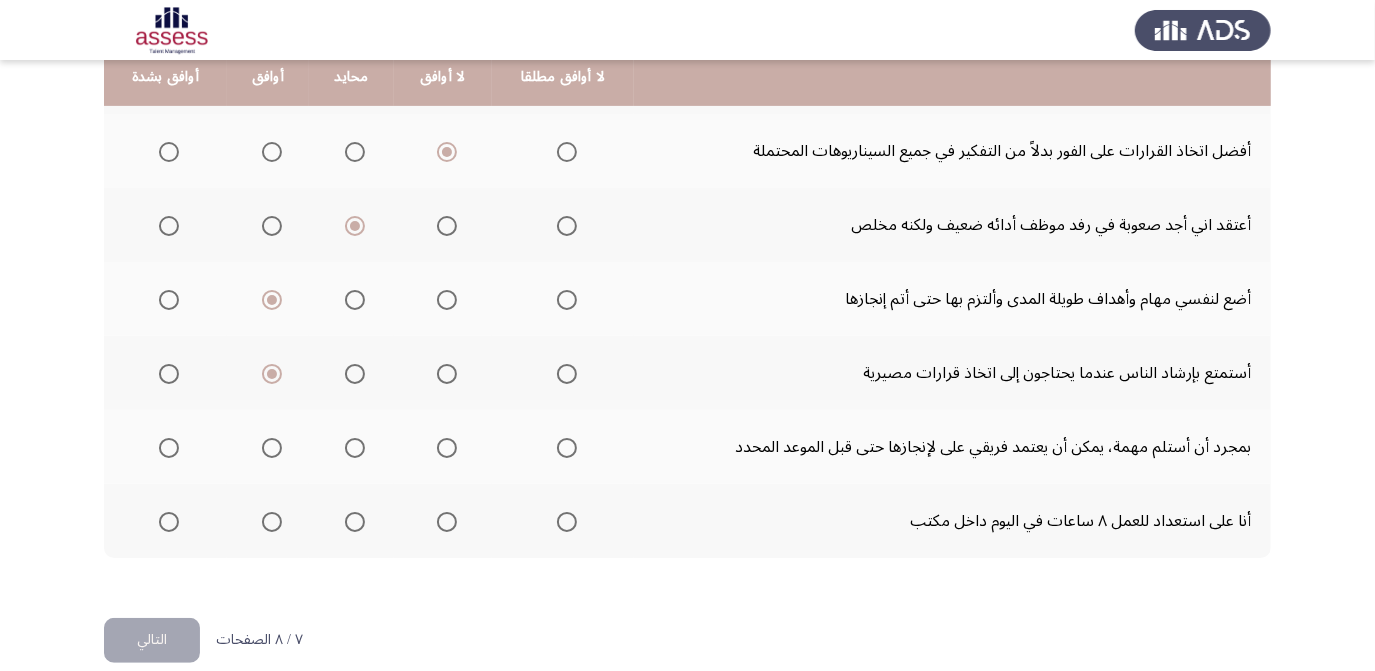 scroll, scrollTop: 458, scrollLeft: 0, axis: vertical 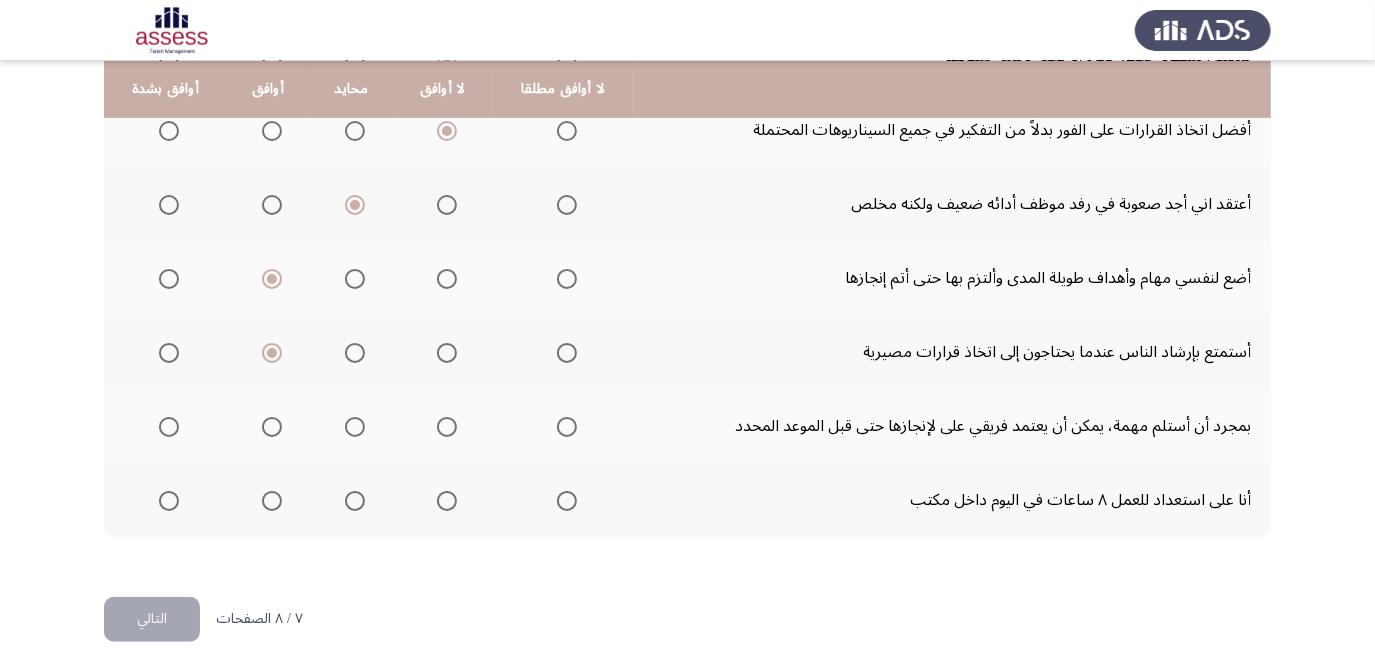 click at bounding box center (272, 427) 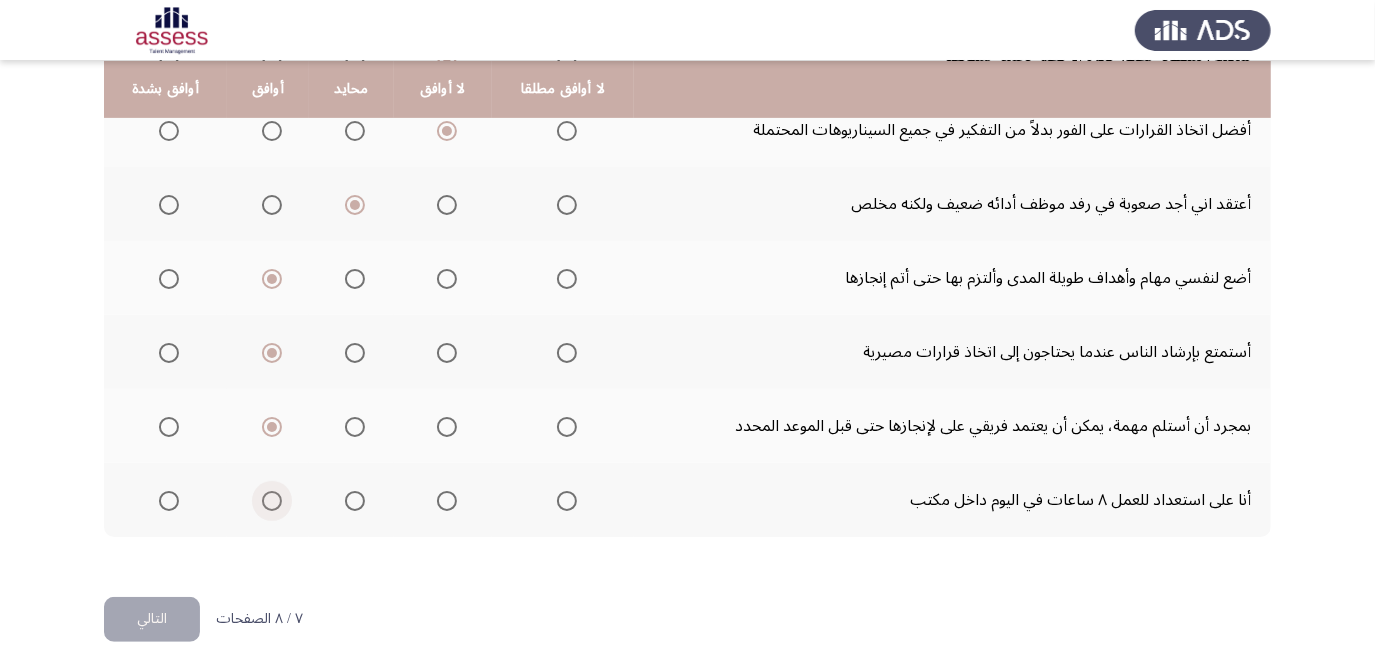 click at bounding box center (272, 501) 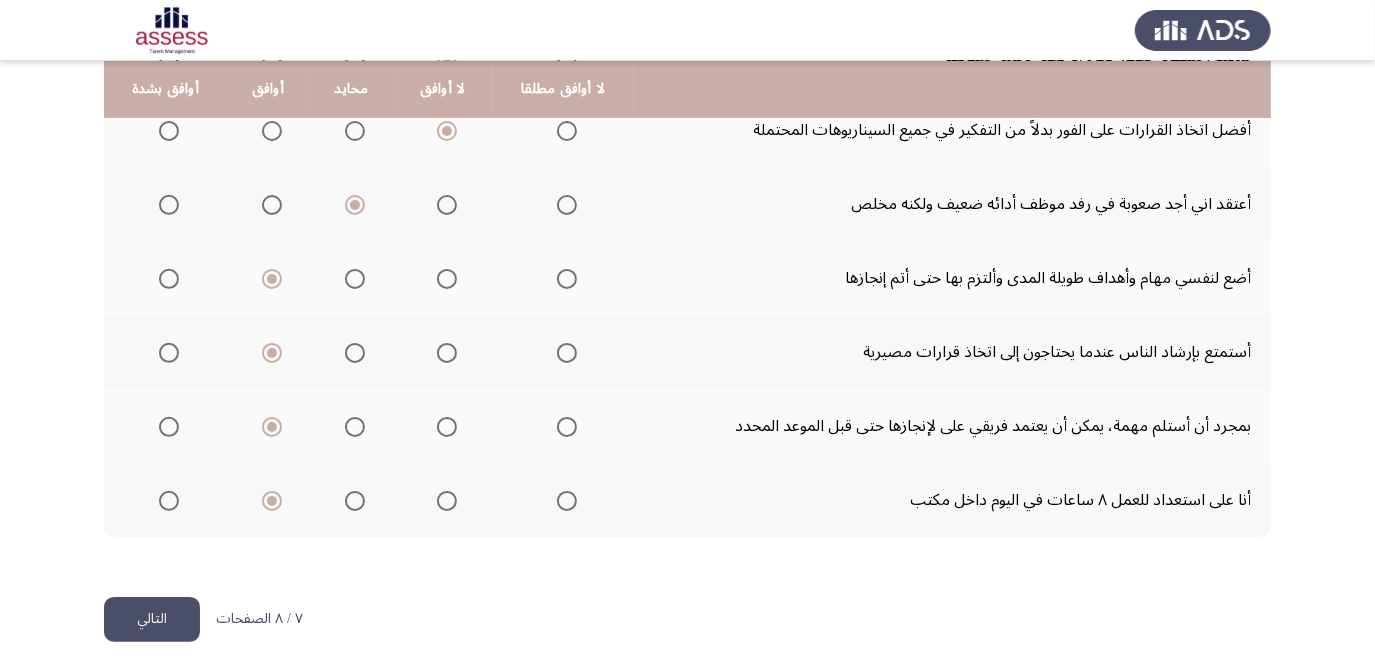 click on "التالي" 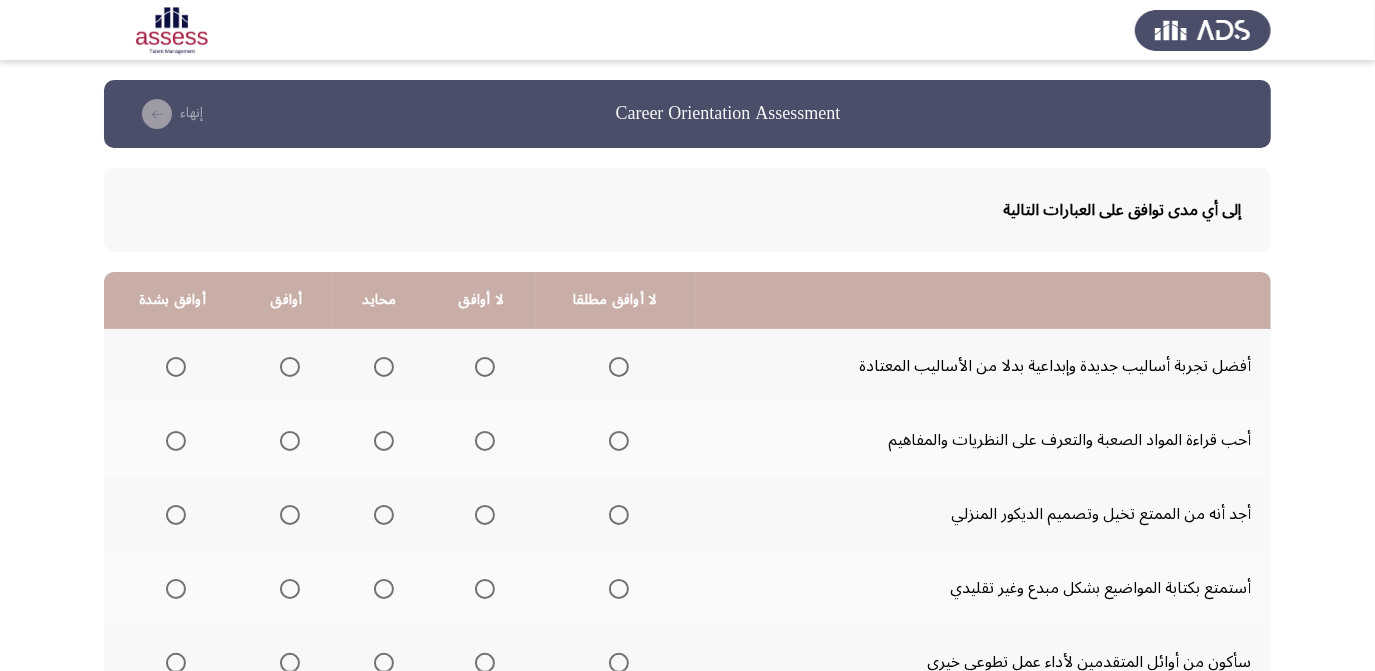 click at bounding box center [176, 367] 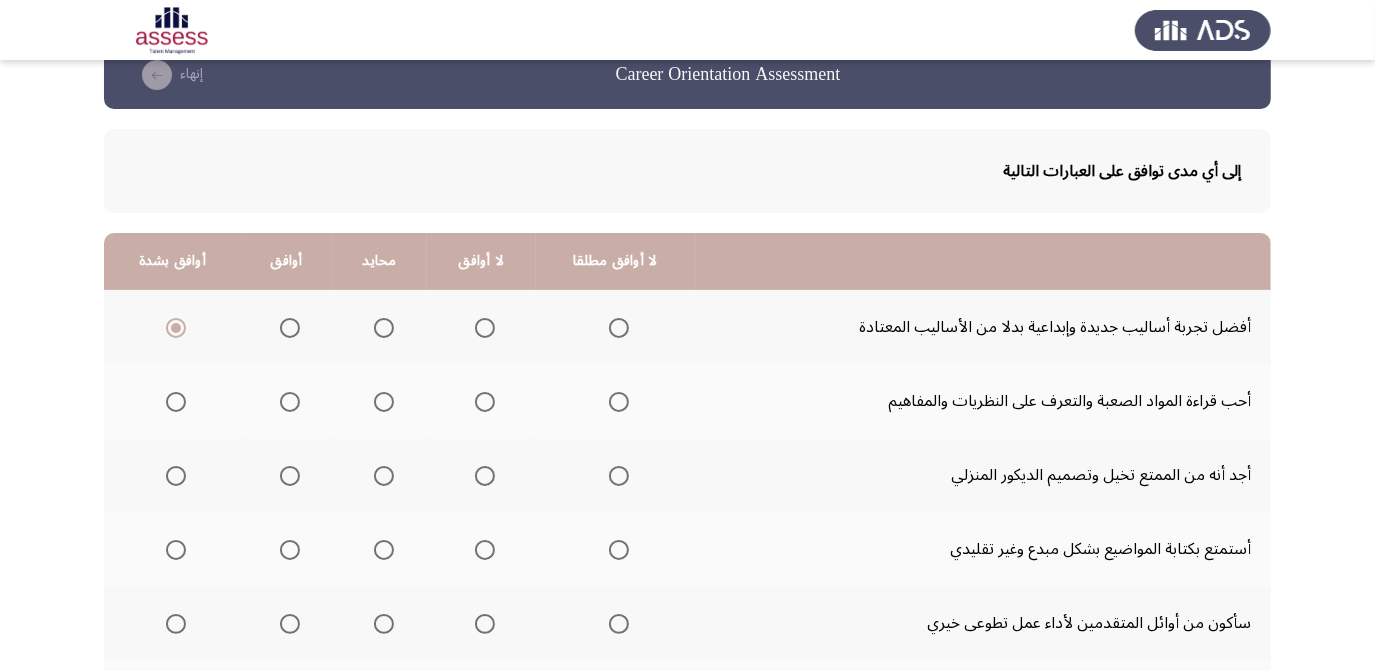 scroll, scrollTop: 40, scrollLeft: 0, axis: vertical 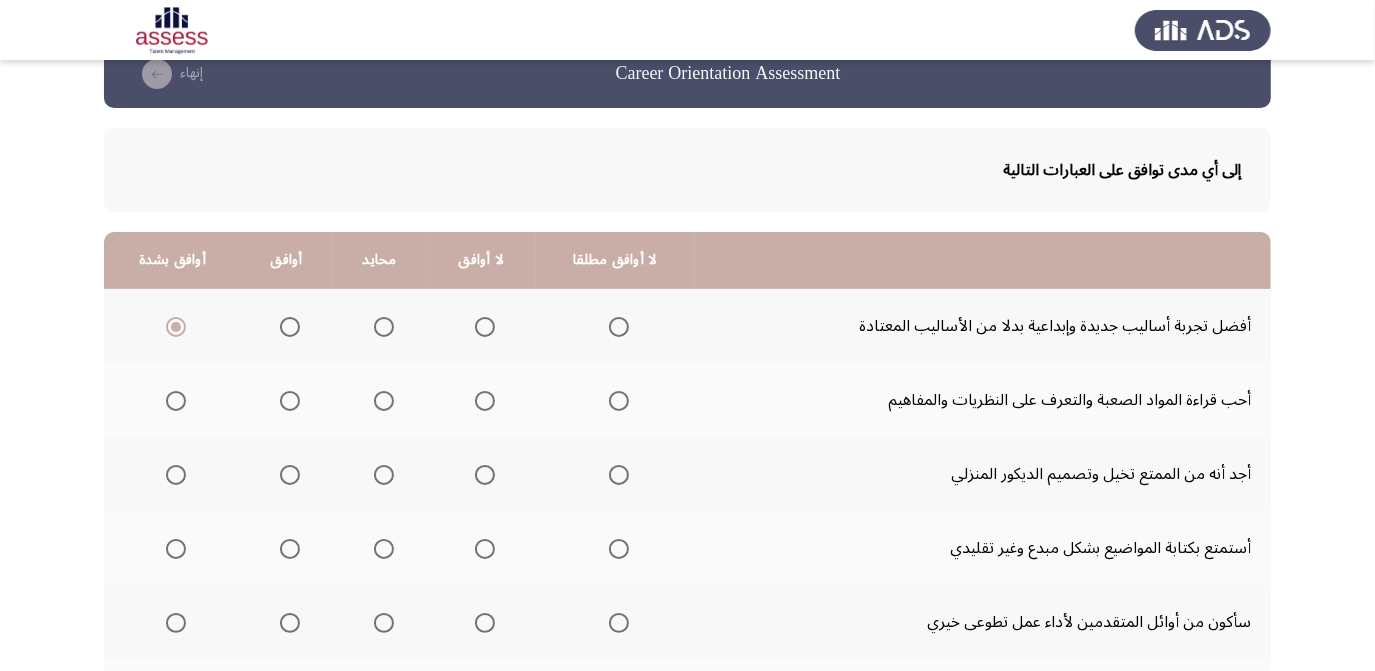 click at bounding box center [290, 401] 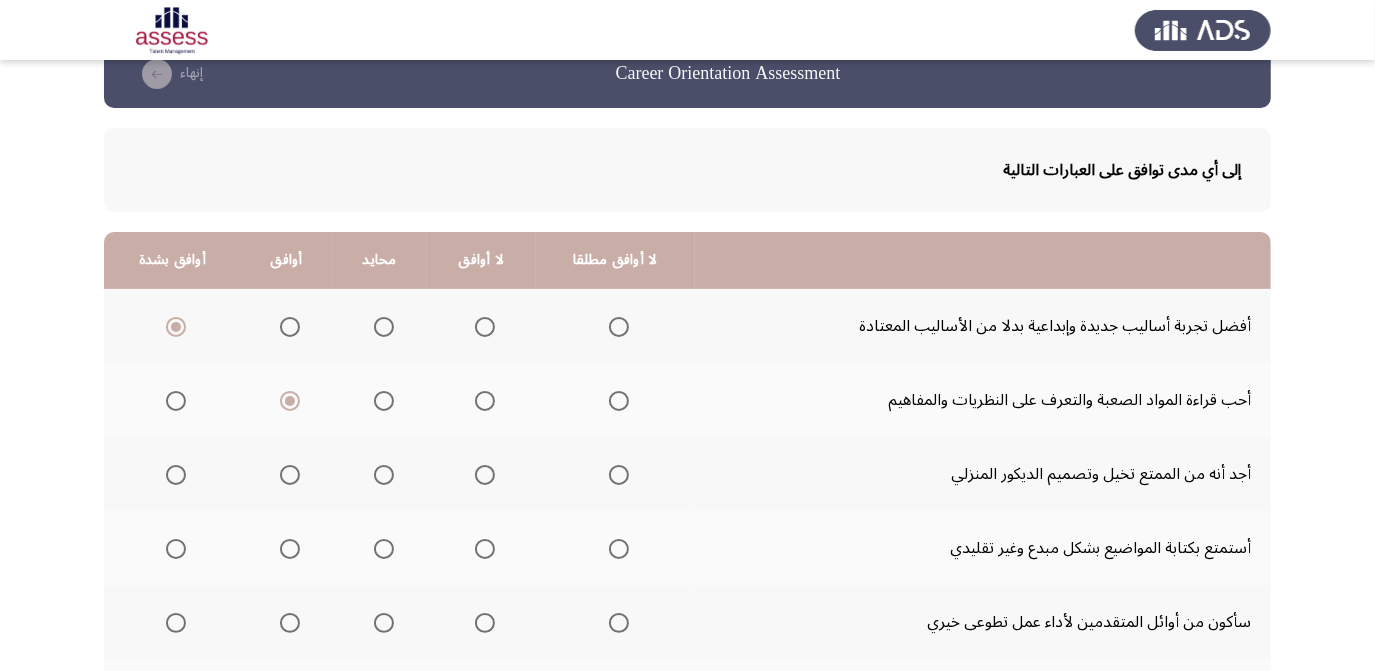 click at bounding box center (290, 475) 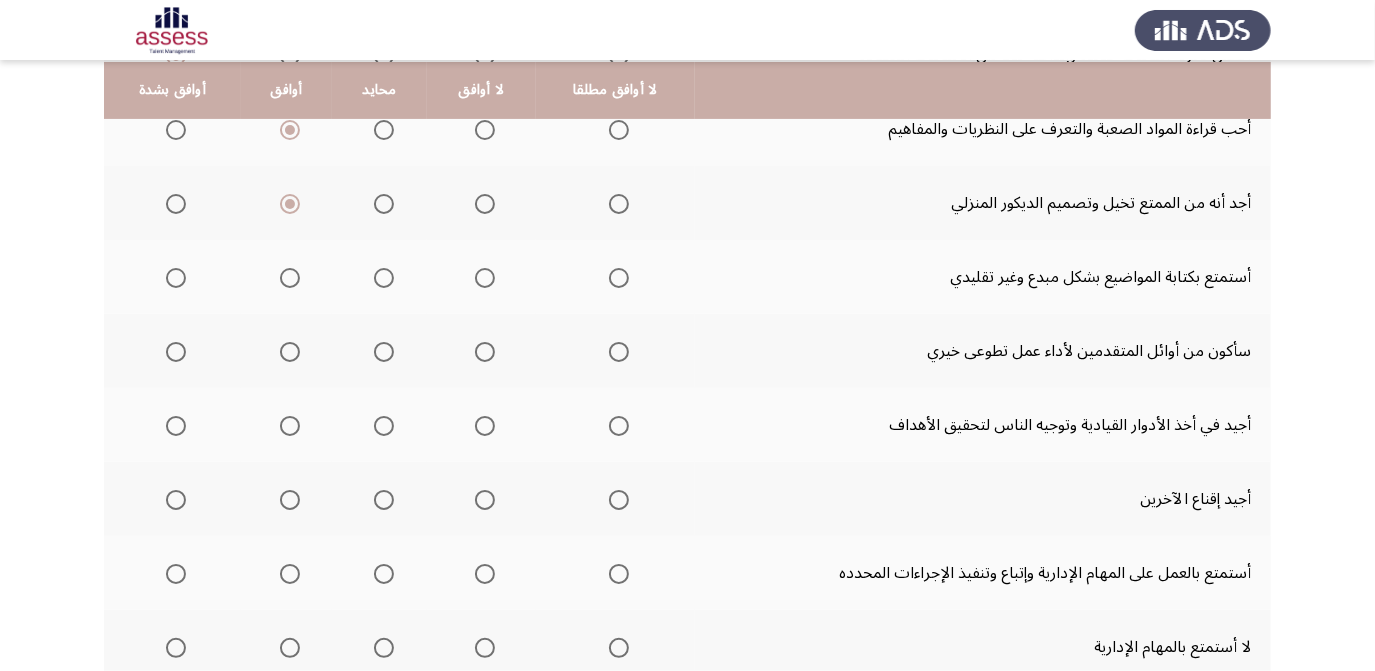 scroll, scrollTop: 312, scrollLeft: 0, axis: vertical 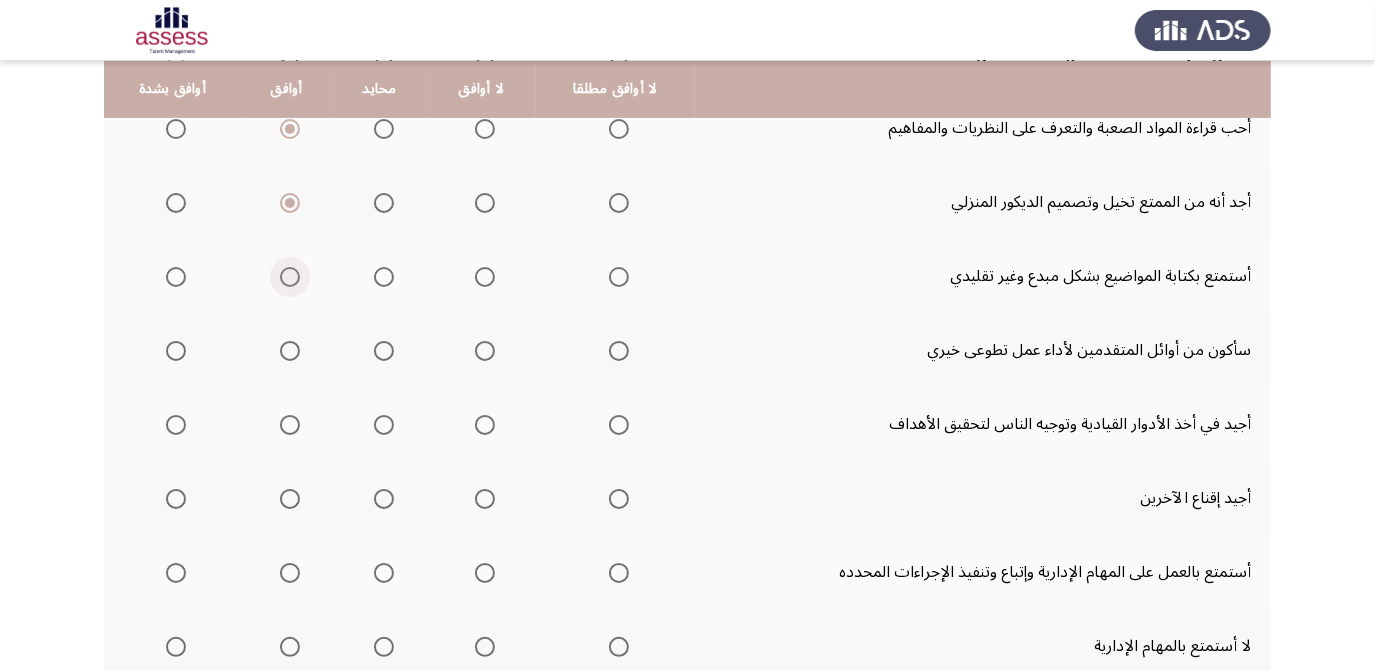 click at bounding box center [290, 277] 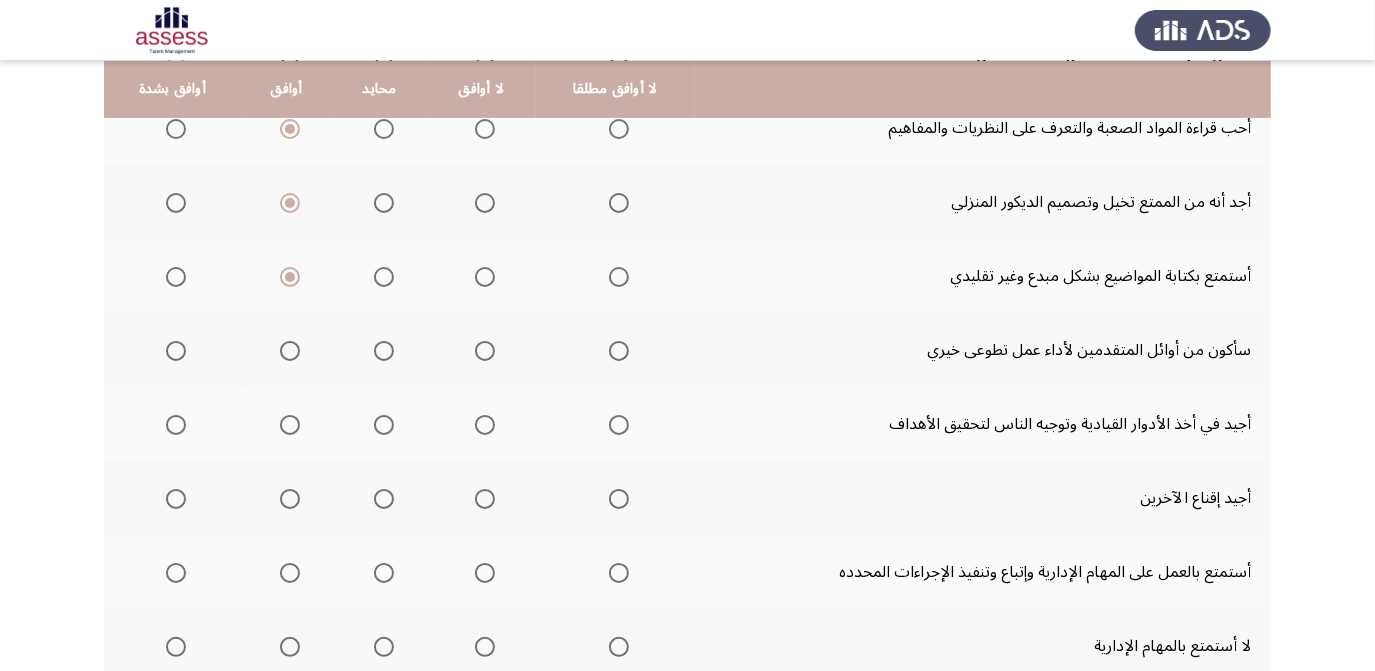 click at bounding box center [176, 351] 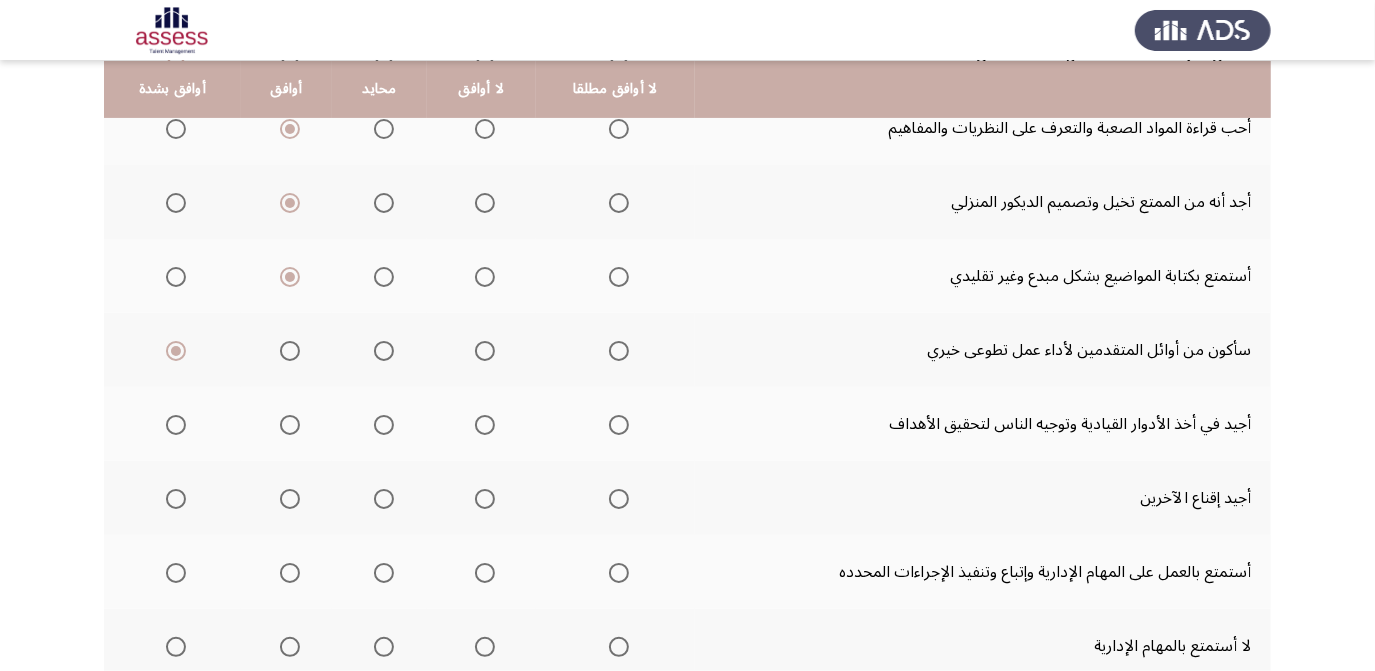 click at bounding box center [176, 425] 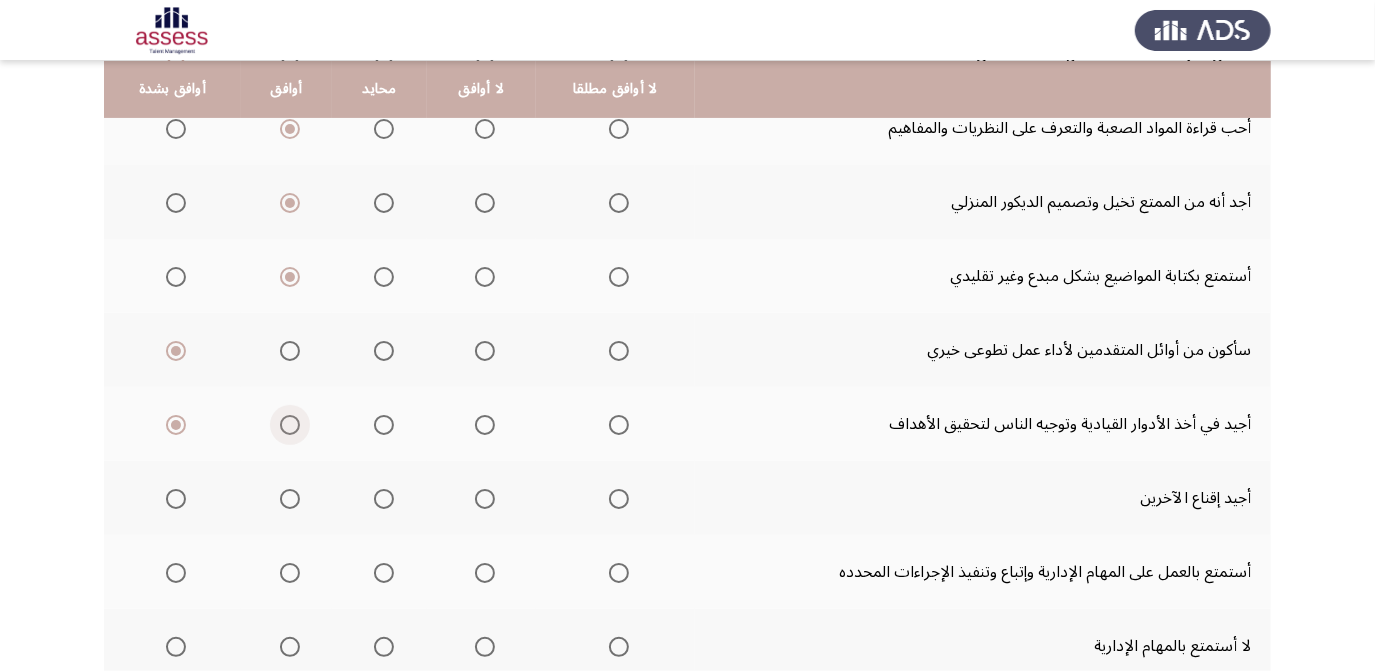 click at bounding box center (290, 425) 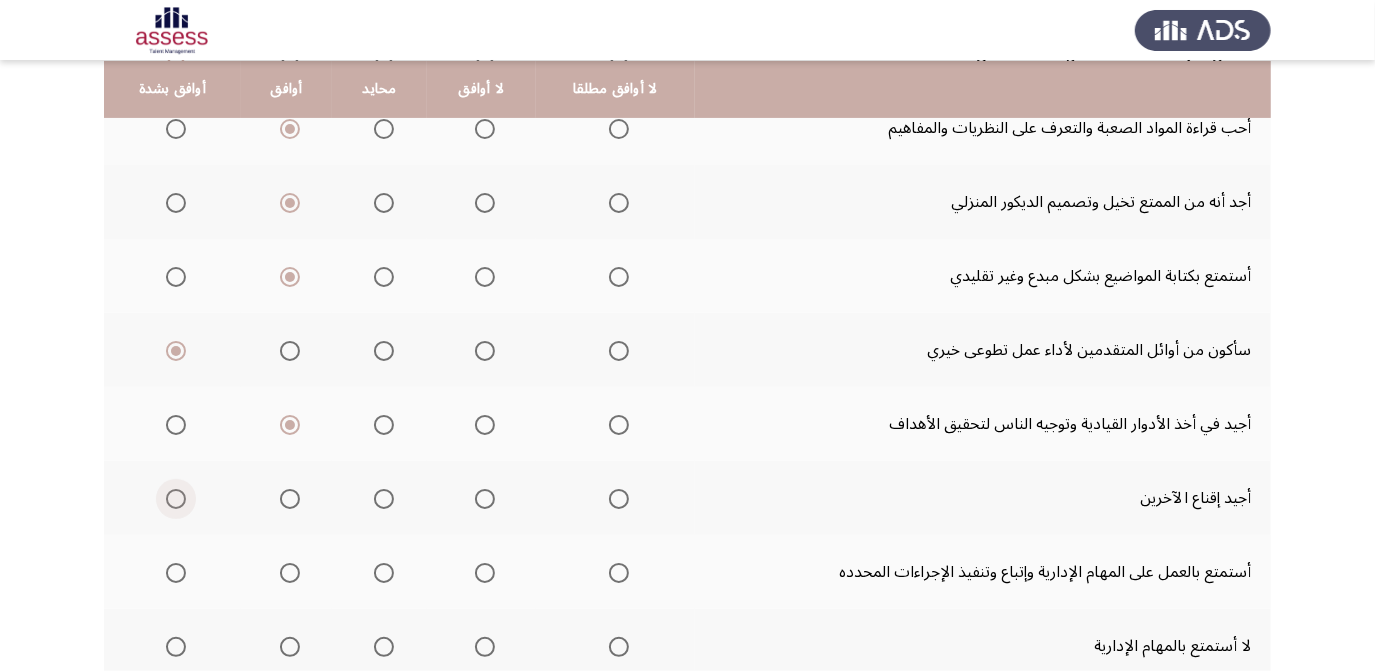click at bounding box center (176, 499) 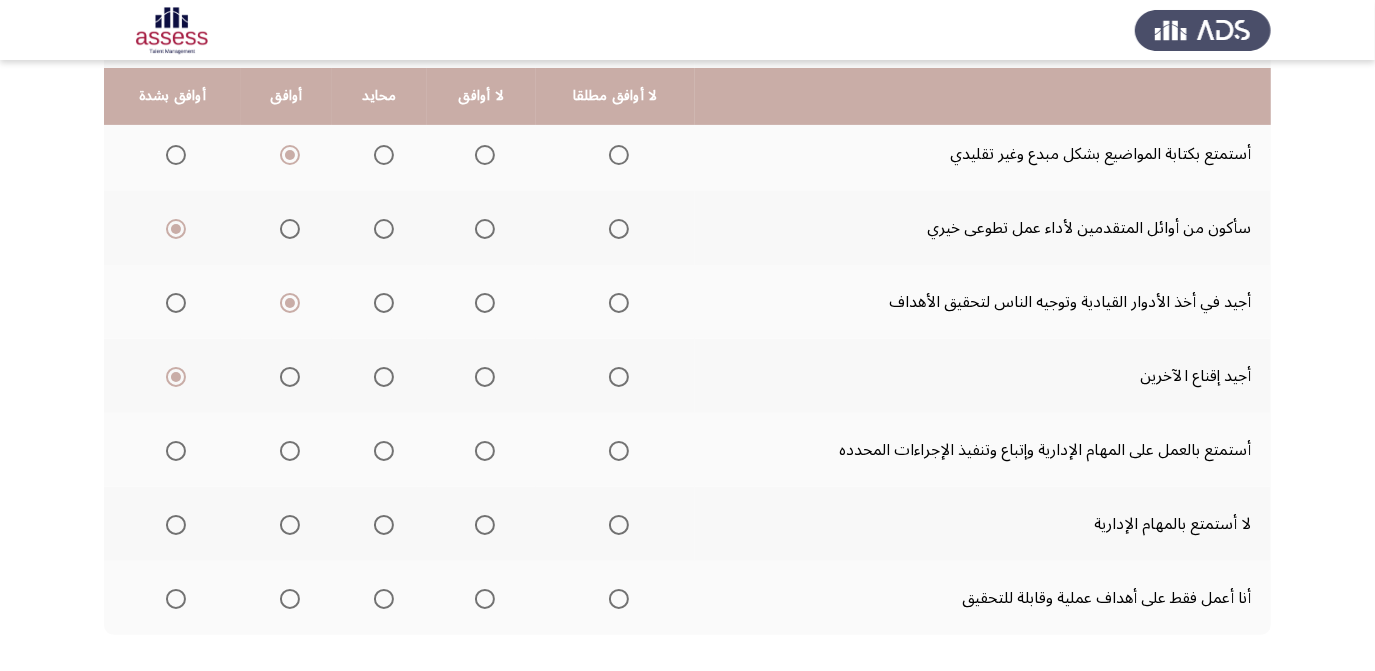 scroll, scrollTop: 441, scrollLeft: 0, axis: vertical 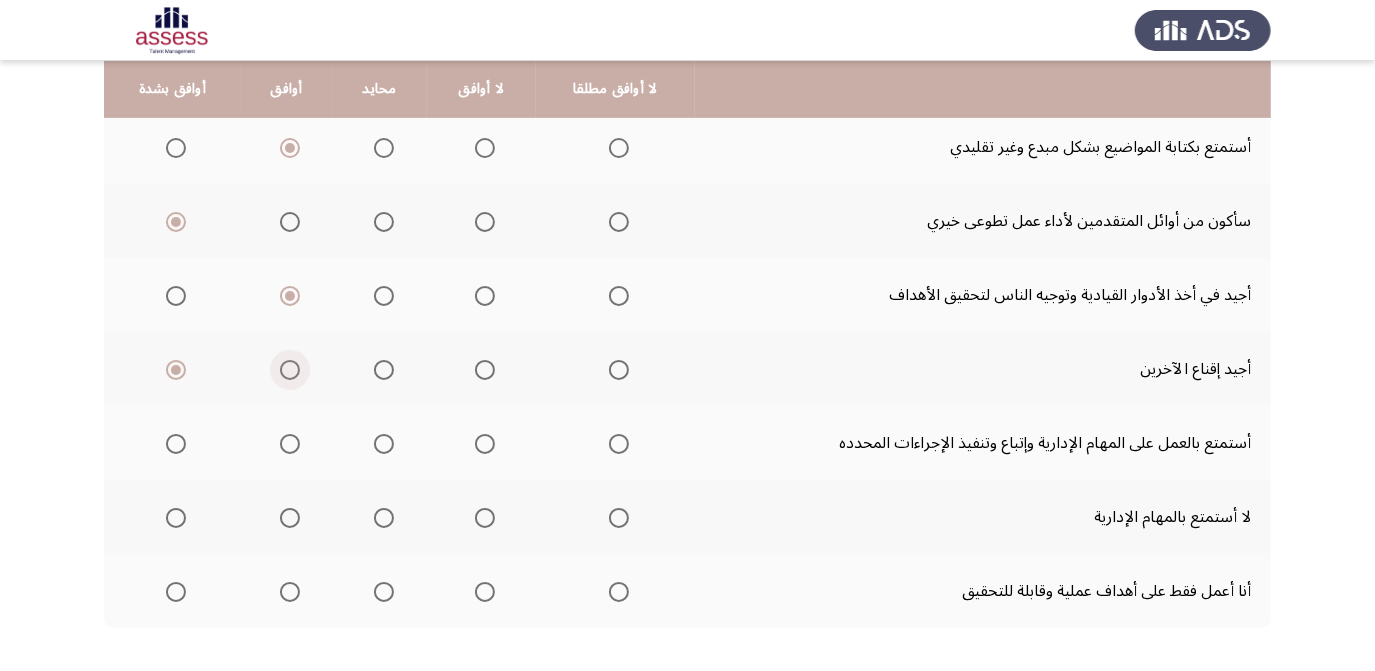 click at bounding box center [290, 370] 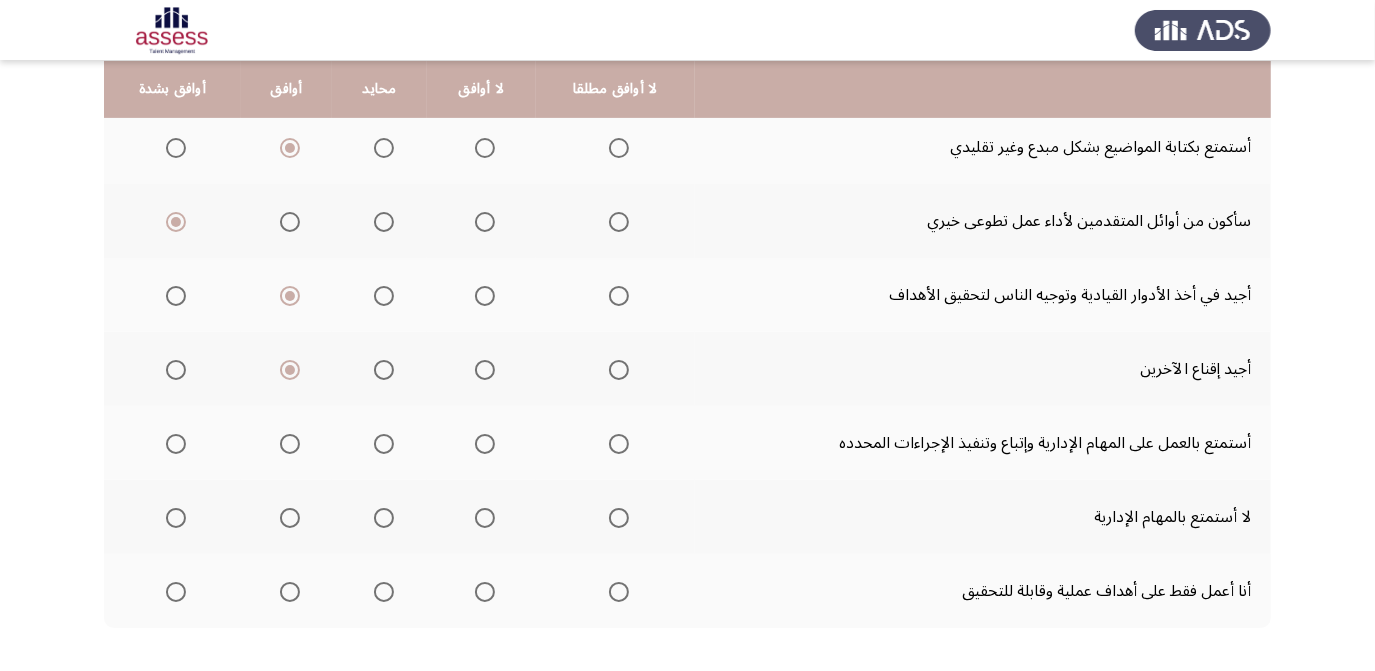 click at bounding box center (290, 444) 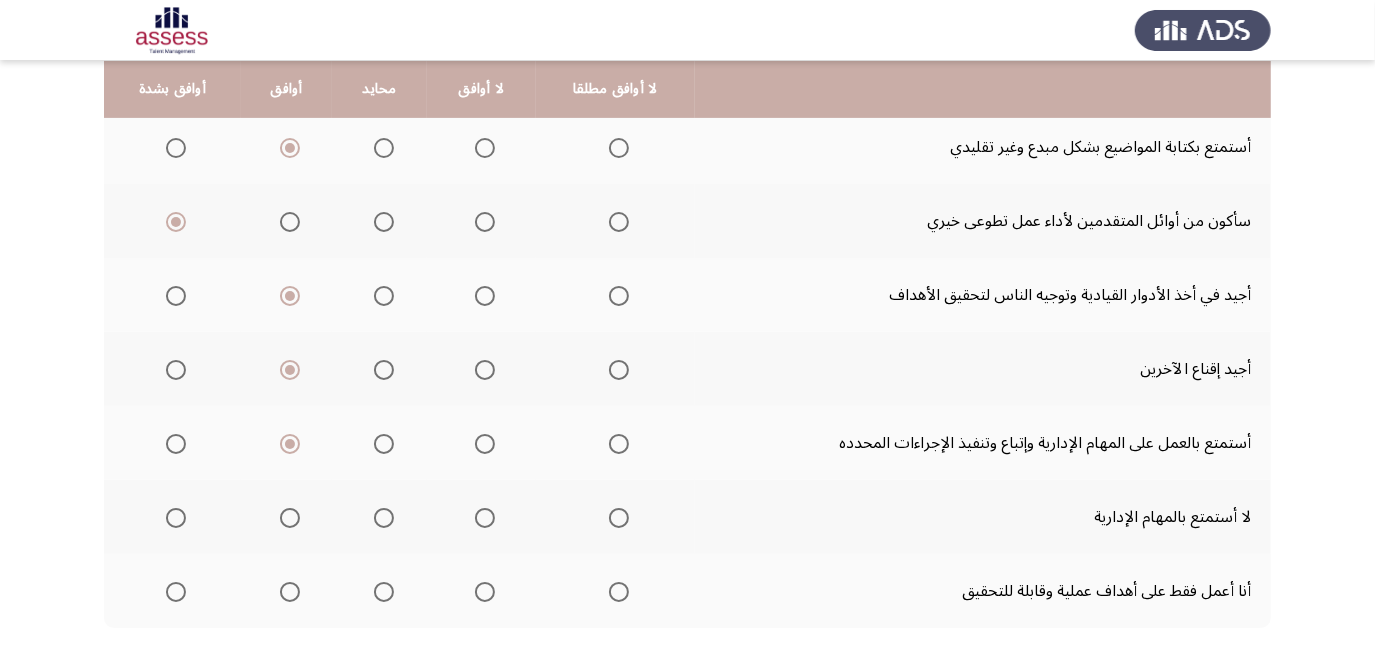 click at bounding box center (485, 518) 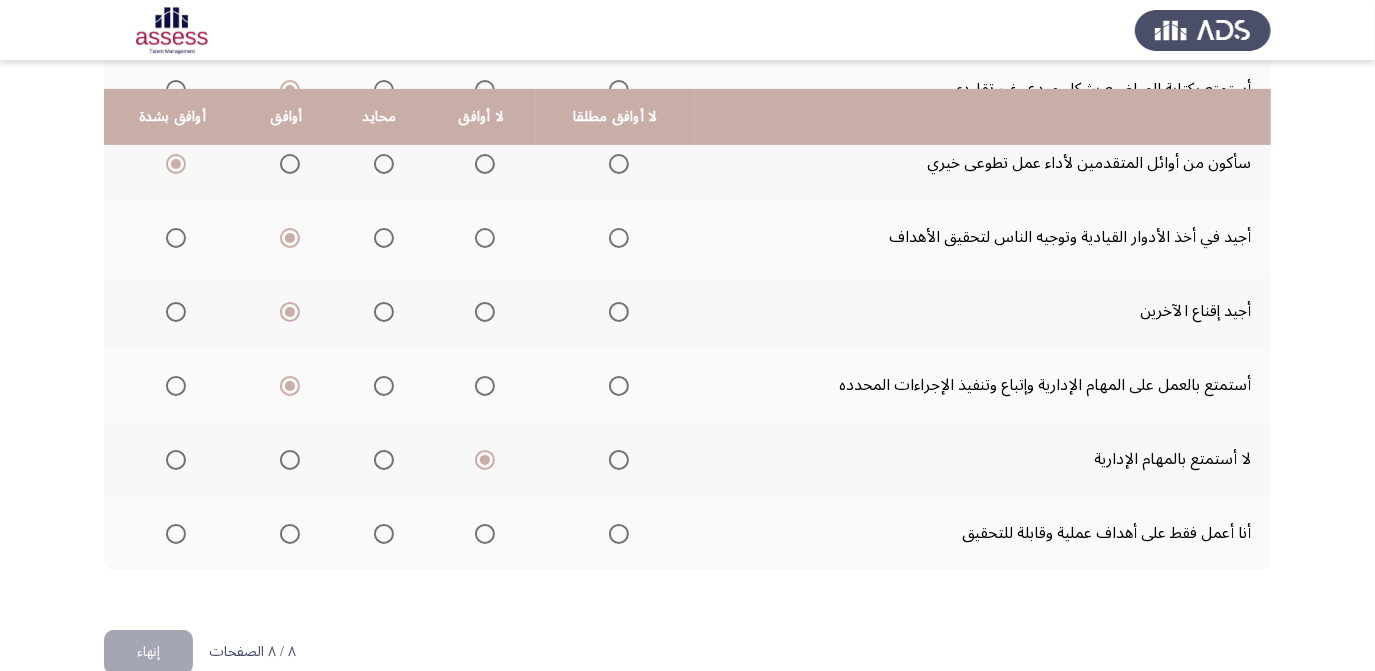 scroll, scrollTop: 529, scrollLeft: 0, axis: vertical 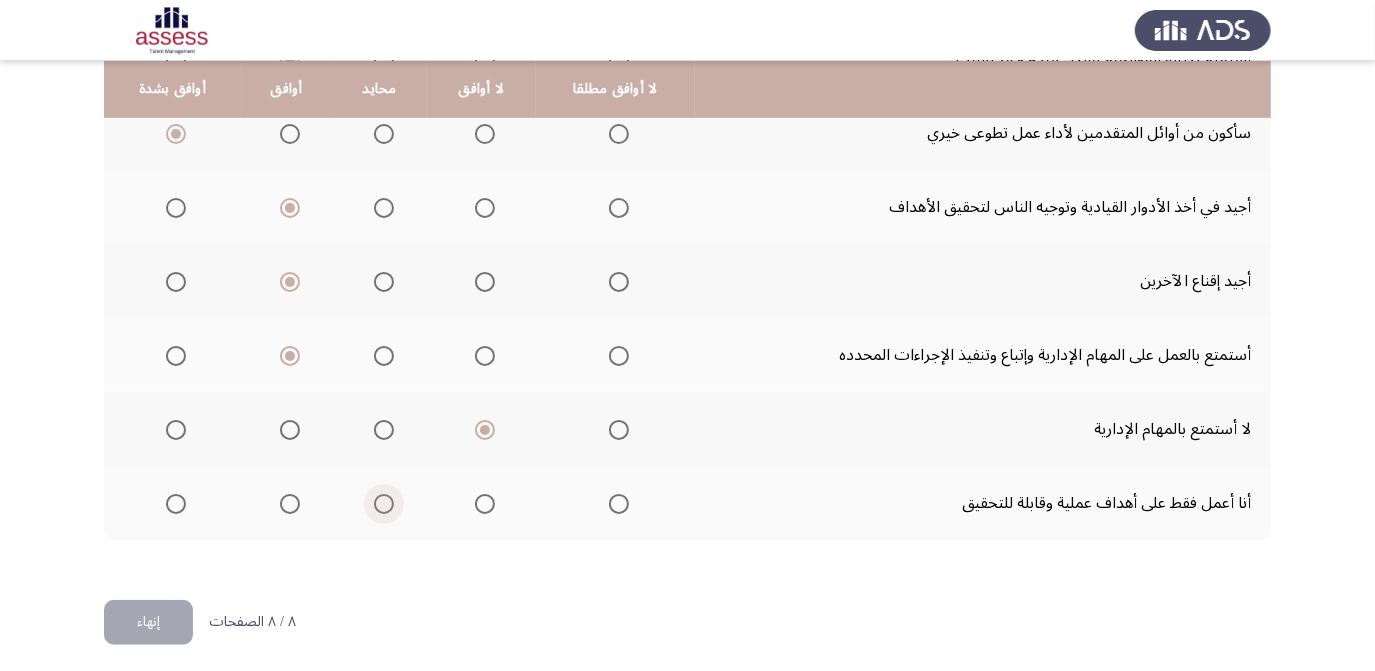 click at bounding box center (384, 504) 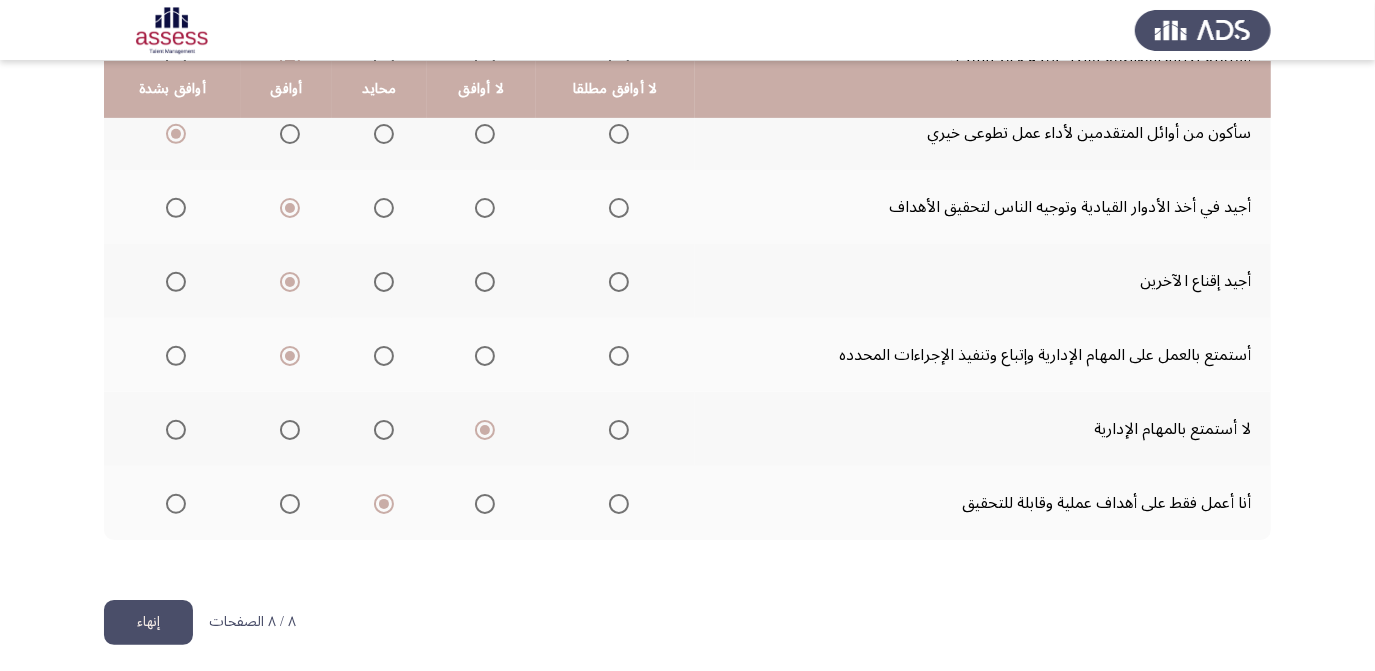 click on "إنهاء" 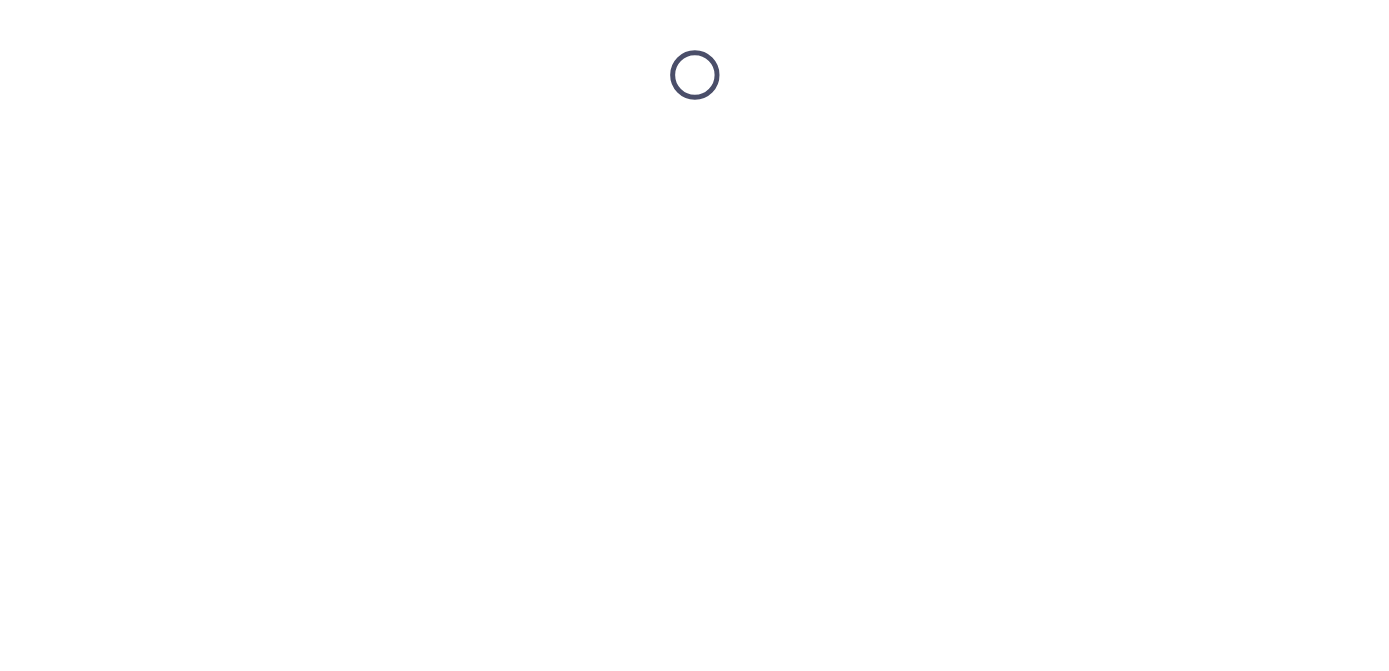scroll, scrollTop: 0, scrollLeft: 0, axis: both 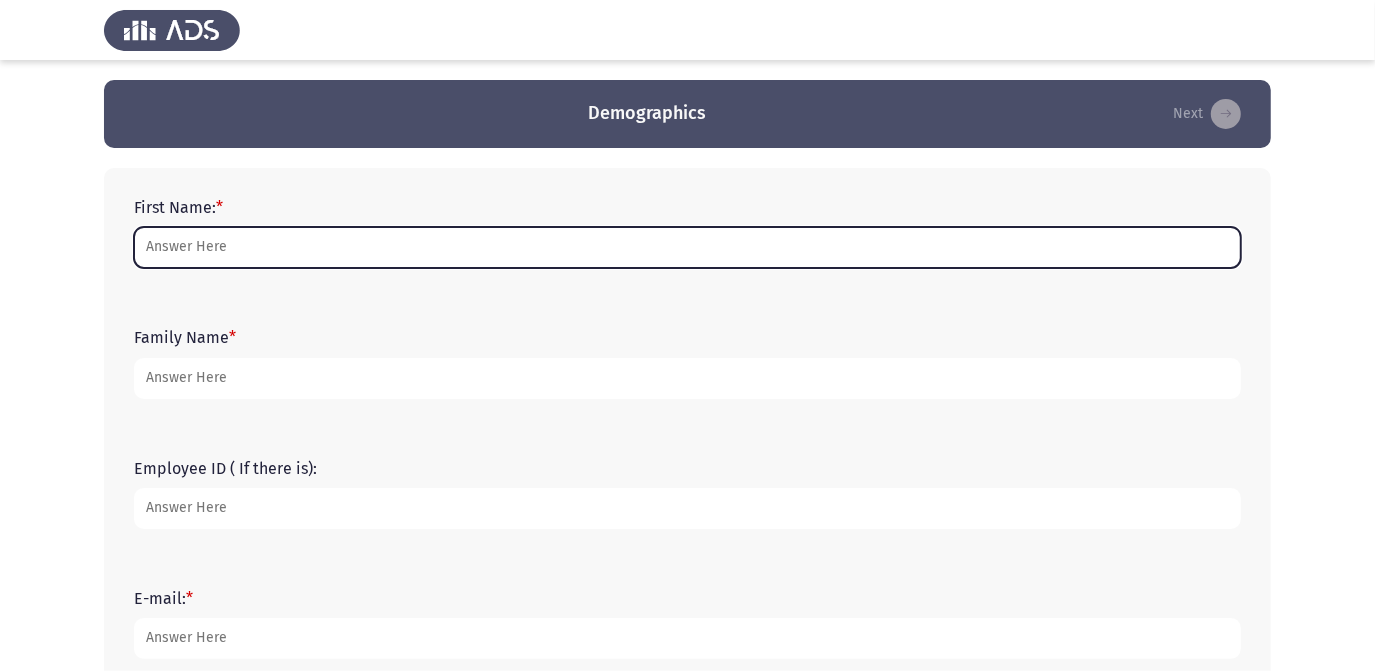 click on "First Name:   *" at bounding box center (687, 247) 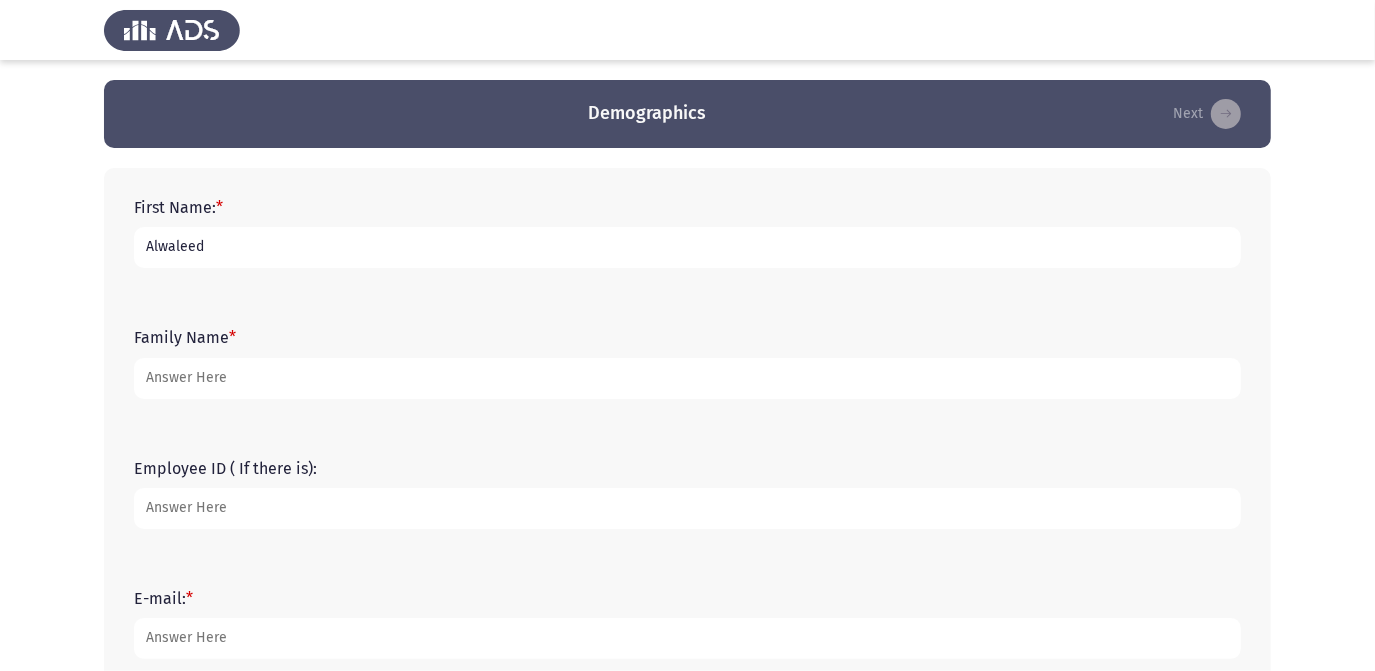 type on "Alwaleed" 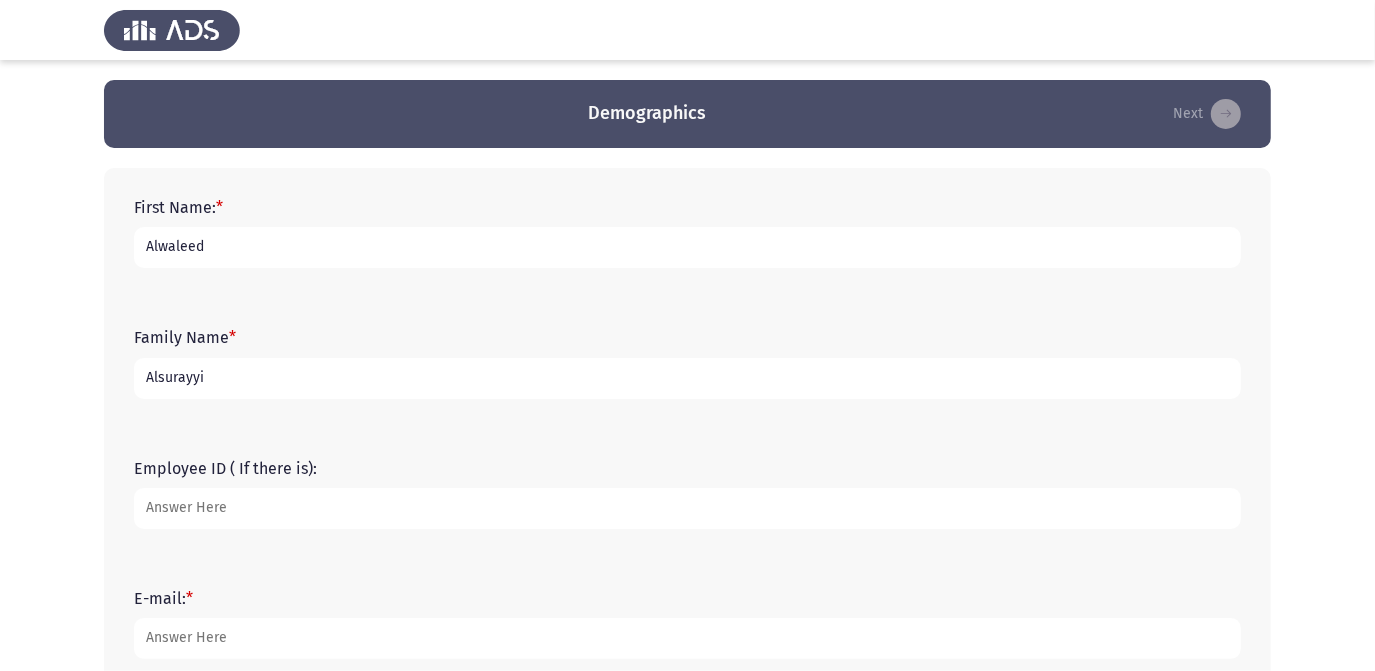 type on "Alsurayyi" 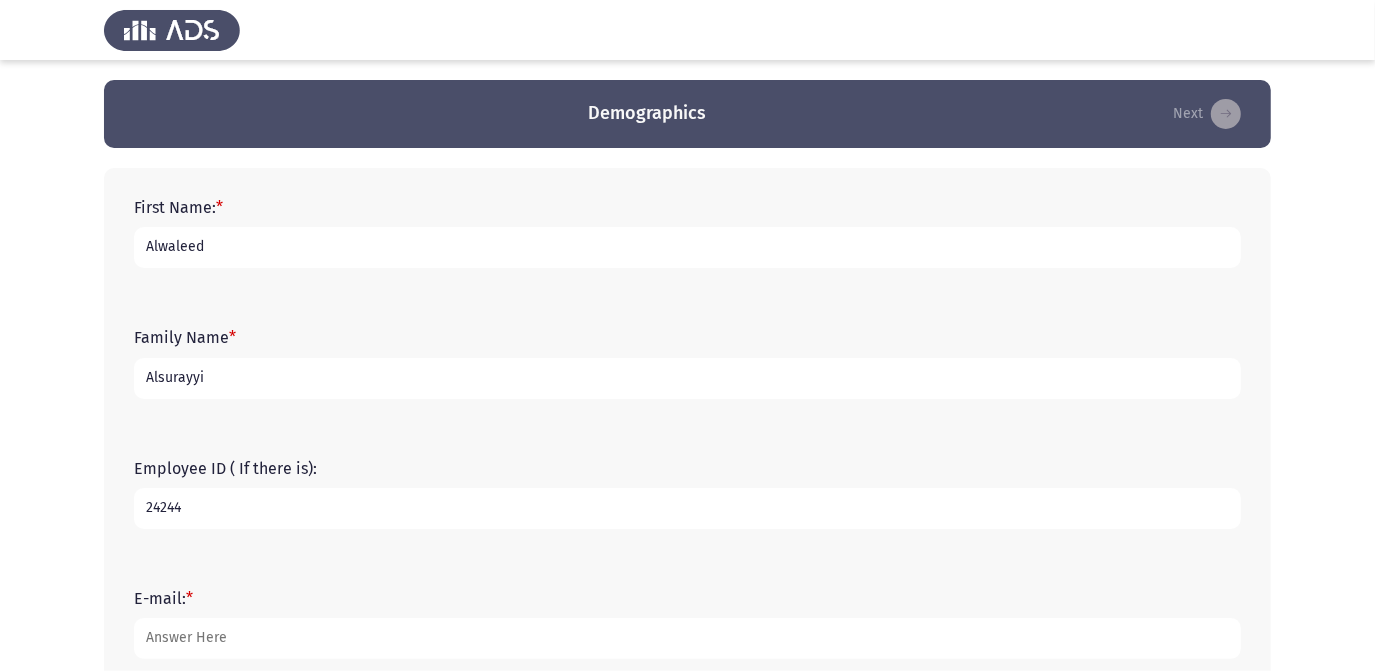 type on "24244" 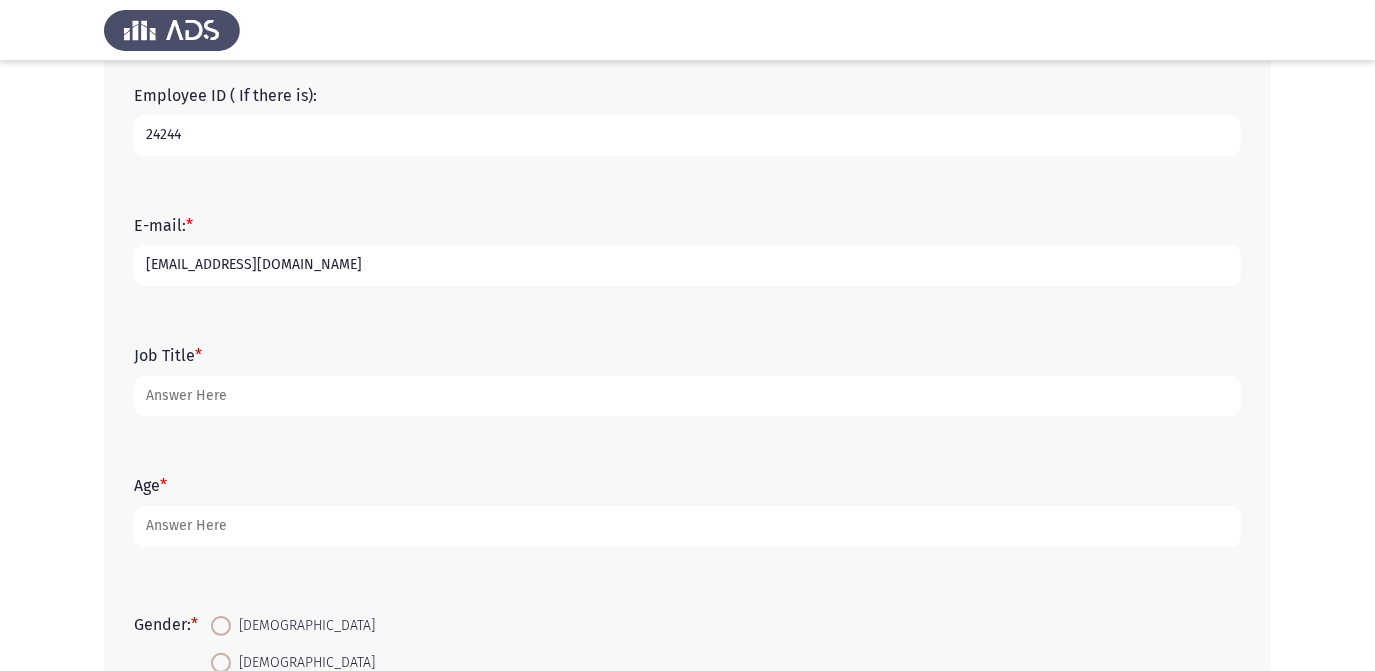 scroll, scrollTop: 396, scrollLeft: 0, axis: vertical 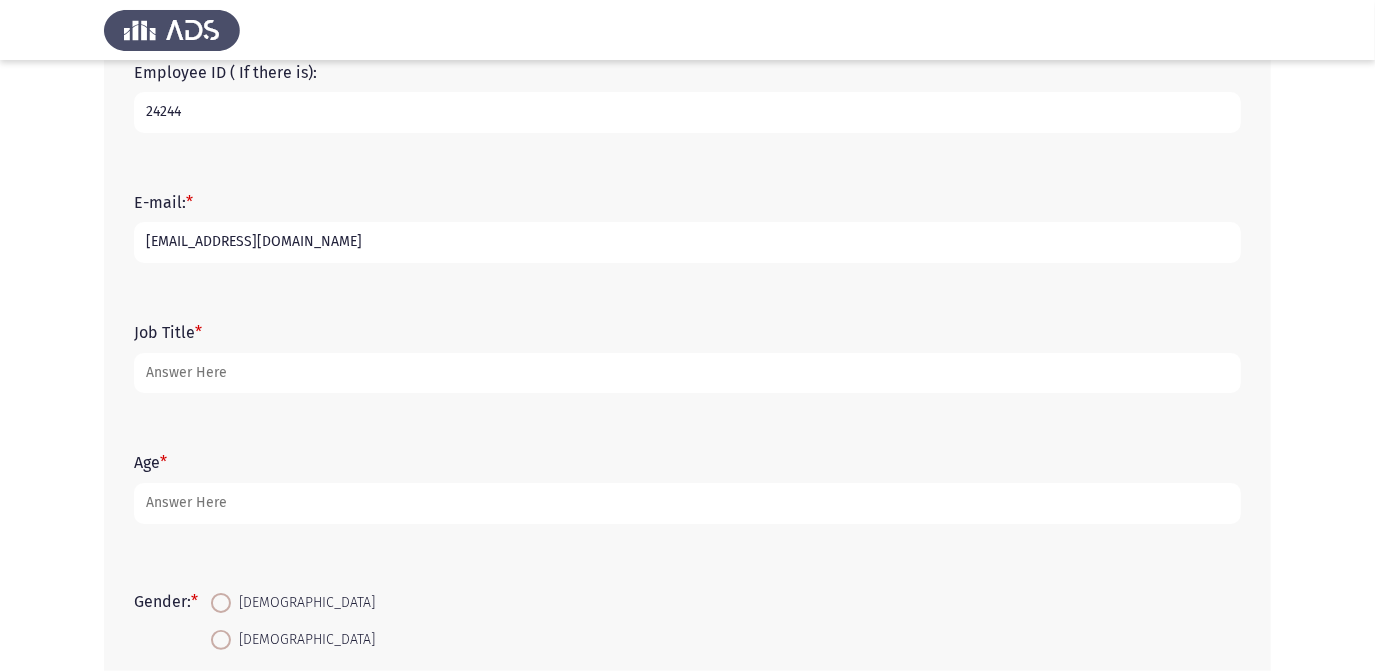type on "[EMAIL_ADDRESS][DOMAIN_NAME]" 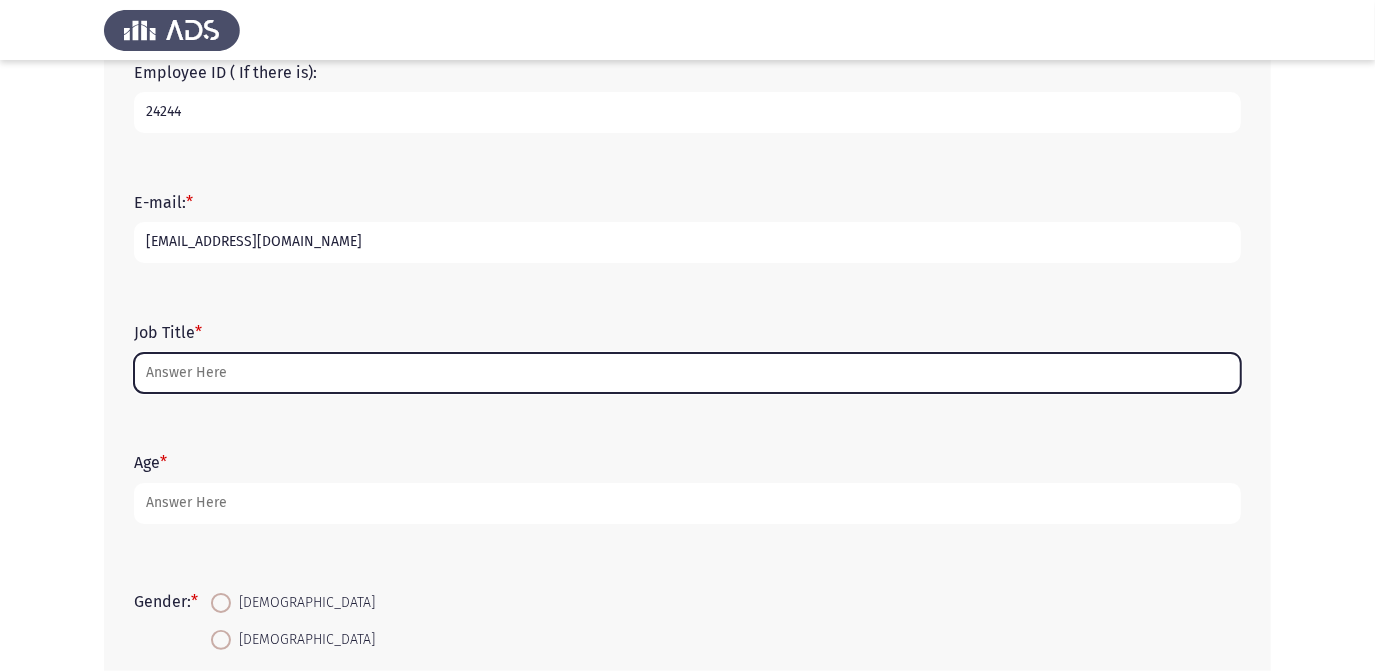 click on "Job Title   *" at bounding box center (687, 373) 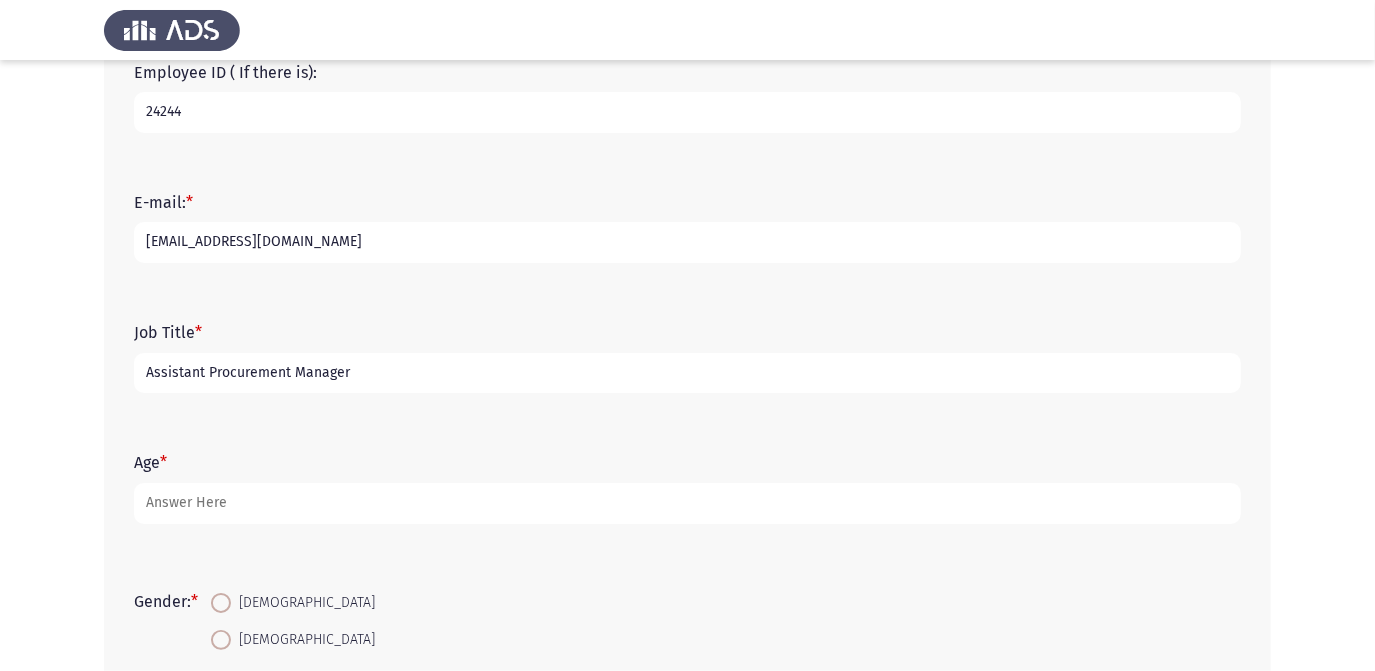 type on "Assistant Procurement Manager" 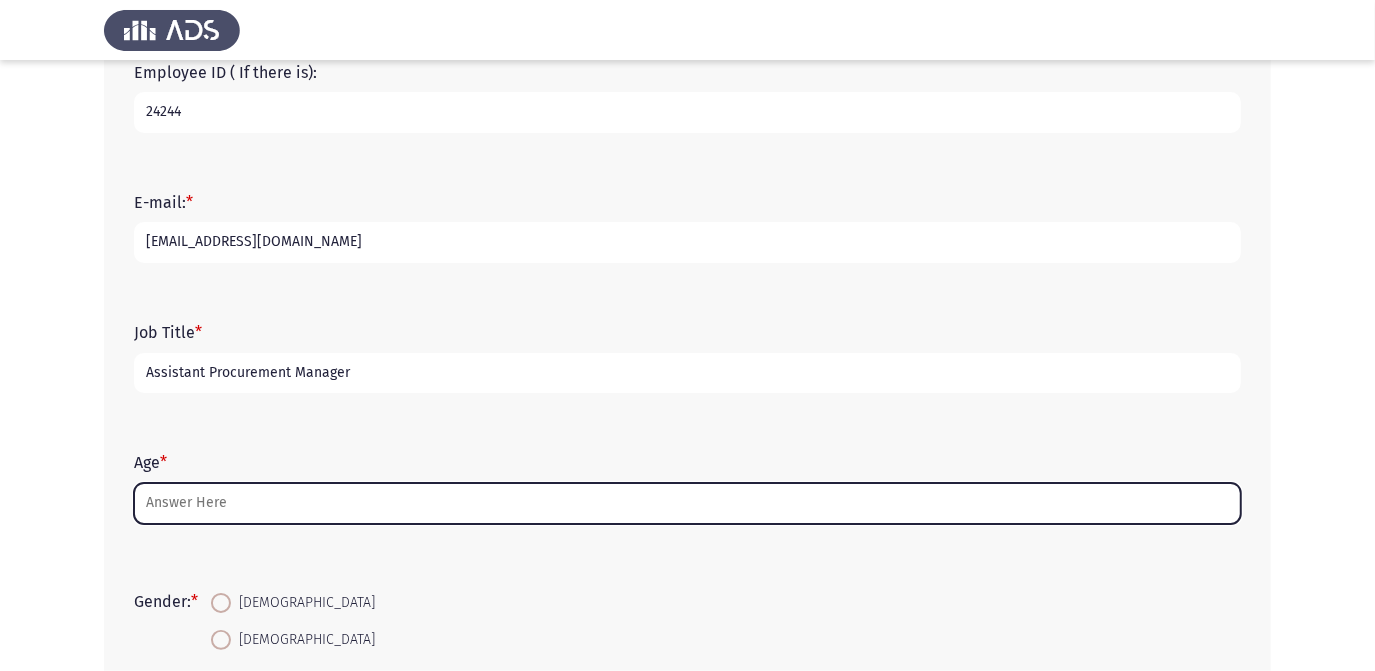click on "Age   *" at bounding box center (687, 503) 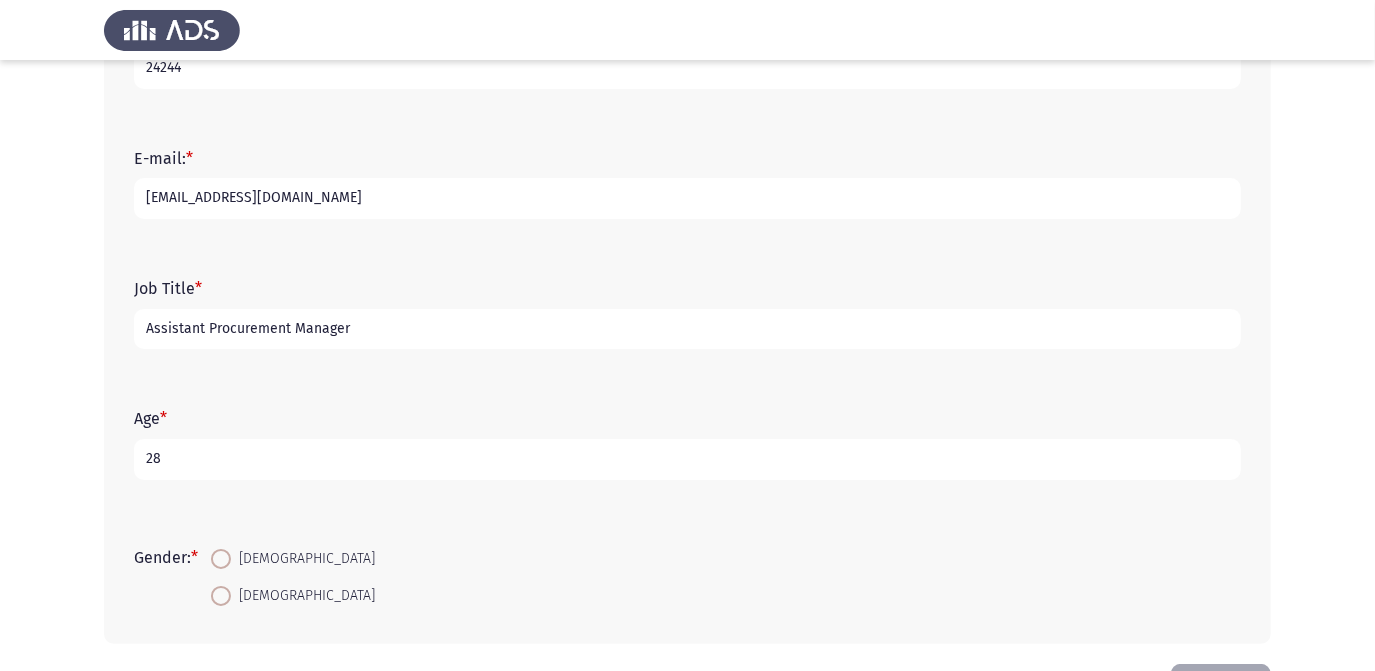 scroll, scrollTop: 517, scrollLeft: 0, axis: vertical 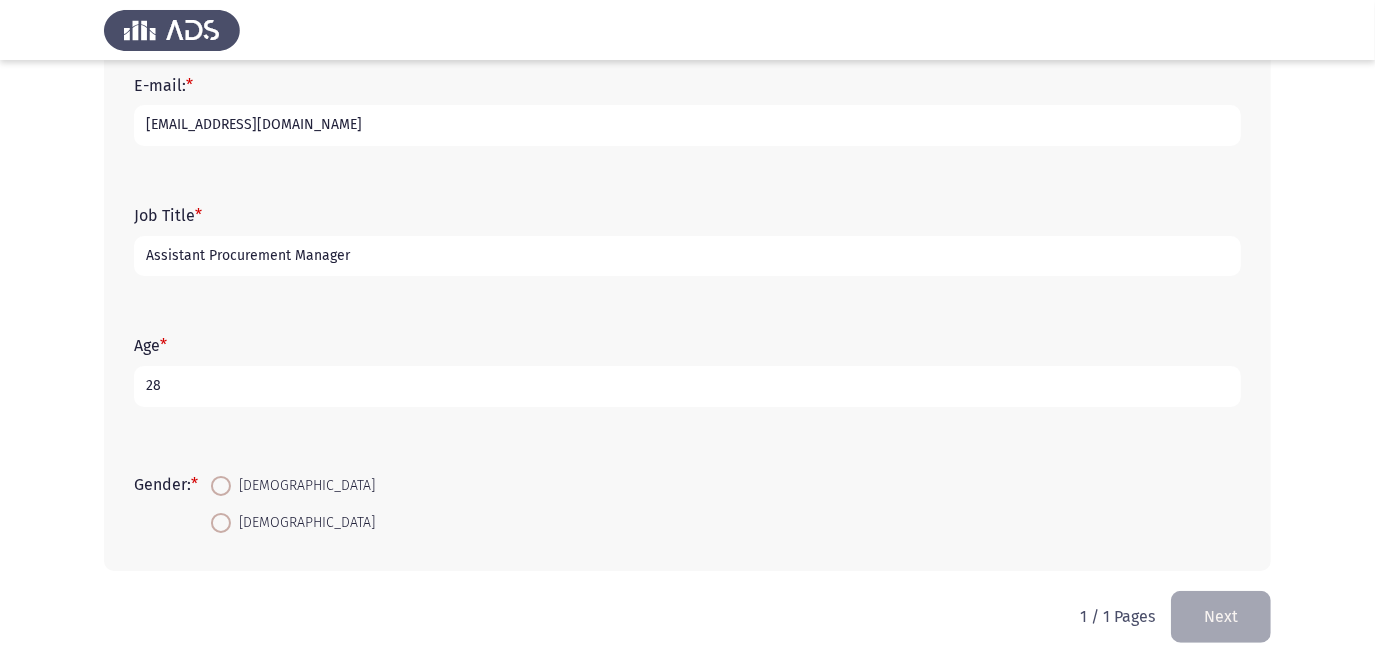 type on "28" 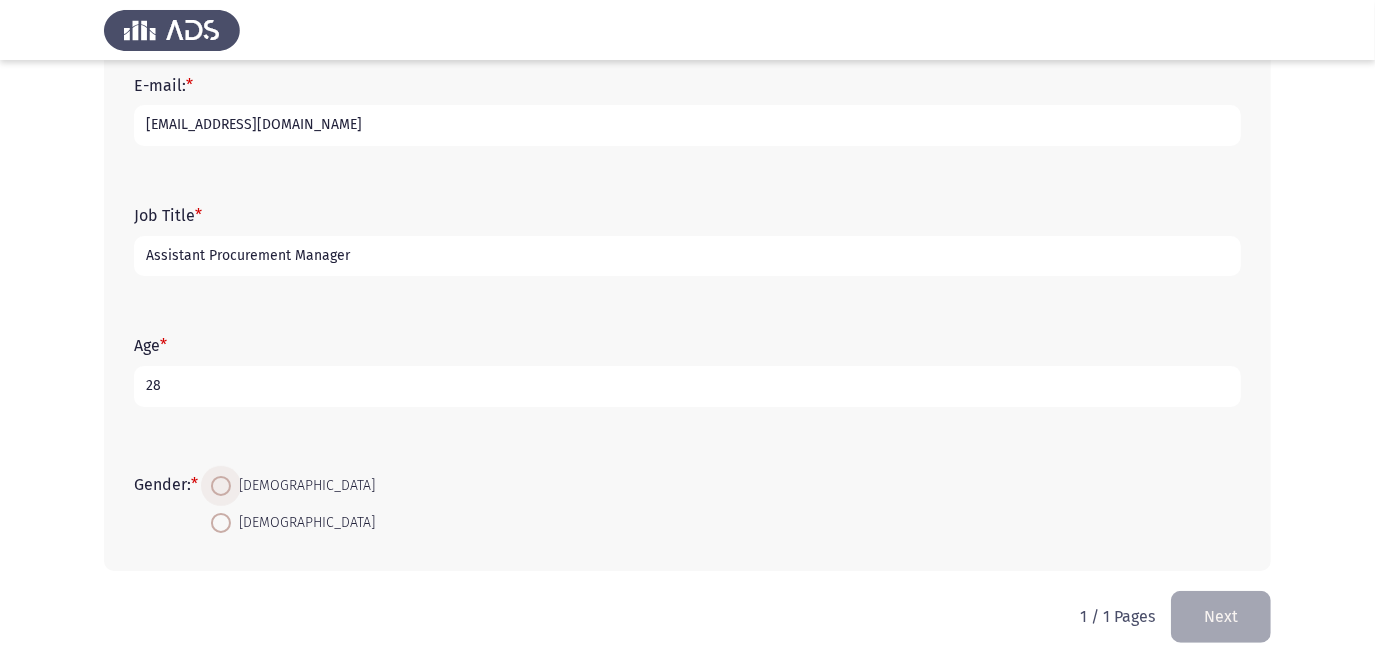 click at bounding box center [221, 486] 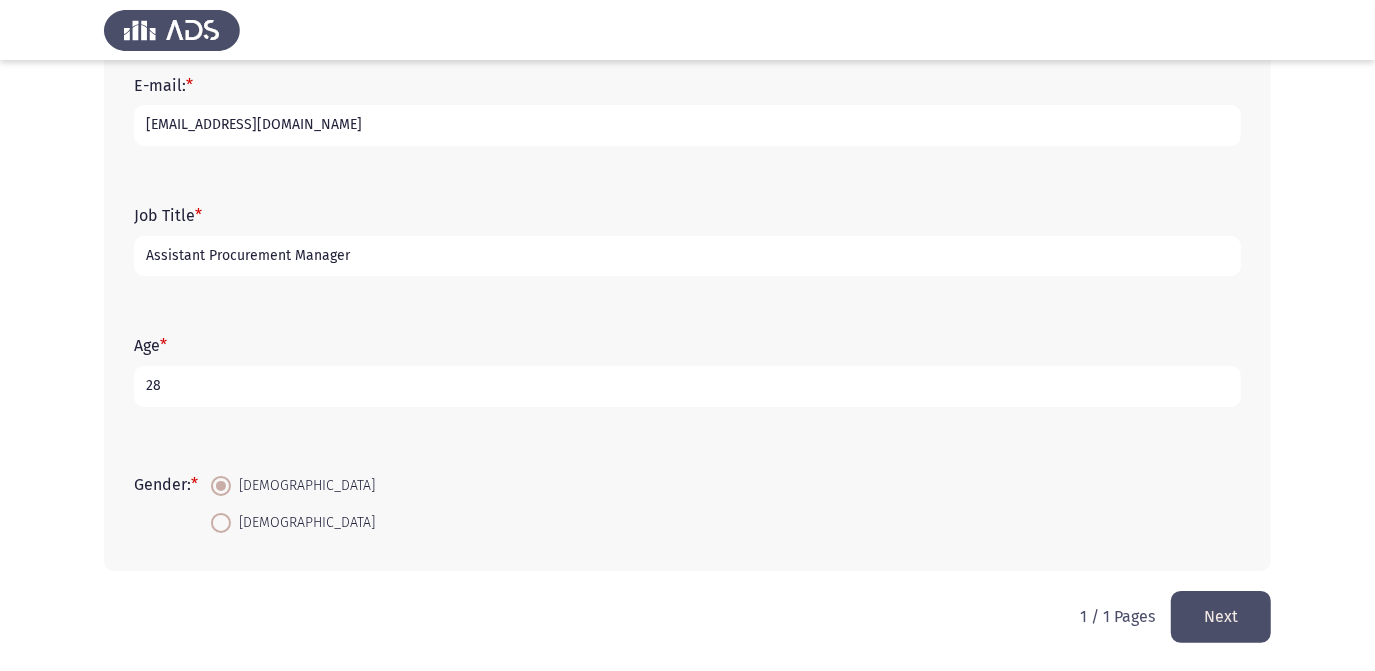 click on "Next" 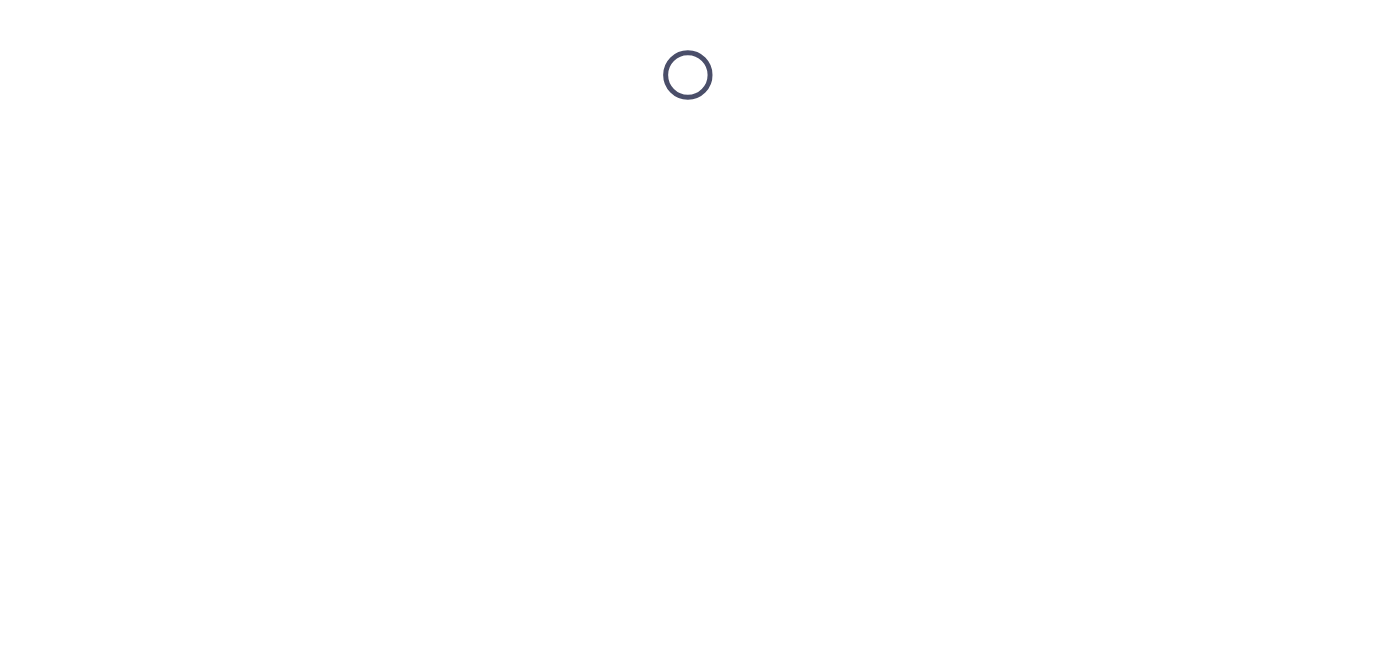 scroll, scrollTop: 0, scrollLeft: 0, axis: both 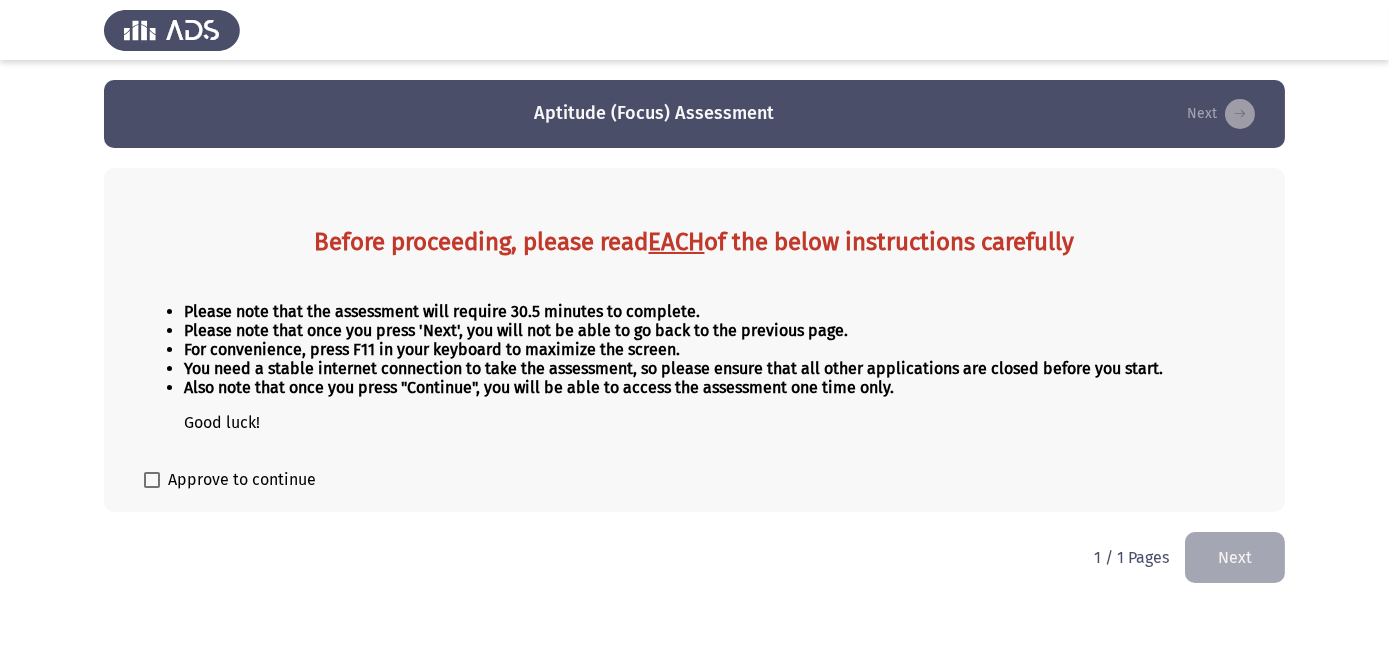 click on "For convenience, press F11 in your keyboard to maximize the screen." 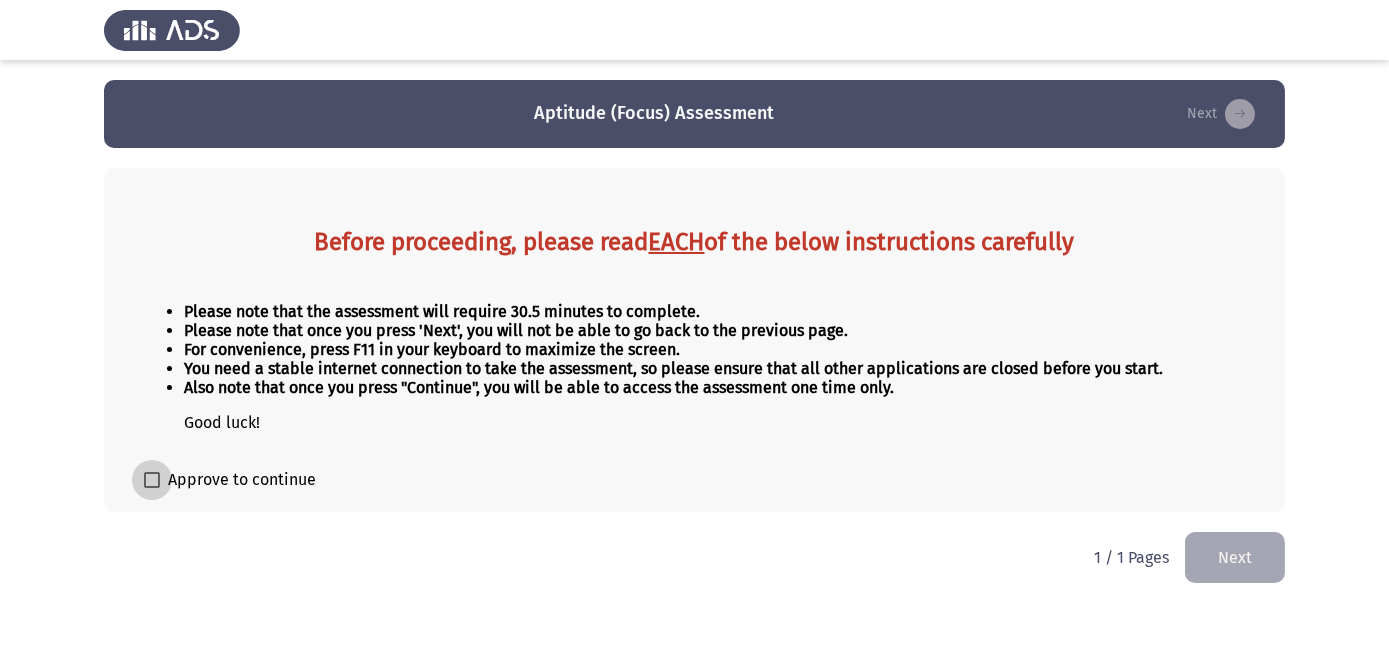 click on "Approve to continue" at bounding box center [242, 480] 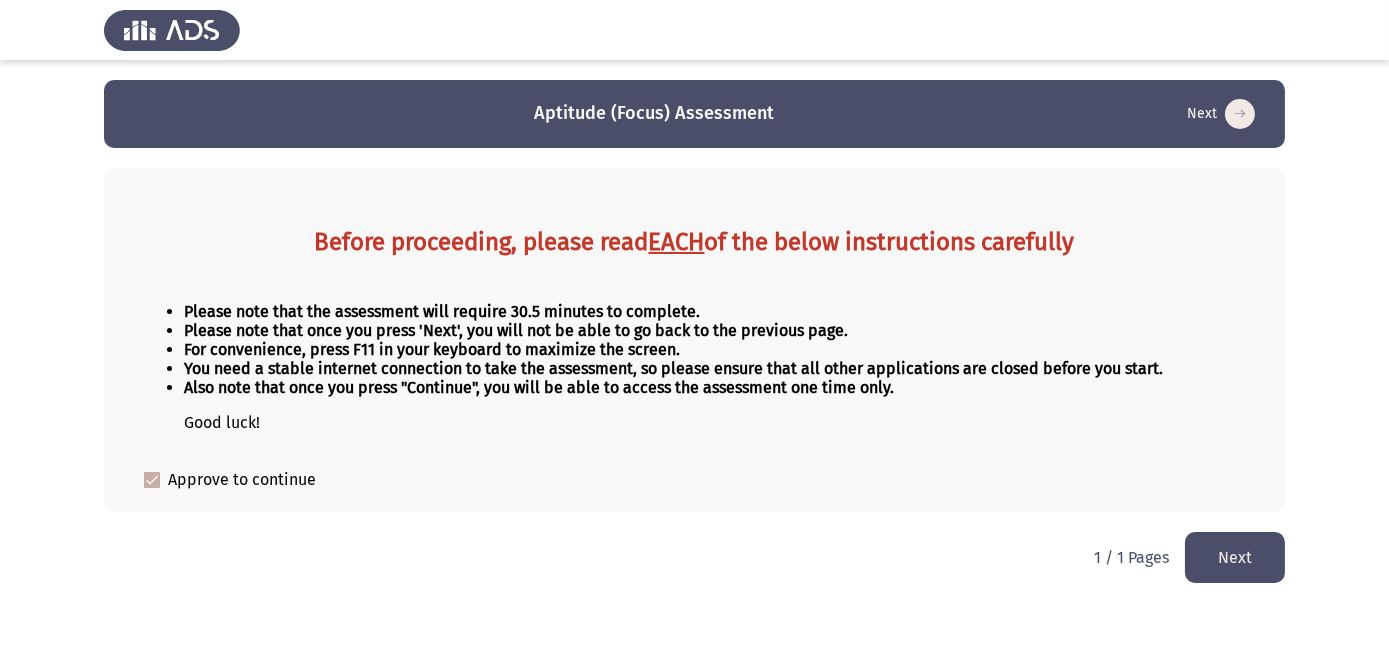 click on "Next" 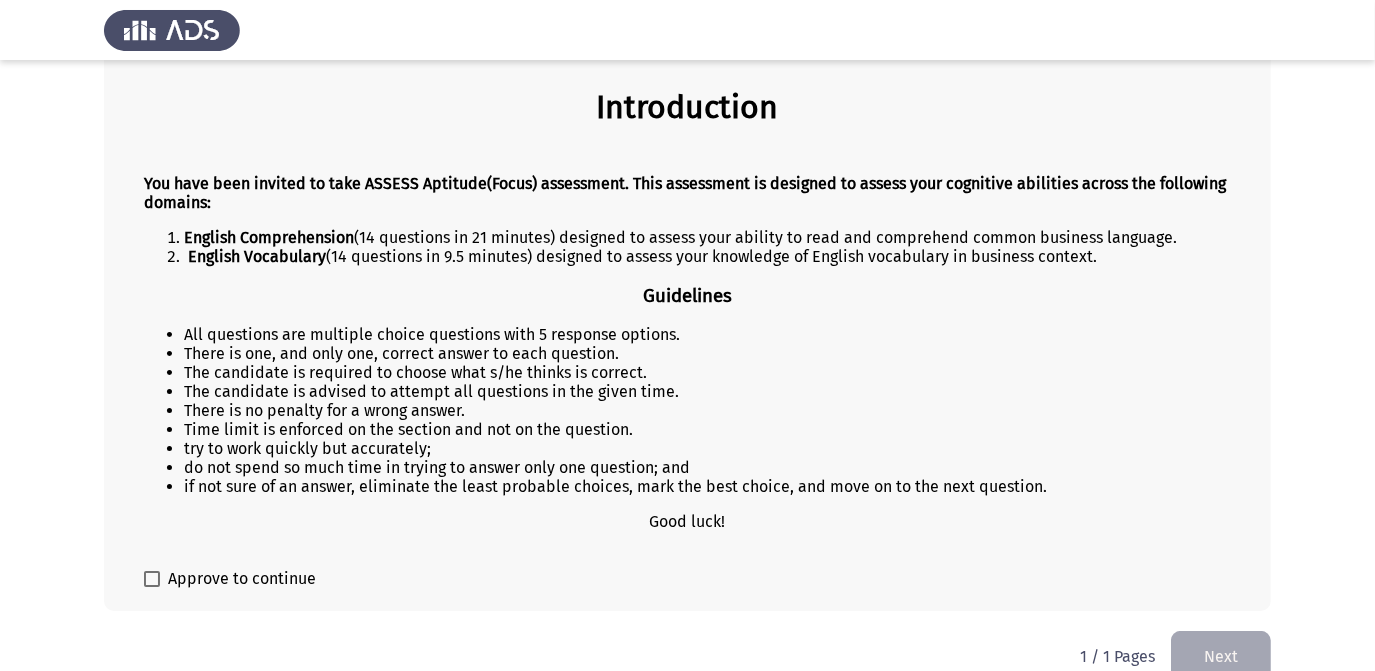 scroll, scrollTop: 111, scrollLeft: 0, axis: vertical 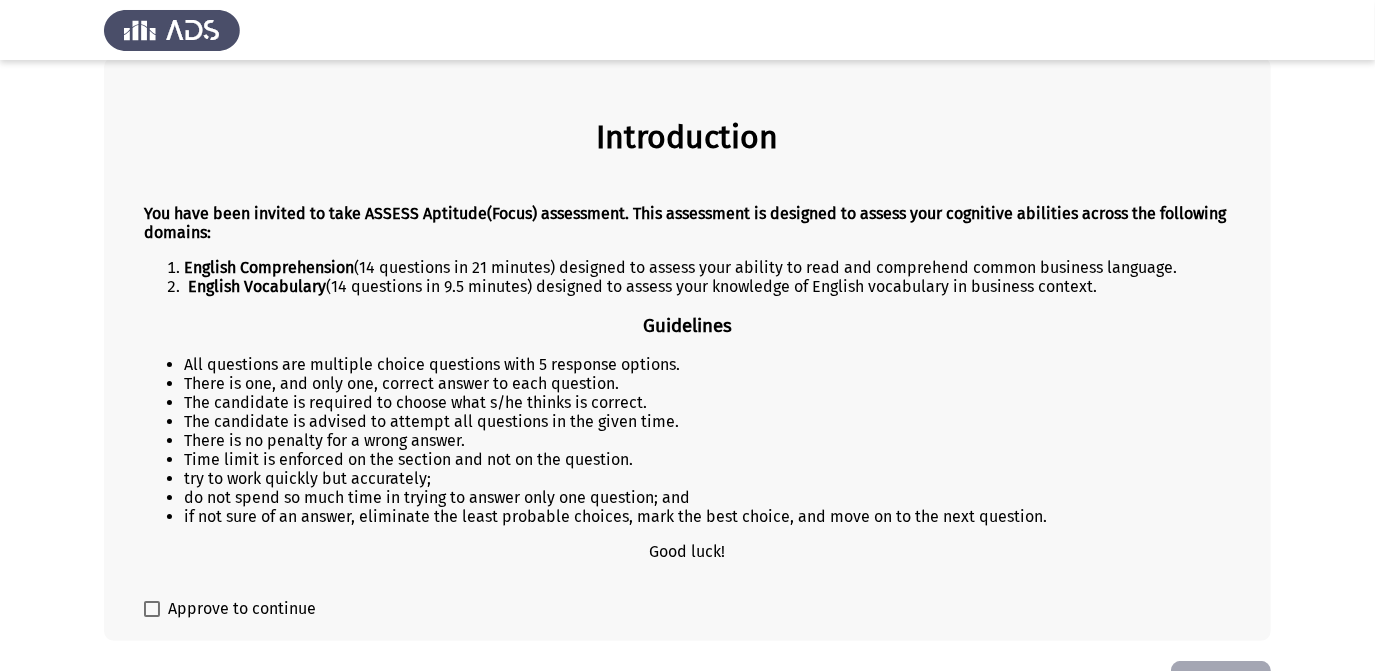 click at bounding box center (152, 609) 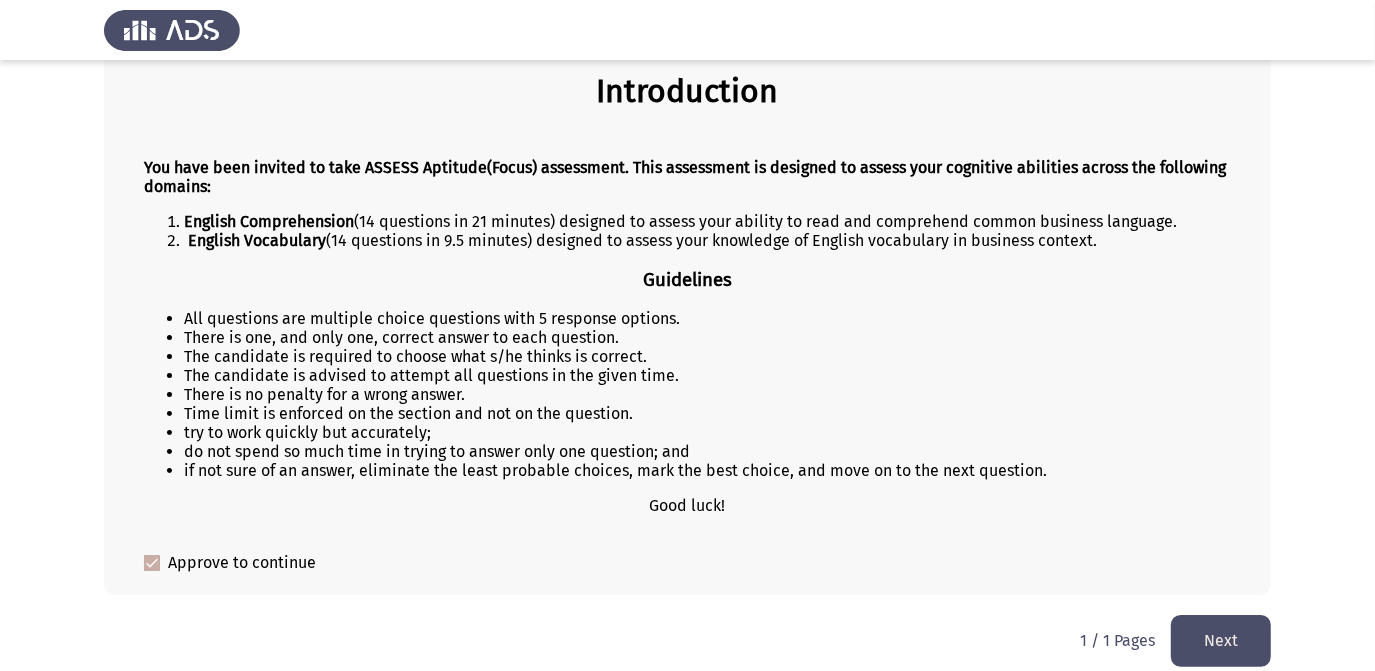 scroll, scrollTop: 182, scrollLeft: 0, axis: vertical 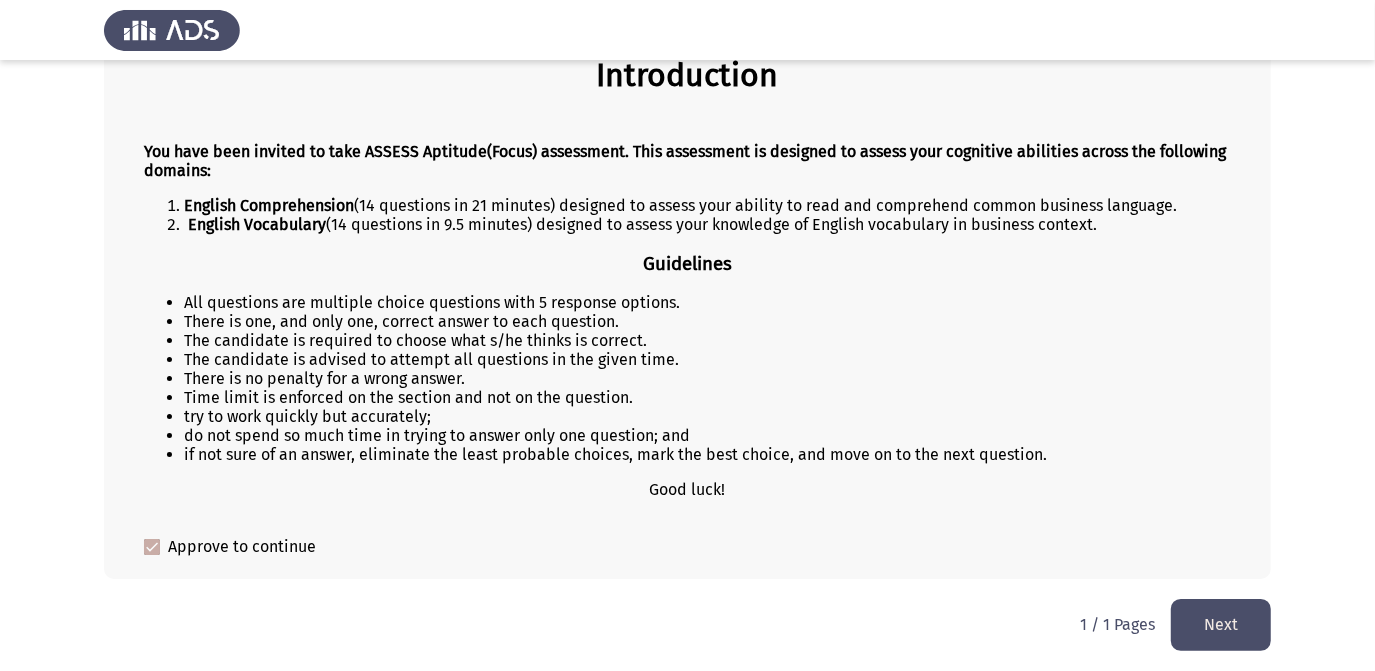 click on "Next" 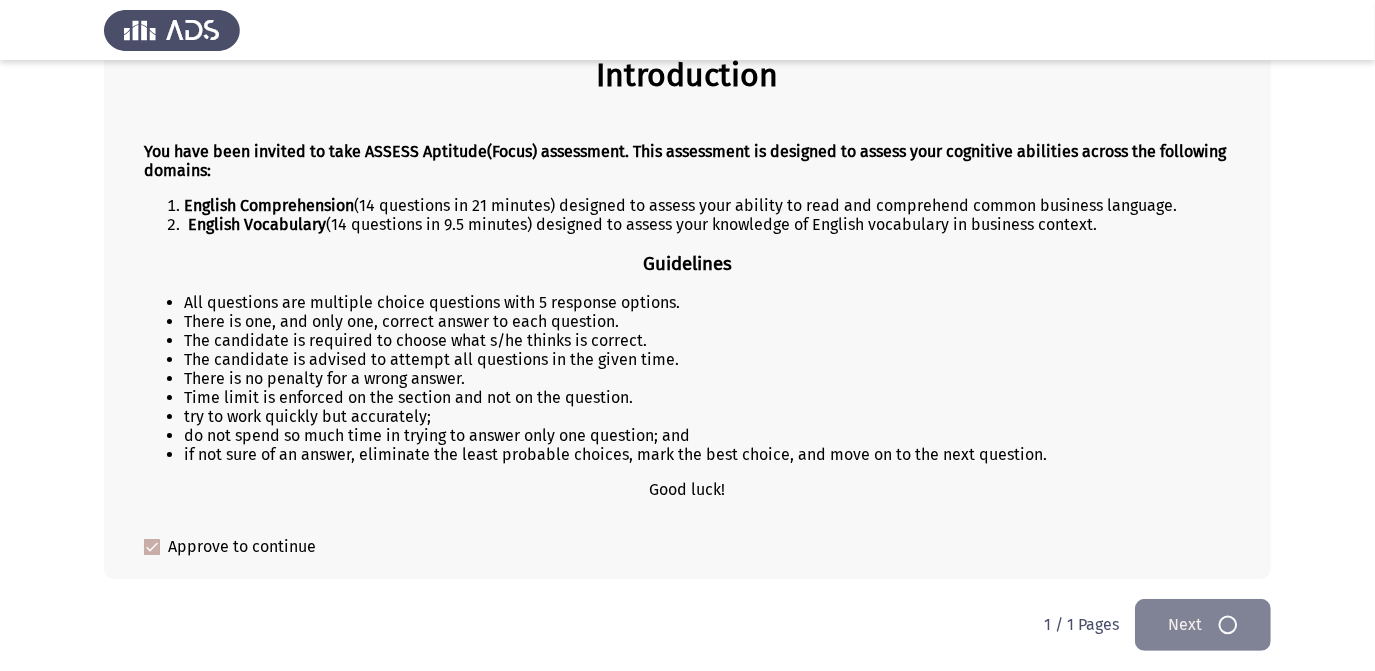 scroll, scrollTop: 0, scrollLeft: 0, axis: both 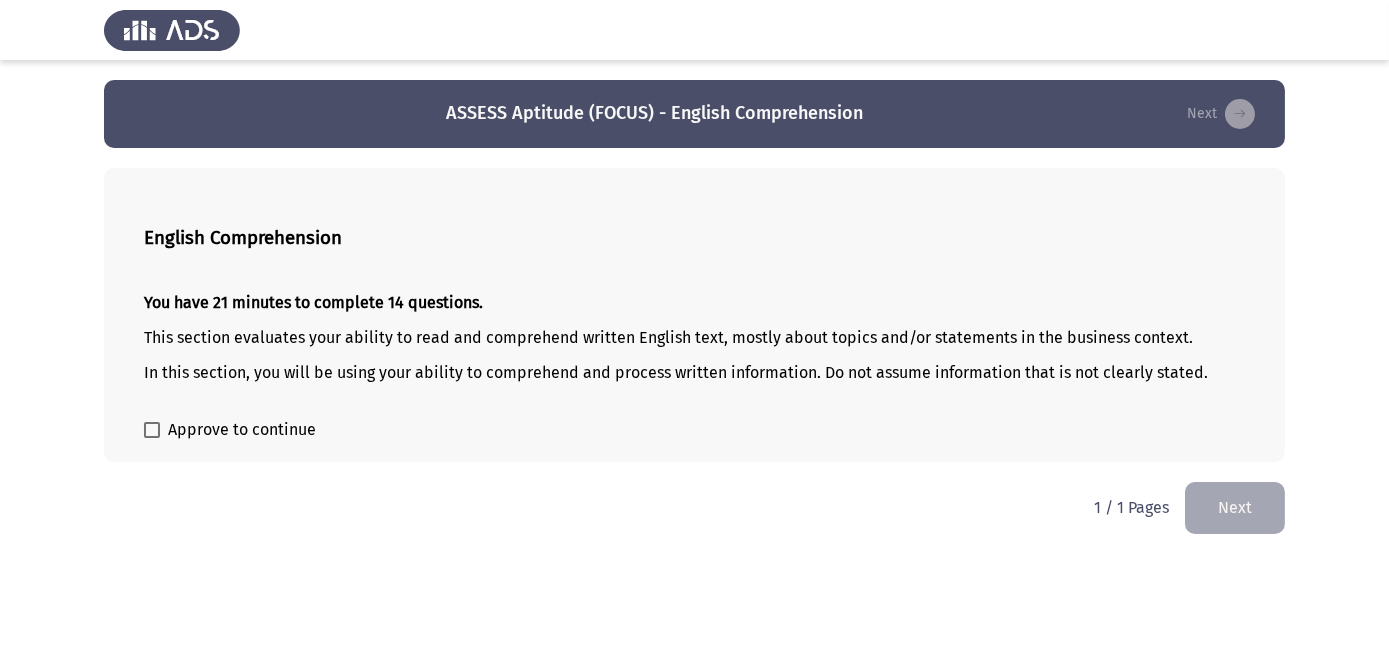 click on "Approve to continue" at bounding box center (230, 430) 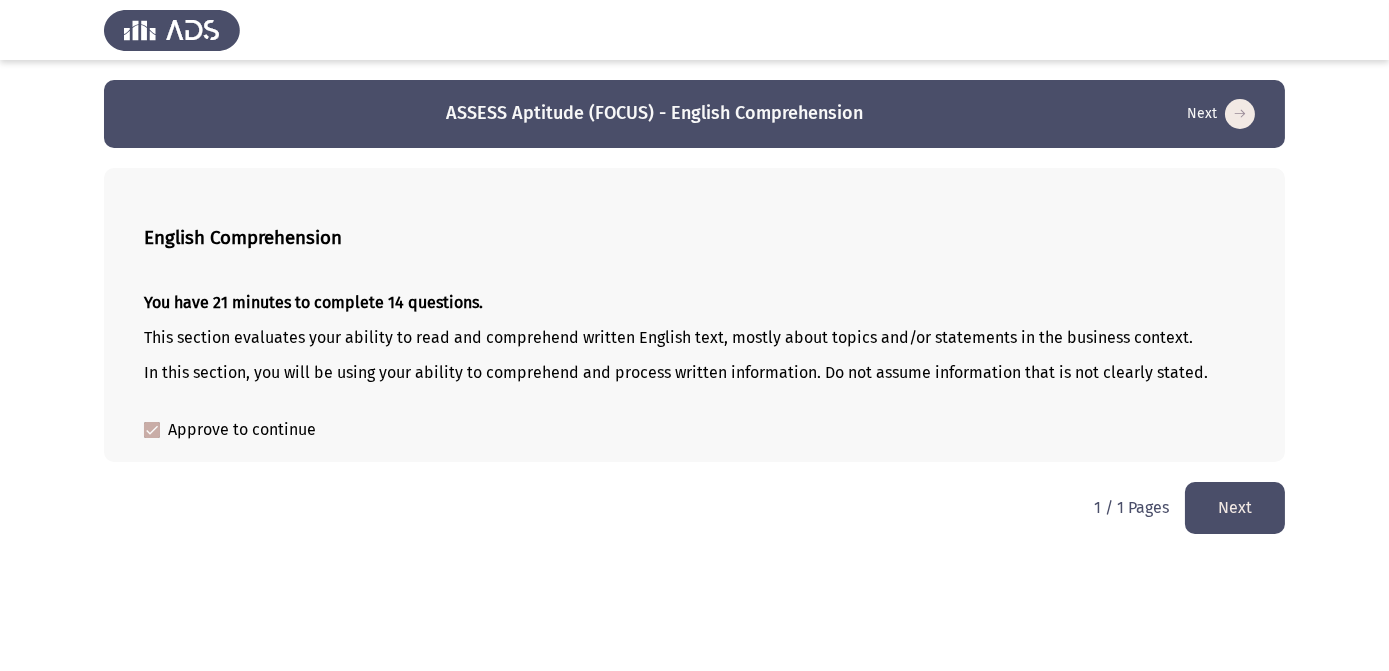 click on "Next" 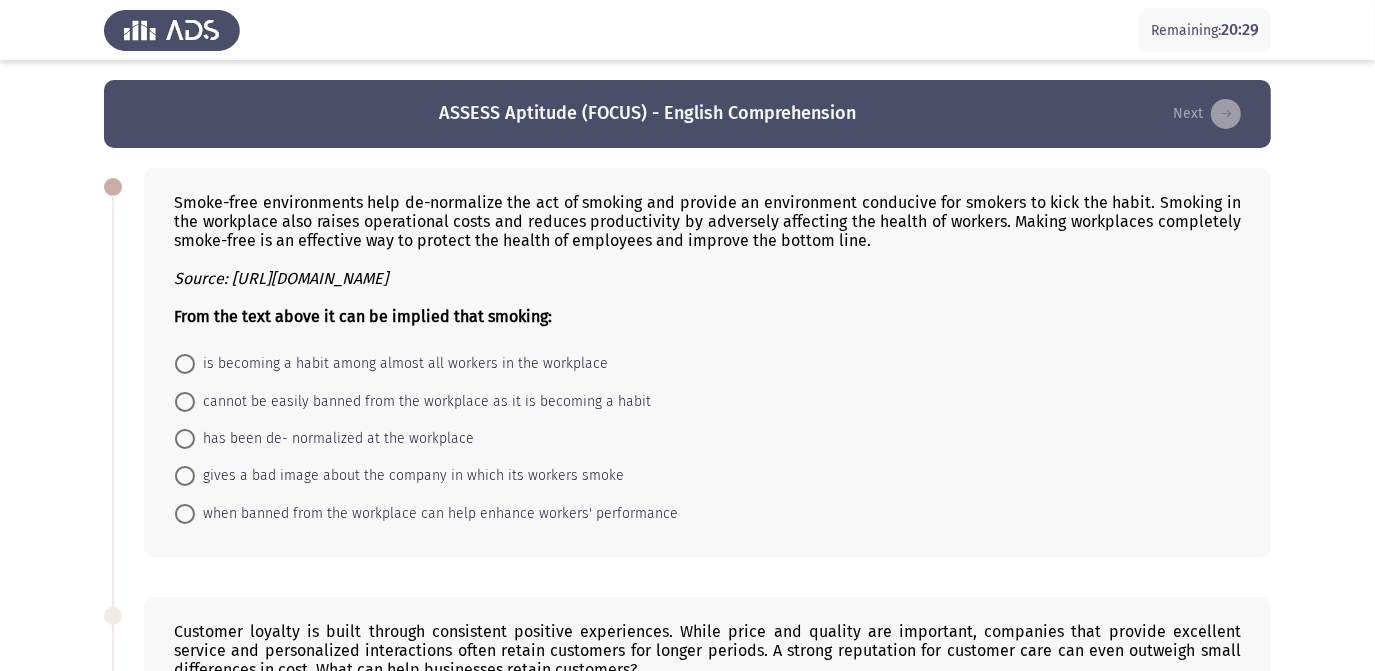 click on "when banned from the workplace    can help enhance workers' performance" at bounding box center (436, 514) 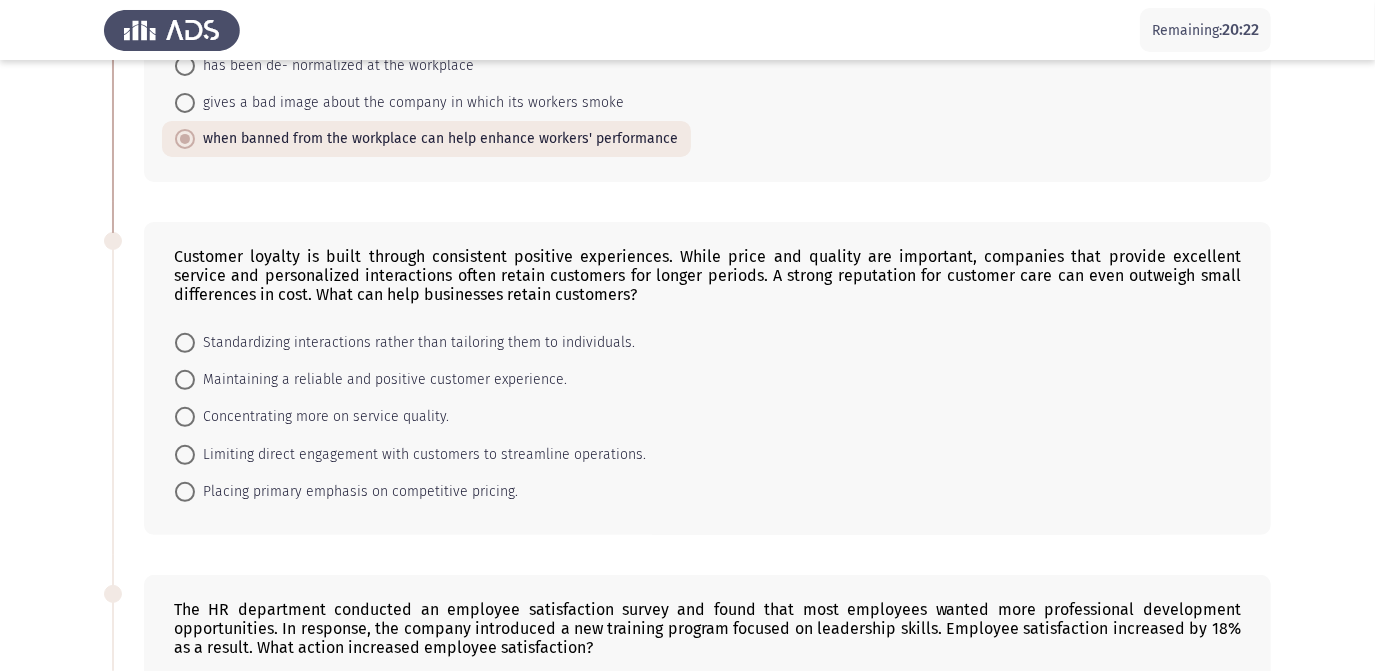 scroll, scrollTop: 391, scrollLeft: 0, axis: vertical 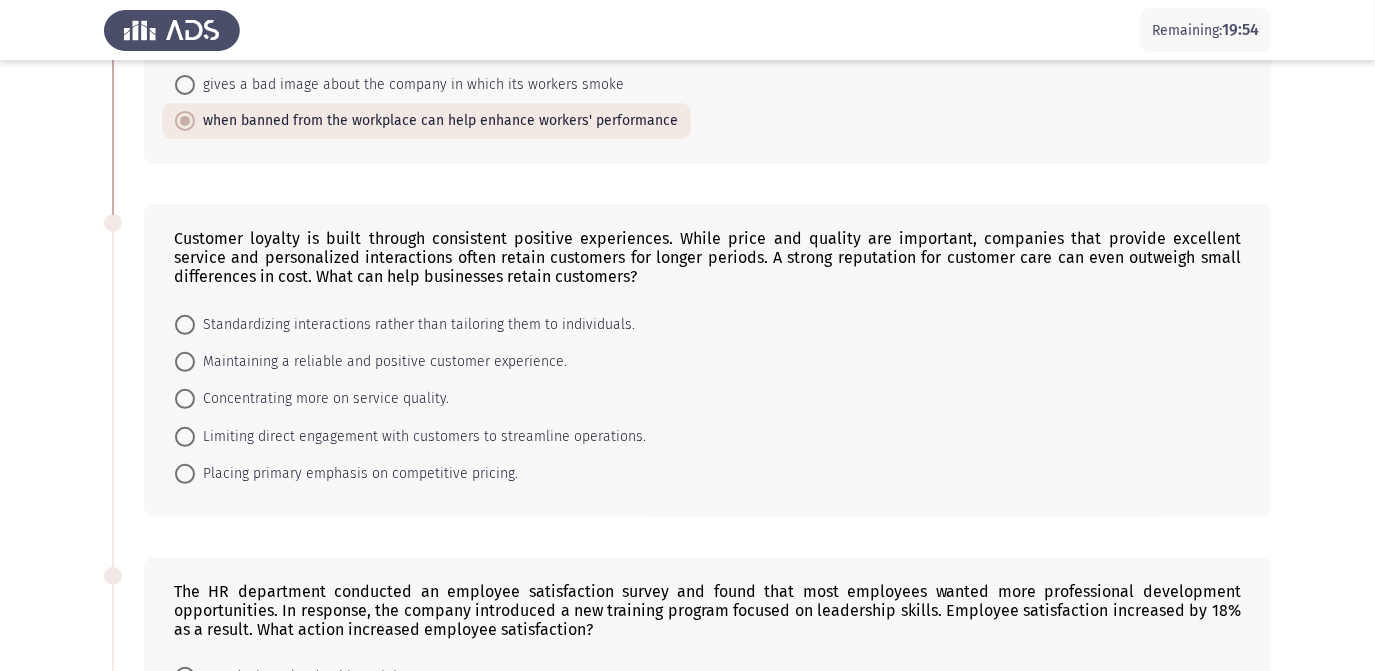 click at bounding box center (185, 362) 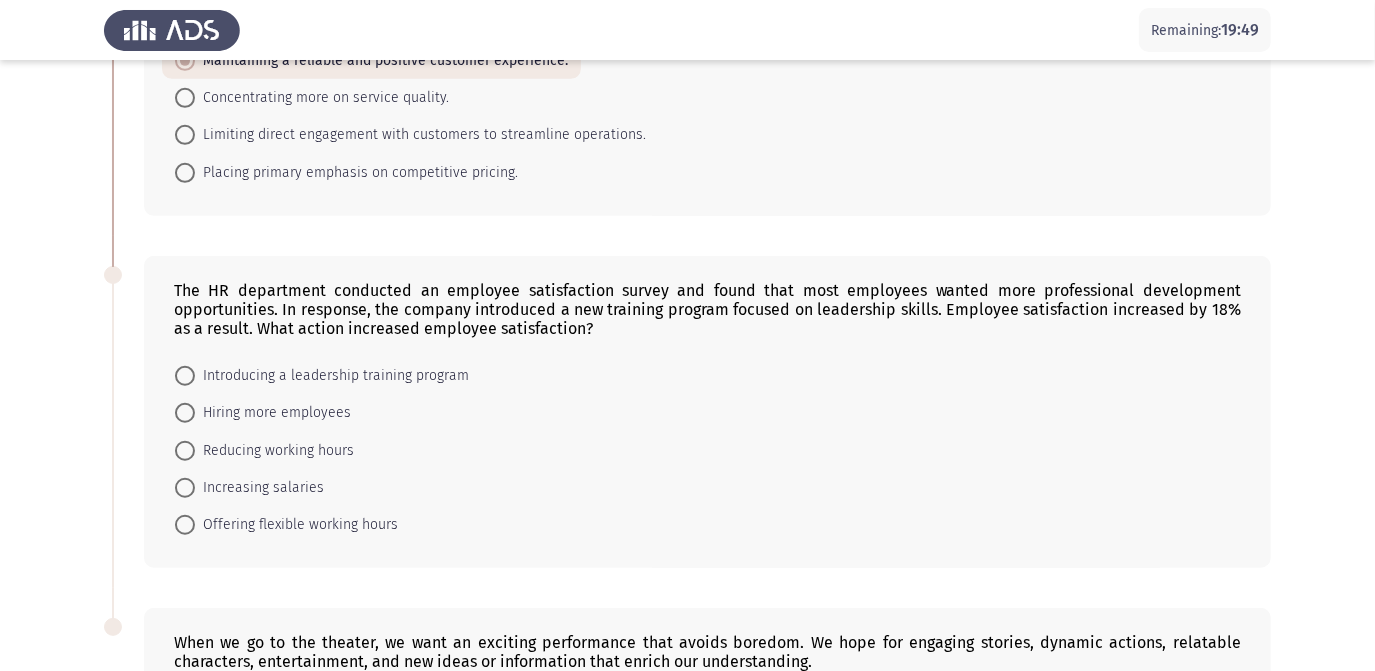 scroll, scrollTop: 747, scrollLeft: 0, axis: vertical 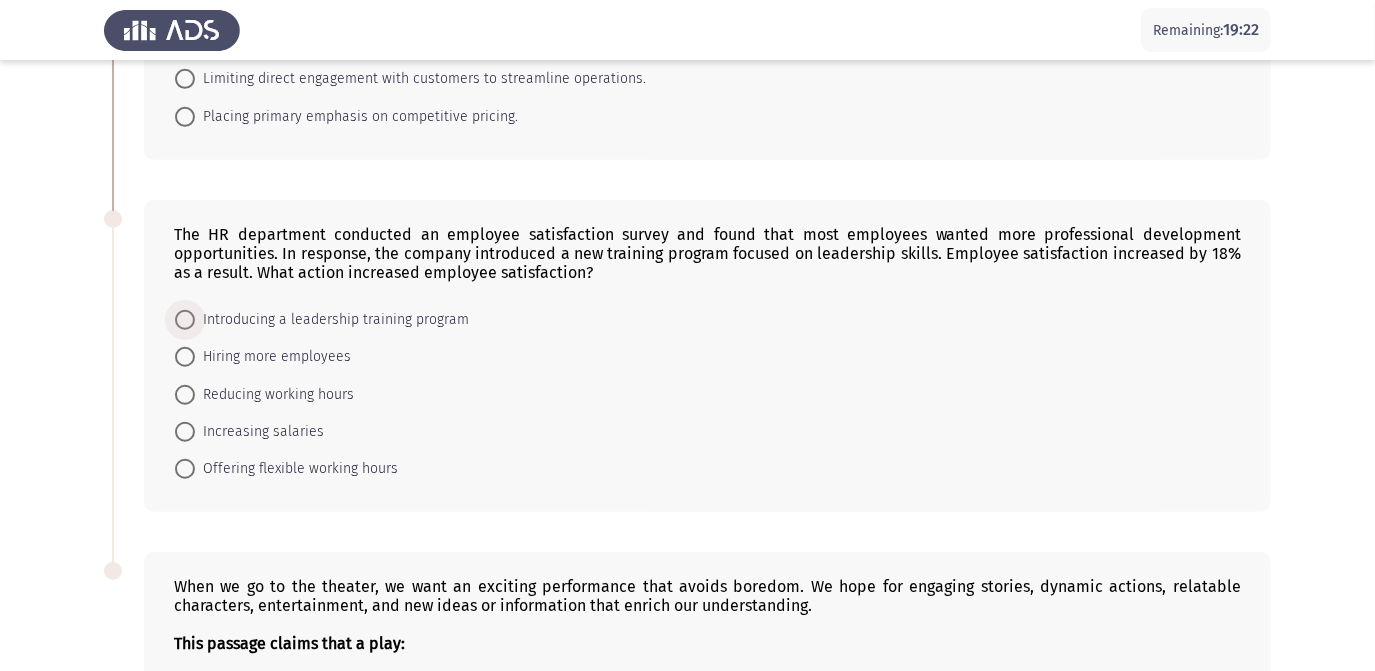 click on "Introducing a leadership training program" at bounding box center [332, 320] 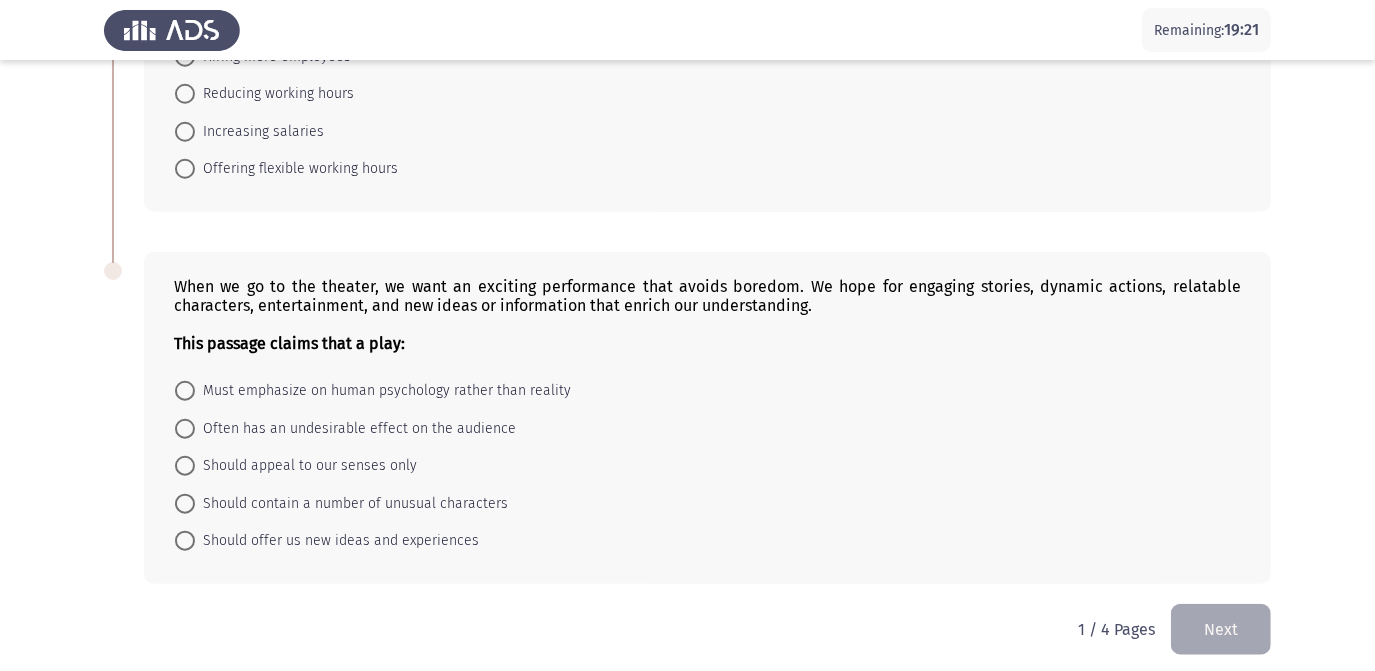 scroll, scrollTop: 1066, scrollLeft: 0, axis: vertical 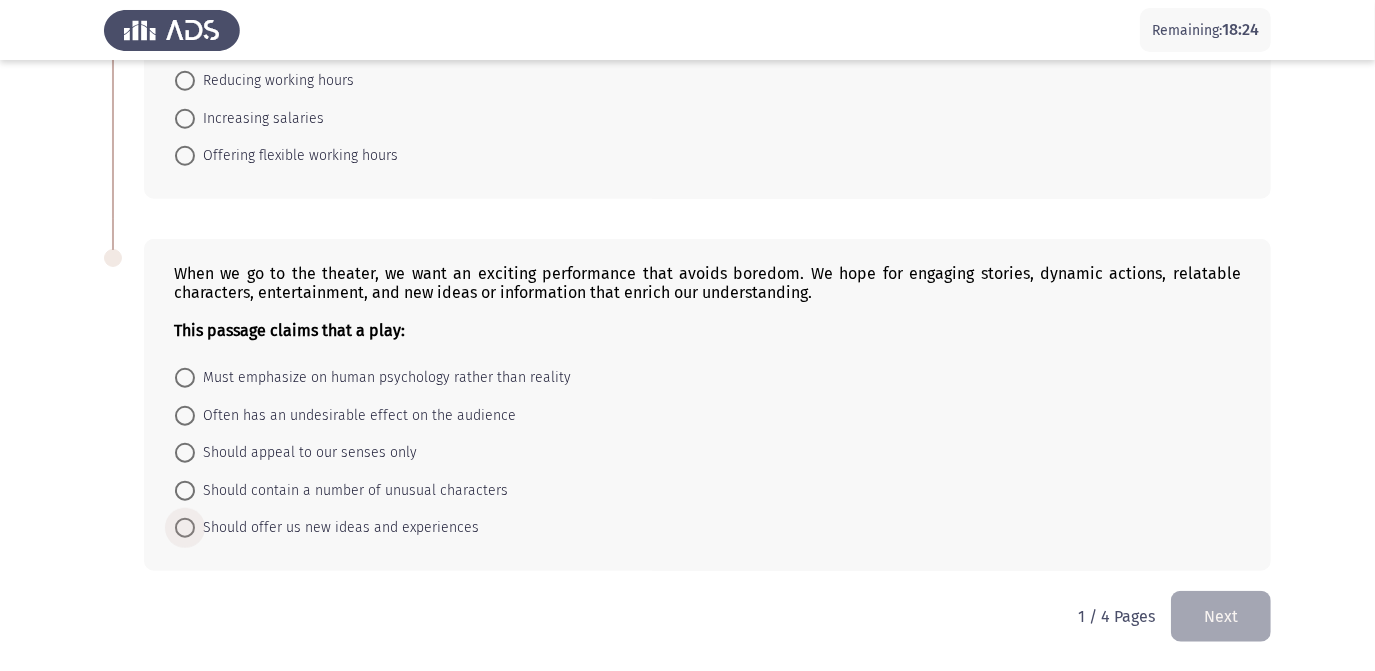 click on "Should offer us new ideas and experiences" at bounding box center [337, 528] 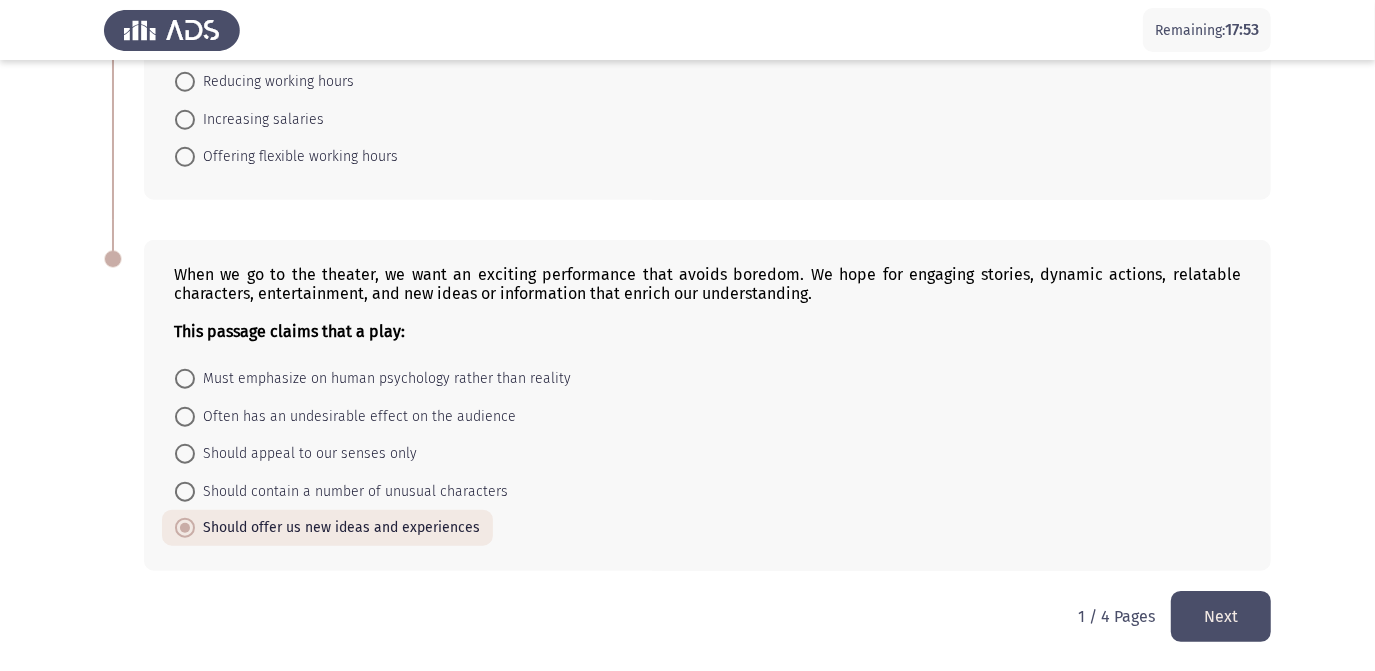 click on "Next" 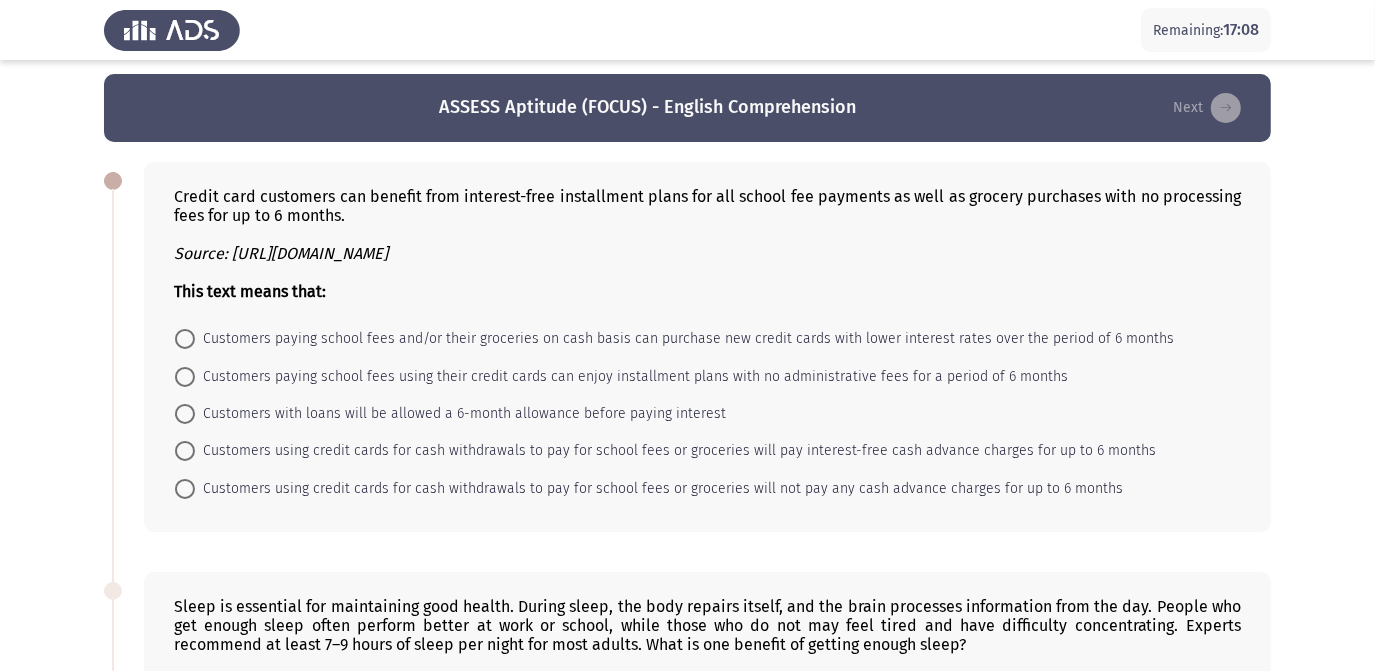 scroll, scrollTop: 0, scrollLeft: 0, axis: both 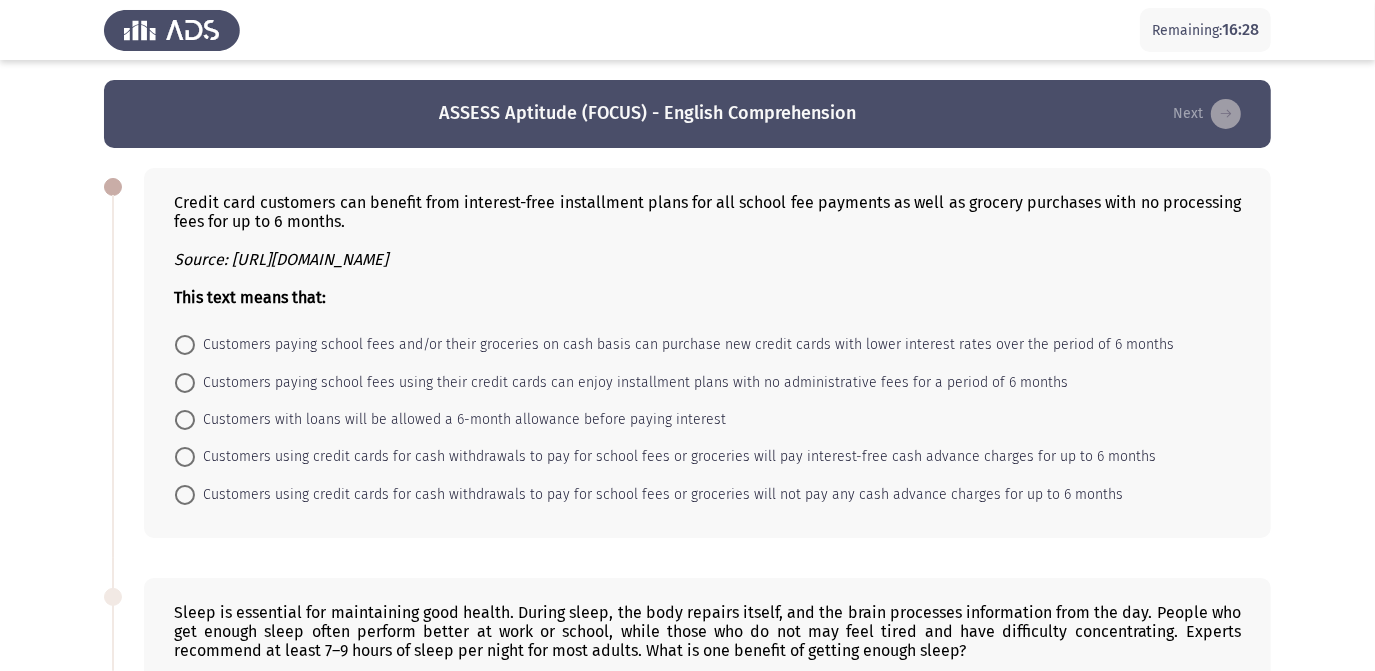 click on "Customers paying school fees using their credit cards can enjoy installment plans with no administrative fees for a period of 6 months" at bounding box center (631, 383) 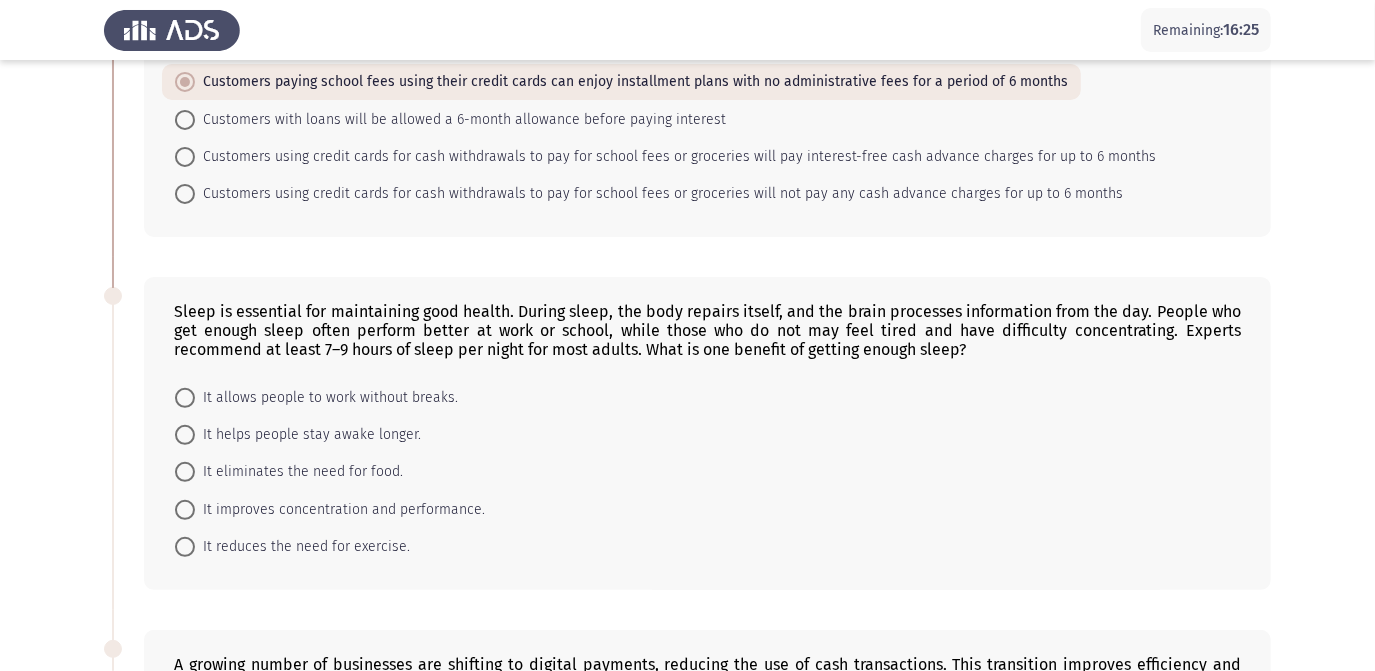 scroll, scrollTop: 302, scrollLeft: 0, axis: vertical 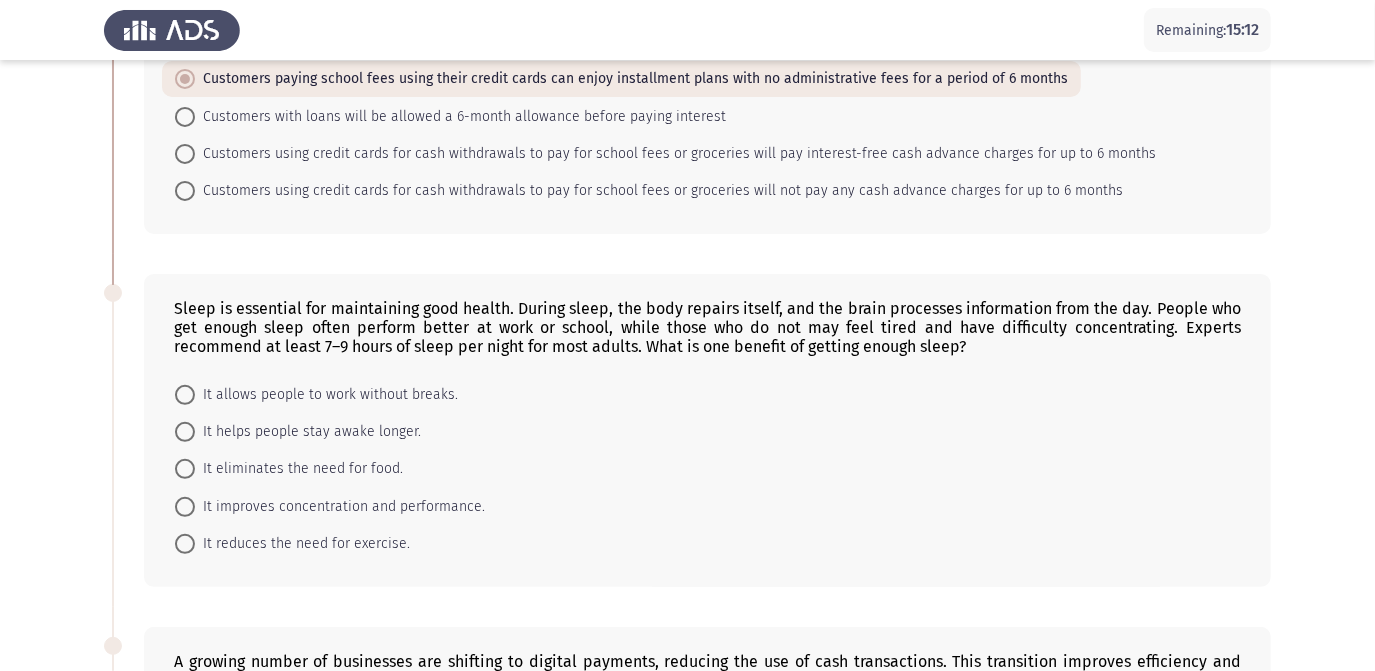 click on "It improves concentration and performance." at bounding box center [340, 507] 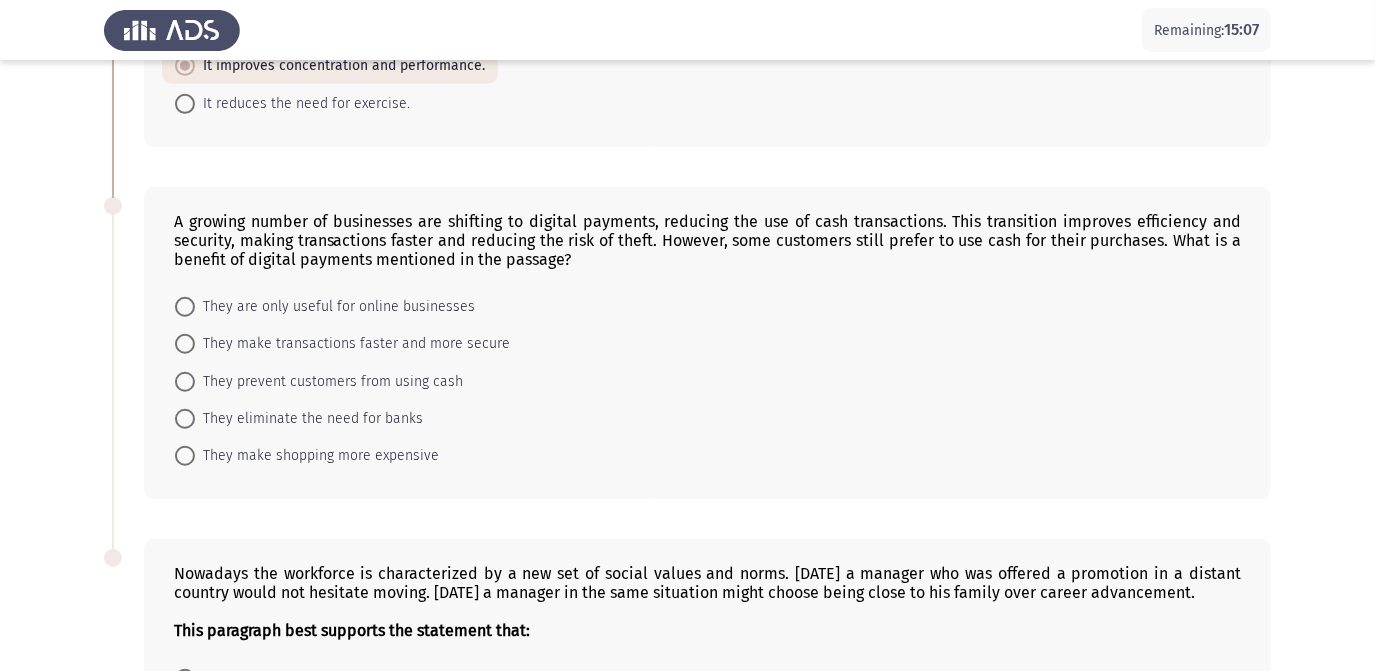 scroll, scrollTop: 740, scrollLeft: 0, axis: vertical 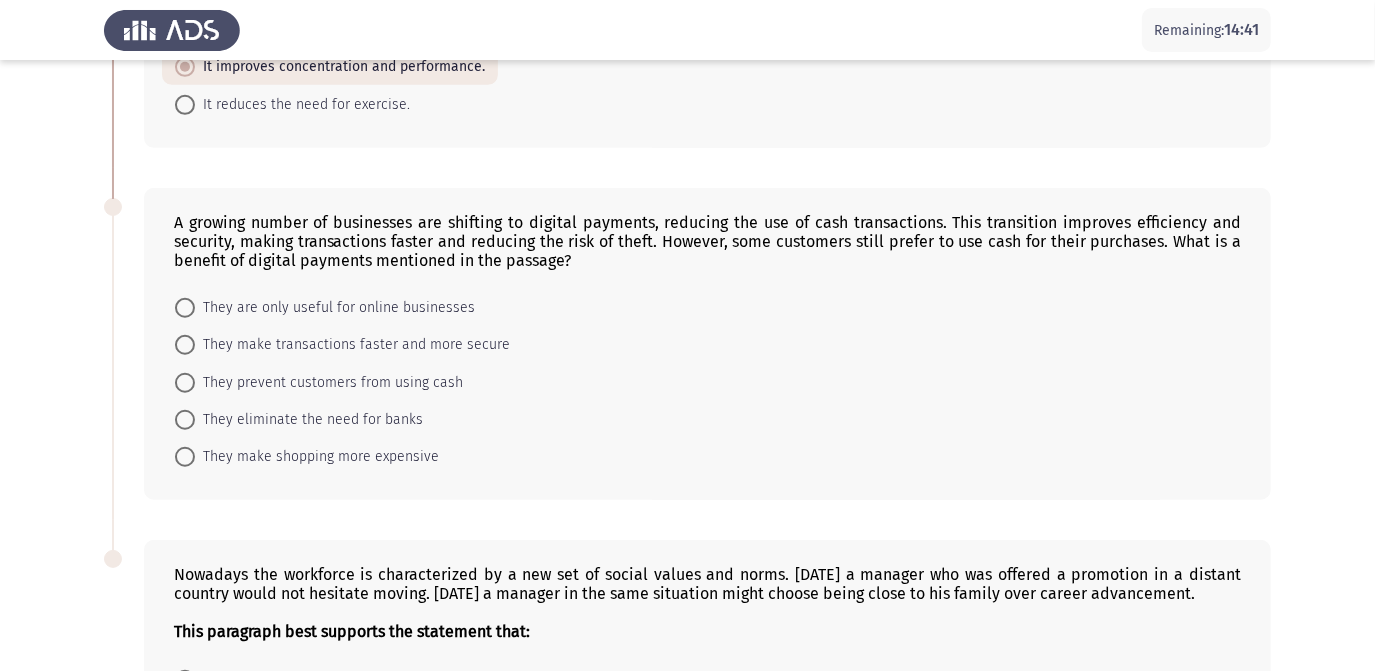 click on "They make transactions faster and more secure" at bounding box center [352, 345] 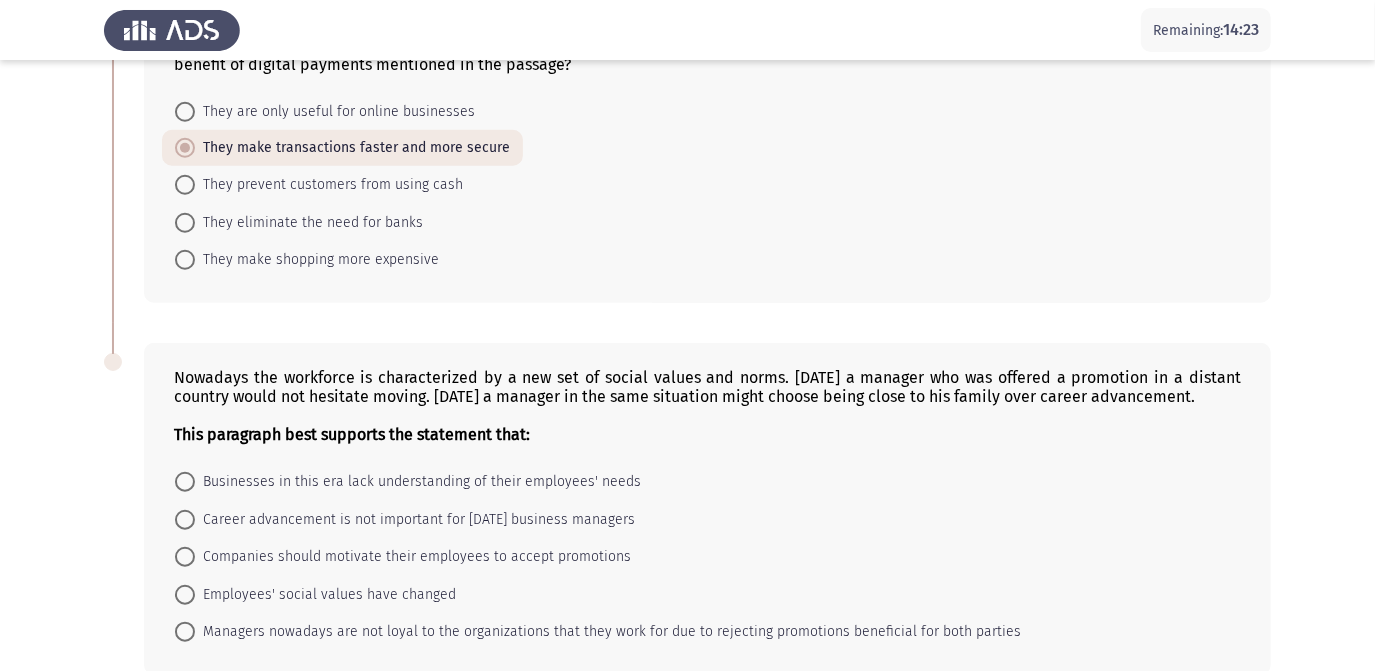 scroll, scrollTop: 937, scrollLeft: 0, axis: vertical 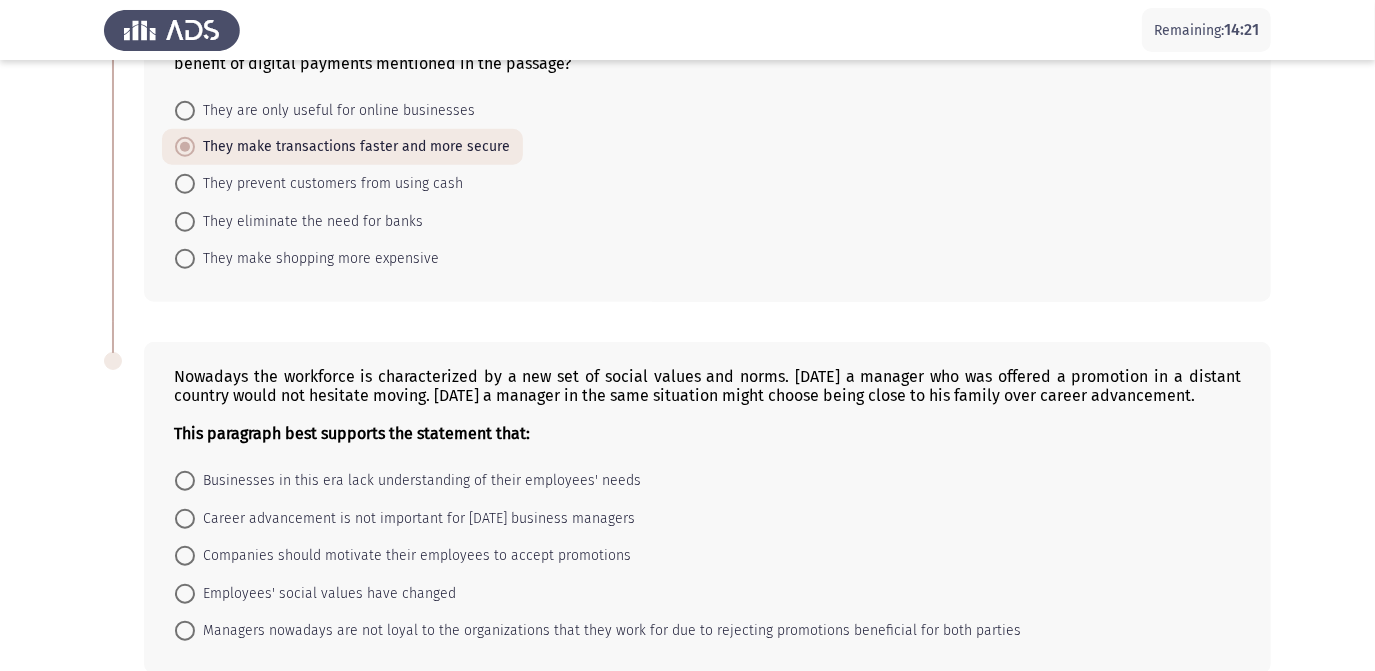 click on "Nowadays the workforce is characterized by a new set of social values and norms. [DATE] a manager who was offered a promotion in a distant country would not hesitate moving. [DATE] a manager in the same situation might choose being close to his family over career advancement.  This paragraph best supports the statement that:" 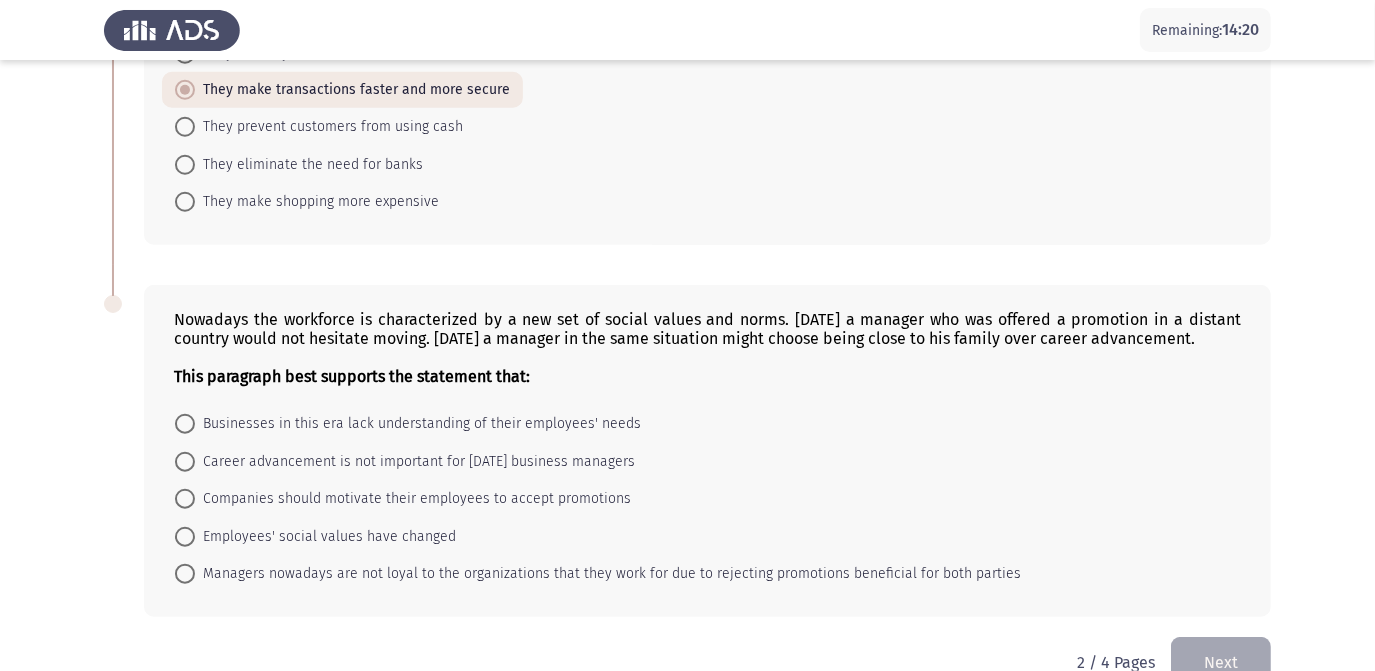 scroll, scrollTop: 1066, scrollLeft: 0, axis: vertical 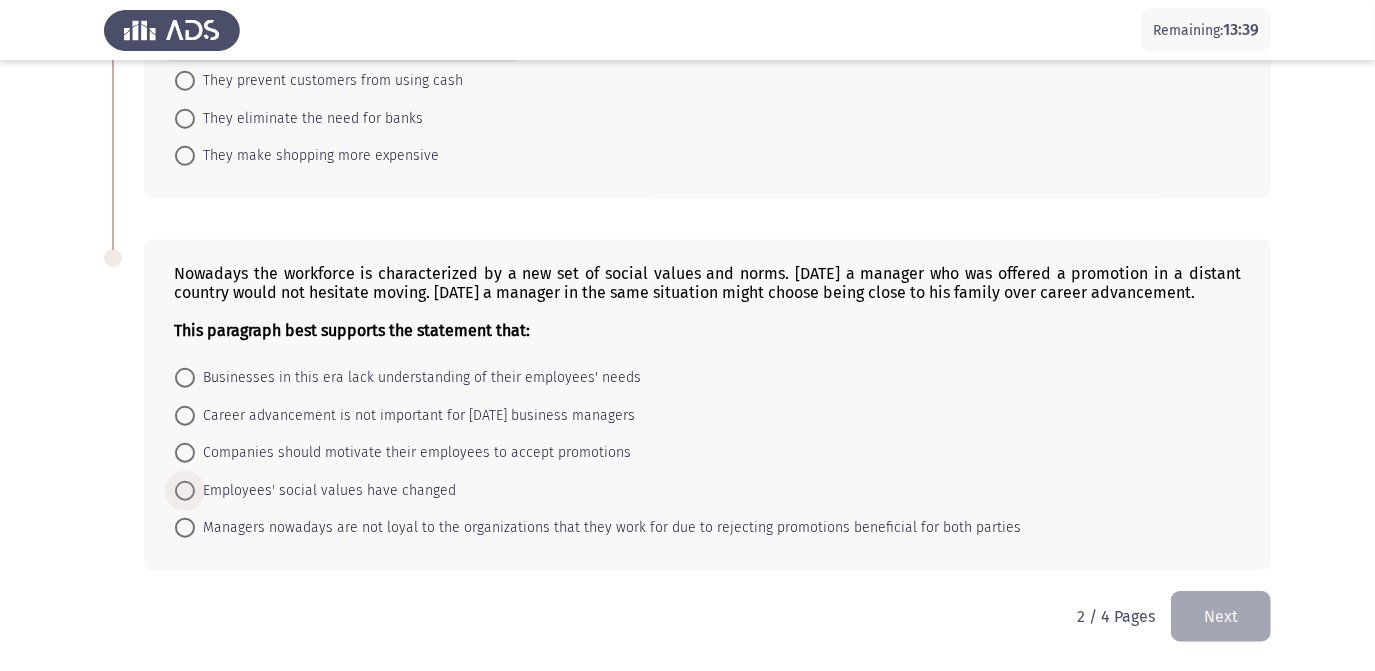 click on "Employees' social values have changed" at bounding box center [325, 491] 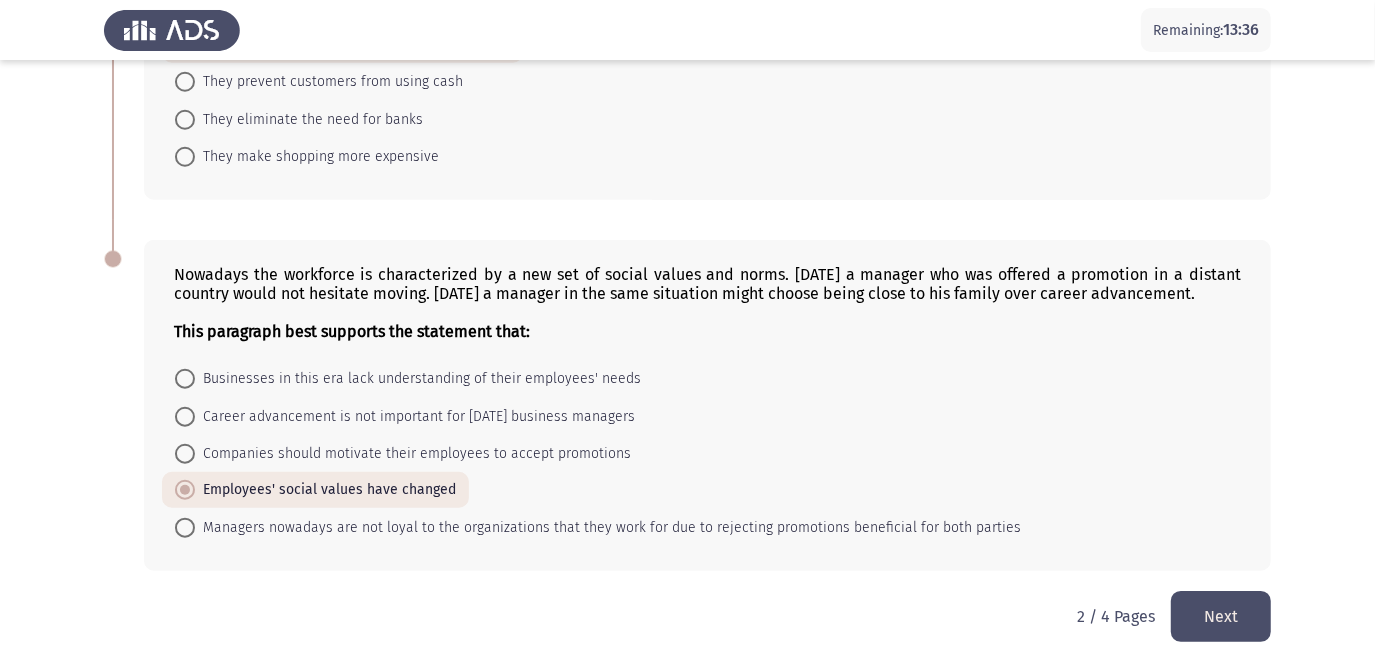 click on "Next" 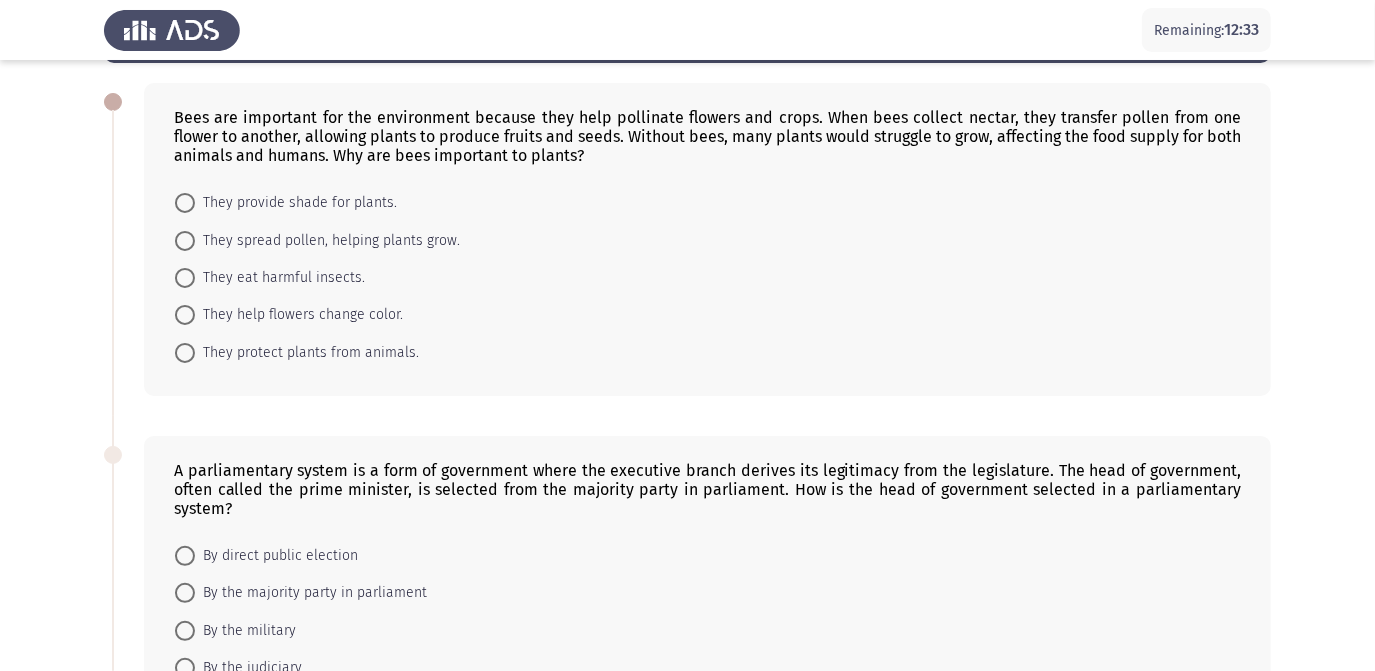 scroll, scrollTop: 85, scrollLeft: 0, axis: vertical 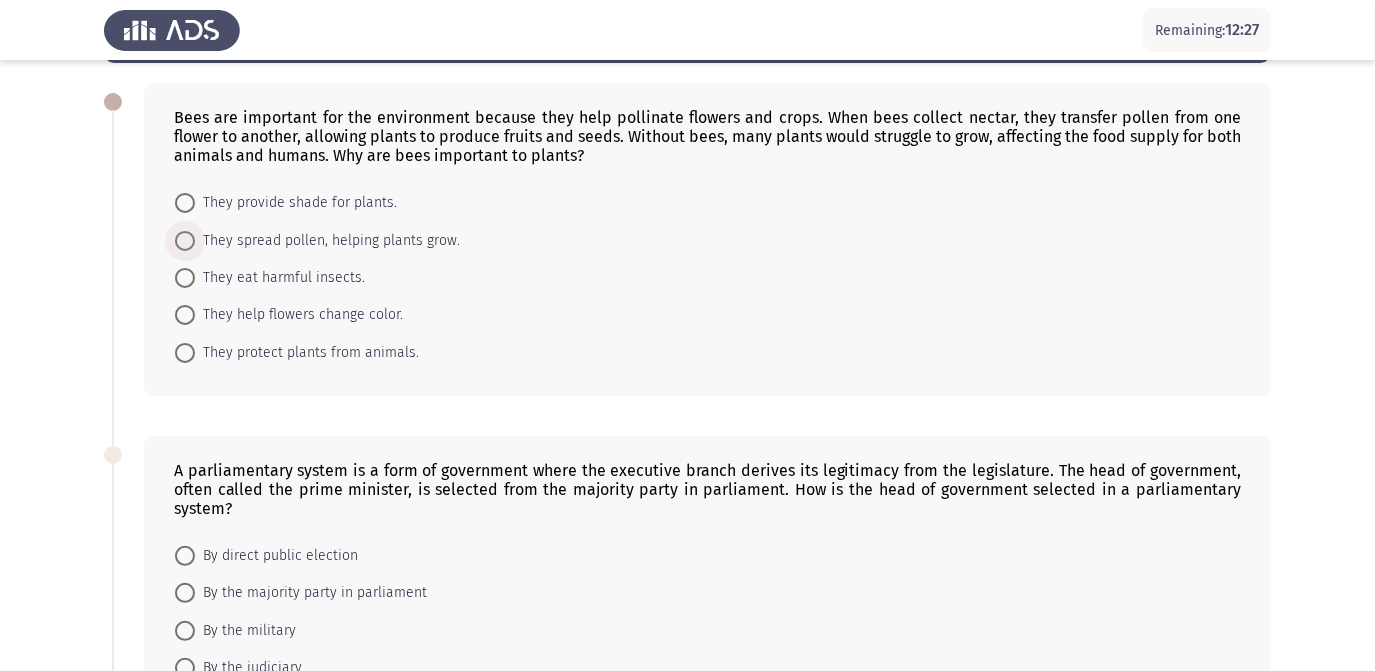 click on "They spread pollen, helping plants grow." at bounding box center (327, 241) 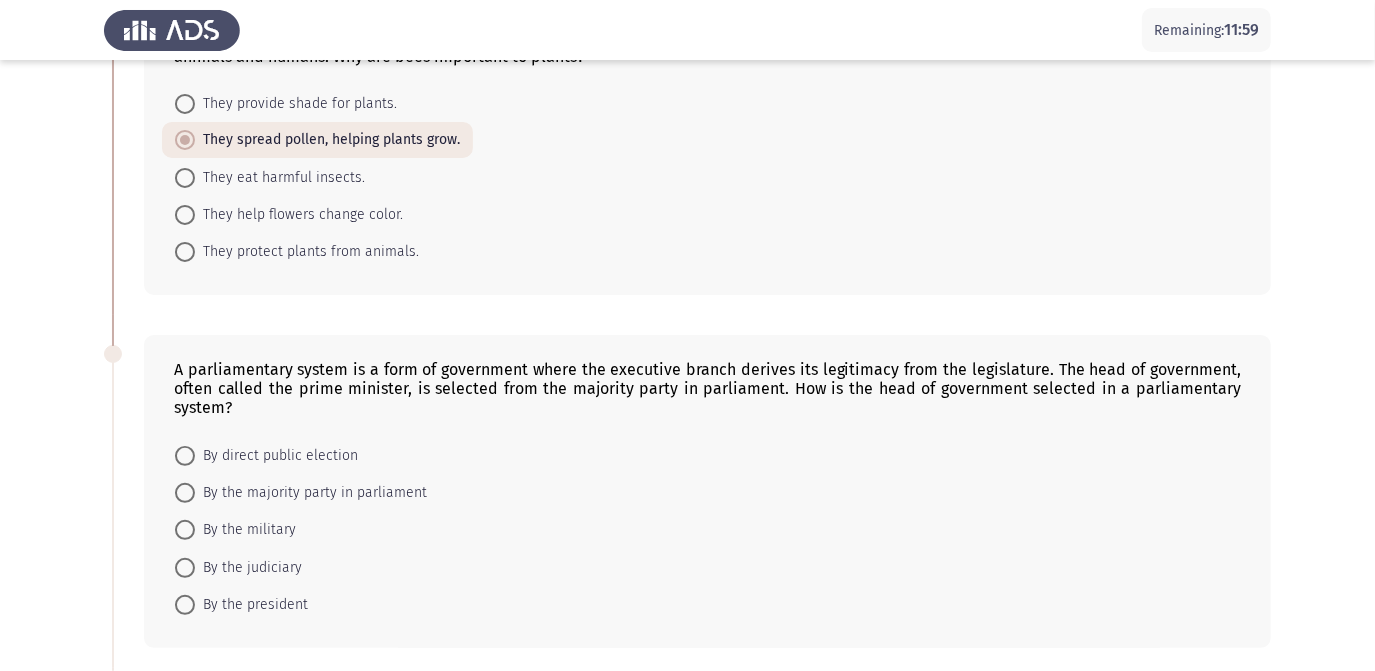 scroll, scrollTop: 189, scrollLeft: 0, axis: vertical 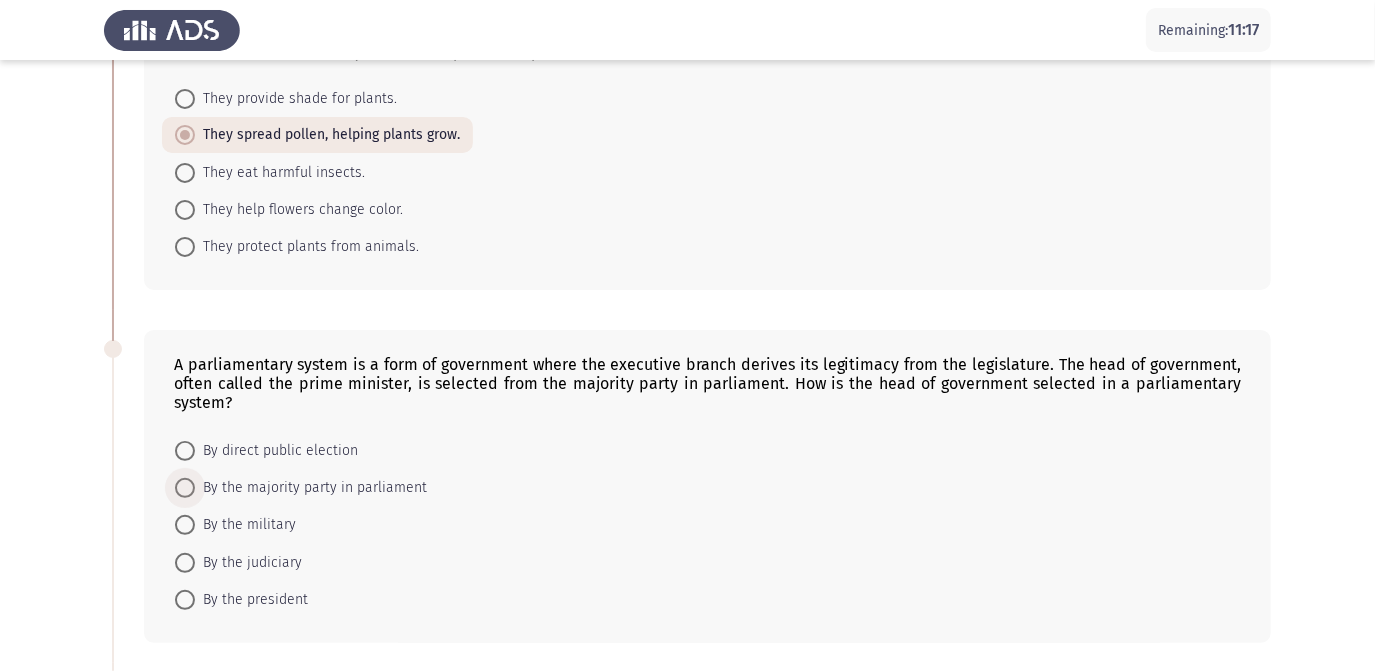 click on "By the majority party in parliament" at bounding box center [311, 488] 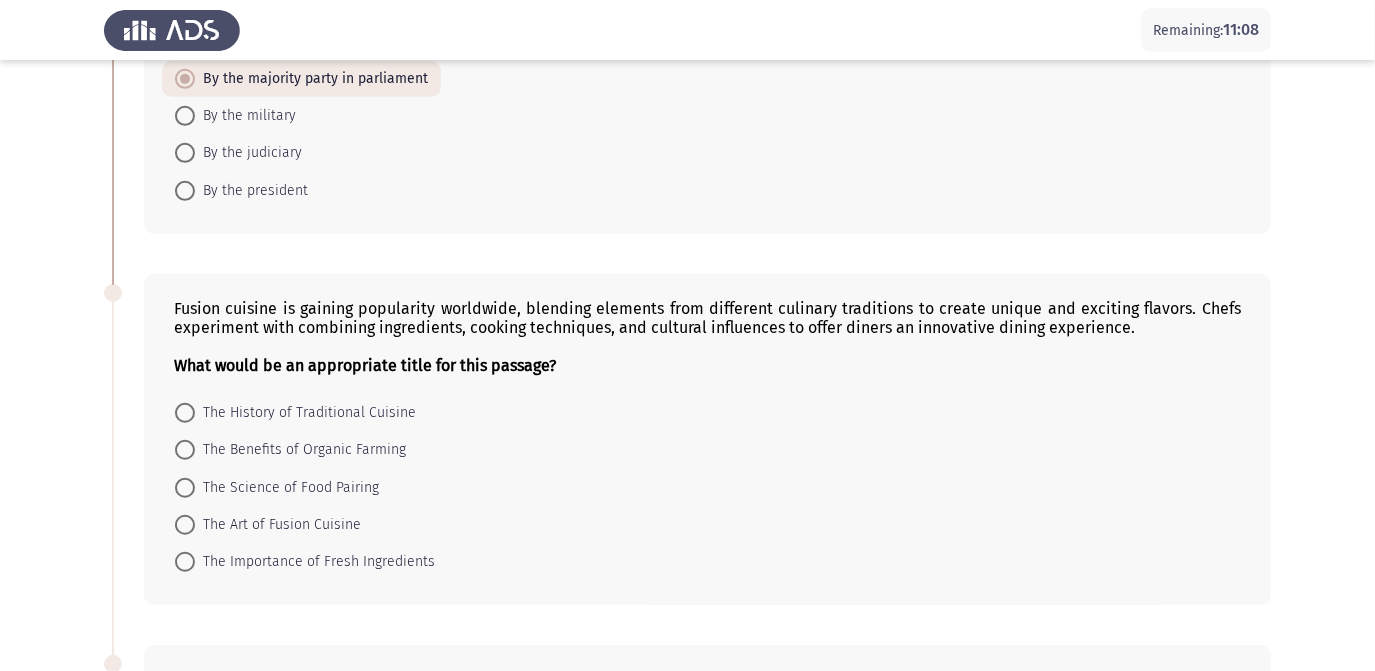 scroll, scrollTop: 594, scrollLeft: 0, axis: vertical 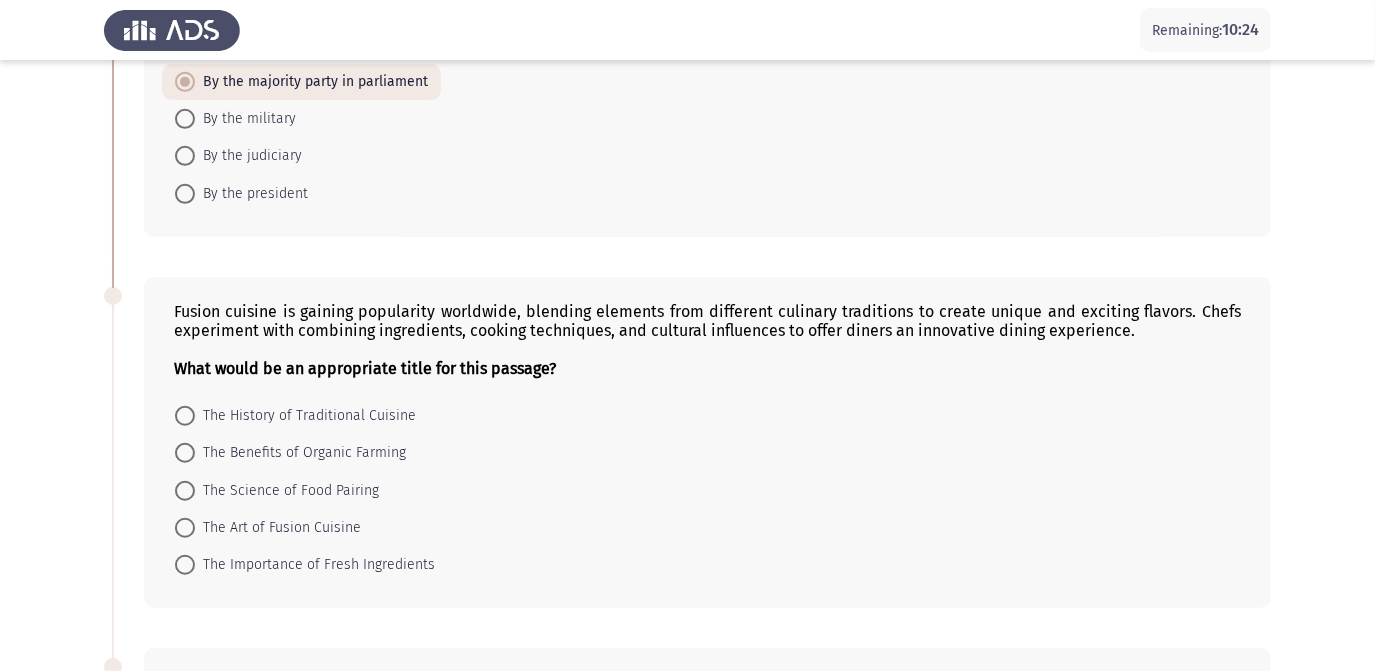 click on "The Art of Fusion Cuisine" at bounding box center (278, 528) 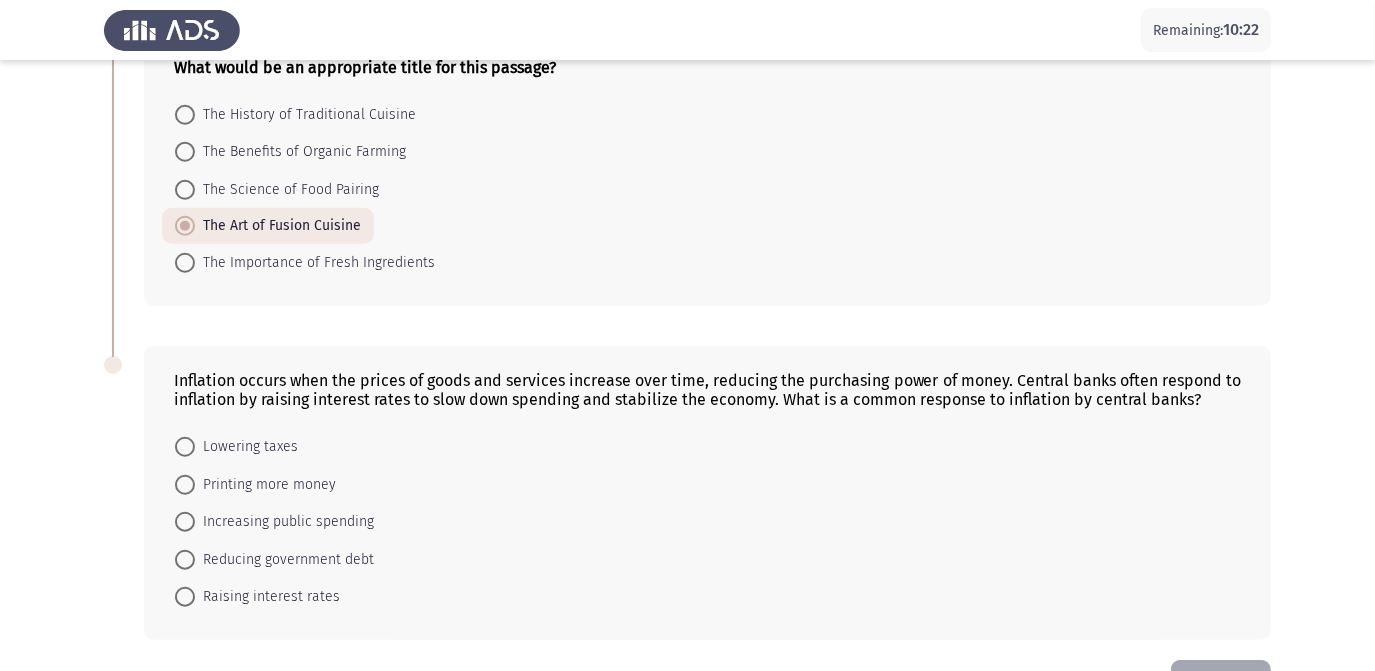 scroll, scrollTop: 968, scrollLeft: 0, axis: vertical 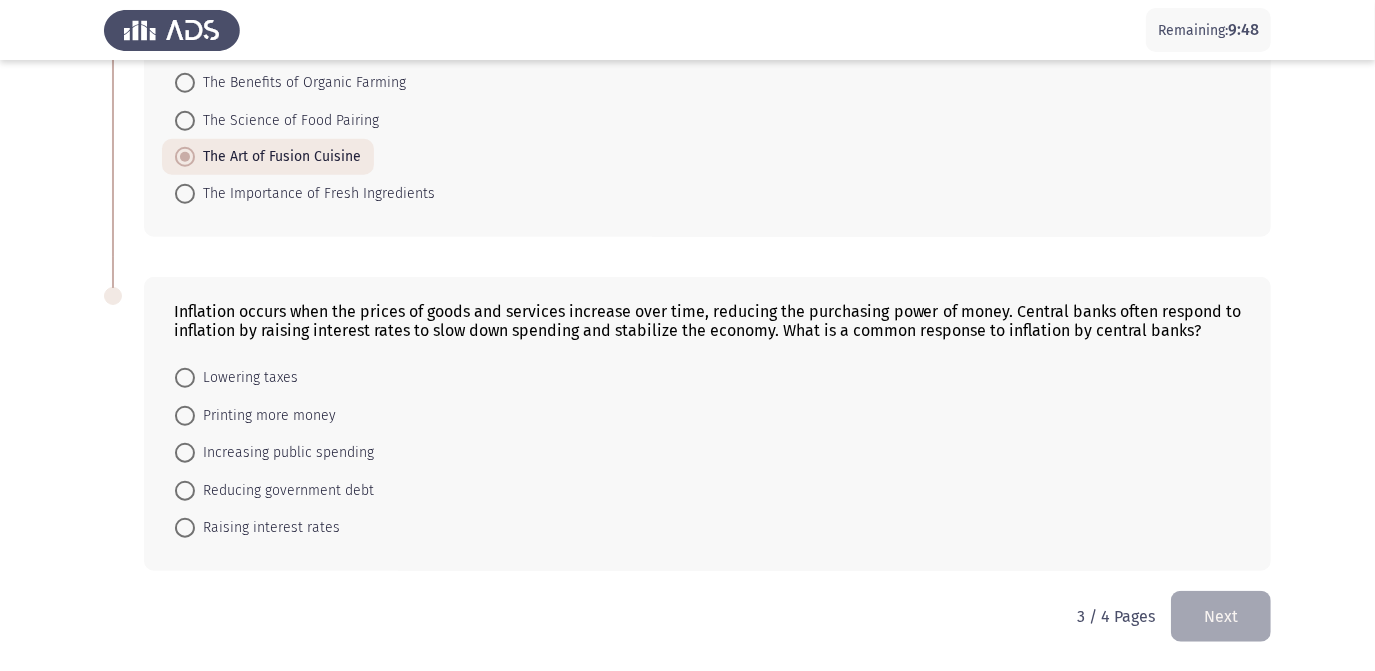 click on "Raising interest rates" at bounding box center (267, 528) 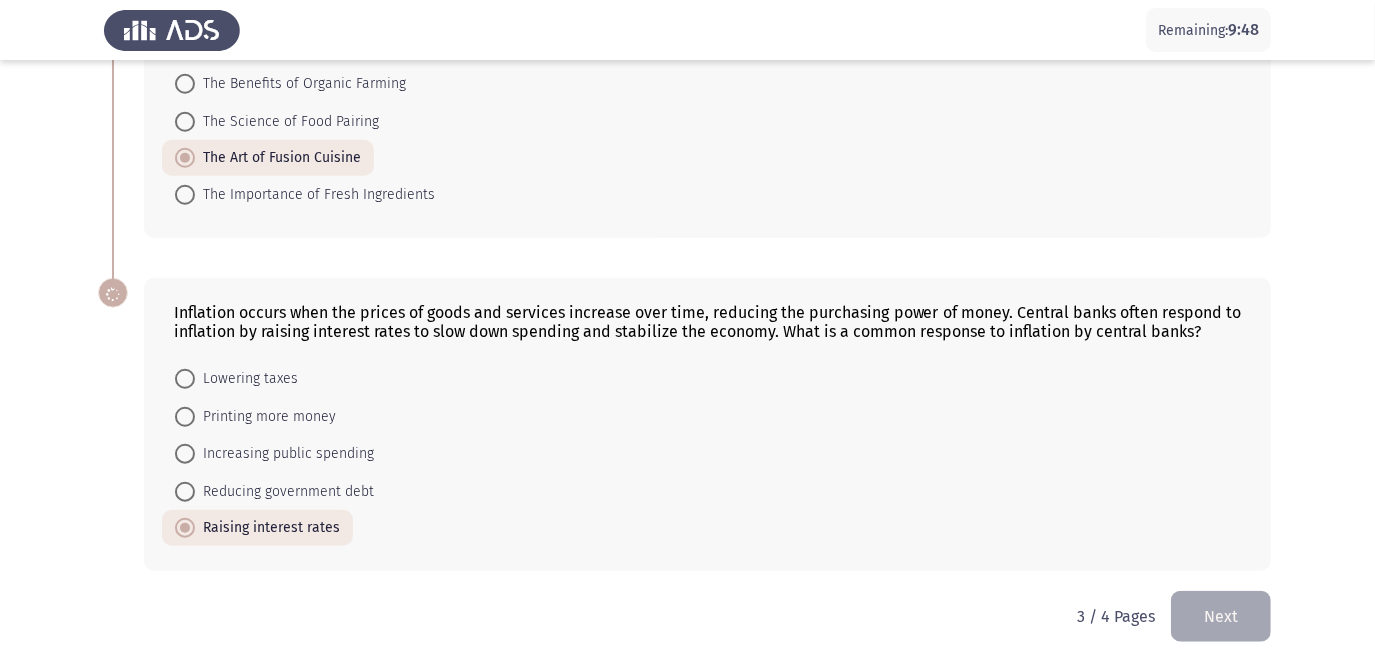 scroll, scrollTop: 968, scrollLeft: 0, axis: vertical 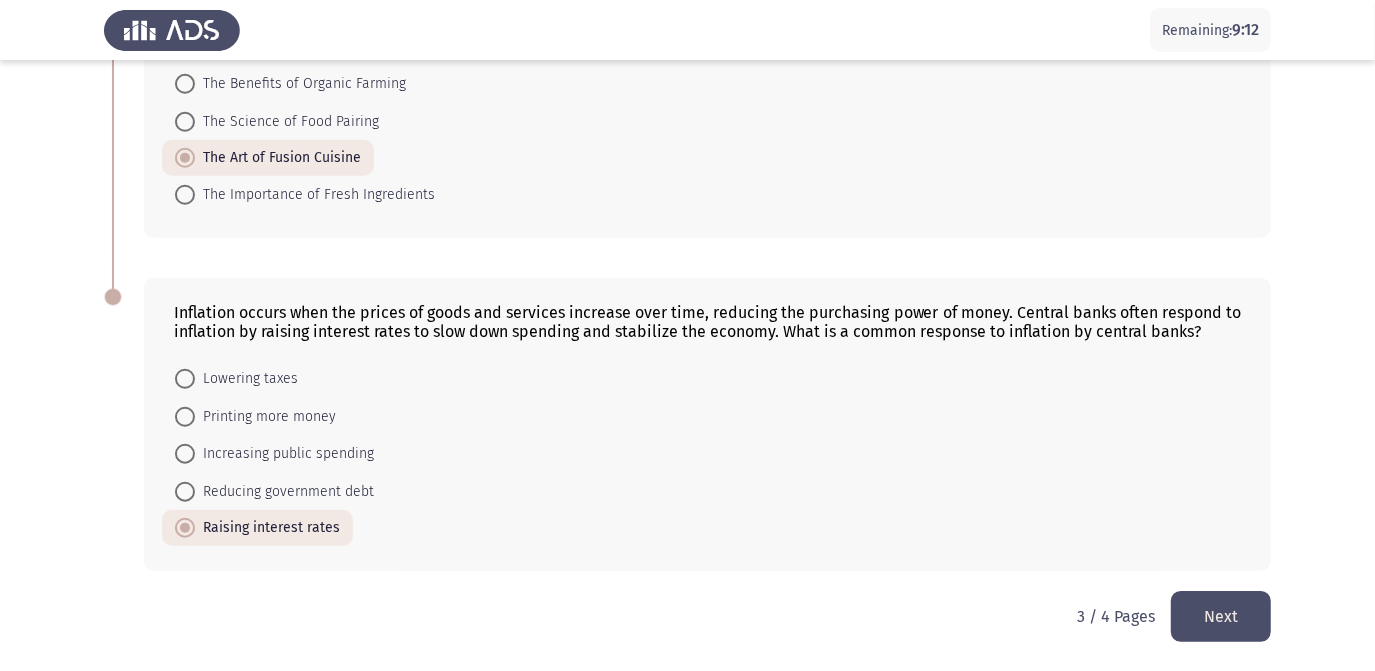 click on "Next" 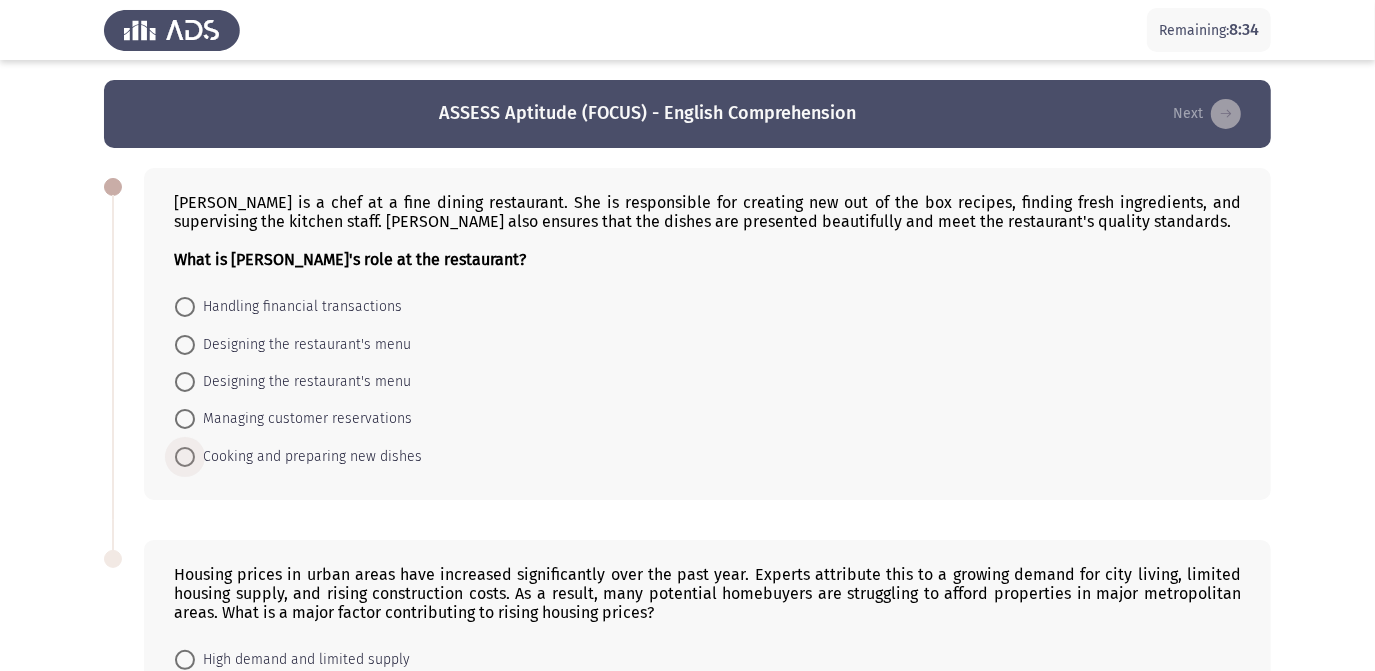 click on "Cooking and preparing new dishes" at bounding box center (308, 457) 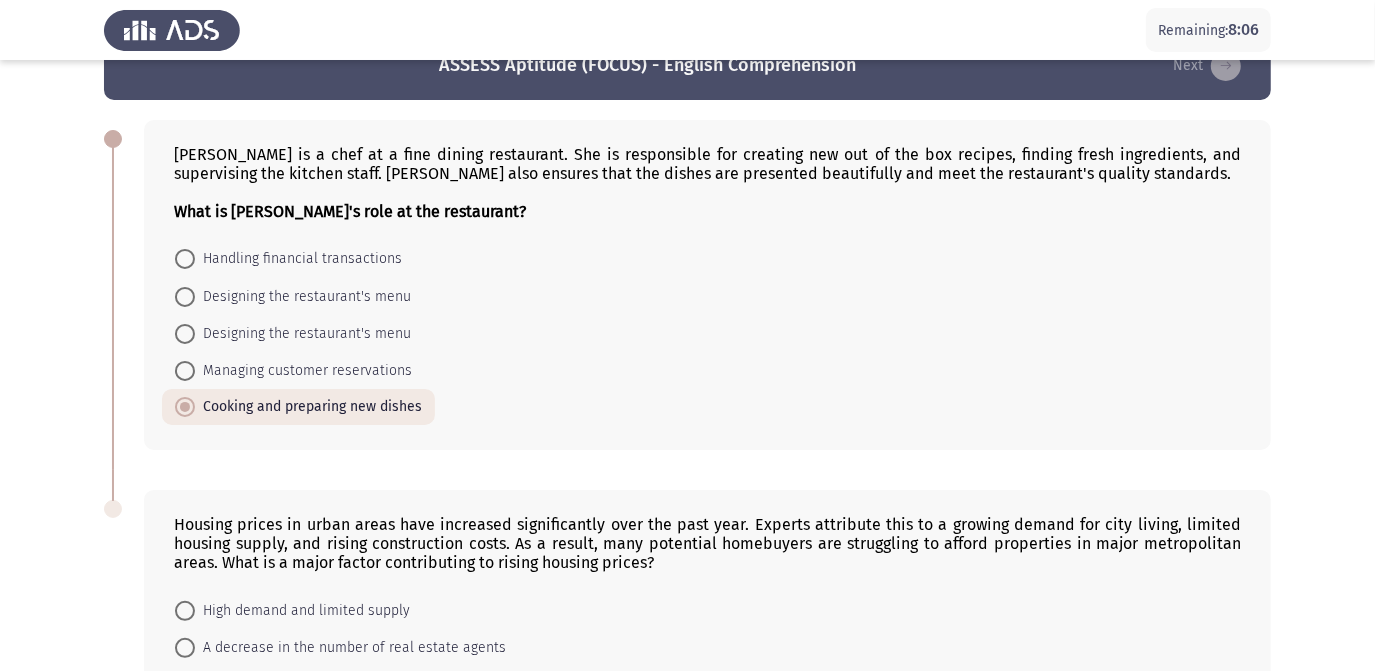scroll, scrollTop: 282, scrollLeft: 0, axis: vertical 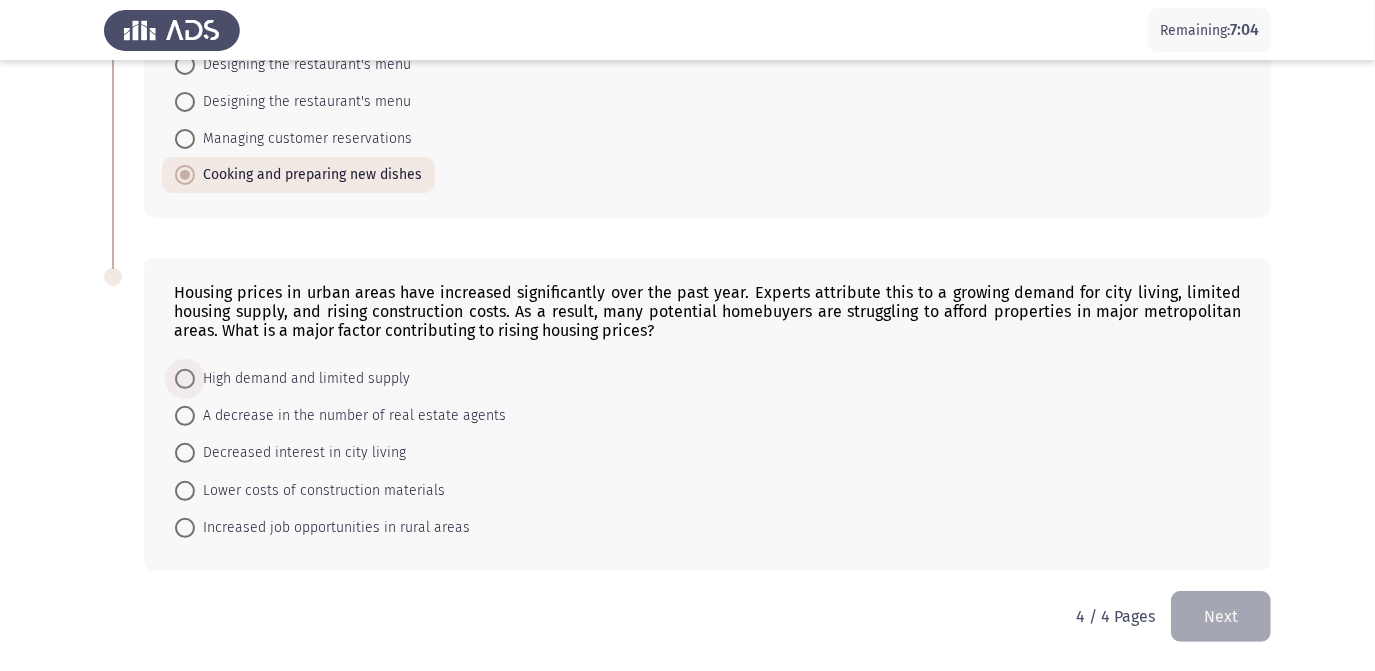 click on "High demand and limited supply" at bounding box center (302, 379) 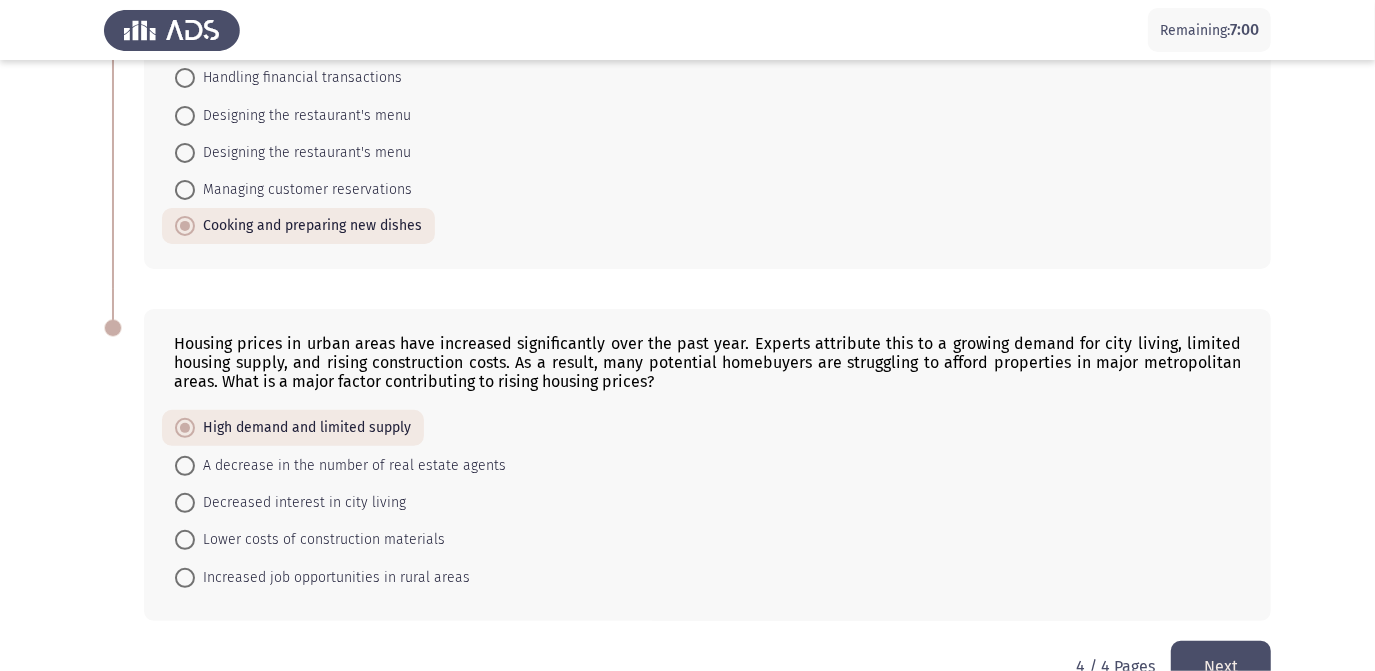 scroll, scrollTop: 282, scrollLeft: 0, axis: vertical 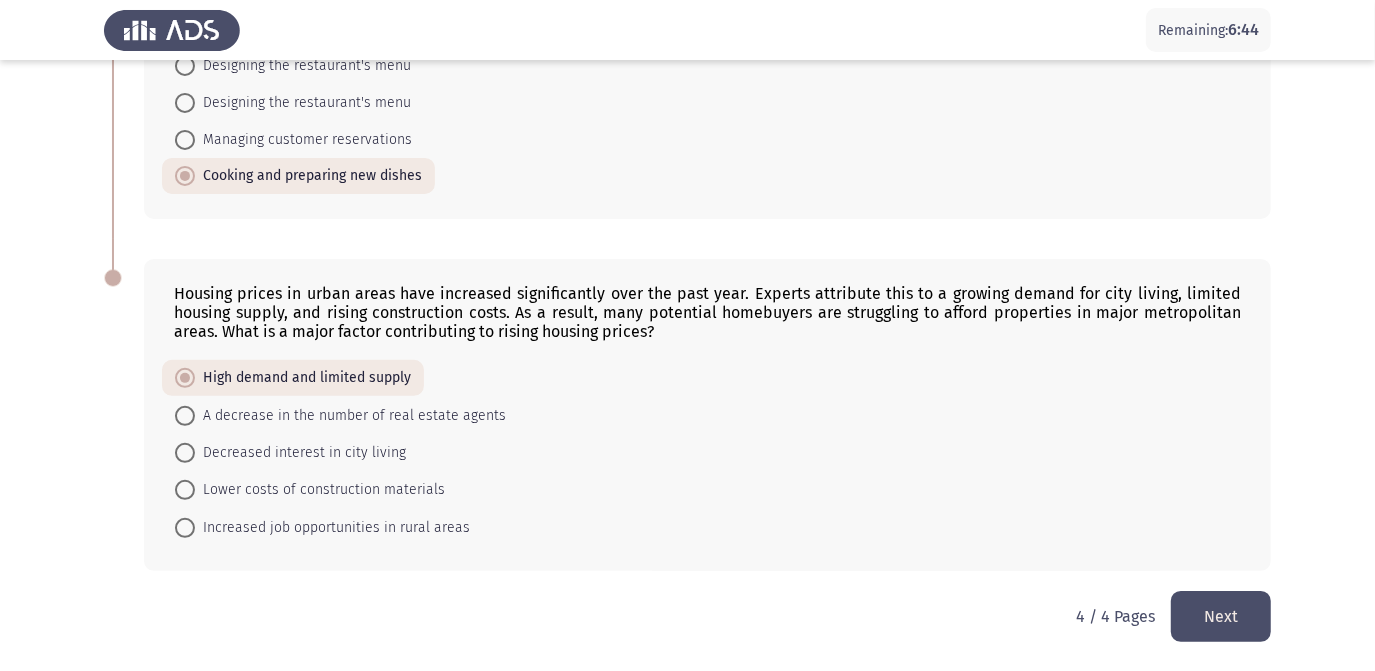 click on "Next" 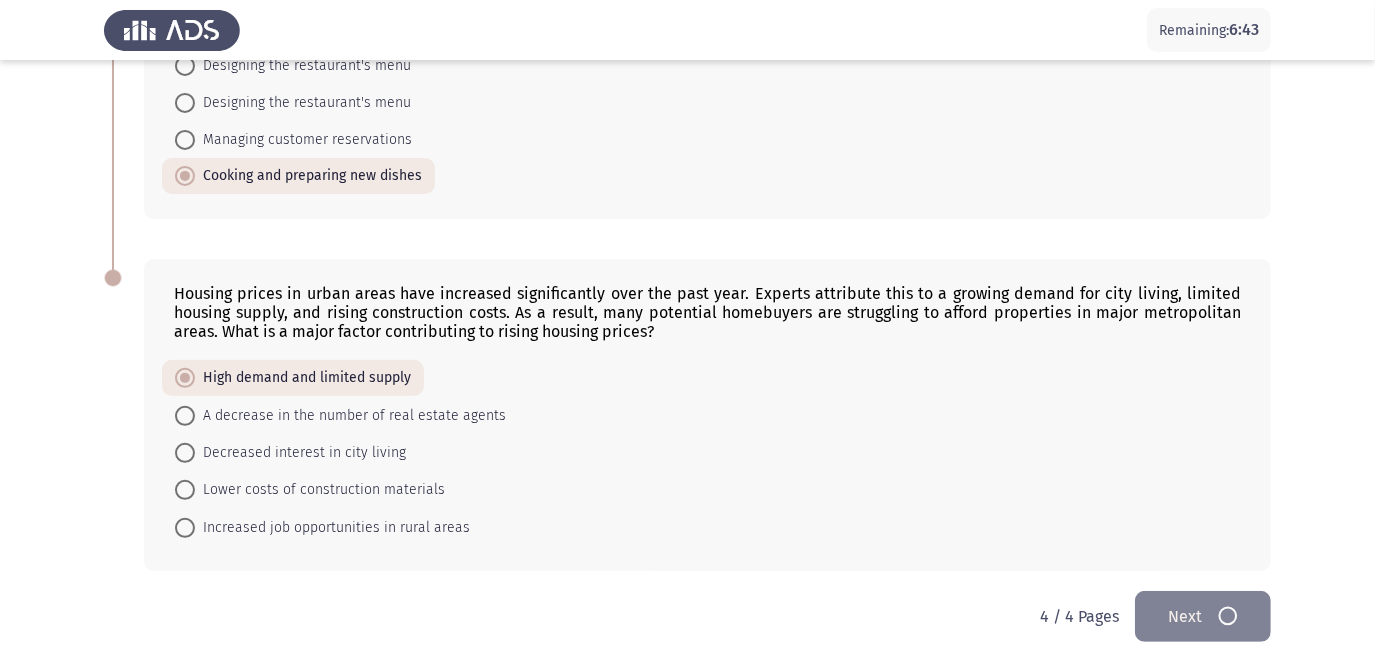 scroll, scrollTop: 0, scrollLeft: 0, axis: both 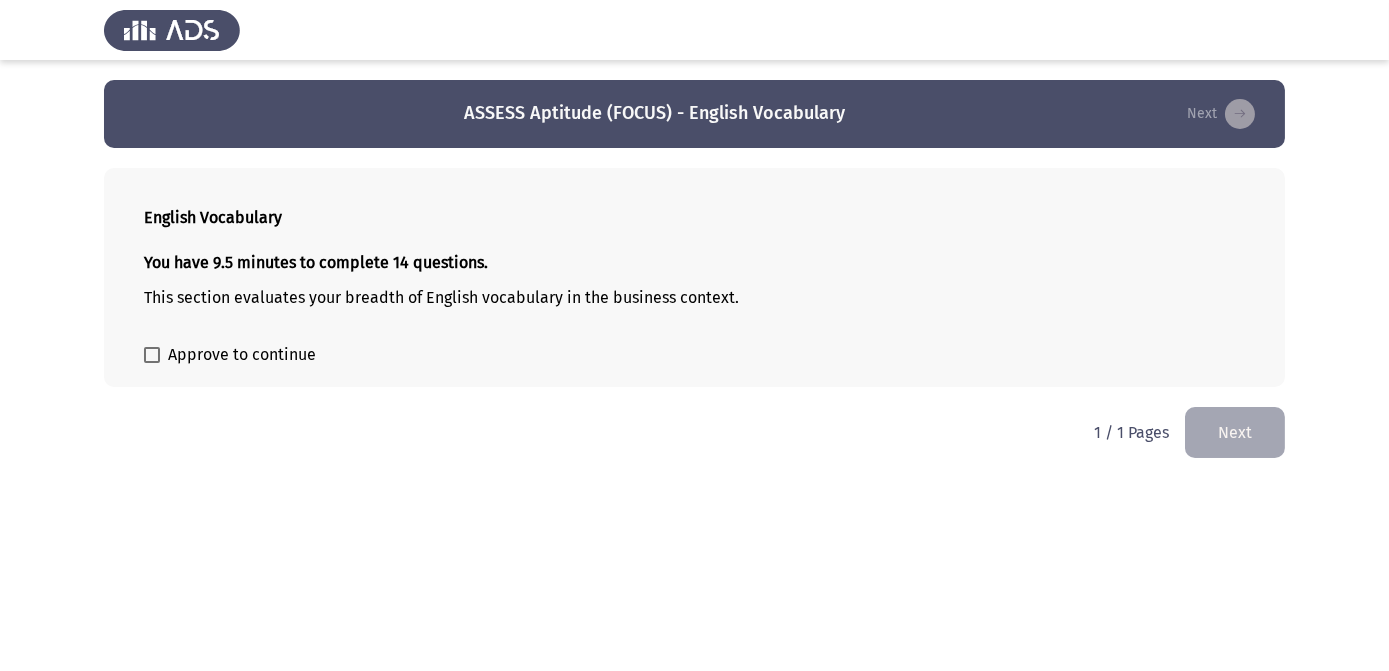 click on "Approve to continue" at bounding box center (242, 355) 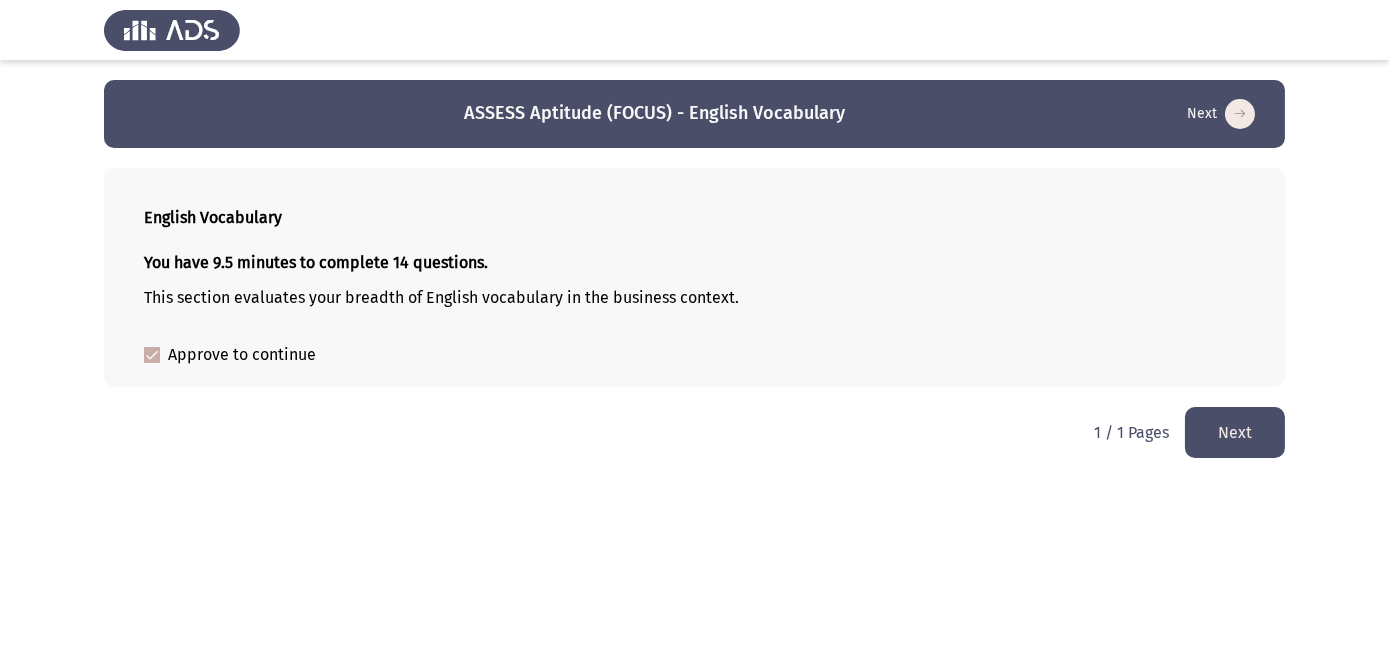 click on "Next" 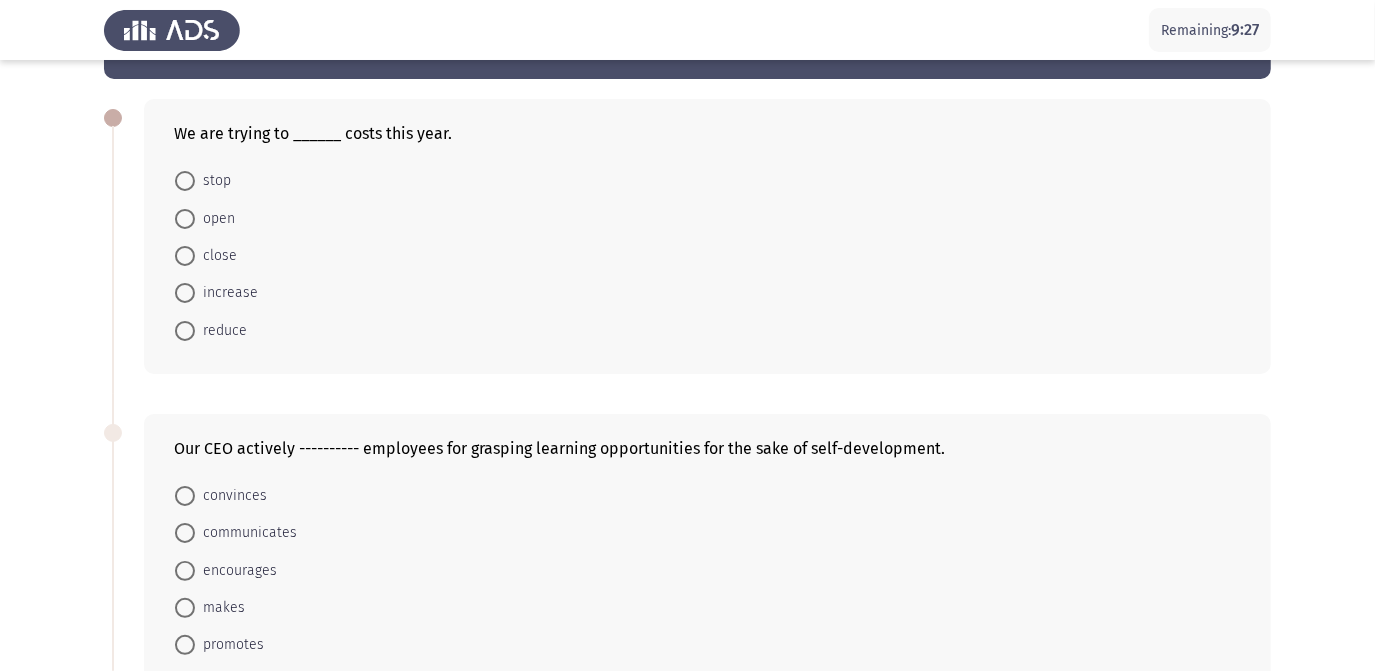scroll, scrollTop: 70, scrollLeft: 0, axis: vertical 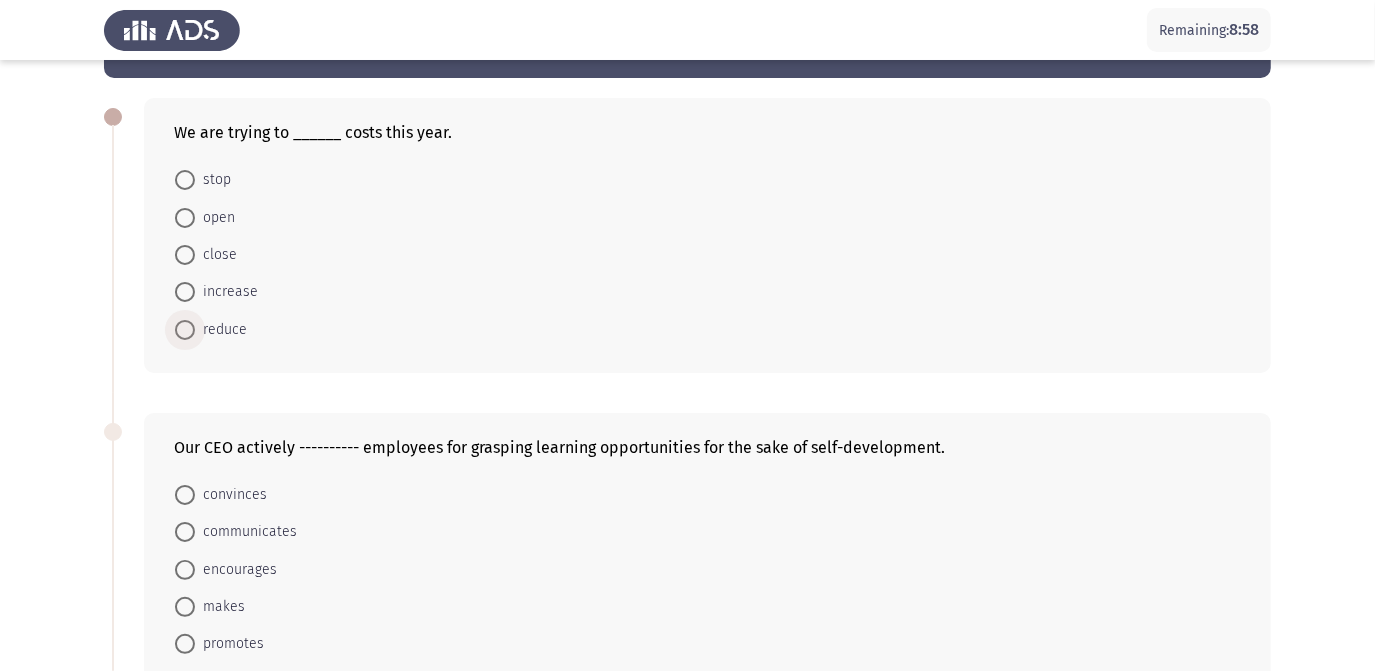 click on "reduce" at bounding box center (221, 330) 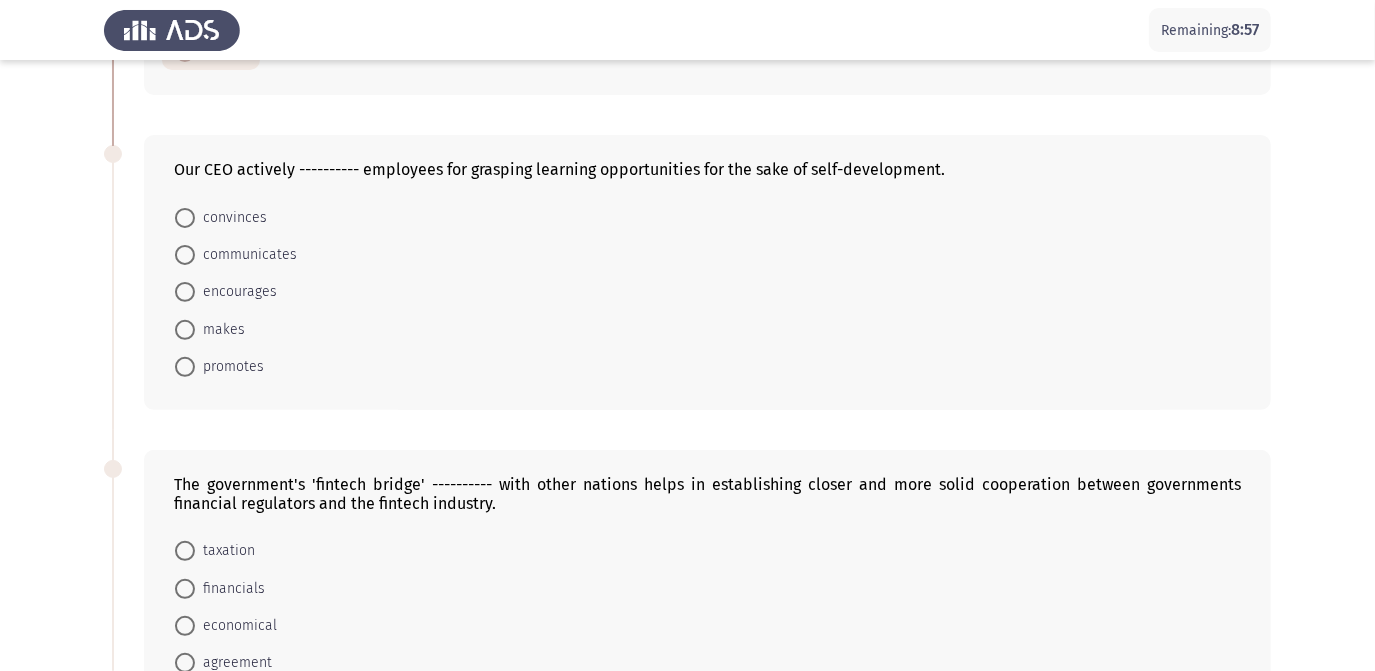 scroll, scrollTop: 338, scrollLeft: 0, axis: vertical 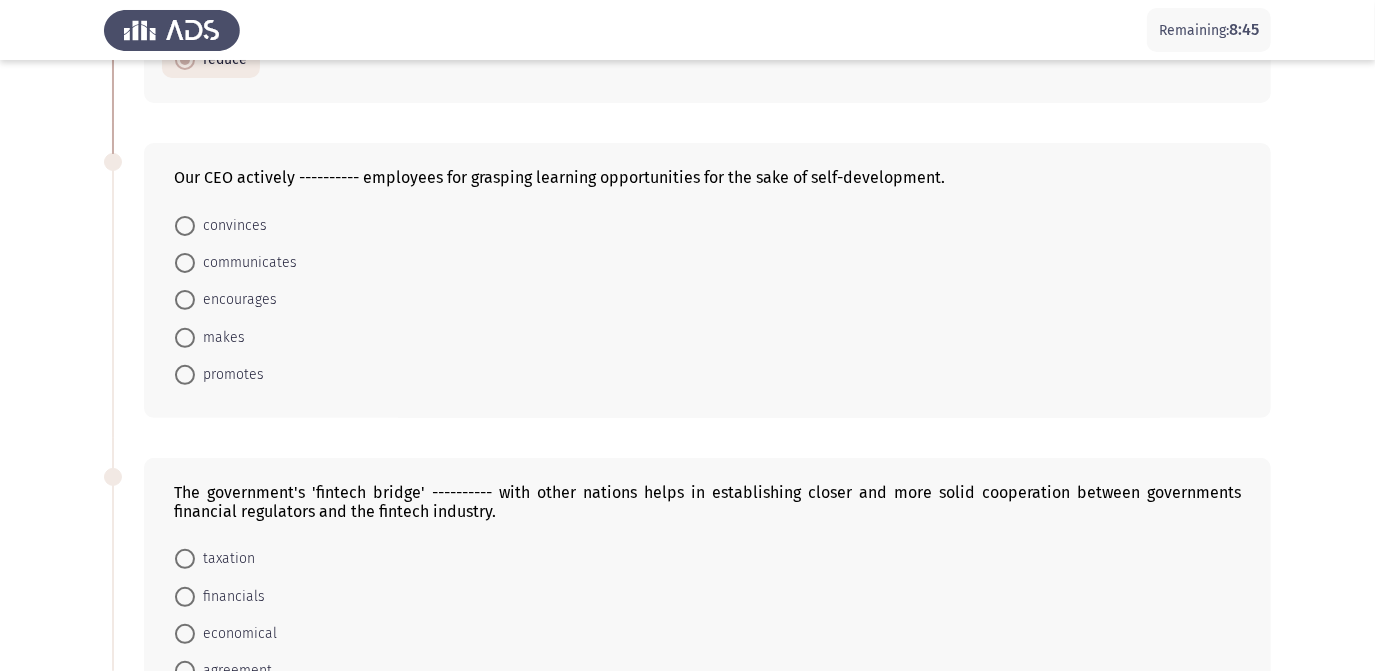 click on "encourages" at bounding box center [236, 300] 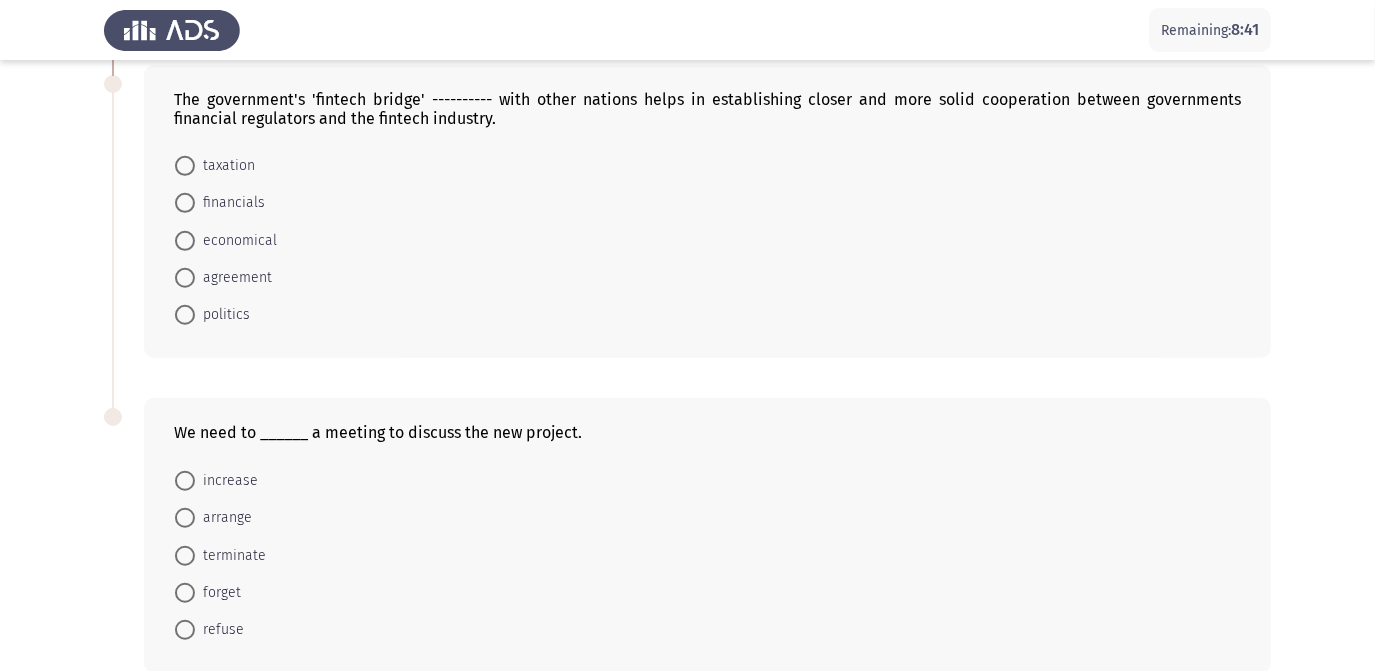 scroll, scrollTop: 733, scrollLeft: 0, axis: vertical 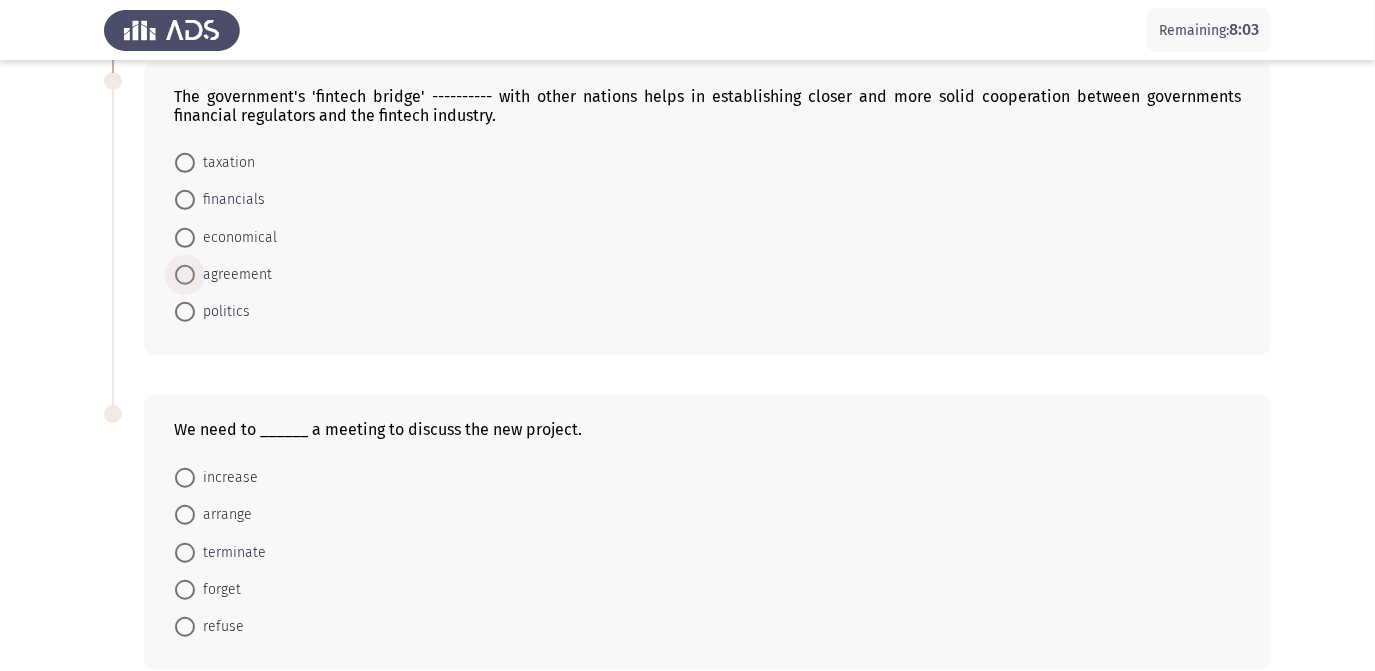 click on "agreement" at bounding box center (233, 275) 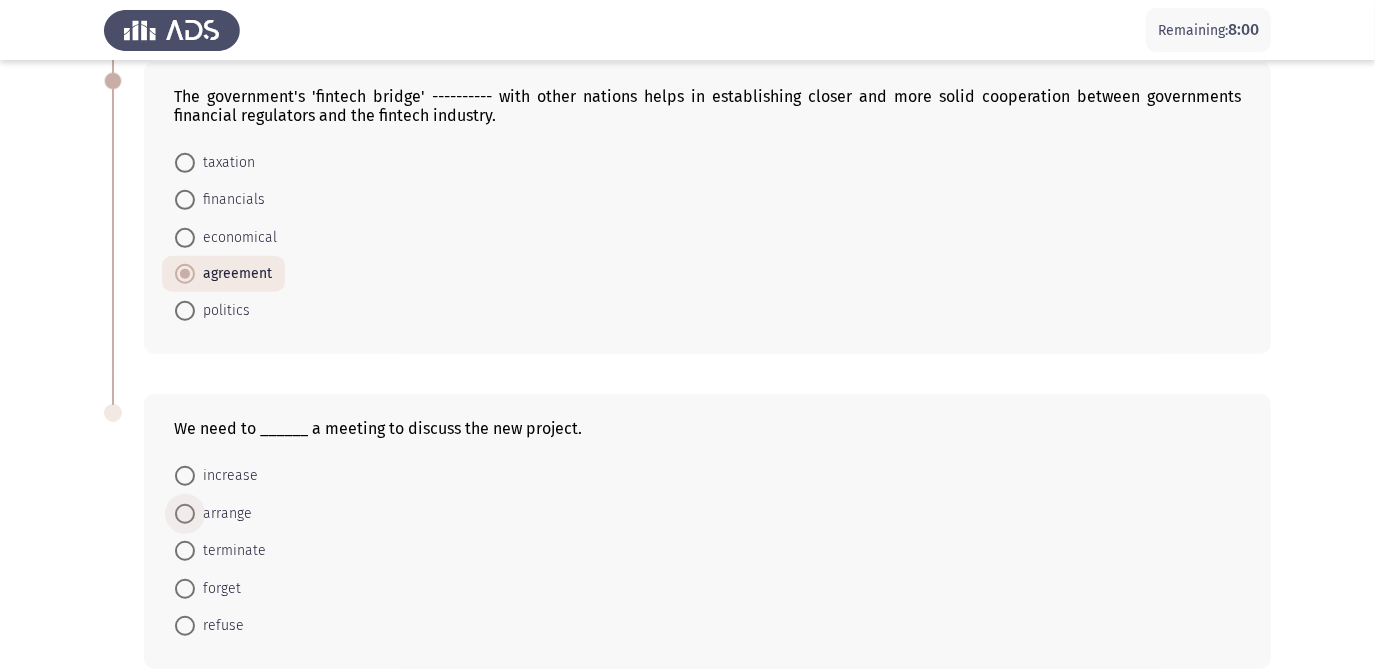 click on "arrange" at bounding box center [223, 514] 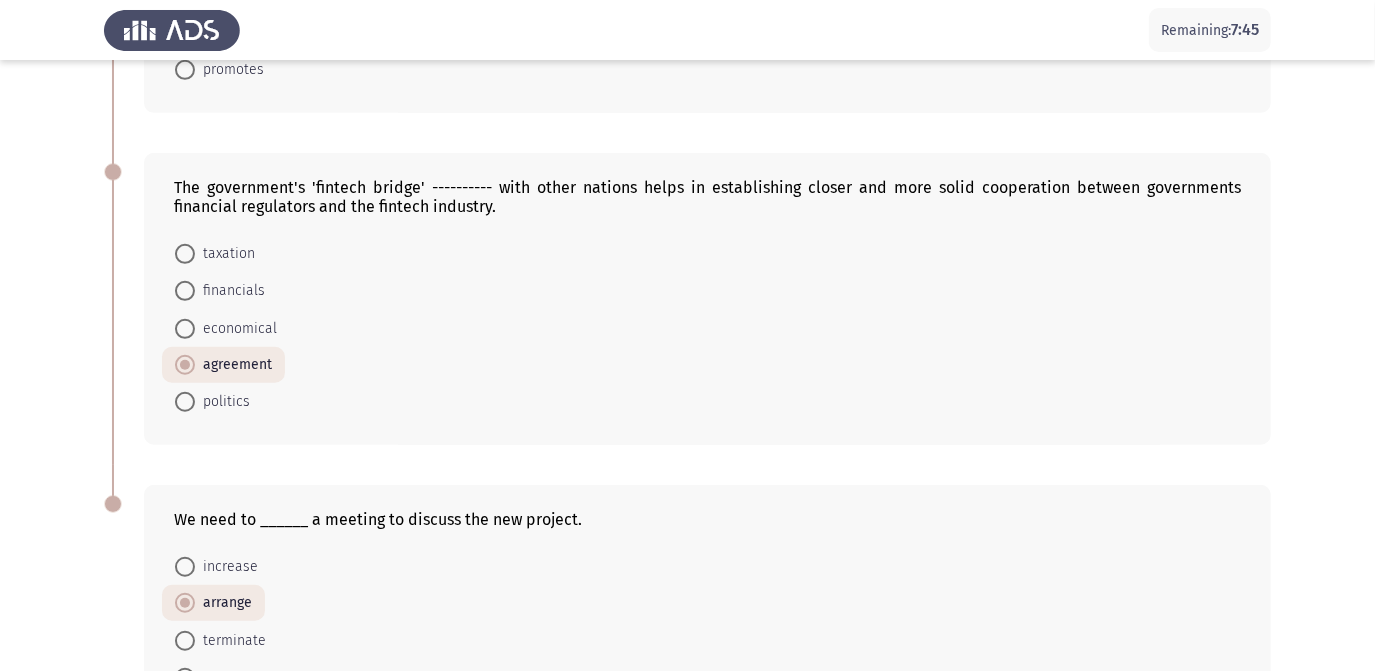 scroll, scrollTop: 830, scrollLeft: 0, axis: vertical 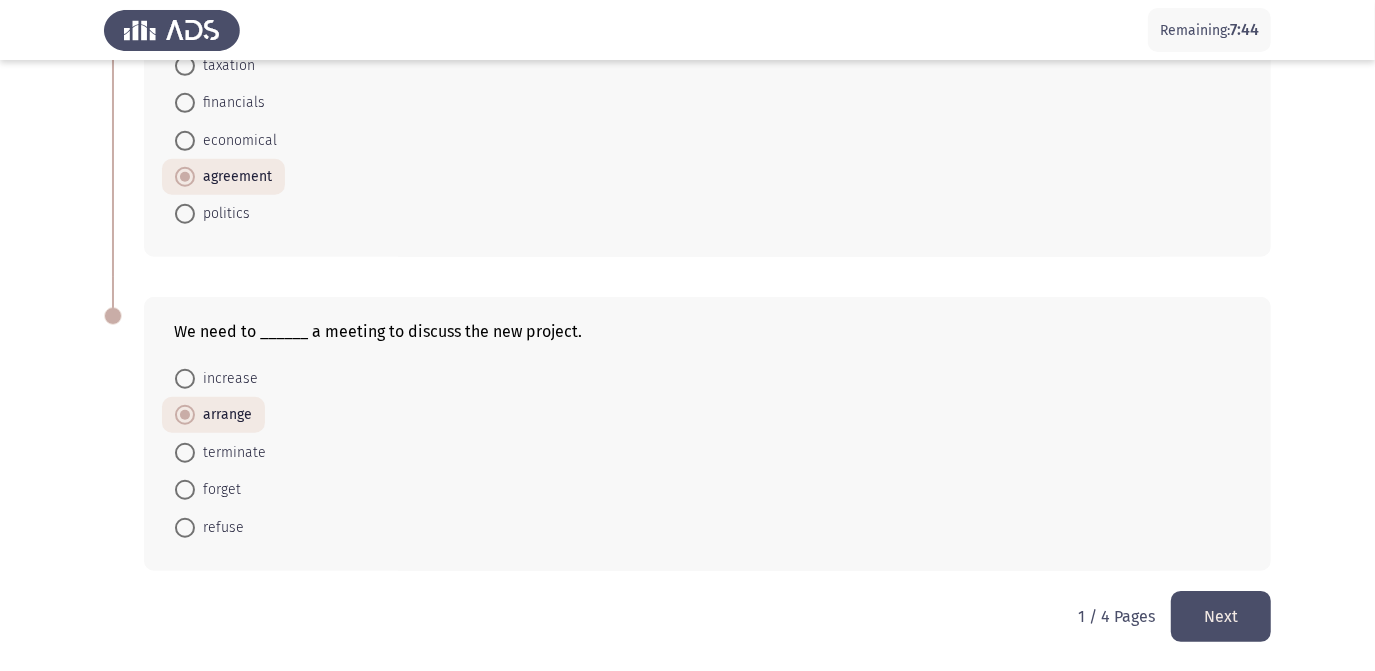 click on "increase     arrange     terminate     forget     refuse" 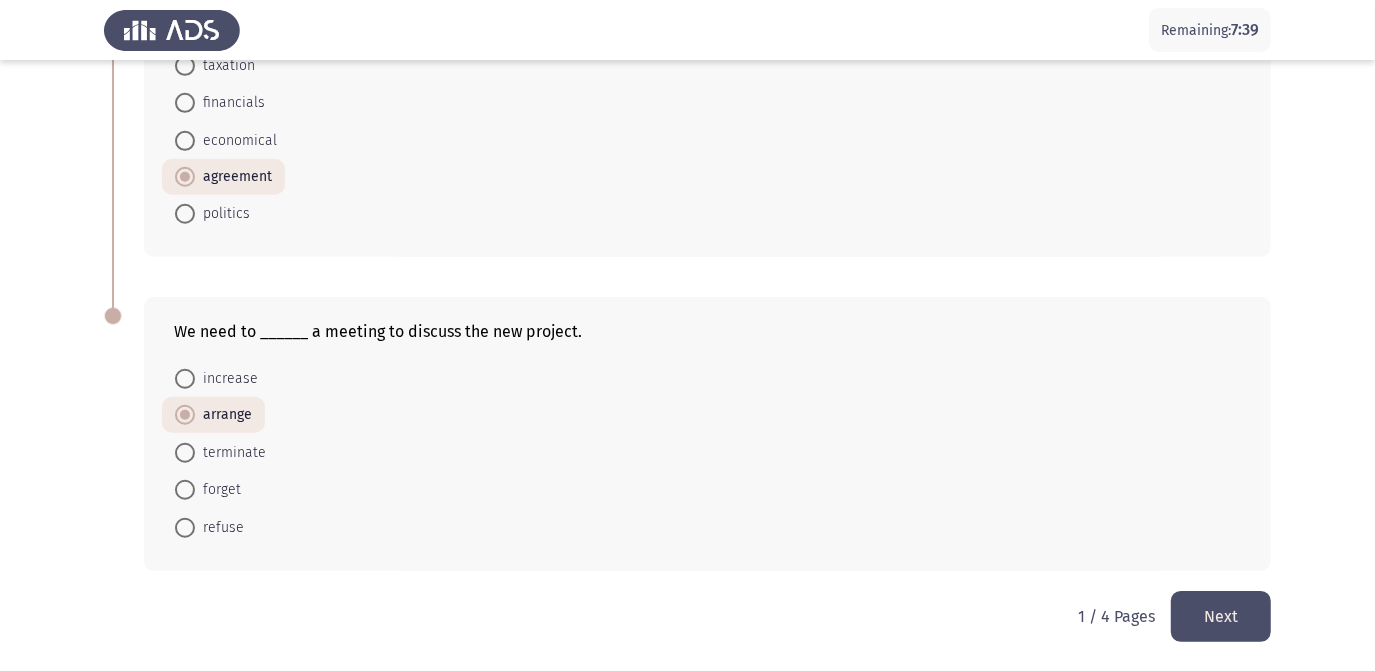 click on "Next" 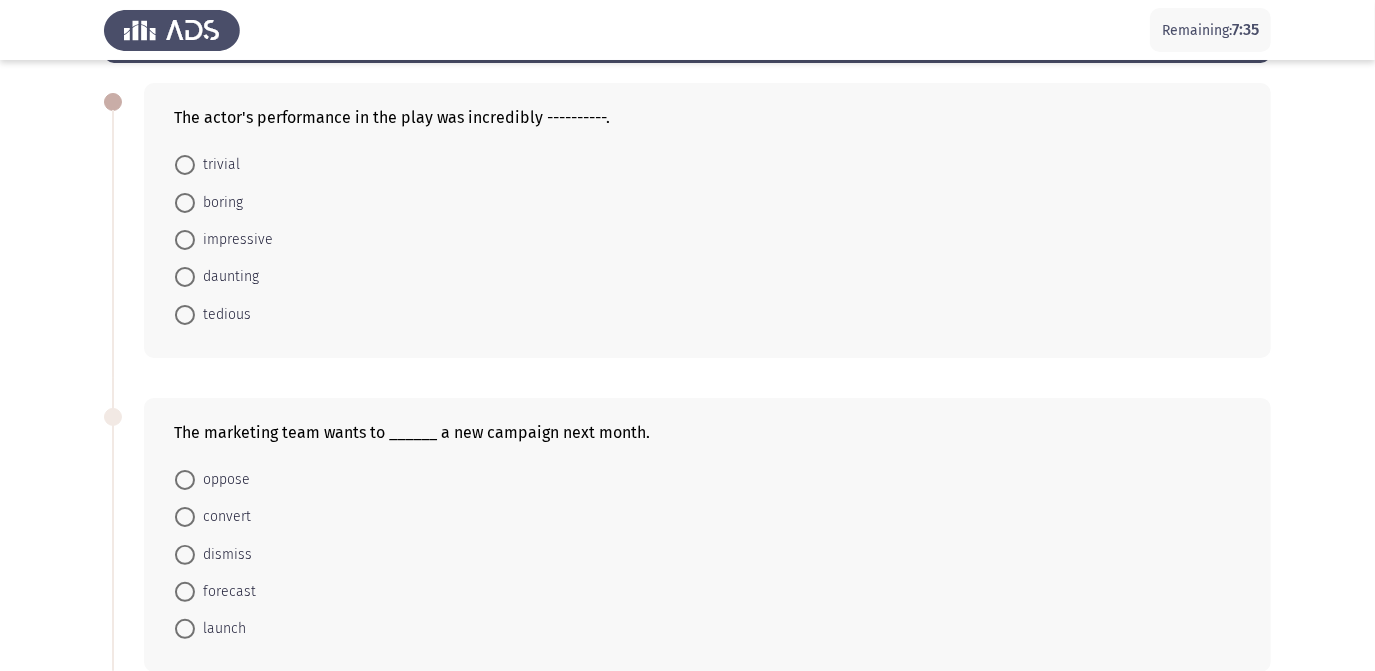 scroll, scrollTop: 85, scrollLeft: 0, axis: vertical 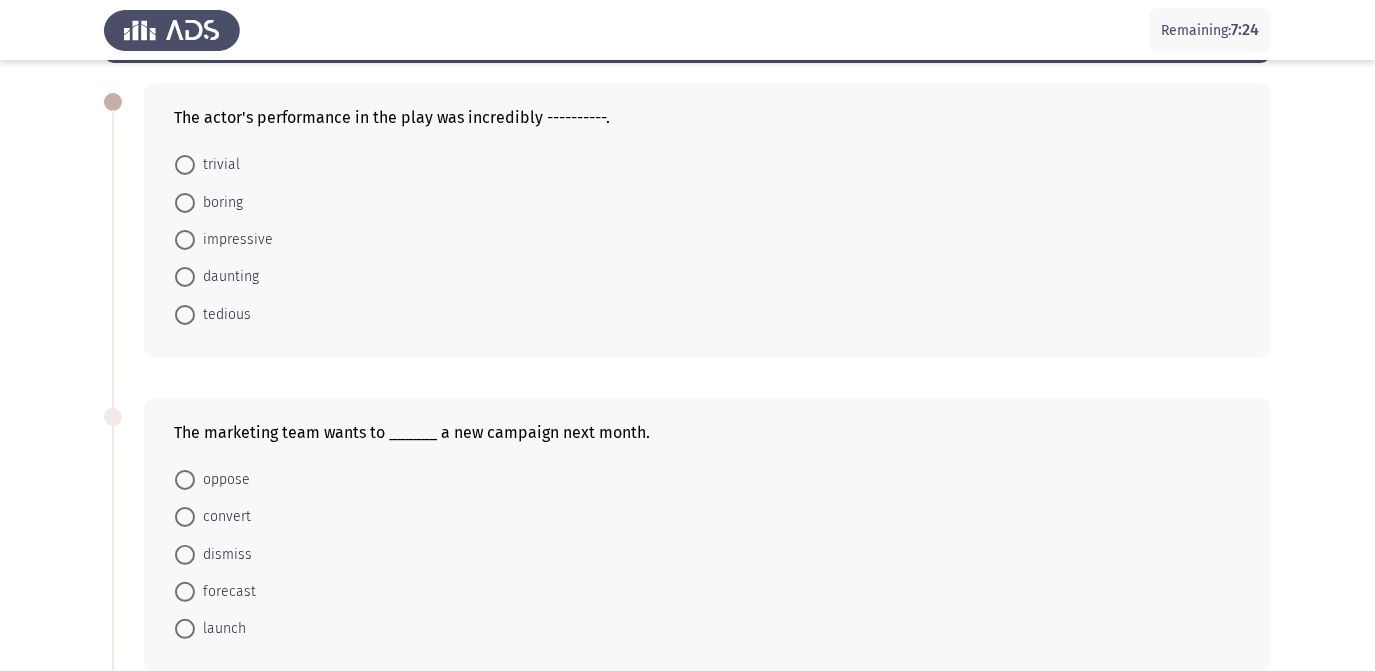click on "The marketing team wants to ______ a new campaign next month.    oppose     convert     dismiss     forecast     launch" 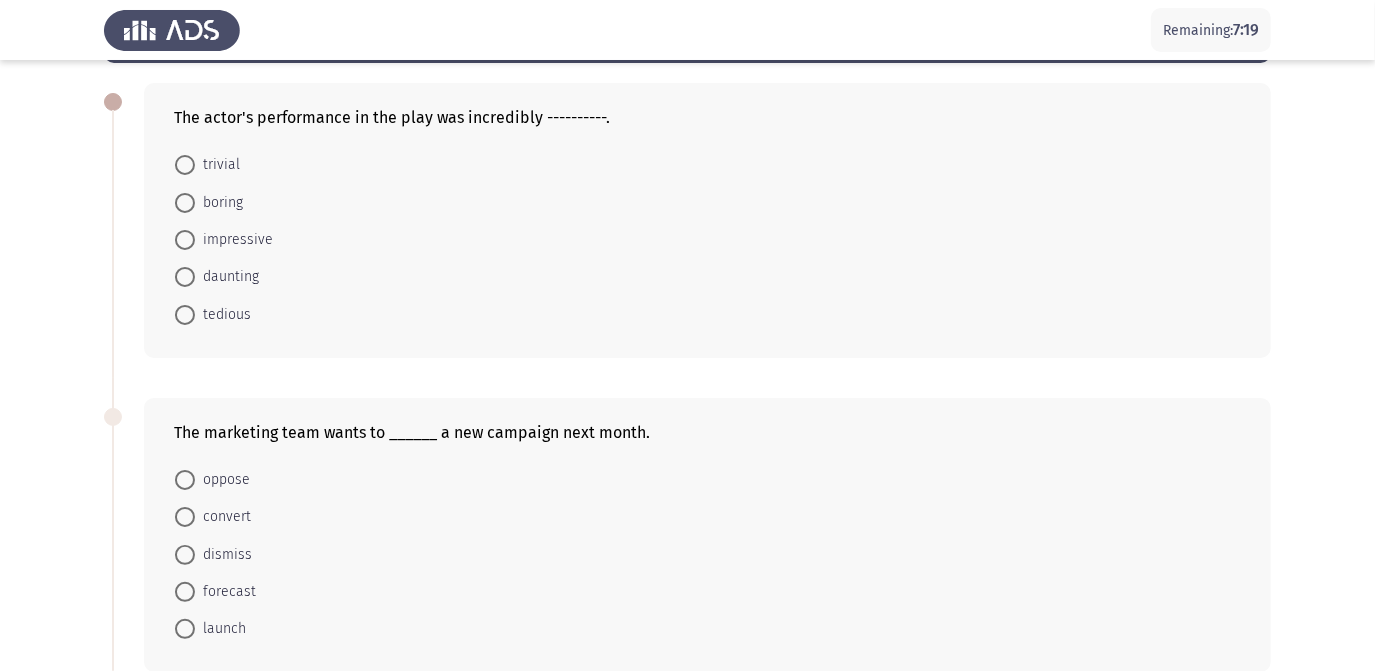 click on "impressive" at bounding box center (234, 240) 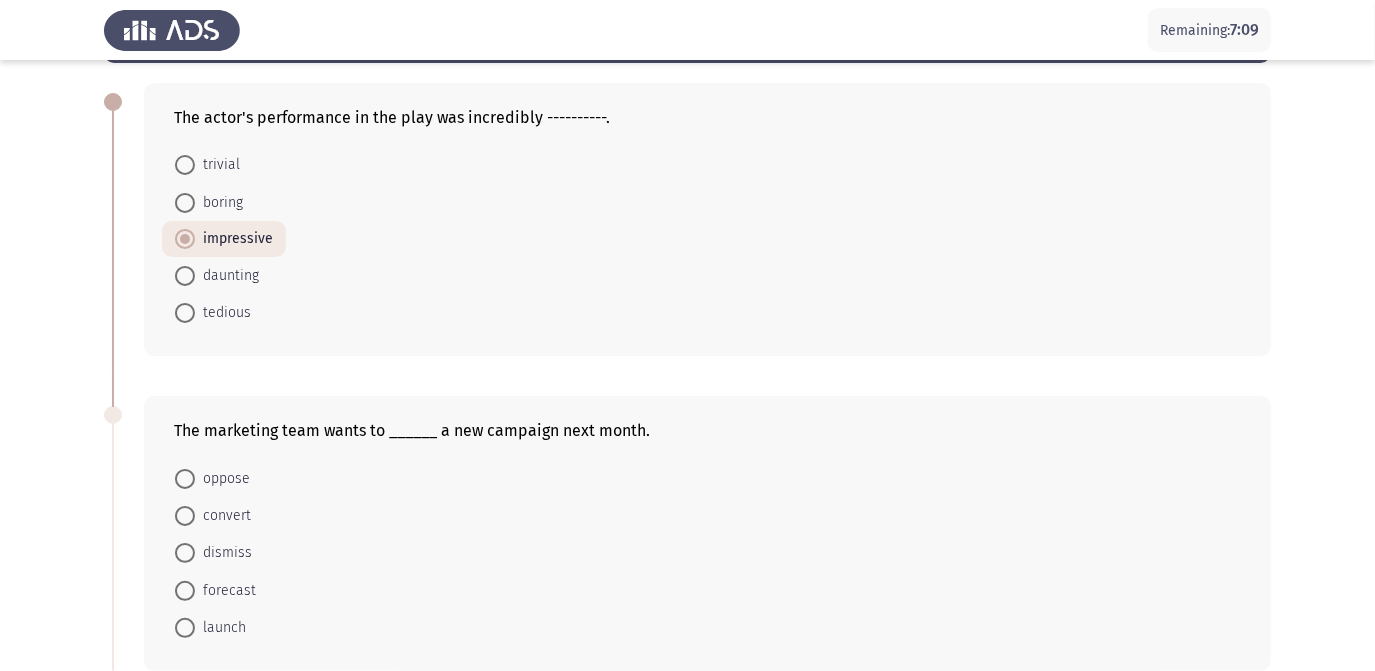 click on "launch" at bounding box center [220, 628] 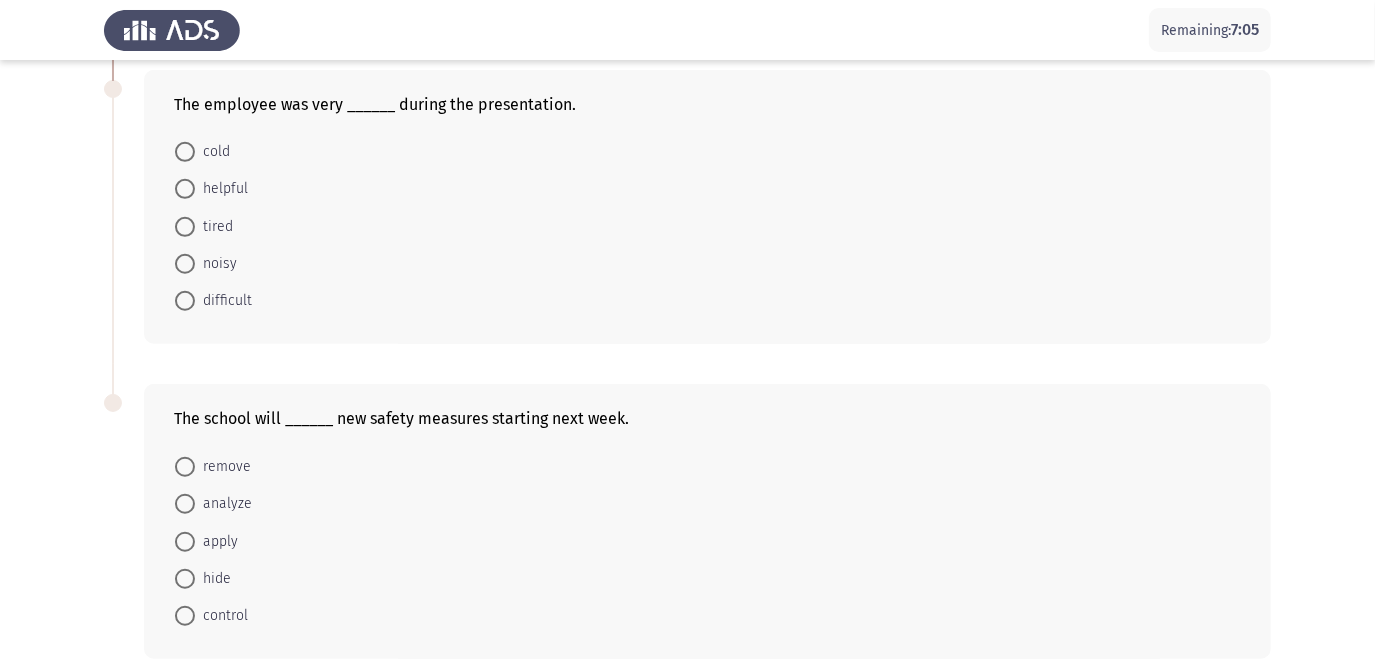 scroll, scrollTop: 725, scrollLeft: 0, axis: vertical 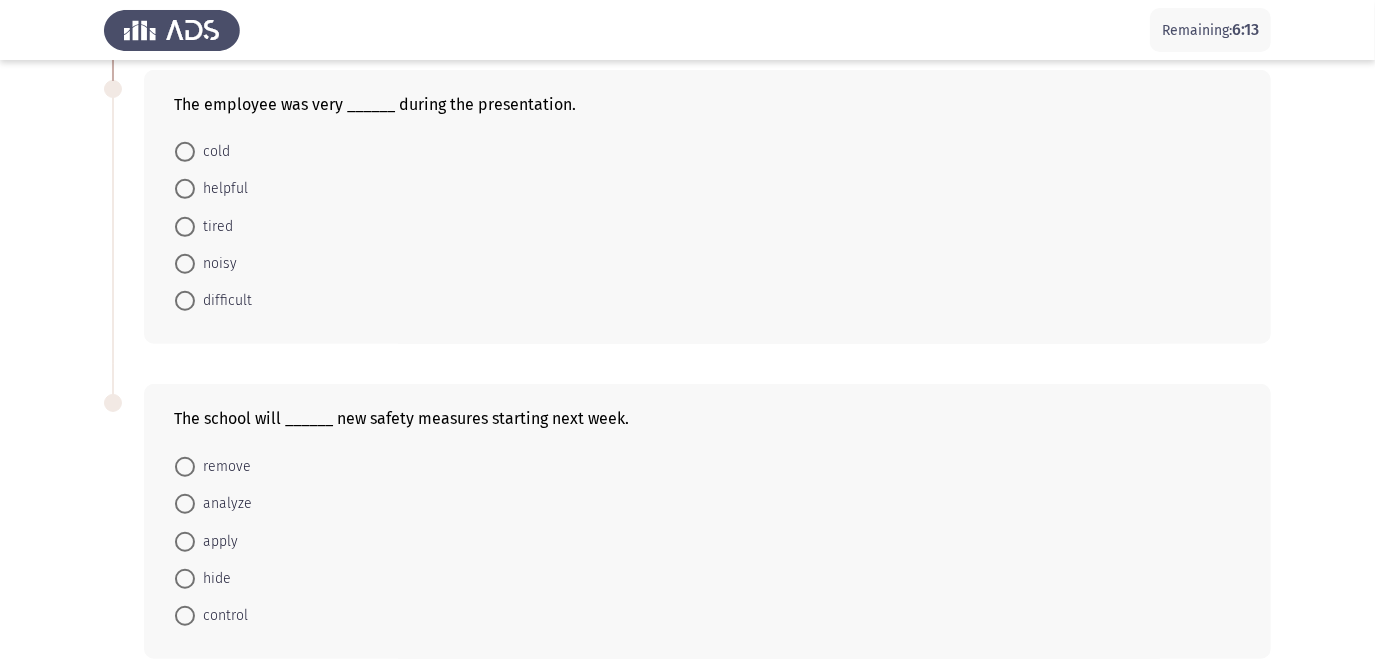click on "helpful" at bounding box center (221, 189) 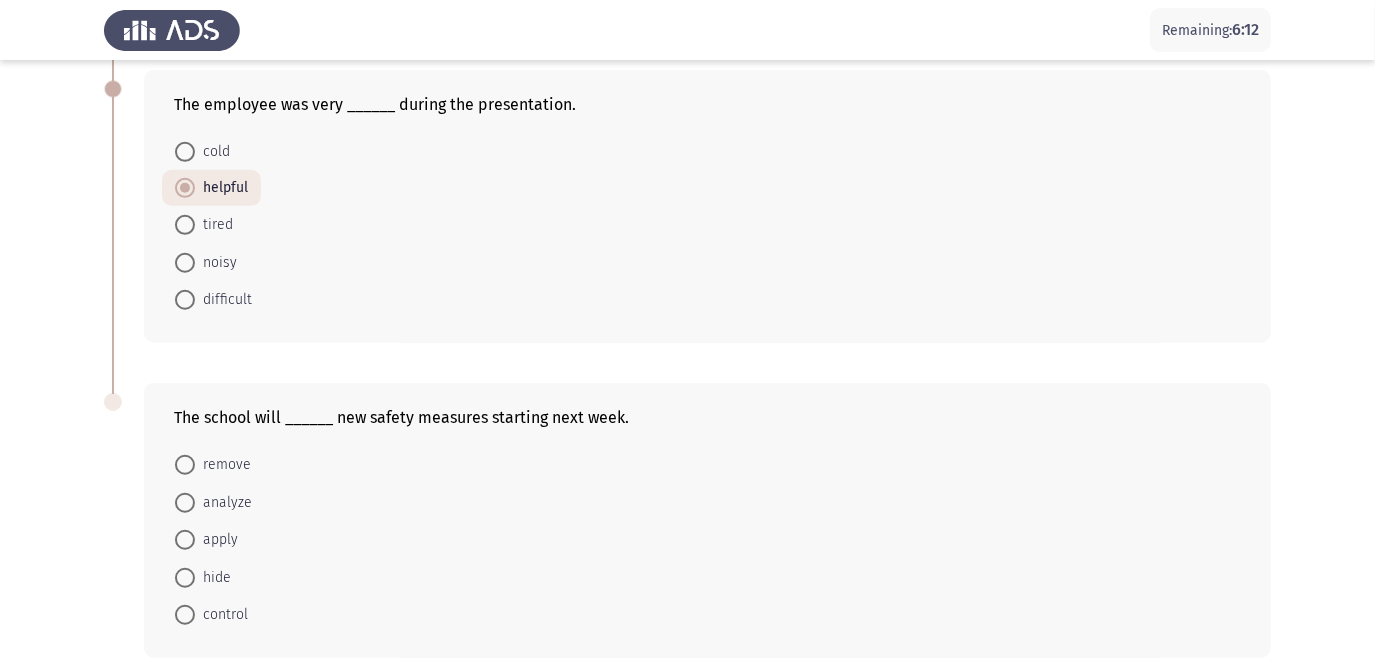drag, startPoint x: 226, startPoint y: 542, endPoint x: 287, endPoint y: 529, distance: 62.369865 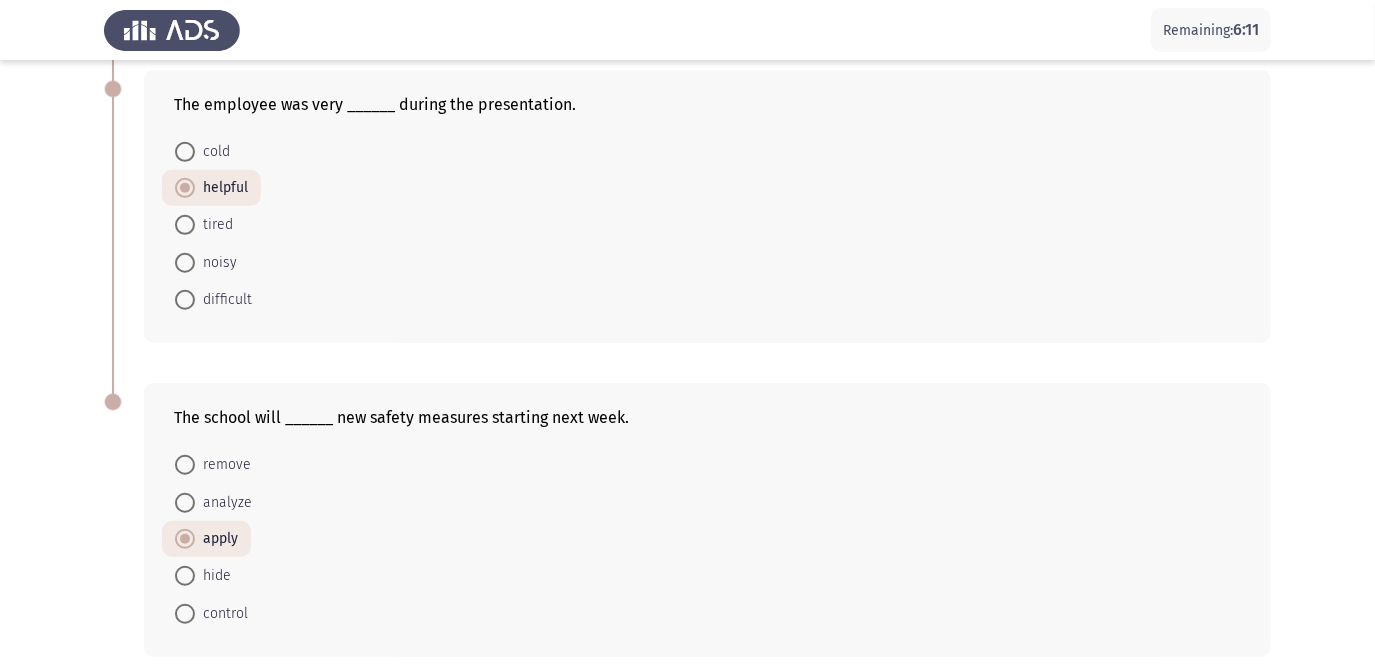 scroll, scrollTop: 810, scrollLeft: 0, axis: vertical 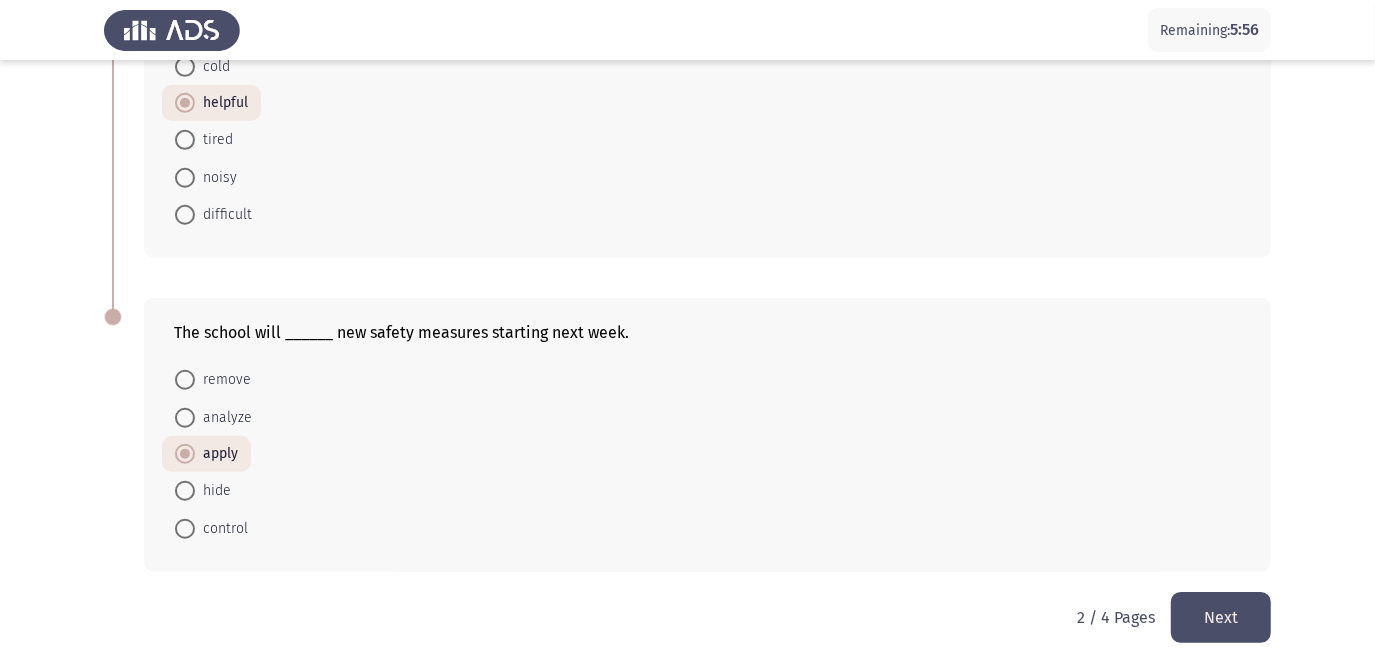 click on "Next" 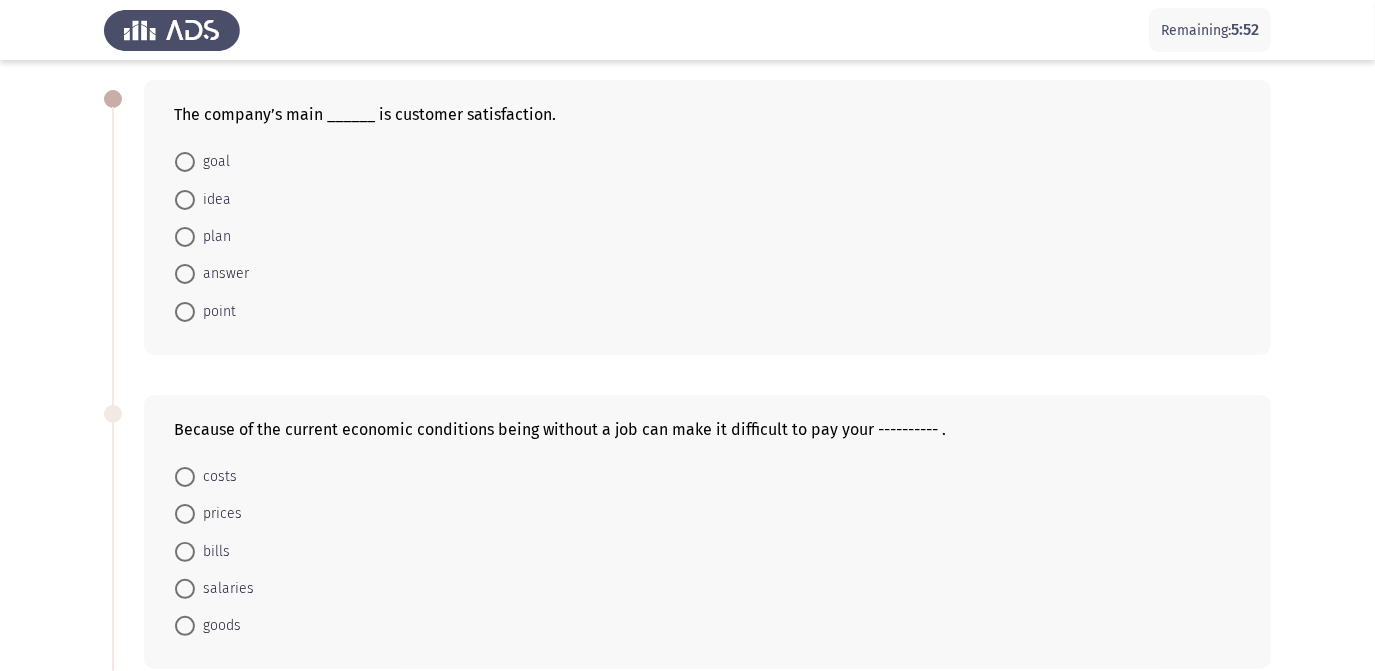 scroll, scrollTop: 89, scrollLeft: 0, axis: vertical 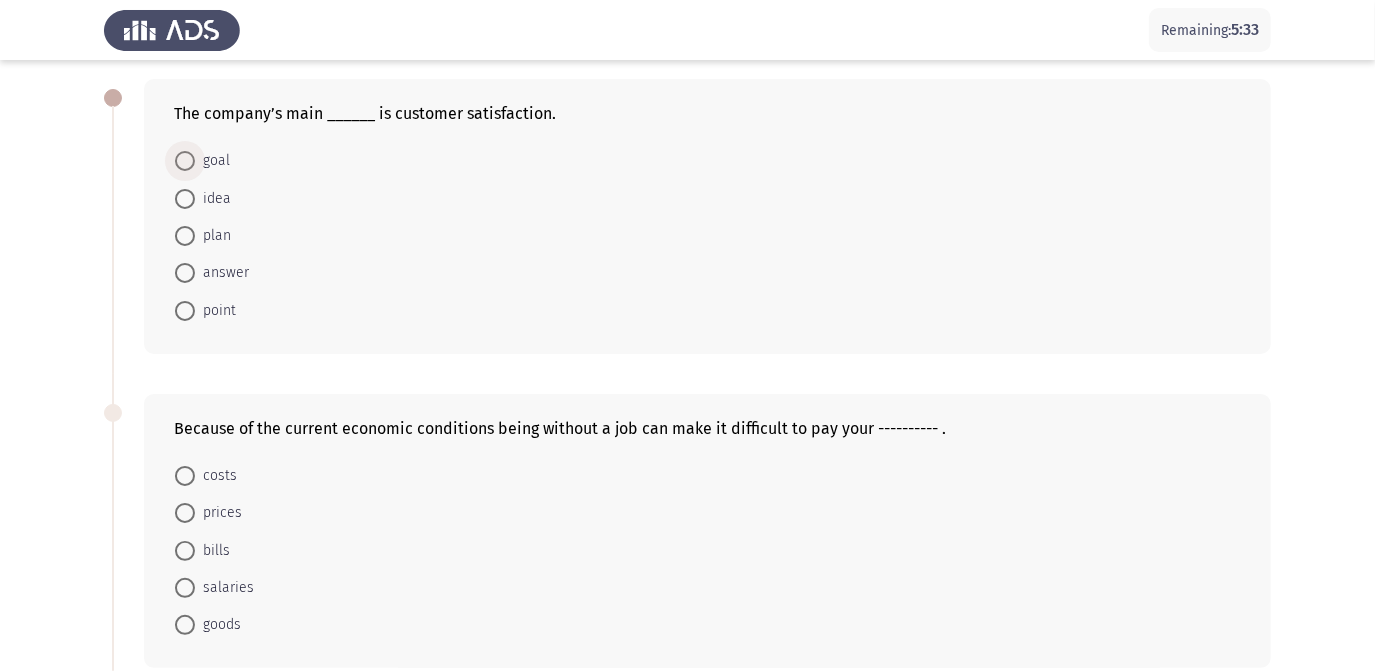 click on "goal" at bounding box center [212, 161] 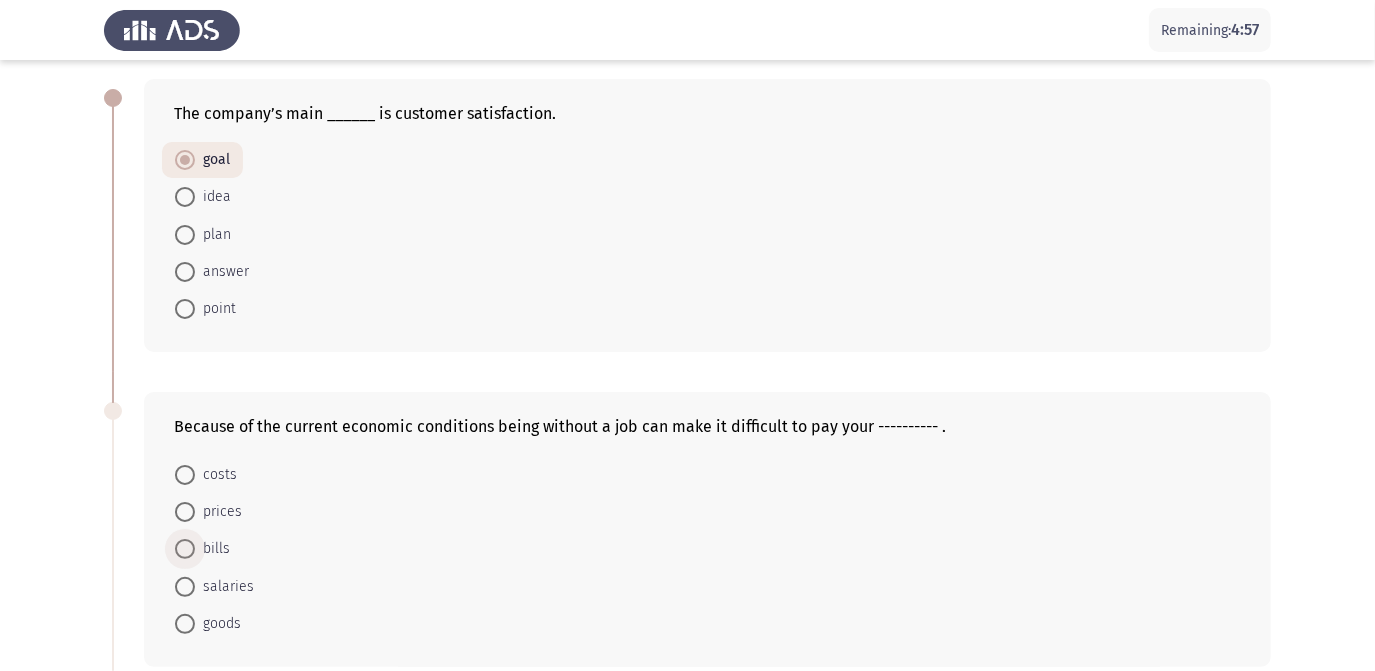 click at bounding box center (185, 549) 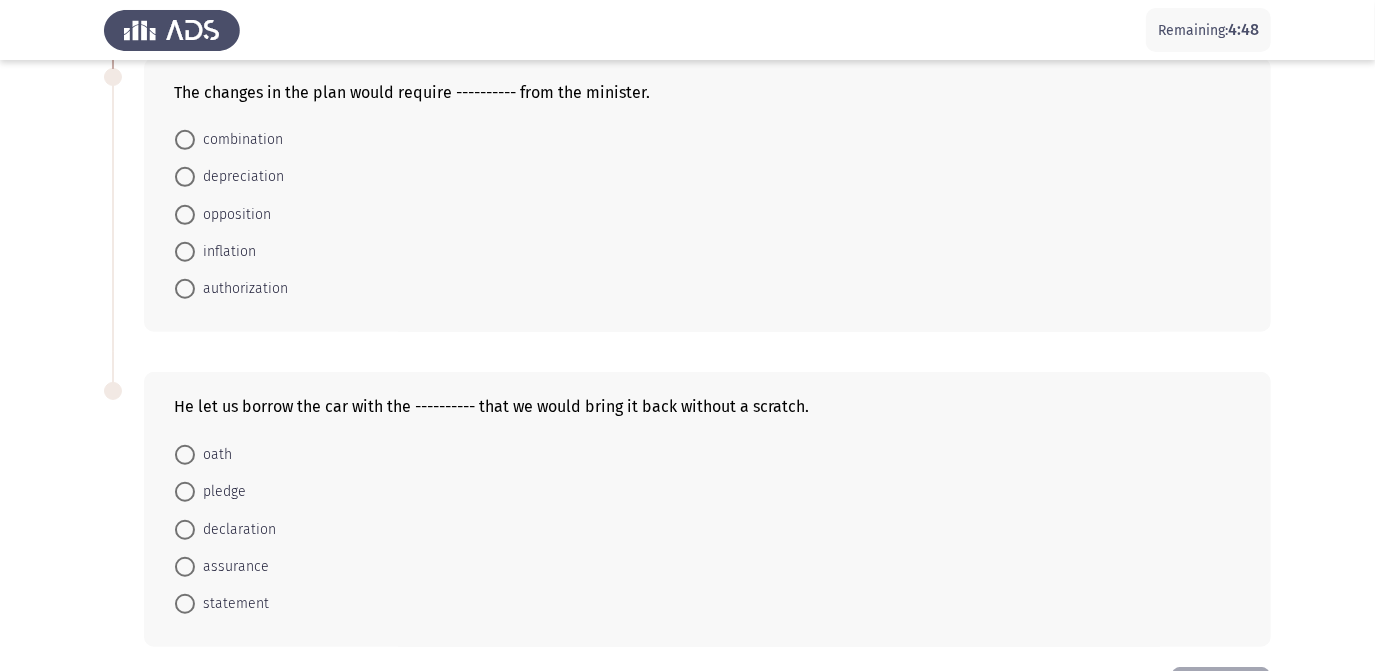 scroll, scrollTop: 739, scrollLeft: 0, axis: vertical 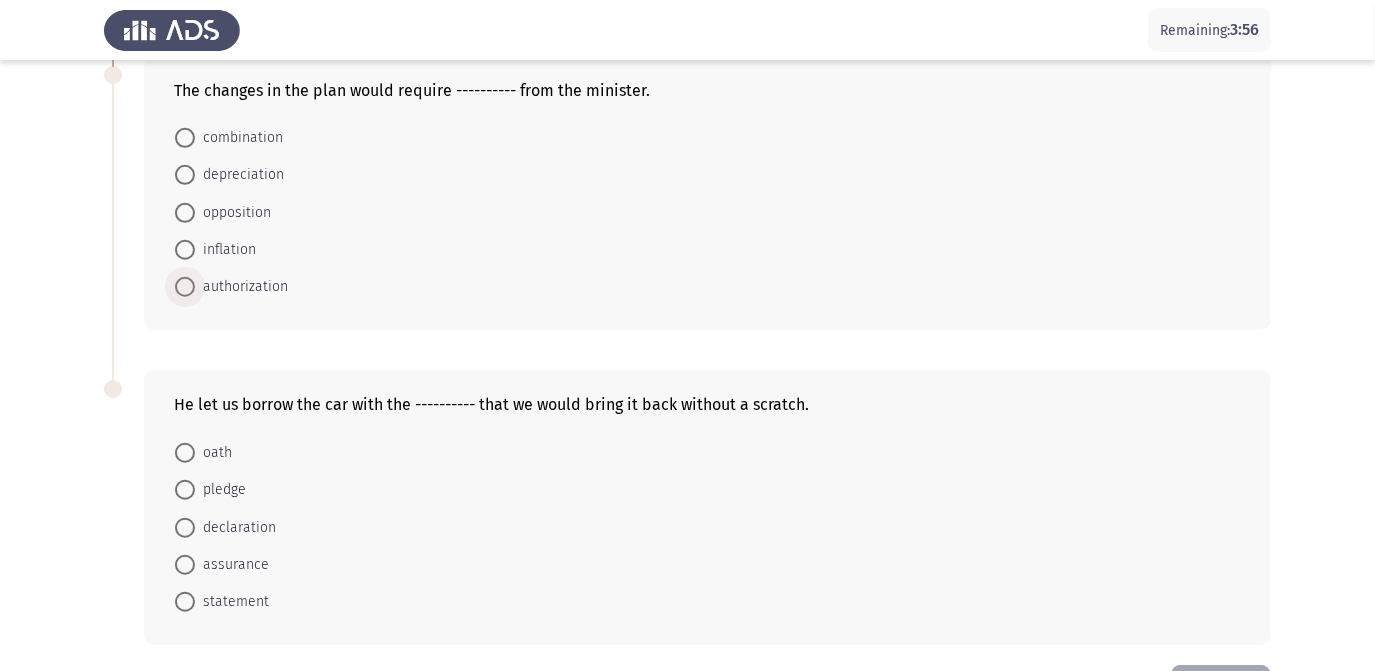 click on "authorization" at bounding box center [241, 287] 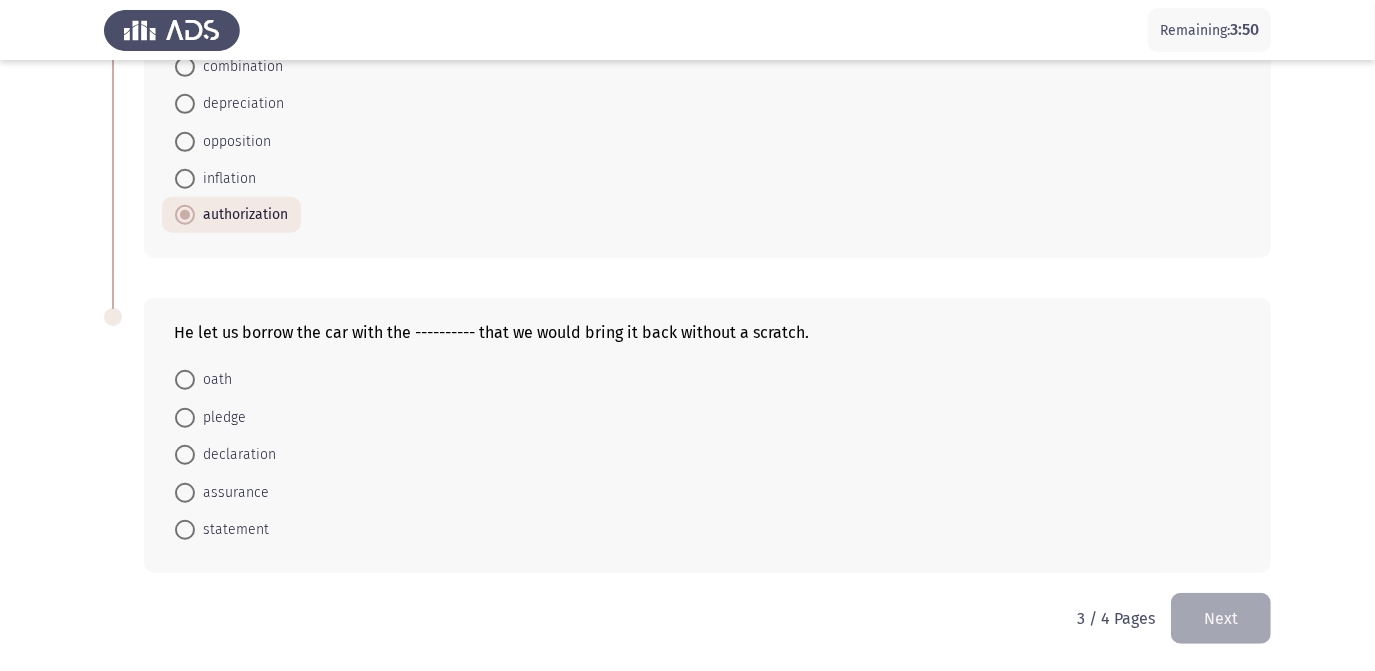 scroll, scrollTop: 811, scrollLeft: 0, axis: vertical 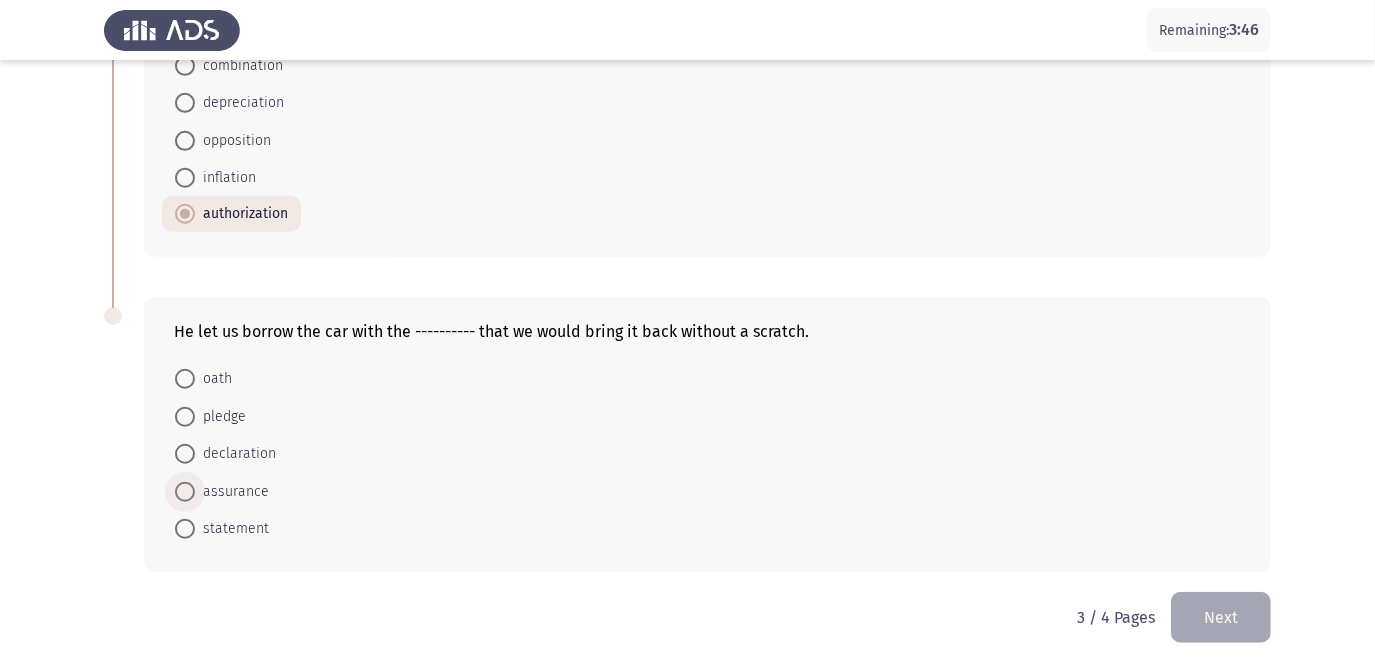 click on "assurance" at bounding box center (232, 492) 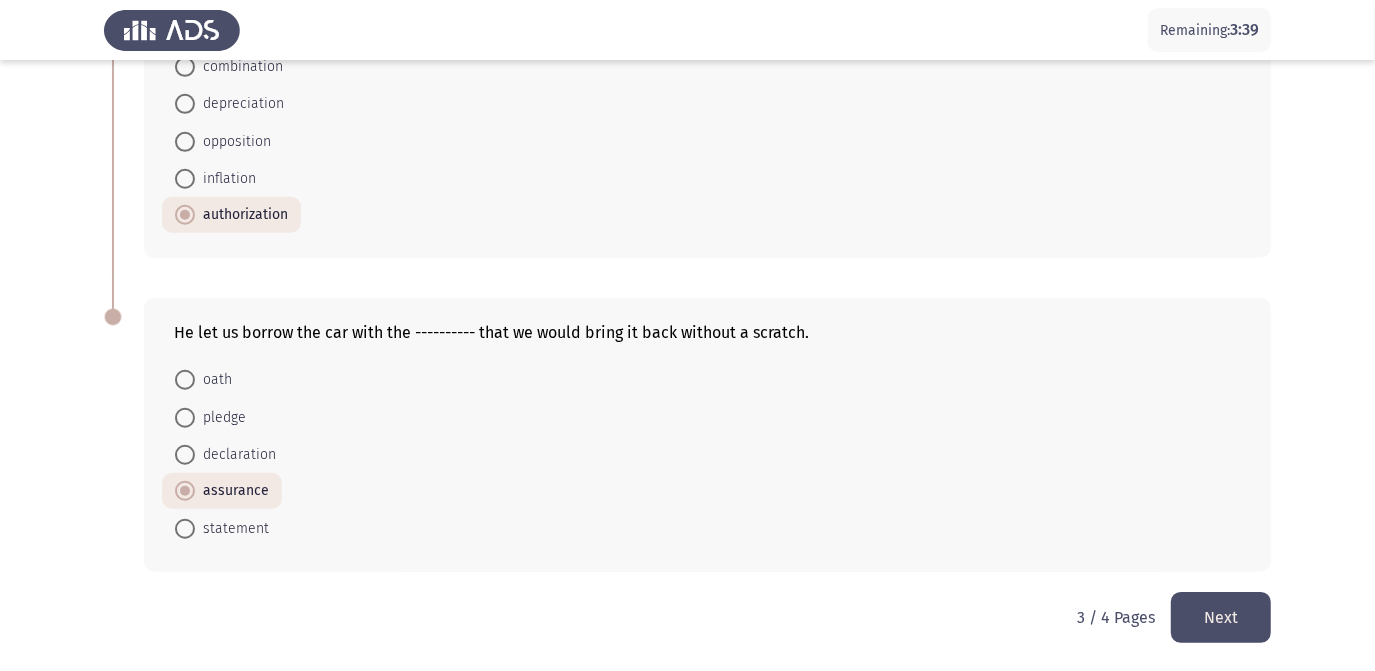click on "Next" 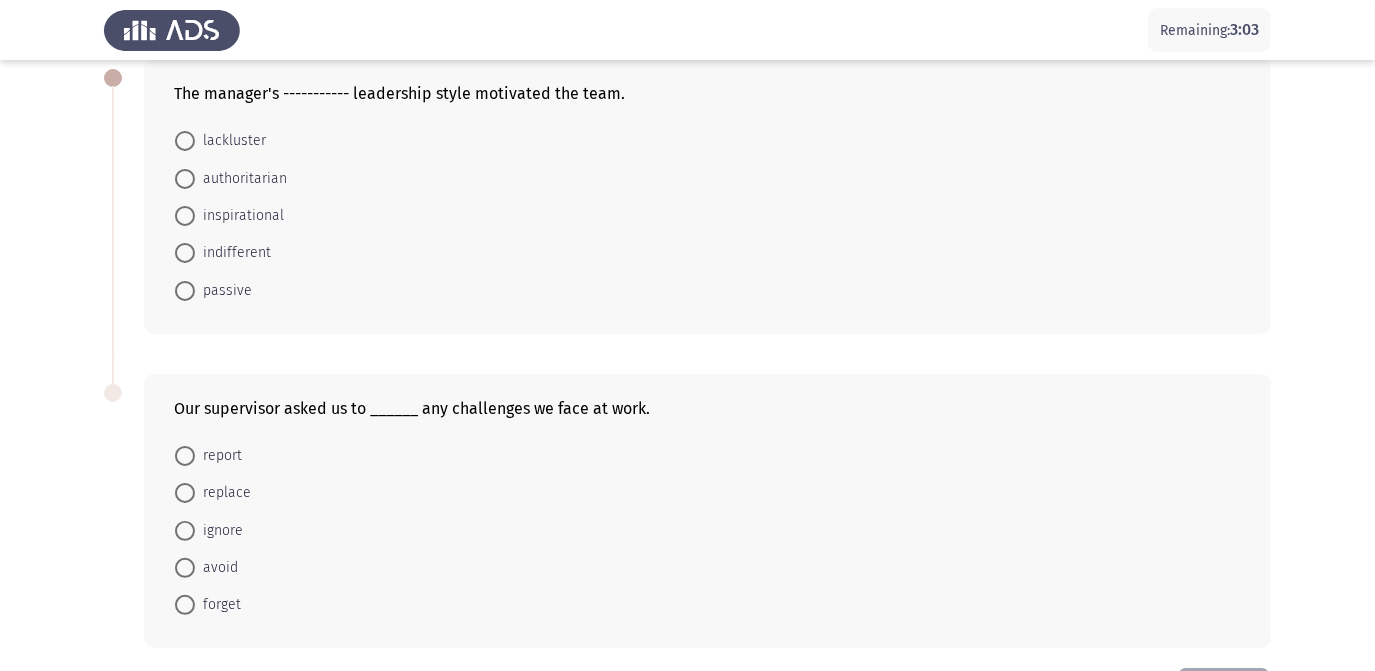 scroll, scrollTop: 109, scrollLeft: 0, axis: vertical 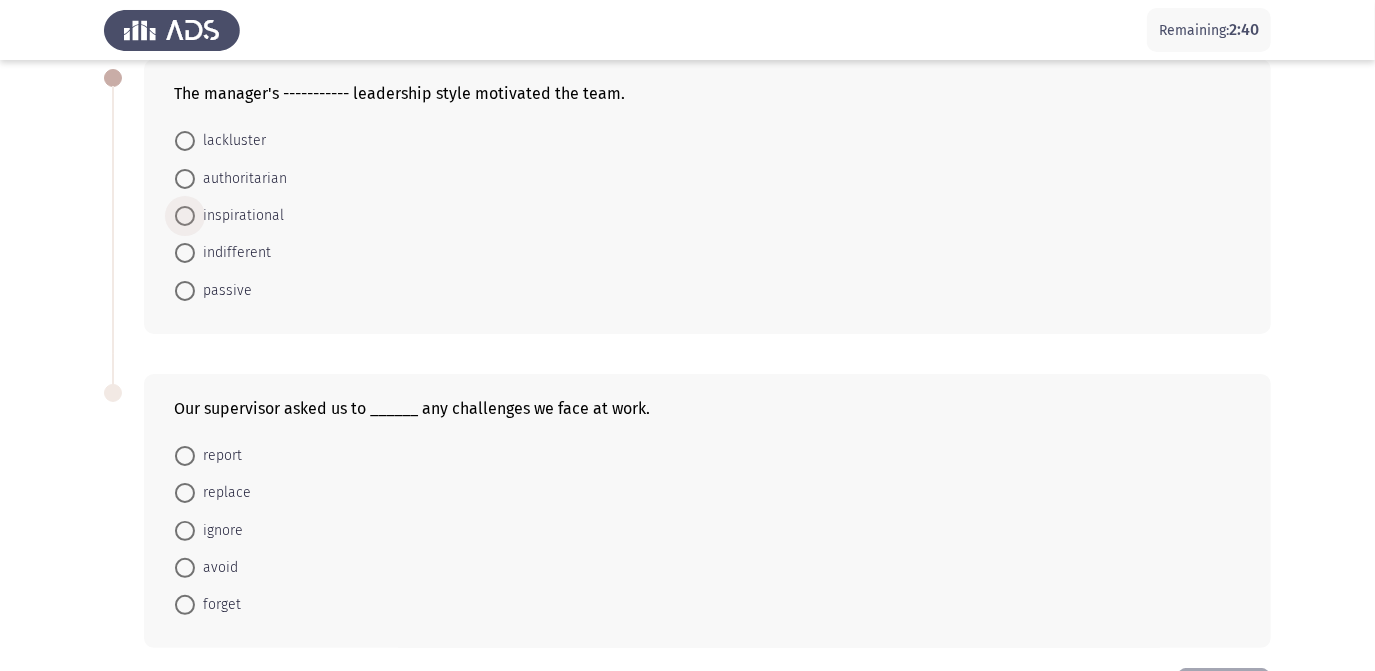 click on "inspirational" at bounding box center [239, 216] 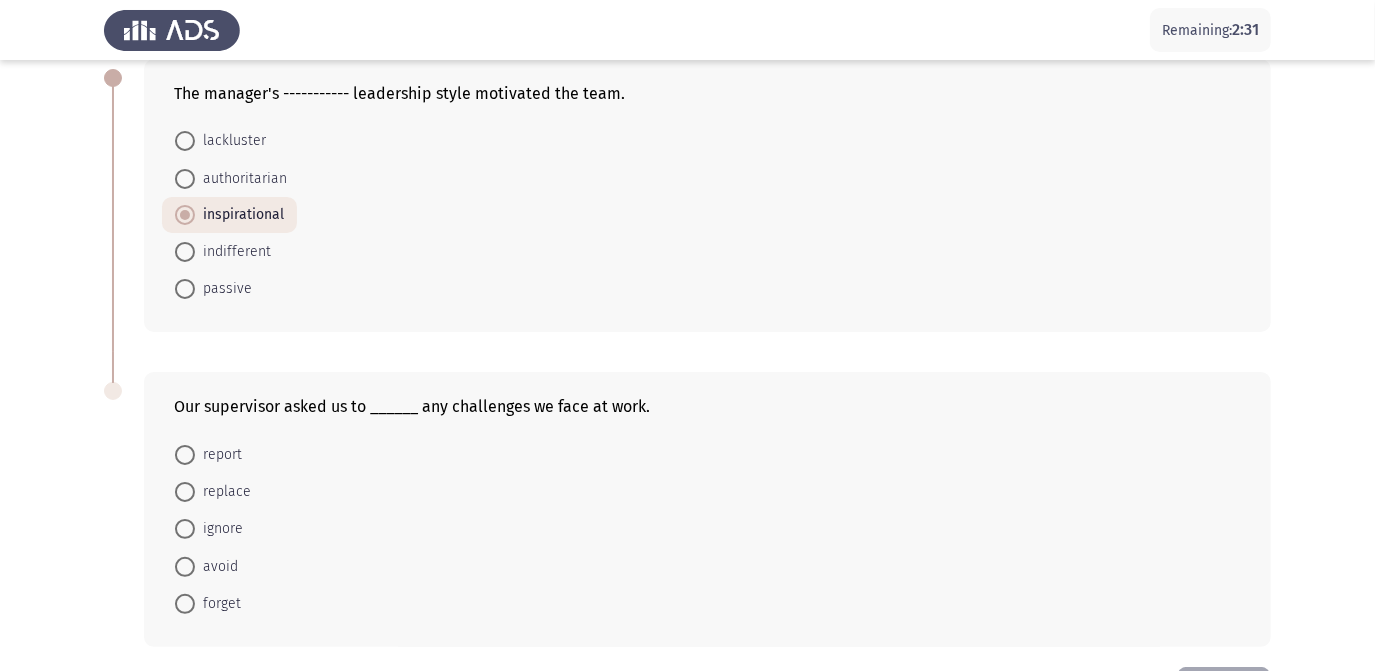 click on "report" at bounding box center [218, 455] 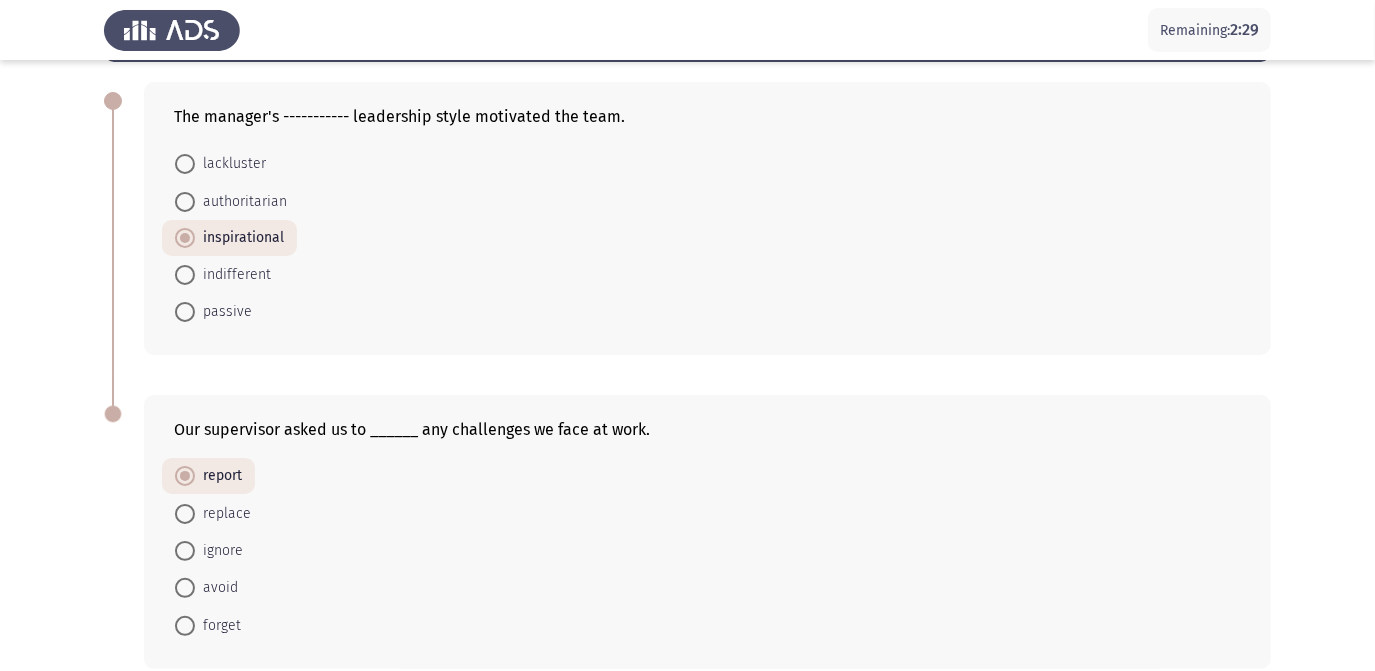 scroll, scrollTop: 184, scrollLeft: 0, axis: vertical 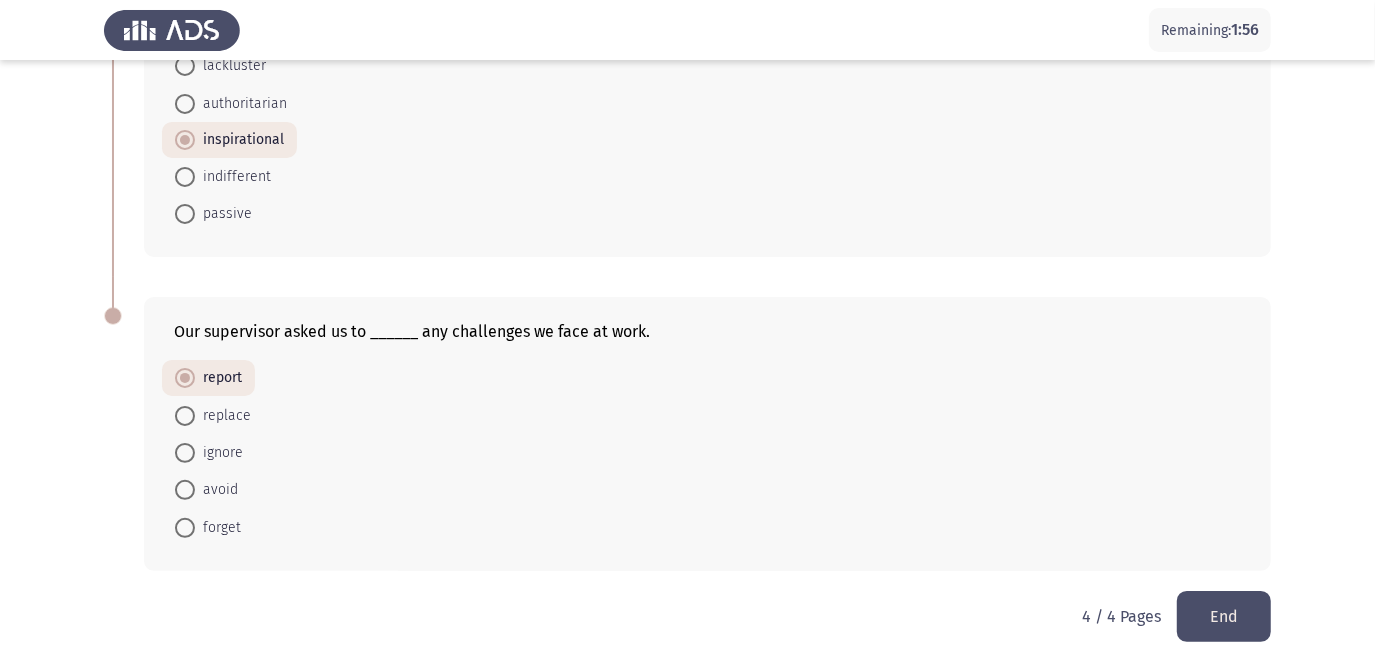 click on "End" 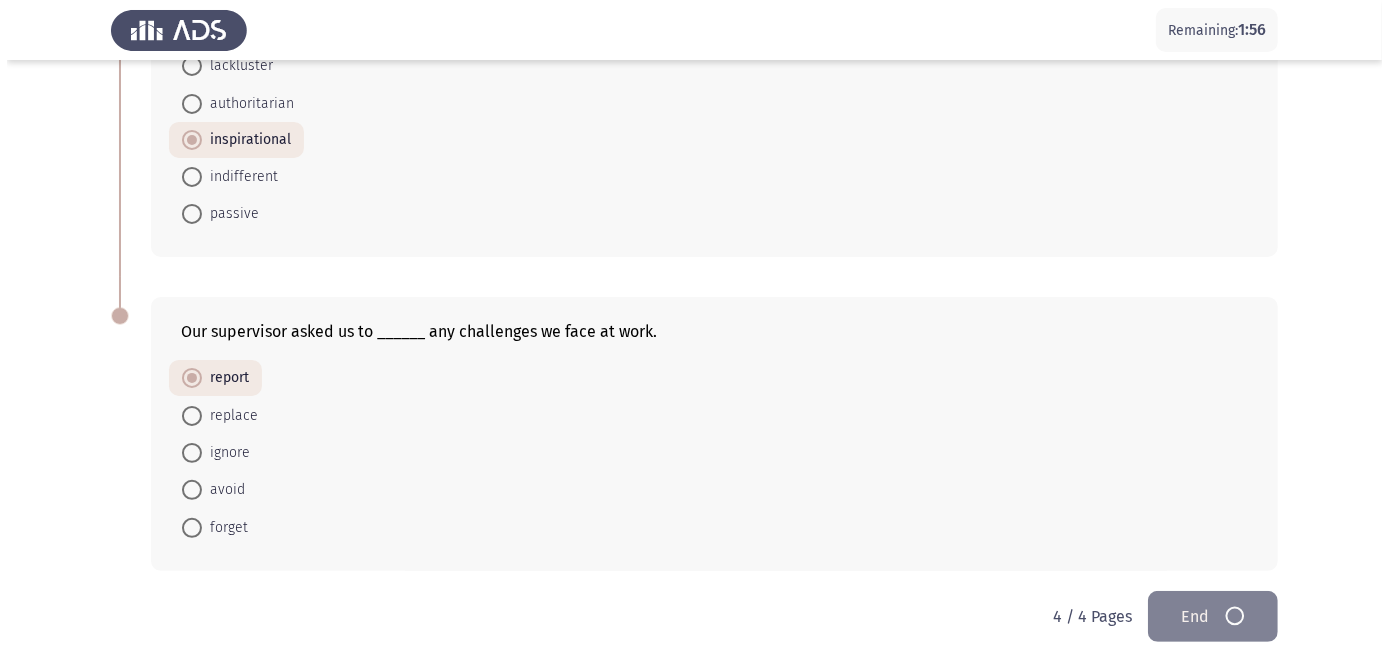 scroll, scrollTop: 0, scrollLeft: 0, axis: both 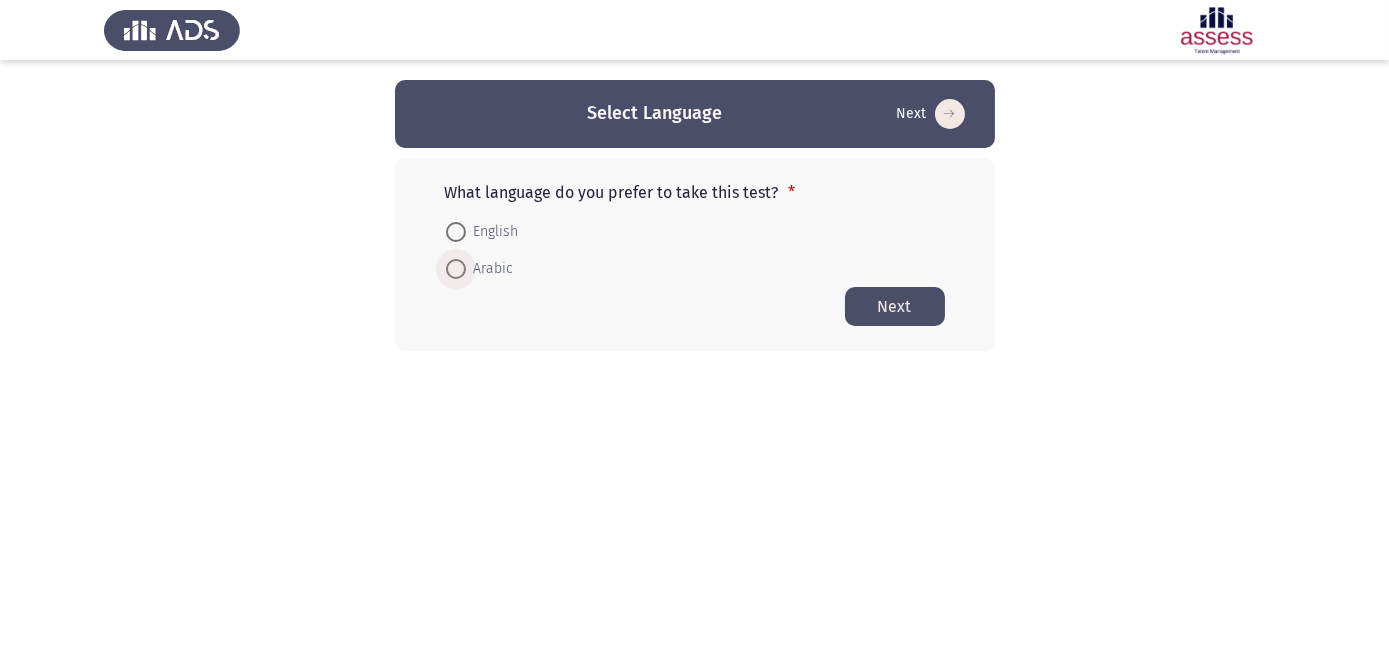 click on "Arabic" at bounding box center [490, 269] 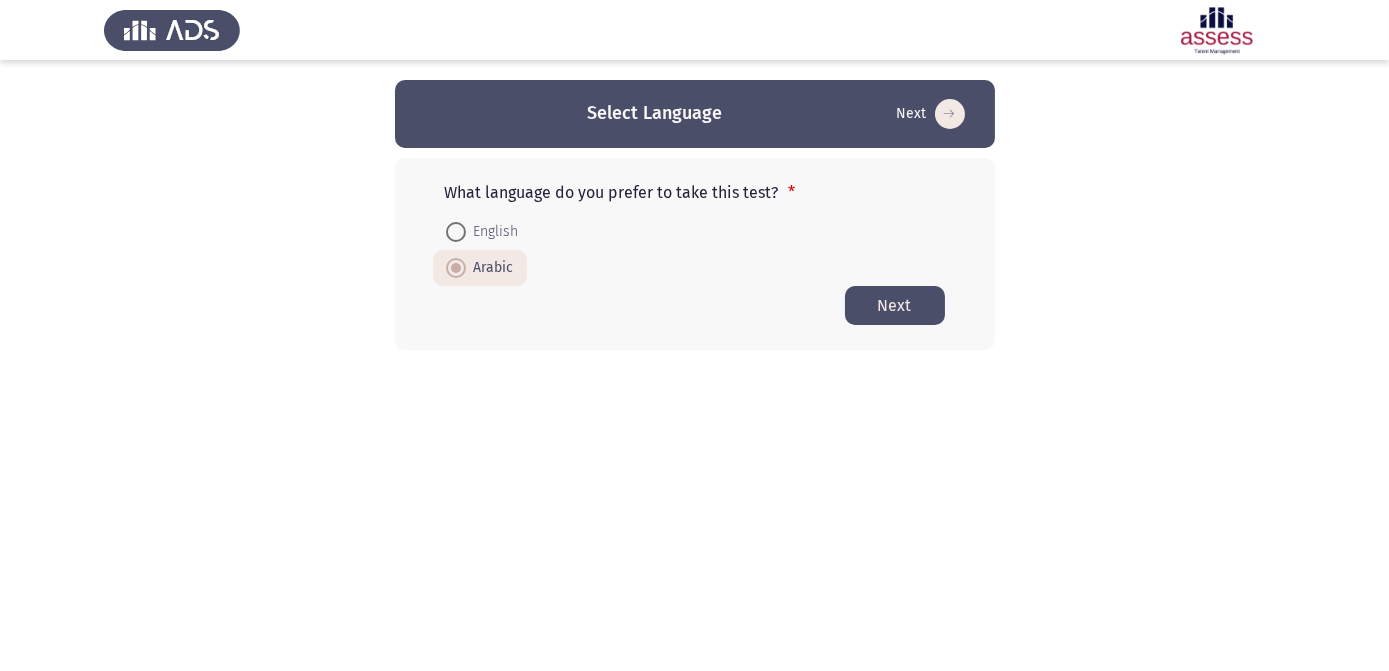 click on "Next" 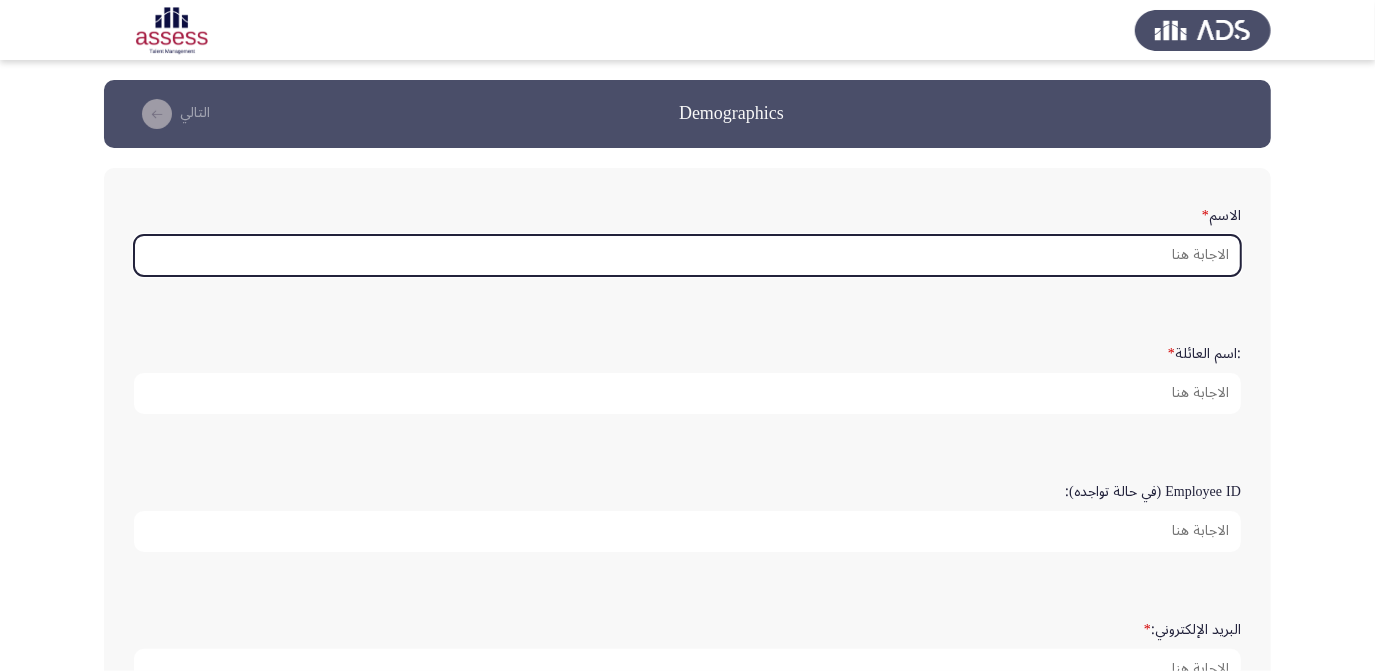 click on "الاسم   *" at bounding box center (687, 255) 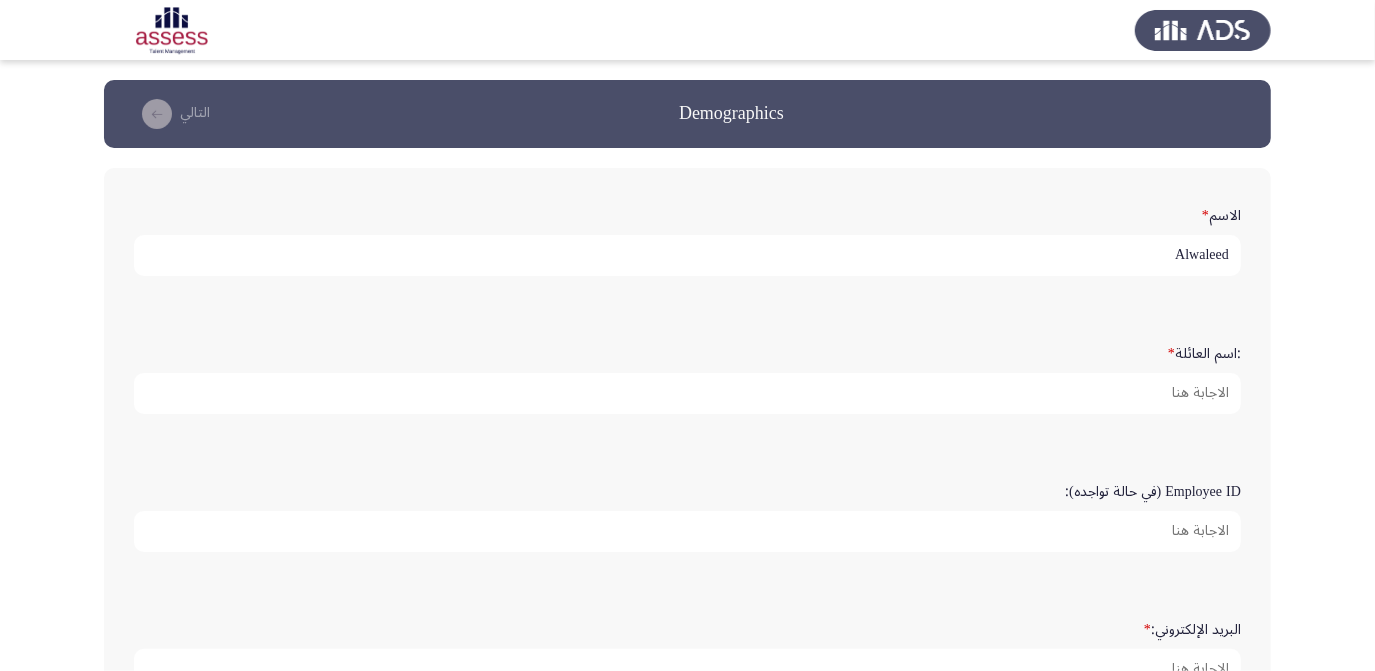 type on "Alwaleed" 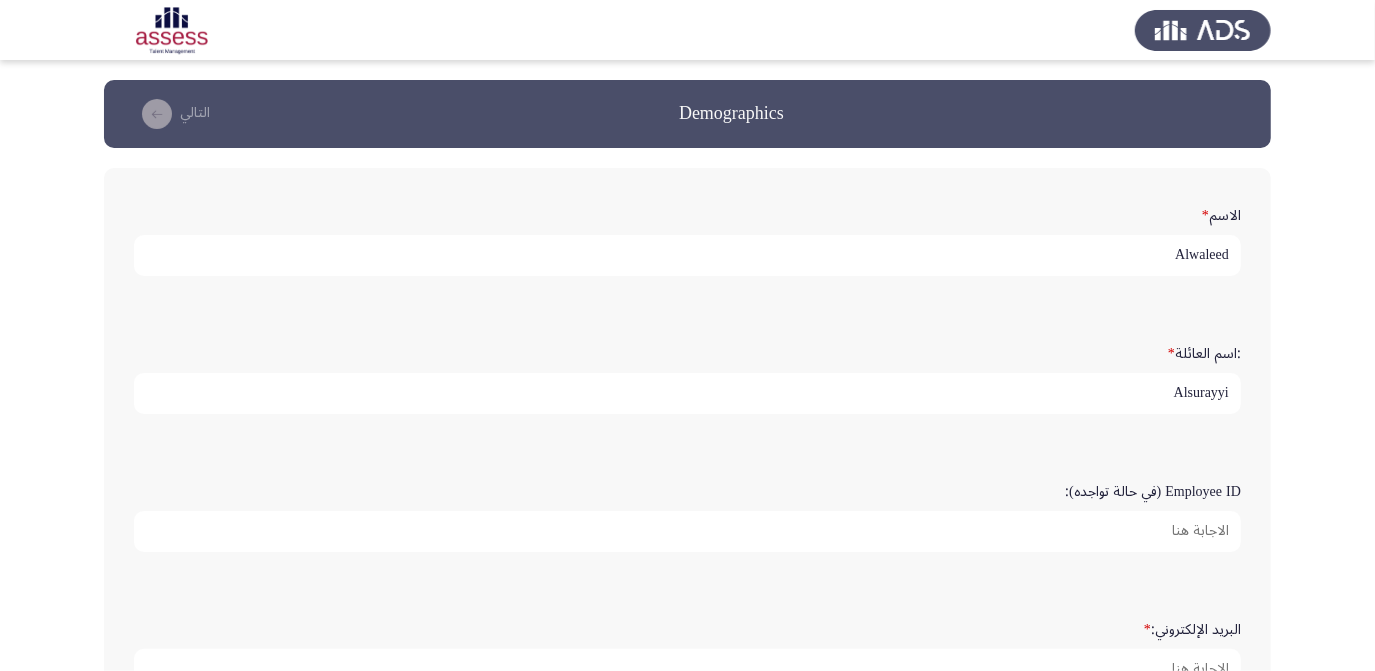 type on "Alsurayyi" 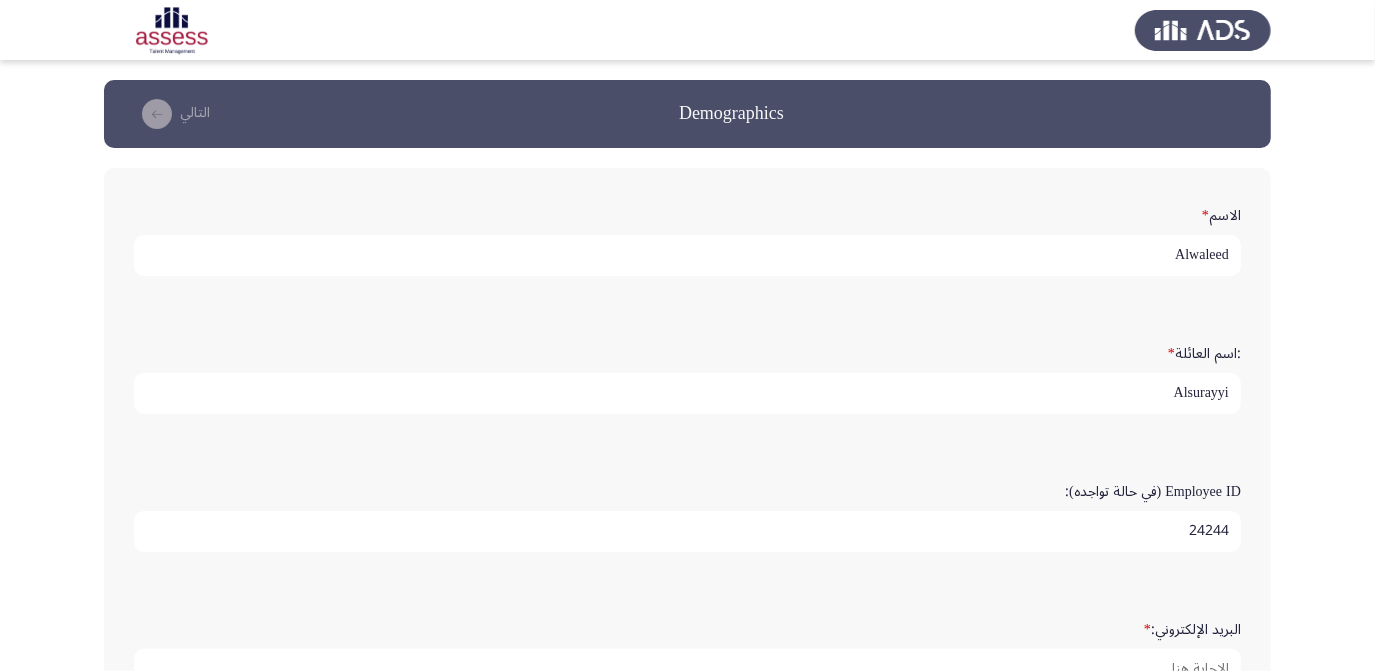 scroll, scrollTop: 5, scrollLeft: 0, axis: vertical 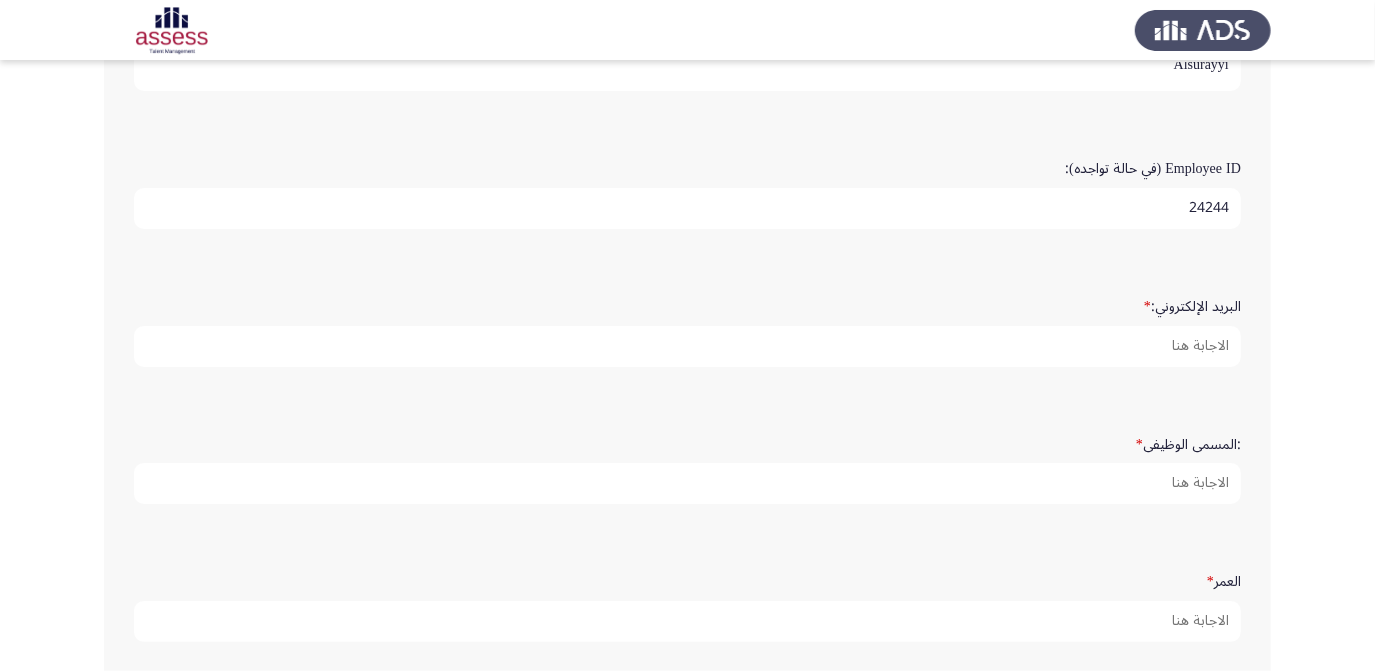 type on "24244" 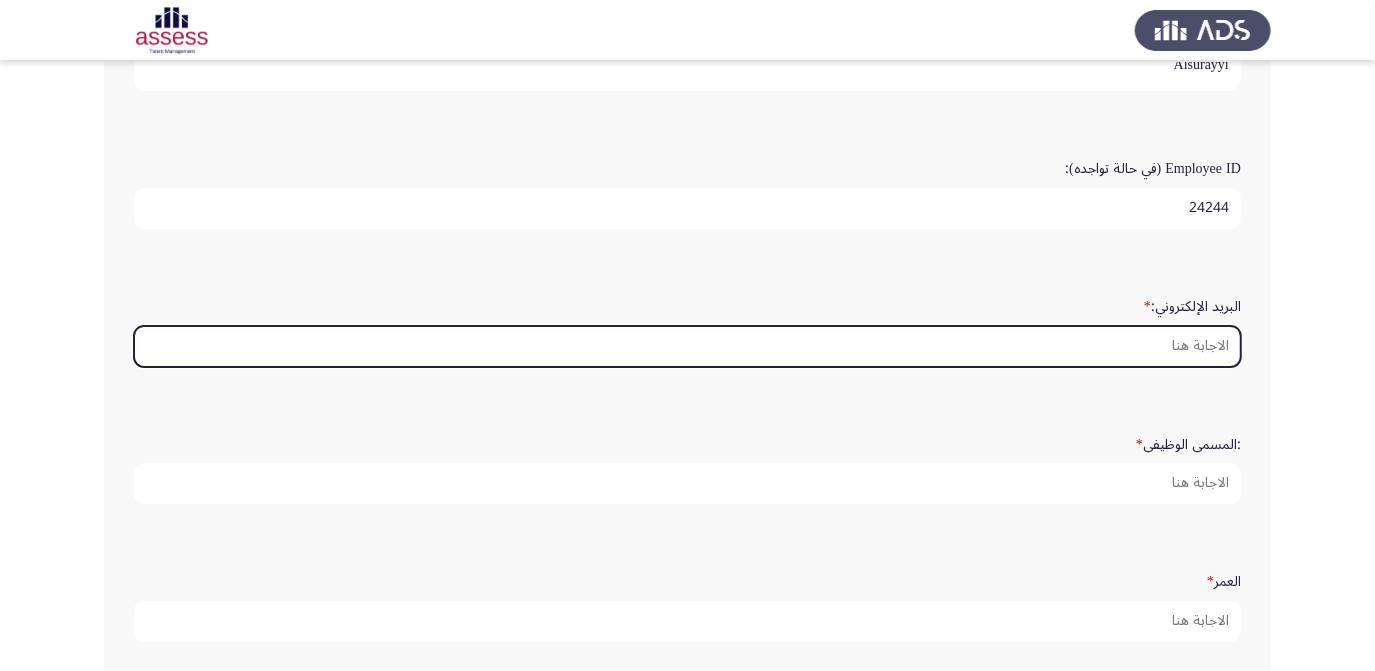click on "البريد الإلكتروني:   *" at bounding box center [687, 346] 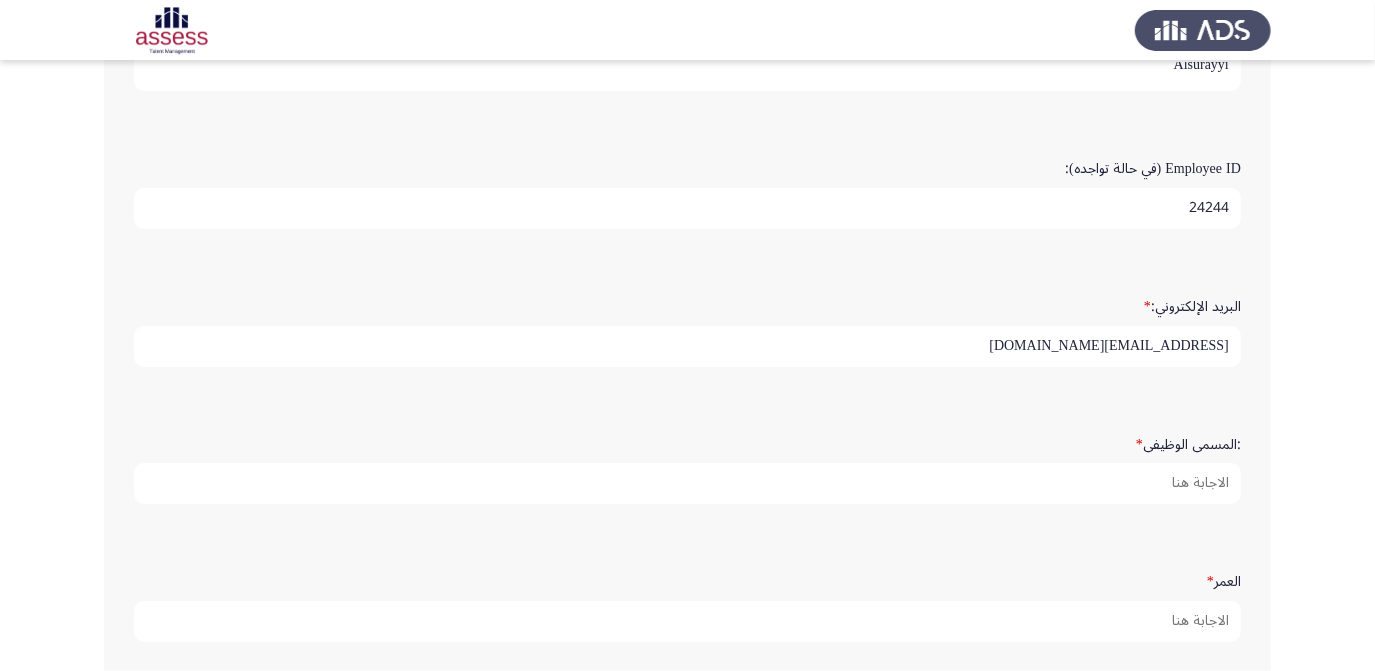type on "[EMAIL_ADDRESS][DOMAIN_NAME]" 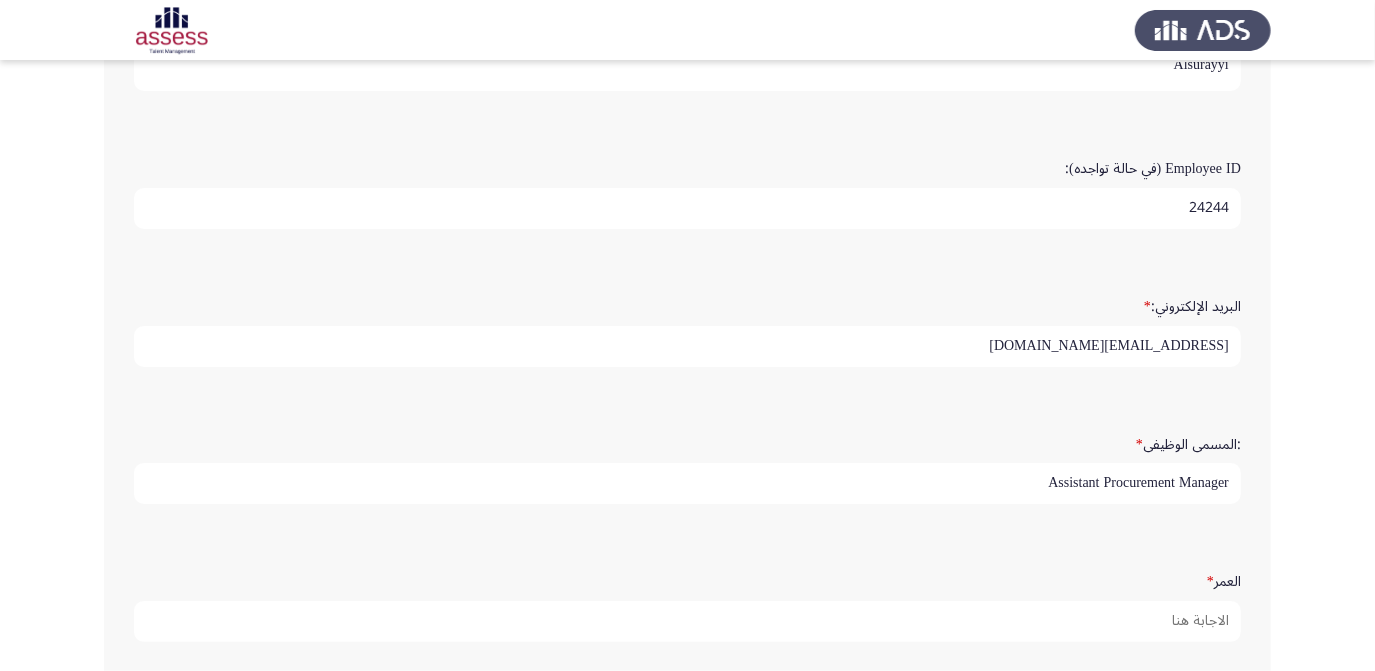 type on "Assistant Procurement Manager" 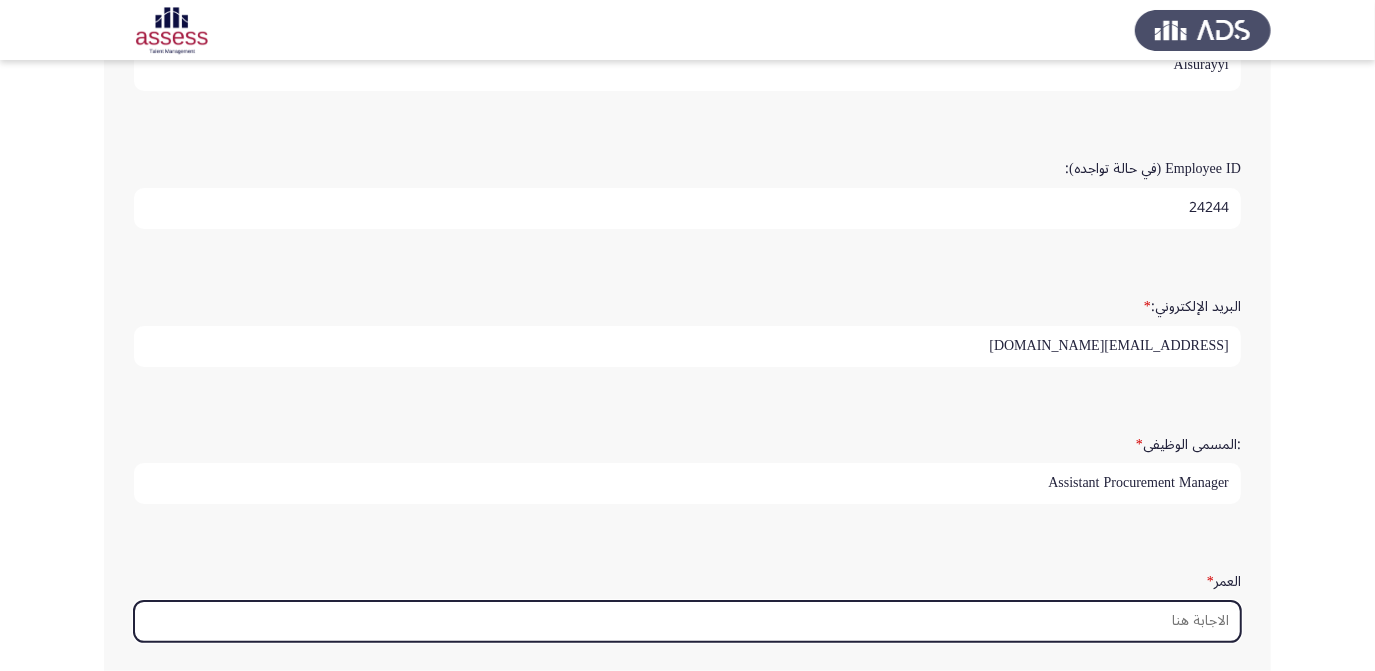 click on "العمر   *" at bounding box center (687, 621) 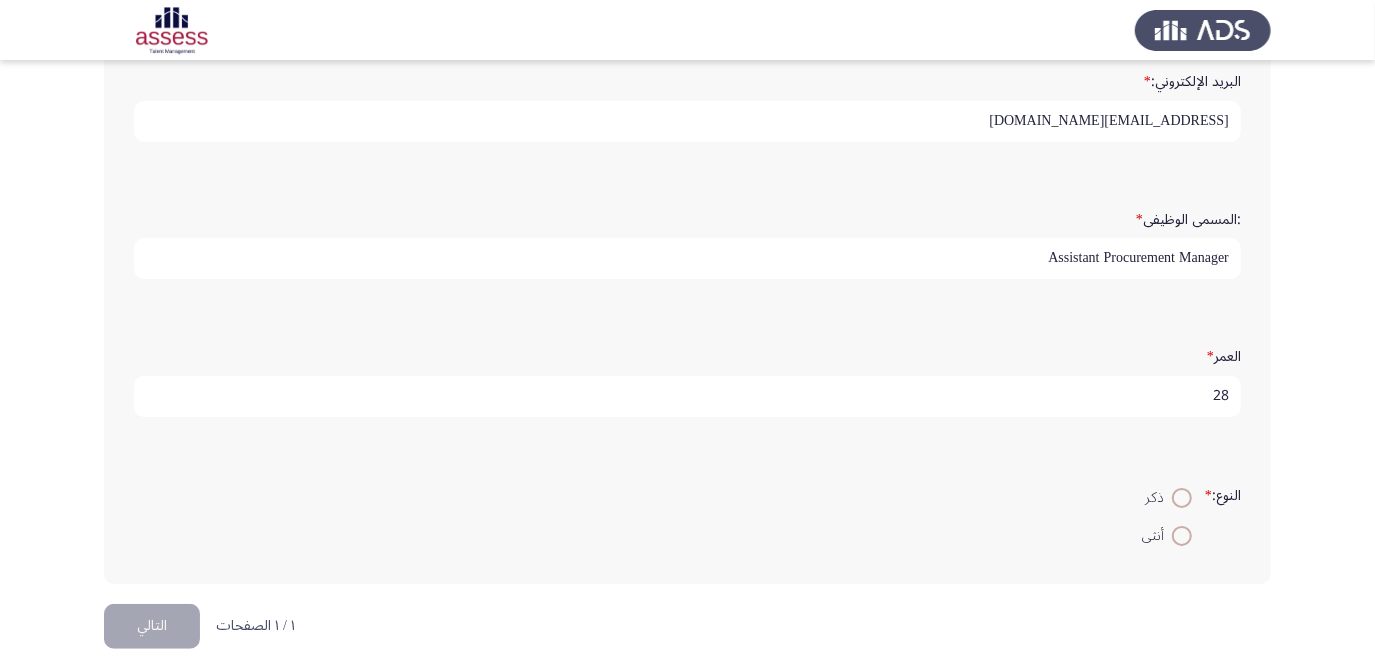 scroll, scrollTop: 557, scrollLeft: 0, axis: vertical 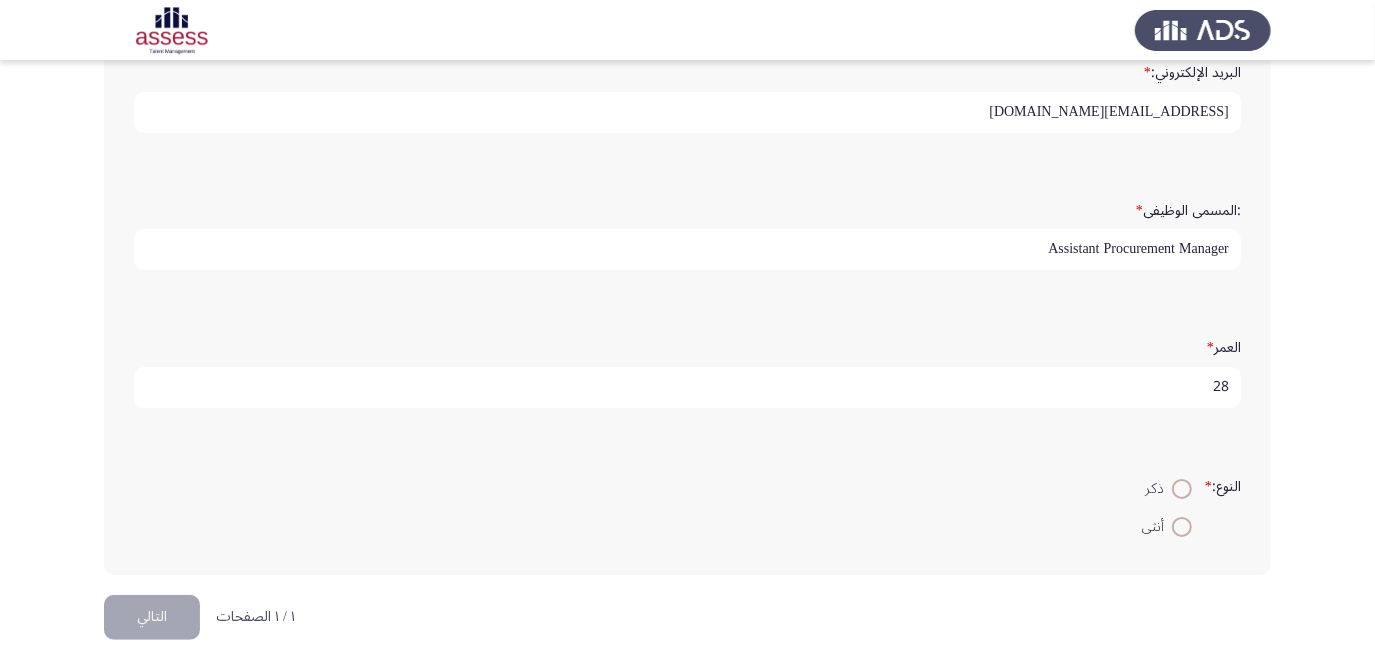 type on "28" 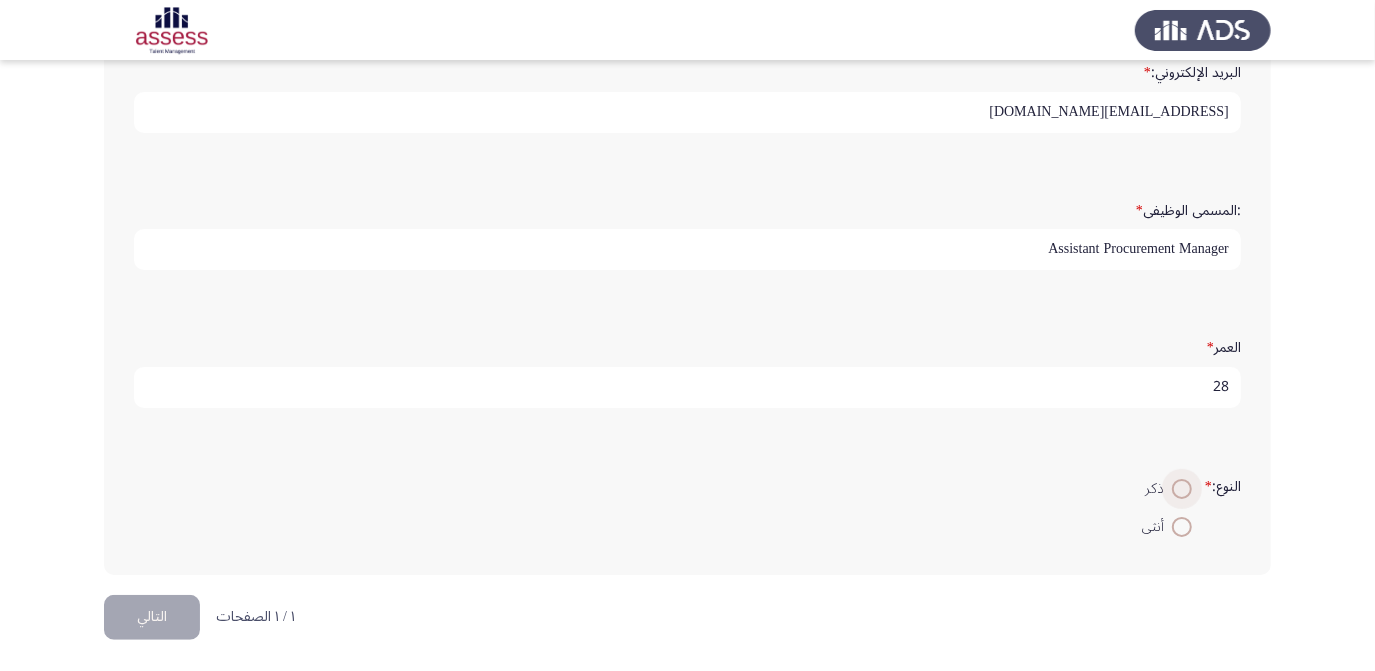 click on "ذكر" at bounding box center (1167, 489) 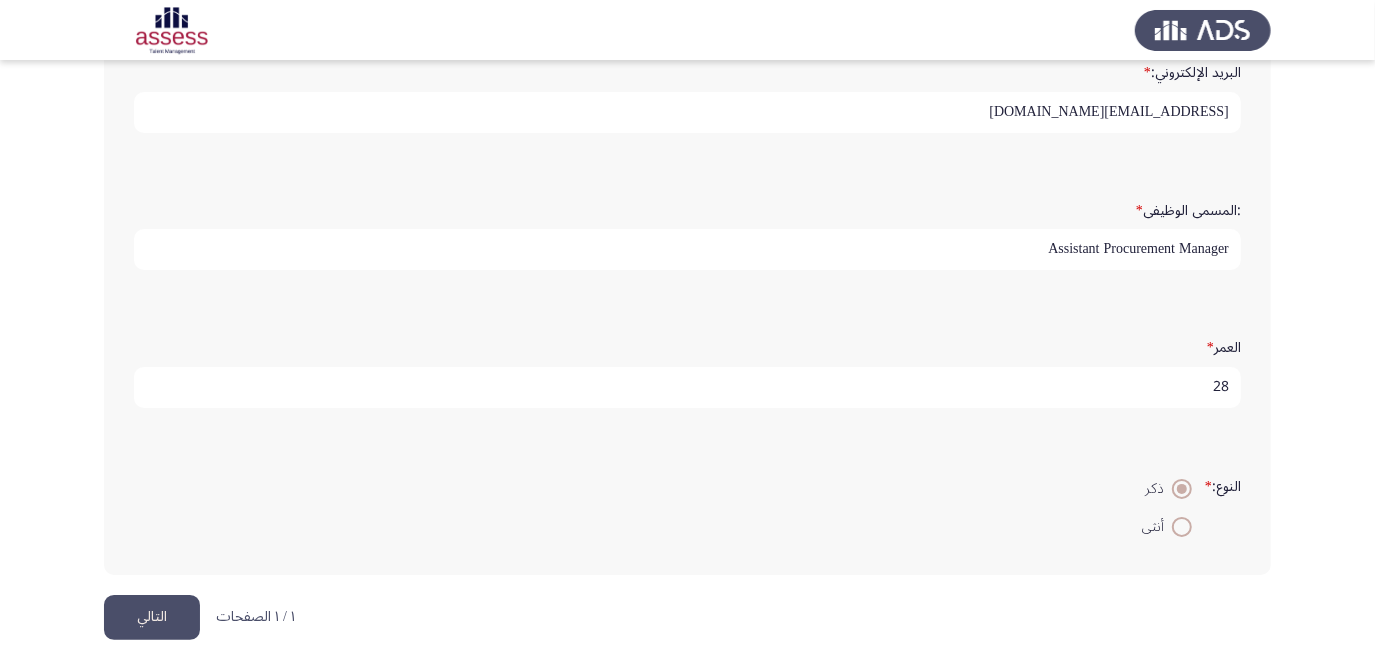 click on "التالي" 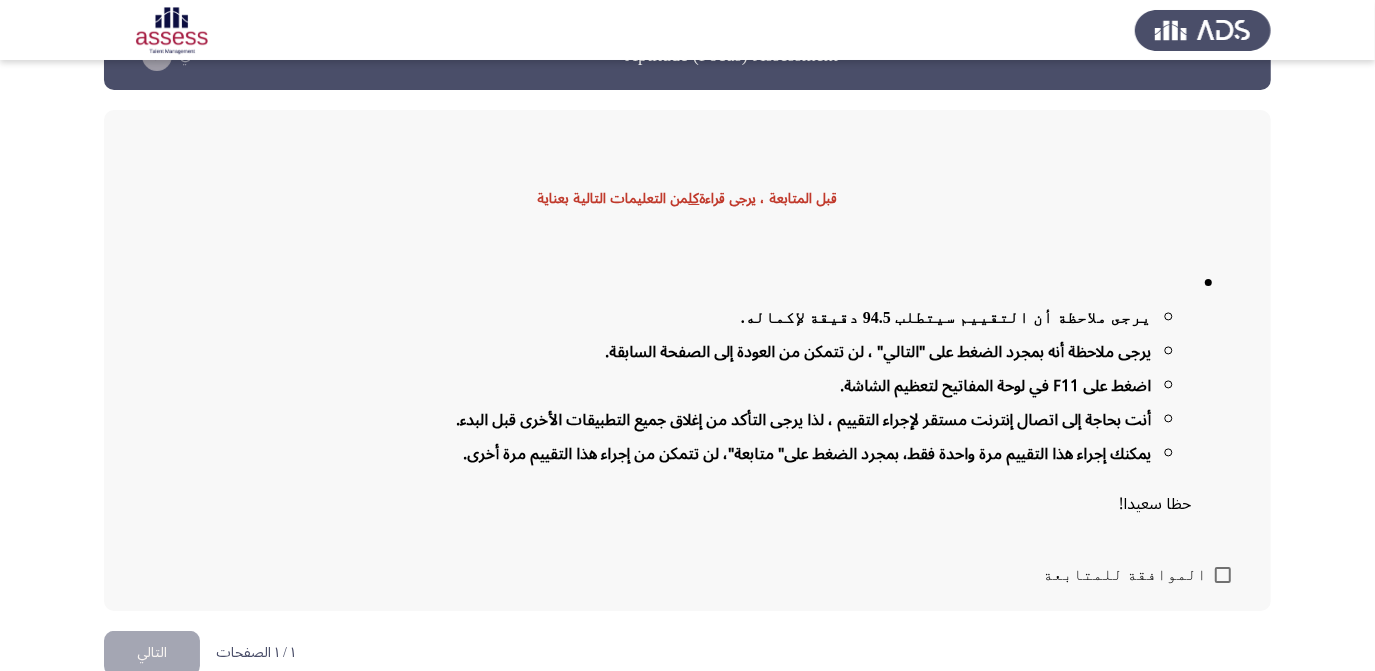 scroll, scrollTop: 77, scrollLeft: 0, axis: vertical 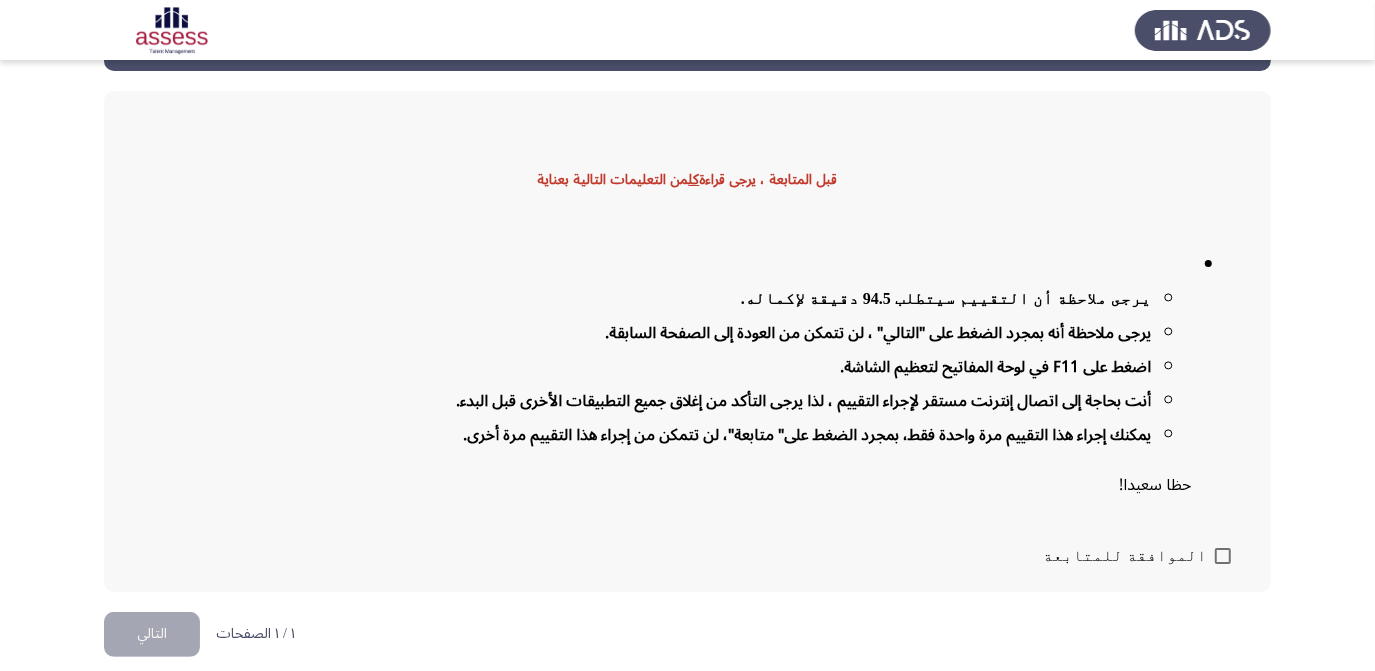 click at bounding box center [1223, 556] 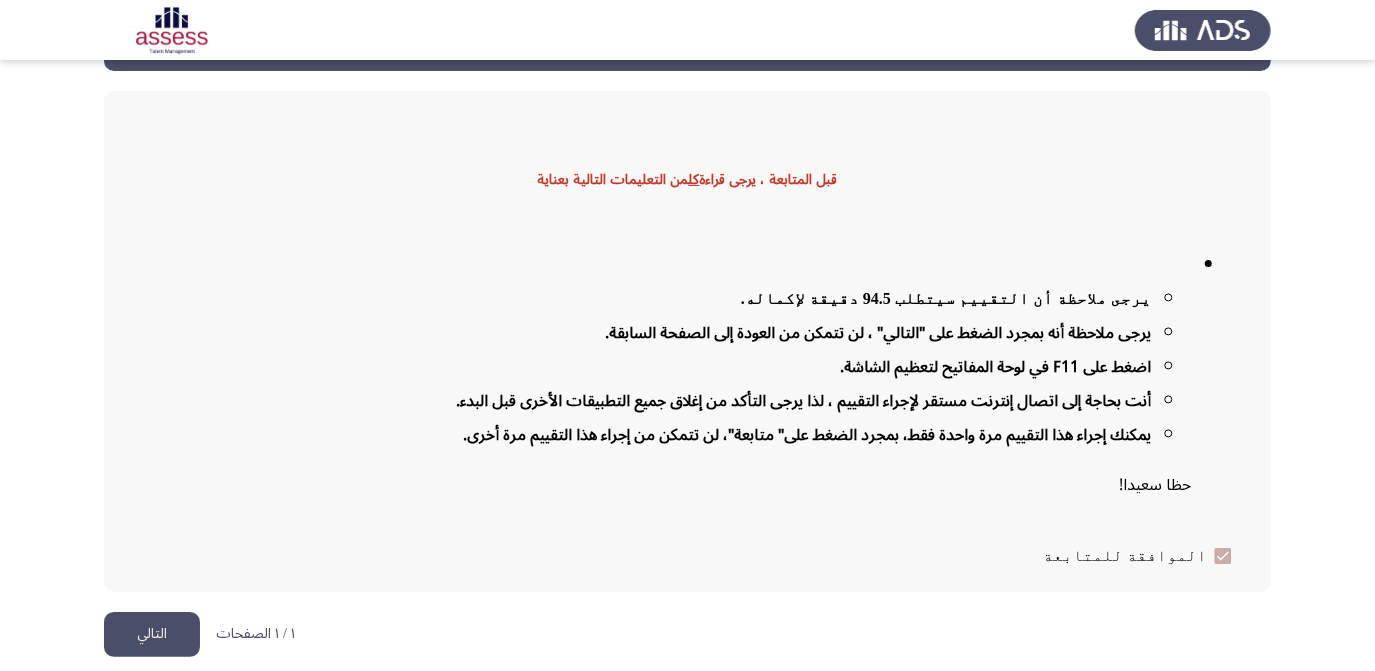 click on "التالي" 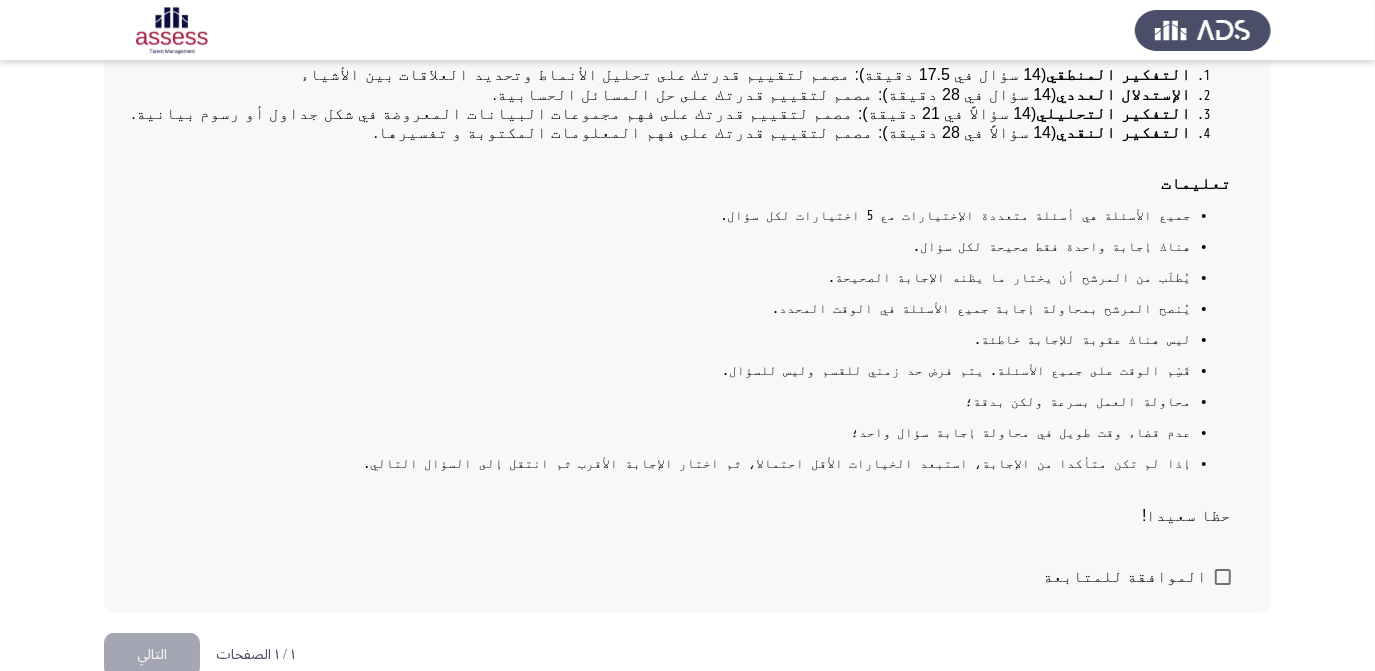 scroll, scrollTop: 332, scrollLeft: 0, axis: vertical 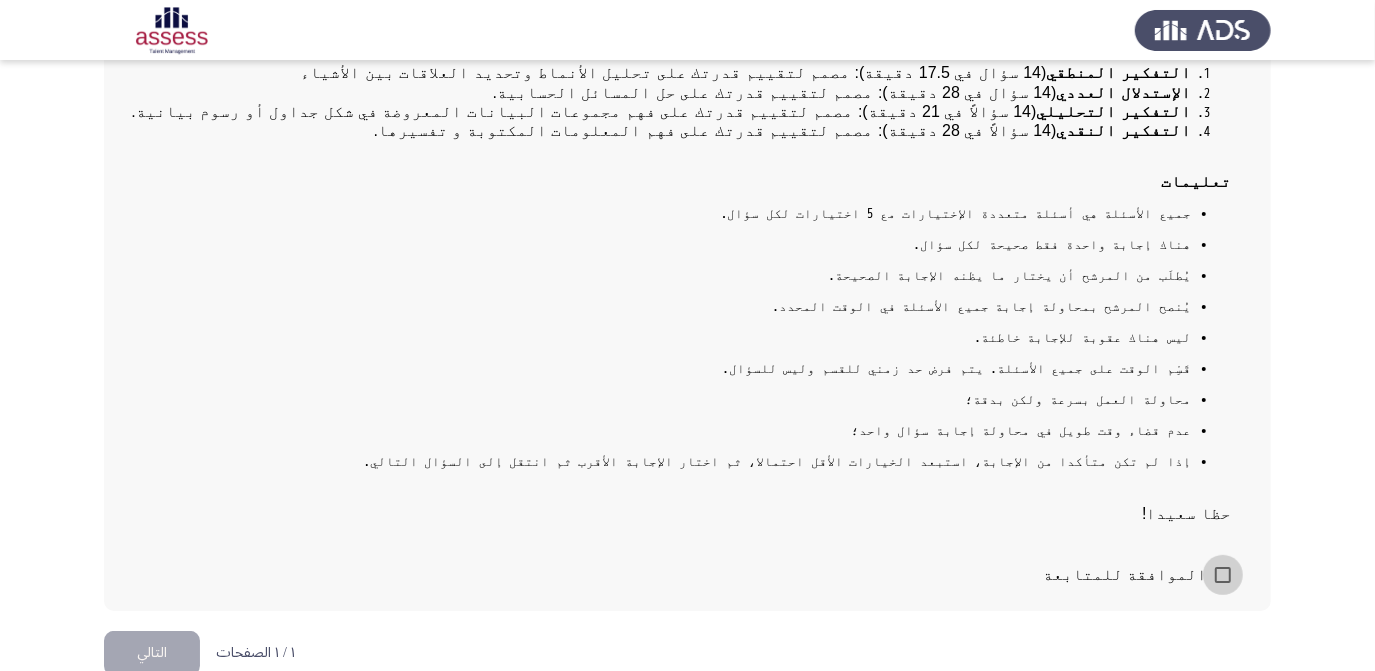 click on "الموافقة للمتابعة" at bounding box center (1137, 575) 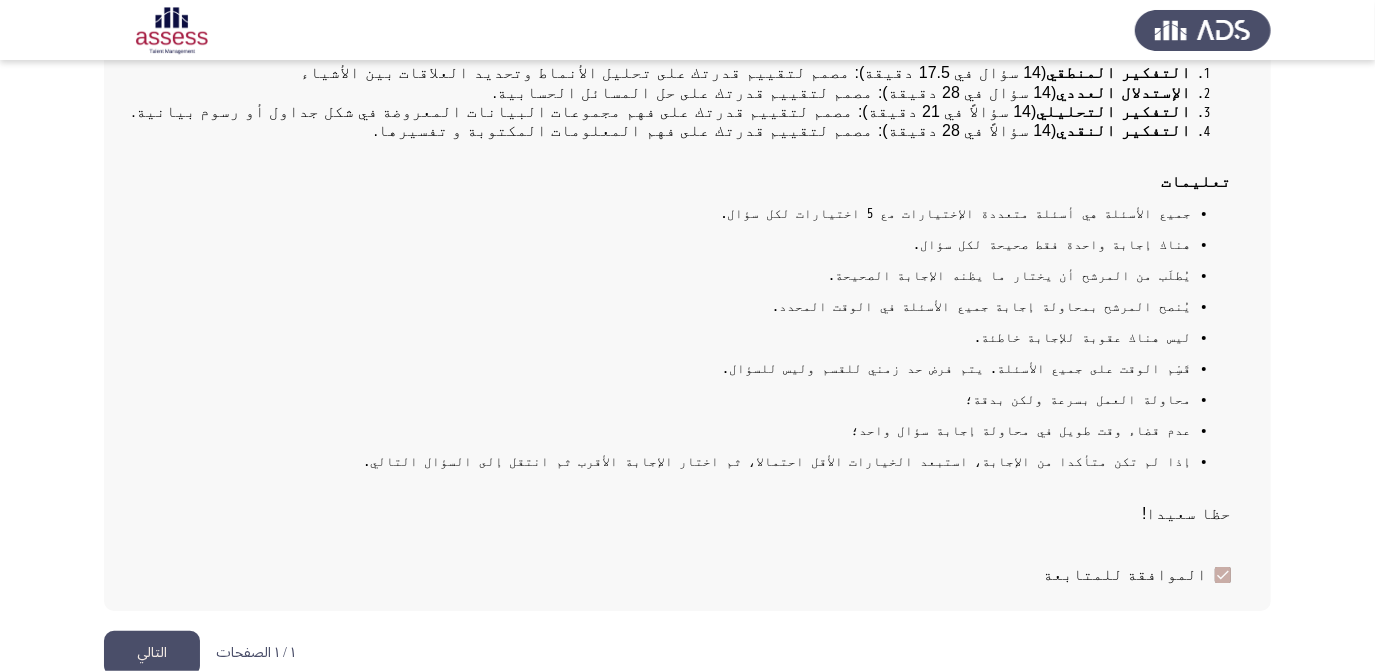 click on "التالي" 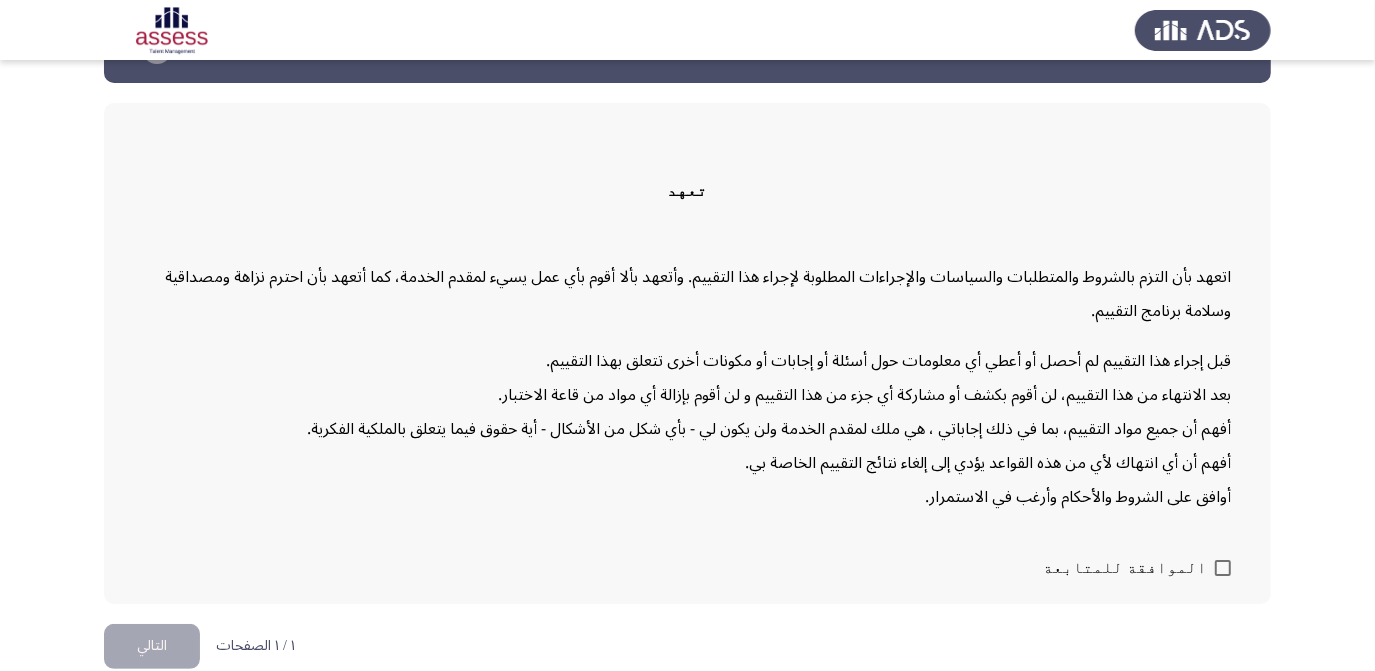 scroll, scrollTop: 77, scrollLeft: 0, axis: vertical 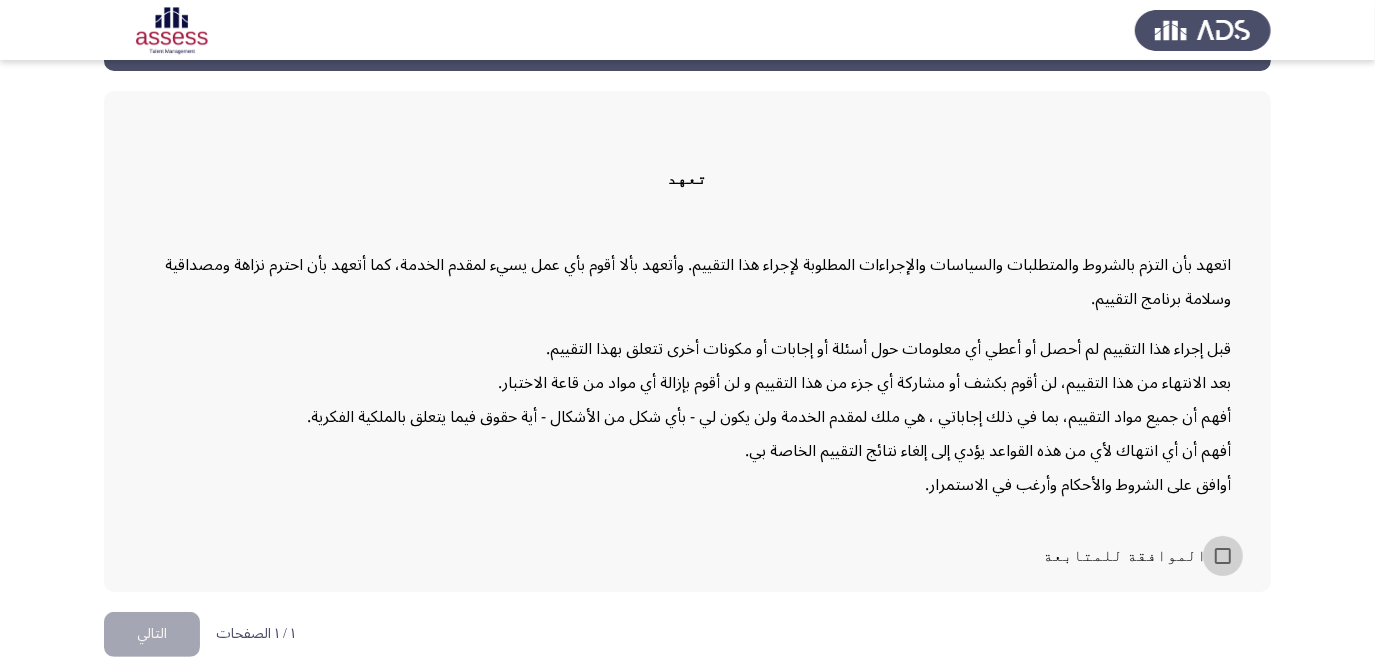 click at bounding box center [1223, 556] 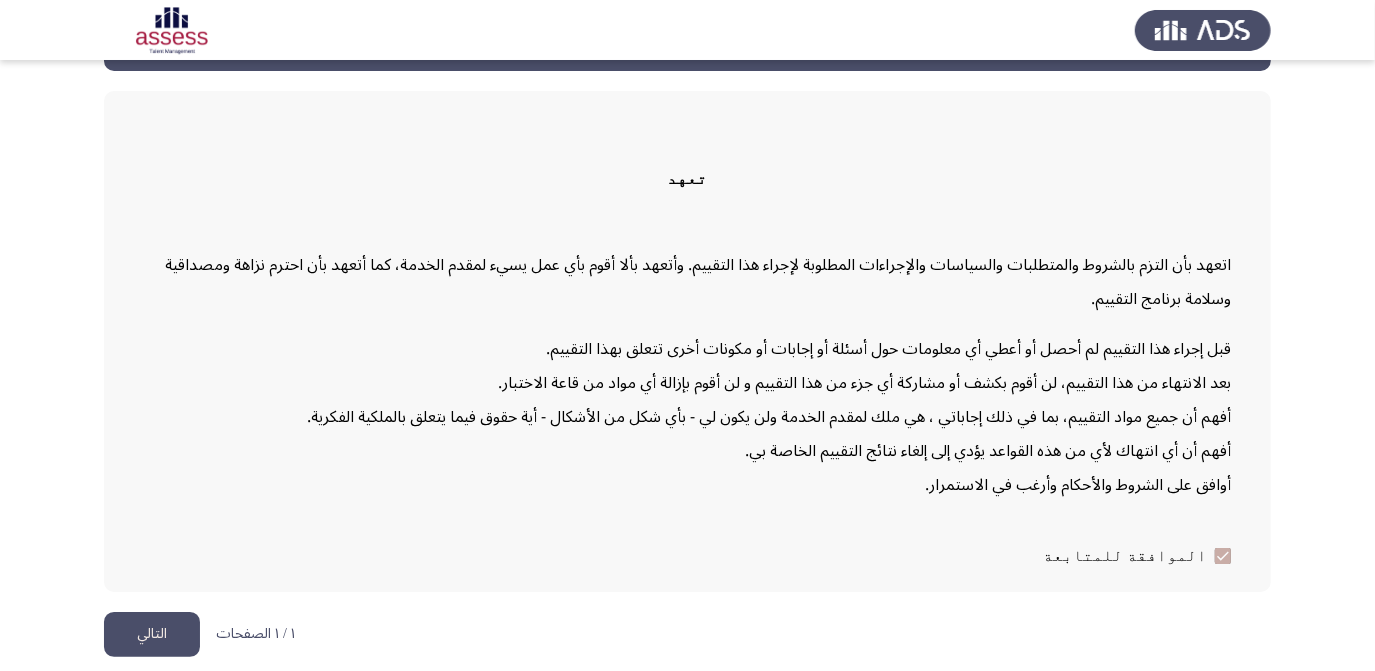 click on "التالي" 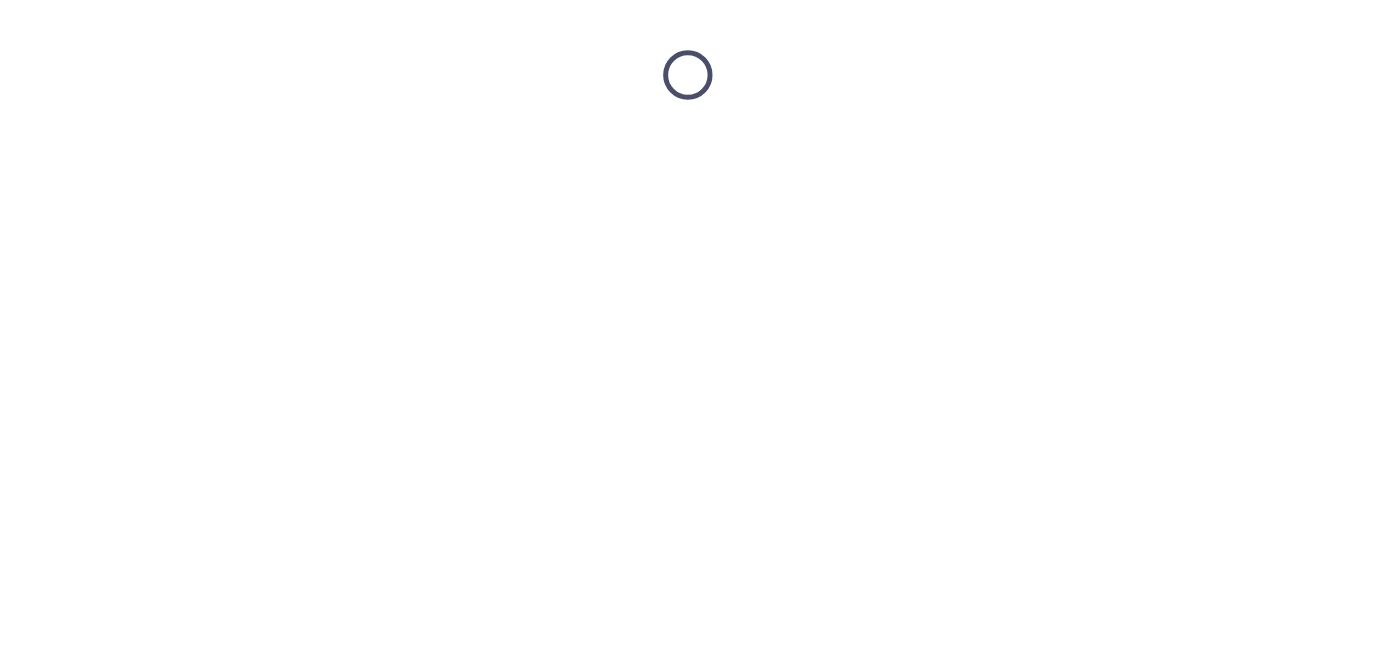 scroll, scrollTop: 0, scrollLeft: 0, axis: both 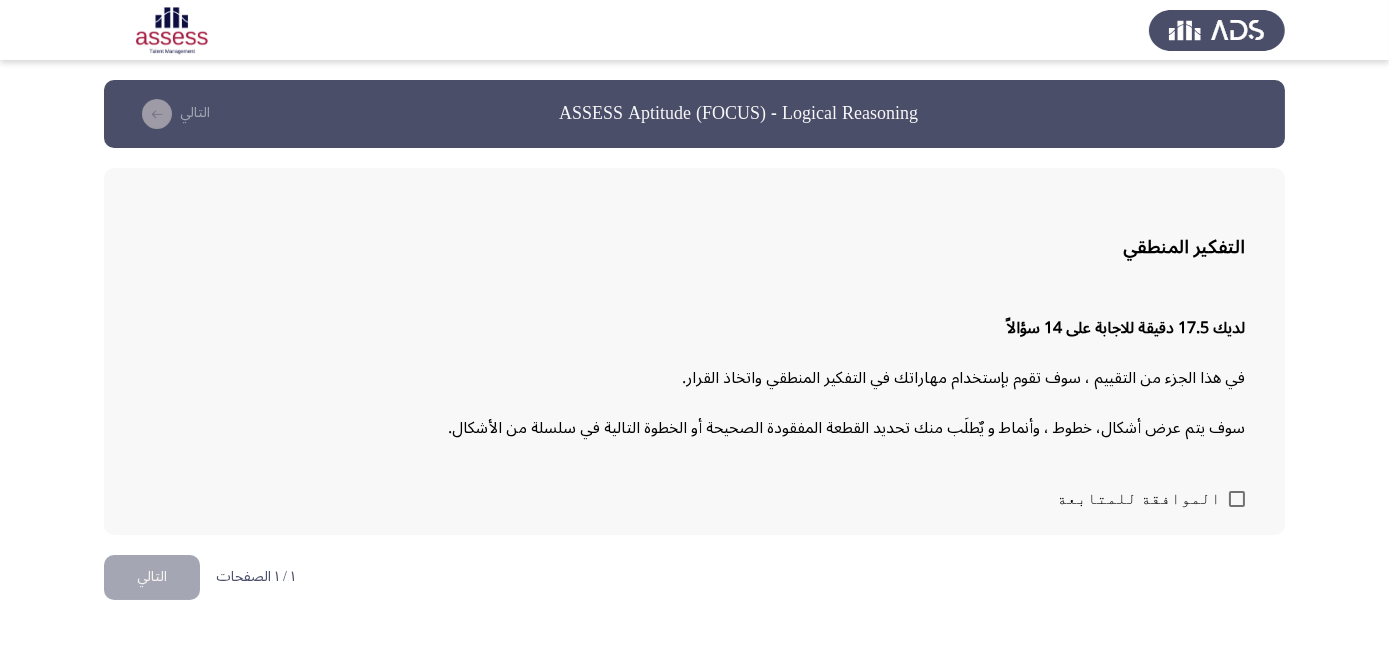 click at bounding box center (1237, 499) 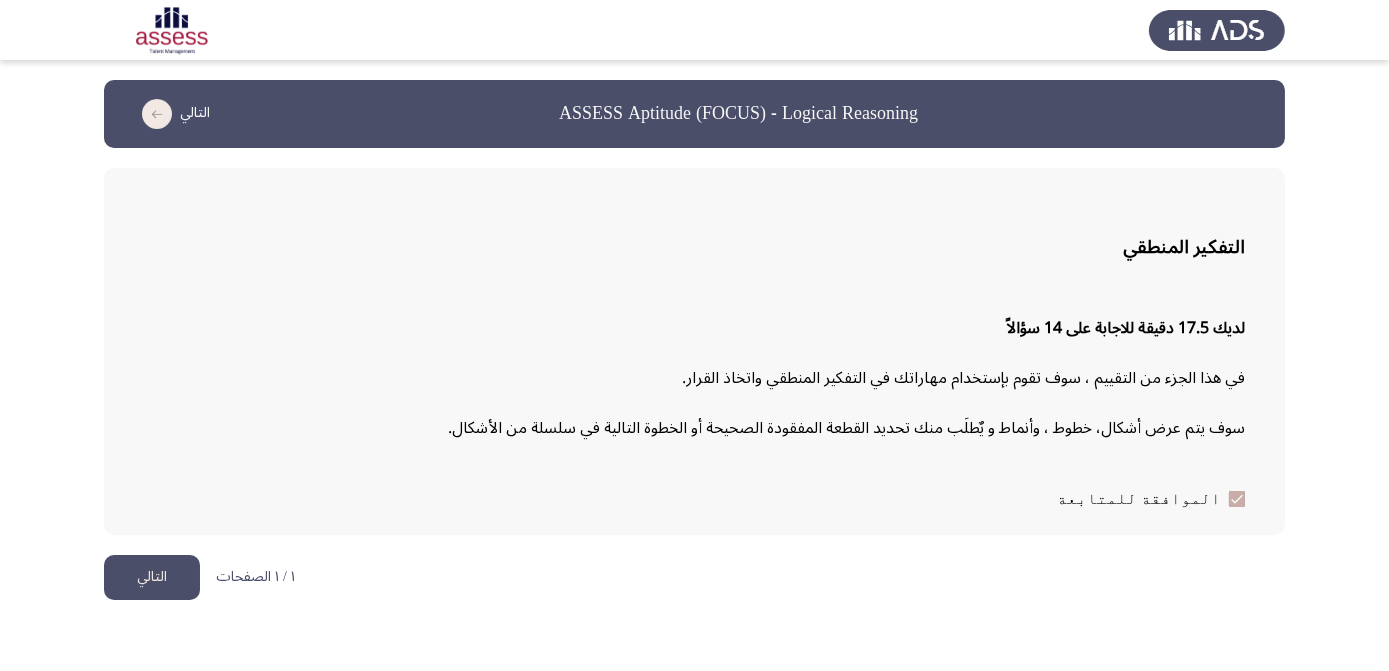 click on "التالي" 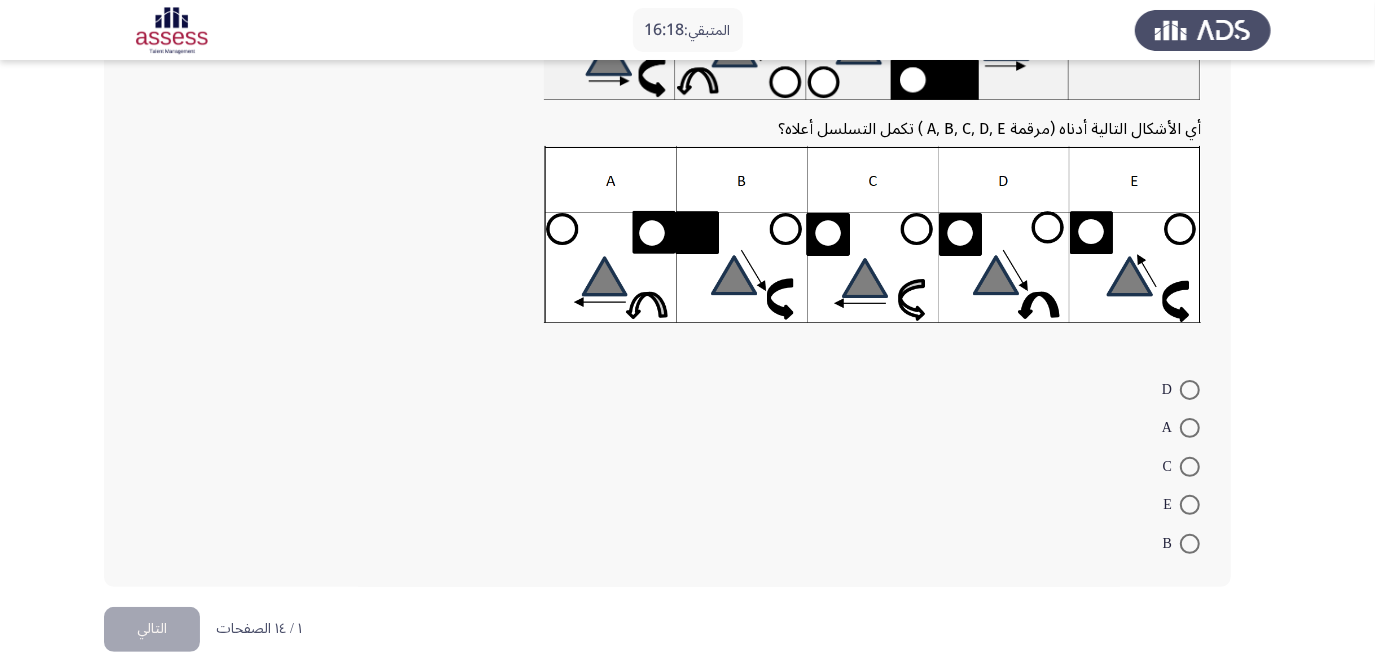 scroll, scrollTop: 217, scrollLeft: 0, axis: vertical 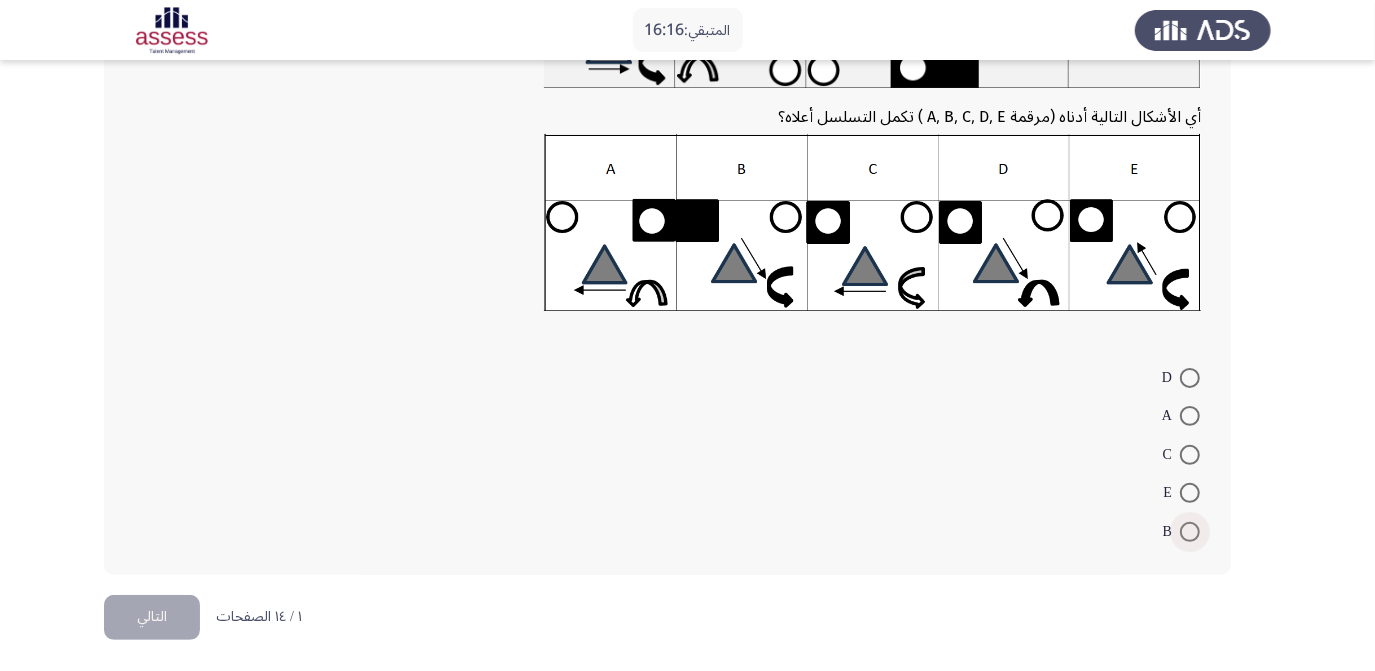 click at bounding box center [1190, 532] 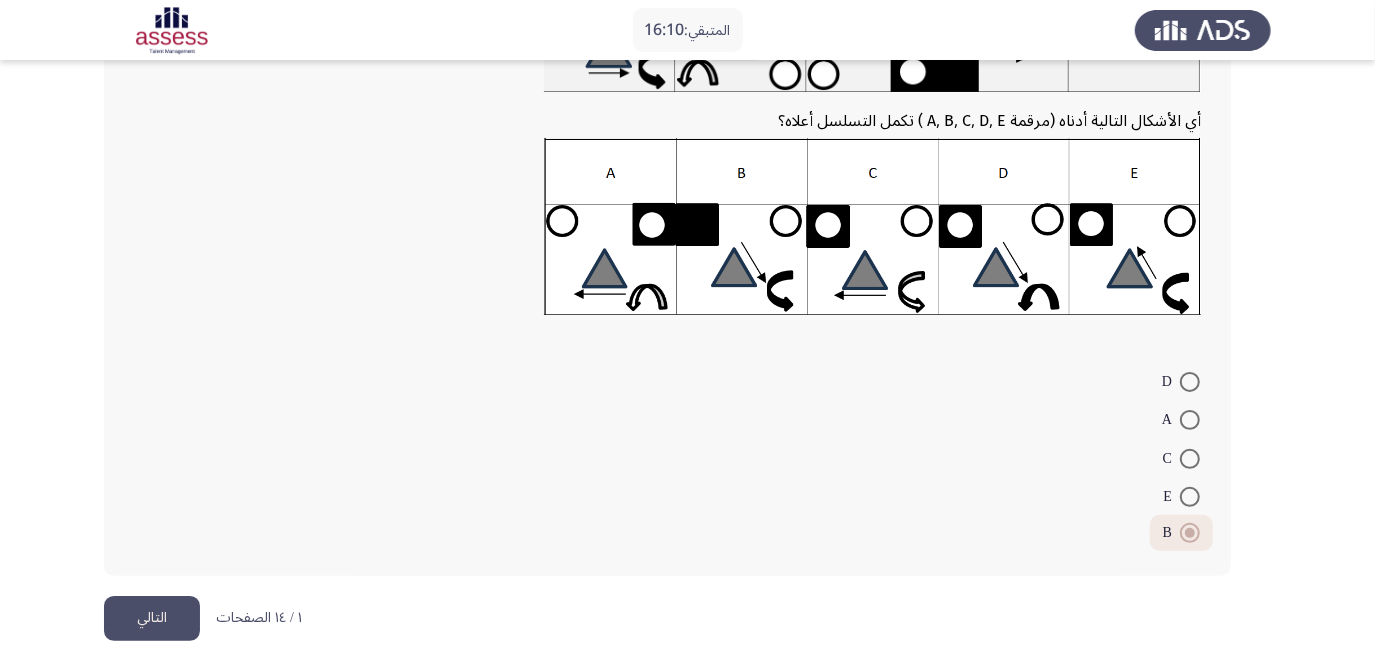 scroll, scrollTop: 215, scrollLeft: 0, axis: vertical 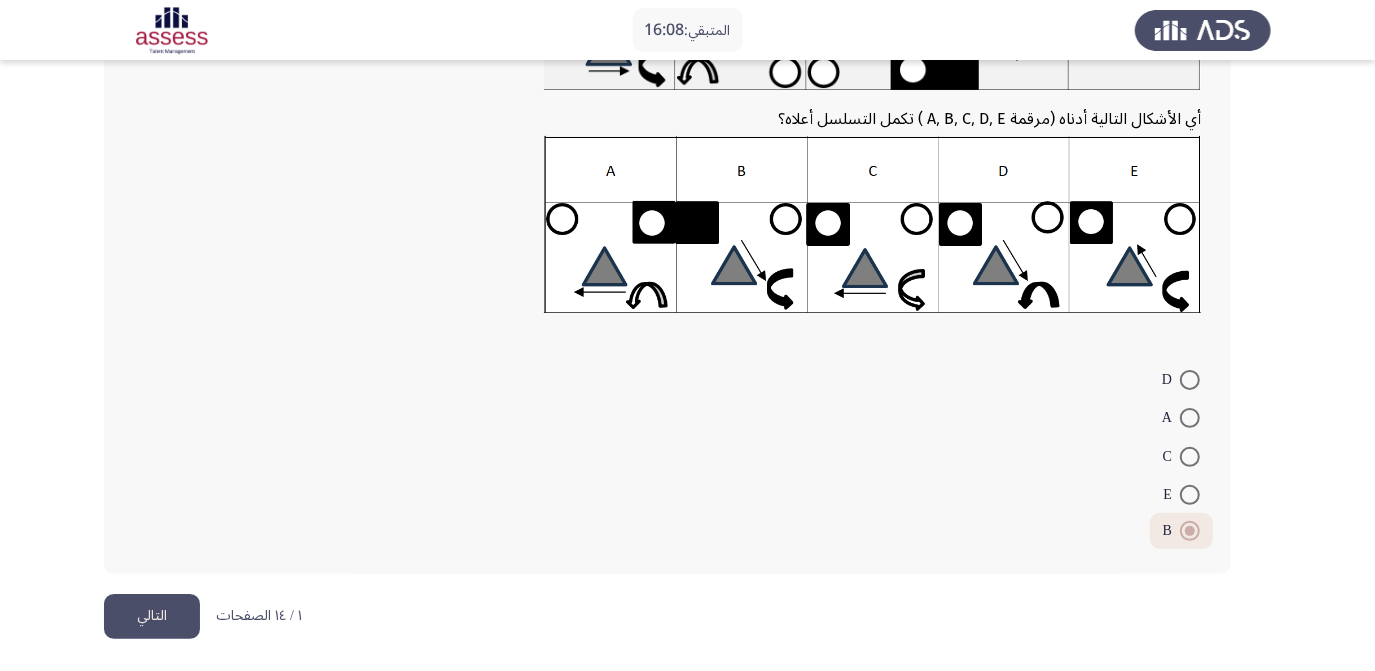 click on "التالي" 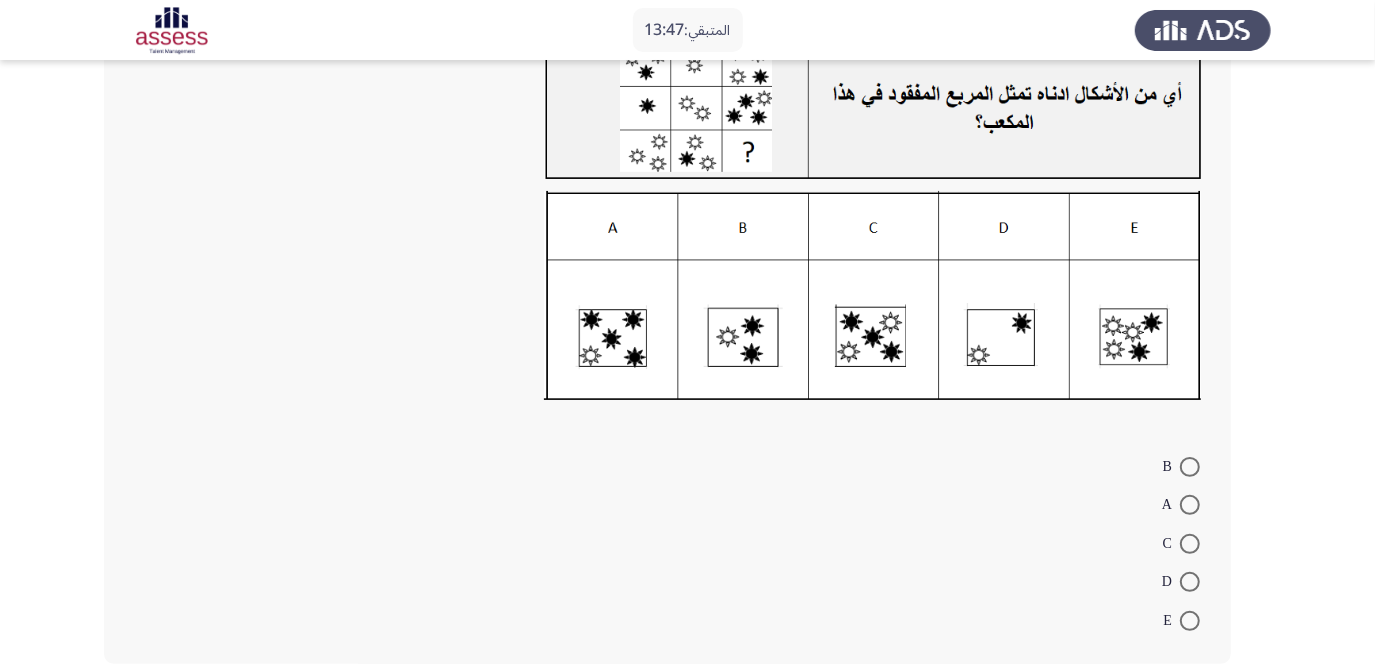 scroll, scrollTop: 176, scrollLeft: 0, axis: vertical 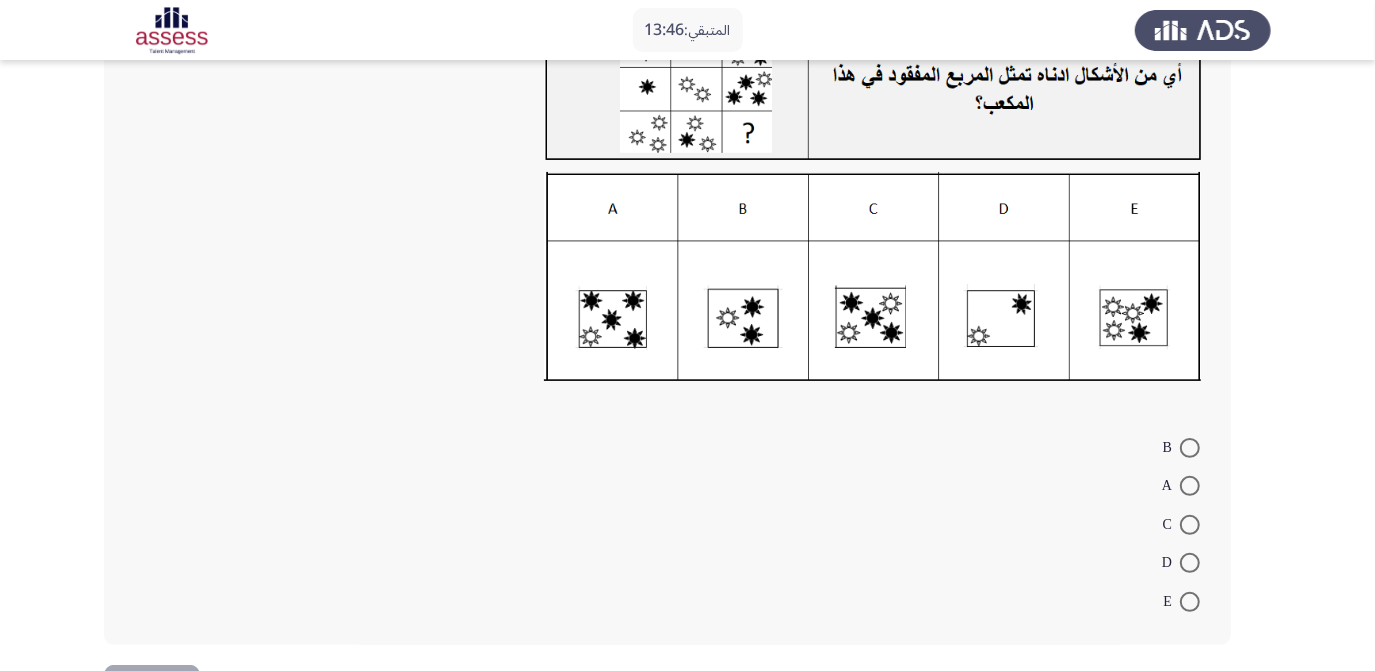 click at bounding box center [1190, 525] 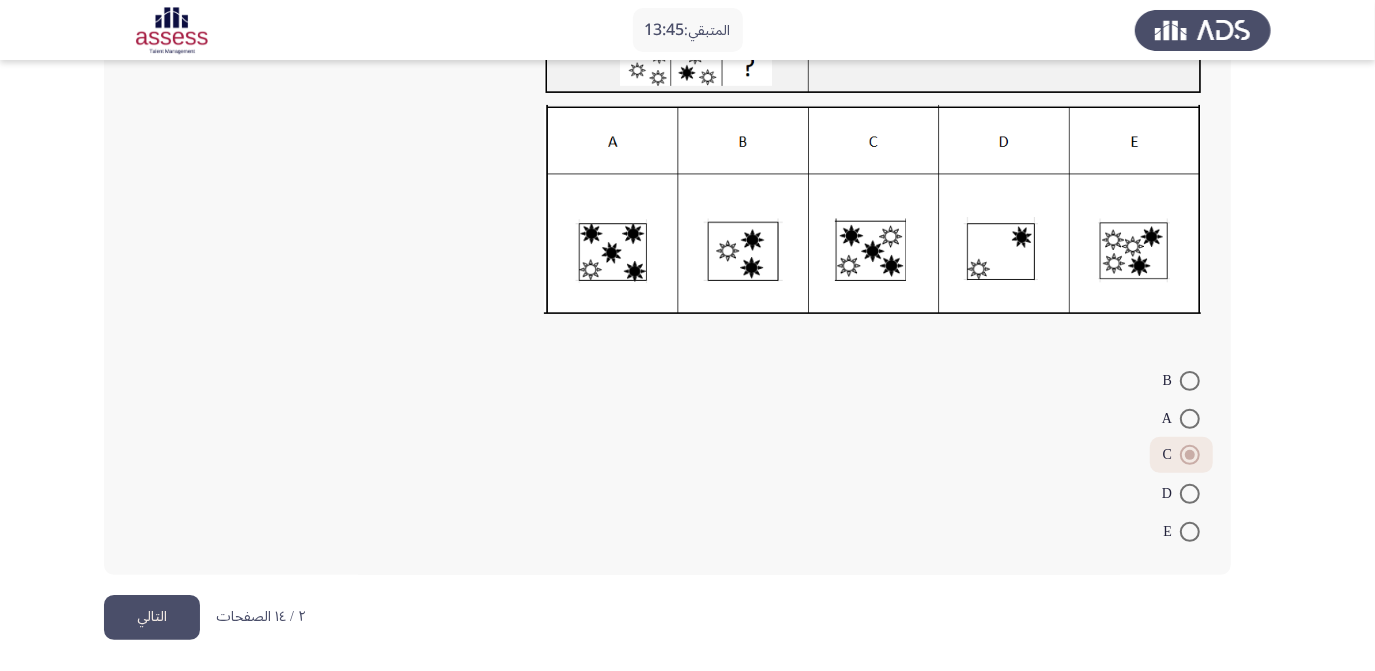 scroll, scrollTop: 244, scrollLeft: 0, axis: vertical 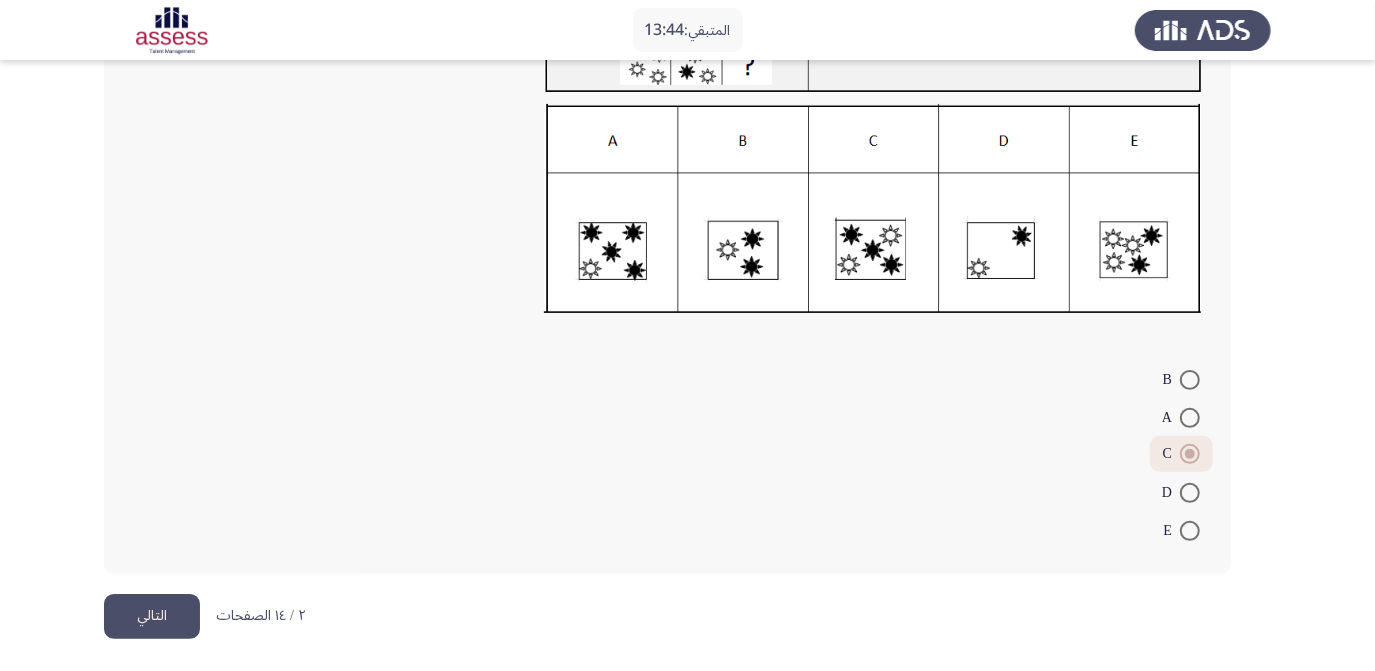 click on "التالي" 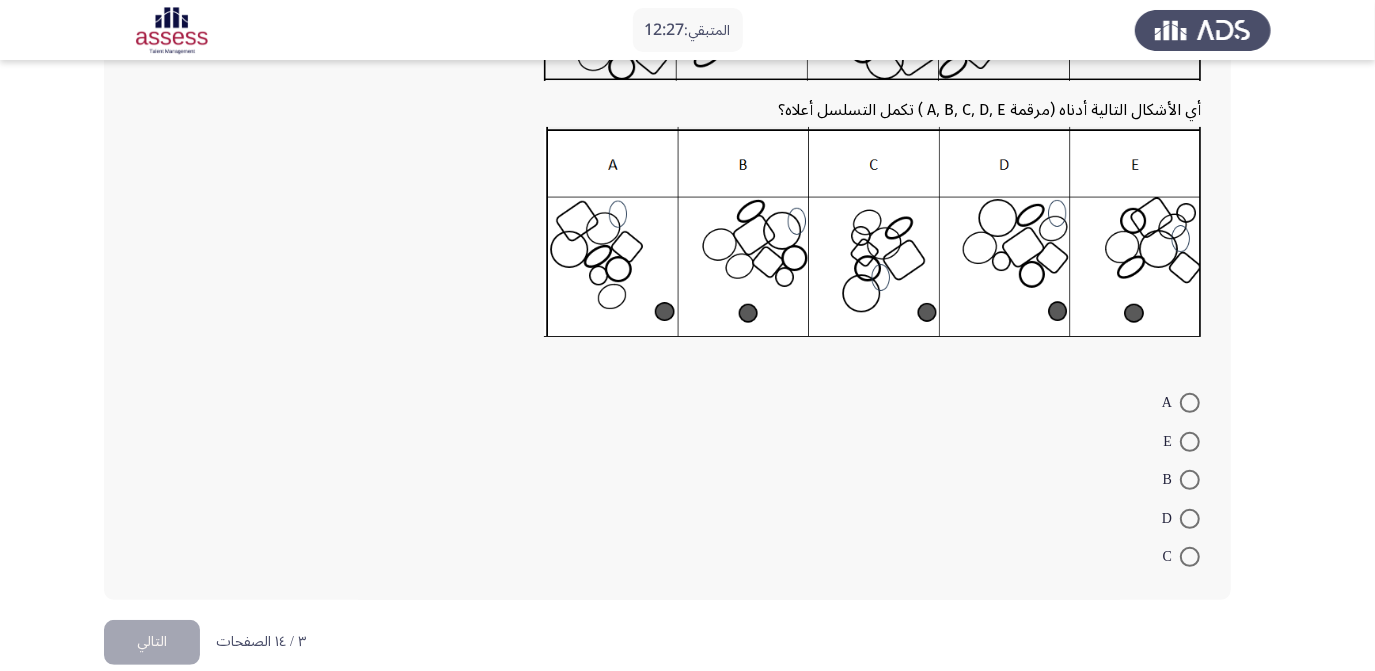 scroll, scrollTop: 282, scrollLeft: 0, axis: vertical 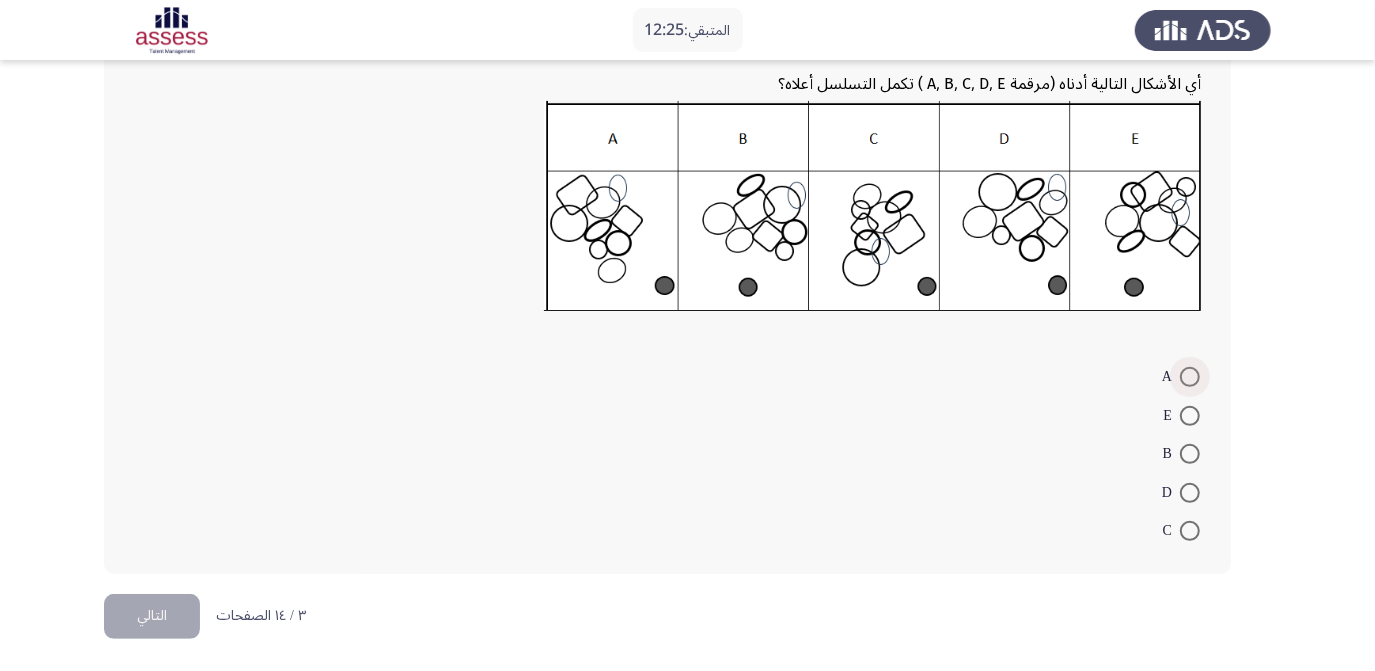 click on "A" at bounding box center (1171, 377) 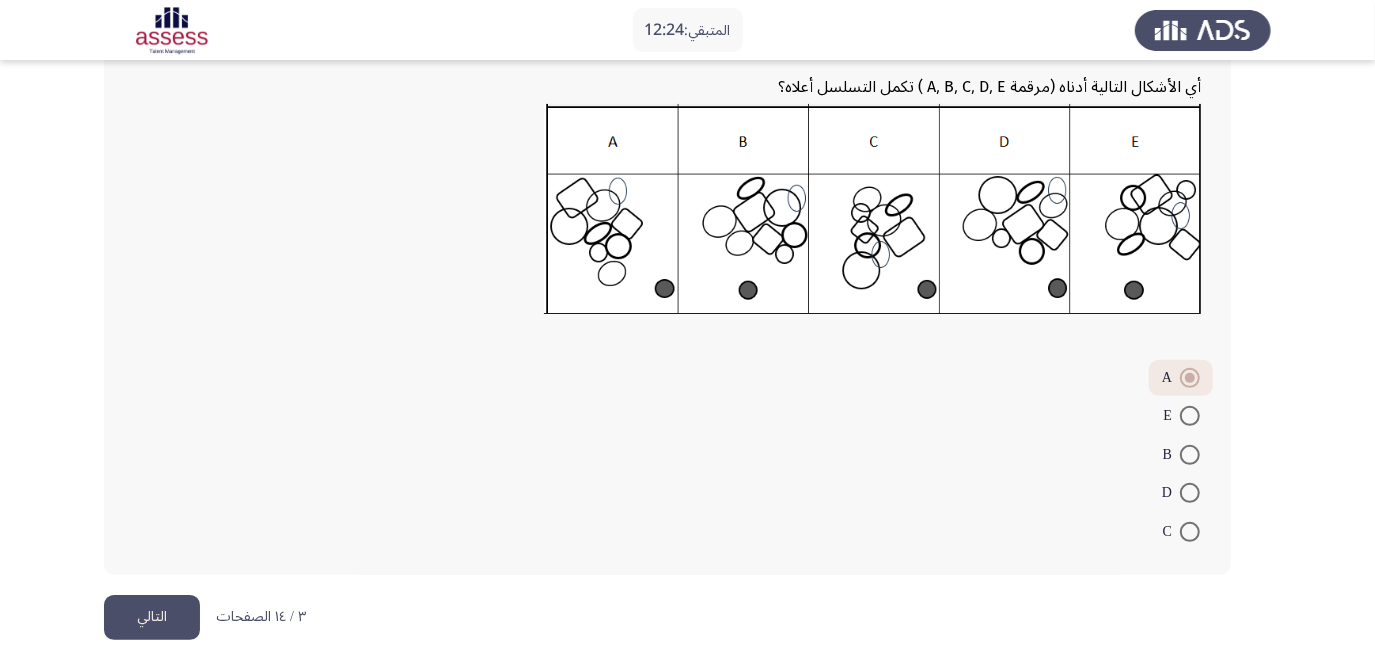click on "التالي" 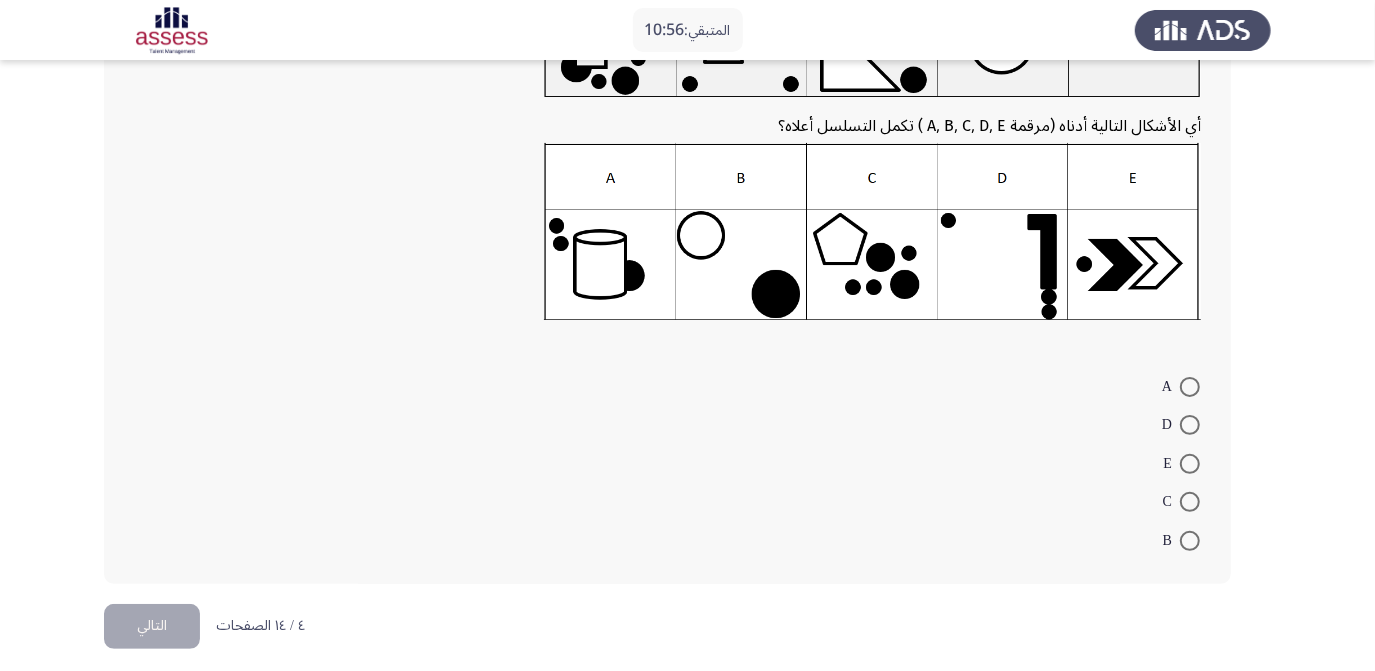 scroll, scrollTop: 217, scrollLeft: 0, axis: vertical 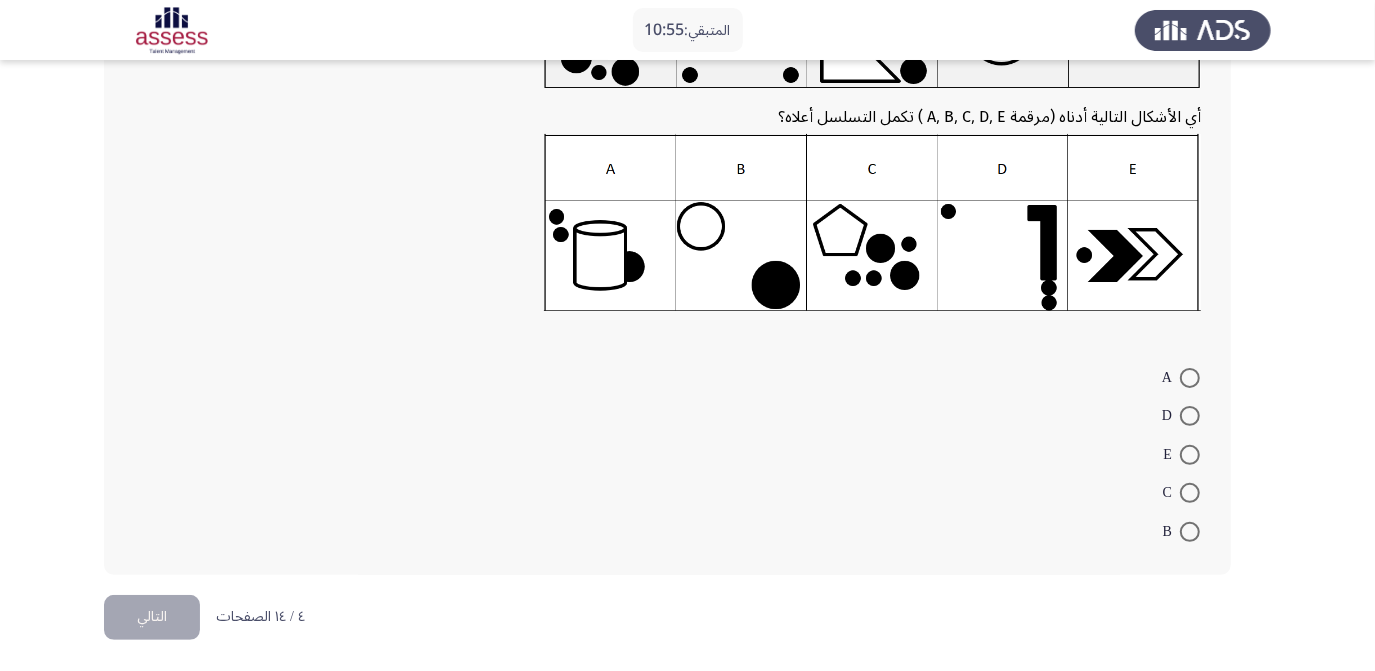 click at bounding box center [1190, 493] 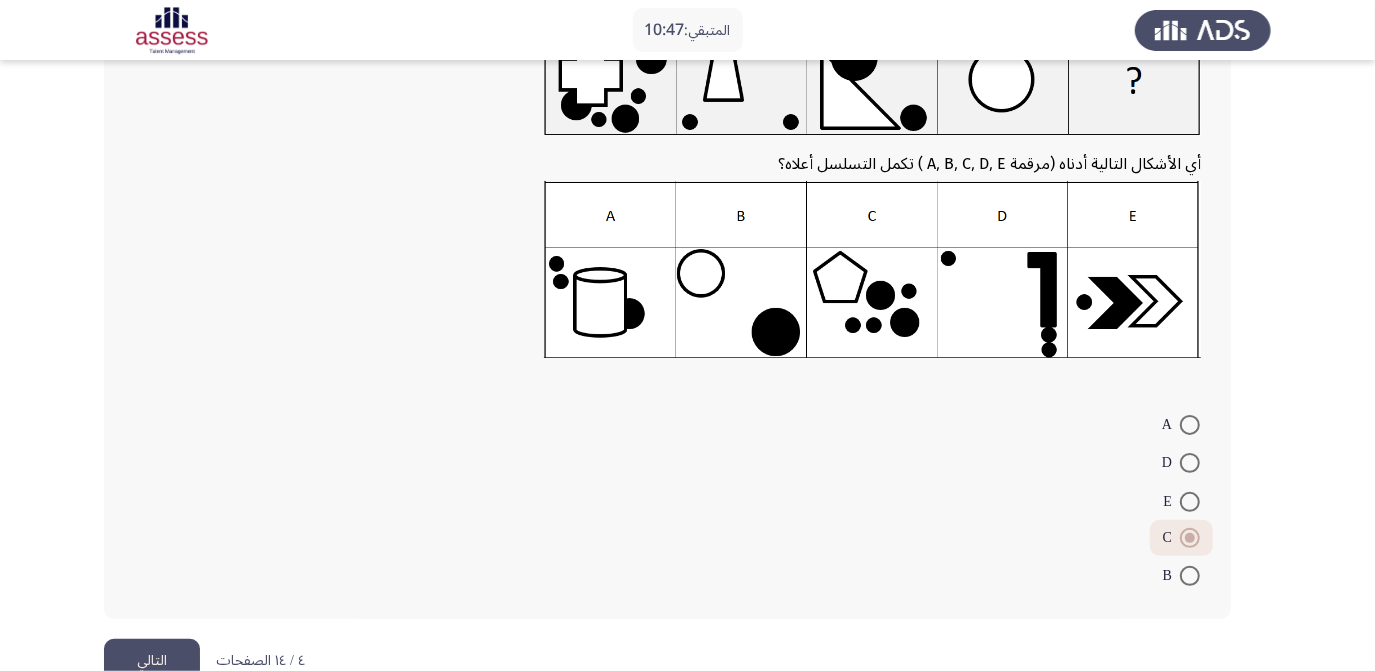 scroll, scrollTop: 215, scrollLeft: 0, axis: vertical 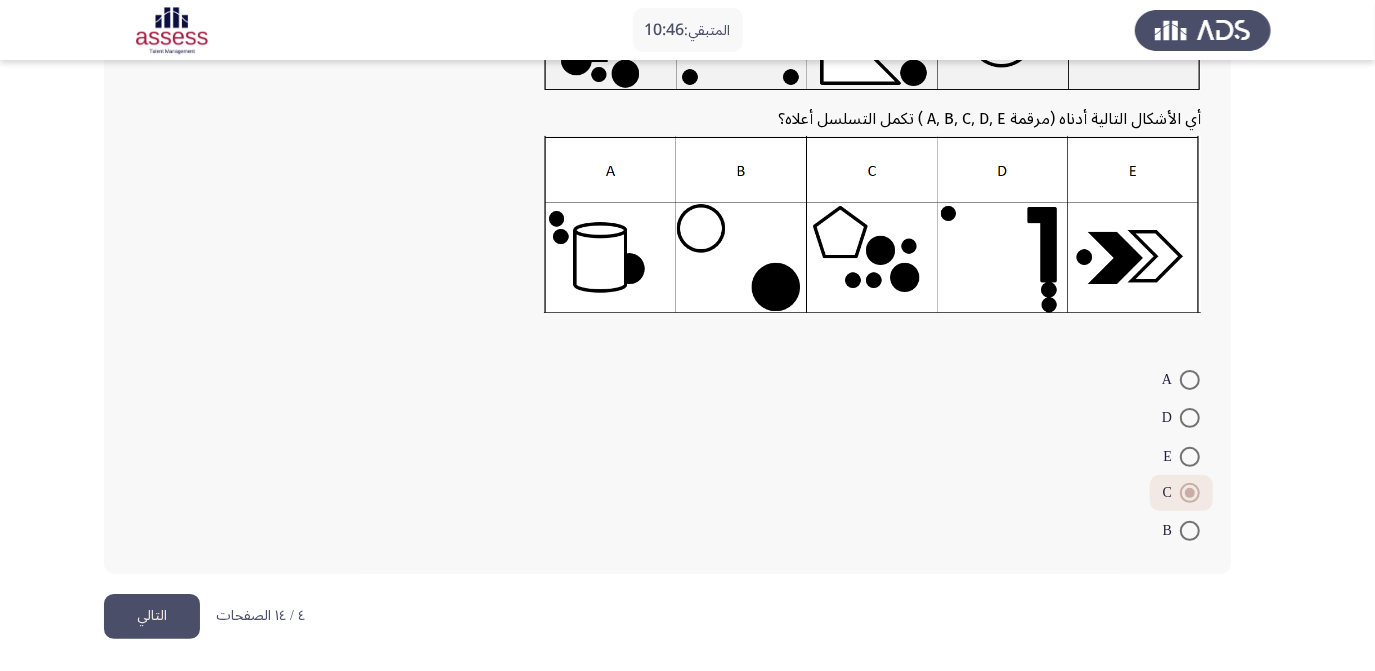 click on "التالي" 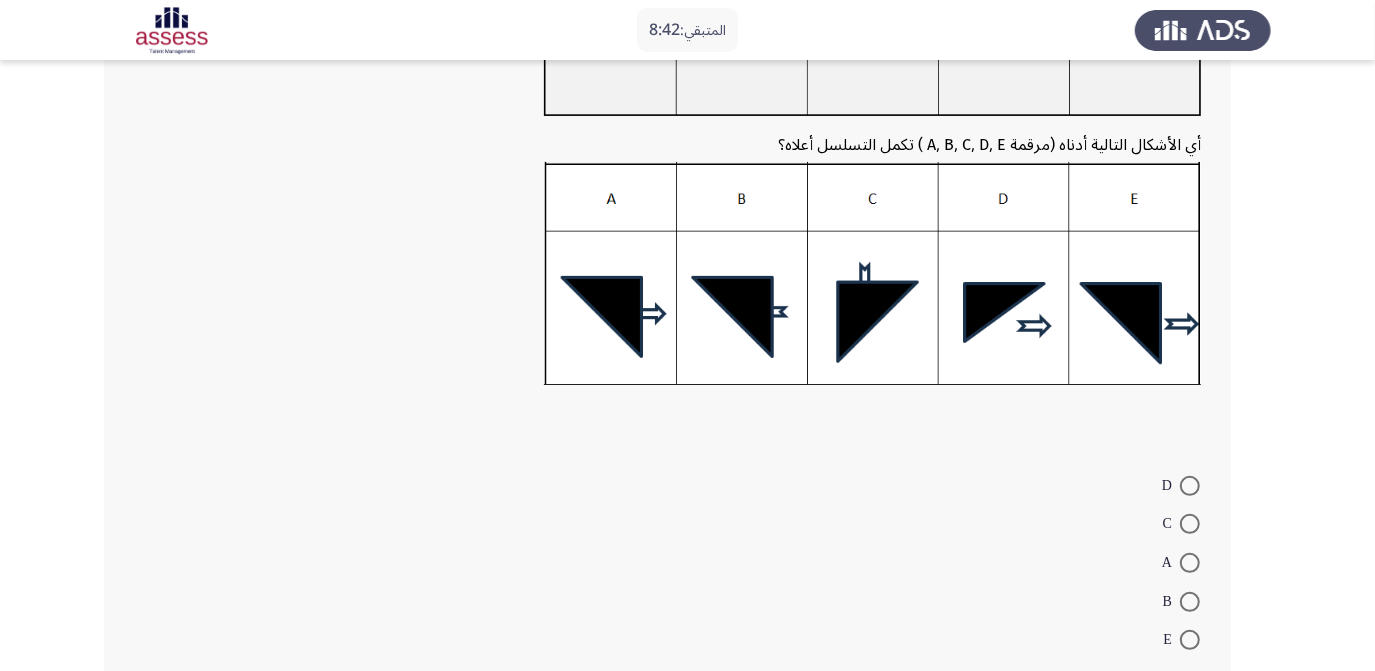 scroll, scrollTop: 300, scrollLeft: 0, axis: vertical 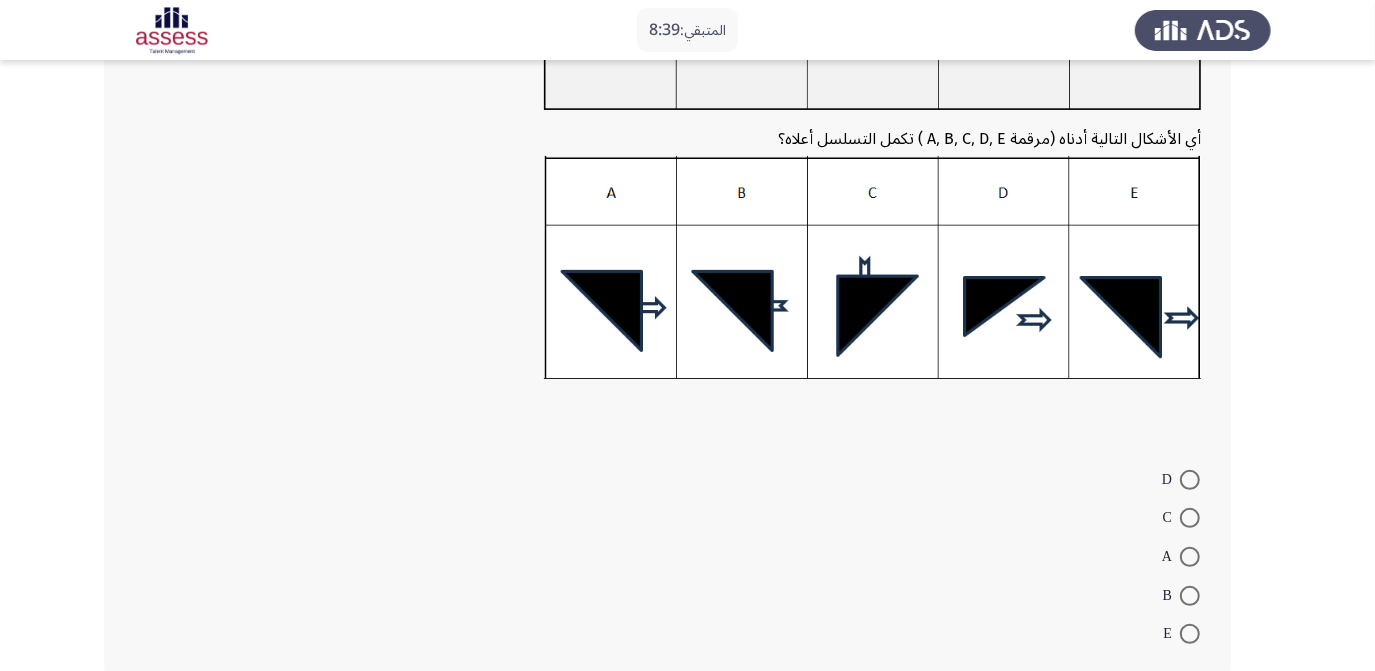 click at bounding box center (1190, 634) 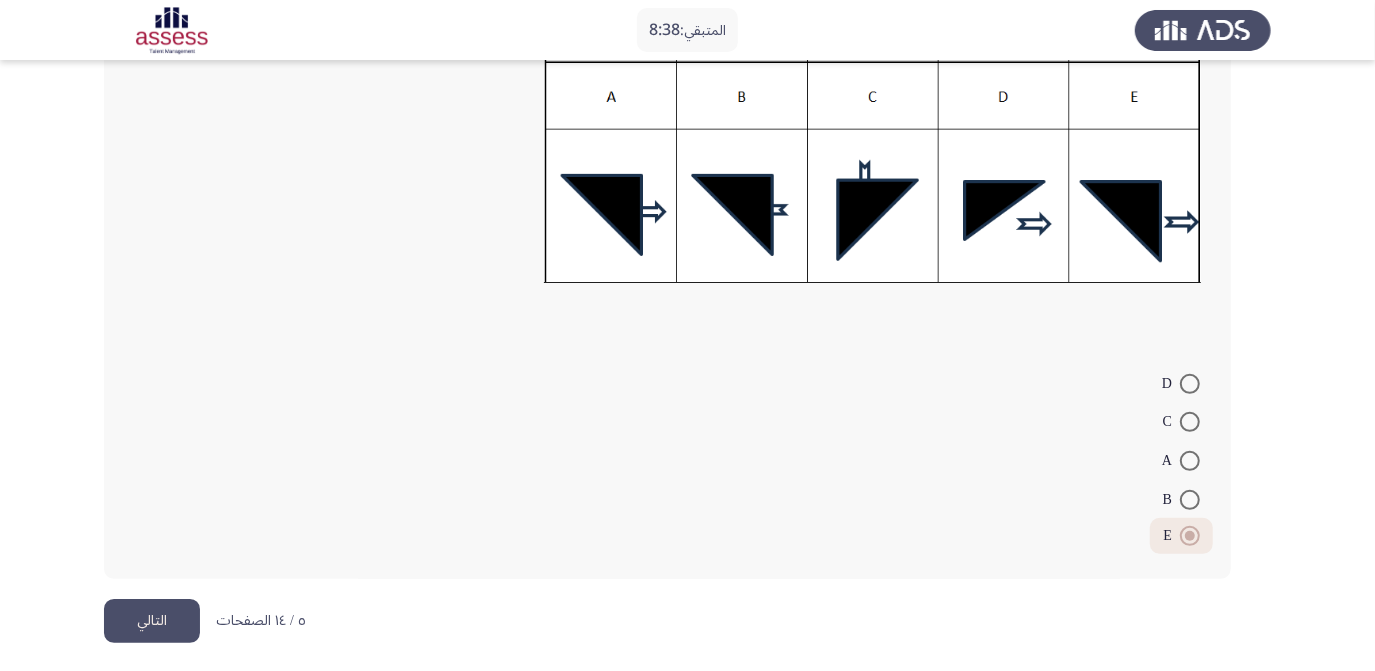 scroll, scrollTop: 400, scrollLeft: 0, axis: vertical 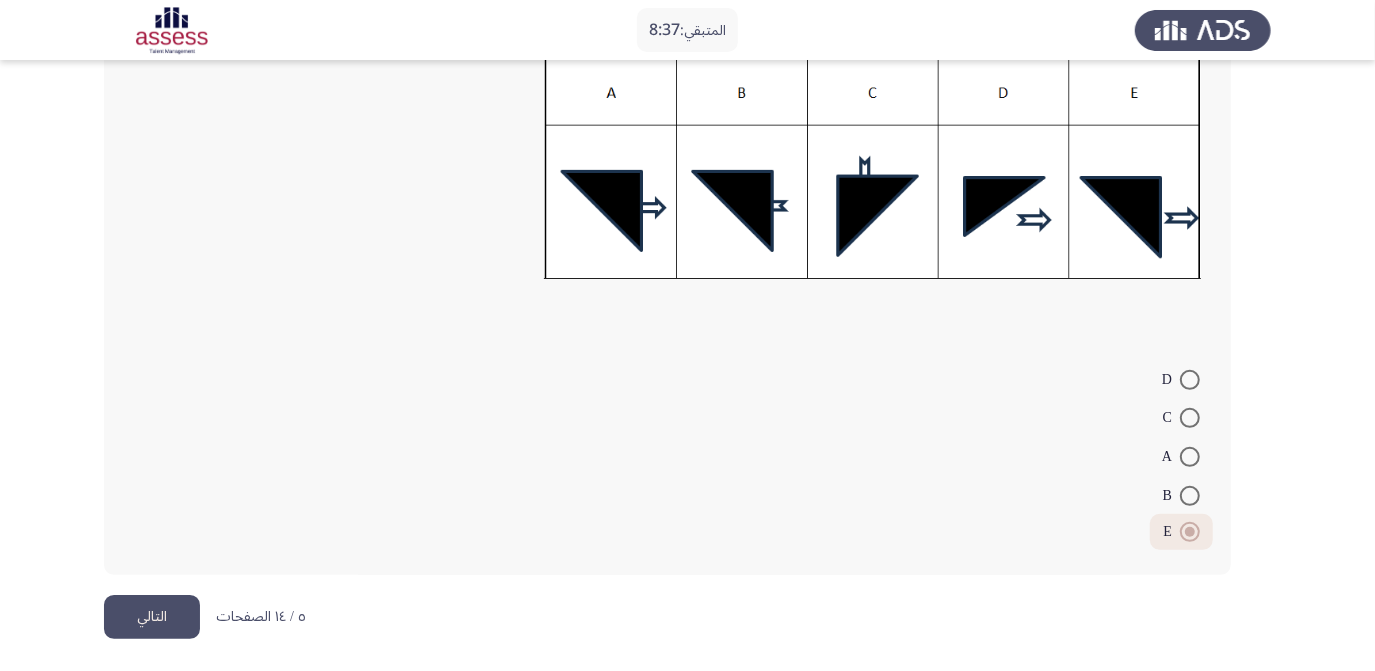 click on "التالي" 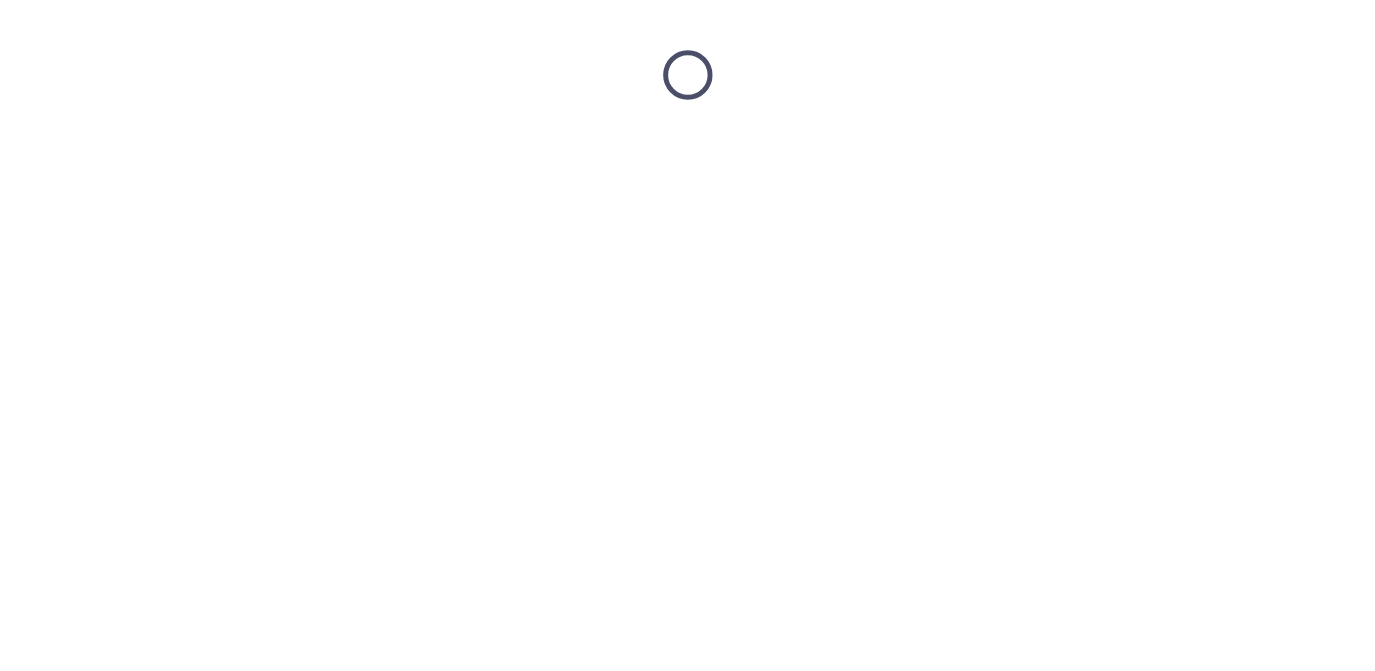 scroll, scrollTop: 0, scrollLeft: 0, axis: both 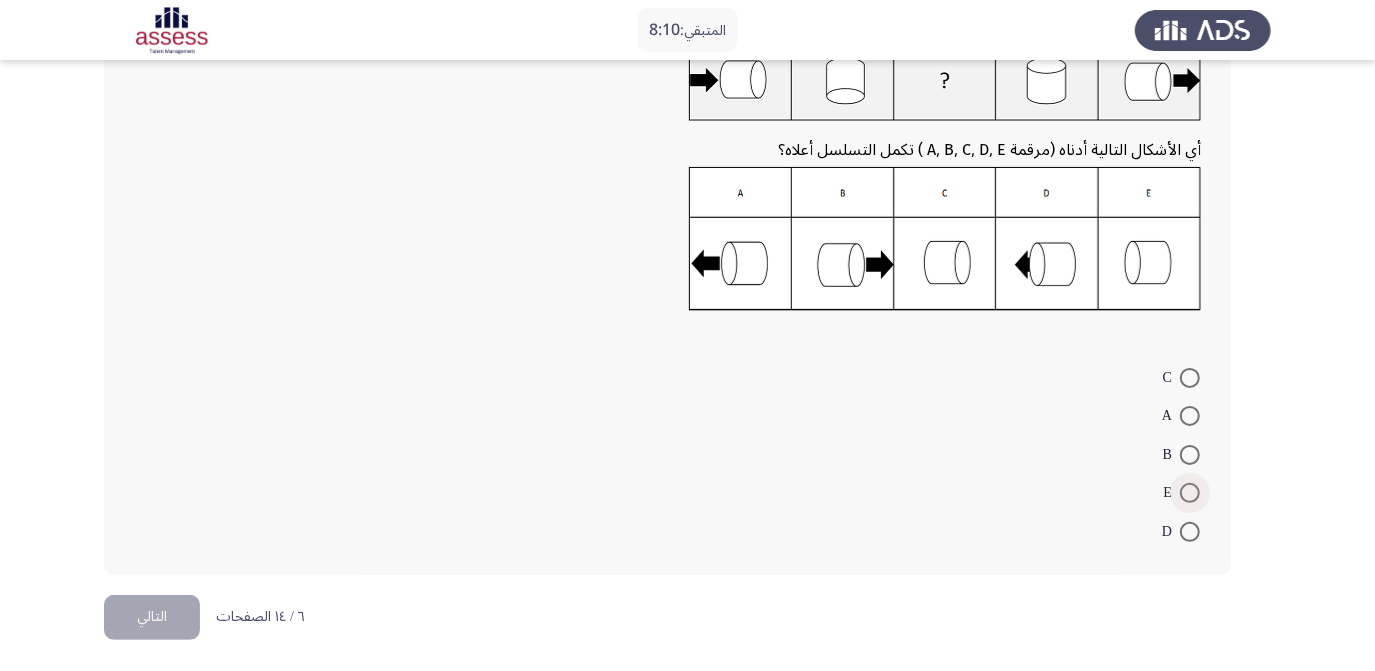 click at bounding box center (1190, 493) 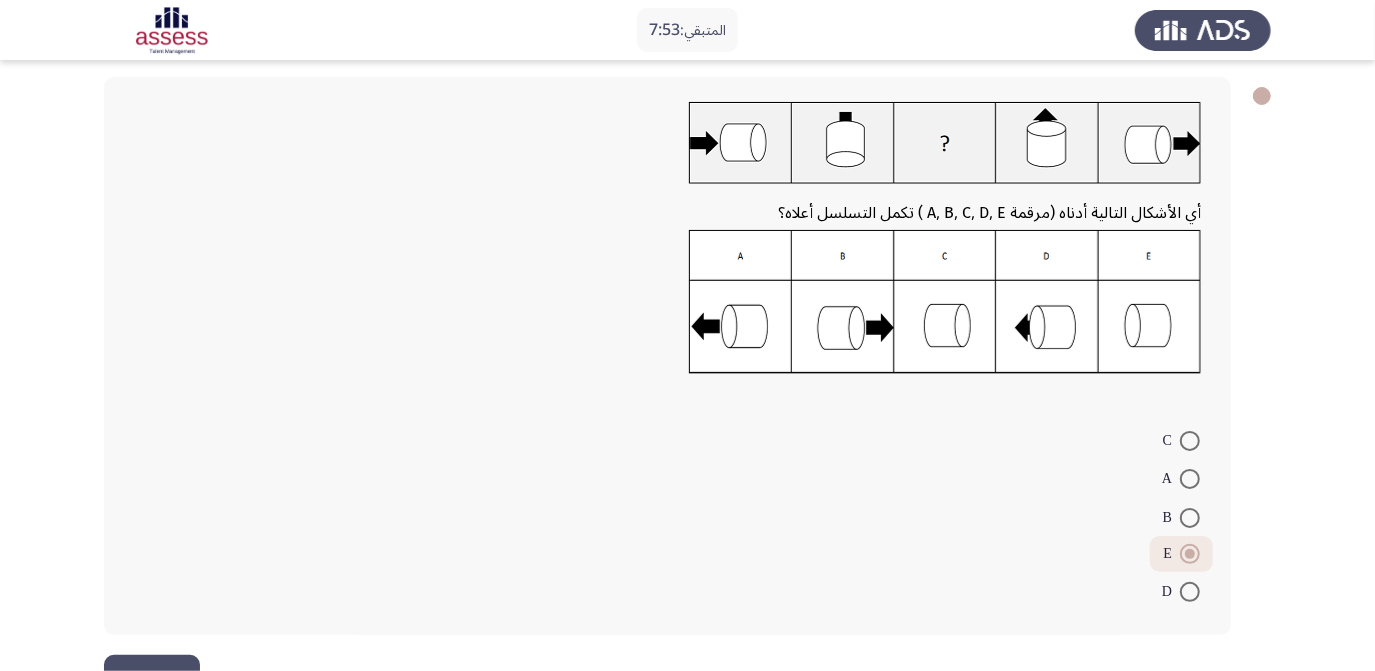 scroll, scrollTop: 152, scrollLeft: 0, axis: vertical 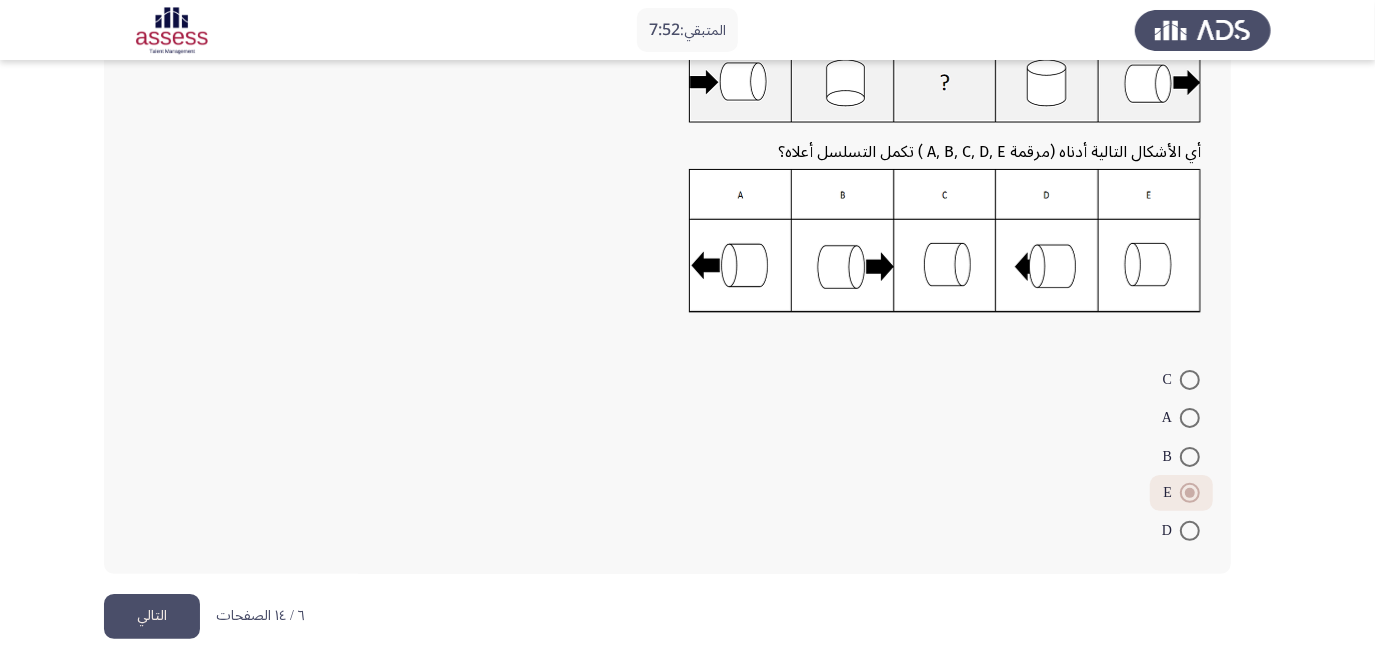 drag, startPoint x: 161, startPoint y: 596, endPoint x: 169, endPoint y: 583, distance: 15.264338 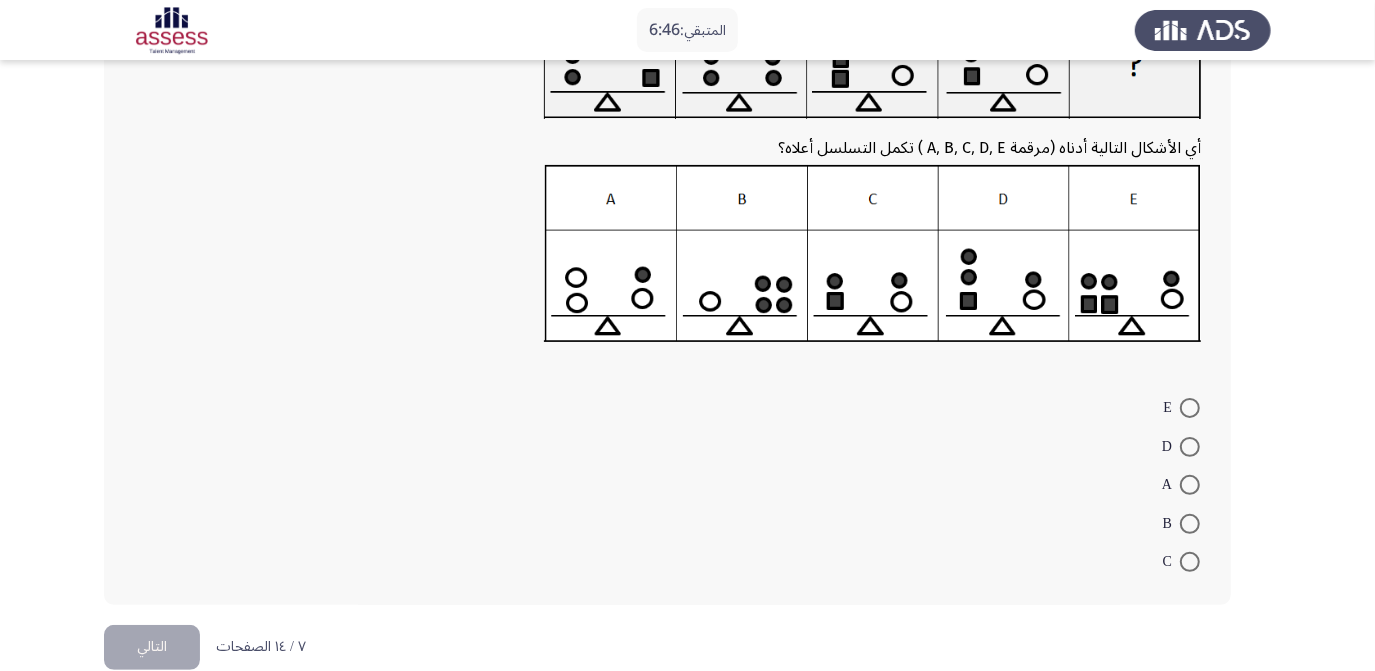 scroll, scrollTop: 218, scrollLeft: 0, axis: vertical 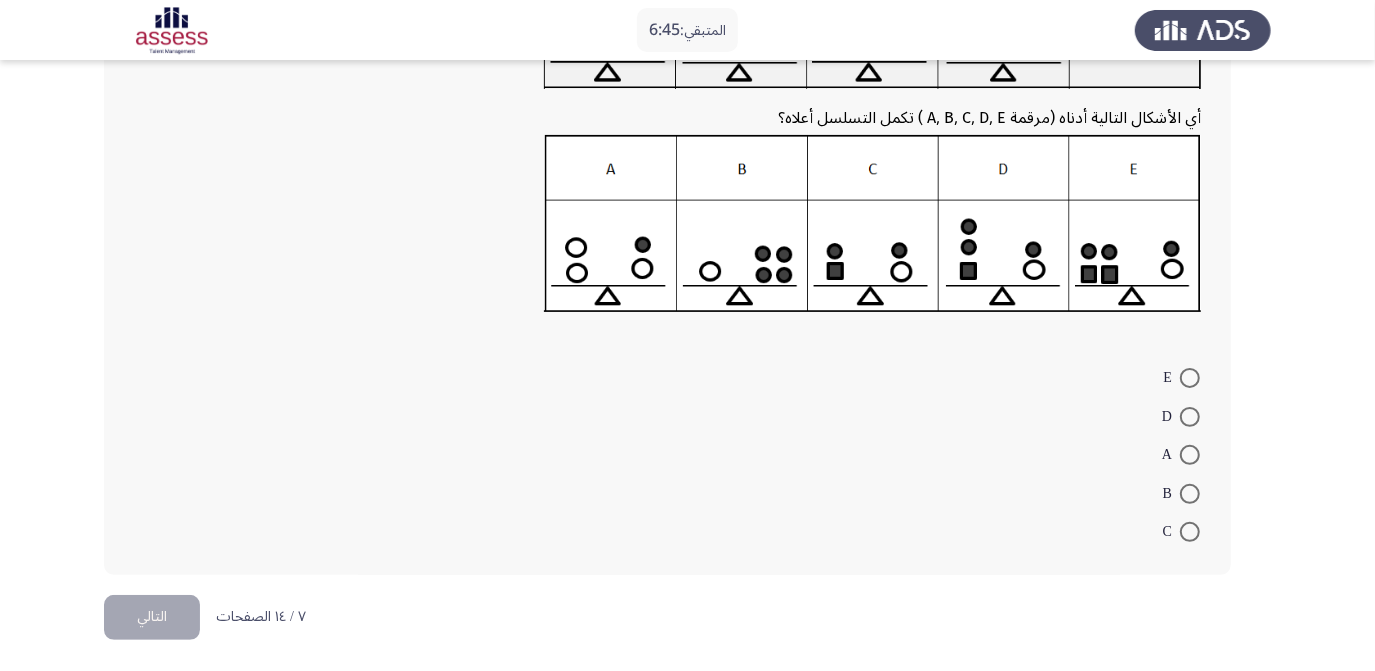 click at bounding box center (1190, 455) 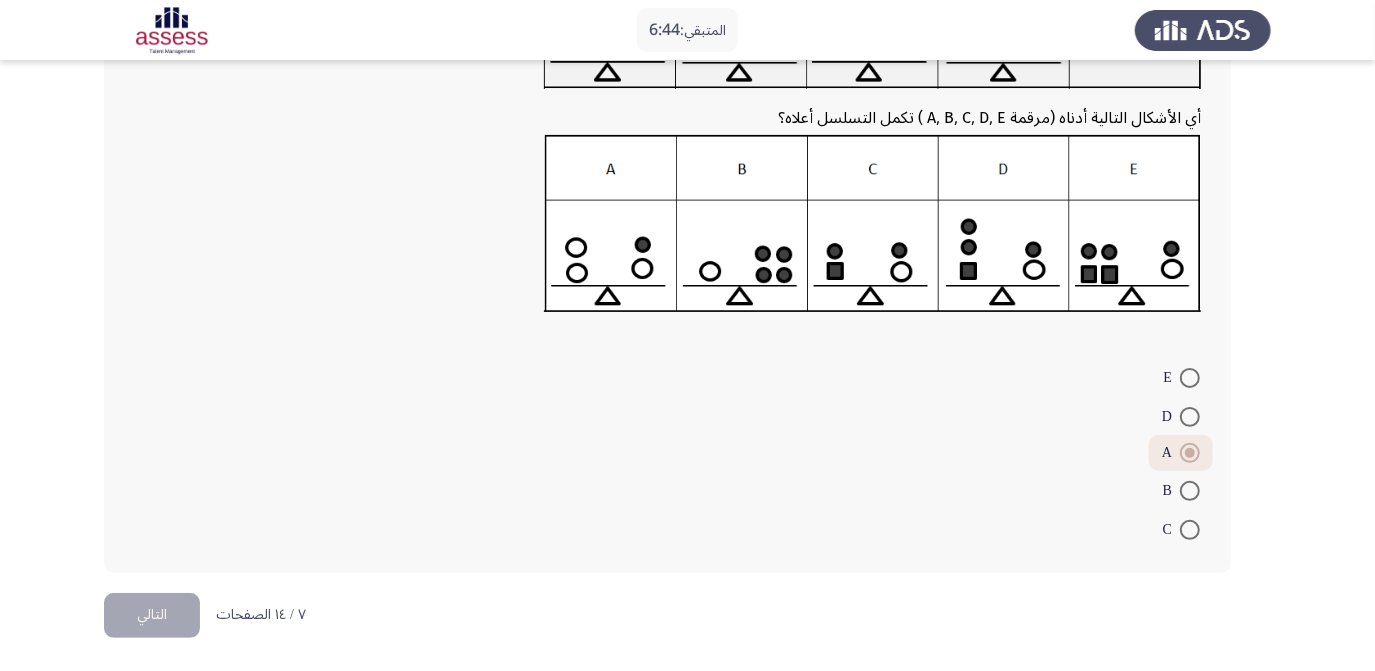 scroll, scrollTop: 216, scrollLeft: 0, axis: vertical 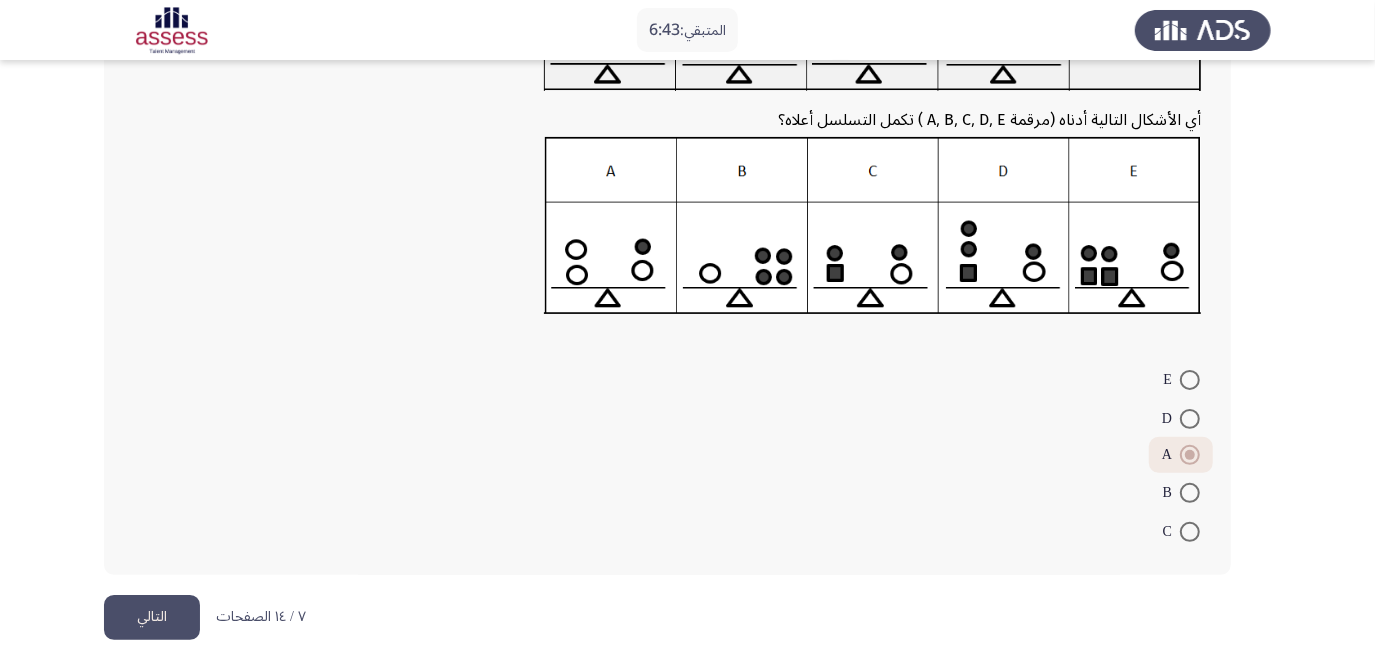 click on "التالي" 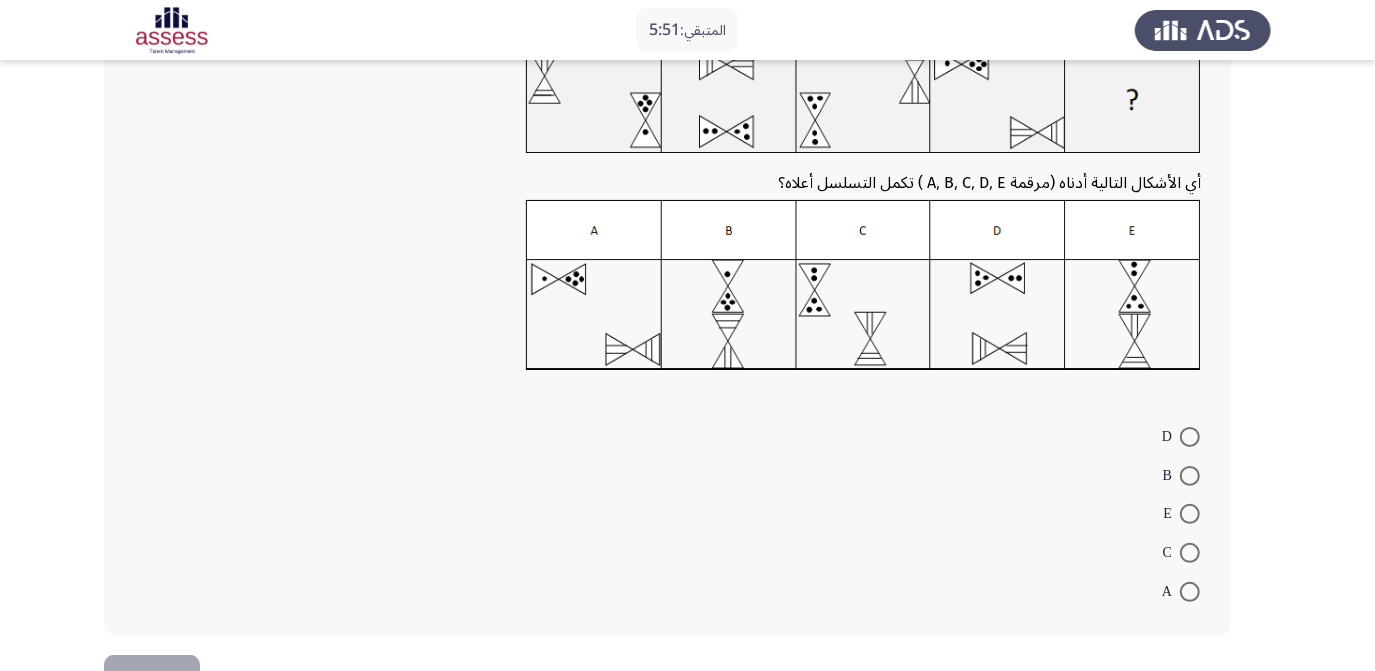 scroll, scrollTop: 157, scrollLeft: 0, axis: vertical 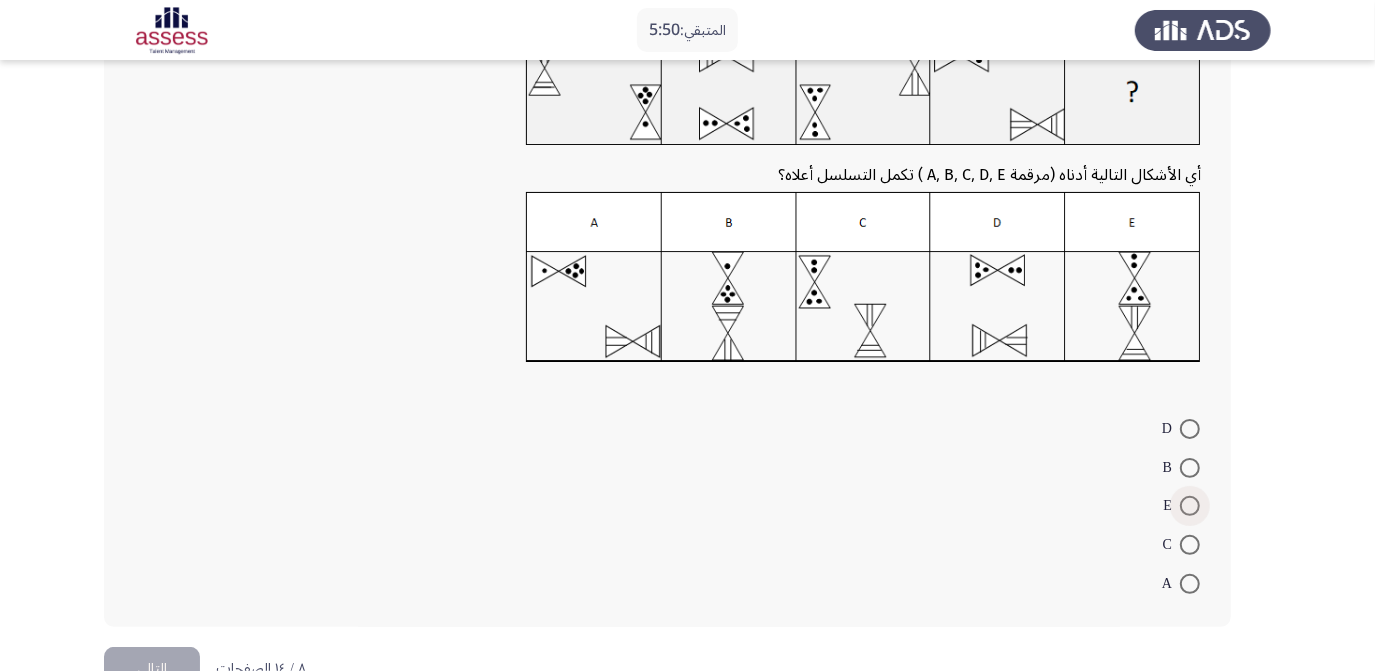 drag, startPoint x: 1183, startPoint y: 511, endPoint x: 1171, endPoint y: 511, distance: 12 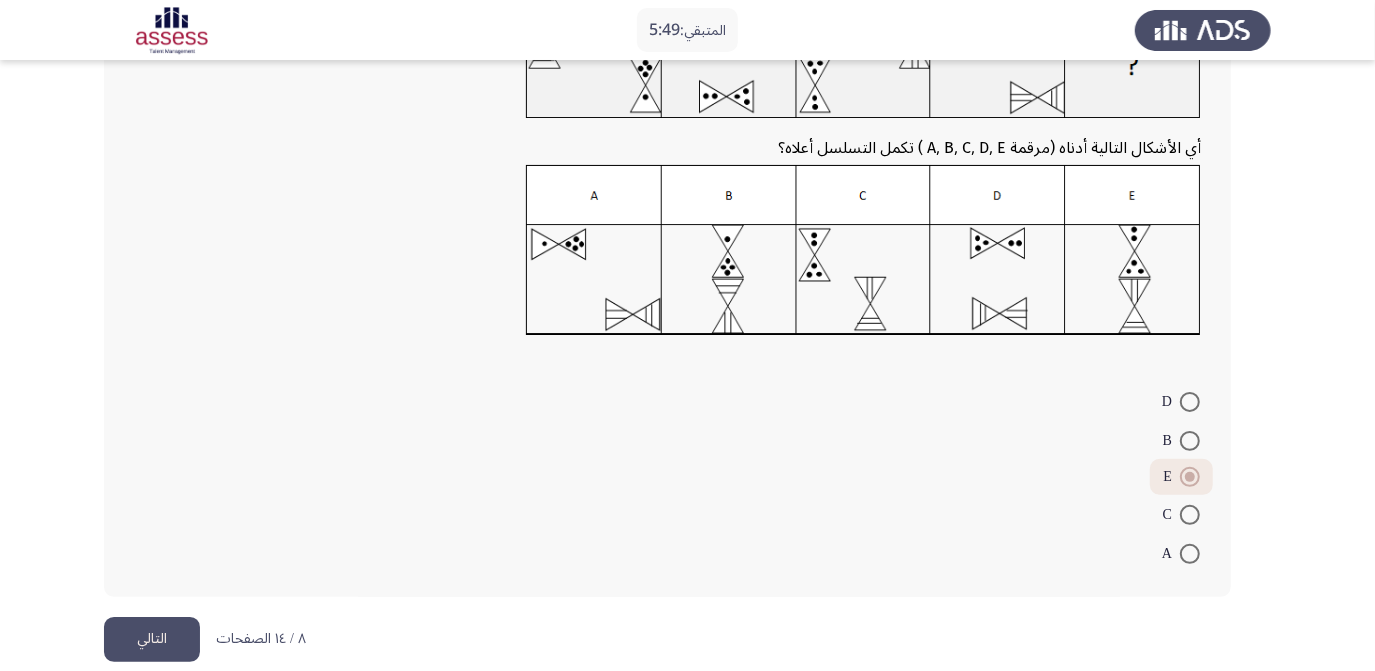 scroll, scrollTop: 206, scrollLeft: 0, axis: vertical 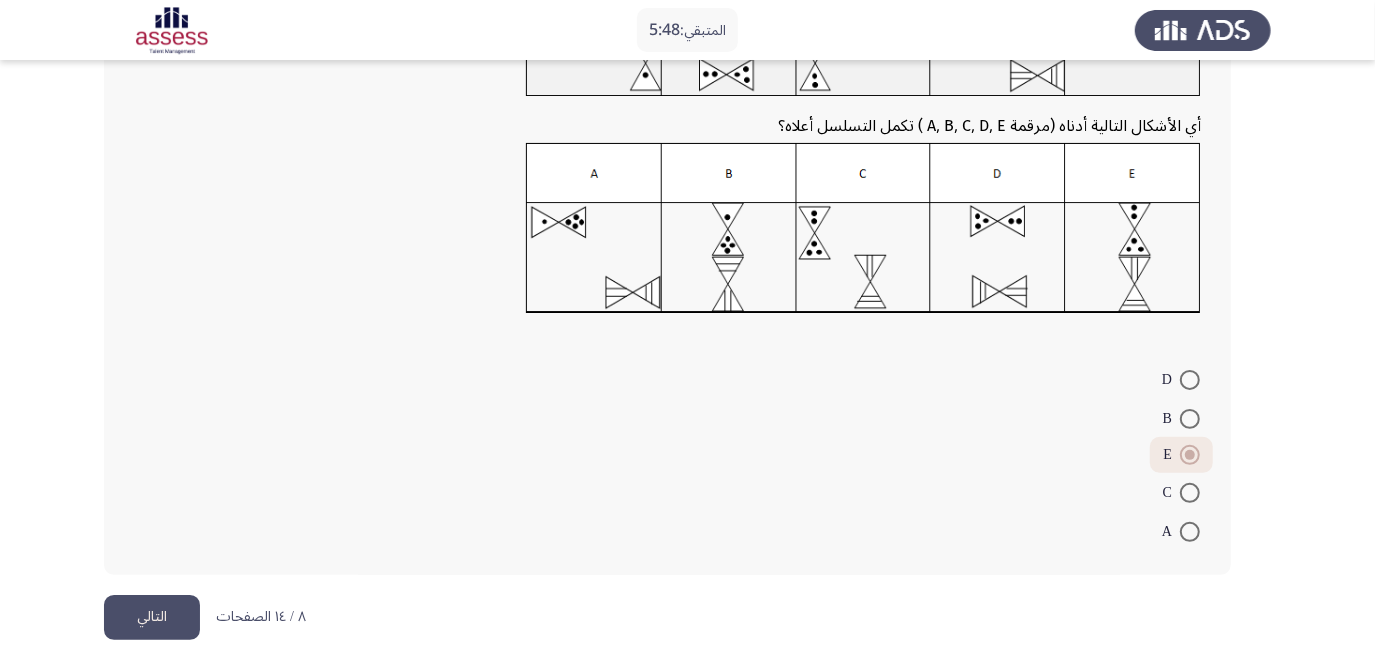click on "التالي" 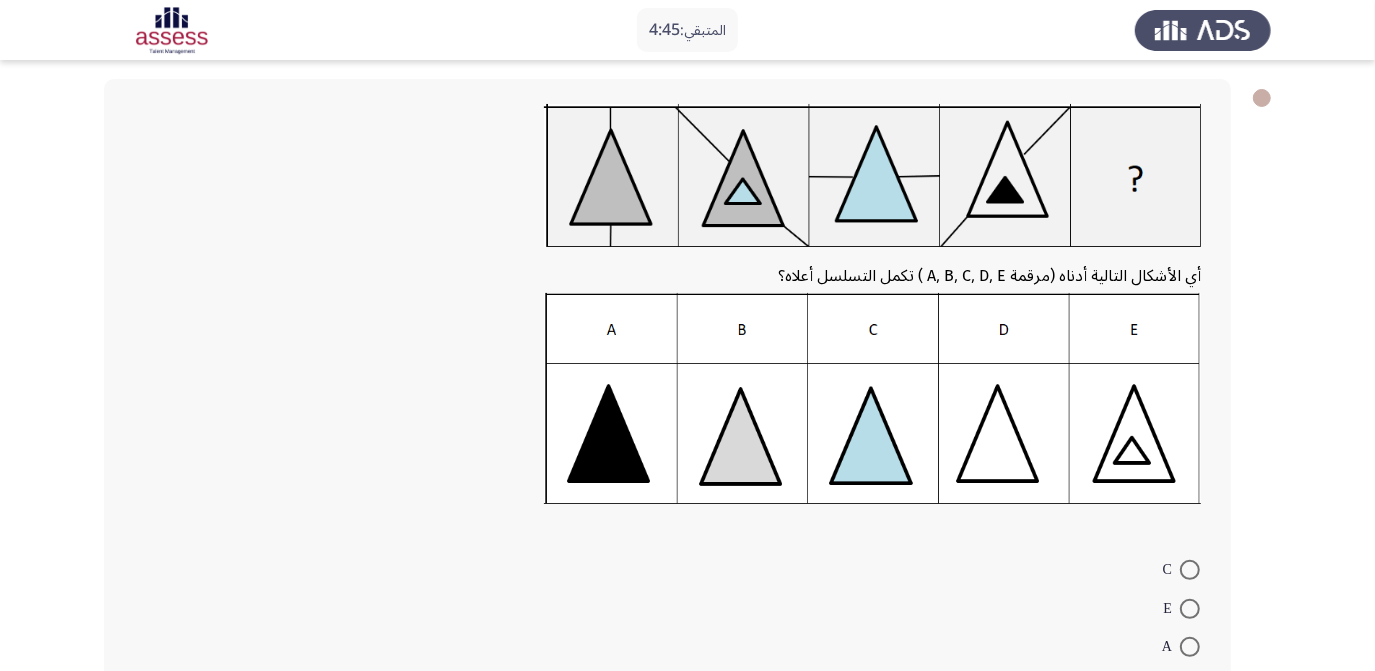 scroll, scrollTop: 90, scrollLeft: 0, axis: vertical 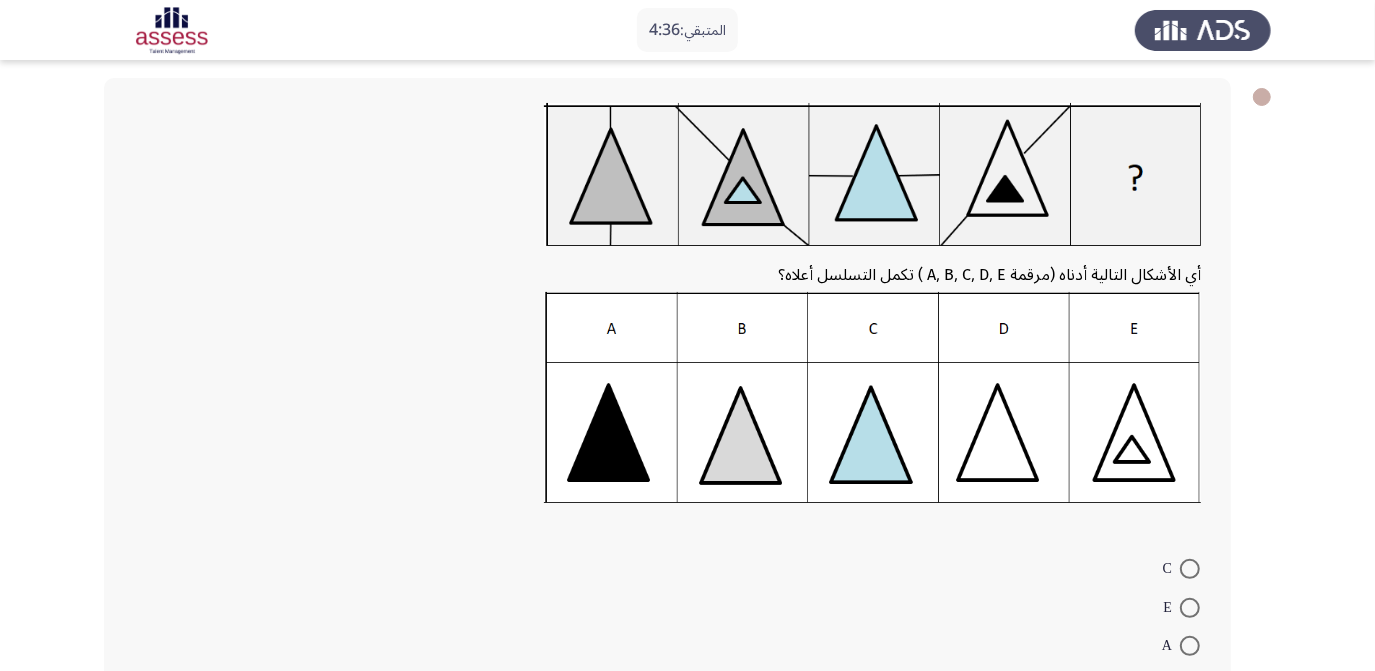 click at bounding box center (1190, 608) 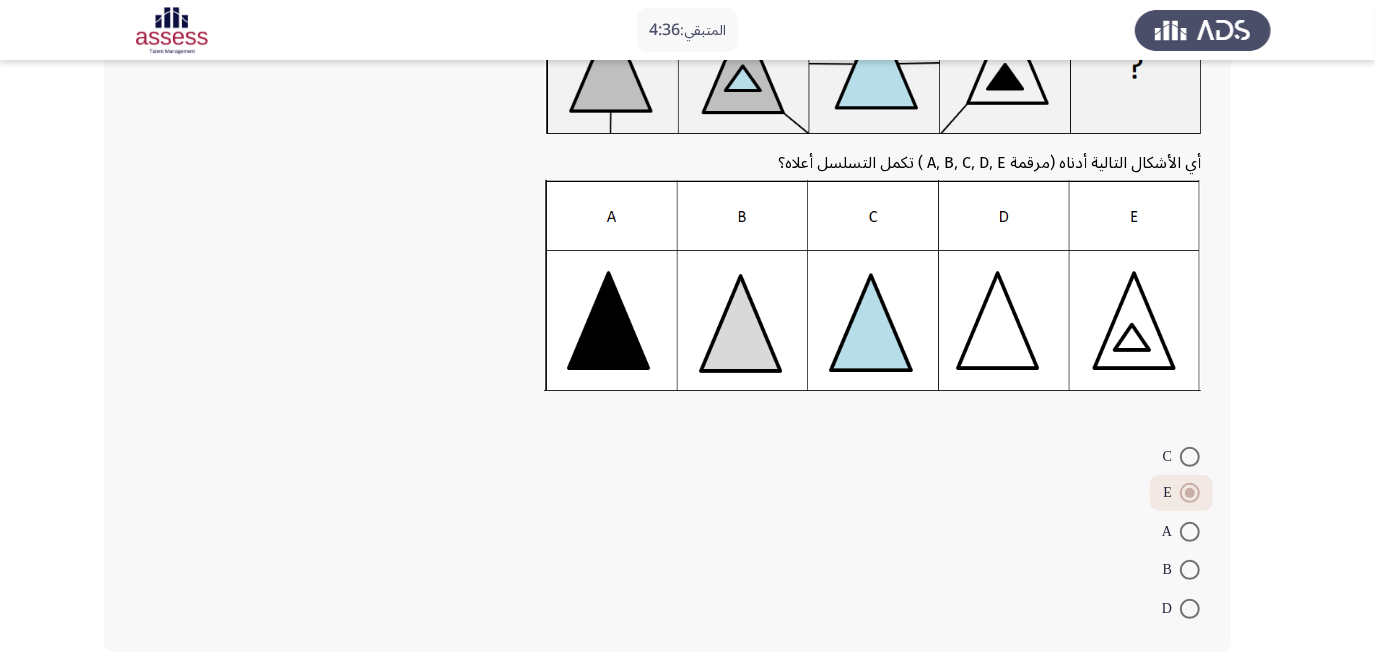 scroll, scrollTop: 279, scrollLeft: 0, axis: vertical 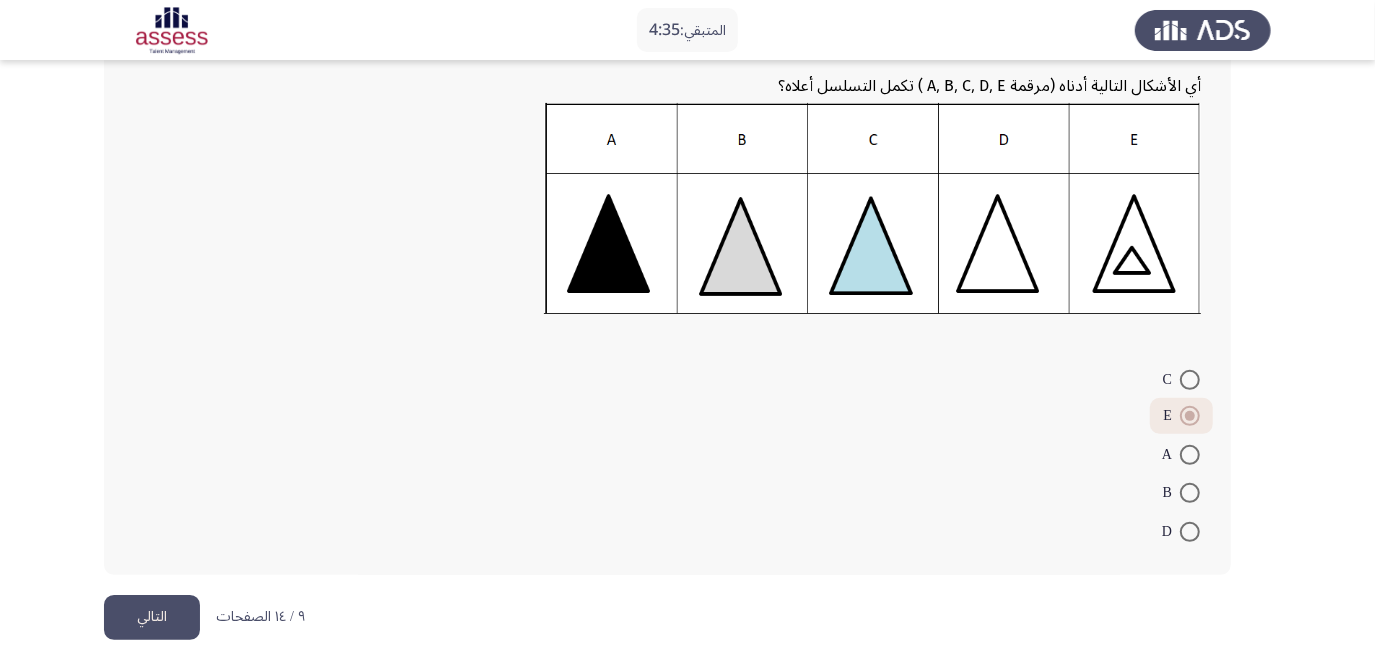 drag, startPoint x: 168, startPoint y: 617, endPoint x: 184, endPoint y: 619, distance: 16.124516 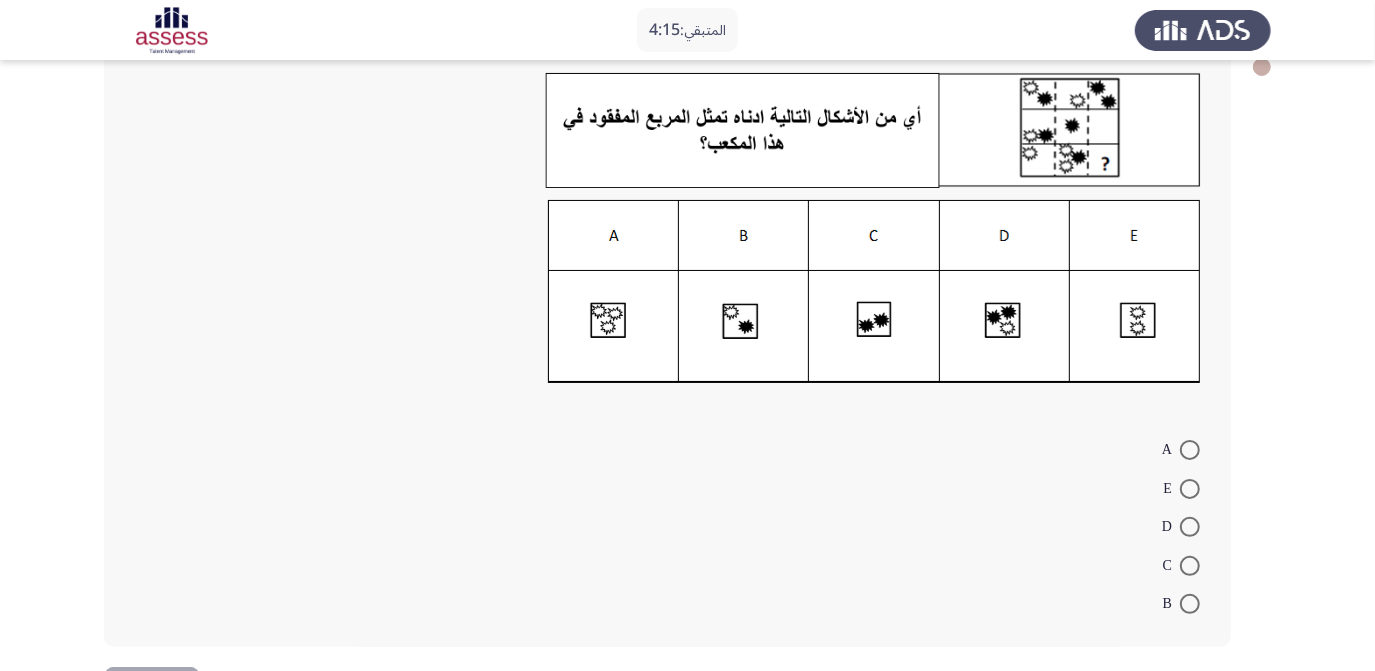 scroll, scrollTop: 123, scrollLeft: 0, axis: vertical 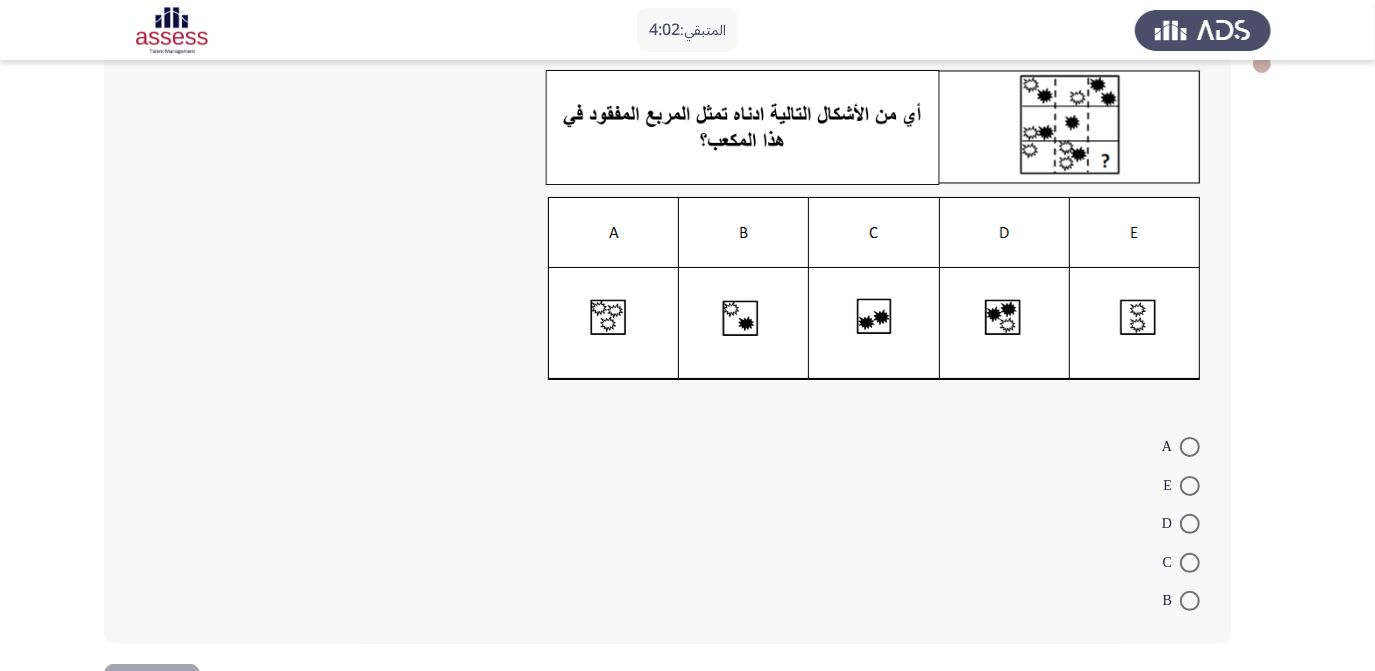 click at bounding box center (1190, 486) 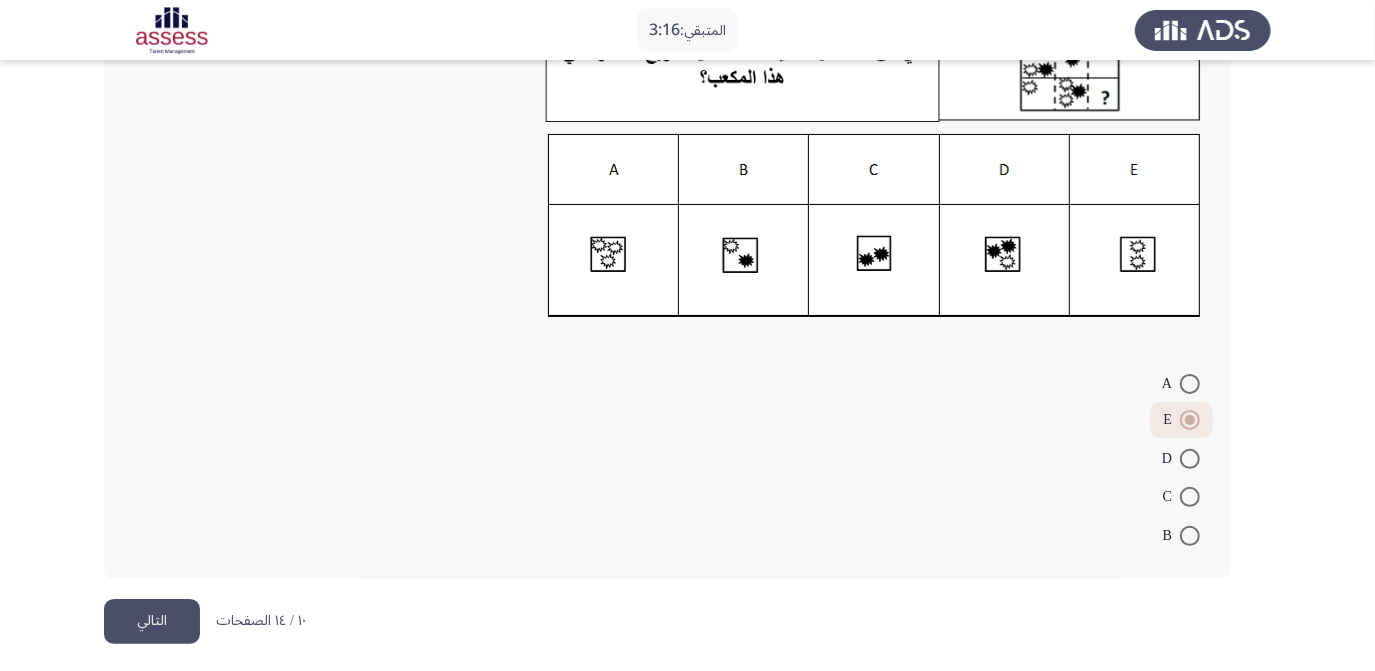 scroll, scrollTop: 191, scrollLeft: 0, axis: vertical 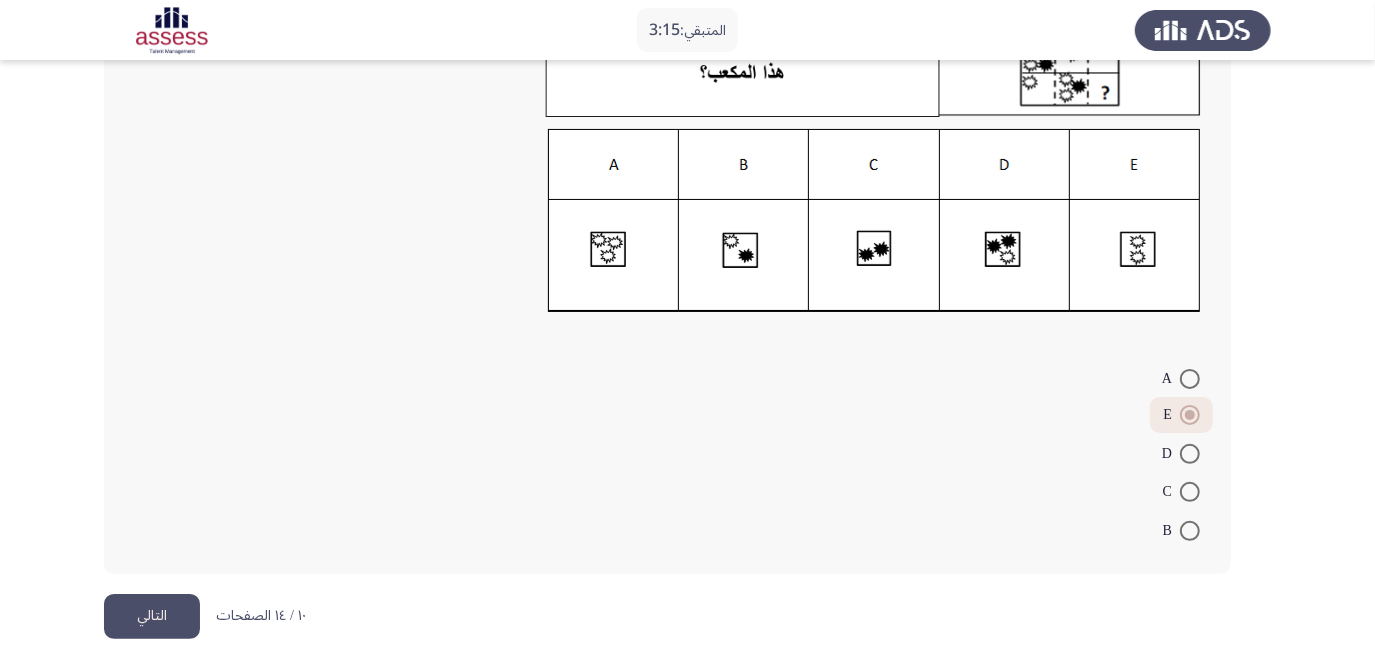 click on "التالي" 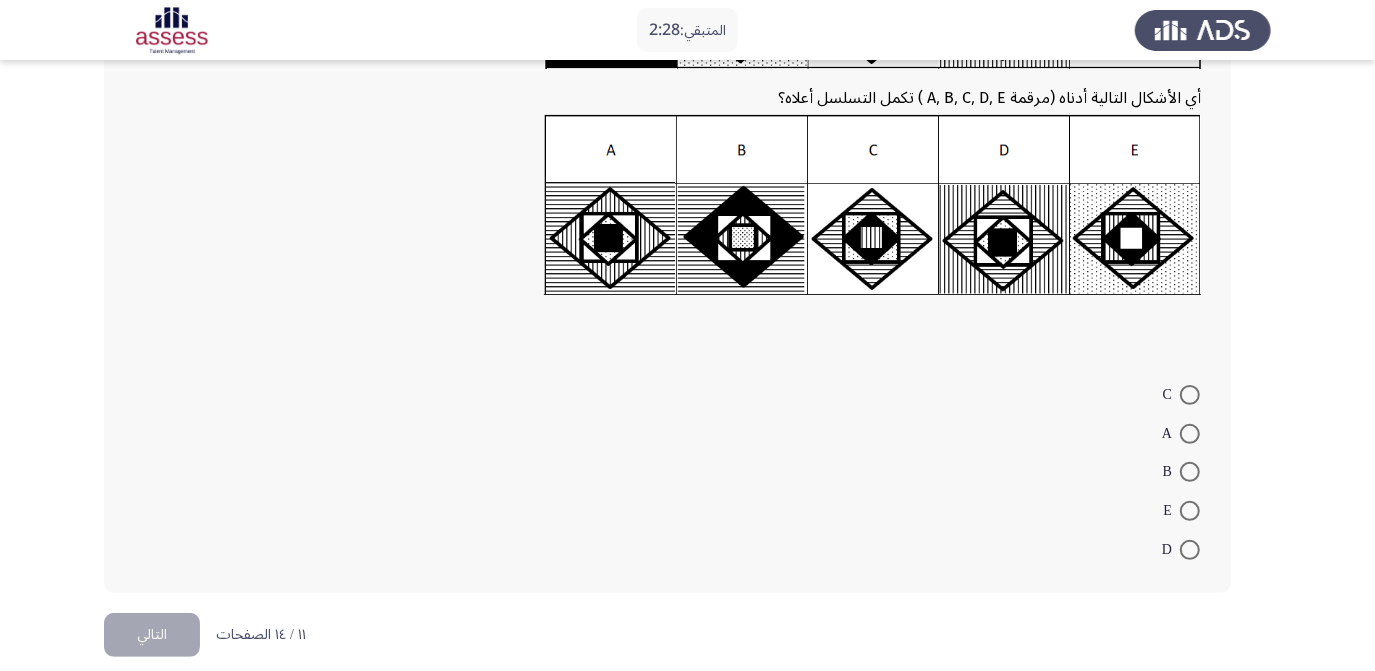 scroll, scrollTop: 257, scrollLeft: 0, axis: vertical 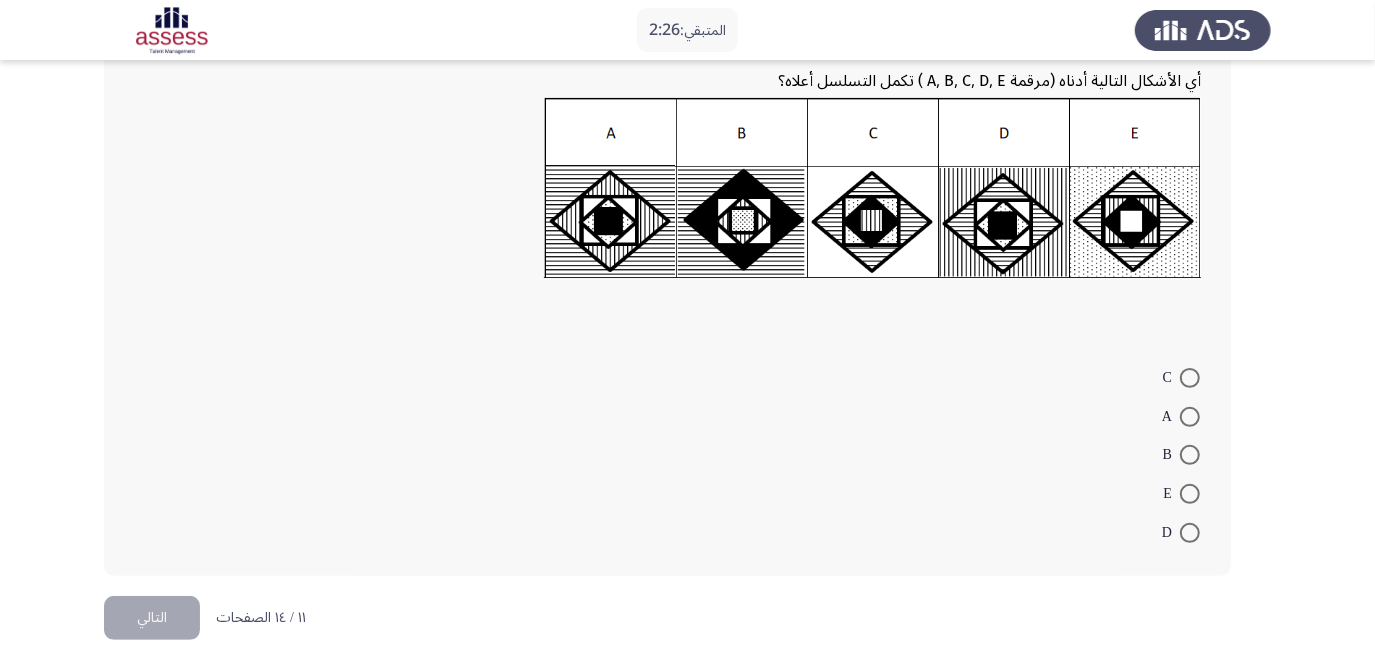 click on "A" at bounding box center (1181, 417) 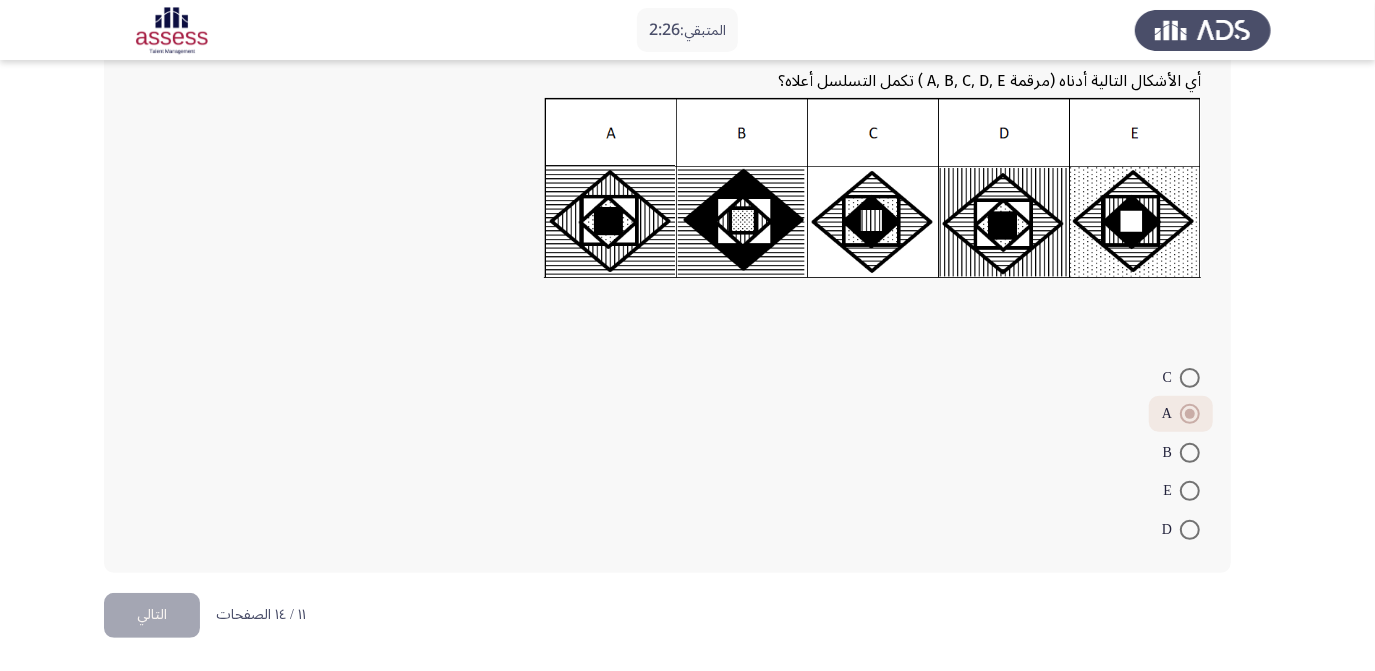 scroll, scrollTop: 255, scrollLeft: 0, axis: vertical 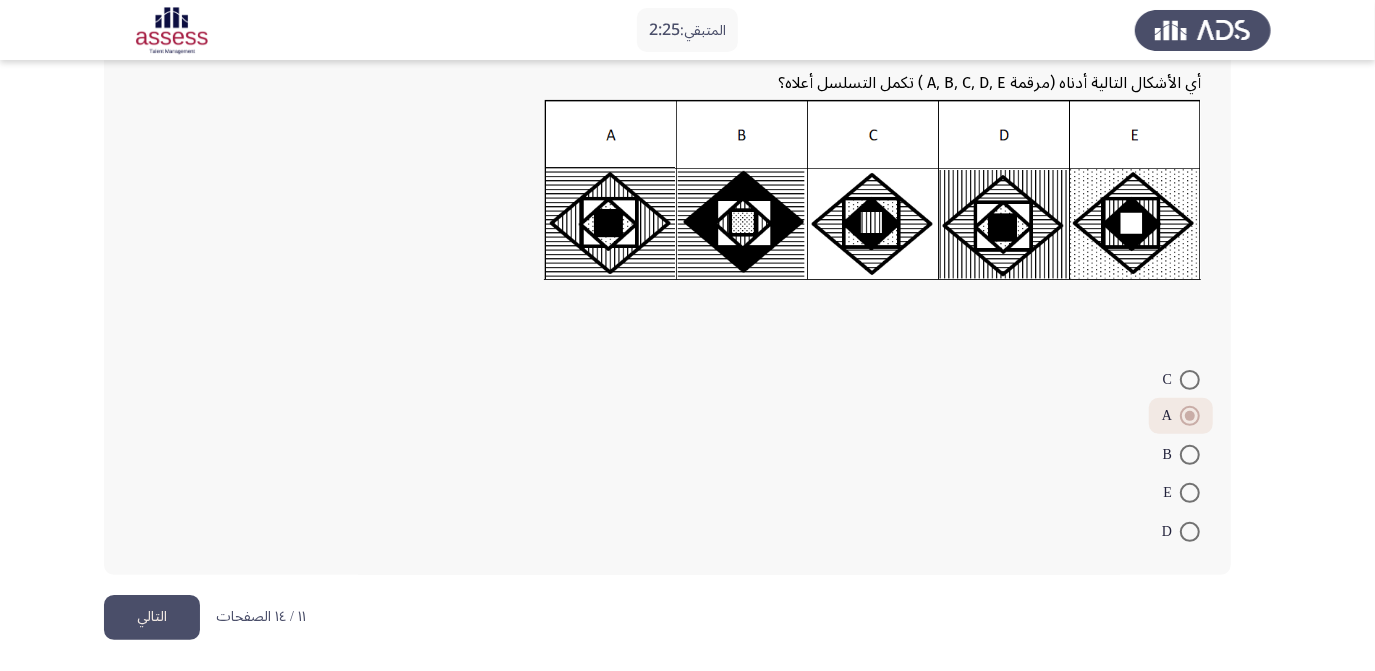 click on "التالي" 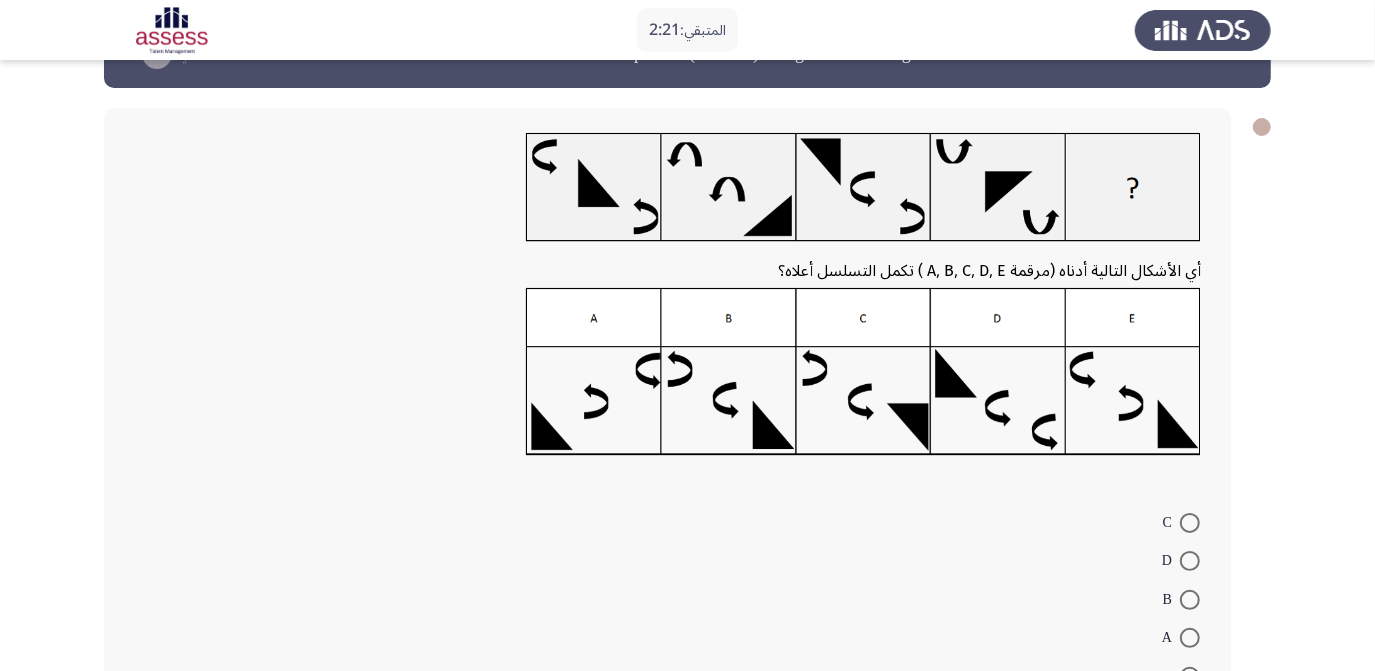 scroll, scrollTop: 88, scrollLeft: 0, axis: vertical 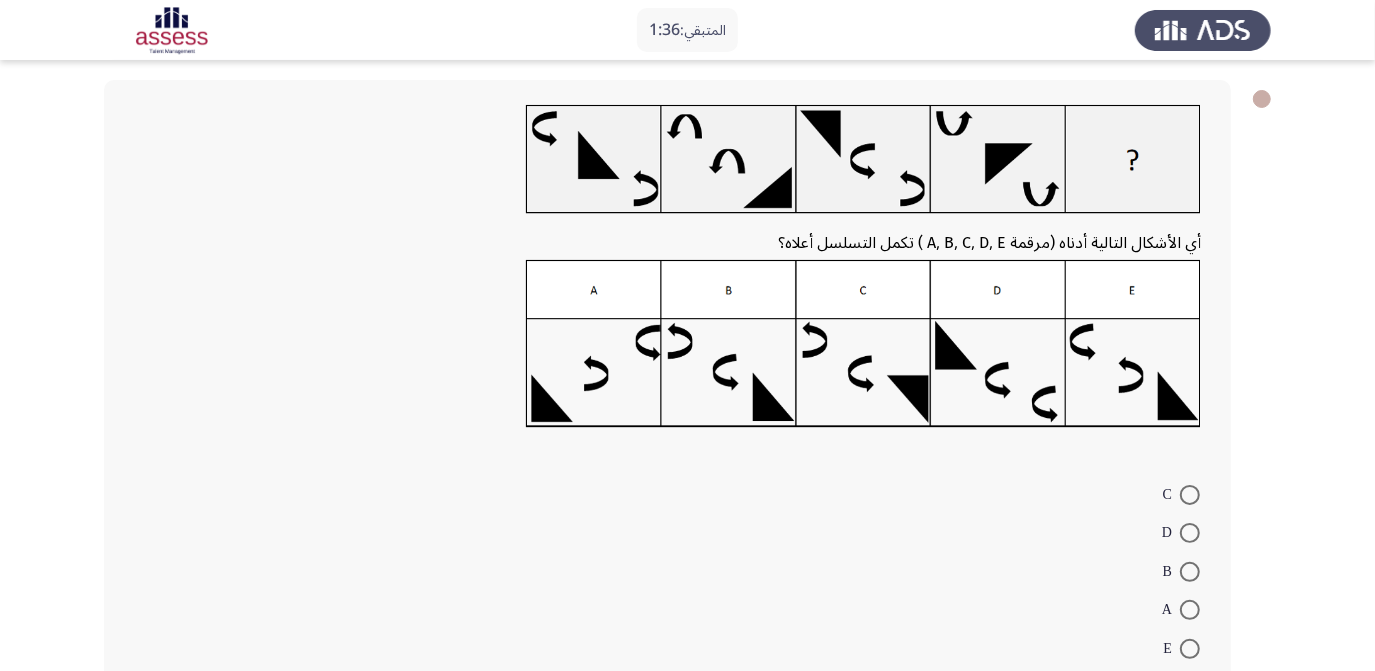 drag, startPoint x: 1185, startPoint y: 644, endPoint x: 1173, endPoint y: 638, distance: 13.416408 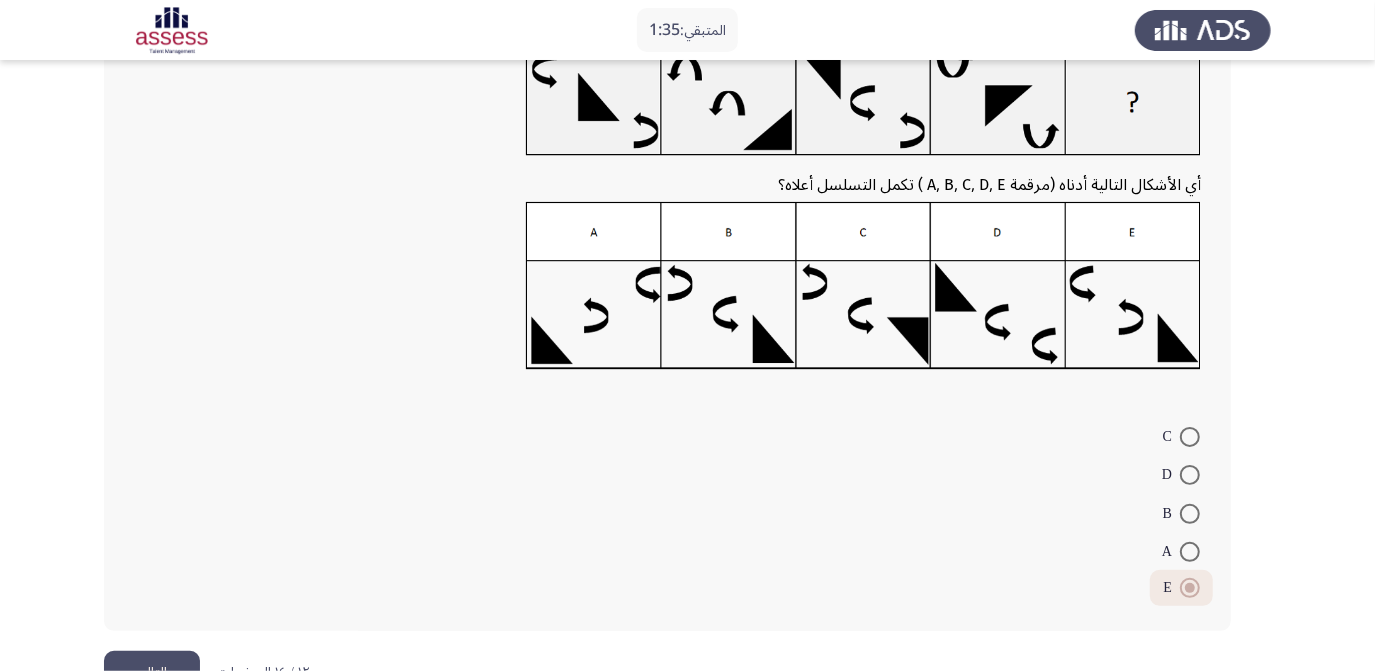 scroll, scrollTop: 202, scrollLeft: 0, axis: vertical 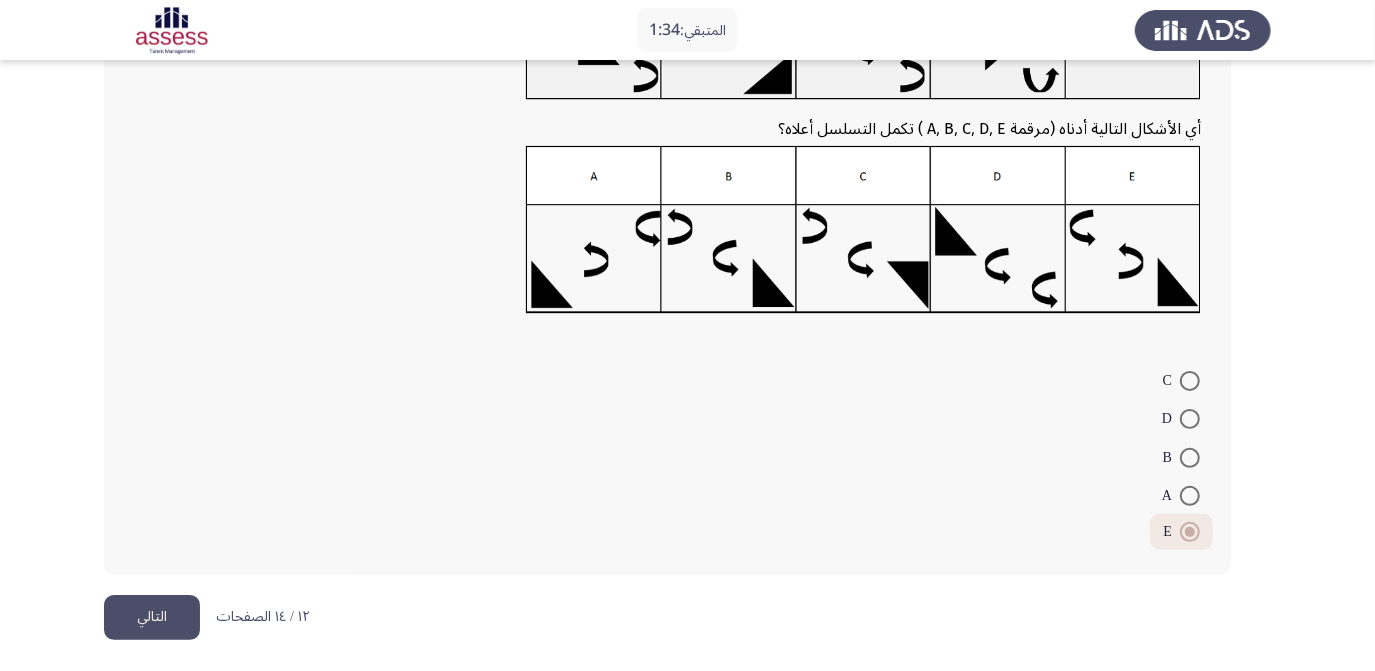 click on "التالي" 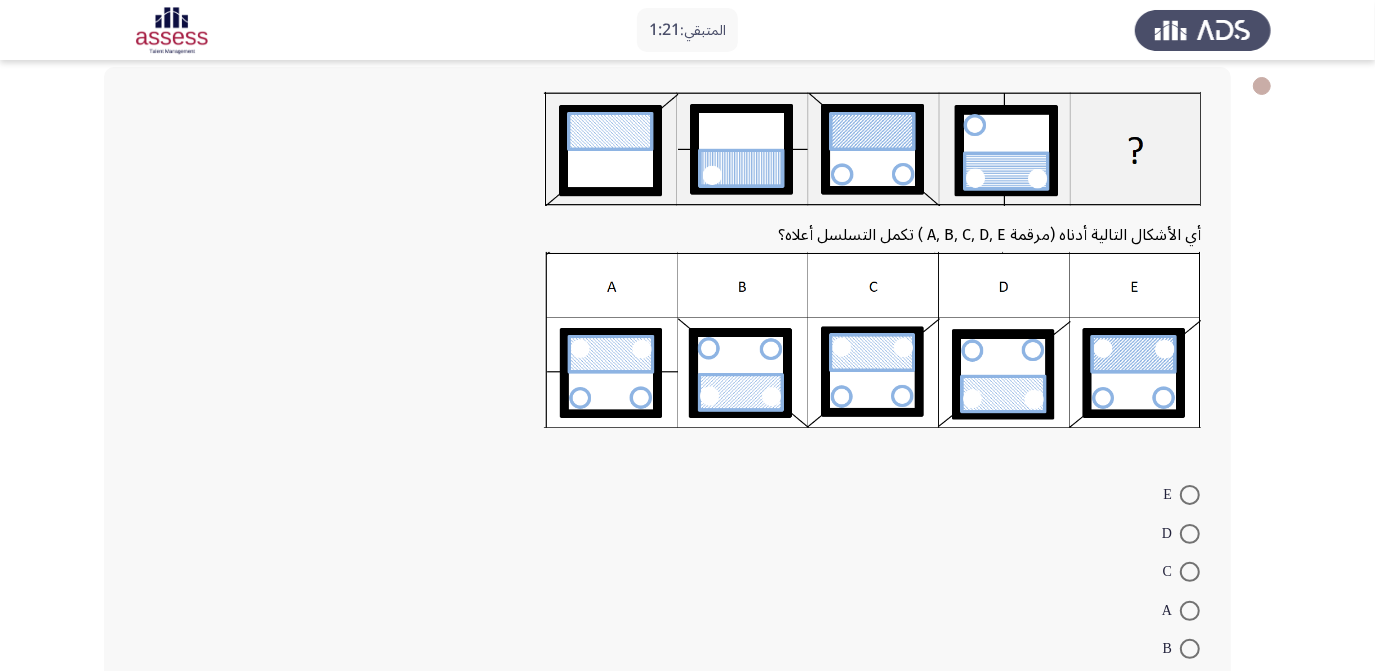scroll, scrollTop: 105, scrollLeft: 0, axis: vertical 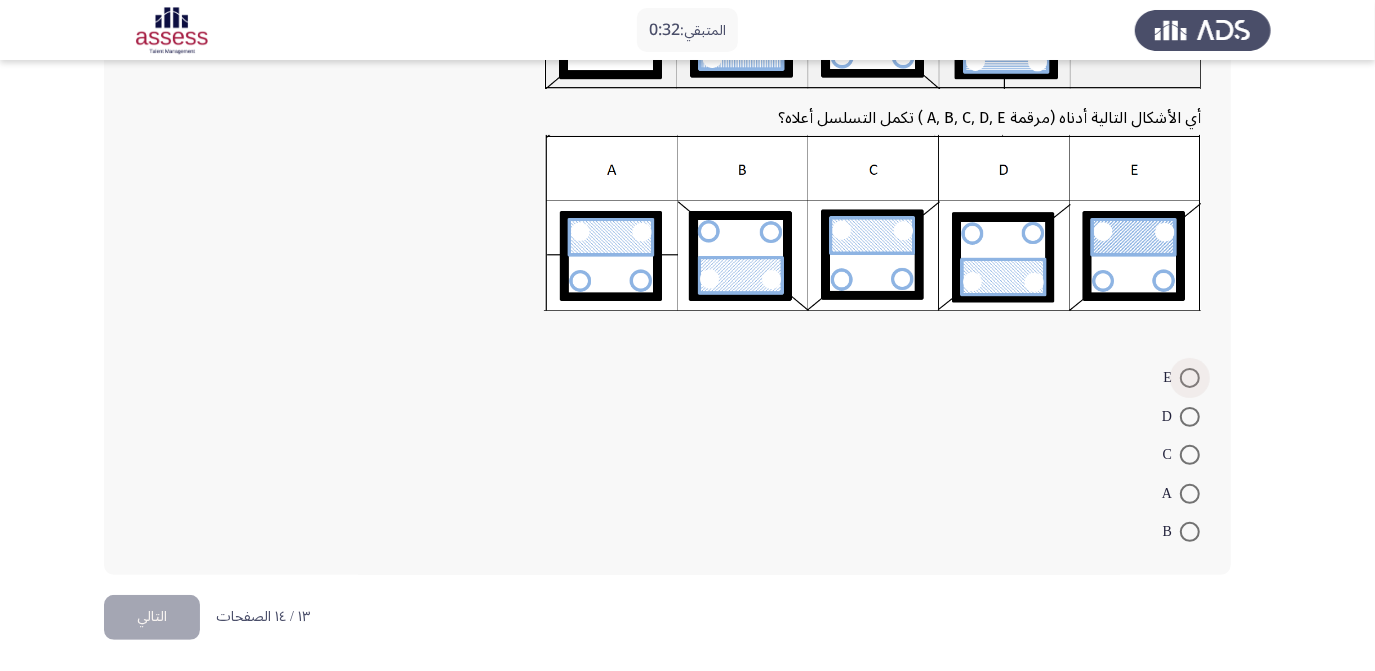 click at bounding box center [1190, 378] 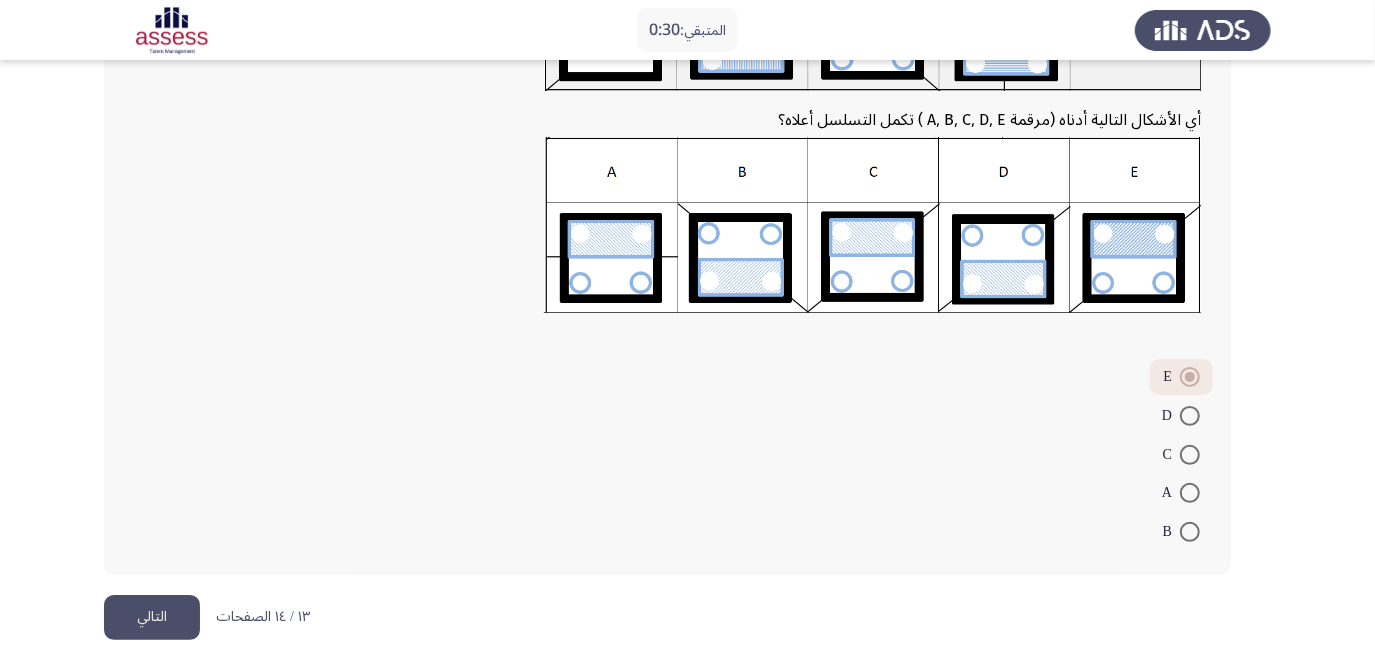 click on "التالي" 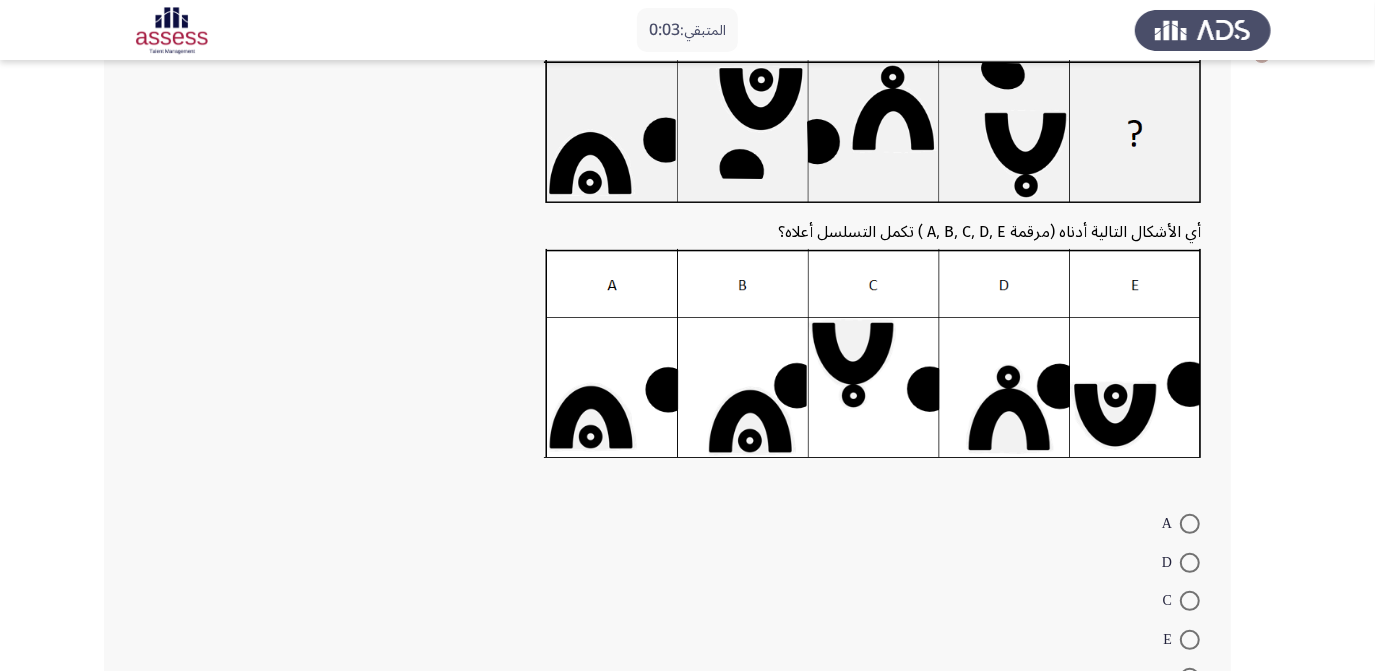scroll, scrollTop: 133, scrollLeft: 0, axis: vertical 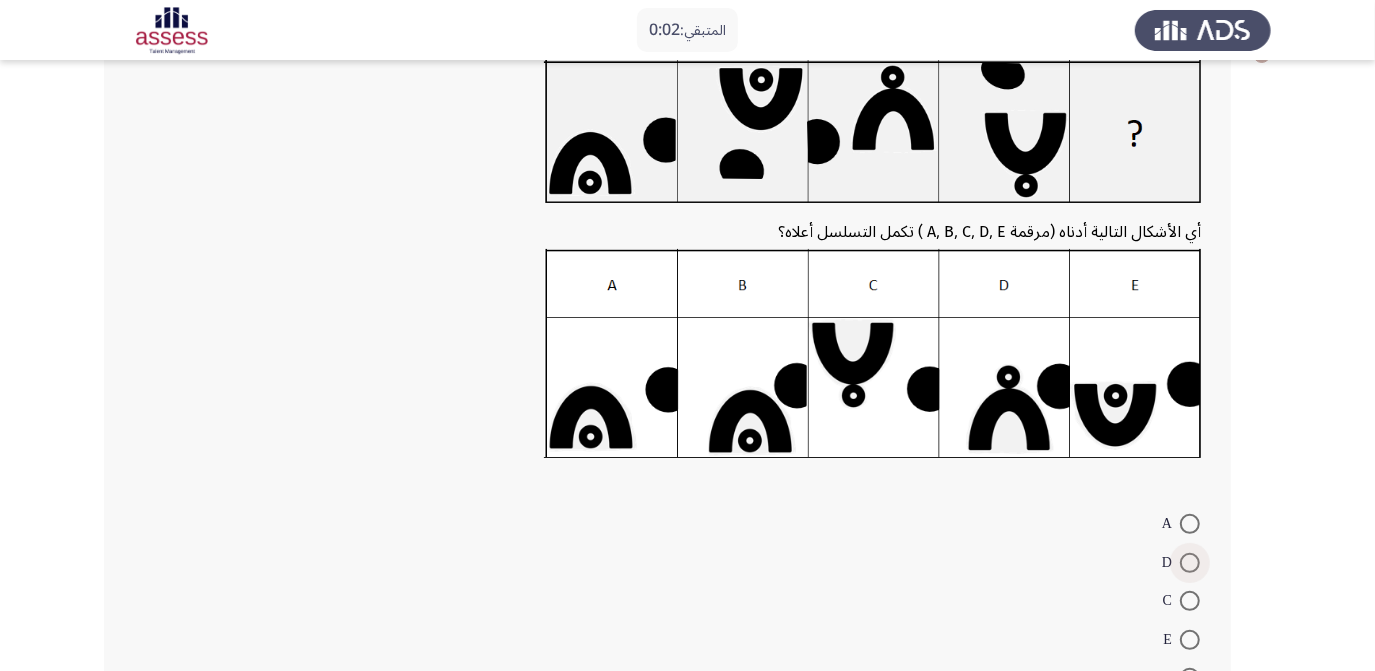 click at bounding box center [1190, 563] 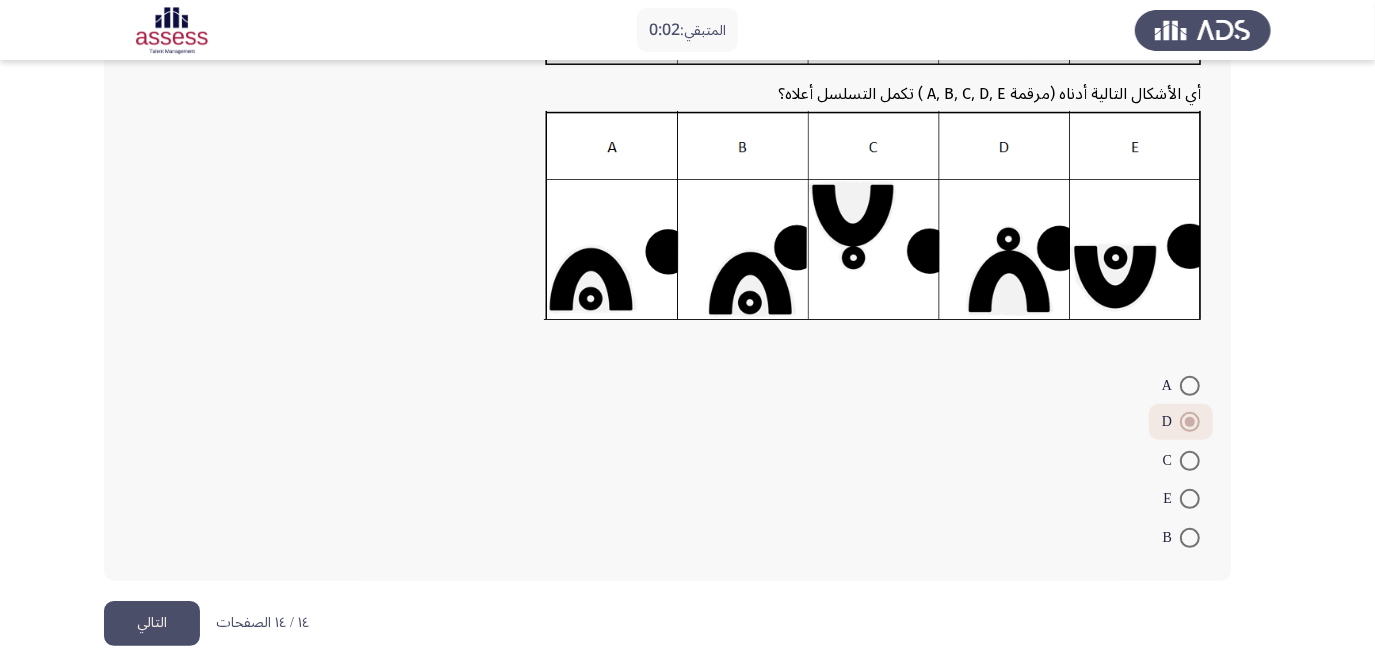 scroll, scrollTop: 277, scrollLeft: 0, axis: vertical 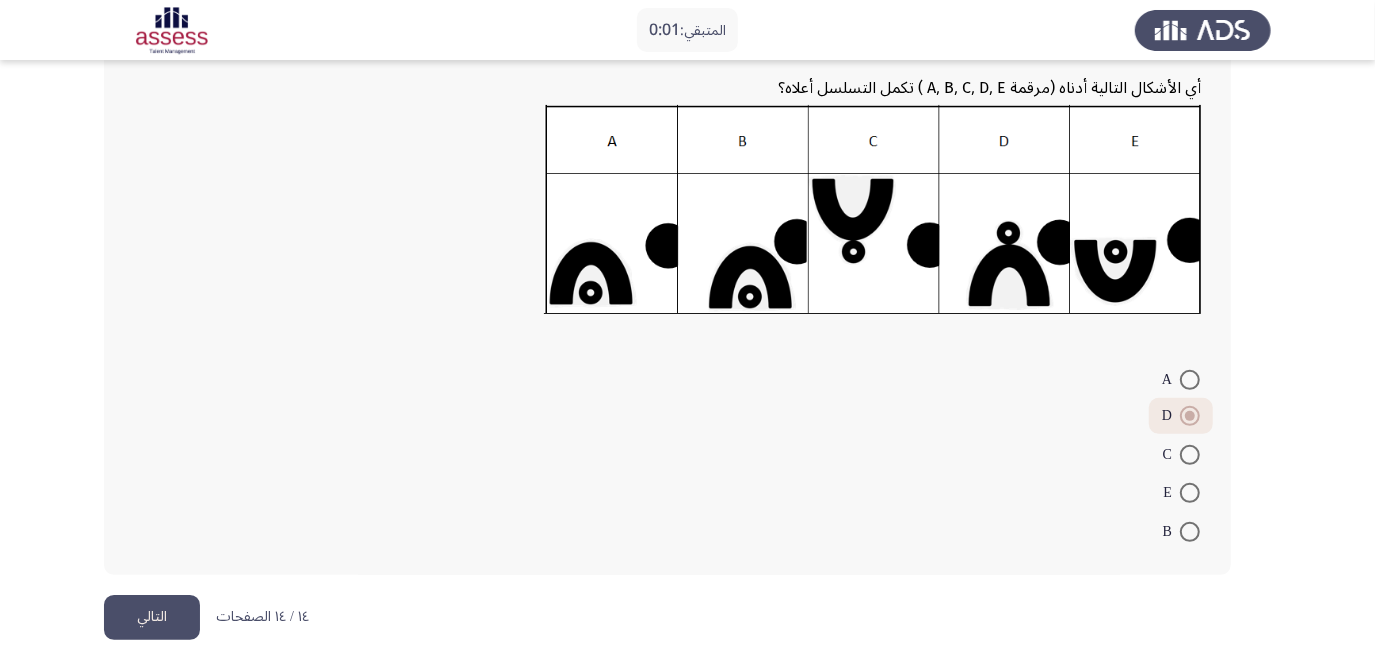 click on "التالي" 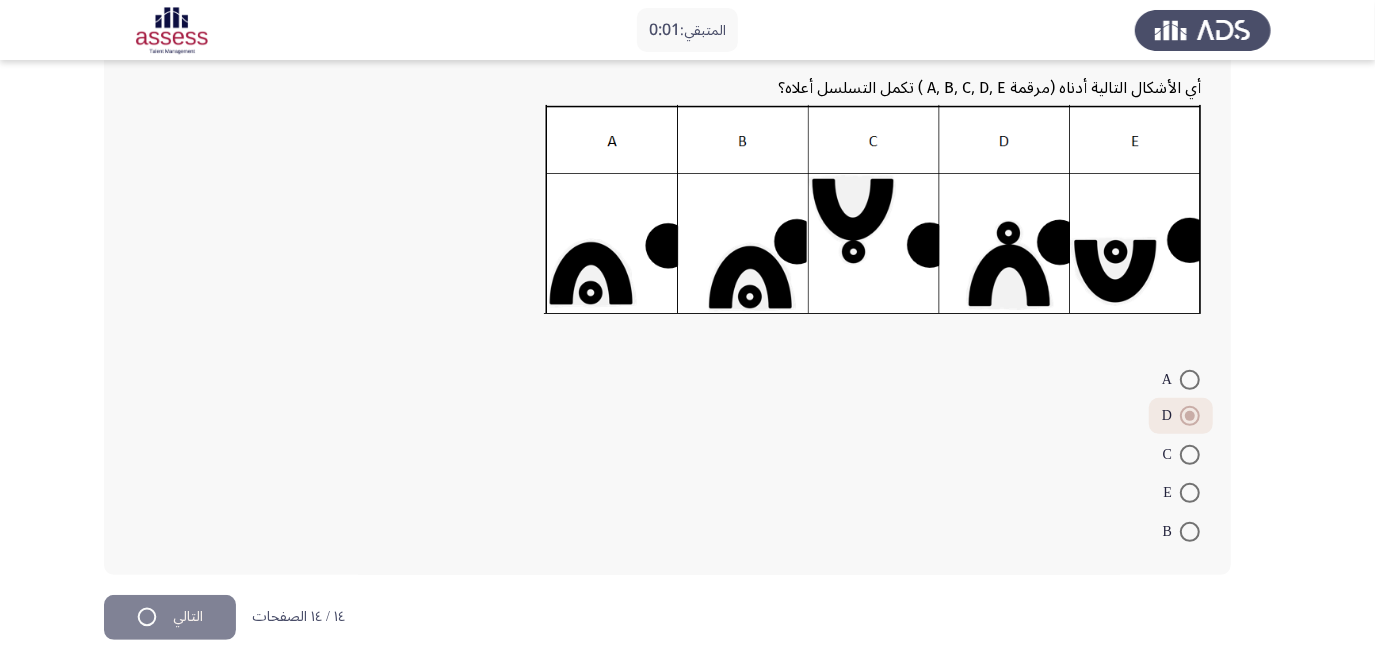 scroll, scrollTop: 0, scrollLeft: 0, axis: both 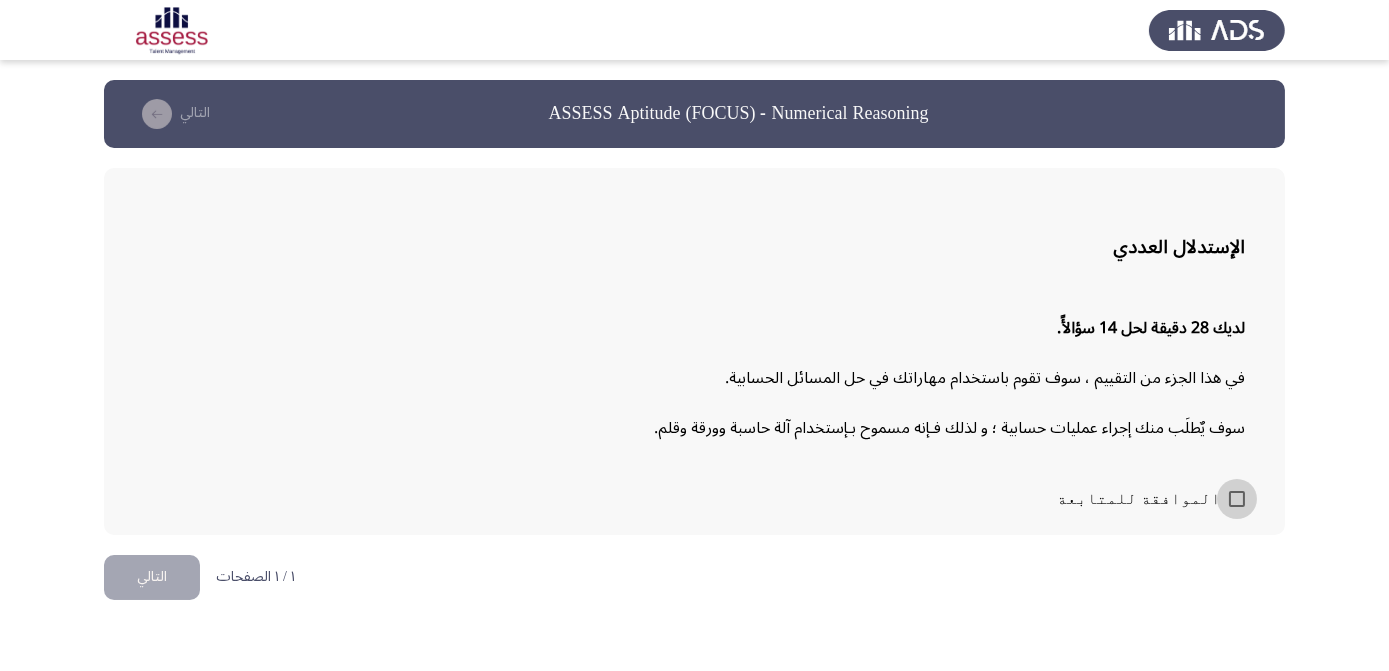 click at bounding box center [1237, 499] 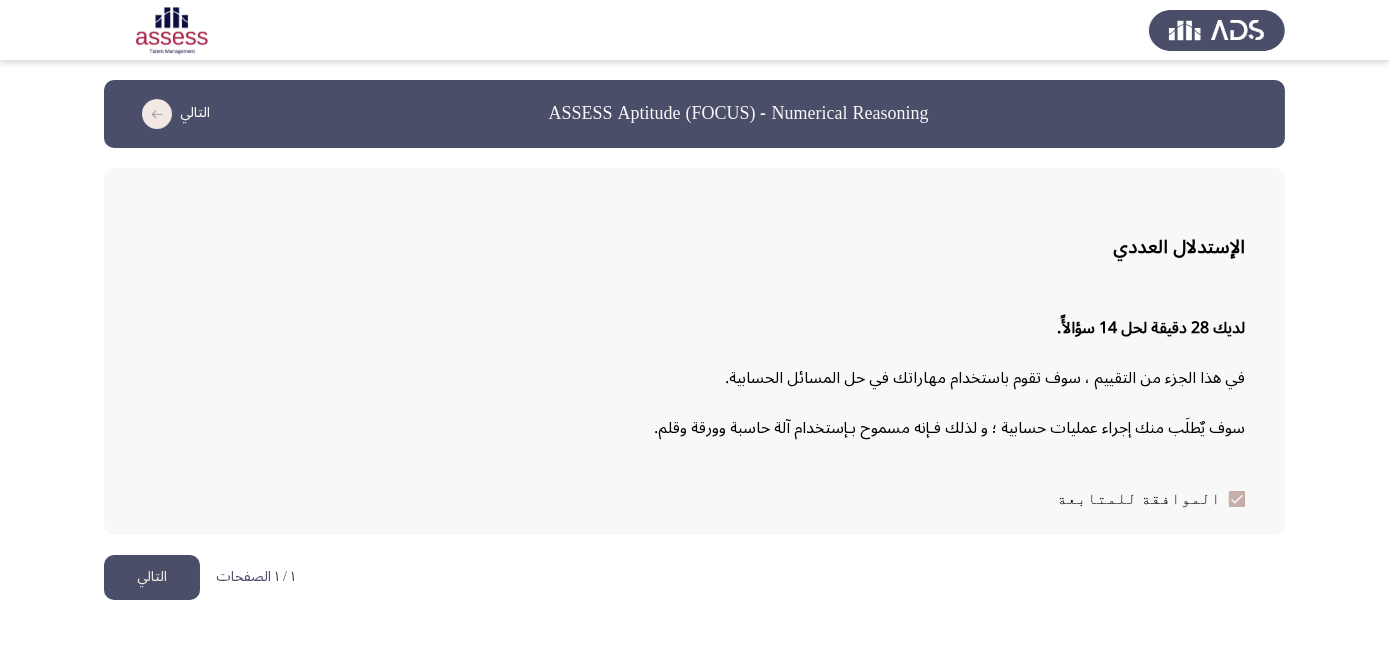 click on "التالي" 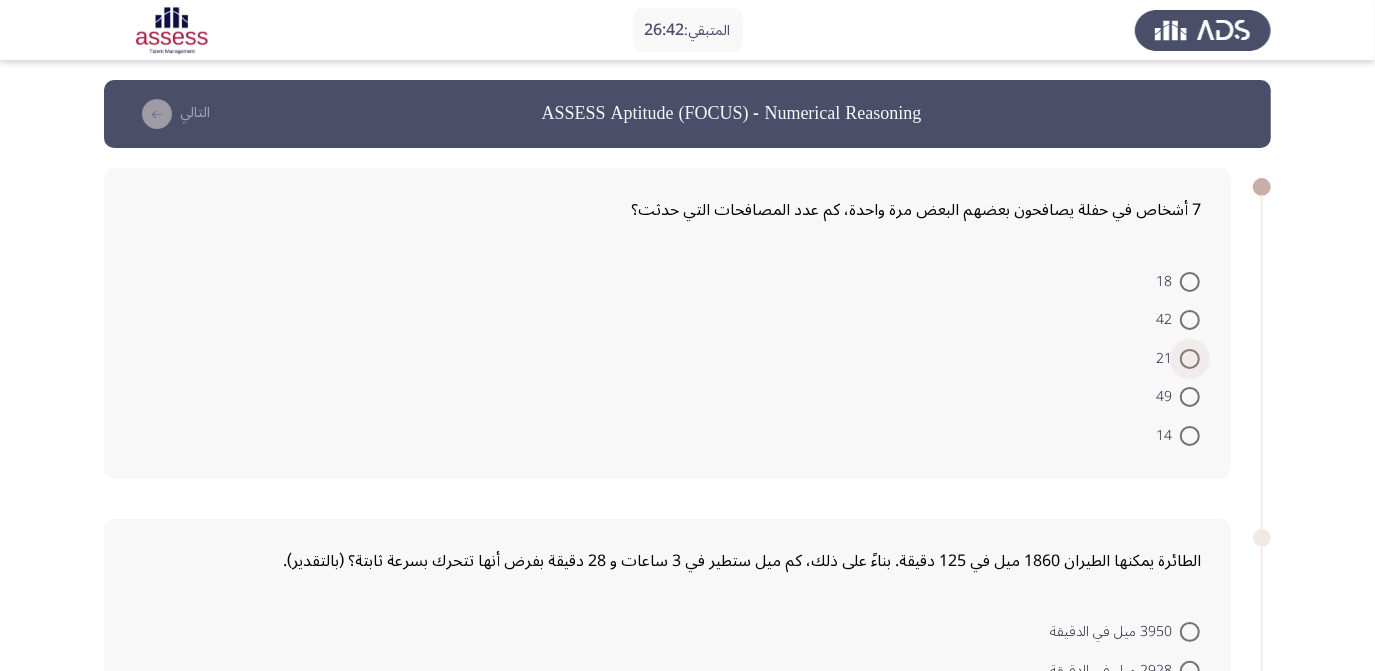 click at bounding box center [1190, 359] 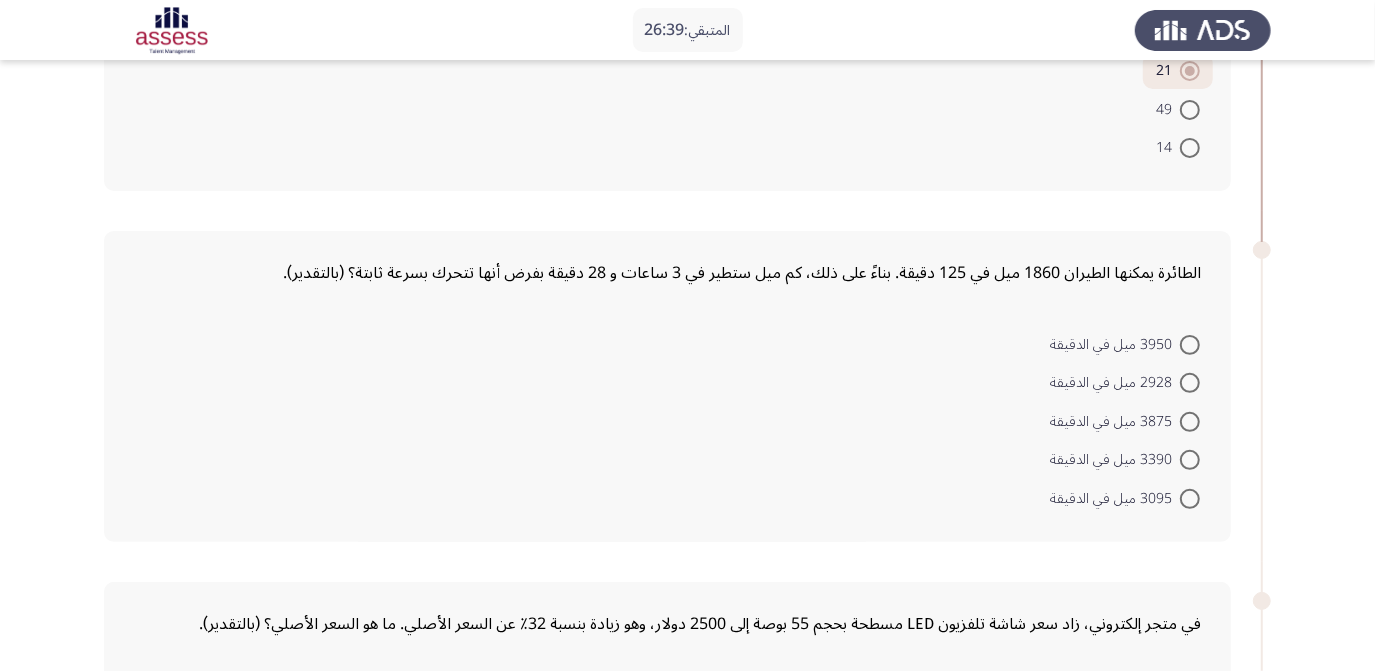 scroll, scrollTop: 285, scrollLeft: 0, axis: vertical 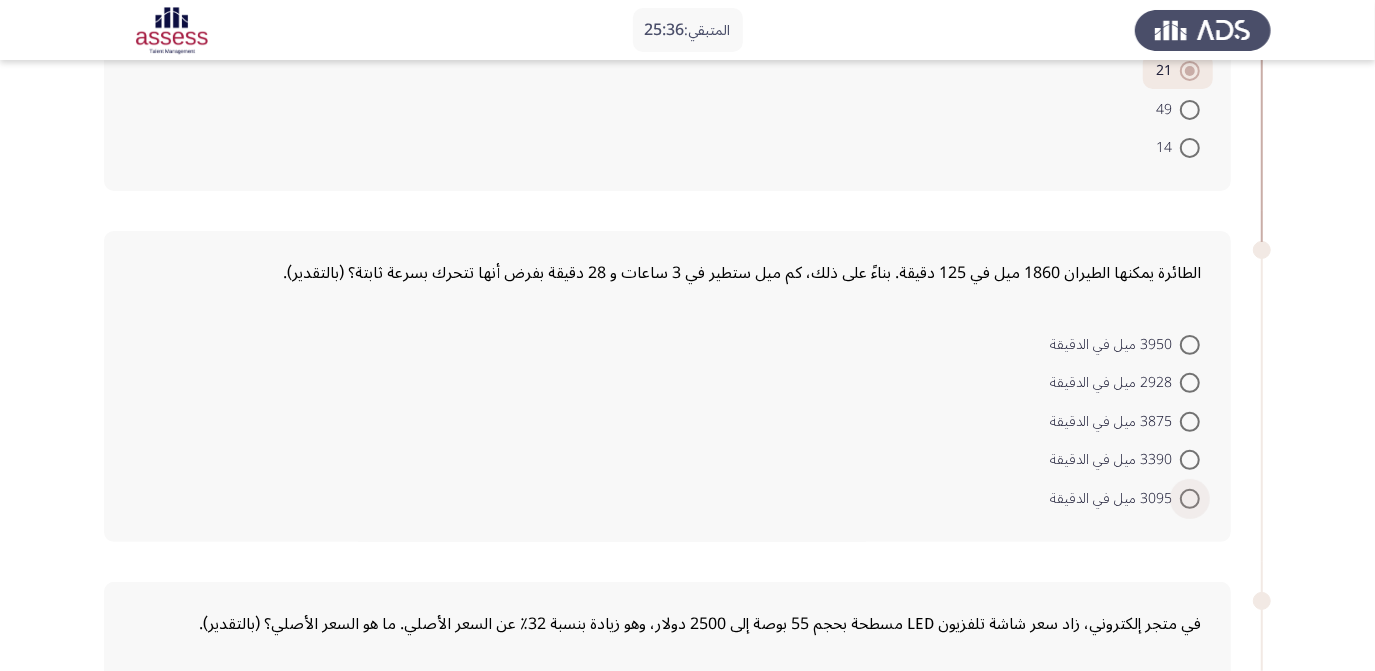 click at bounding box center [1190, 499] 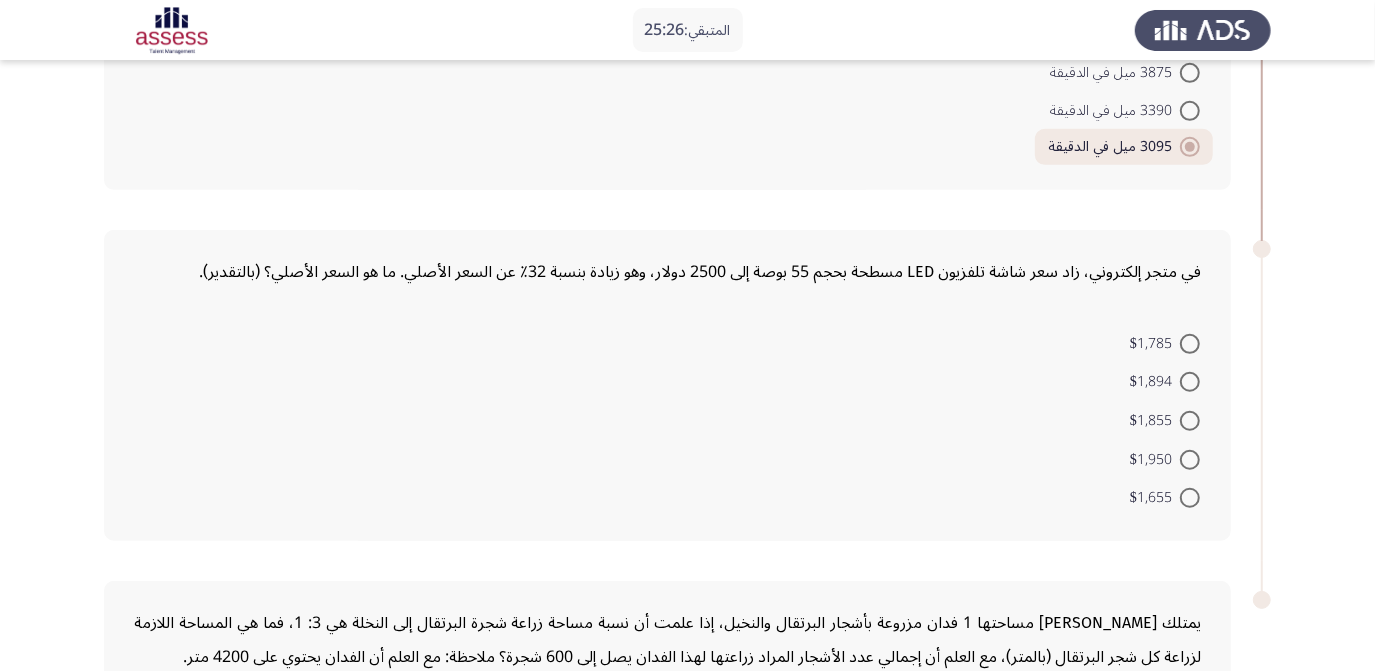 scroll, scrollTop: 636, scrollLeft: 0, axis: vertical 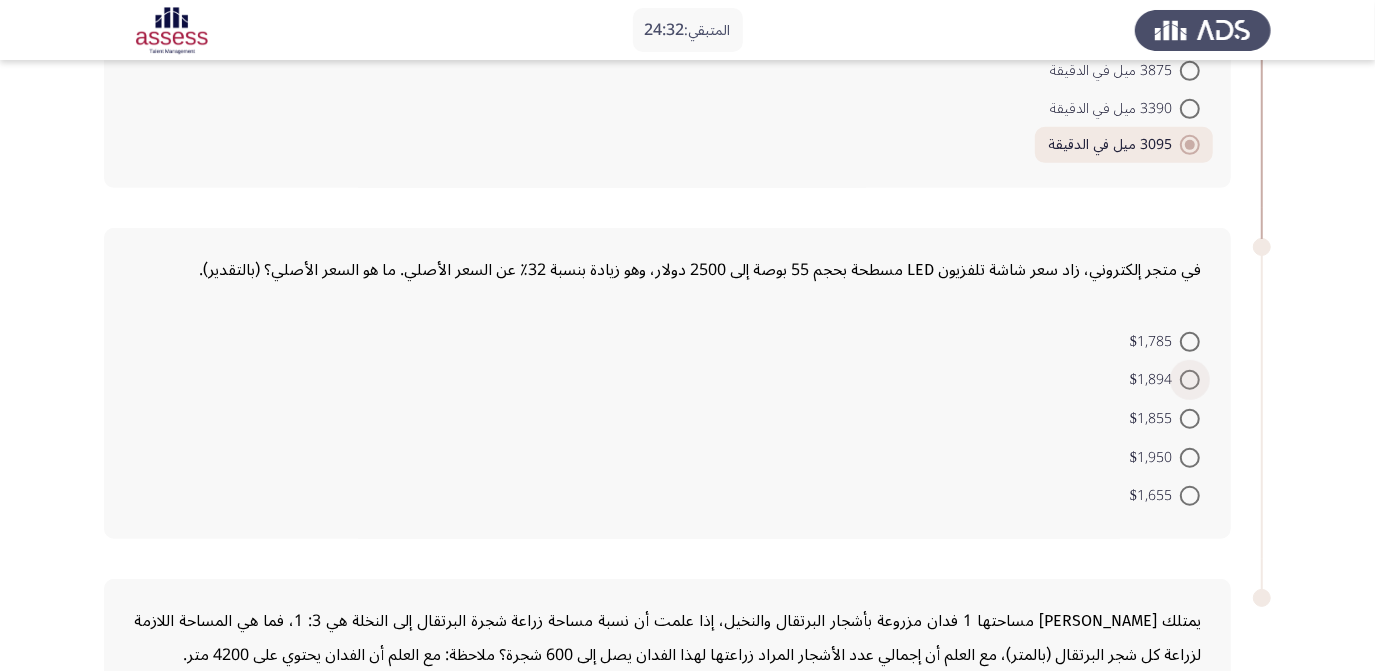 click at bounding box center [1190, 380] 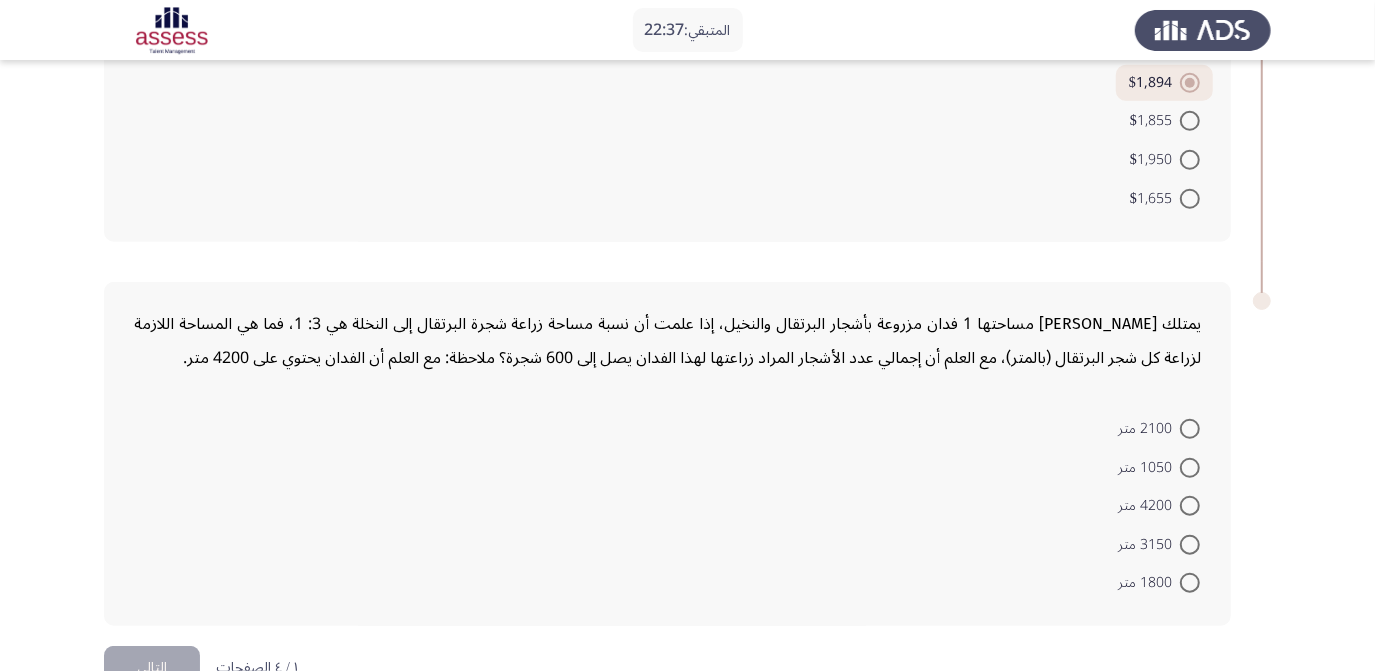 scroll, scrollTop: 928, scrollLeft: 0, axis: vertical 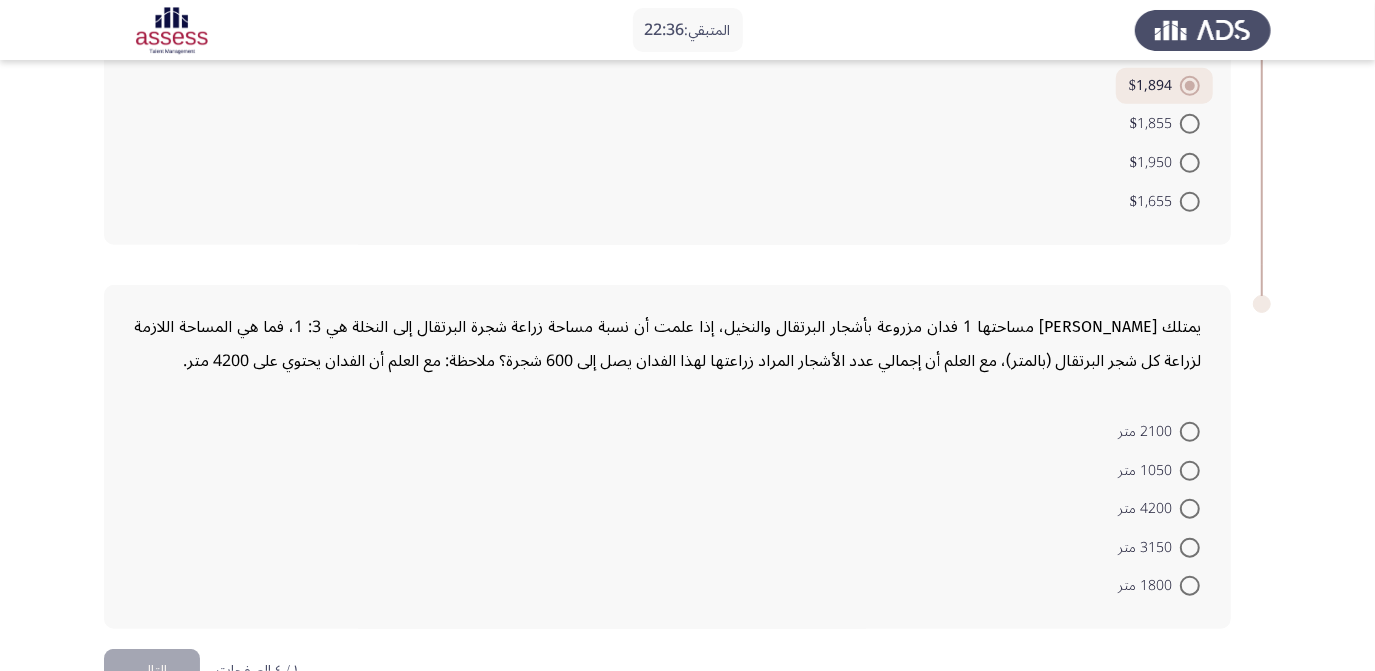 click on "1800 متر" at bounding box center (1149, 586) 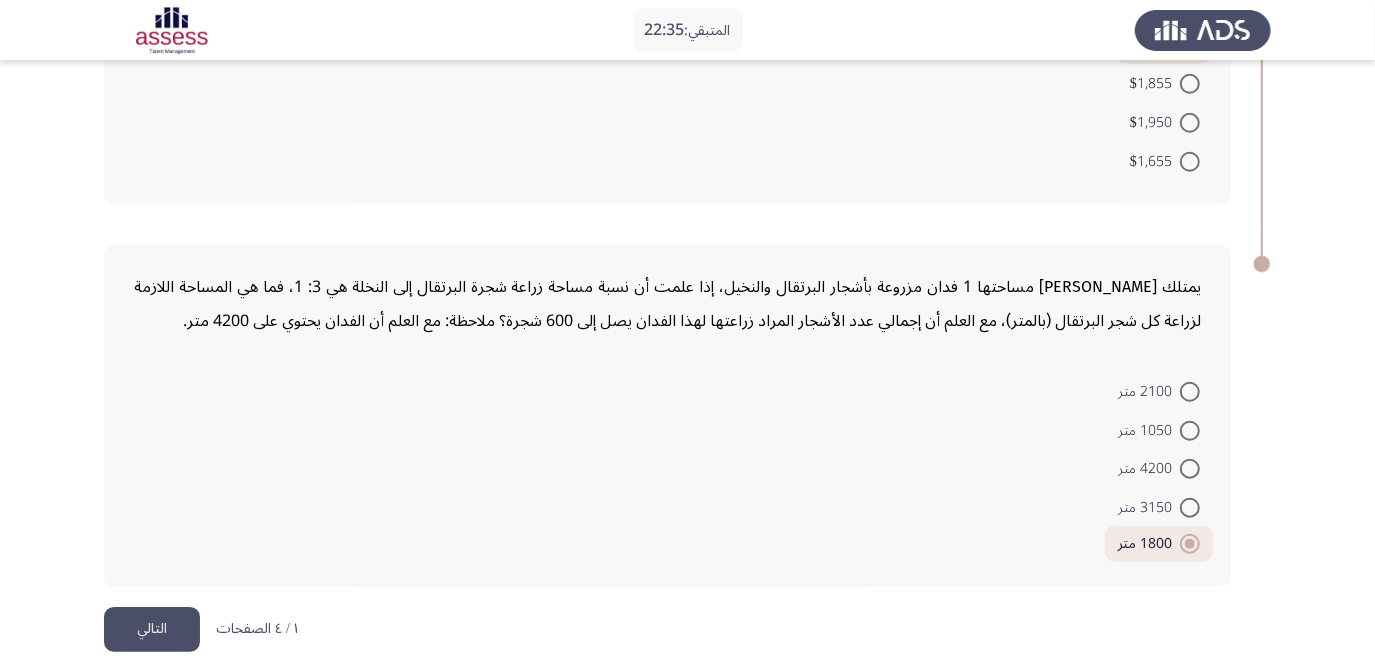 scroll, scrollTop: 974, scrollLeft: 0, axis: vertical 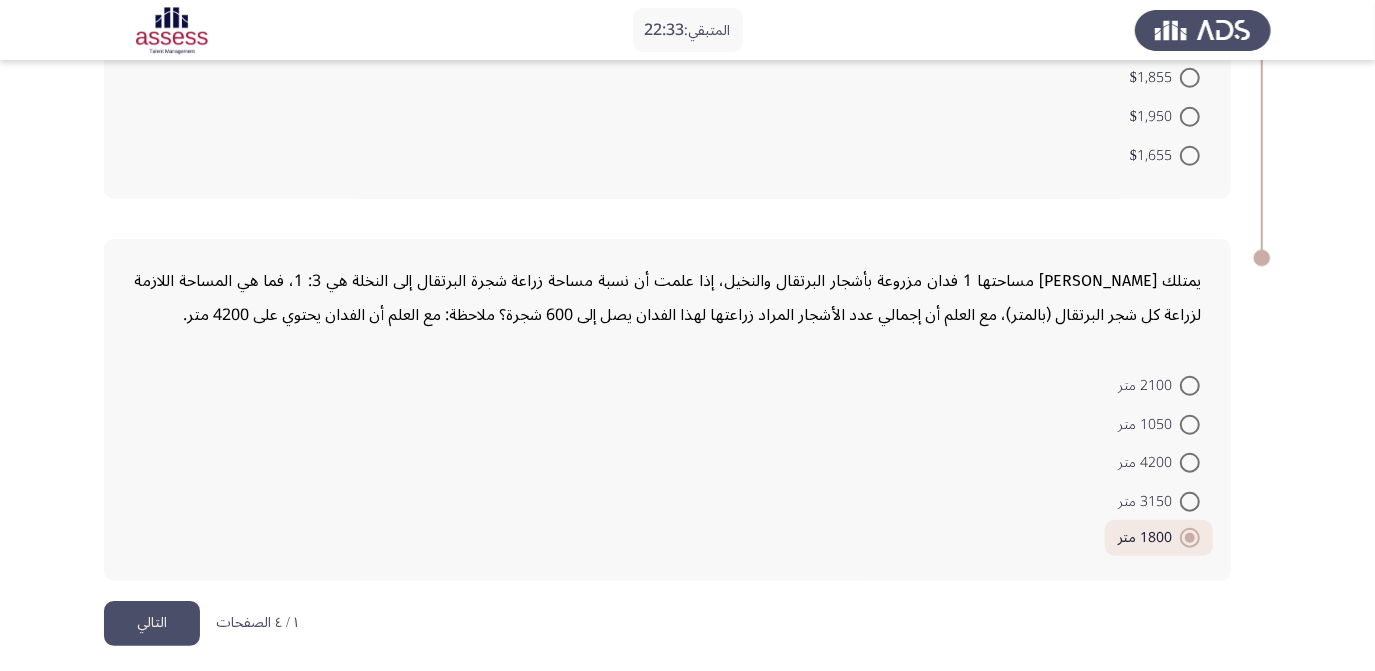 click on "التالي" 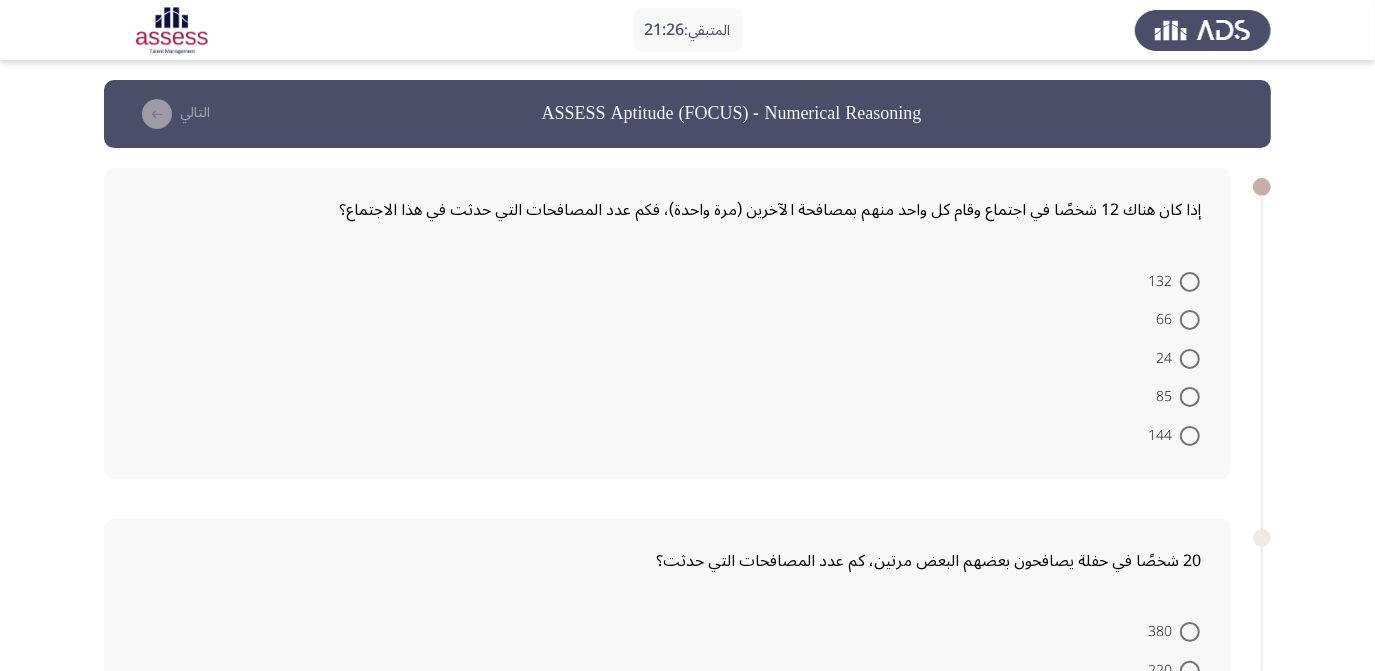 click at bounding box center [1190, 320] 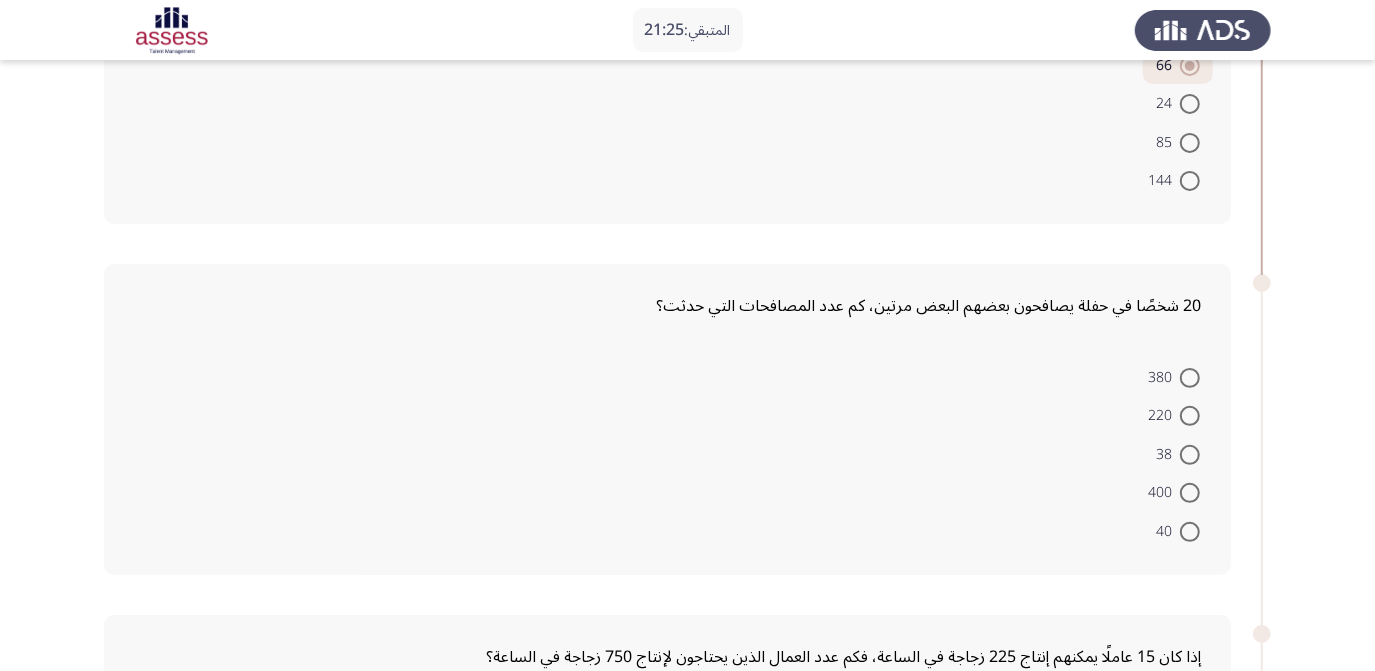 scroll, scrollTop: 287, scrollLeft: 0, axis: vertical 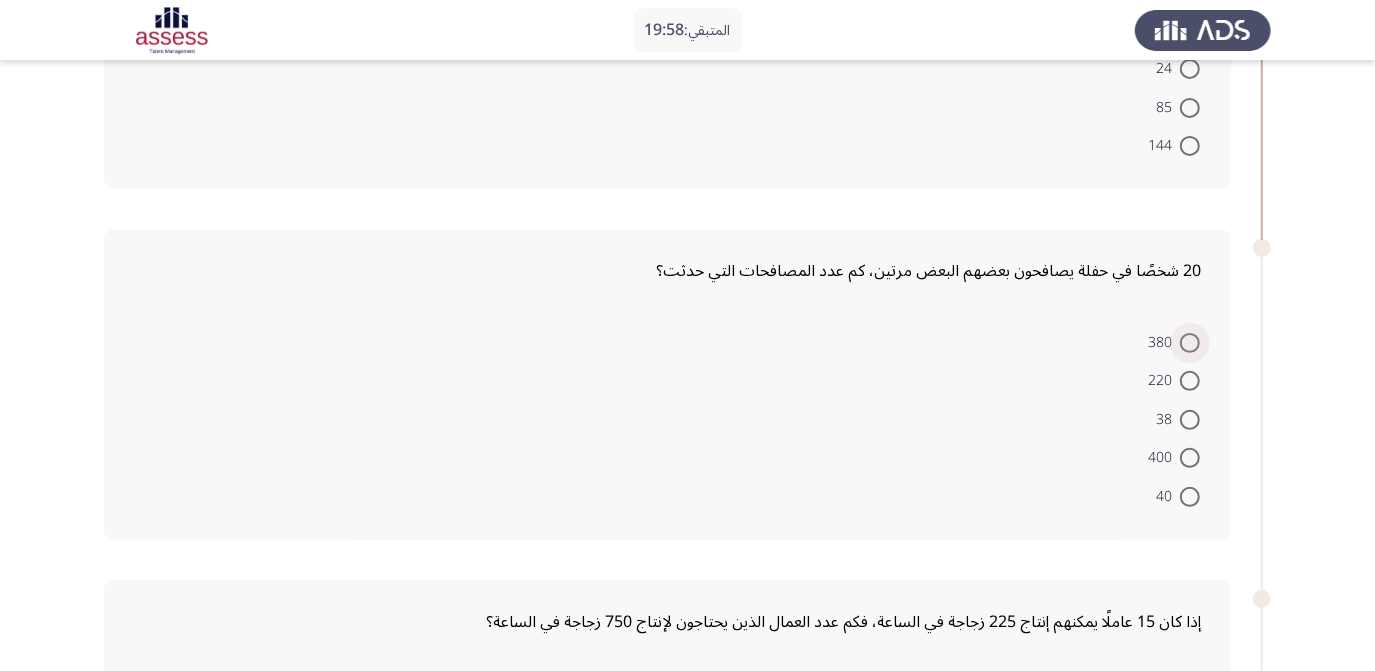 click at bounding box center (1190, 343) 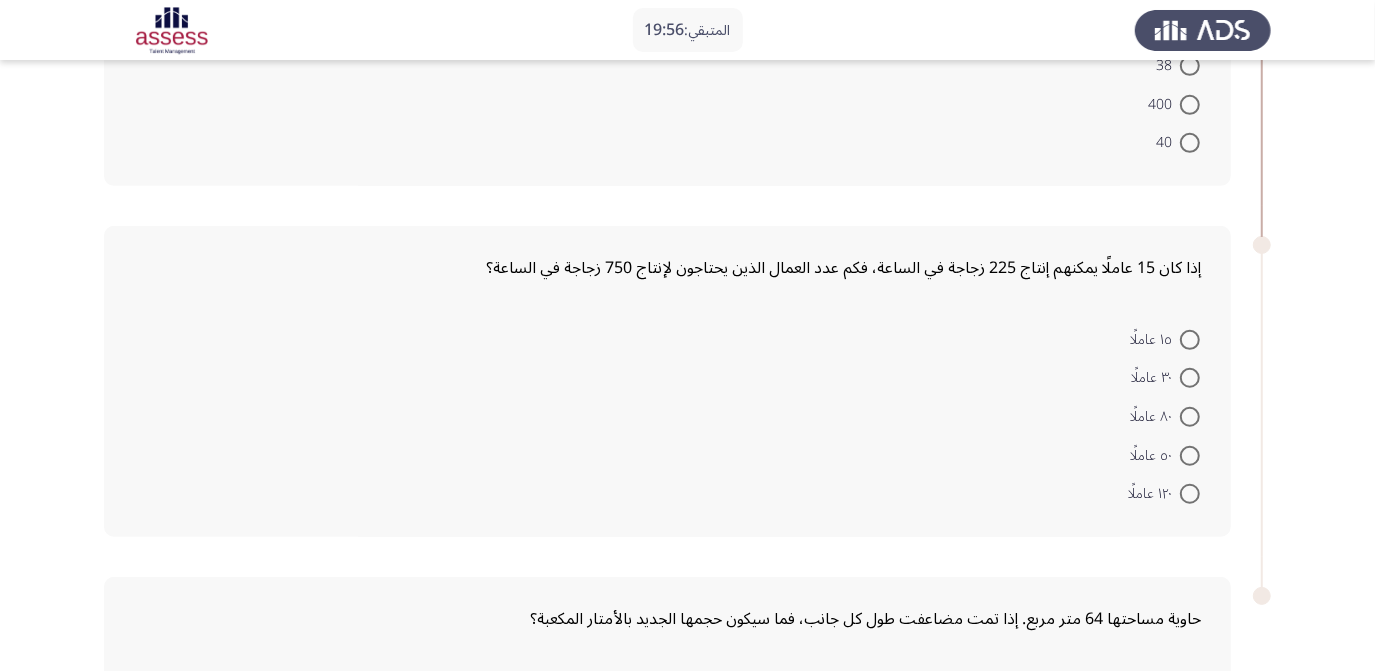scroll, scrollTop: 640, scrollLeft: 0, axis: vertical 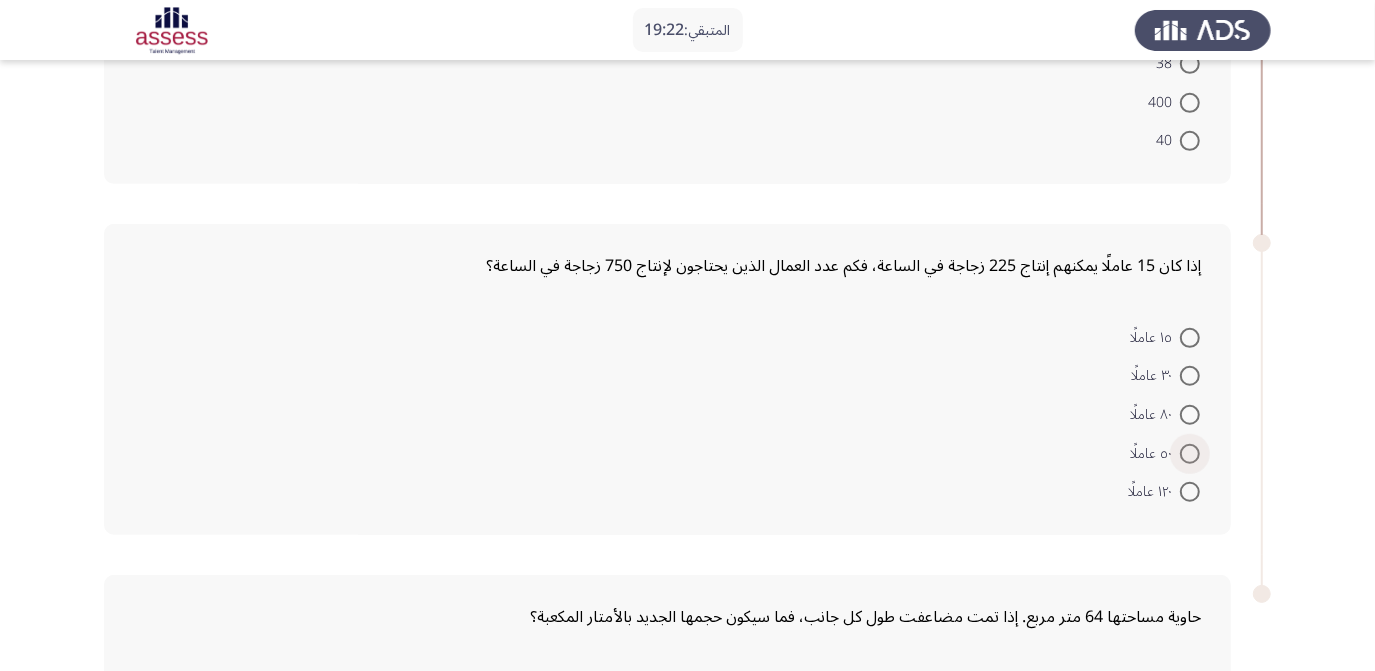 click at bounding box center [1190, 454] 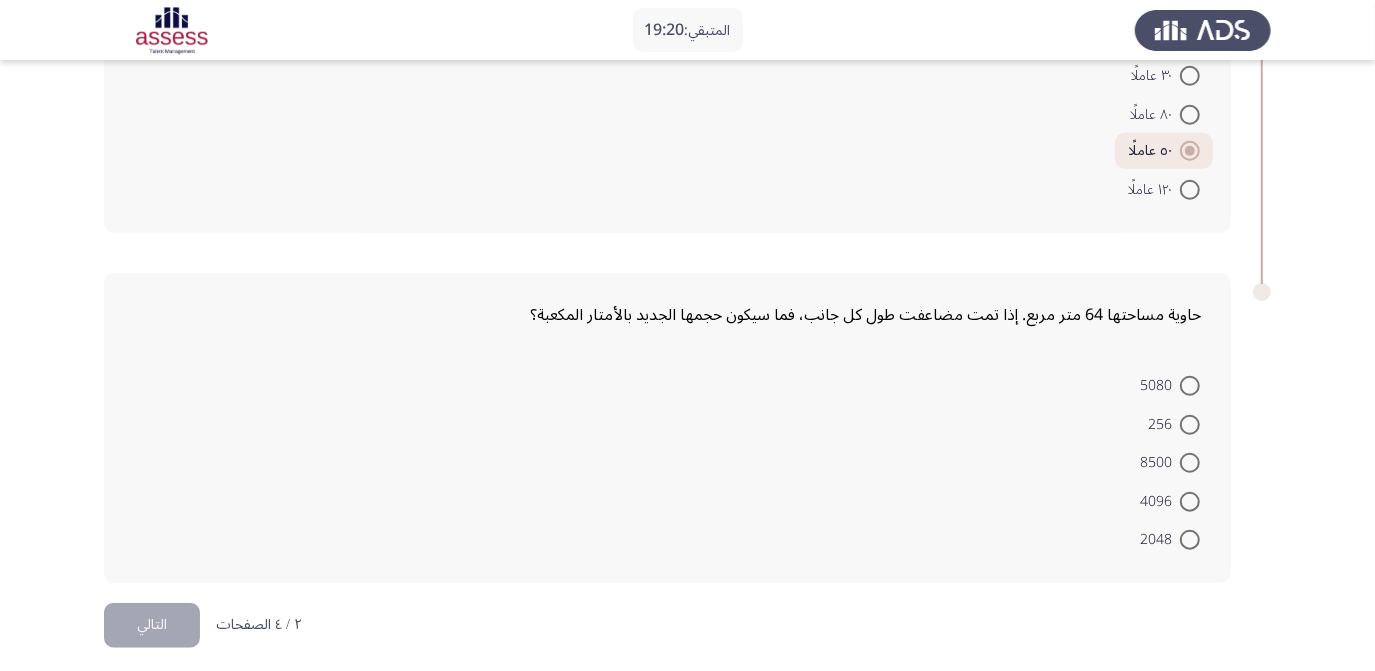 scroll, scrollTop: 943, scrollLeft: 0, axis: vertical 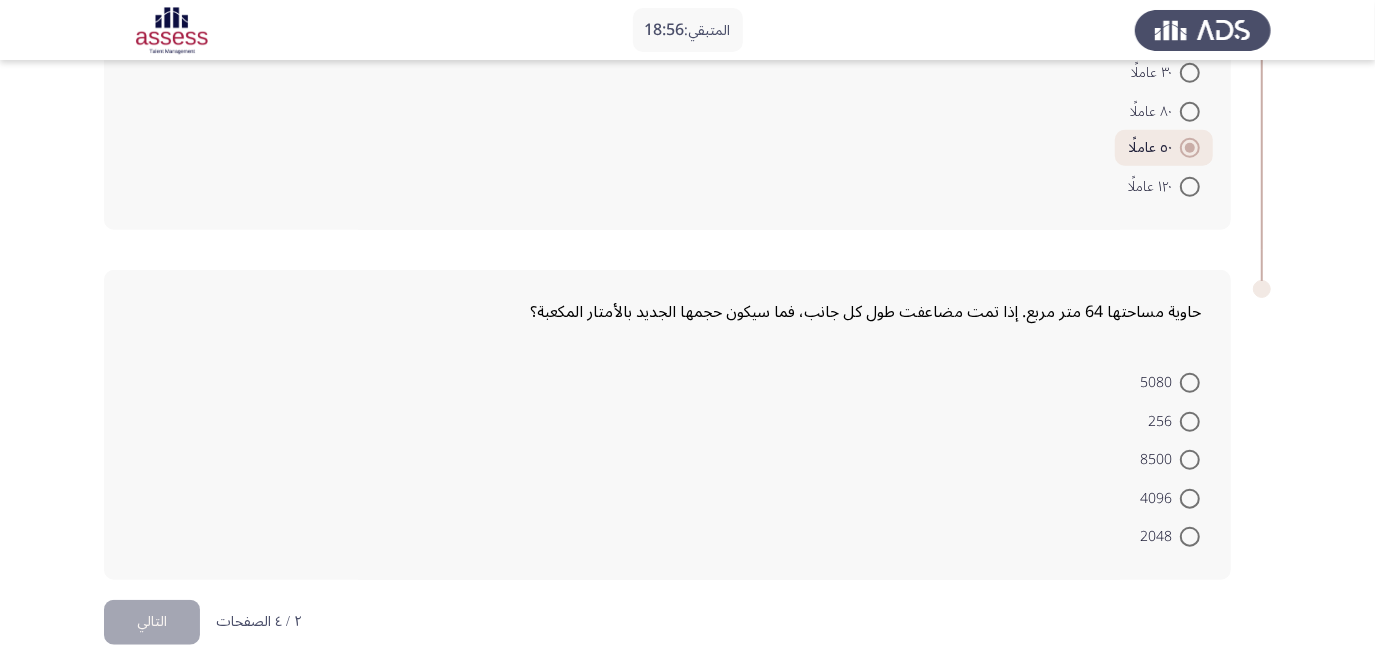 click at bounding box center (1190, 422) 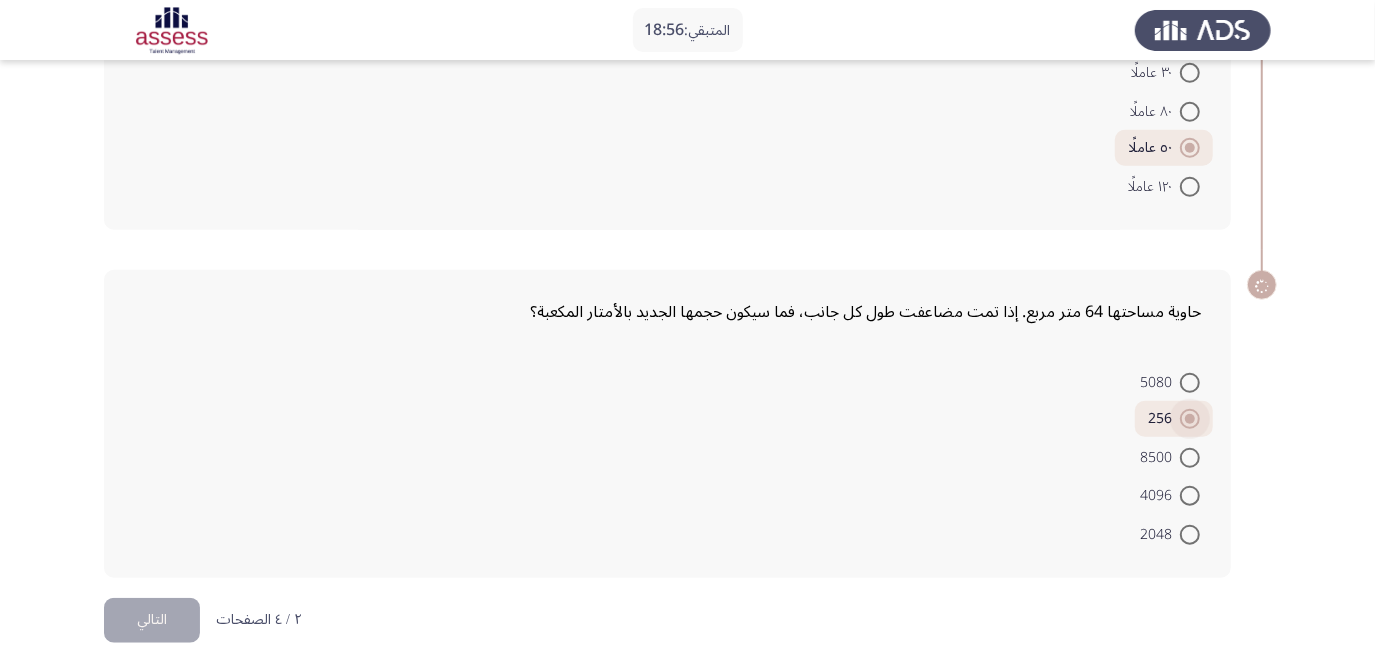 scroll, scrollTop: 941, scrollLeft: 0, axis: vertical 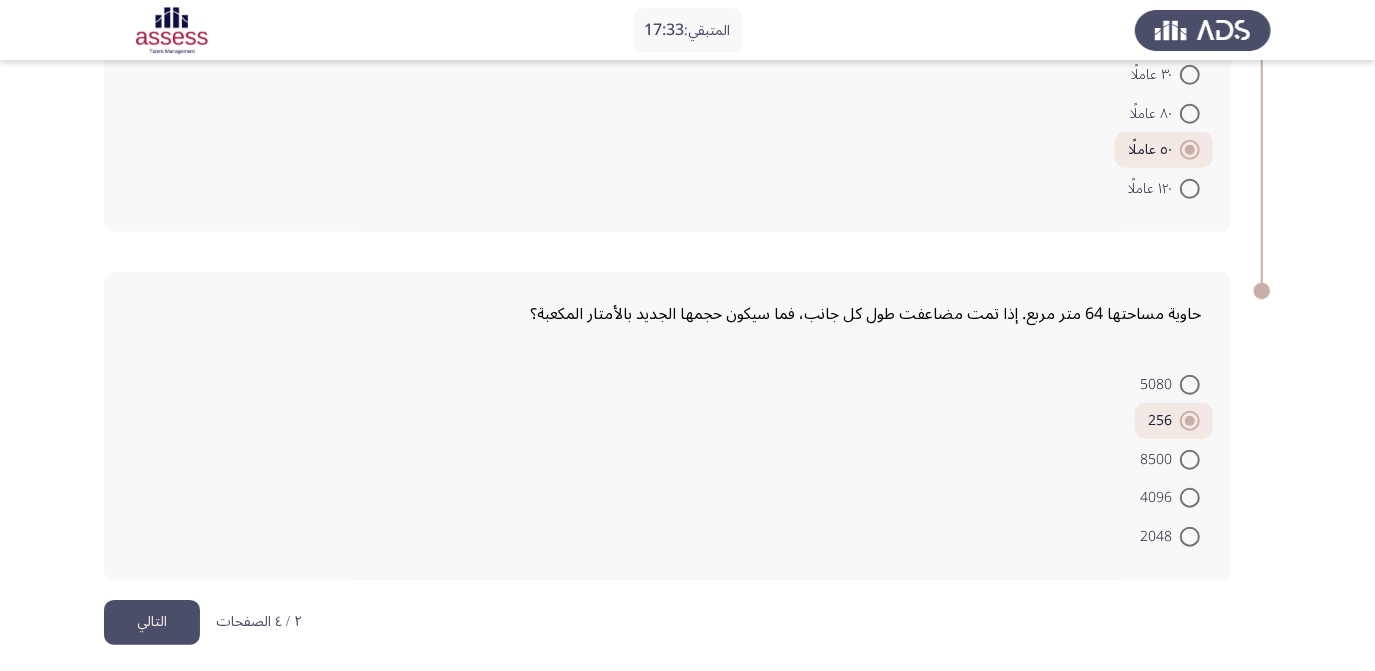 click on "التالي" 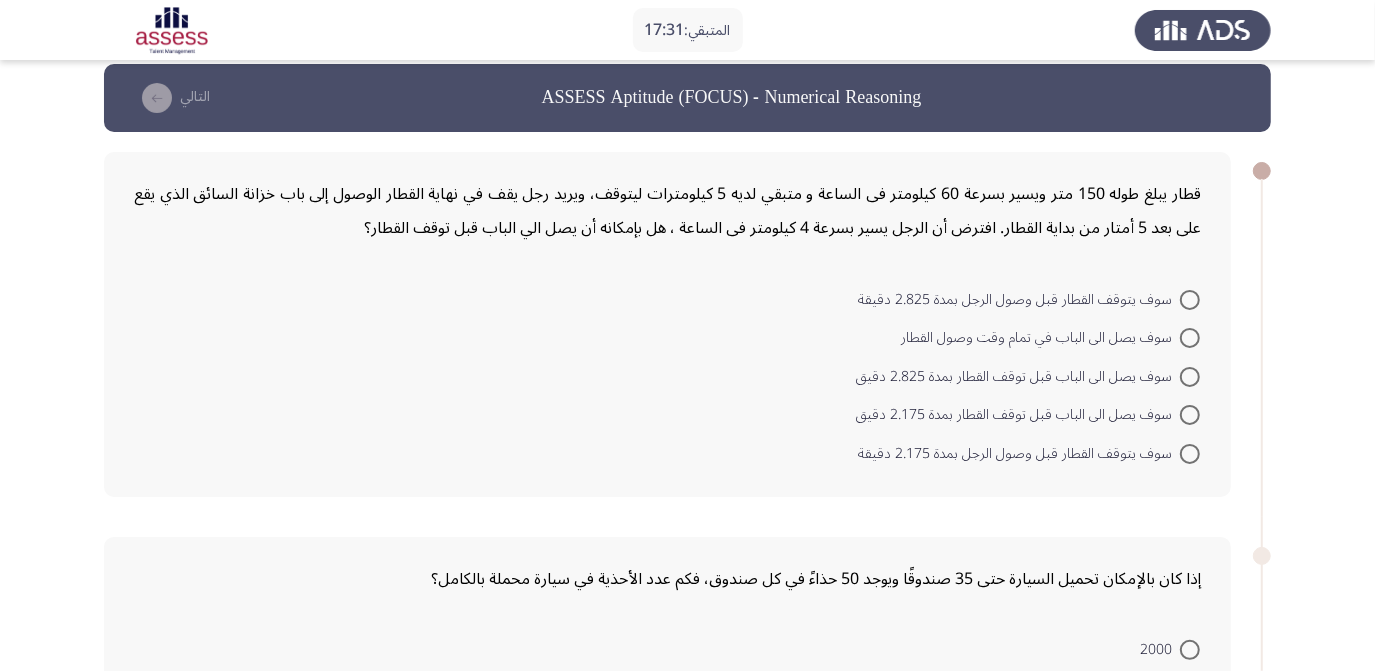 scroll, scrollTop: 18, scrollLeft: 0, axis: vertical 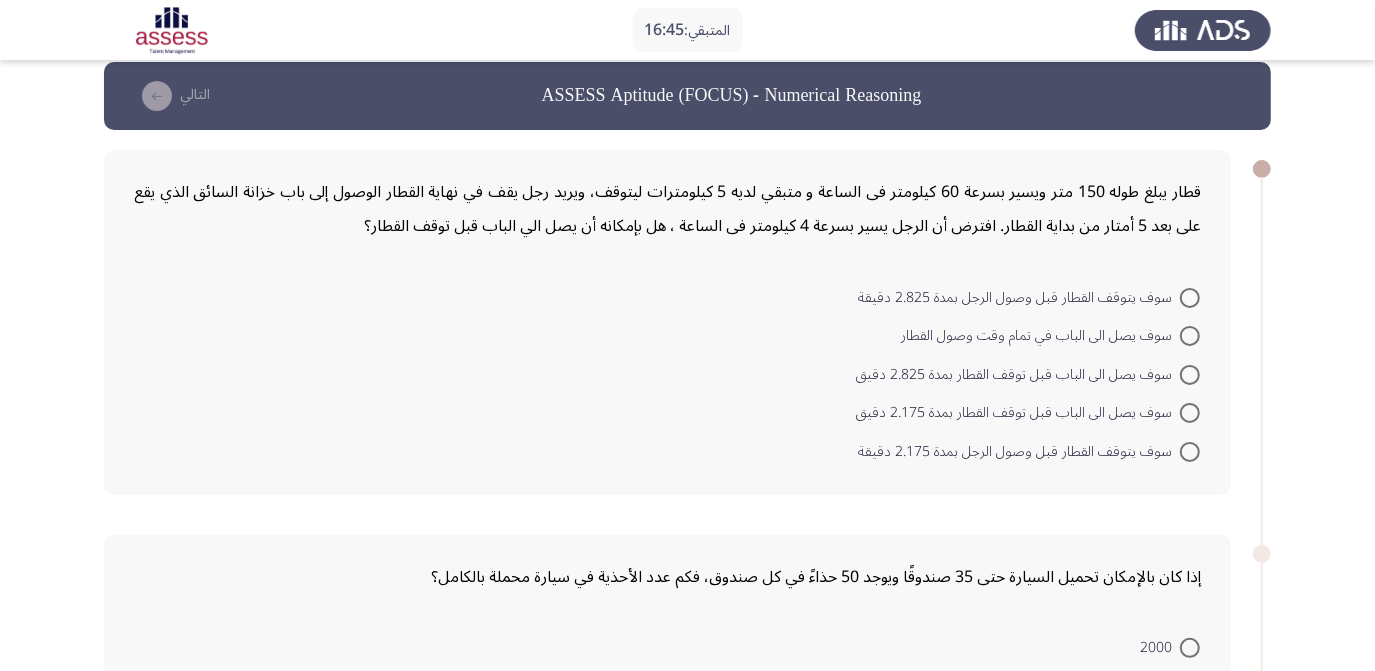 drag, startPoint x: 1197, startPoint y: 444, endPoint x: 1214, endPoint y: 430, distance: 22.022715 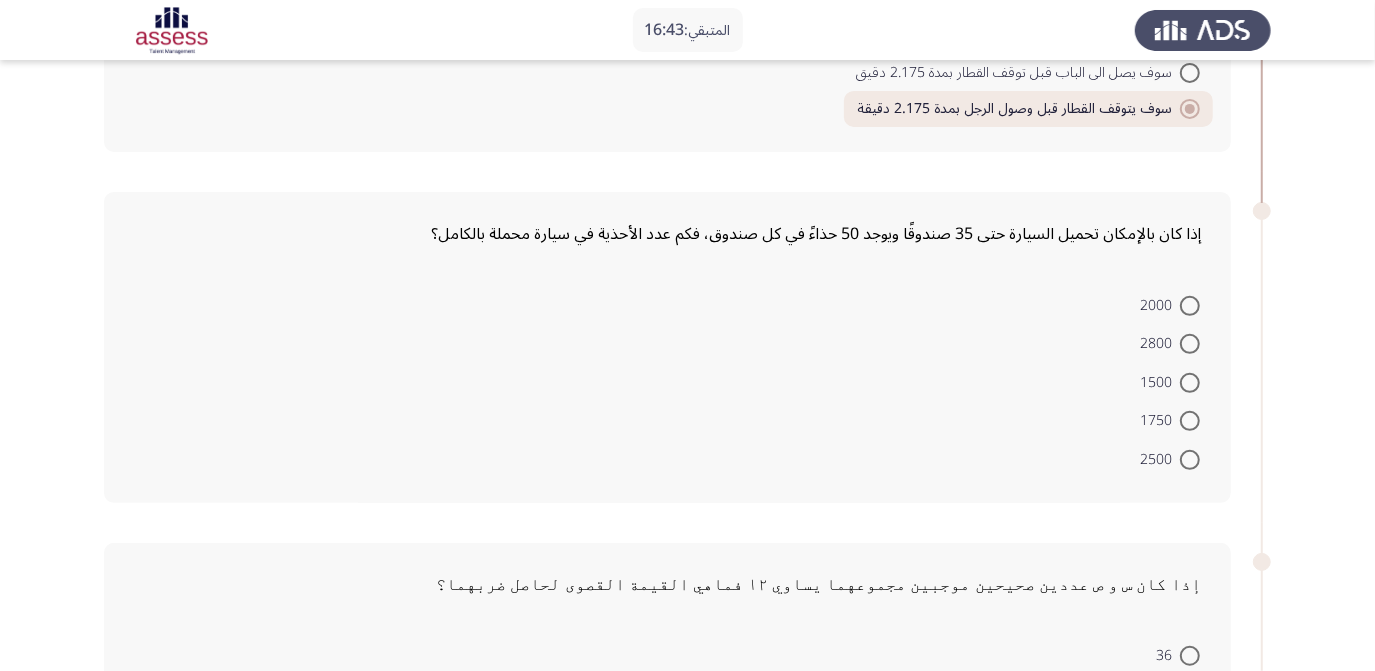 scroll, scrollTop: 359, scrollLeft: 0, axis: vertical 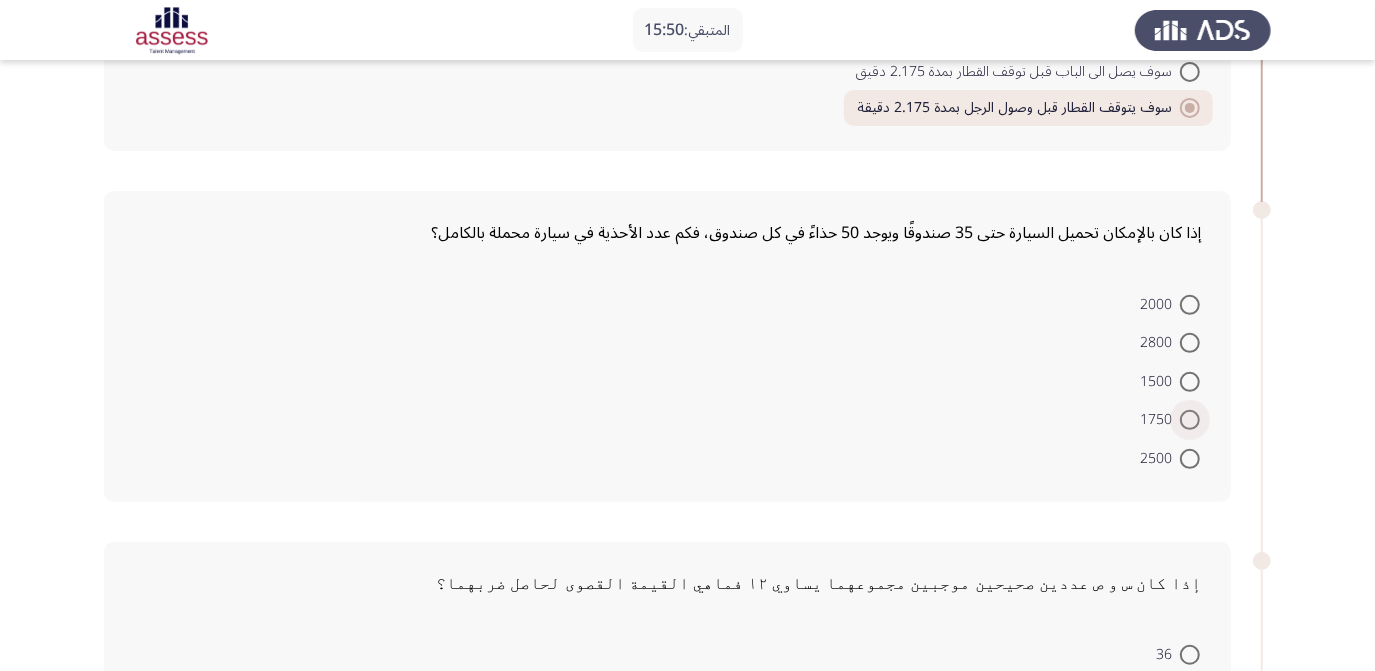 click at bounding box center [1190, 420] 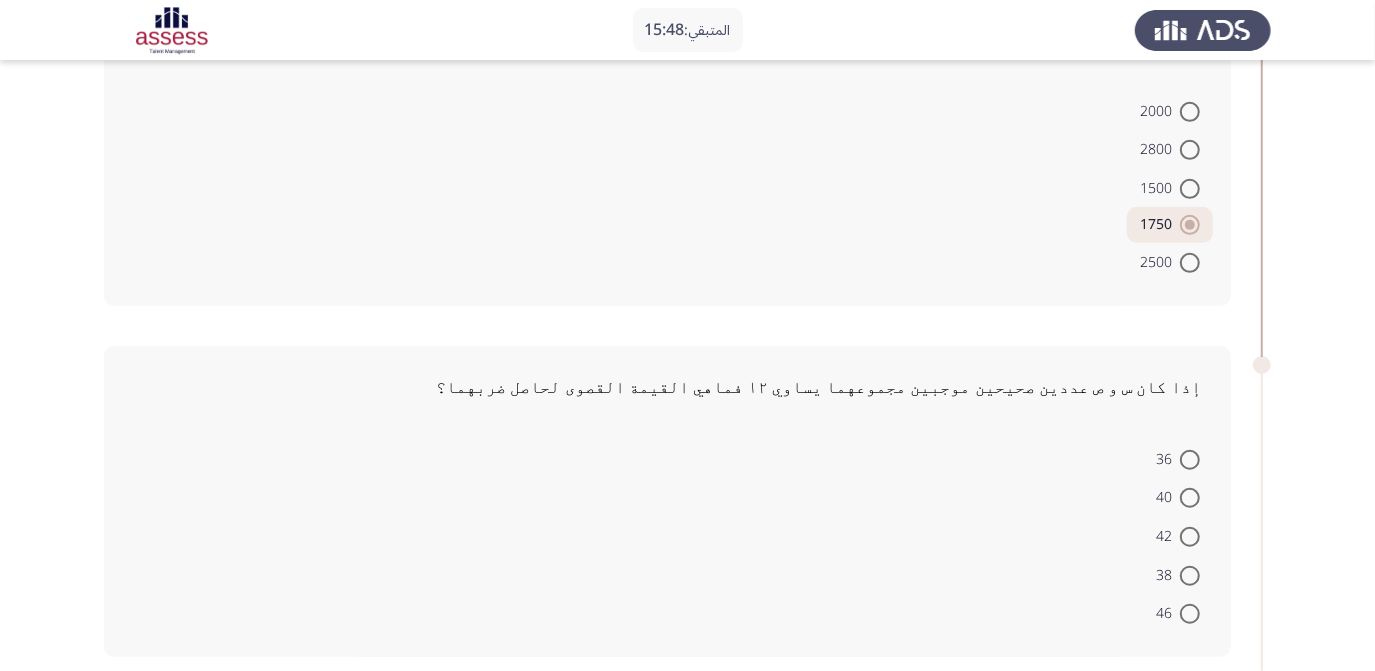 scroll, scrollTop: 559, scrollLeft: 0, axis: vertical 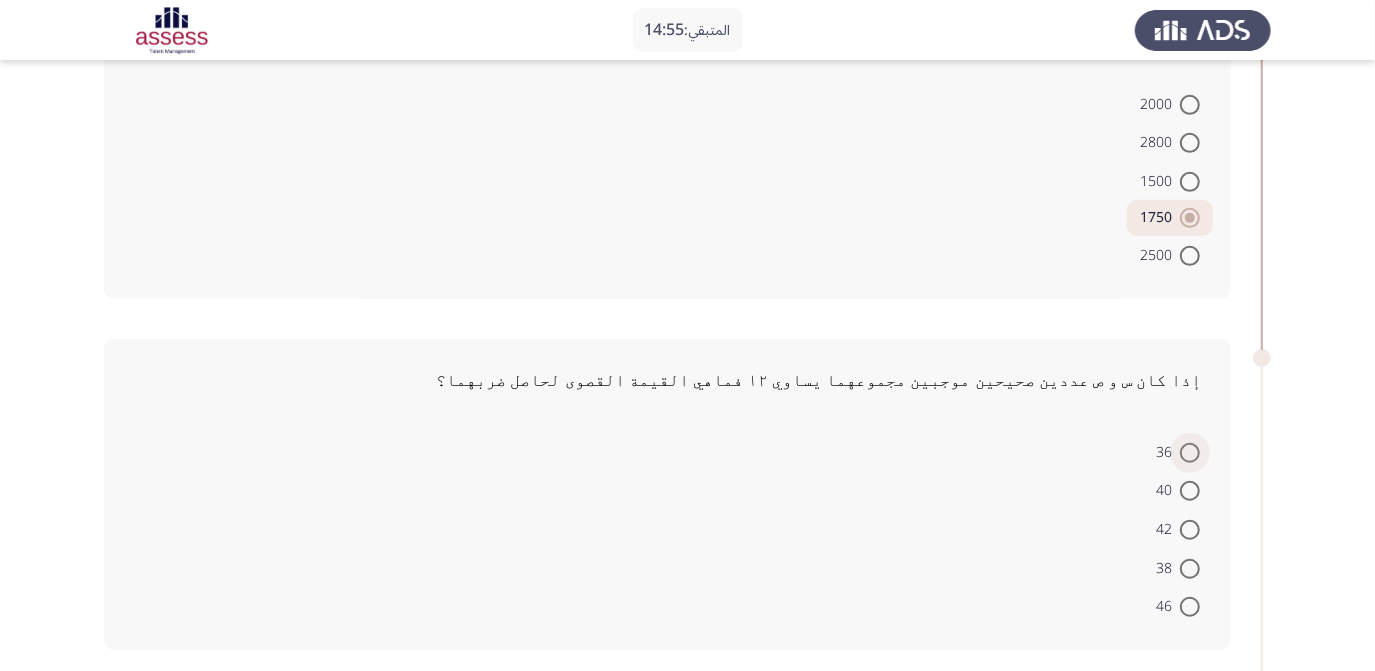 drag, startPoint x: 1184, startPoint y: 434, endPoint x: 1197, endPoint y: 436, distance: 13.152946 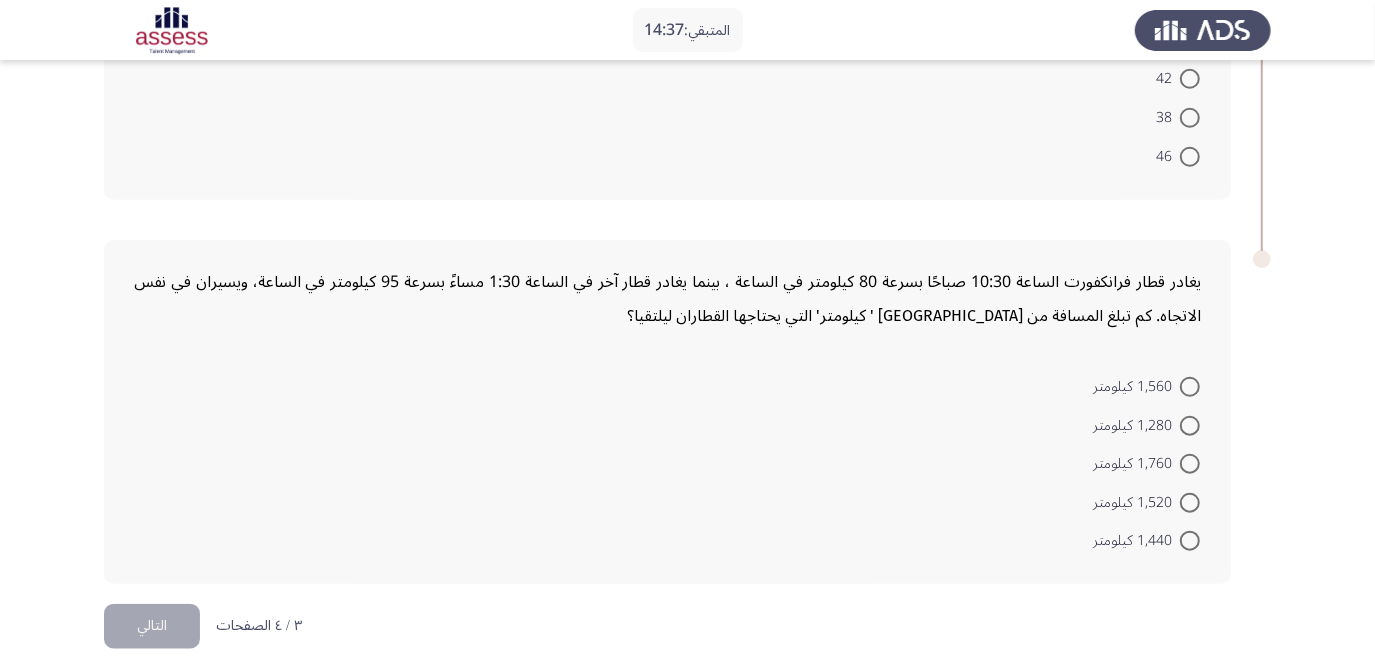 scroll, scrollTop: 1010, scrollLeft: 0, axis: vertical 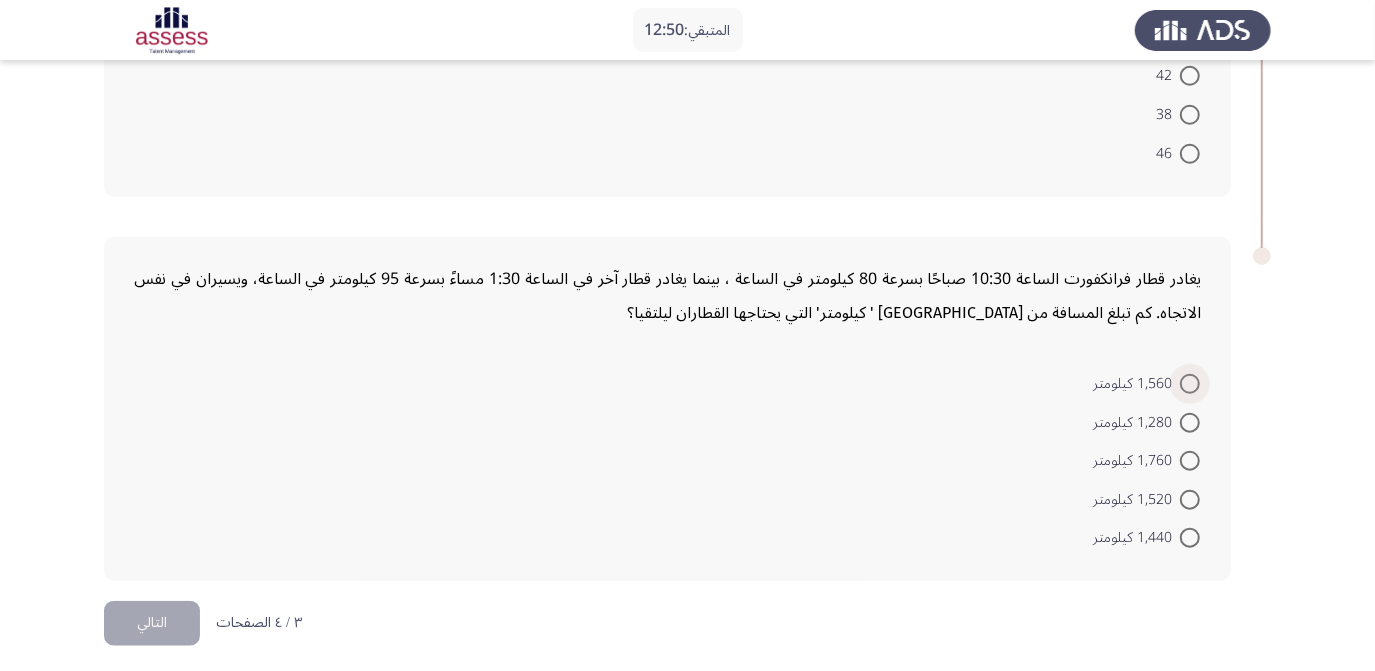 click at bounding box center [1190, 384] 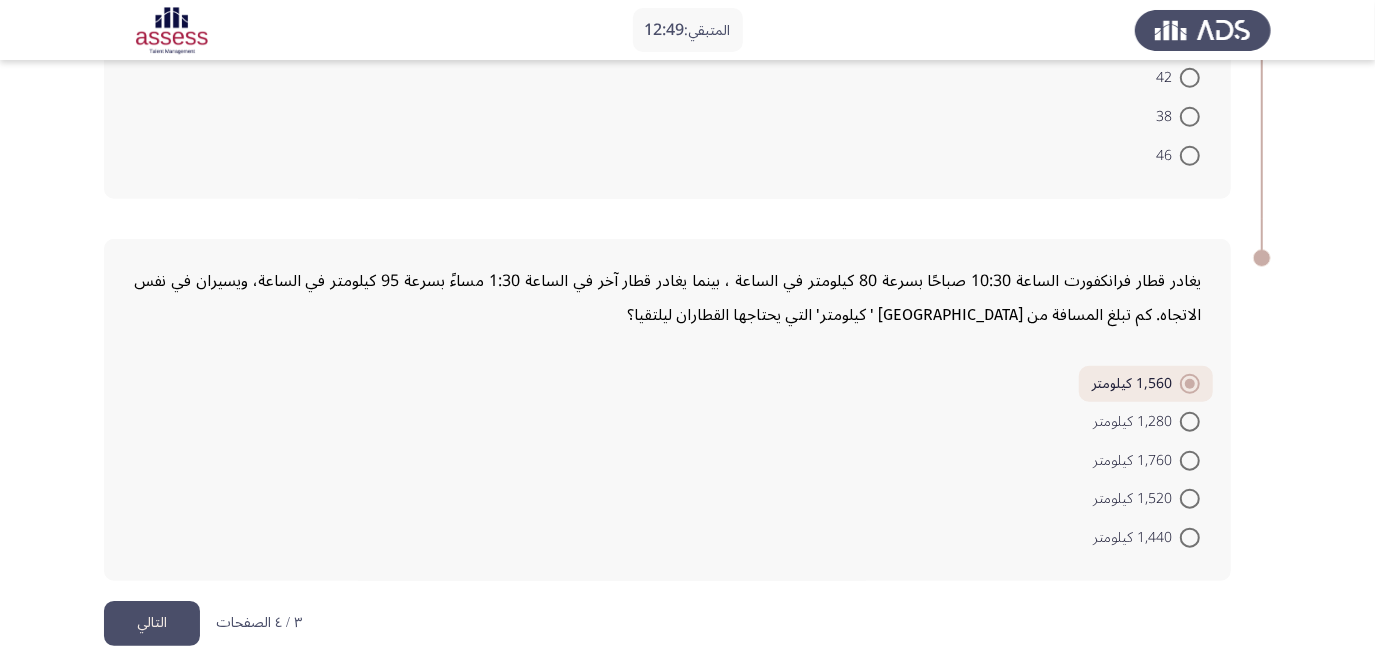 click on "التالي" 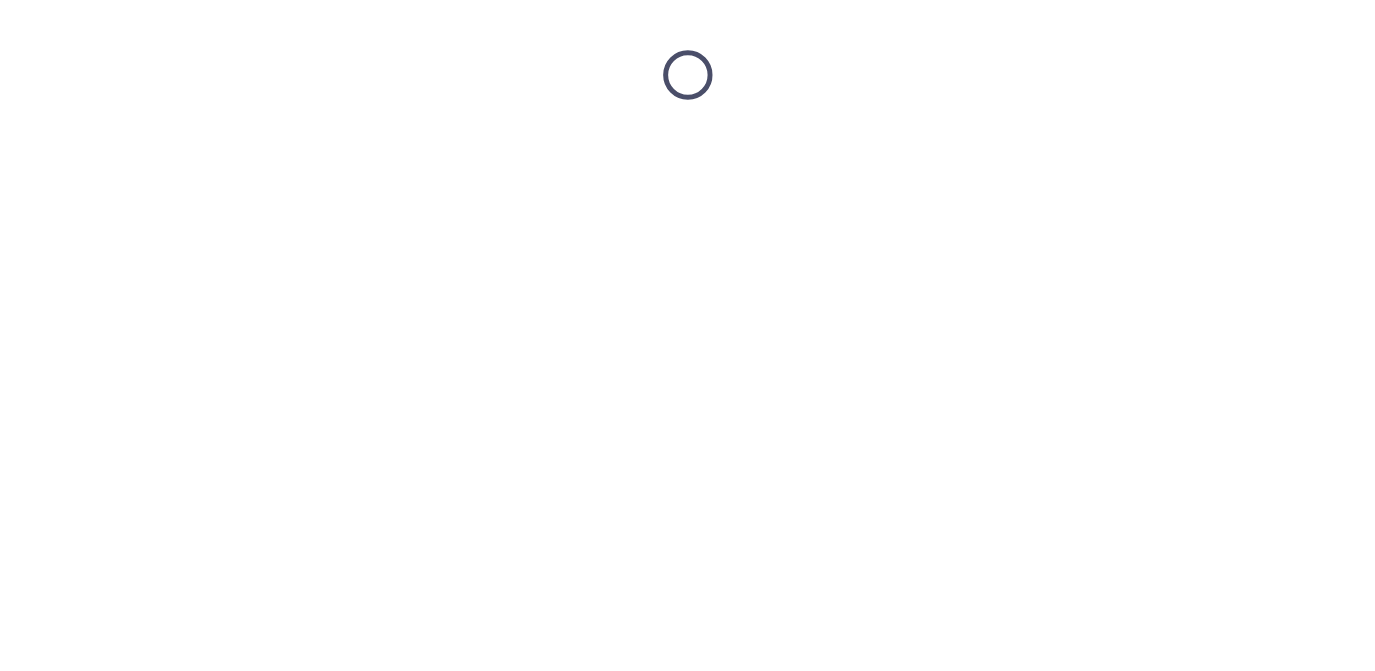 scroll, scrollTop: 0, scrollLeft: 0, axis: both 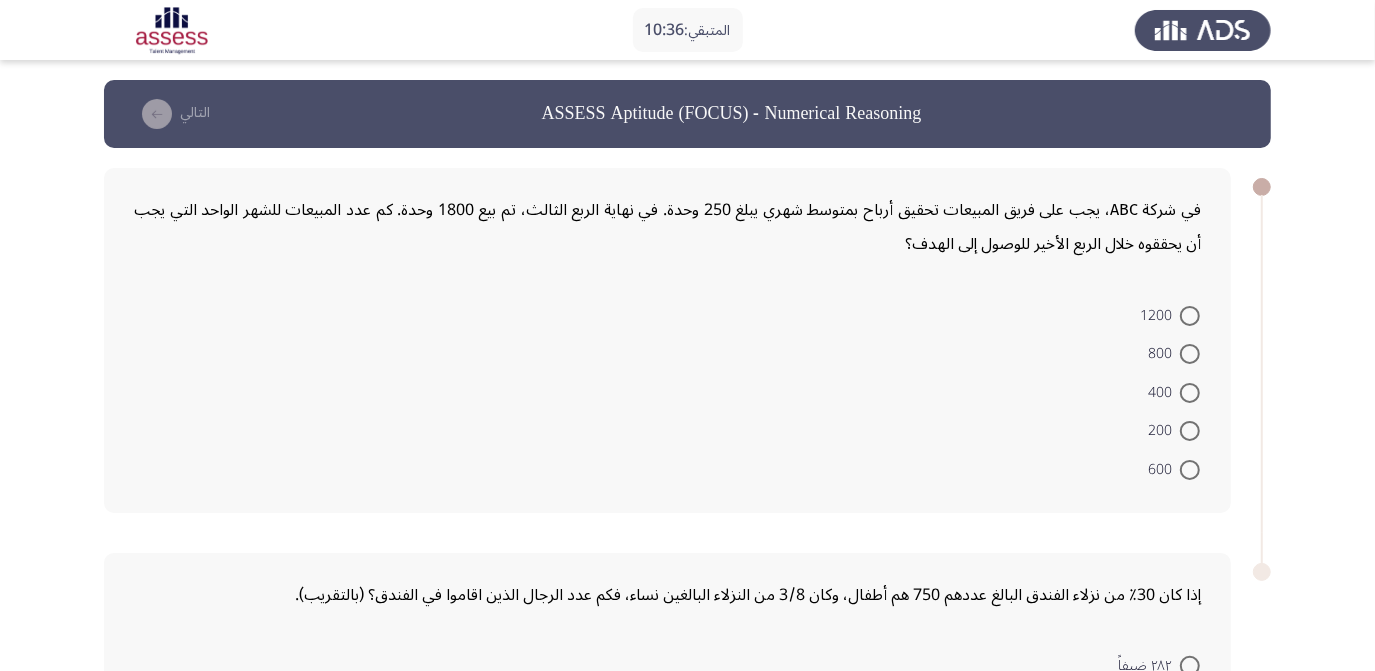 click on "400" at bounding box center [1164, 393] 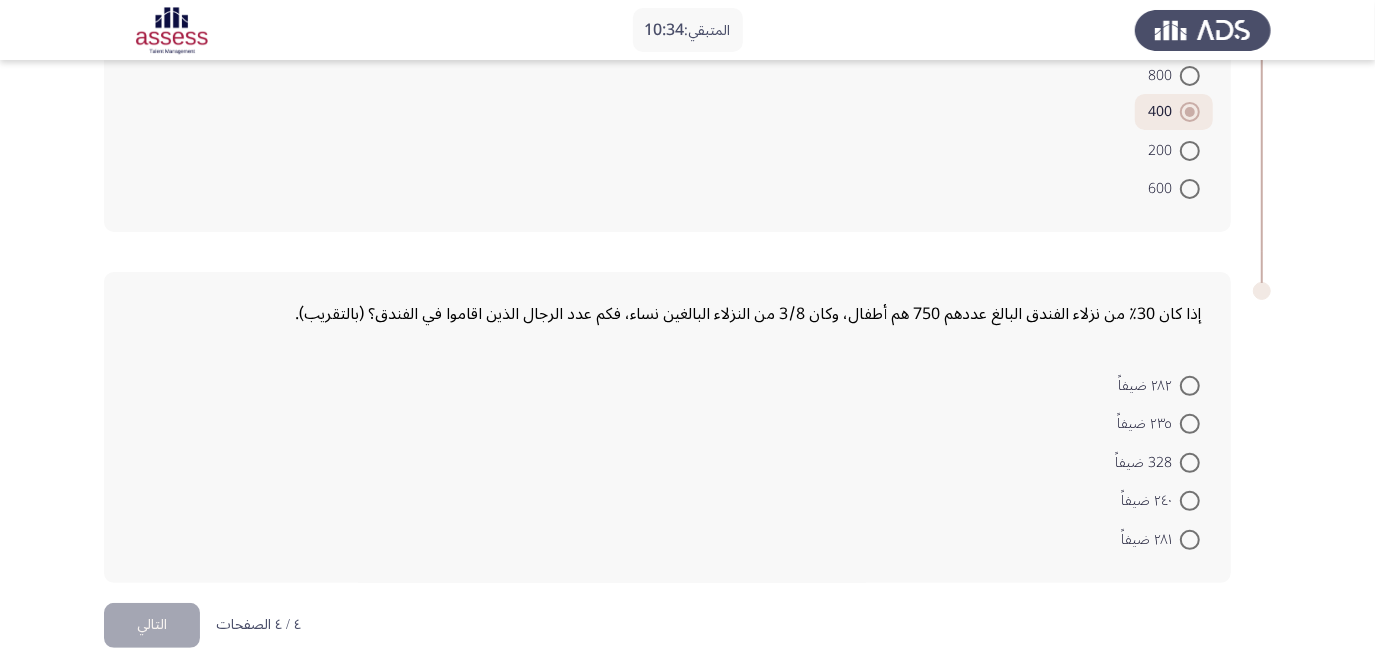 scroll, scrollTop: 284, scrollLeft: 0, axis: vertical 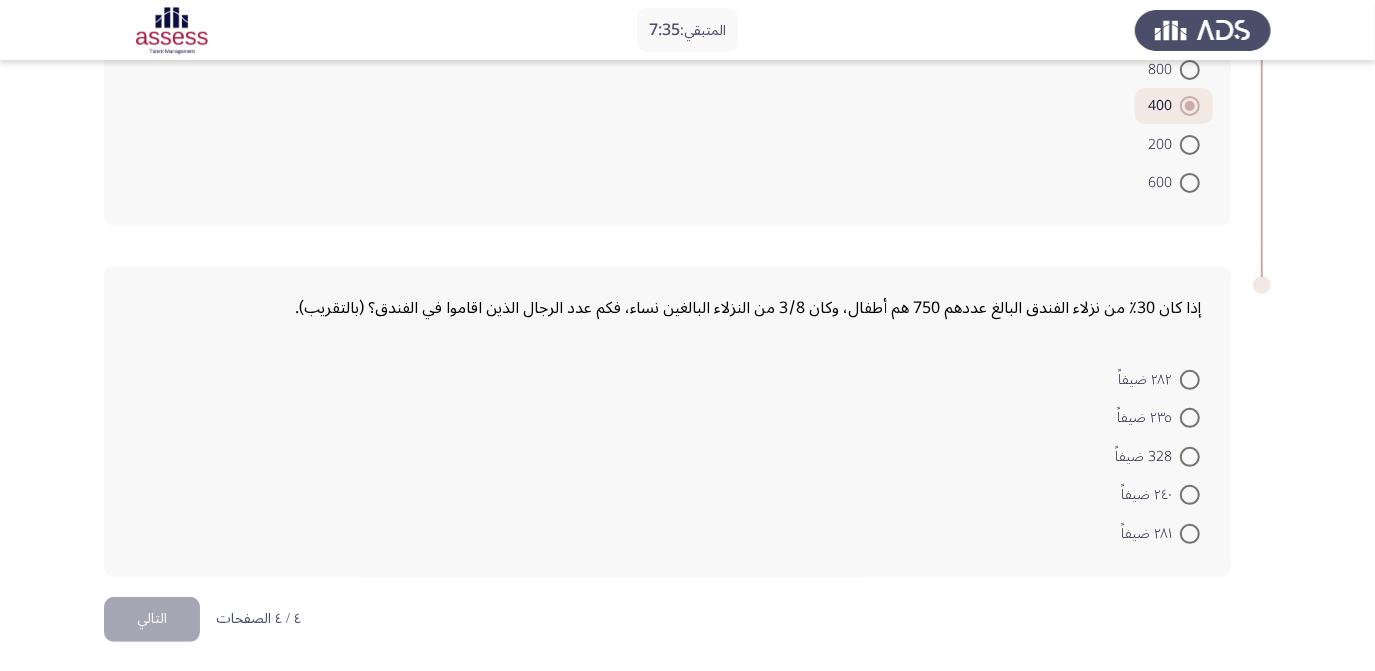 click at bounding box center (1190, 457) 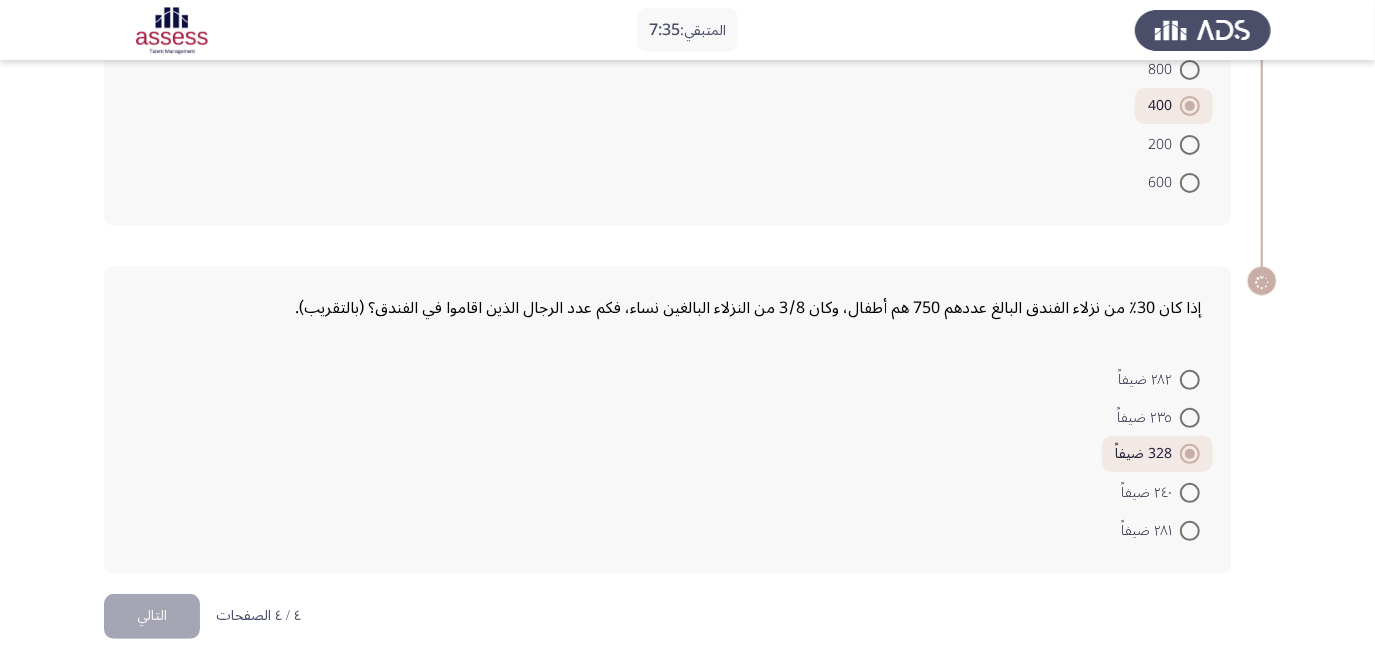 scroll, scrollTop: 282, scrollLeft: 0, axis: vertical 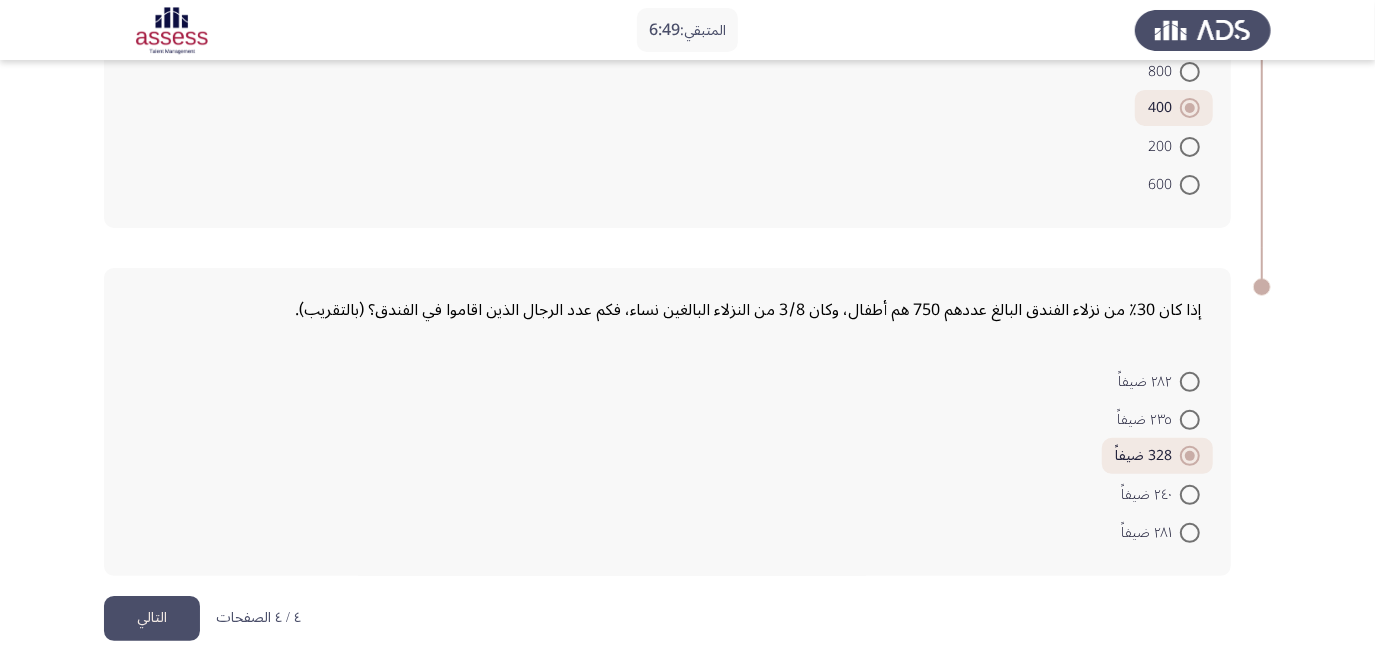 click on "التالي" 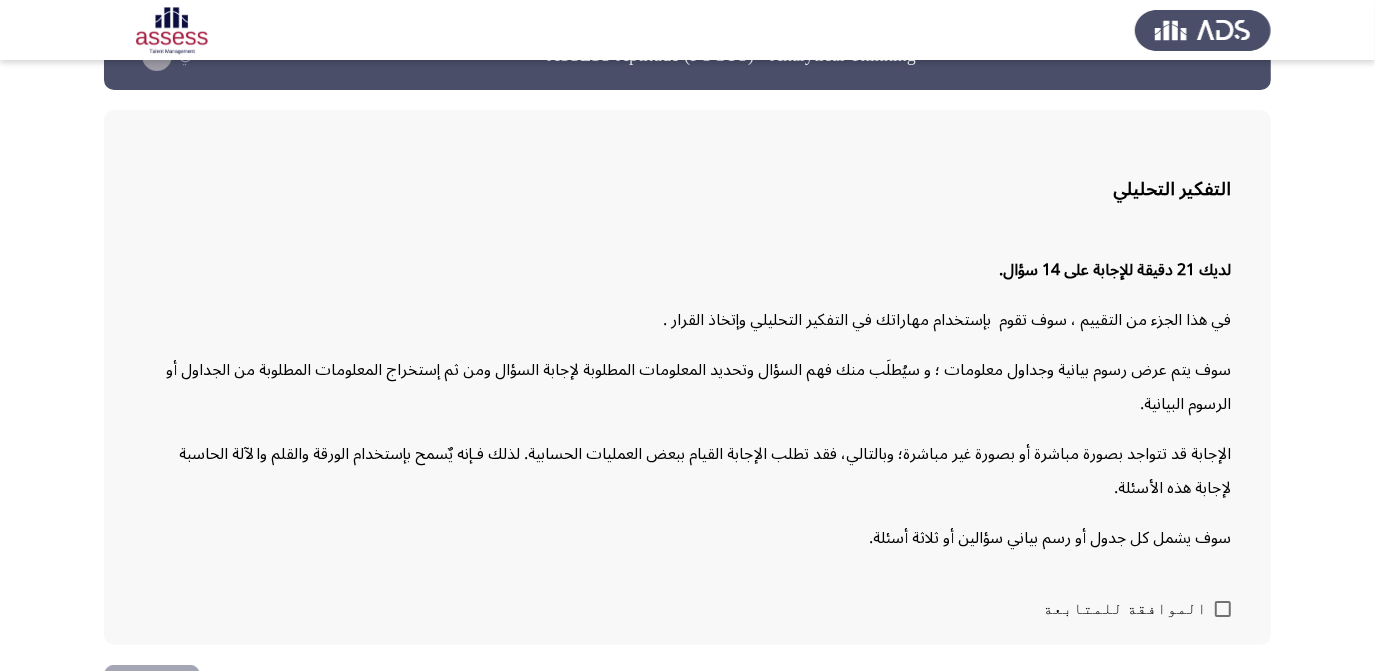 scroll, scrollTop: 112, scrollLeft: 0, axis: vertical 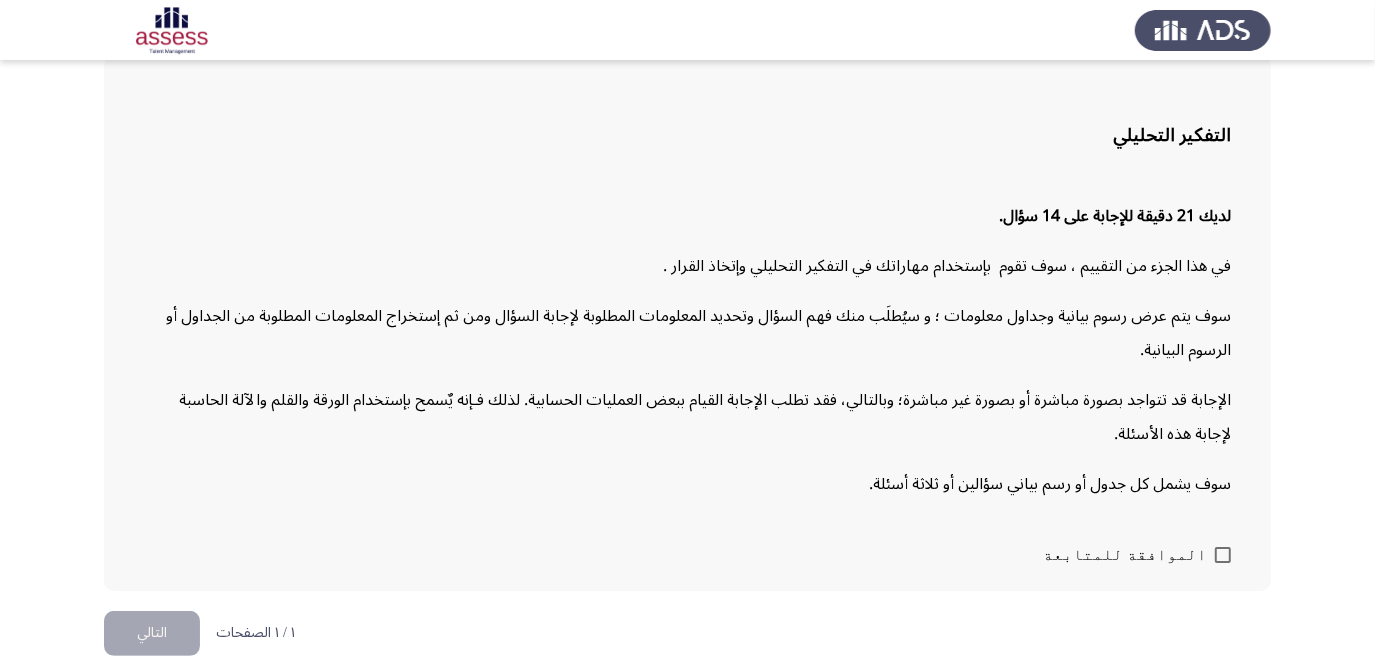 click at bounding box center (1223, 555) 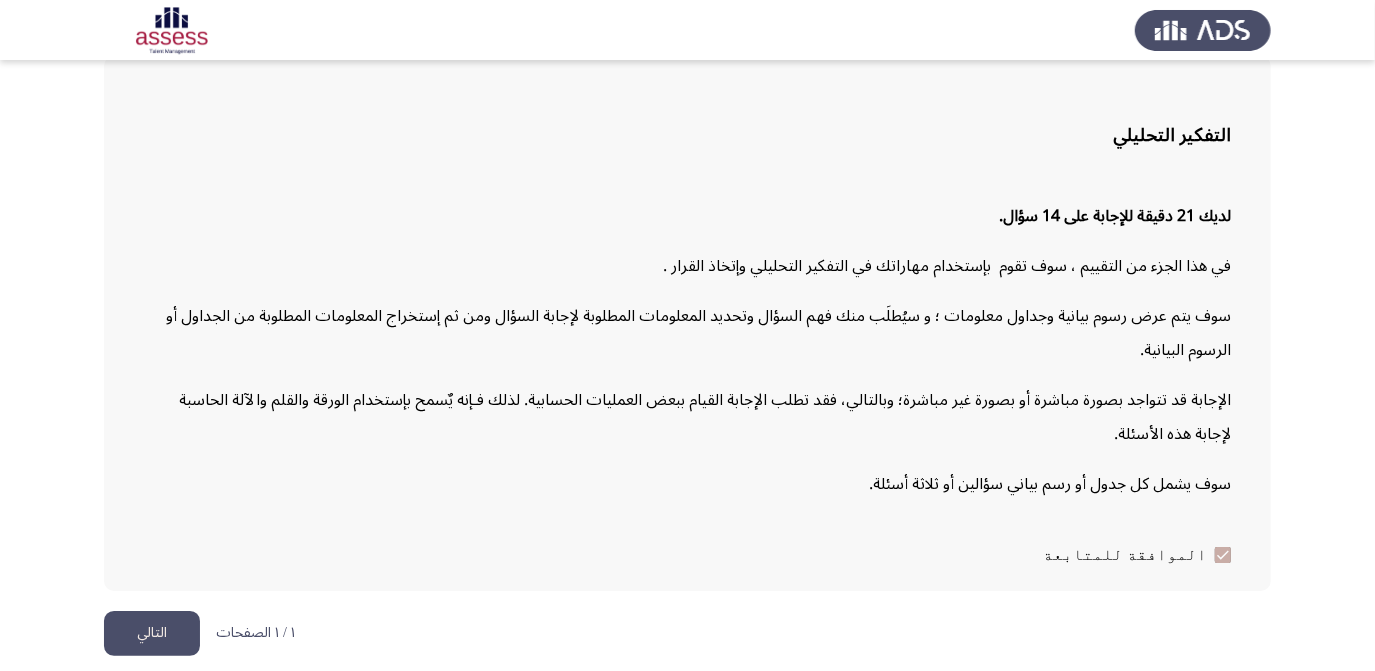 click on "التالي" 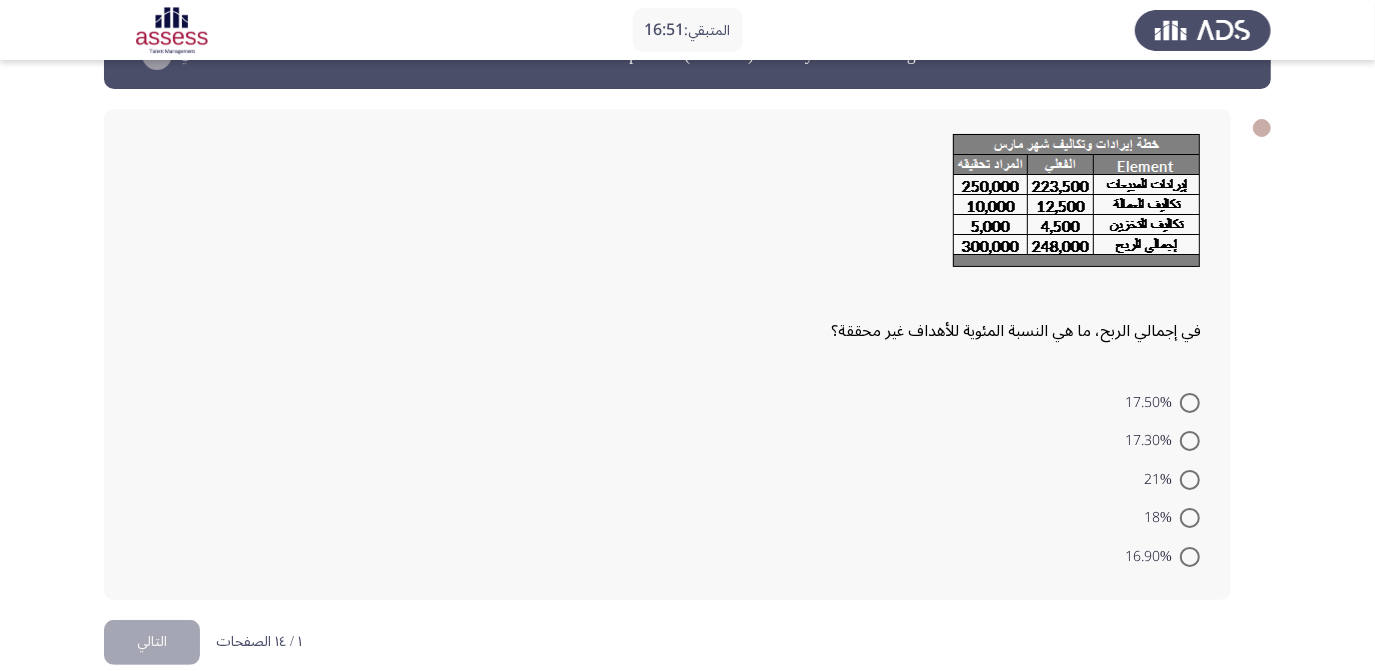 scroll, scrollTop: 84, scrollLeft: 0, axis: vertical 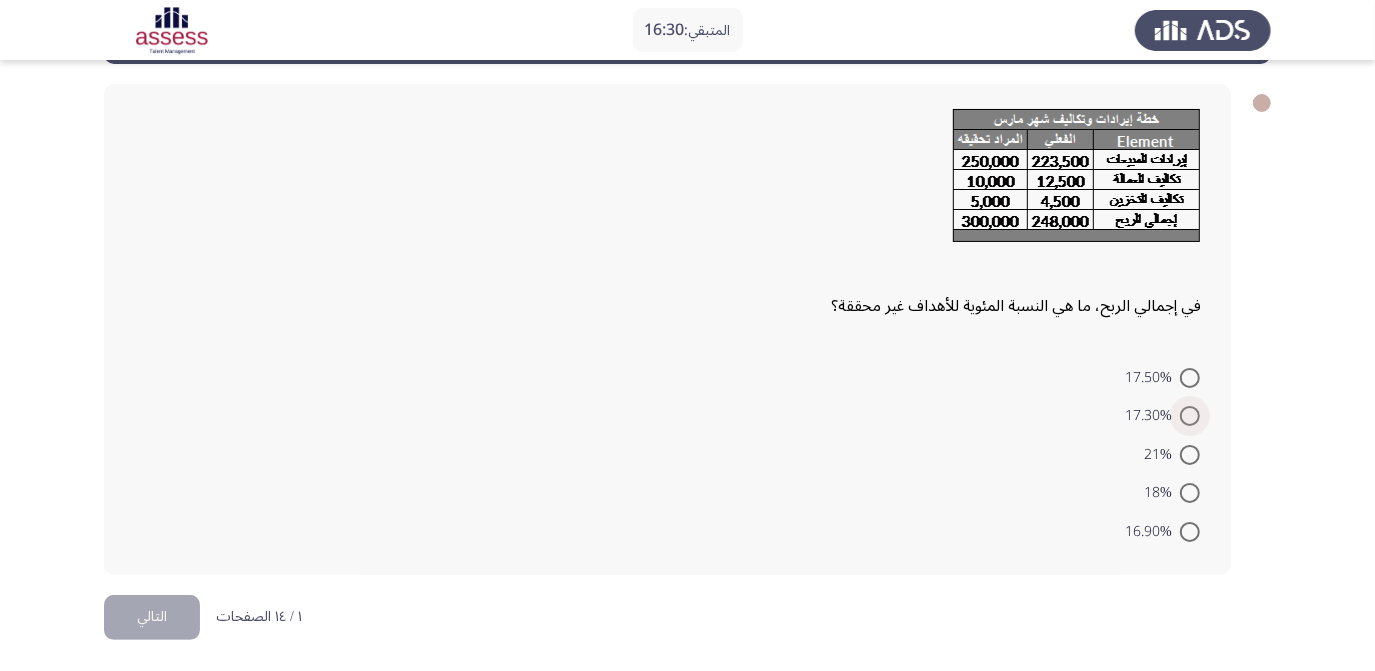click at bounding box center (1190, 416) 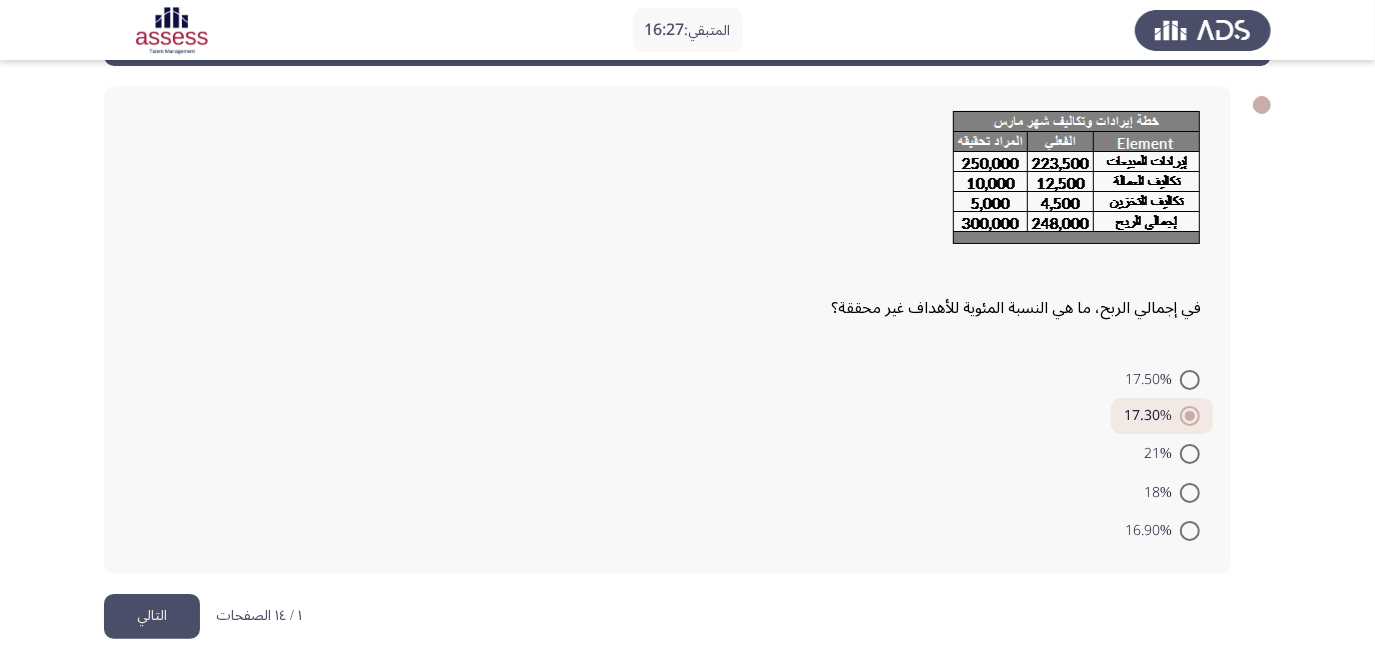 click on "التالي" 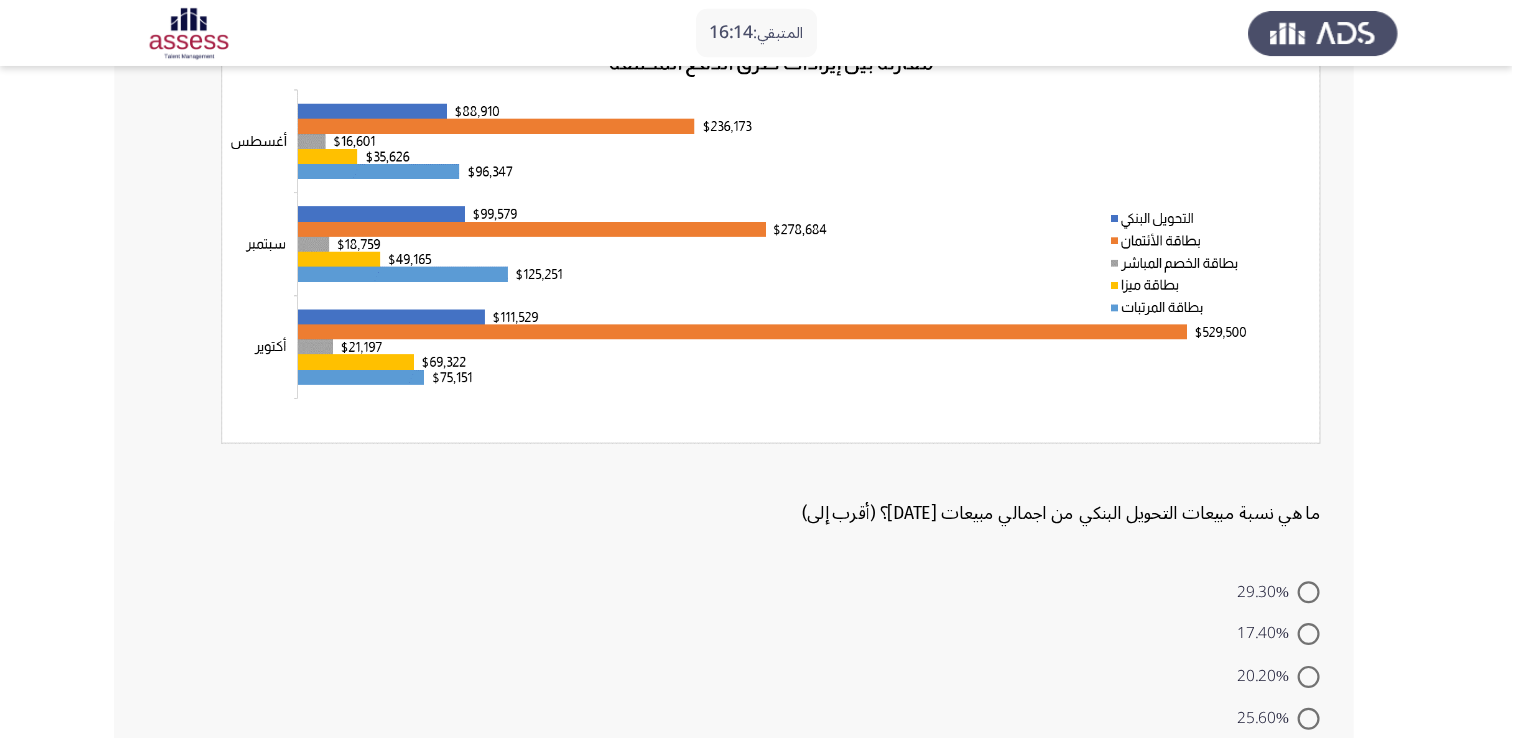 scroll, scrollTop: 156, scrollLeft: 0, axis: vertical 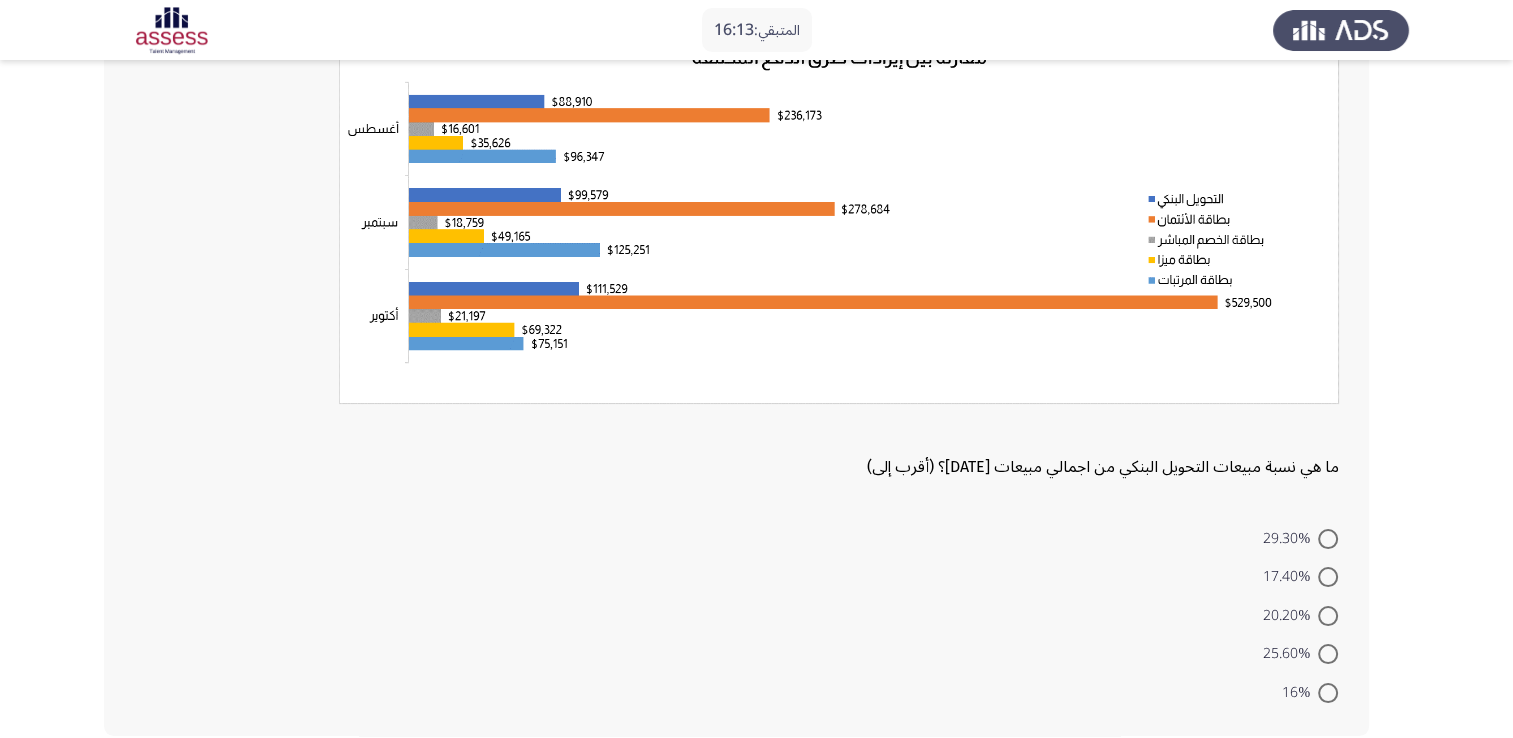 drag, startPoint x: 1325, startPoint y: 1, endPoint x: 831, endPoint y: 474, distance: 683.9335 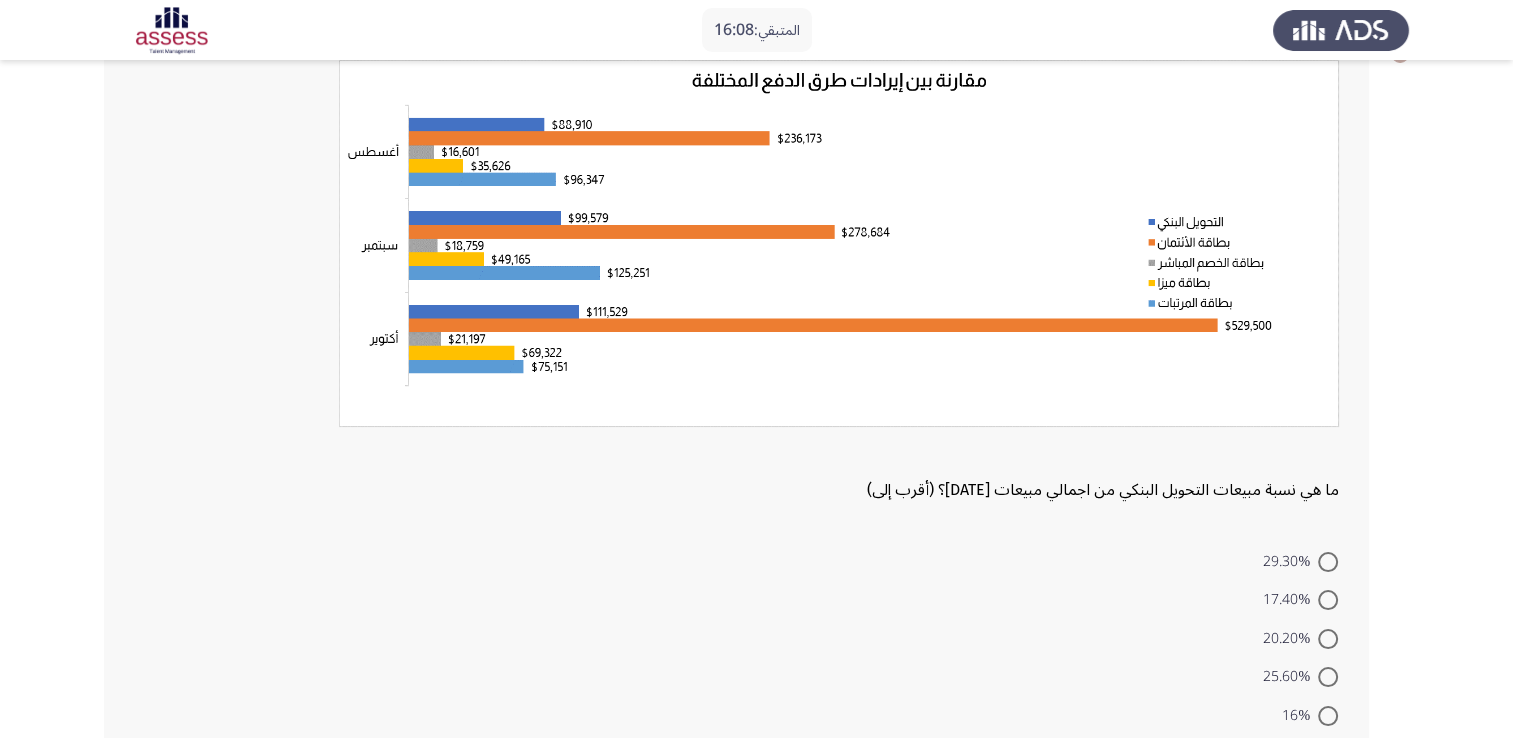 scroll, scrollTop: 132, scrollLeft: 0, axis: vertical 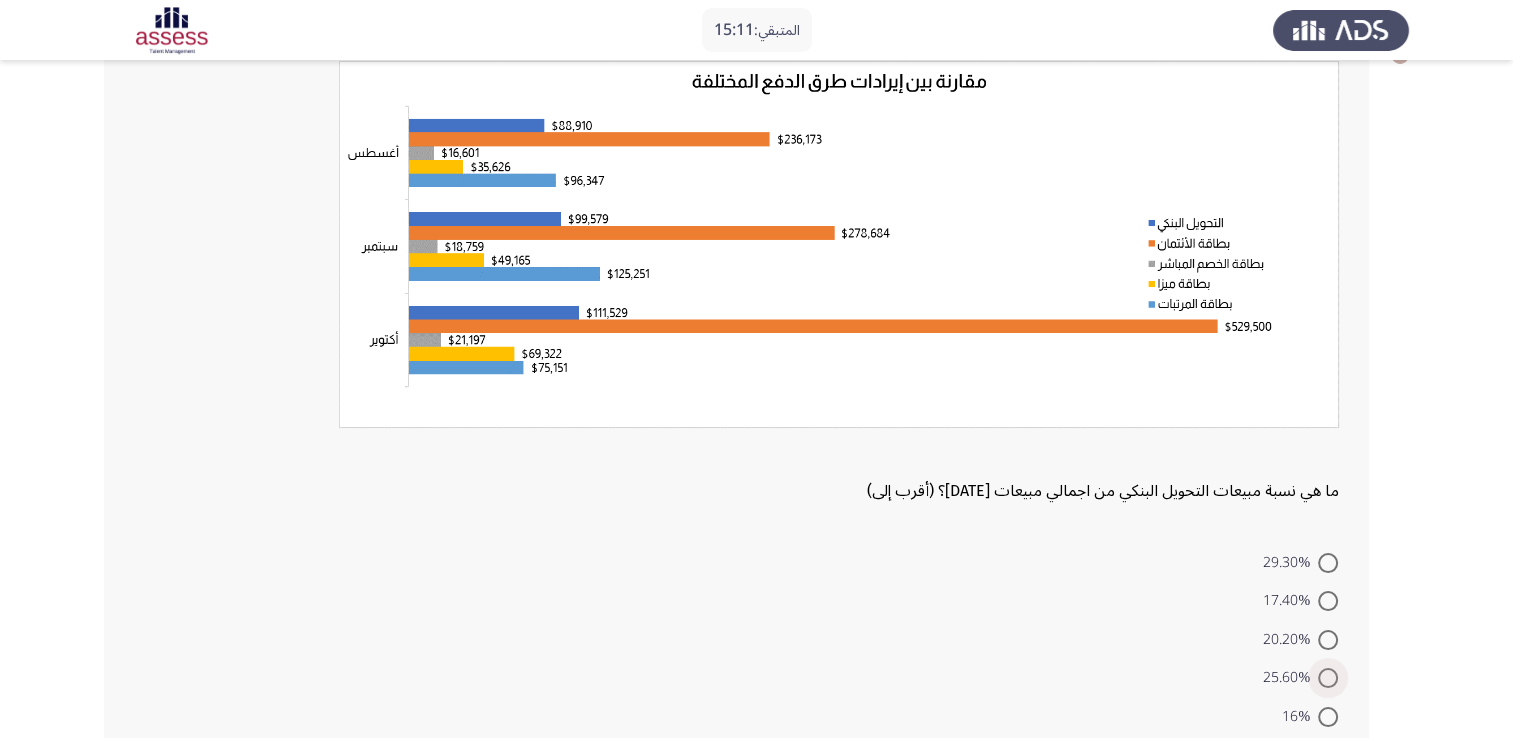 drag, startPoint x: 1301, startPoint y: 674, endPoint x: 1277, endPoint y: 674, distance: 24 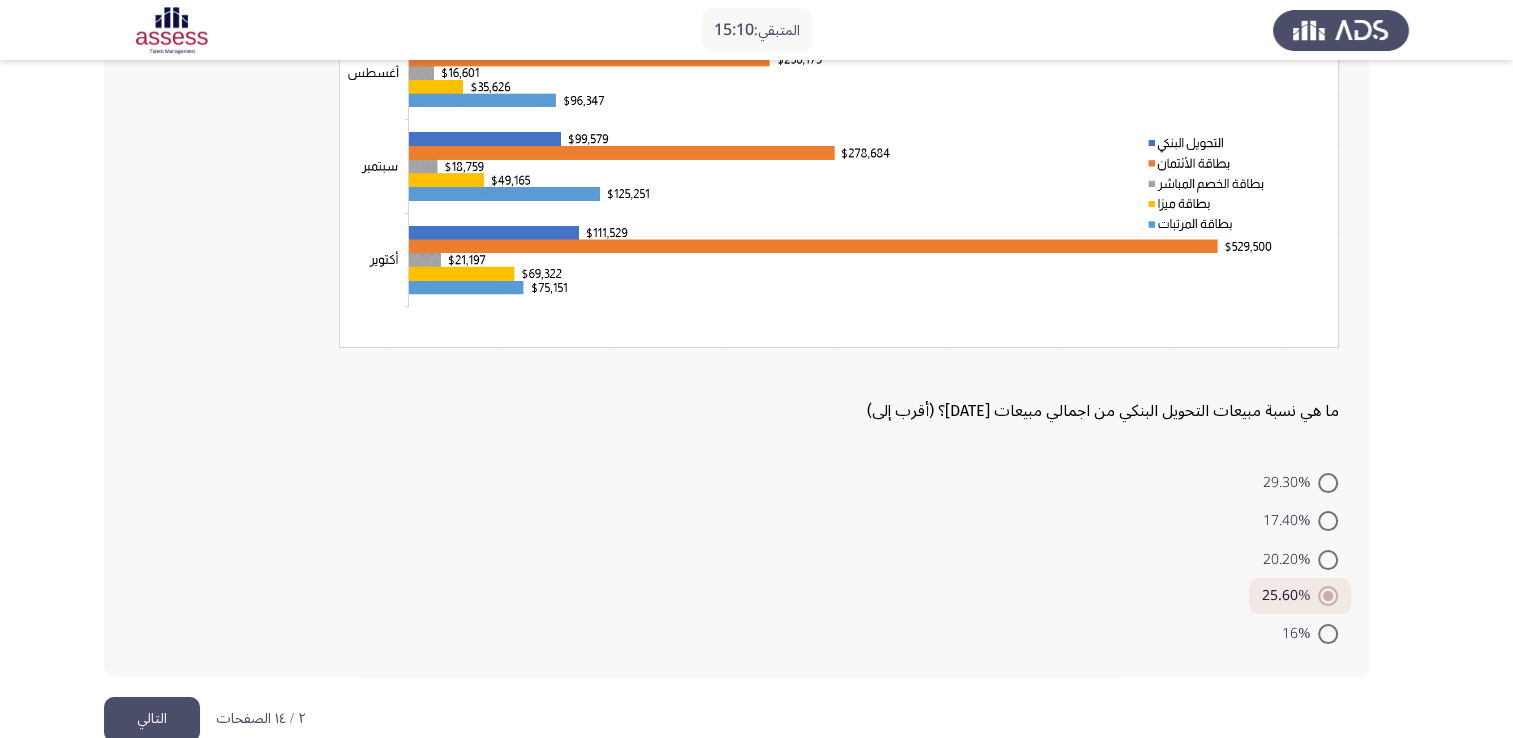 scroll, scrollTop: 248, scrollLeft: 0, axis: vertical 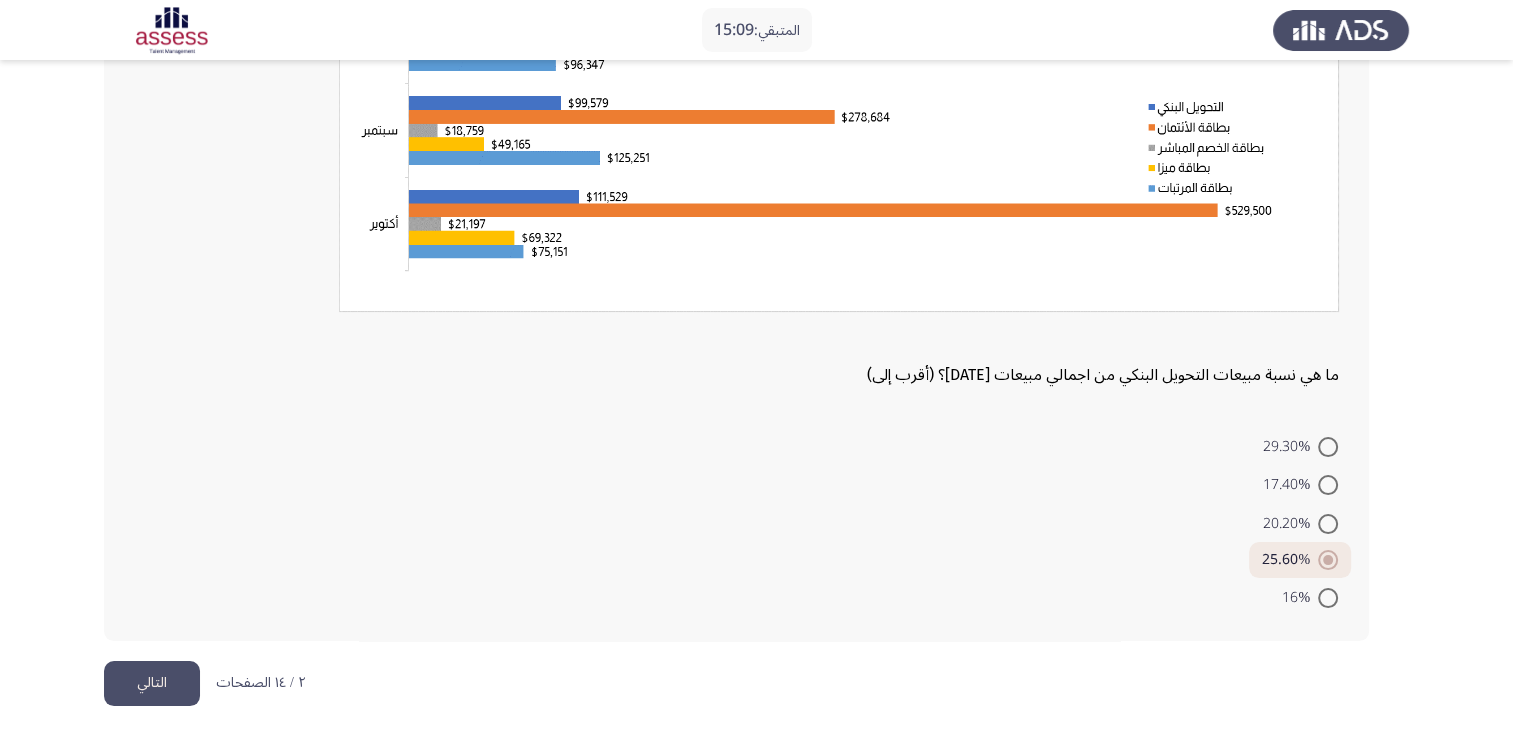 click on "التالي" 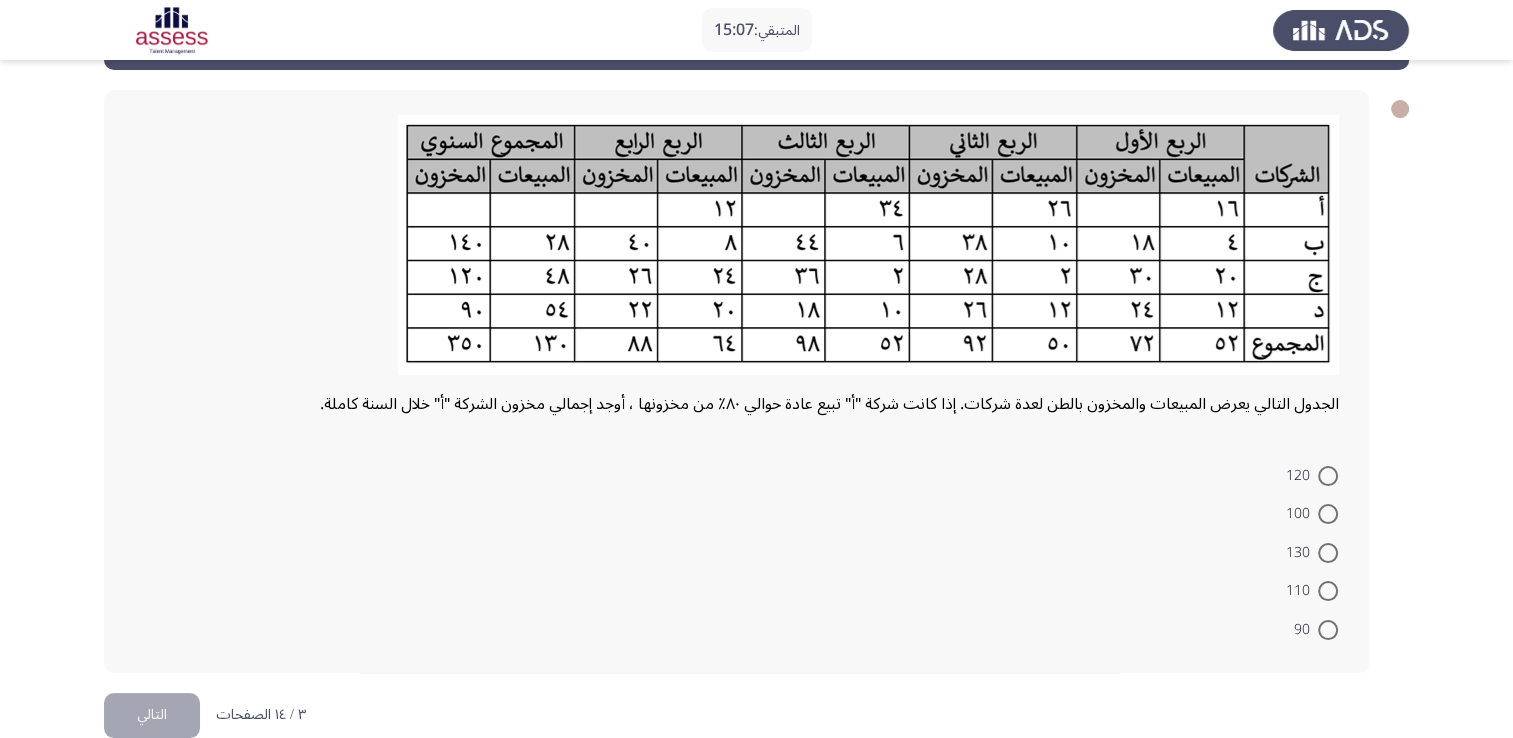 scroll, scrollTop: 77, scrollLeft: 0, axis: vertical 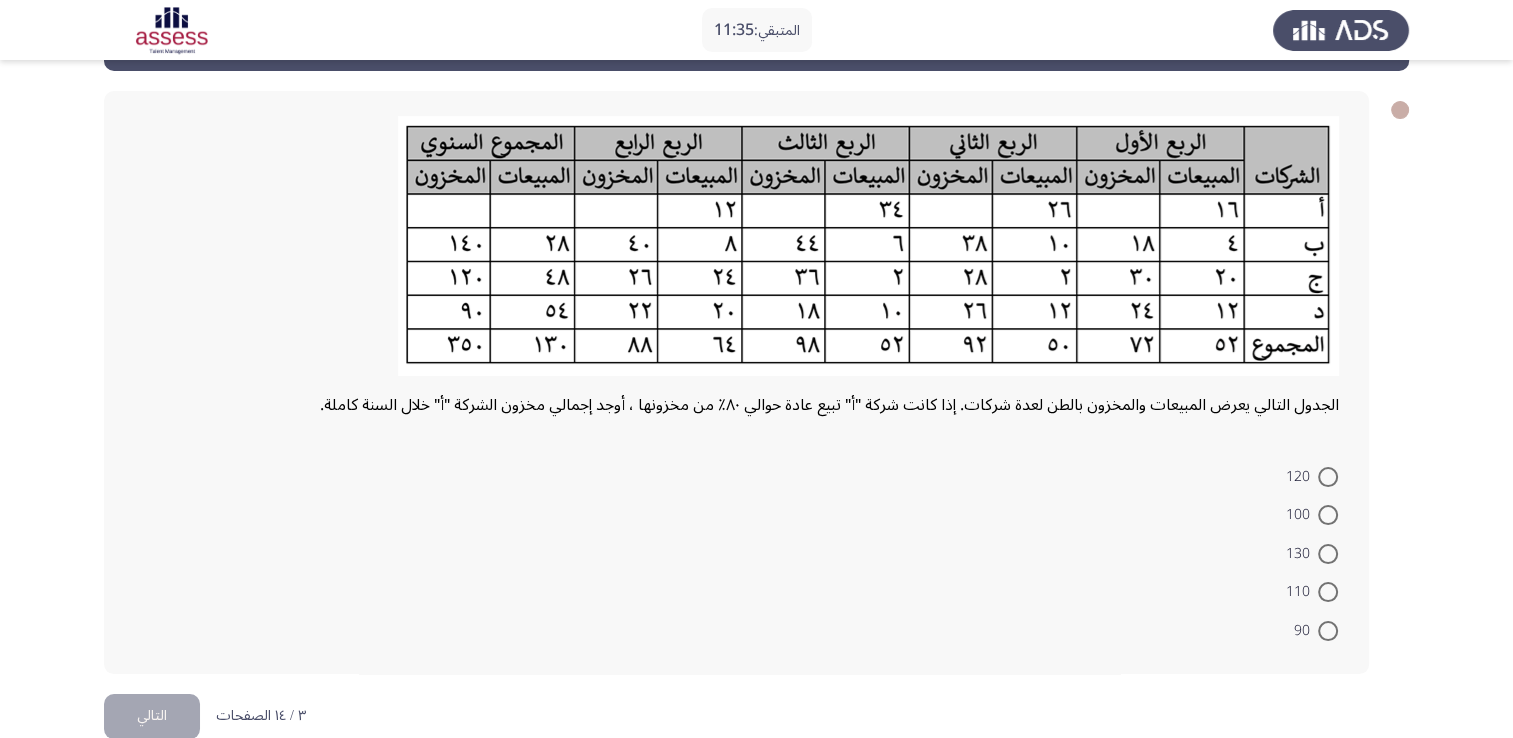 click at bounding box center (1328, 592) 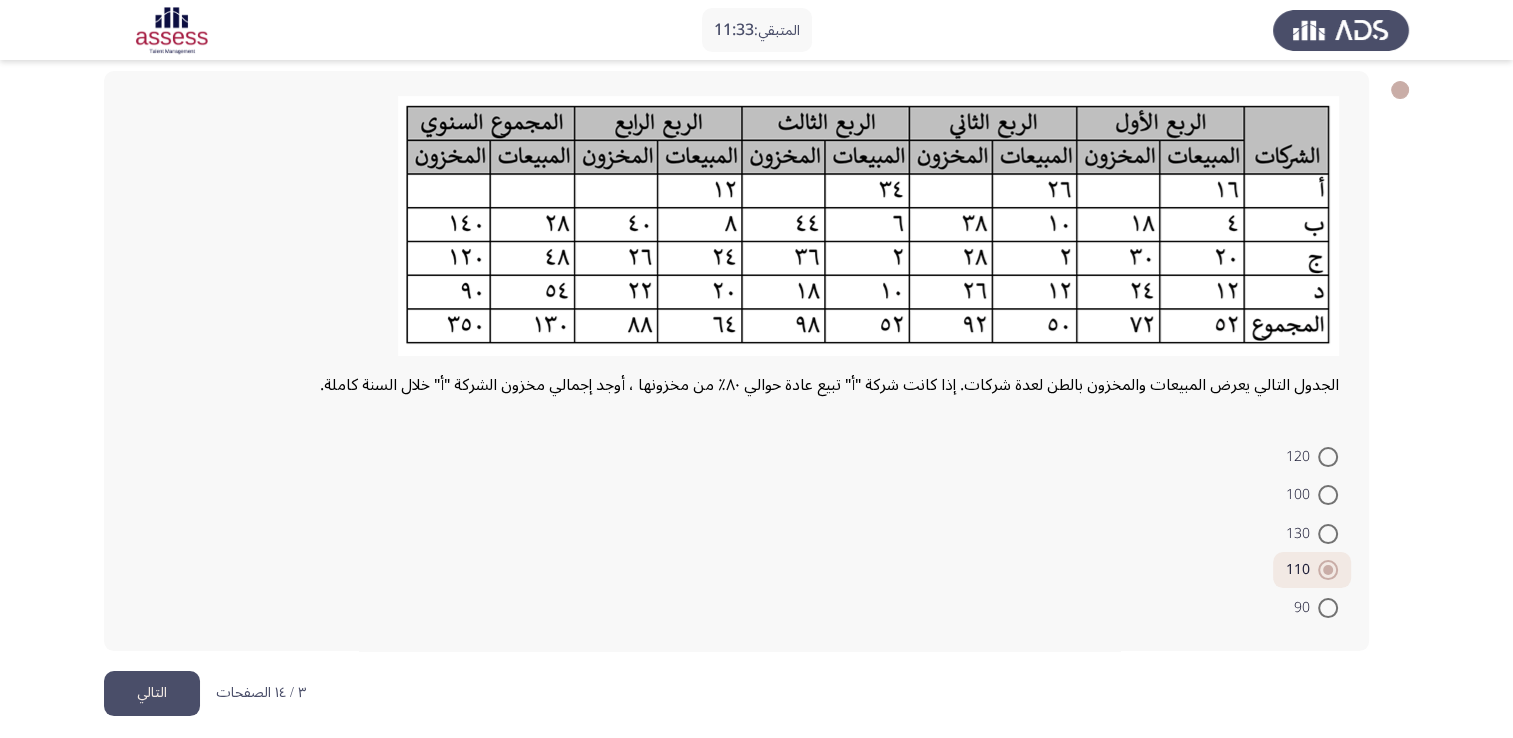 scroll, scrollTop: 108, scrollLeft: 0, axis: vertical 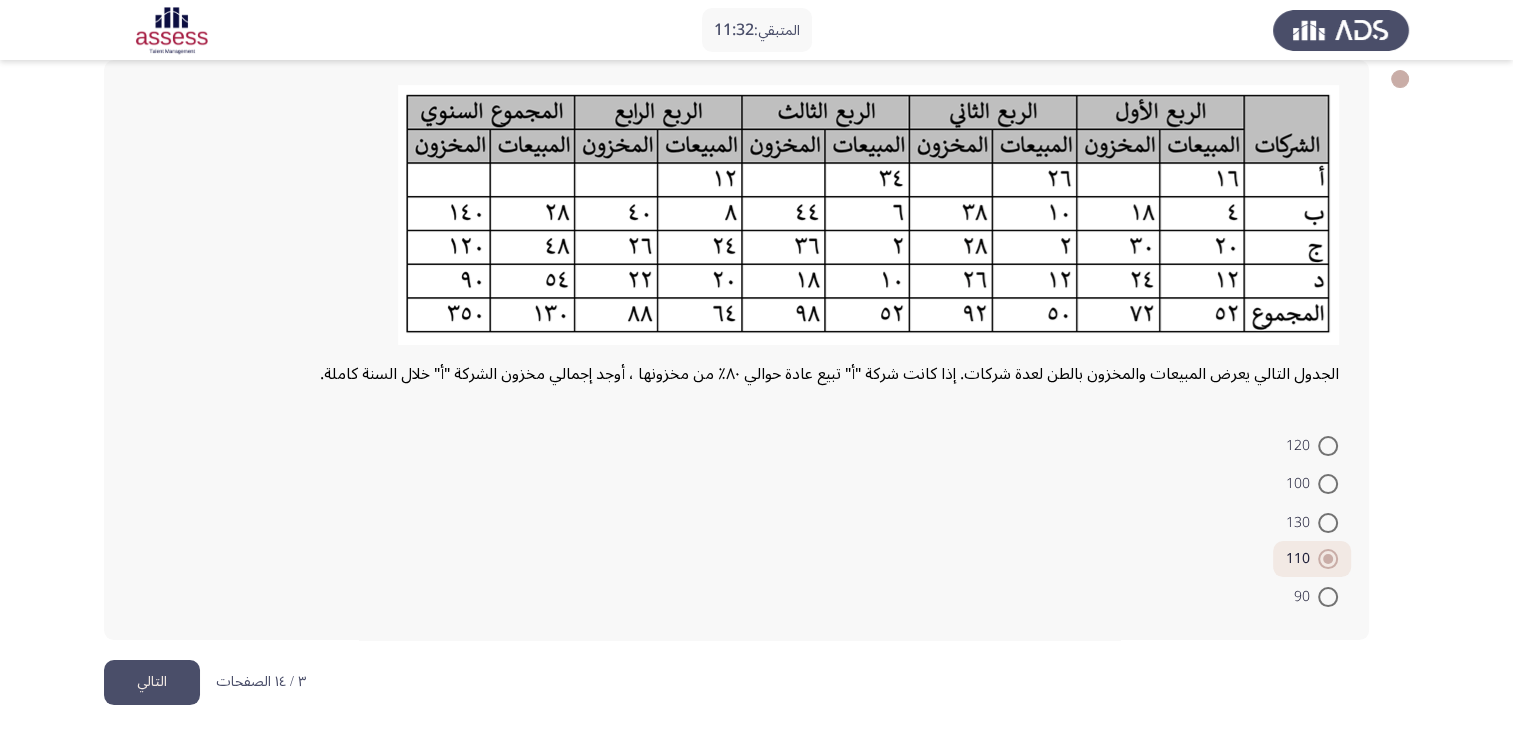 click on "التالي" 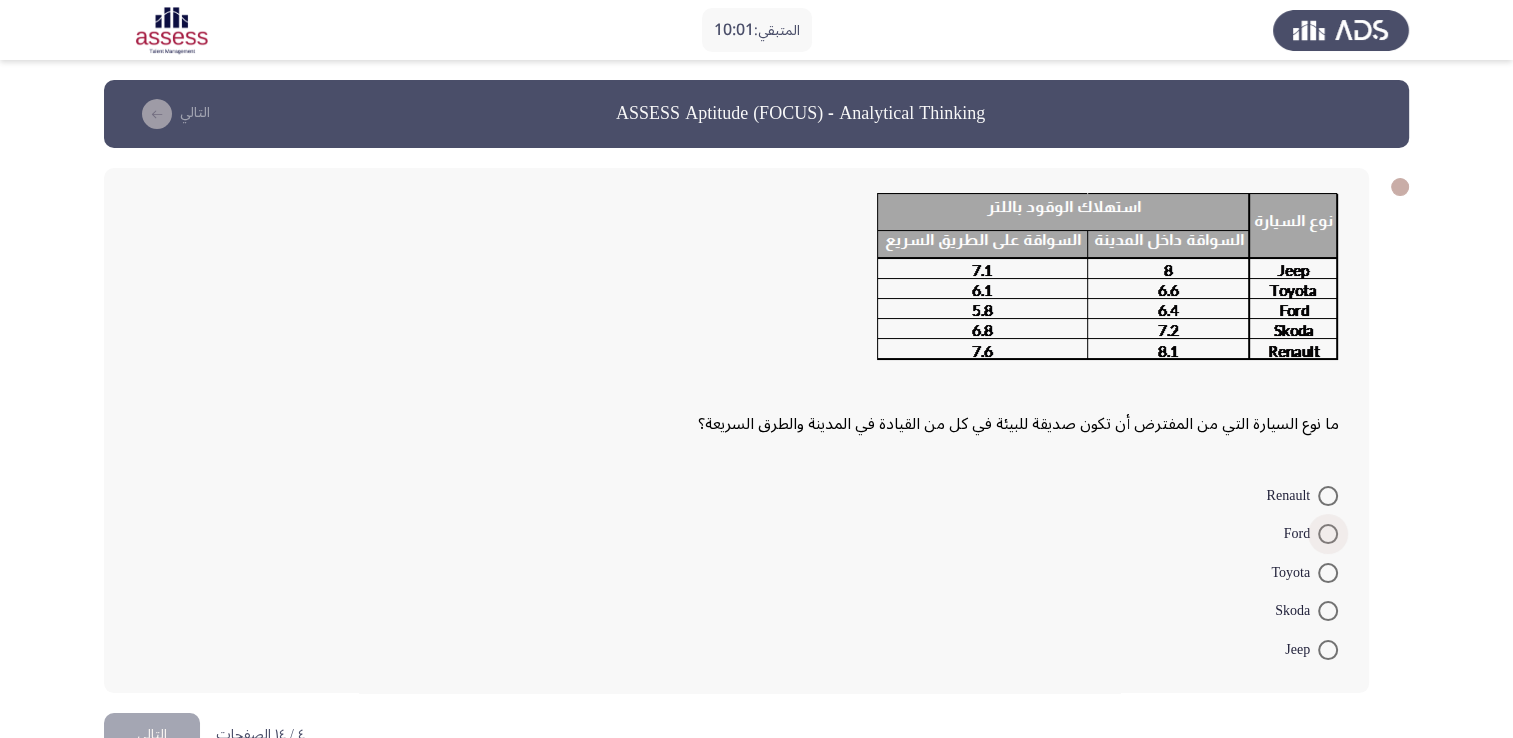 click at bounding box center (1328, 534) 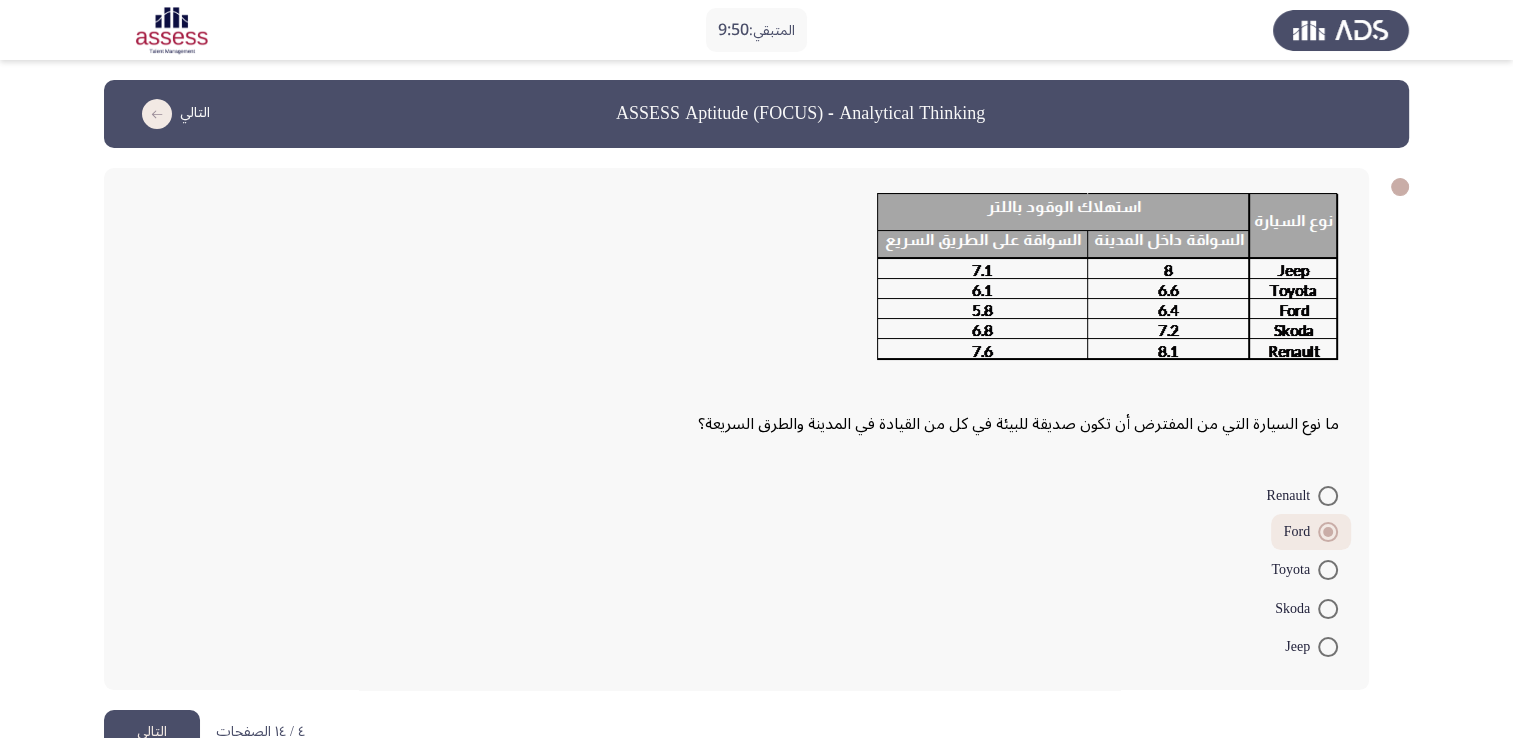 click on "التالي" 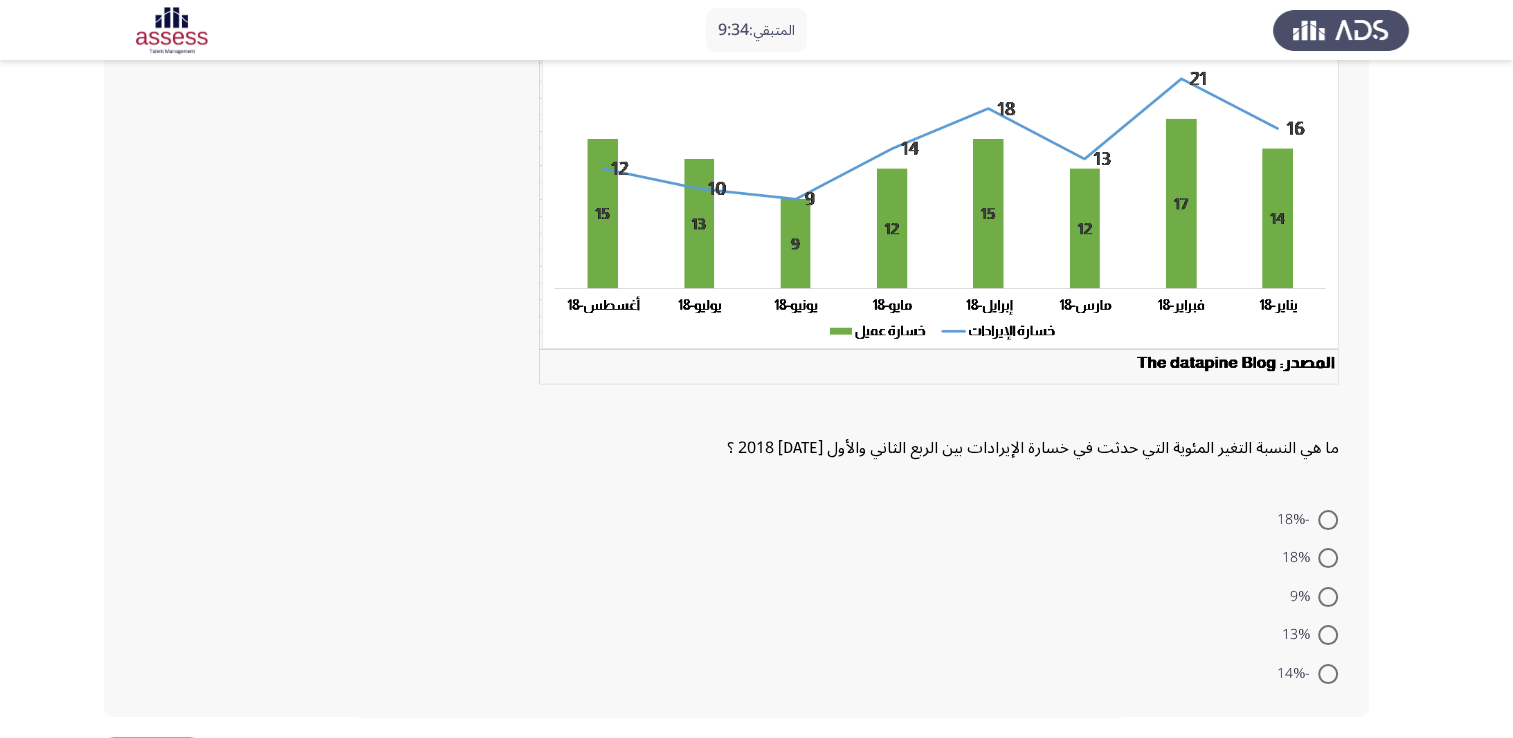 scroll, scrollTop: 200, scrollLeft: 0, axis: vertical 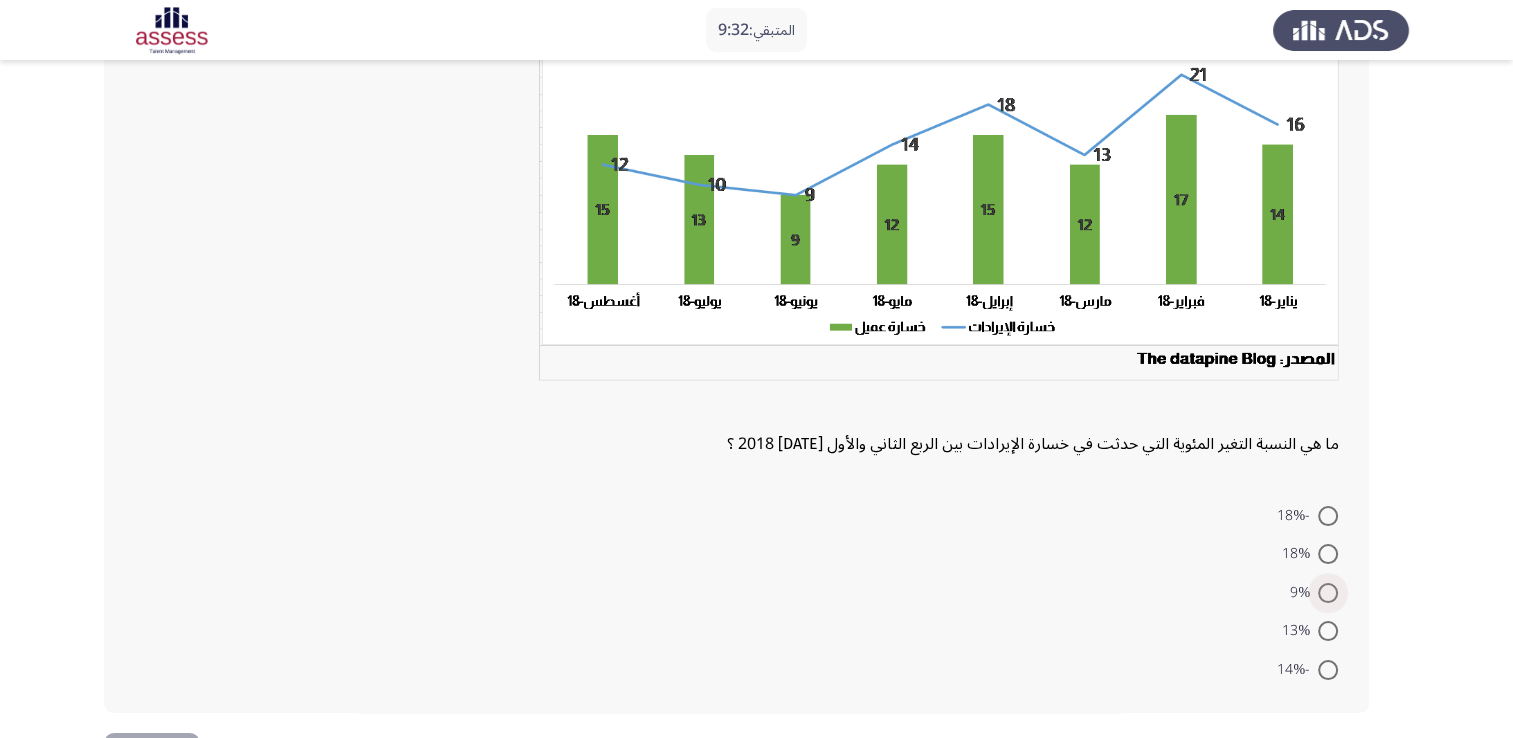 click at bounding box center (1328, 593) 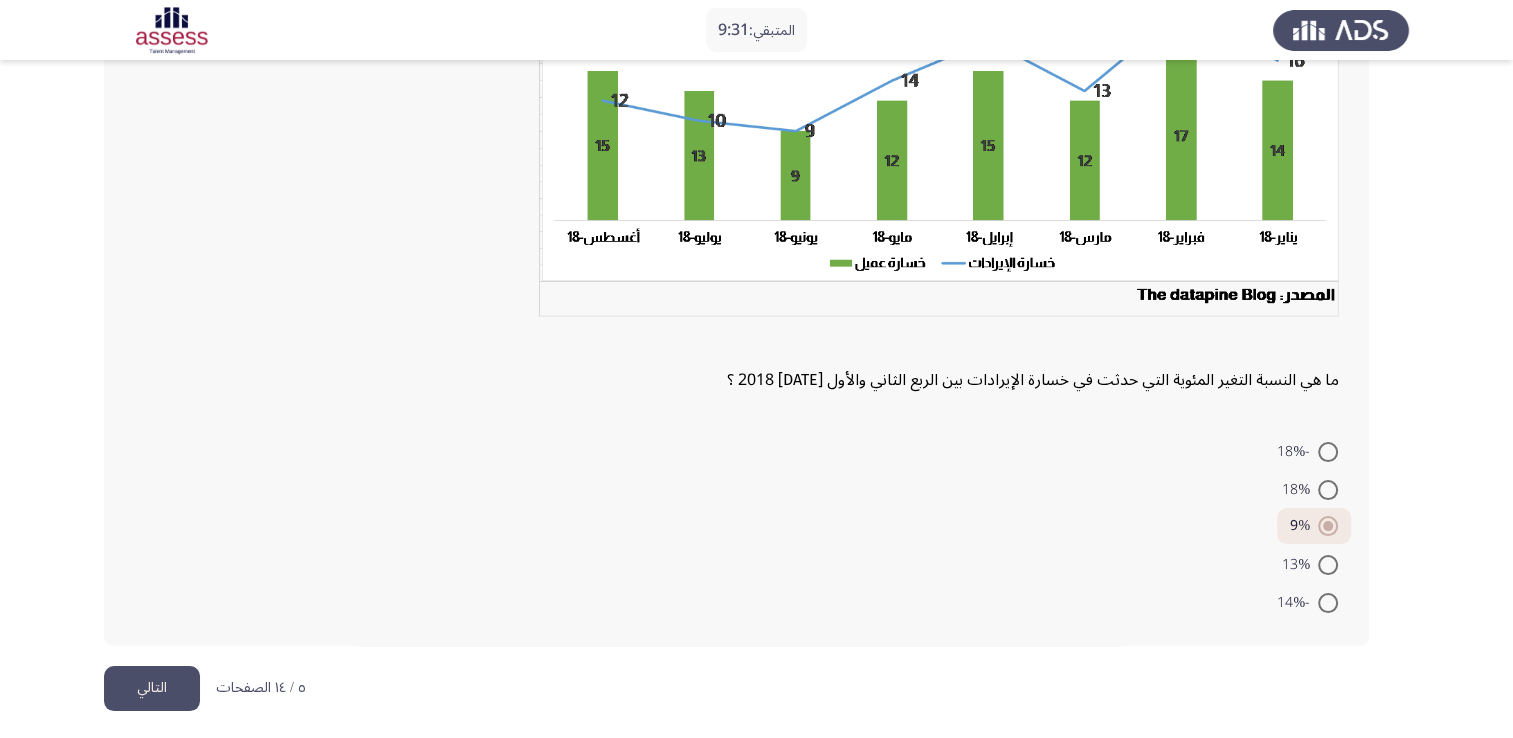 scroll, scrollTop: 270, scrollLeft: 0, axis: vertical 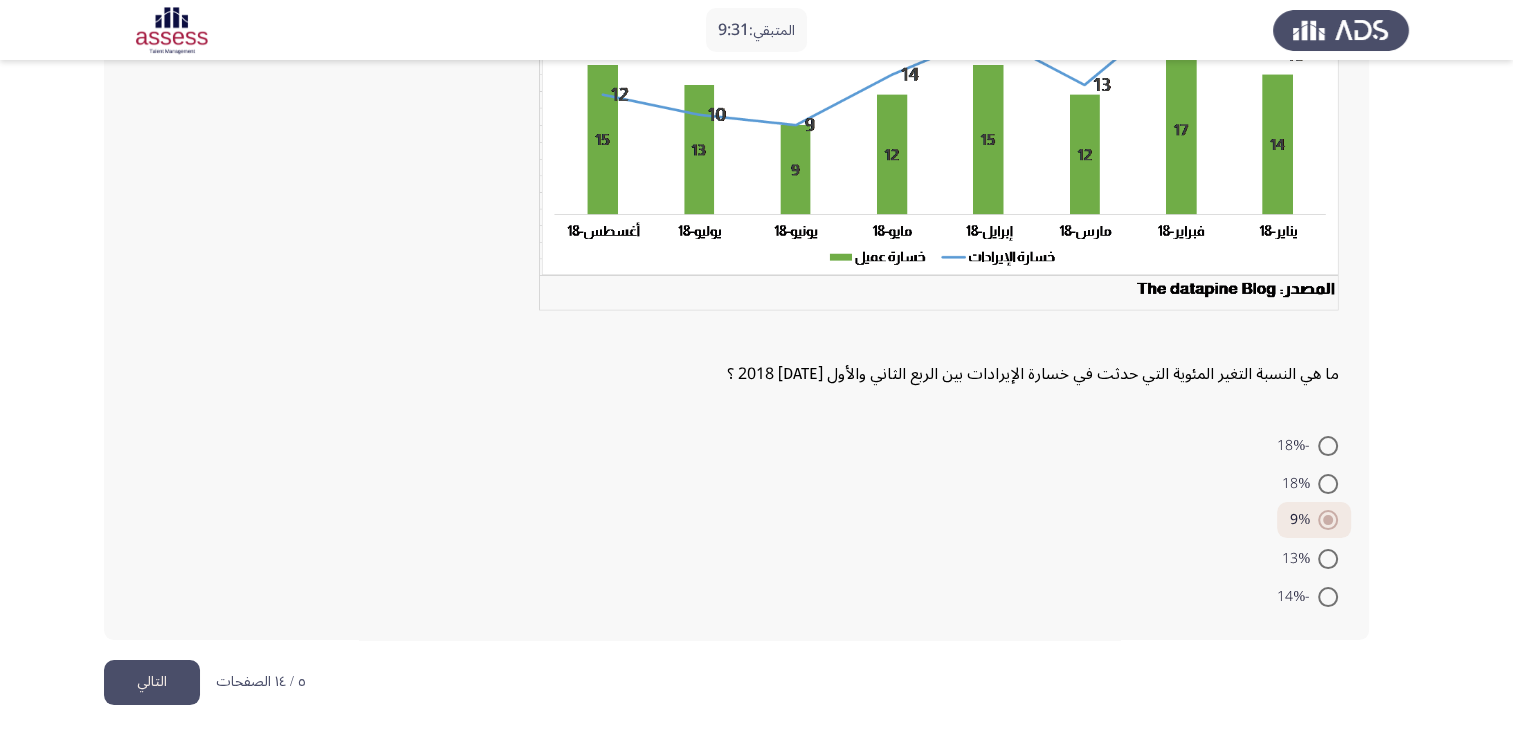click on "التالي" 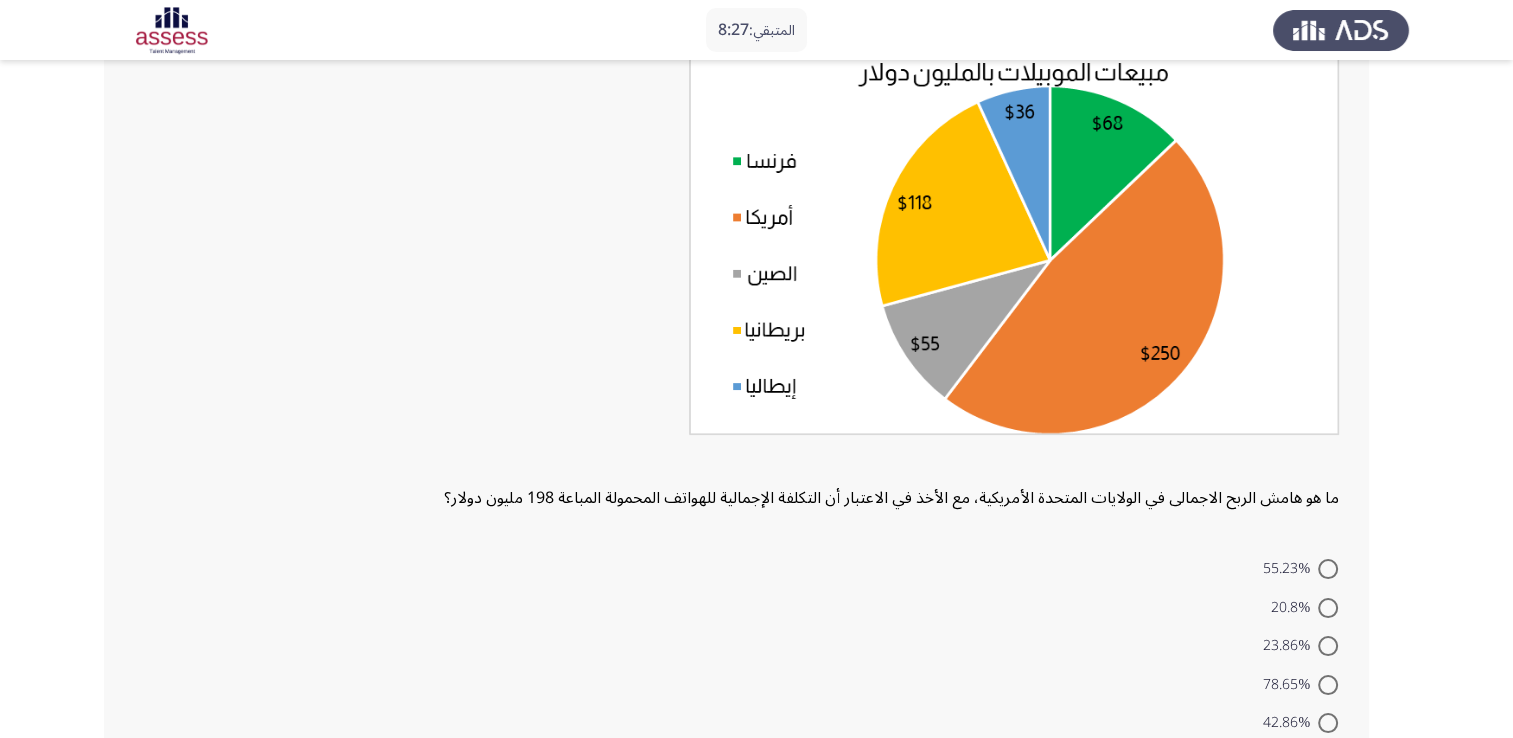 scroll, scrollTop: 150, scrollLeft: 0, axis: vertical 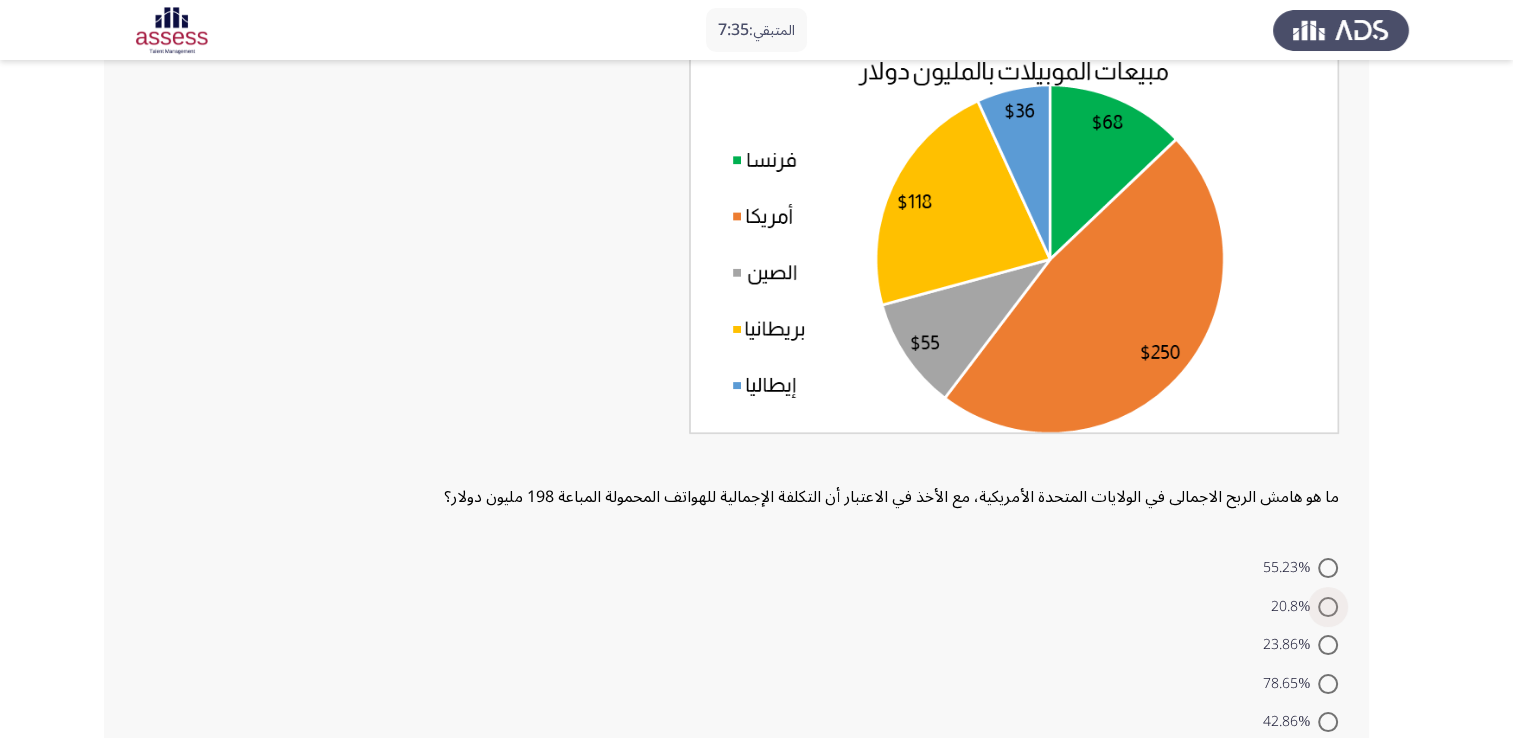 click at bounding box center (1328, 607) 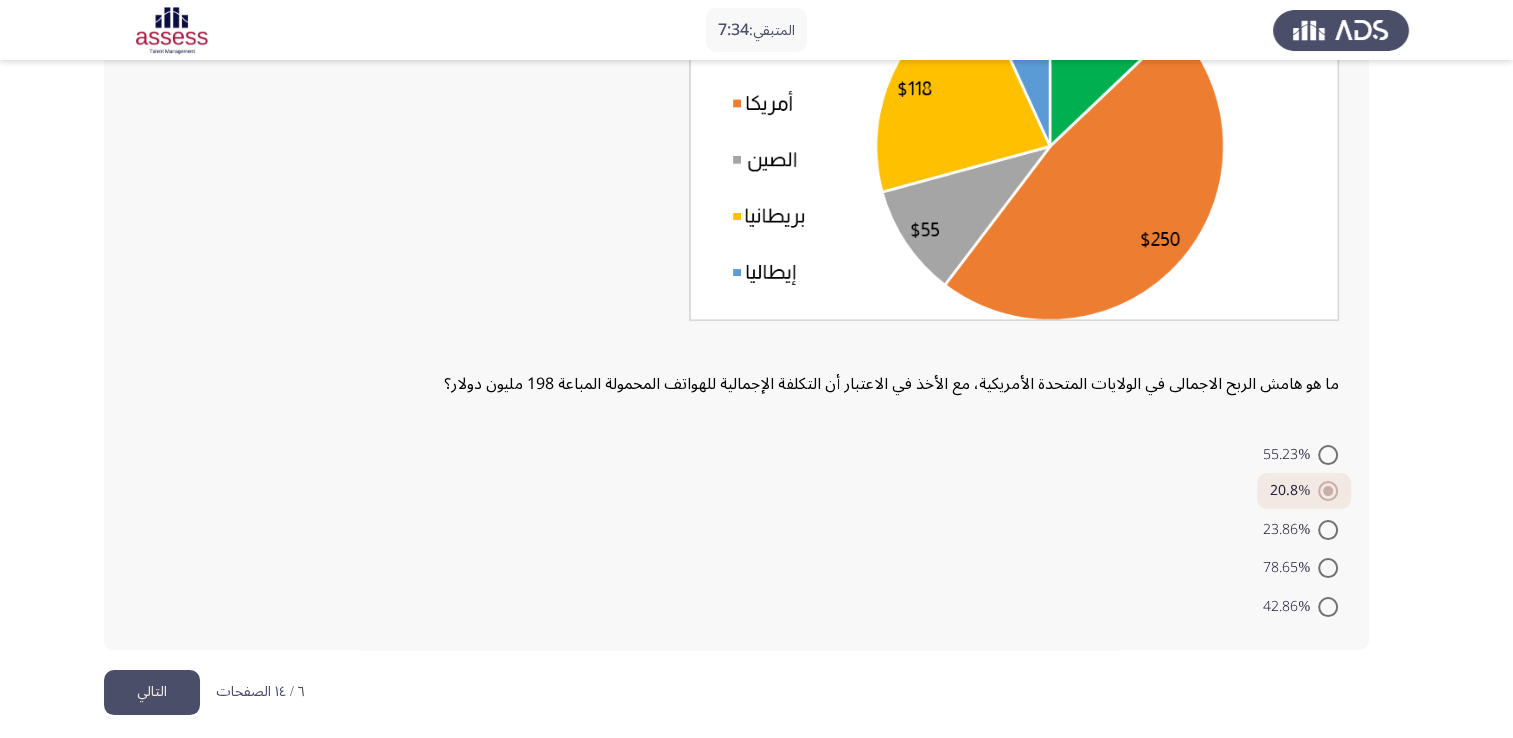 scroll, scrollTop: 272, scrollLeft: 0, axis: vertical 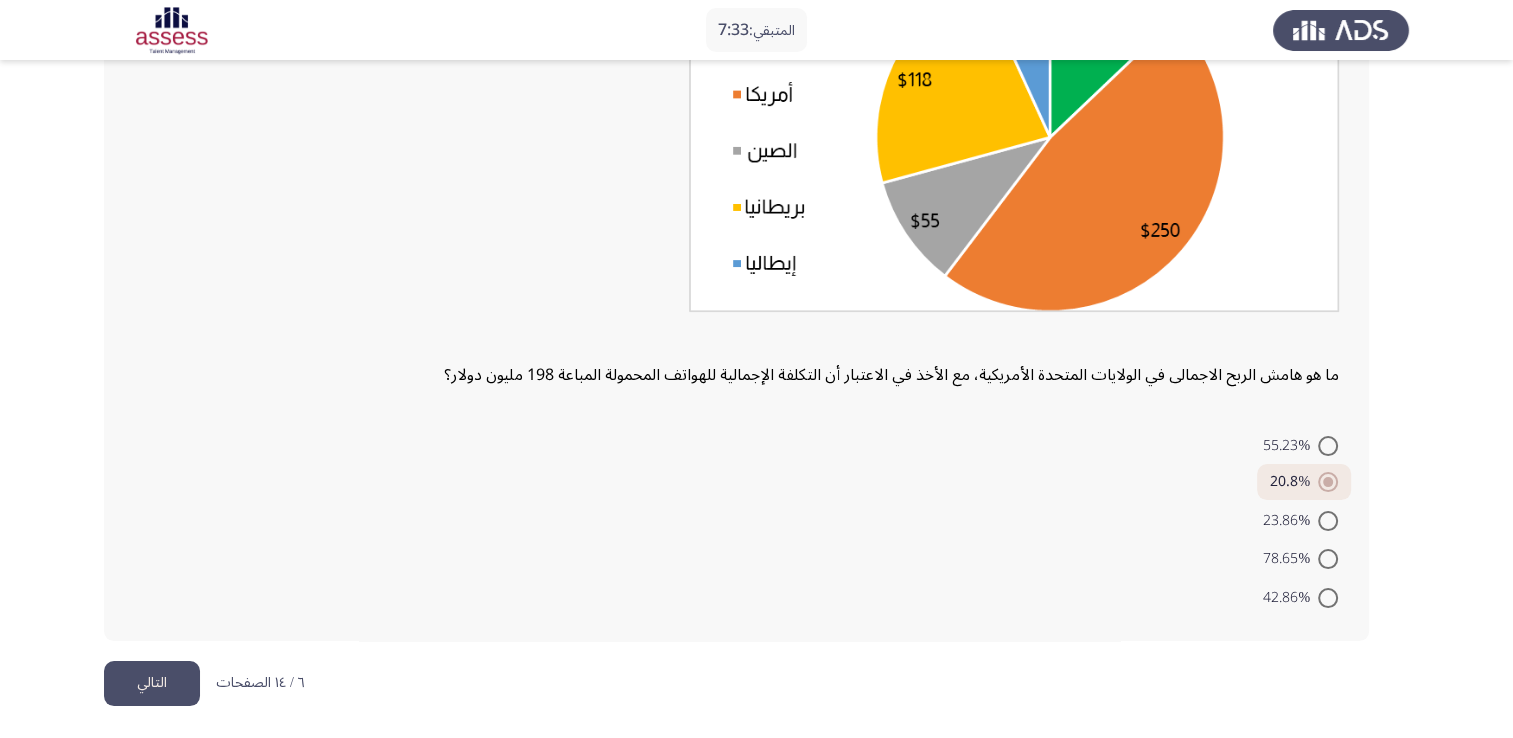 click on "التالي" 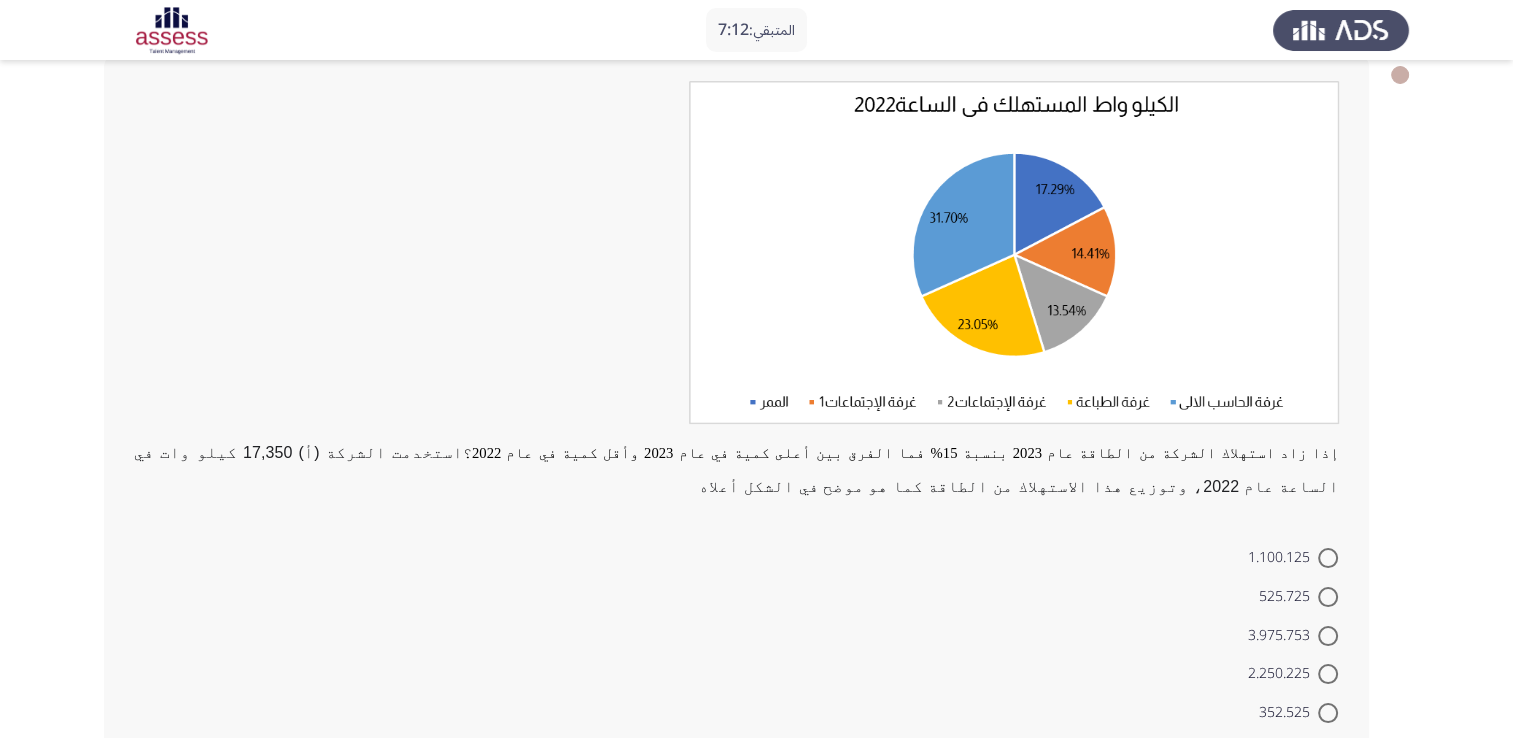 scroll, scrollTop: 115, scrollLeft: 0, axis: vertical 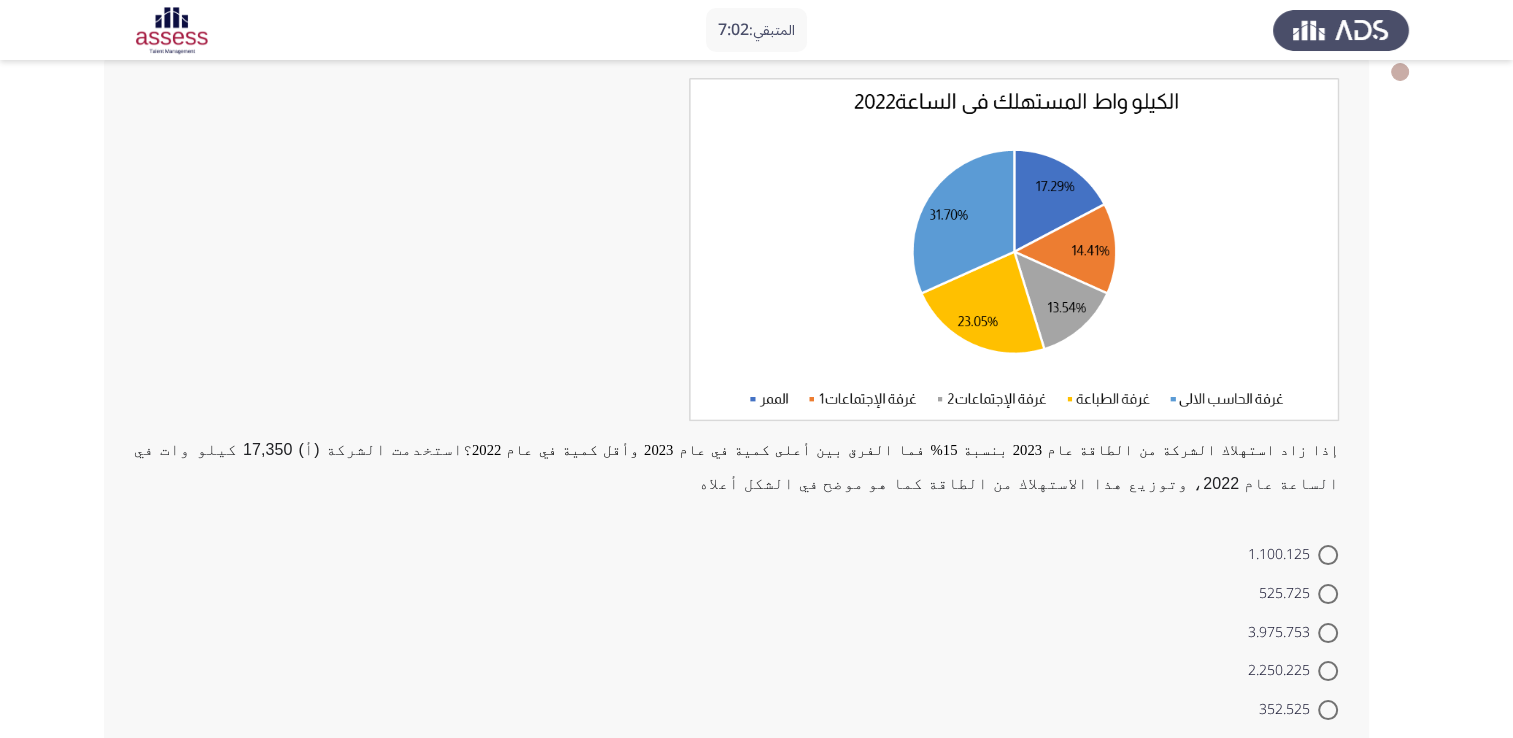 drag, startPoint x: 1324, startPoint y: 556, endPoint x: 1311, endPoint y: 556, distance: 13 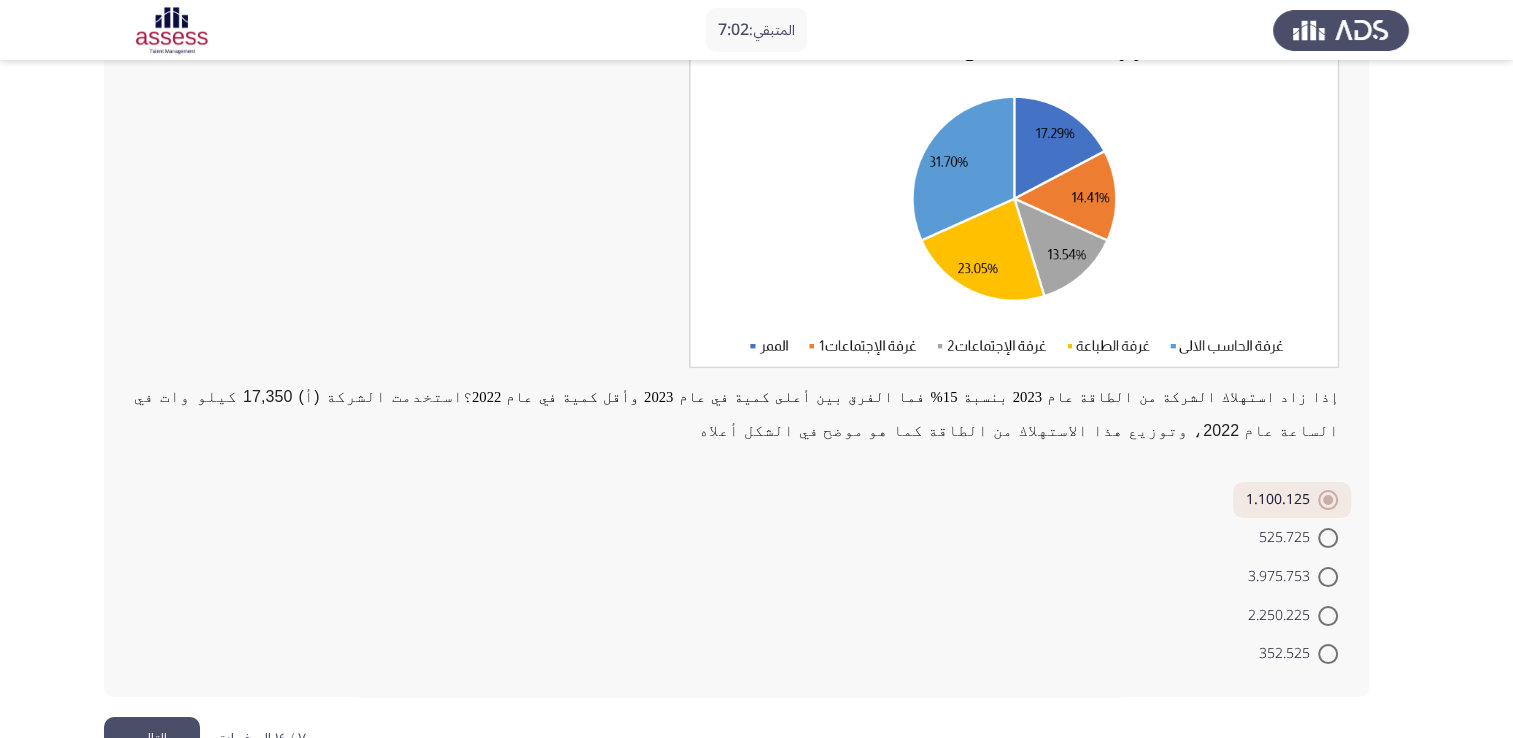 scroll, scrollTop: 224, scrollLeft: 0, axis: vertical 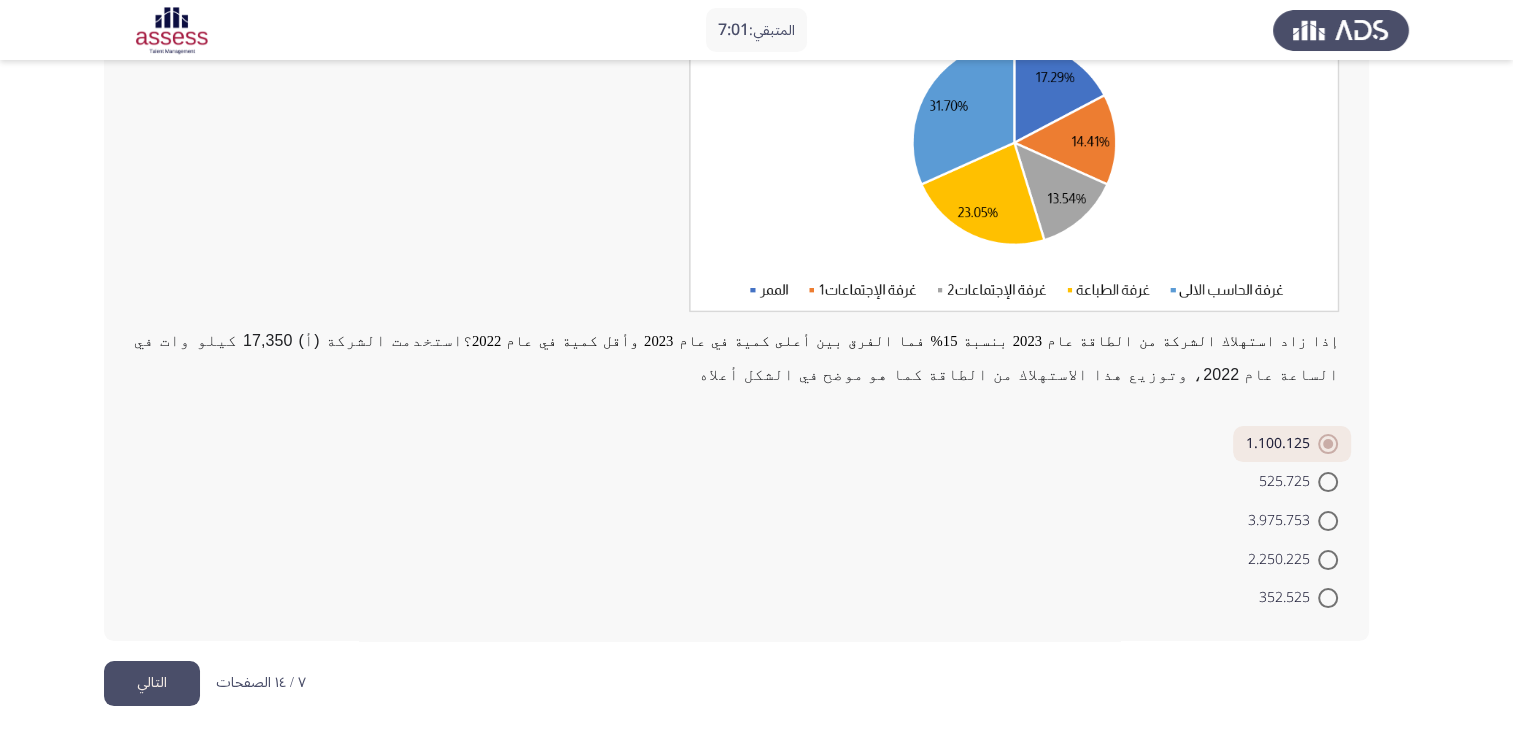 click on "التالي" 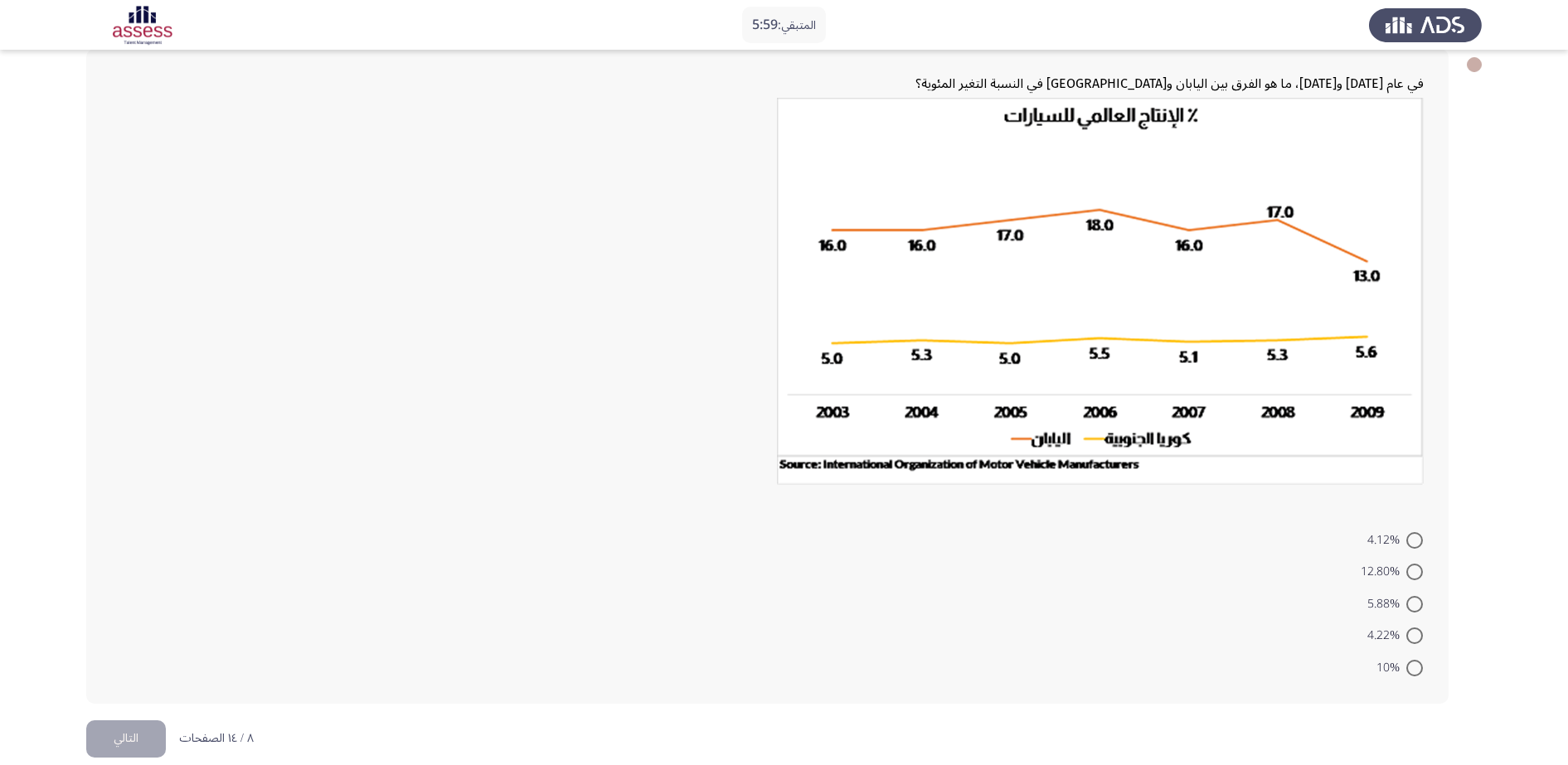 scroll, scrollTop: 112, scrollLeft: 0, axis: vertical 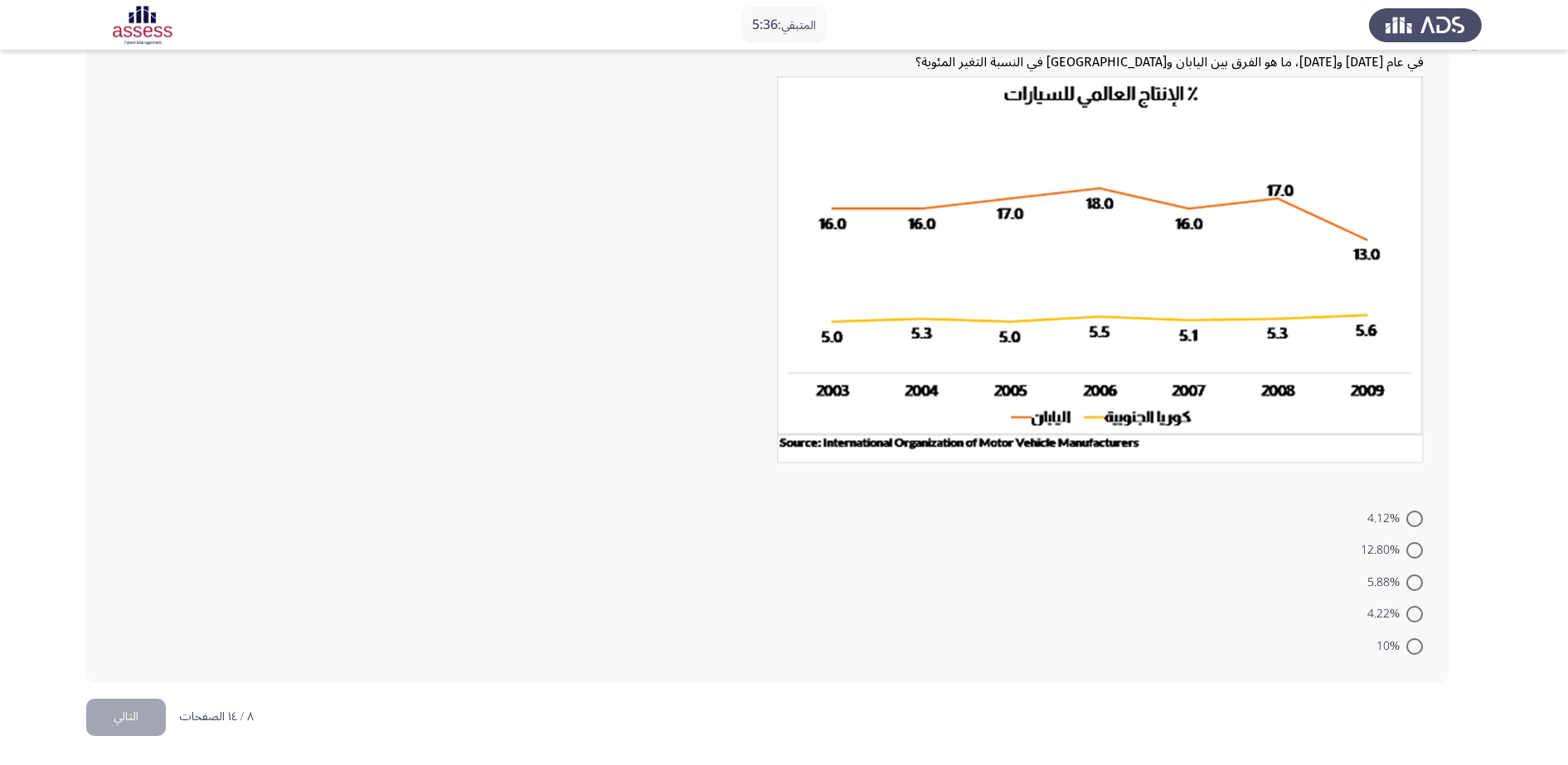 click at bounding box center [1415, 646] 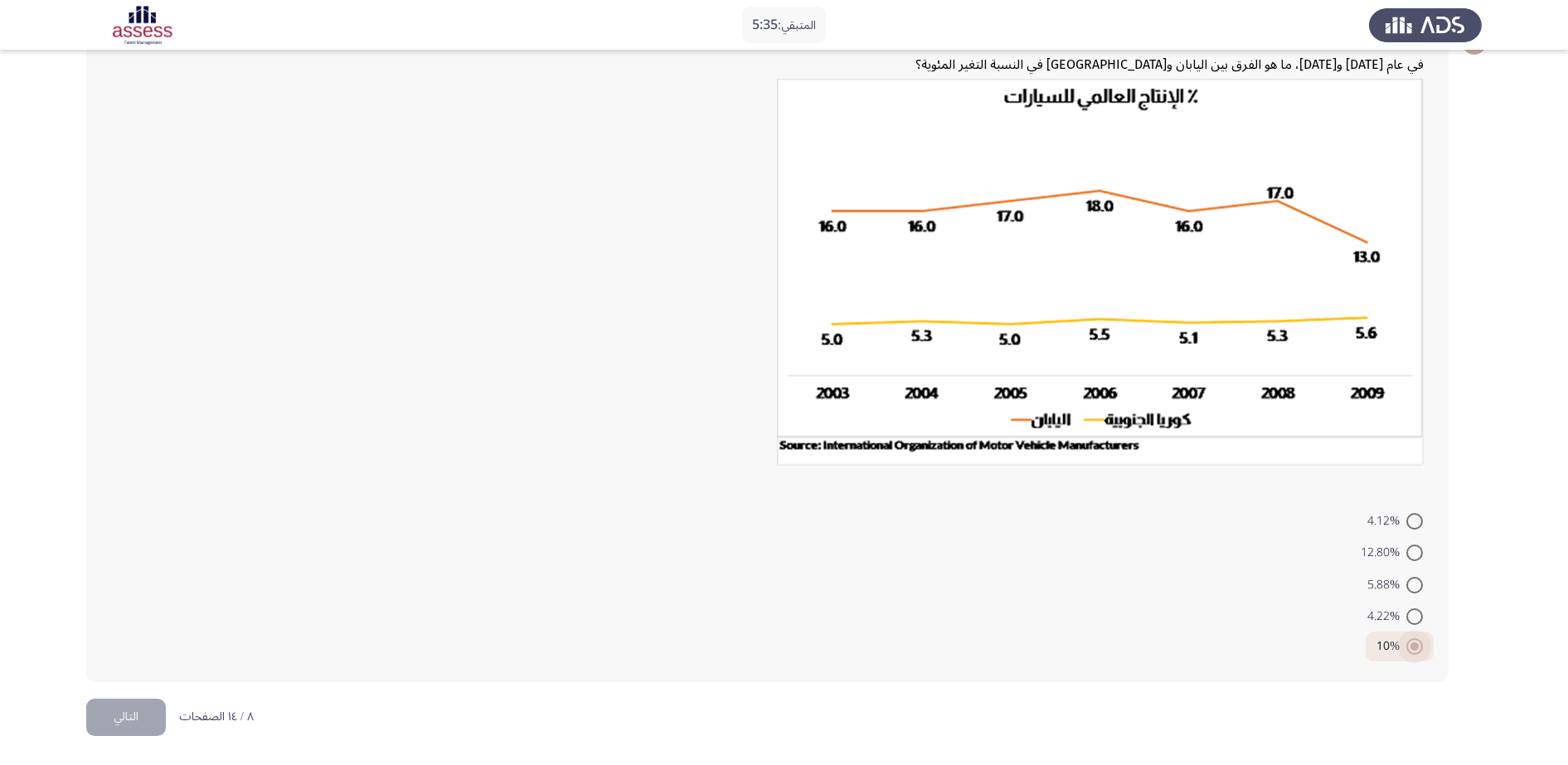scroll, scrollTop: 109, scrollLeft: 0, axis: vertical 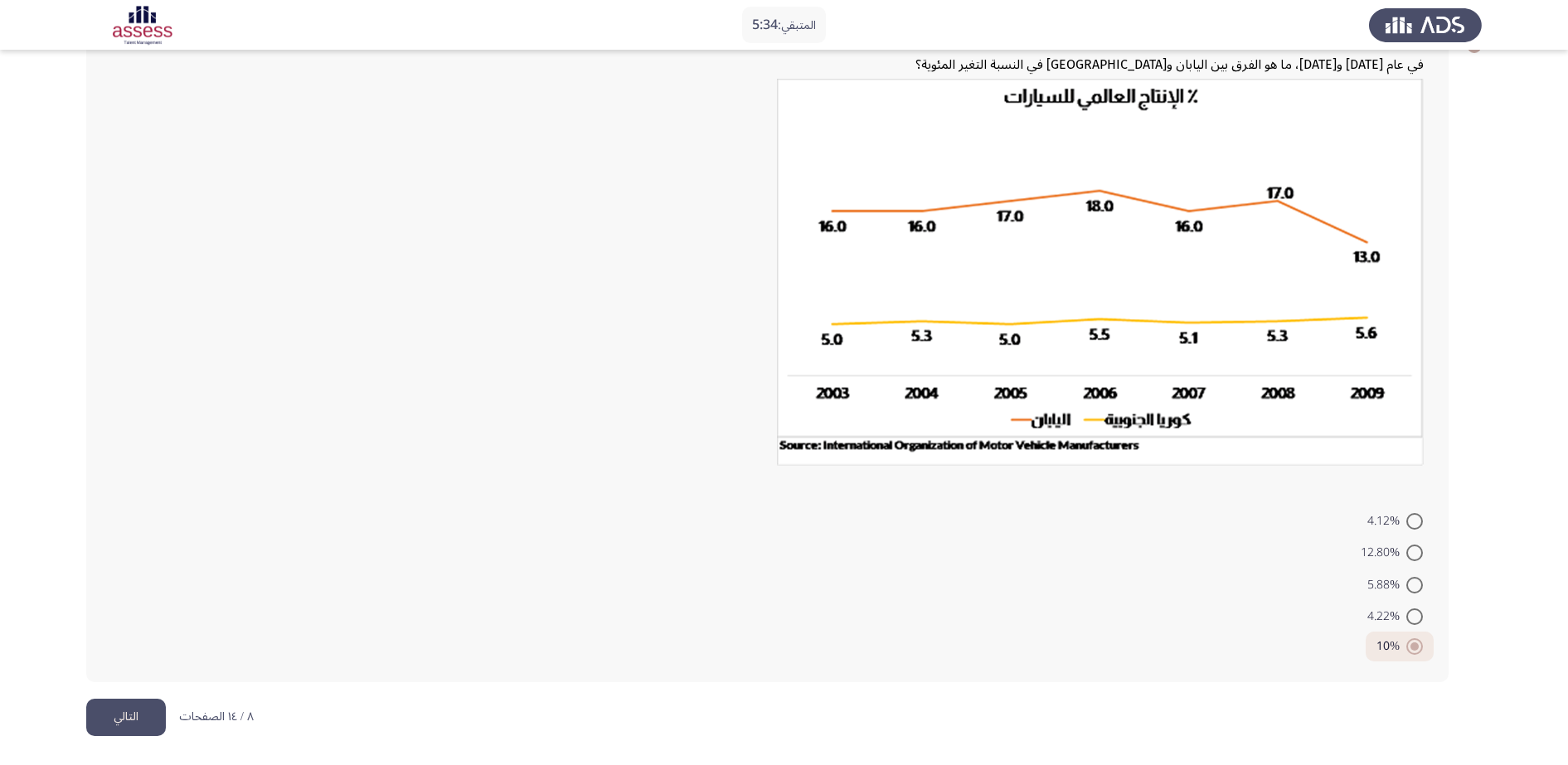 click on "التالي" 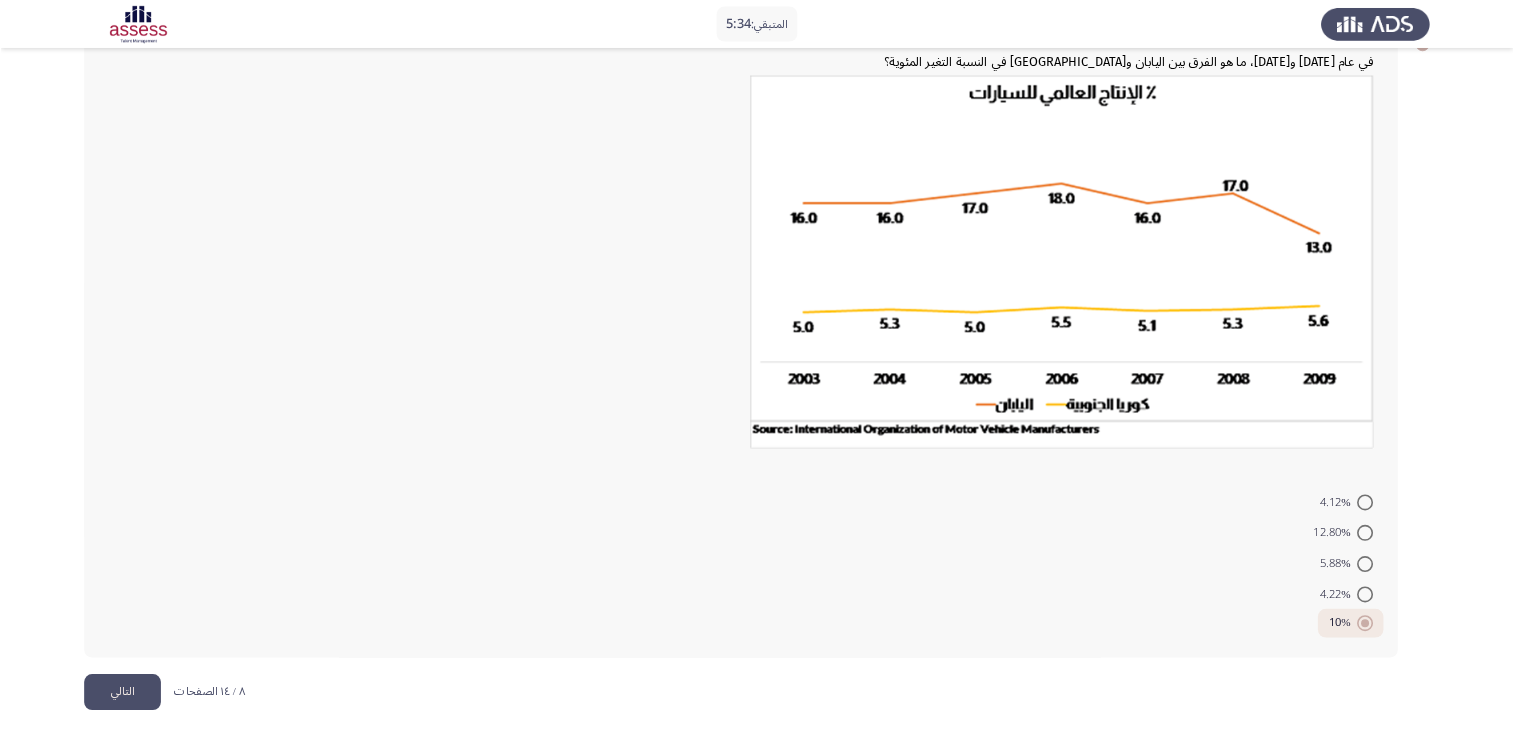 scroll, scrollTop: 0, scrollLeft: 0, axis: both 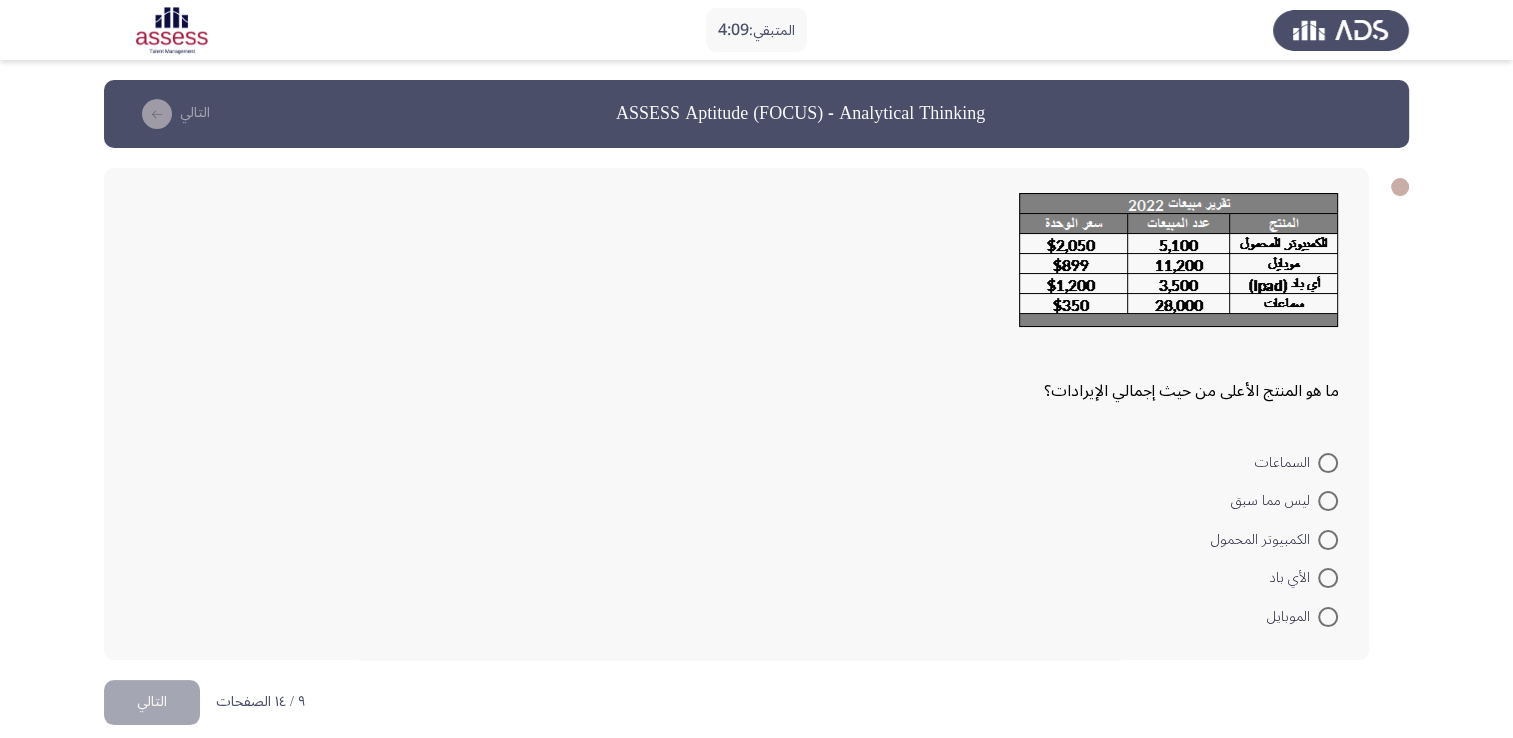 click at bounding box center (1328, 540) 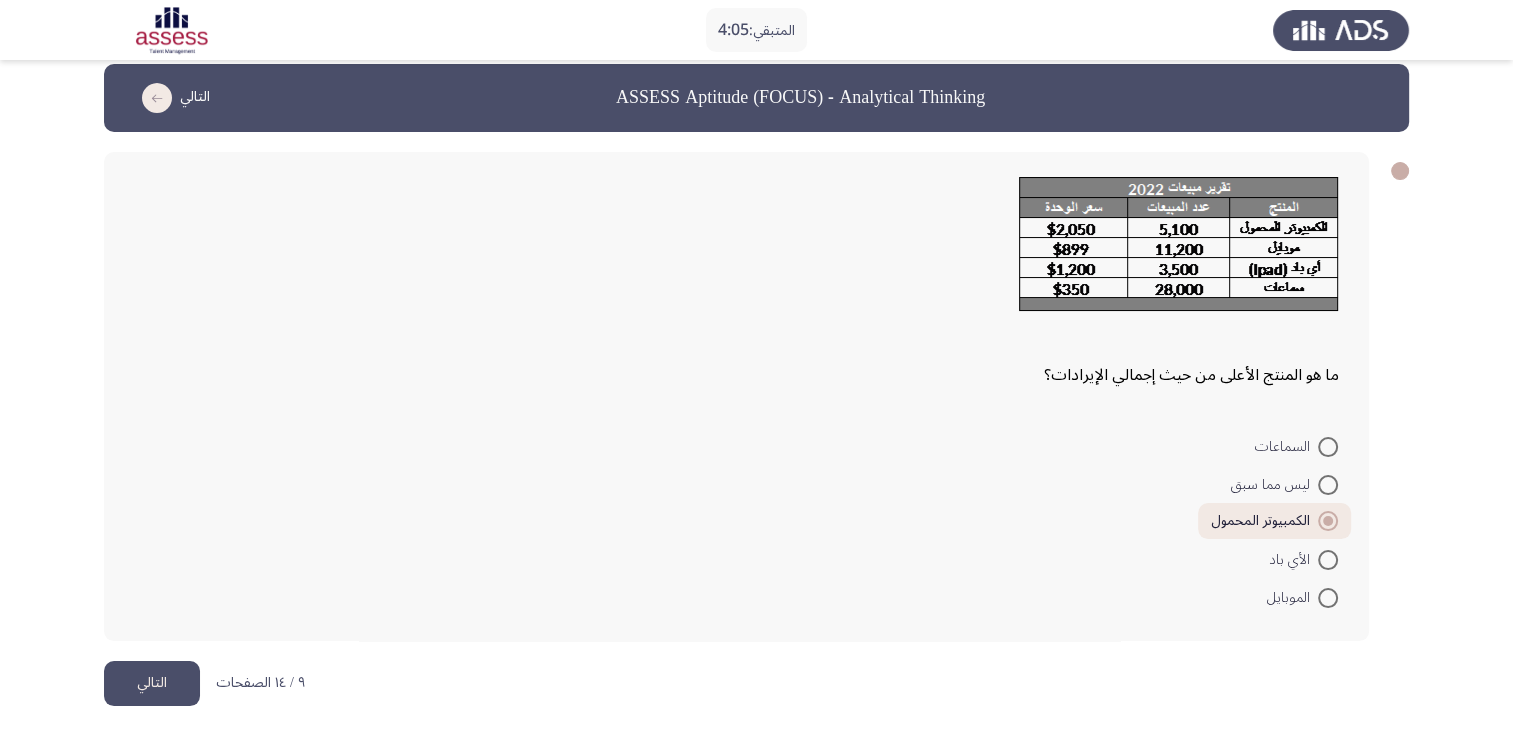 scroll, scrollTop: 16, scrollLeft: 0, axis: vertical 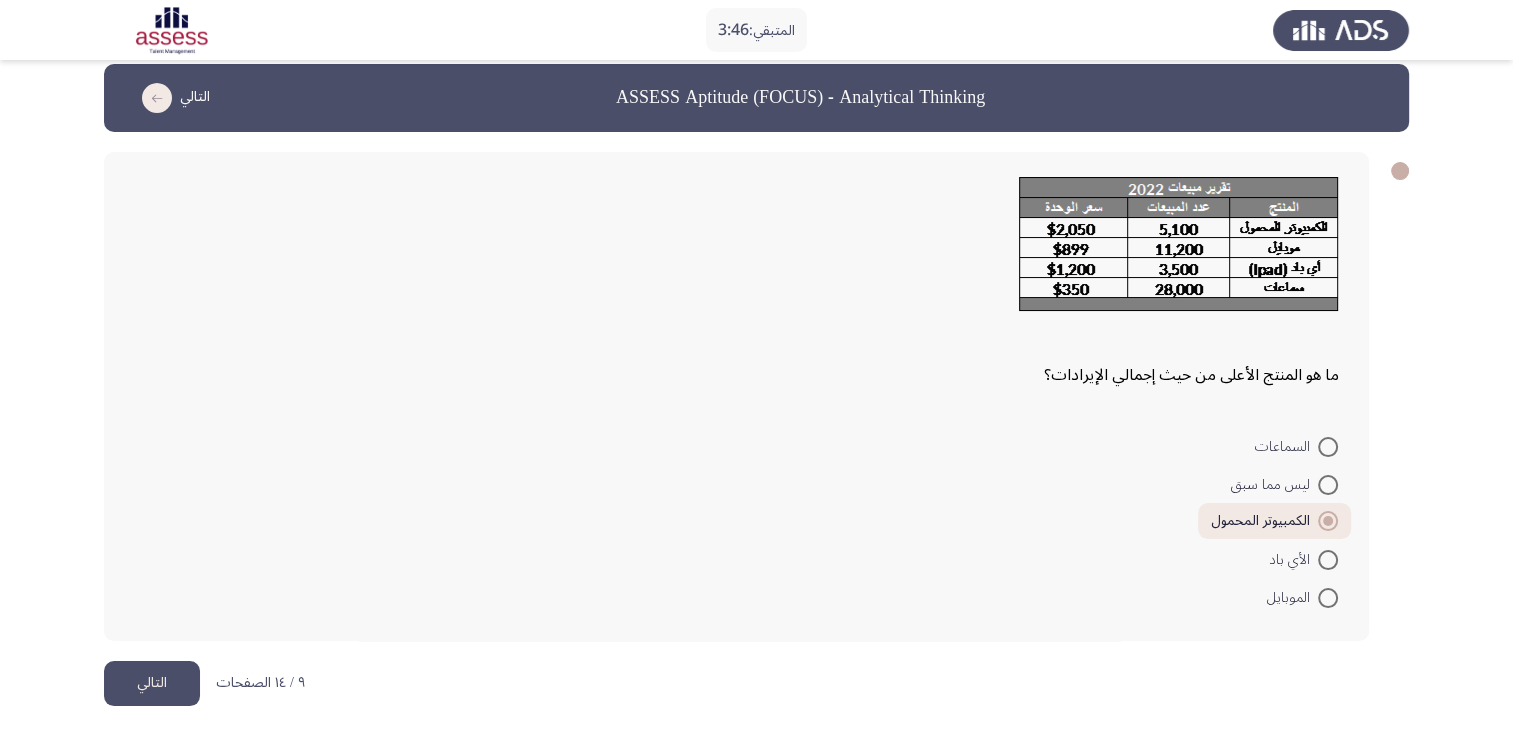 drag, startPoint x: 154, startPoint y: 674, endPoint x: 184, endPoint y: 658, distance: 34 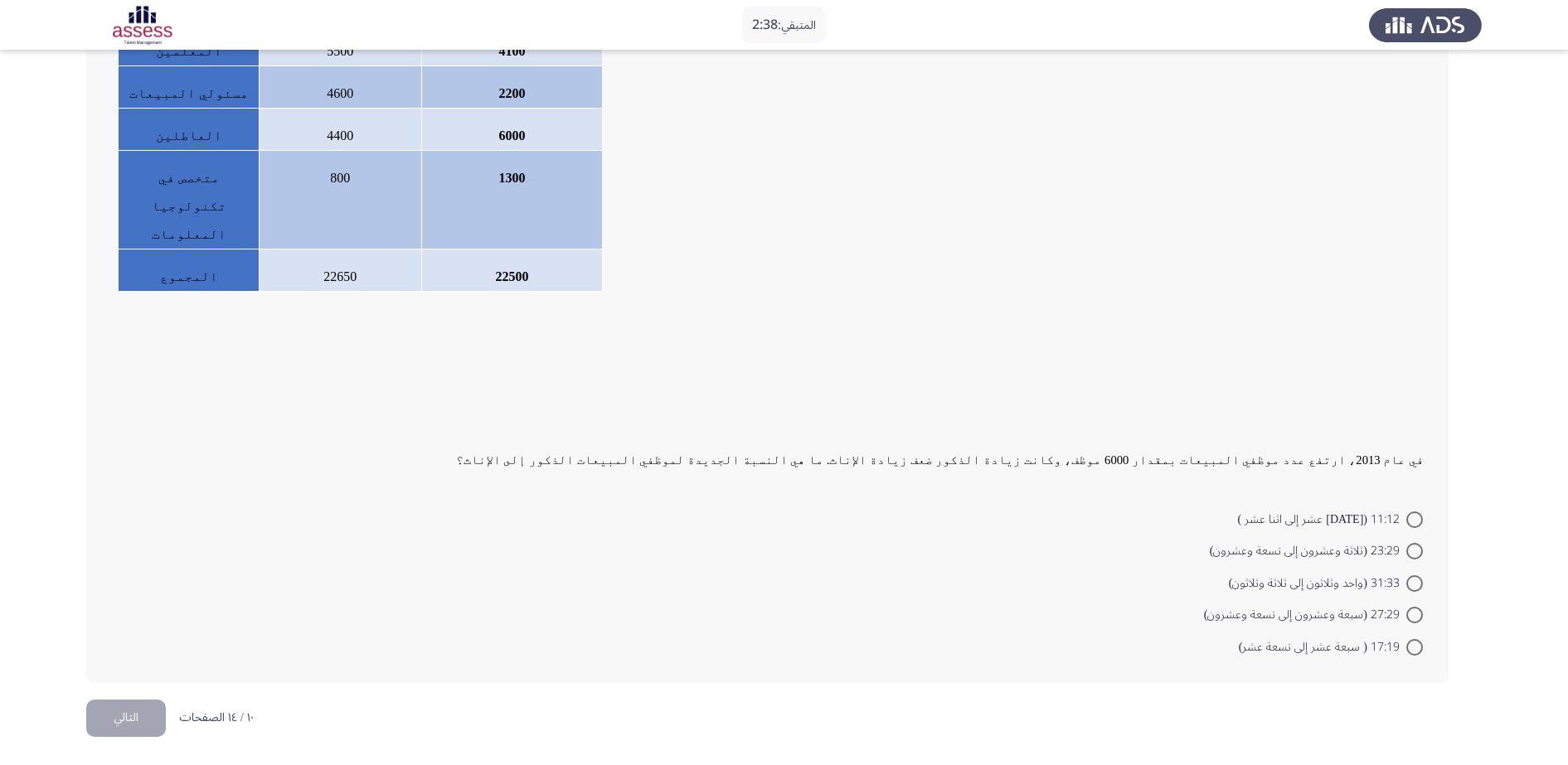 scroll, scrollTop: 307, scrollLeft: 0, axis: vertical 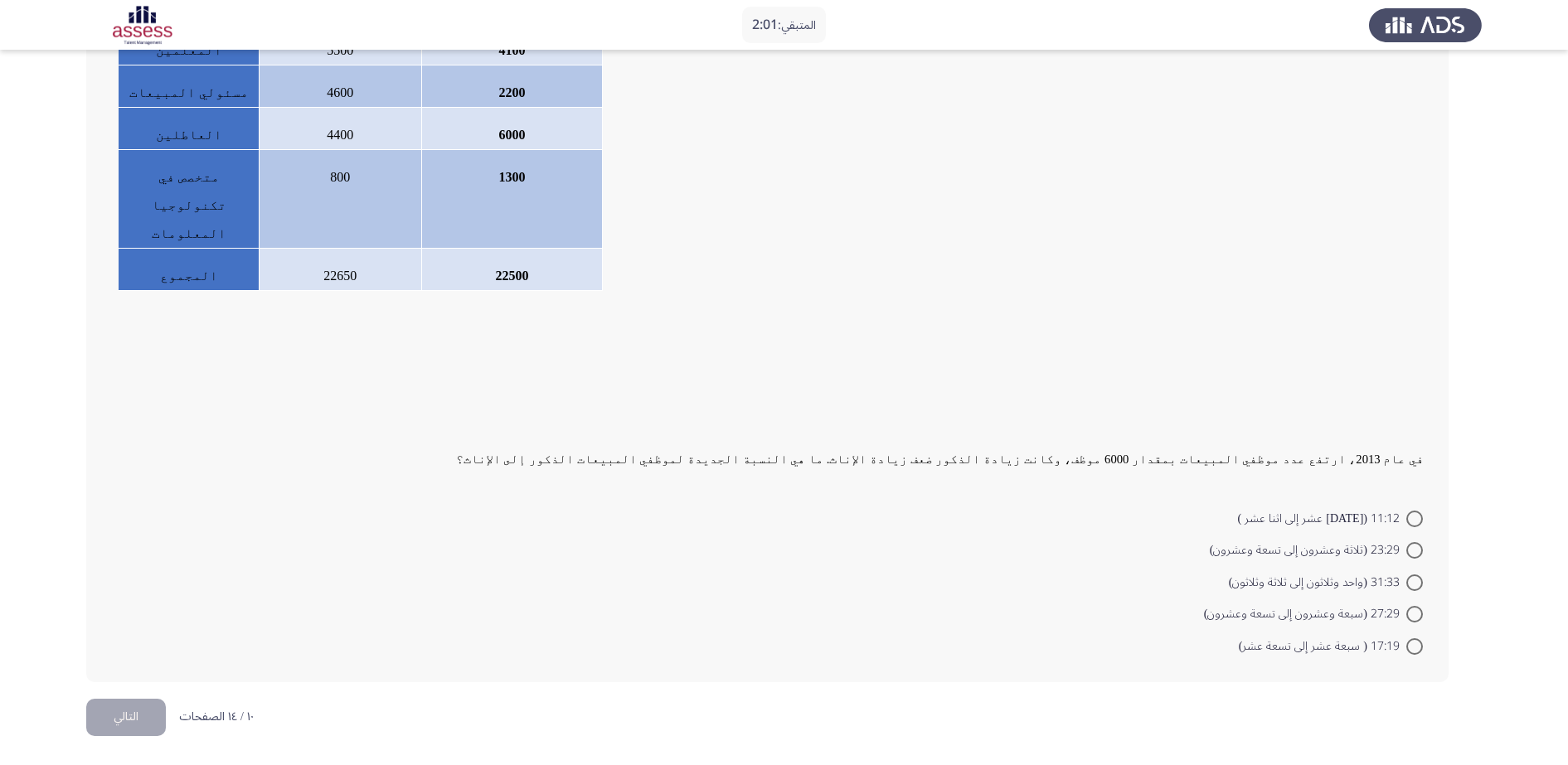 click at bounding box center (1415, 550) 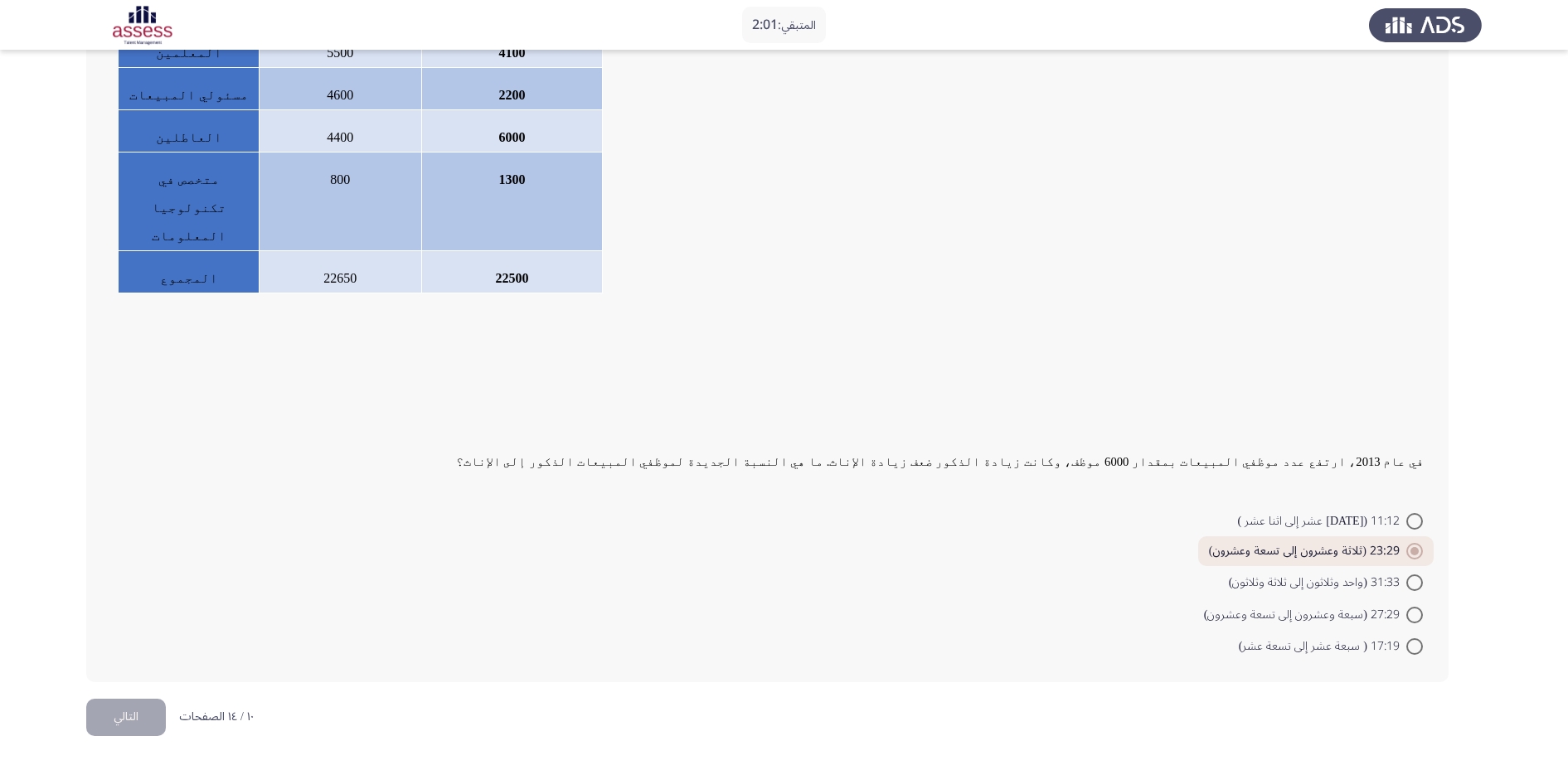 scroll, scrollTop: 304, scrollLeft: 0, axis: vertical 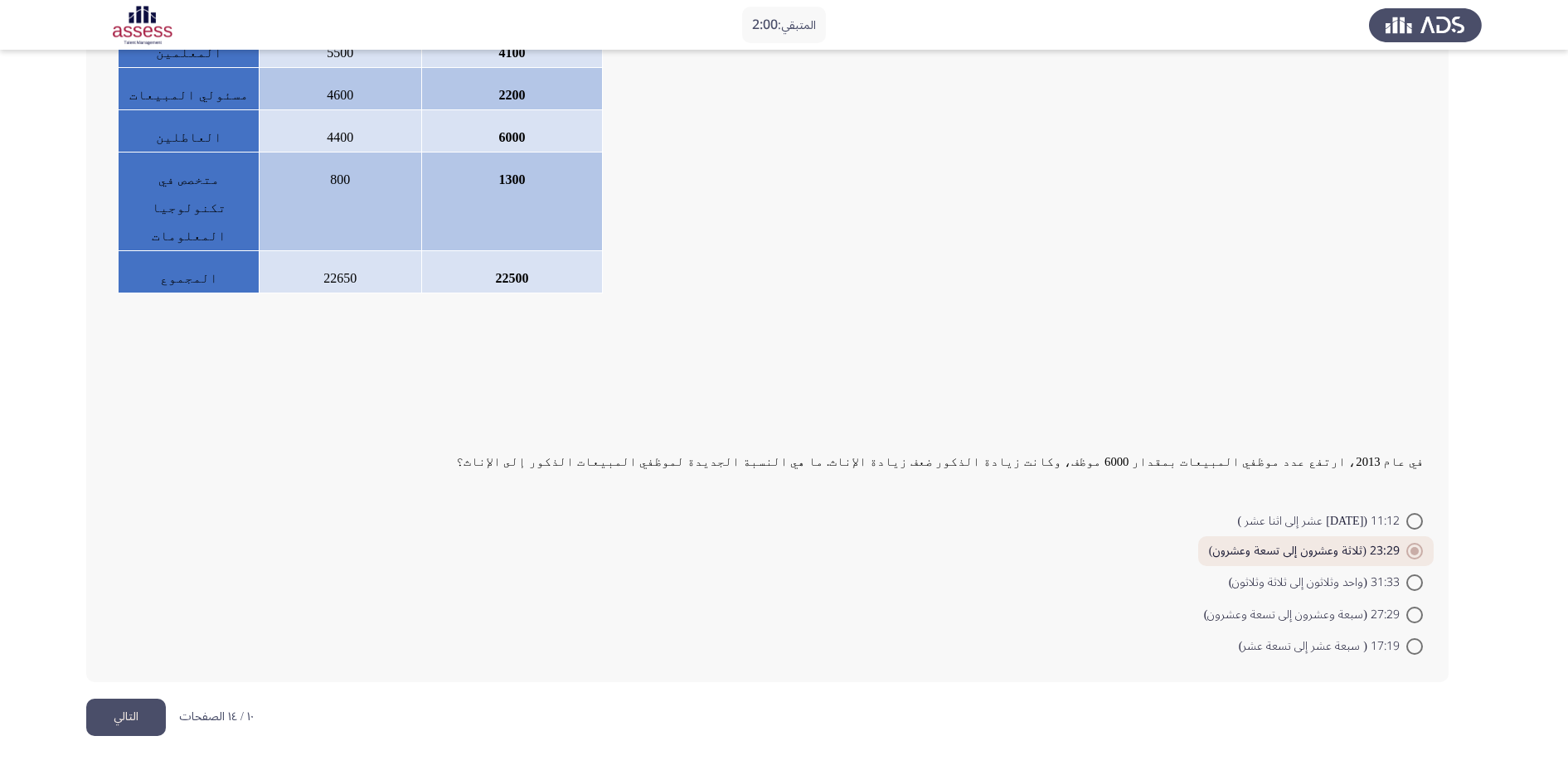 click on "التالي" 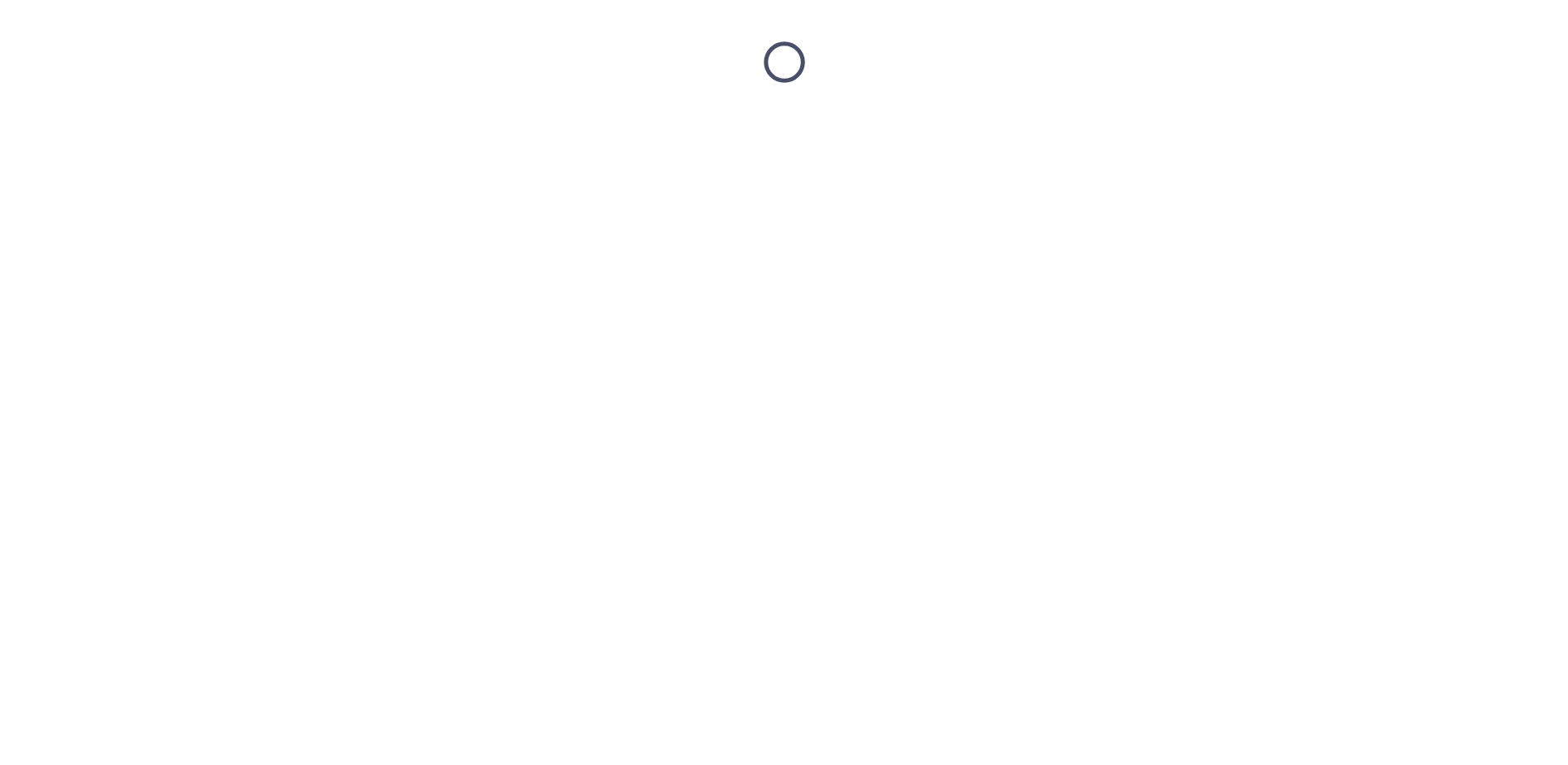 scroll, scrollTop: 0, scrollLeft: 0, axis: both 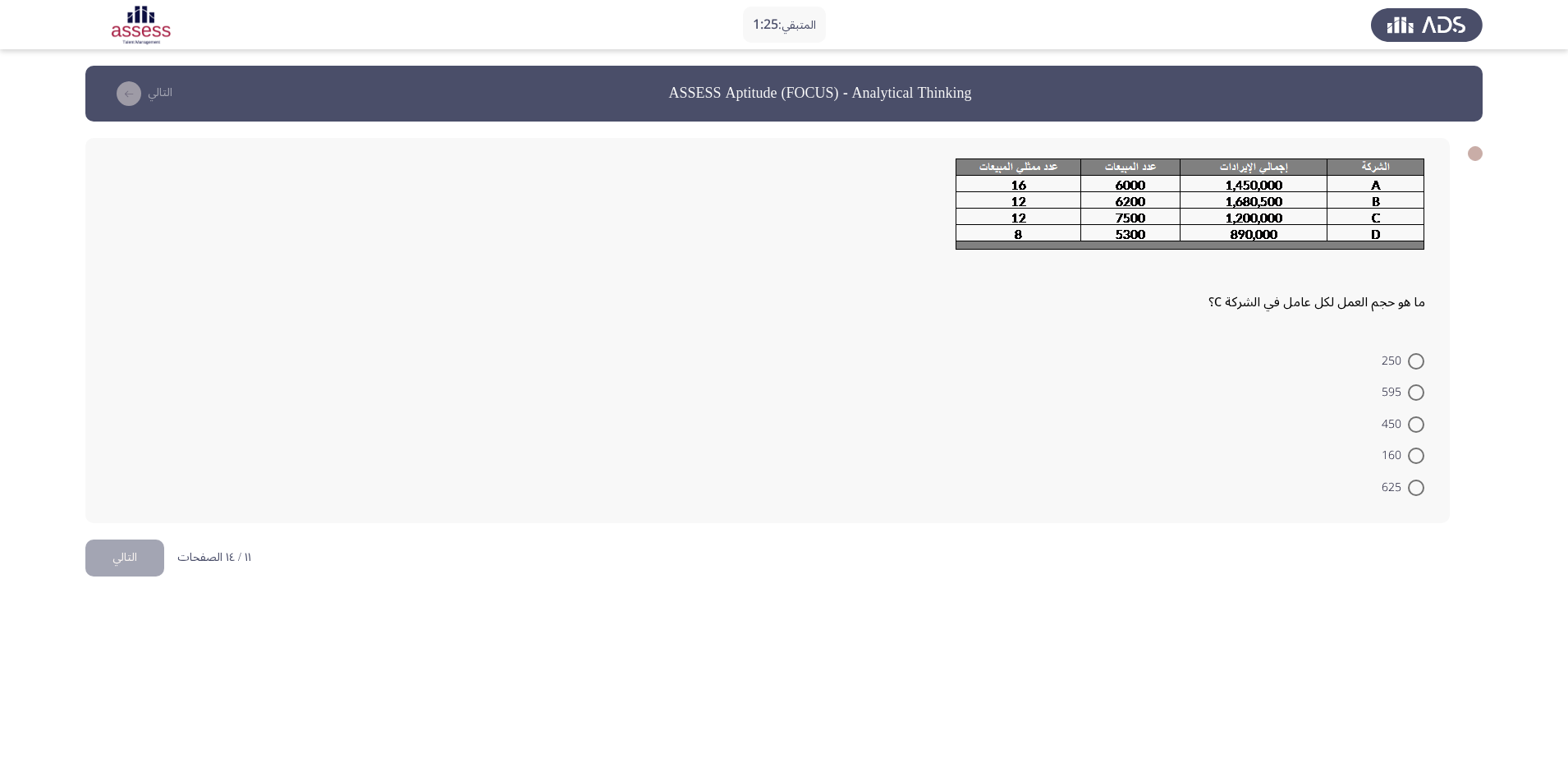 click at bounding box center [1416, 488] 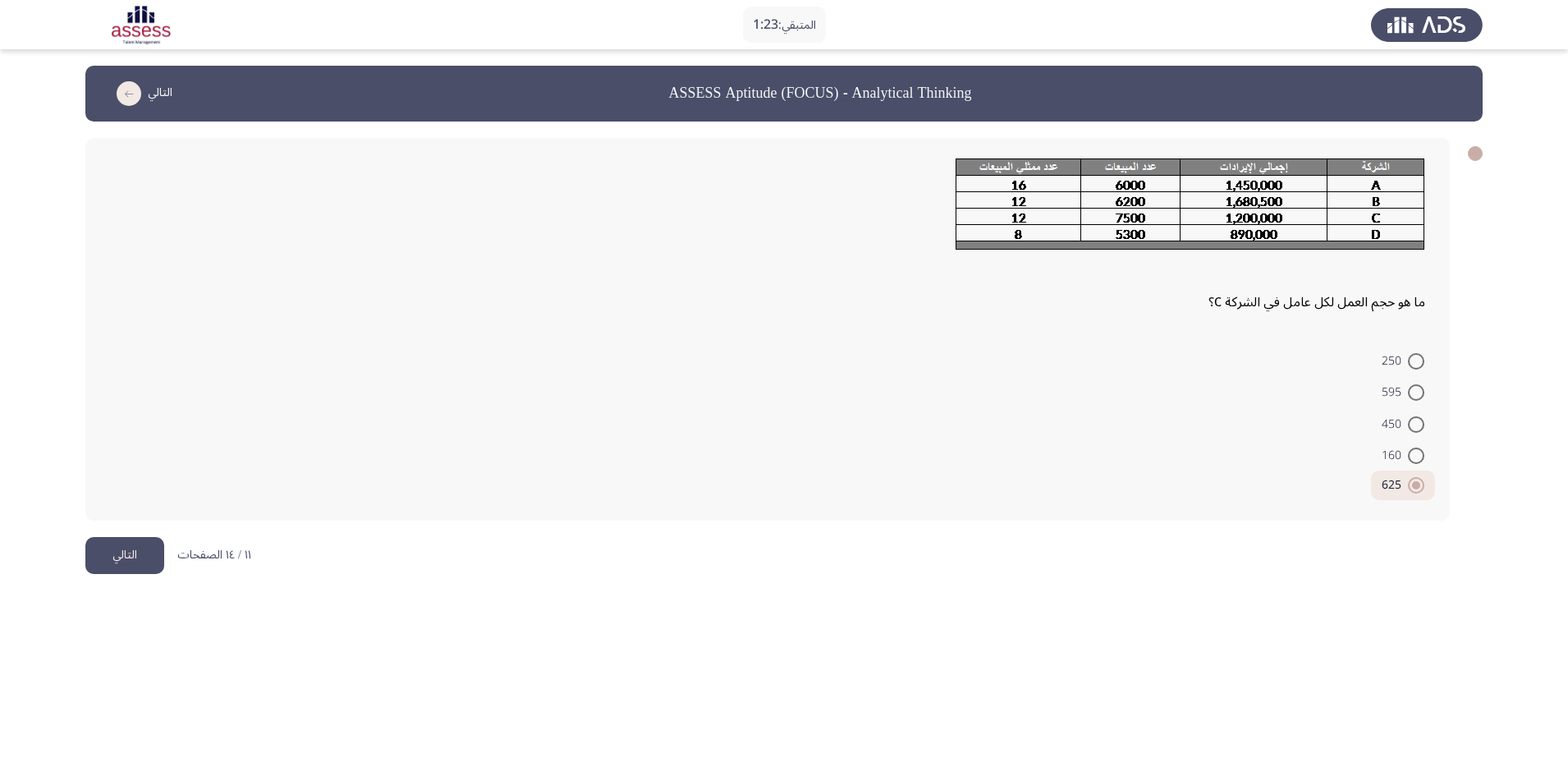click on "التالي" 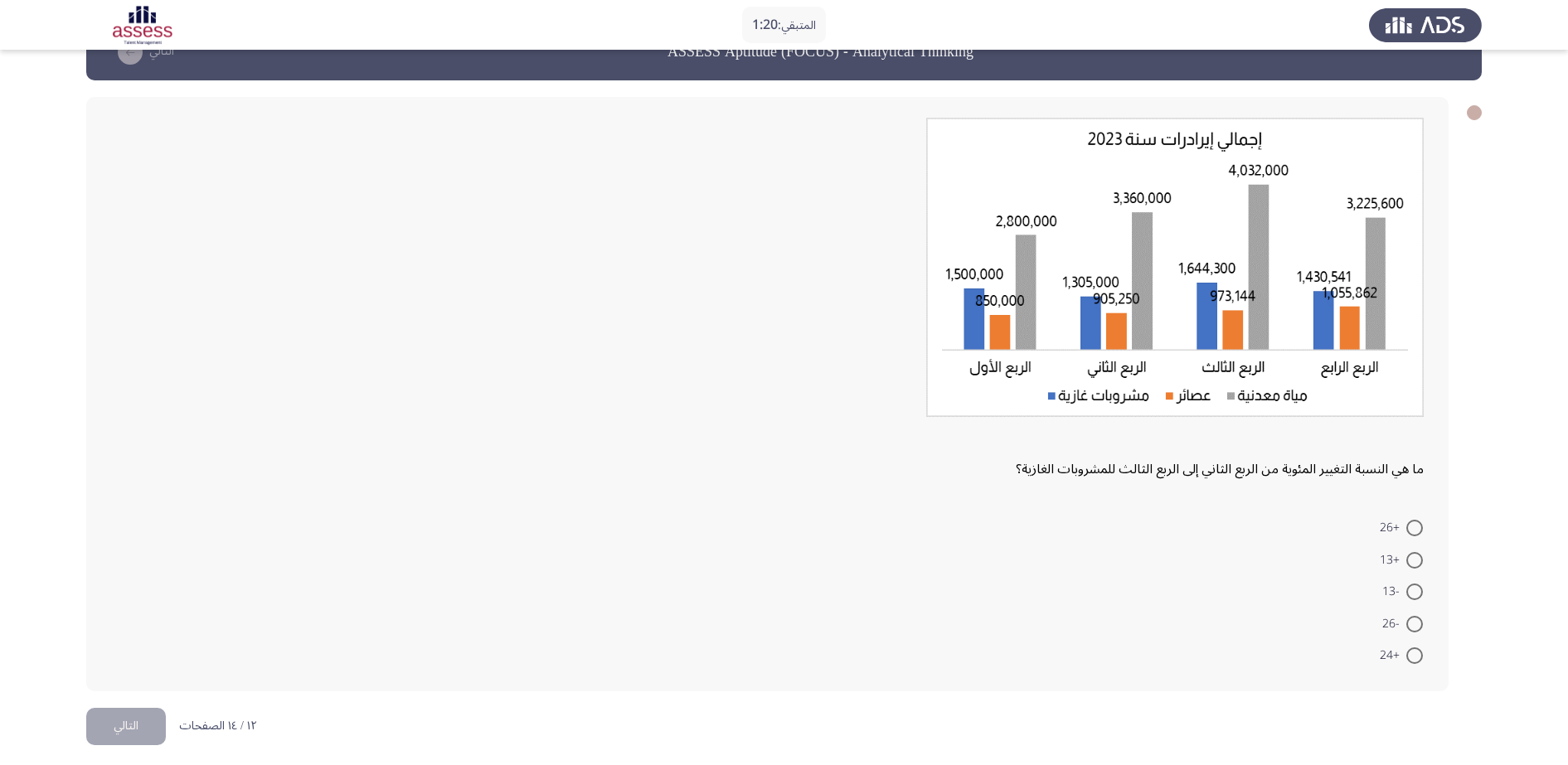 scroll, scrollTop: 43, scrollLeft: 0, axis: vertical 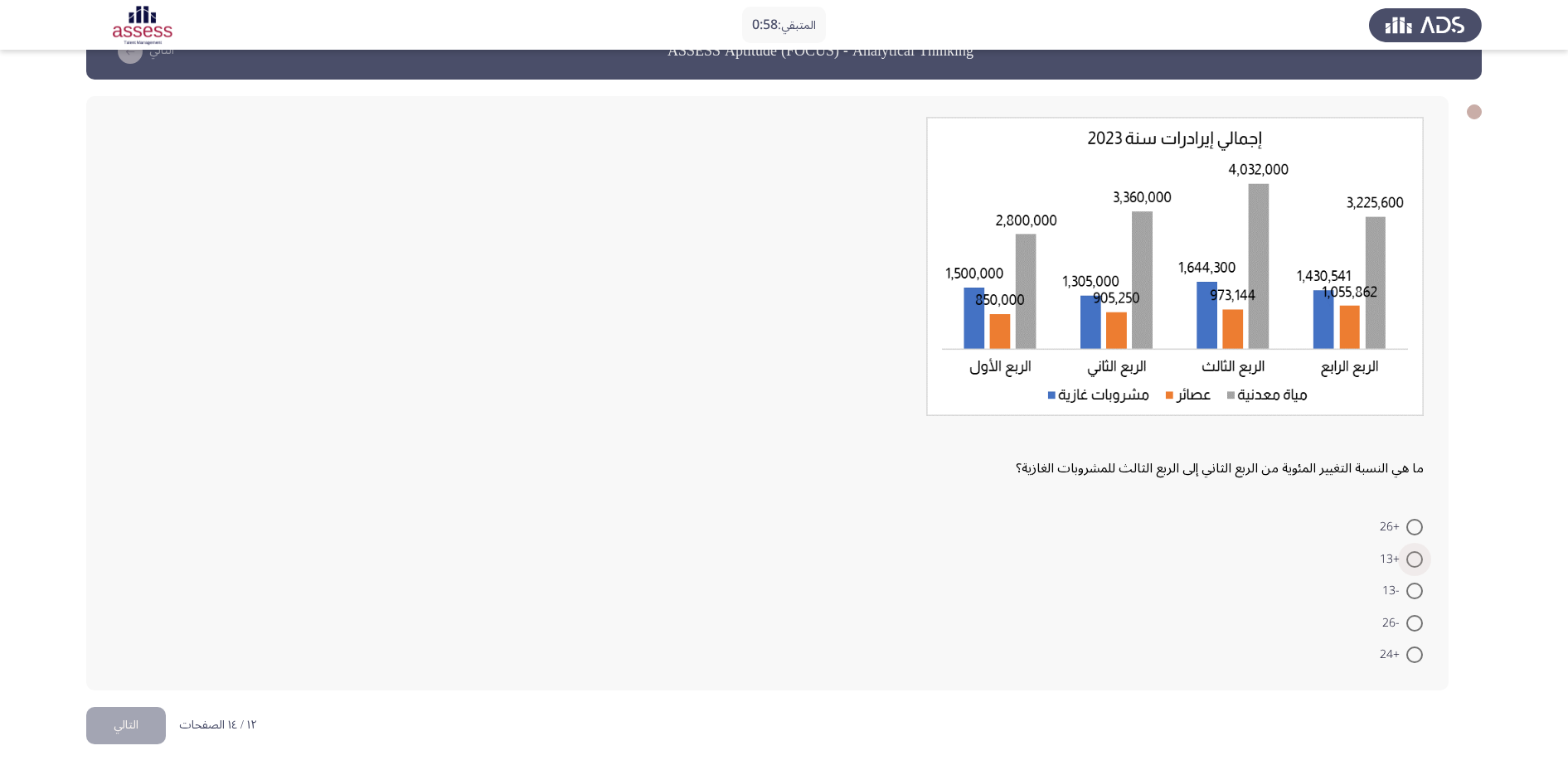 click at bounding box center [1415, 559] 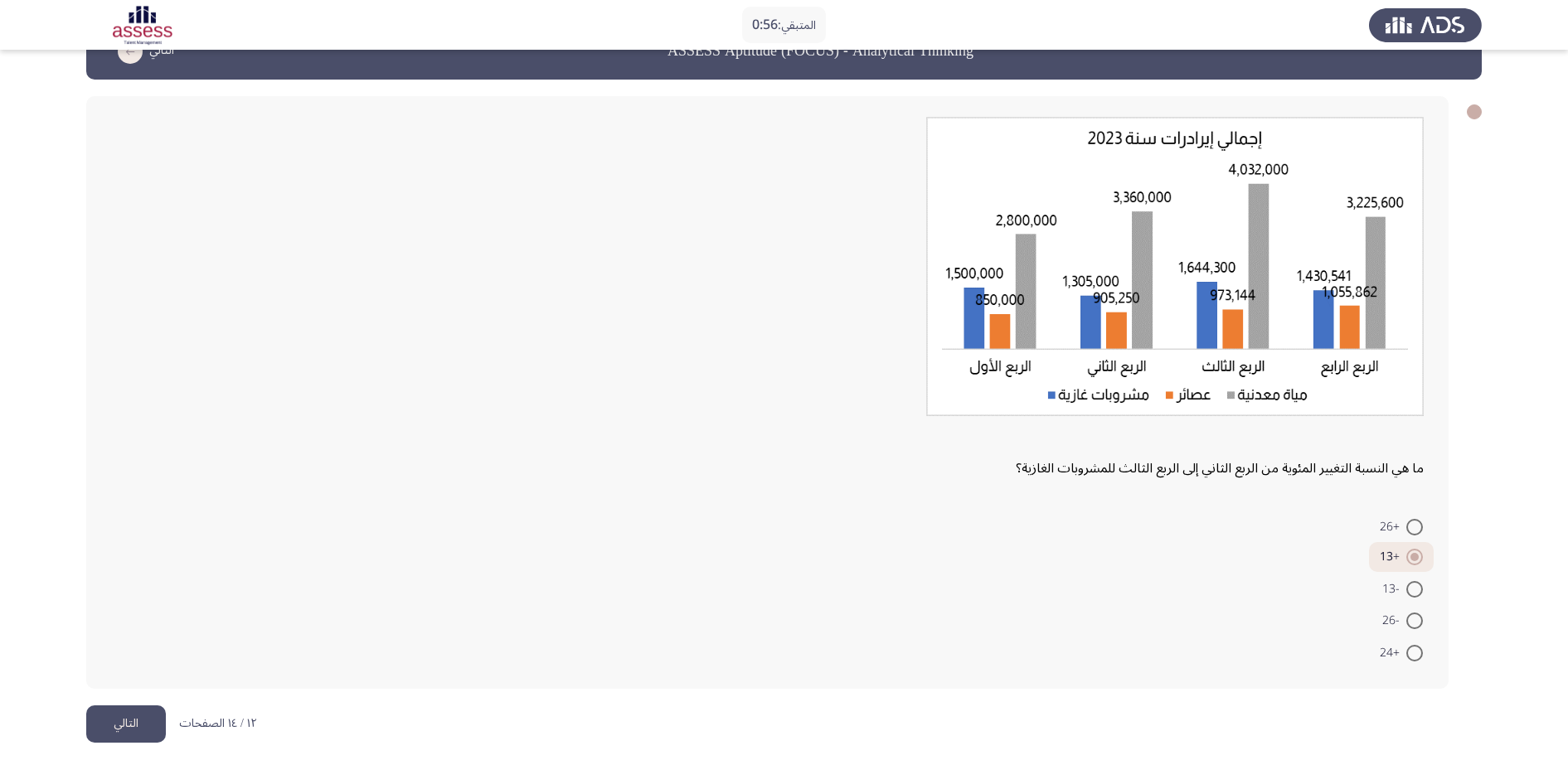 click on "التالي" 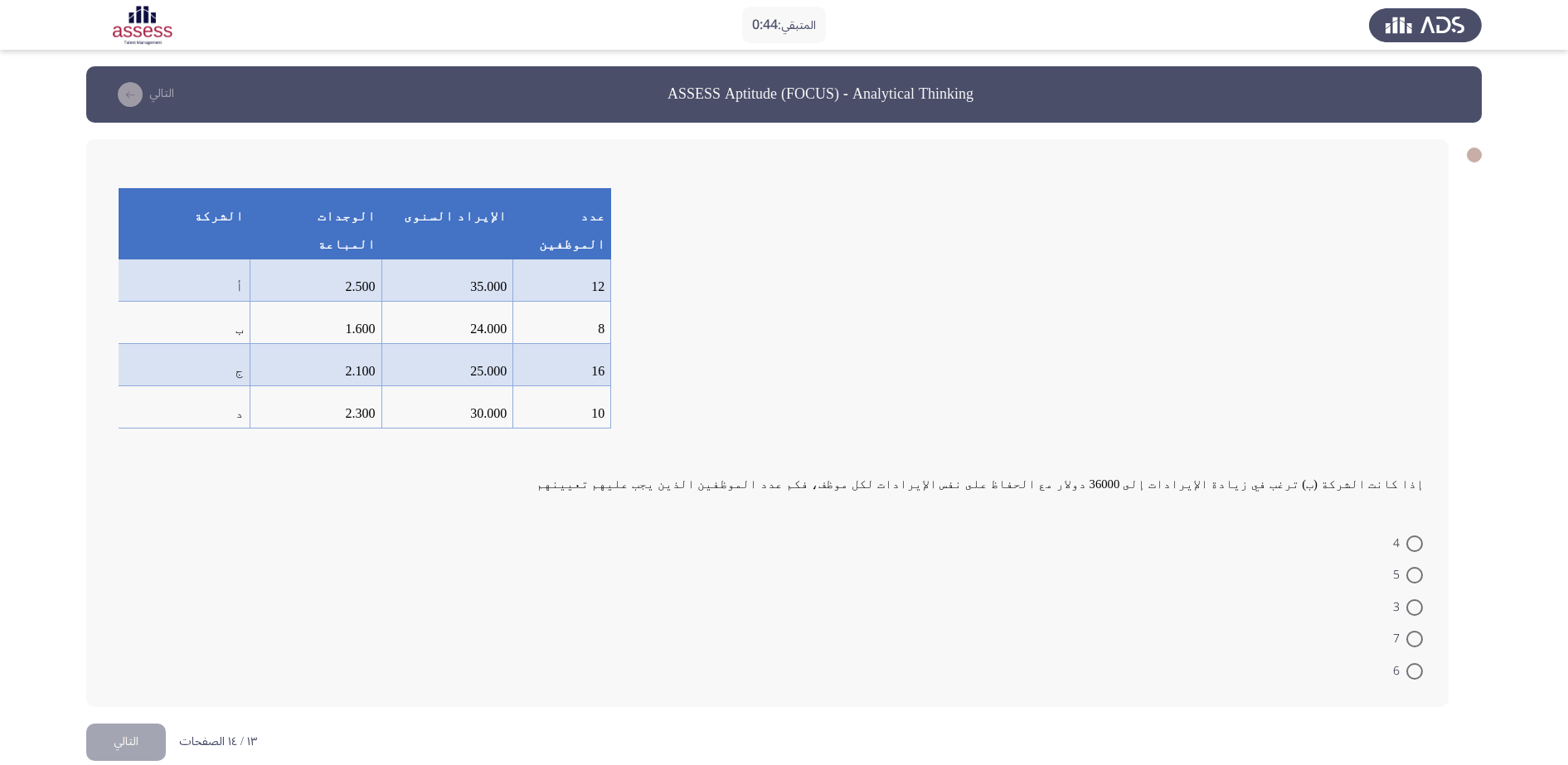 click at bounding box center [1415, 608] 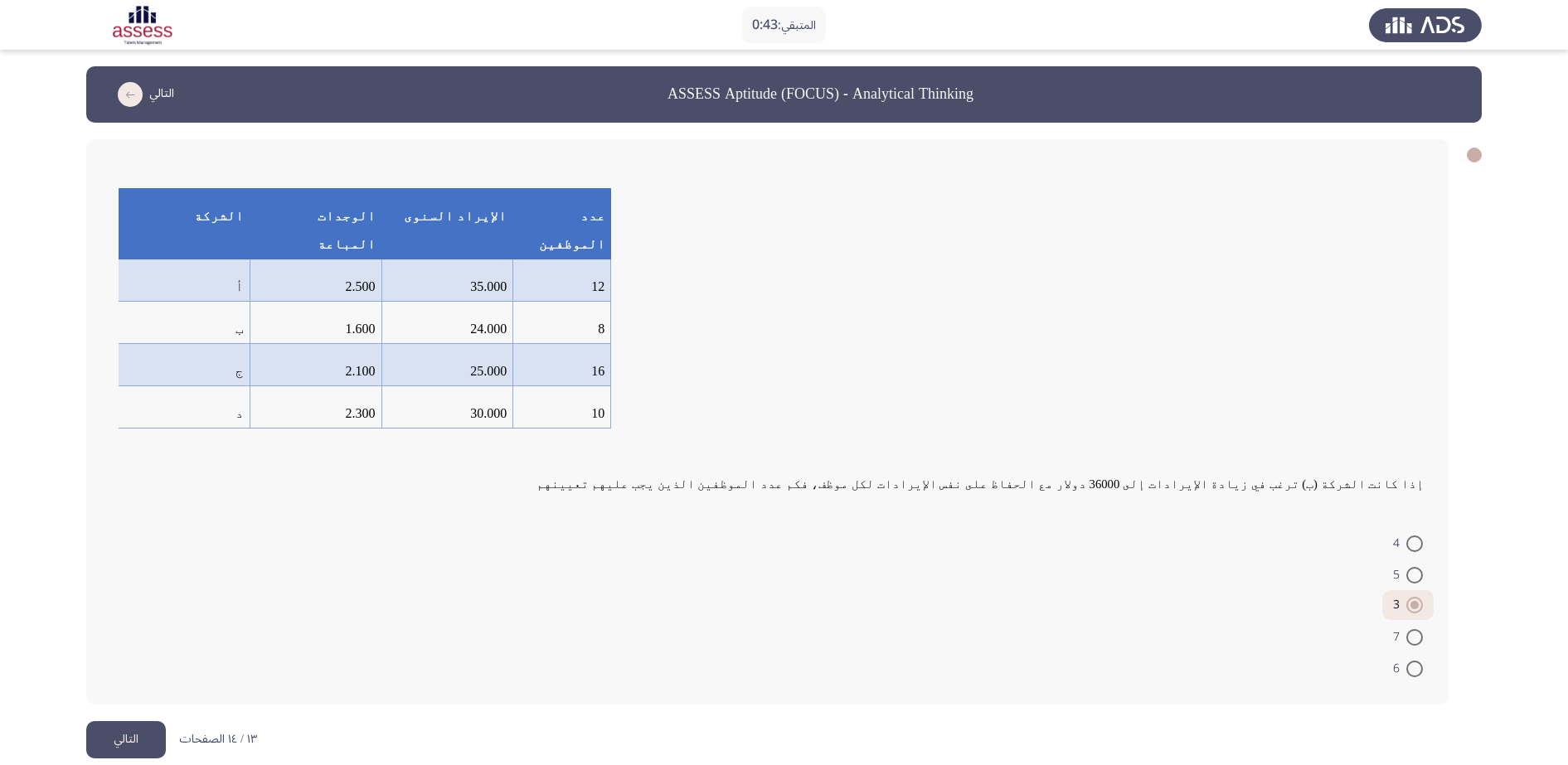 click on "التالي" 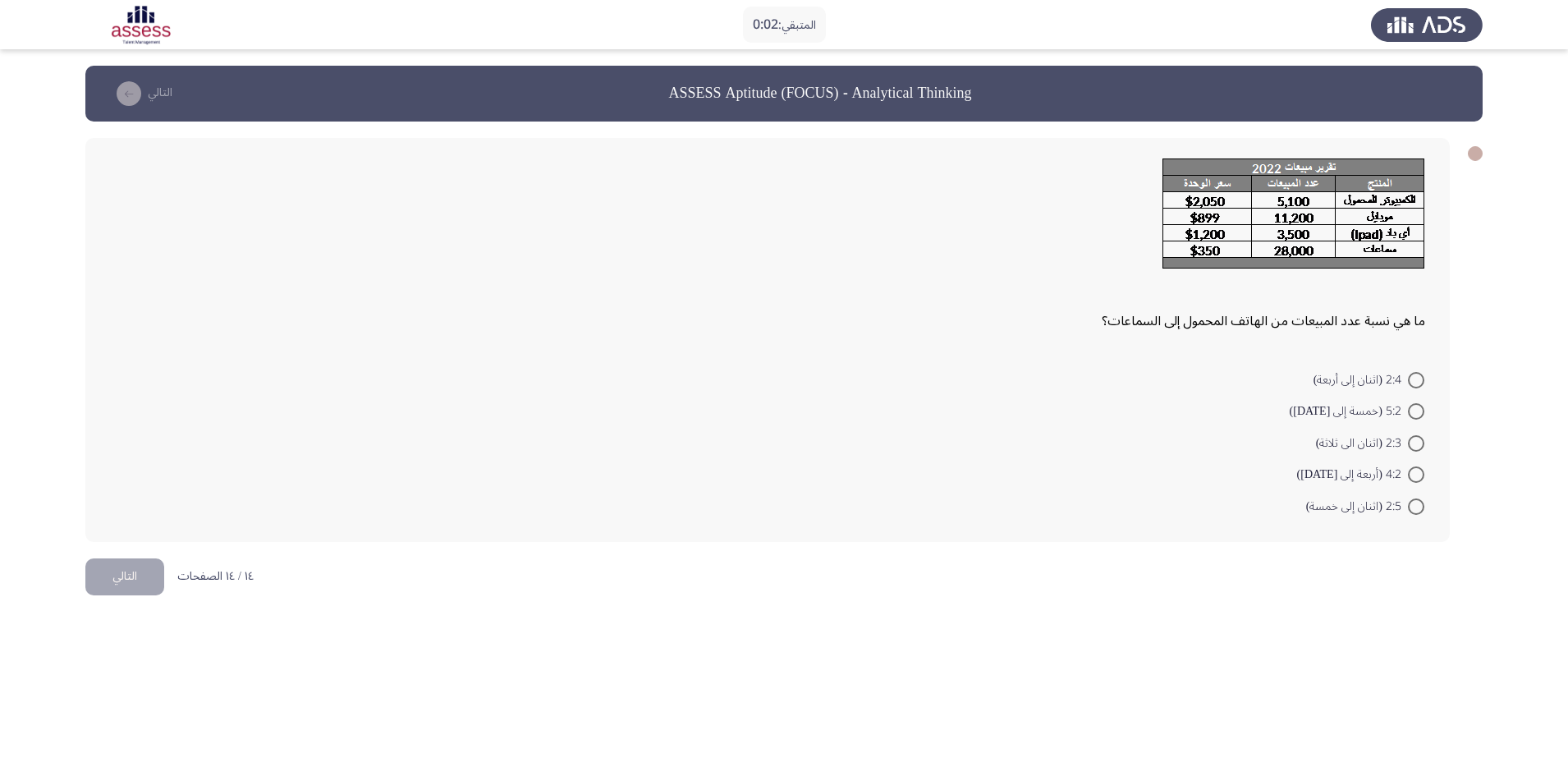 click at bounding box center [1416, 443] 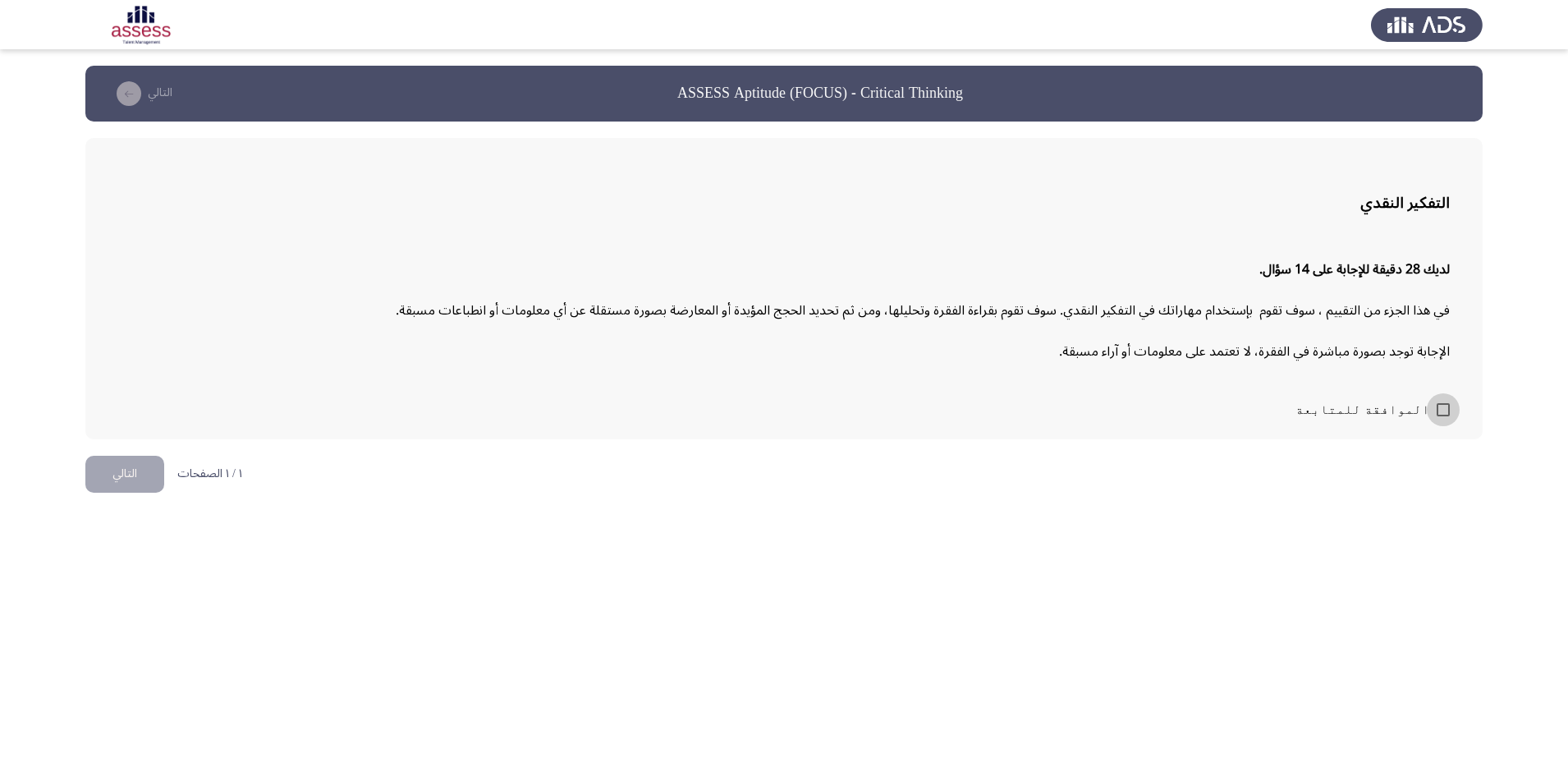 click at bounding box center (1443, 410) 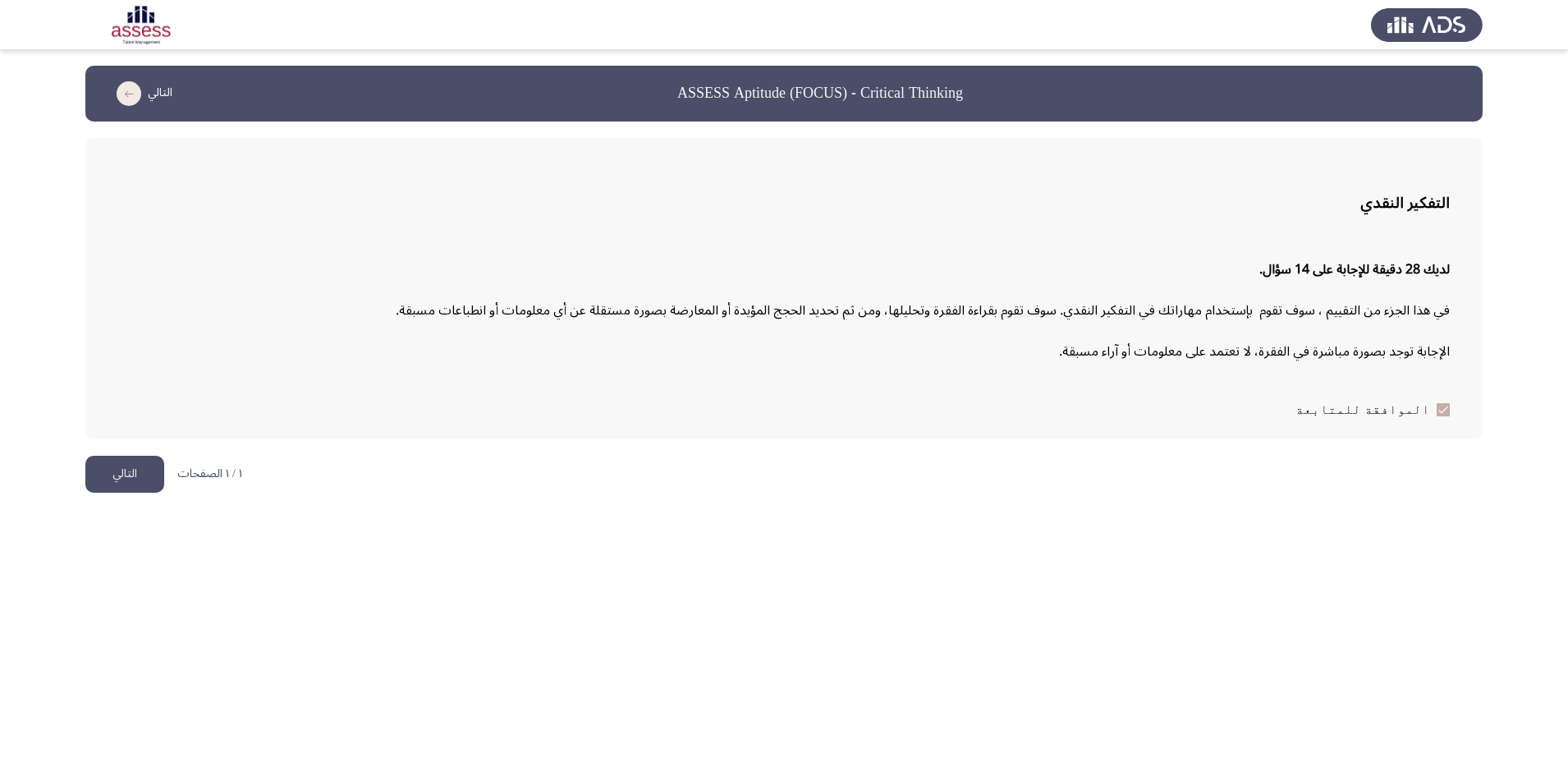 click on "التالي" 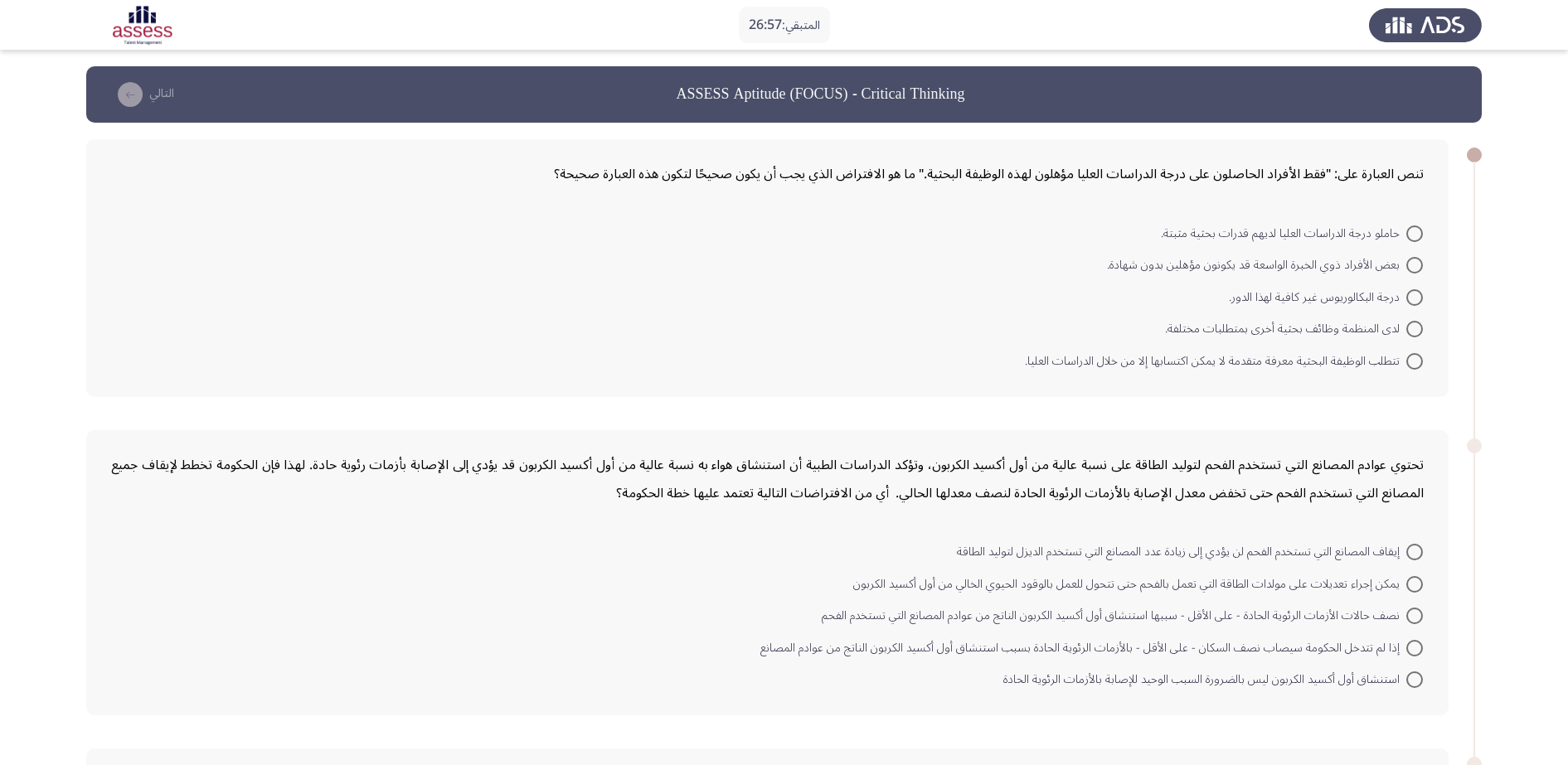 click at bounding box center [1415, 361] 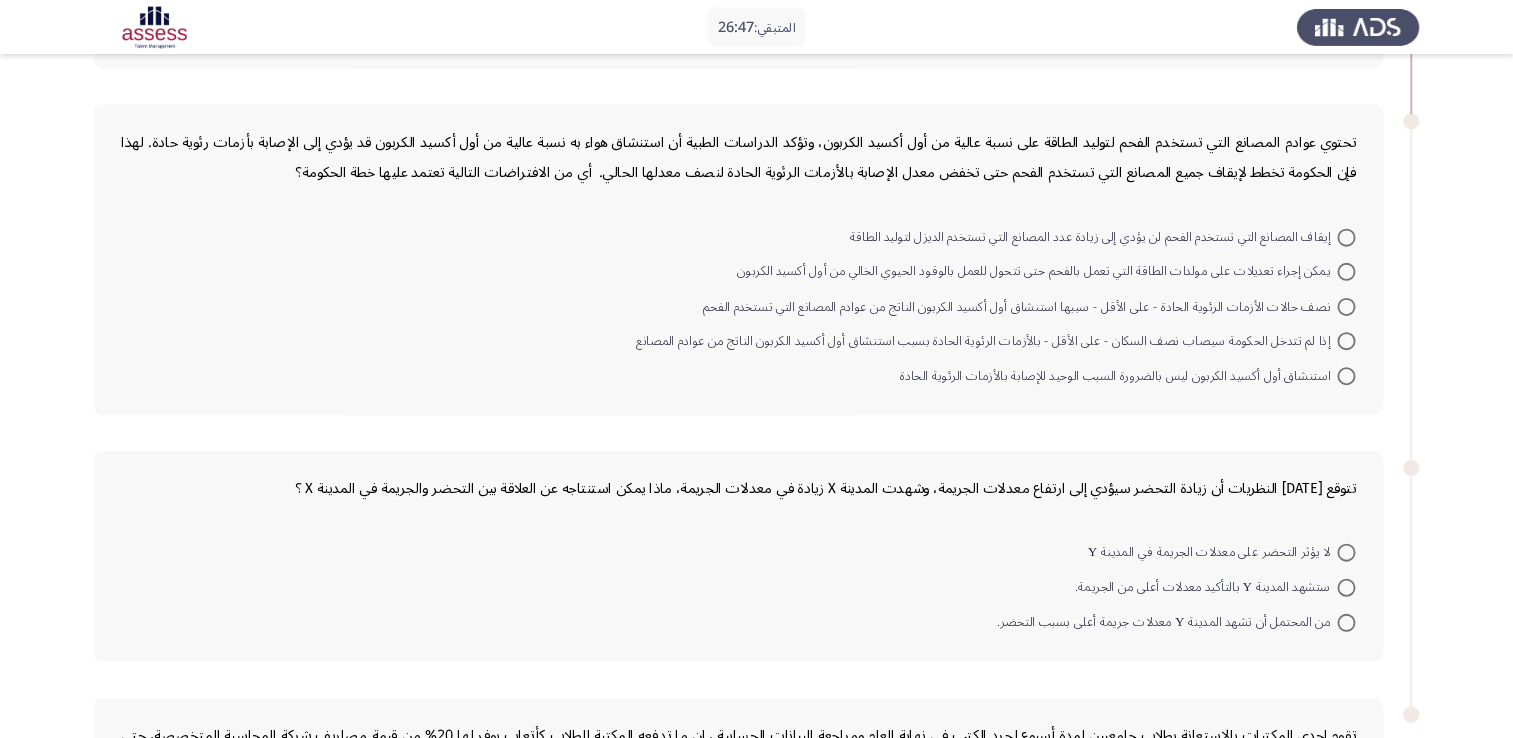 scroll, scrollTop: 400, scrollLeft: 0, axis: vertical 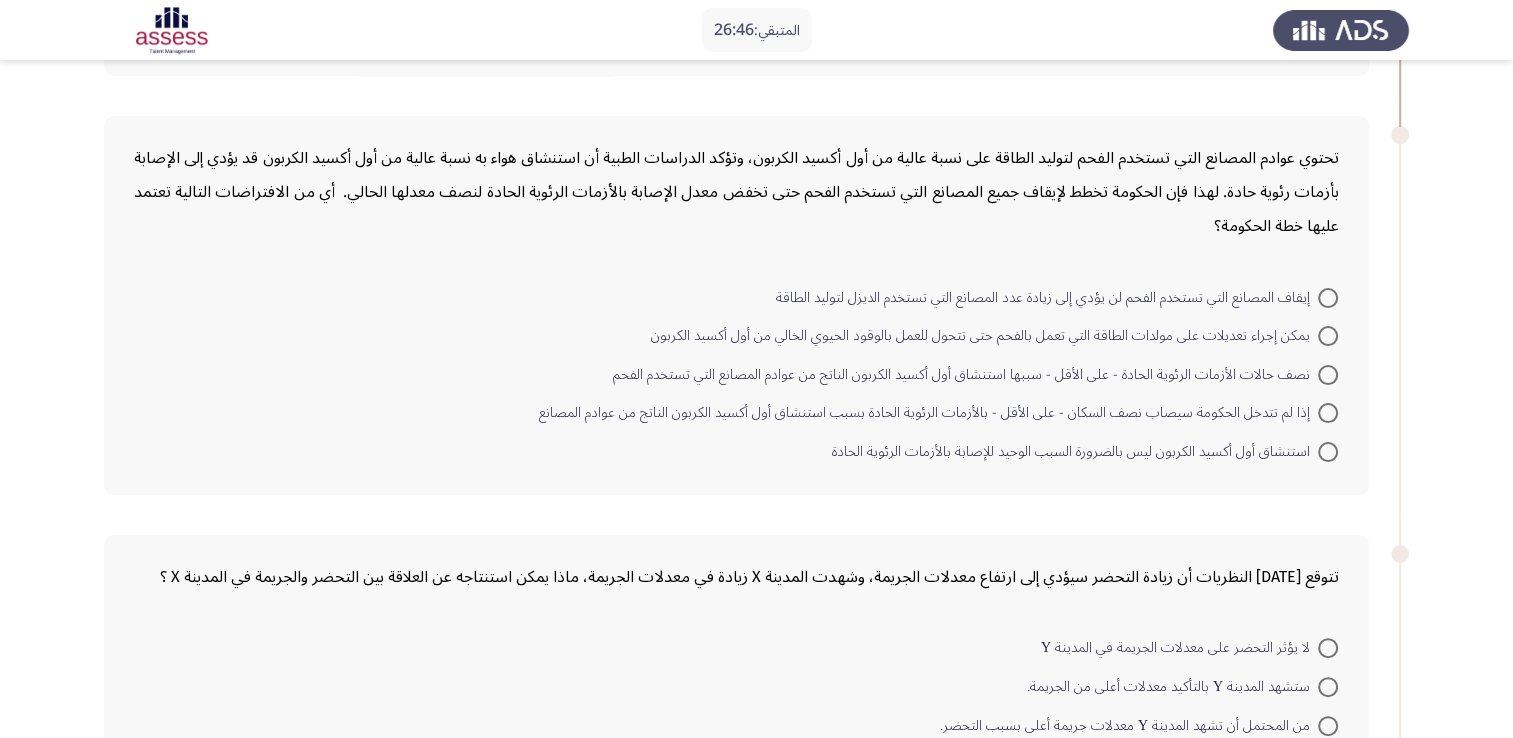 drag, startPoint x: 1806, startPoint y: 2, endPoint x: 1046, endPoint y: 198, distance: 784.8669 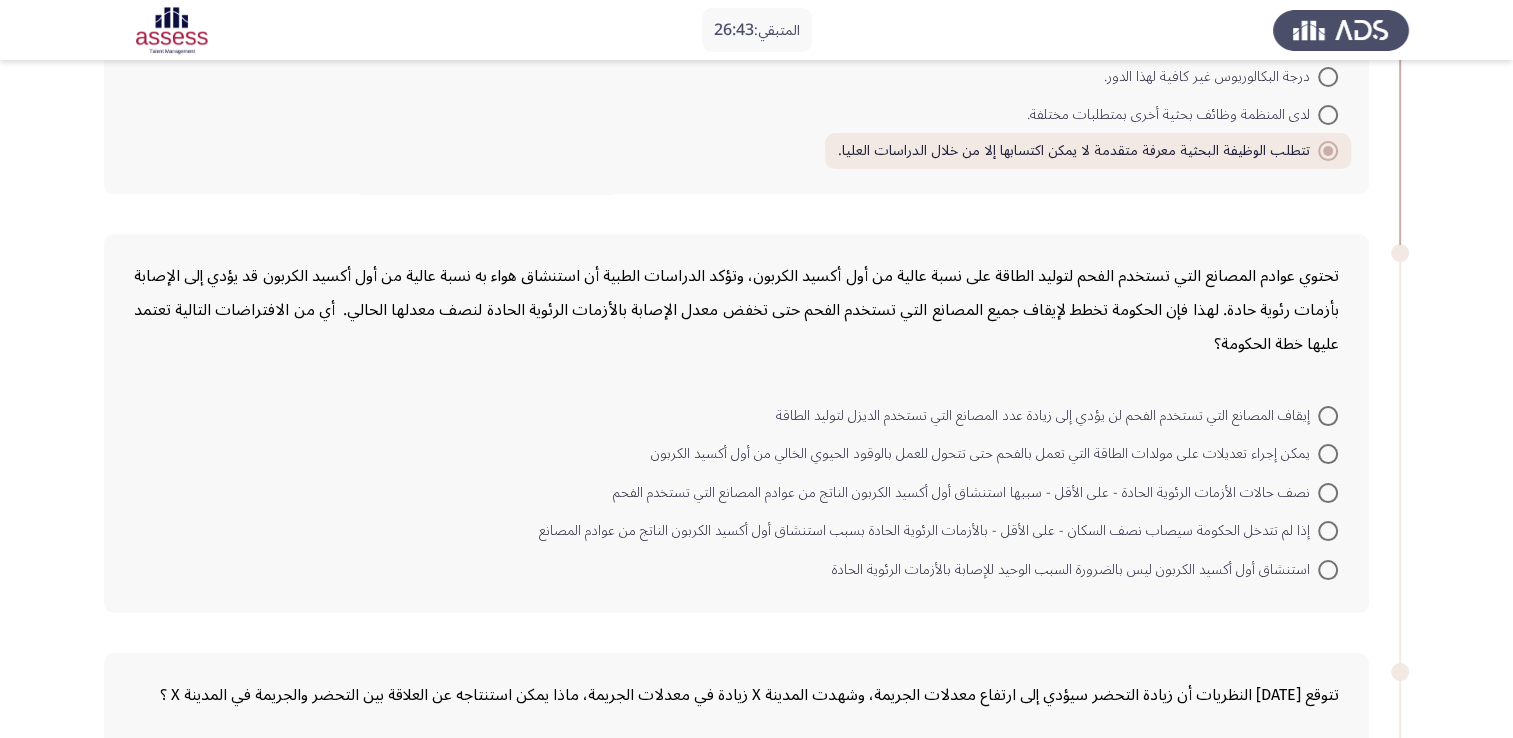 scroll, scrollTop: 283, scrollLeft: 0, axis: vertical 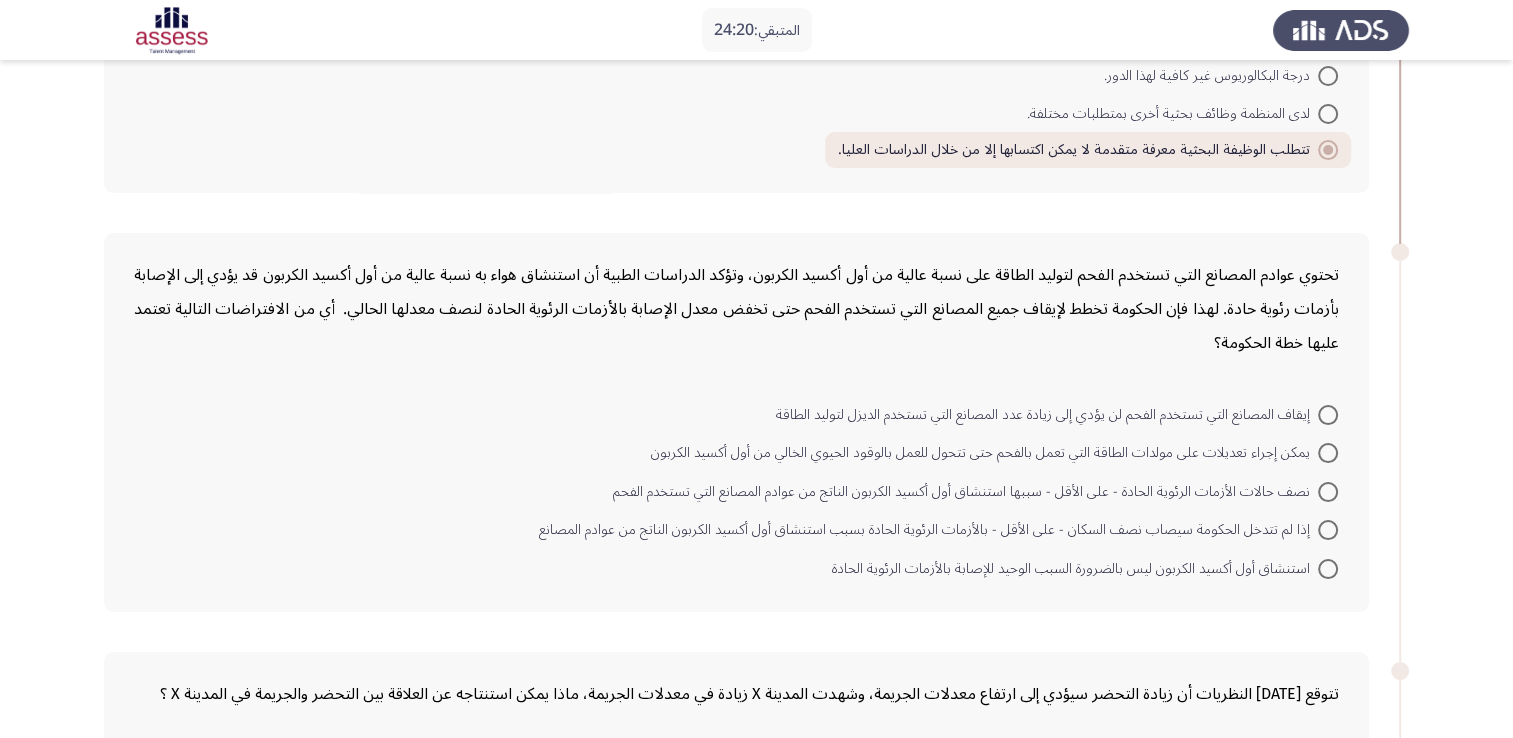 click on "نصف حالات الأزمات الرئوية الحادة - على الأقل - سببها استنشاق أول أكسيد الكربون الناتج من عوادم المصانع التي تستخدم الفحم" at bounding box center (965, 492) 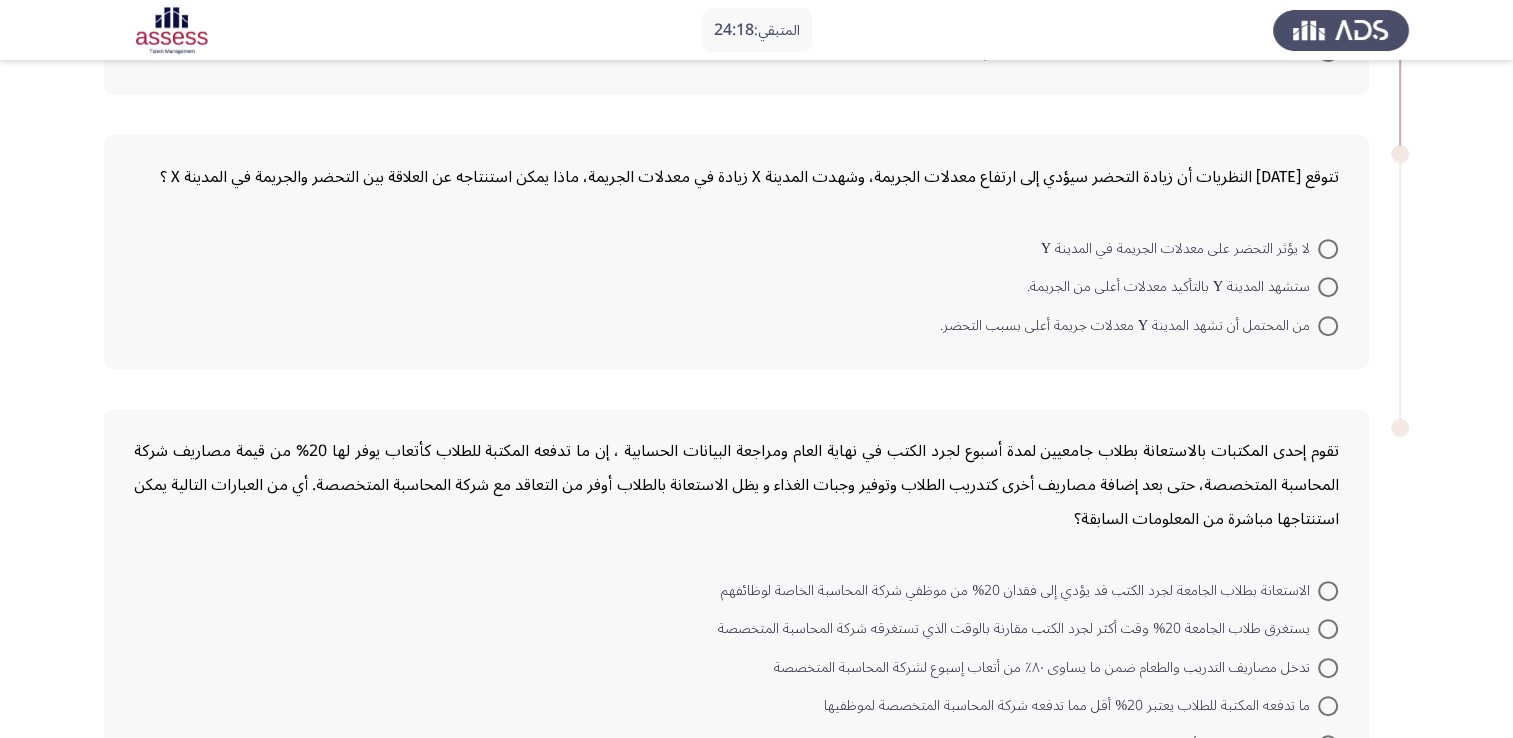 scroll, scrollTop: 798, scrollLeft: 0, axis: vertical 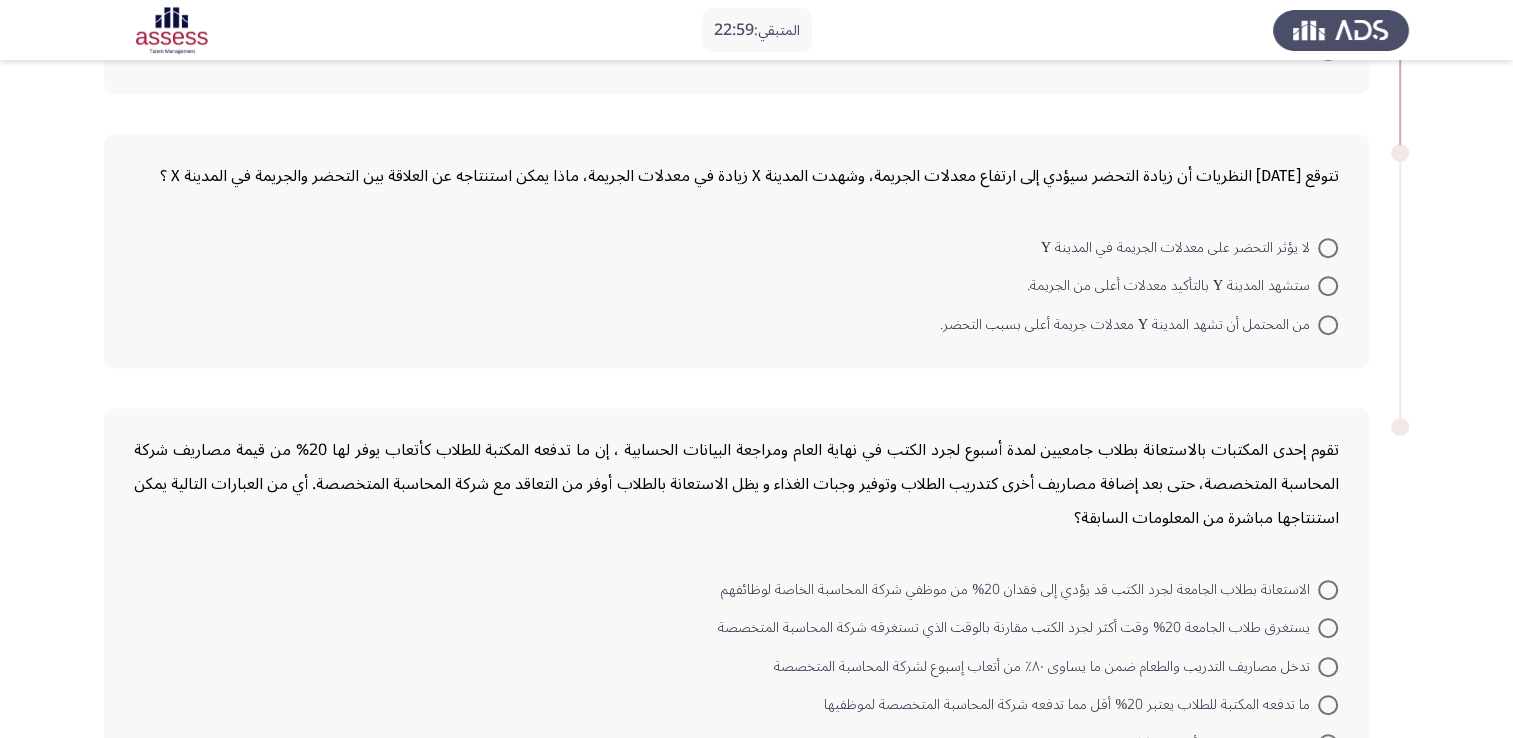 click on "تتوقع أحد النظريات أن زيادة التحضر سيؤدي إلى ارتفاع معدلات الجريمة، وشهدت المدينة X زيادة في معدلات الجريمة، ماذا يمكن استنتاجه عن العلاقة بين التحضر والجريمة في المدينة X ؟" 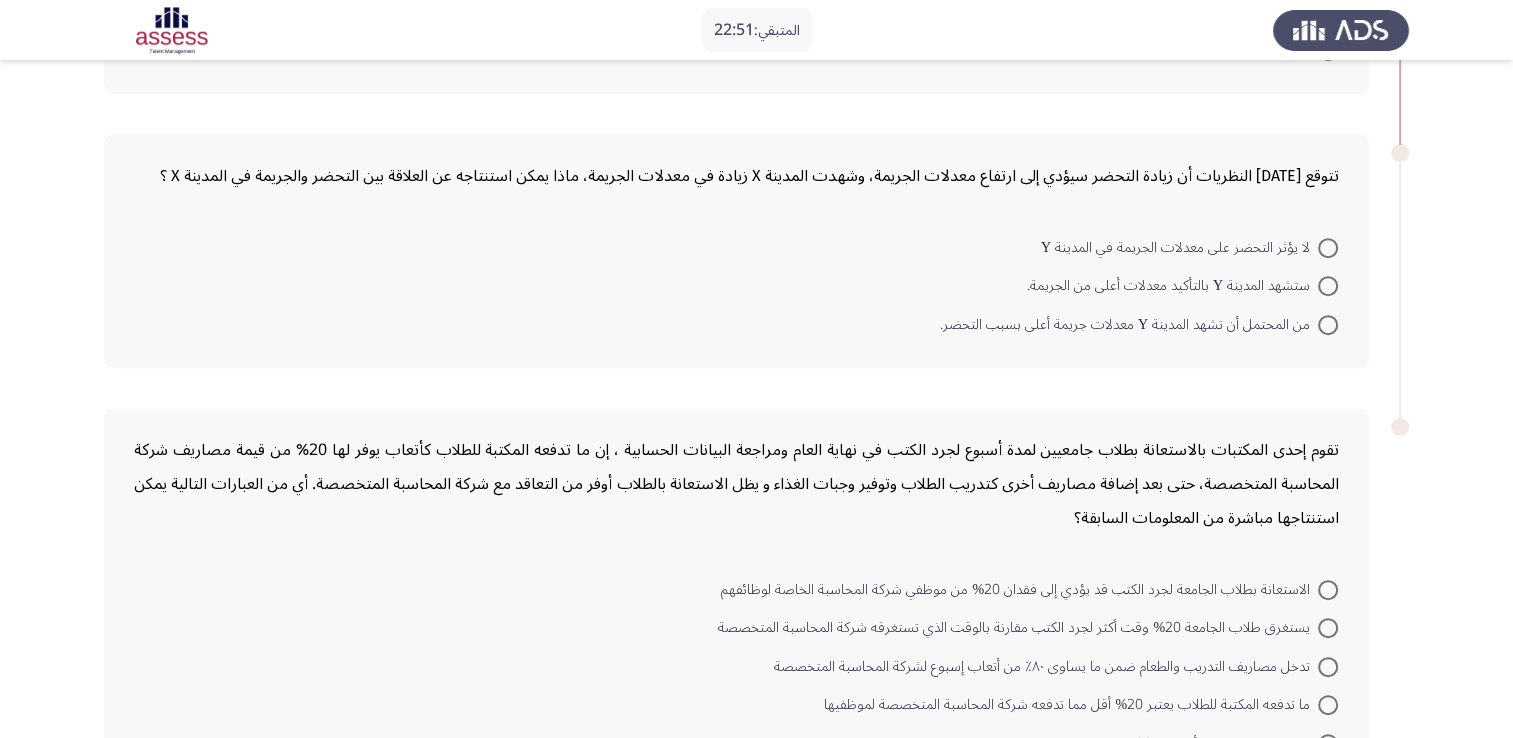 click at bounding box center [1328, 325] 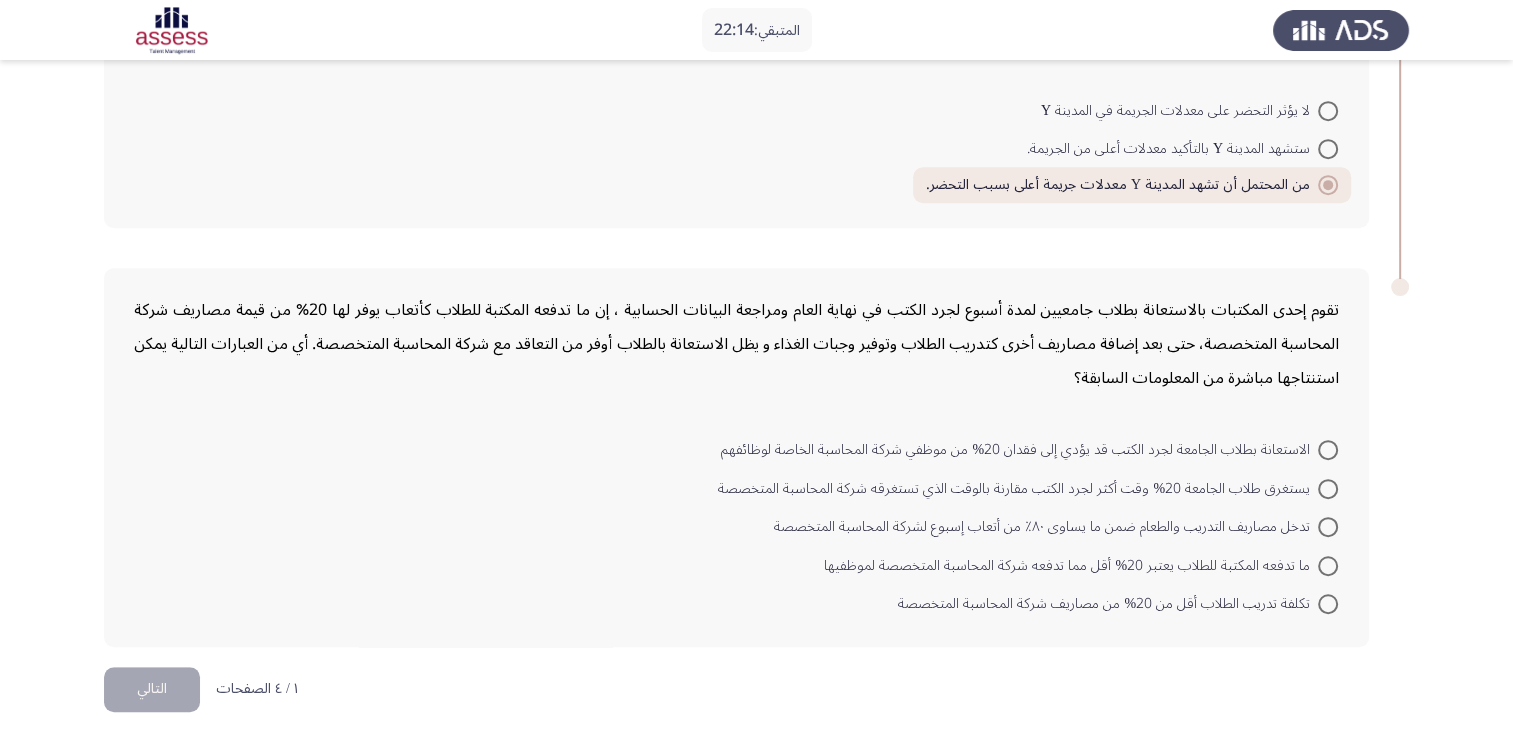 scroll, scrollTop: 936, scrollLeft: 0, axis: vertical 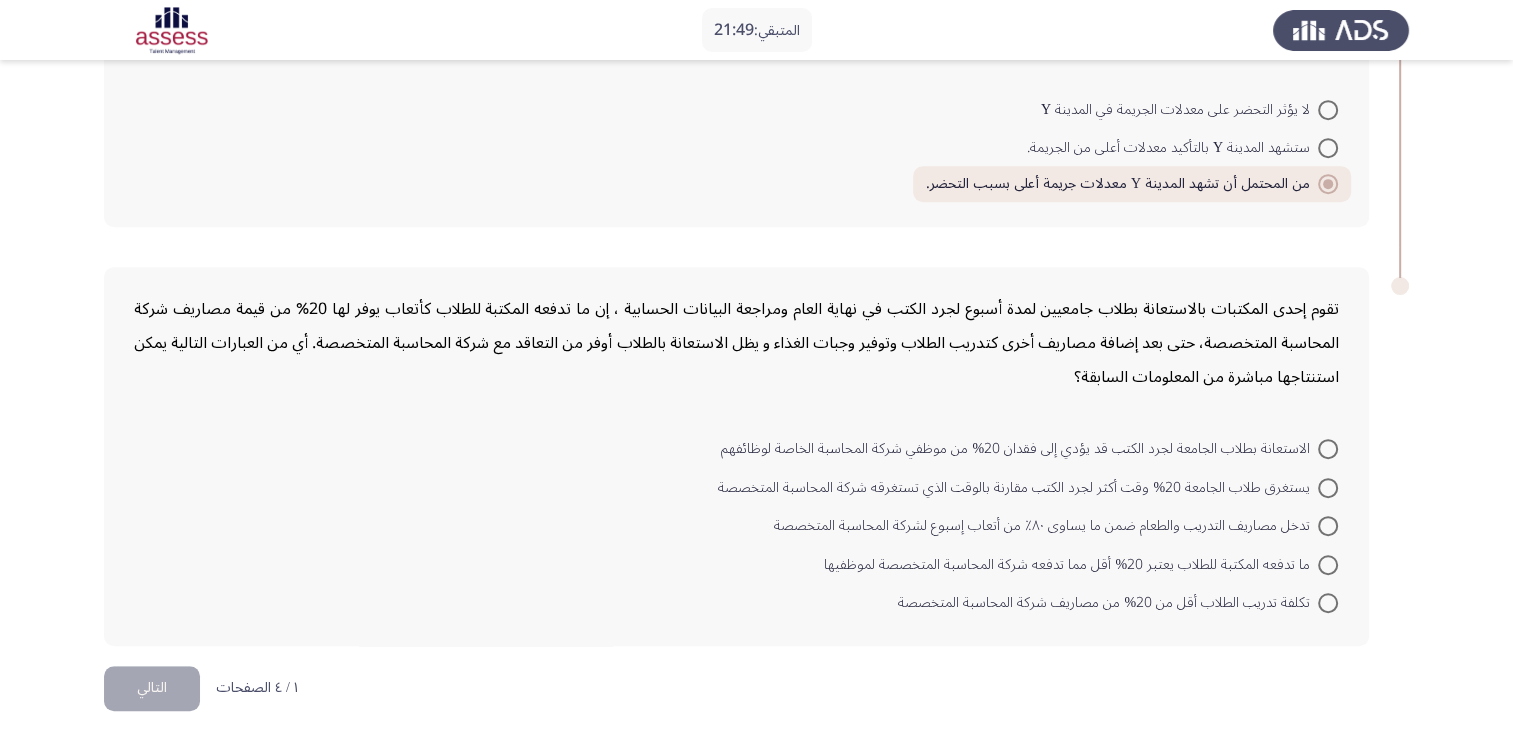 click on "تكلفة تدريب الطلاب أقل من 20% من مصاريف شركة المحاسبة المتخصصة" at bounding box center [1108, 603] 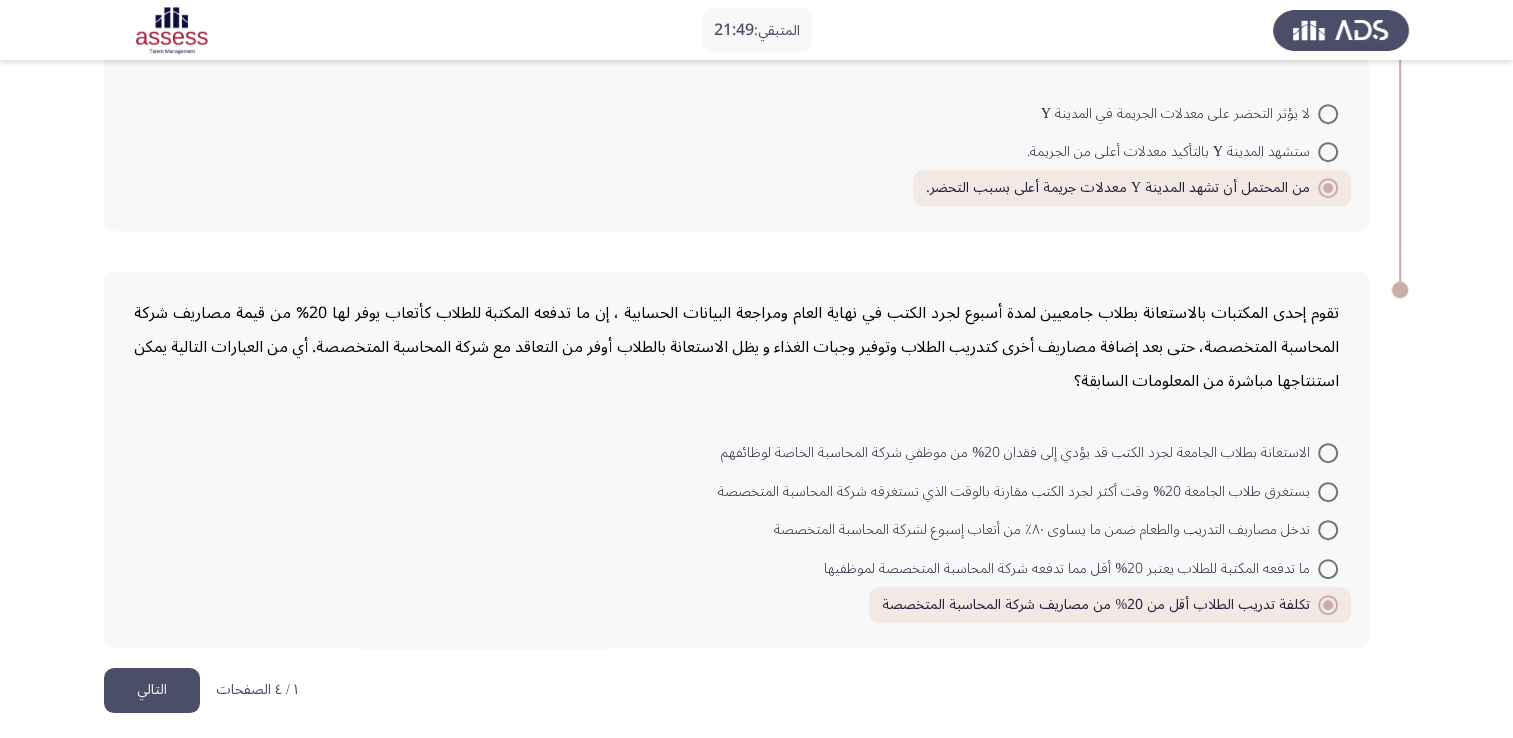 scroll, scrollTop: 932, scrollLeft: 0, axis: vertical 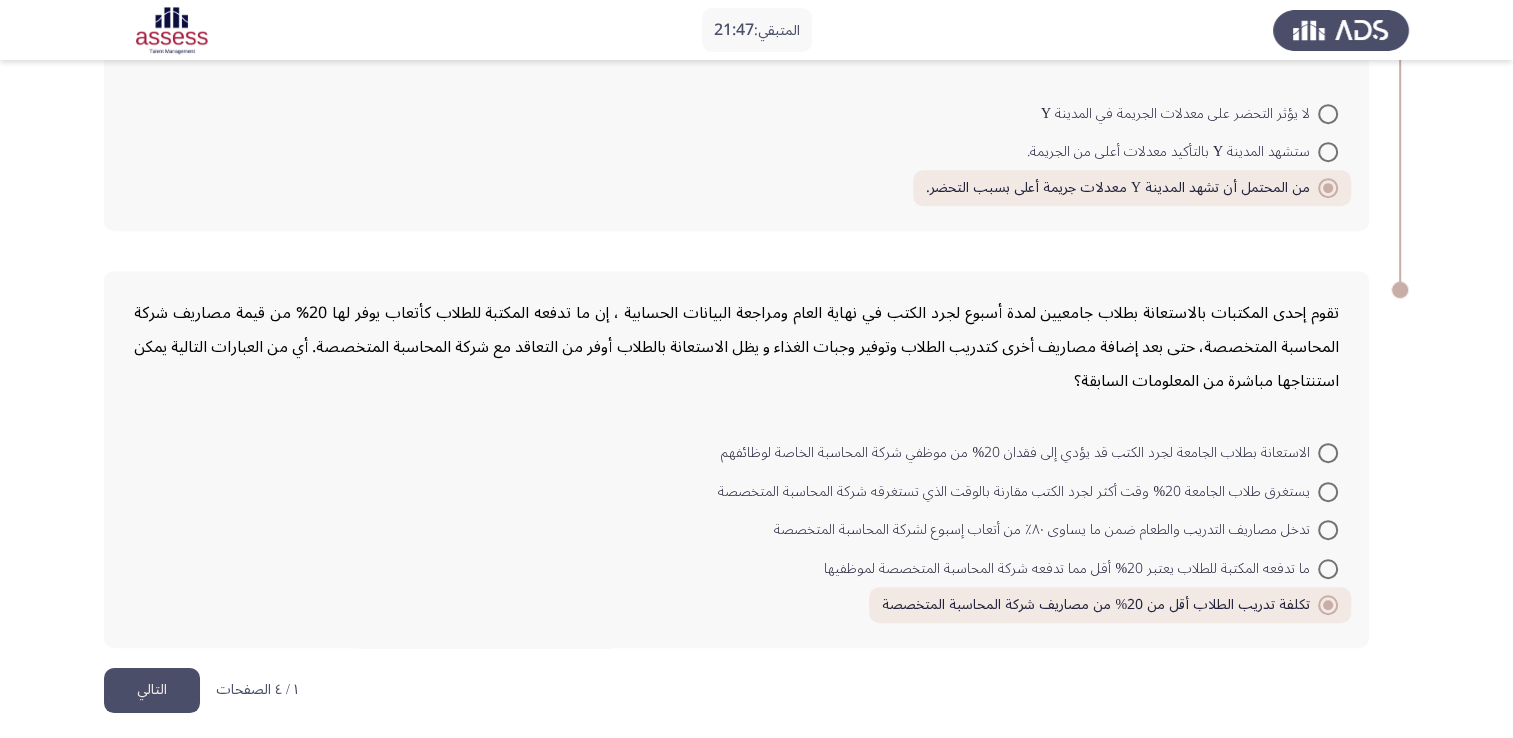 click on "التالي" 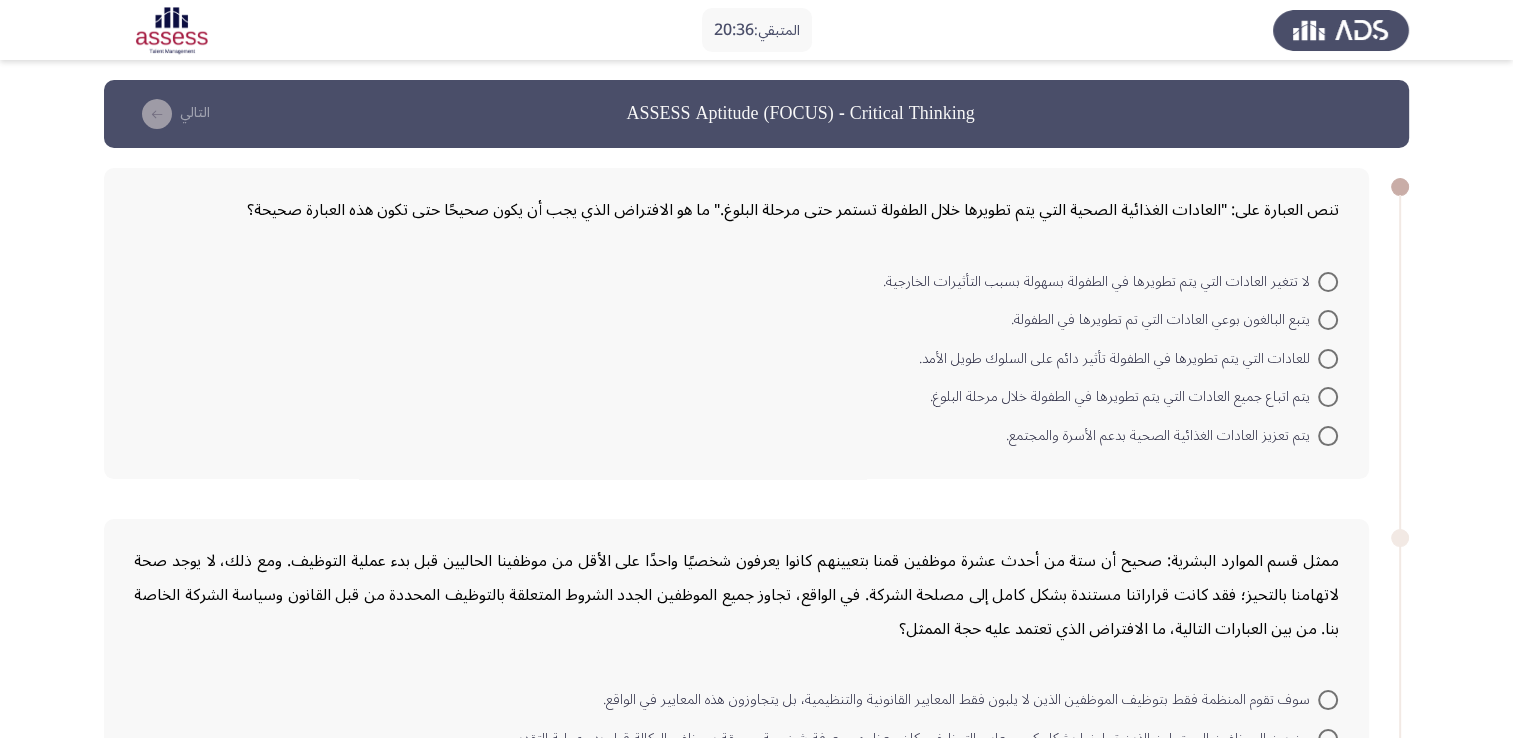 click on "يتم اتباع جميع العادات التي يتم تطويرها في الطفولة خلال مرحلة البلوغ." at bounding box center (1124, 397) 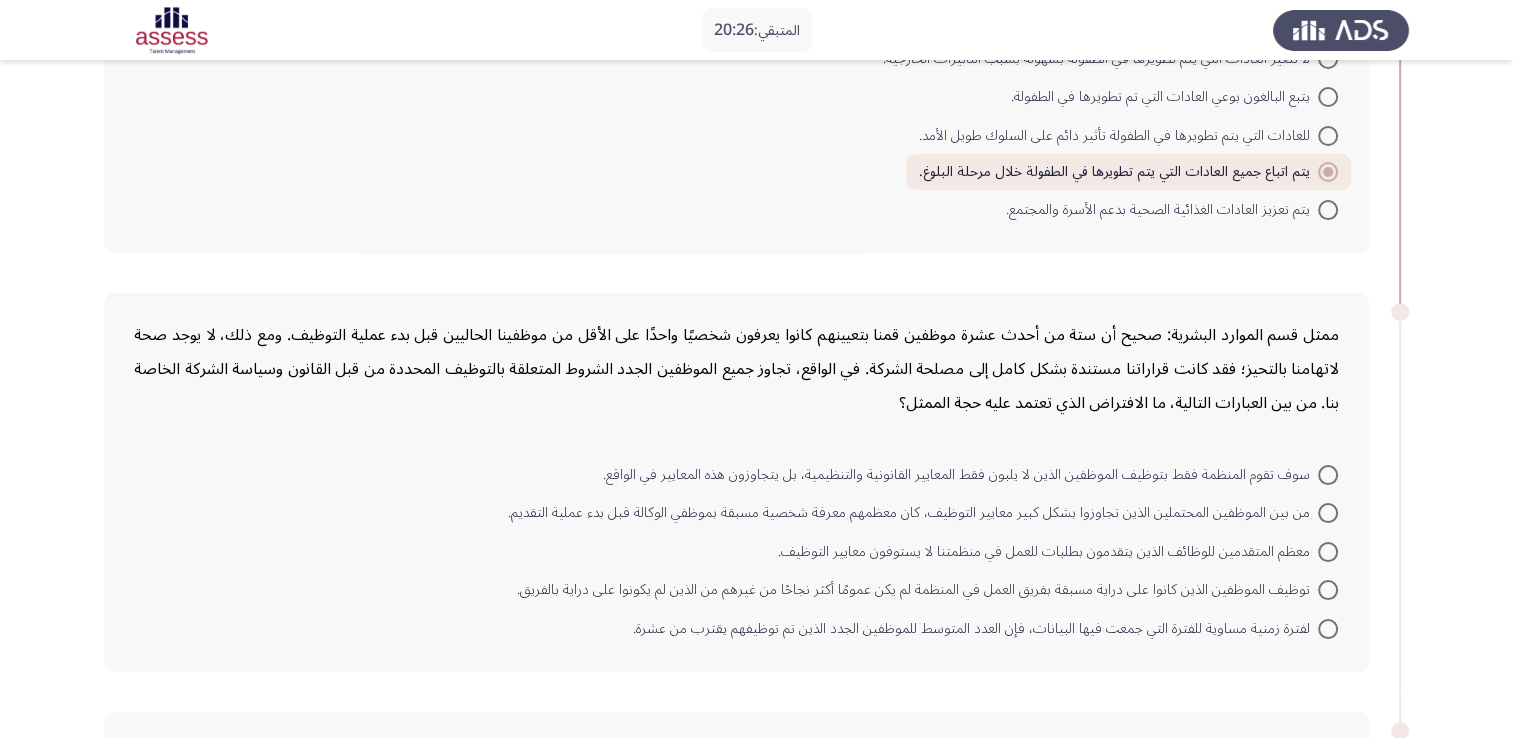 scroll, scrollTop: 222, scrollLeft: 0, axis: vertical 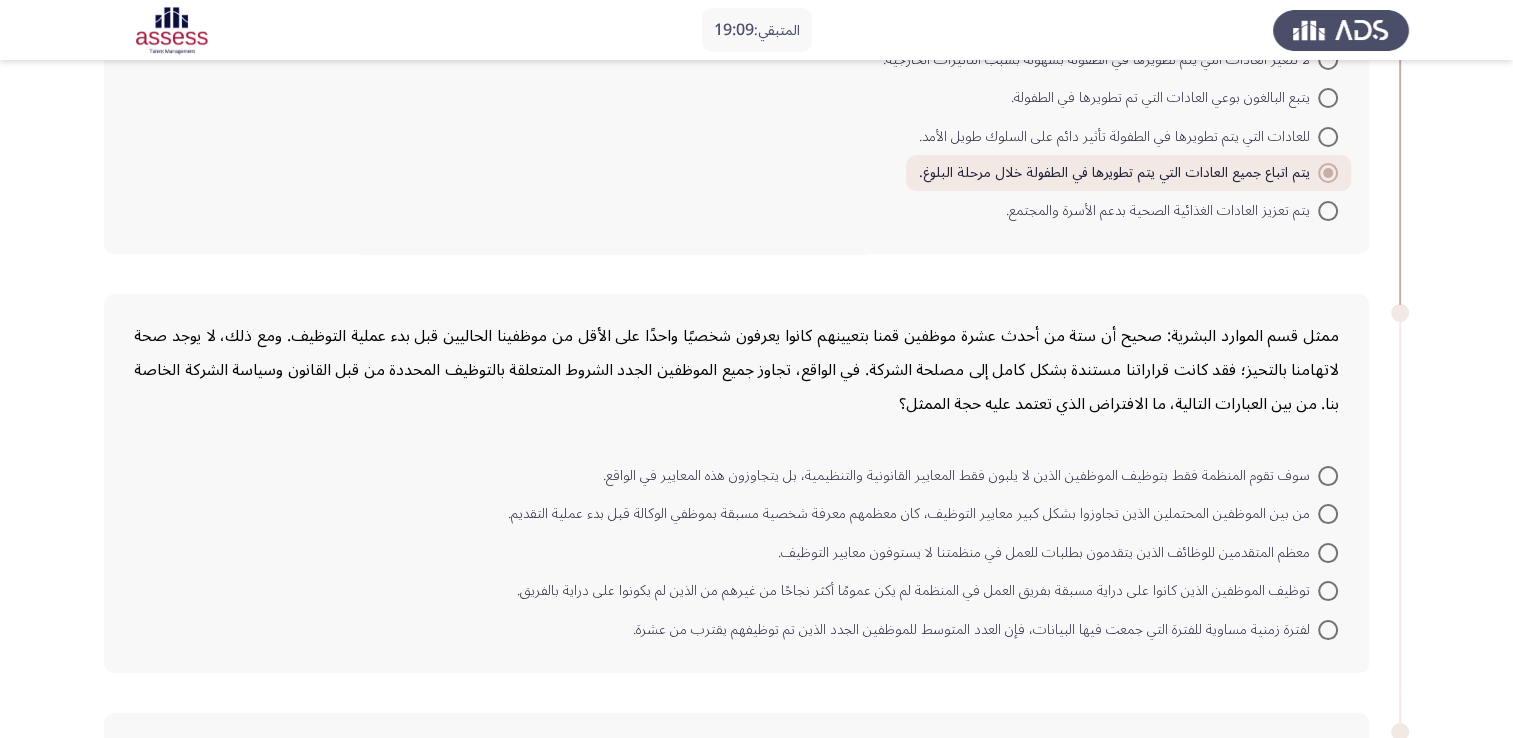 click at bounding box center [1328, 514] 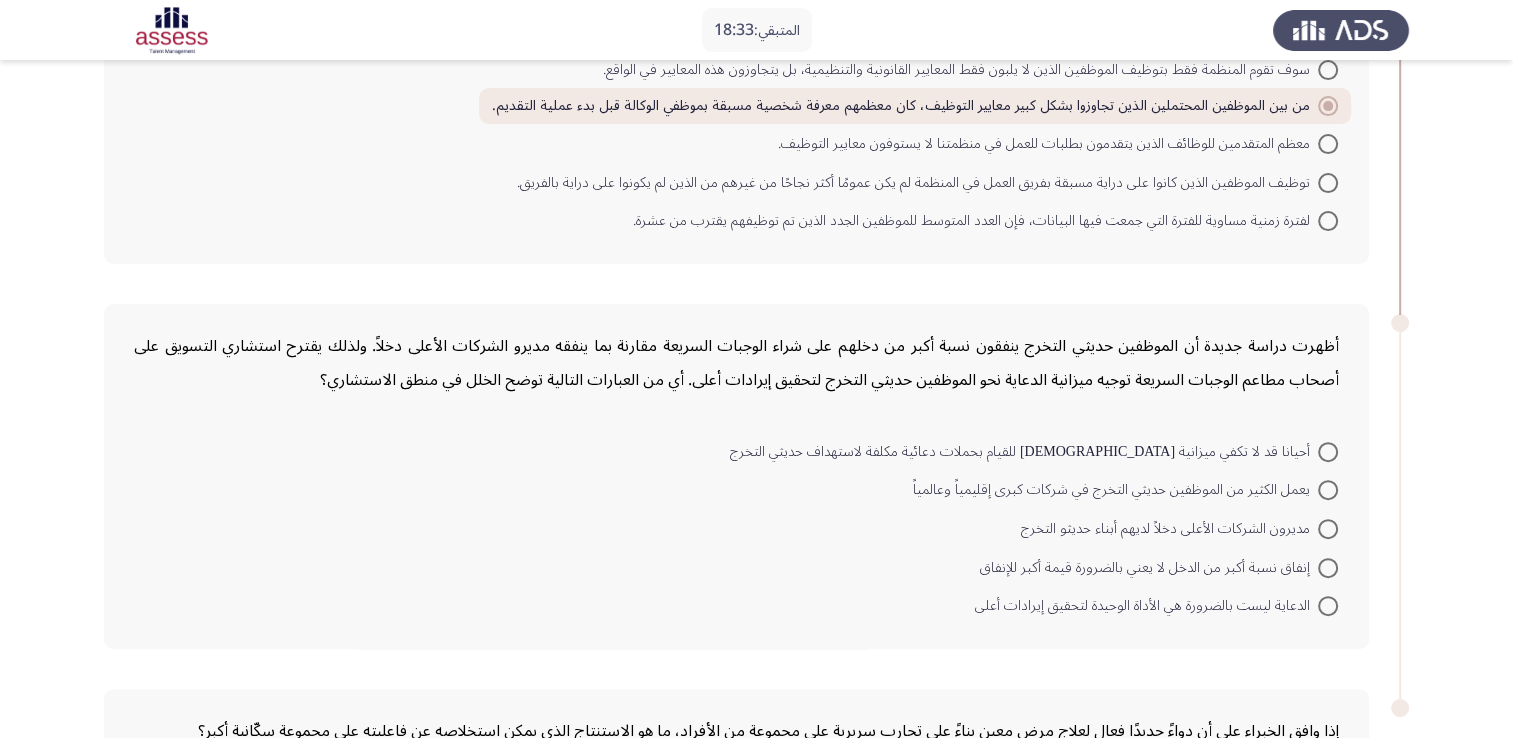 scroll, scrollTop: 645, scrollLeft: 0, axis: vertical 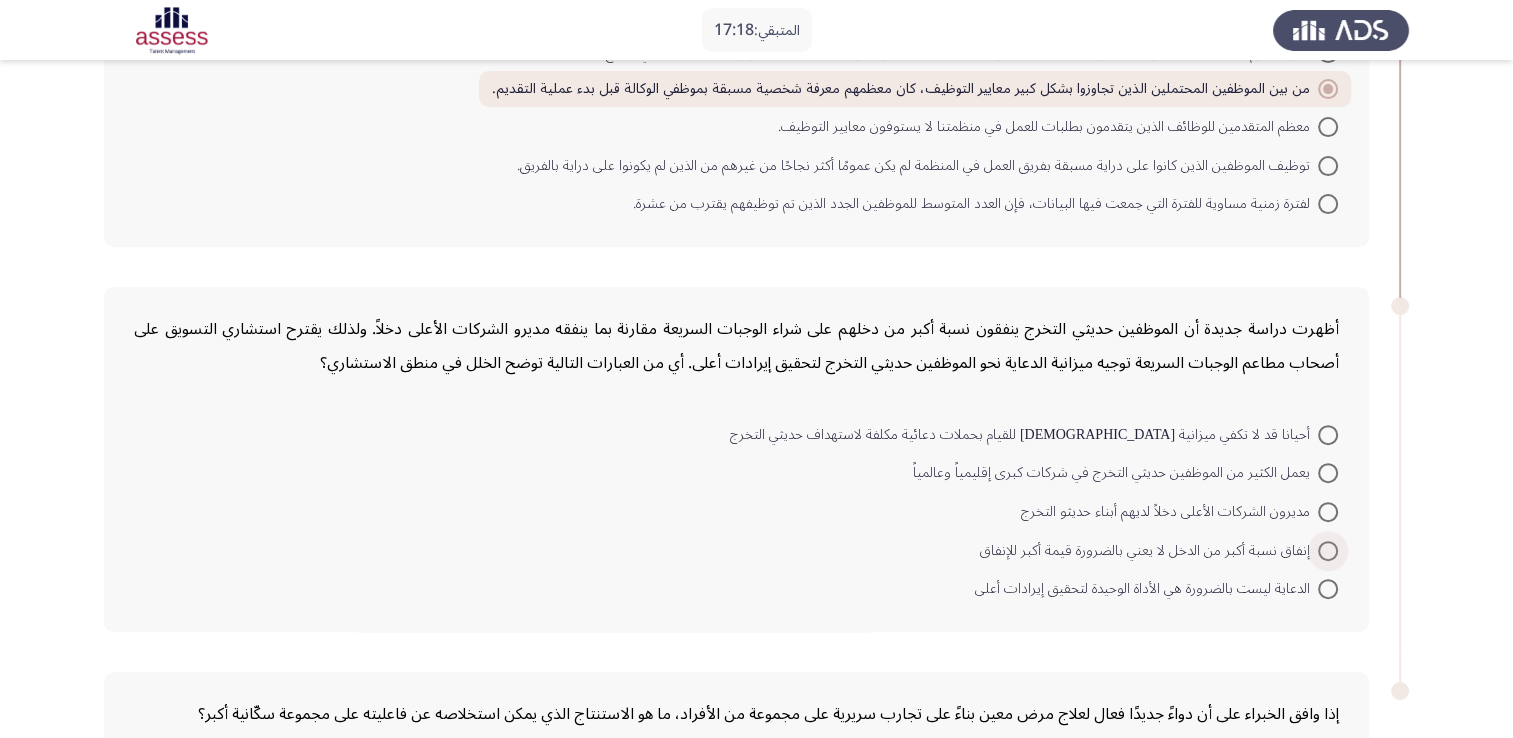 click at bounding box center [1328, 551] 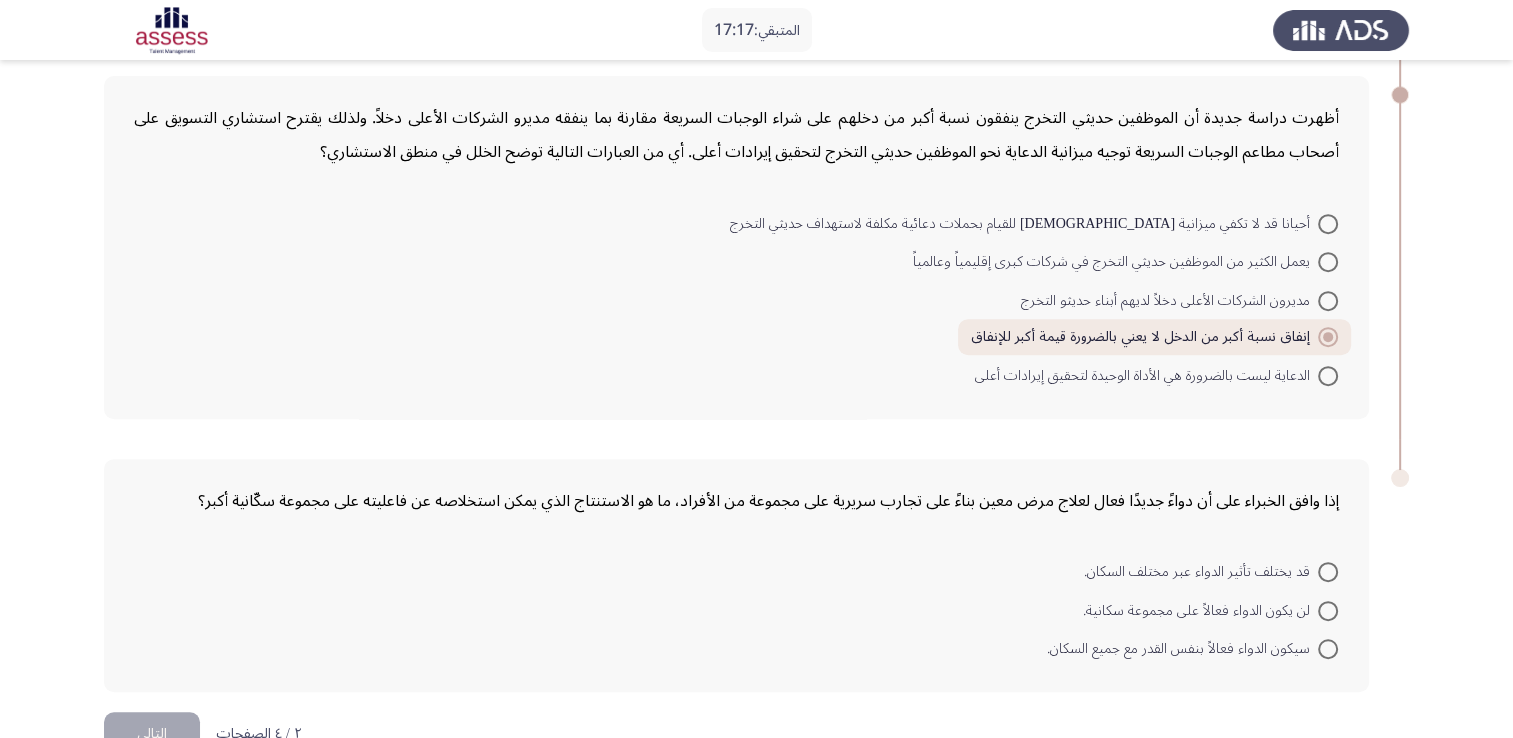 scroll, scrollTop: 902, scrollLeft: 0, axis: vertical 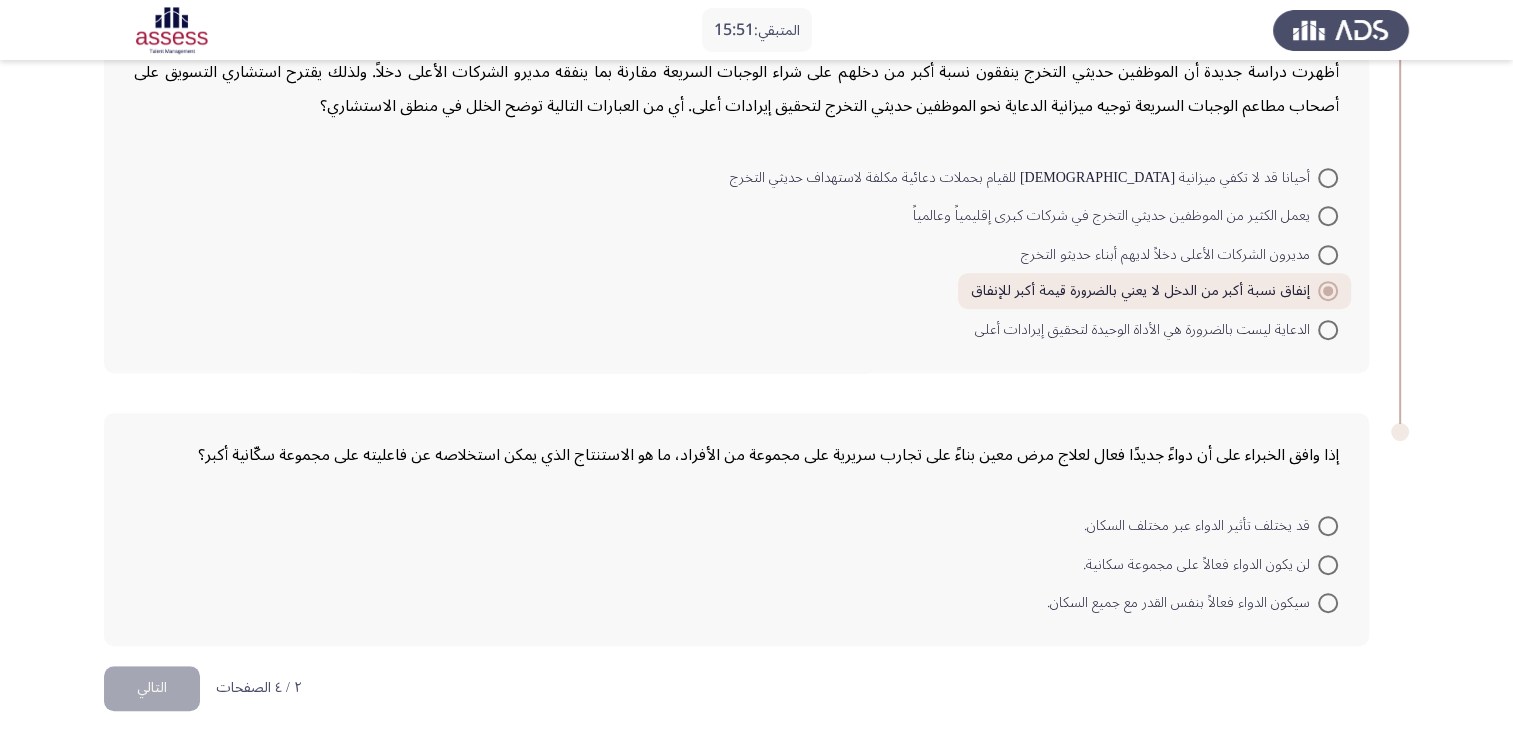 click at bounding box center [1328, 565] 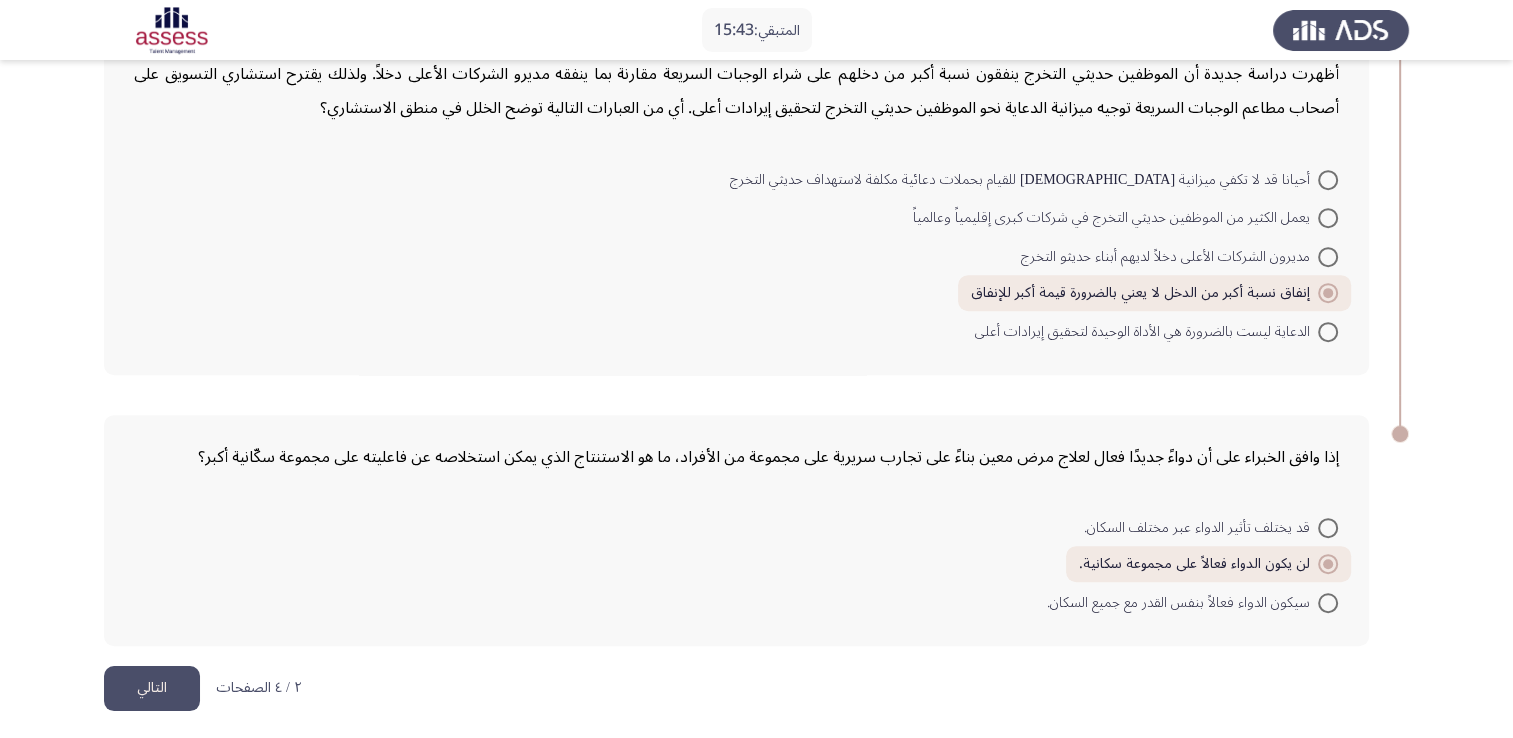 click on "التالي" 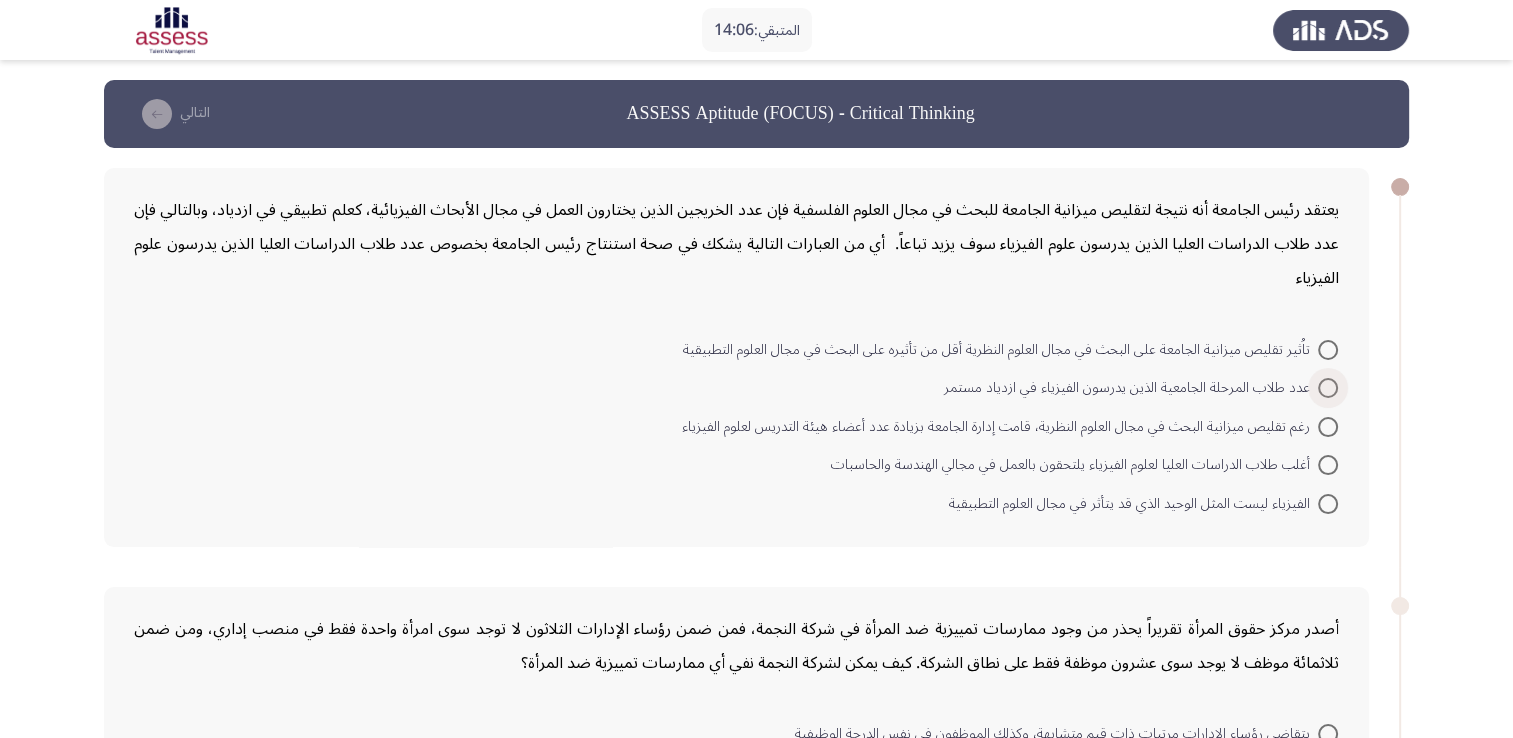 click at bounding box center (1328, 388) 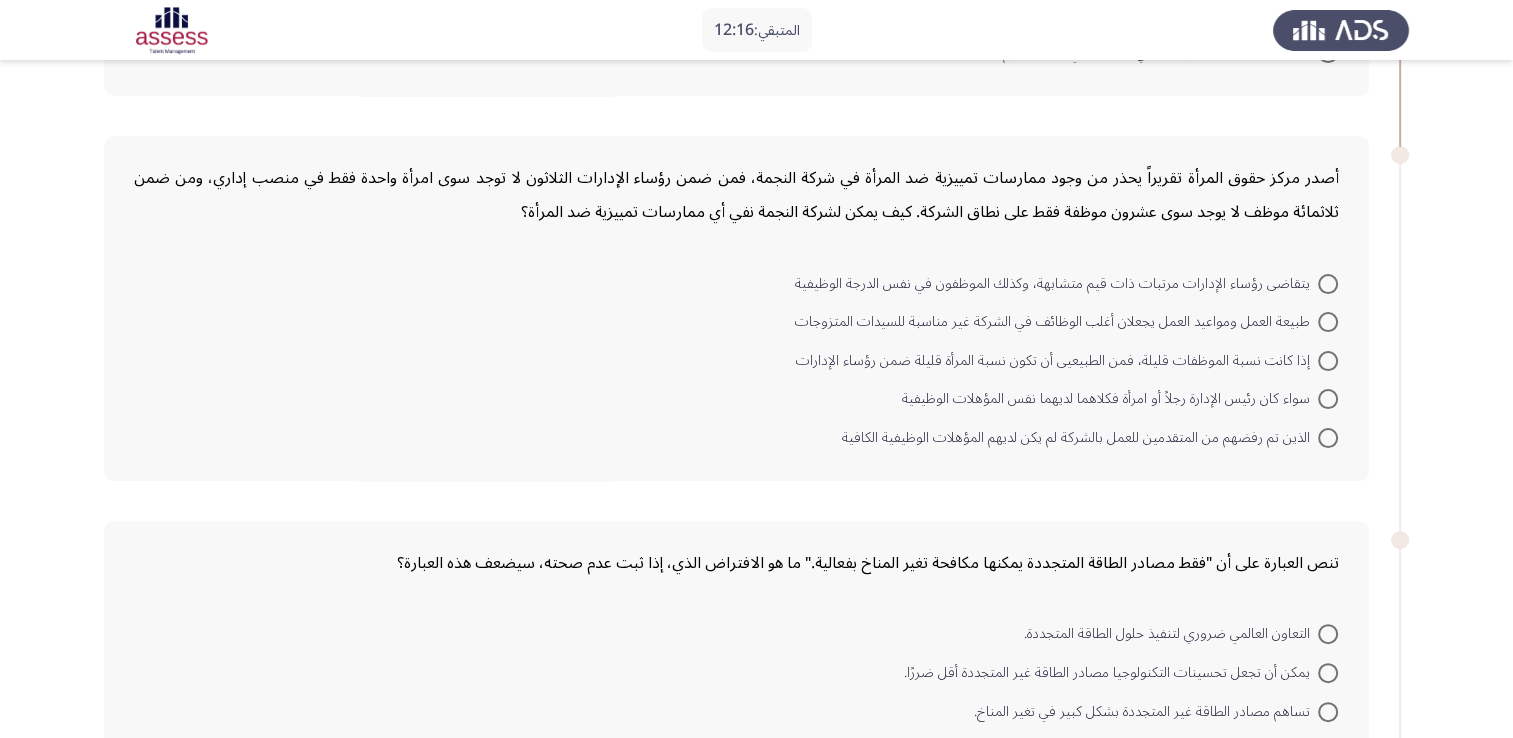 scroll, scrollTop: 449, scrollLeft: 0, axis: vertical 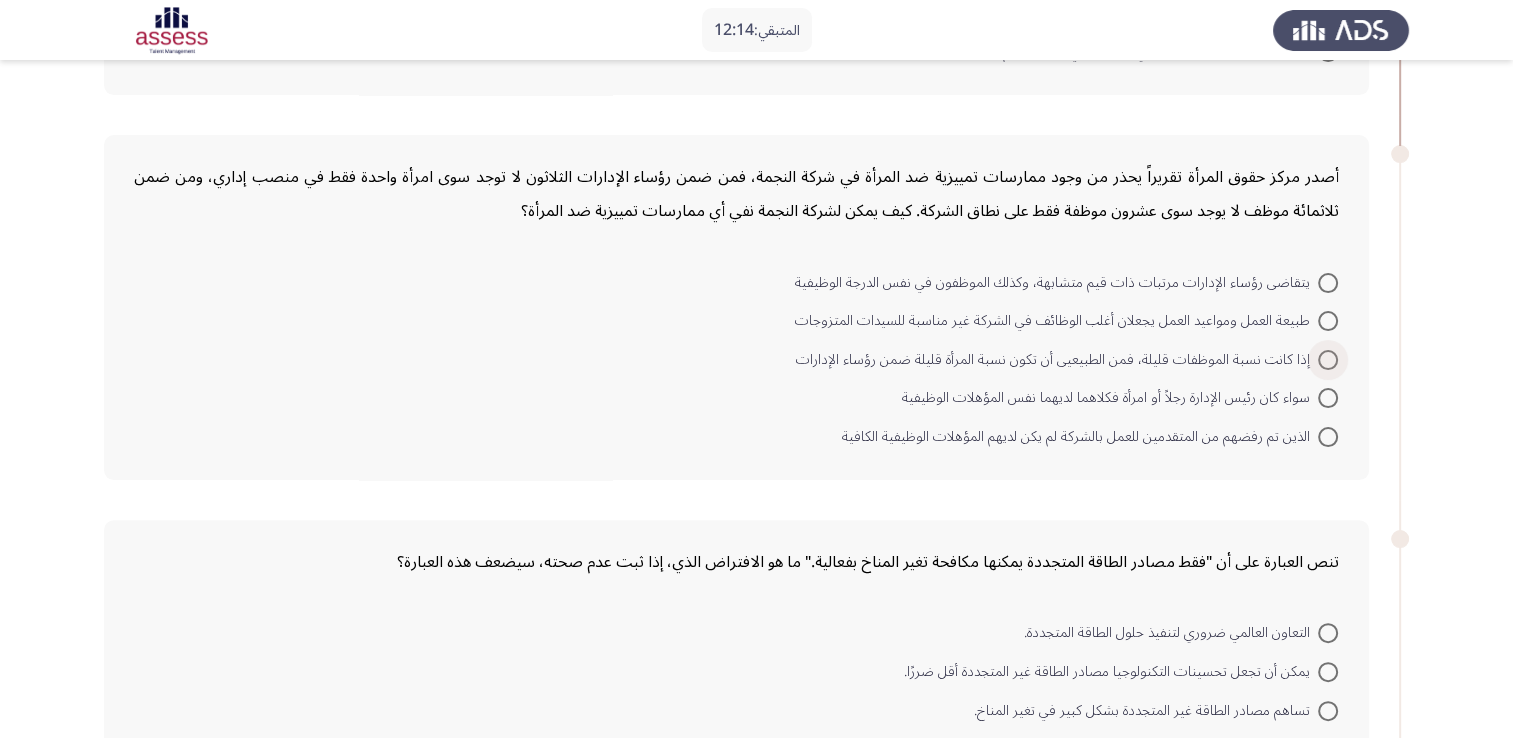 click on "إذا كانت نسبة الموظفات قليلة، فمن الطبيعيى أن تكون نسبة المرأة قليلة ضمن رؤساء الإدارات" at bounding box center [1057, 360] 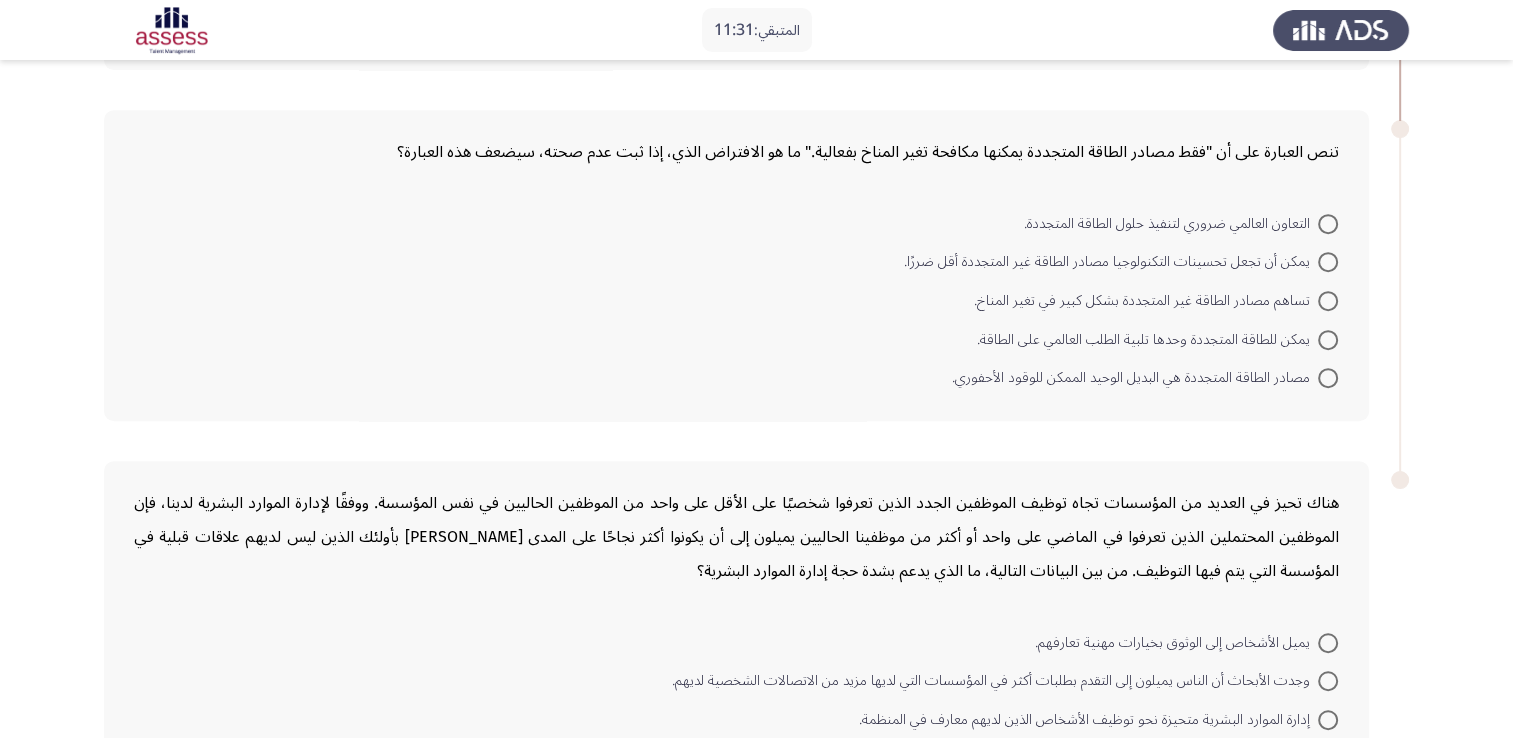 scroll, scrollTop: 860, scrollLeft: 0, axis: vertical 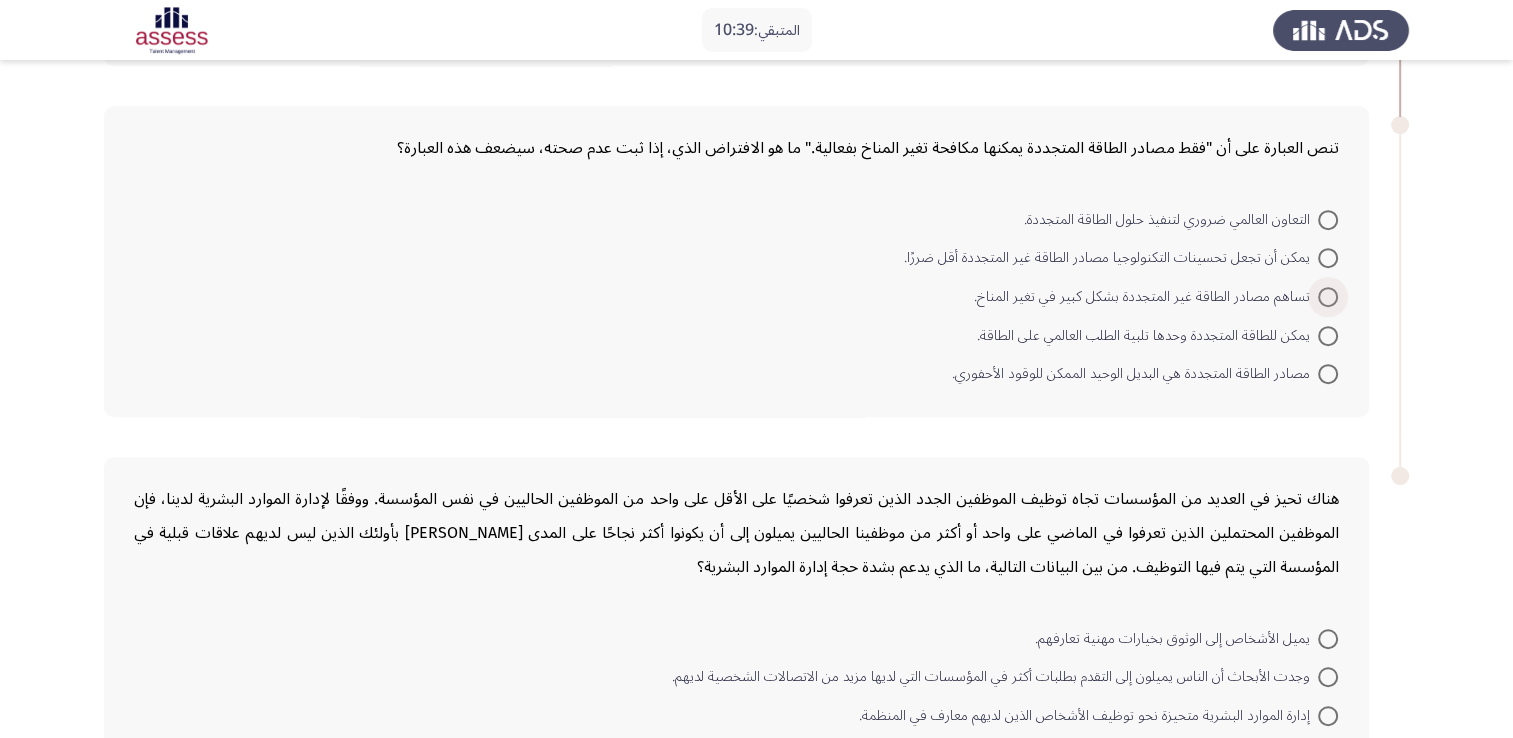 click at bounding box center [1328, 297] 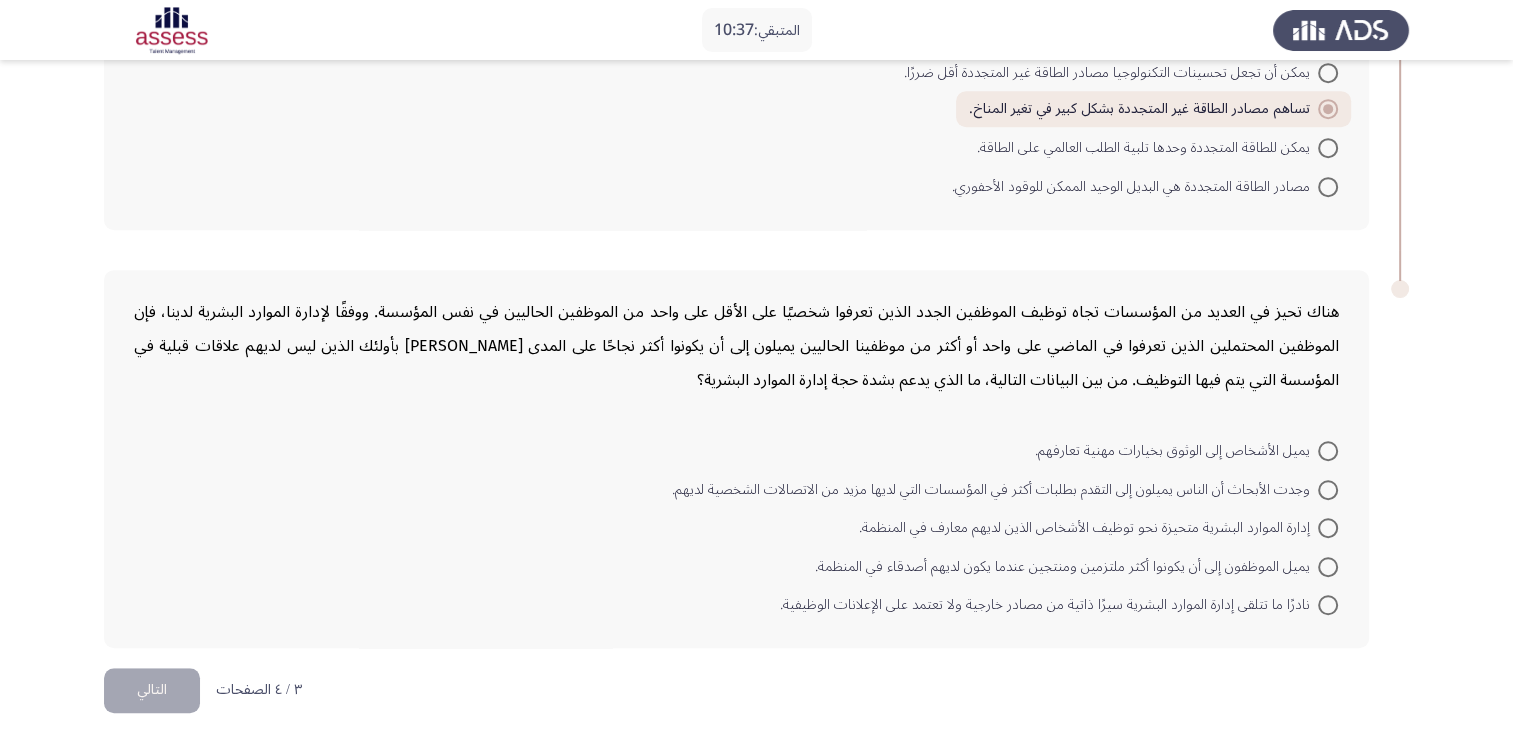 scroll, scrollTop: 1046, scrollLeft: 0, axis: vertical 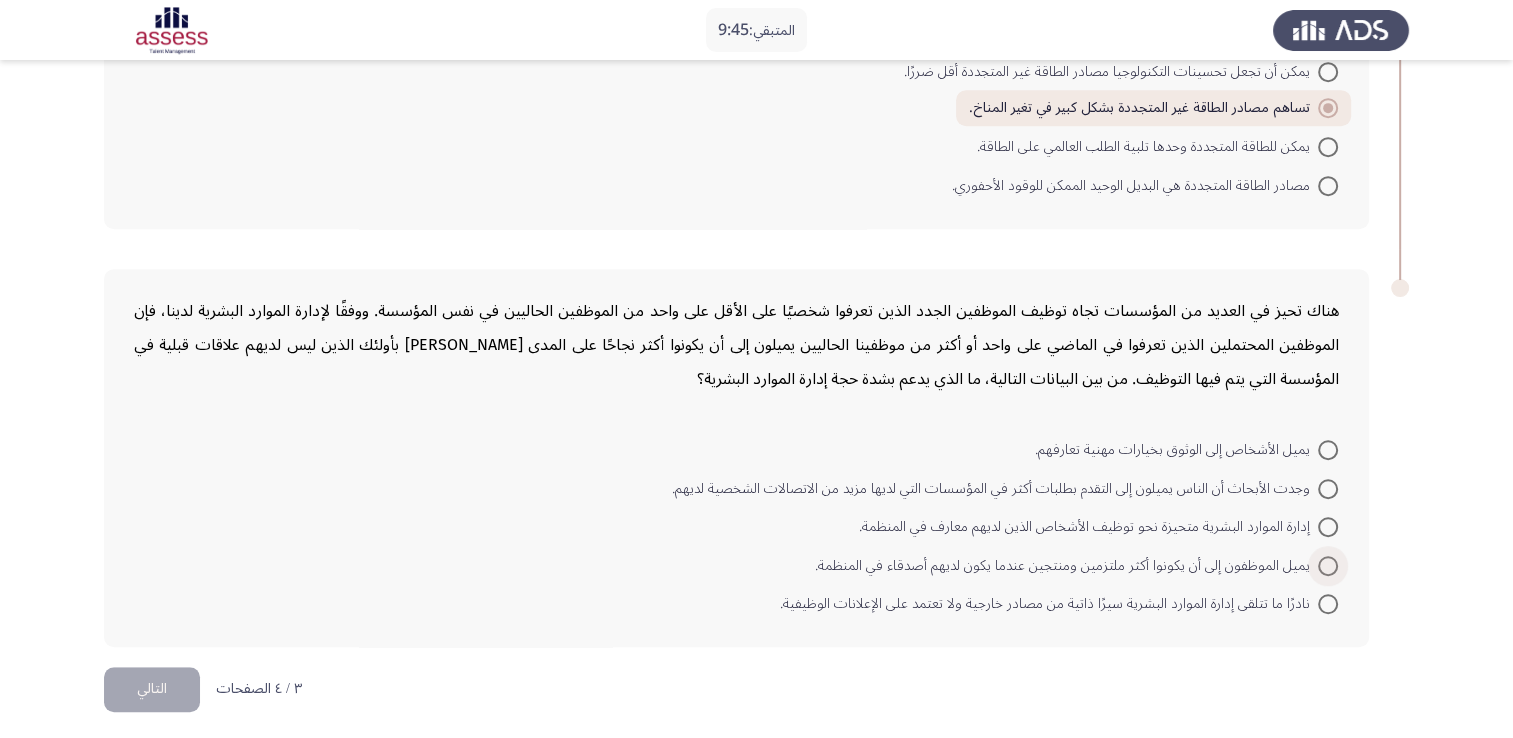 click on "يميل الموظفون إلى أن يكونوا أكثر ملتزمين ومنتجين عندما يكون لديهم أصدقاء في المنظمة." at bounding box center [1066, 566] 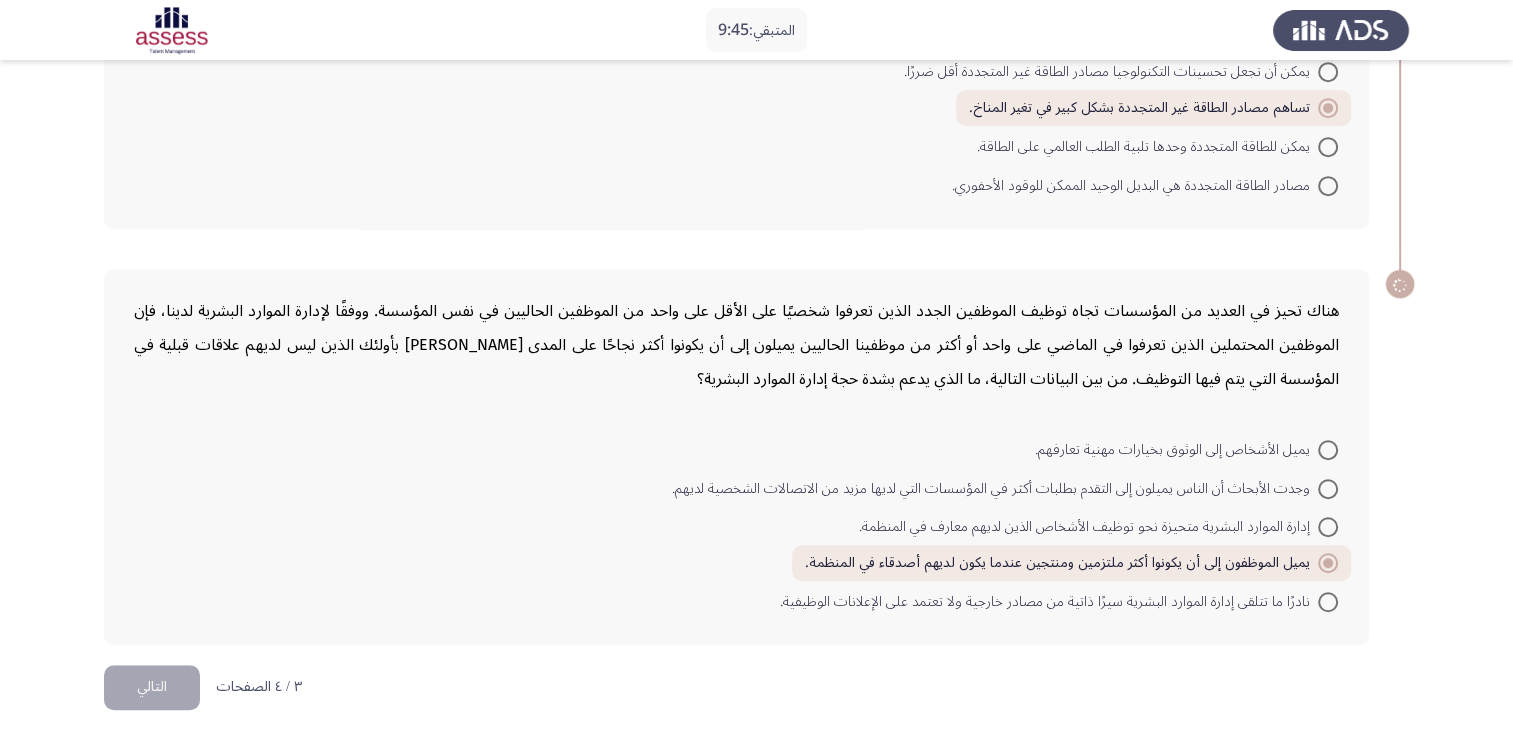 scroll, scrollTop: 1044, scrollLeft: 0, axis: vertical 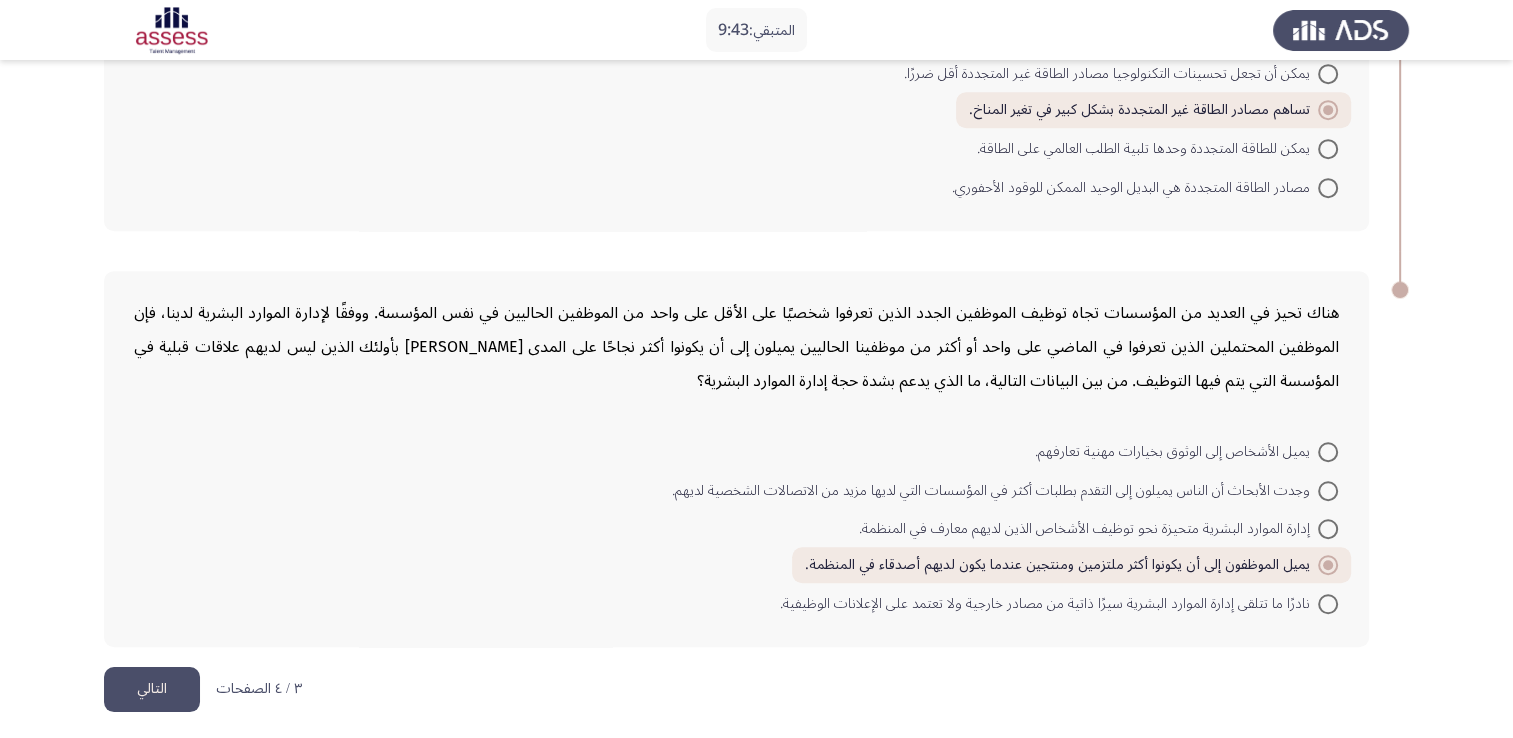 click on "يميل الأشخاص إلى الوثوق بخيارات مهنية تعارفهم.     وجدت الأبحاث أن الناس يميلون إلى التقدم بطلبات أكثر في المؤسسات التي لديها مزيد من الاتصالات الشخصية لديهم.     إدارة الموارد البشرية متحيزة نحو توظيف الأشخاص الذين لديهم معارف في المنظمة.     يميل الموظفون إلى أن يكونوا أكثر ملتزمين ومنتجين عندما يكون لديهم أصدقاء في المنظمة.     نادرًا ما تتلقى إدارة الموارد البشرية سيرًا ذاتية من مصادر خارجية ولا تعتمد على الإعلانات الوظيفية." 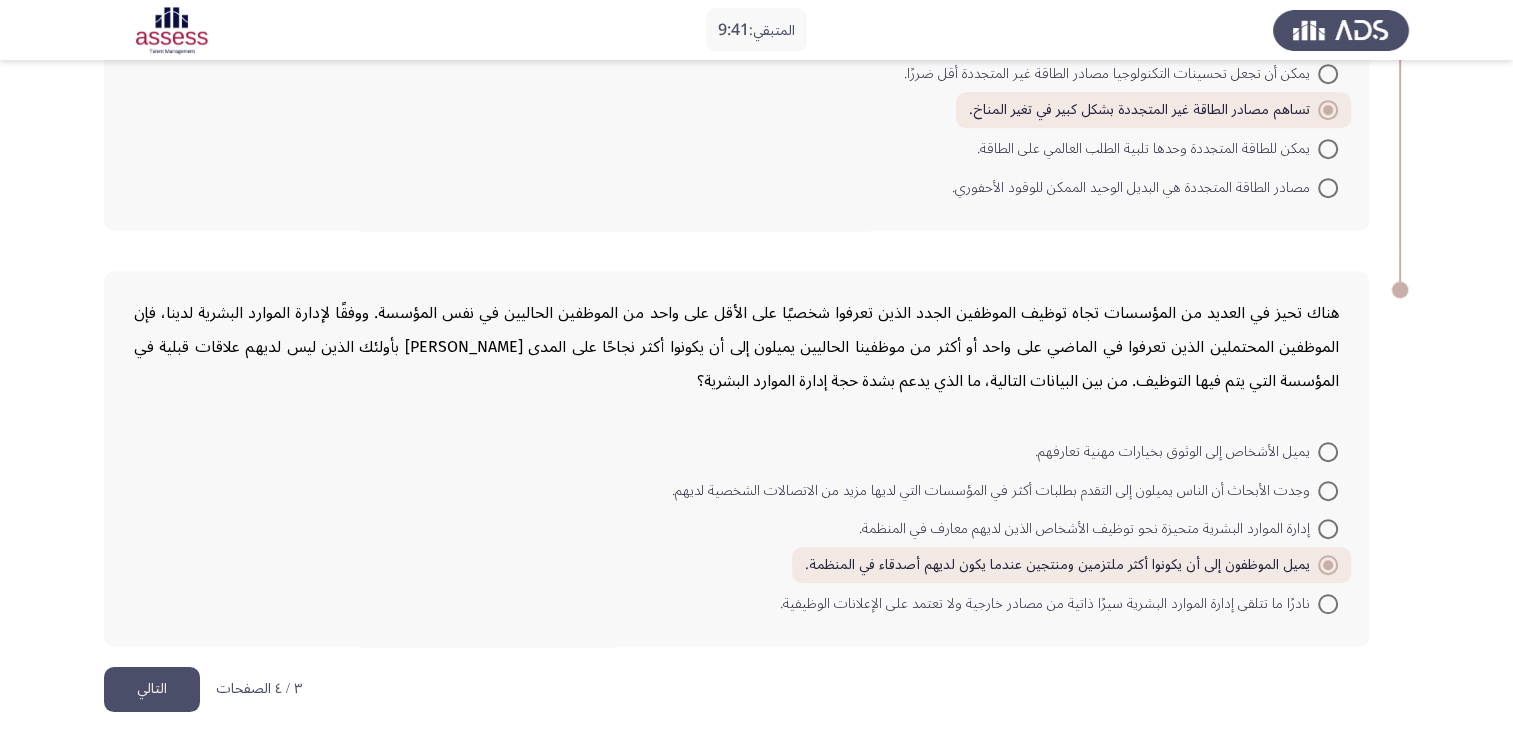 click on "التالي" 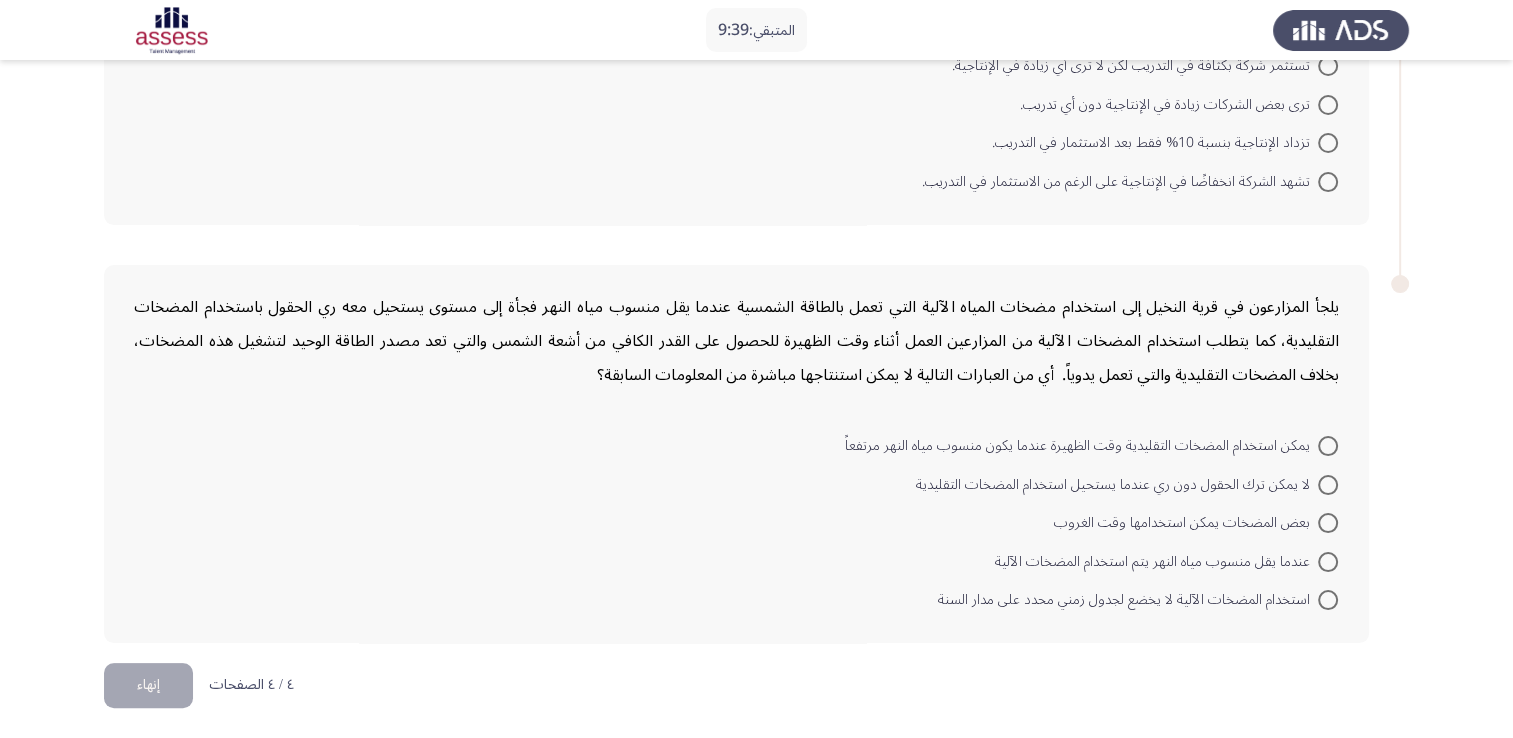 scroll, scrollTop: 0, scrollLeft: 0, axis: both 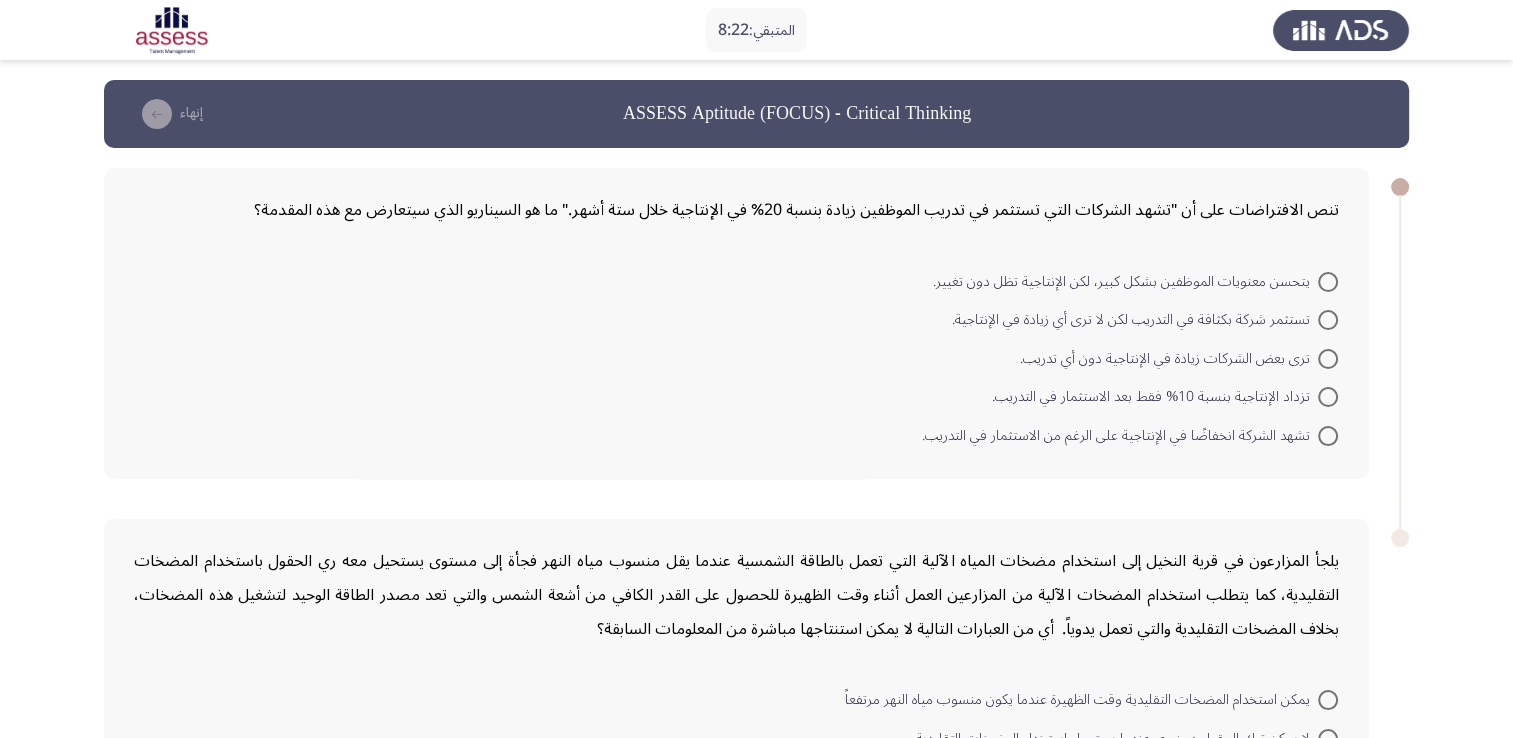 click on "تستثمر شركة بكثافة في التدريب لكن لا ترى أي زيادة في الإنتاجية." at bounding box center (1135, 320) 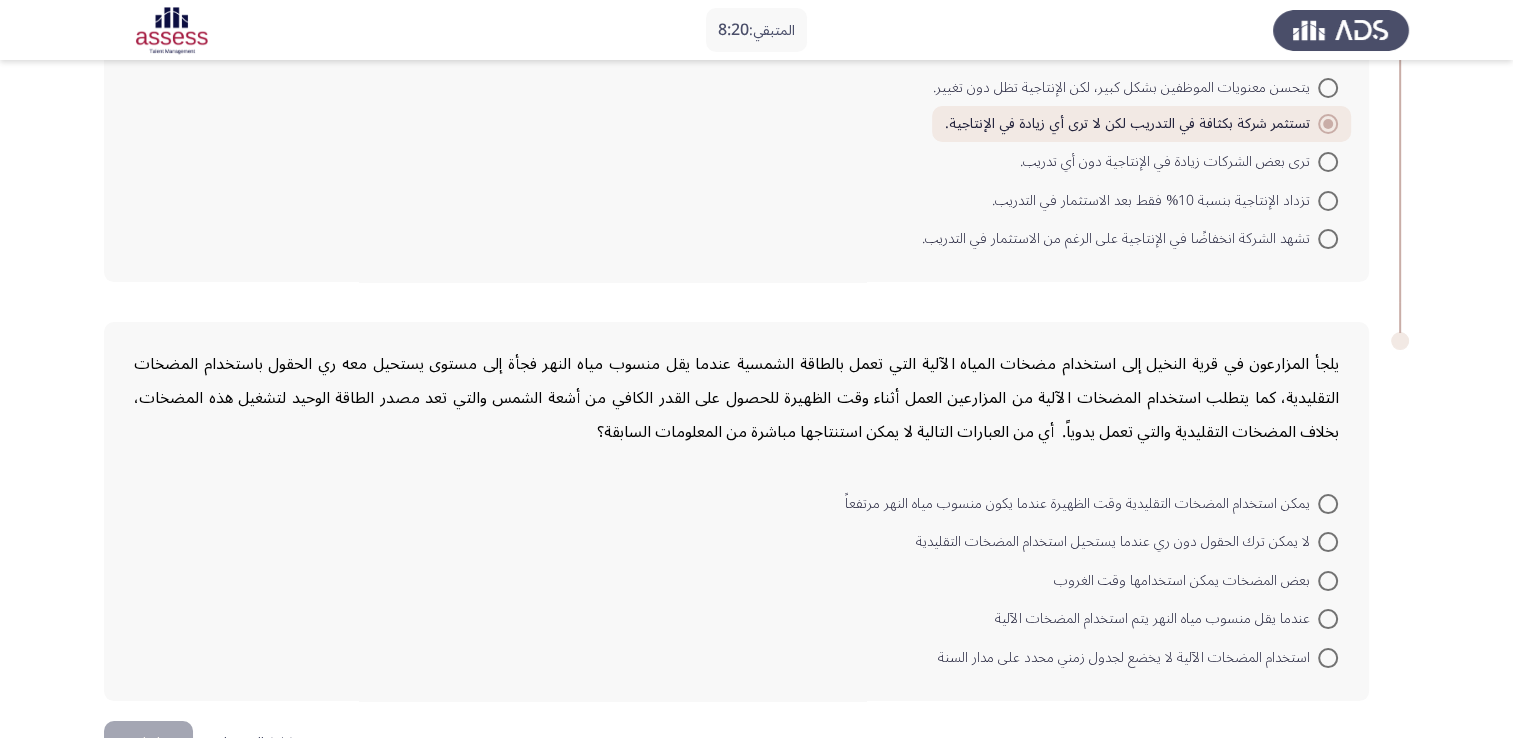 scroll, scrollTop: 252, scrollLeft: 0, axis: vertical 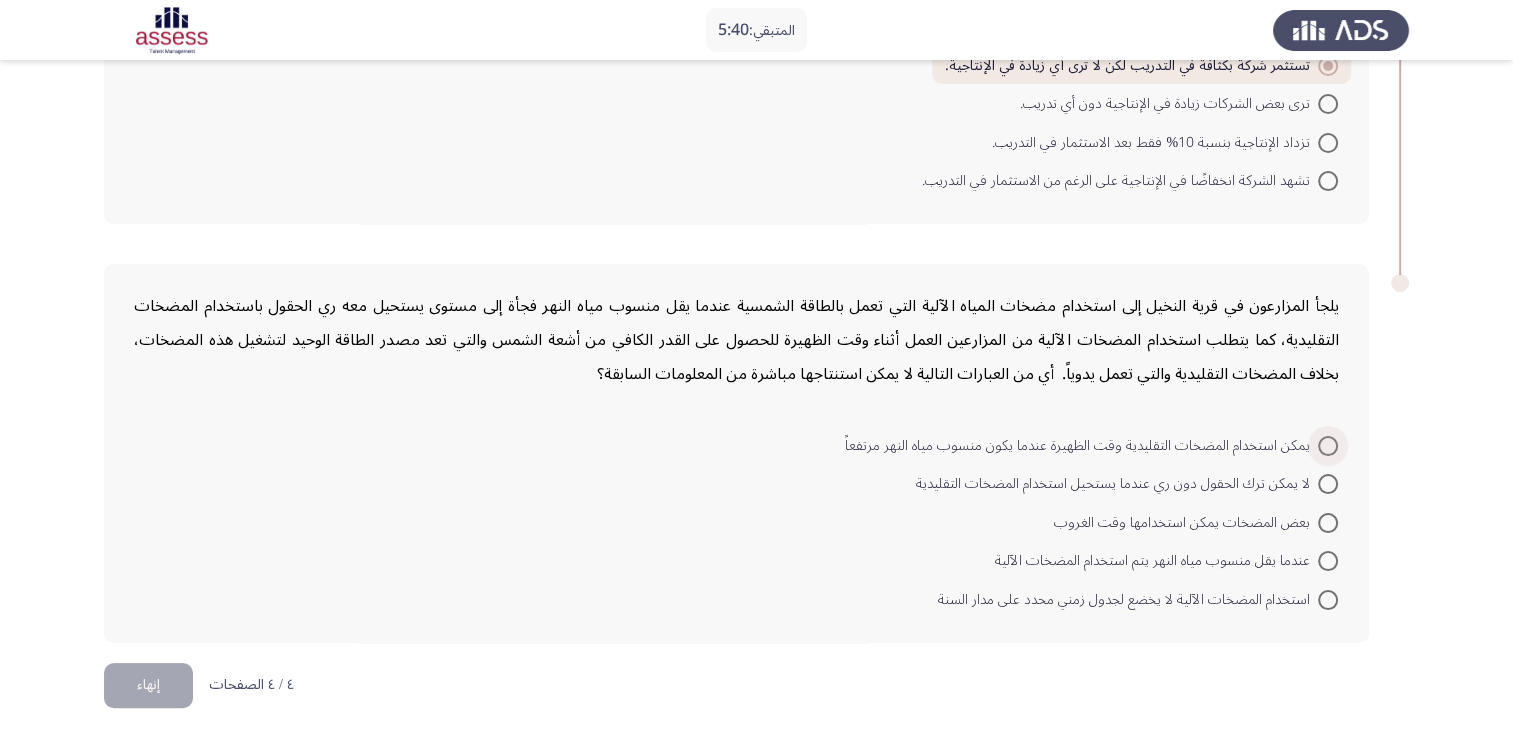 click on "يمكن استخدام المضخات التقليدية وقت الظهيرة عندما يكون منسوب مياه النهر مرتفعاً" at bounding box center [1081, 446] 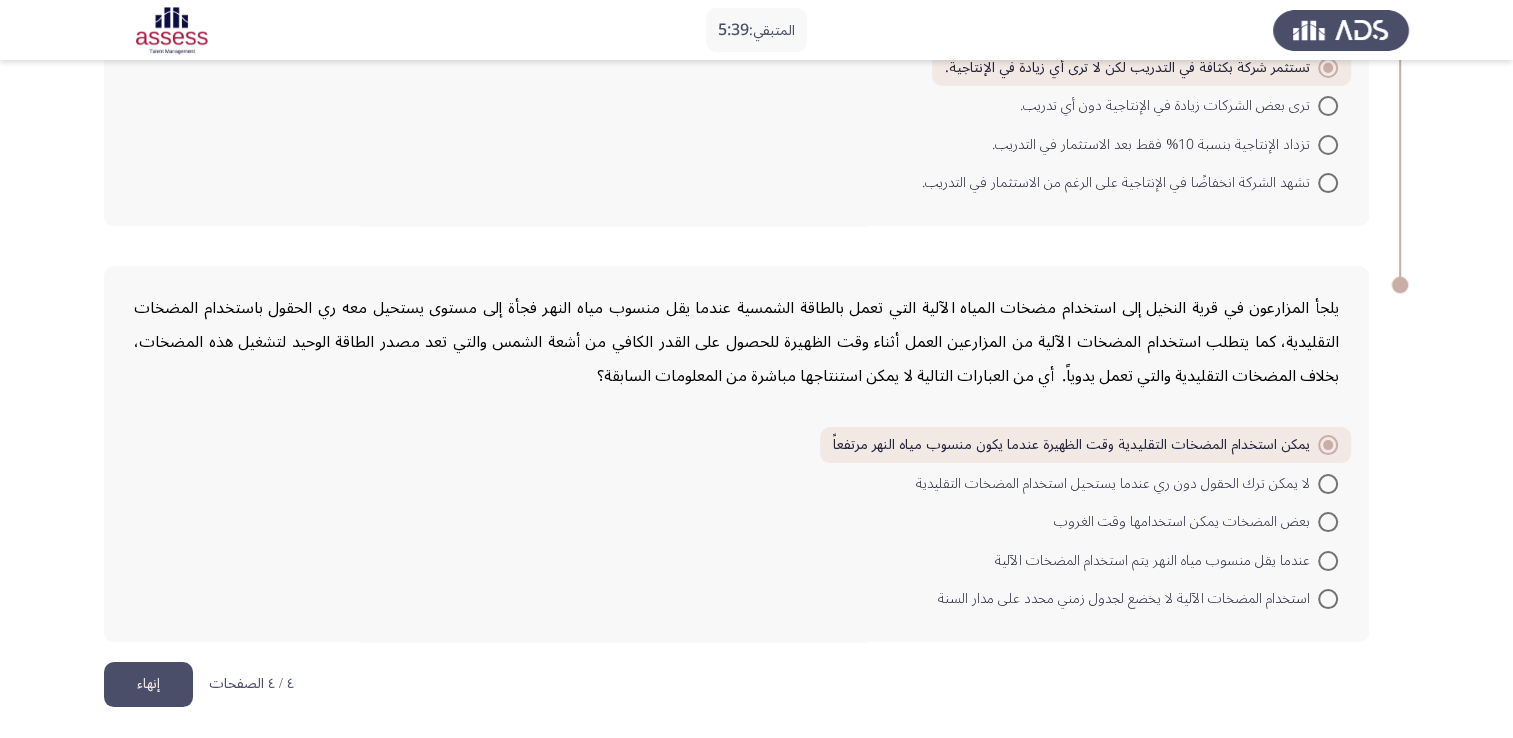 click on "إنهاء" 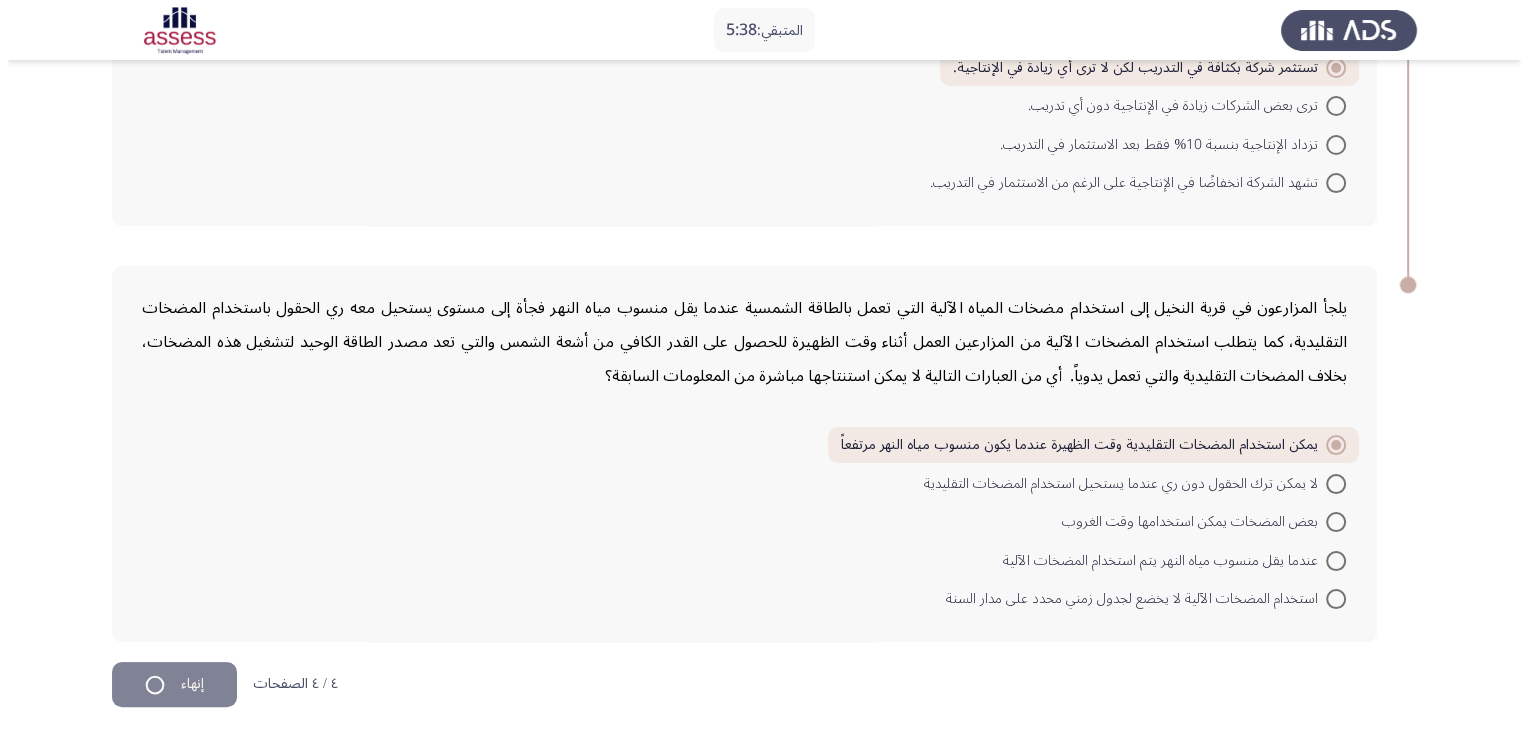scroll, scrollTop: 0, scrollLeft: 0, axis: both 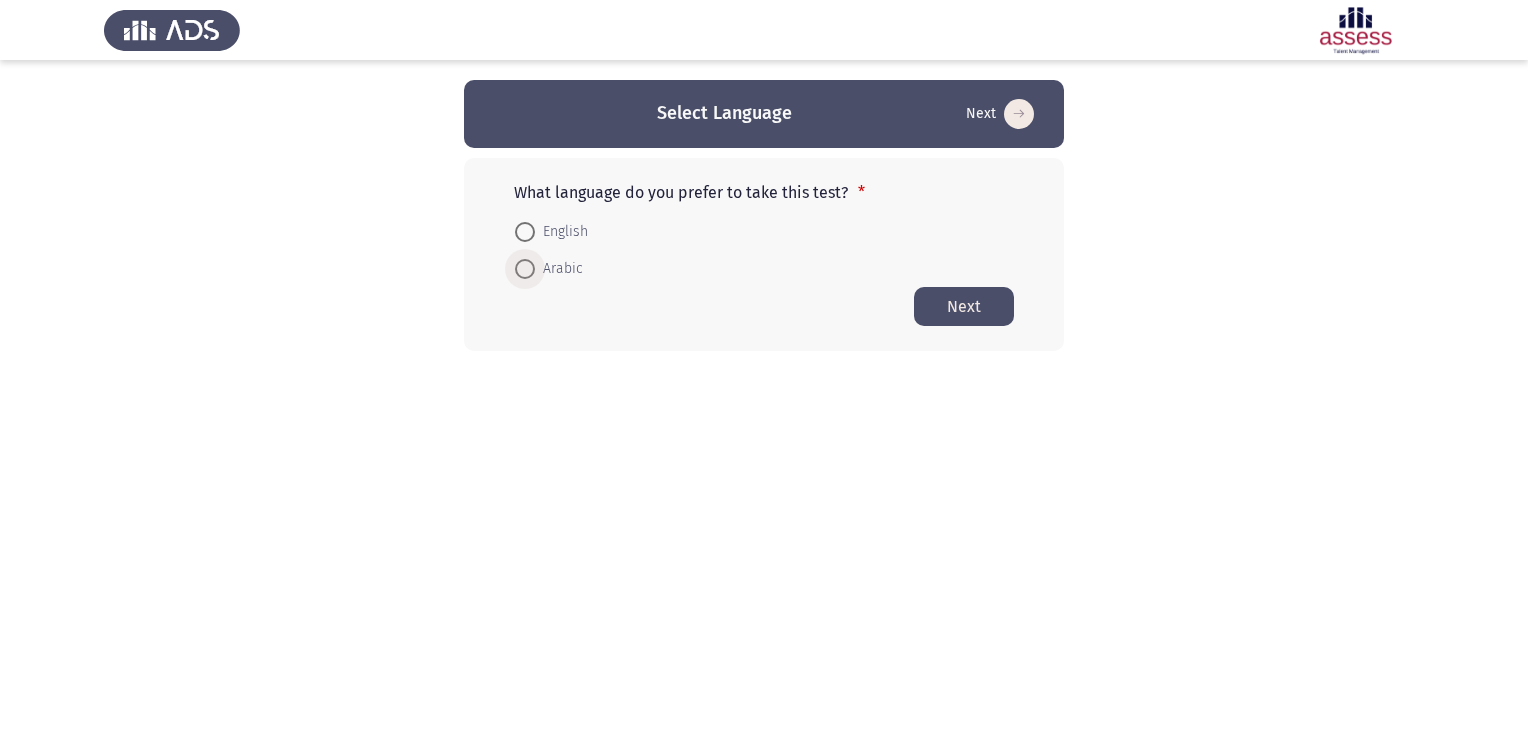click at bounding box center (525, 269) 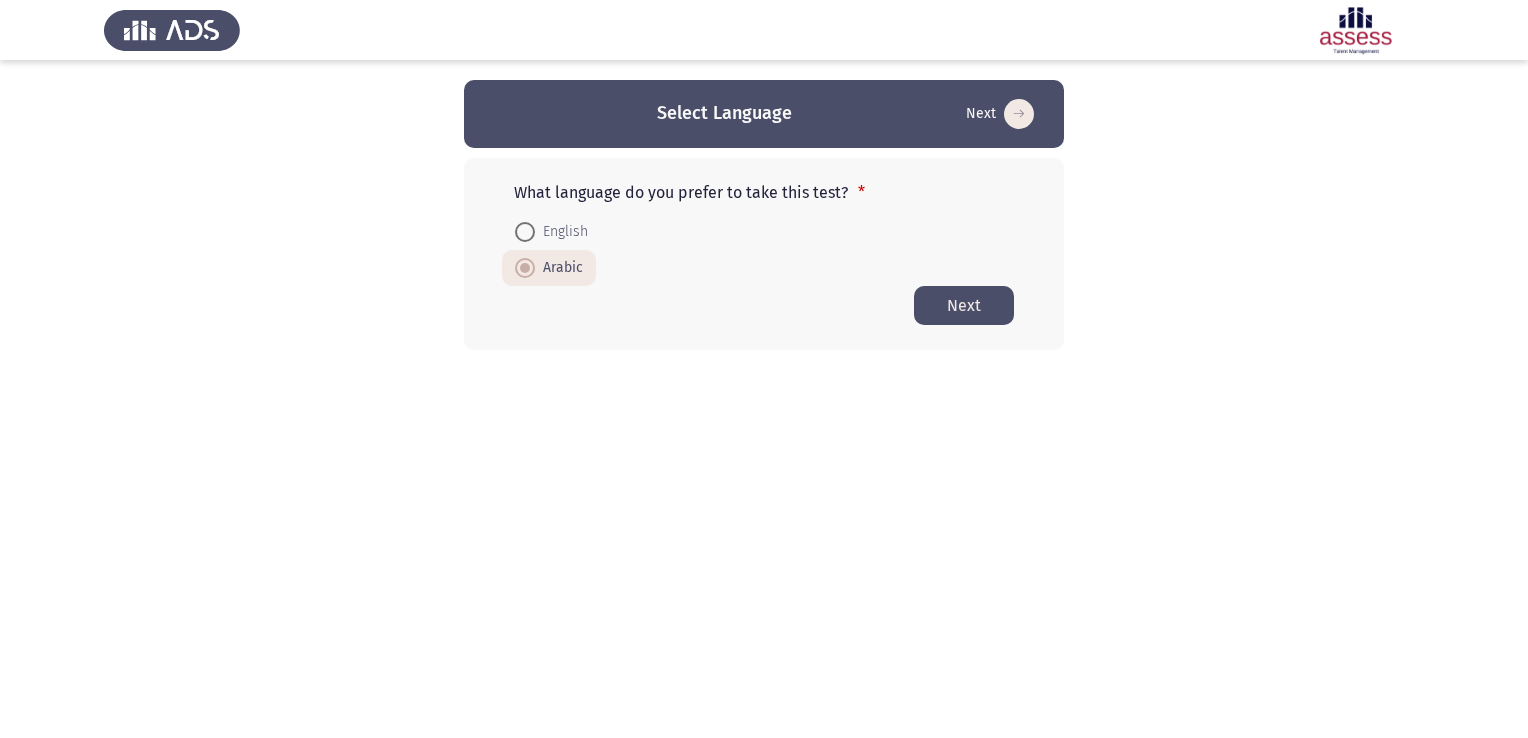 click on "Next" 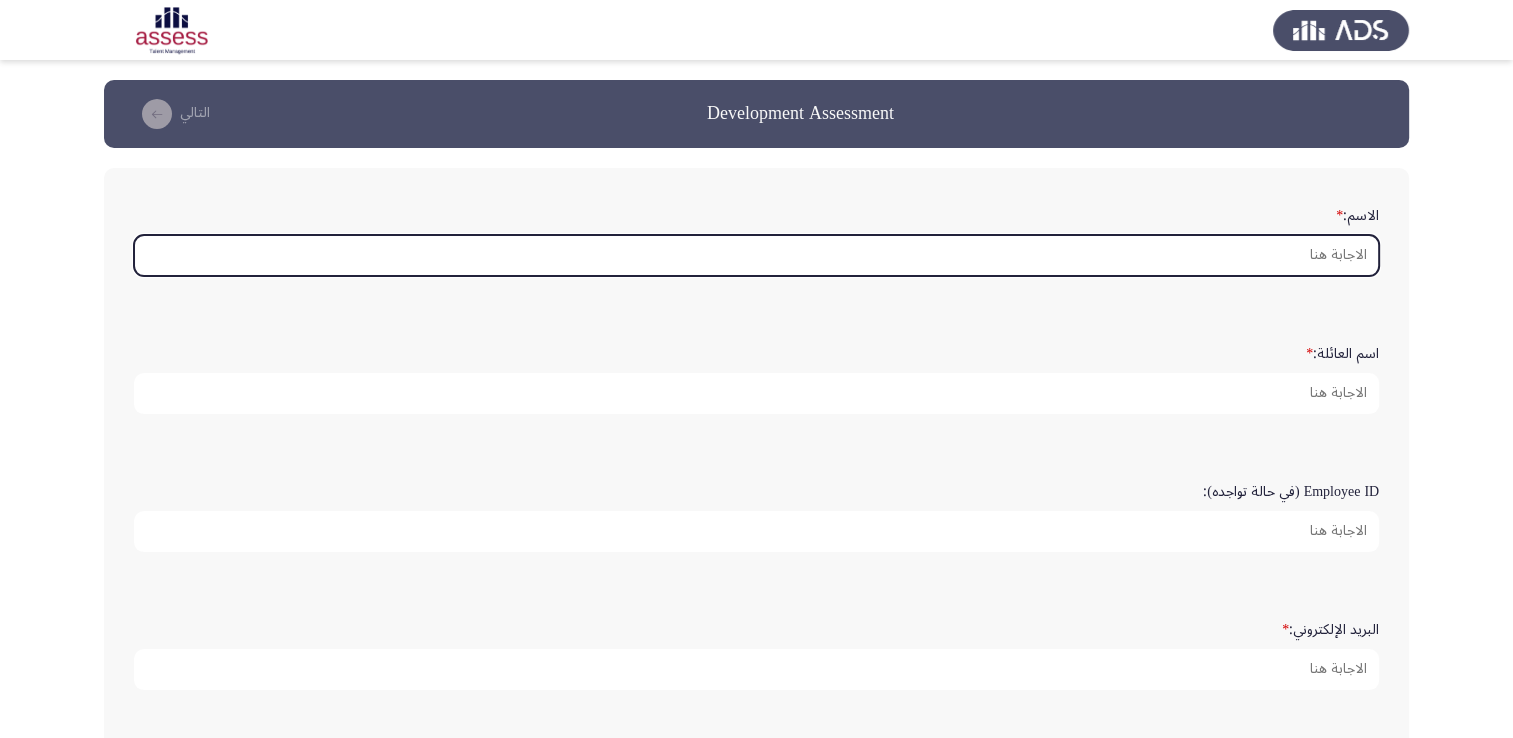 click on "الاسم:   *" at bounding box center [756, 255] 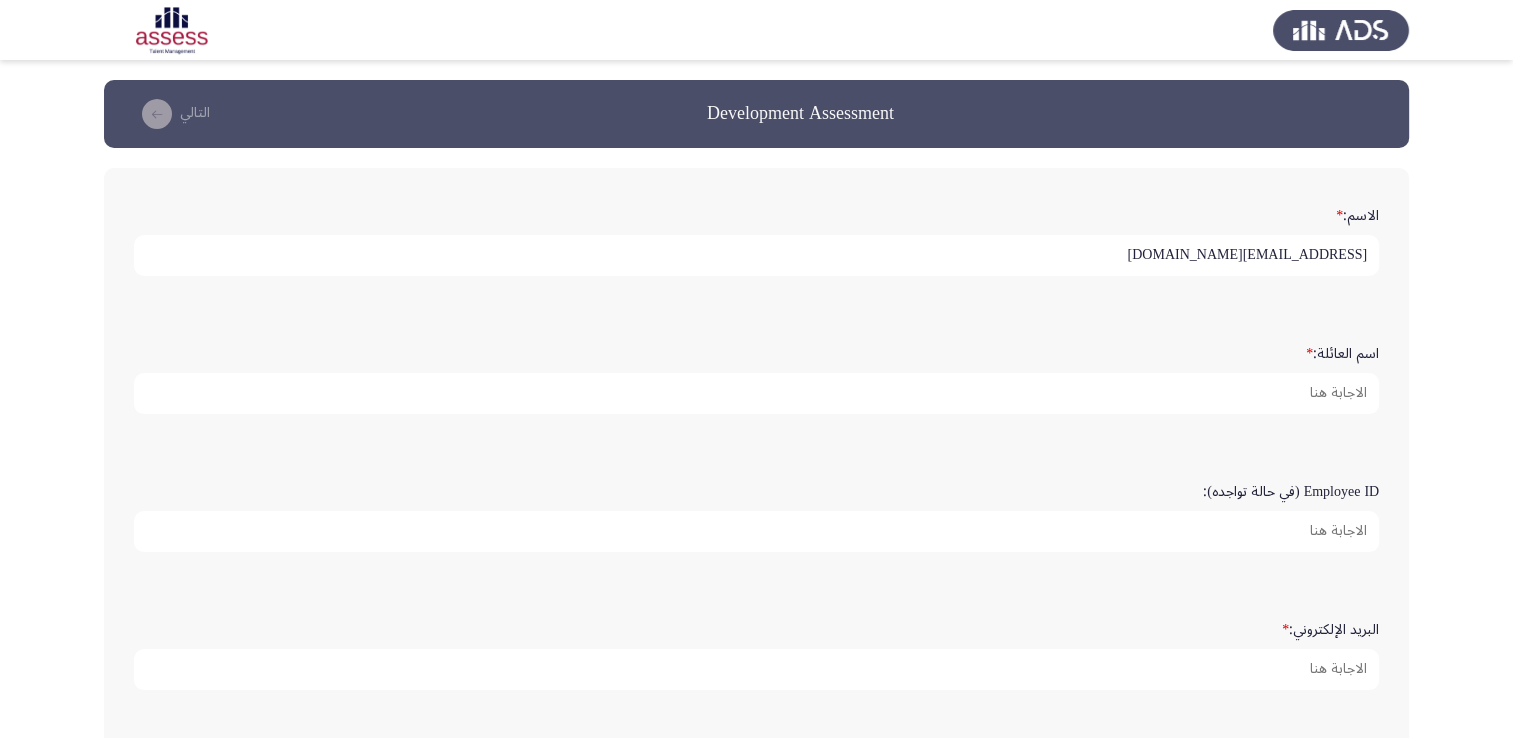 click on "[EMAIL_ADDRESS][DOMAIN_NAME]" at bounding box center (756, 255) 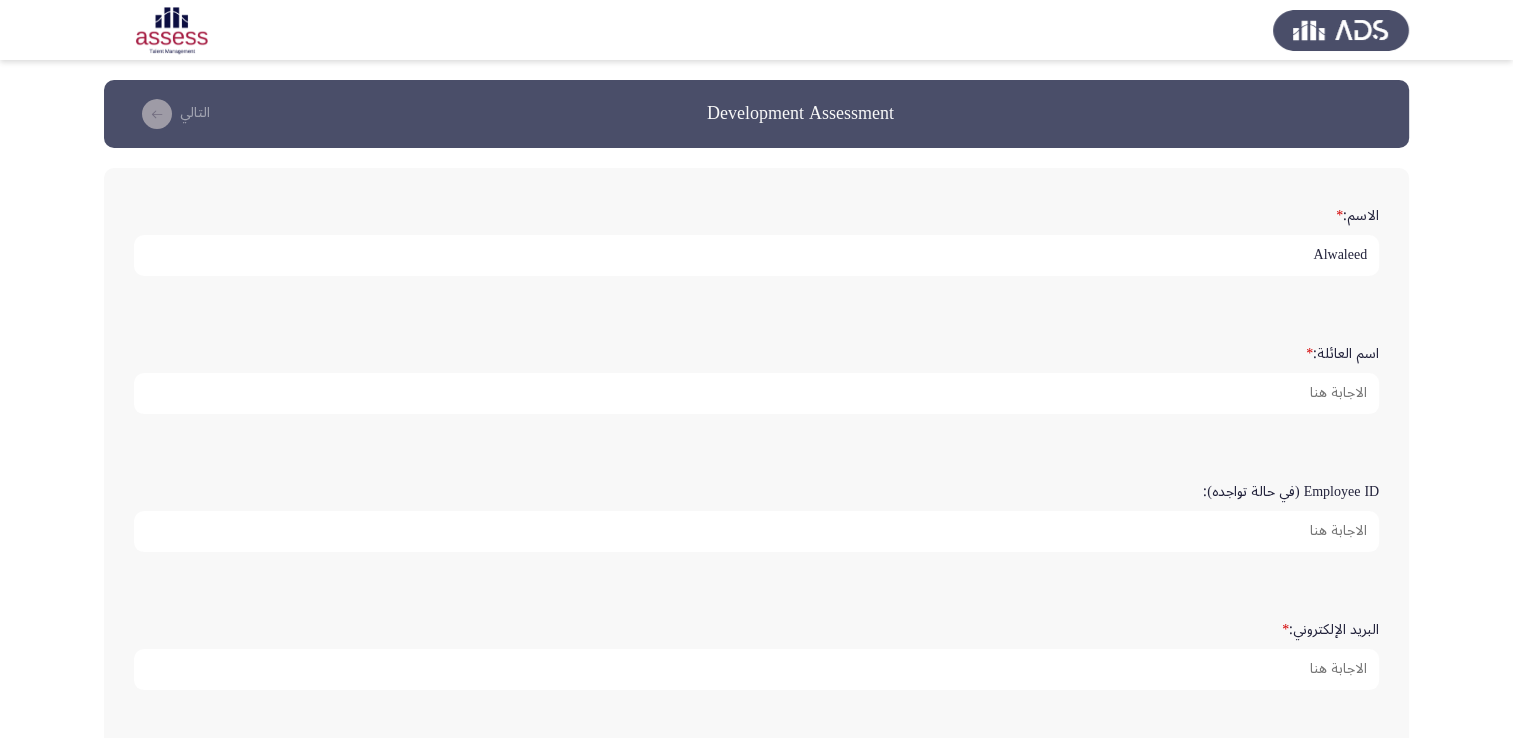 type on "Alwaleed" 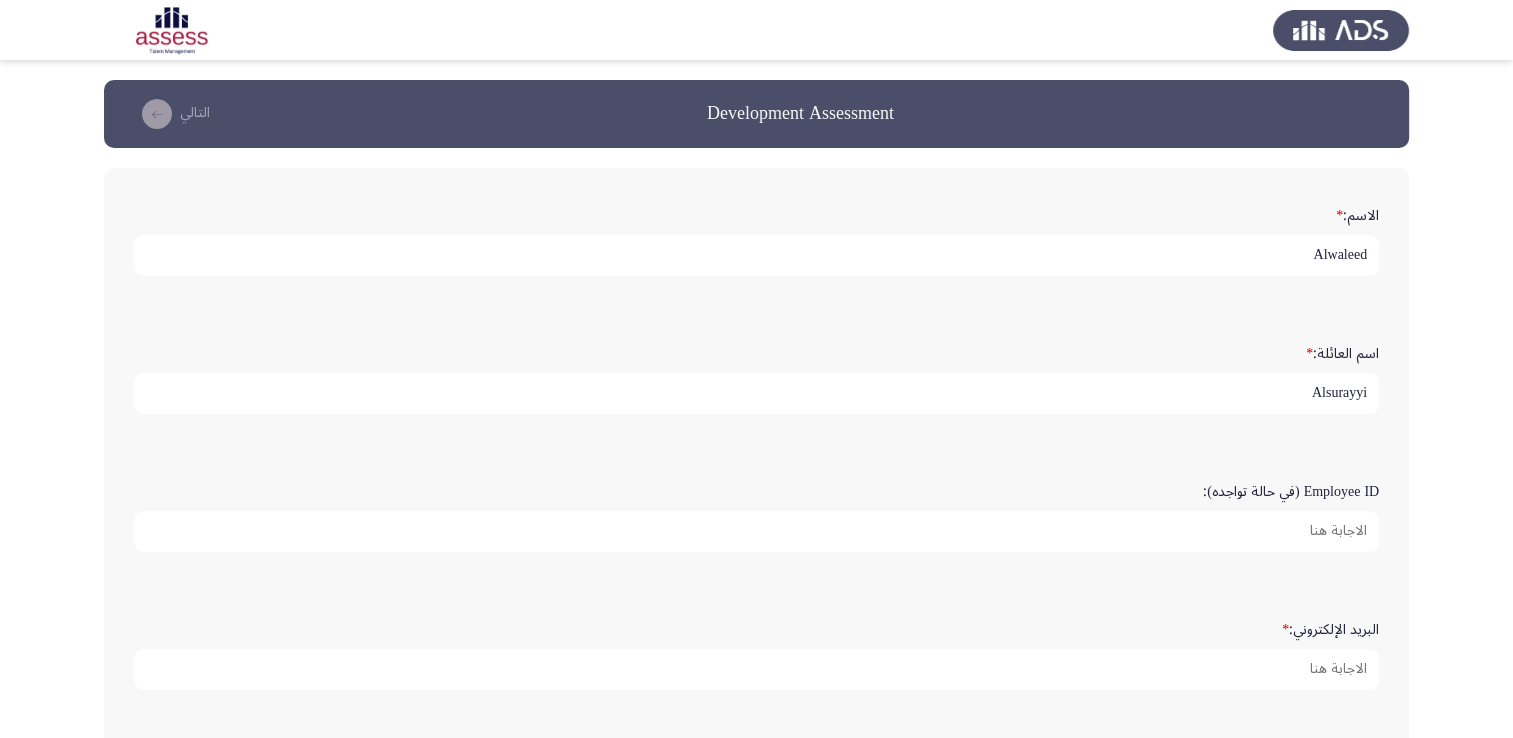 type on "Alsurayyi" 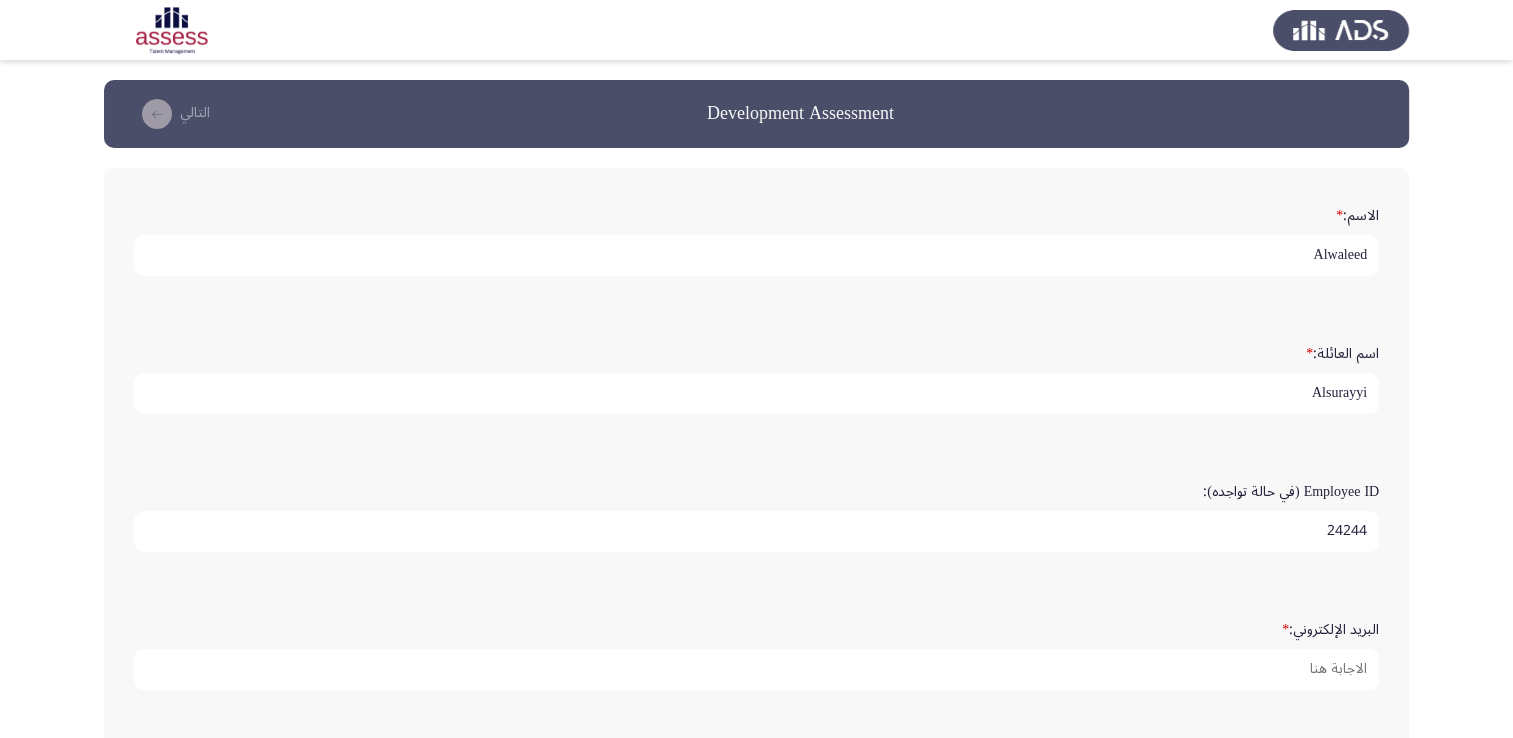 type on "24244" 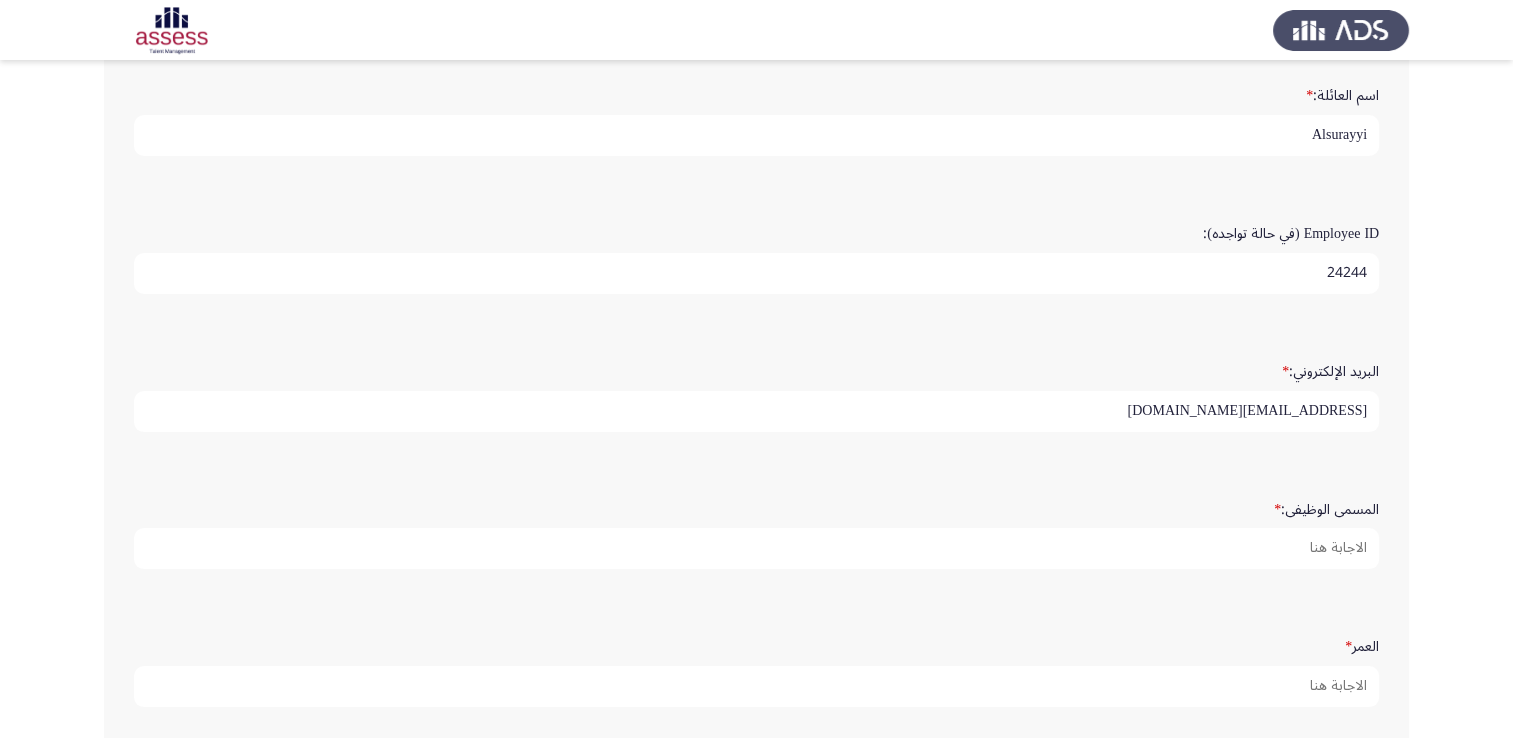 scroll, scrollTop: 260, scrollLeft: 0, axis: vertical 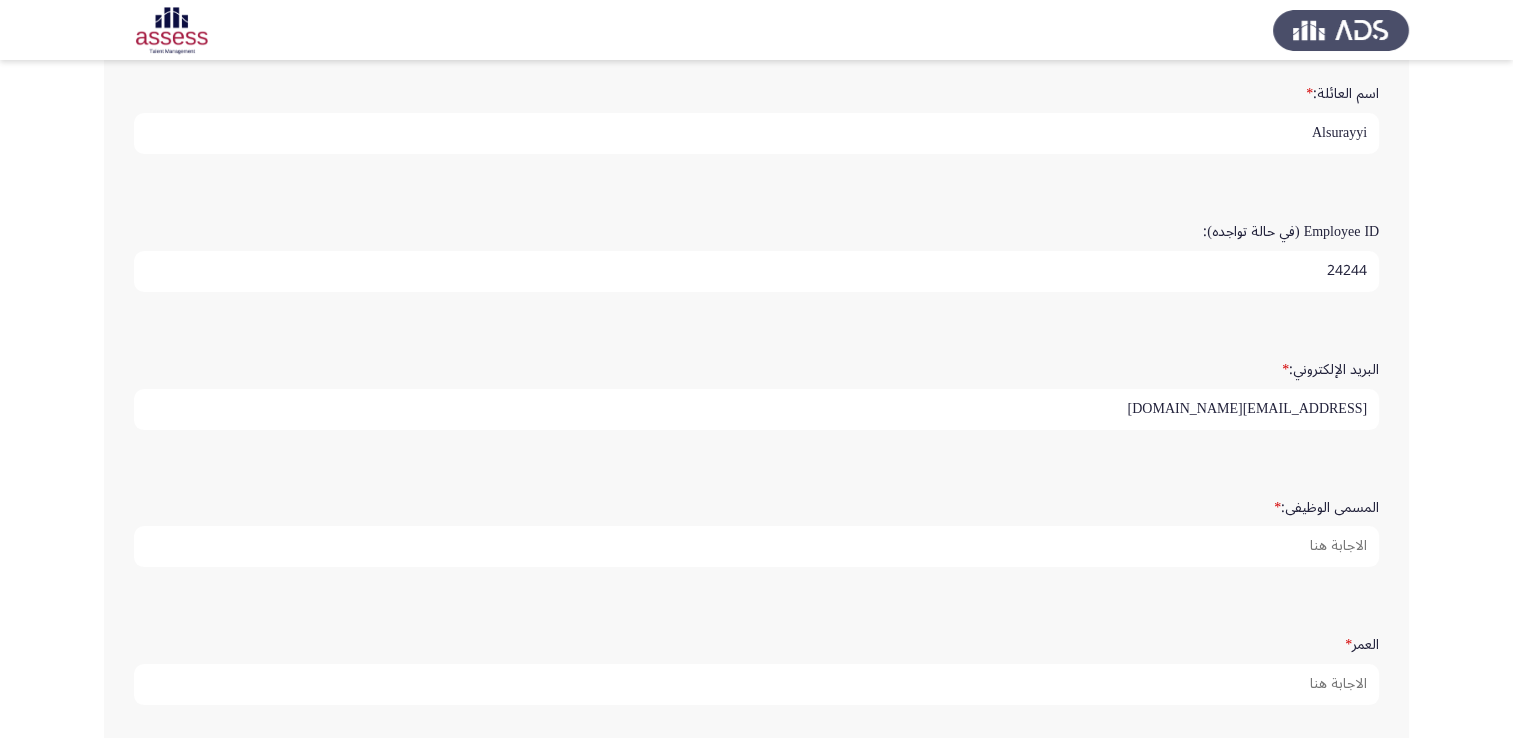 type on "[EMAIL_ADDRESS][DOMAIN_NAME]" 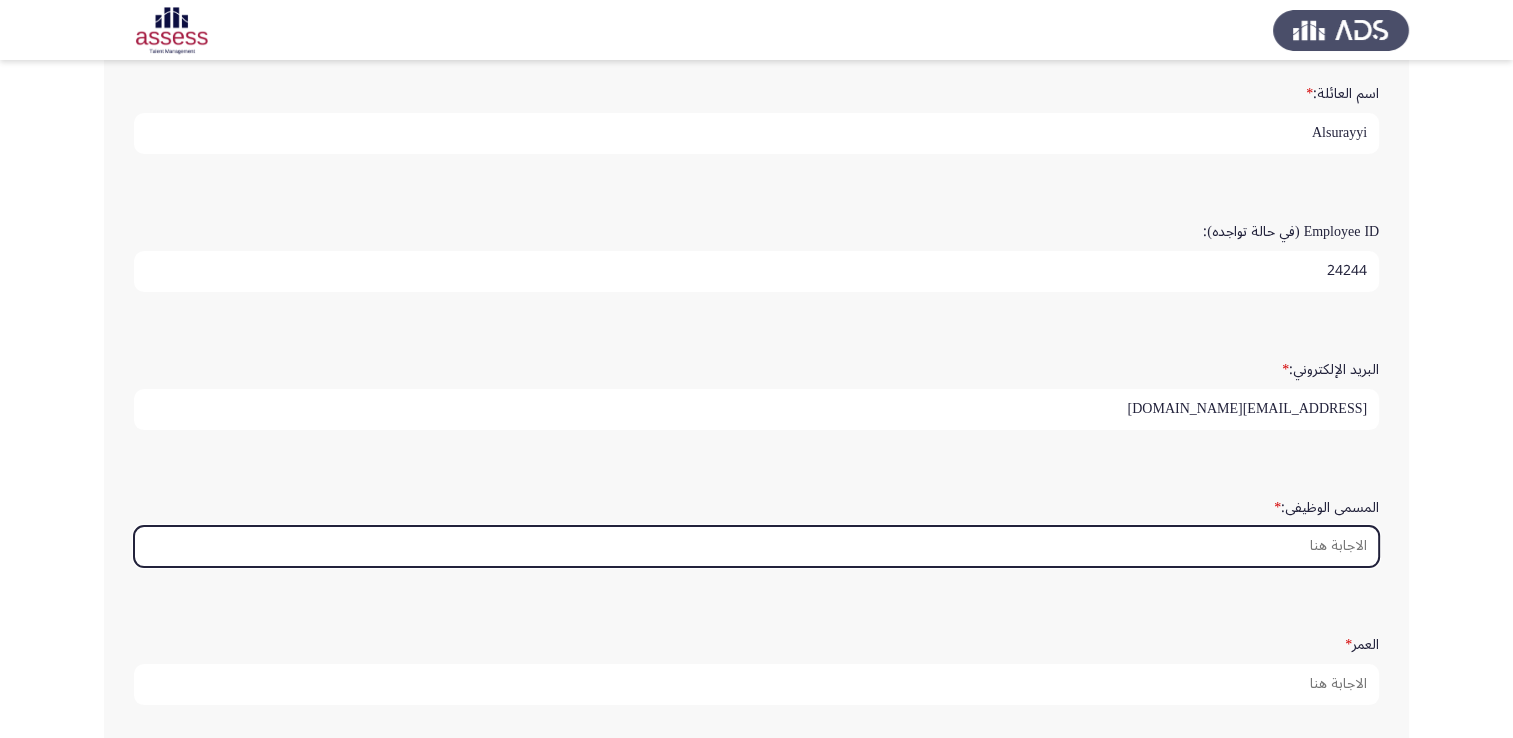 click on "المسمى الوظيفى:   *" at bounding box center (756, 546) 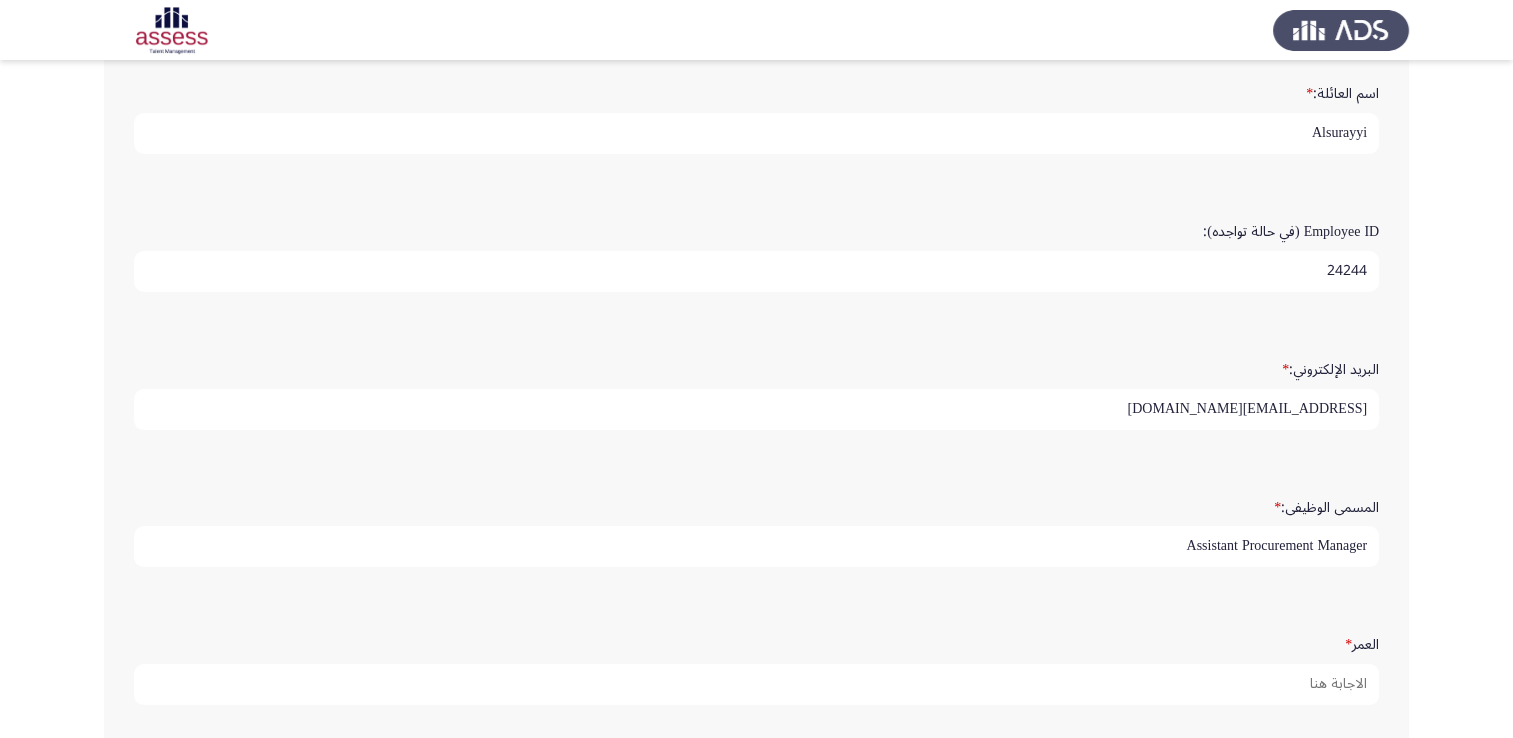 type on "Assistant Procurement Manager" 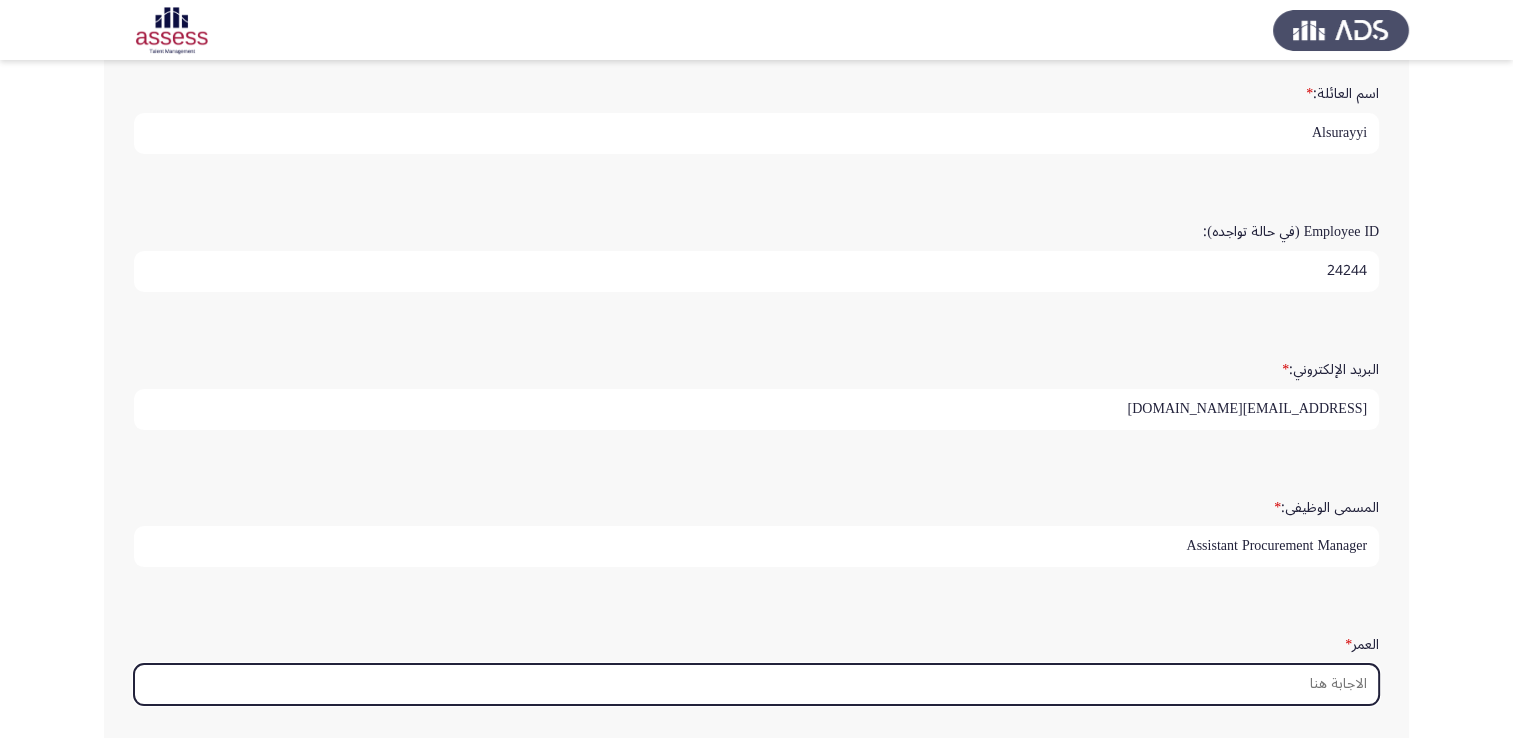 click on "العمر   *" at bounding box center [756, 684] 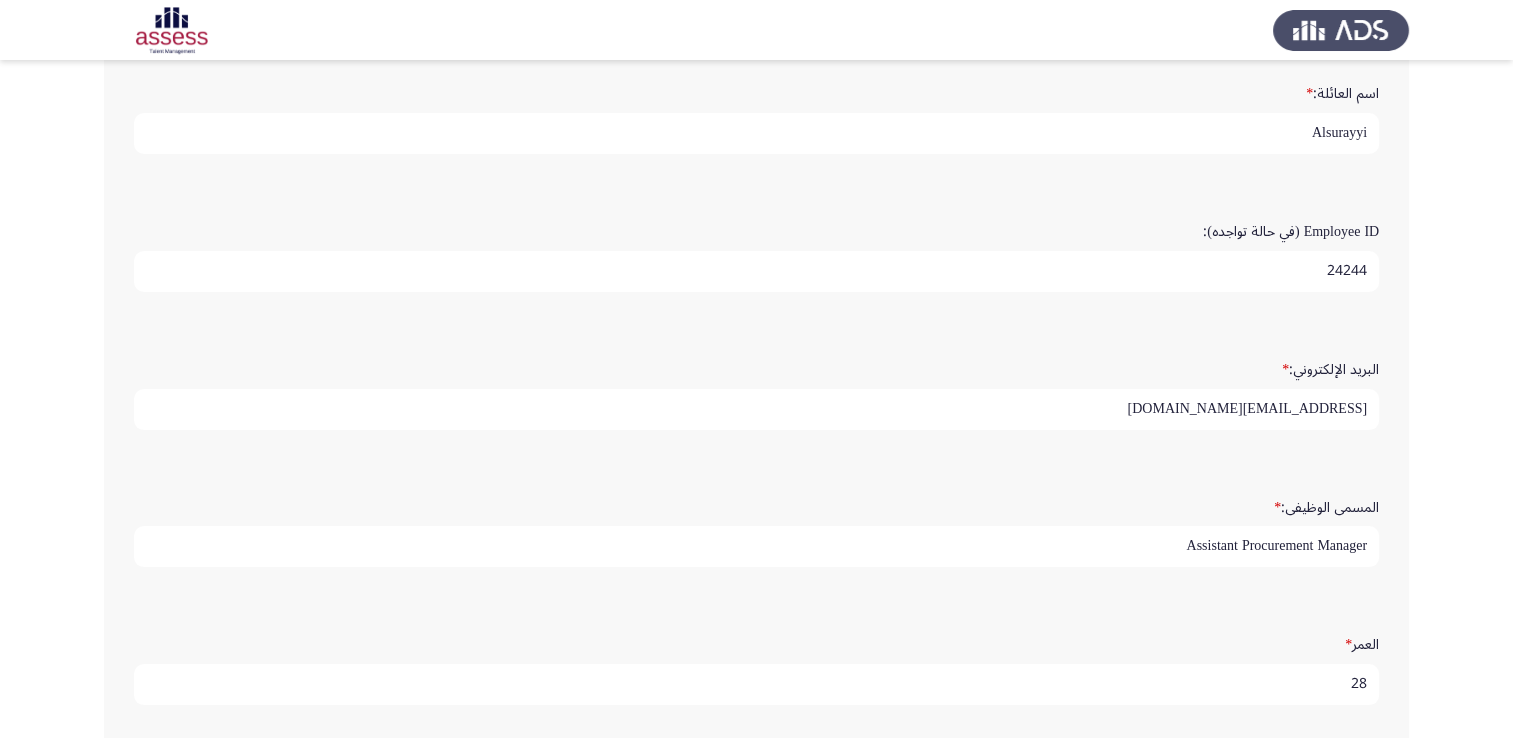 scroll, scrollTop: 486, scrollLeft: 0, axis: vertical 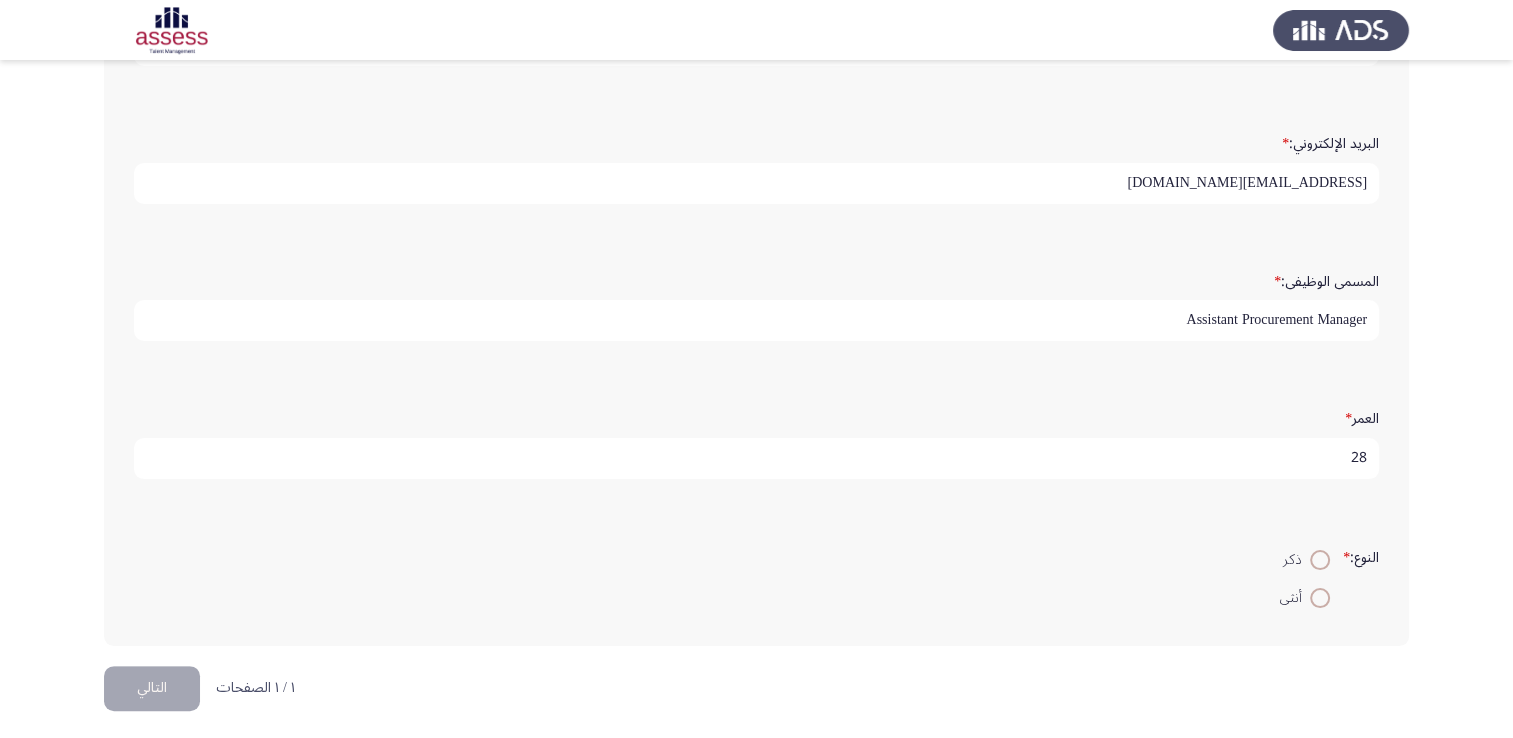type on "28" 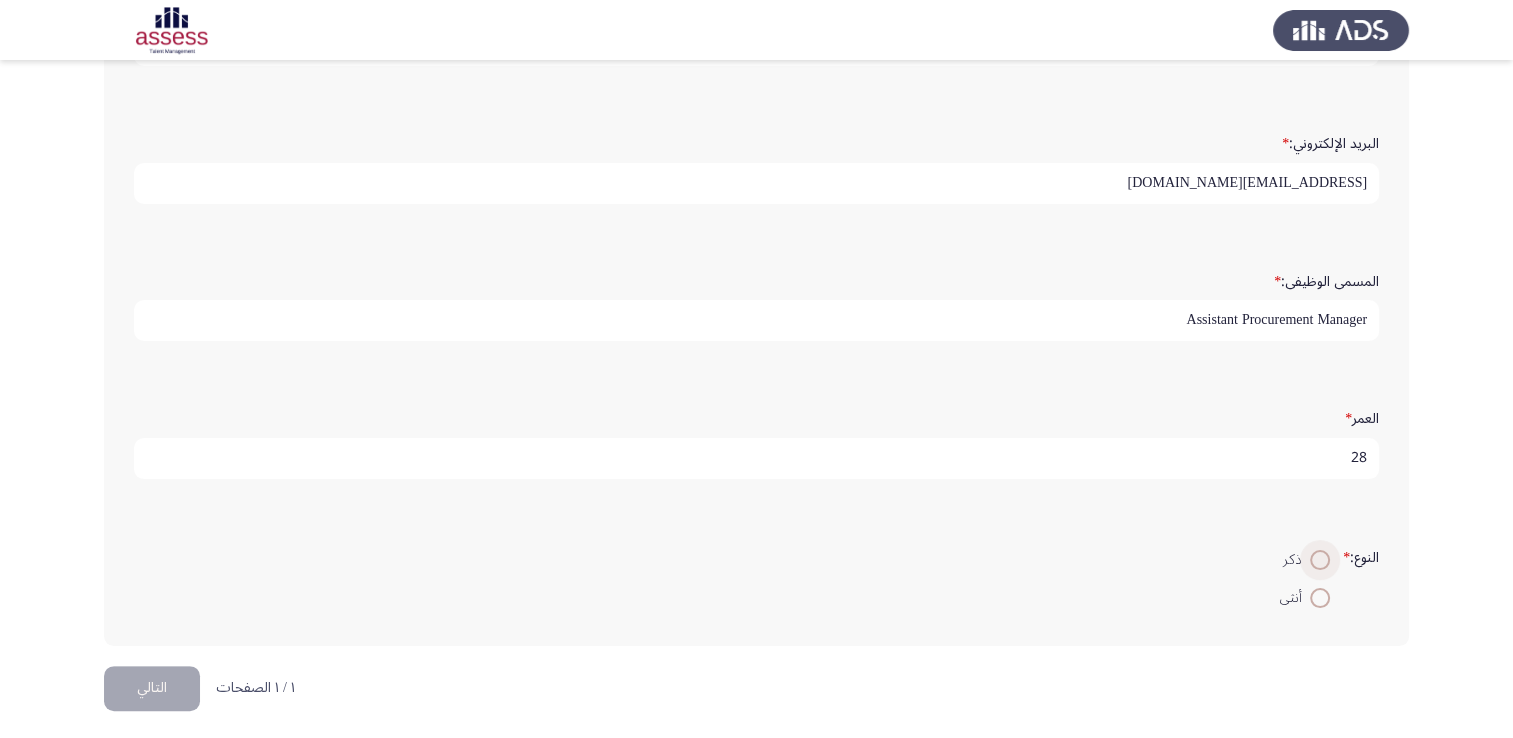 click at bounding box center (1320, 560) 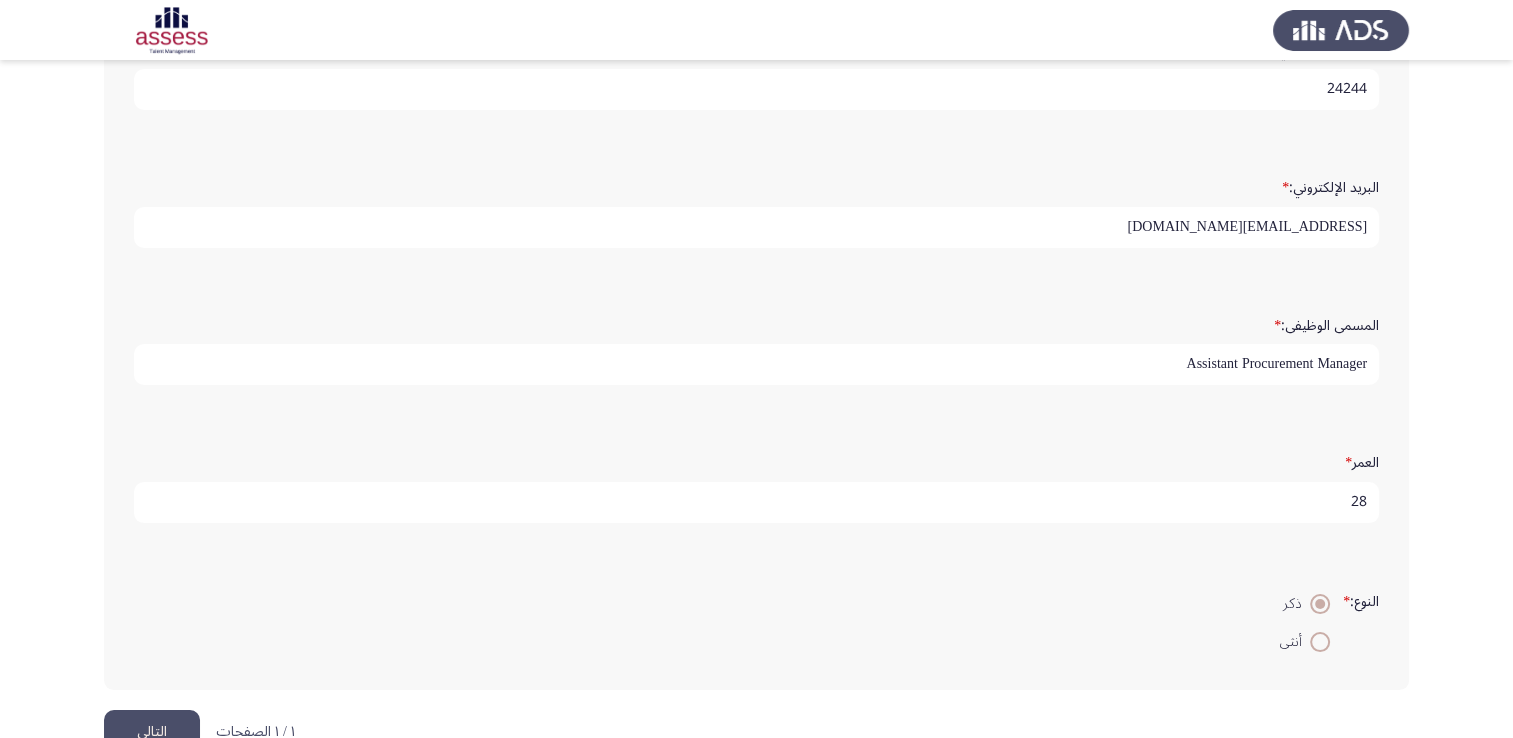 scroll, scrollTop: 444, scrollLeft: 0, axis: vertical 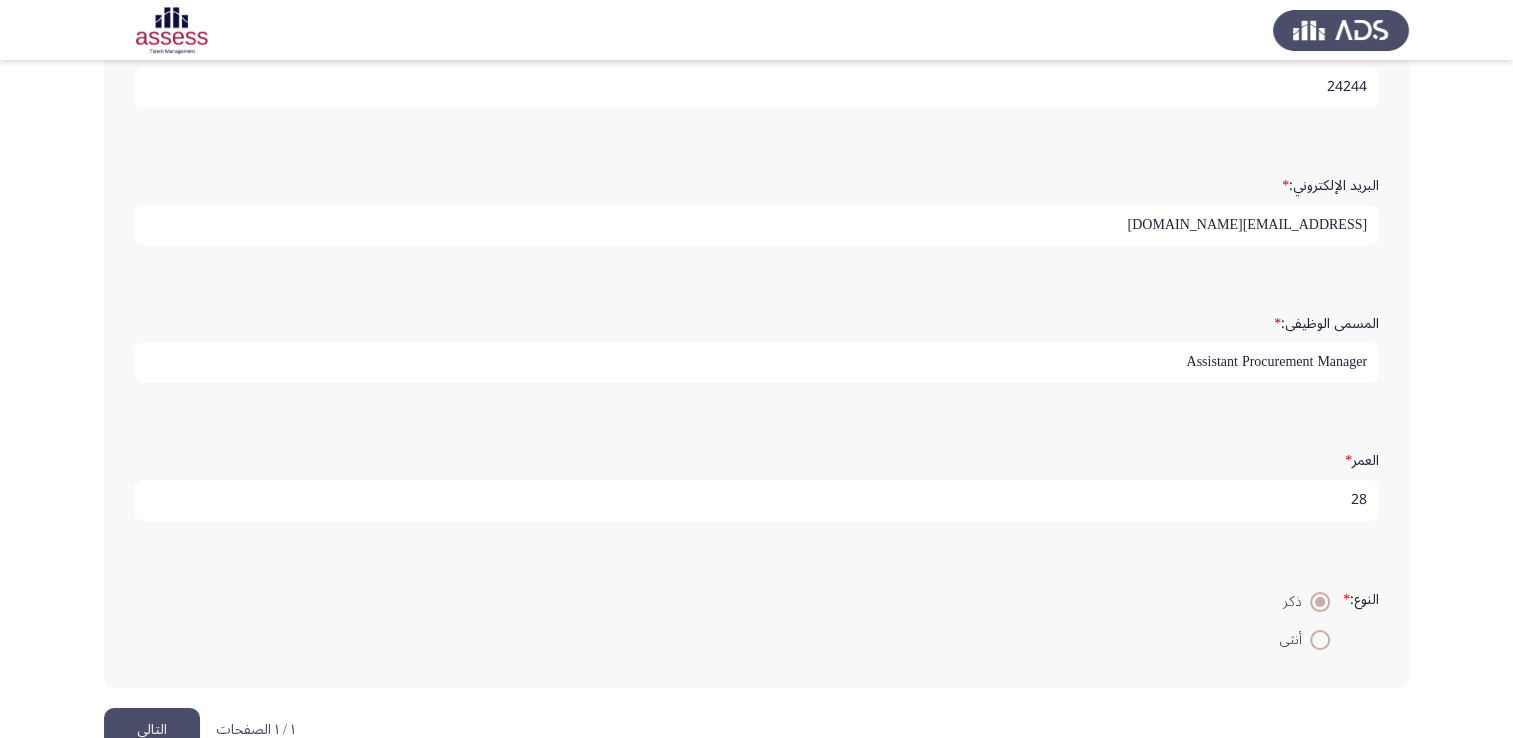 click on "التالي" 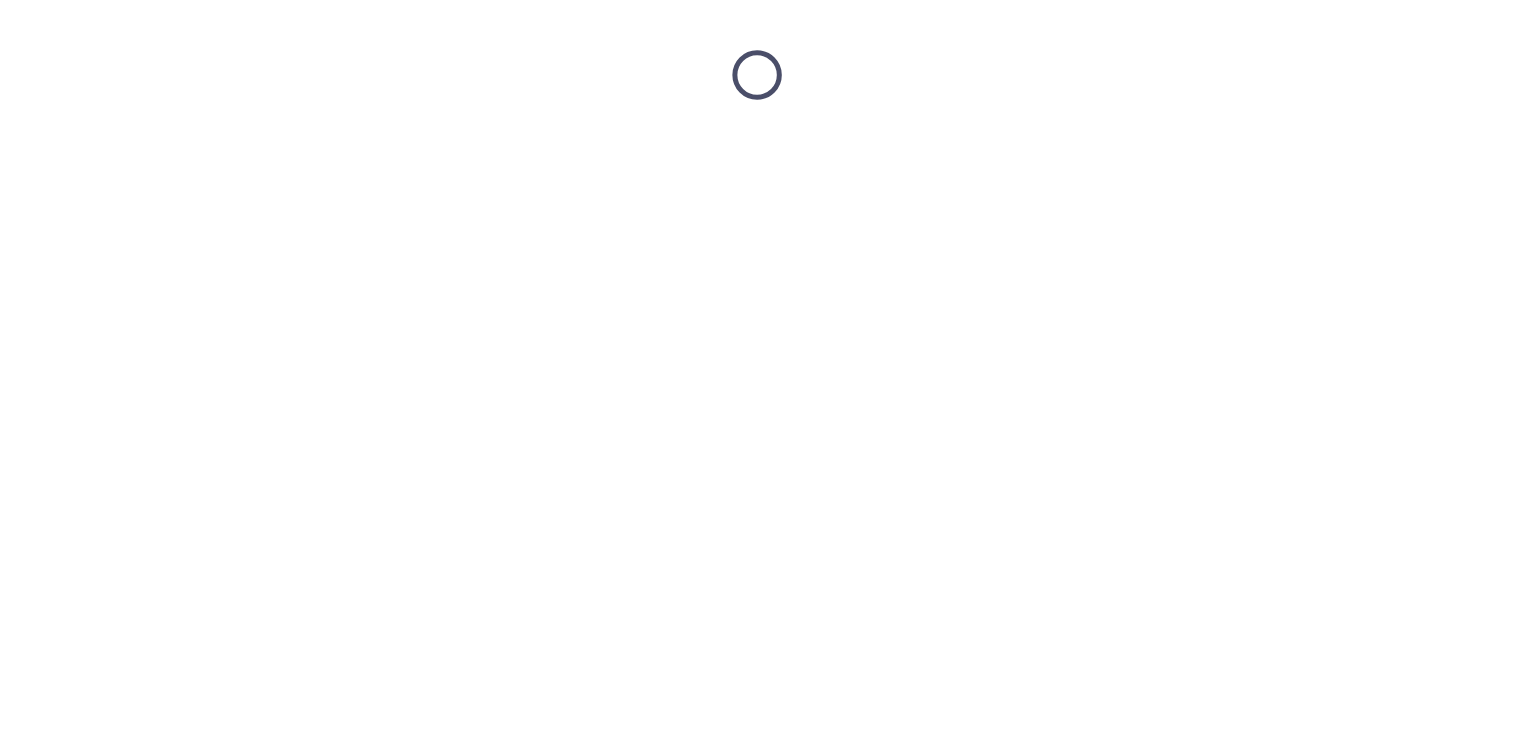 scroll, scrollTop: 0, scrollLeft: 0, axis: both 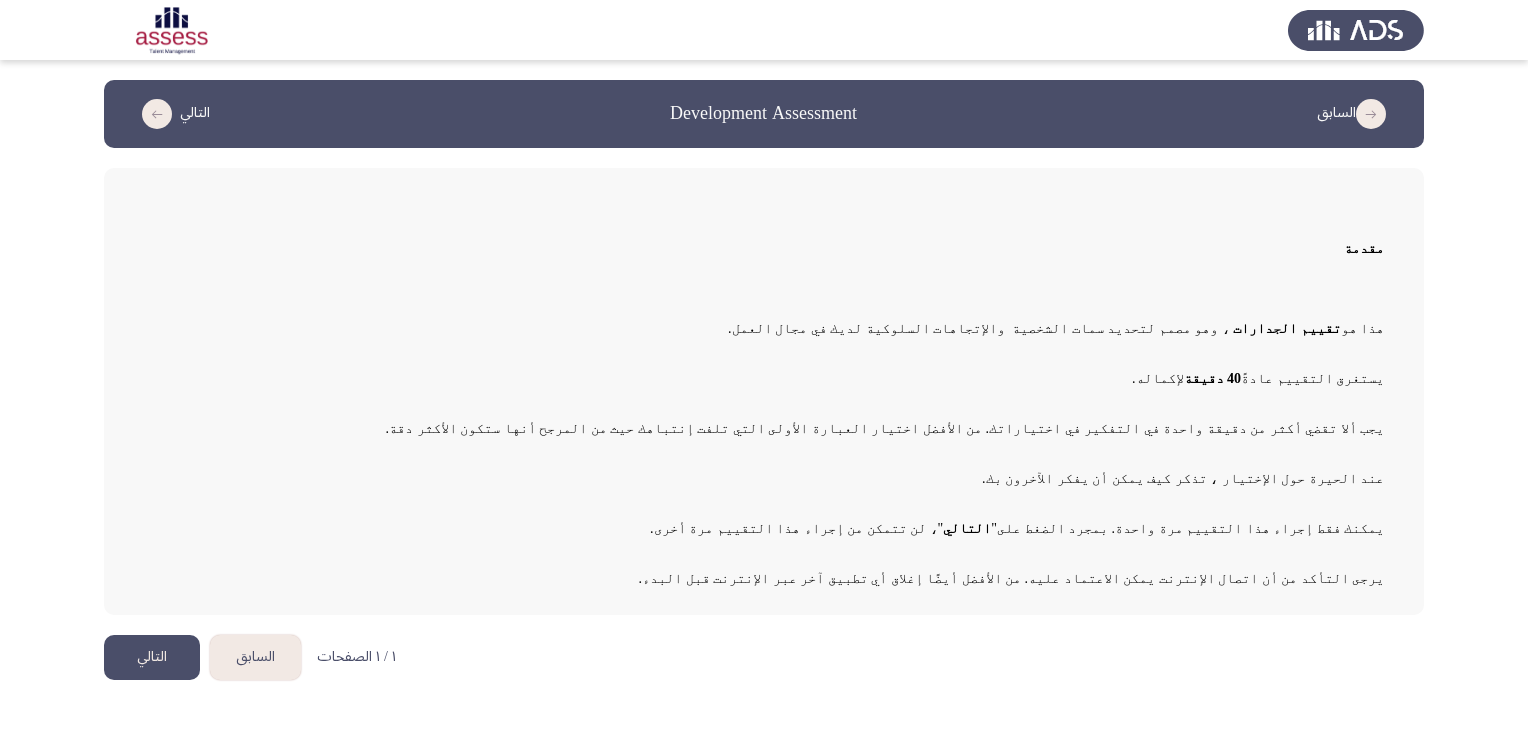 click on "التالي" 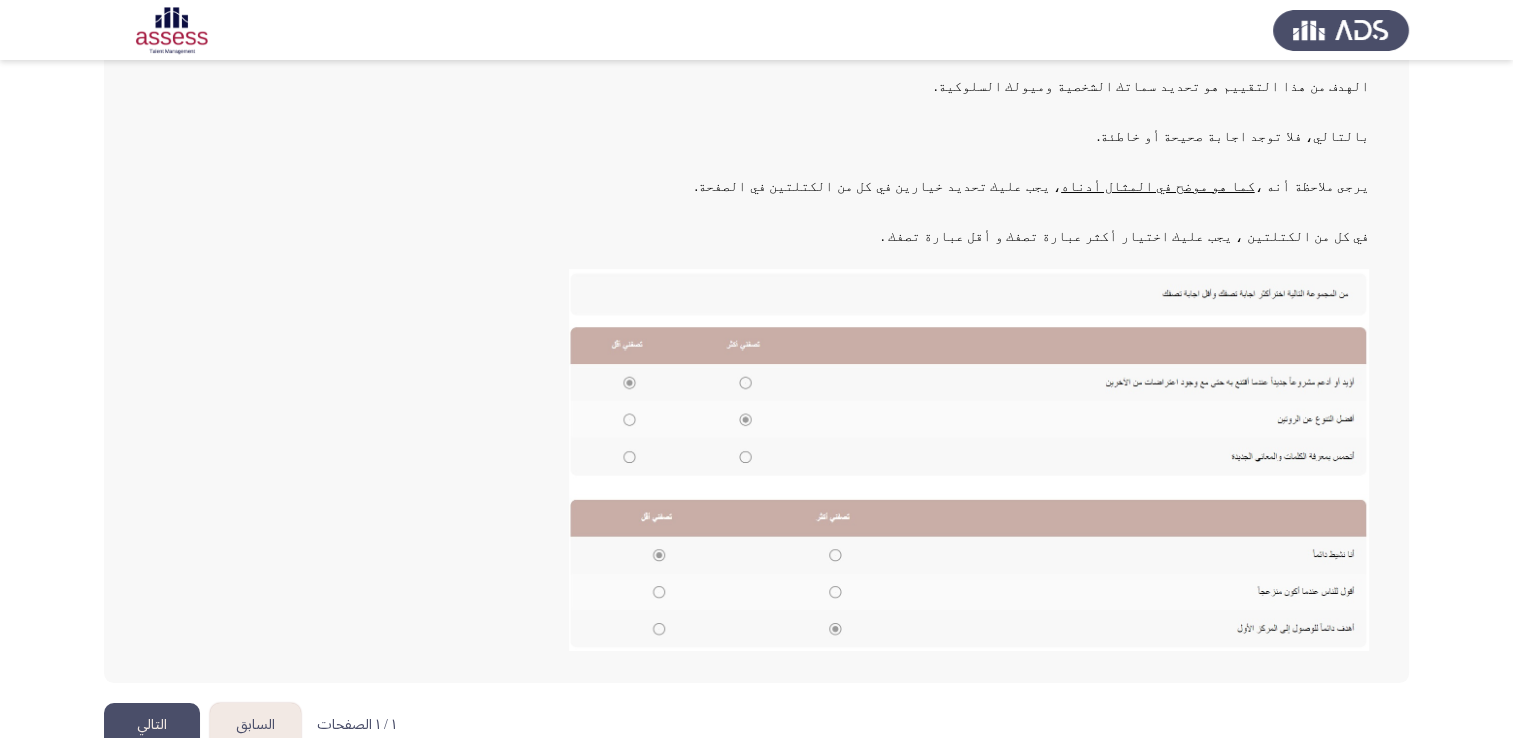 scroll, scrollTop: 207, scrollLeft: 0, axis: vertical 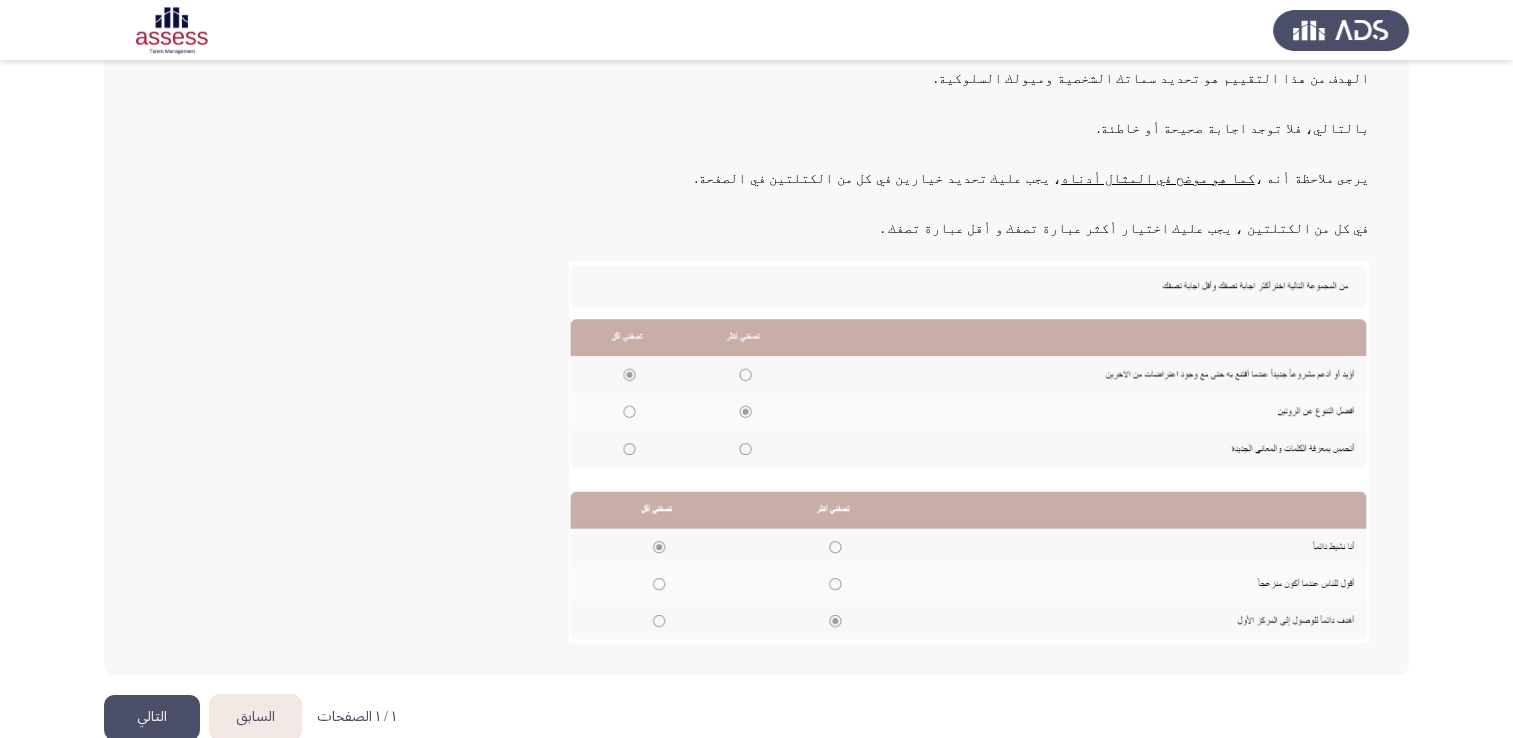 click on "التالي" 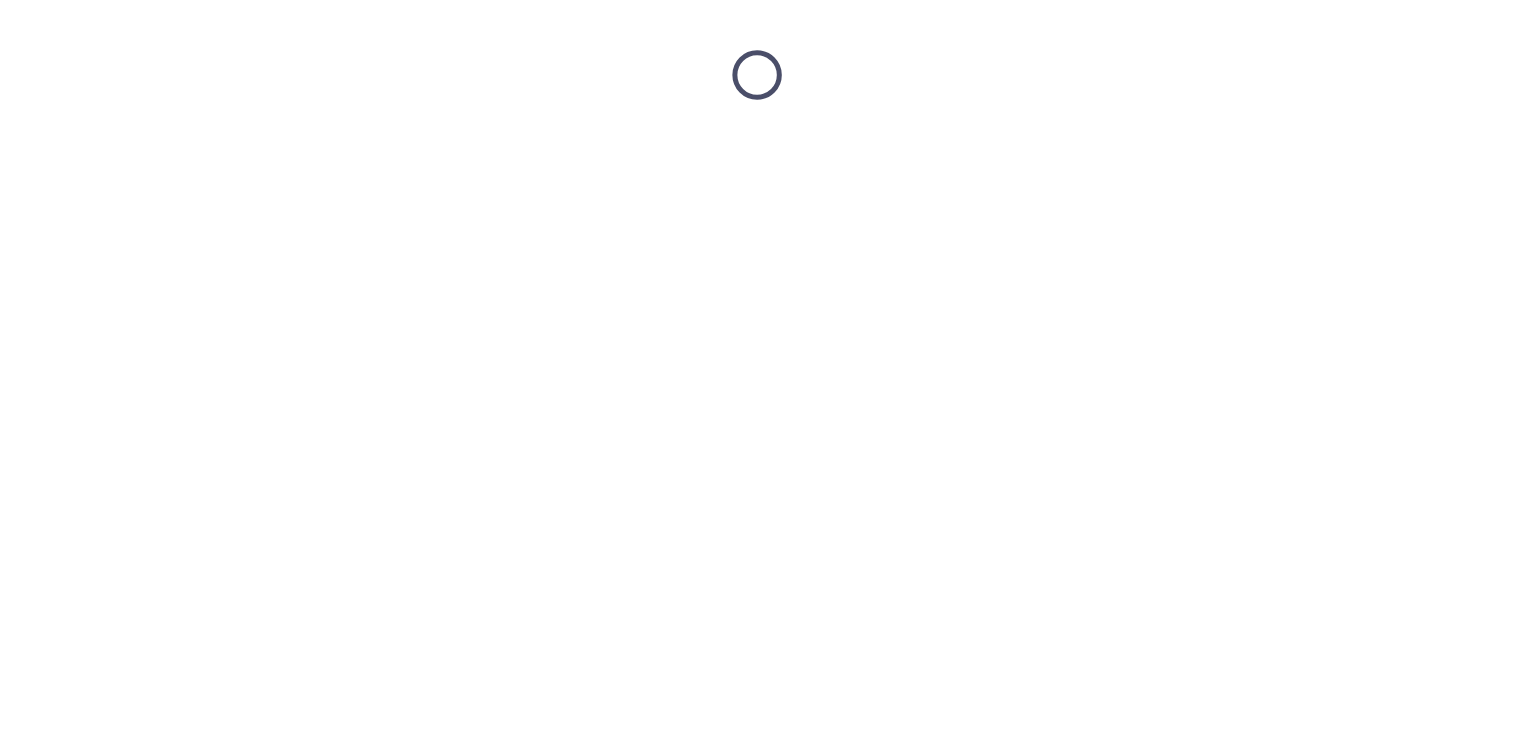 scroll, scrollTop: 0, scrollLeft: 0, axis: both 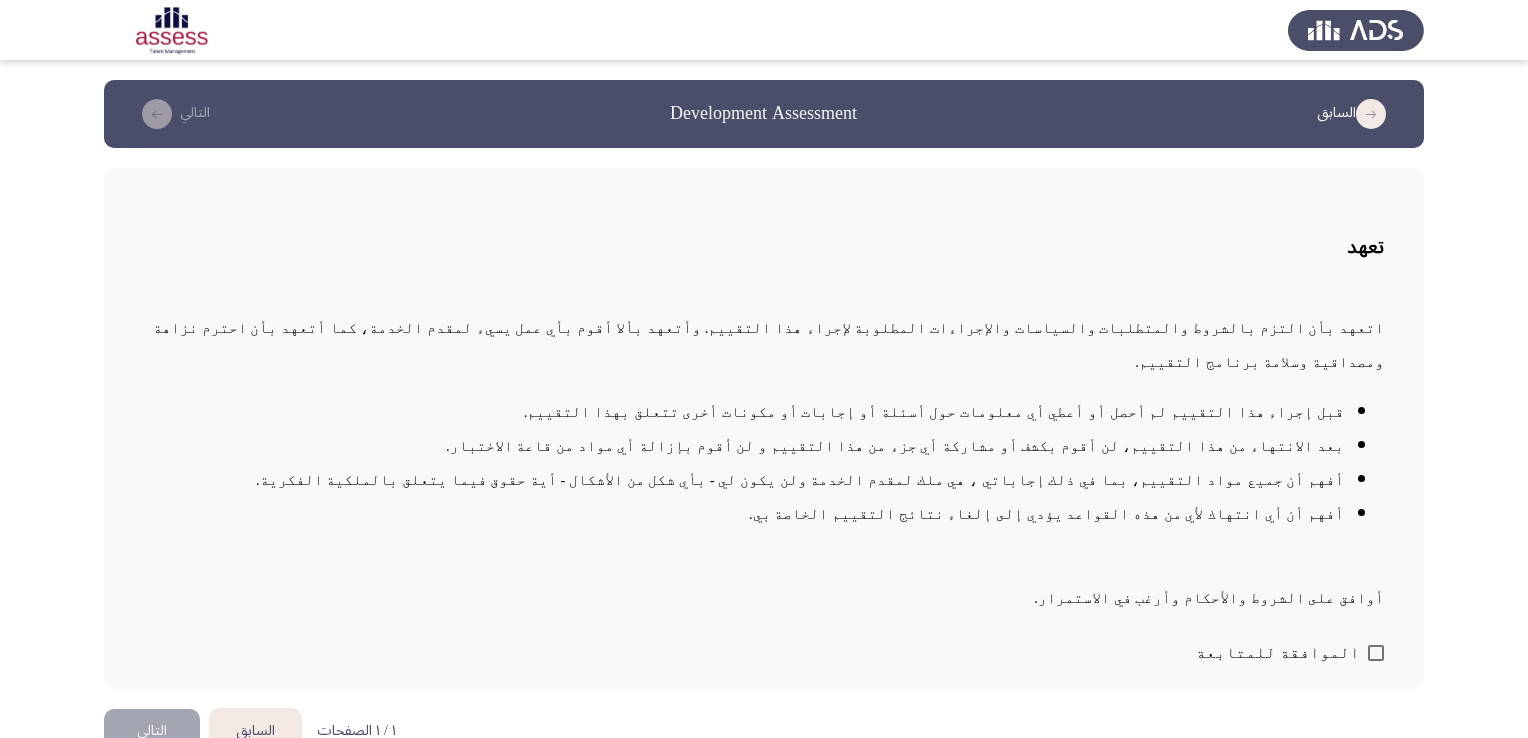click at bounding box center [1376, 653] 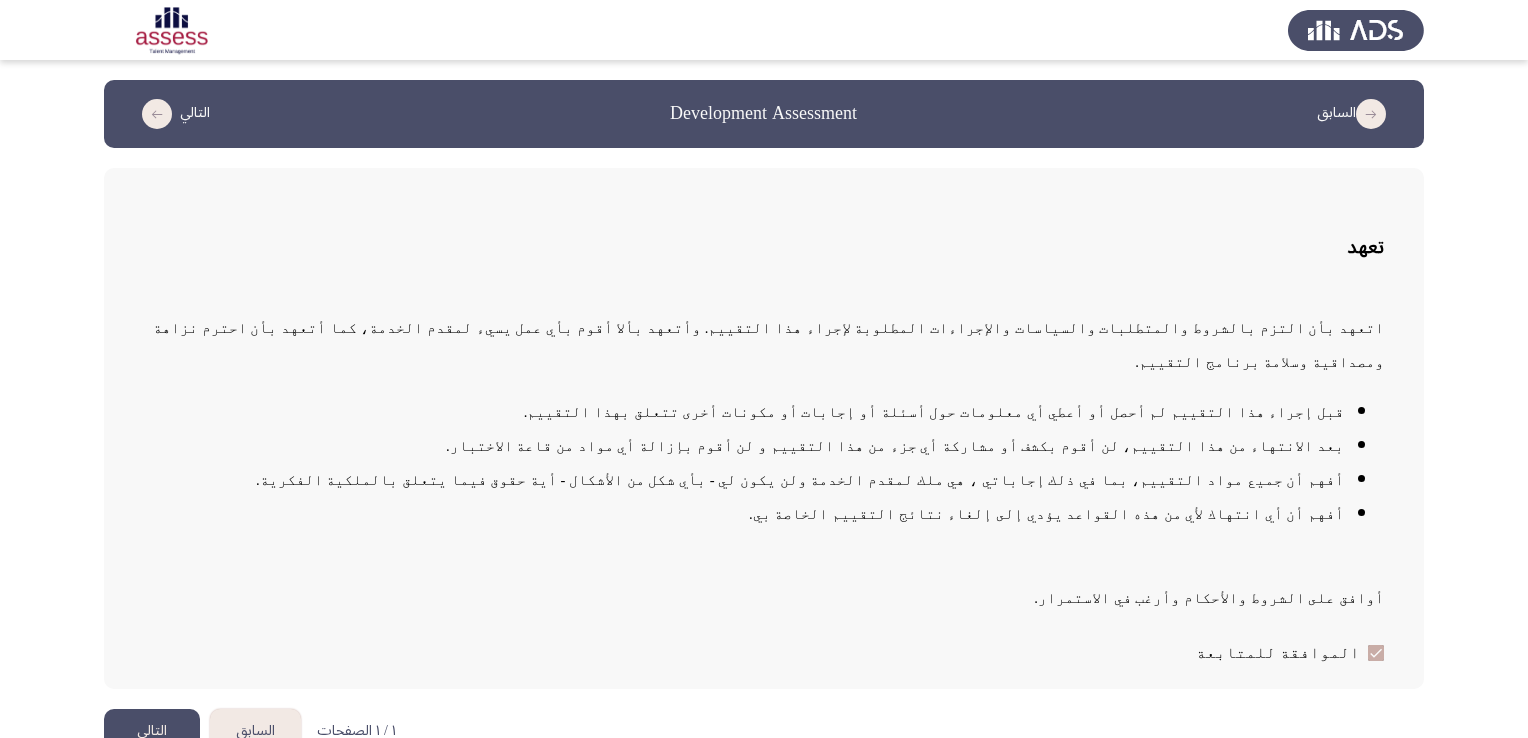 click on "التالي" 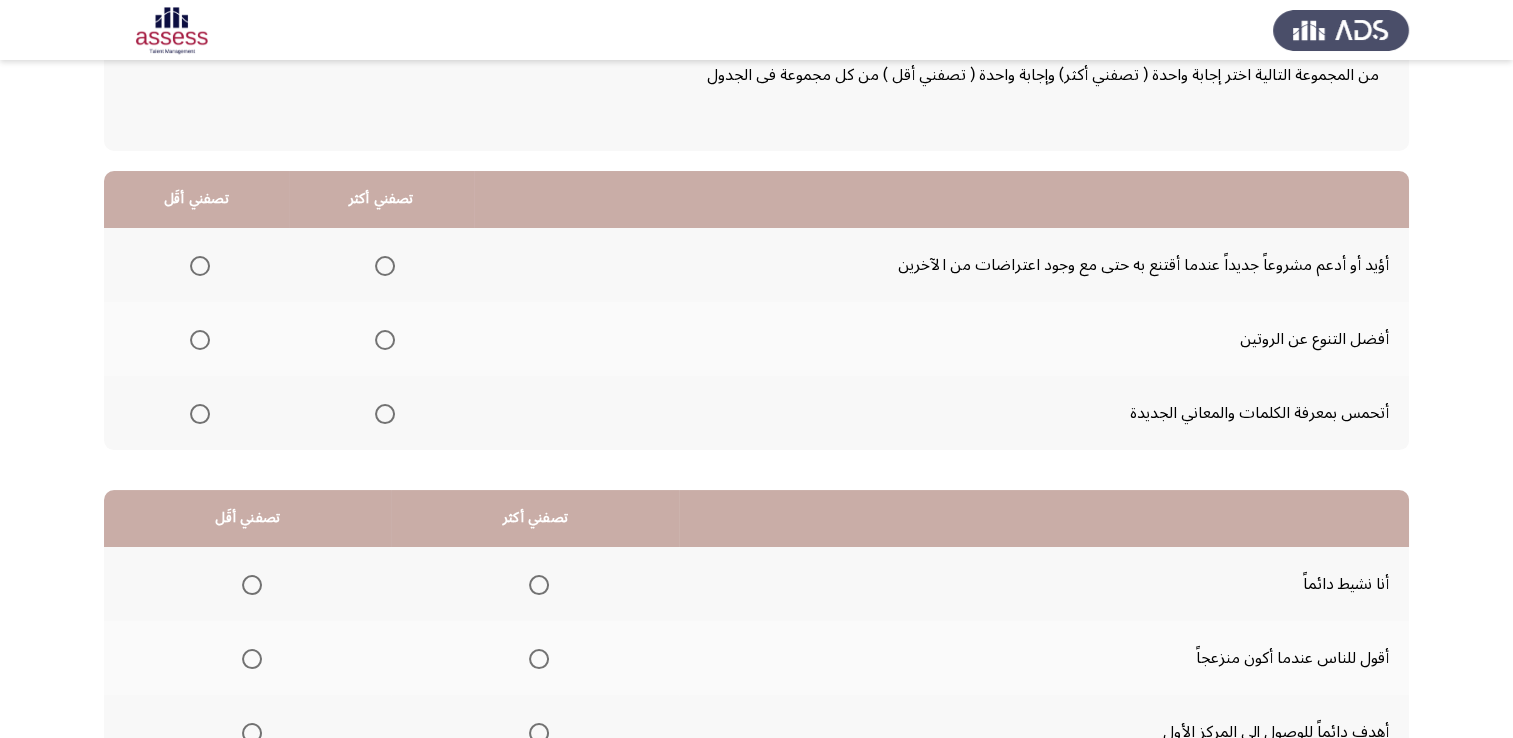 scroll, scrollTop: 19, scrollLeft: 0, axis: vertical 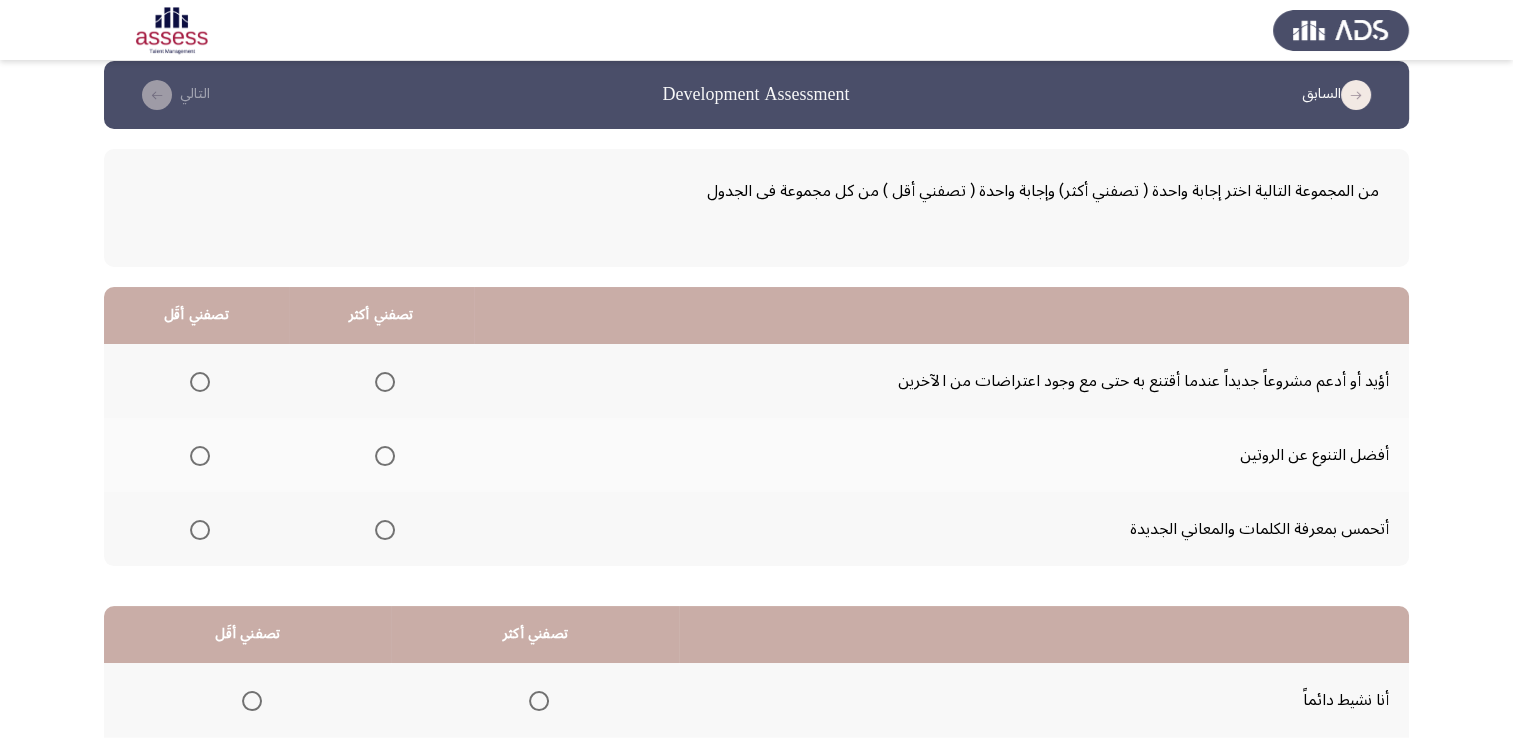 click at bounding box center (385, 382) 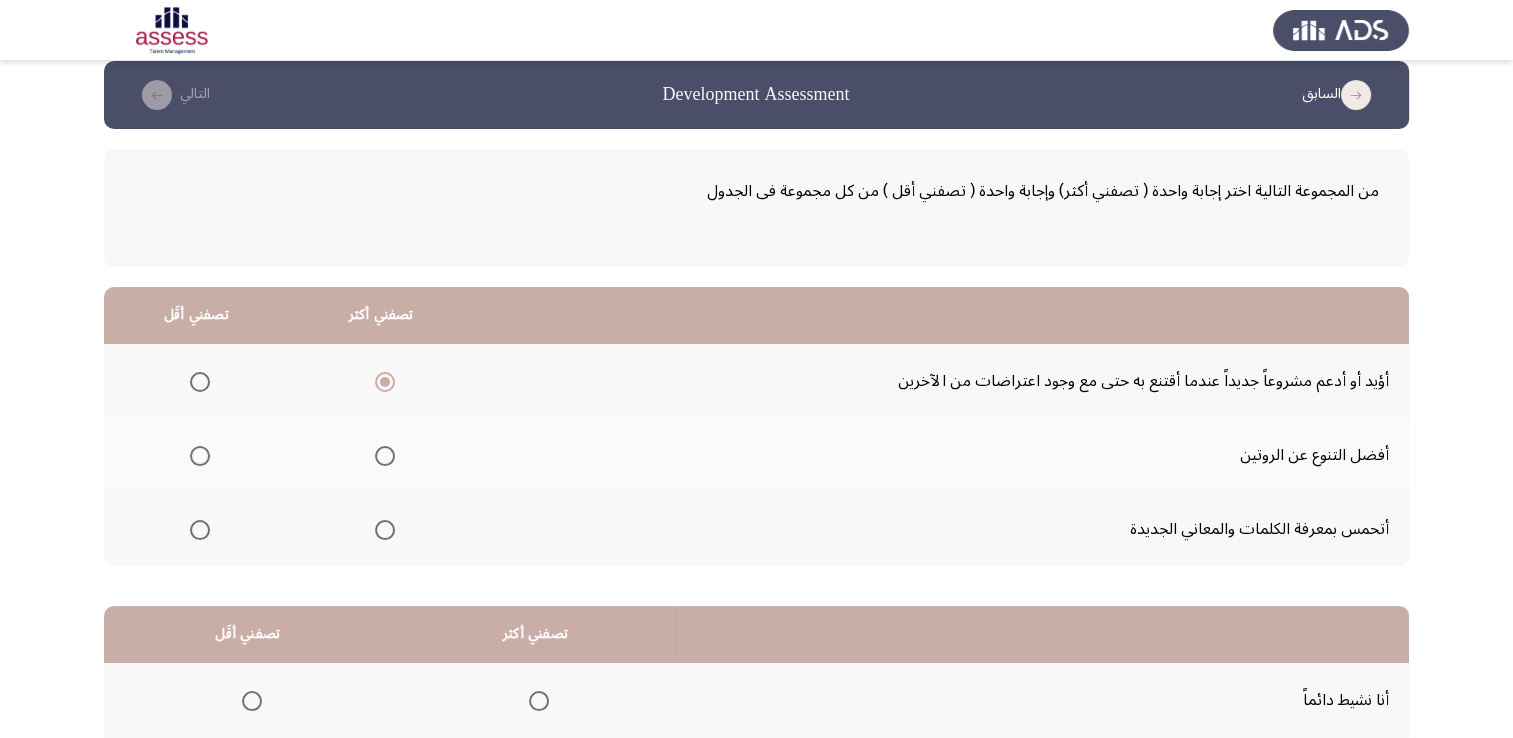 click at bounding box center (385, 456) 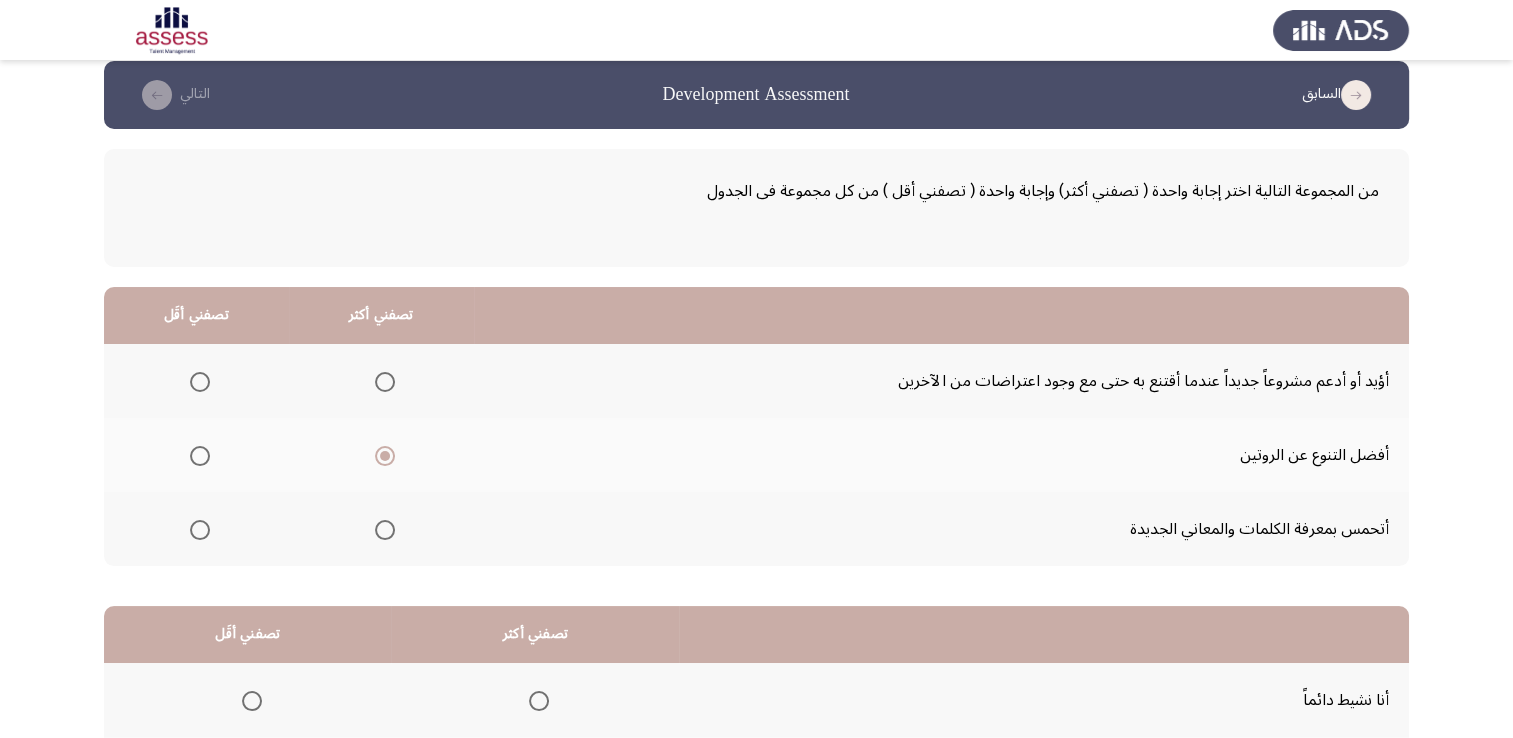 click at bounding box center [385, 530] 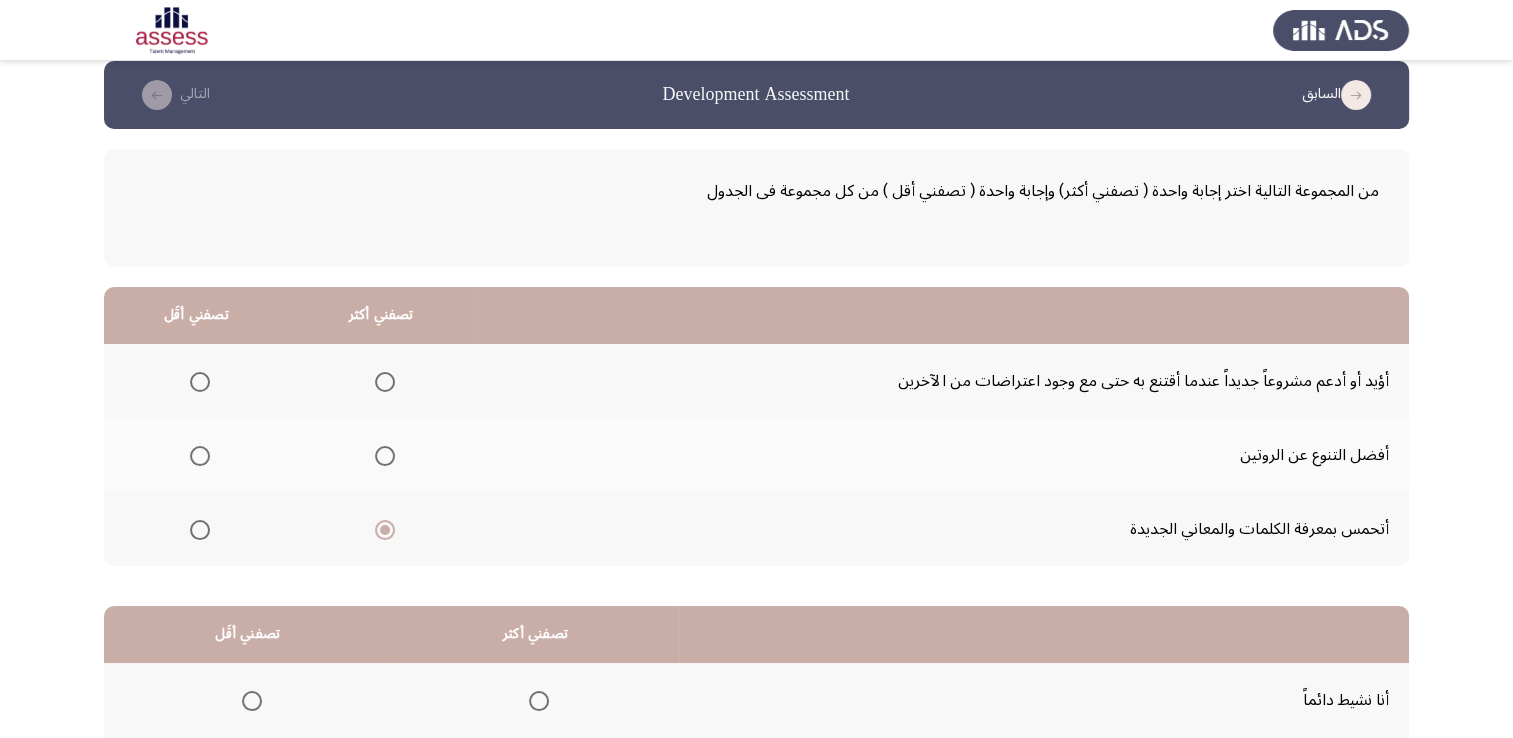 click at bounding box center (385, 382) 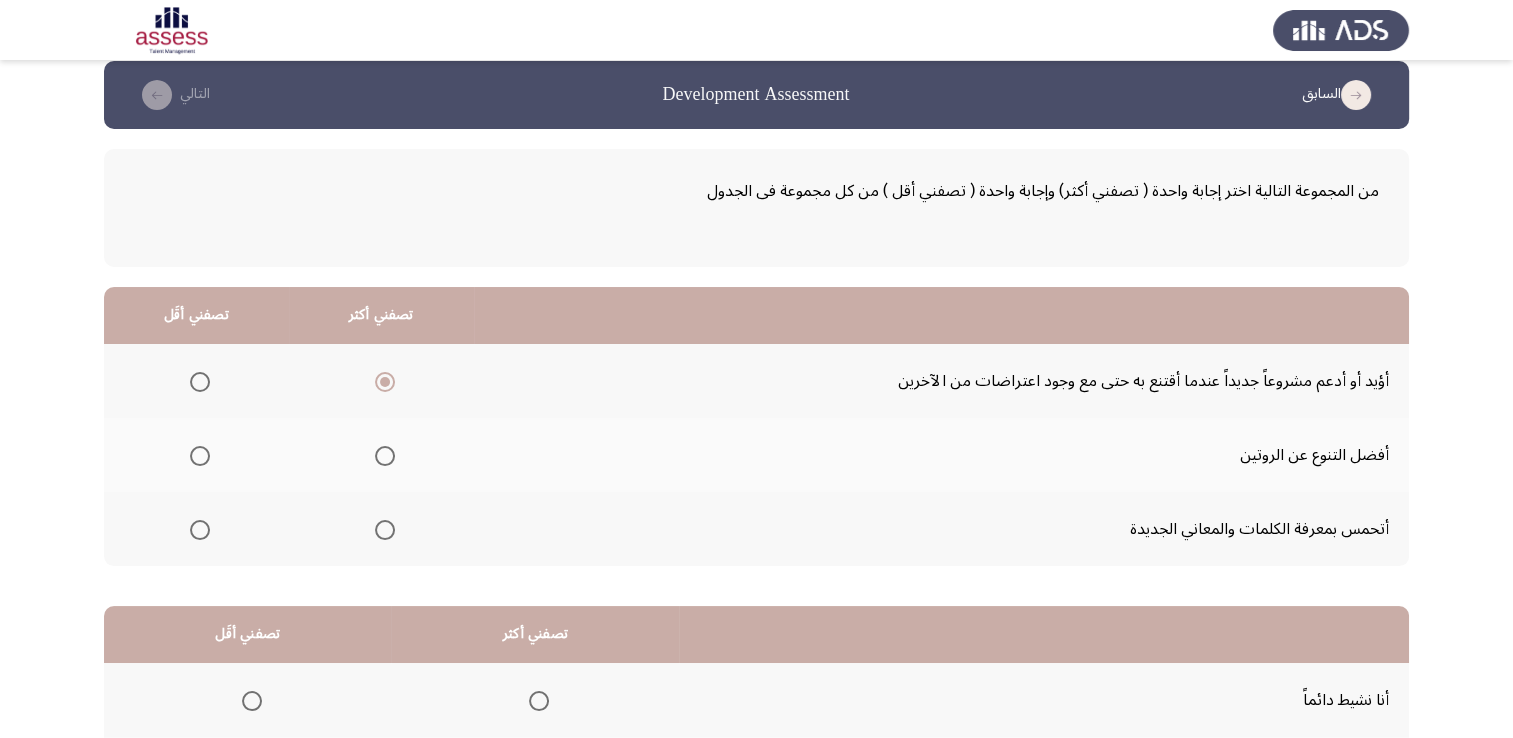 click at bounding box center (200, 456) 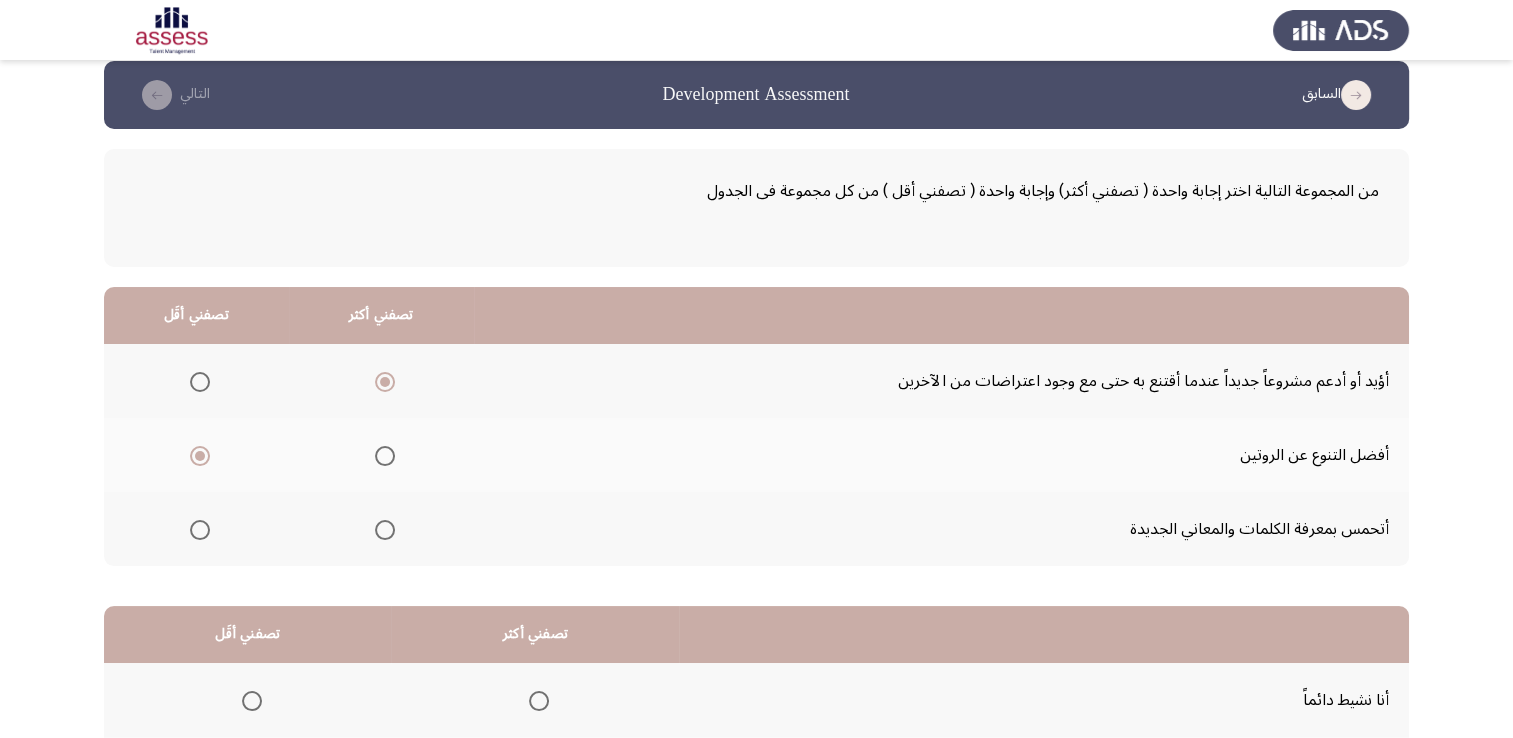 click at bounding box center [385, 530] 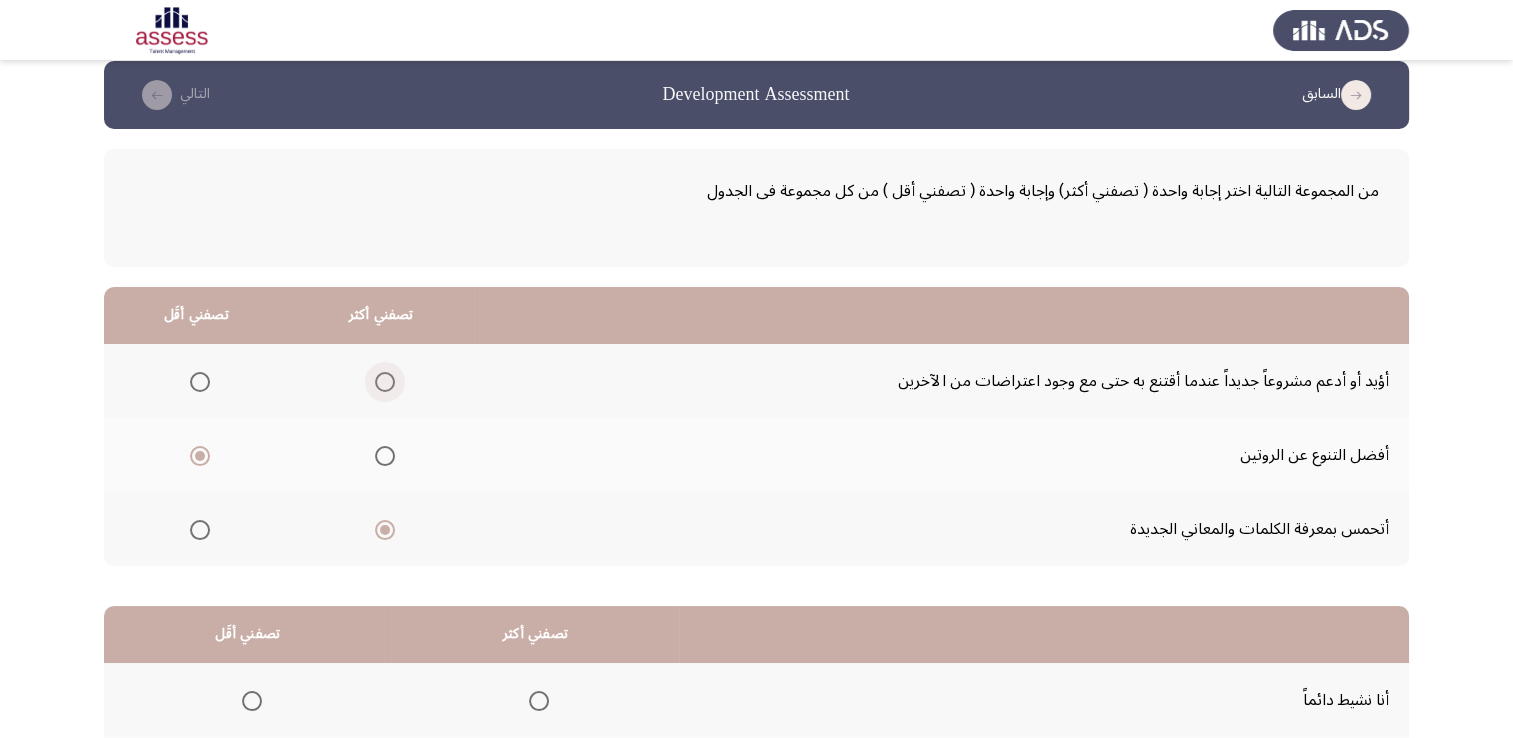 click at bounding box center [385, 382] 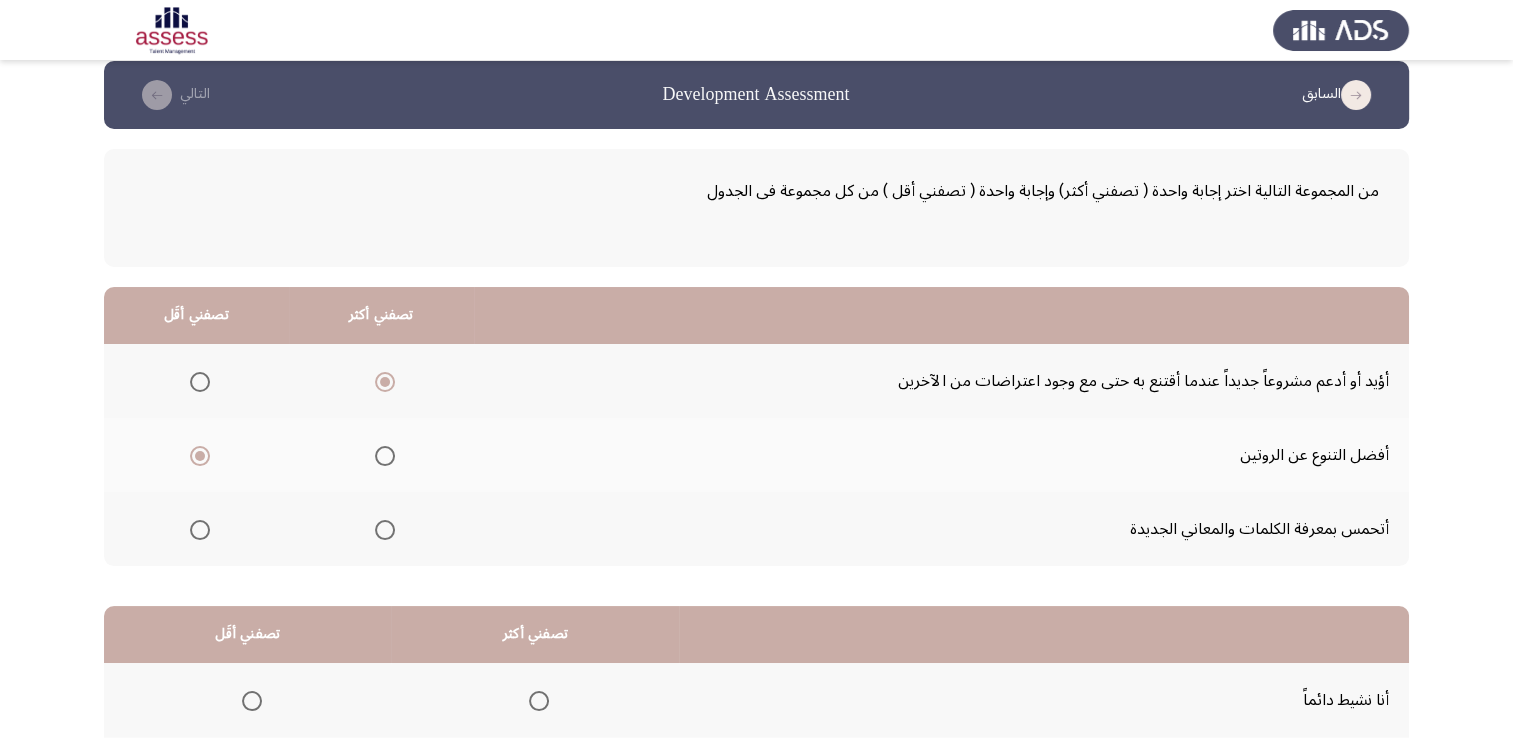 click at bounding box center (385, 456) 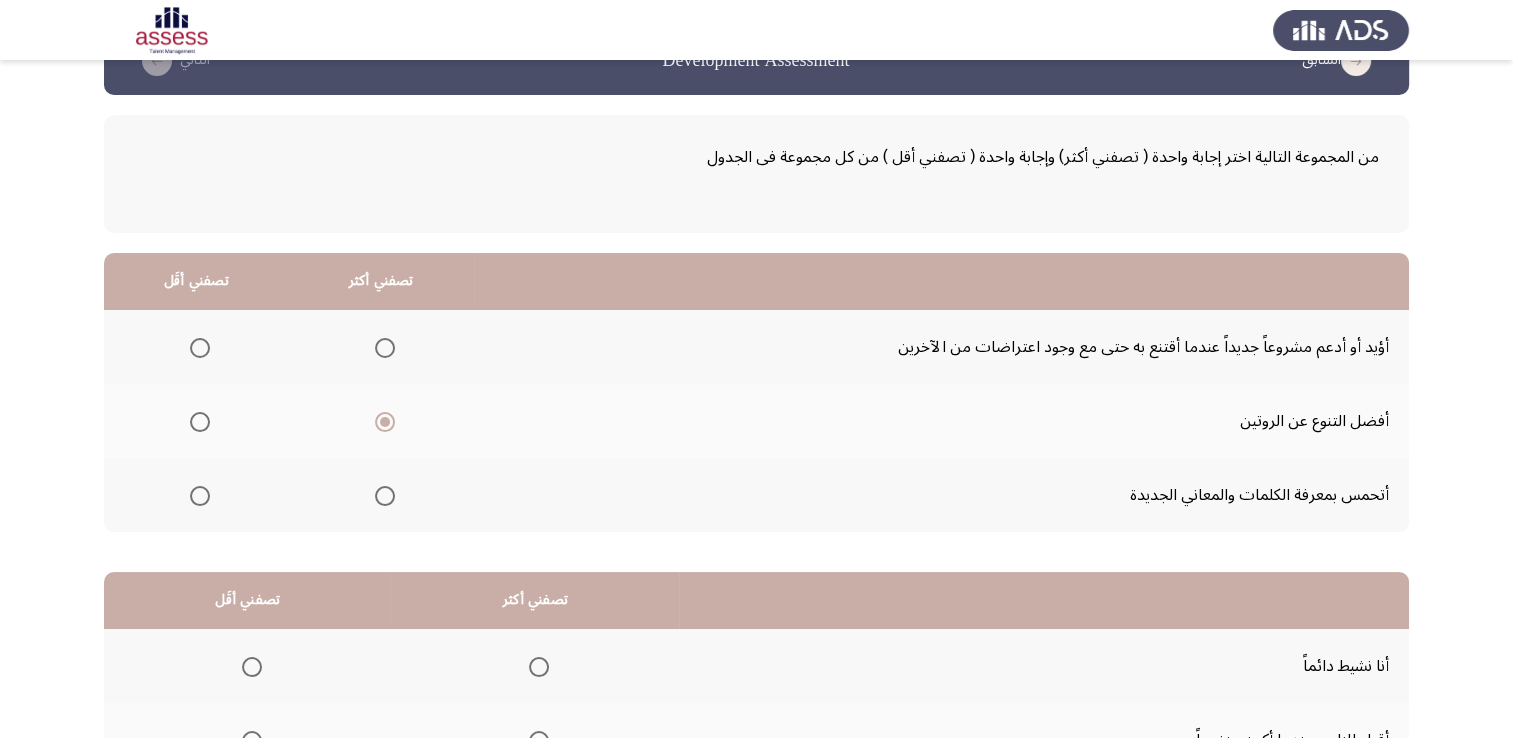 scroll, scrollTop: 54, scrollLeft: 0, axis: vertical 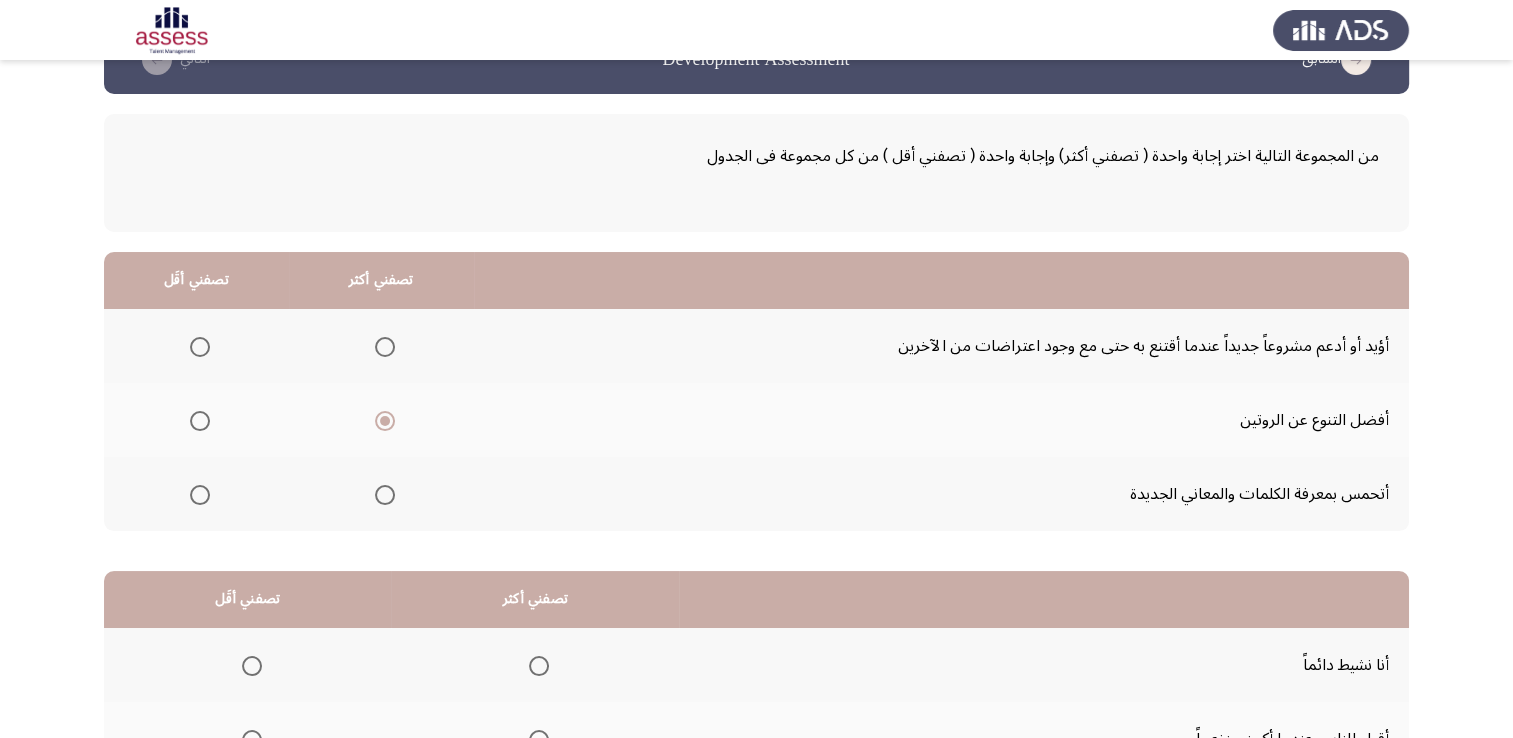 click at bounding box center [200, 347] 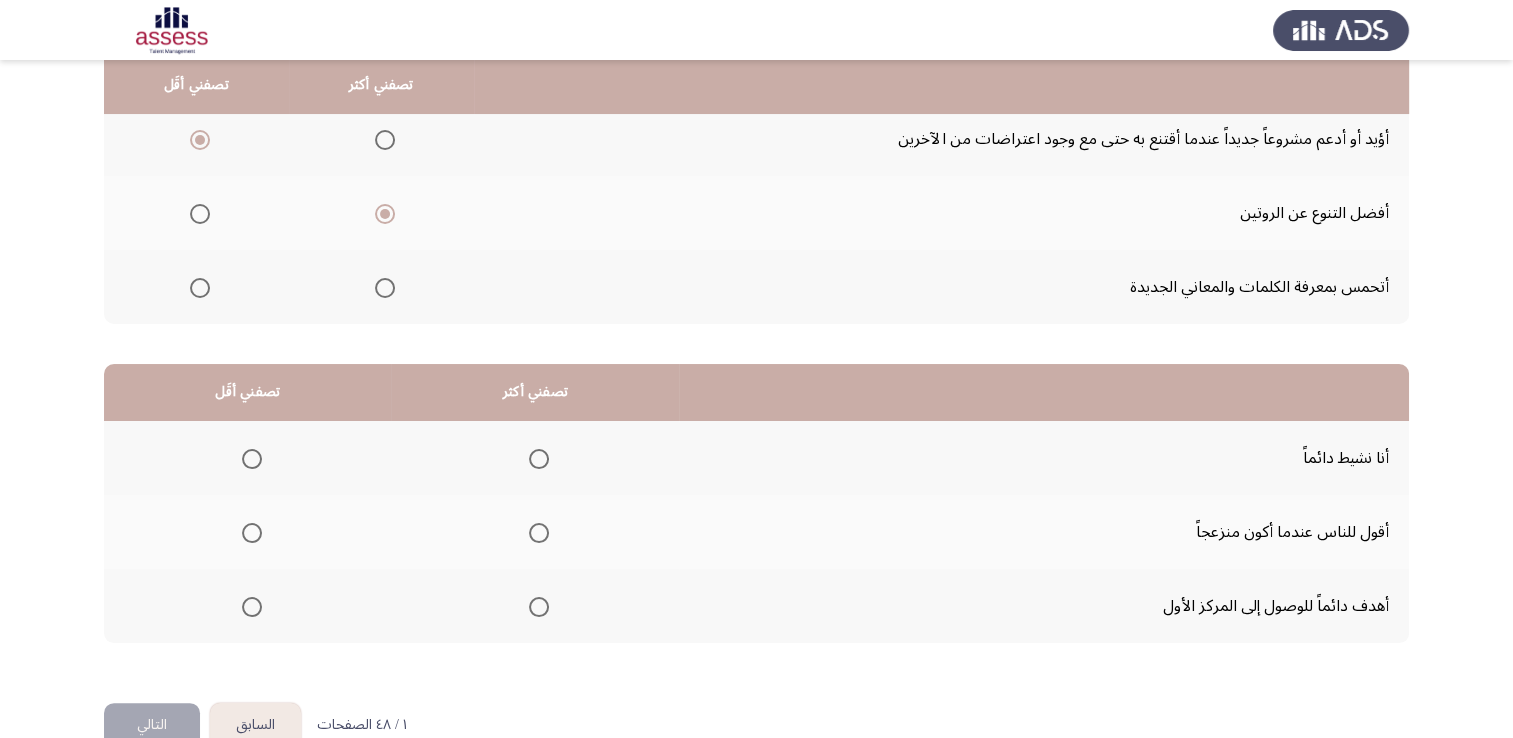 scroll, scrollTop: 263, scrollLeft: 0, axis: vertical 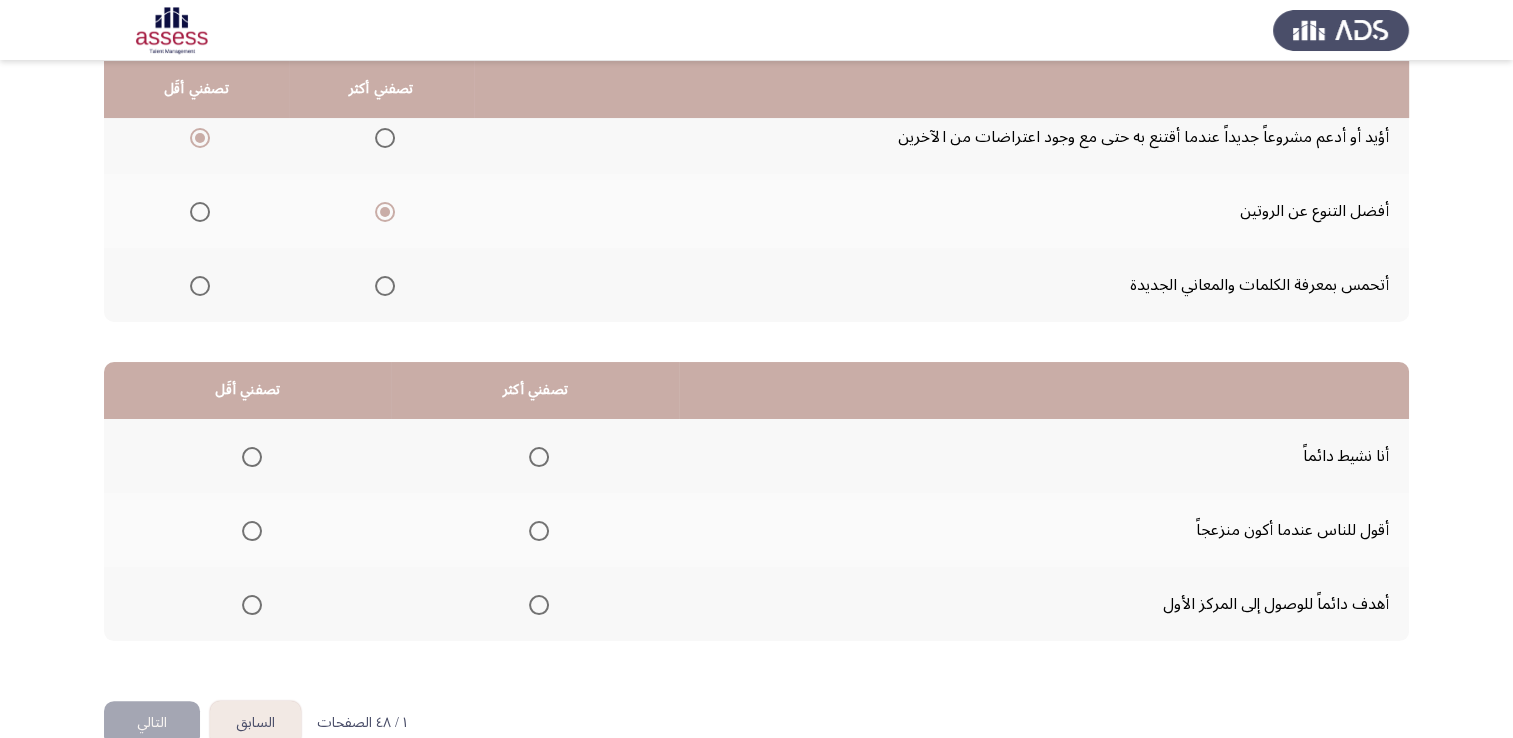 click at bounding box center (539, 457) 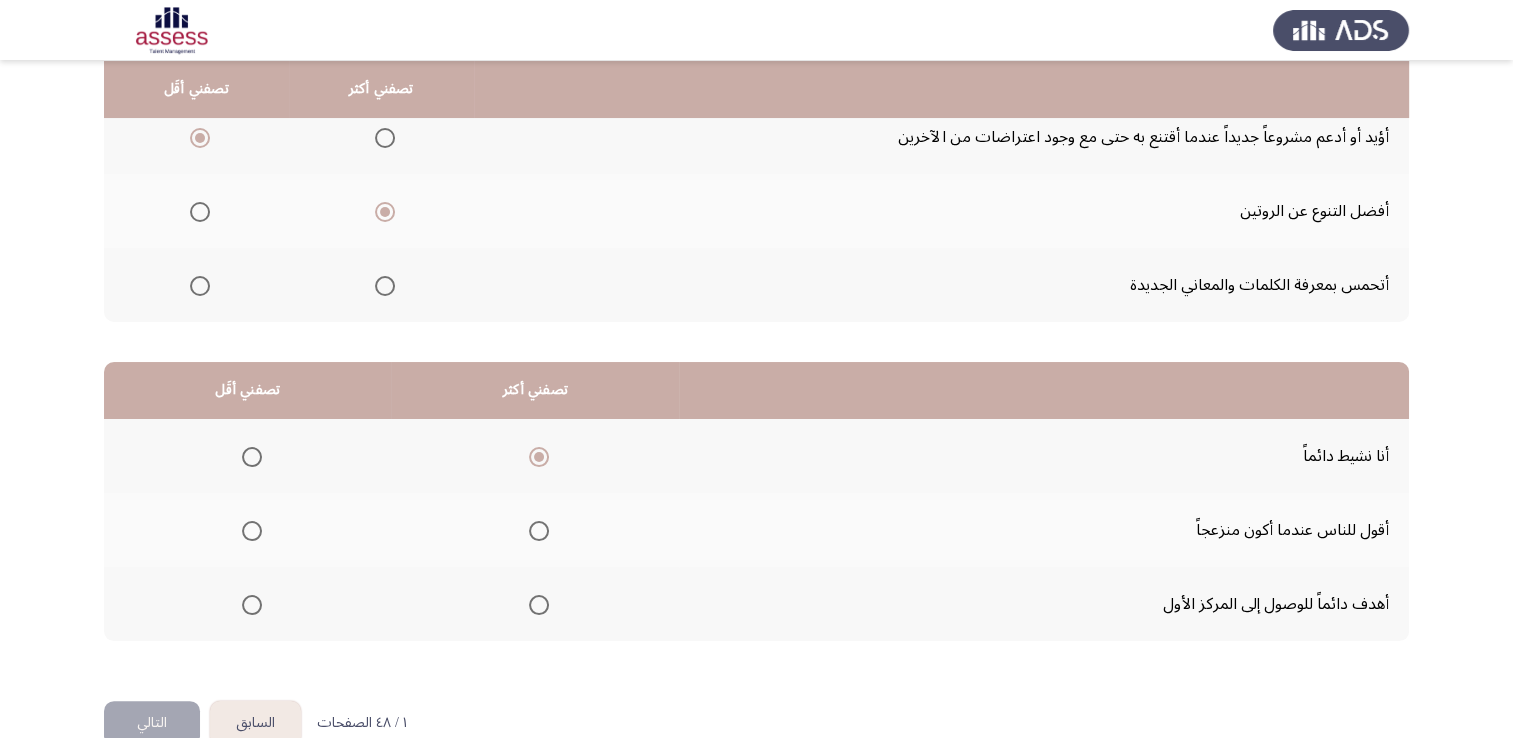 click 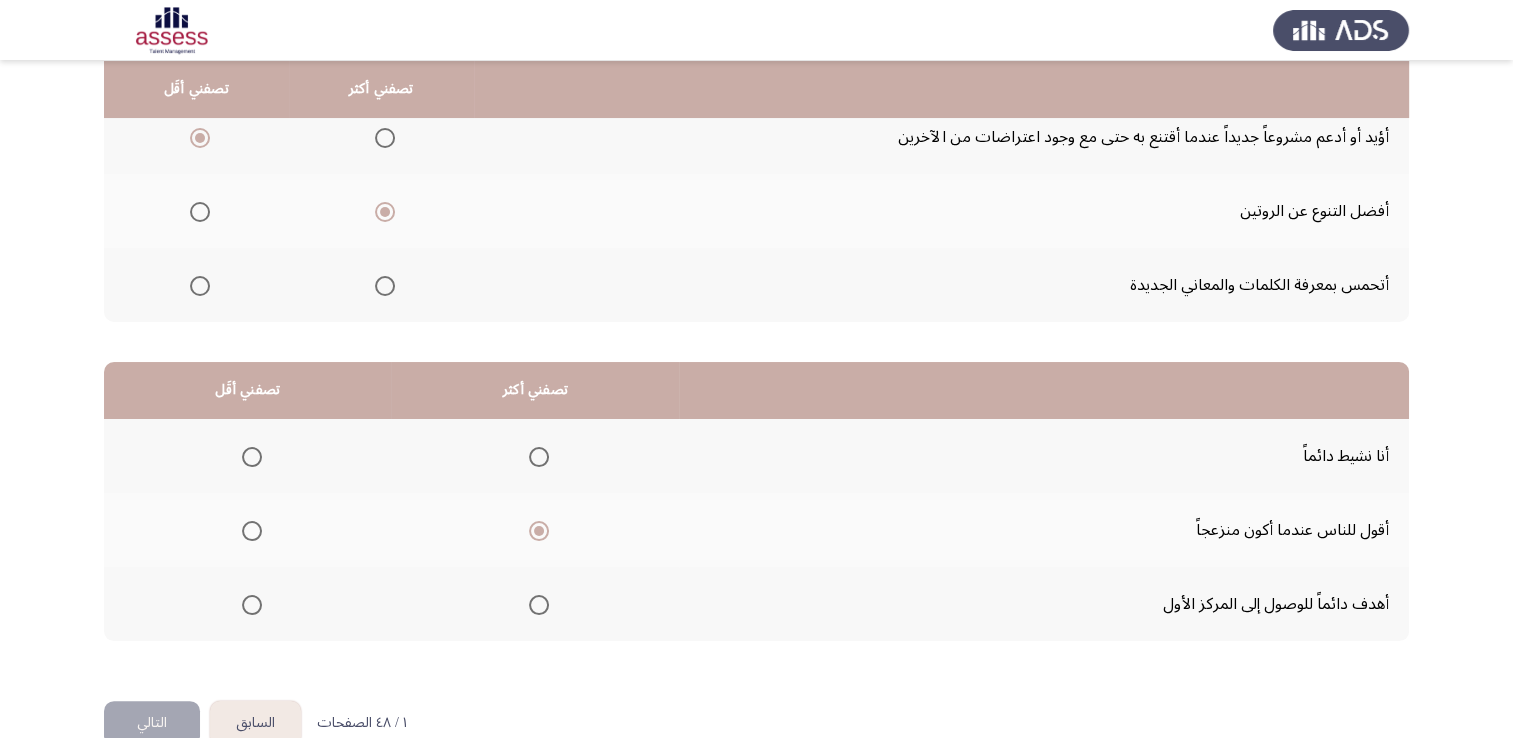 click at bounding box center [252, 605] 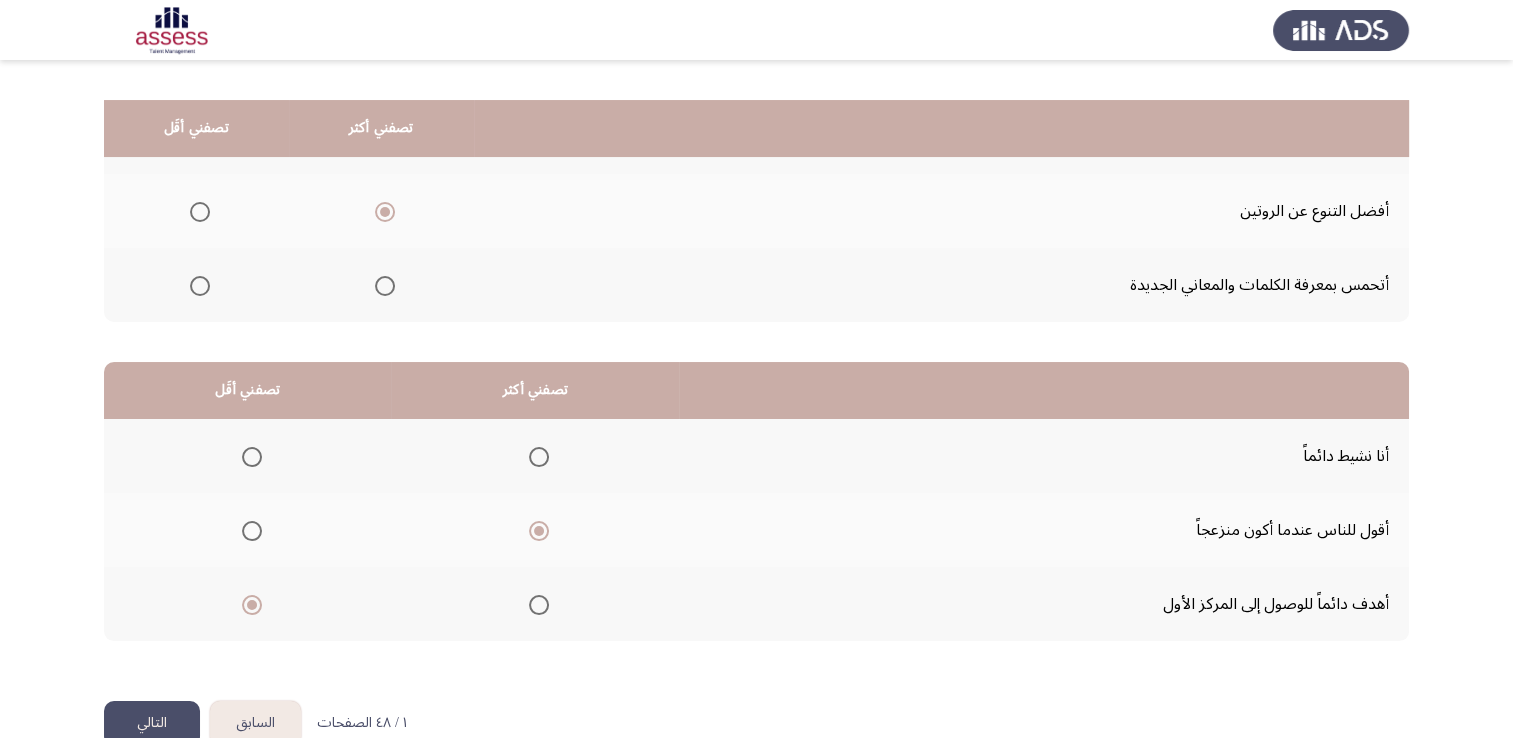 scroll, scrollTop: 302, scrollLeft: 0, axis: vertical 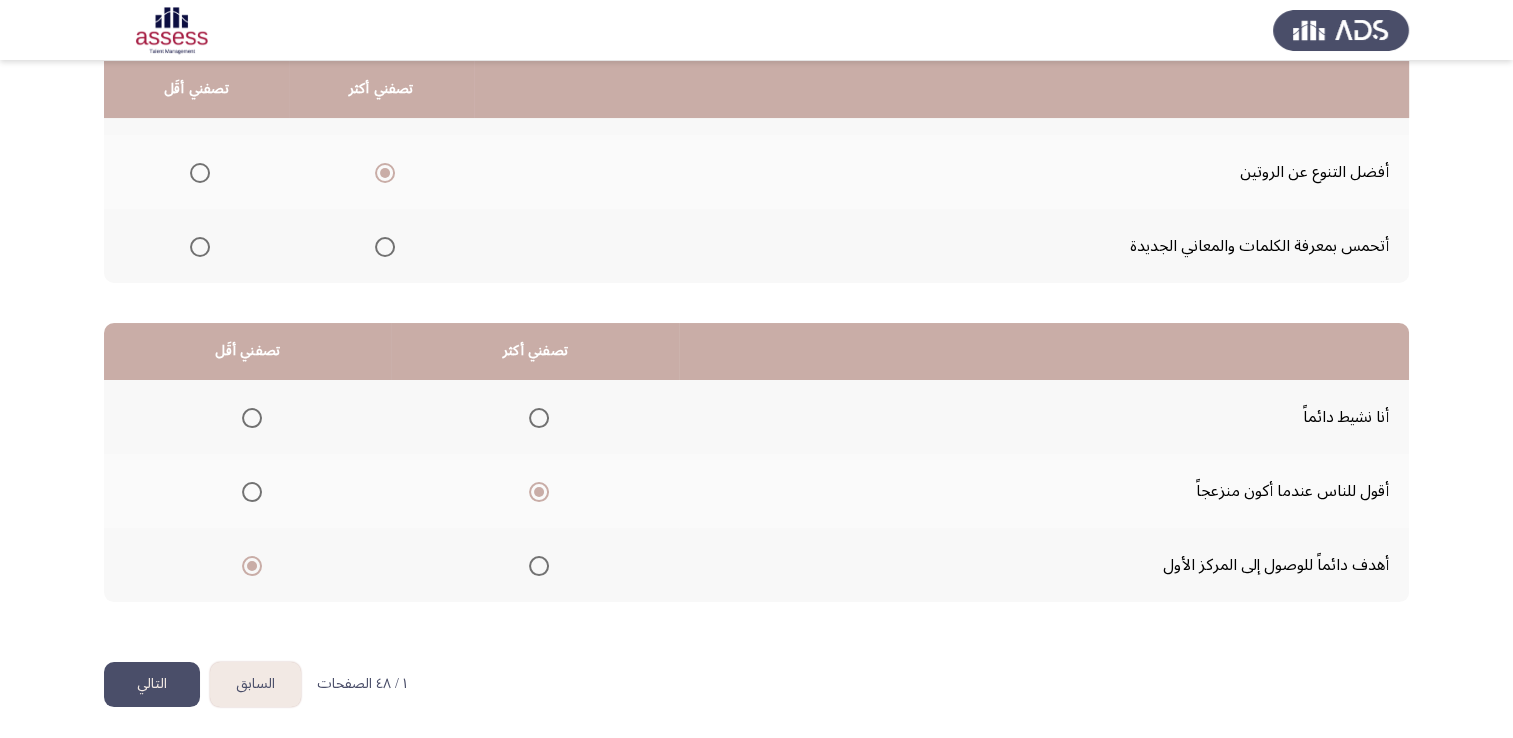 click on "التالي" 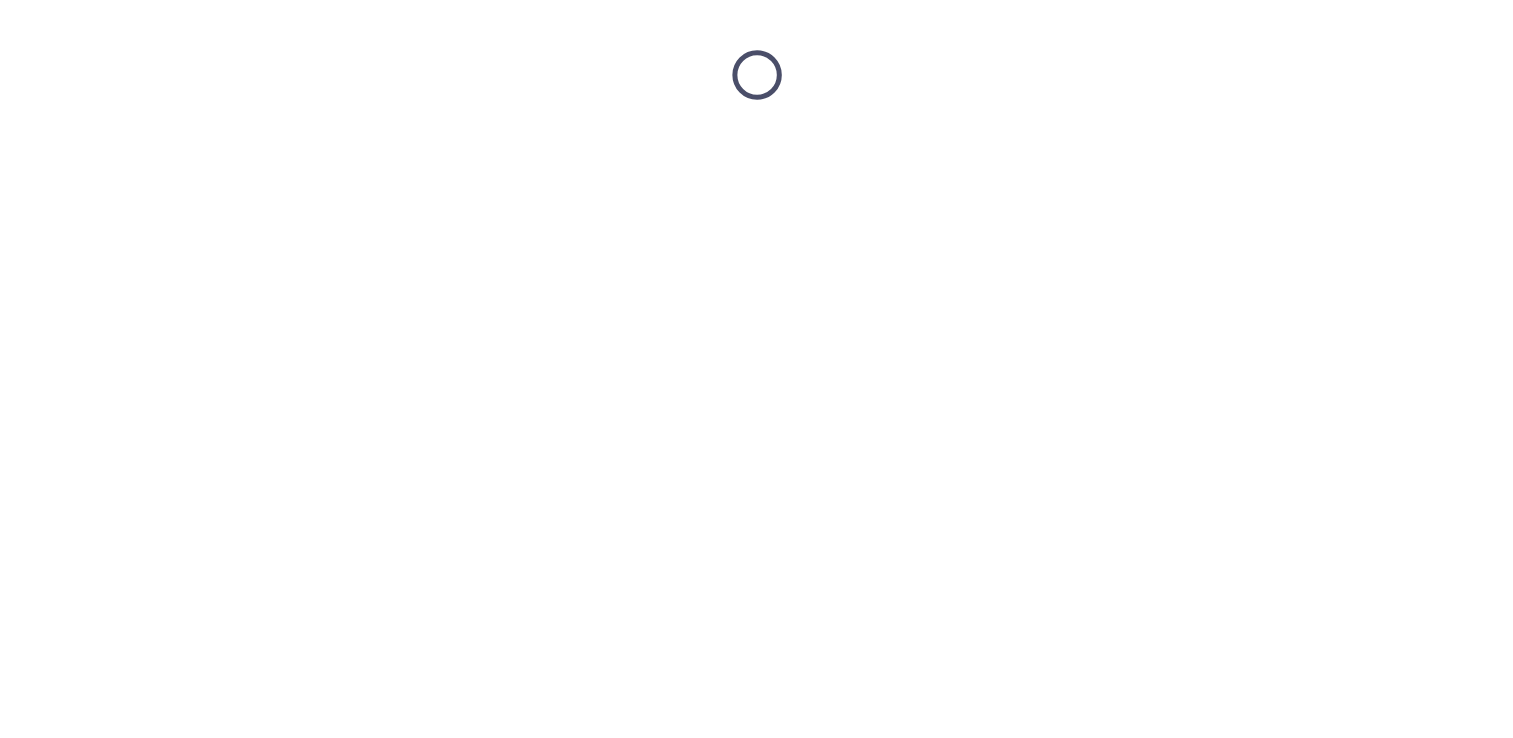 scroll, scrollTop: 0, scrollLeft: 0, axis: both 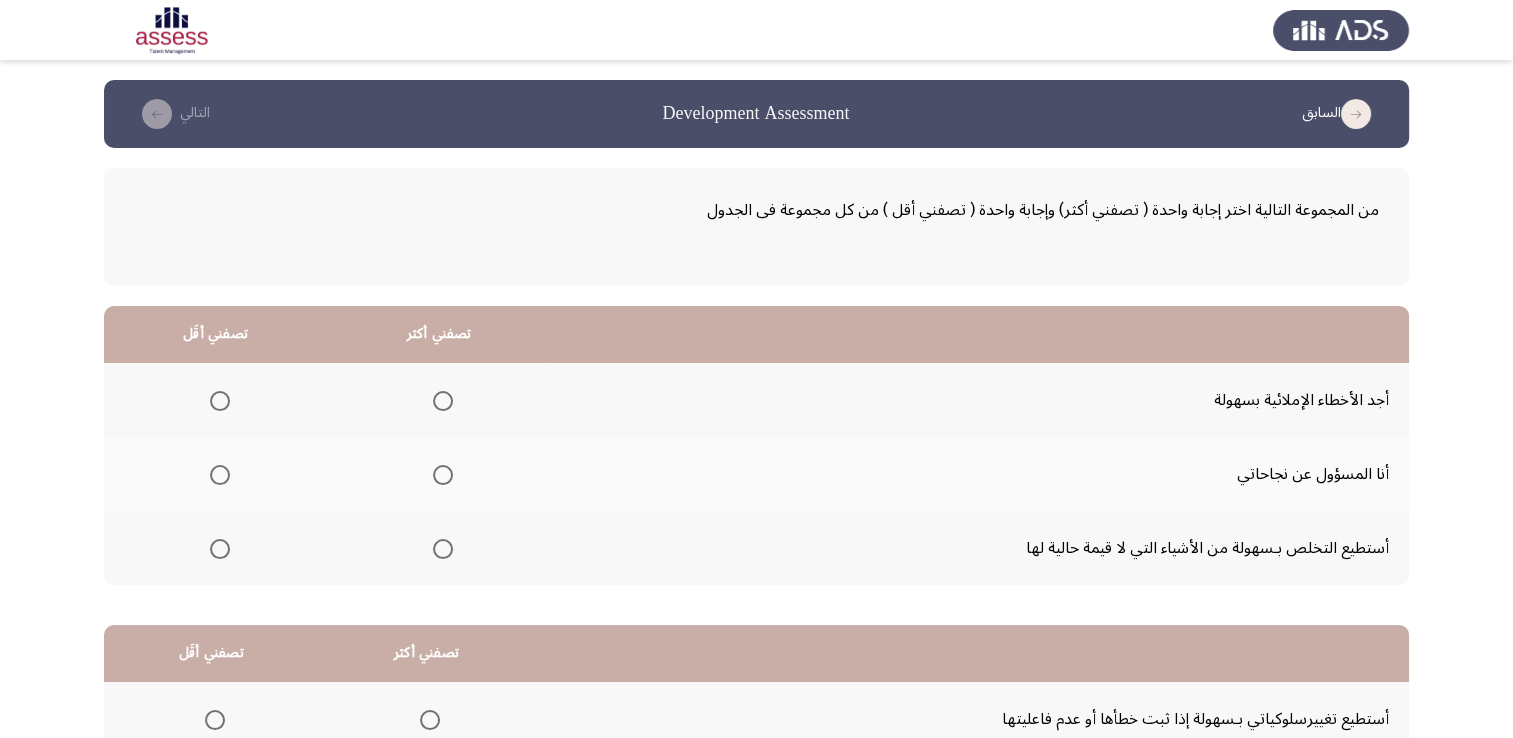 click at bounding box center (443, 475) 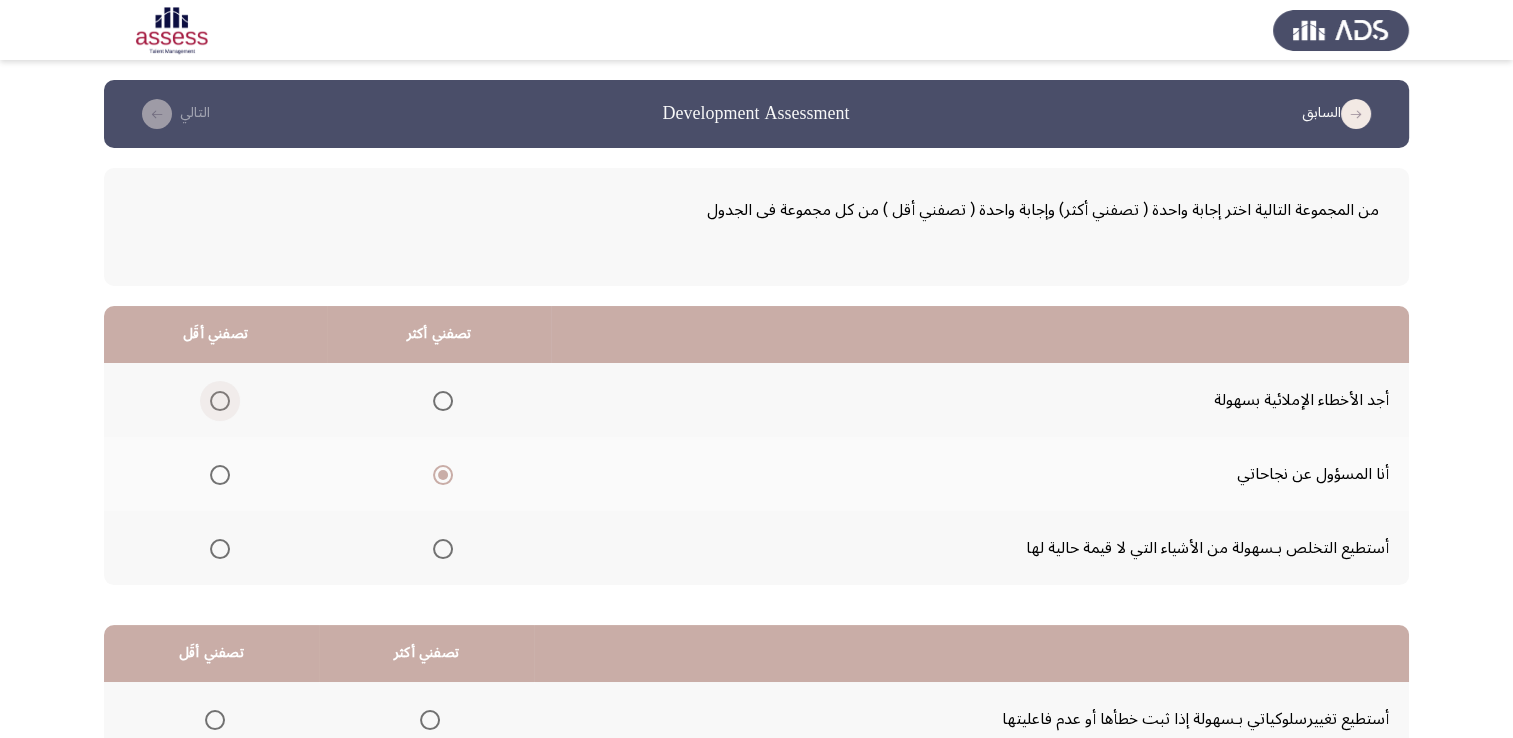 click at bounding box center (220, 401) 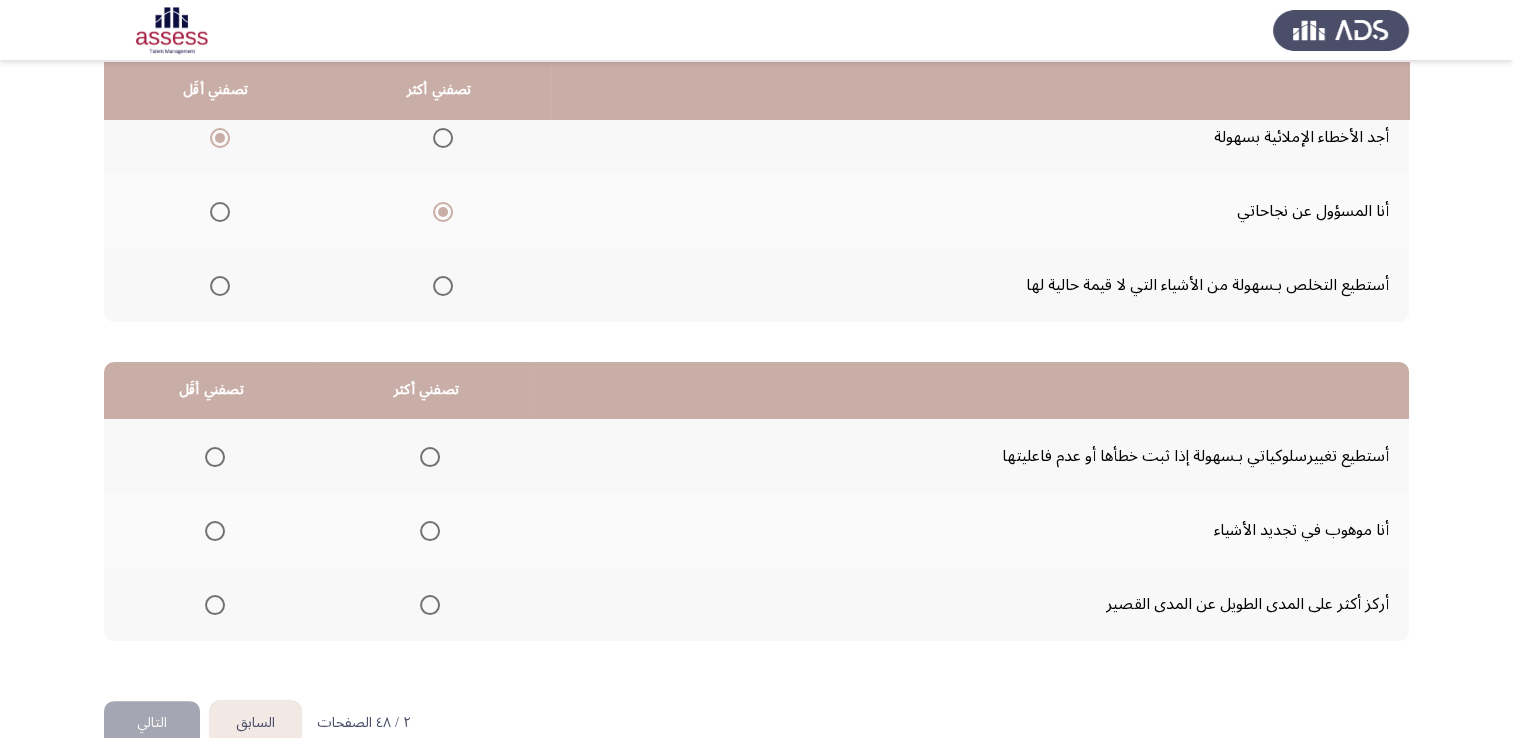 scroll, scrollTop: 264, scrollLeft: 0, axis: vertical 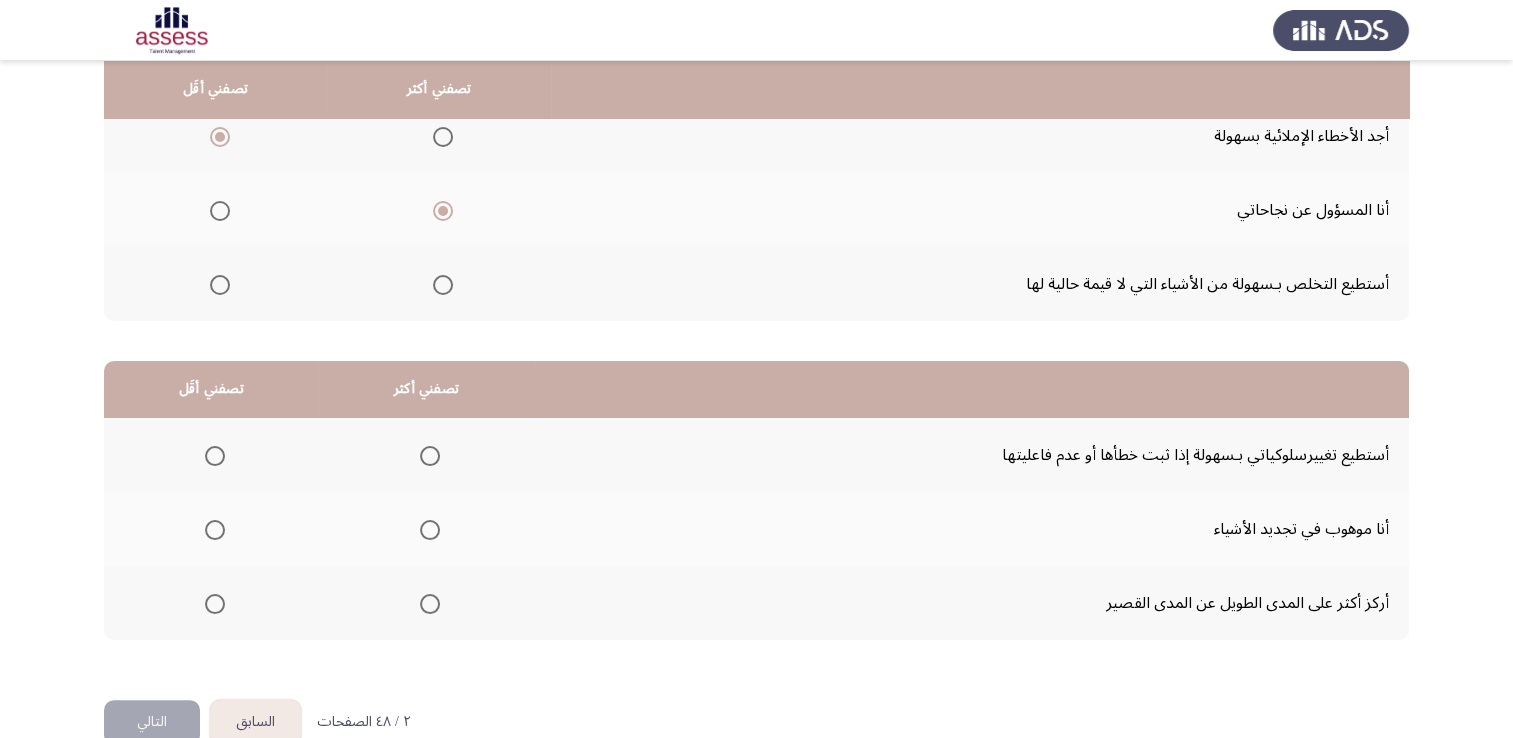 click 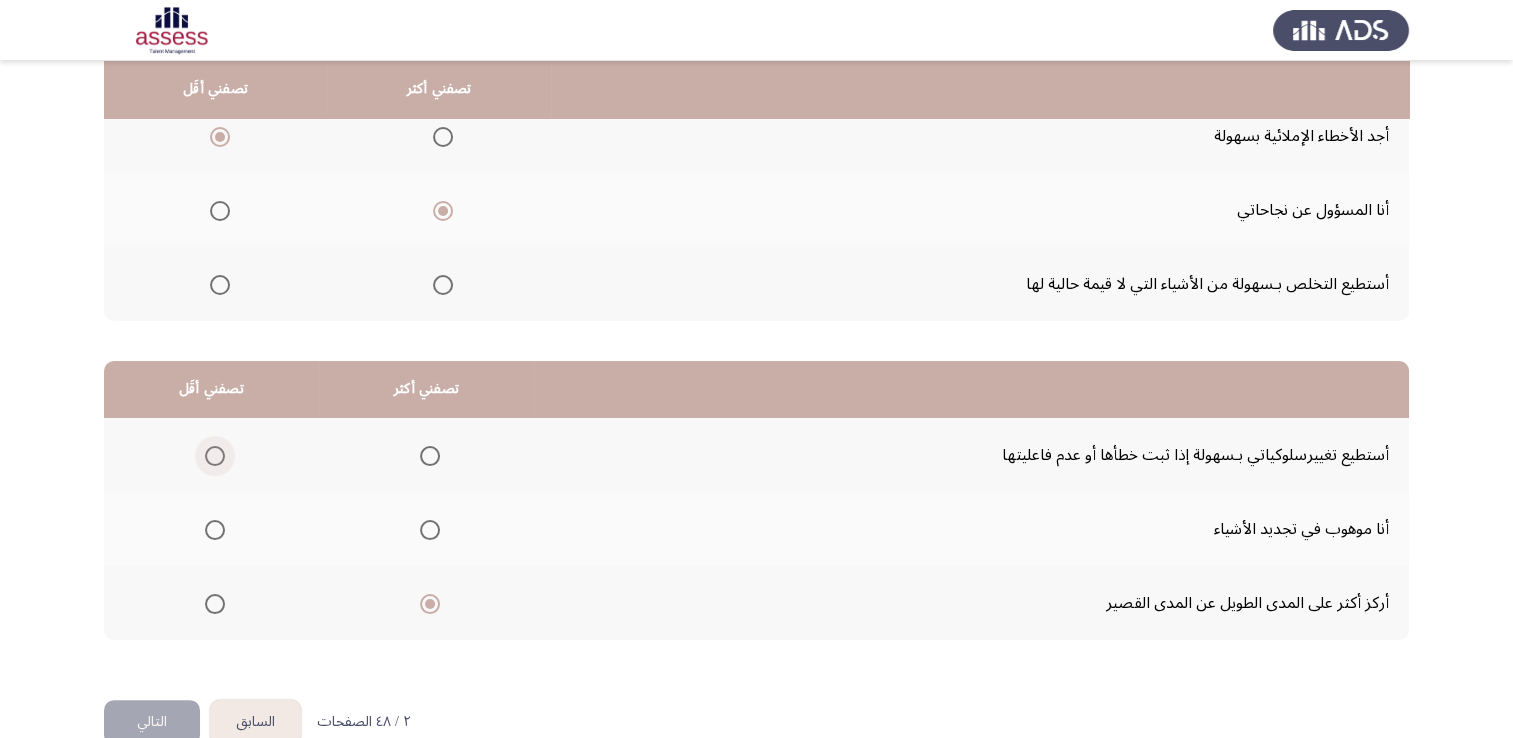 click at bounding box center (215, 456) 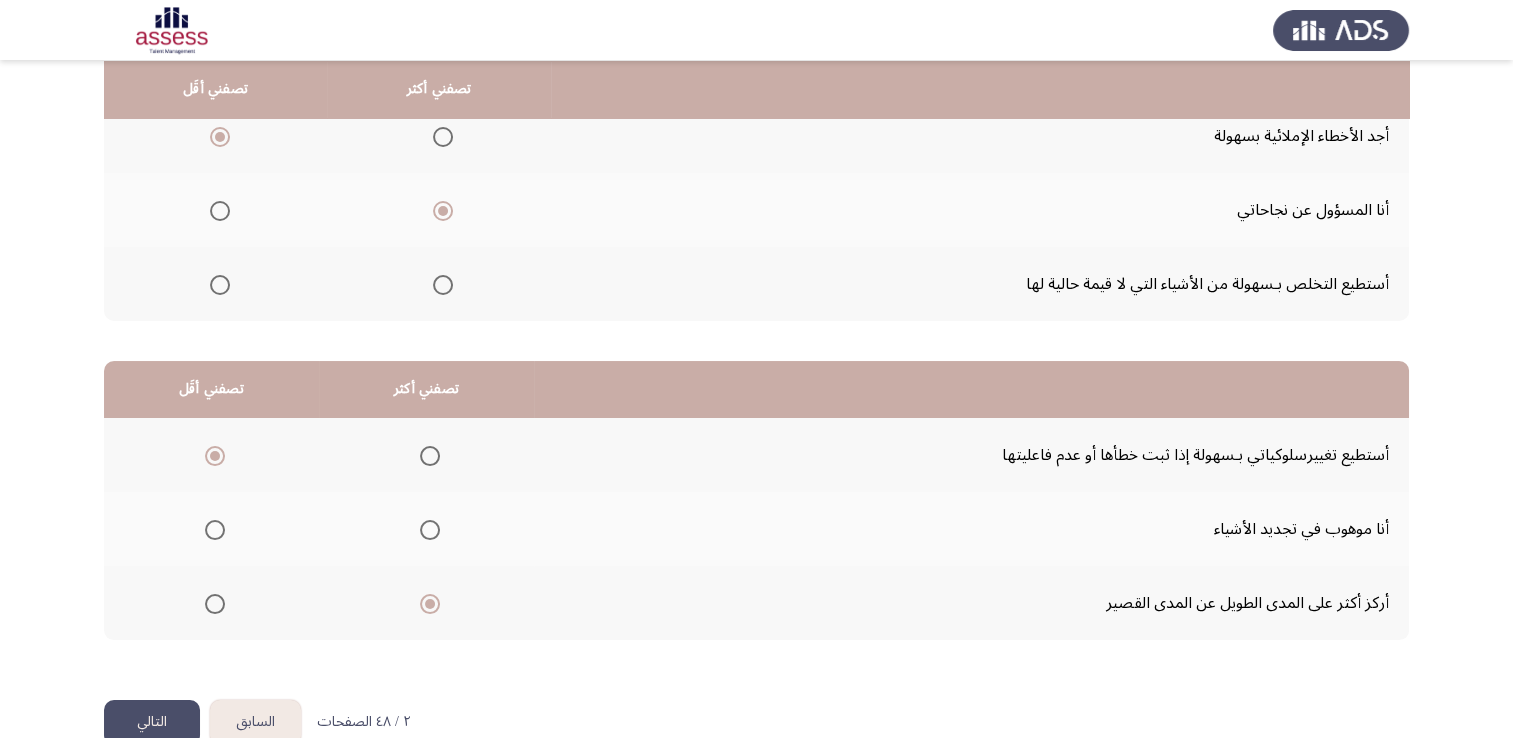 click on "التالي" 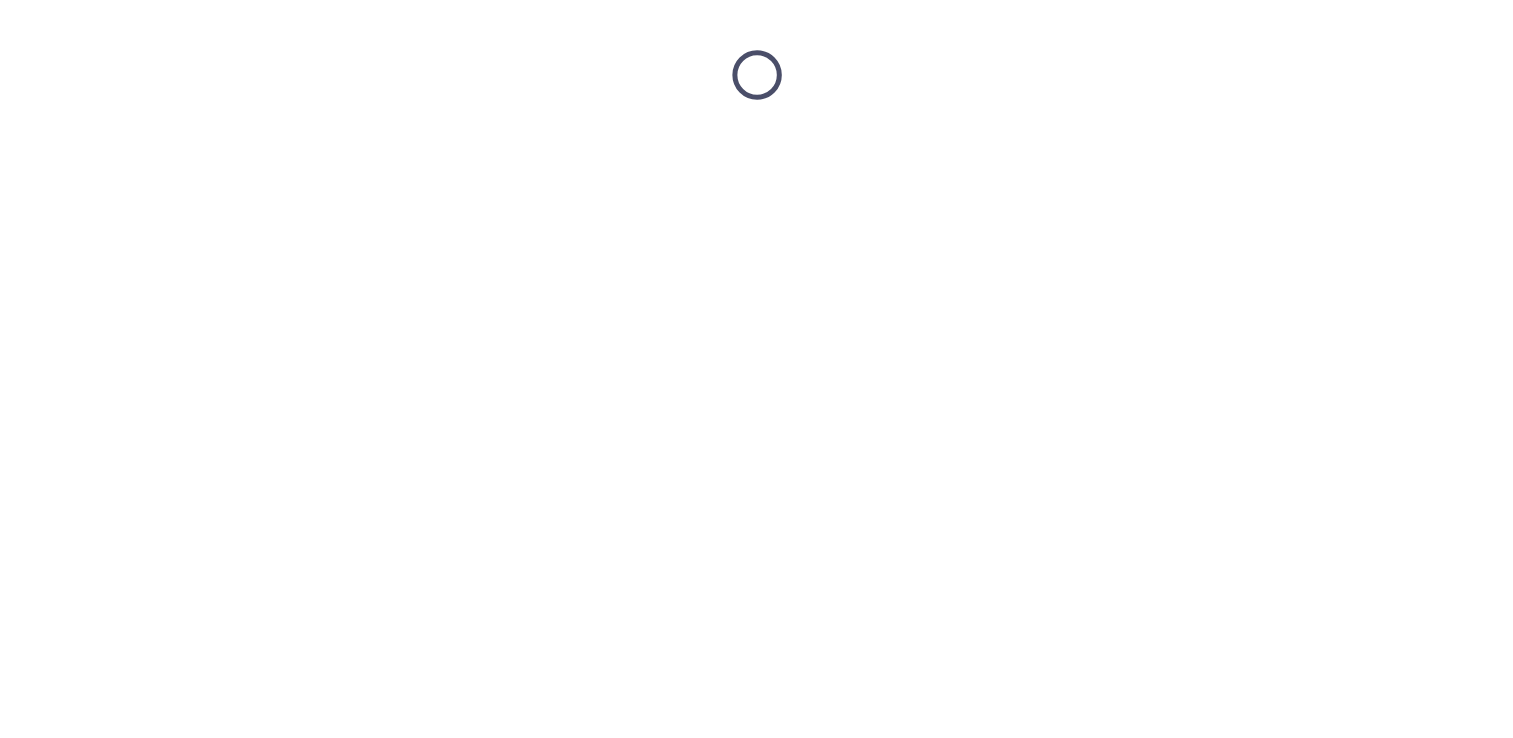 scroll, scrollTop: 0, scrollLeft: 0, axis: both 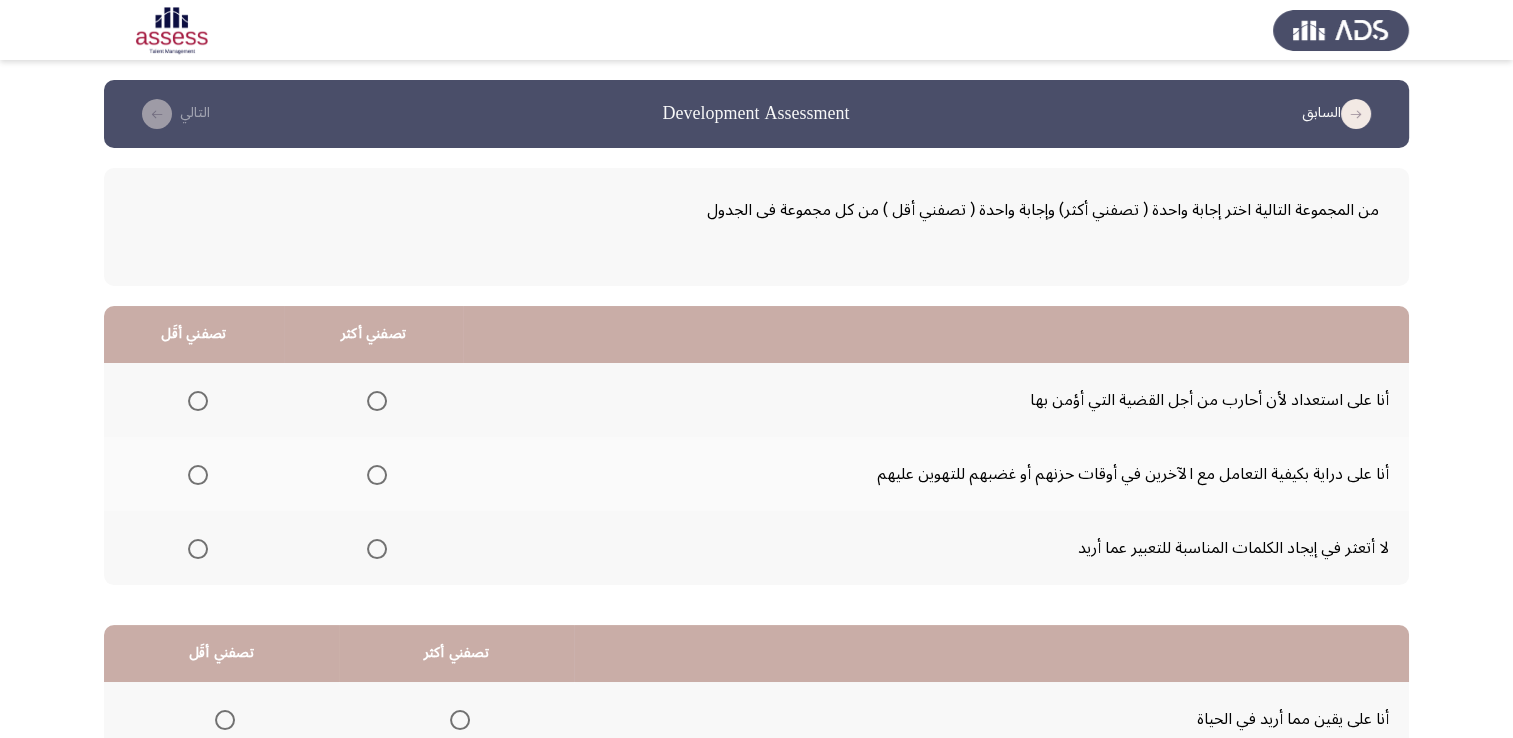 click at bounding box center [377, 401] 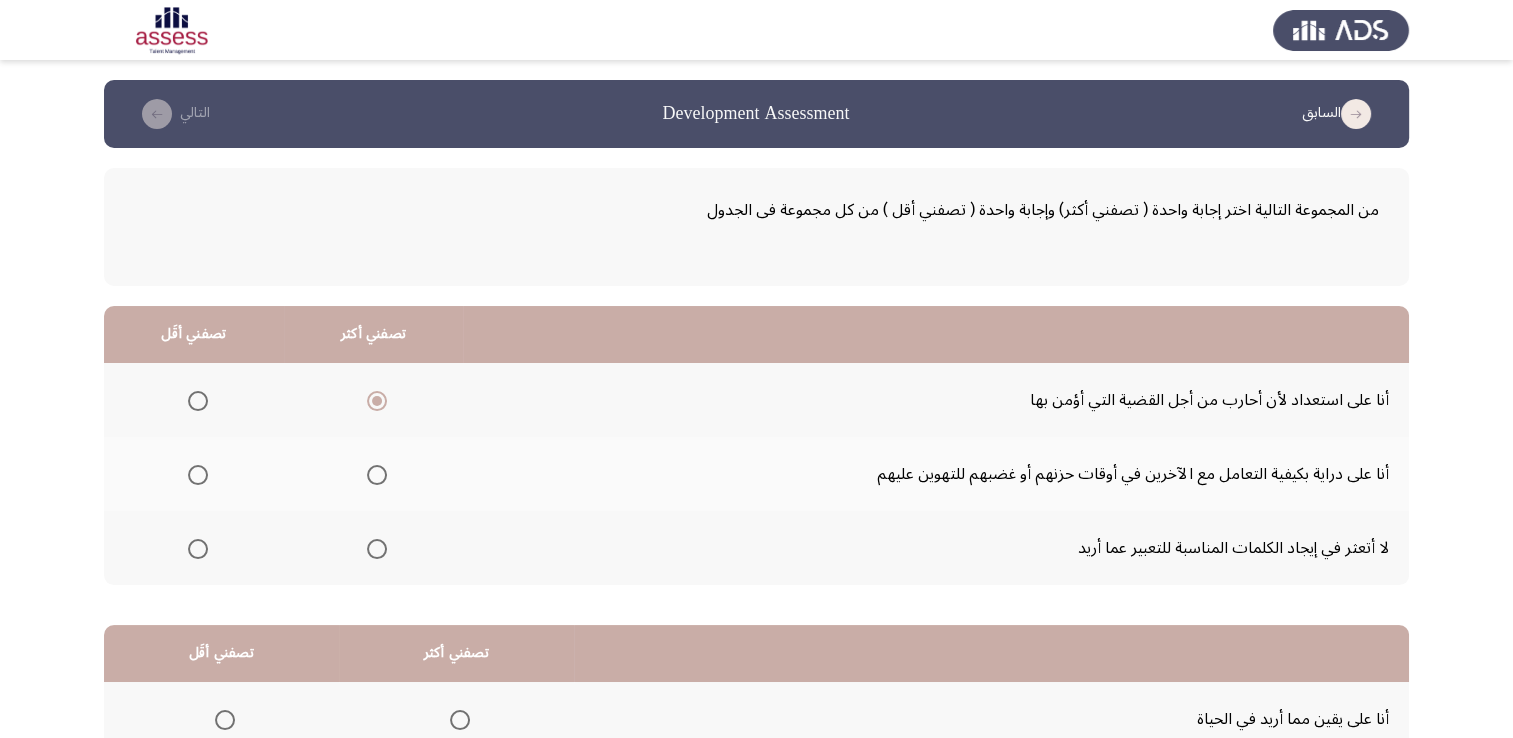 click at bounding box center [194, 548] 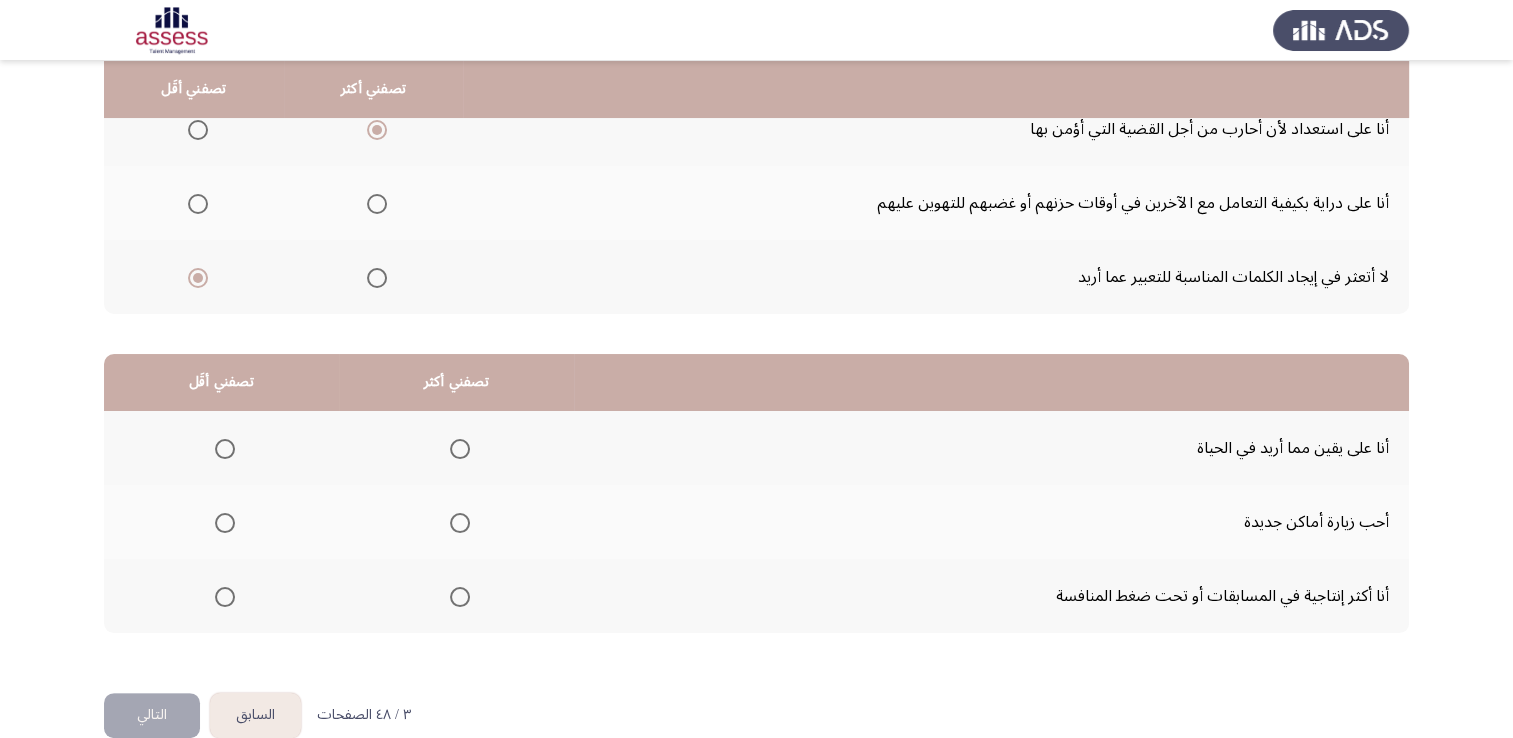 scroll, scrollTop: 272, scrollLeft: 0, axis: vertical 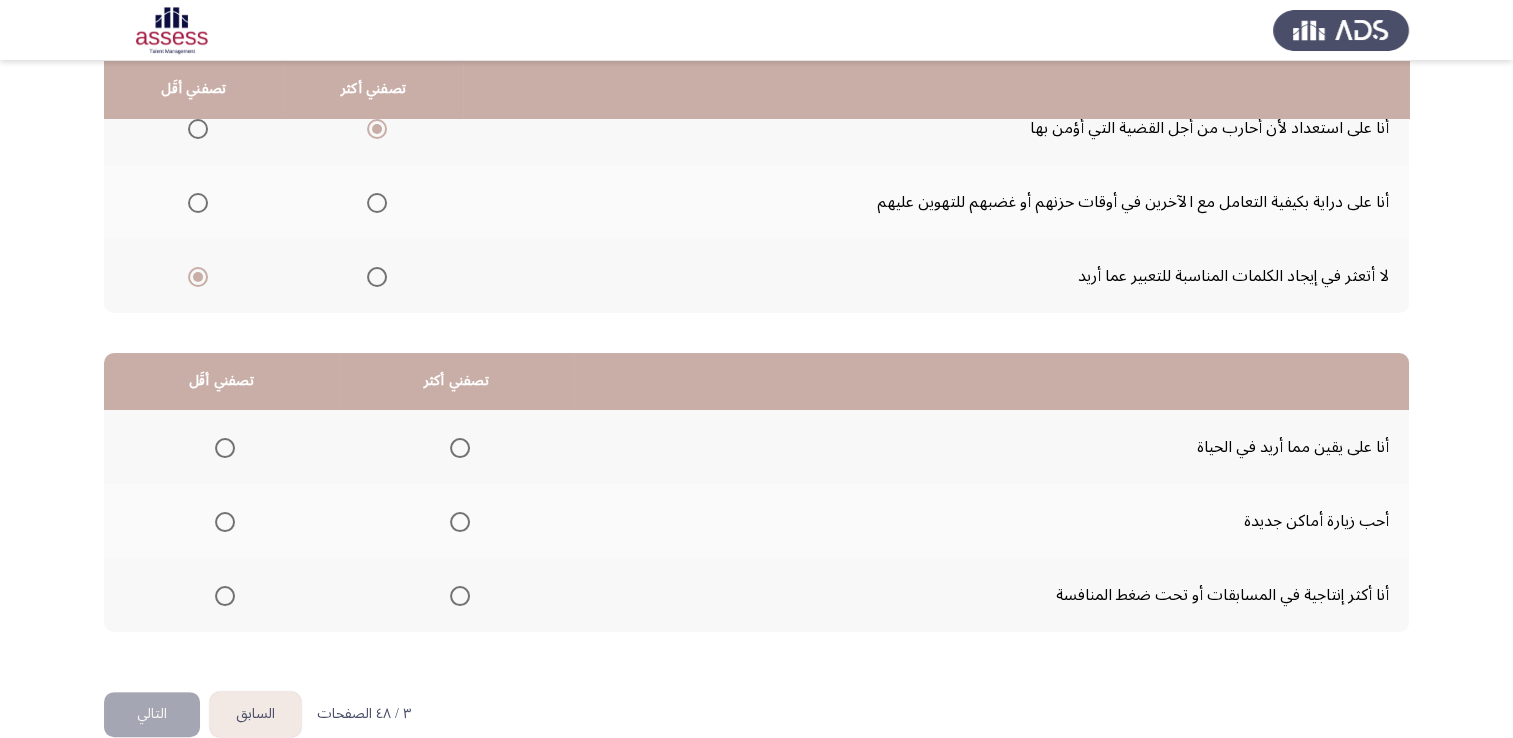 click 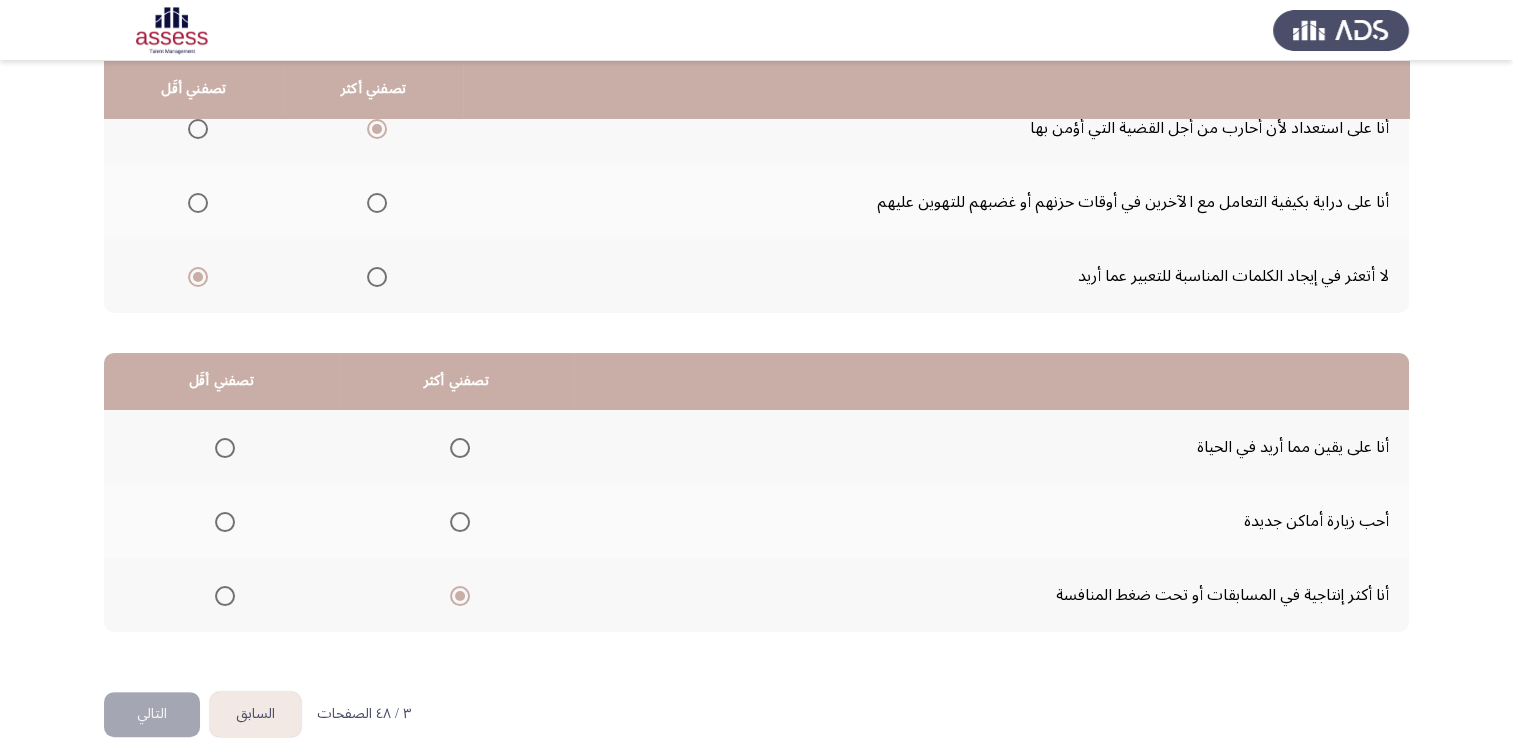 click at bounding box center [225, 522] 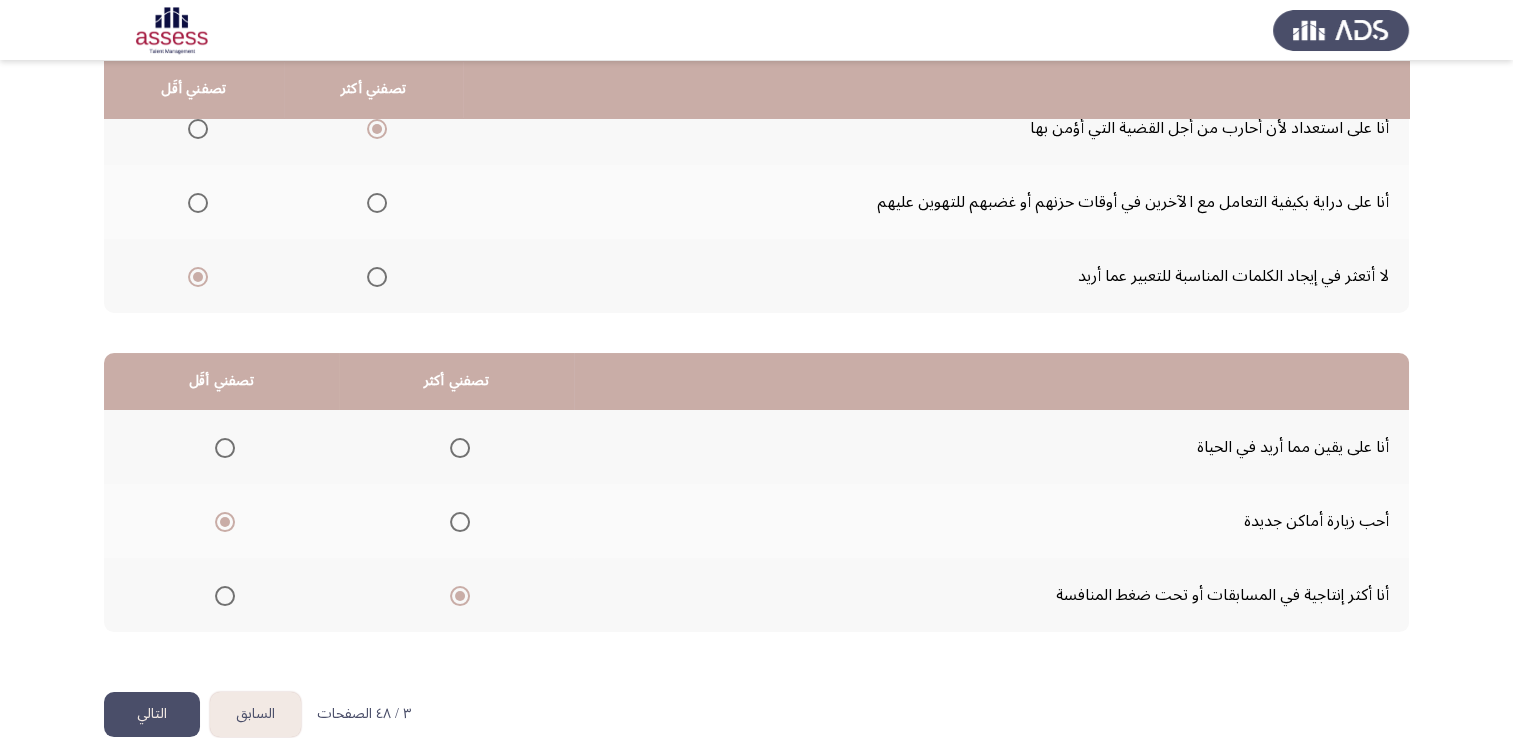 click on "التالي" 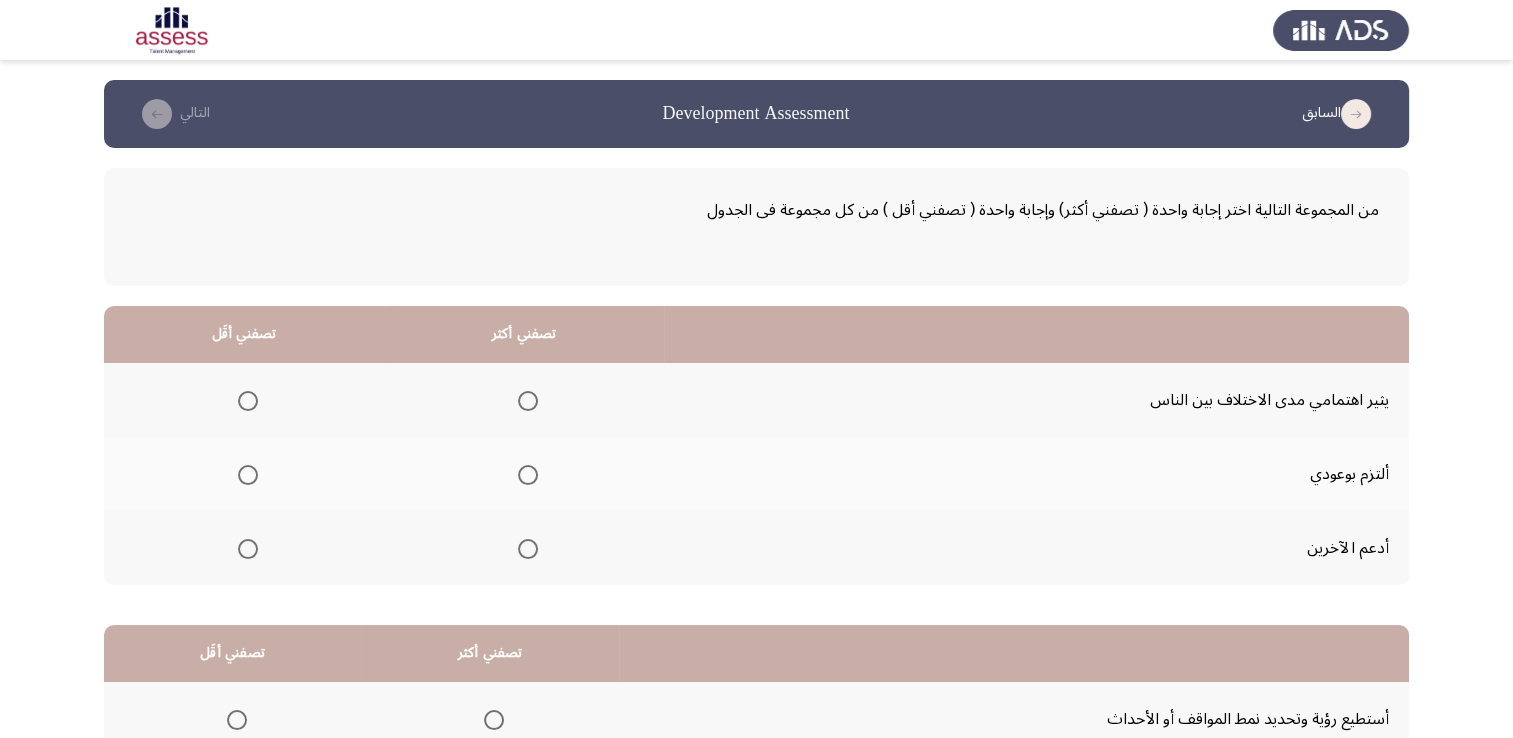 click at bounding box center [528, 549] 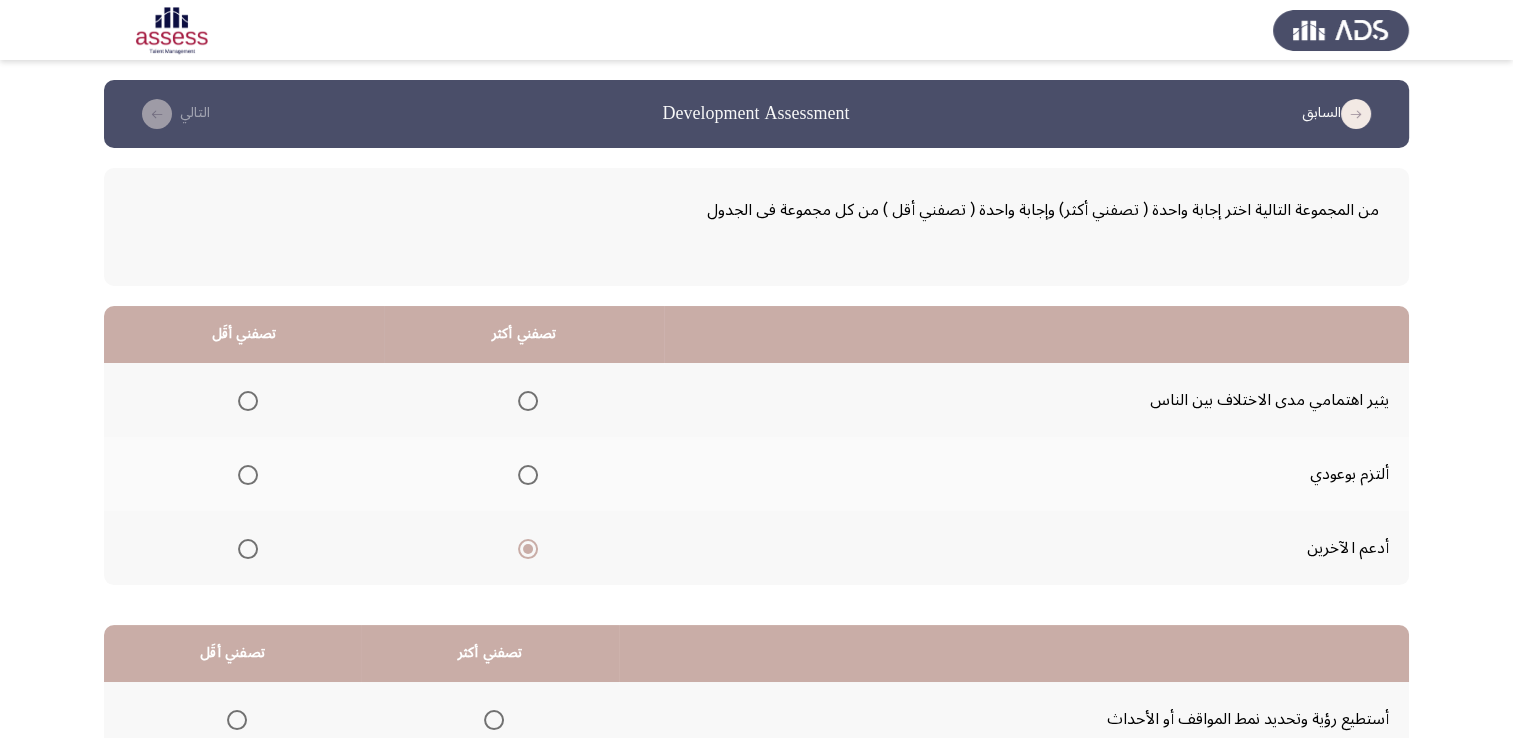 click at bounding box center (248, 401) 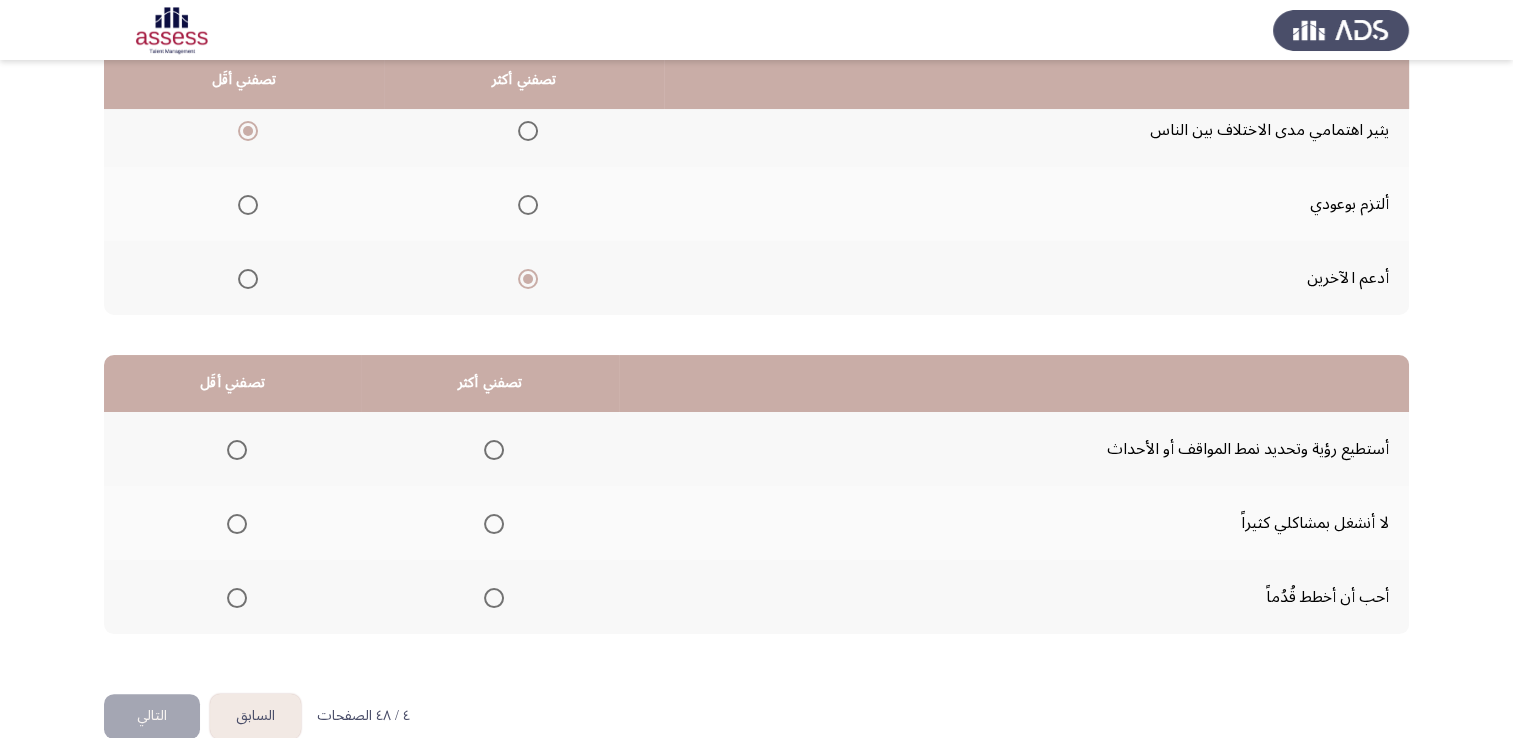 scroll, scrollTop: 271, scrollLeft: 0, axis: vertical 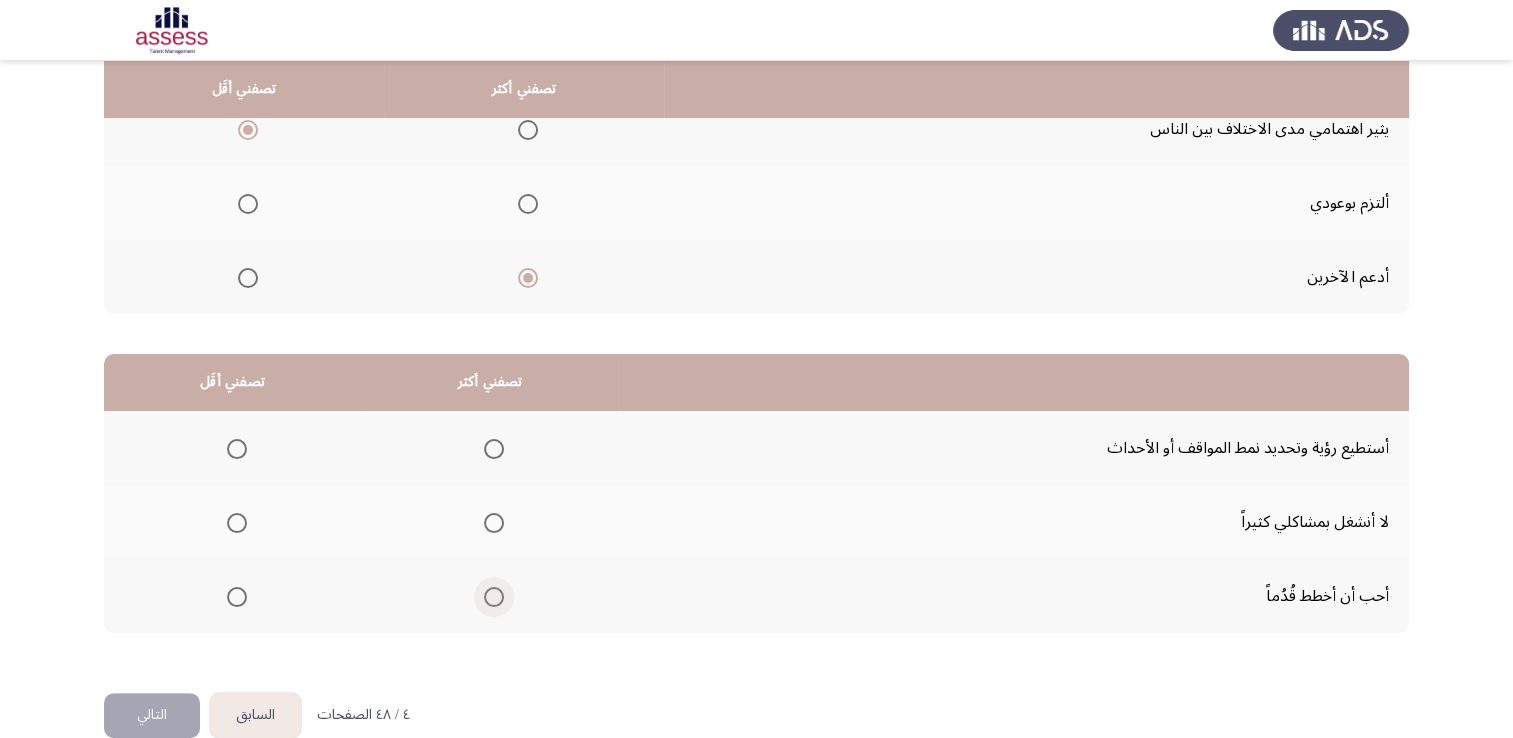 click at bounding box center [494, 597] 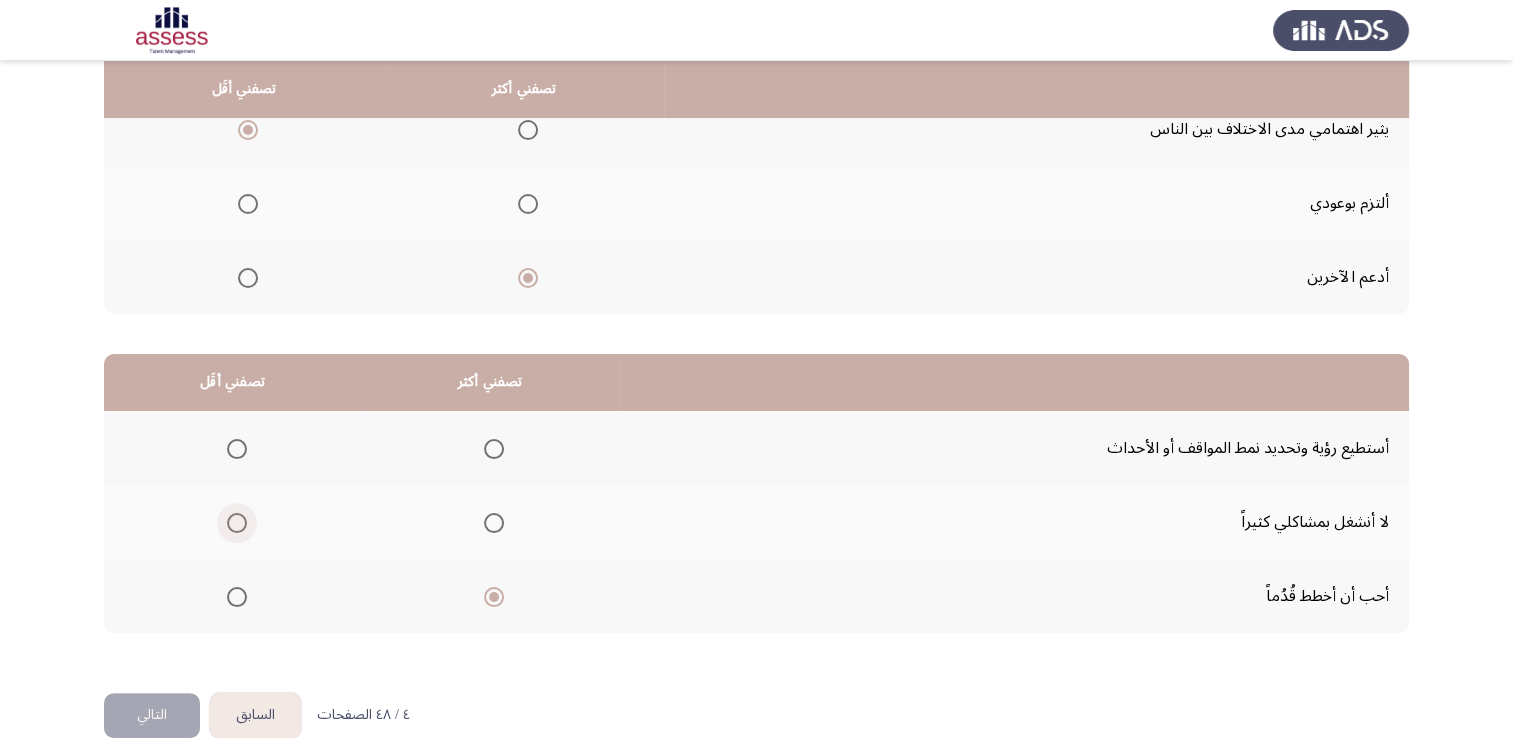 click at bounding box center [237, 523] 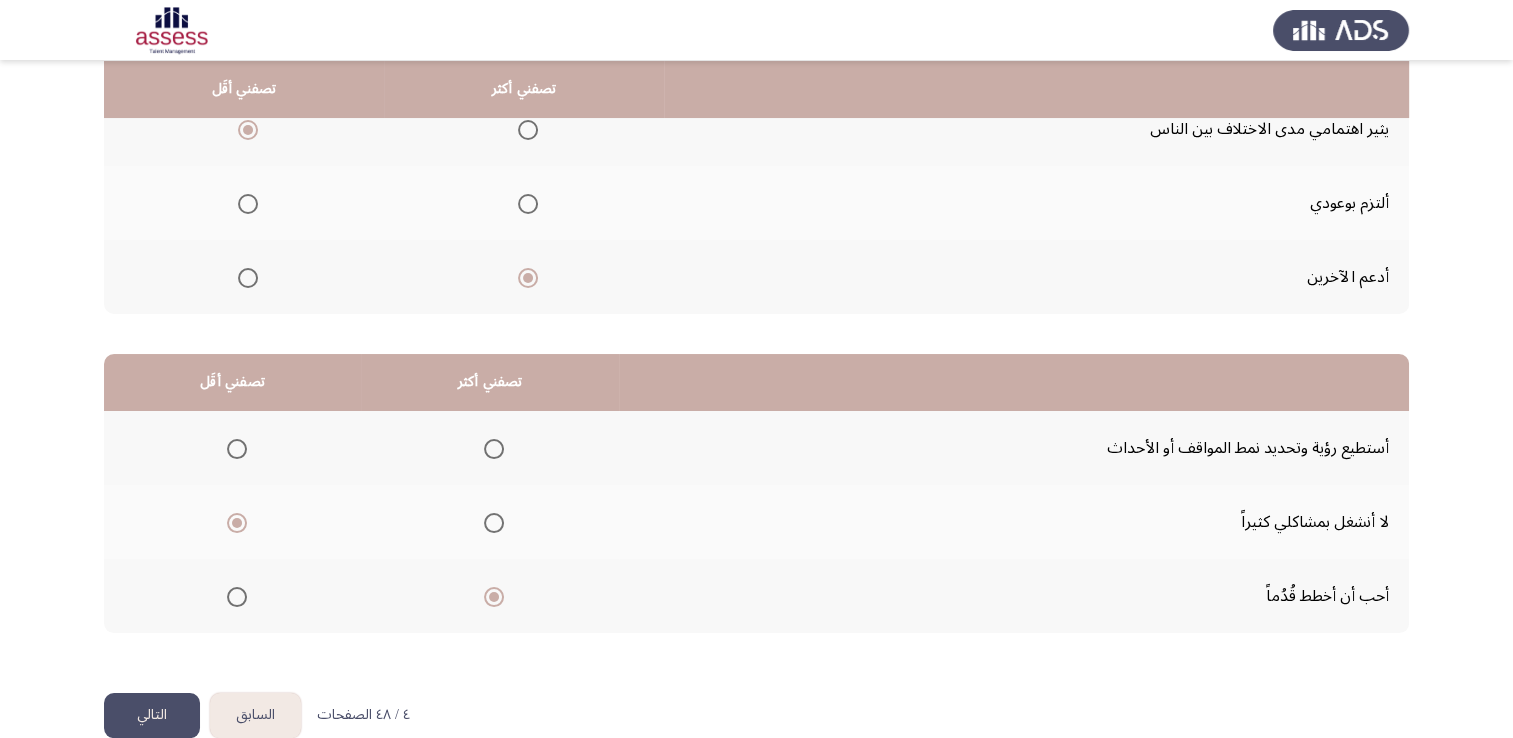click on "التالي" 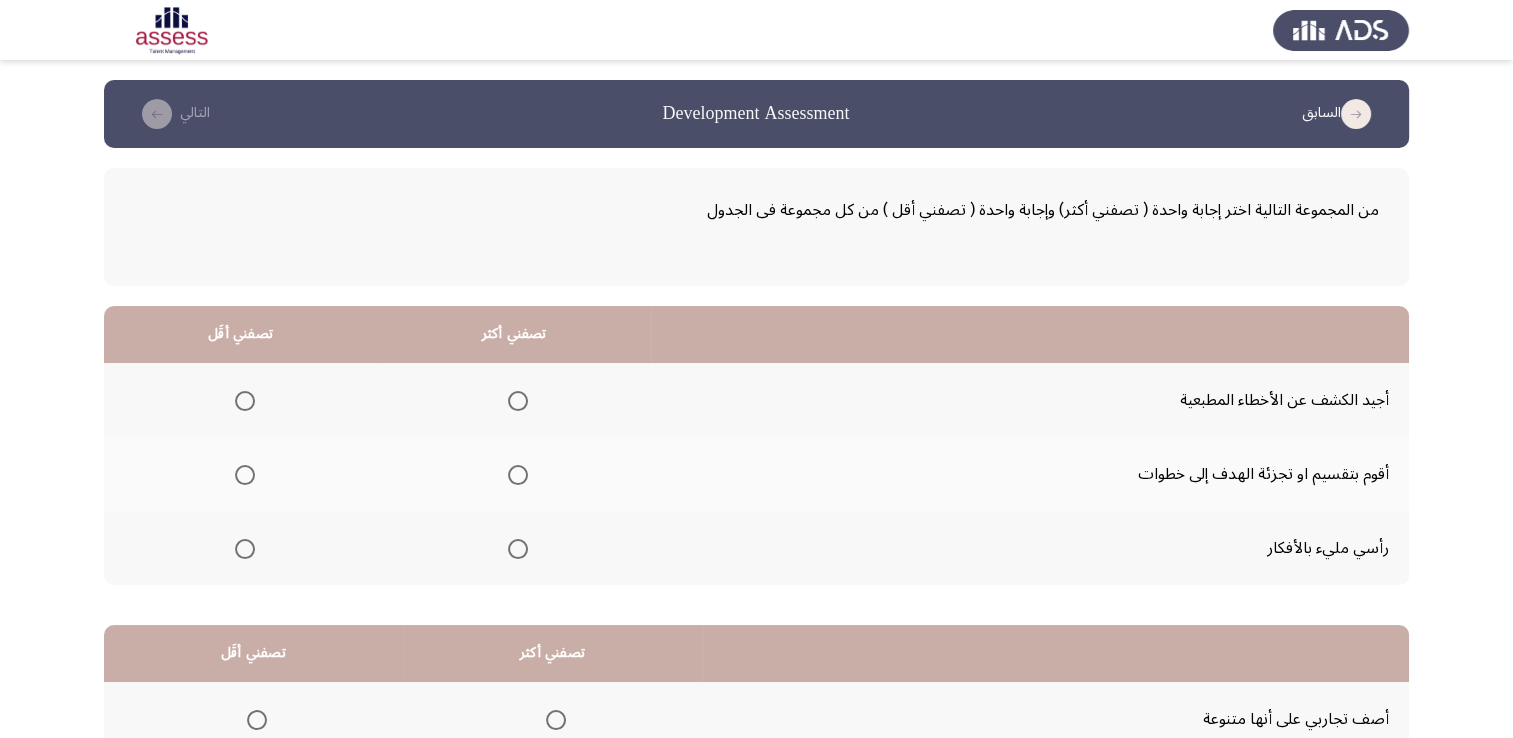 click at bounding box center (518, 475) 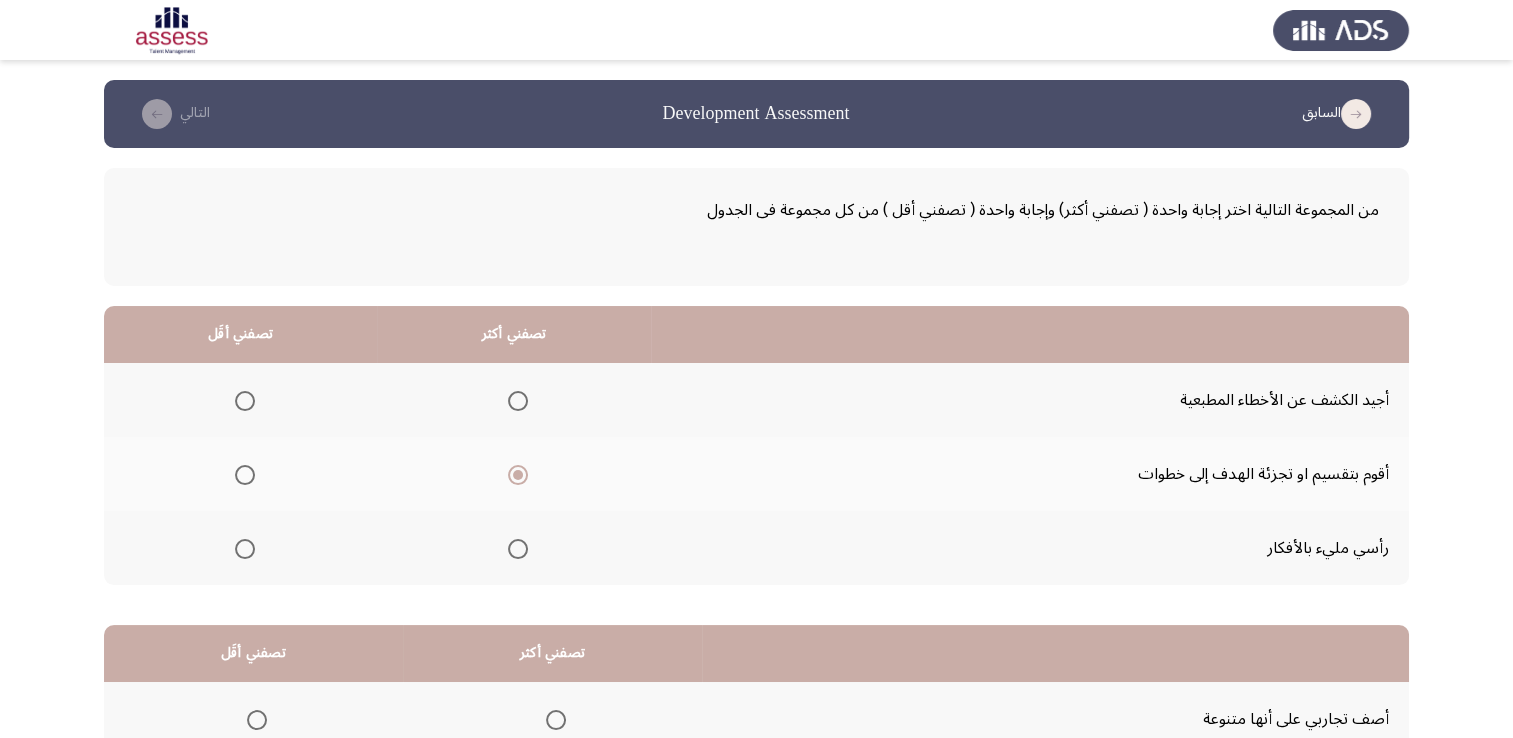 click at bounding box center (245, 401) 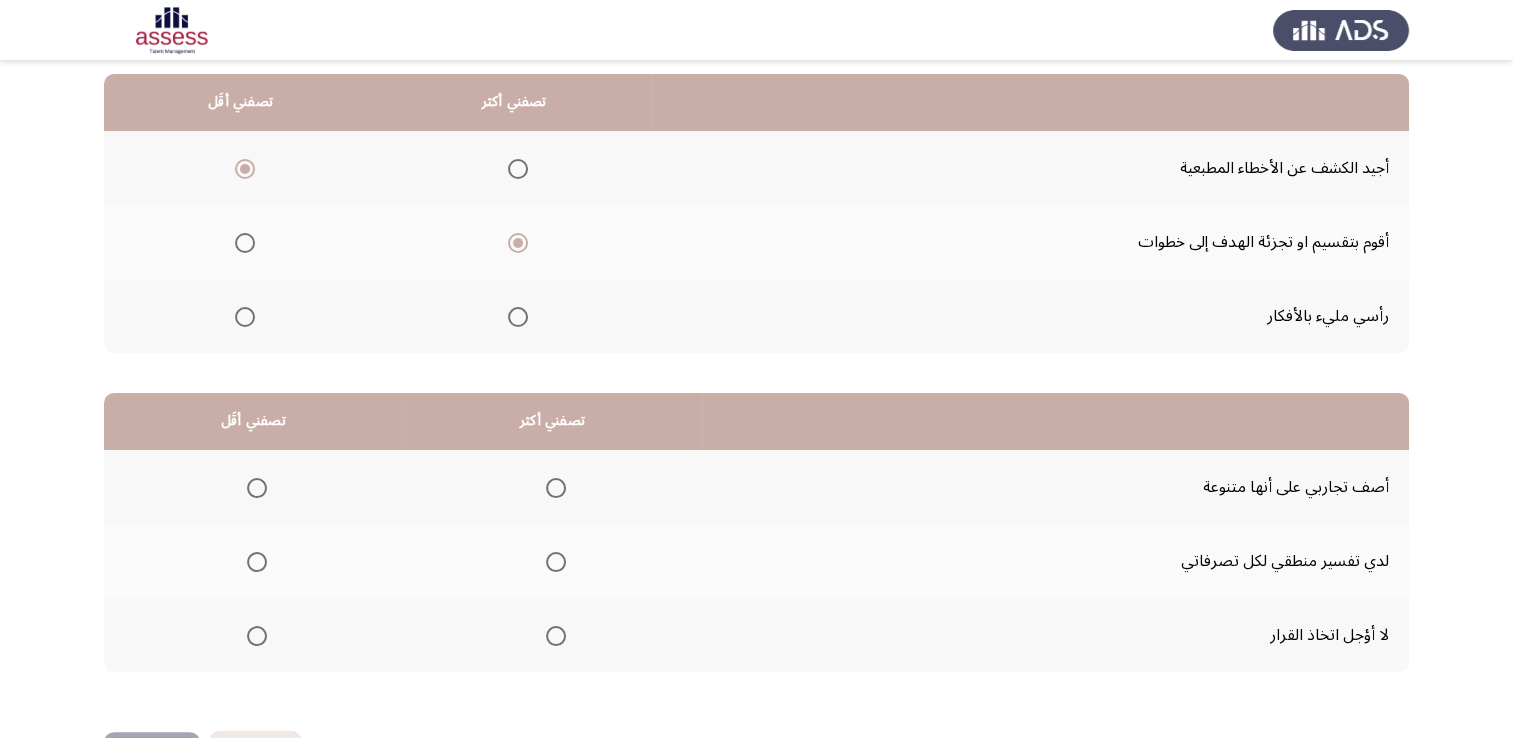 scroll, scrollTop: 236, scrollLeft: 0, axis: vertical 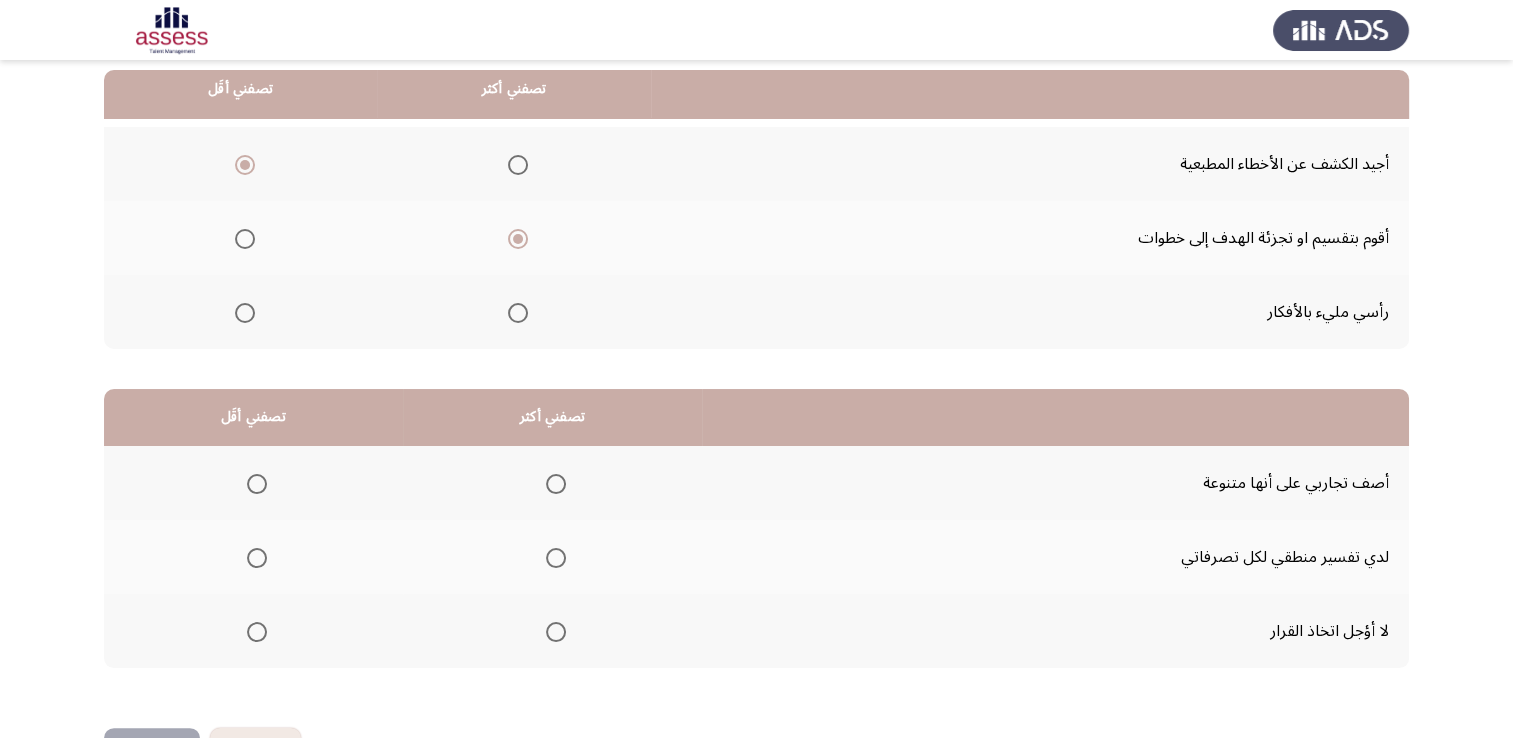 click at bounding box center (556, 558) 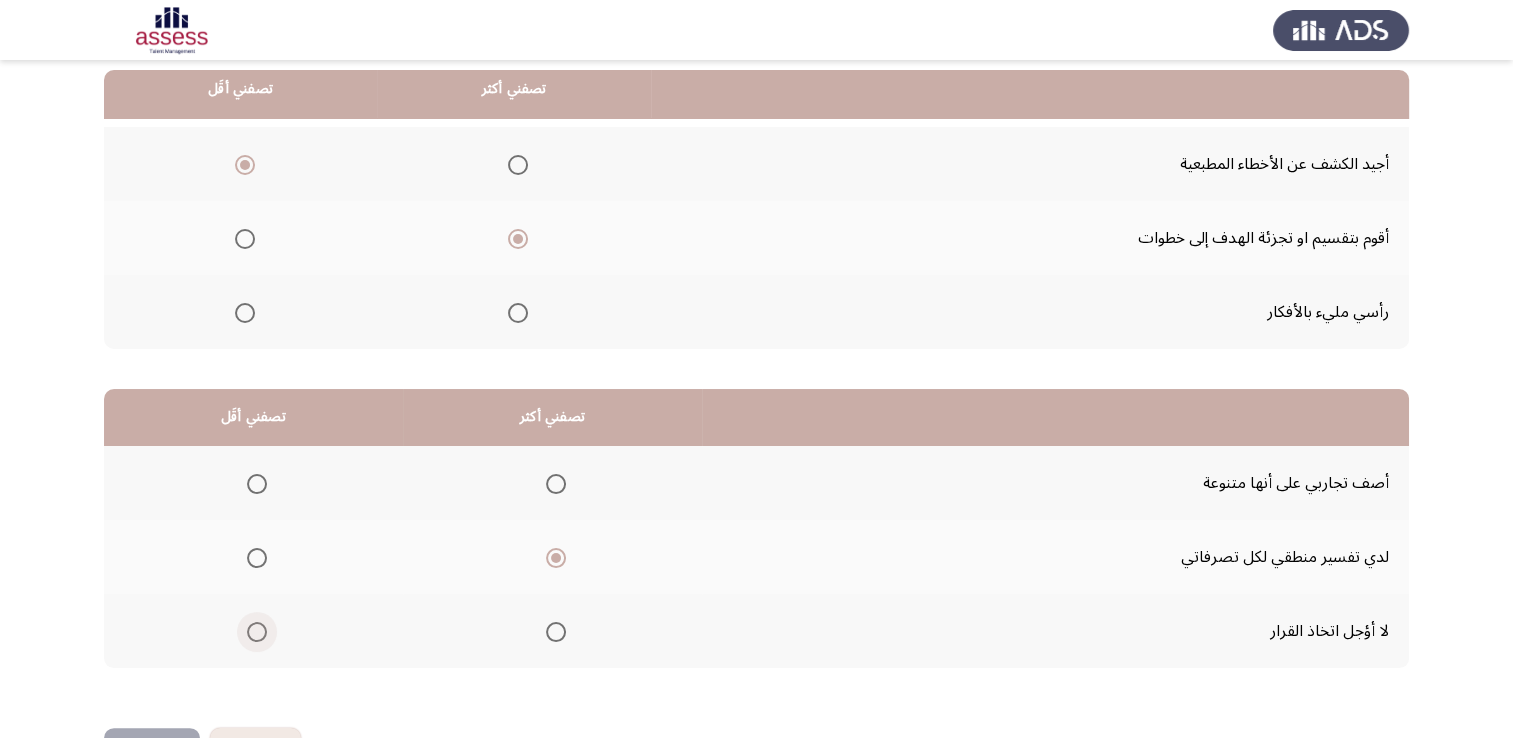 click at bounding box center (257, 632) 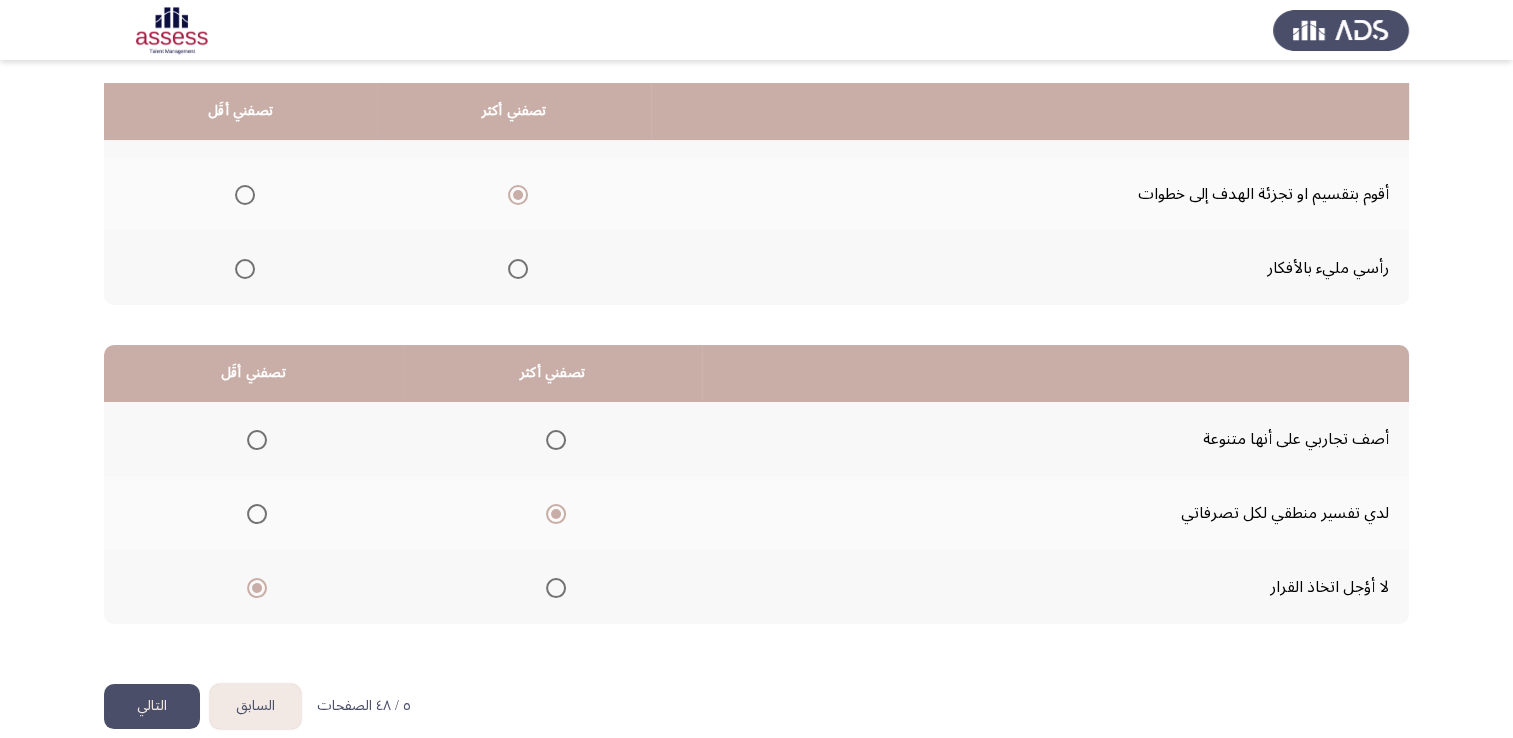 scroll, scrollTop: 302, scrollLeft: 0, axis: vertical 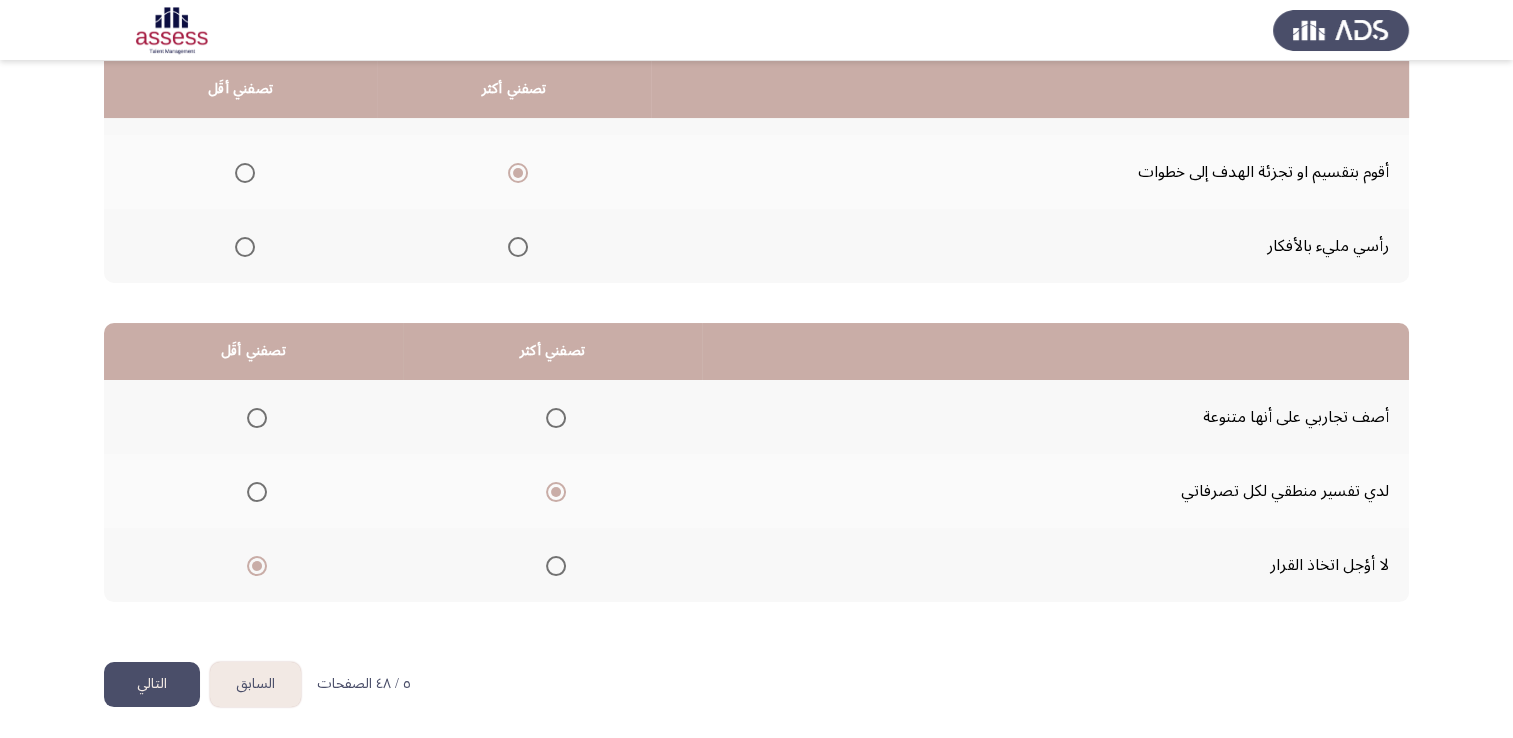 click on "التالي" 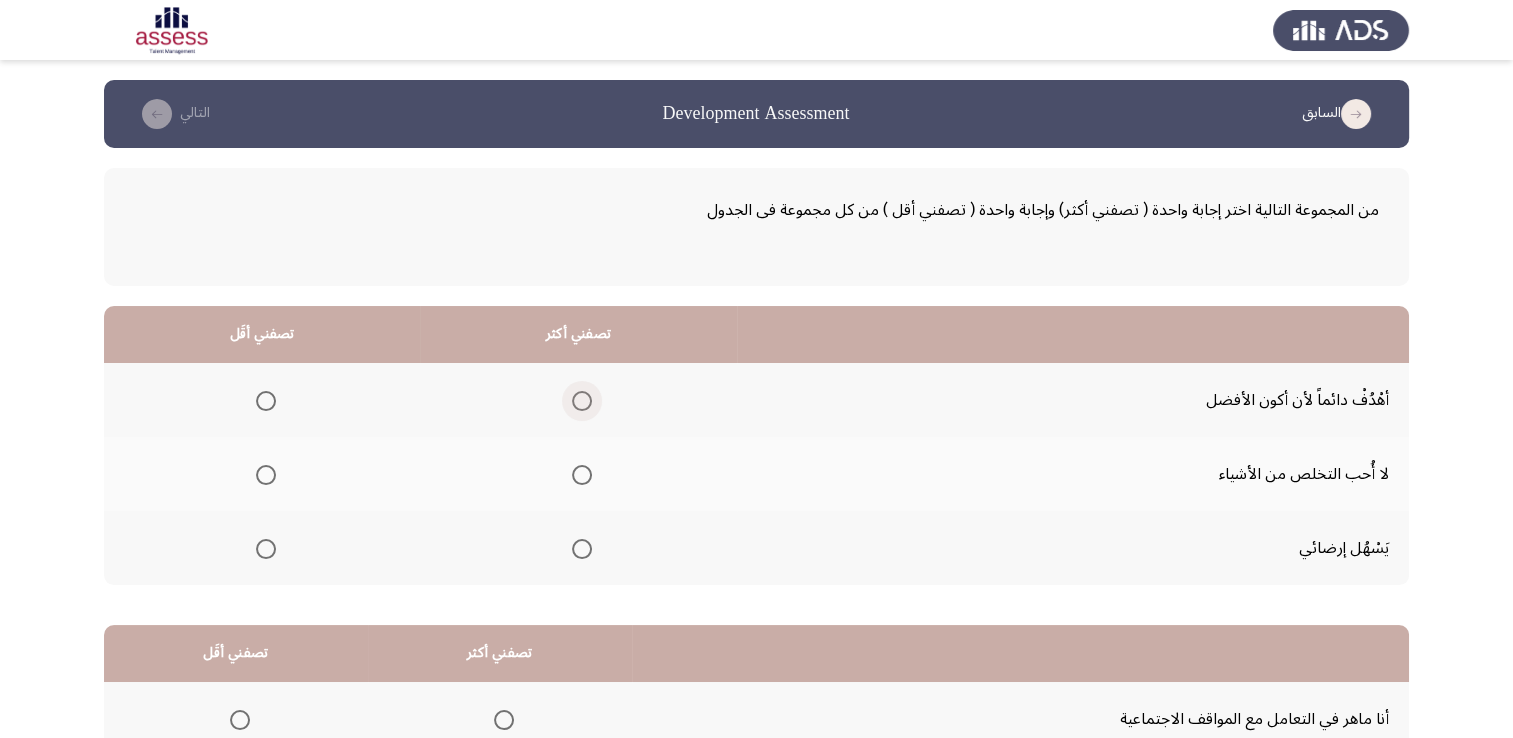 click at bounding box center (582, 401) 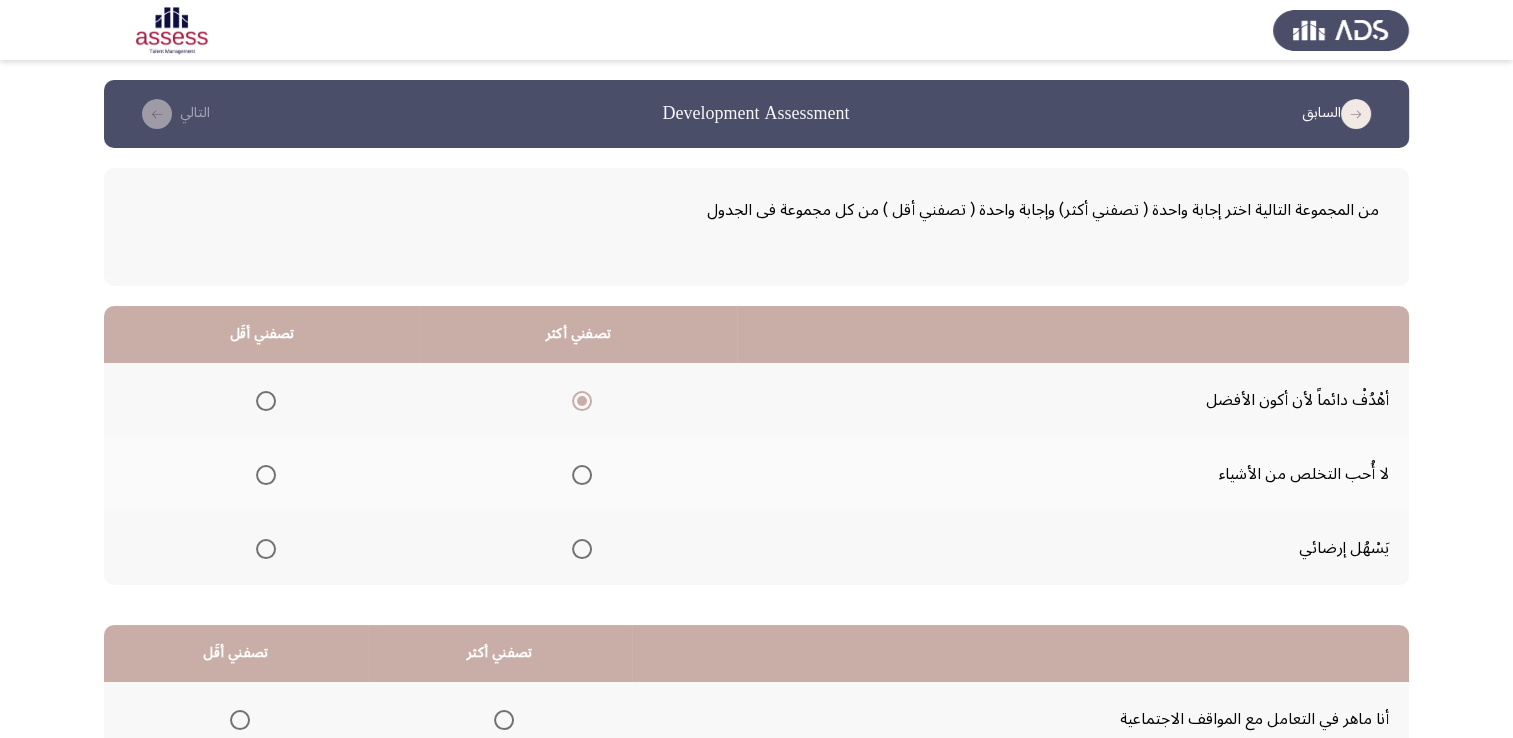 click at bounding box center (266, 549) 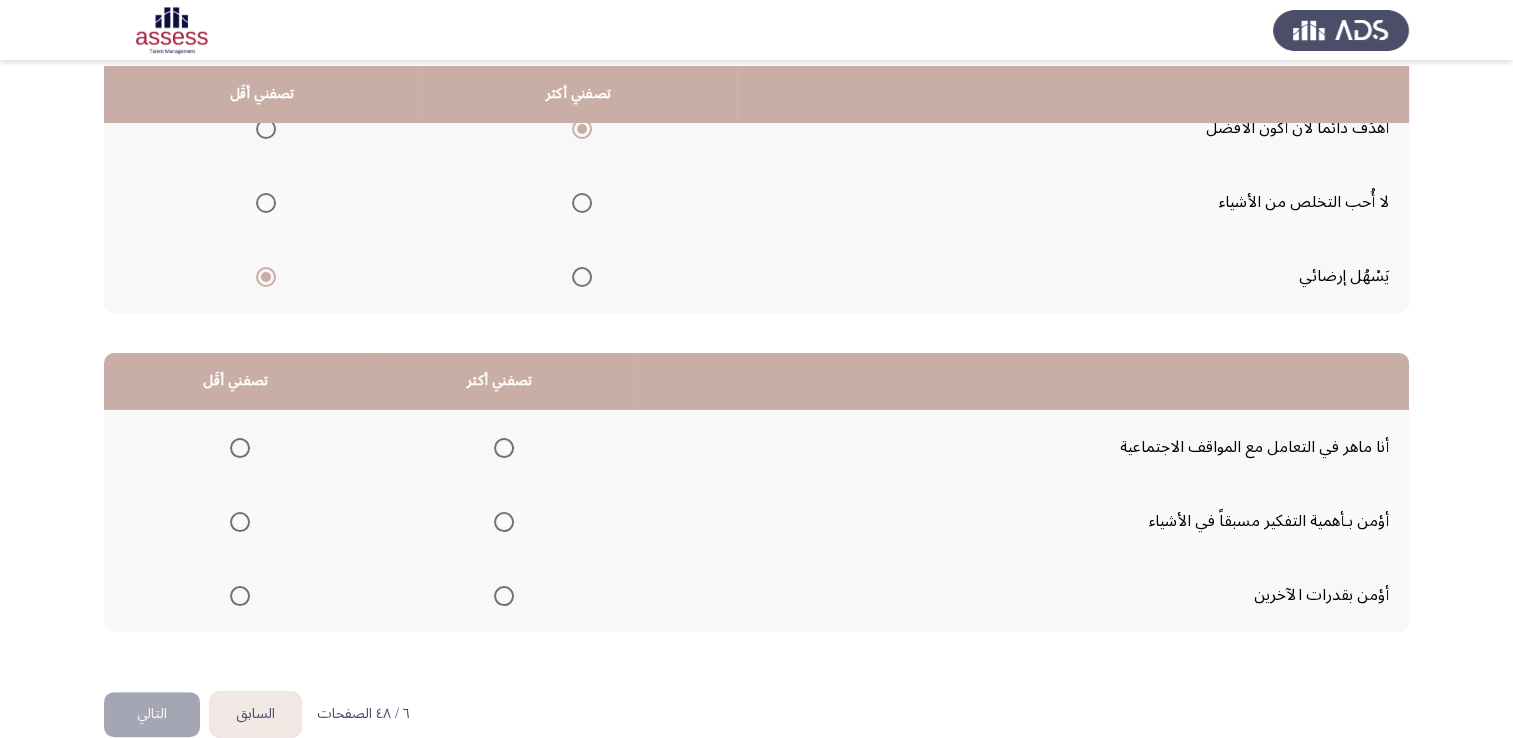 scroll, scrollTop: 276, scrollLeft: 0, axis: vertical 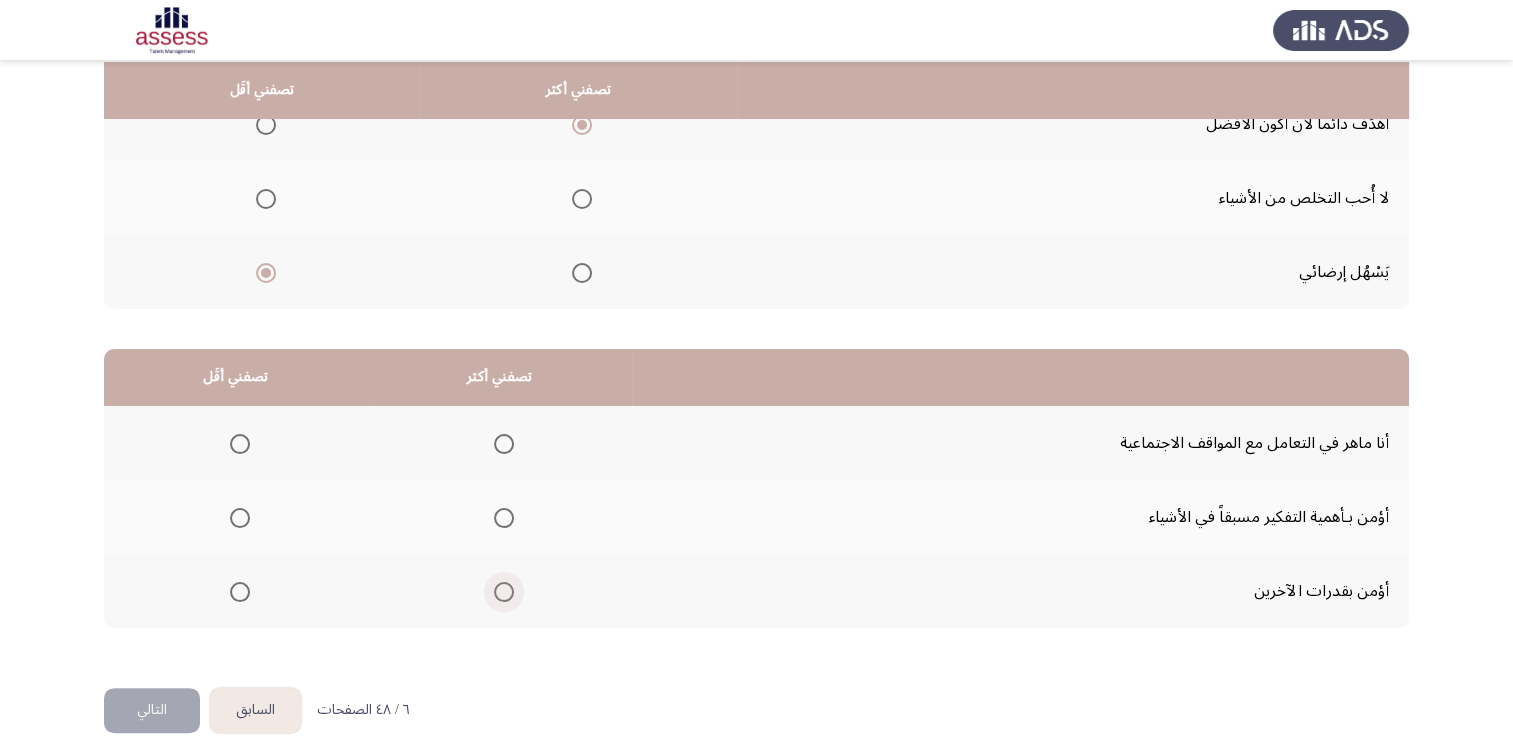 click at bounding box center (504, 592) 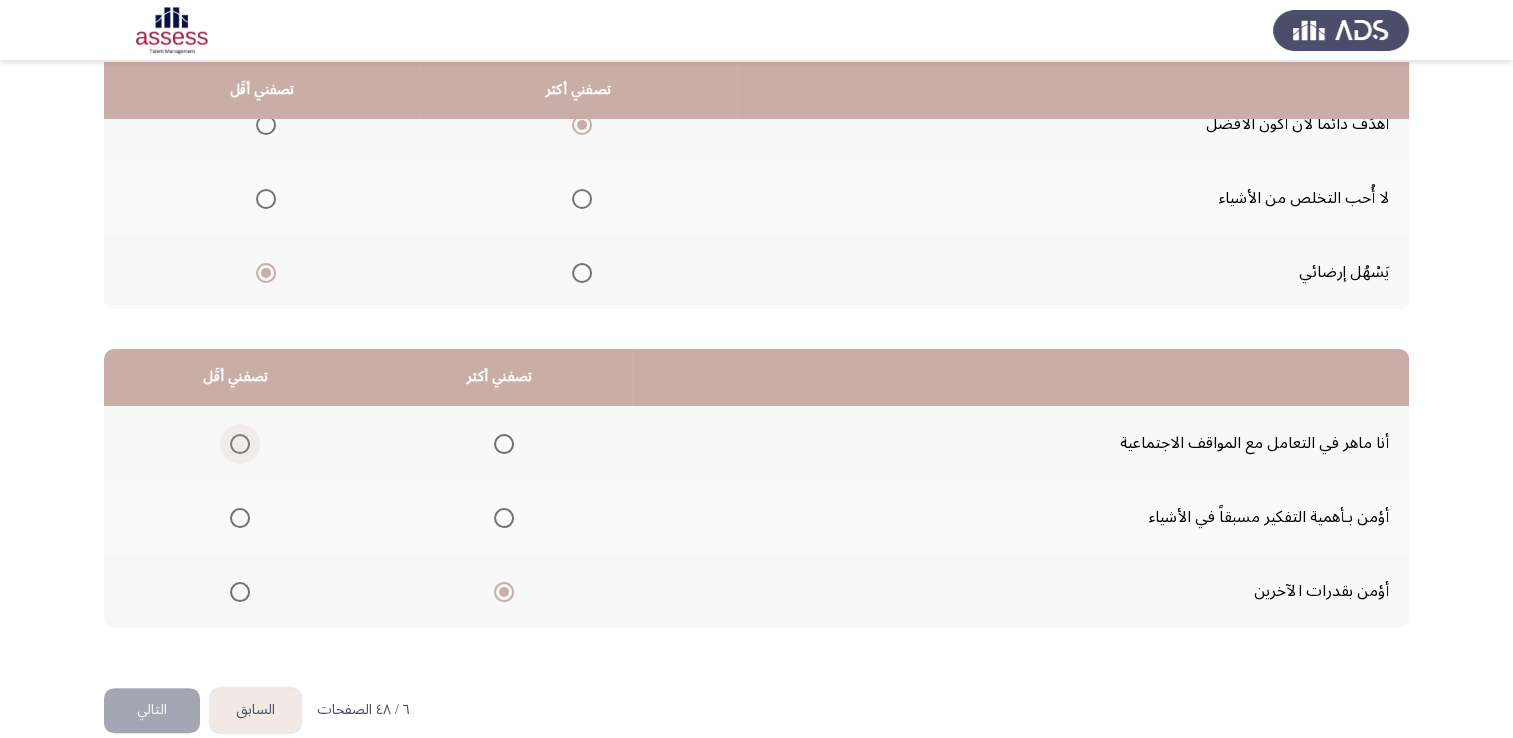 click at bounding box center [240, 444] 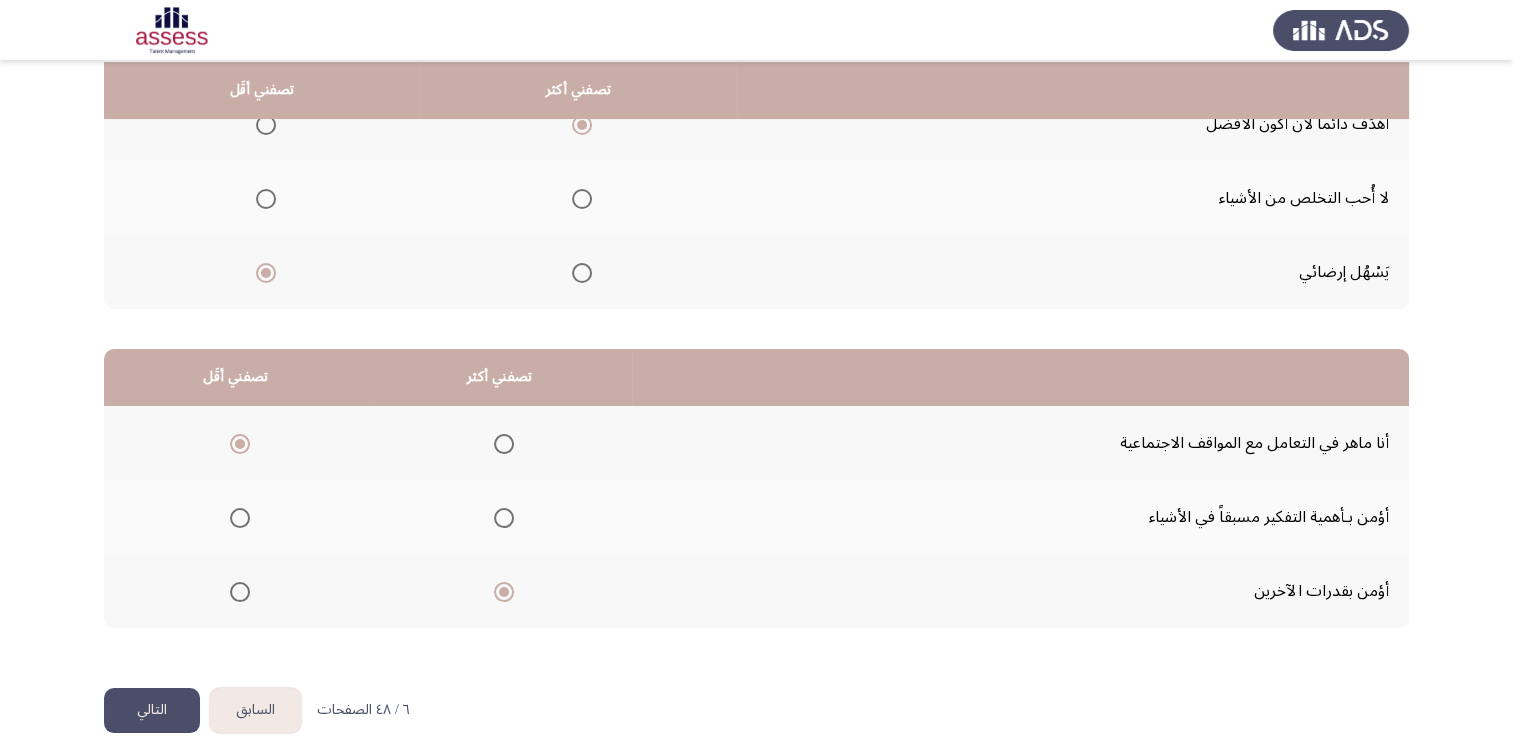 click on "التالي" 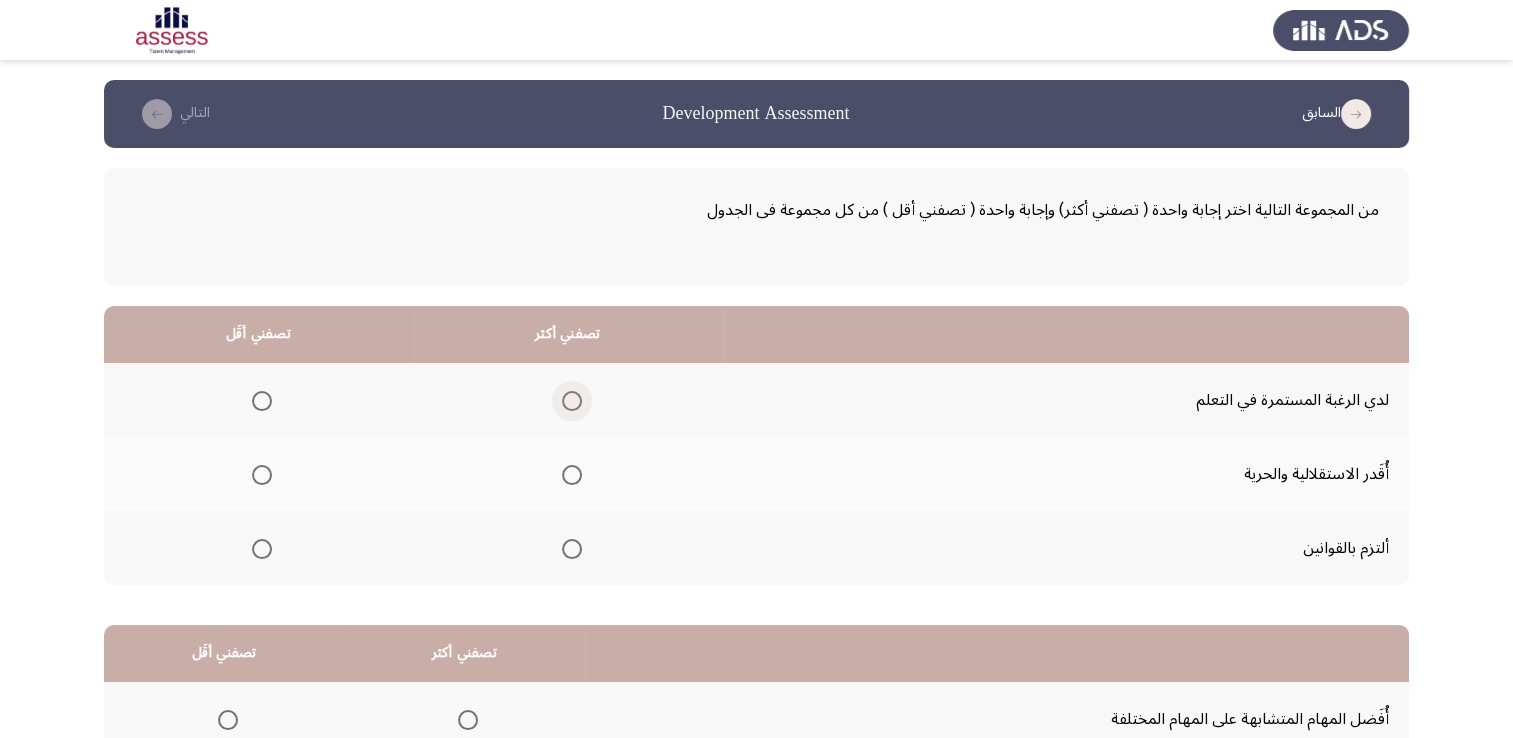 click at bounding box center (572, 401) 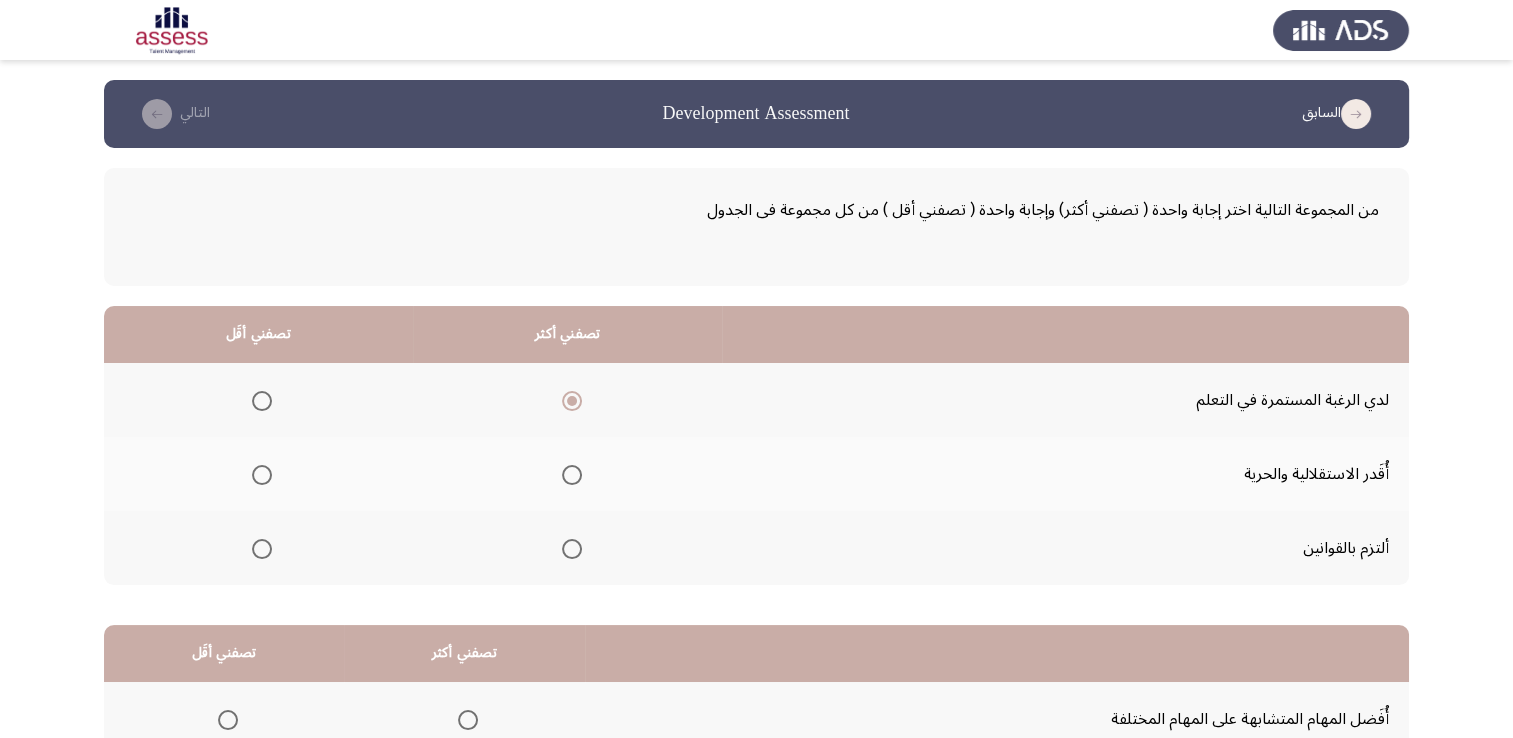 click at bounding box center [262, 475] 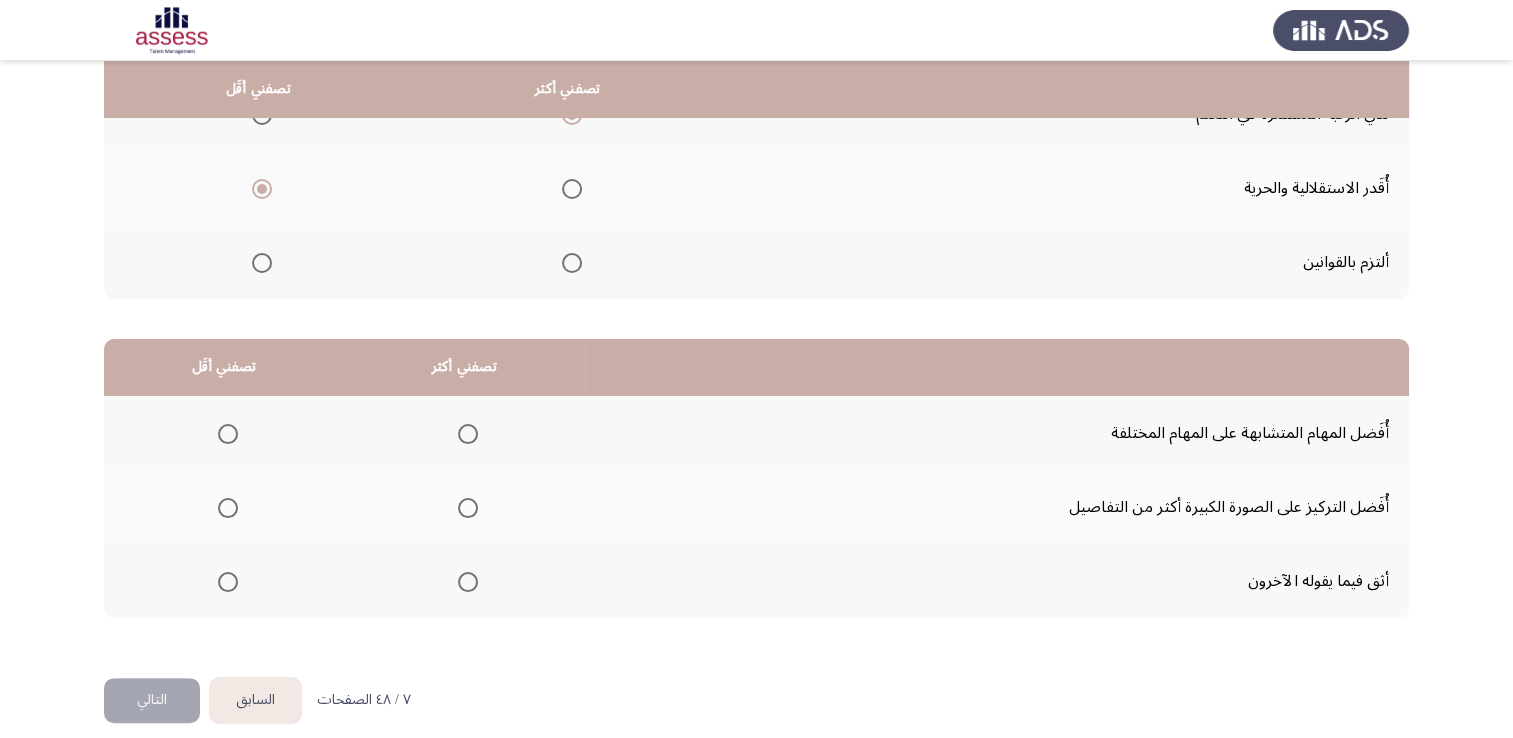 scroll, scrollTop: 302, scrollLeft: 0, axis: vertical 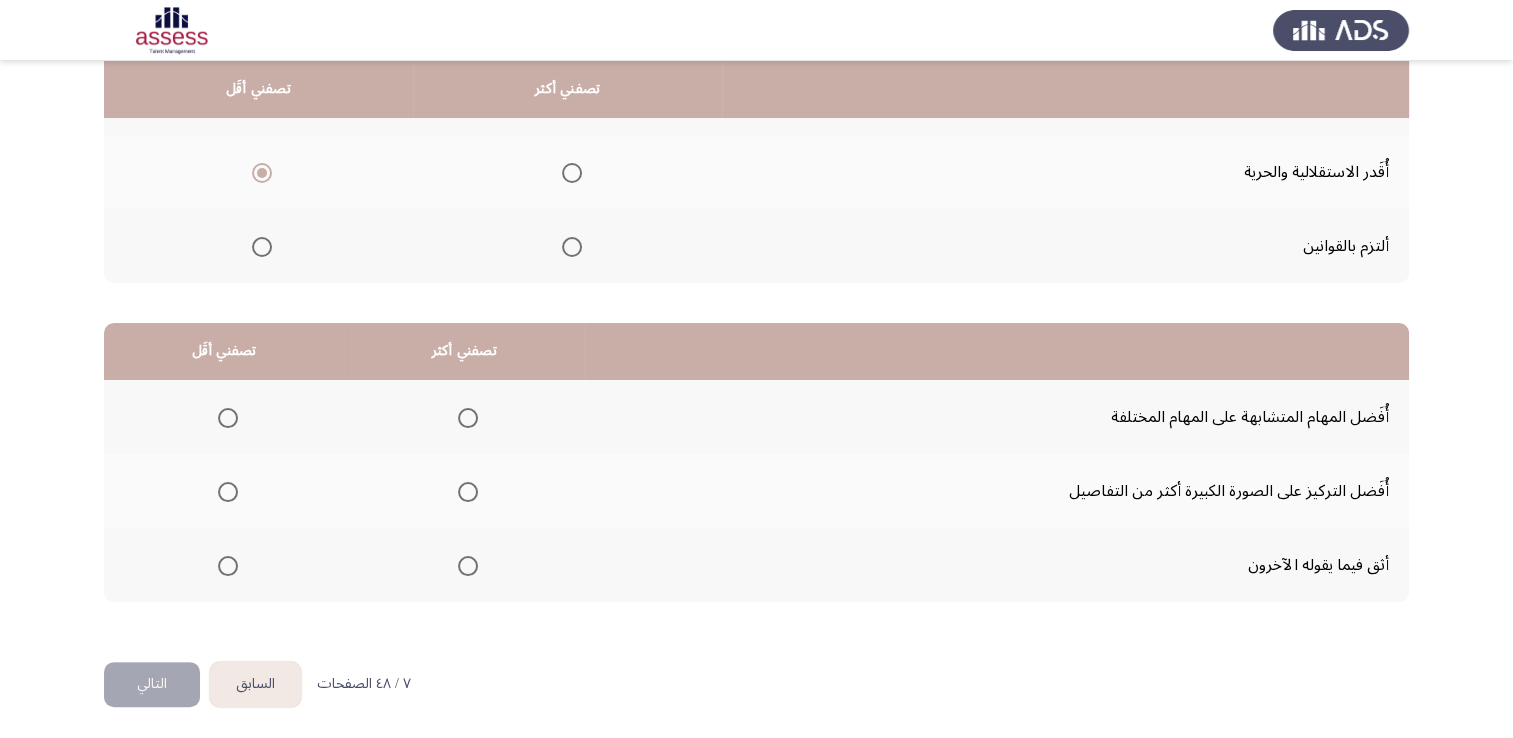 click at bounding box center [468, 418] 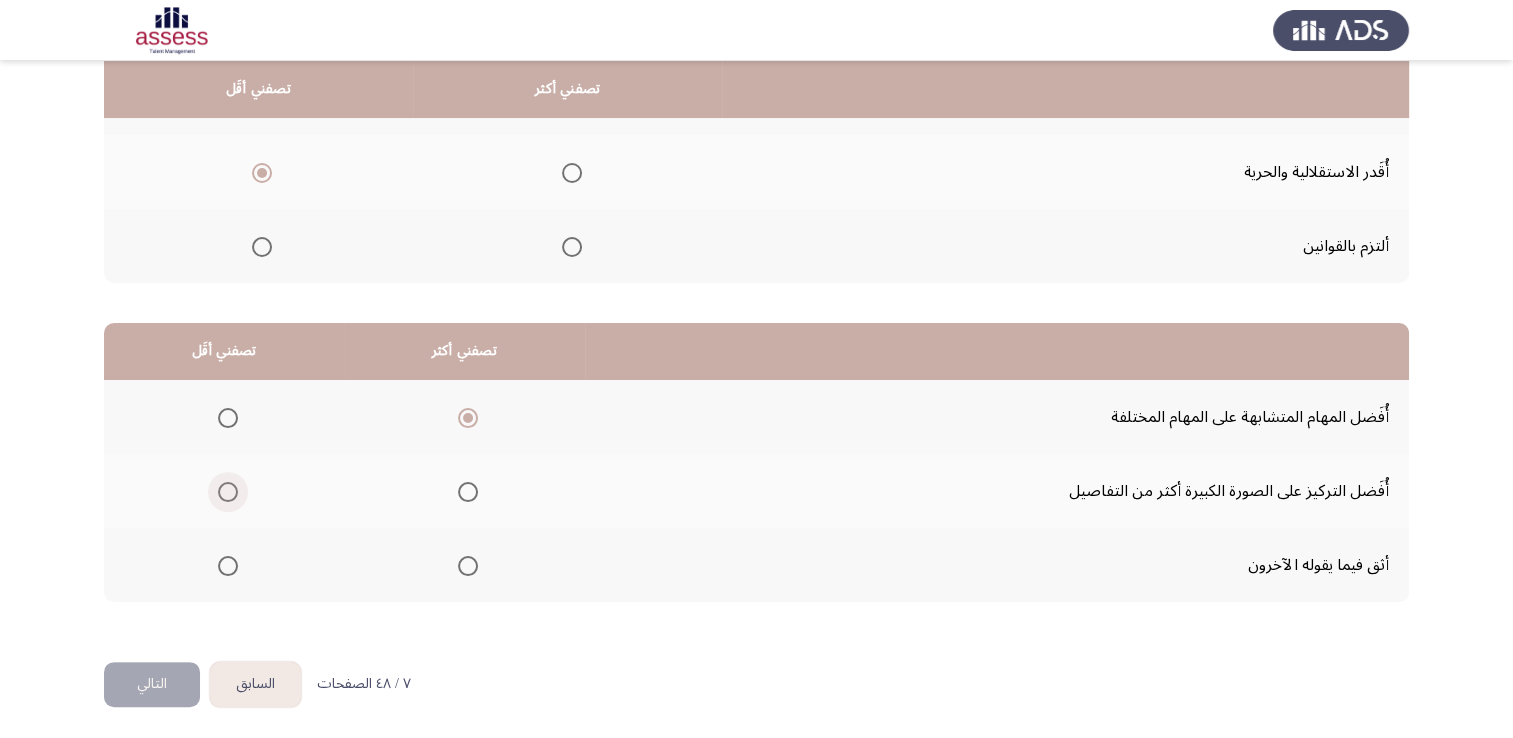 click at bounding box center (228, 492) 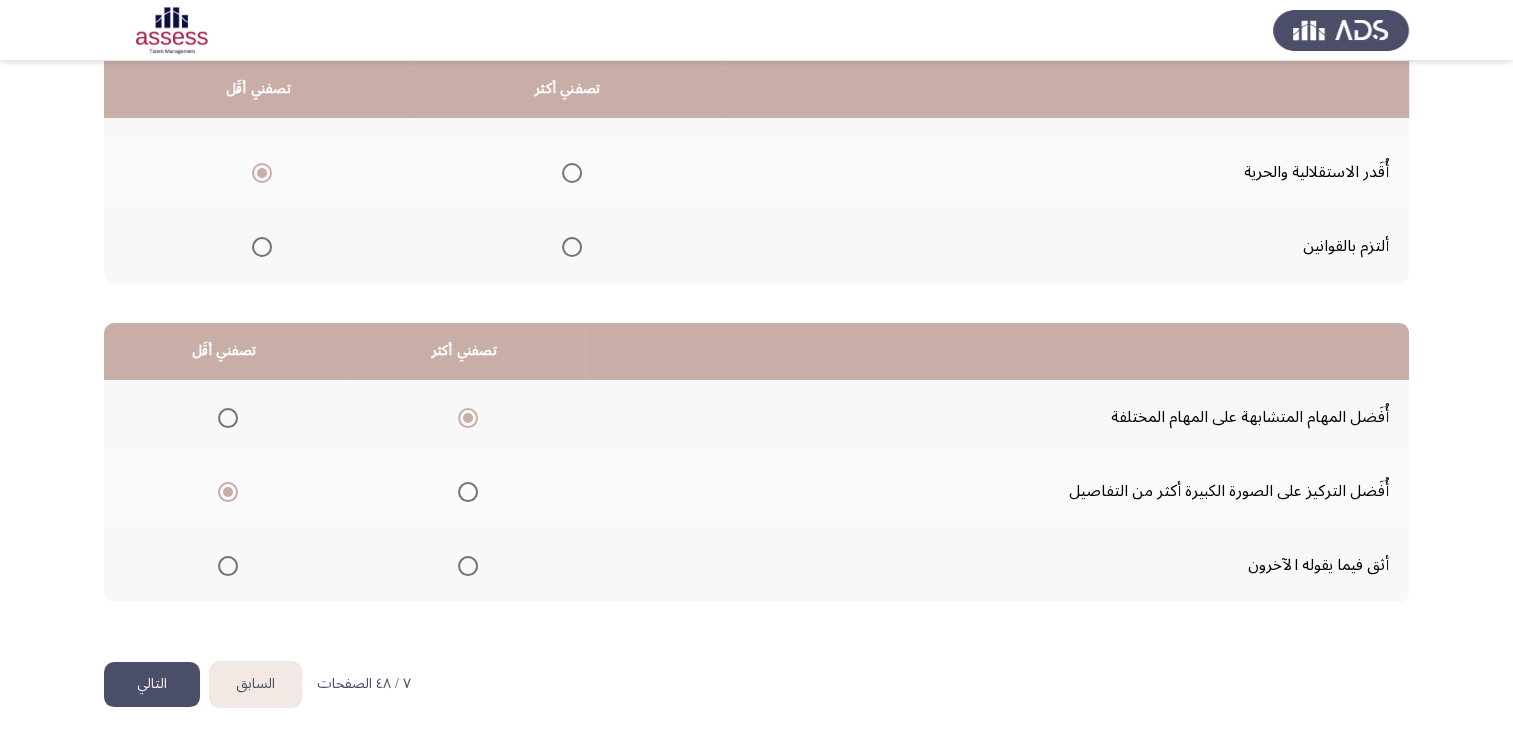 click on "التالي" 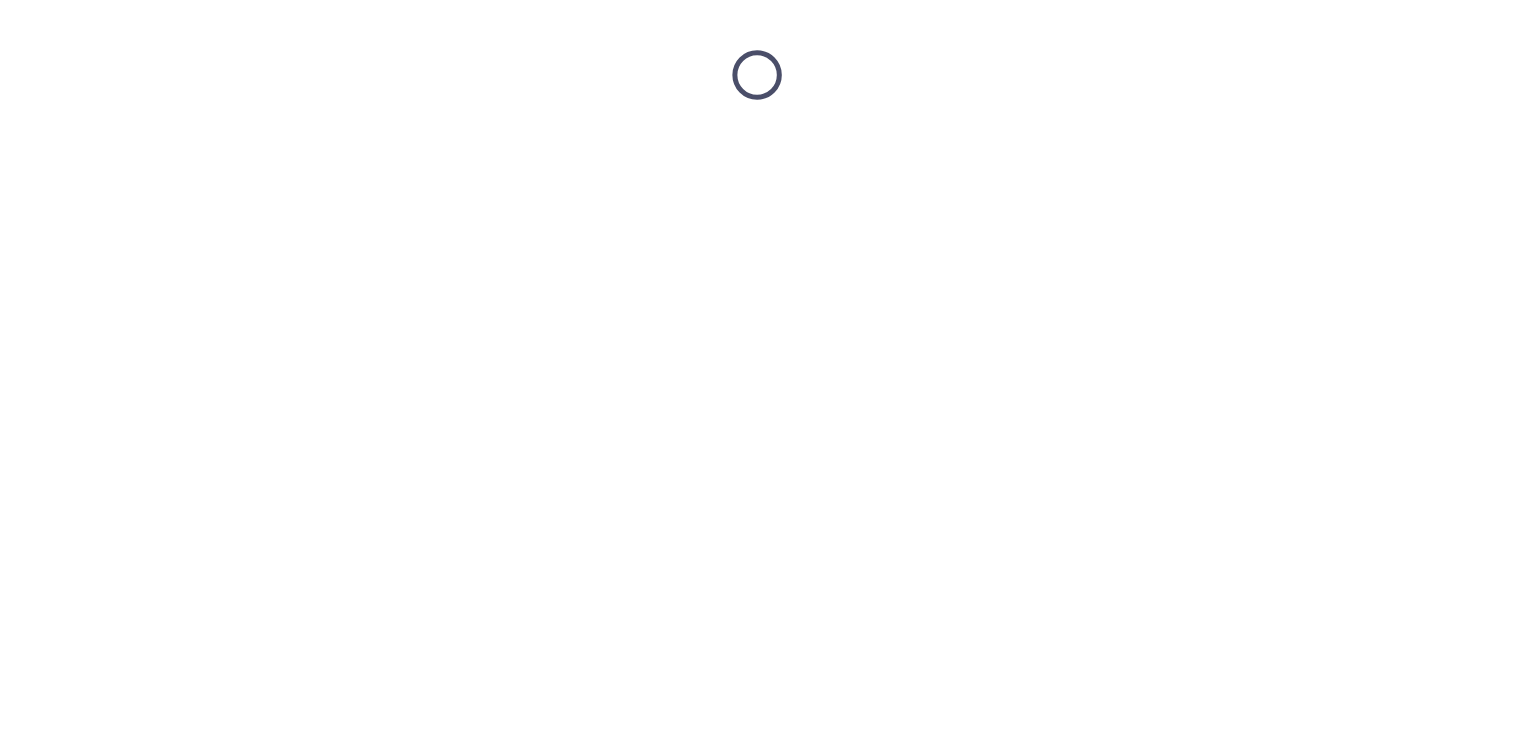 scroll, scrollTop: 0, scrollLeft: 0, axis: both 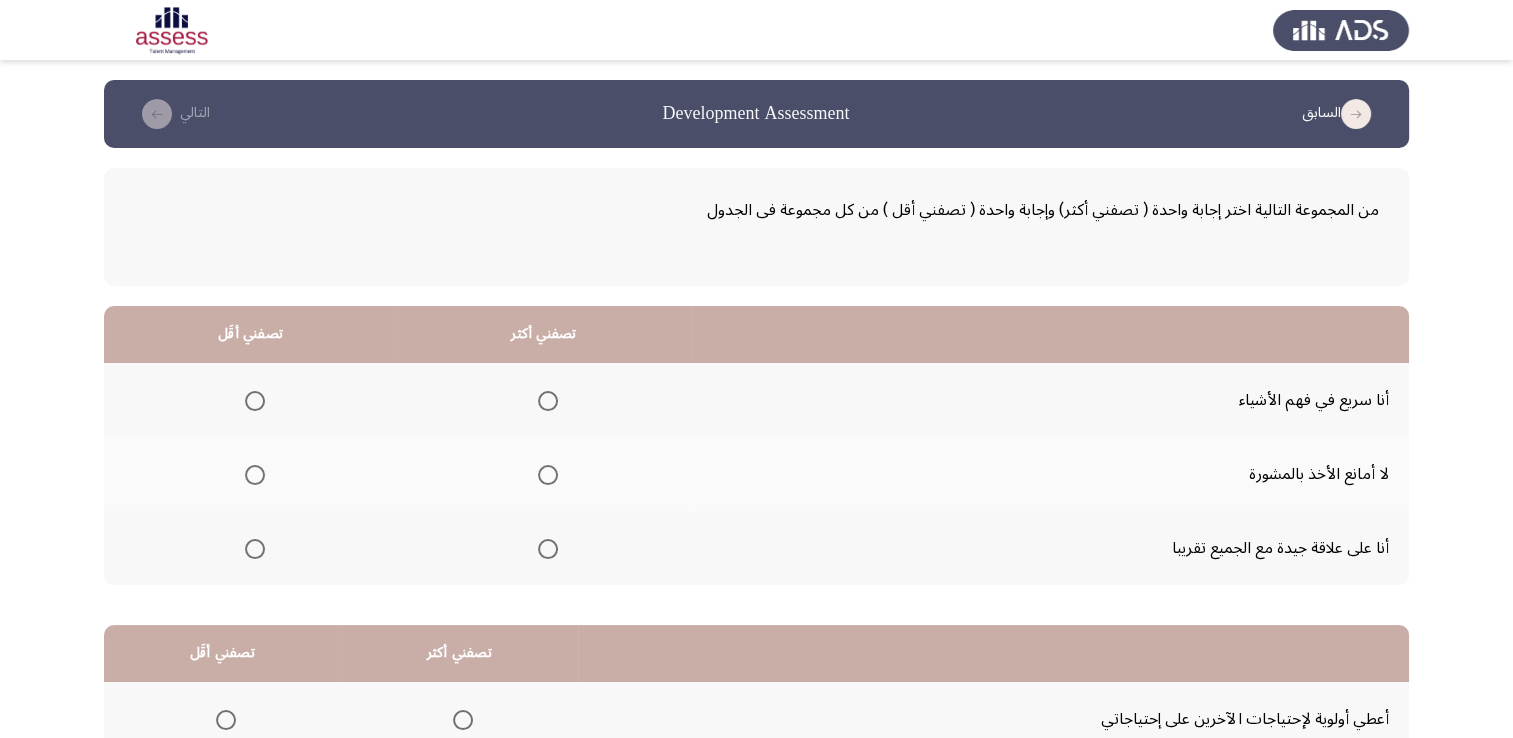 click at bounding box center [548, 475] 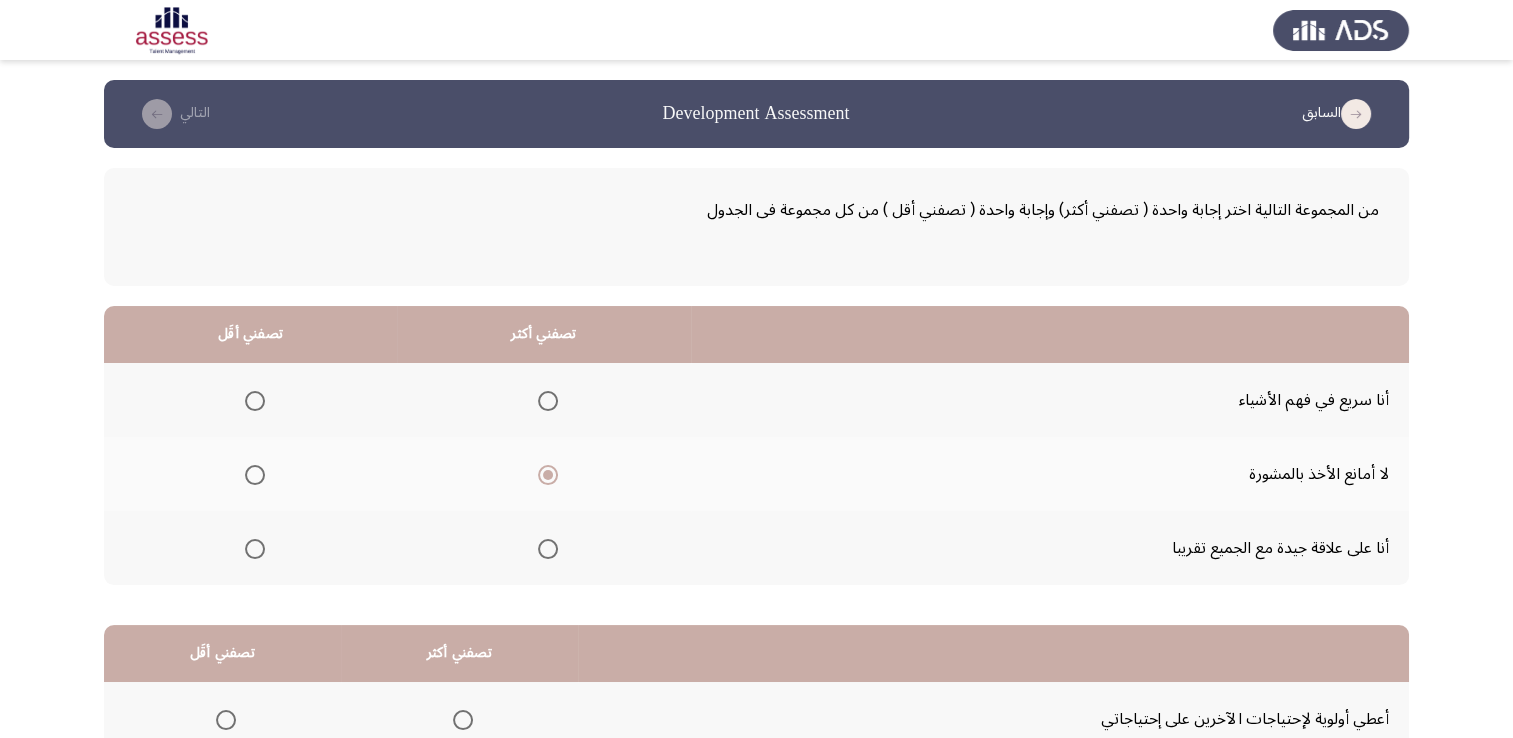 click at bounding box center [255, 549] 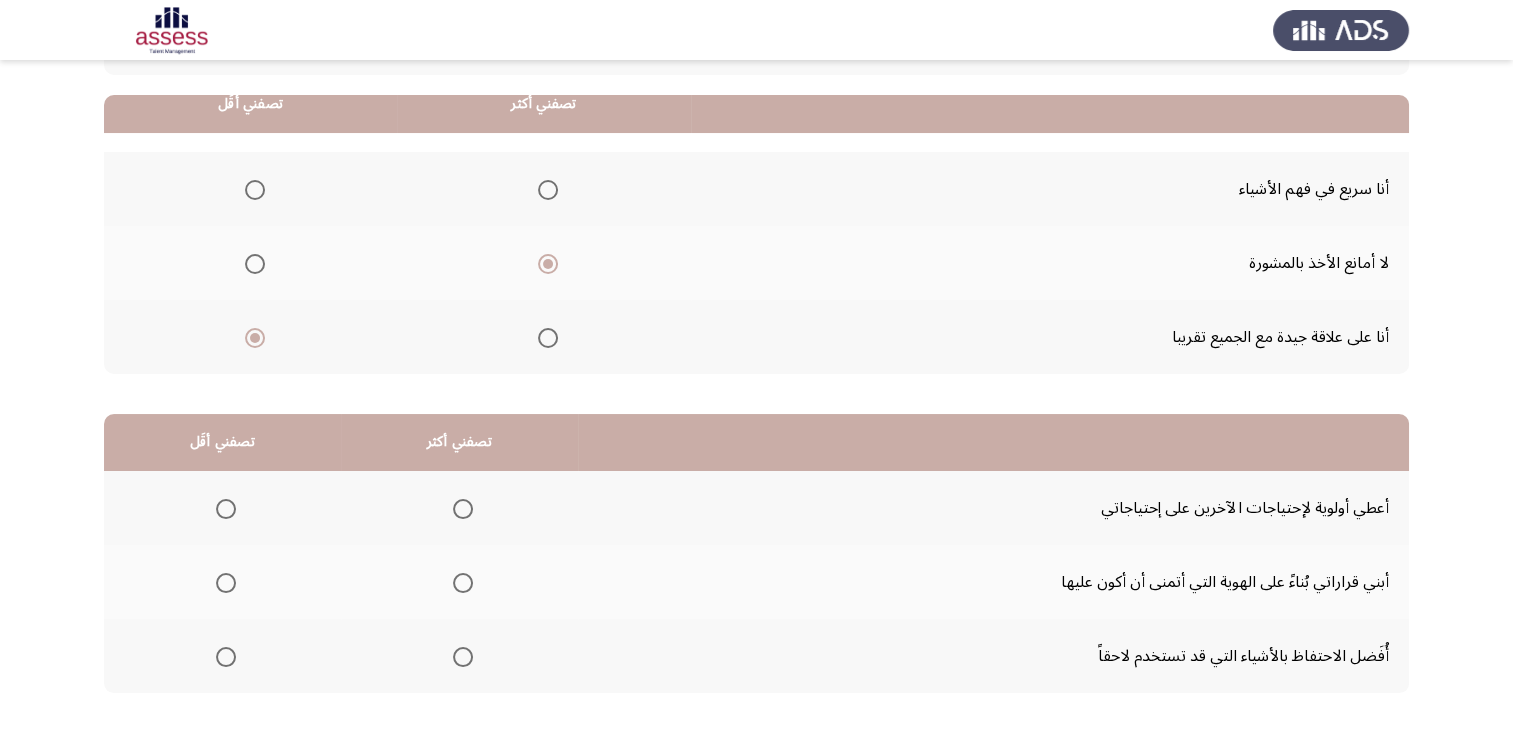 scroll, scrollTop: 226, scrollLeft: 0, axis: vertical 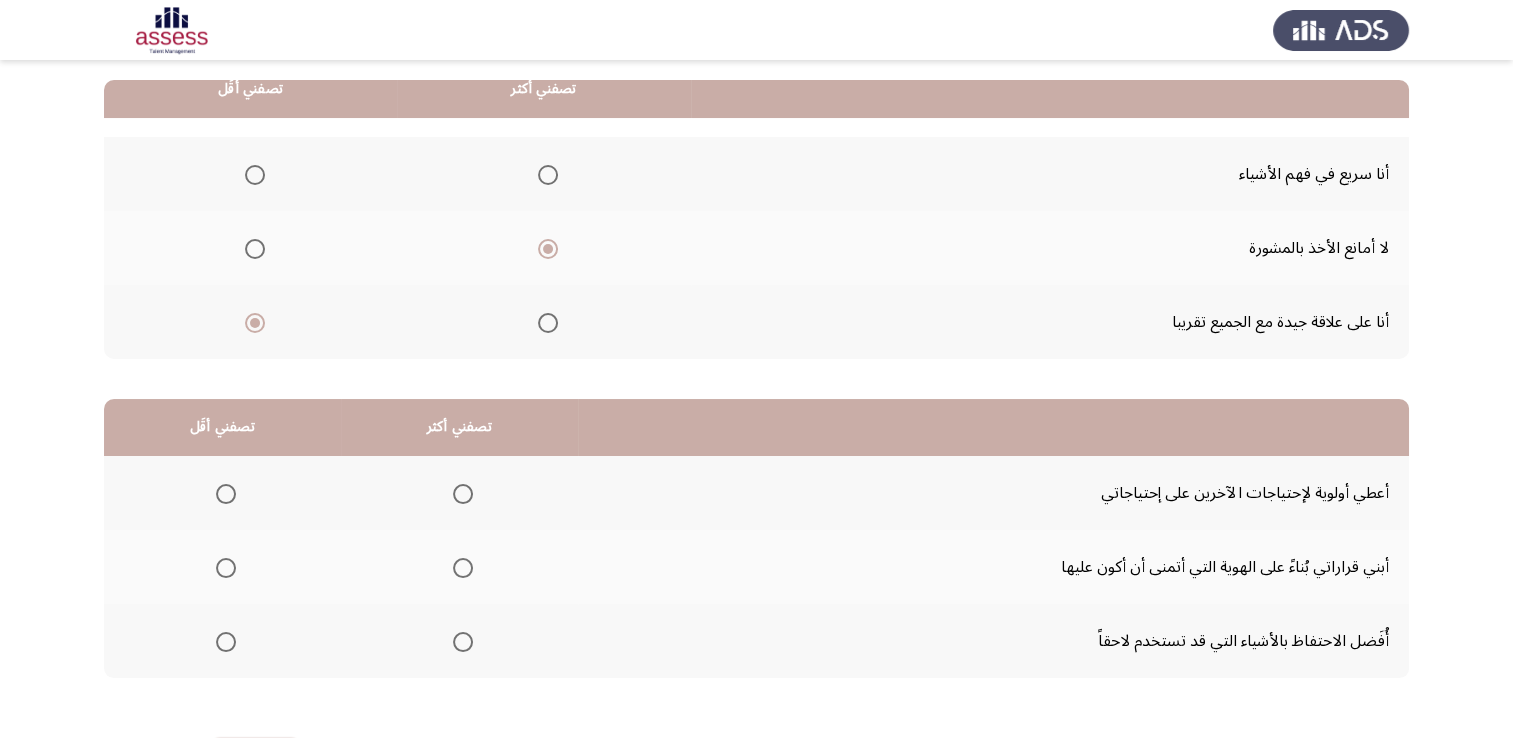 click at bounding box center [463, 568] 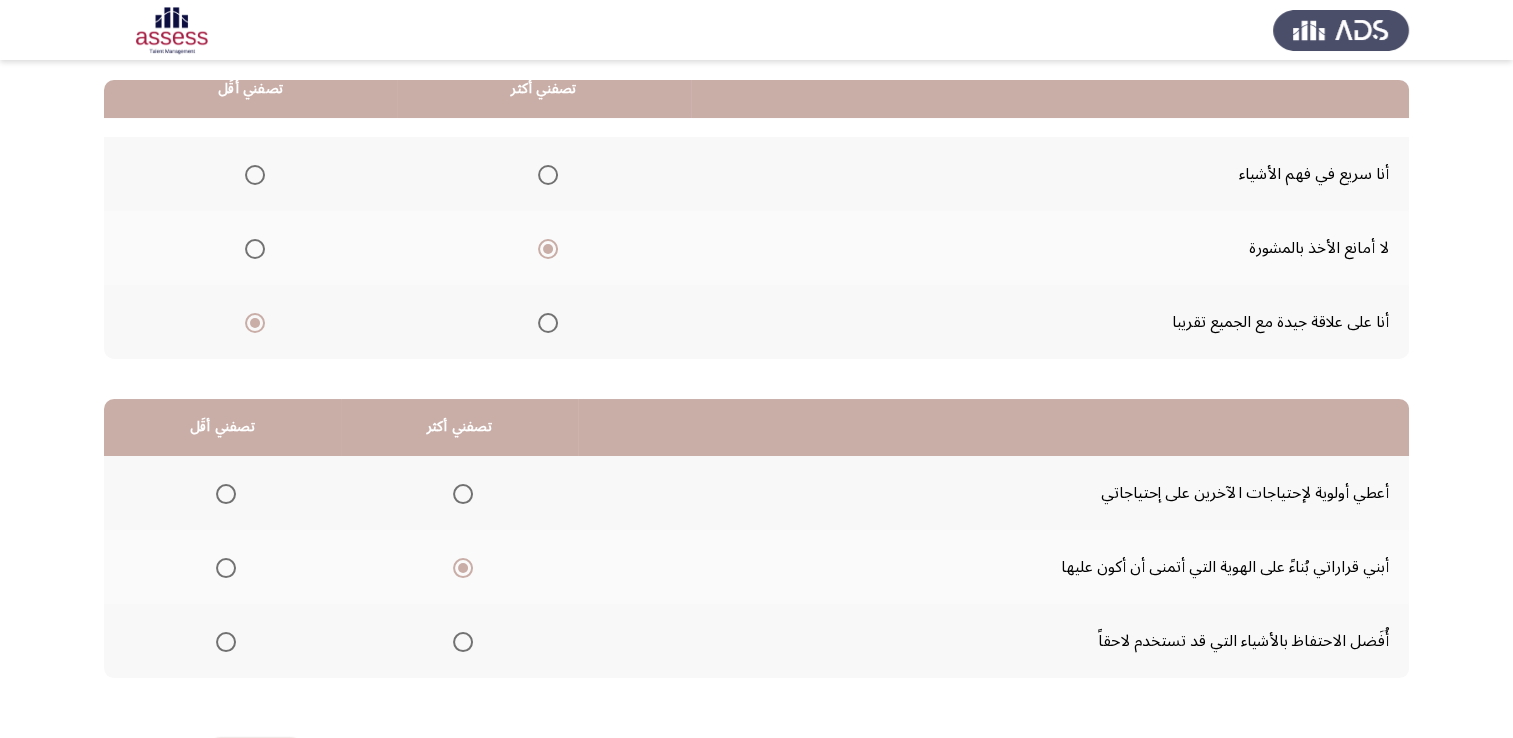 click 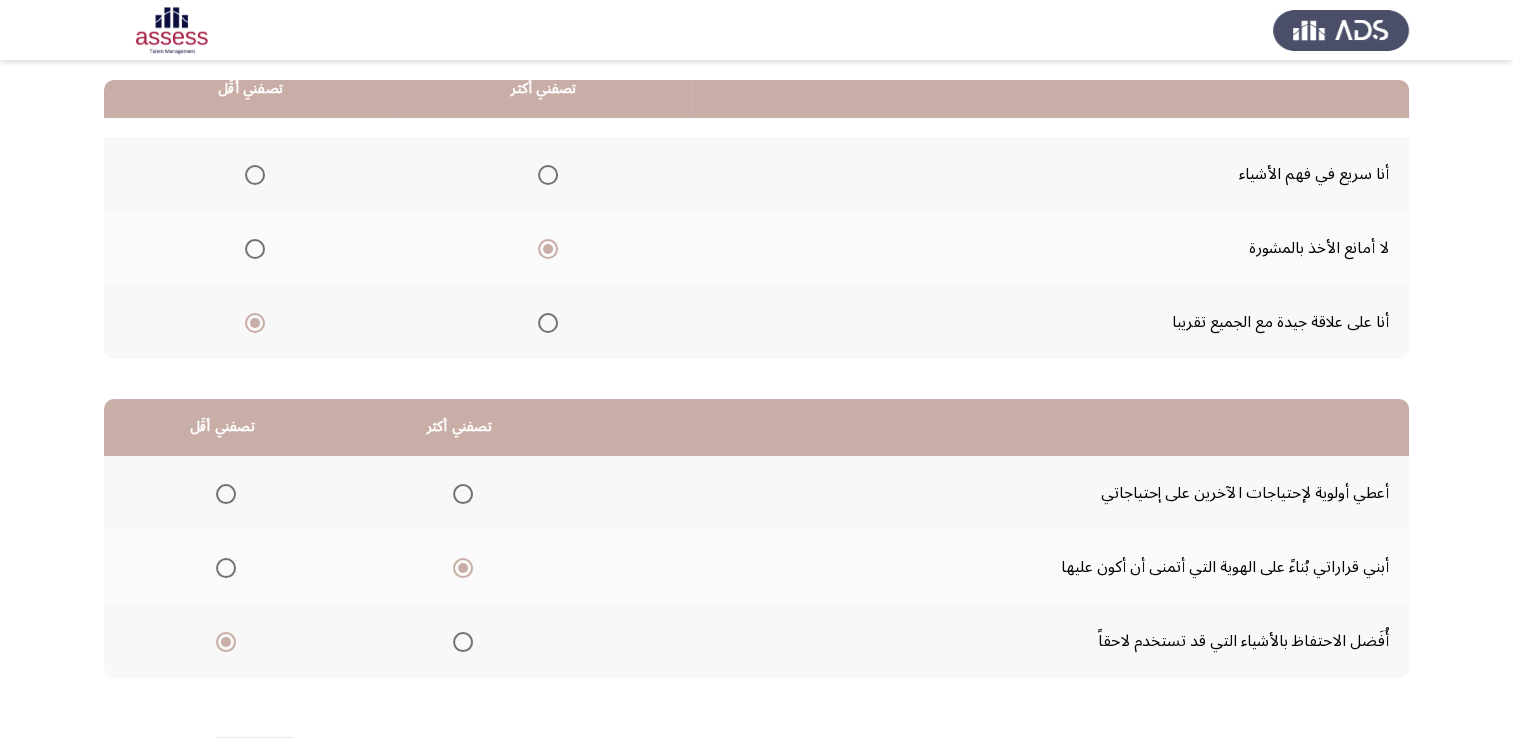 scroll, scrollTop: 302, scrollLeft: 0, axis: vertical 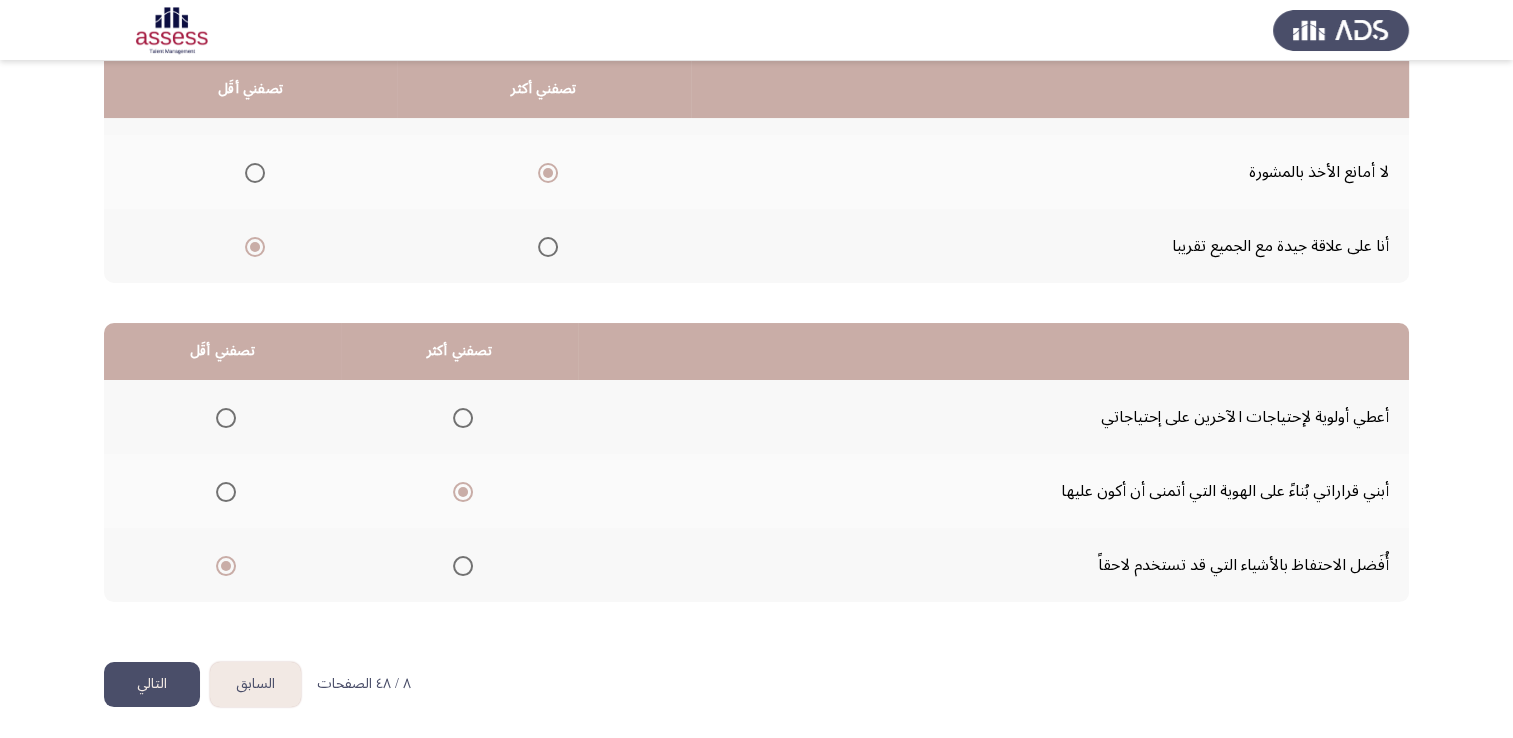 click on "التالي" 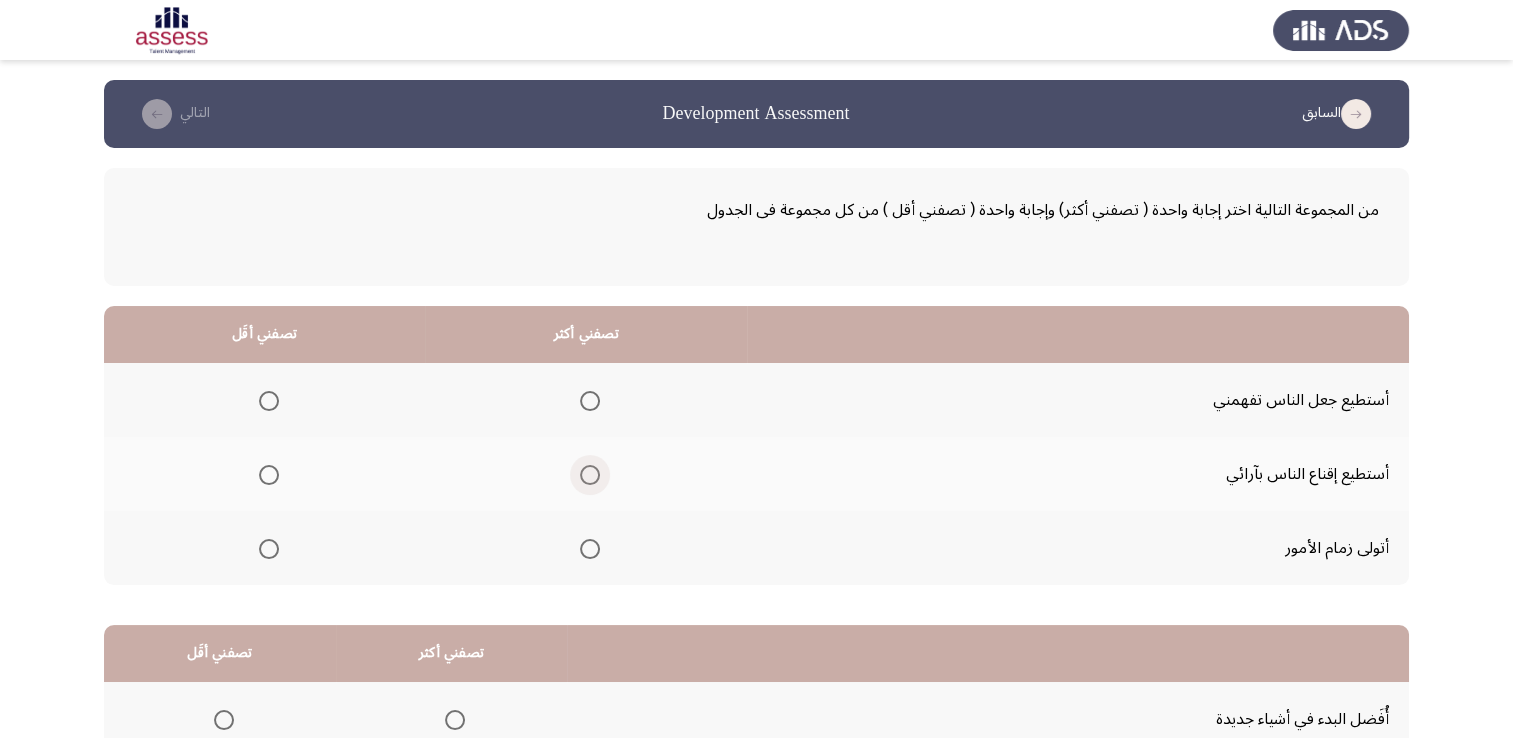 click at bounding box center (590, 475) 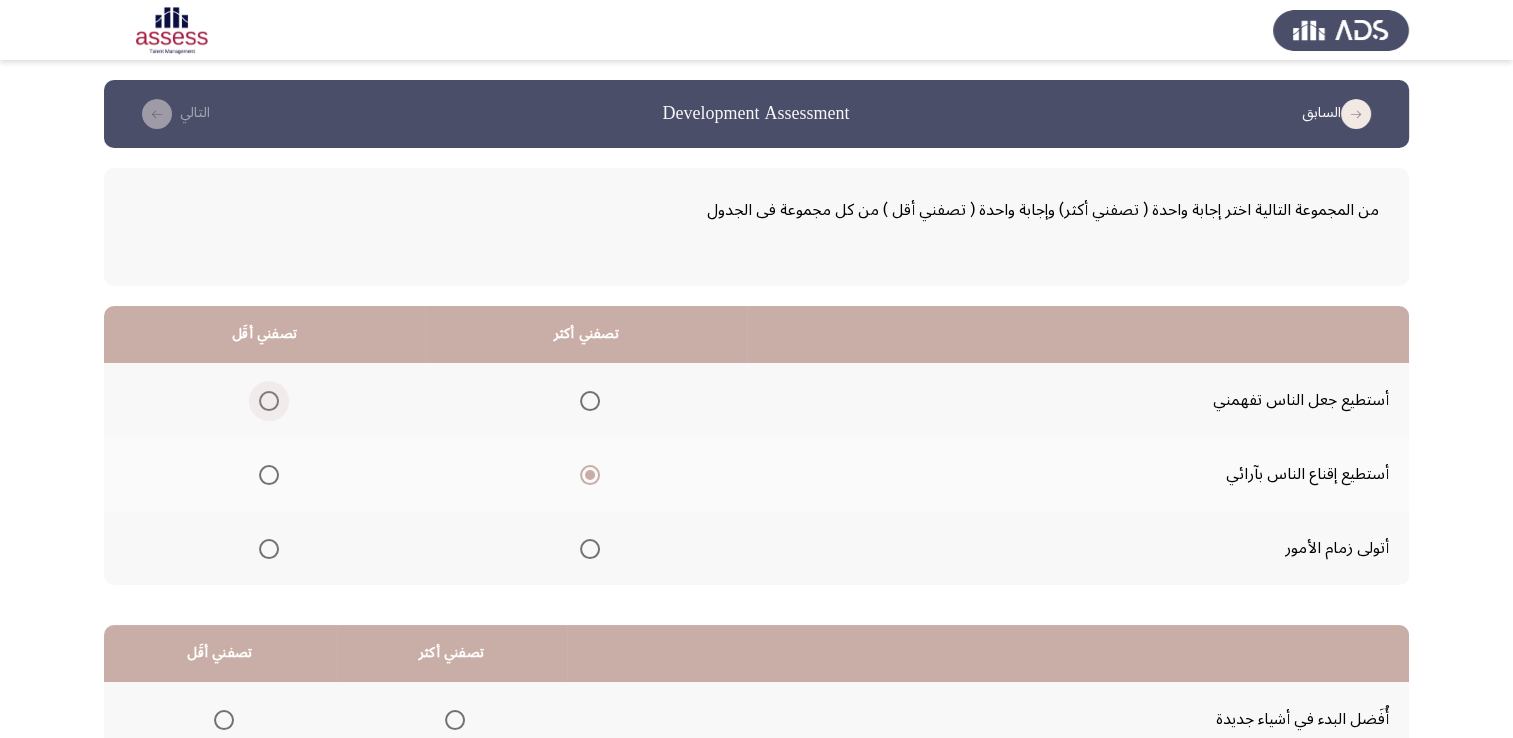 click at bounding box center (269, 401) 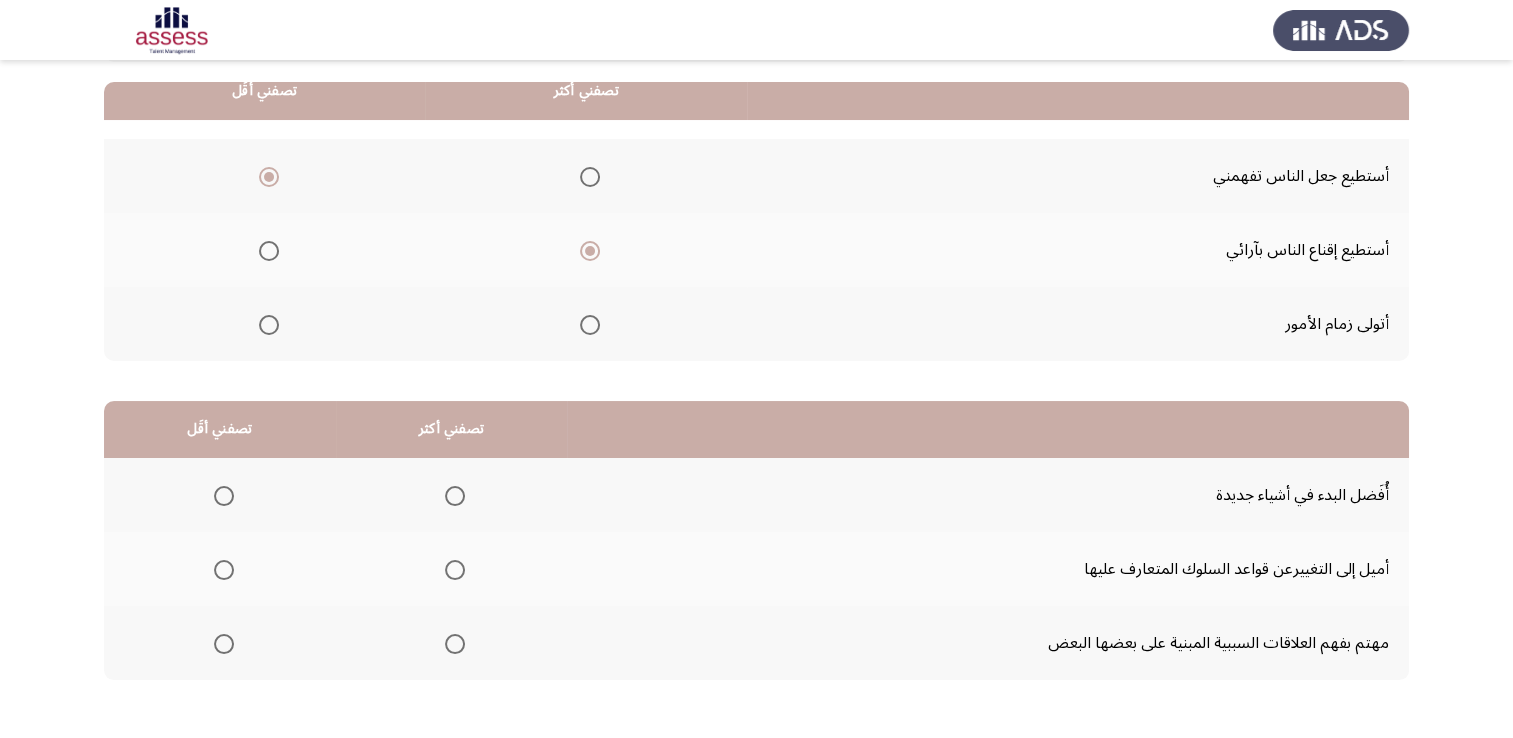 scroll, scrollTop: 226, scrollLeft: 0, axis: vertical 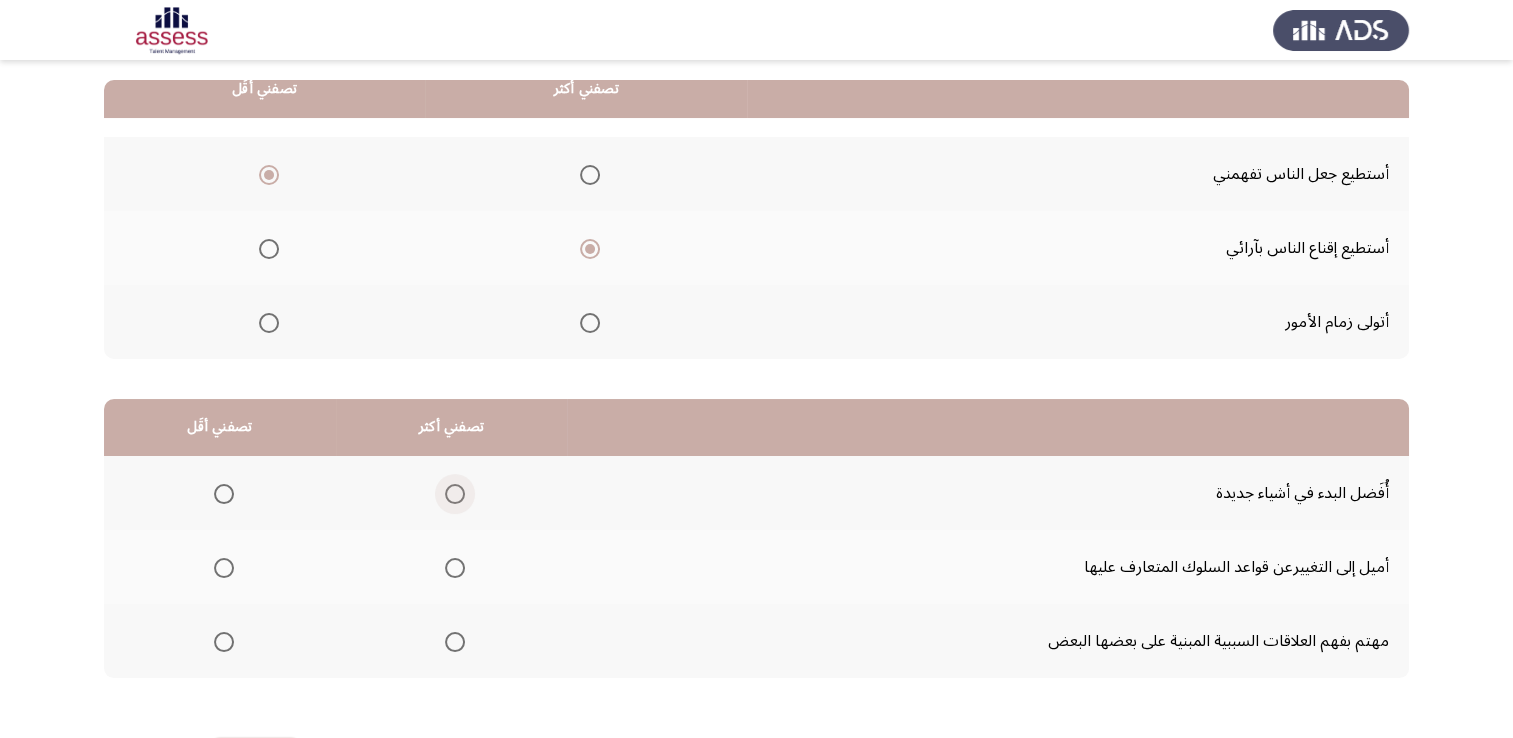 click at bounding box center (455, 494) 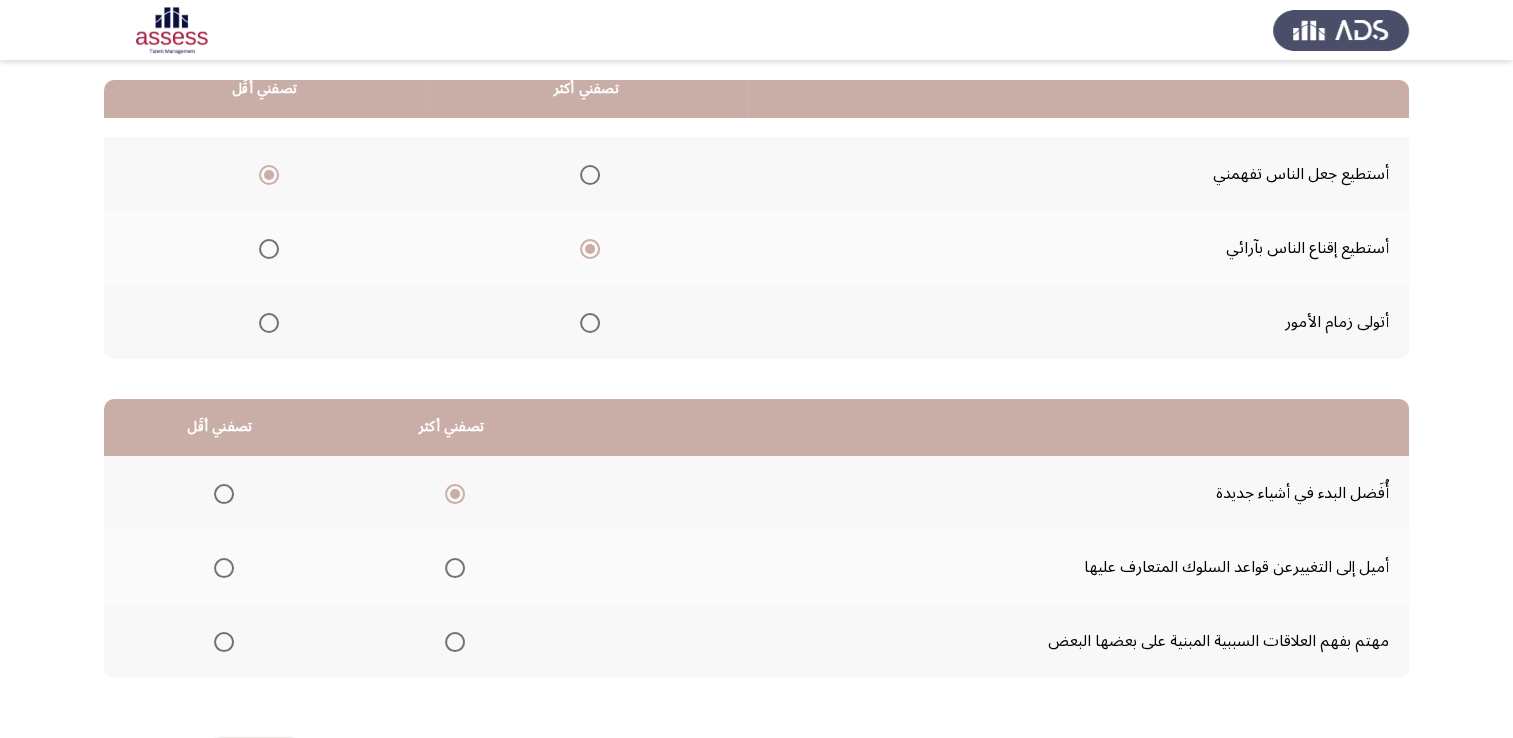 click at bounding box center [224, 568] 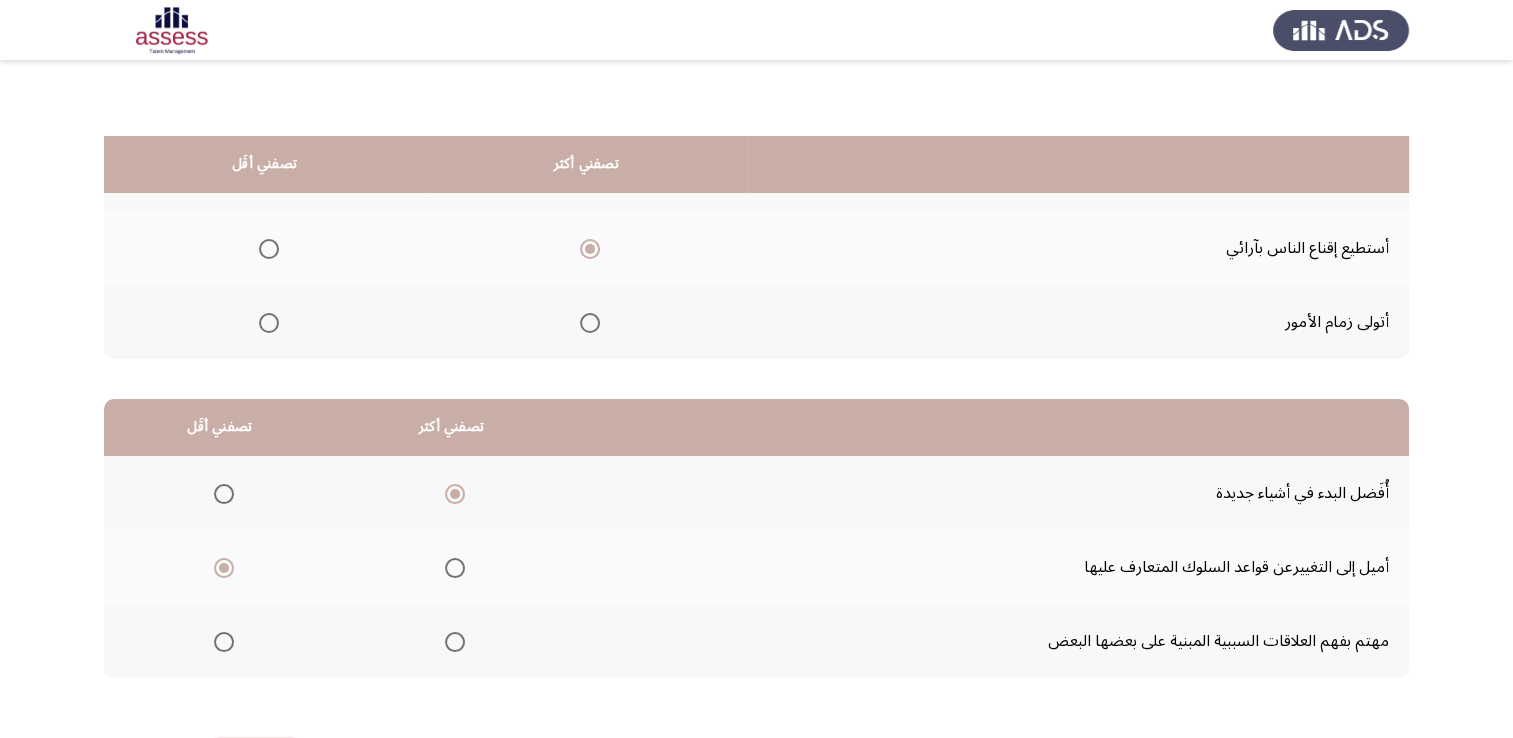 scroll, scrollTop: 302, scrollLeft: 0, axis: vertical 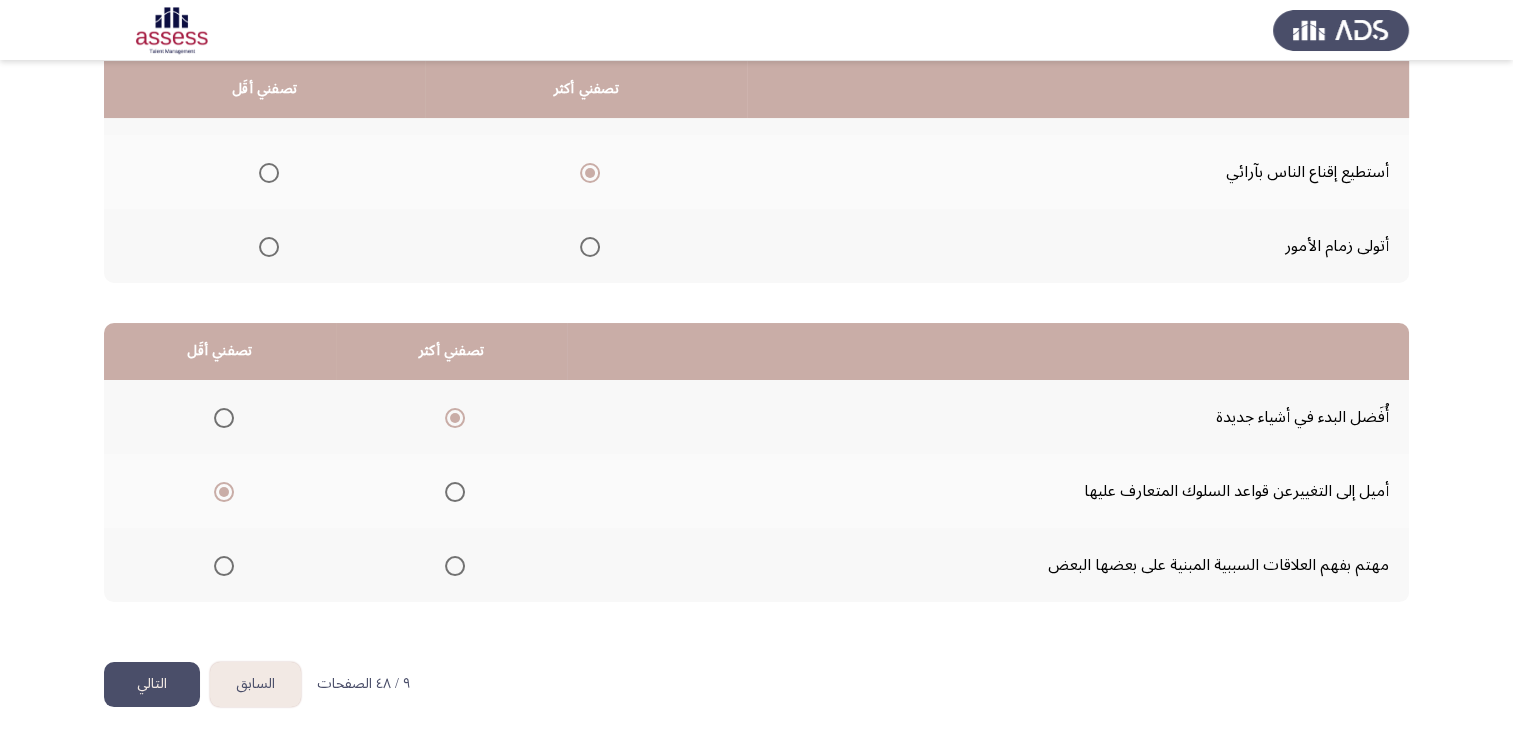 click on "التالي" 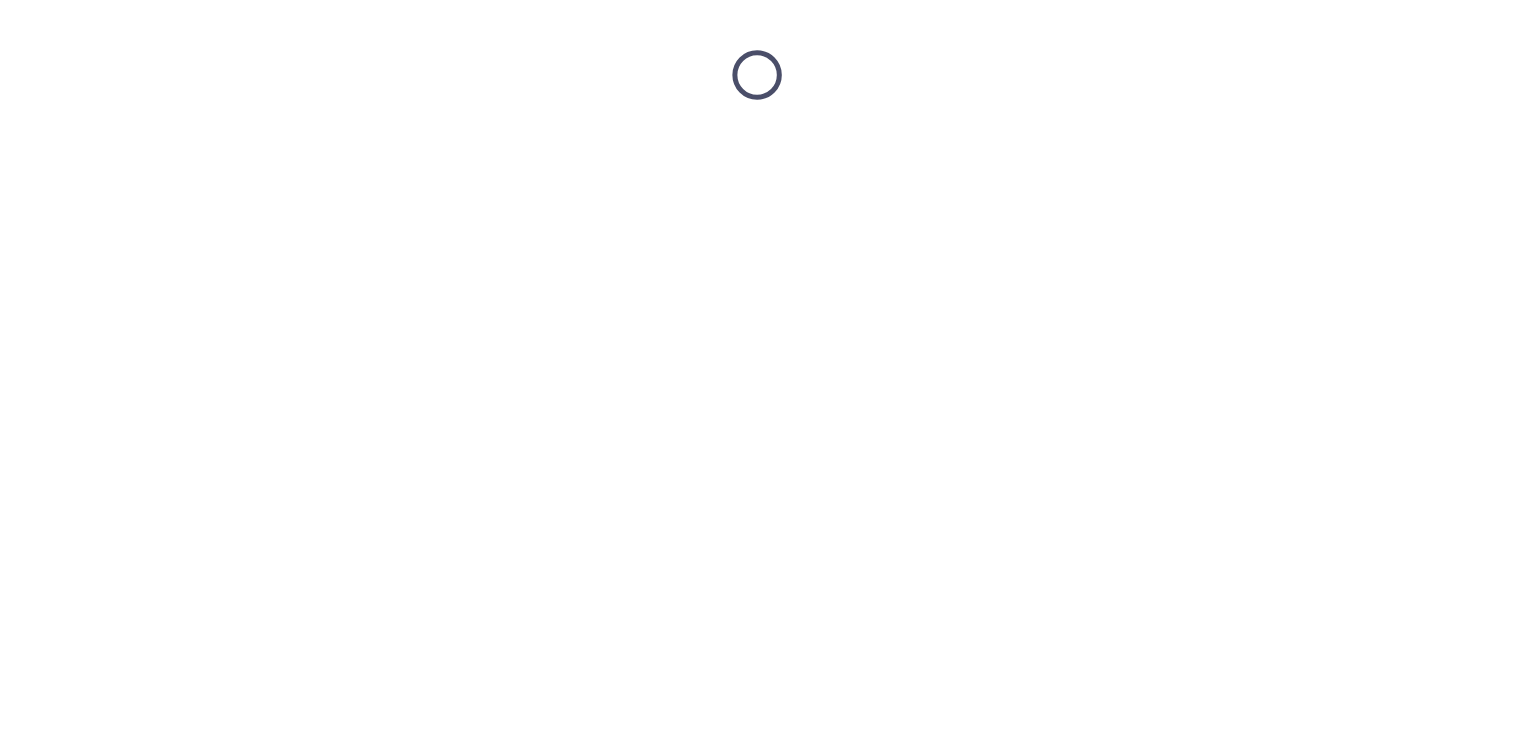 scroll, scrollTop: 0, scrollLeft: 0, axis: both 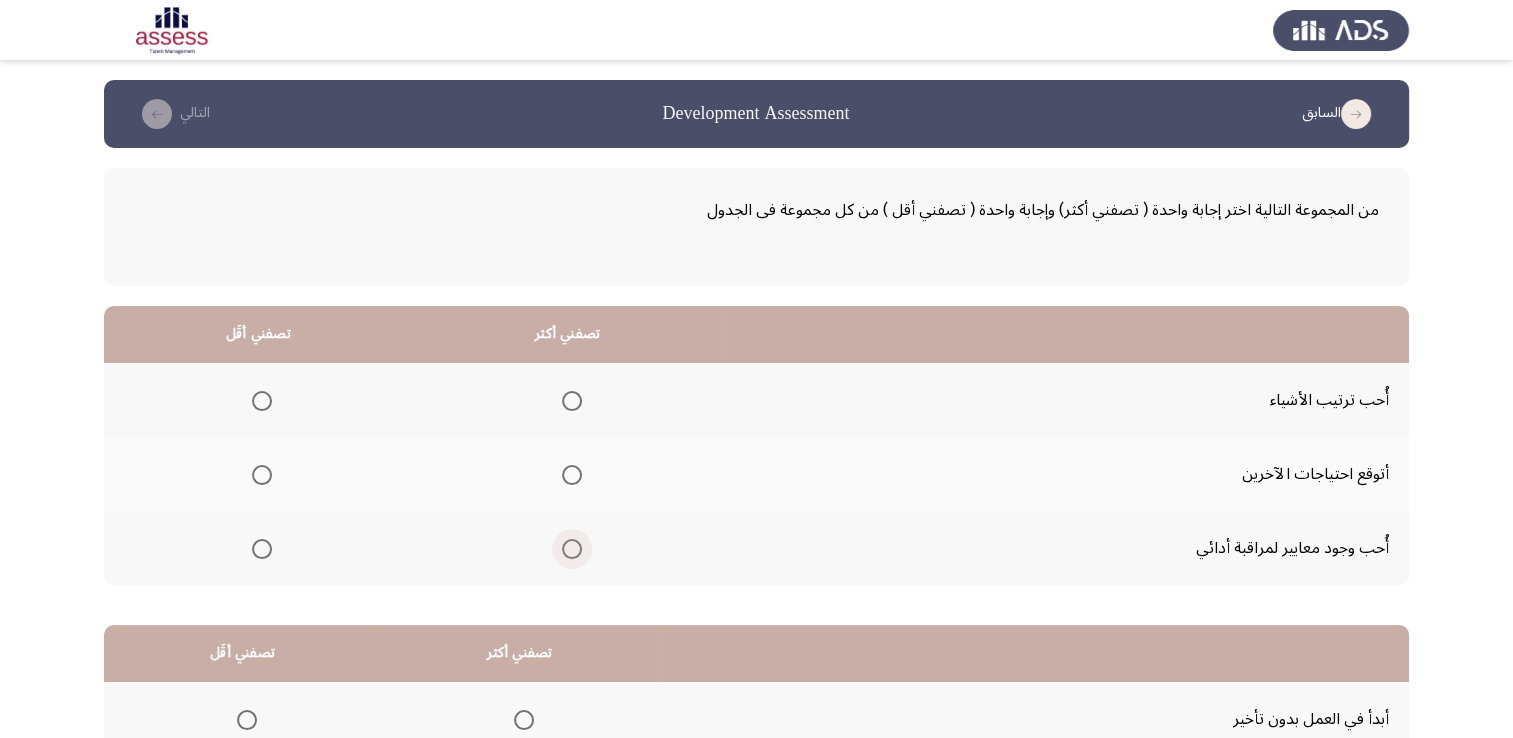 click at bounding box center (572, 549) 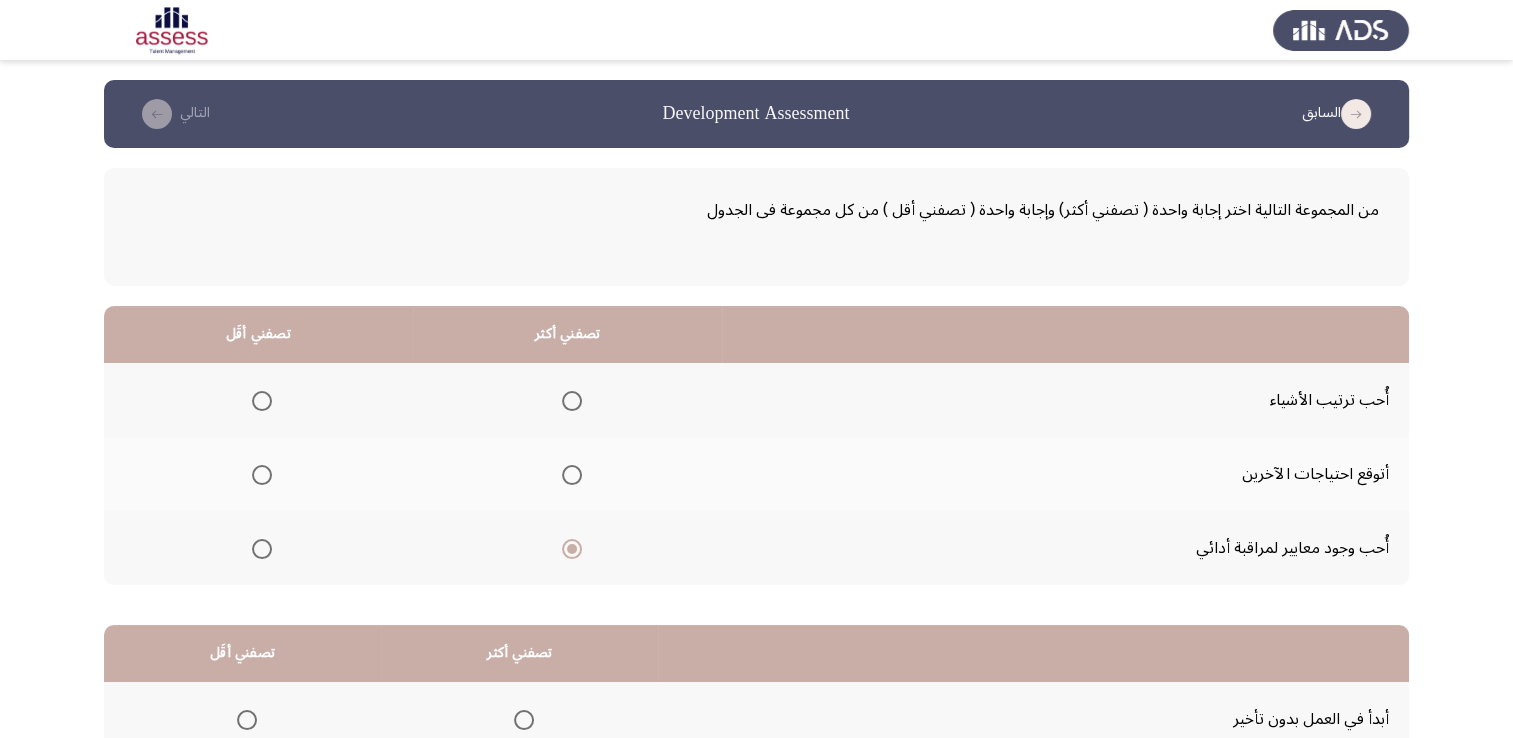 click 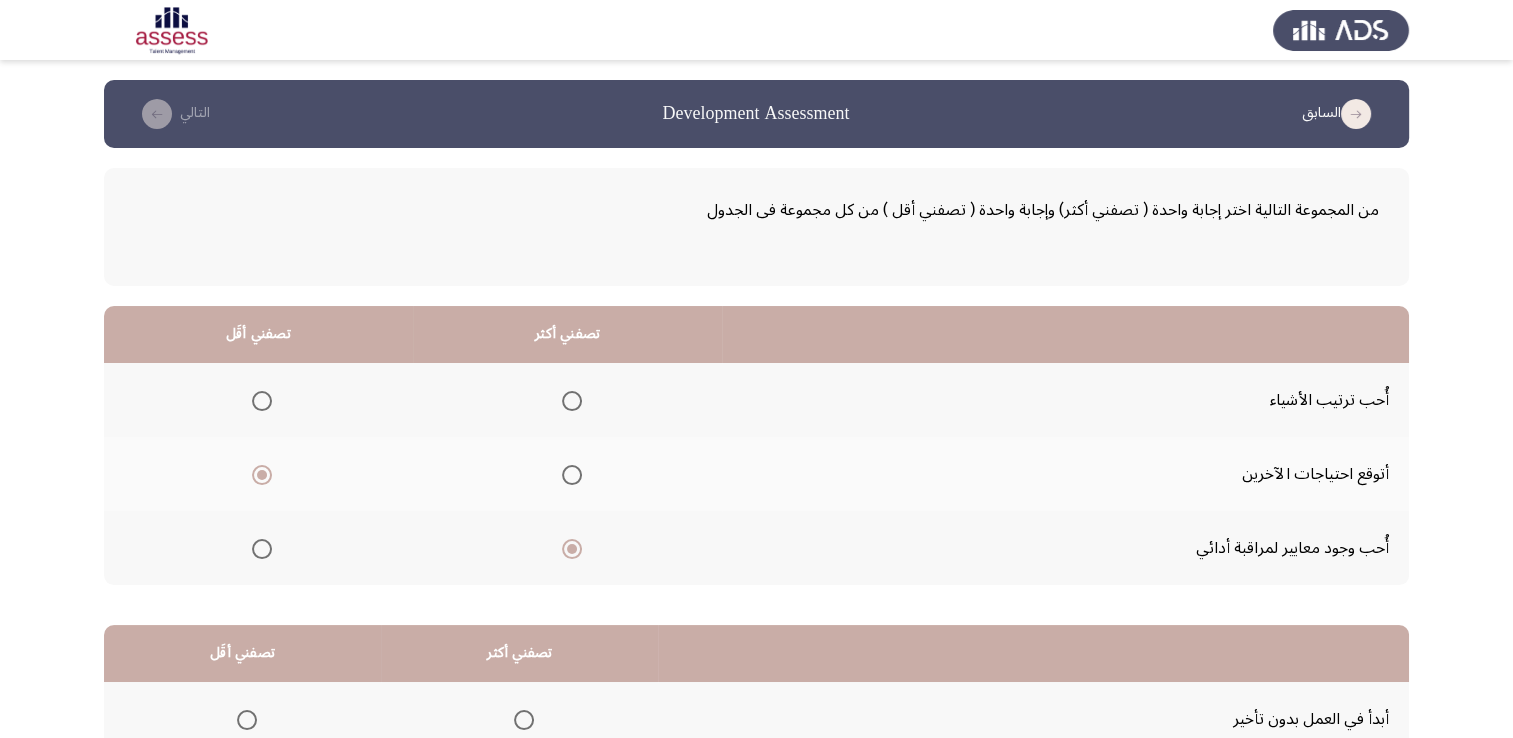 click at bounding box center [572, 401] 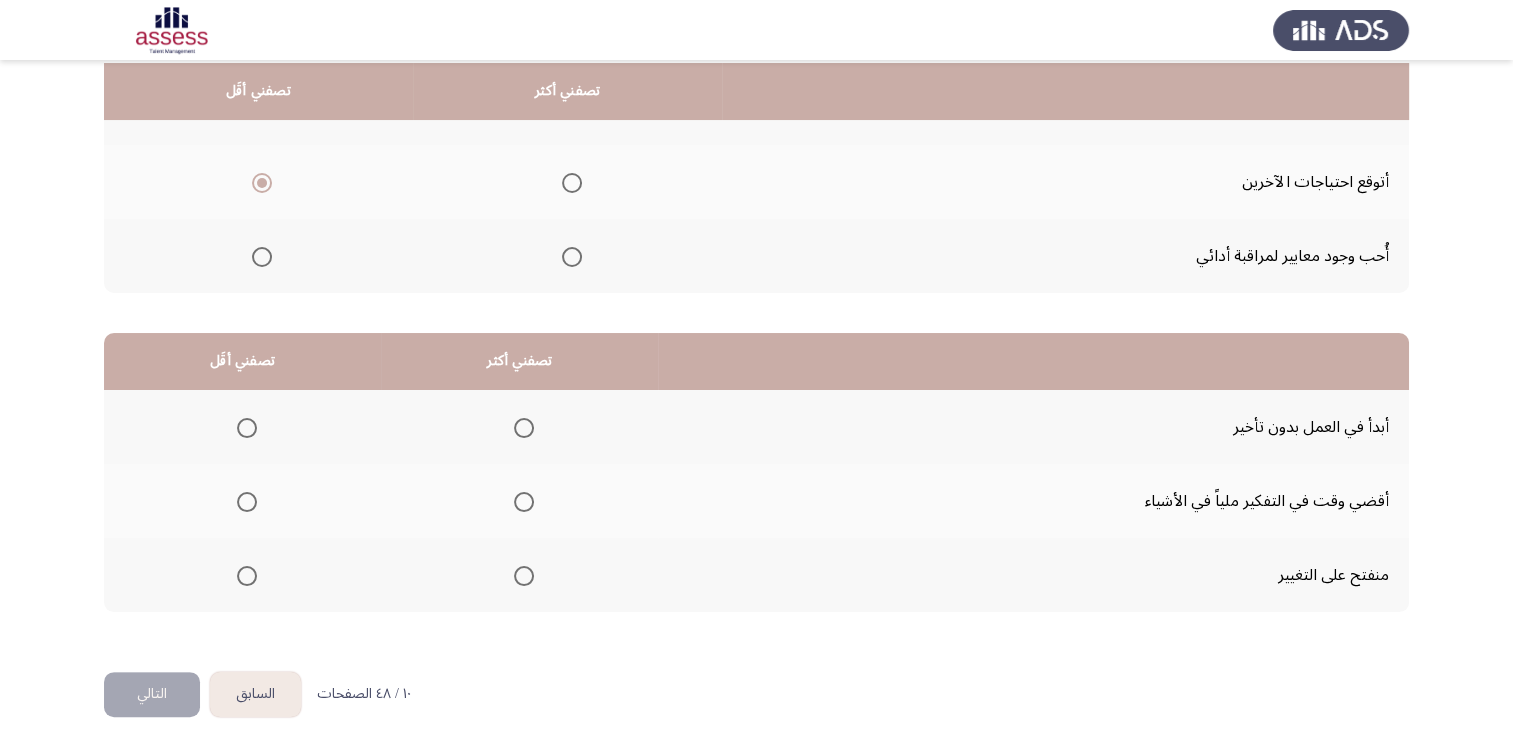 scroll, scrollTop: 294, scrollLeft: 0, axis: vertical 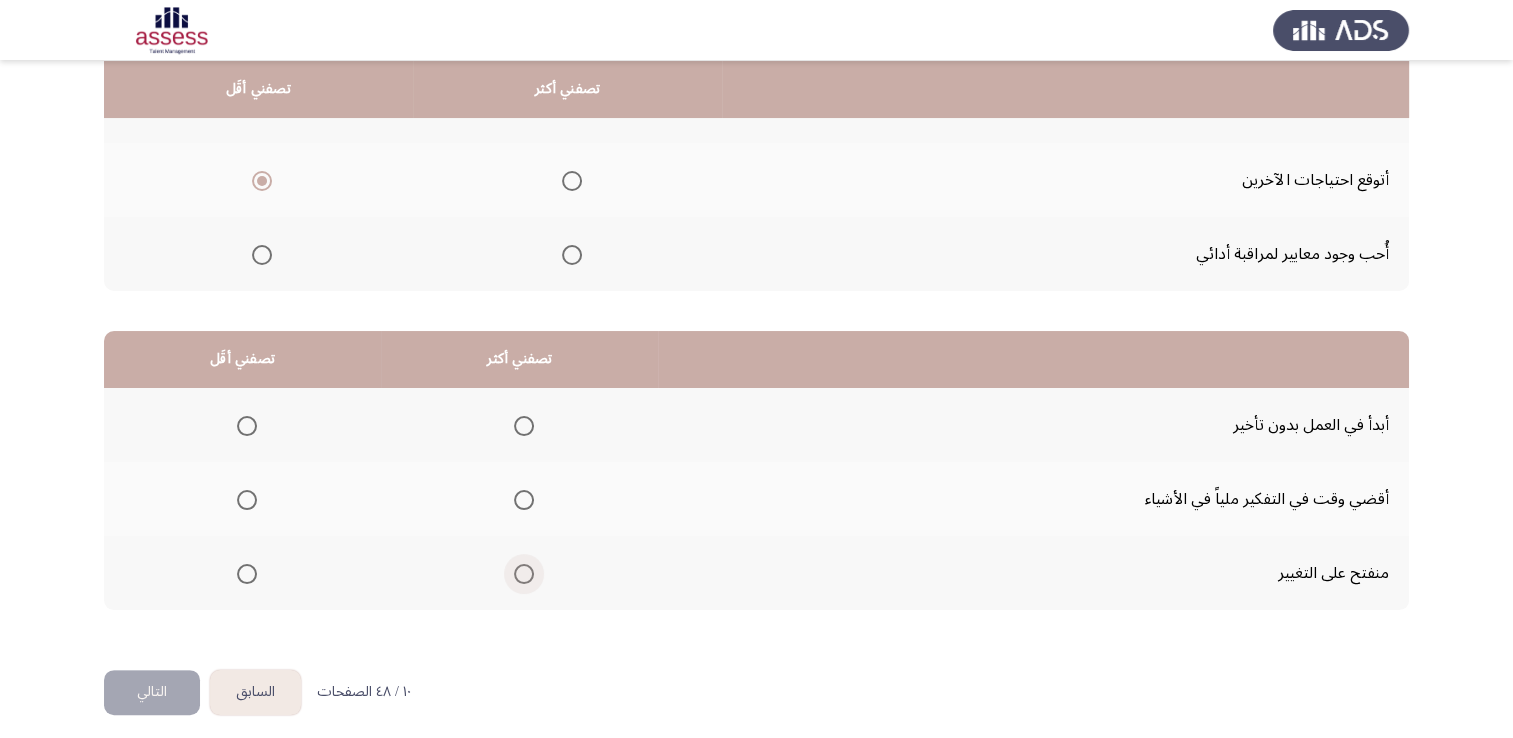 click at bounding box center (524, 574) 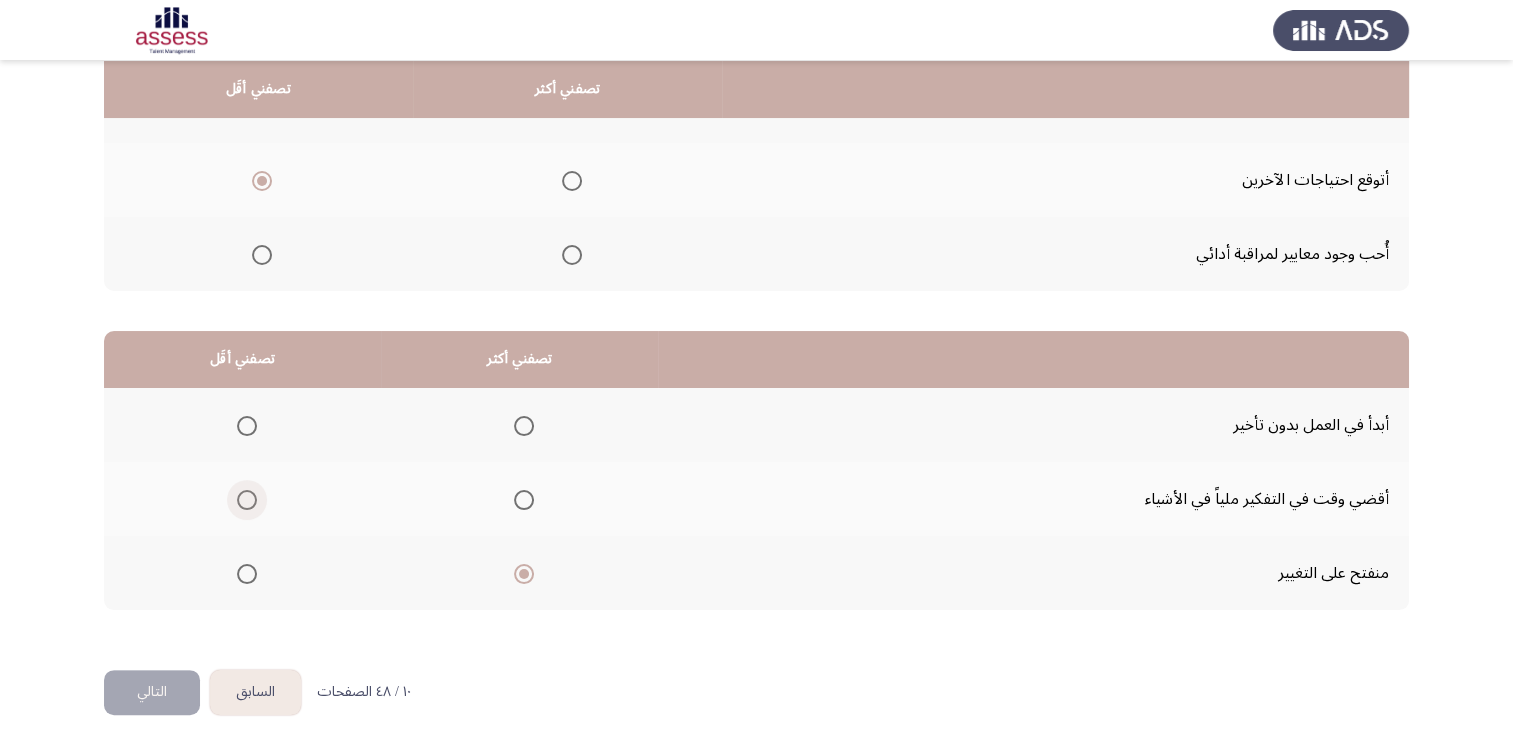 click at bounding box center (247, 500) 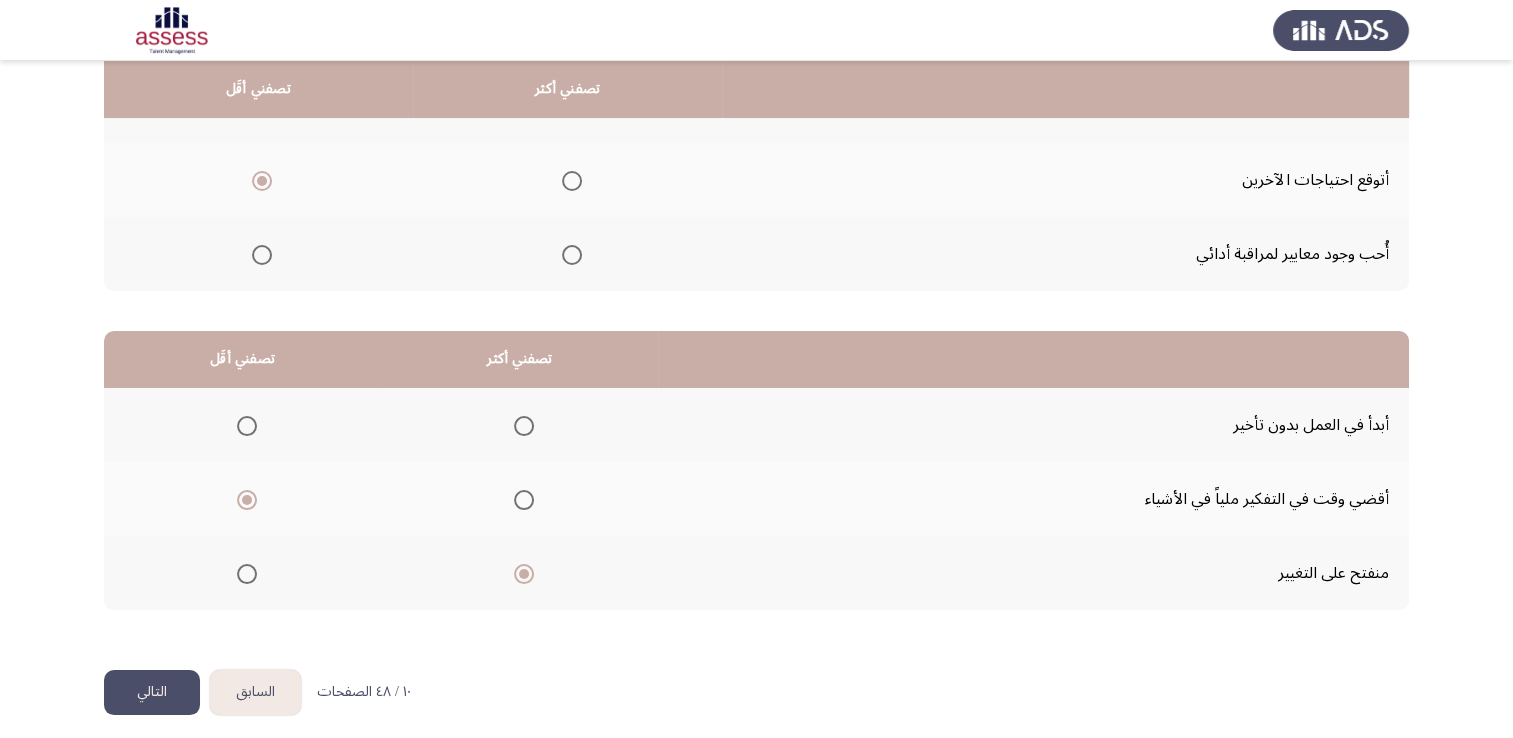 click on "التالي" 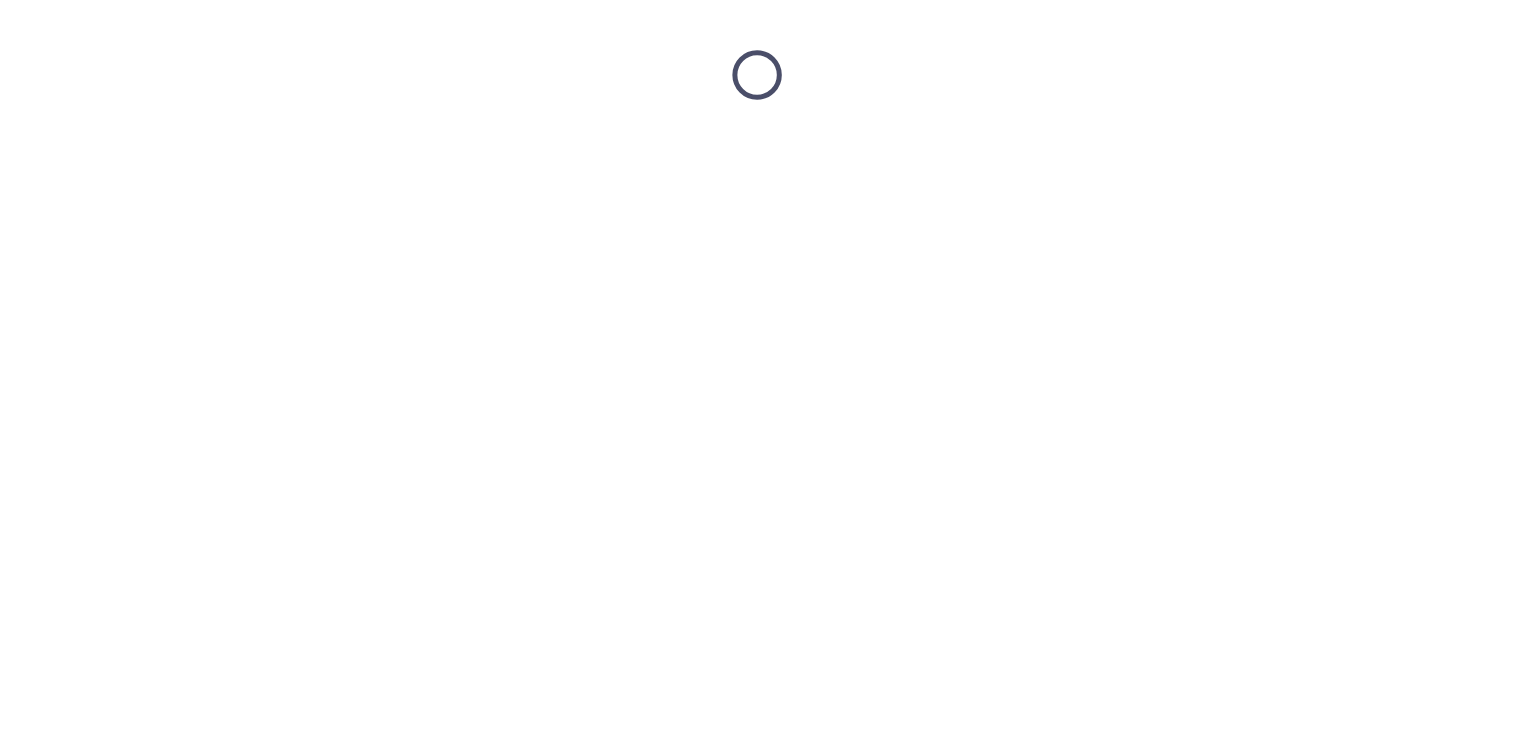 scroll, scrollTop: 0, scrollLeft: 0, axis: both 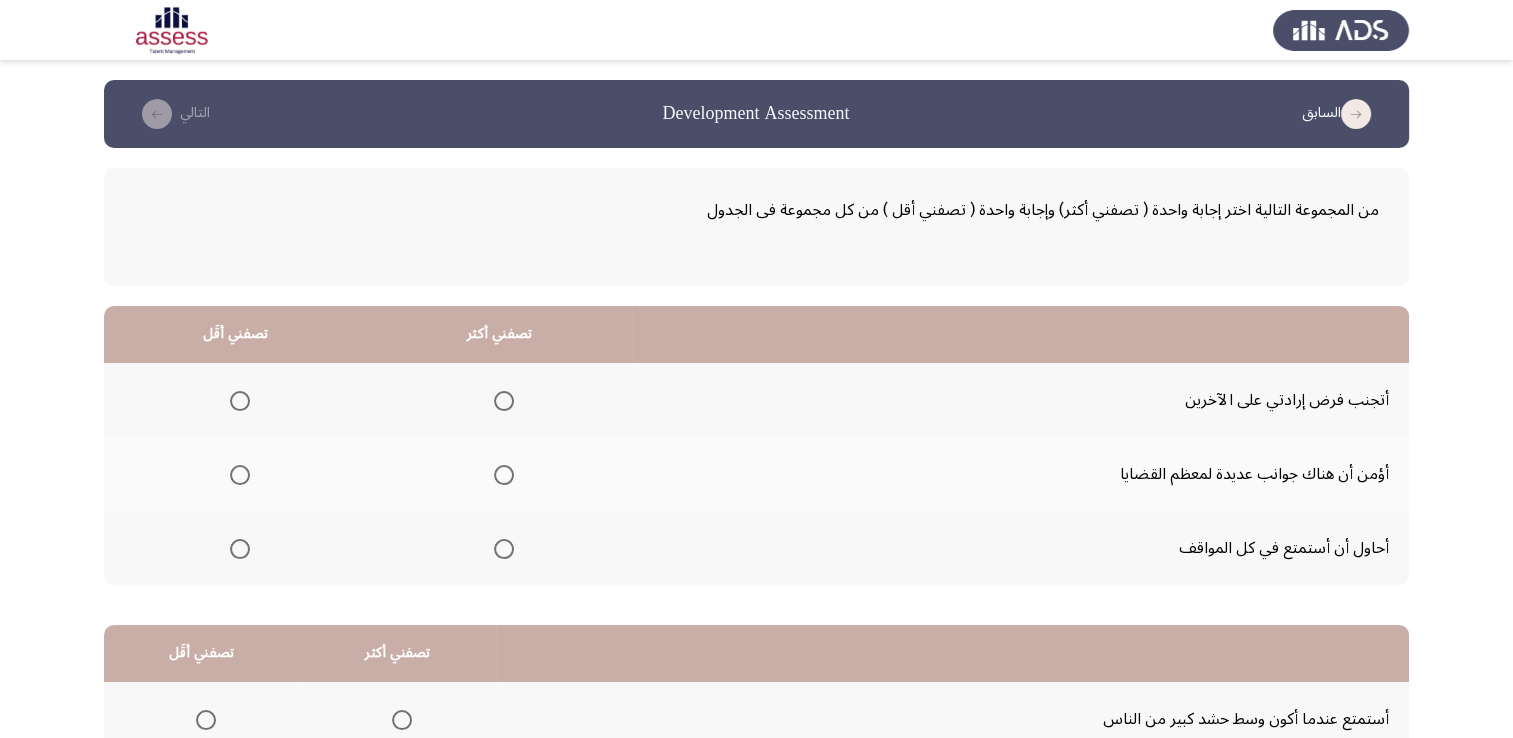 click 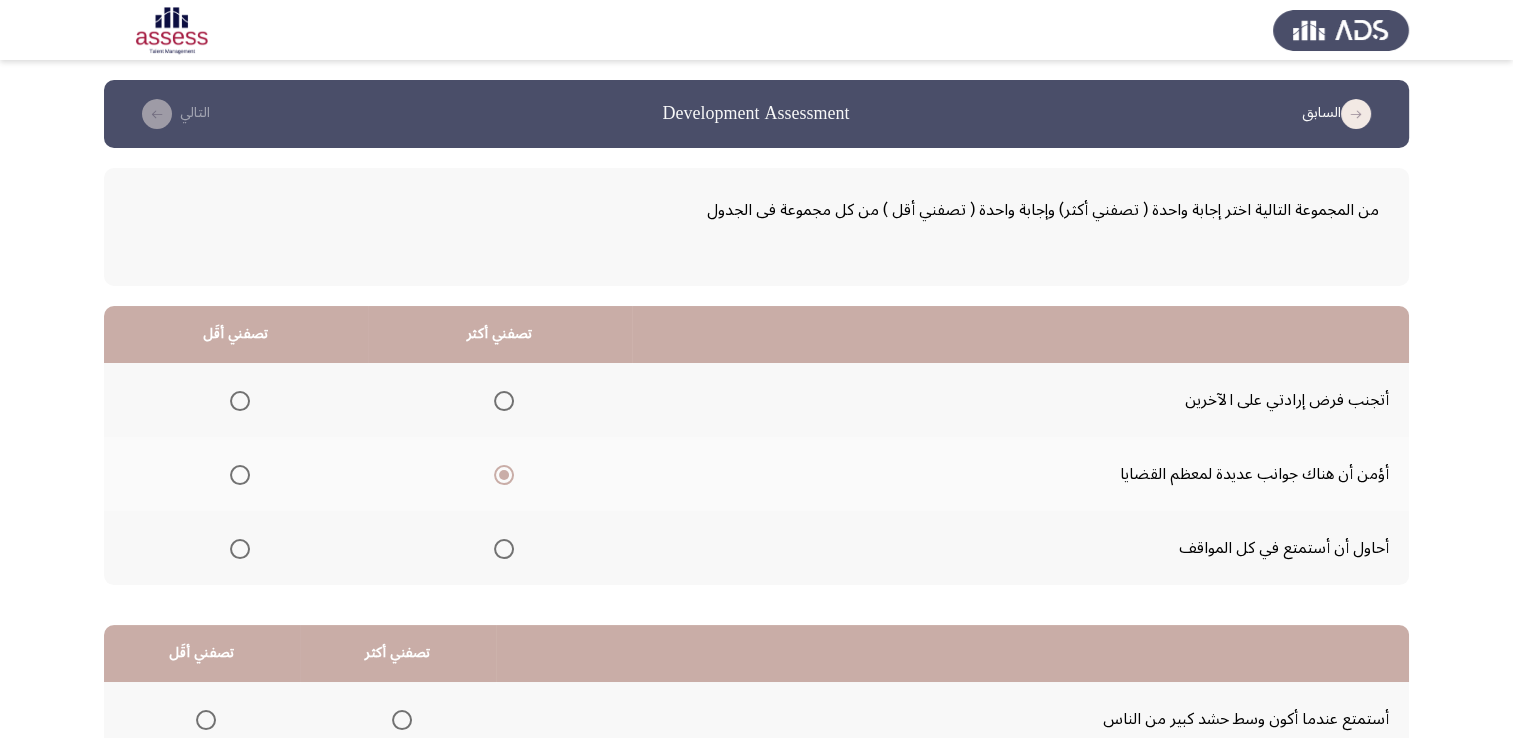 click at bounding box center (240, 549) 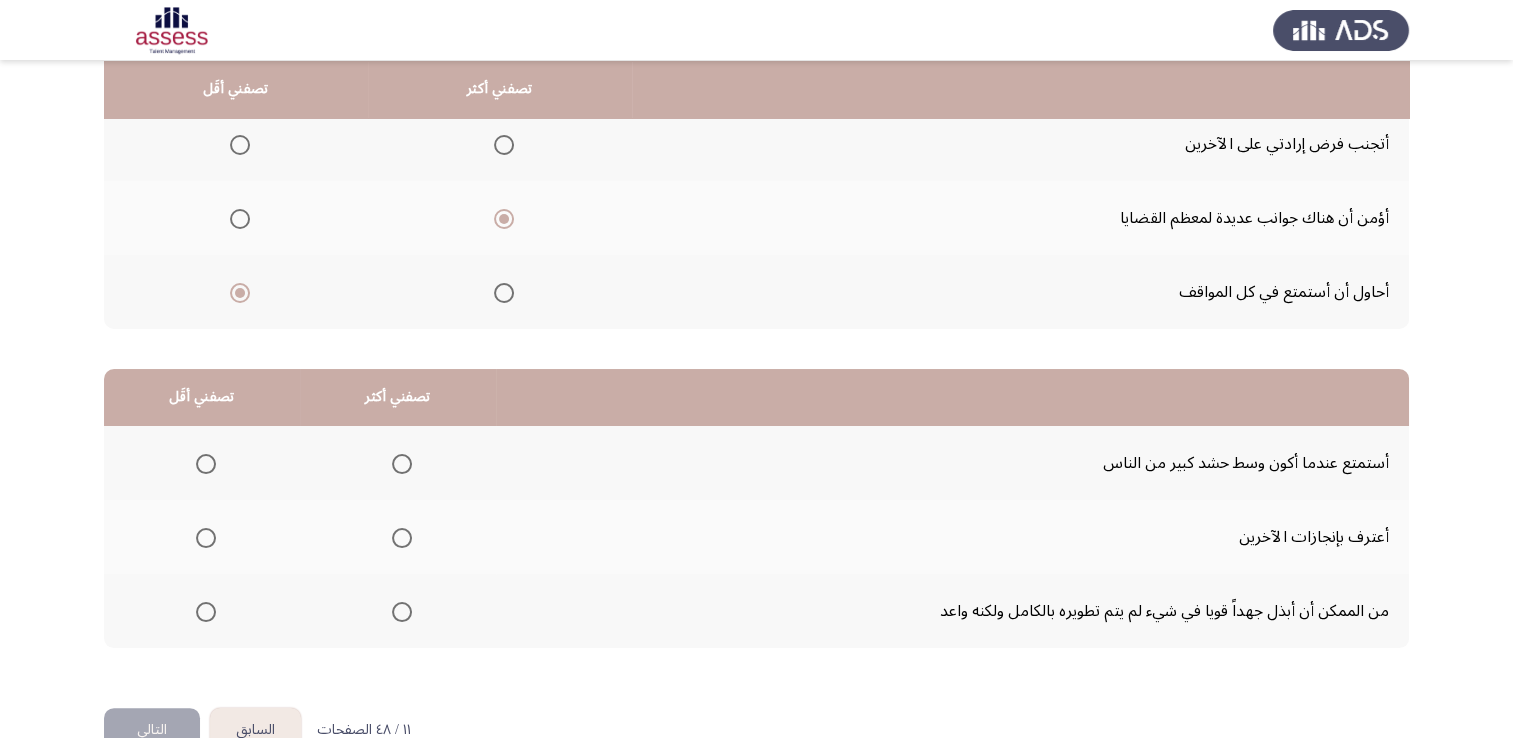 scroll, scrollTop: 302, scrollLeft: 0, axis: vertical 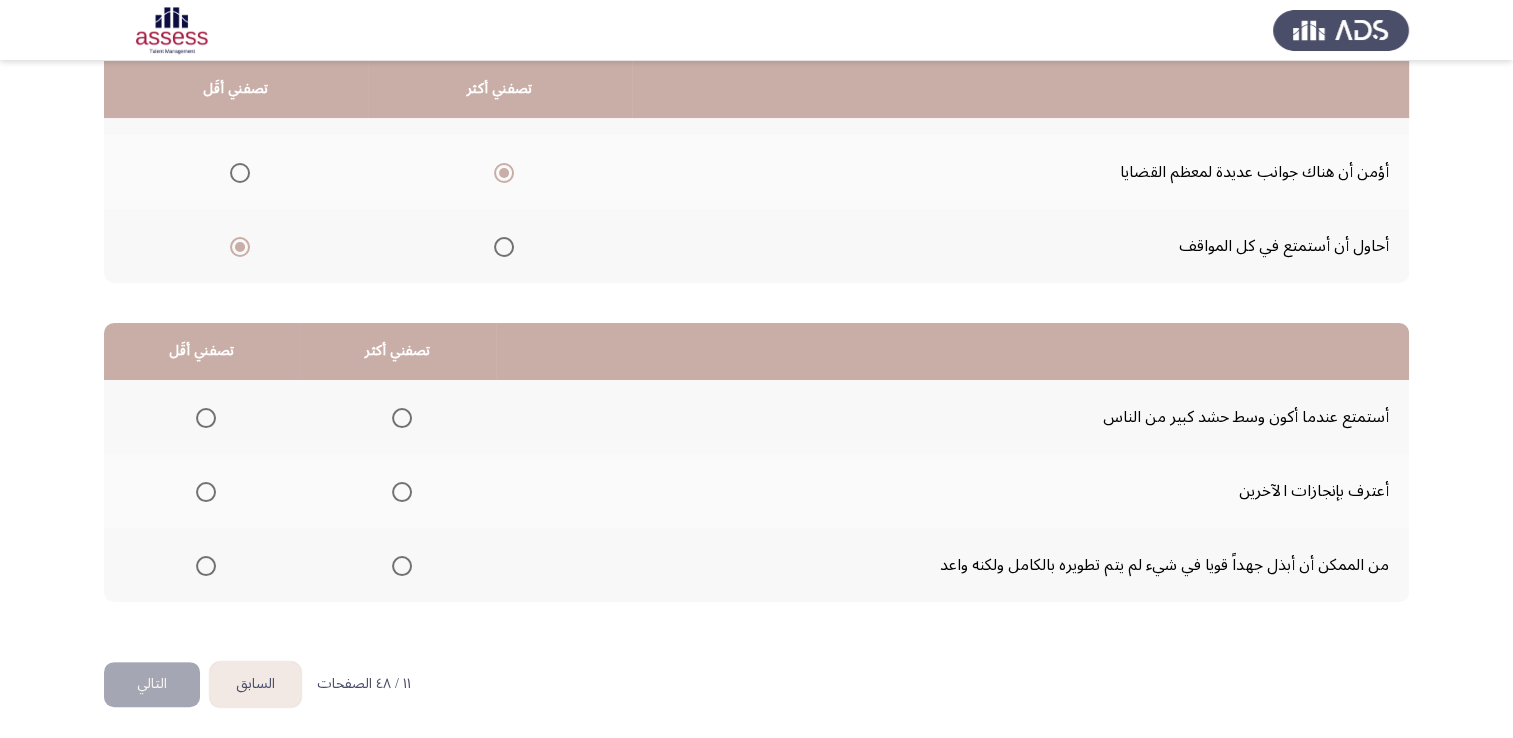 click at bounding box center (402, 566) 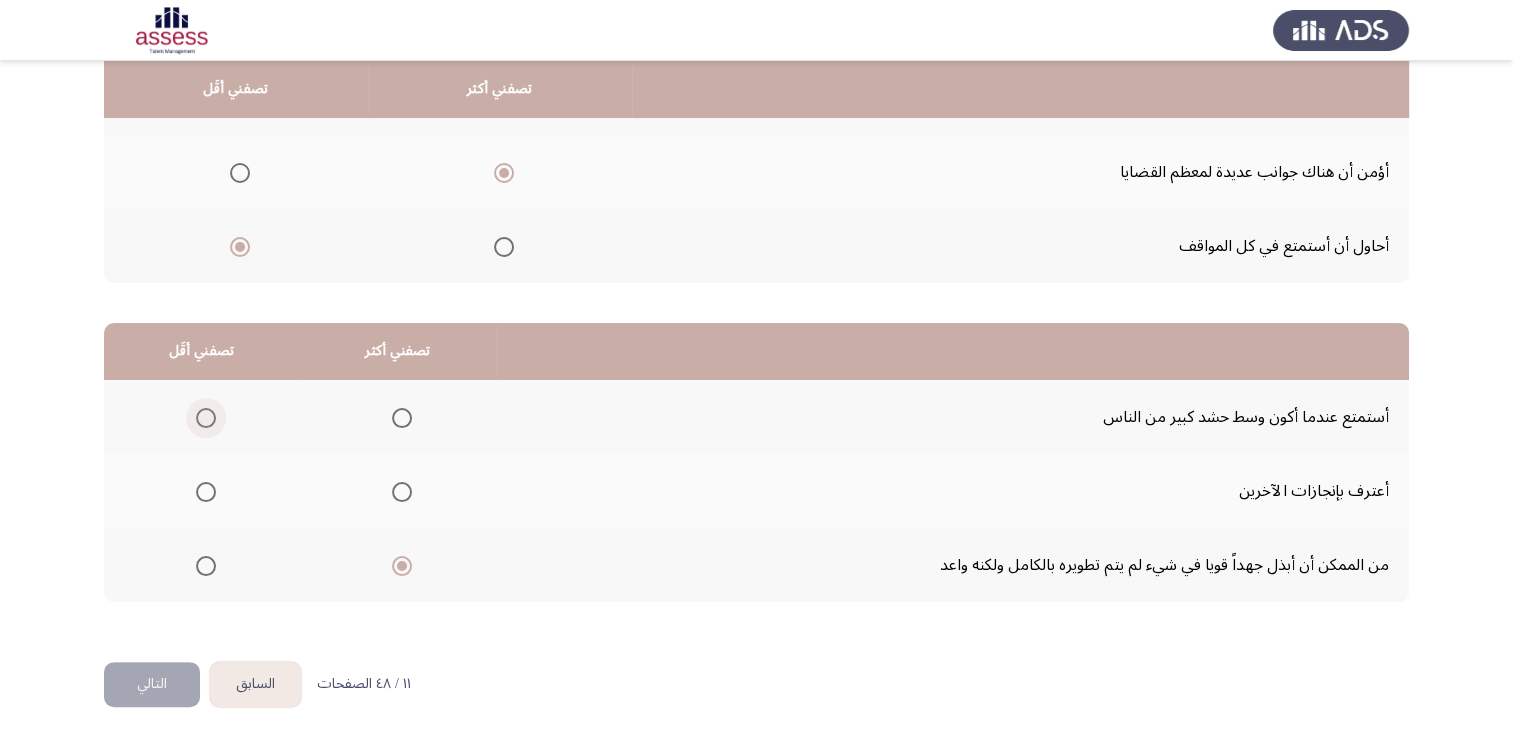 click at bounding box center (206, 418) 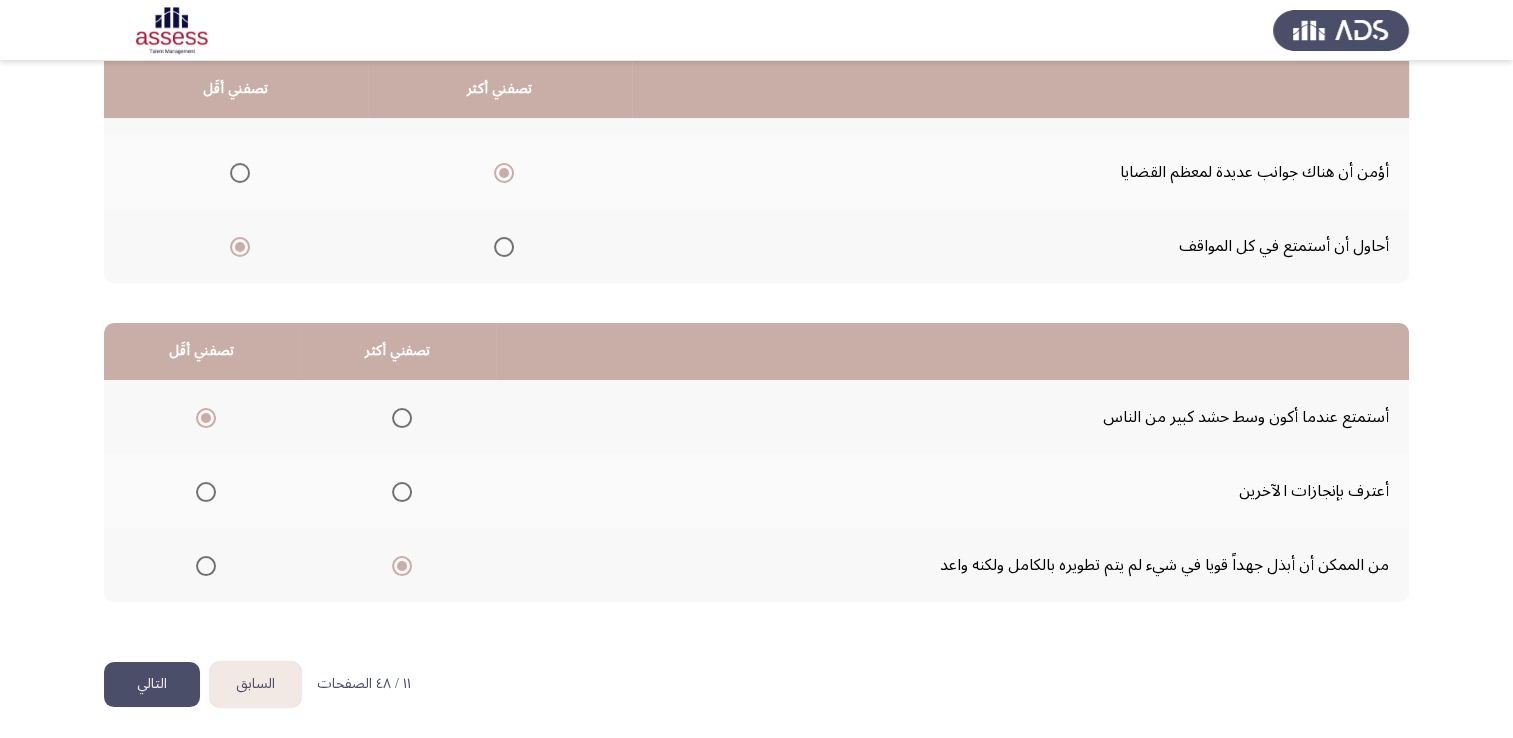 click on "التالي" 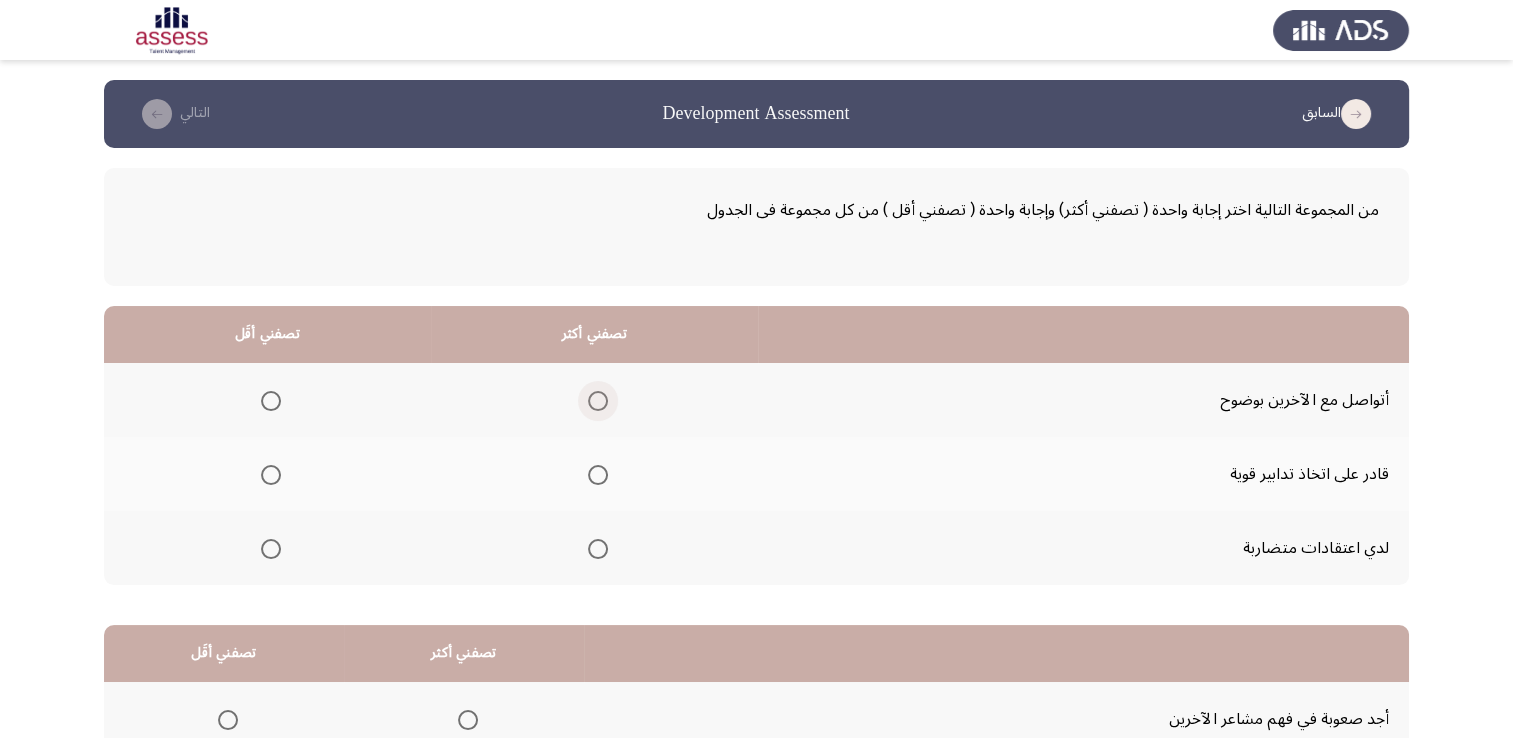 click at bounding box center [598, 401] 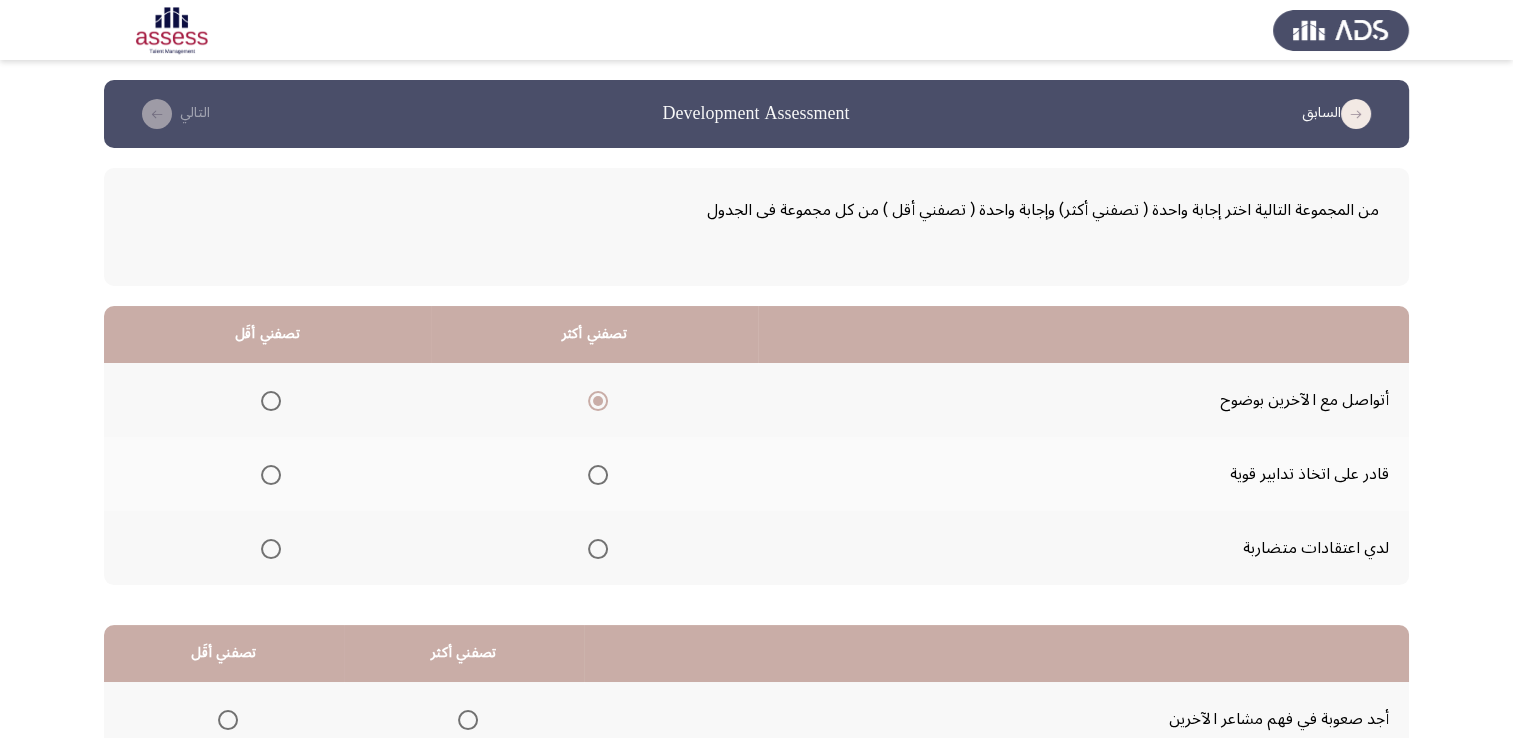 click at bounding box center (271, 549) 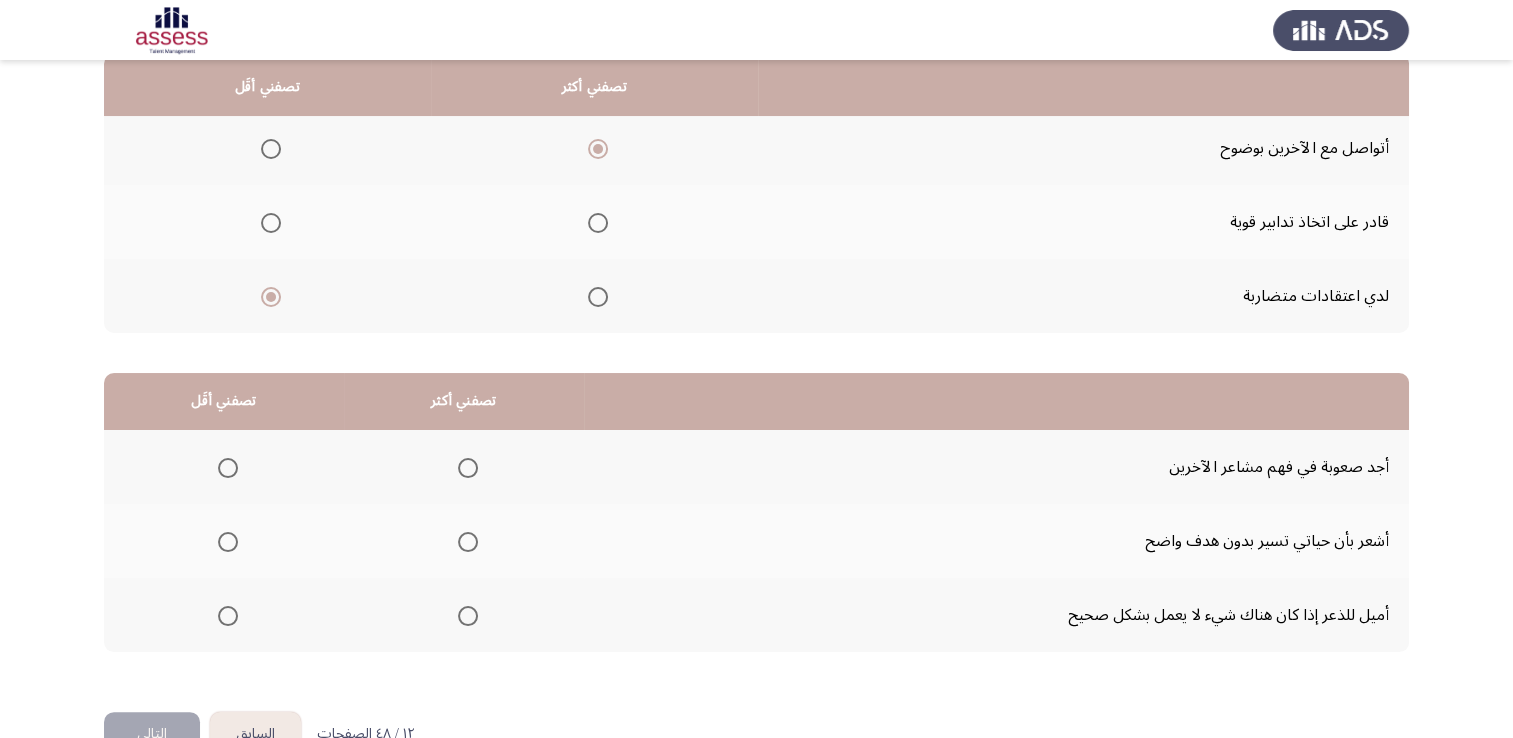 scroll, scrollTop: 254, scrollLeft: 0, axis: vertical 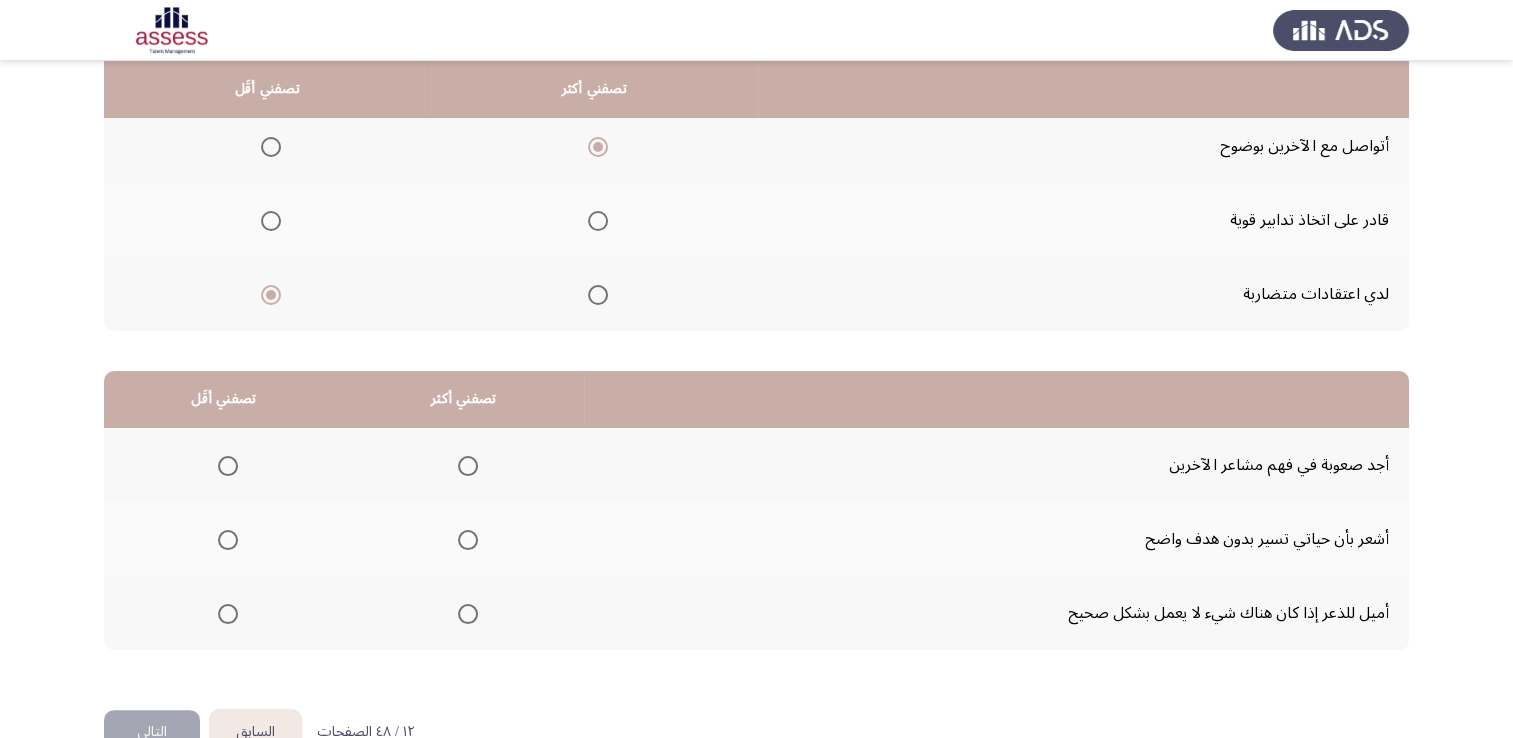 click at bounding box center (468, 614) 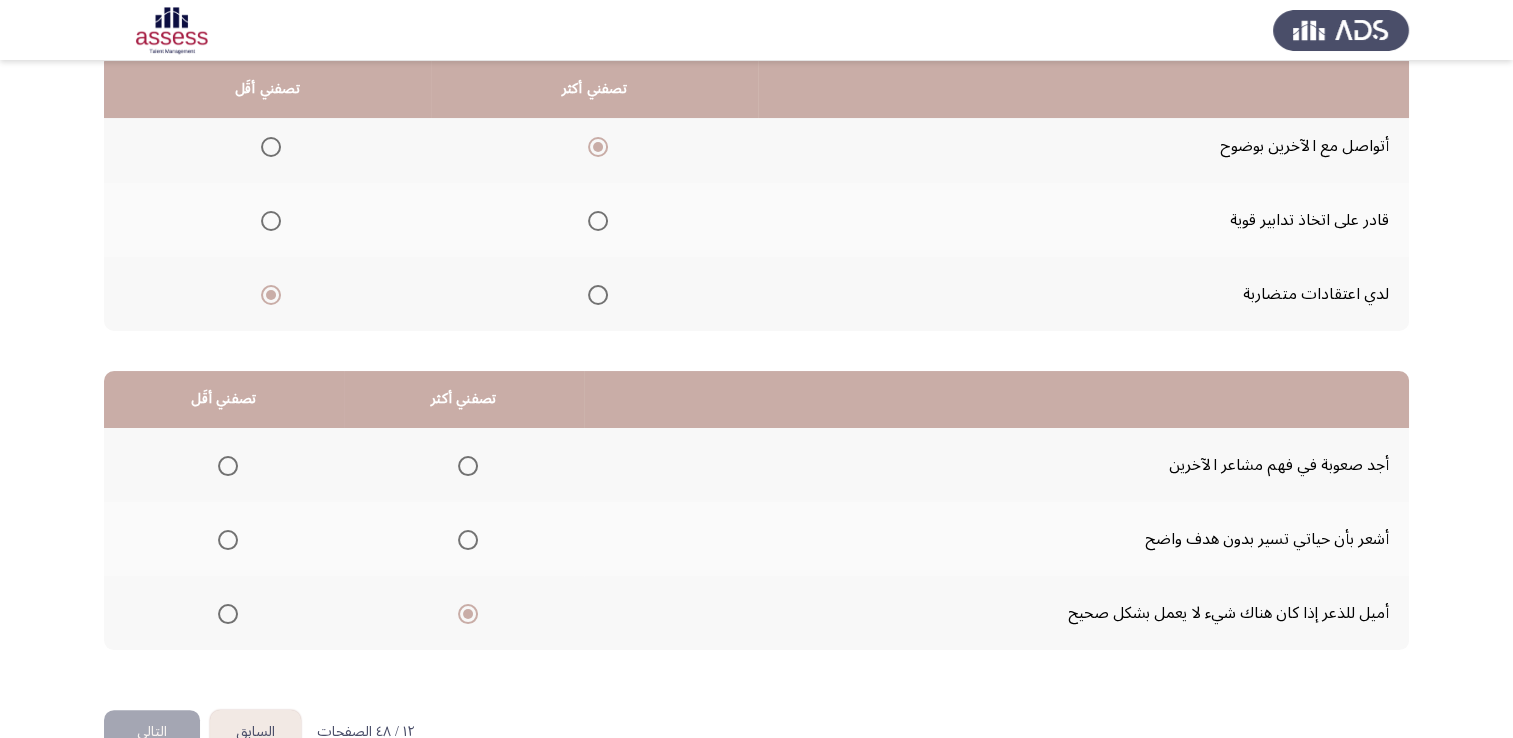 click at bounding box center (228, 540) 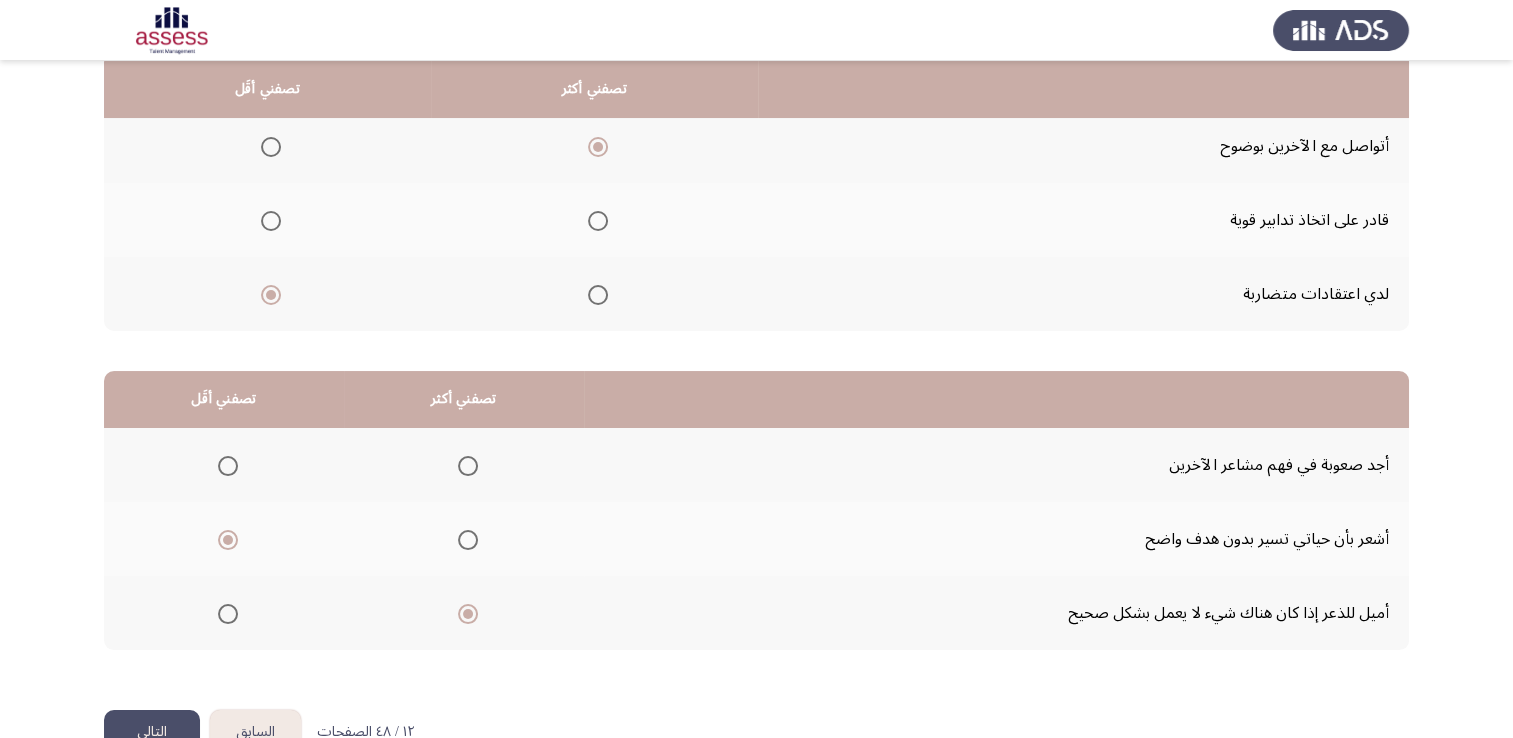 click on "التالي" 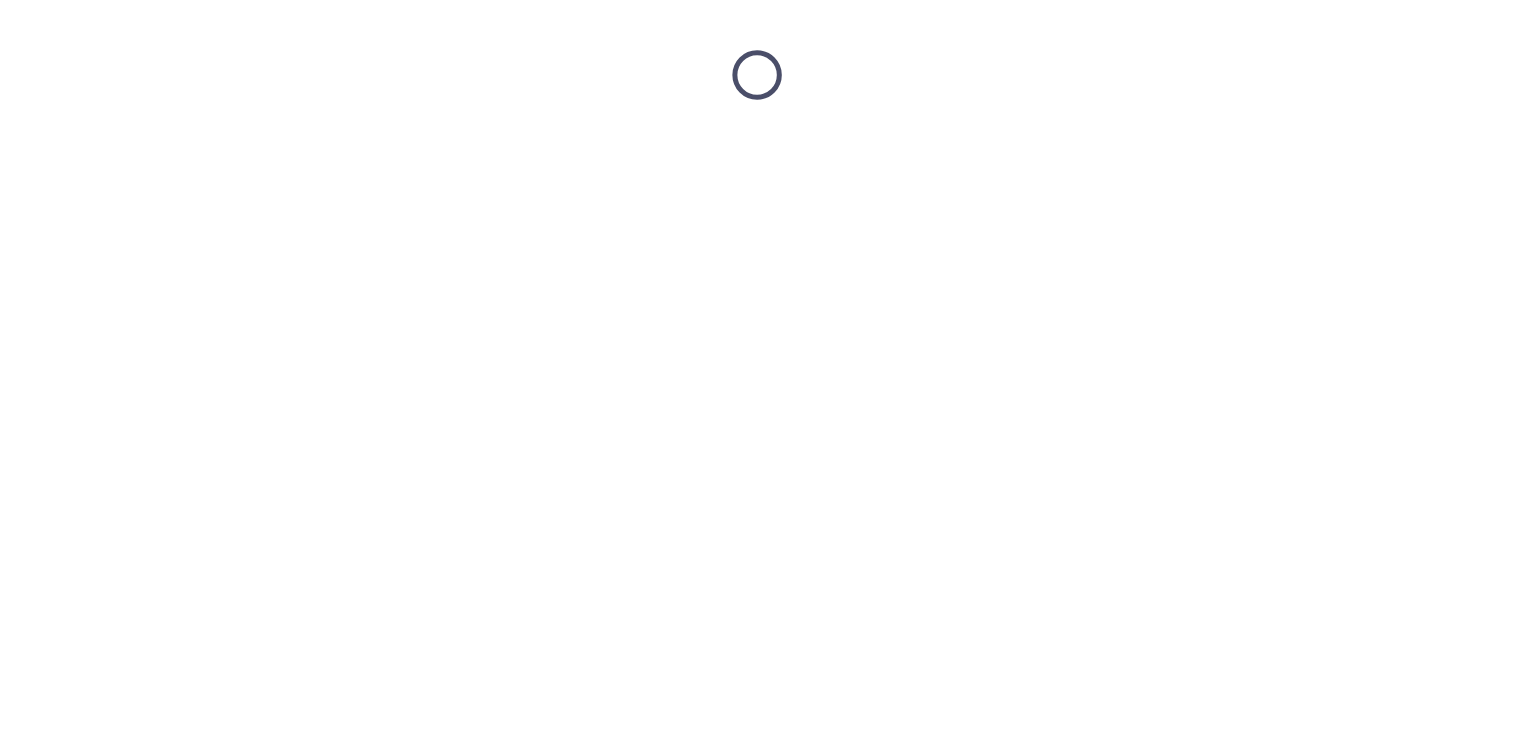 scroll, scrollTop: 0, scrollLeft: 0, axis: both 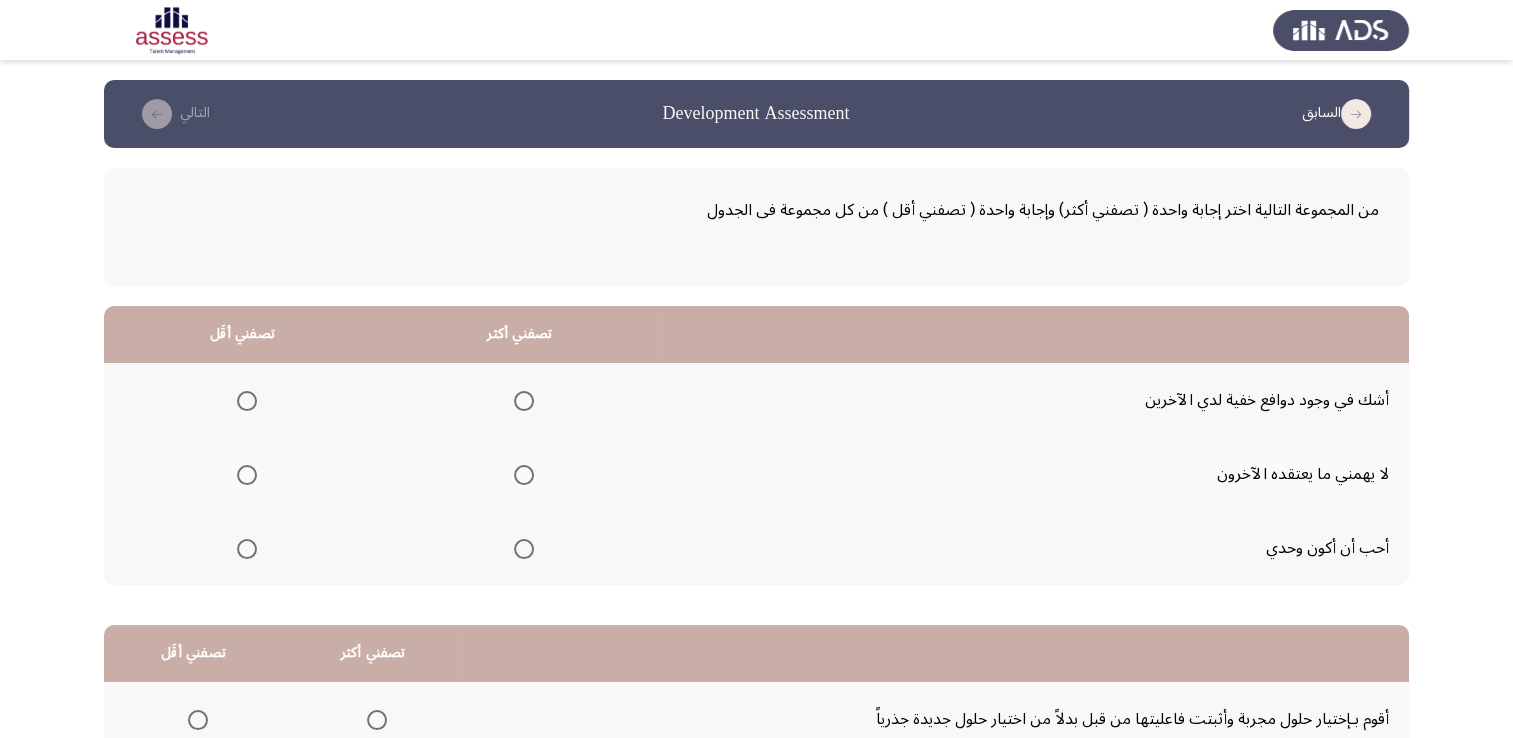 click at bounding box center (524, 549) 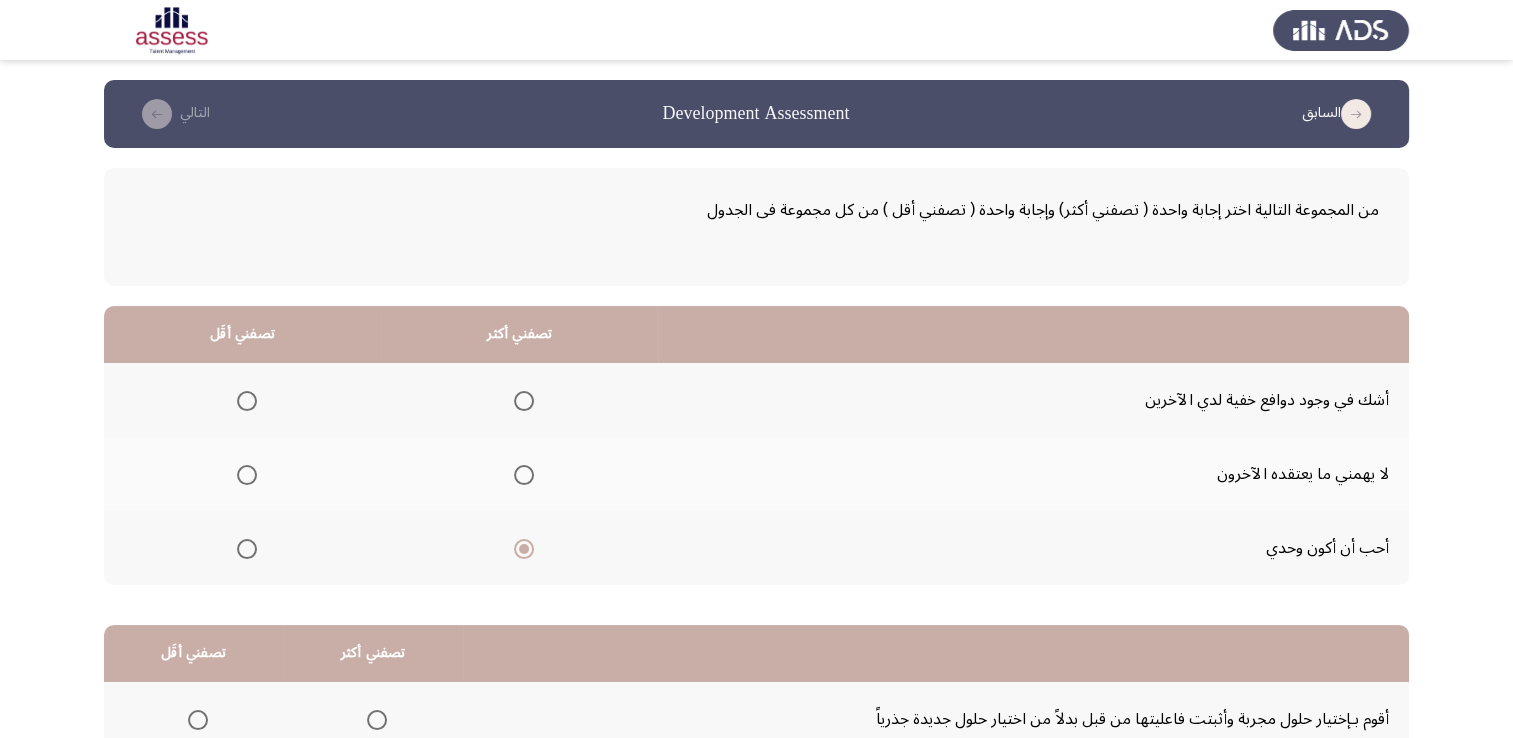 click at bounding box center (247, 475) 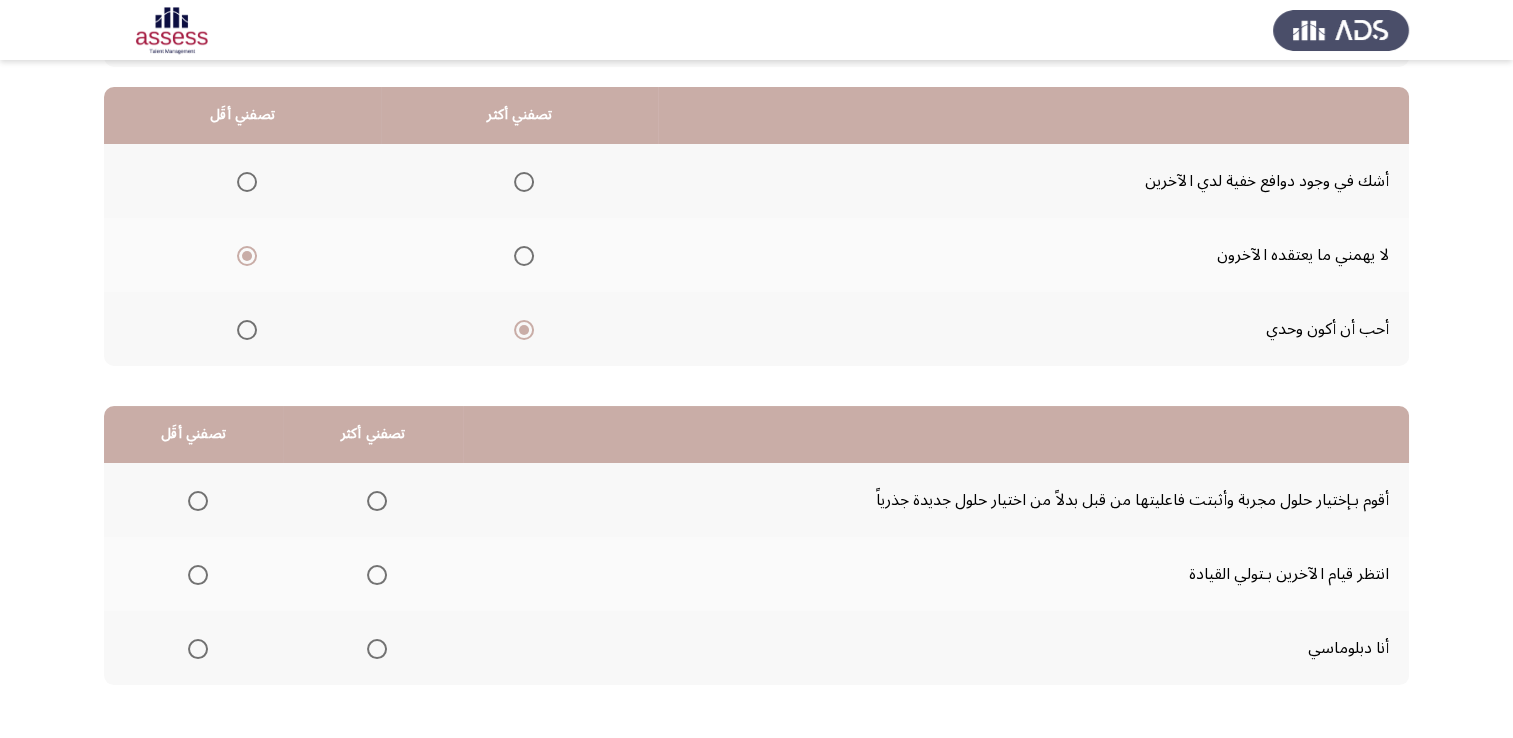 scroll, scrollTop: 220, scrollLeft: 0, axis: vertical 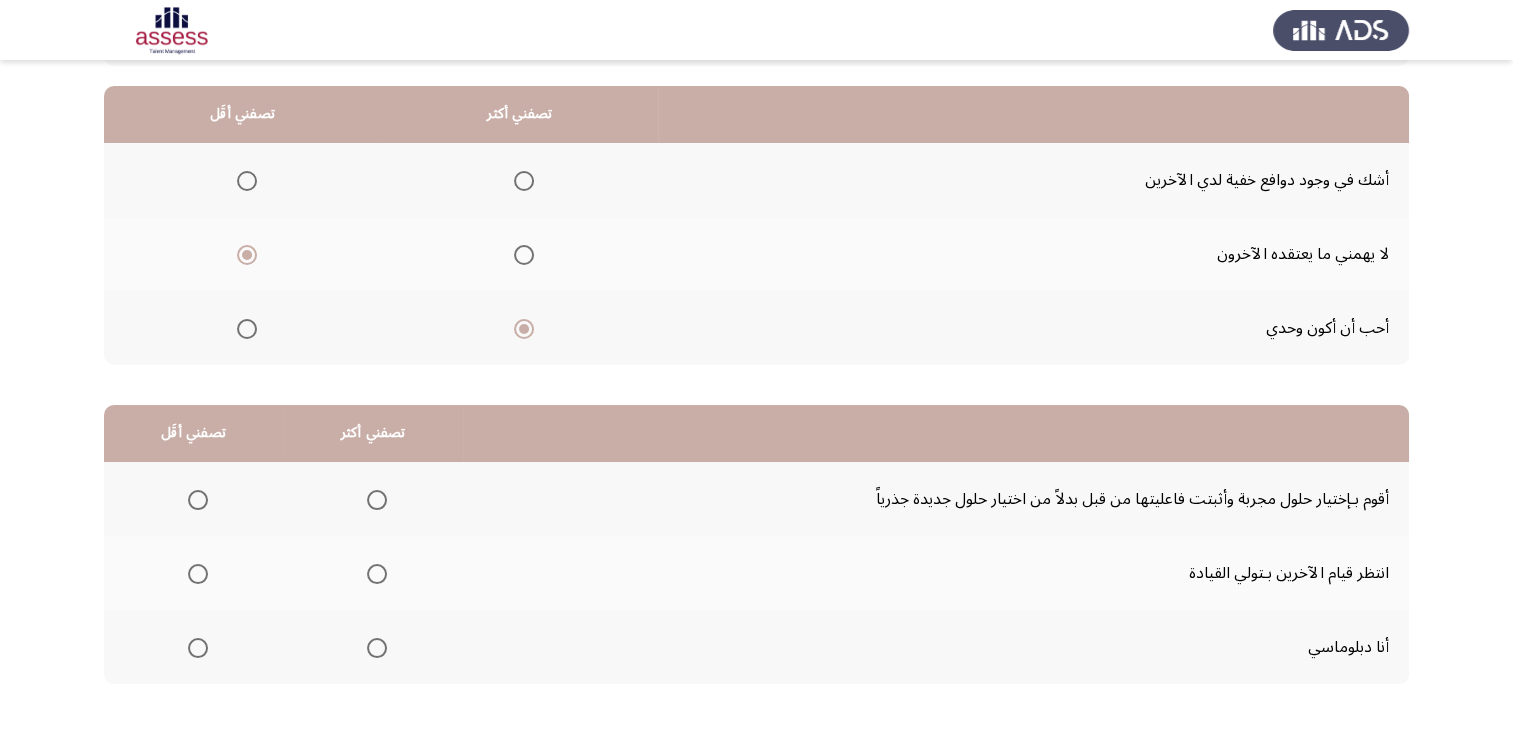 click at bounding box center [198, 574] 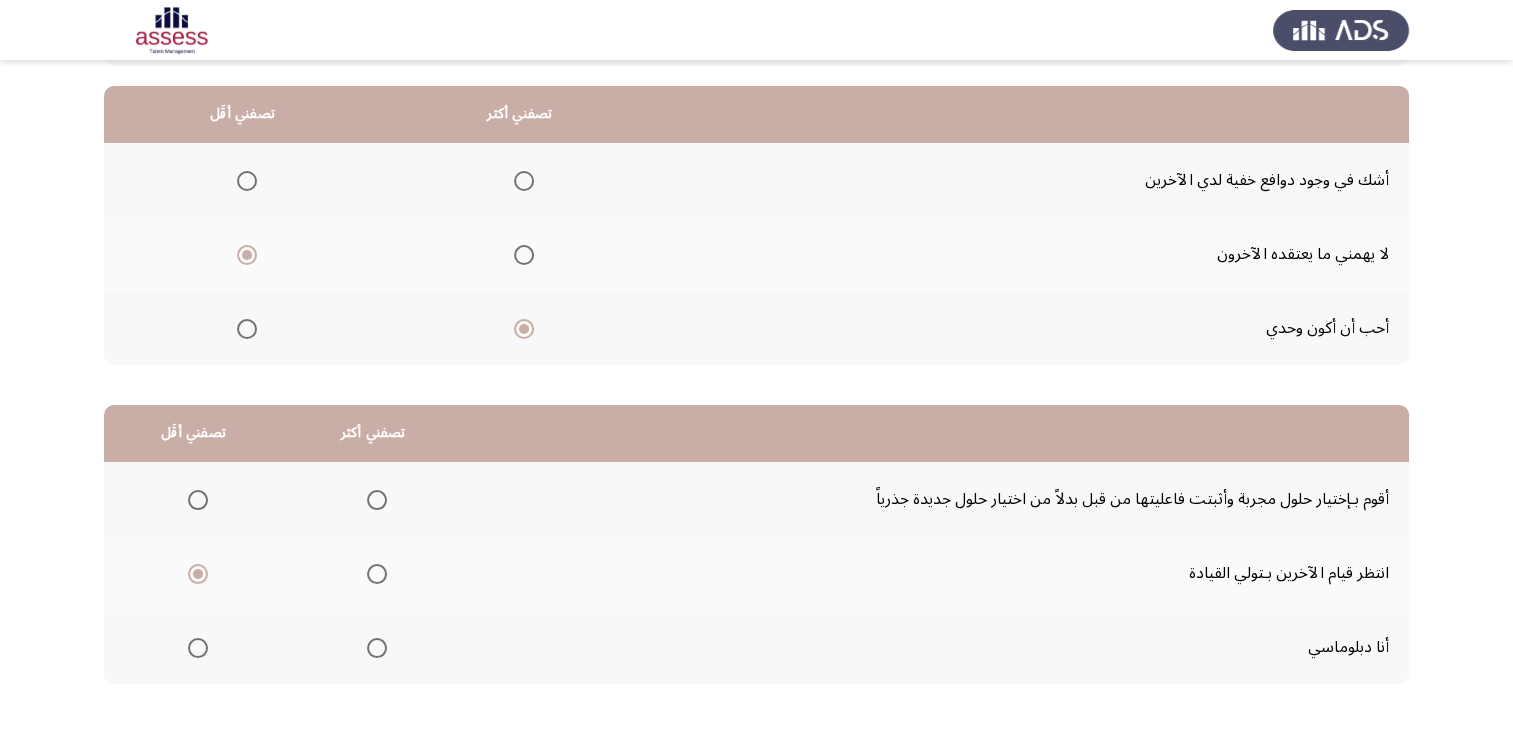 click at bounding box center [377, 500] 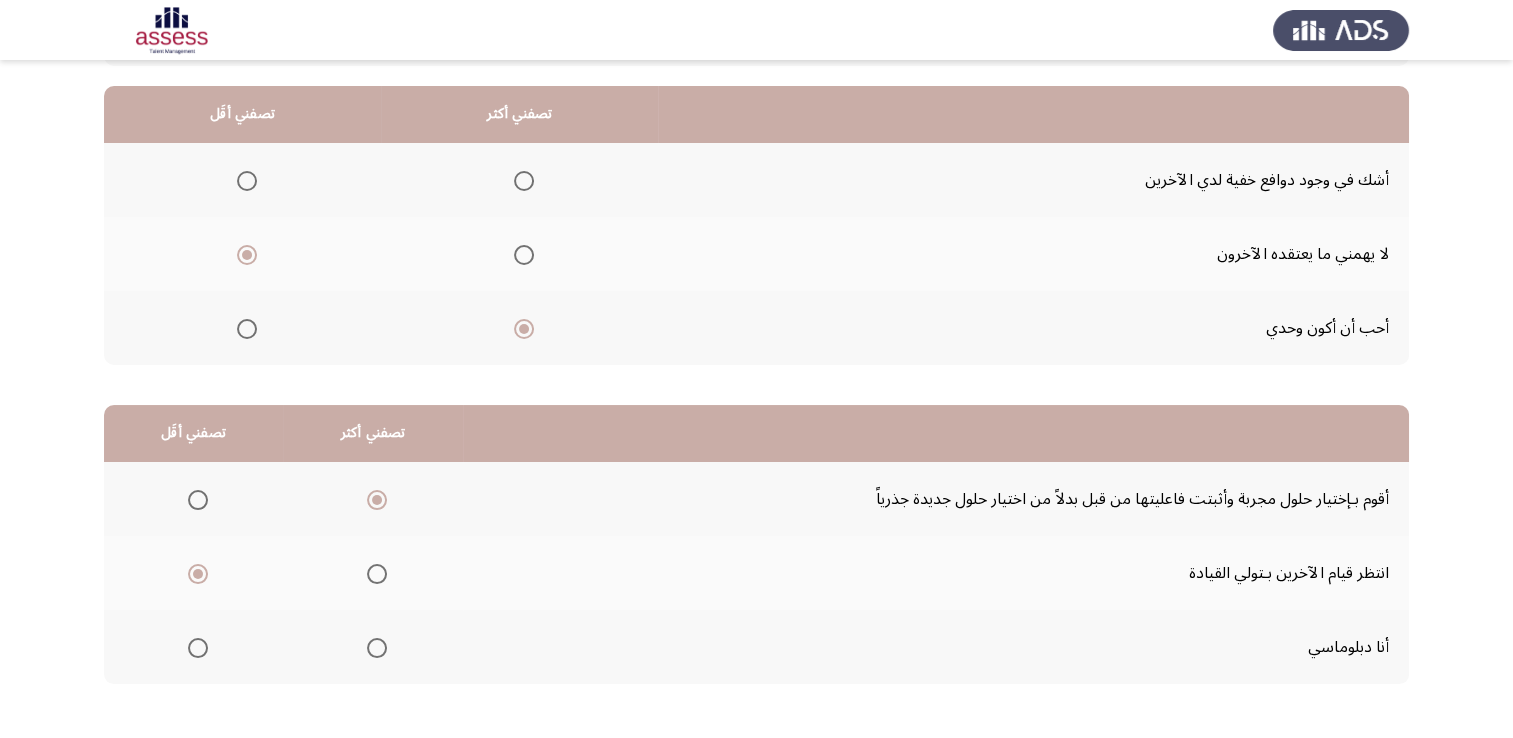 click 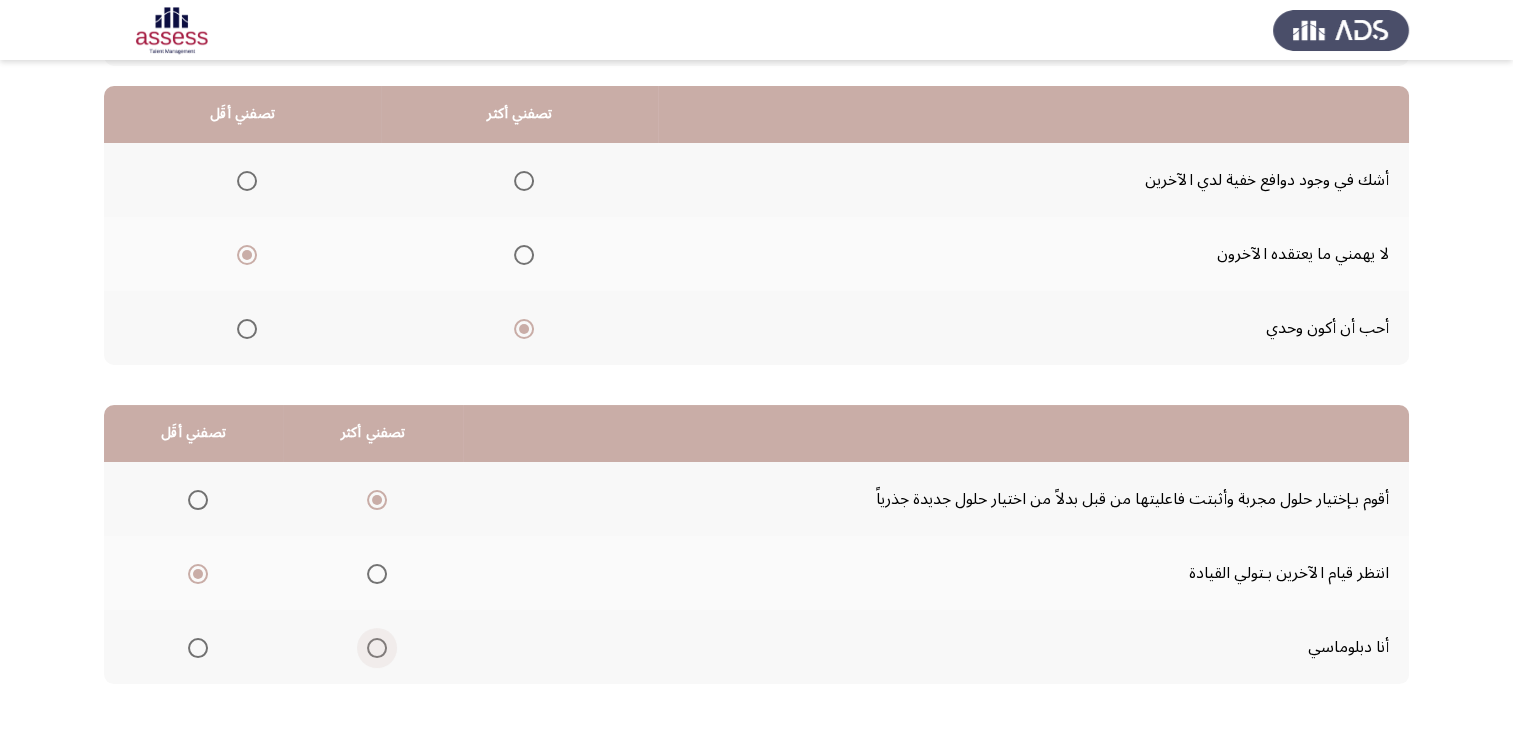 click at bounding box center [377, 648] 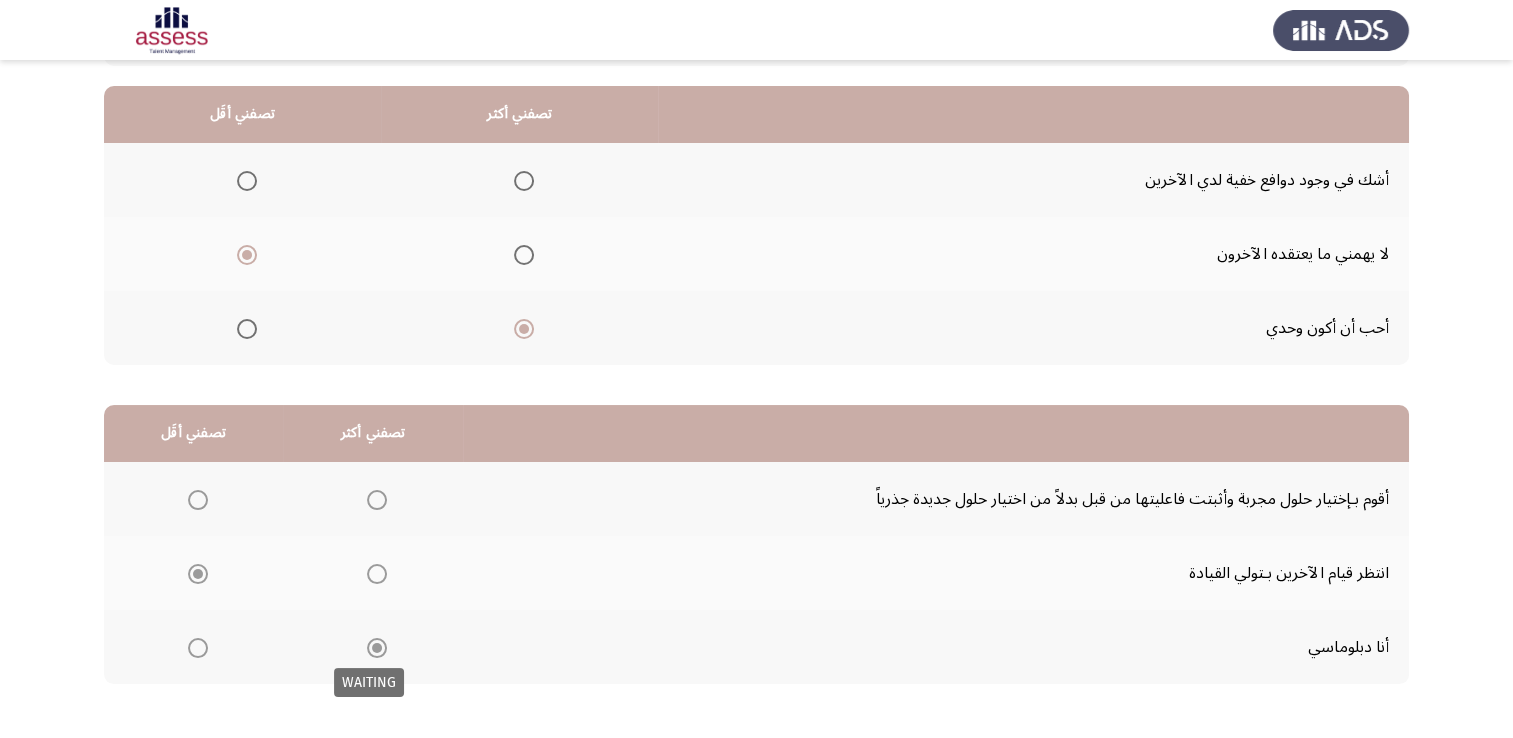 scroll, scrollTop: 302, scrollLeft: 0, axis: vertical 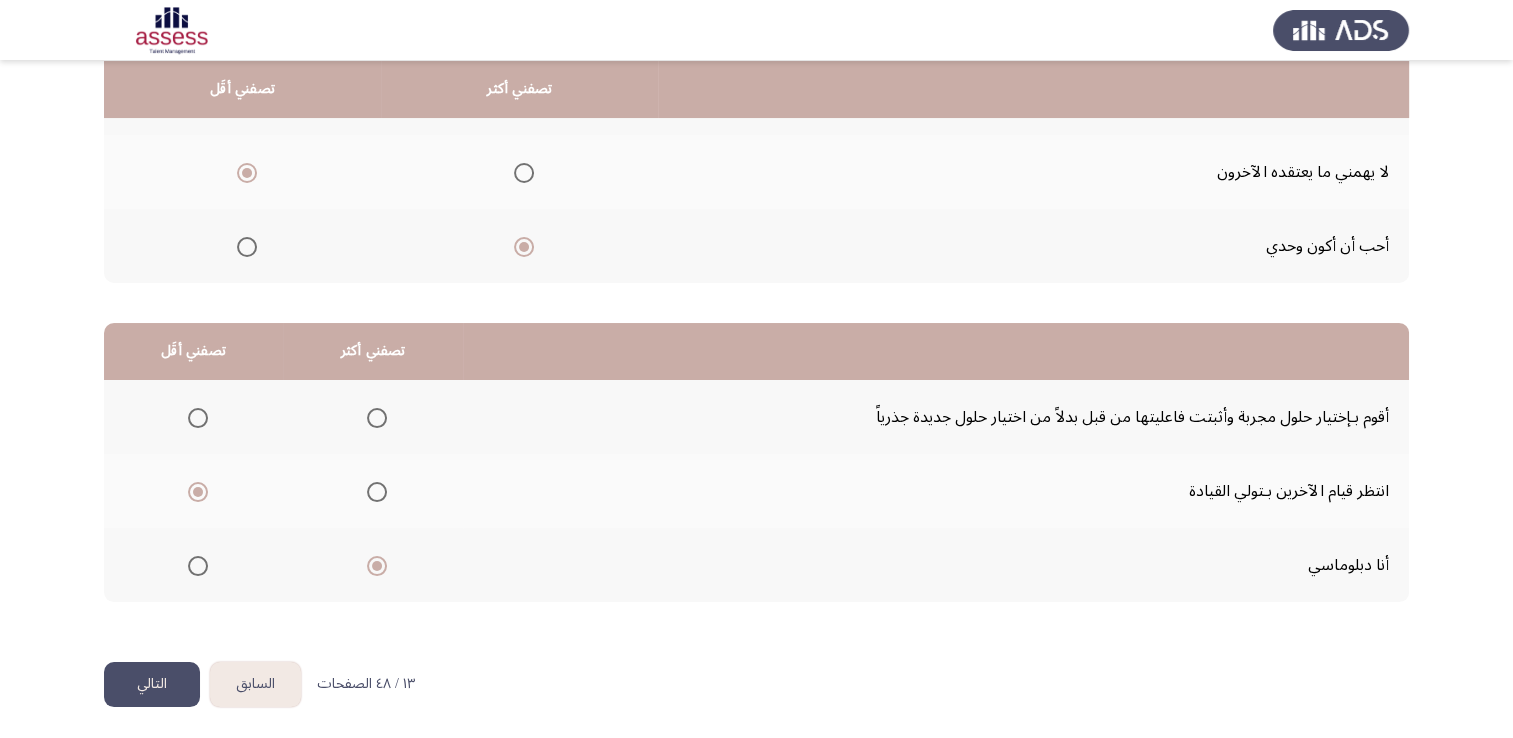 click on "التالي" 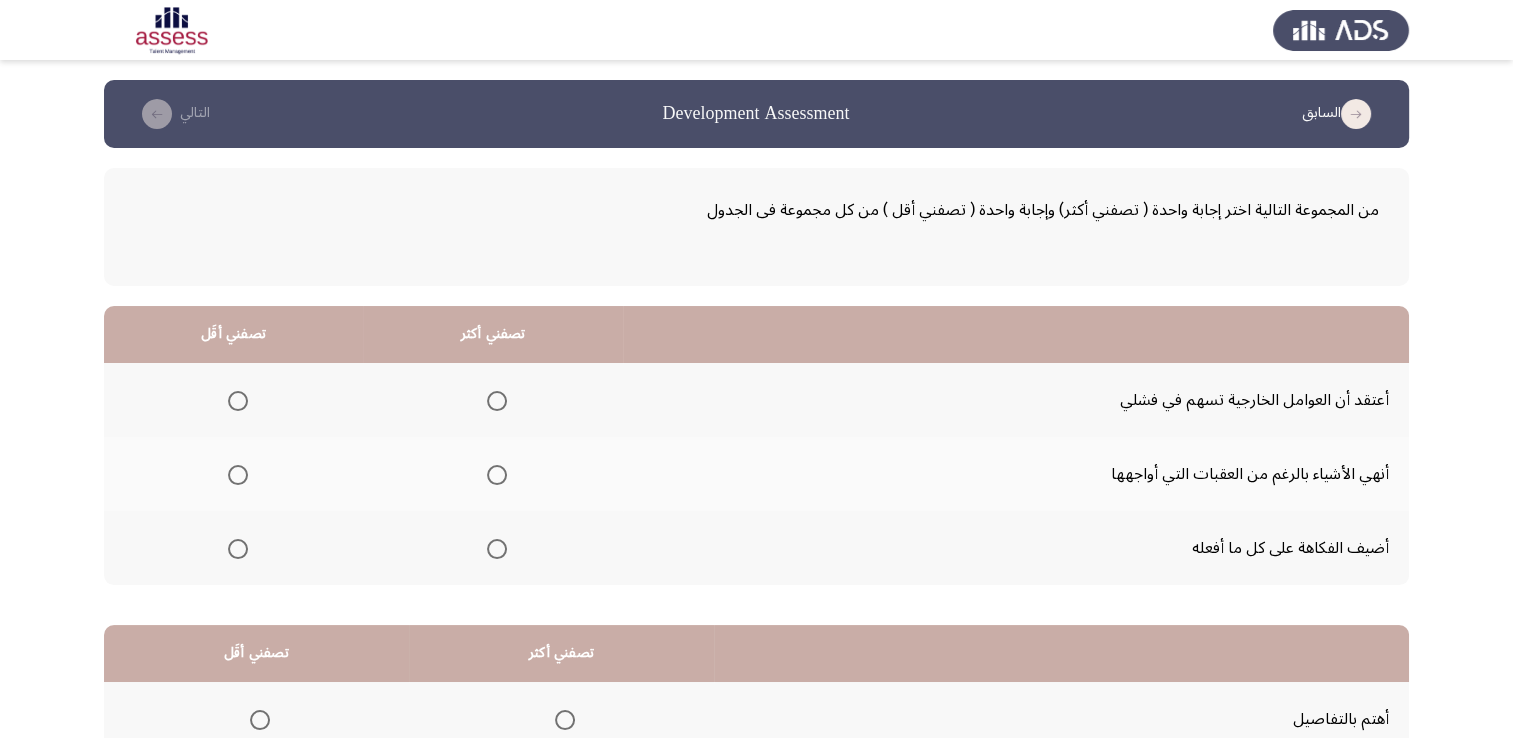 click at bounding box center (497, 475) 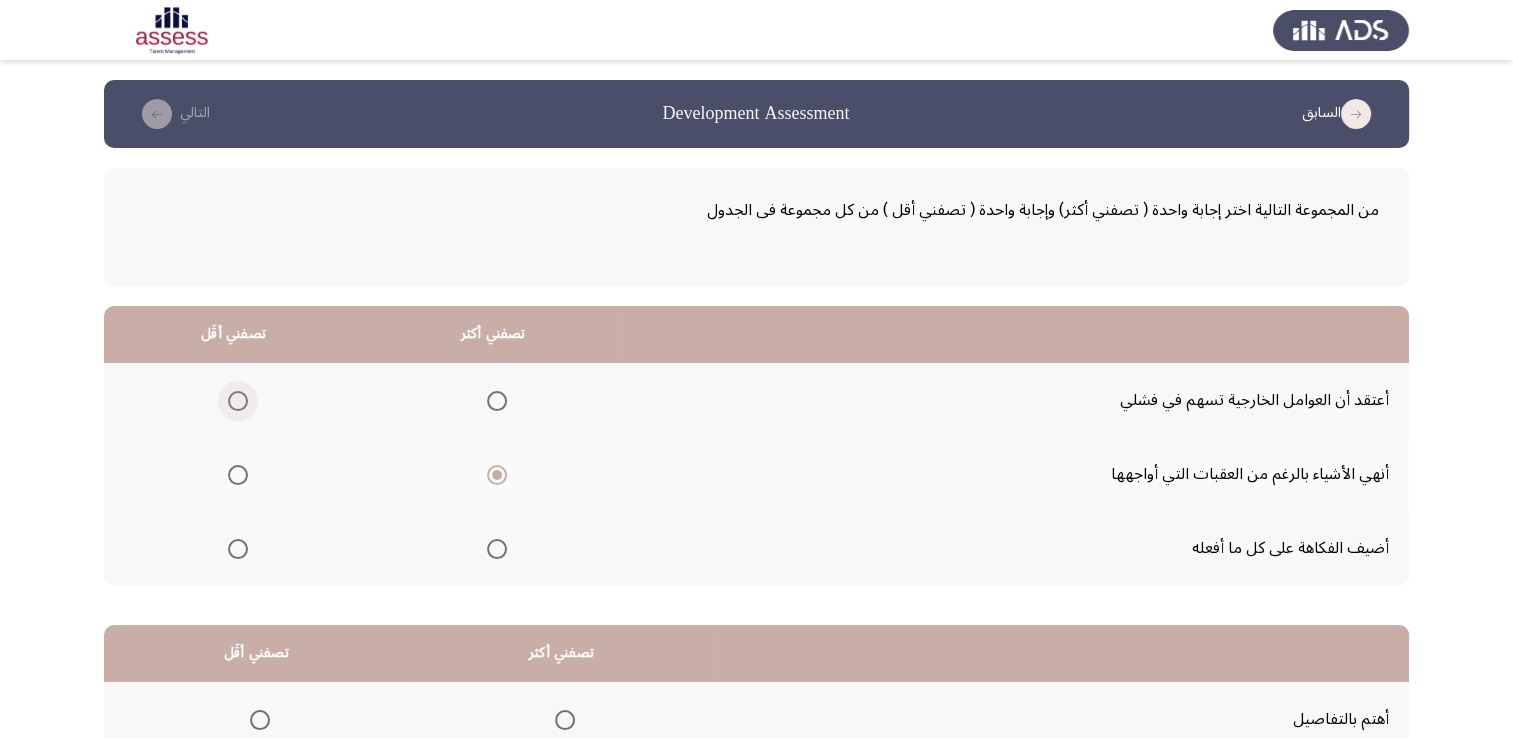 click at bounding box center (238, 401) 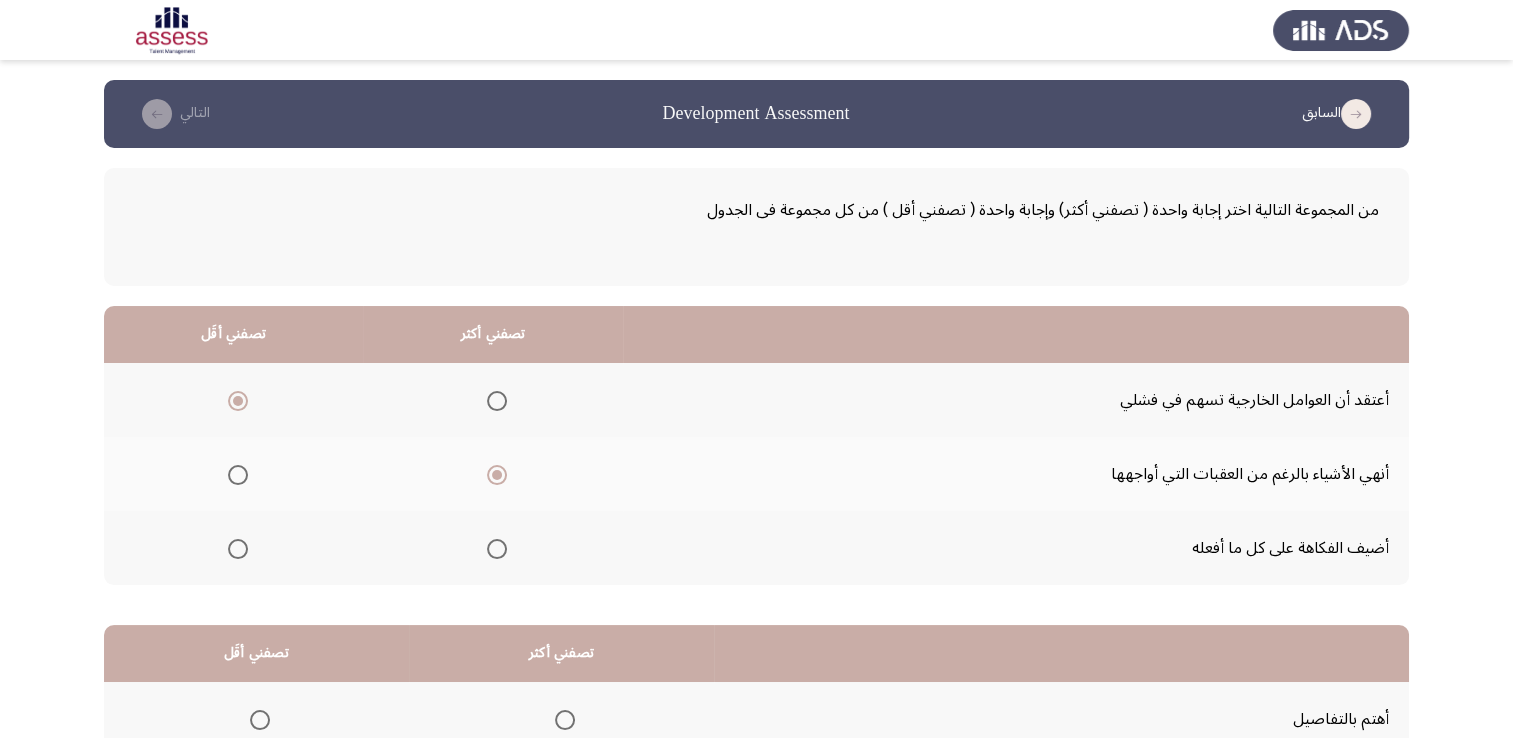 scroll, scrollTop: 184, scrollLeft: 0, axis: vertical 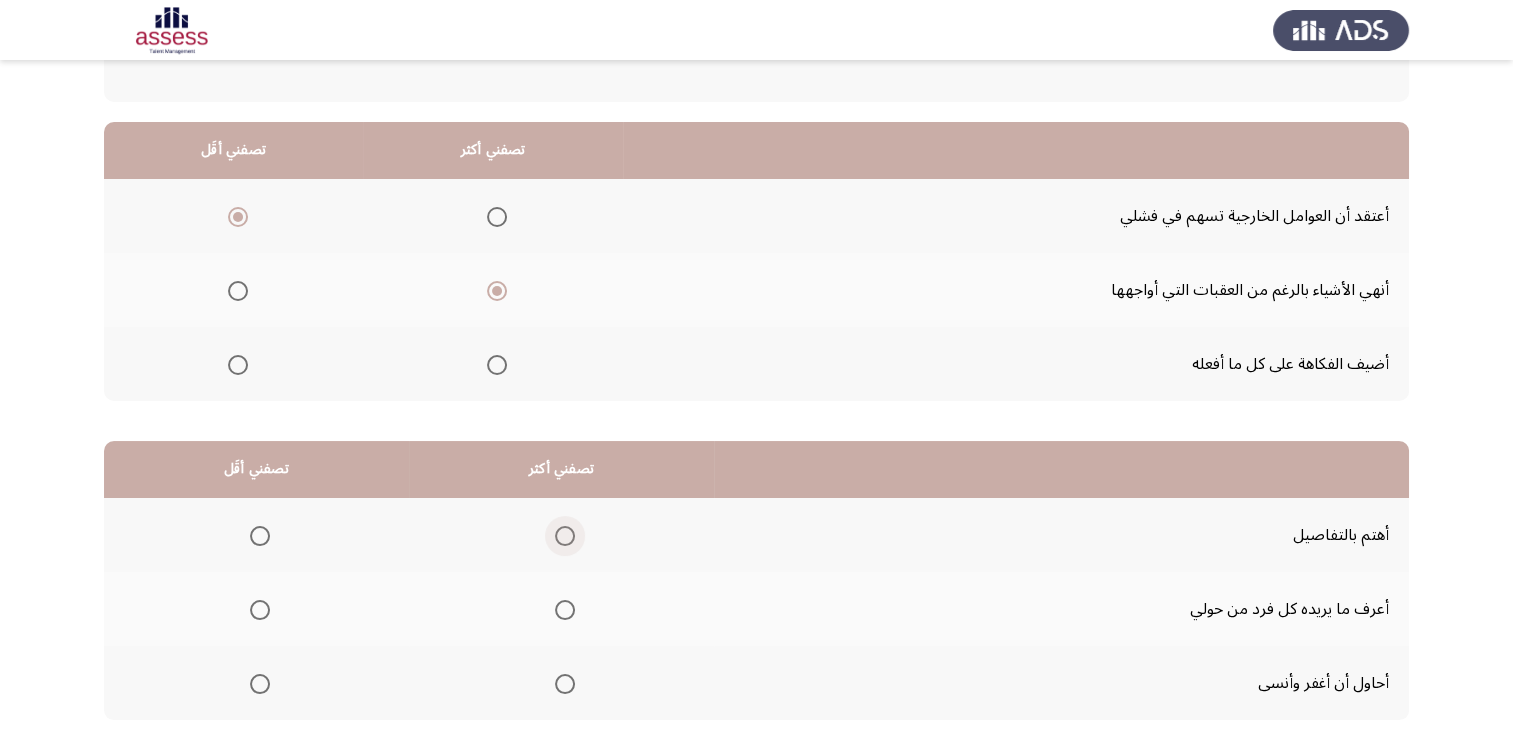click at bounding box center (565, 536) 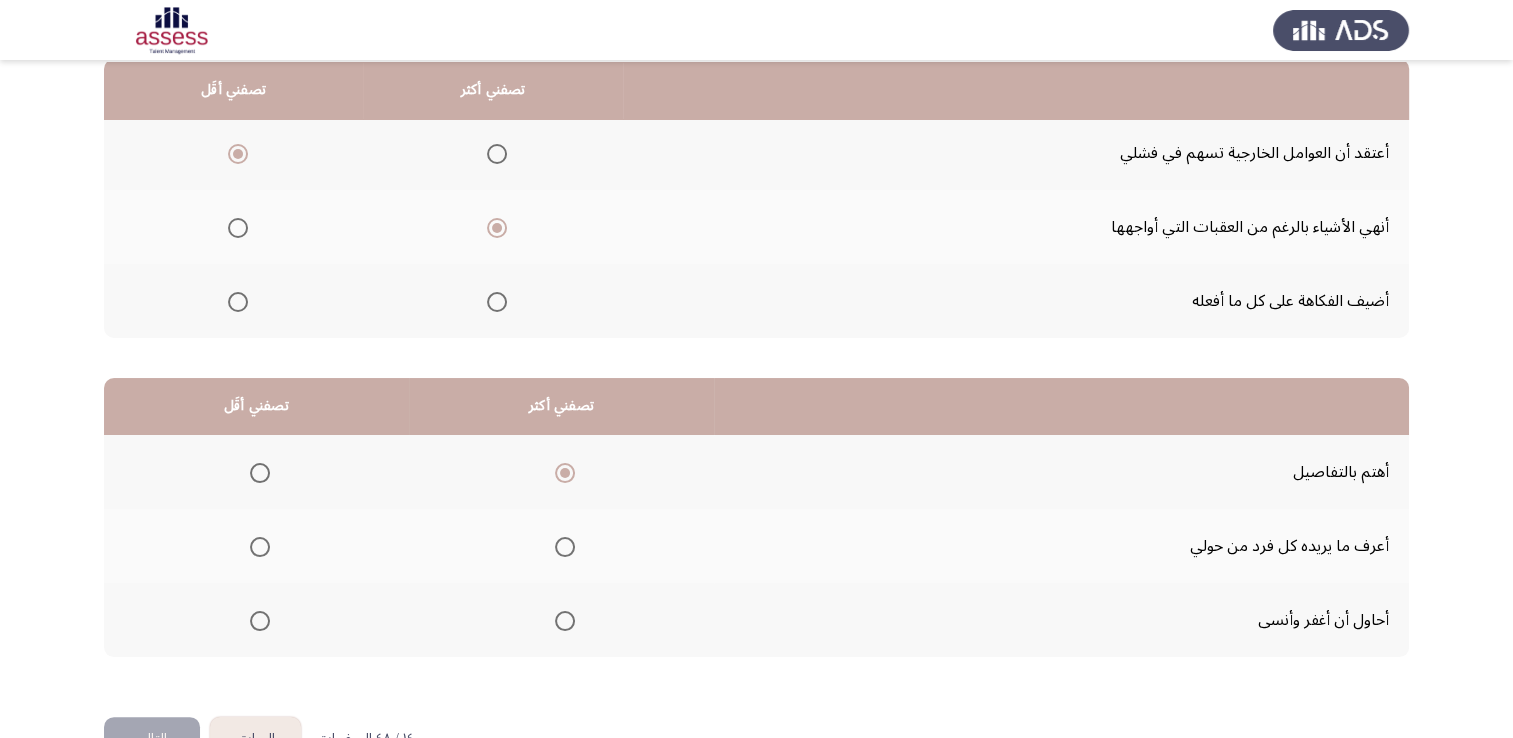 scroll, scrollTop: 248, scrollLeft: 0, axis: vertical 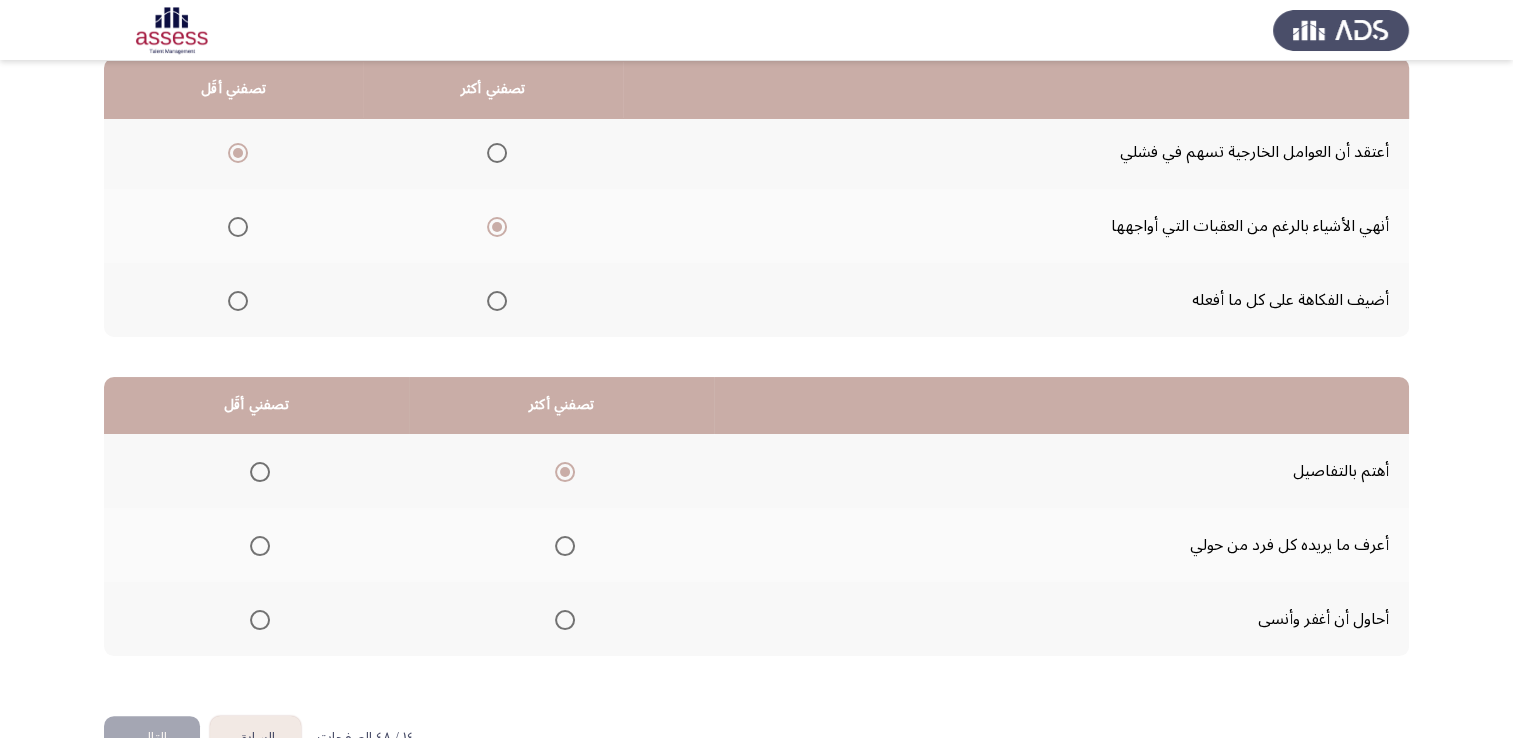 click at bounding box center (260, 620) 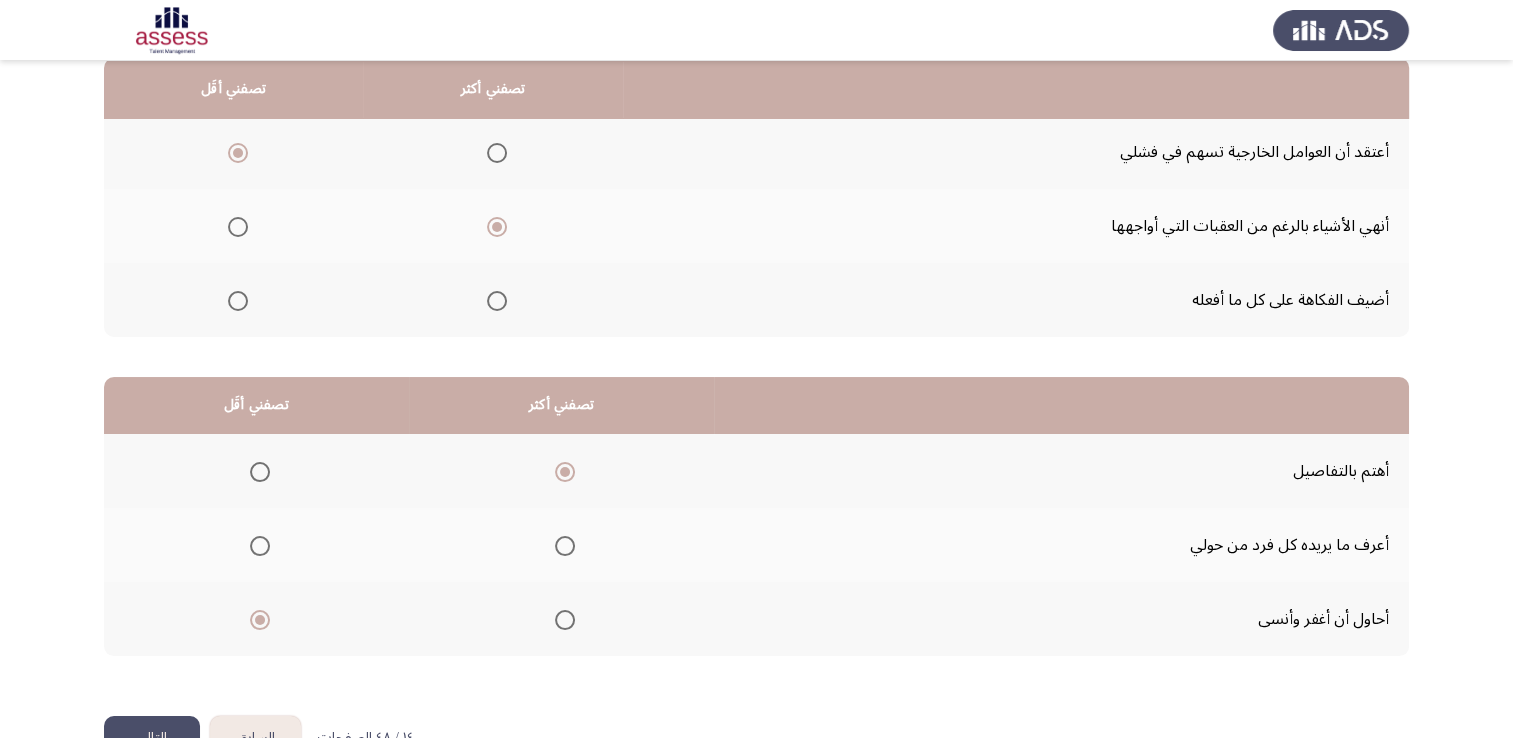 click on "التالي" 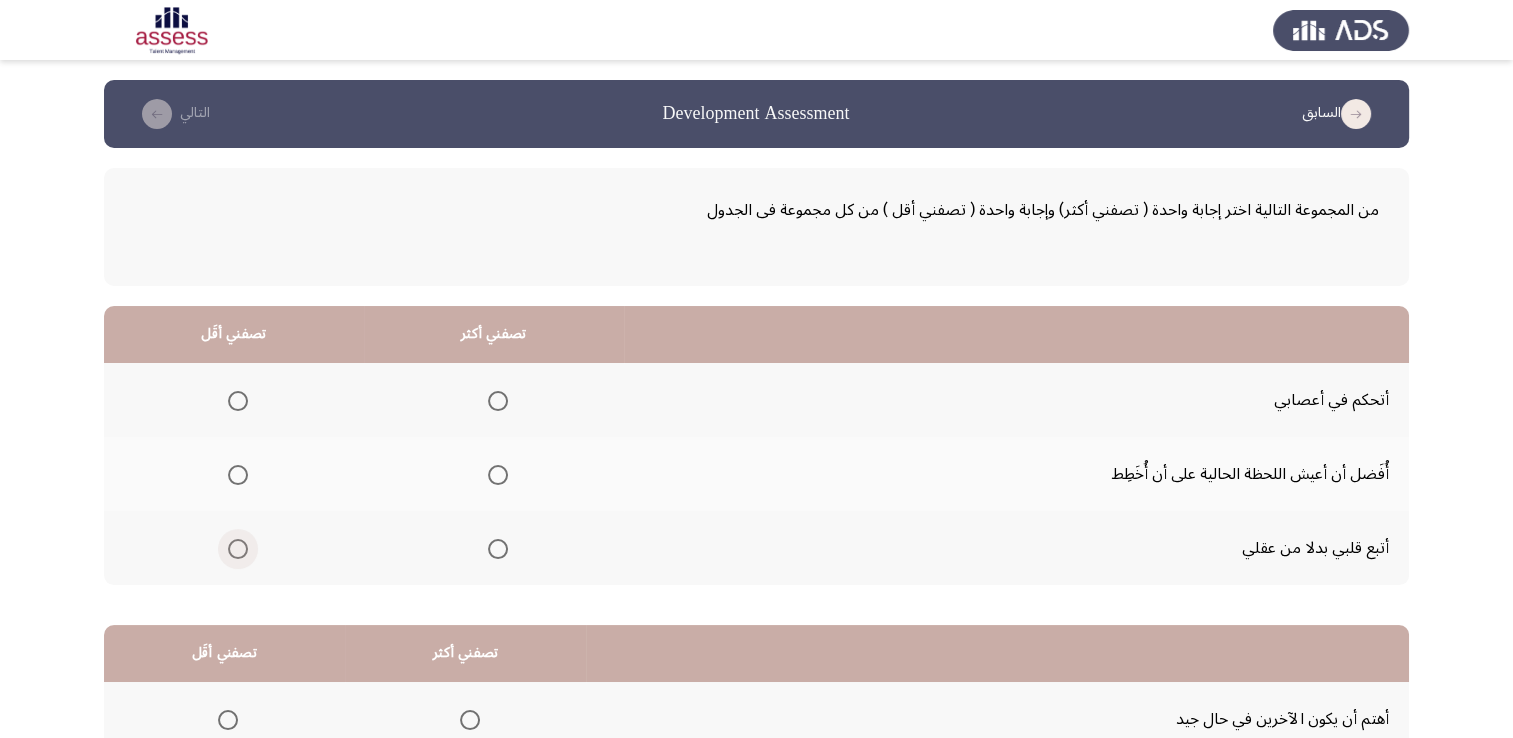 click at bounding box center [238, 549] 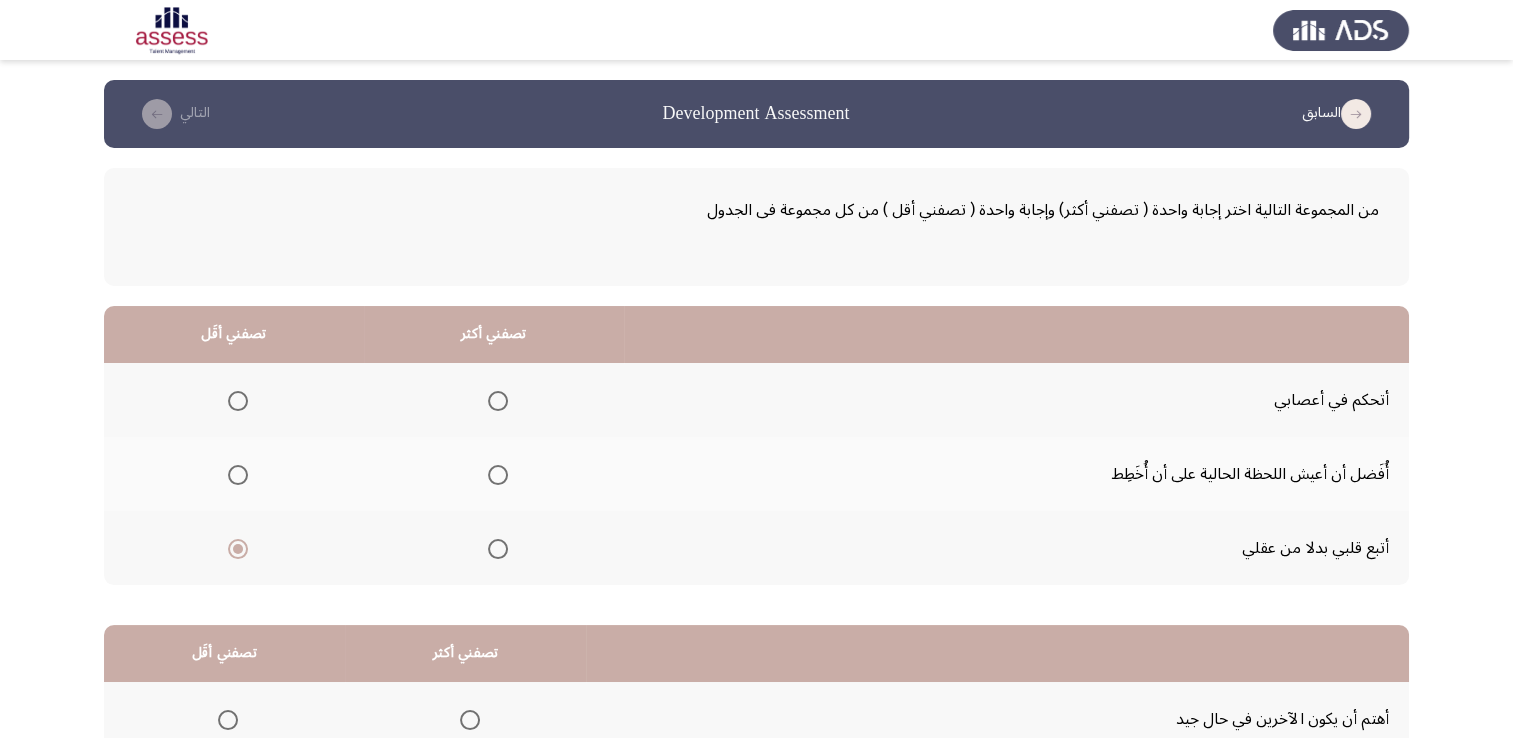 click 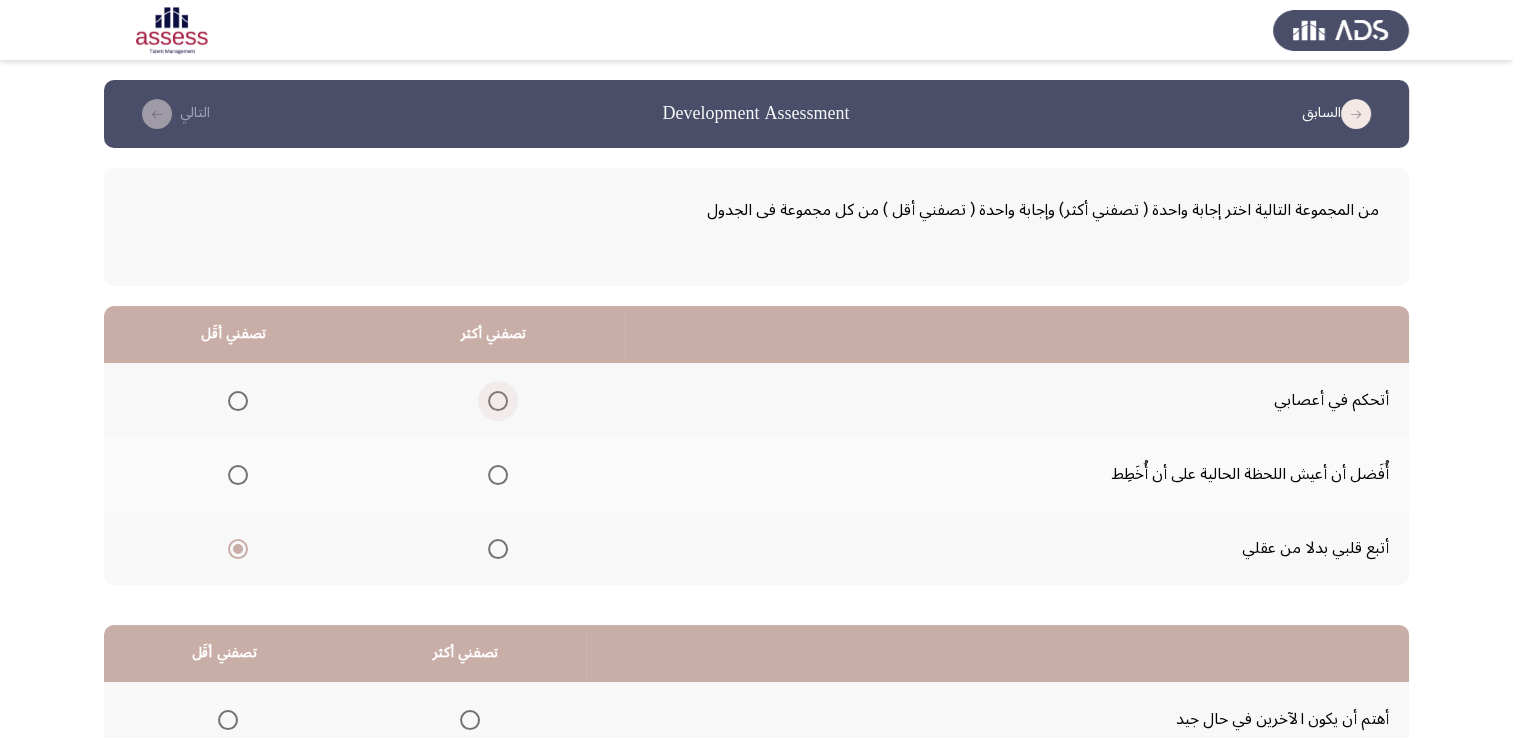 click at bounding box center [498, 401] 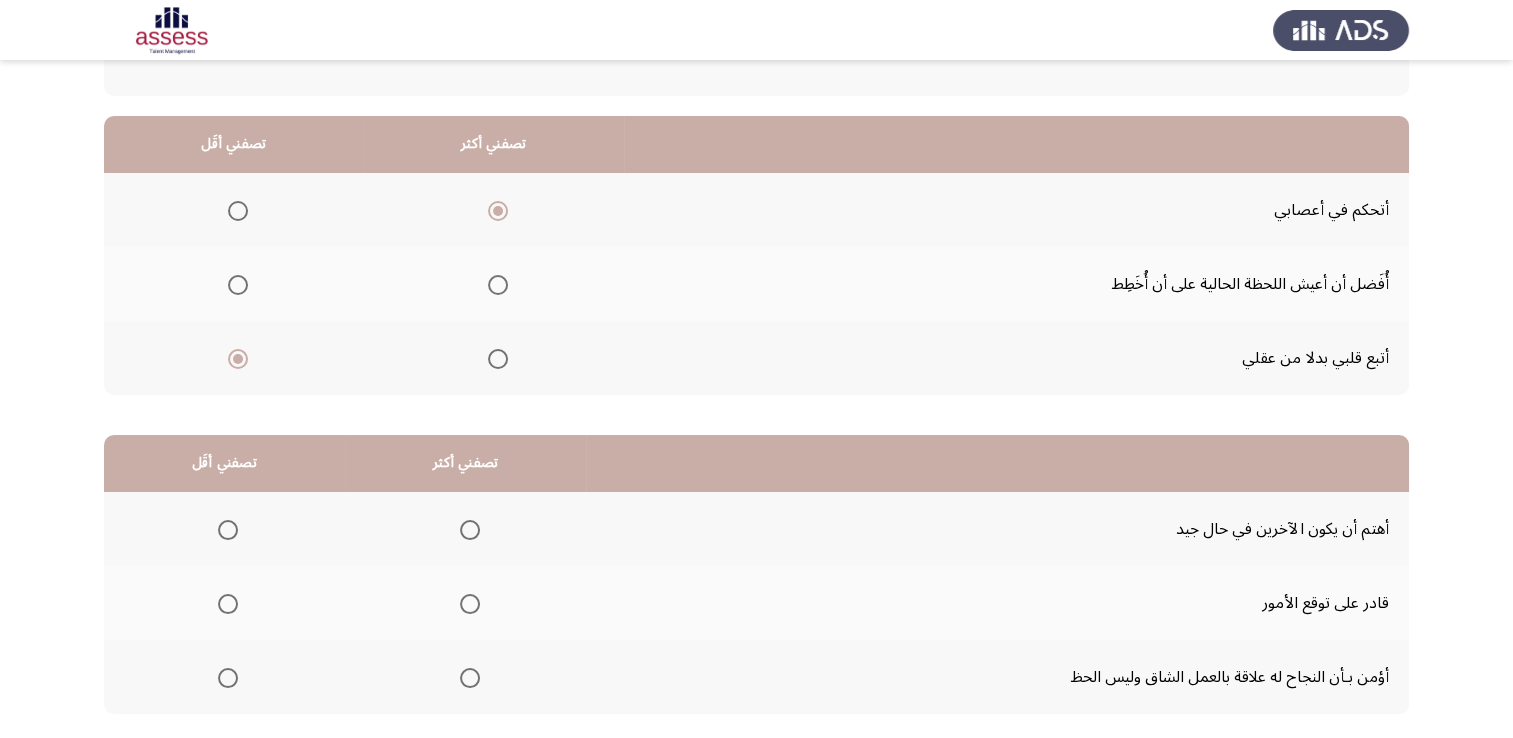 scroll, scrollTop: 208, scrollLeft: 0, axis: vertical 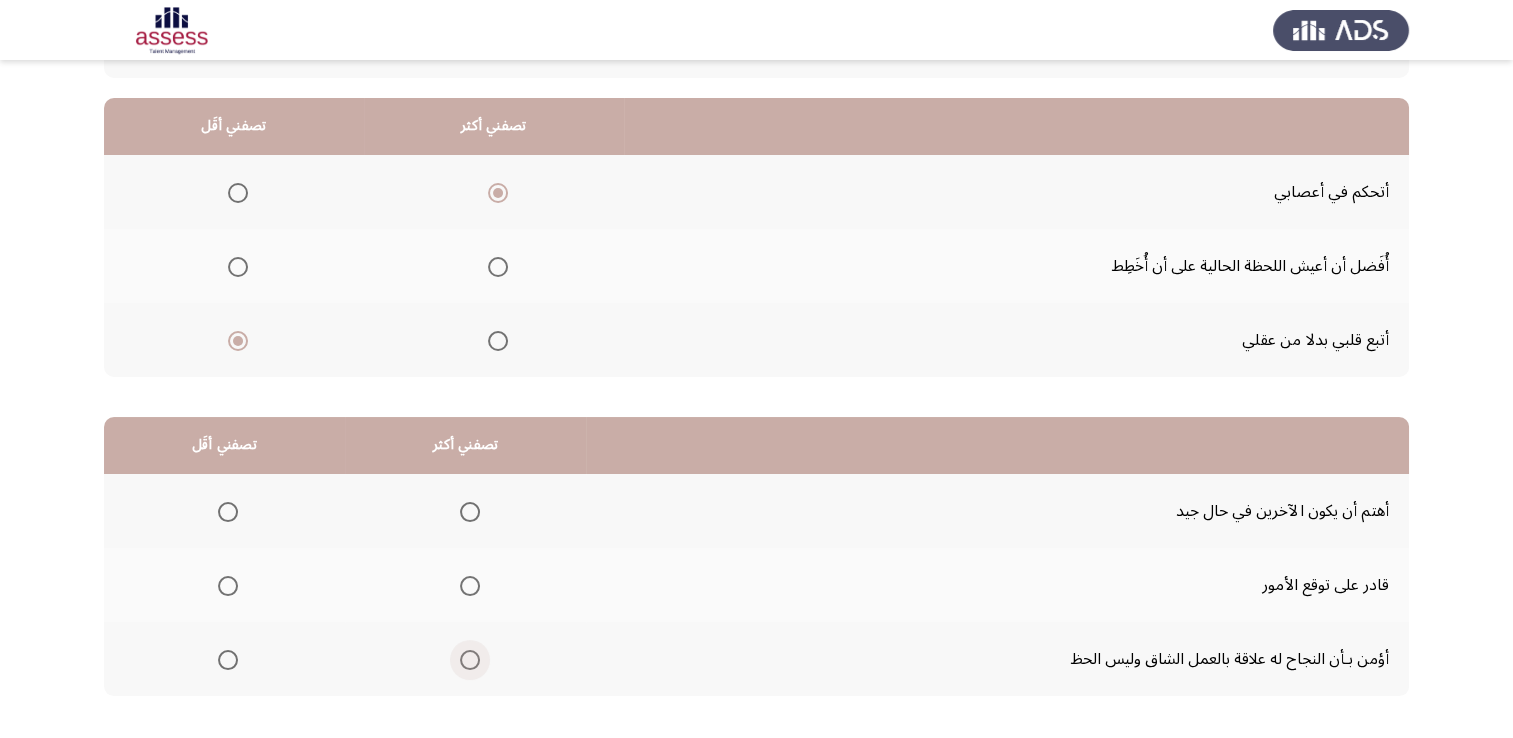 click at bounding box center (470, 660) 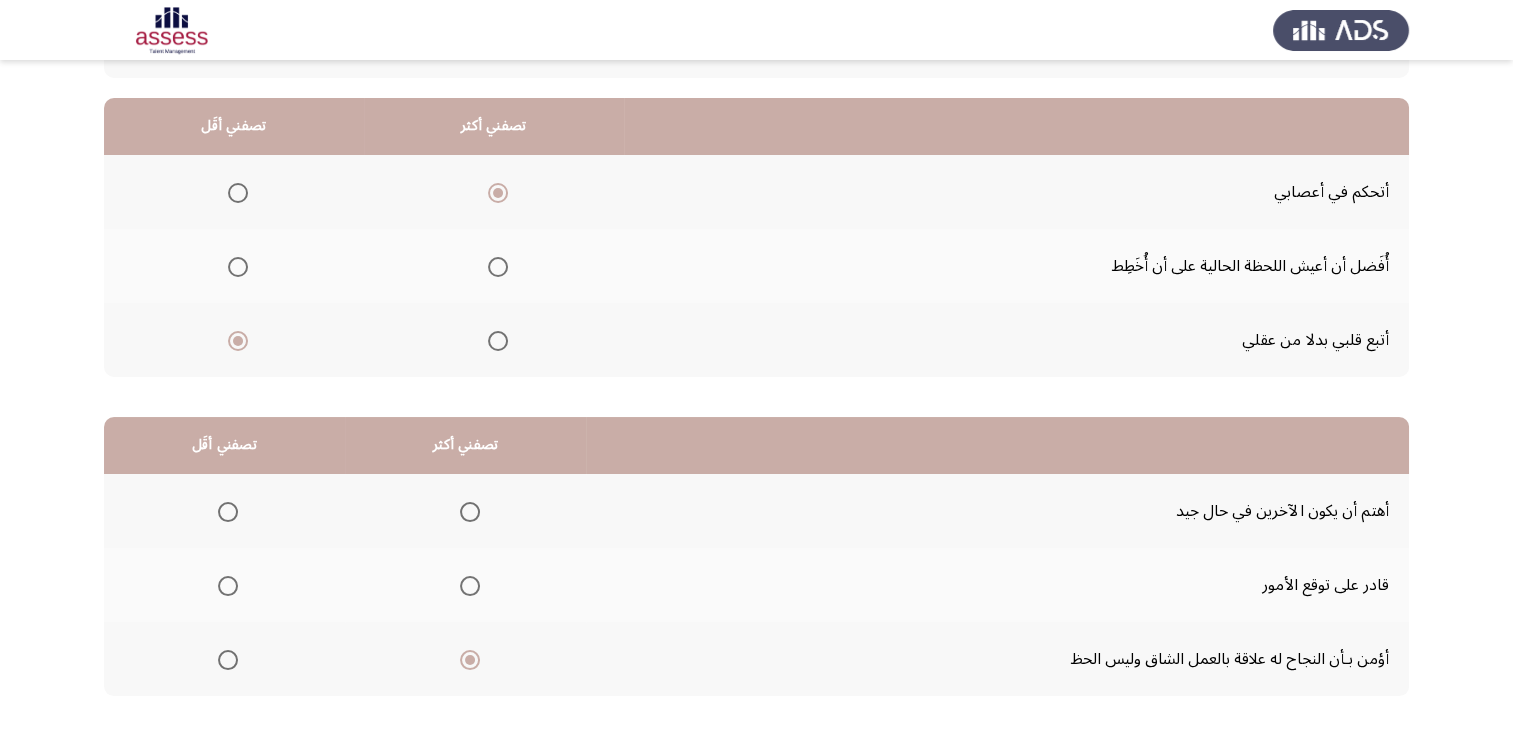 click at bounding box center (228, 512) 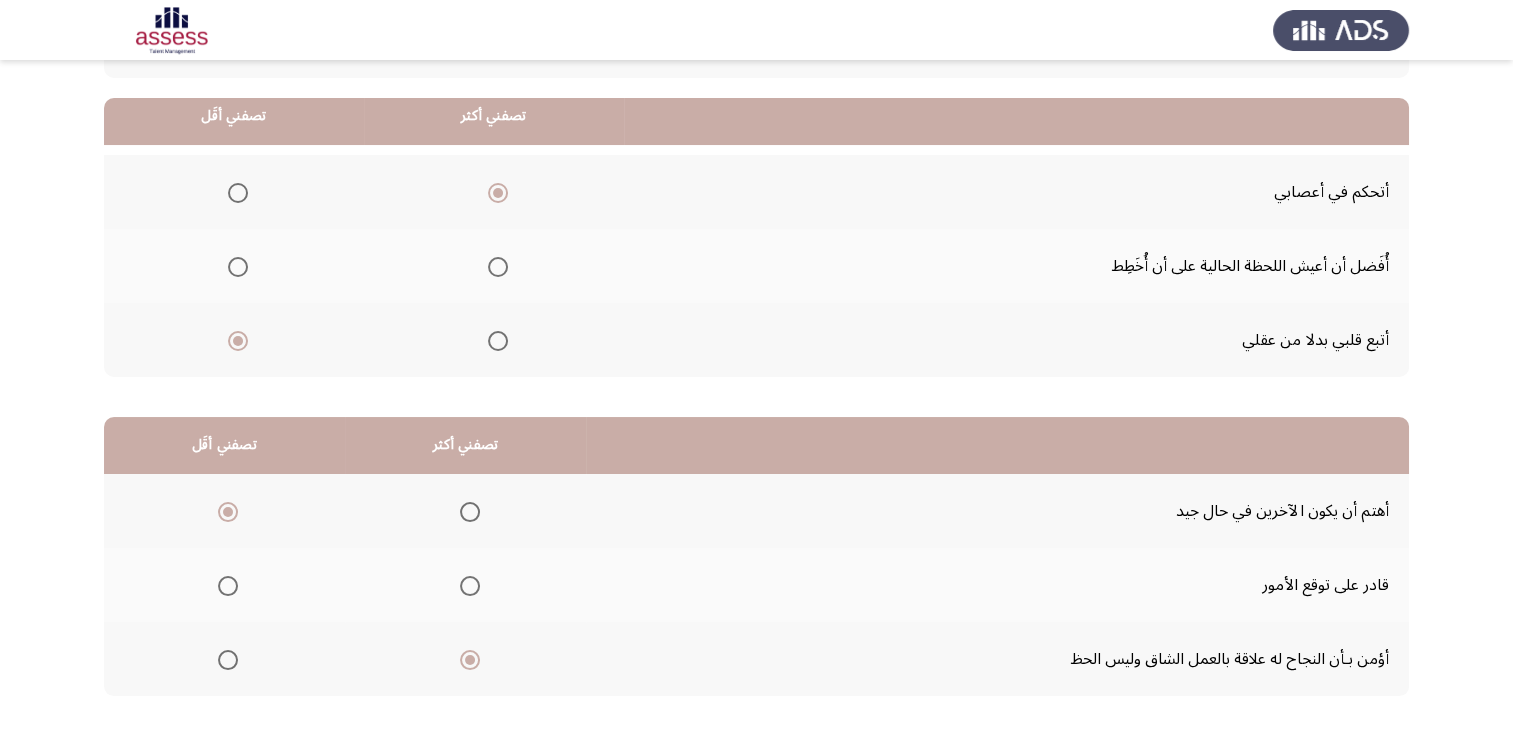 scroll, scrollTop: 302, scrollLeft: 0, axis: vertical 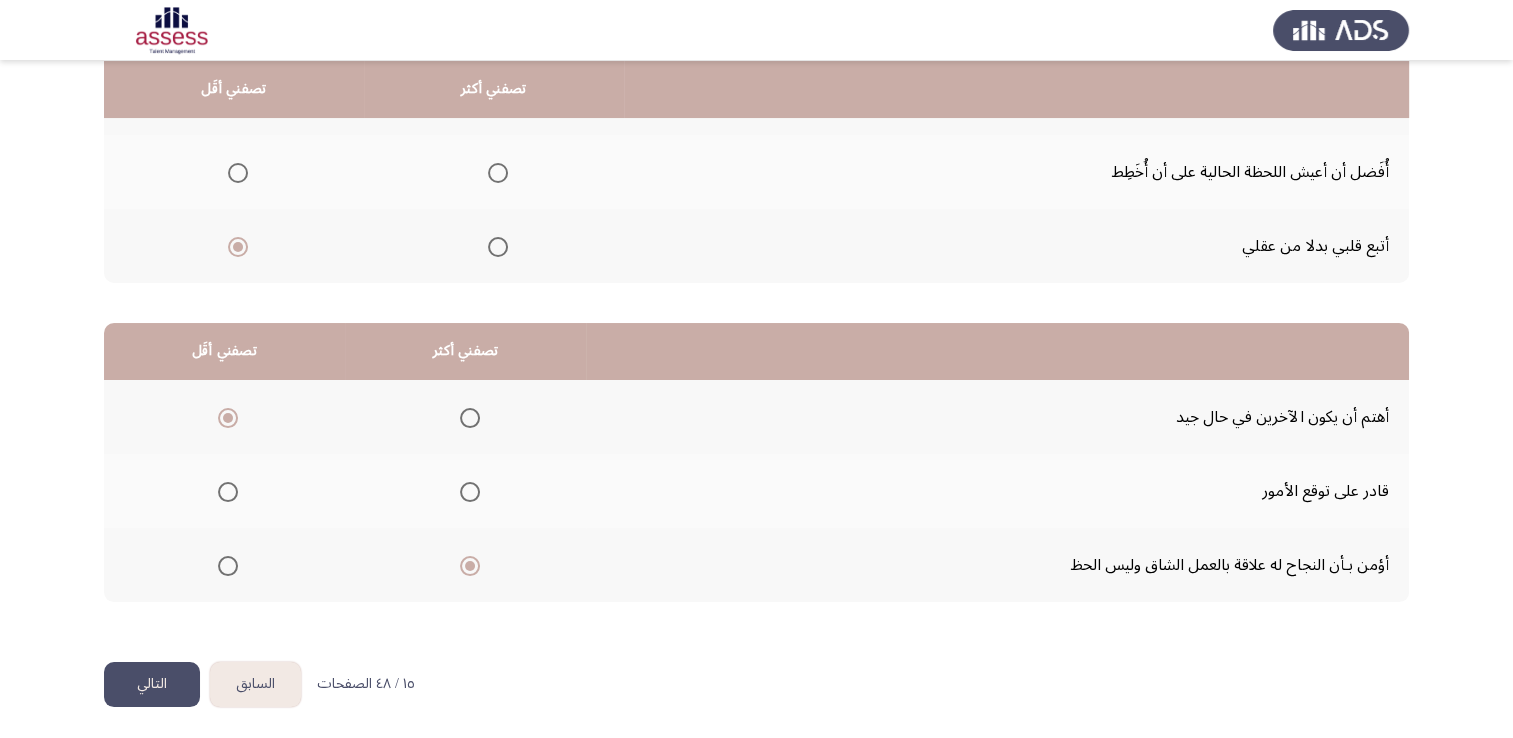 click on "التالي" 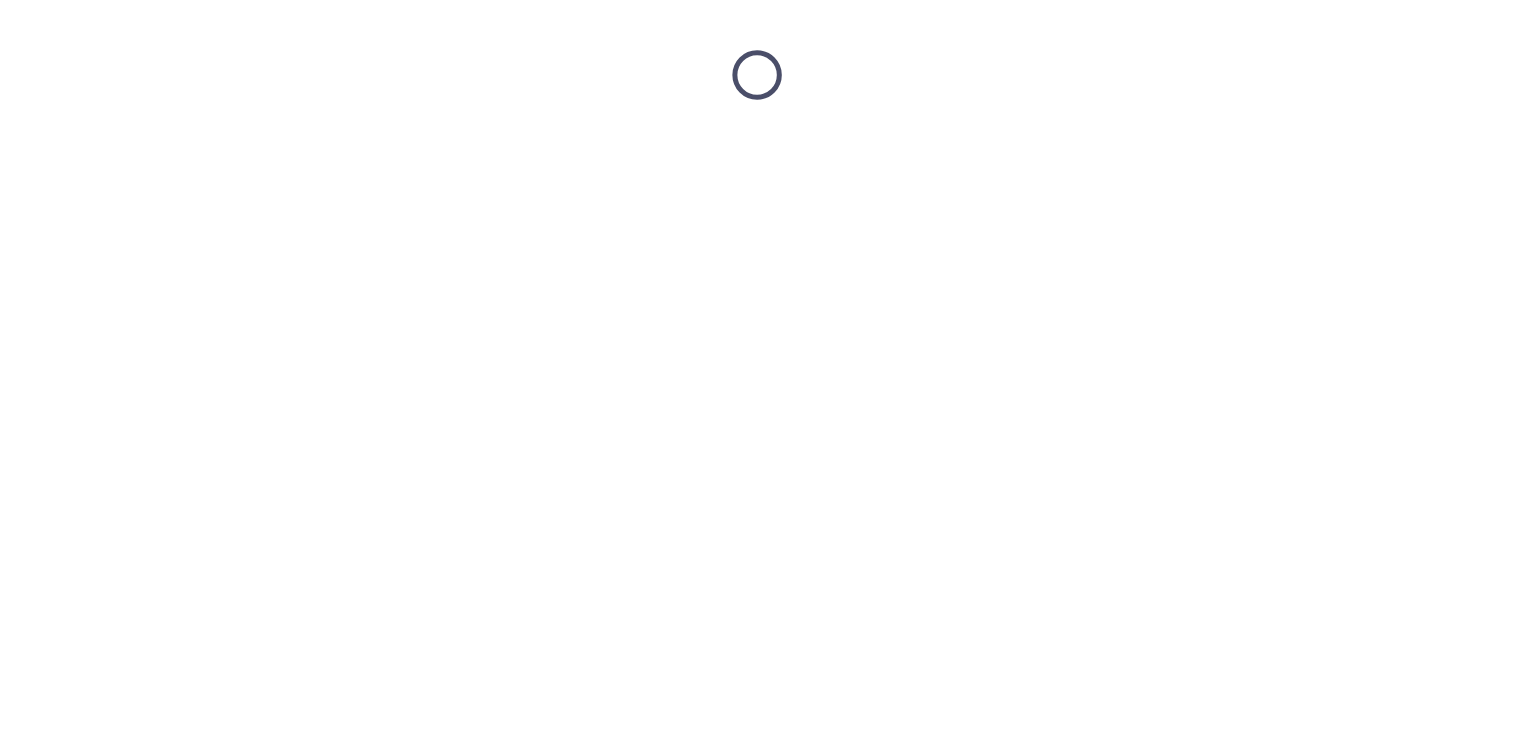 scroll, scrollTop: 0, scrollLeft: 0, axis: both 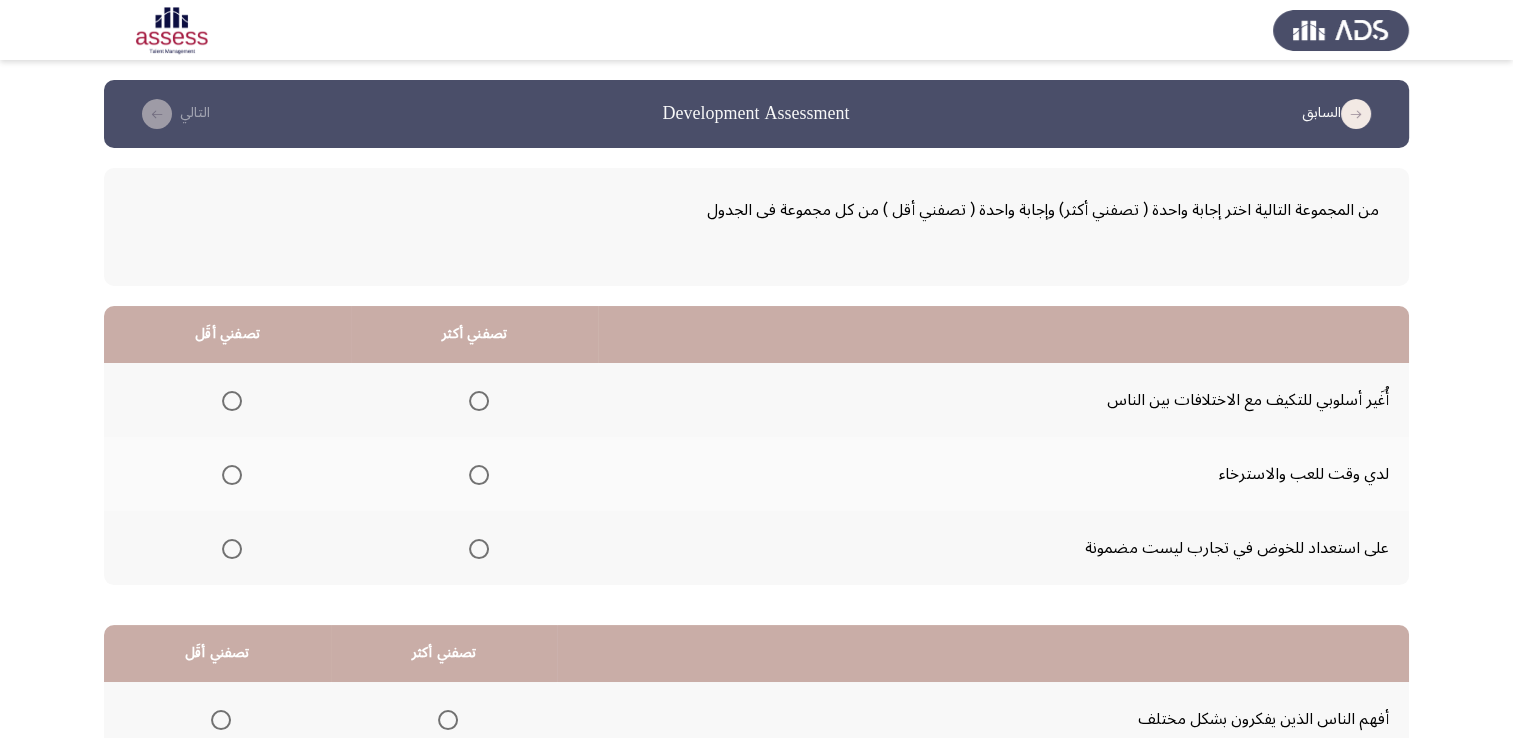 click at bounding box center (479, 549) 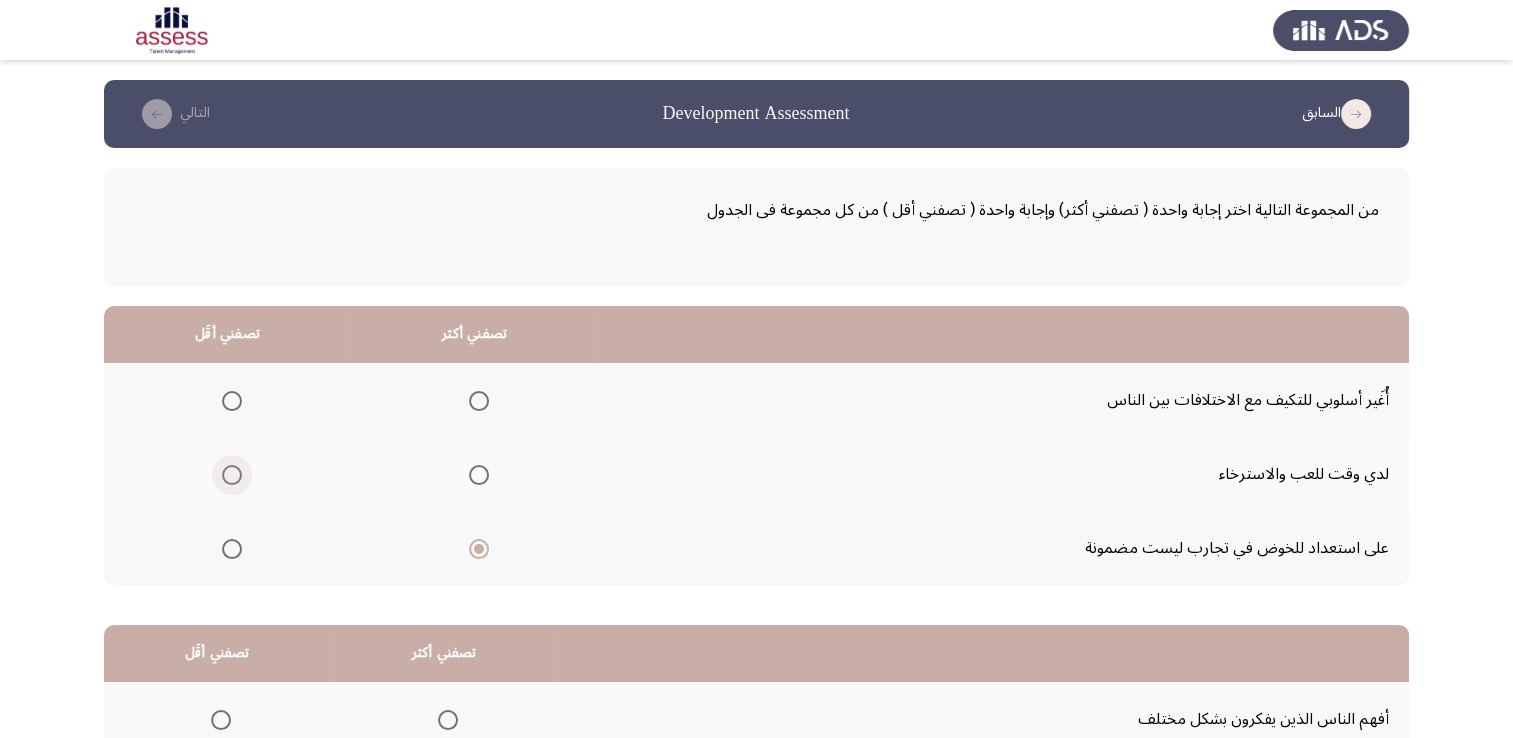 click at bounding box center (232, 475) 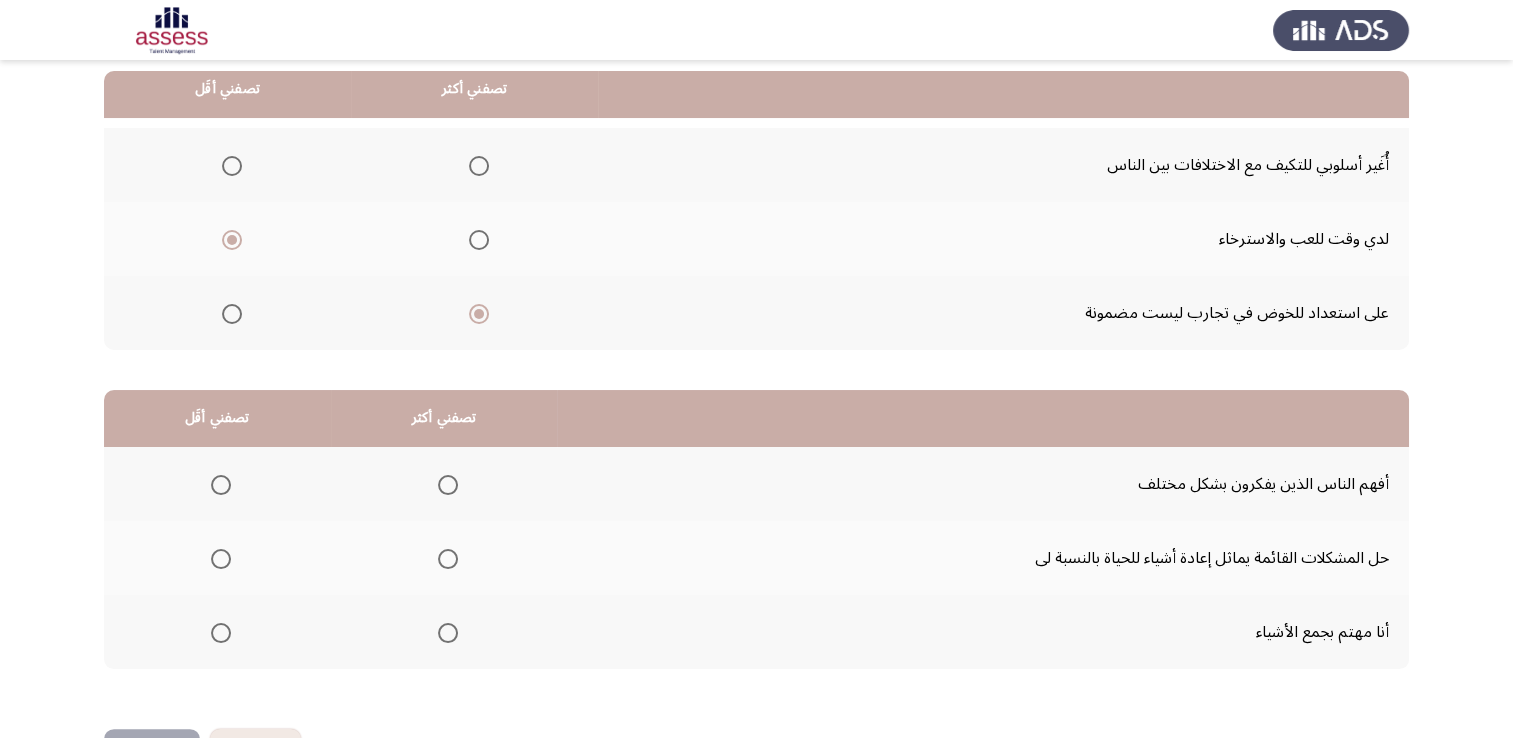 scroll, scrollTop: 236, scrollLeft: 0, axis: vertical 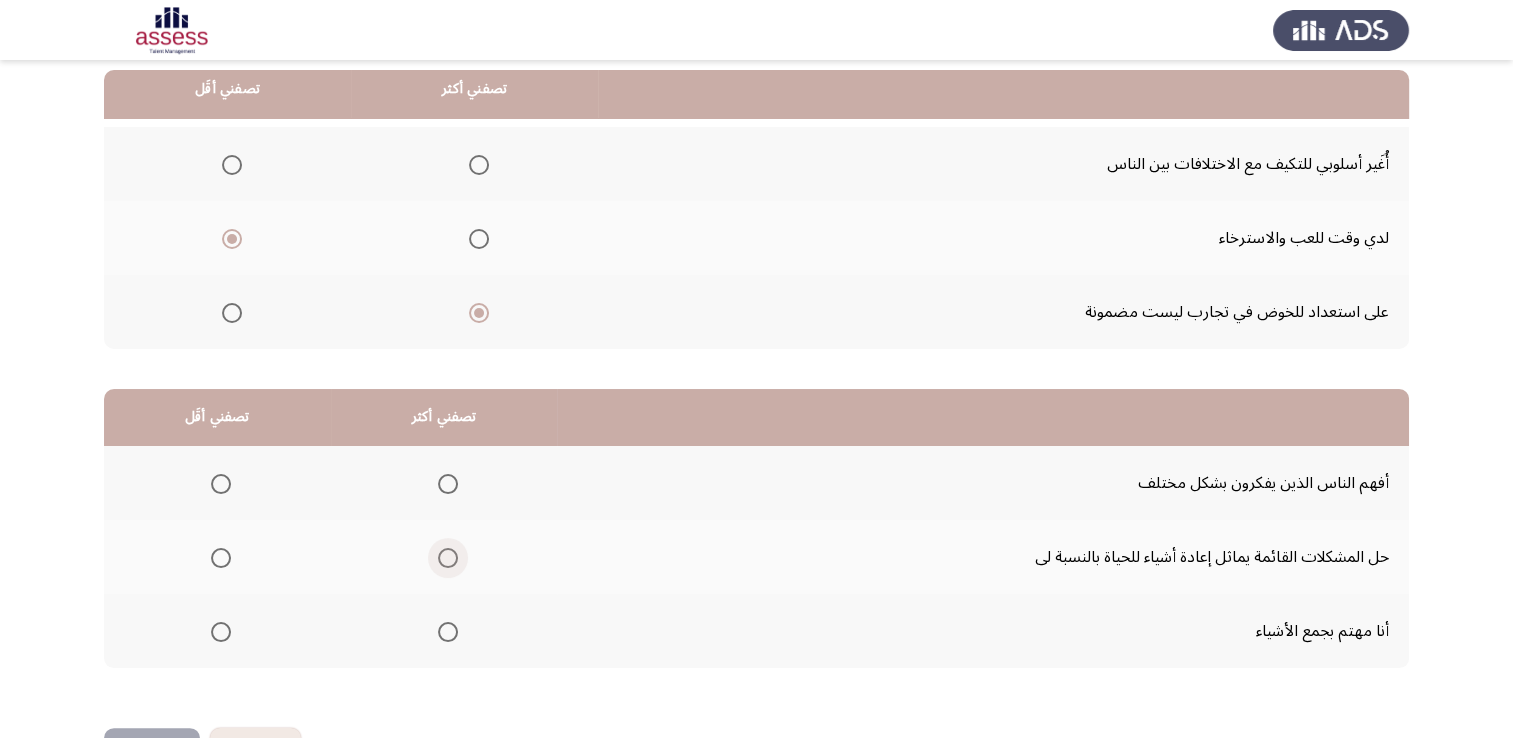 click at bounding box center (448, 558) 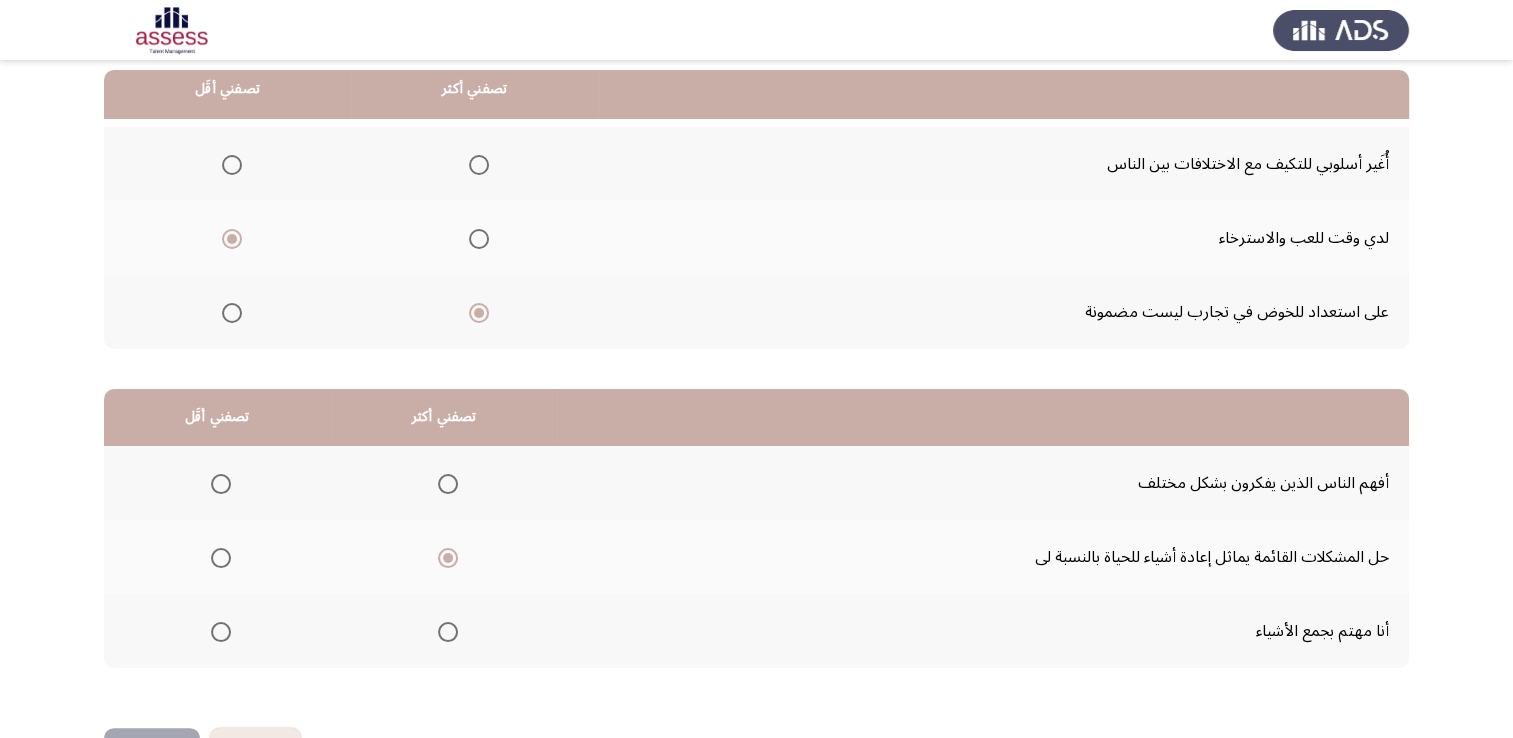 click at bounding box center (221, 632) 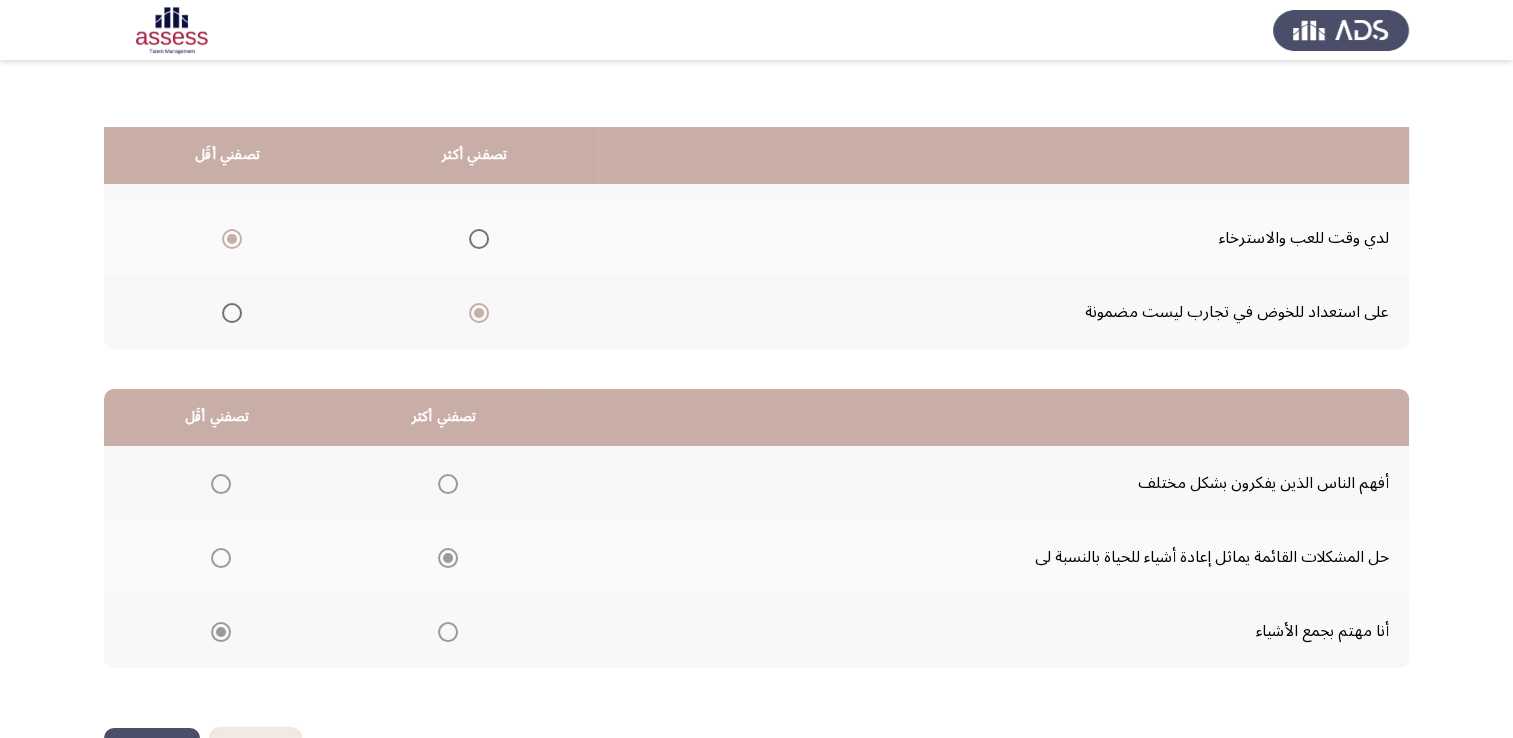 scroll, scrollTop: 302, scrollLeft: 0, axis: vertical 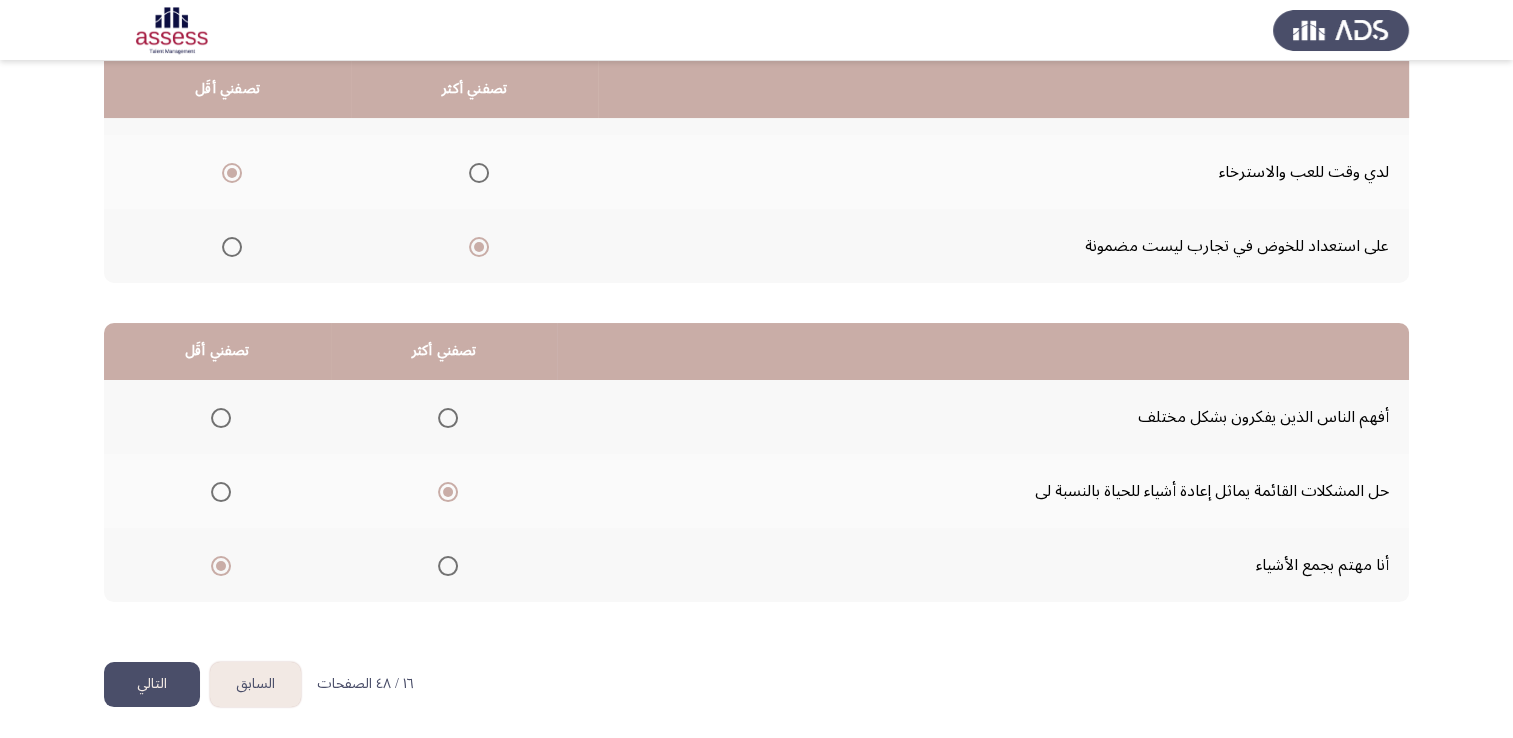 click on "التالي" 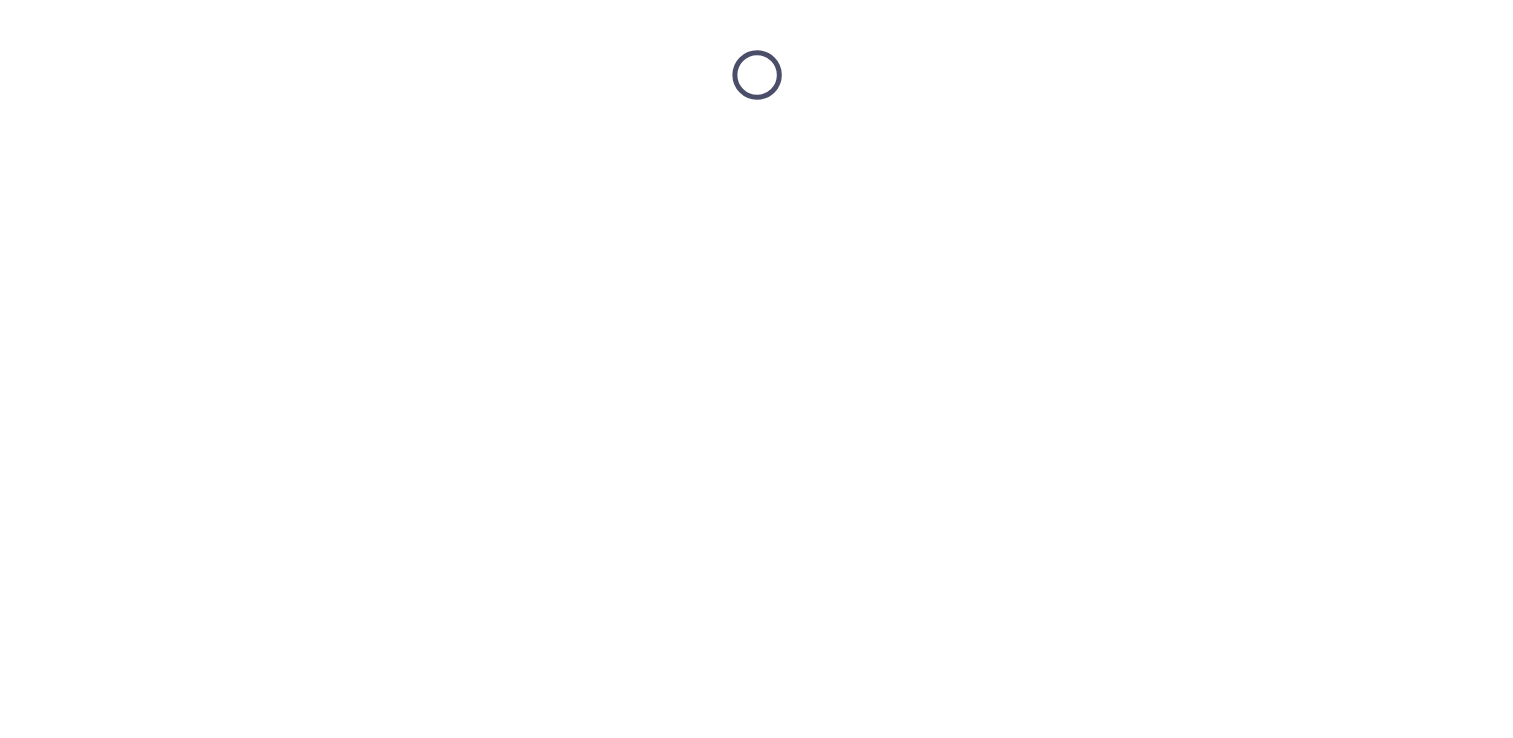 scroll, scrollTop: 0, scrollLeft: 0, axis: both 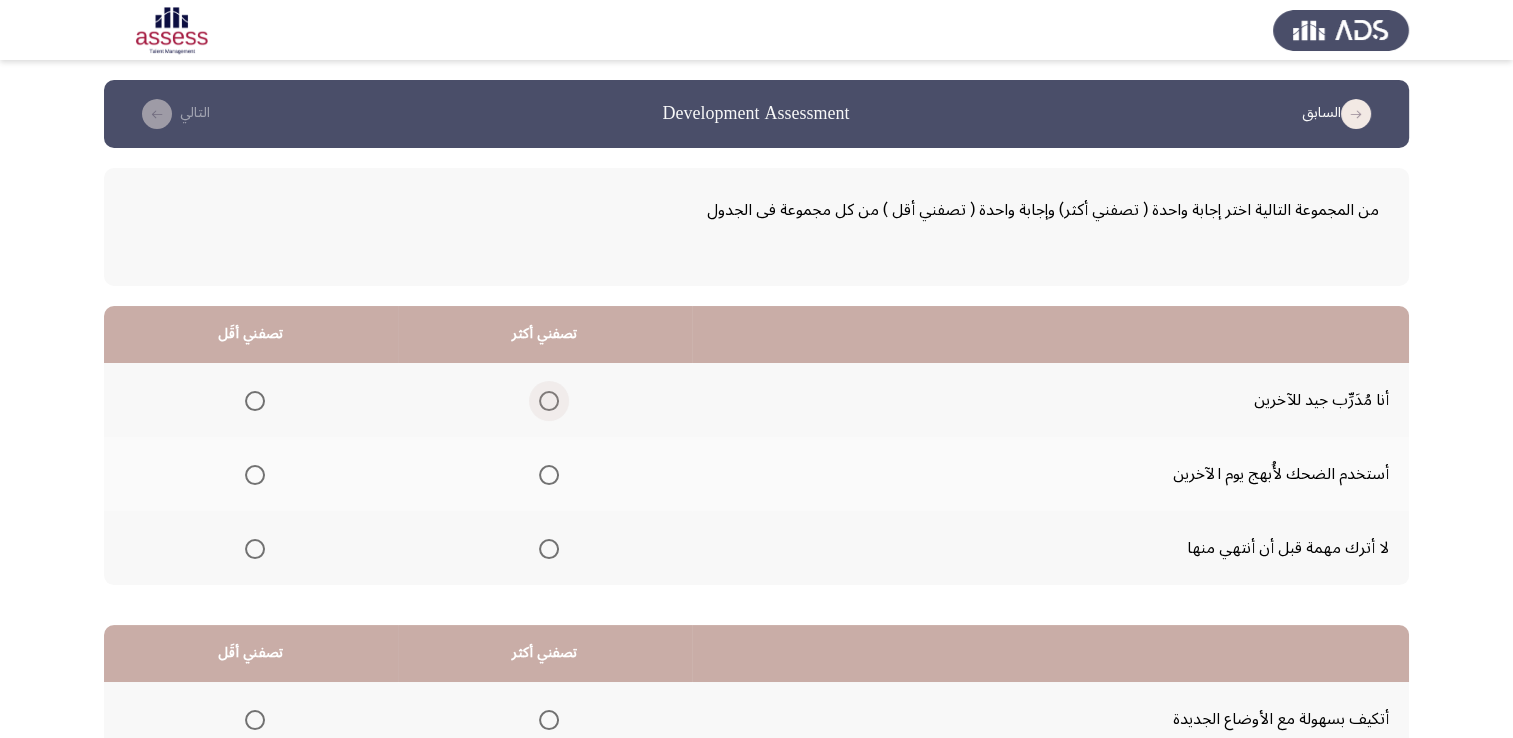 click at bounding box center (549, 401) 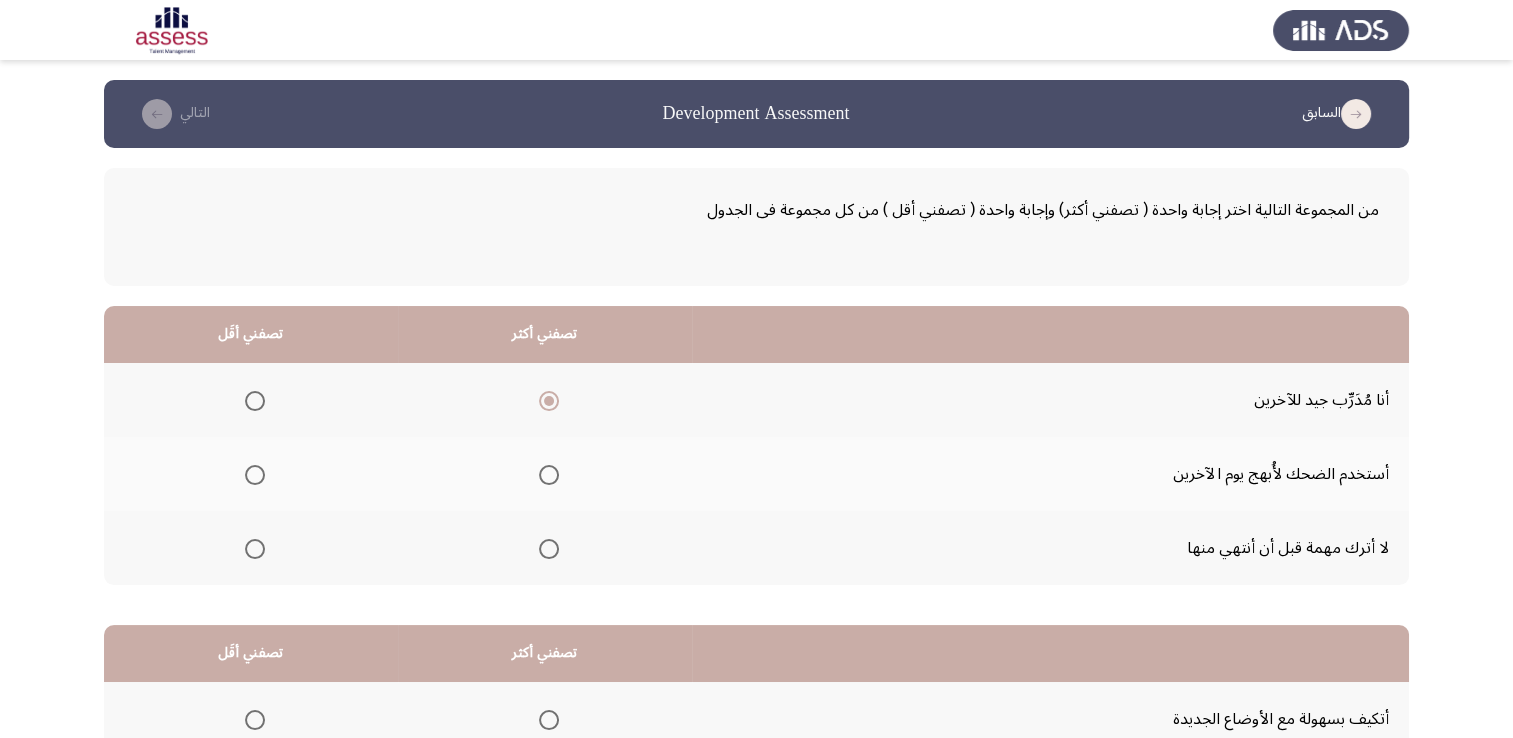 click at bounding box center [251, 475] 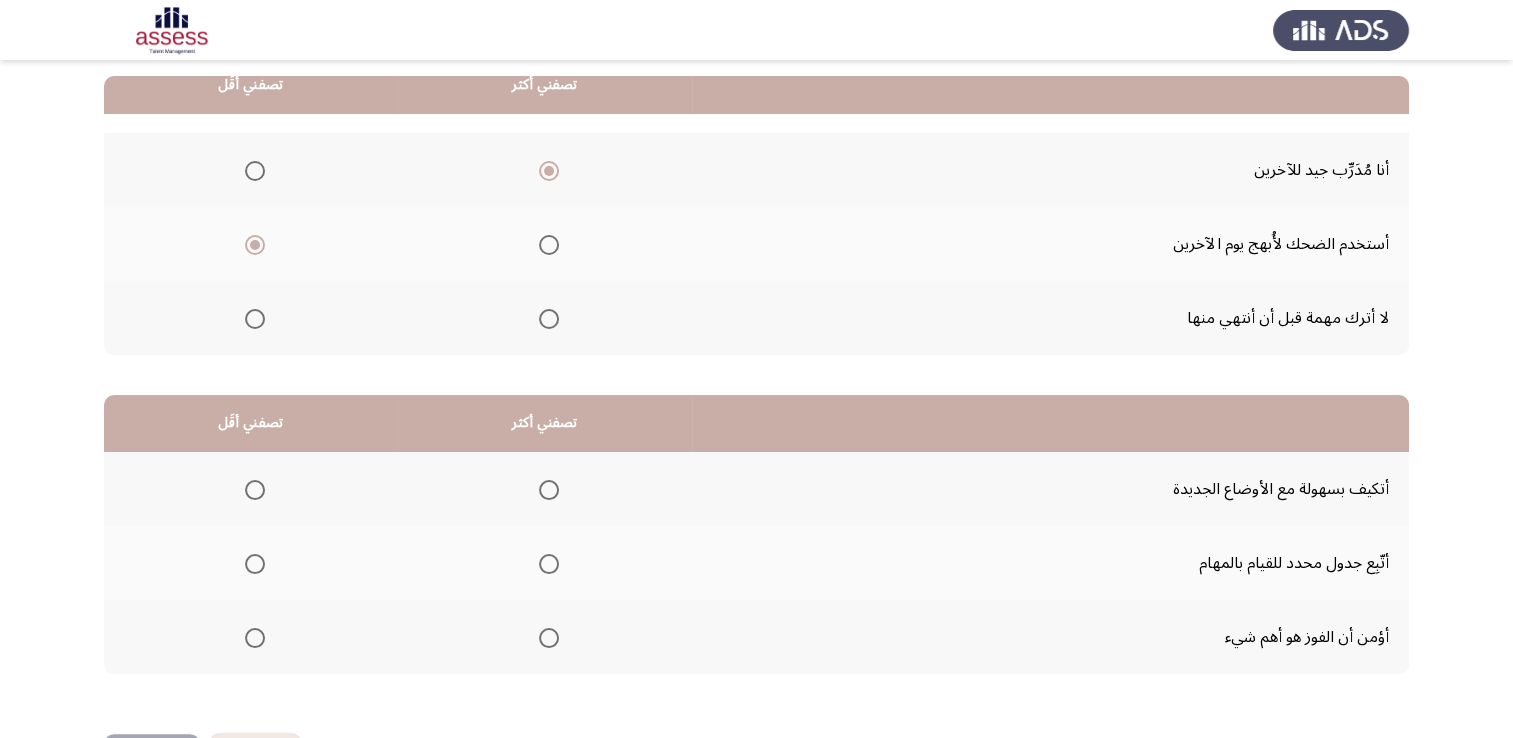 scroll, scrollTop: 231, scrollLeft: 0, axis: vertical 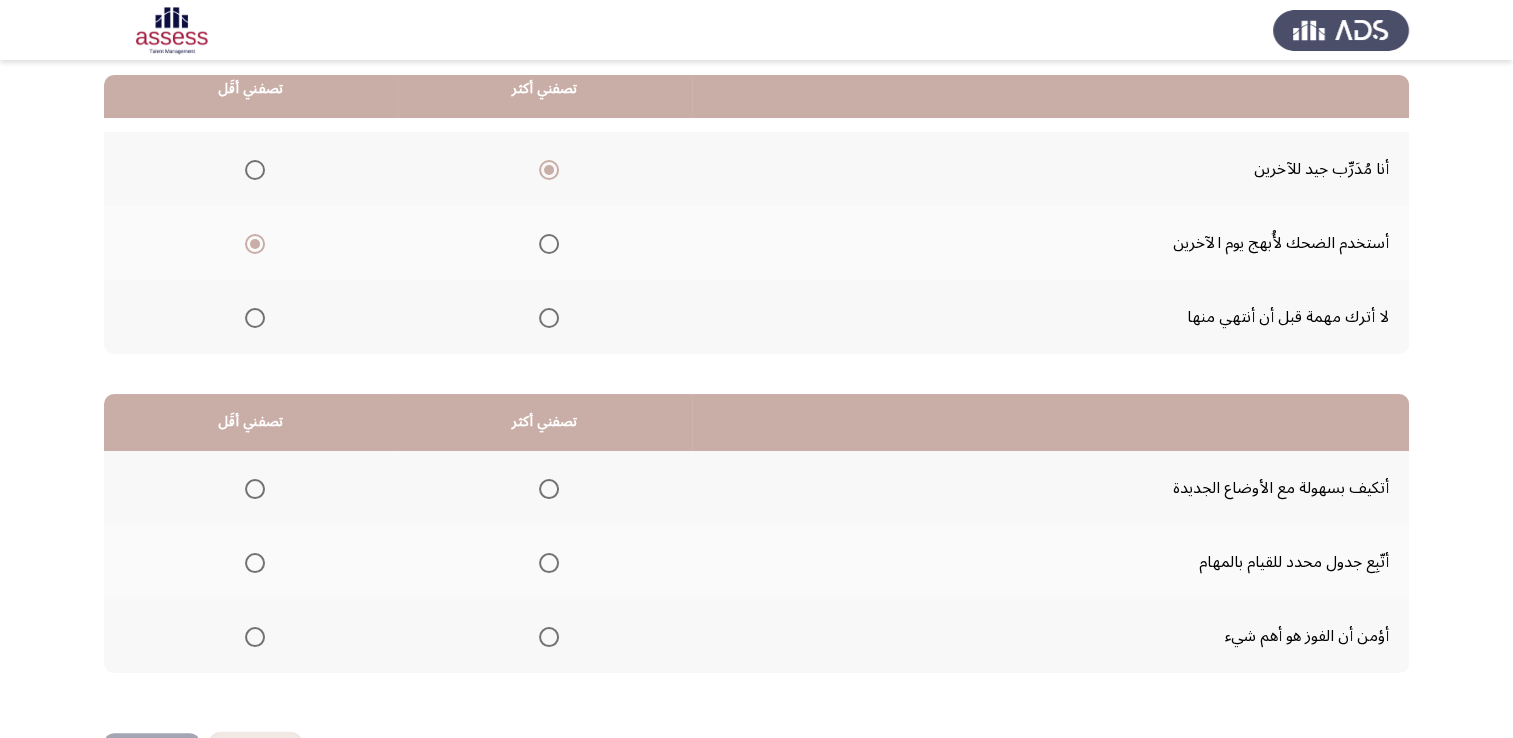 click at bounding box center (549, 489) 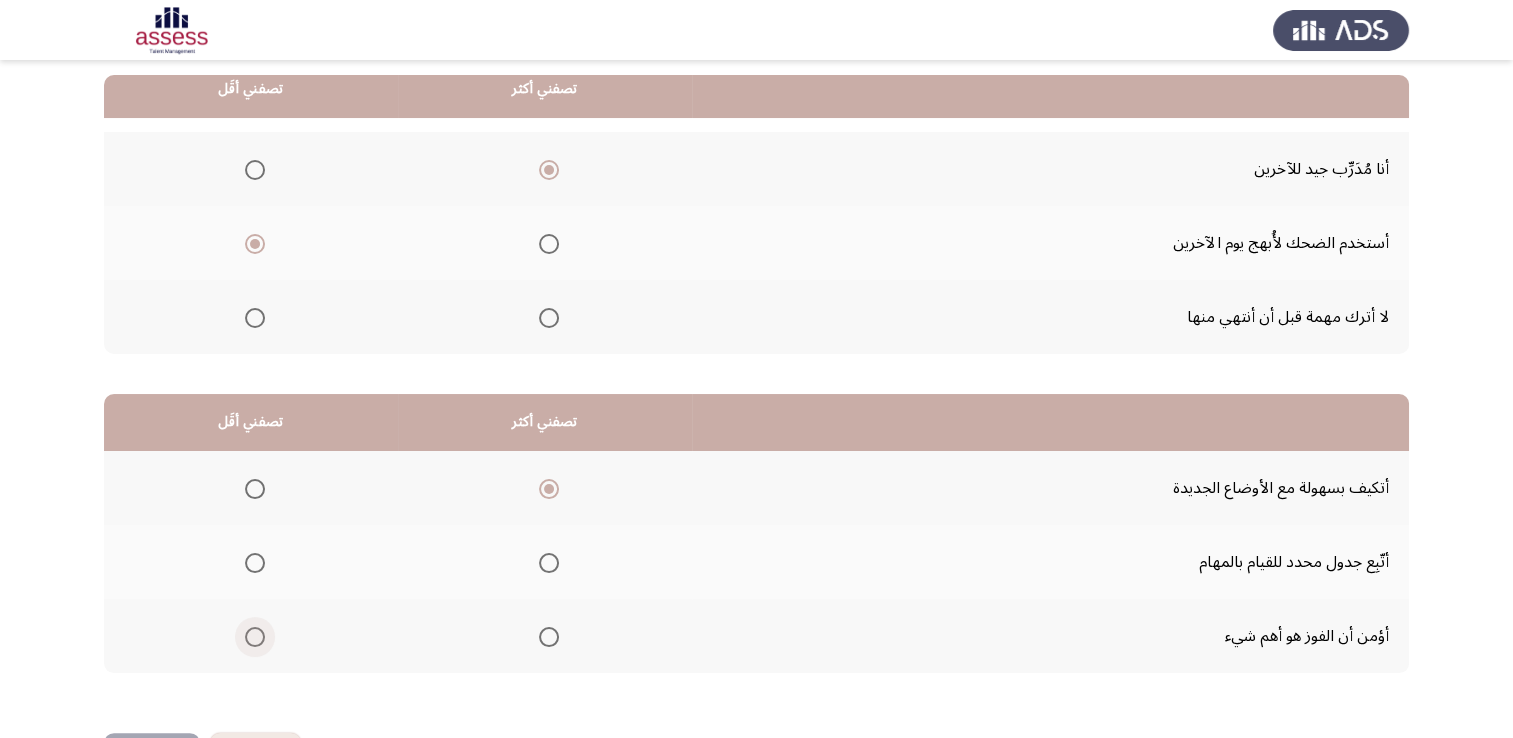 click at bounding box center [251, 637] 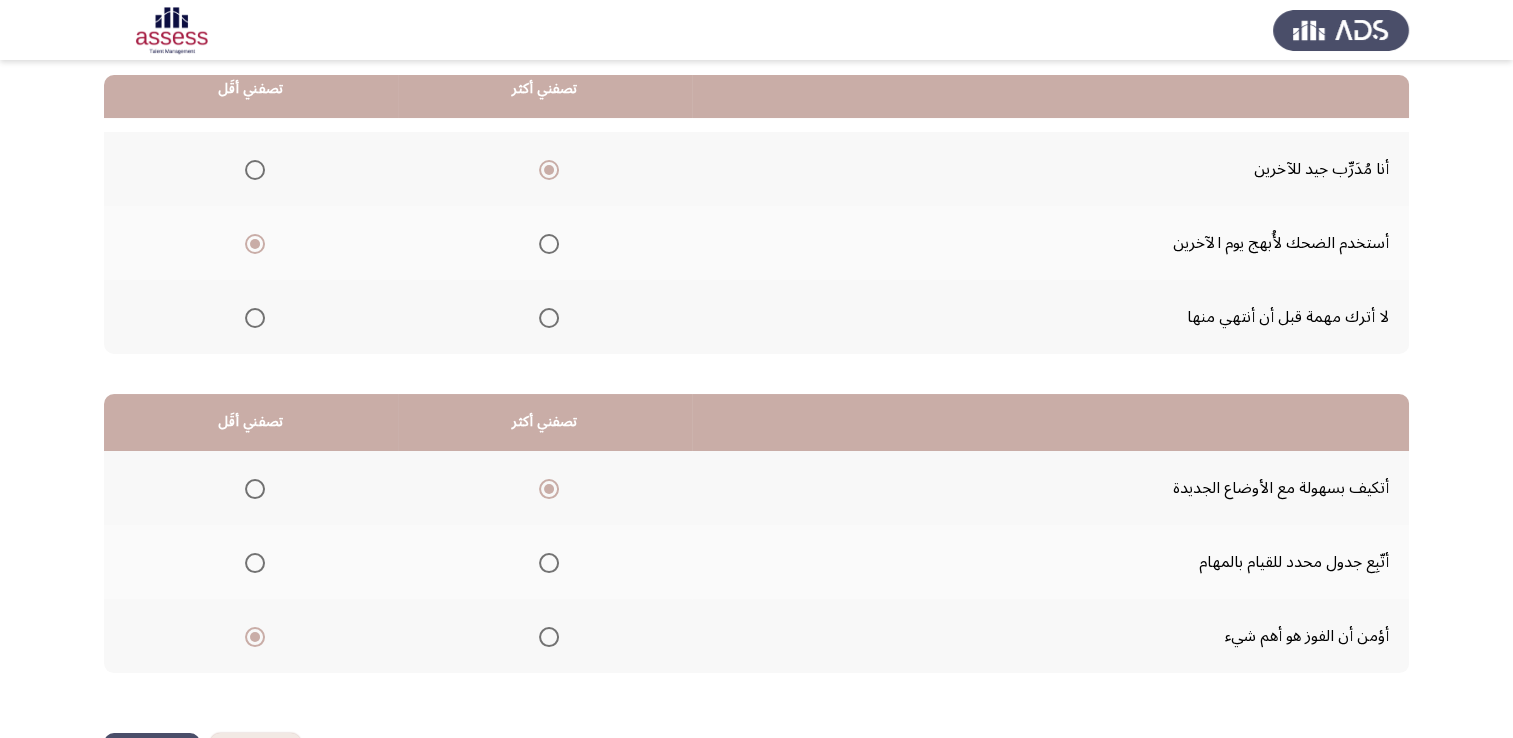 scroll, scrollTop: 302, scrollLeft: 0, axis: vertical 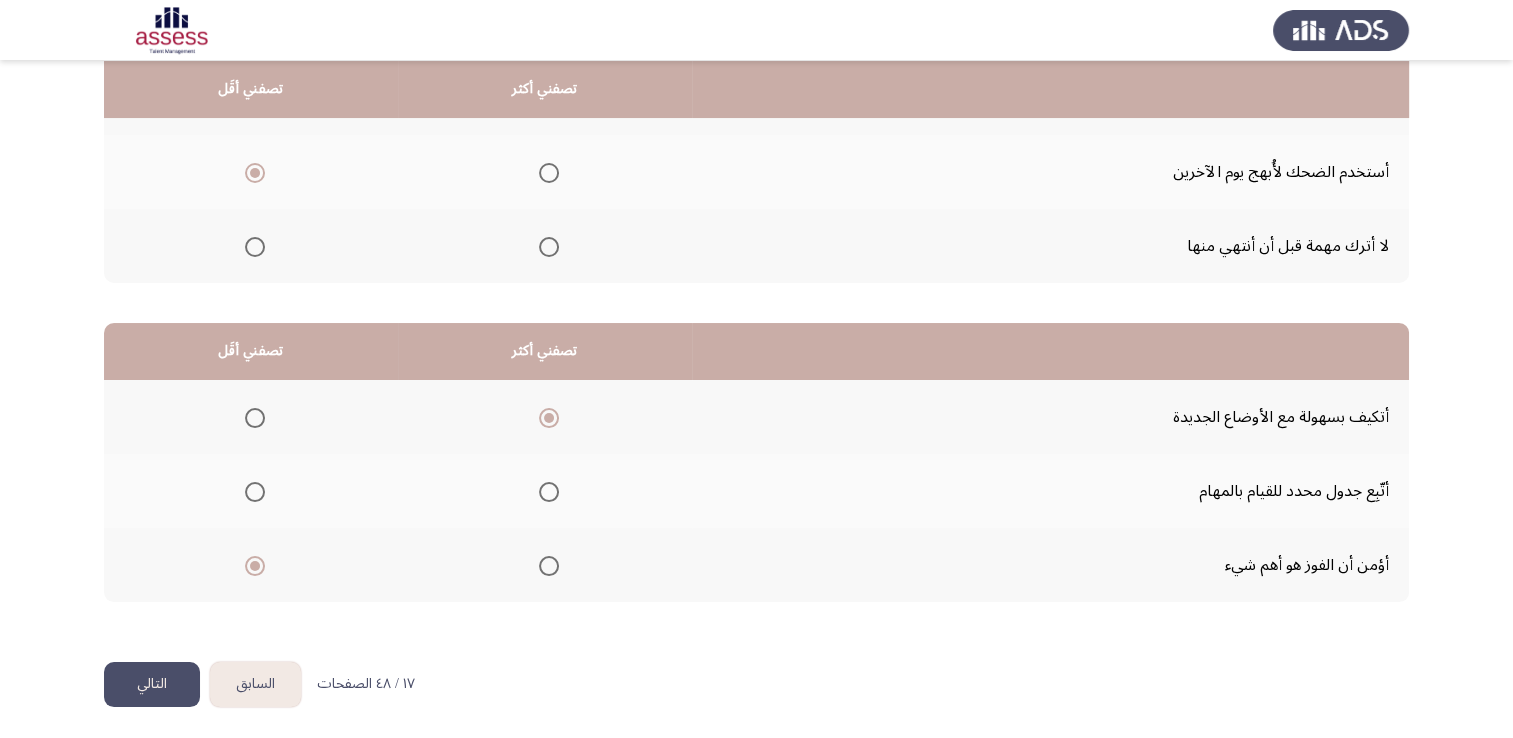 click on "التالي" 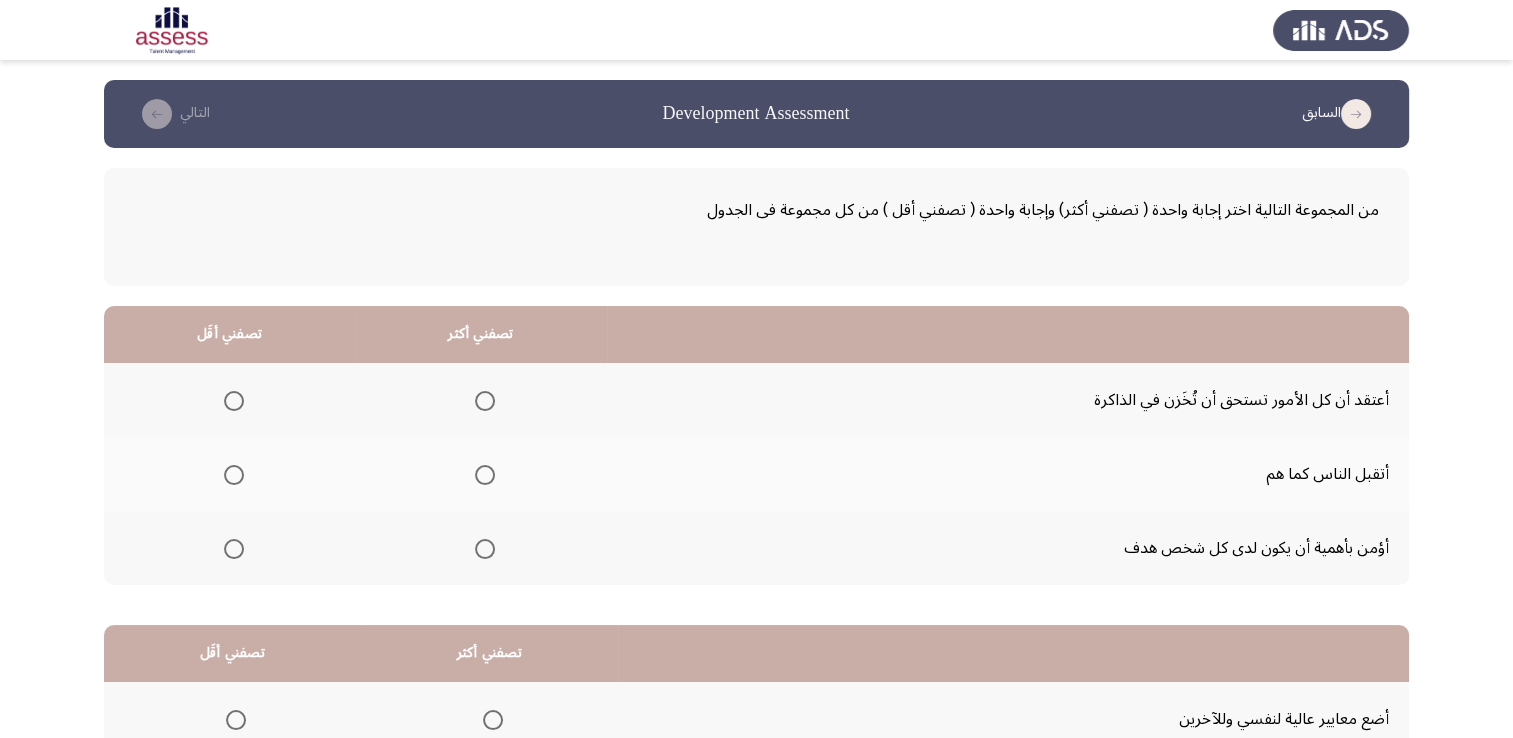 click at bounding box center (485, 549) 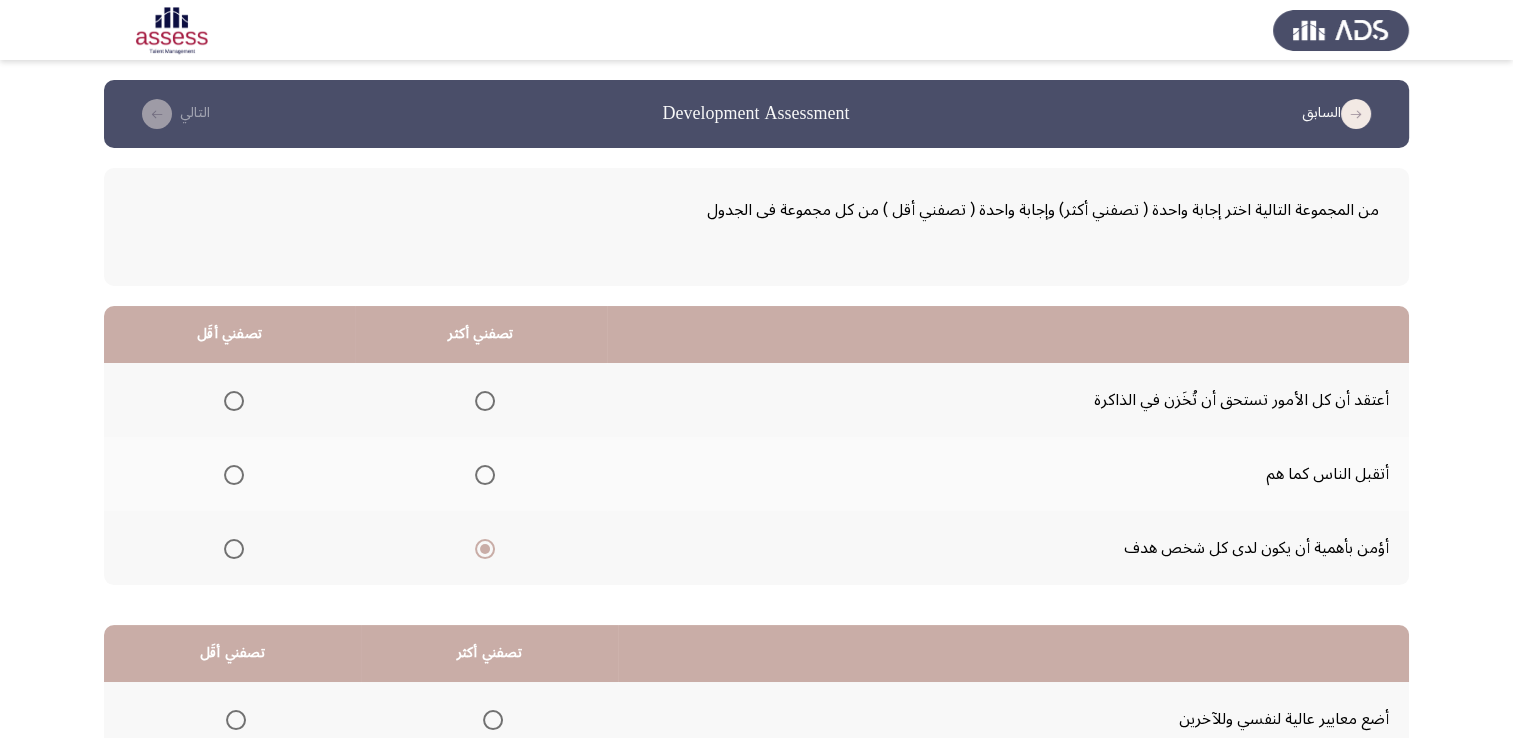 click at bounding box center (234, 401) 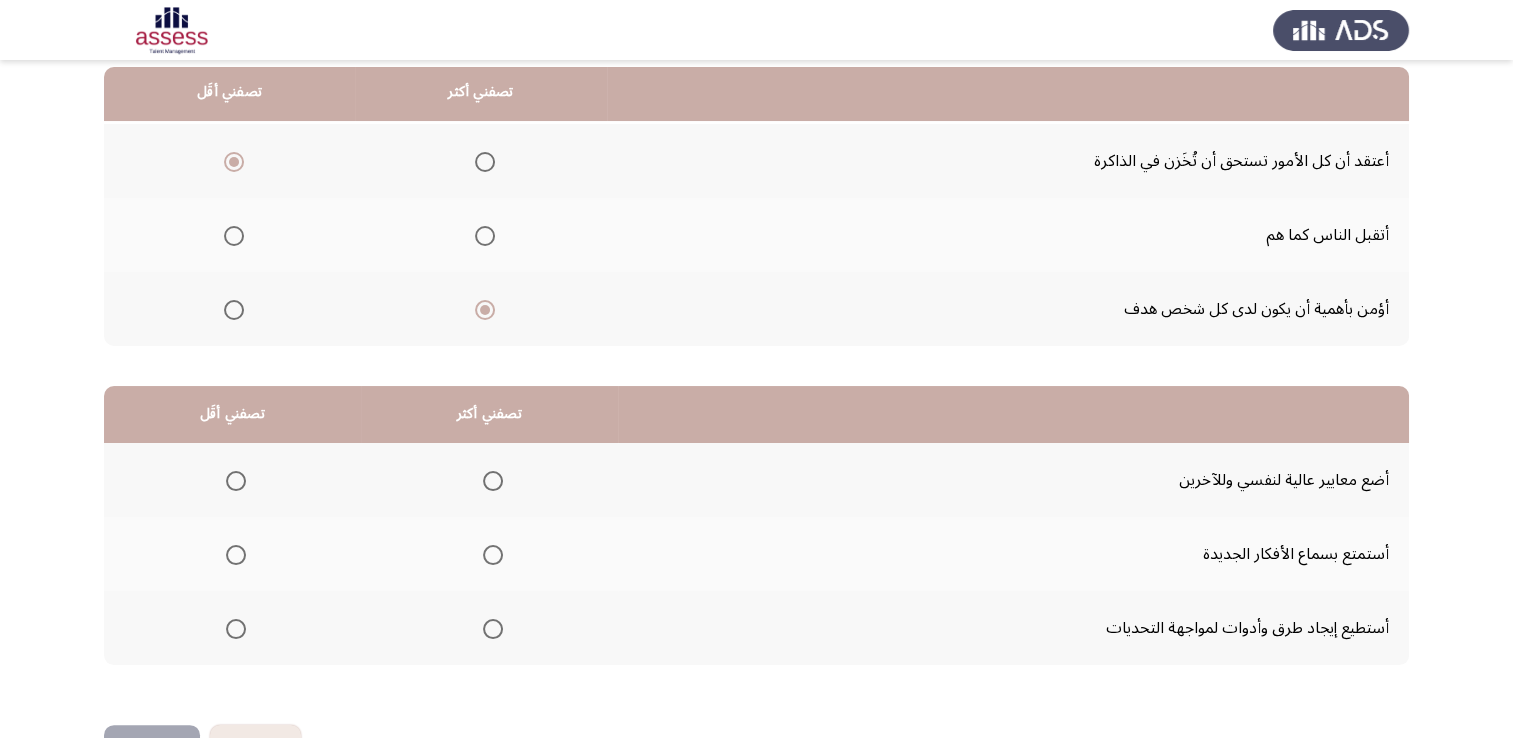 scroll, scrollTop: 242, scrollLeft: 0, axis: vertical 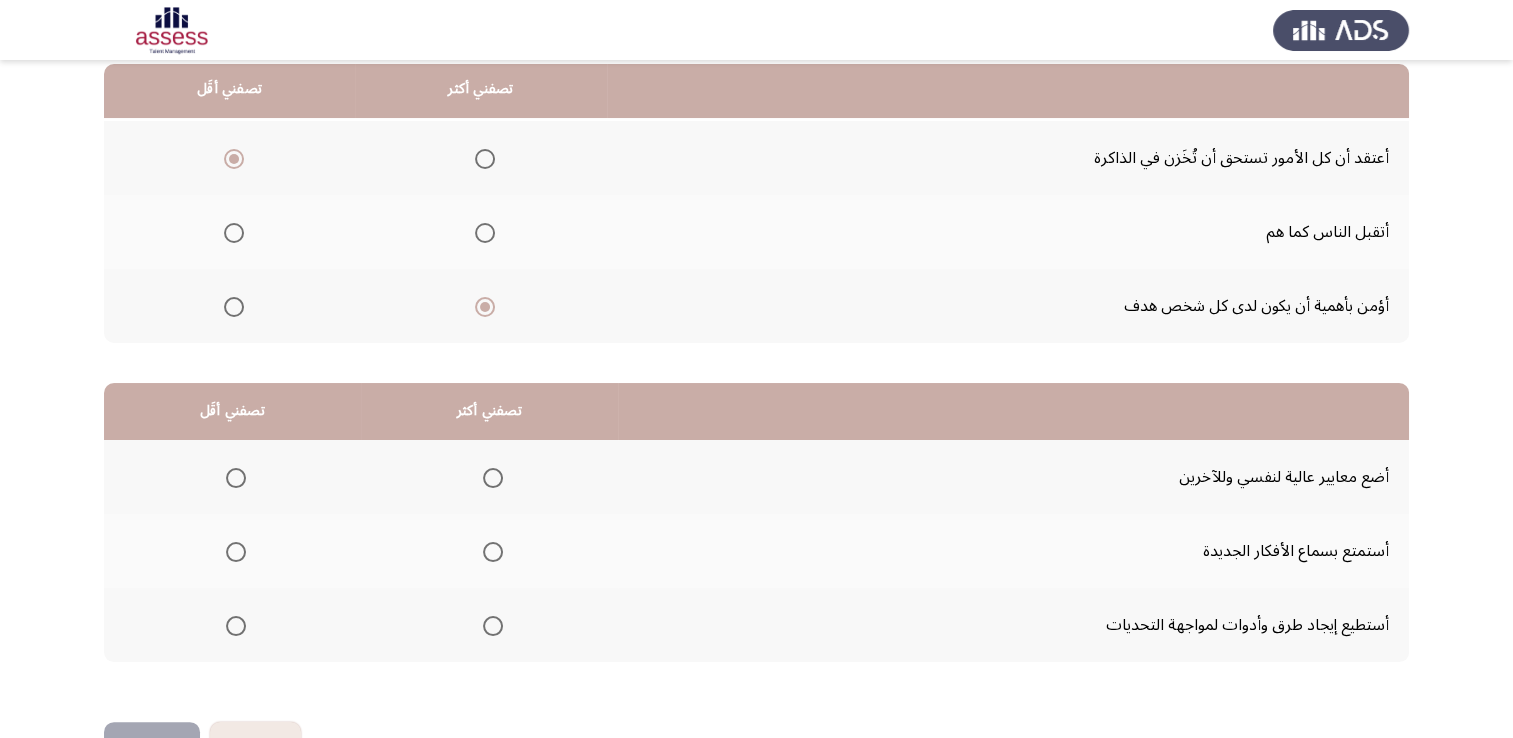 click at bounding box center (493, 626) 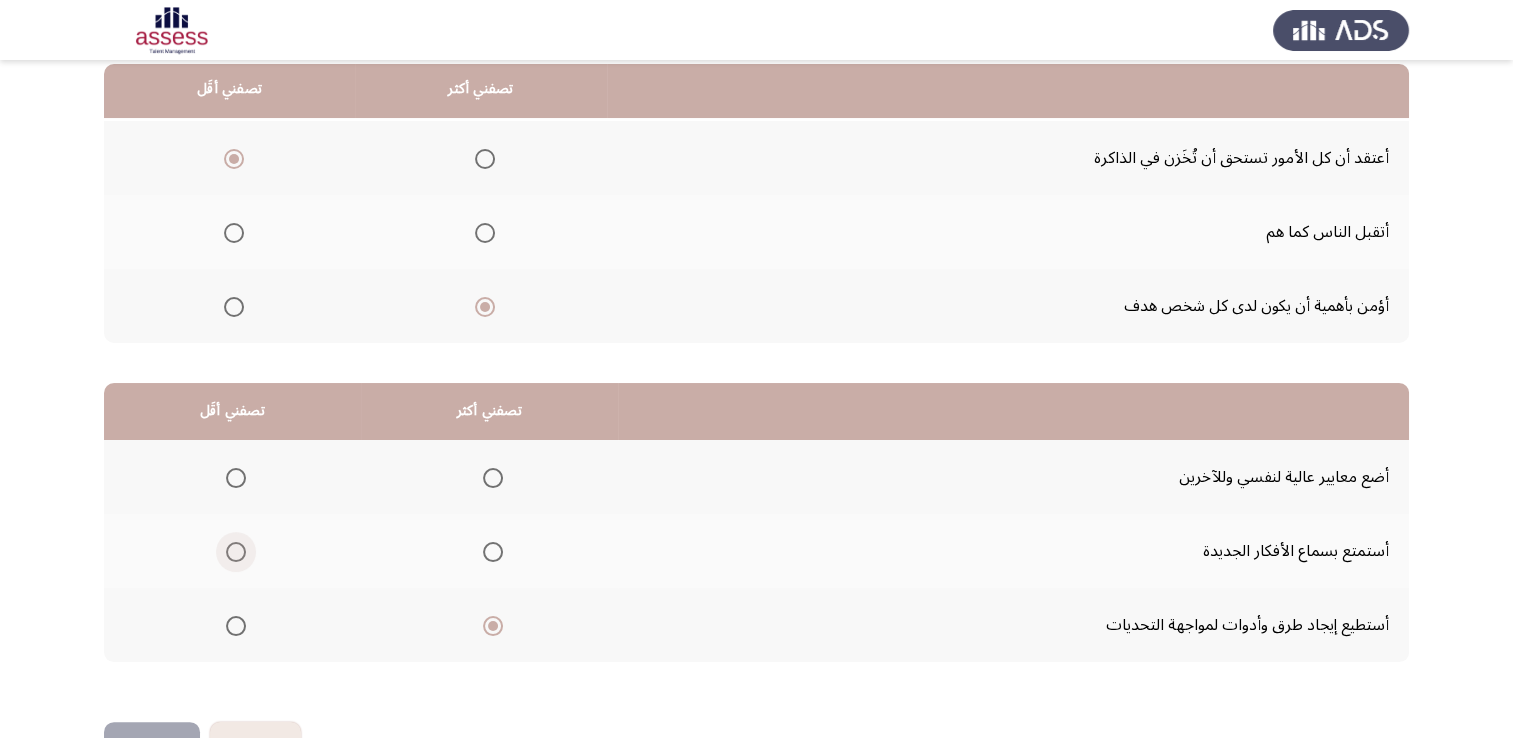 click at bounding box center (236, 552) 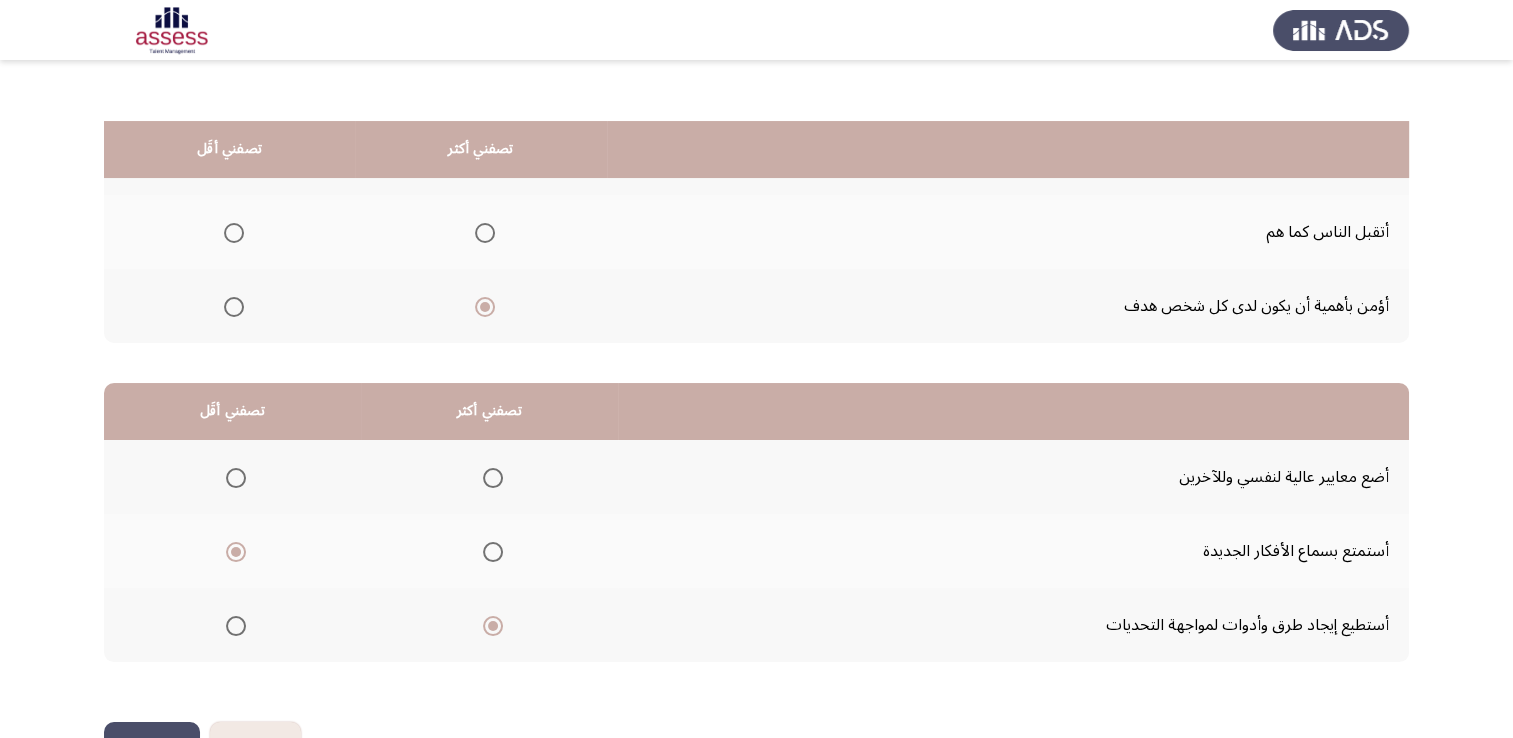 scroll, scrollTop: 302, scrollLeft: 0, axis: vertical 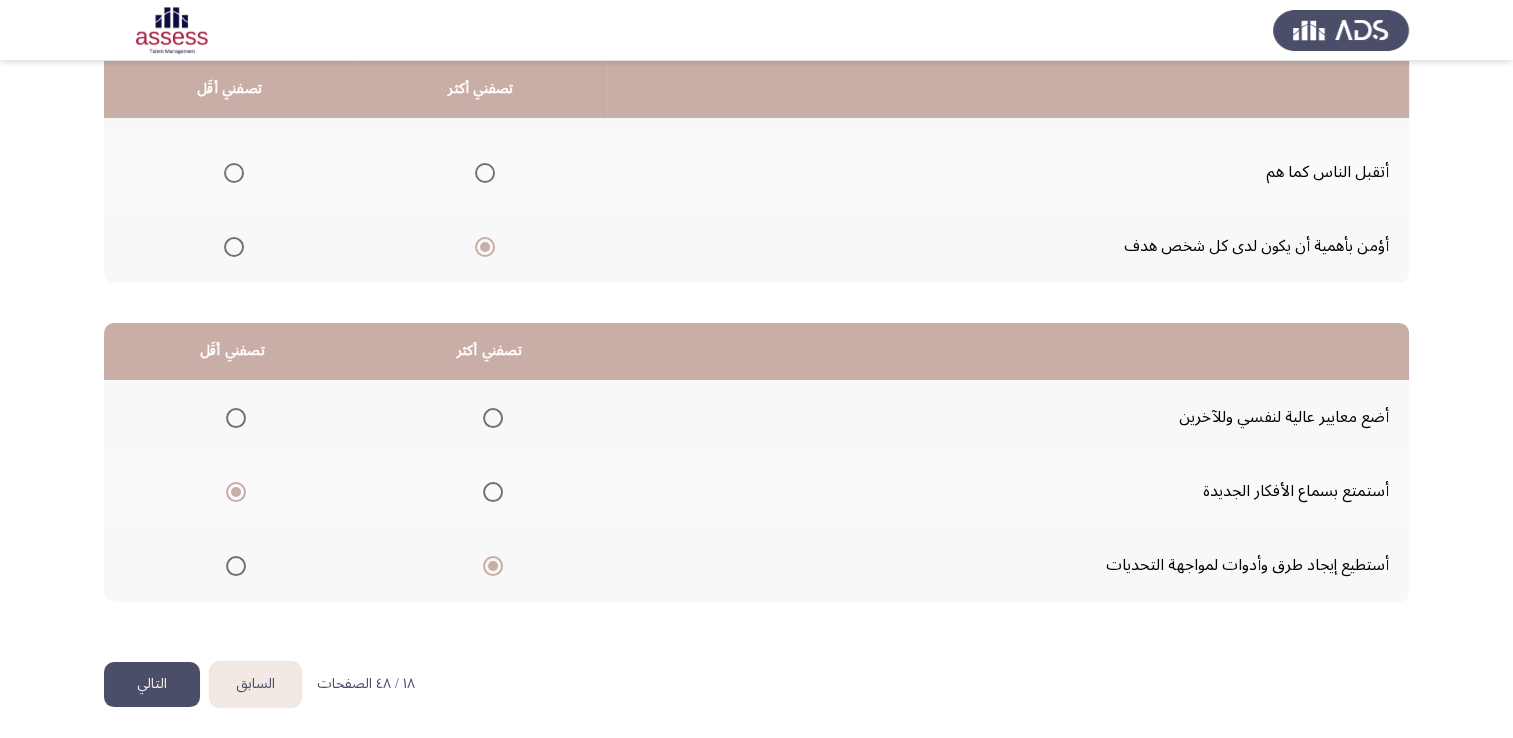 click on "التالي" 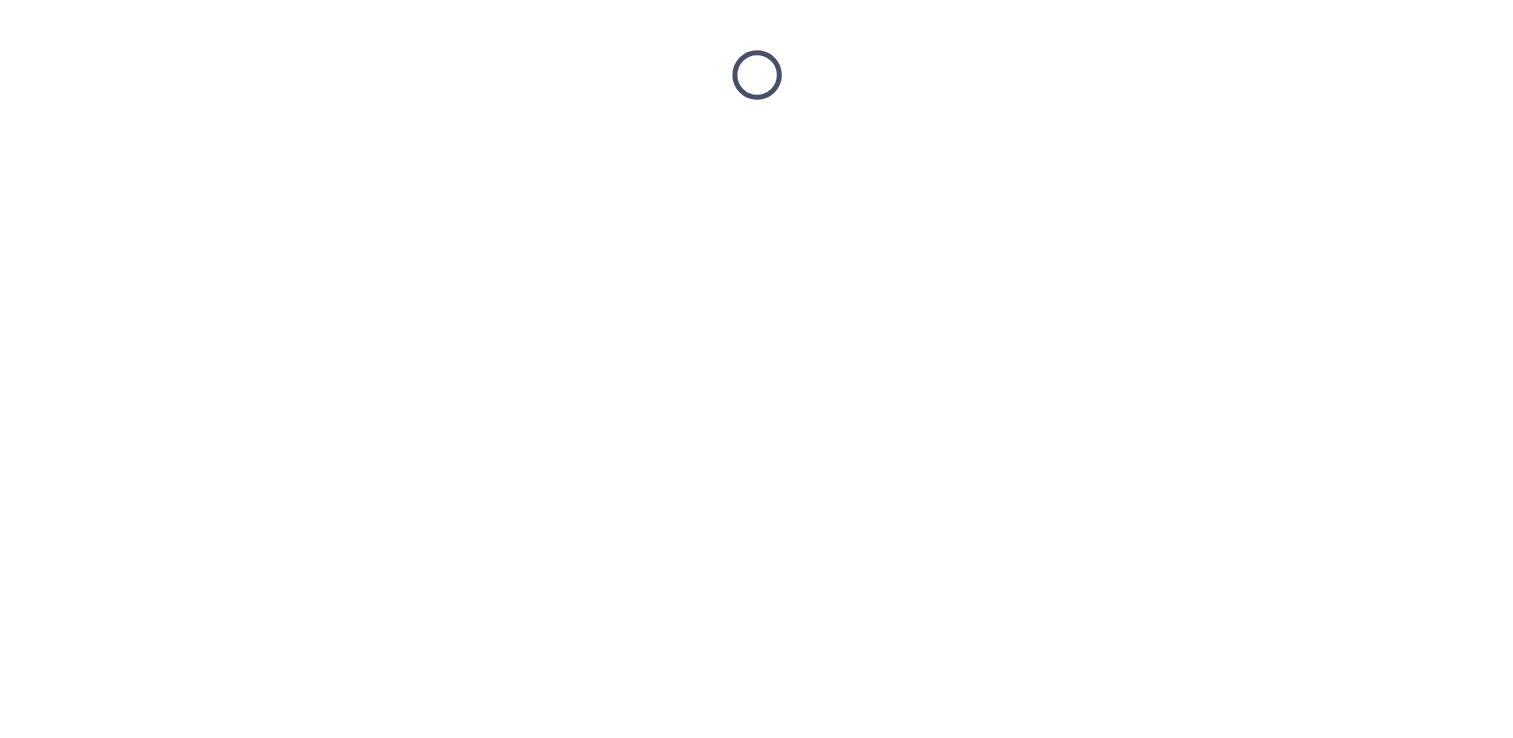 scroll, scrollTop: 0, scrollLeft: 0, axis: both 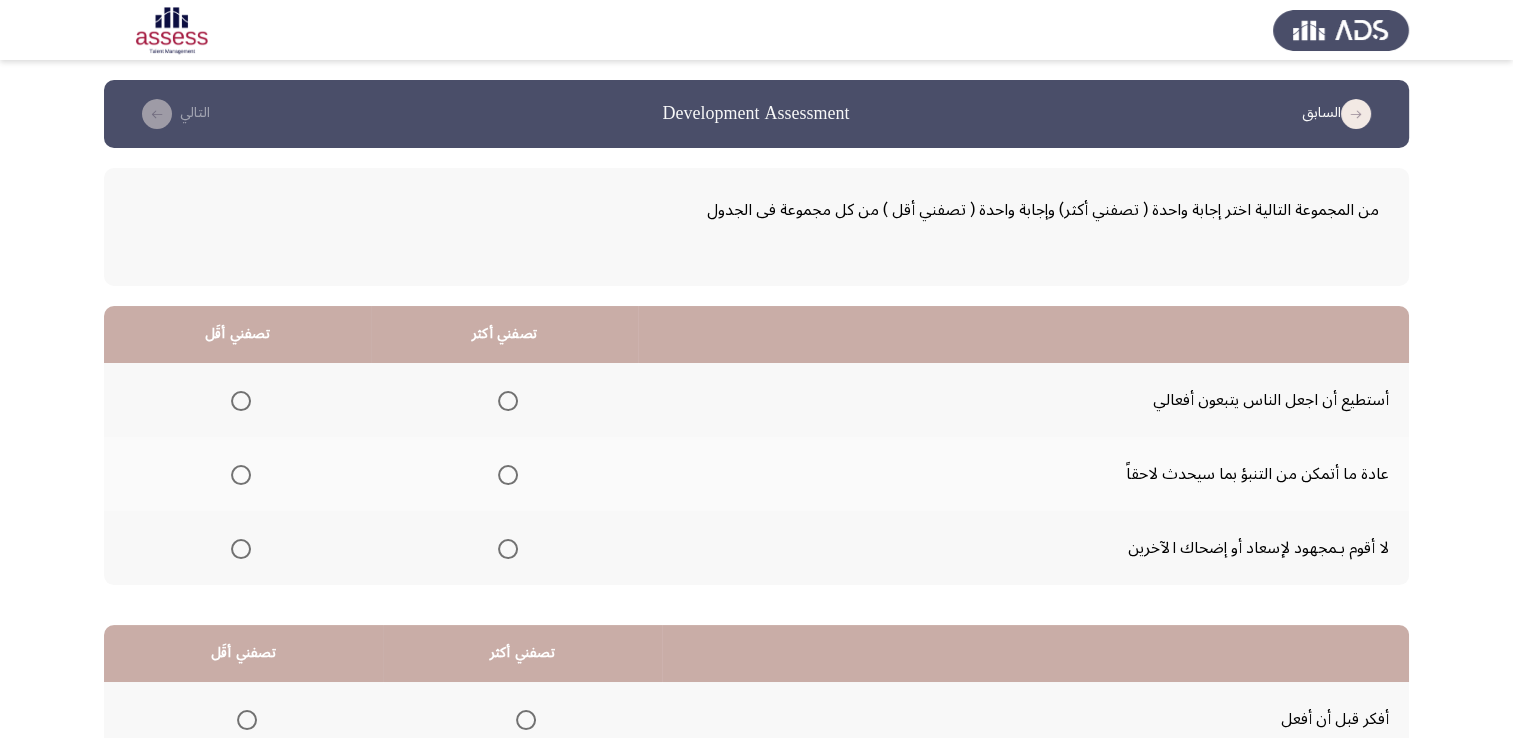 click at bounding box center (508, 401) 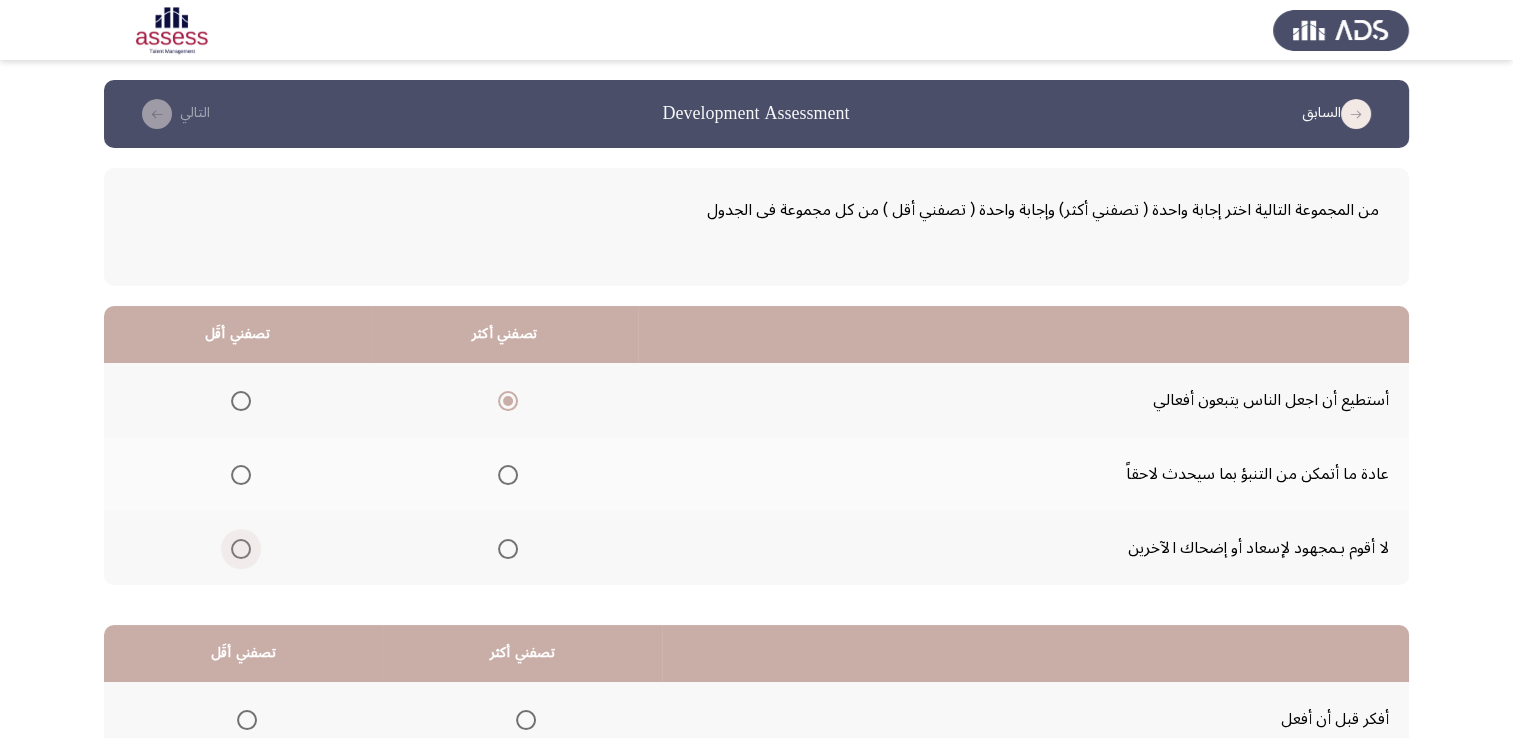 click at bounding box center (241, 549) 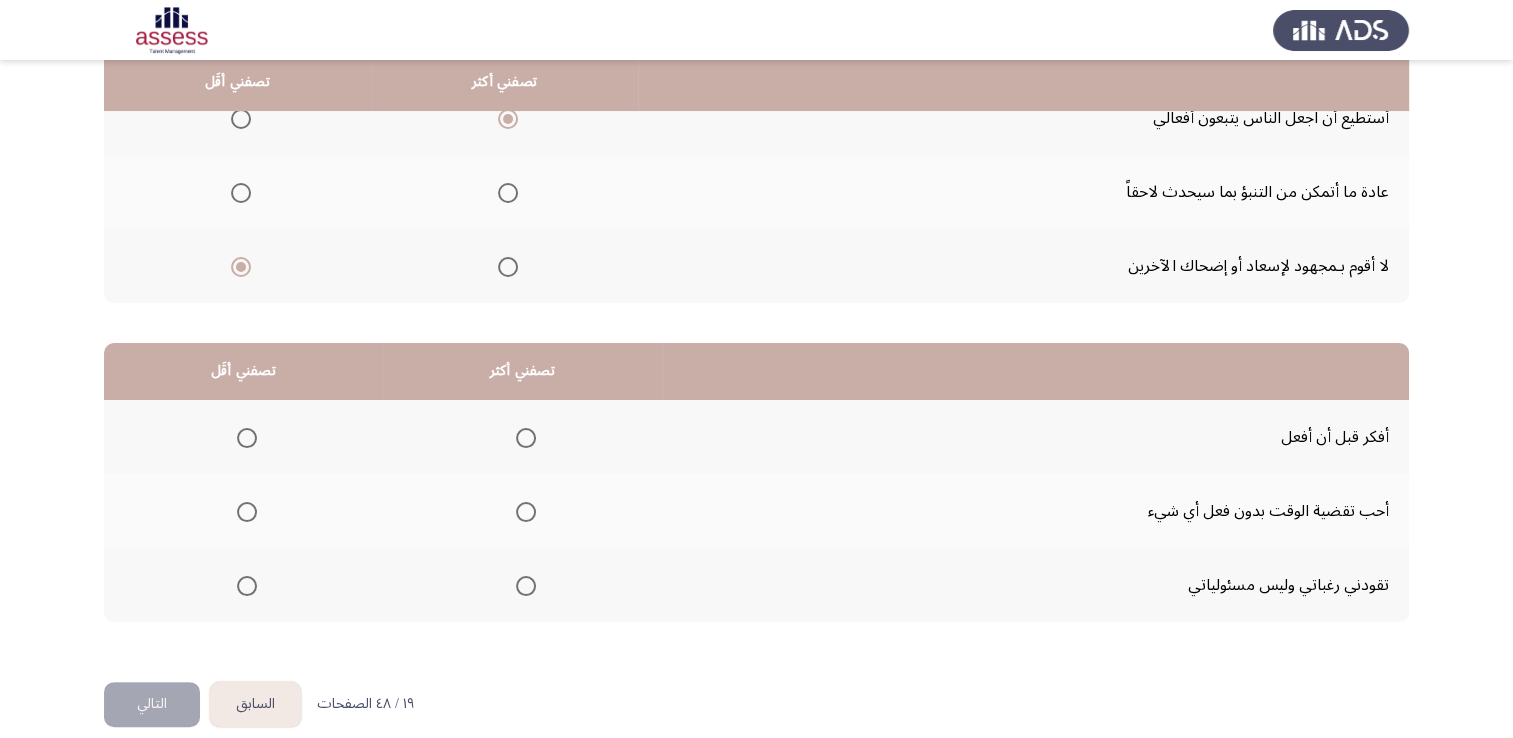 scroll, scrollTop: 284, scrollLeft: 0, axis: vertical 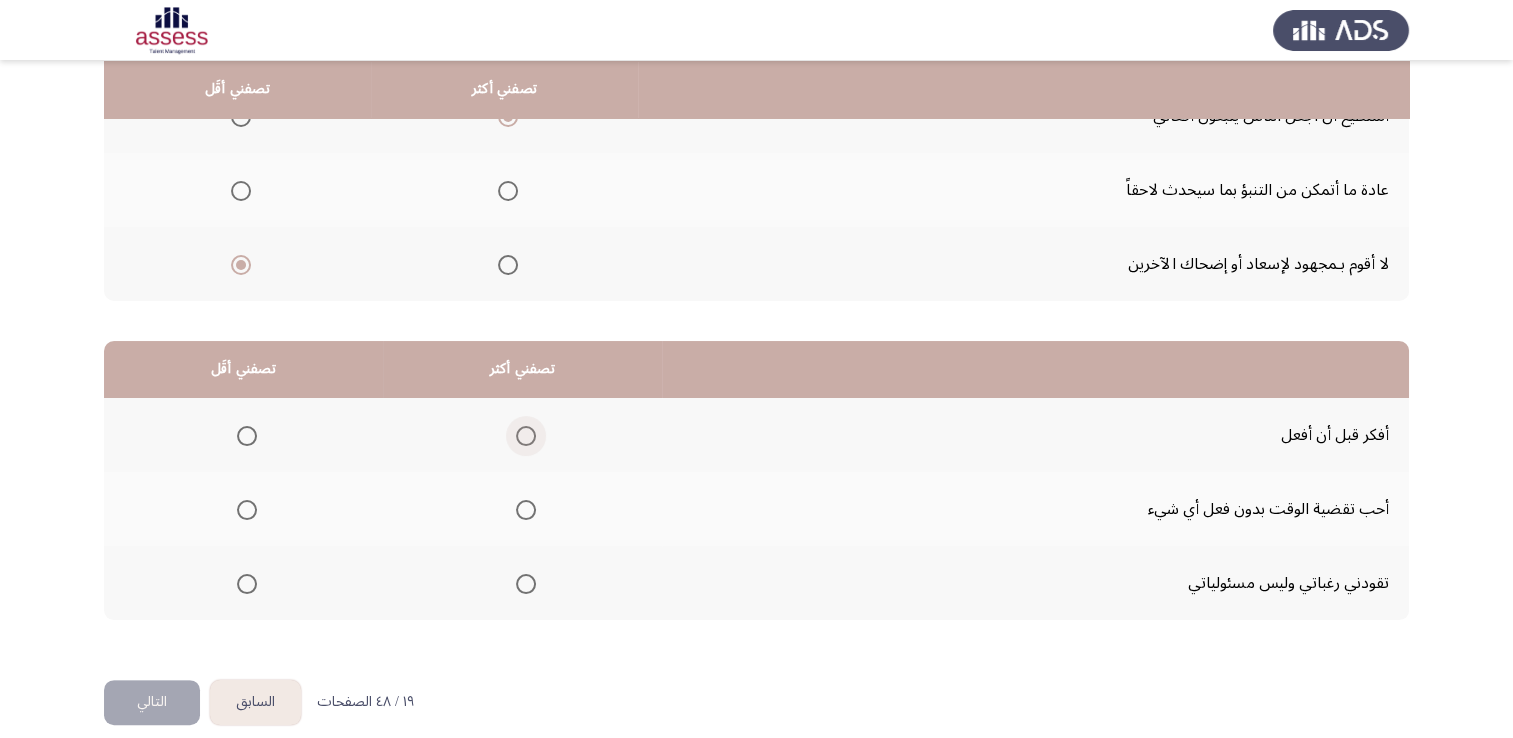 click at bounding box center (526, 436) 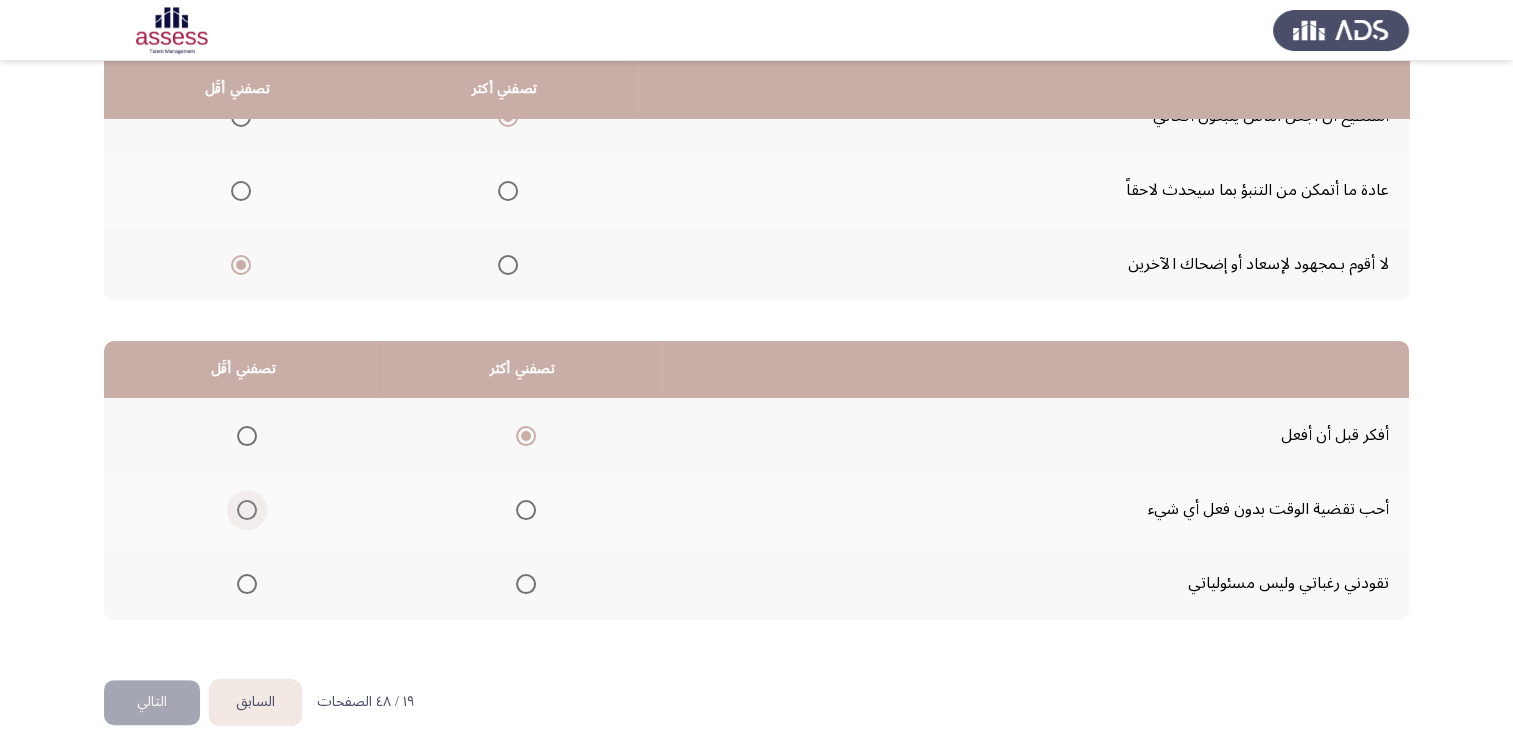 click at bounding box center (247, 510) 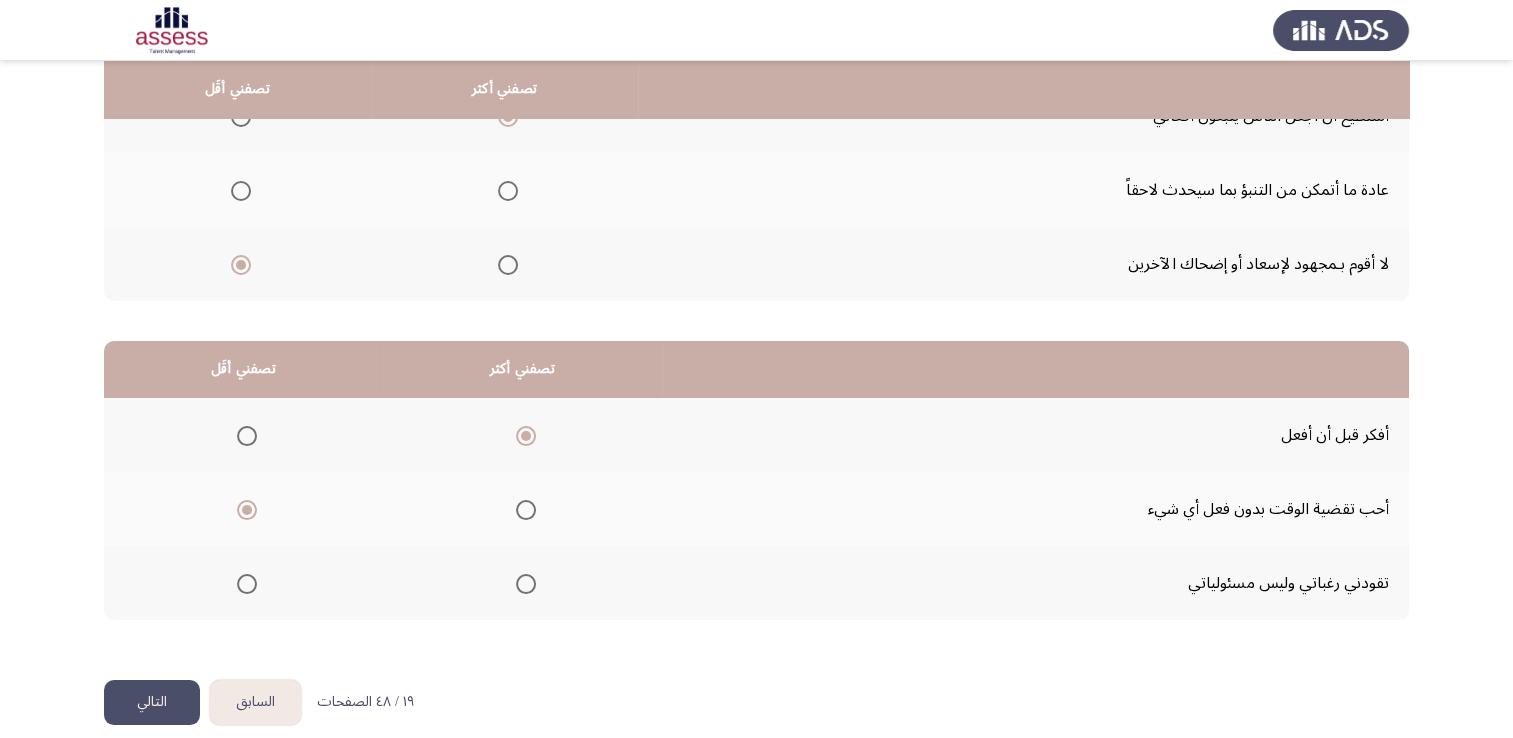 click on "التالي" 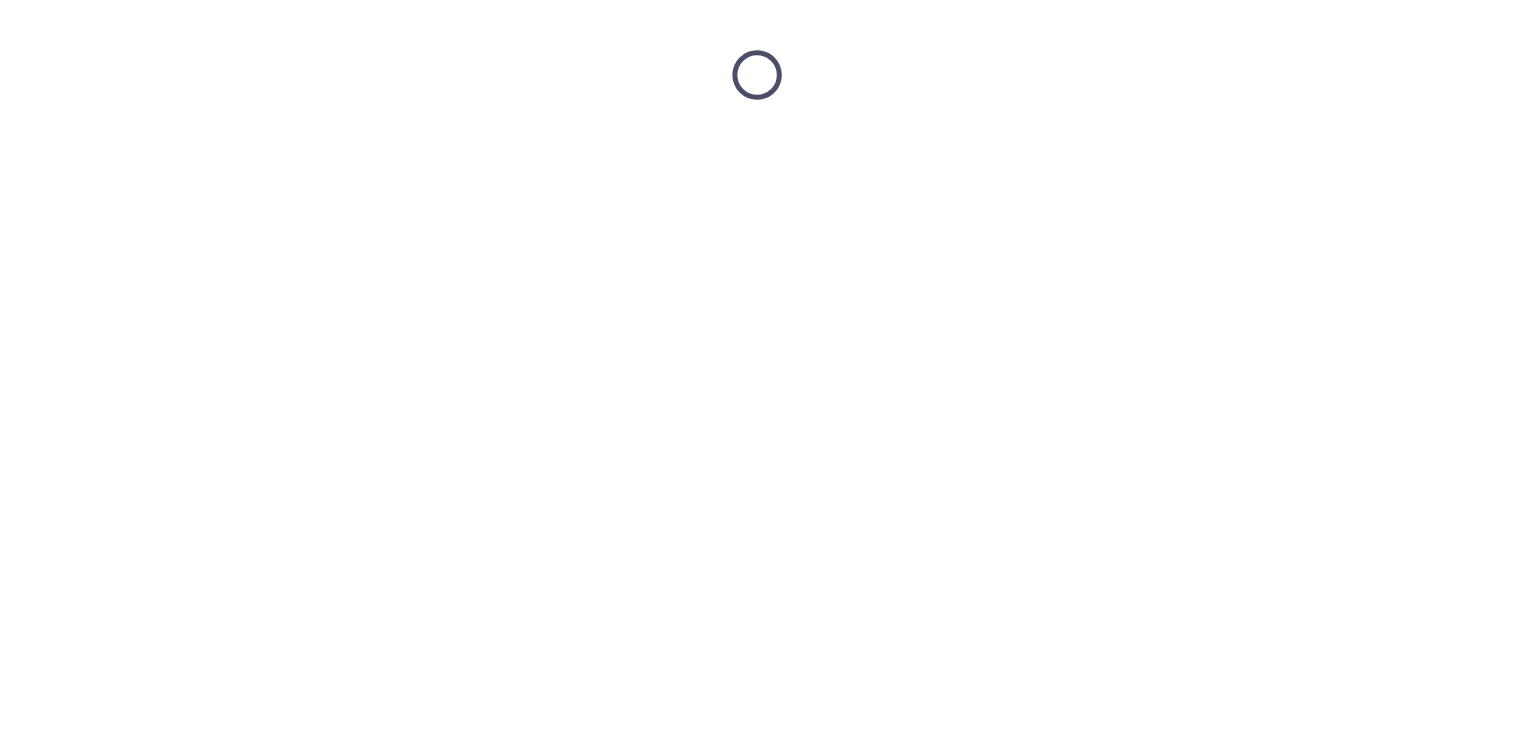 scroll, scrollTop: 0, scrollLeft: 0, axis: both 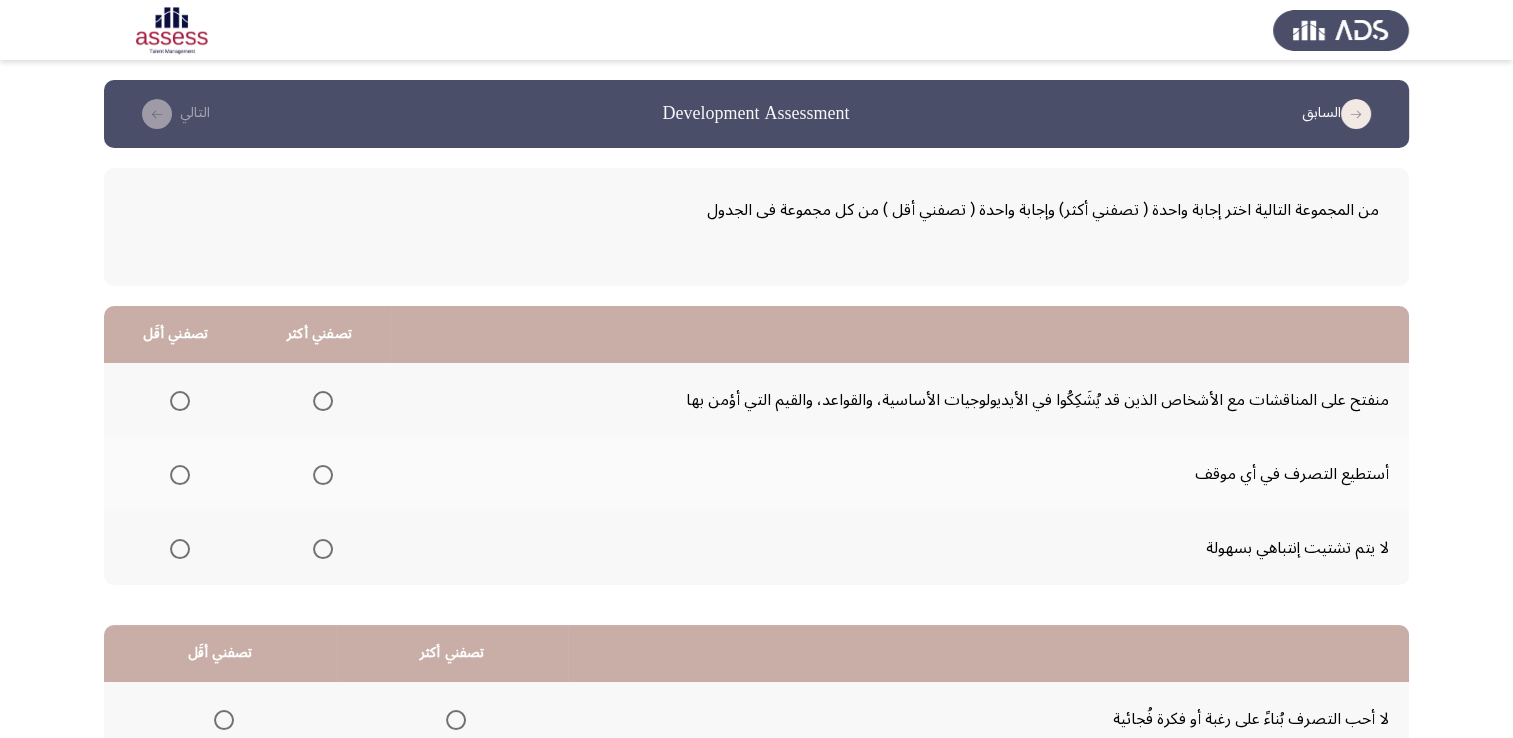 click on "منفتح على المناقشات مع الأشخاص الذين قد يُشَكِكُوا في الأيديولوجيات الأساسية، والقواعد، والقيم التي أؤمن بها" 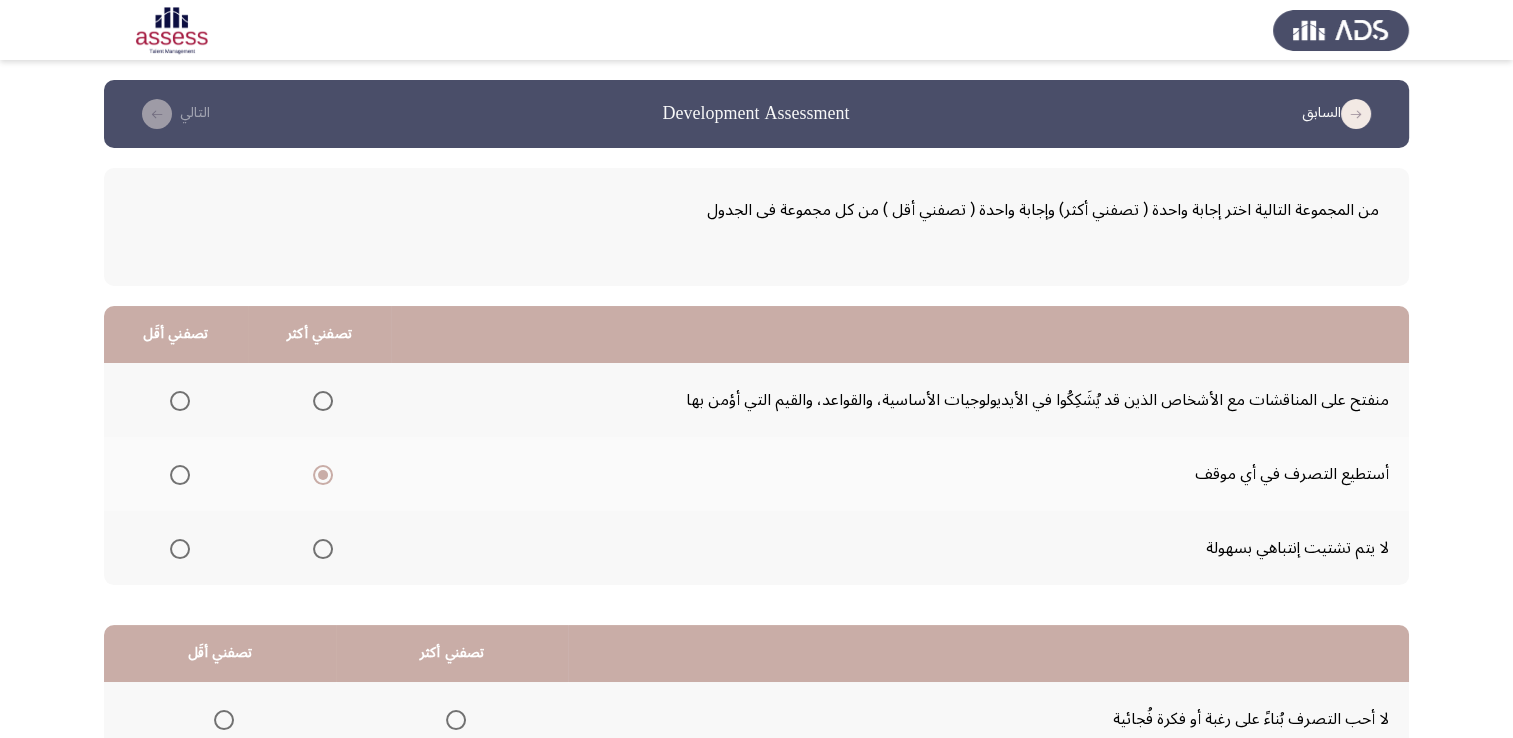 click at bounding box center [180, 401] 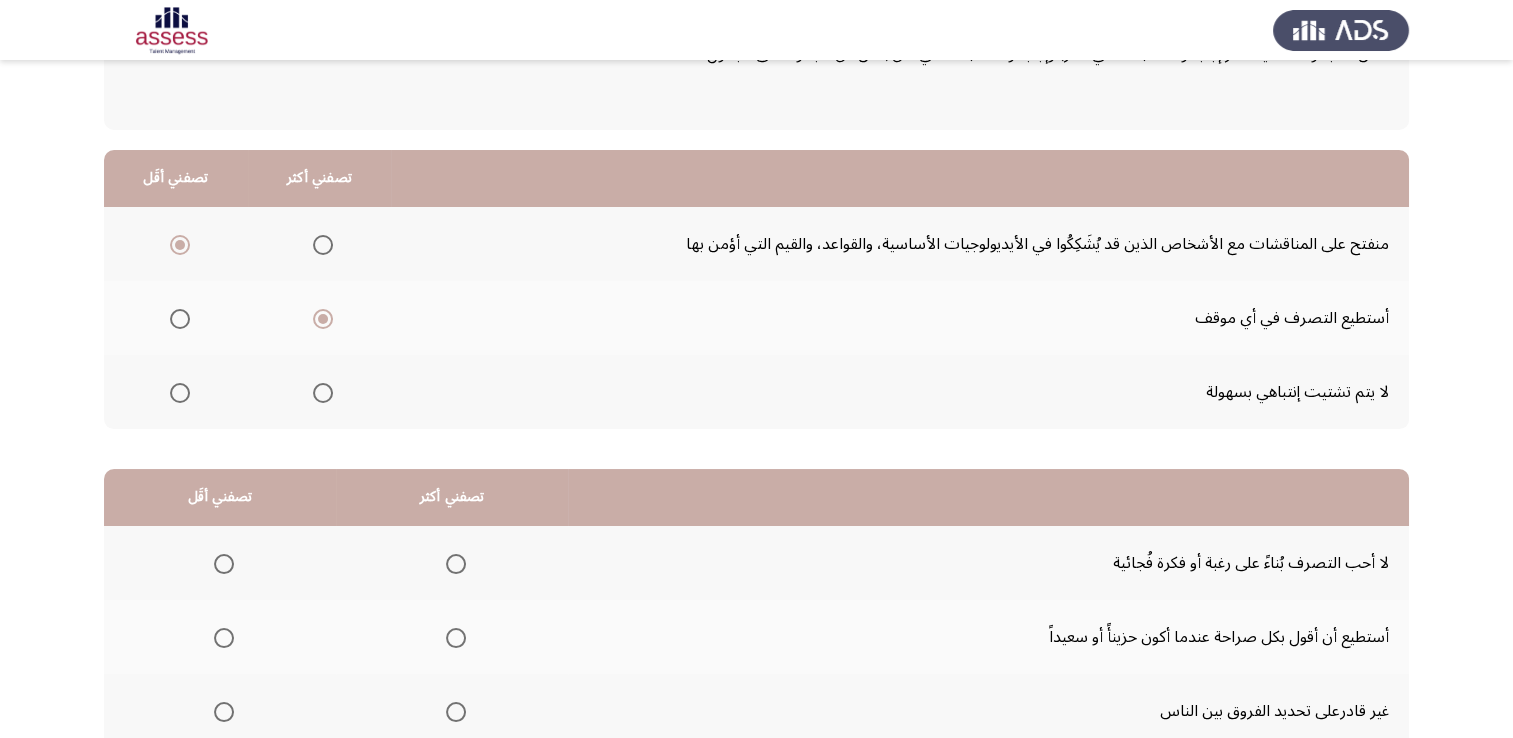 scroll, scrollTop: 302, scrollLeft: 0, axis: vertical 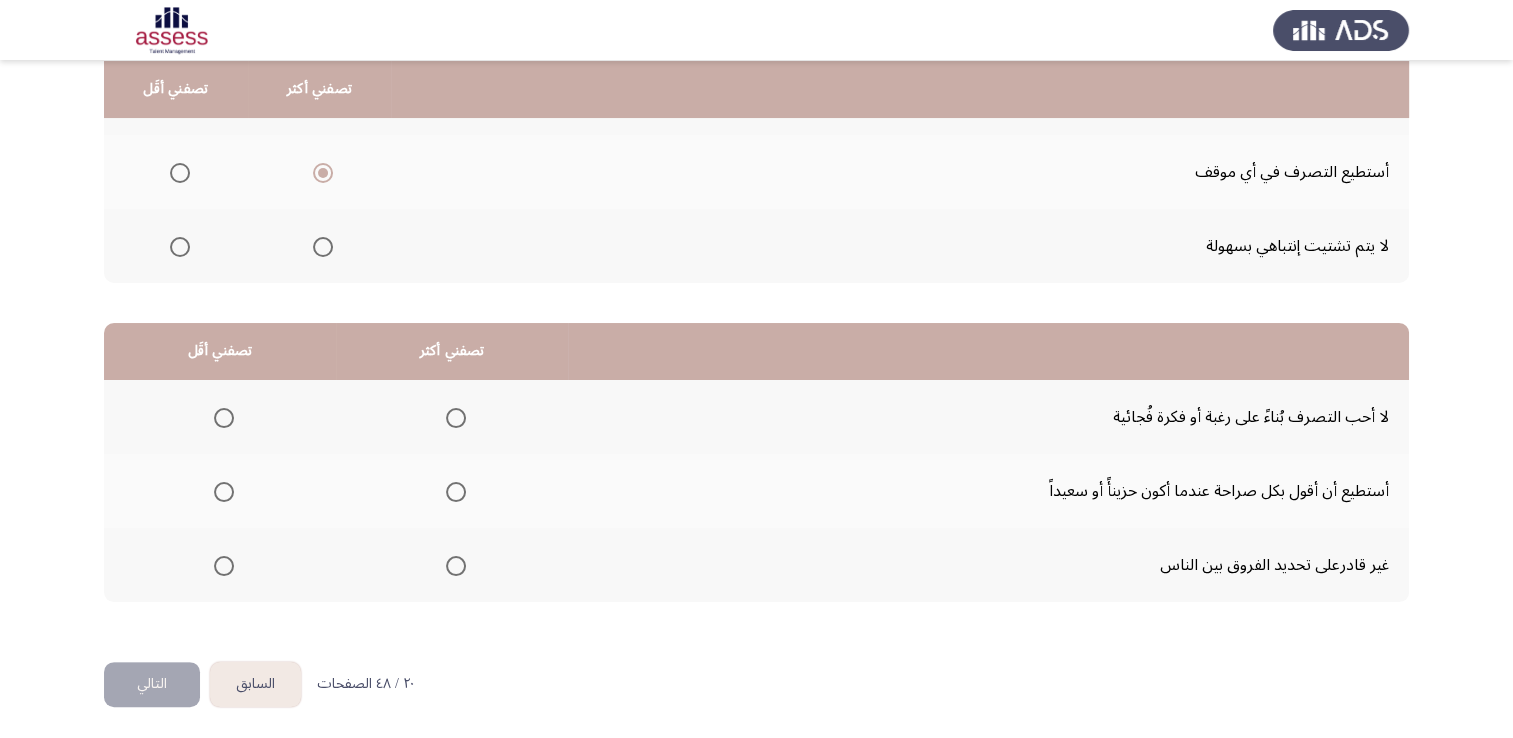 click at bounding box center [452, 492] 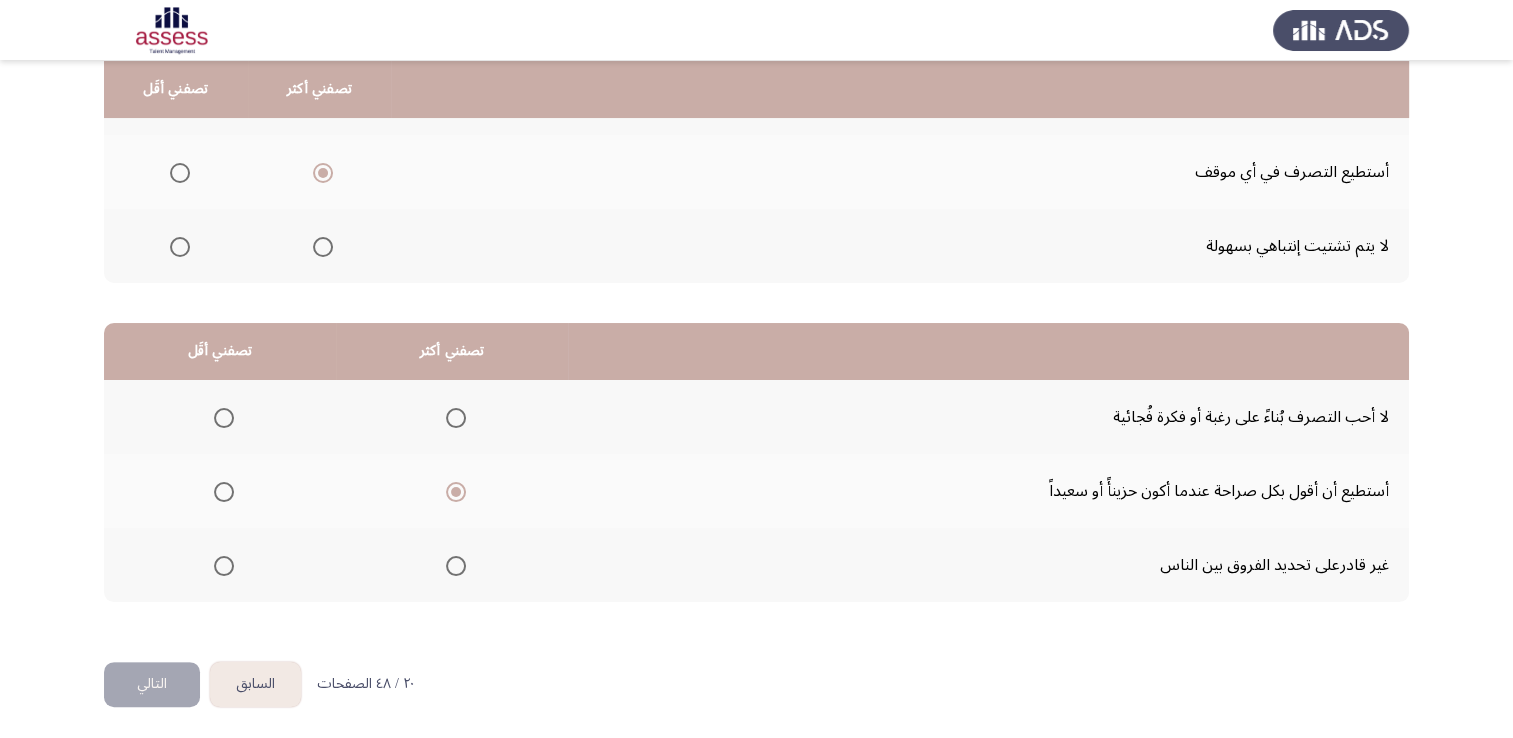 click 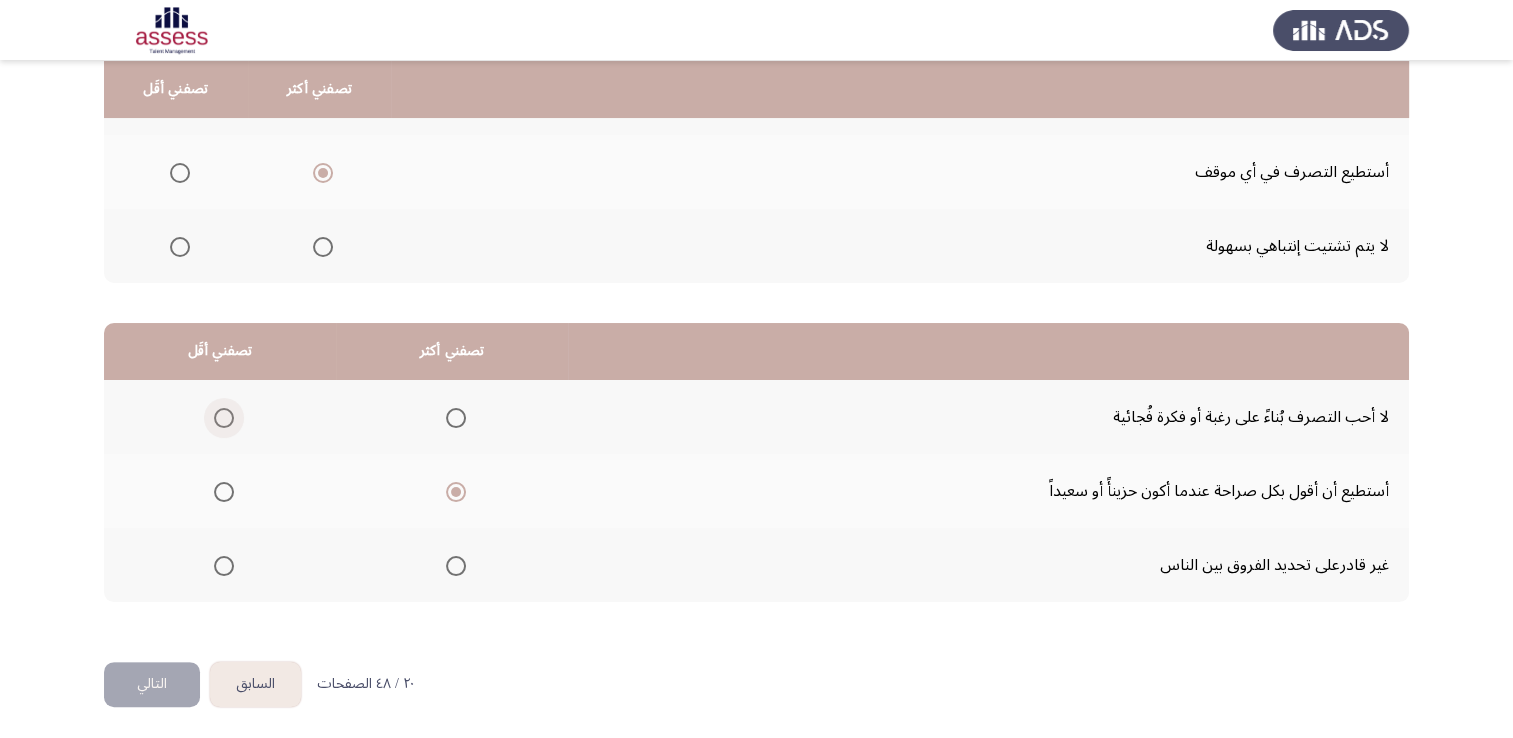 click at bounding box center [224, 418] 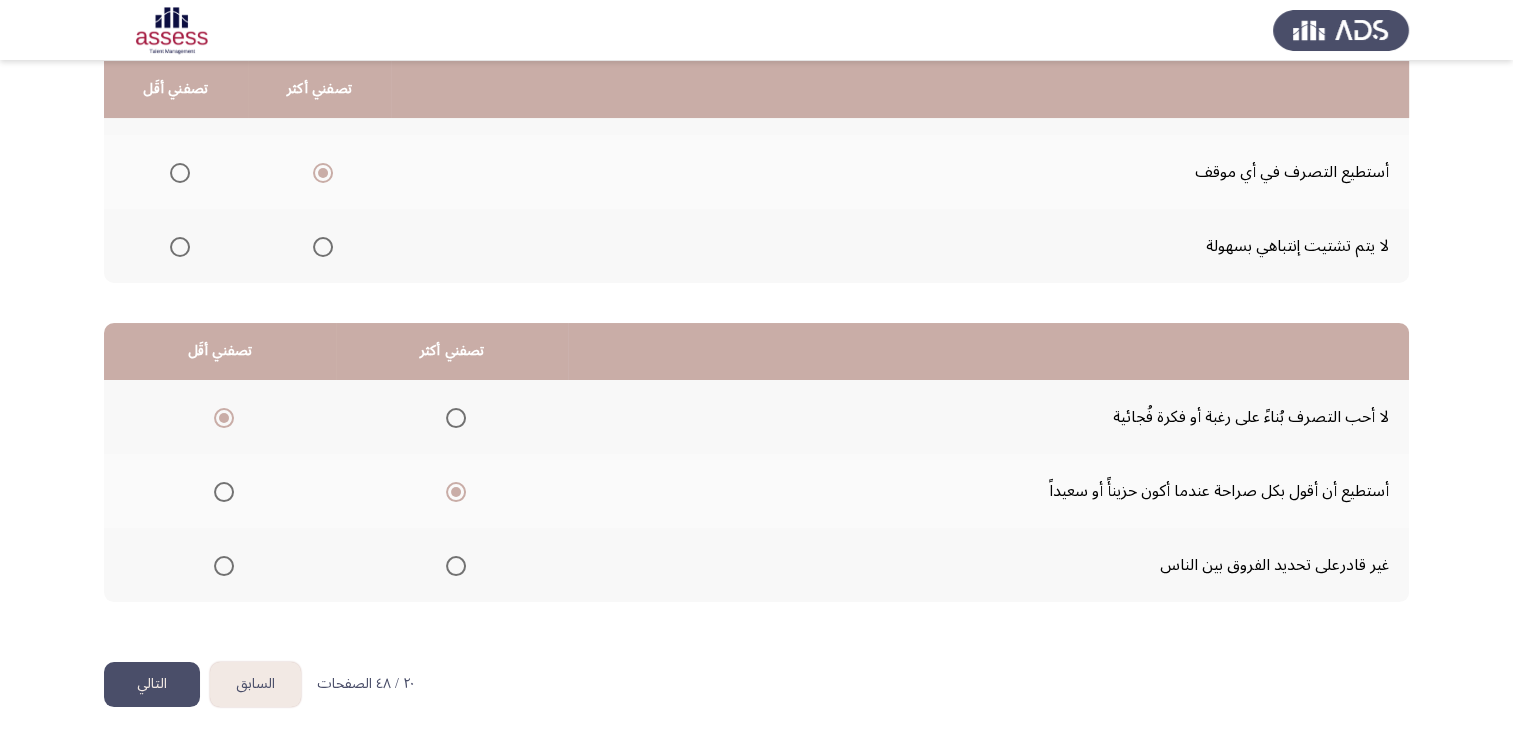 click on "التالي" 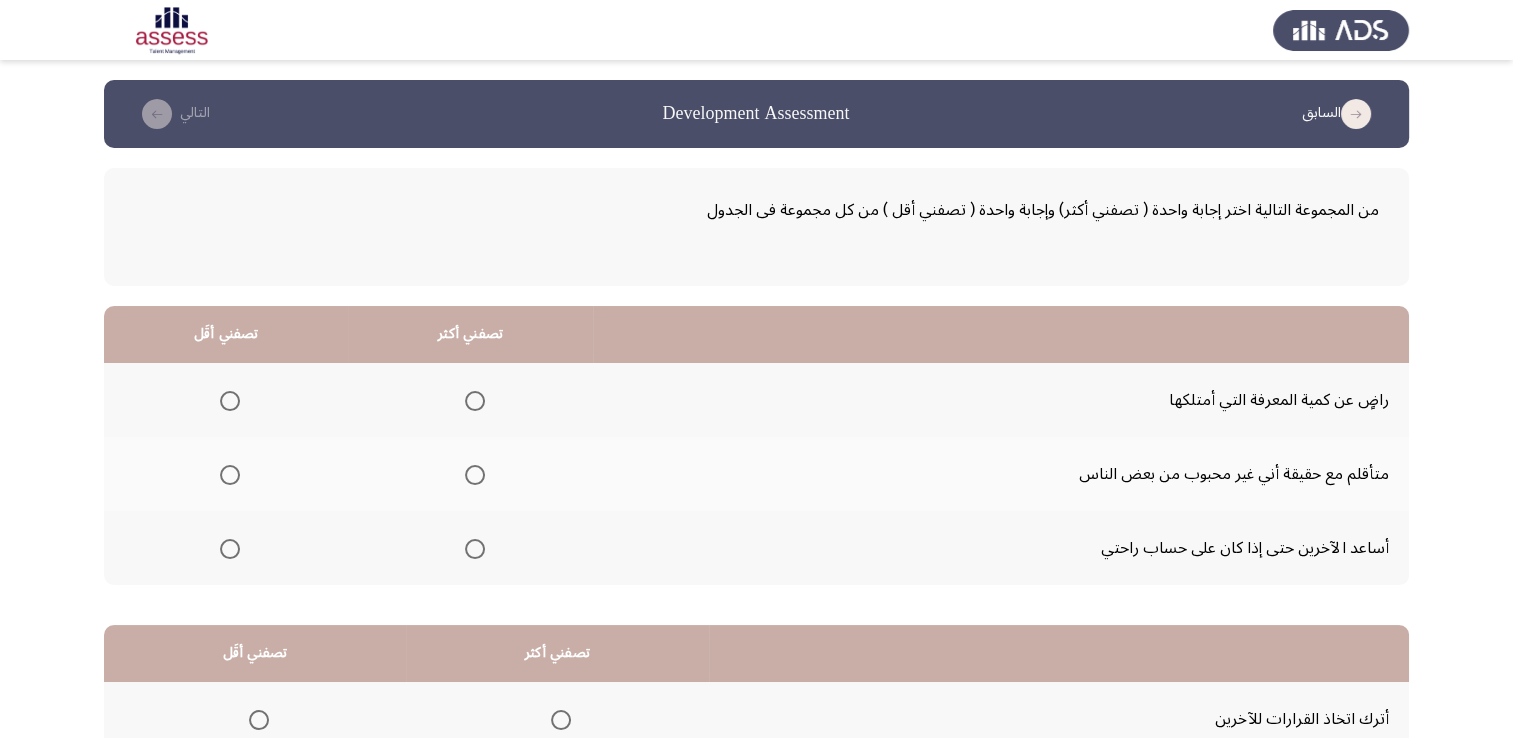 click at bounding box center (475, 549) 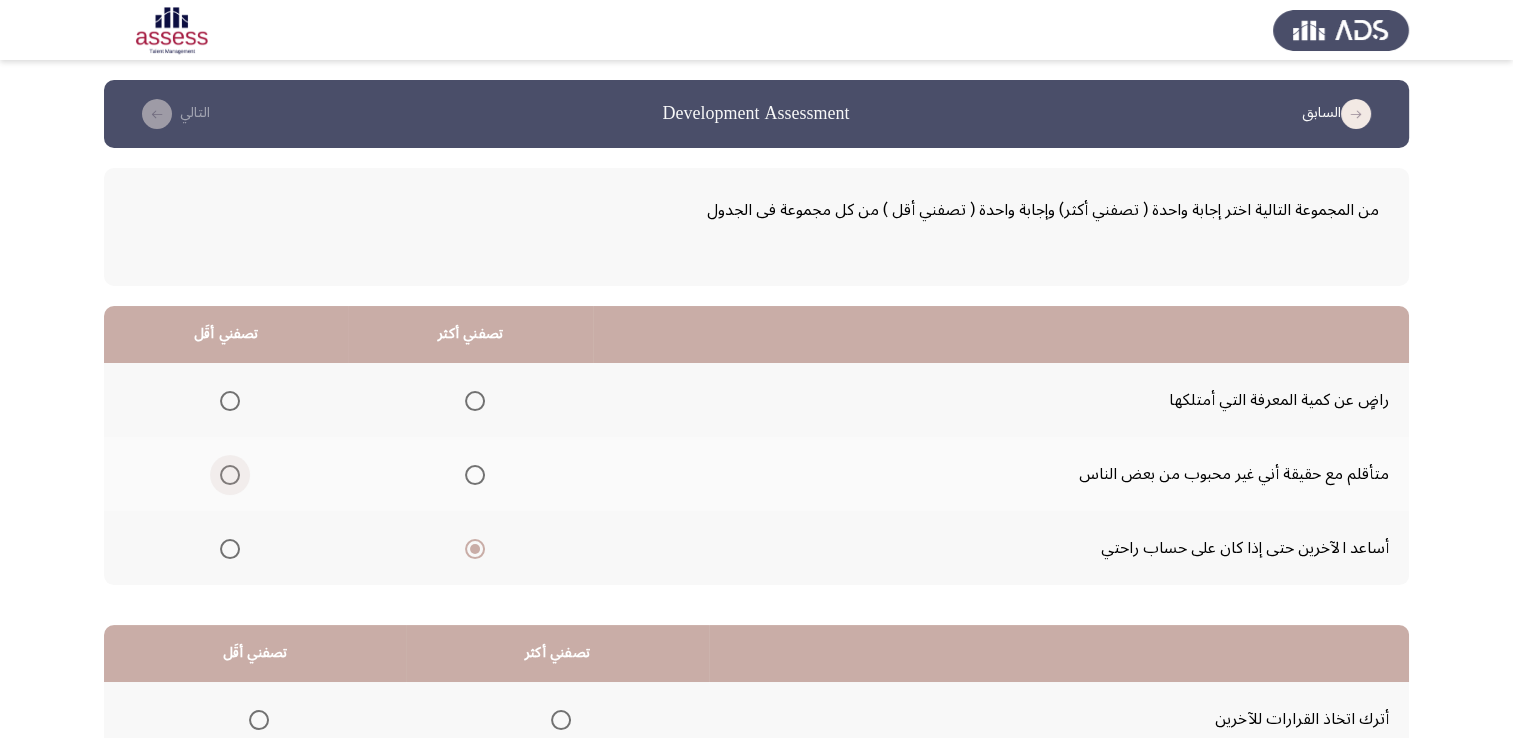 click at bounding box center (230, 475) 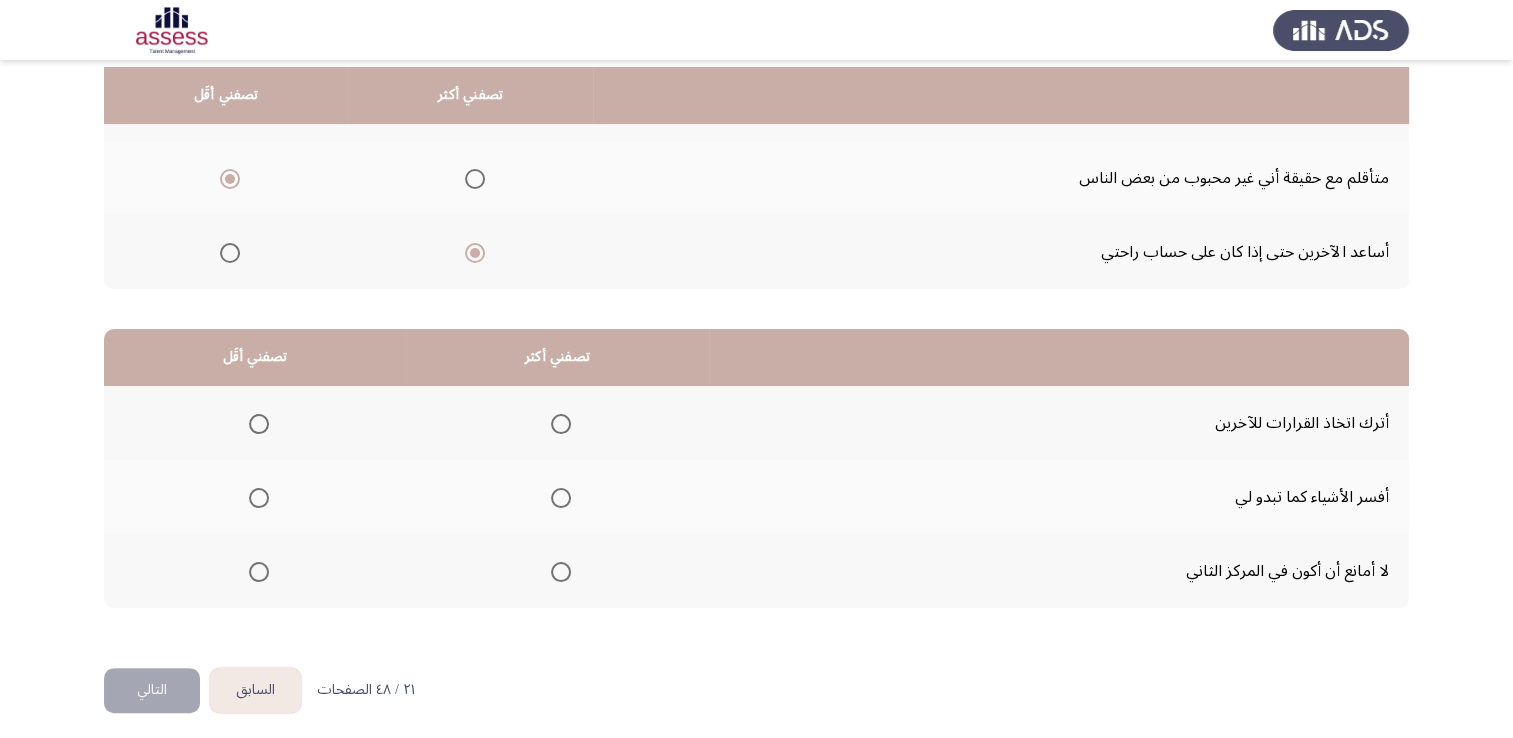 scroll, scrollTop: 302, scrollLeft: 0, axis: vertical 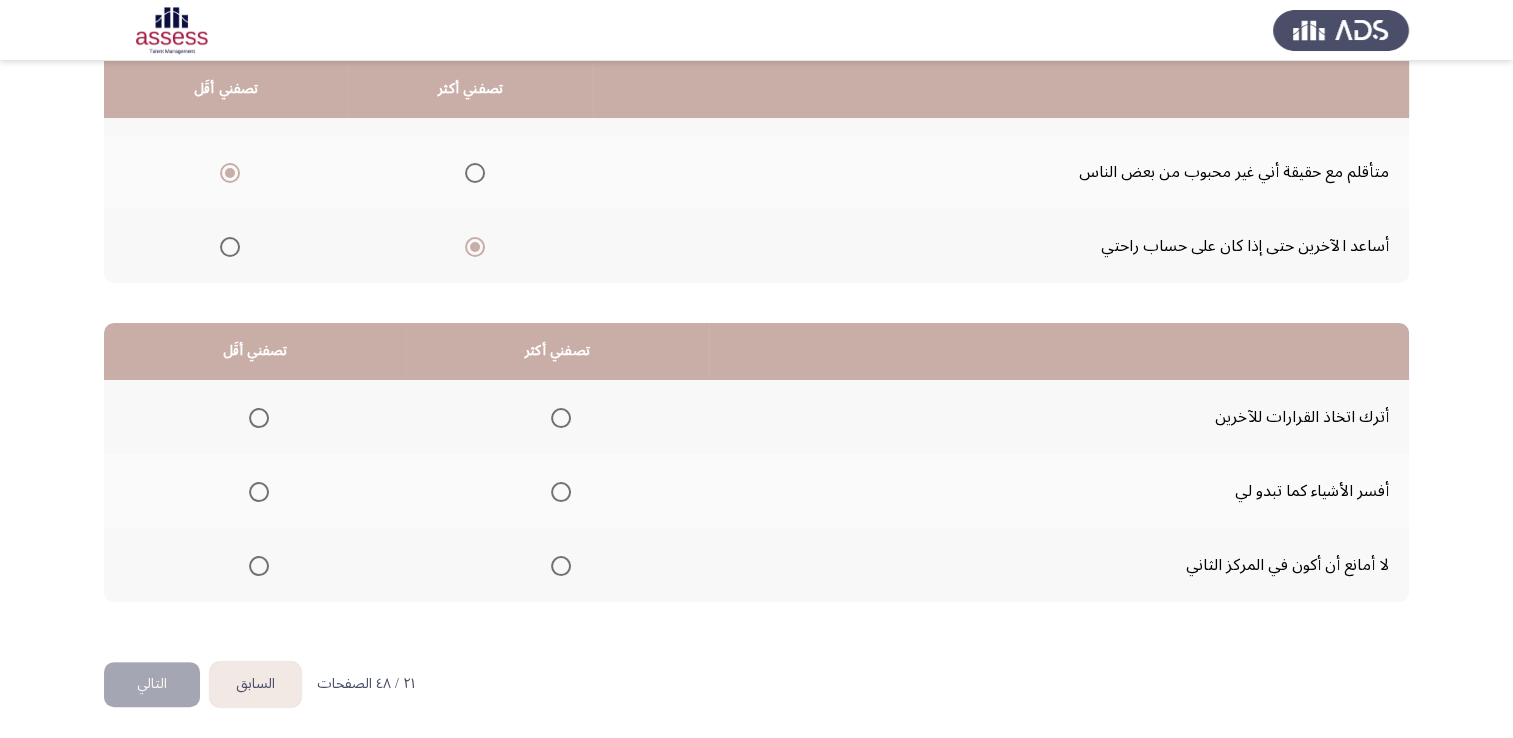 click at bounding box center [561, 566] 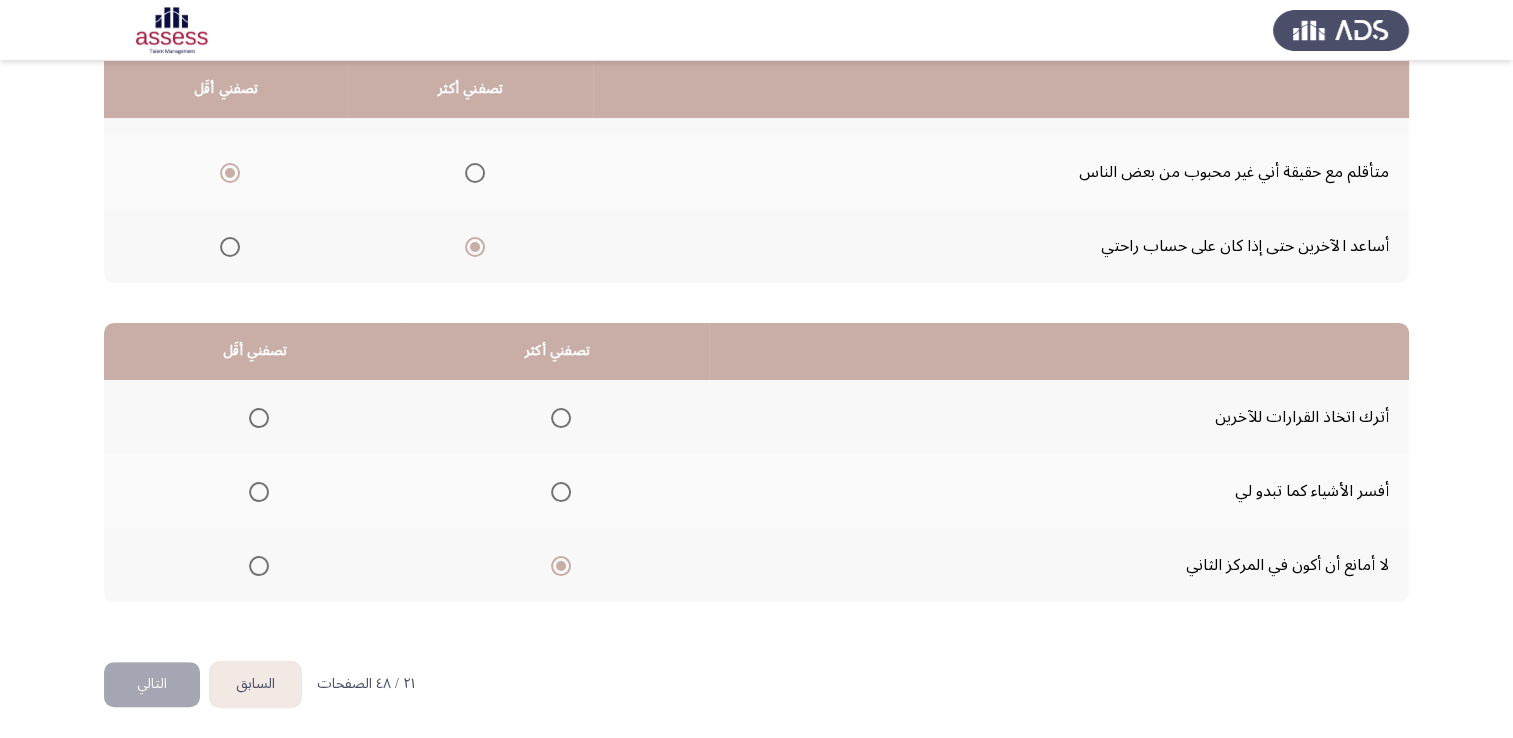 click at bounding box center [259, 418] 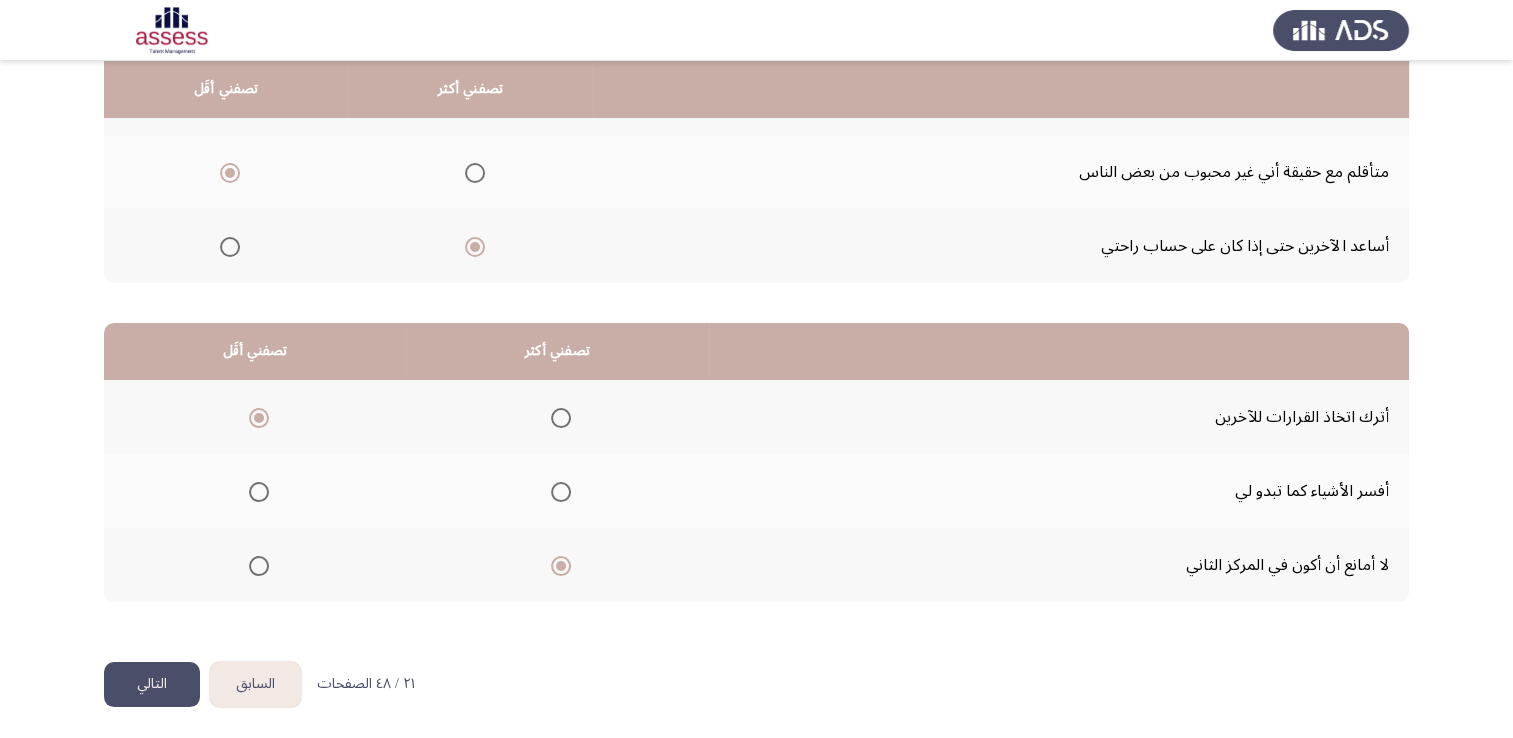 click on "التالي" 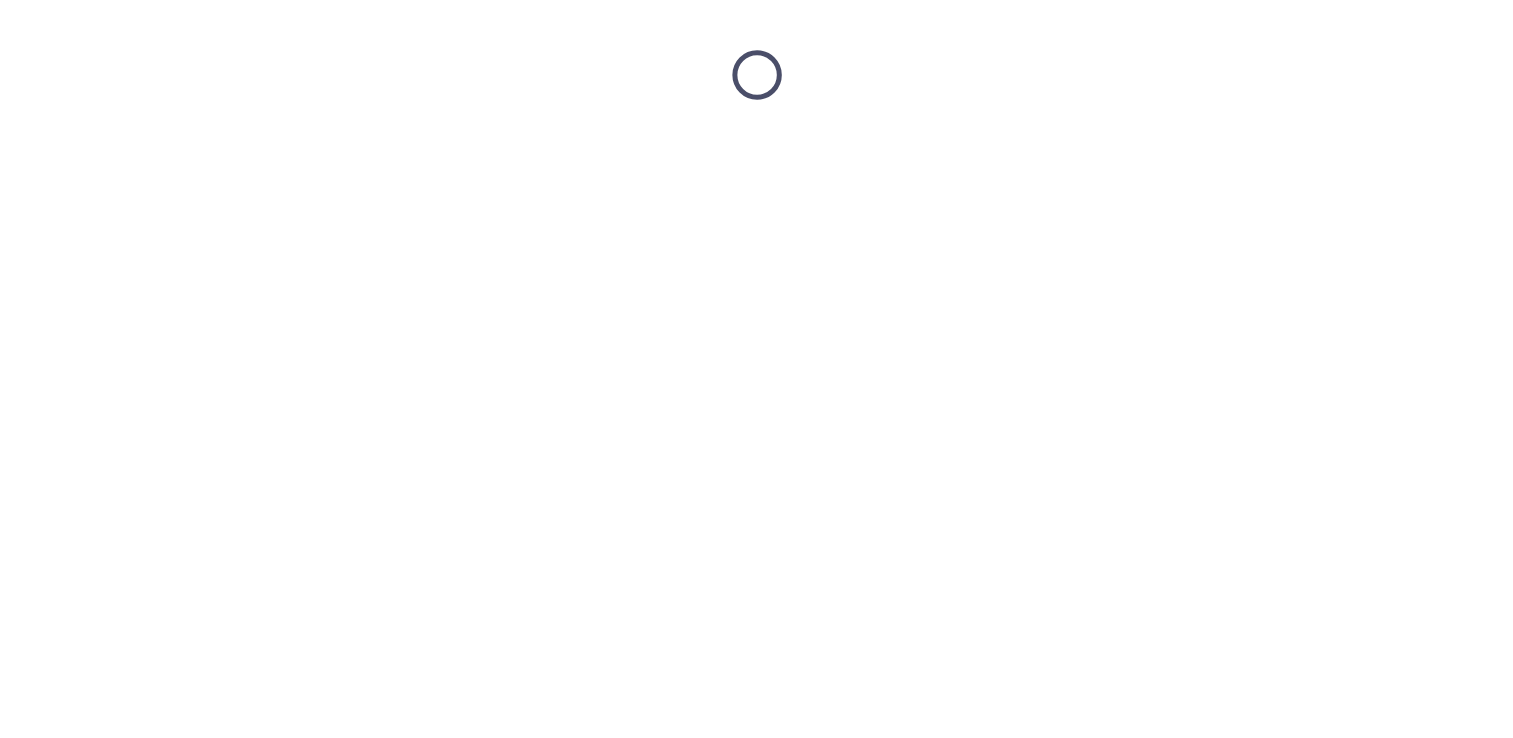 scroll, scrollTop: 0, scrollLeft: 0, axis: both 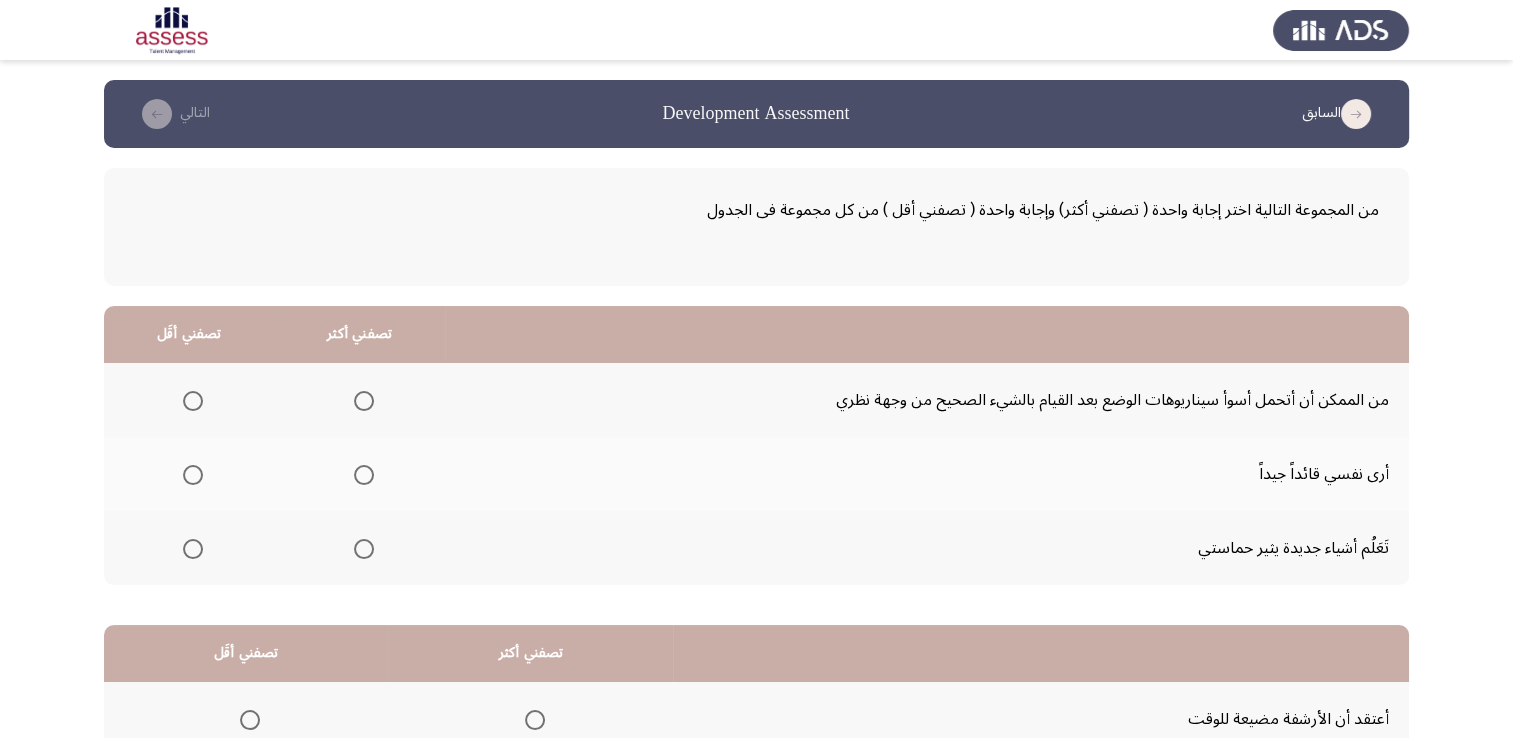 click at bounding box center [364, 549] 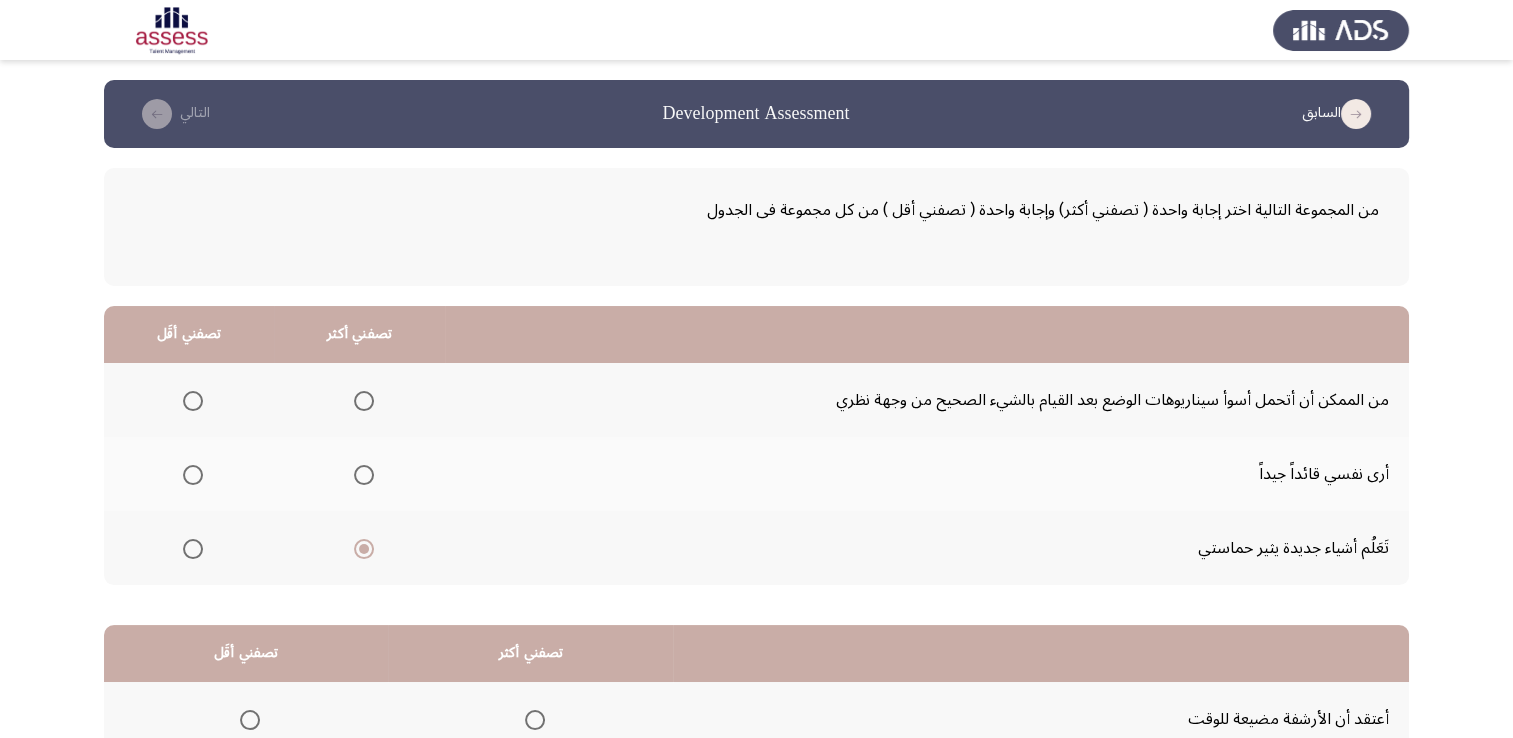click at bounding box center (193, 401) 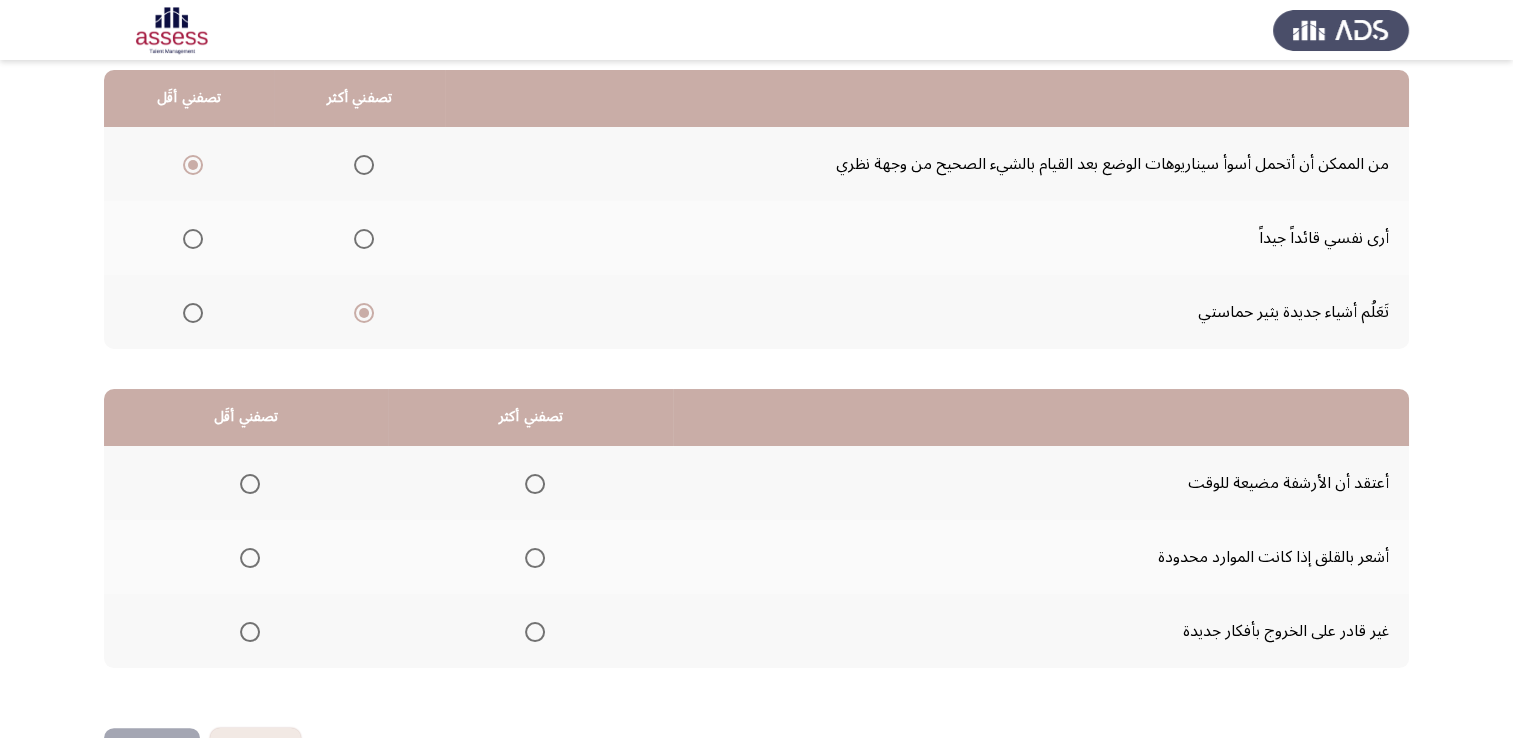 scroll, scrollTop: 251, scrollLeft: 0, axis: vertical 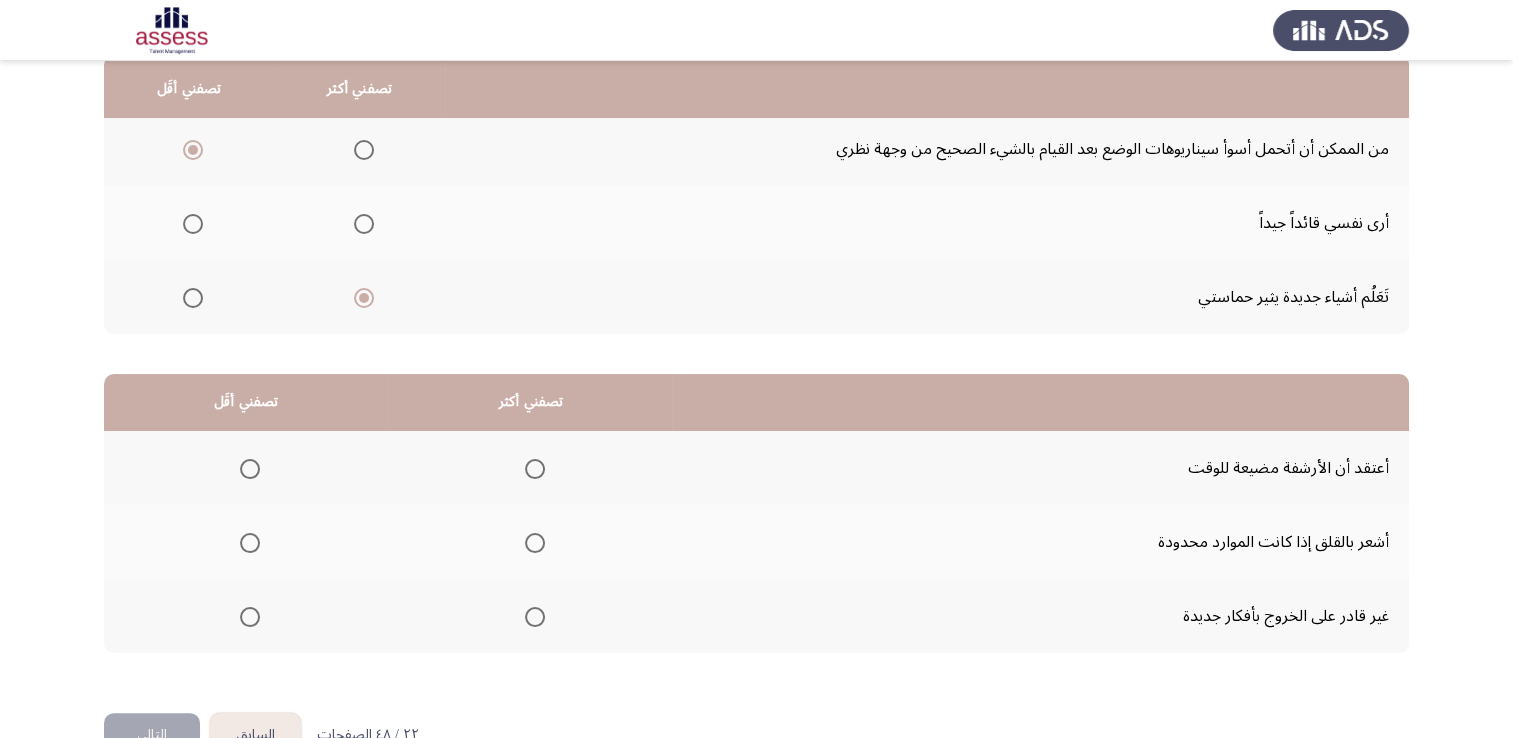 click at bounding box center (250, 617) 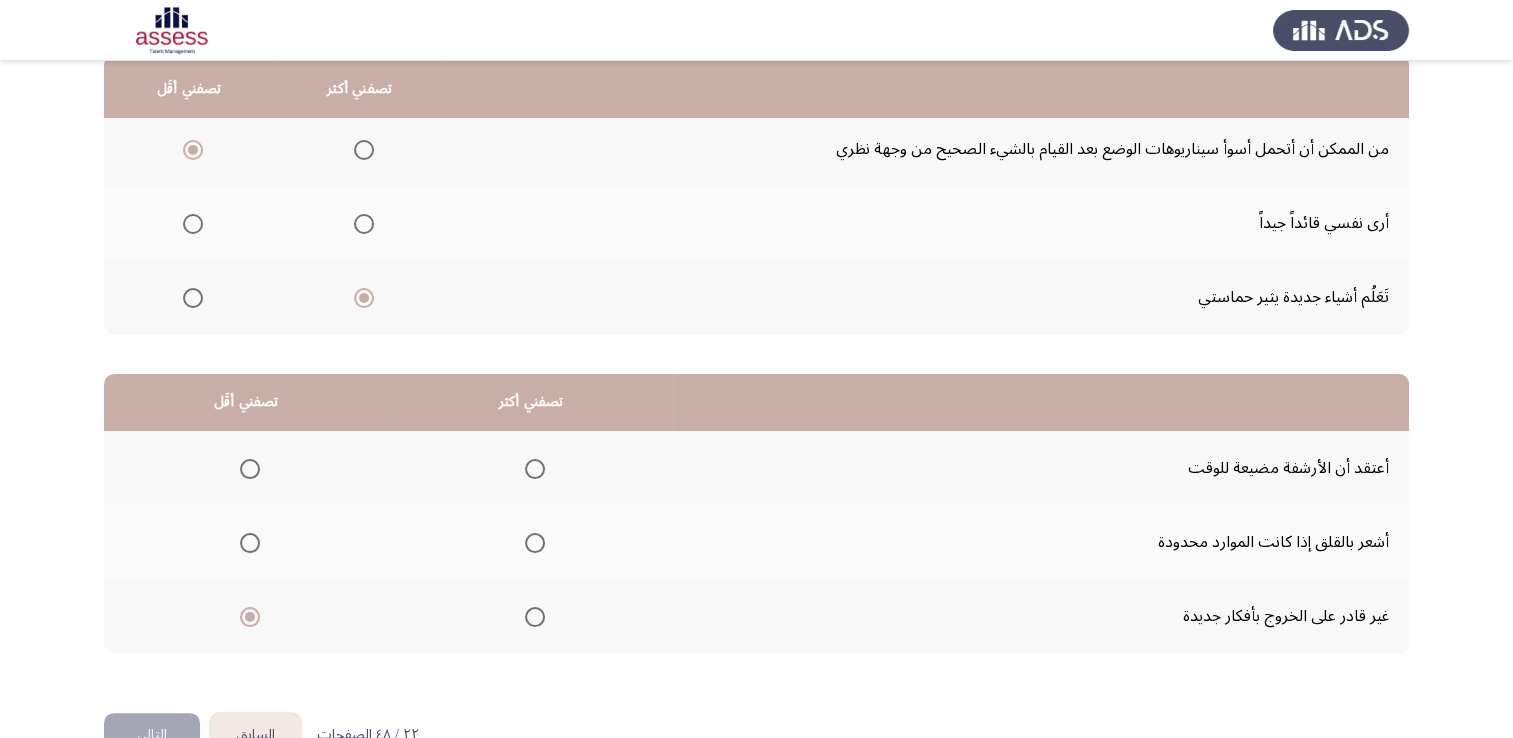 click at bounding box center [535, 543] 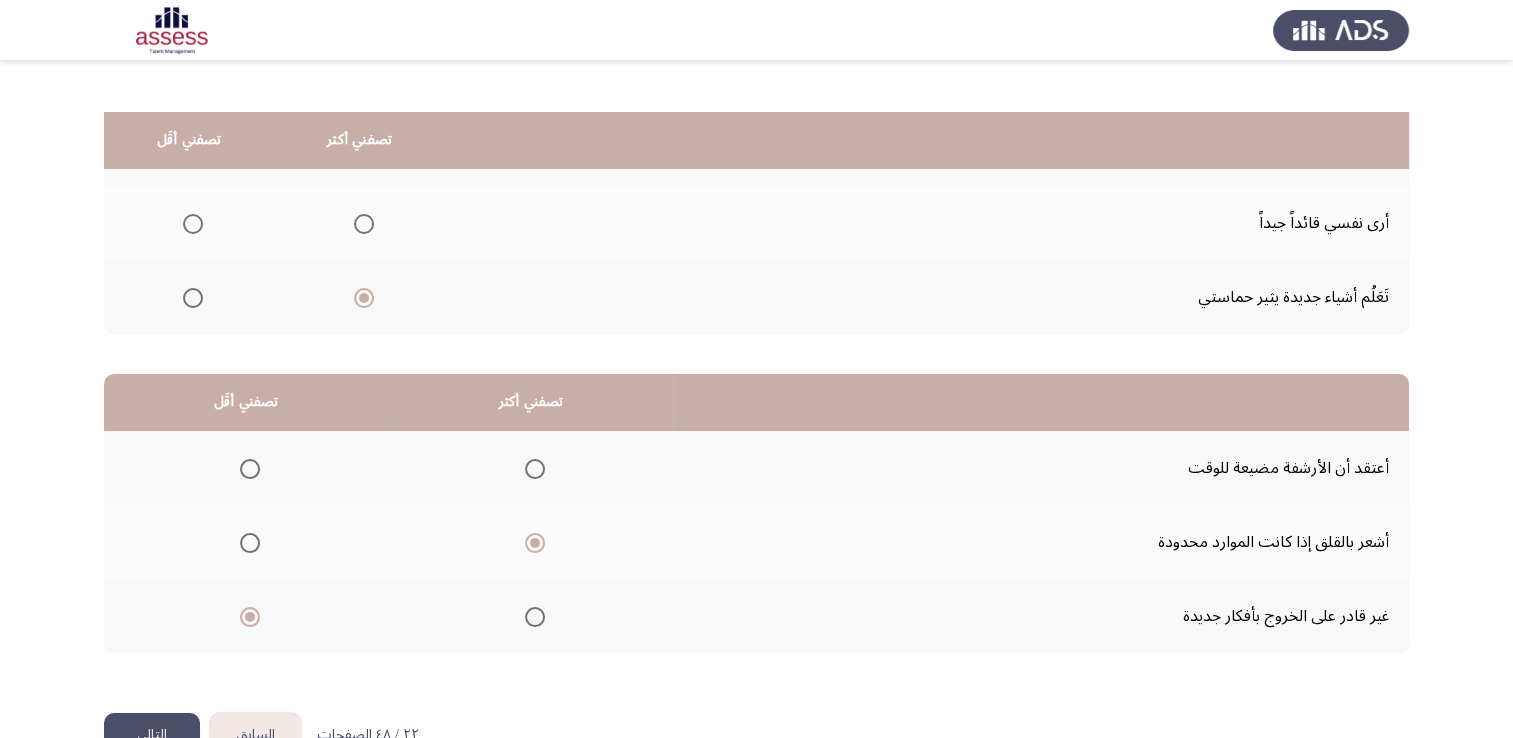 scroll, scrollTop: 302, scrollLeft: 0, axis: vertical 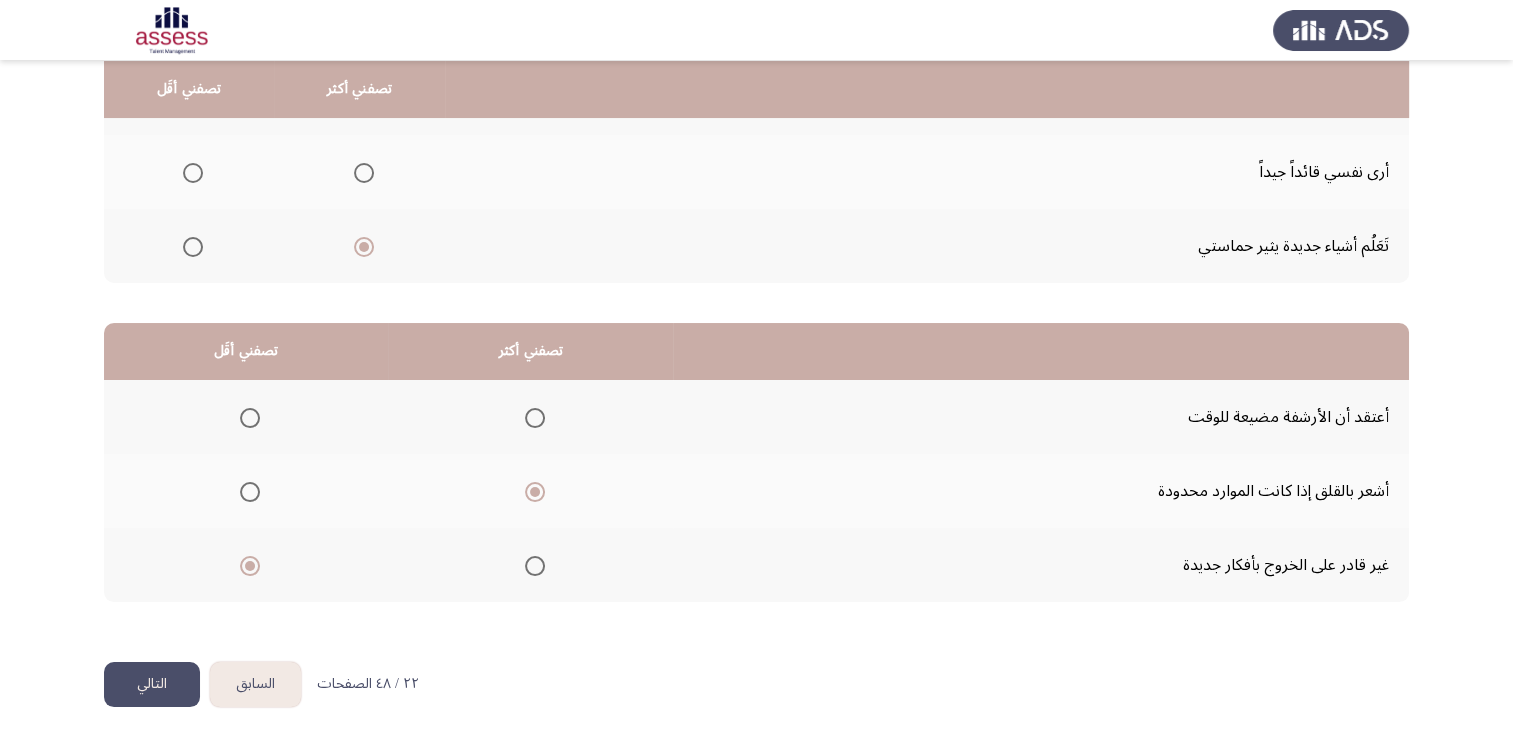 click on "التالي" 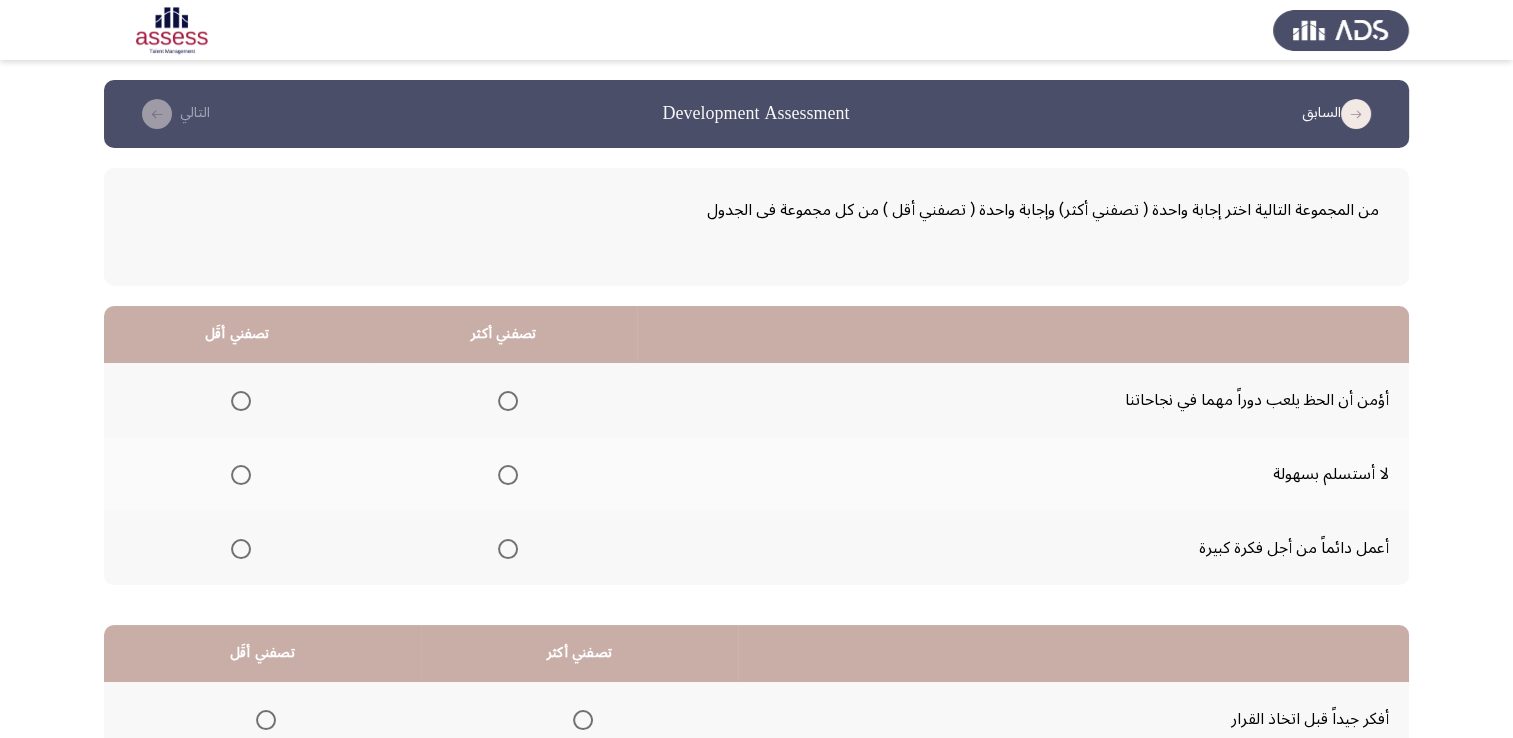 click at bounding box center [508, 549] 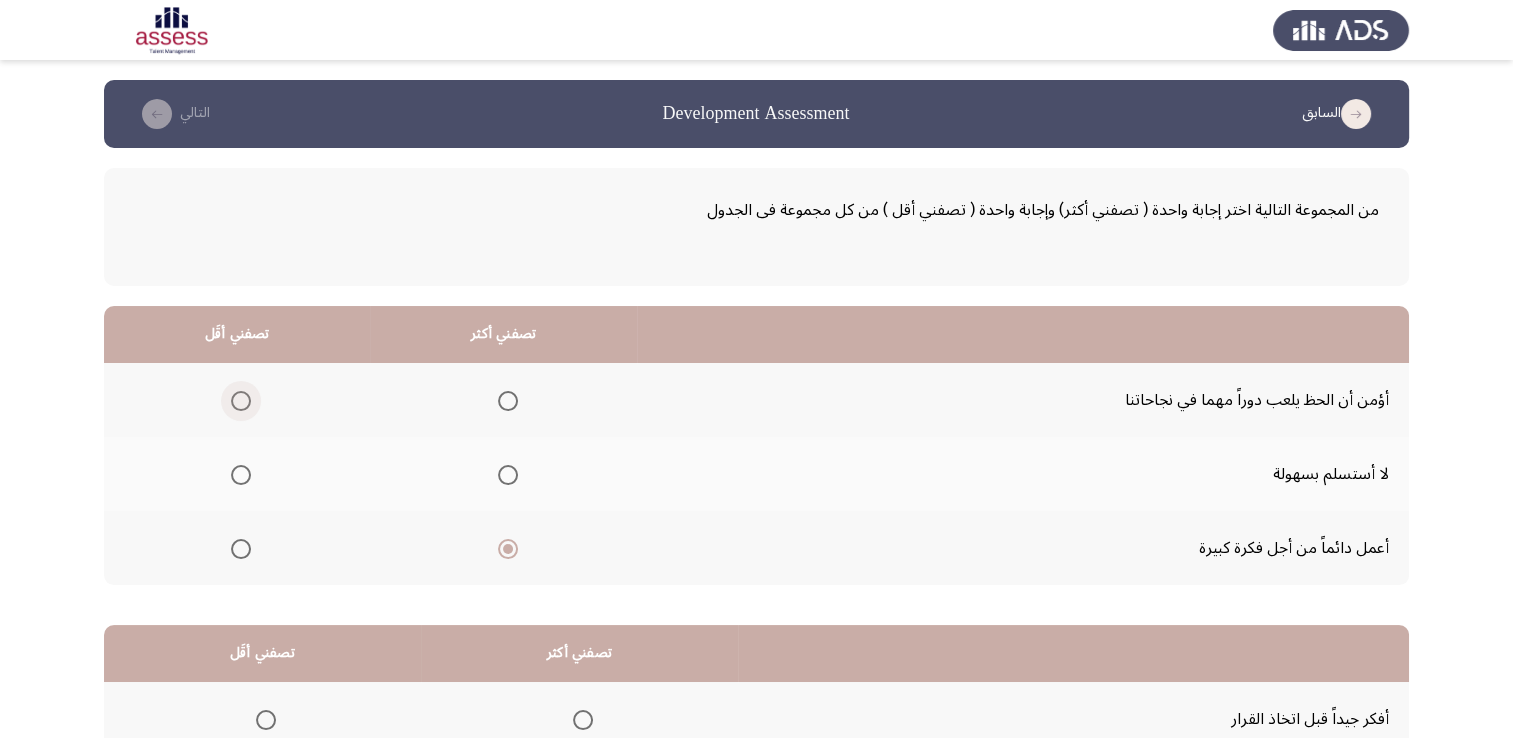 click at bounding box center [241, 401] 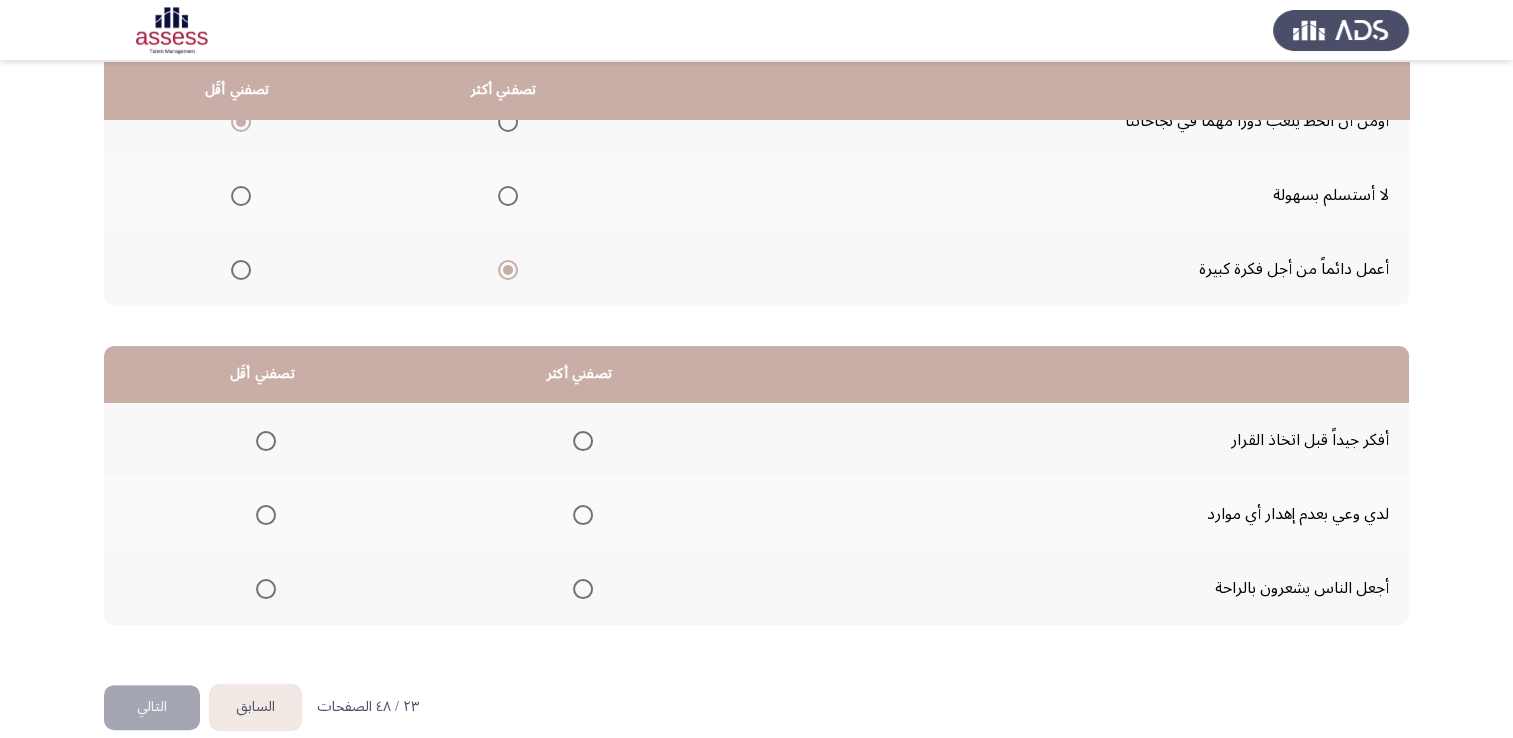 scroll, scrollTop: 280, scrollLeft: 0, axis: vertical 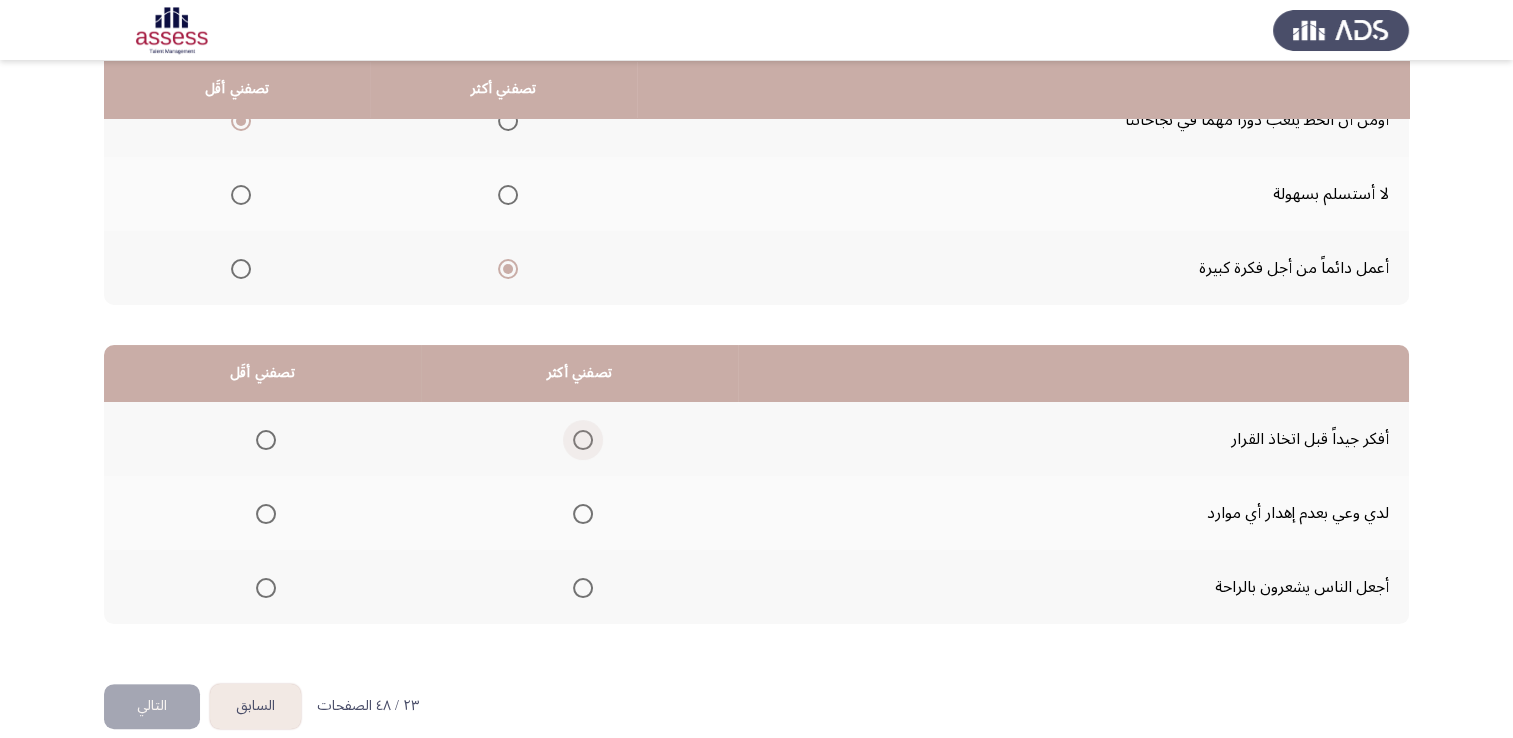 click at bounding box center (583, 440) 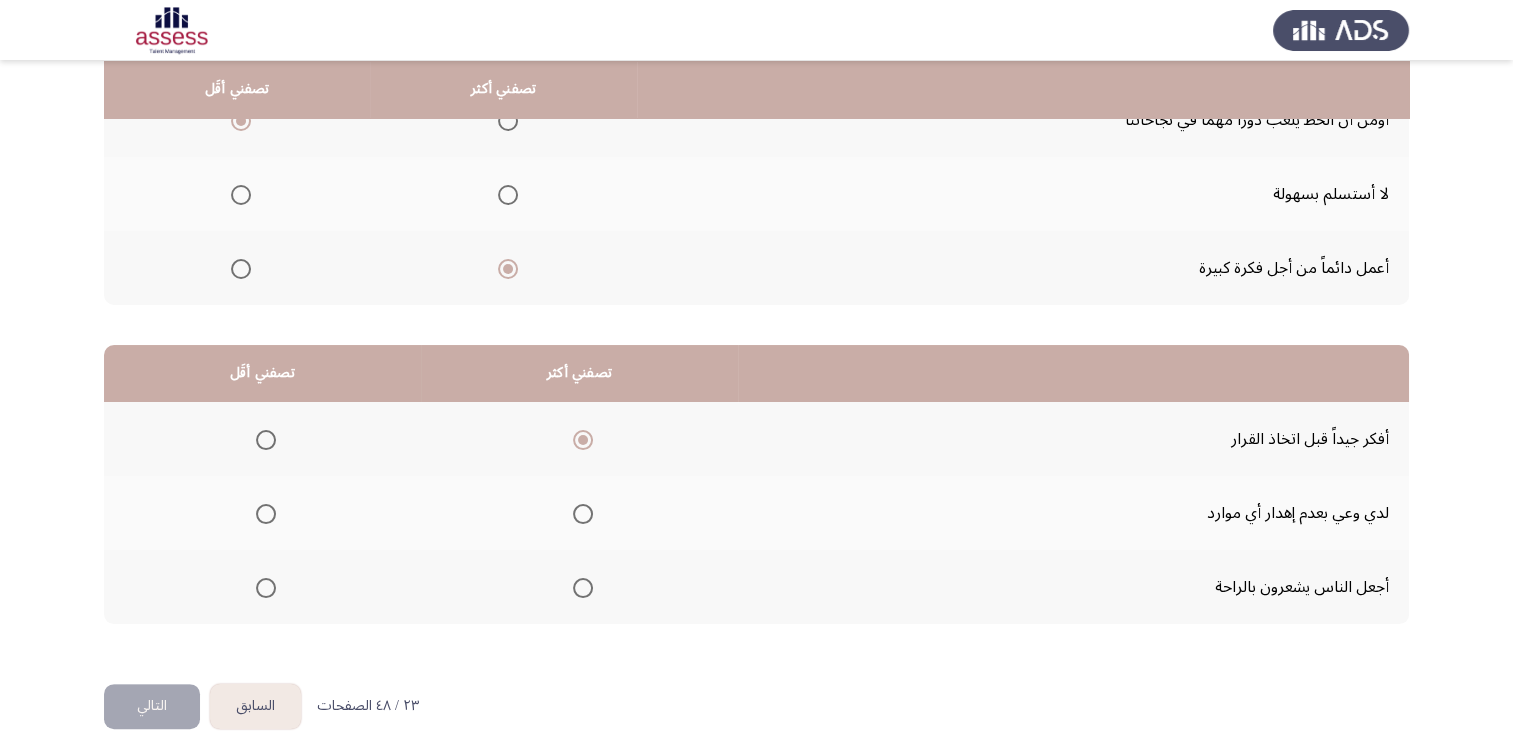 click at bounding box center (266, 514) 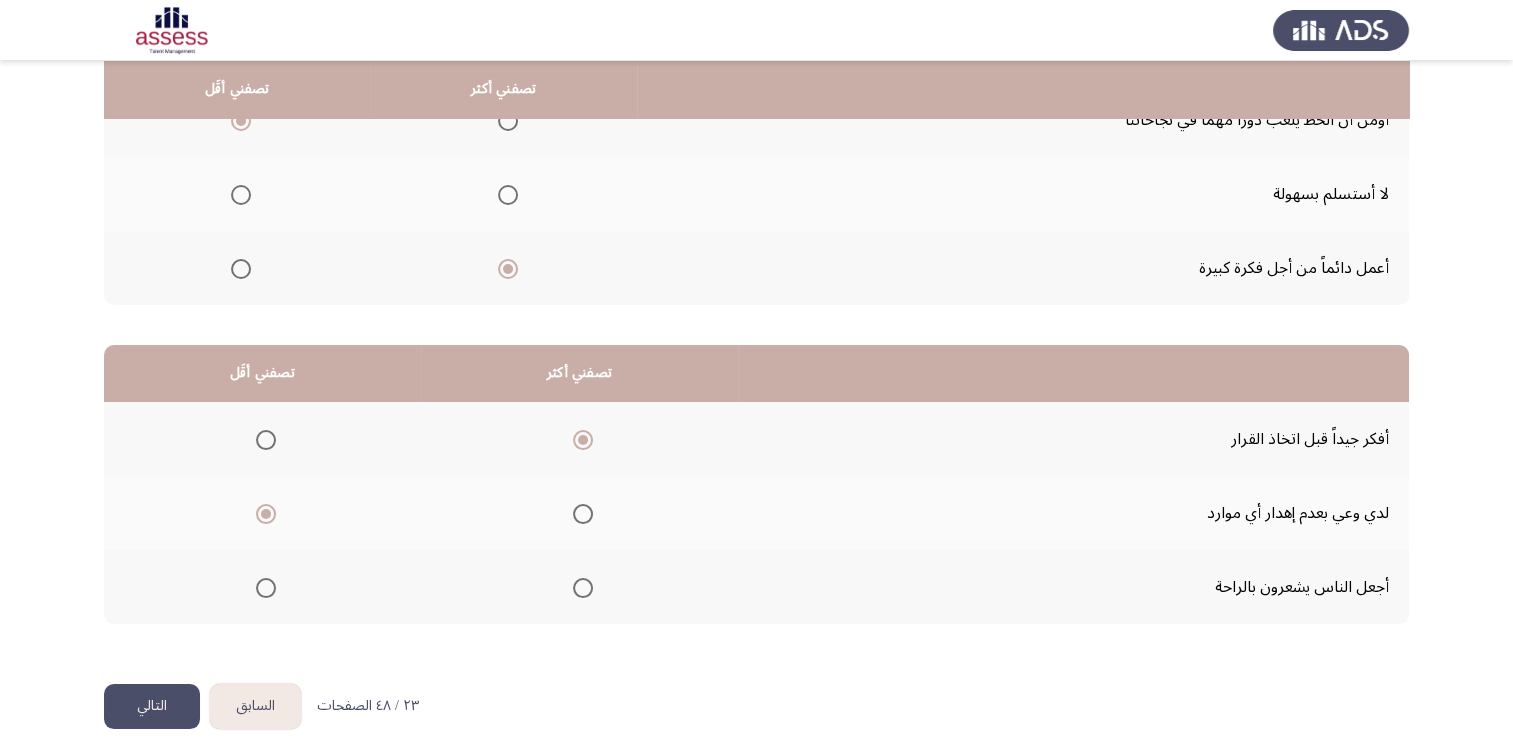 click on "التالي" 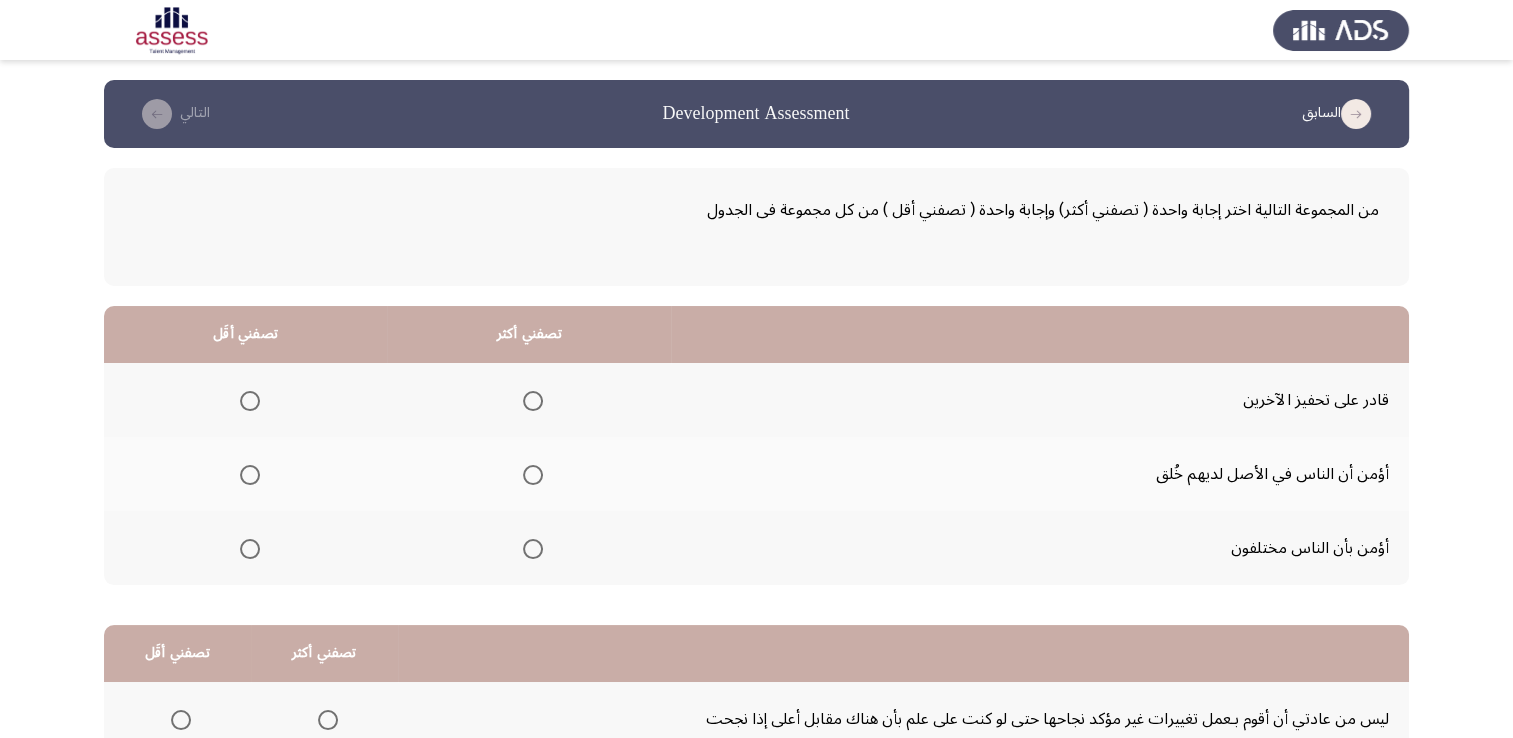click at bounding box center [533, 401] 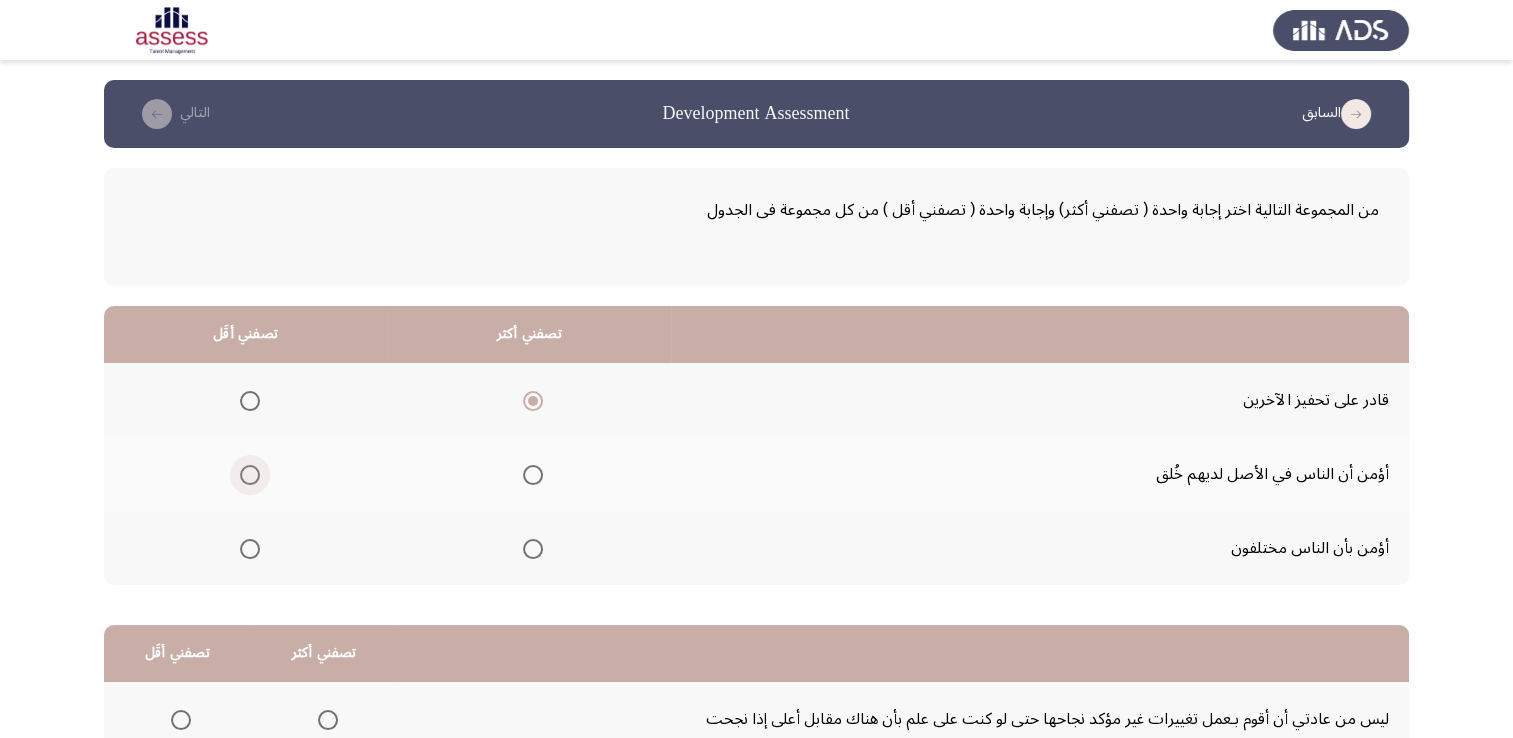 click at bounding box center [250, 475] 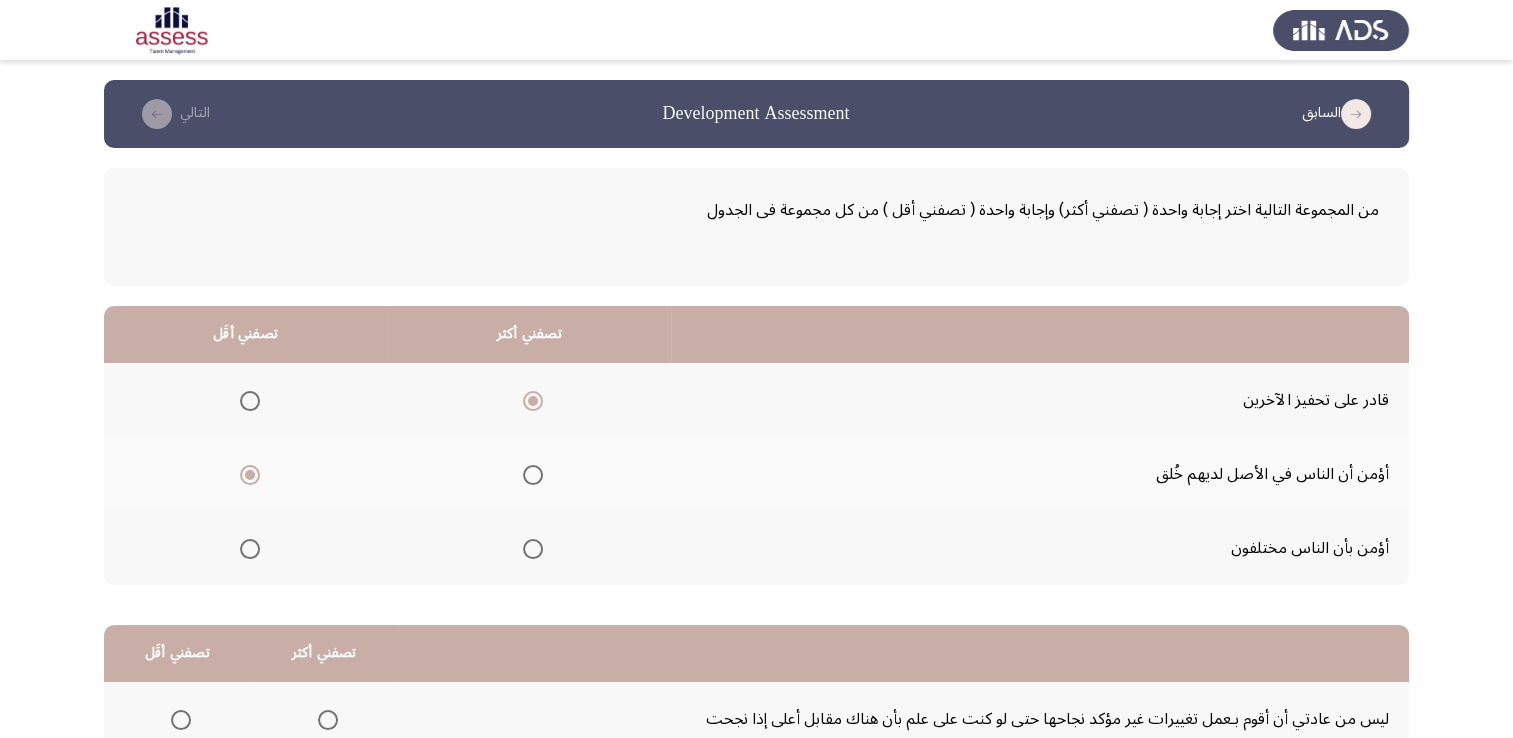 scroll, scrollTop: 218, scrollLeft: 0, axis: vertical 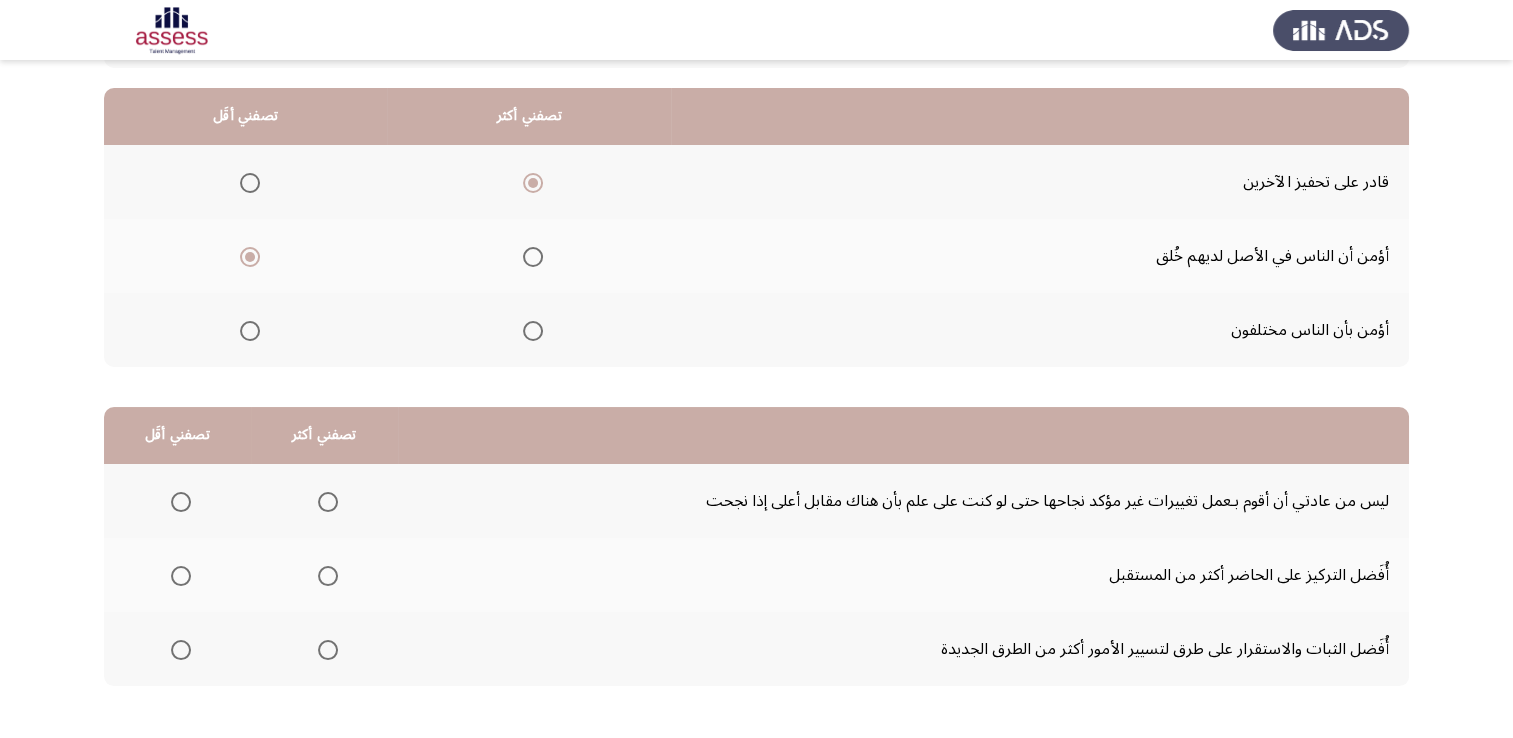 click at bounding box center (181, 502) 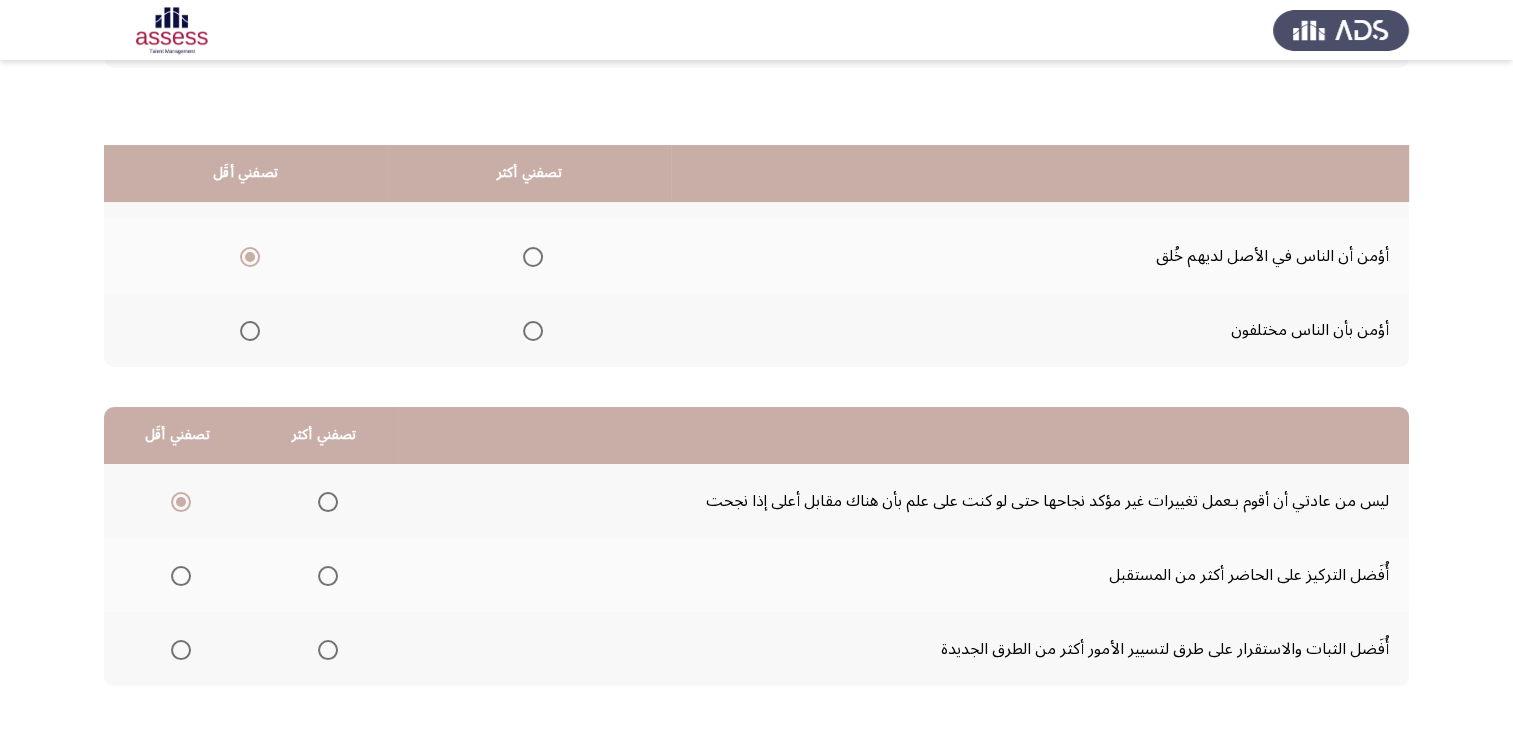 scroll, scrollTop: 302, scrollLeft: 0, axis: vertical 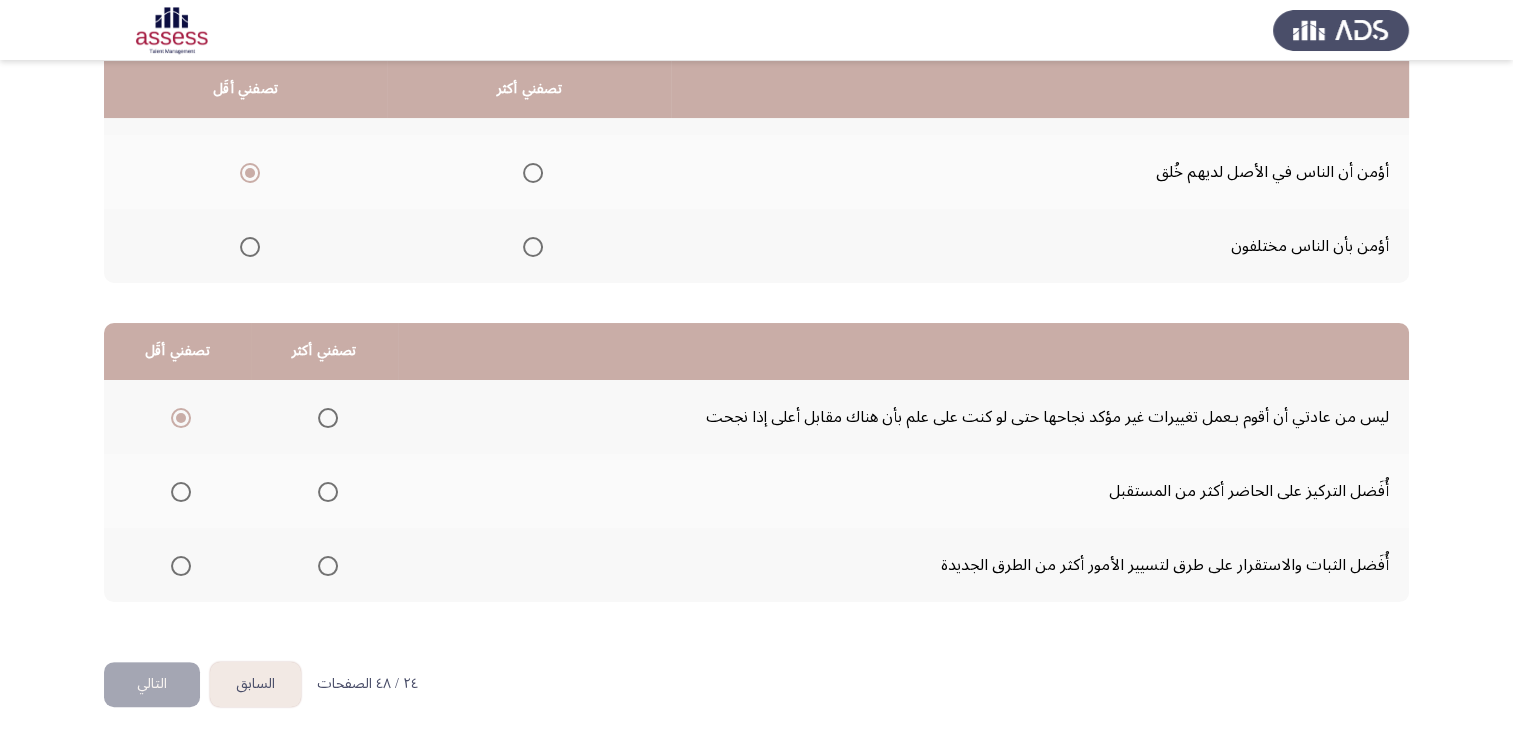 click at bounding box center (181, 492) 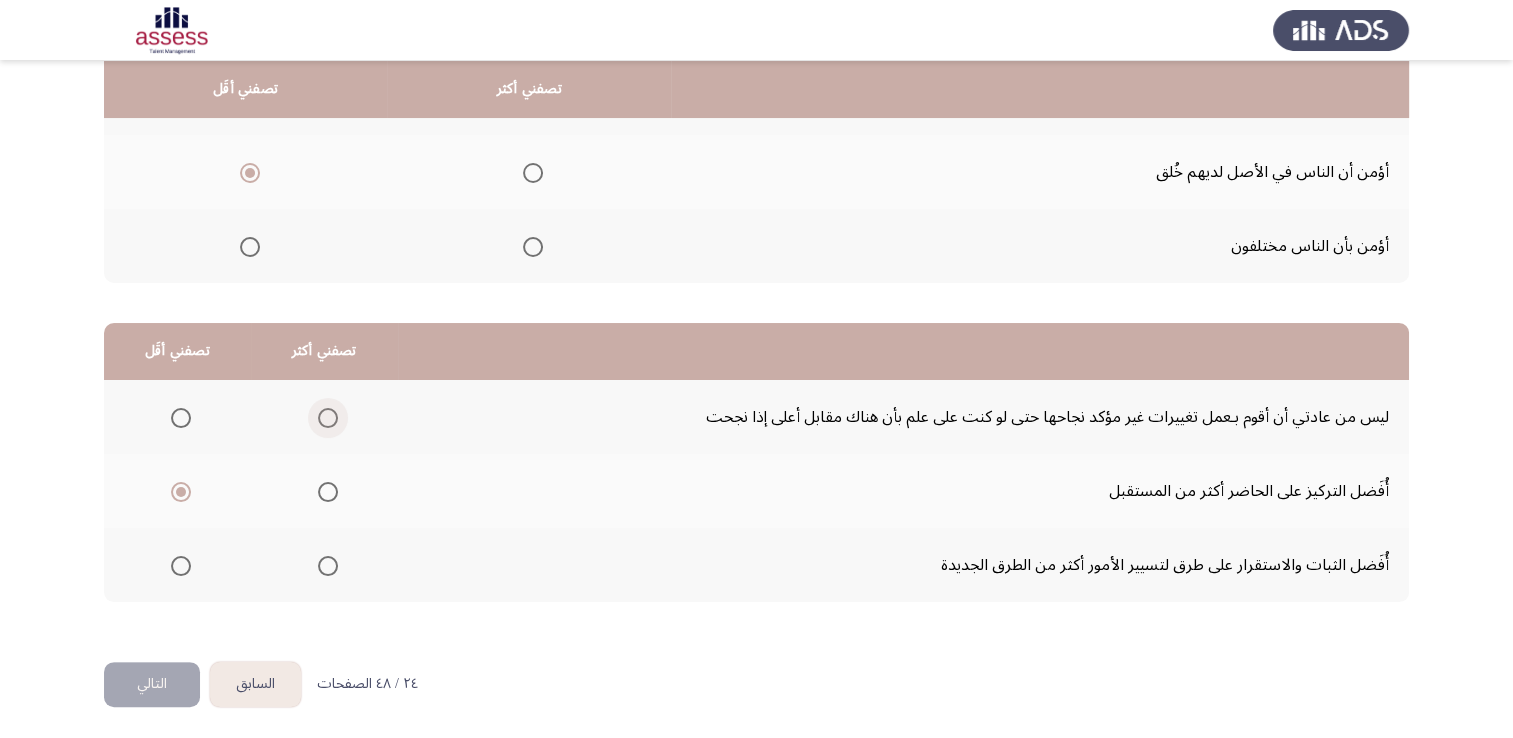 click at bounding box center (324, 418) 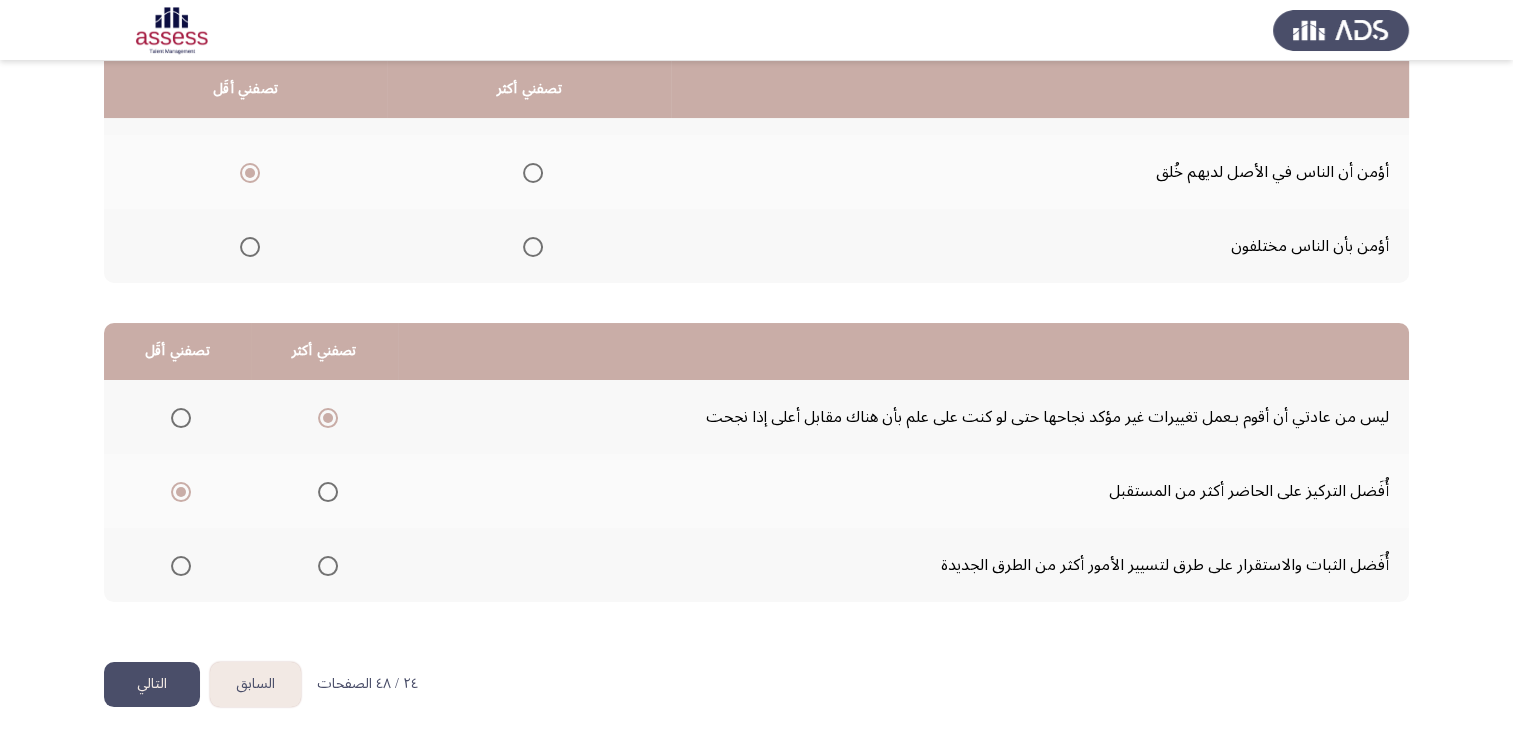 click on "التالي" 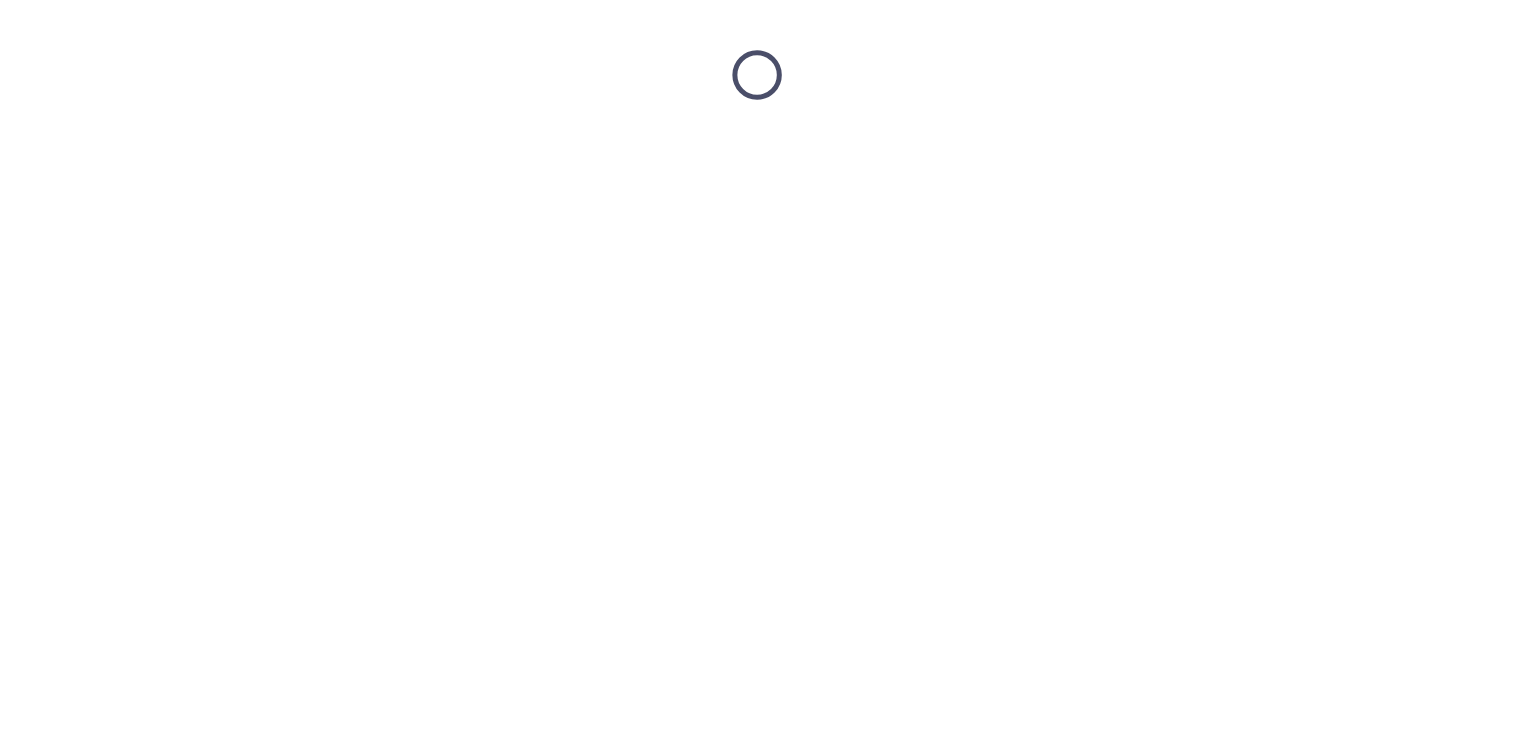 scroll, scrollTop: 0, scrollLeft: 0, axis: both 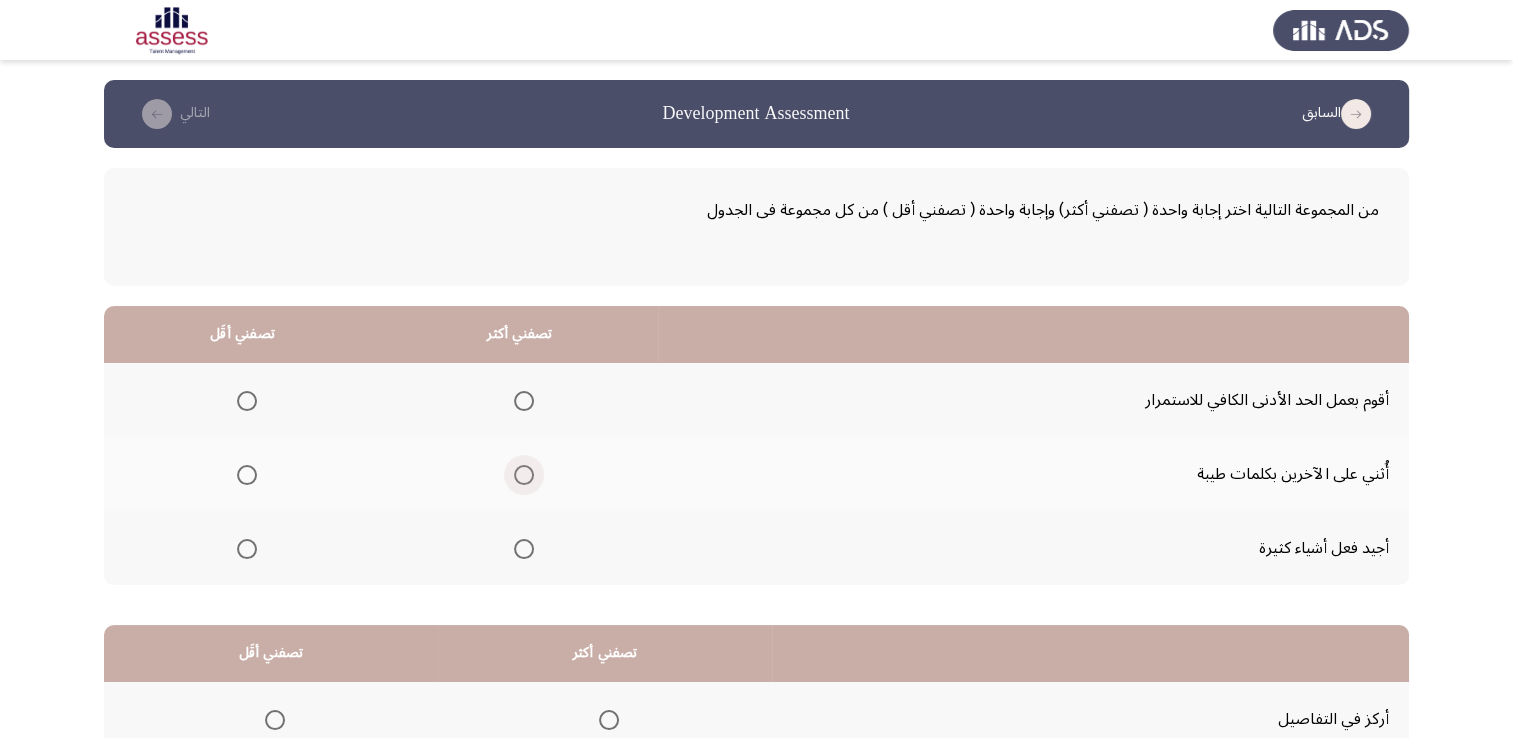click at bounding box center [524, 475] 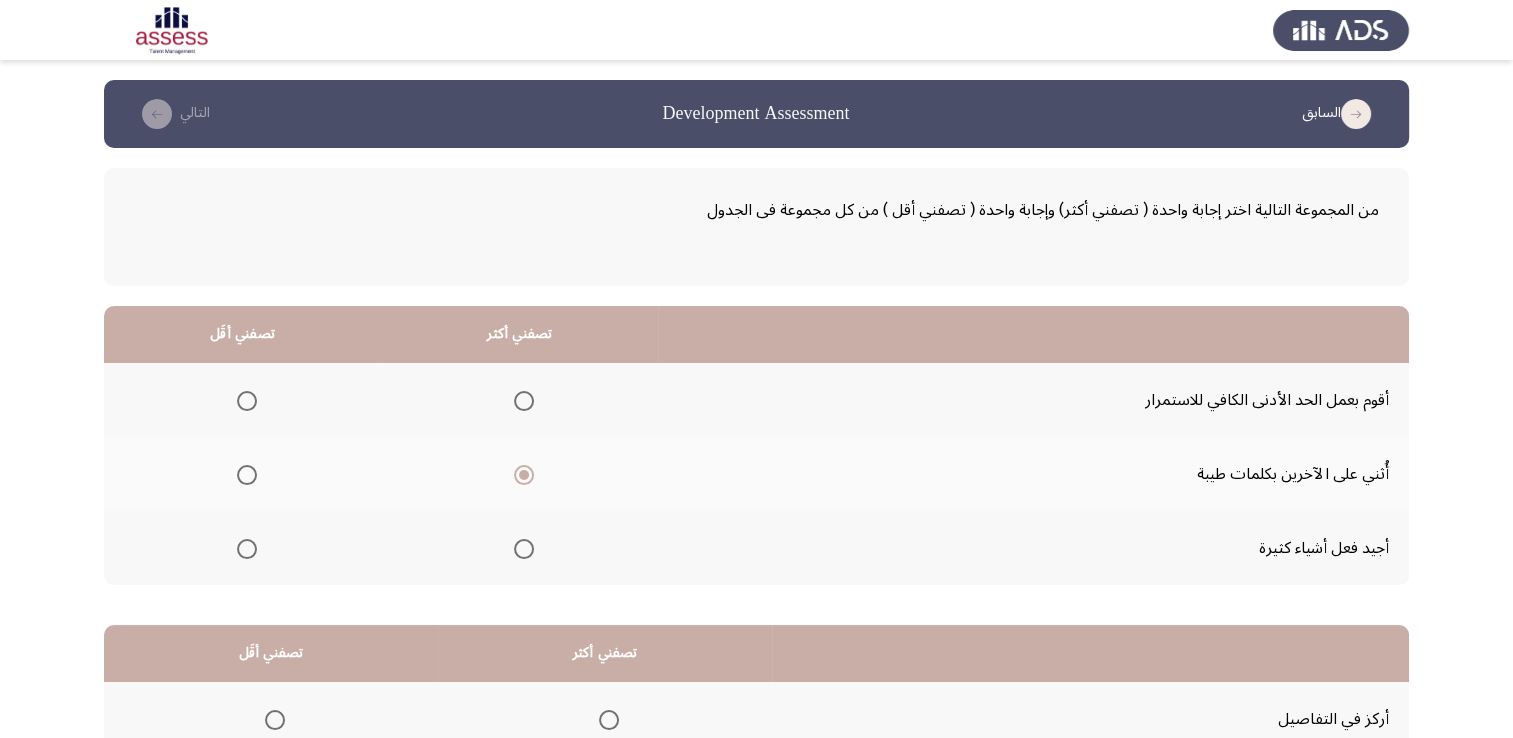 click 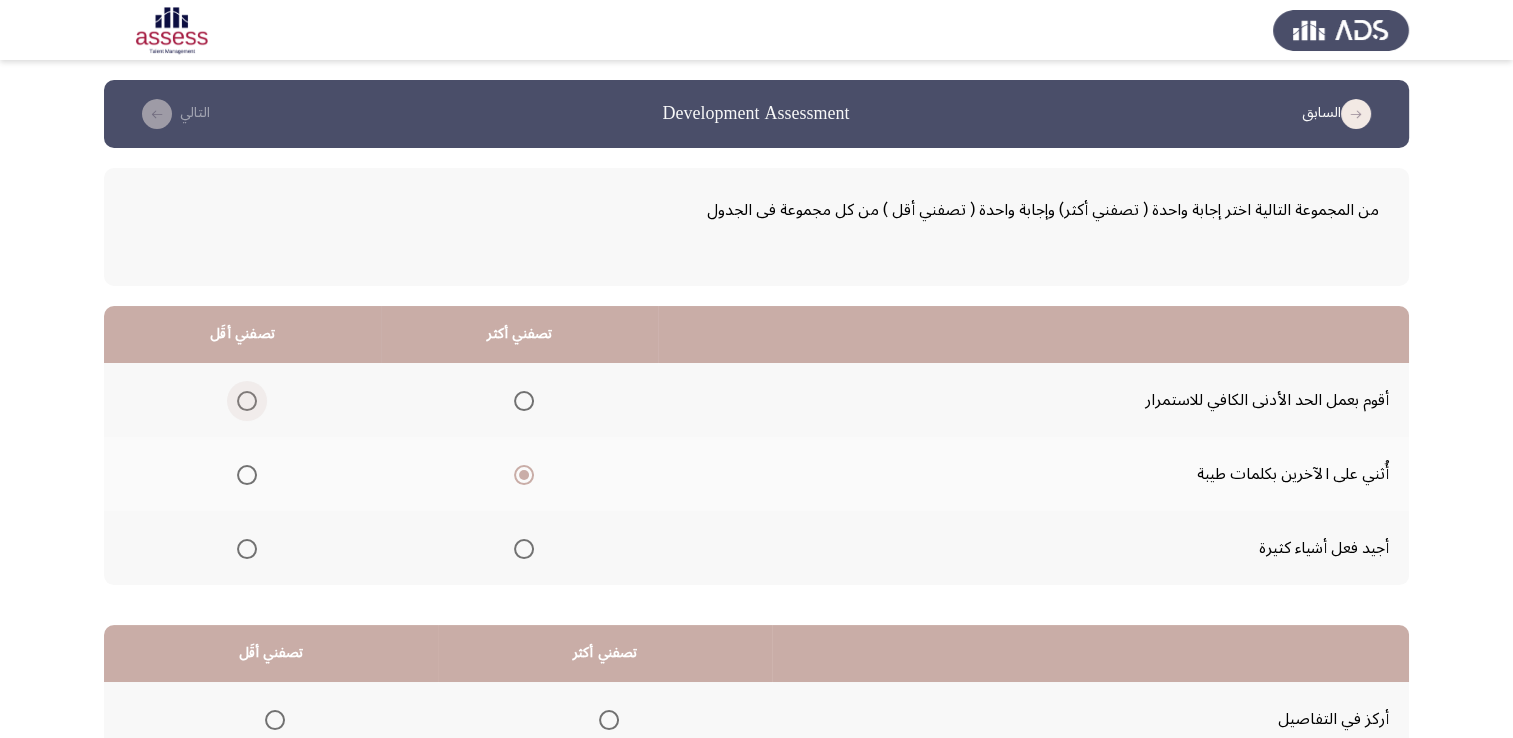 click at bounding box center [247, 401] 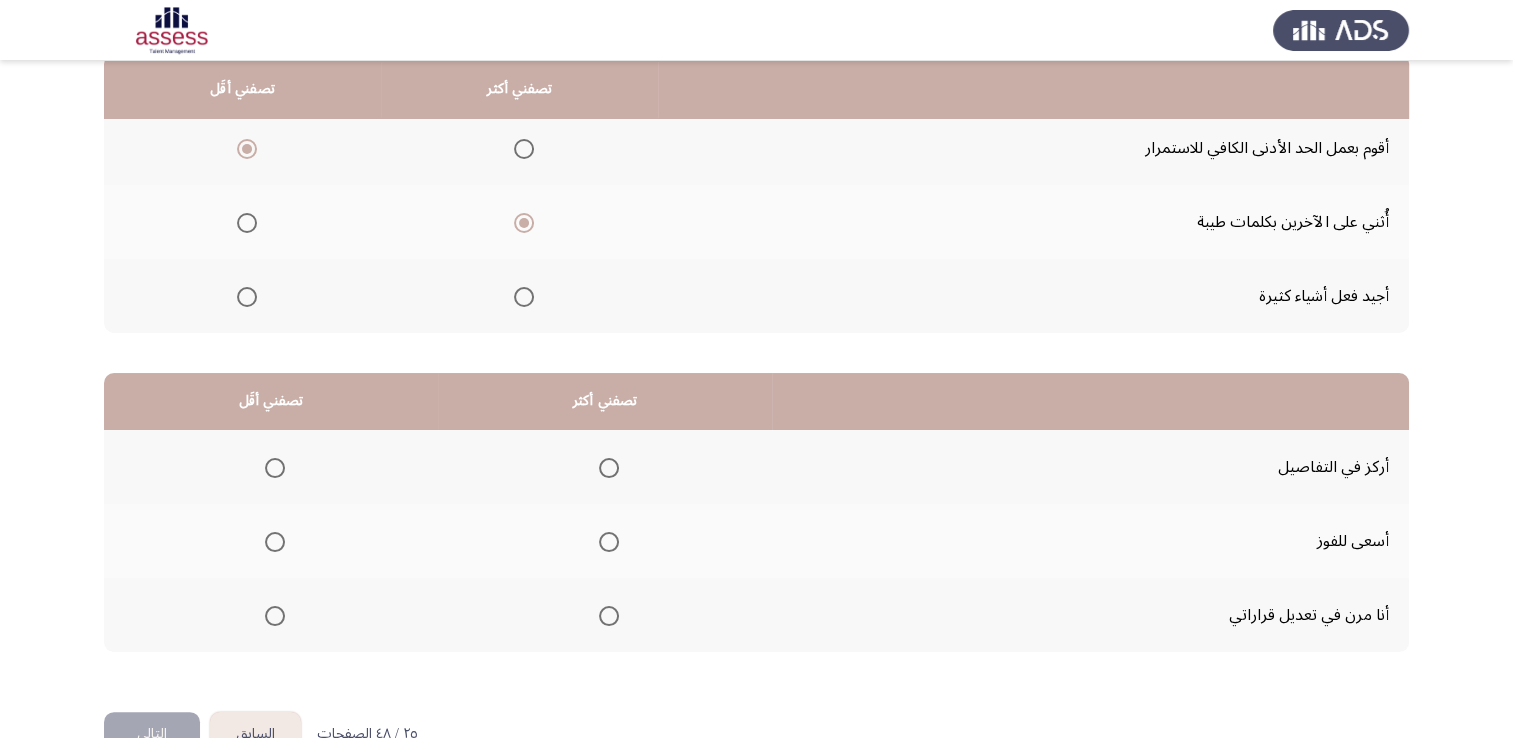 scroll, scrollTop: 252, scrollLeft: 0, axis: vertical 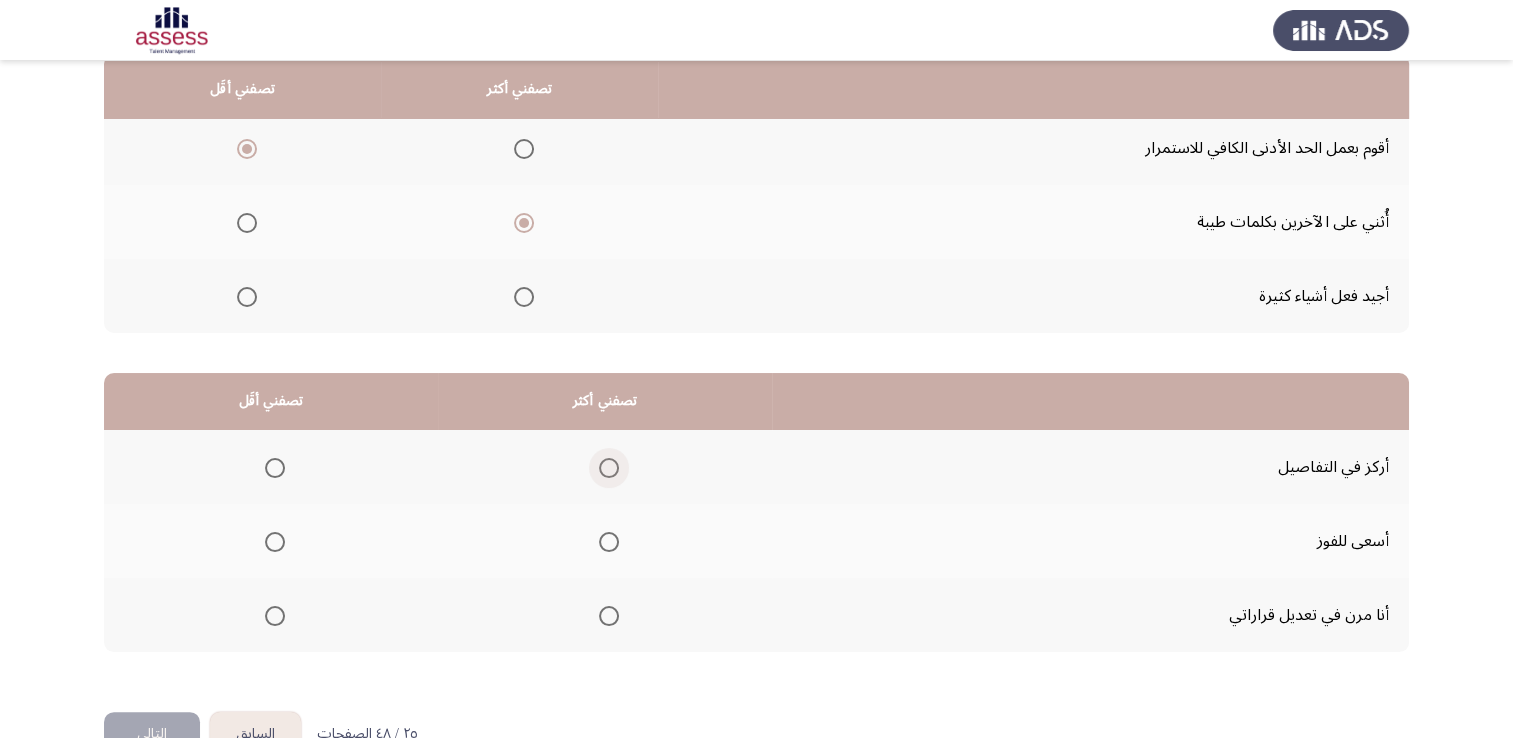 click at bounding box center (609, 468) 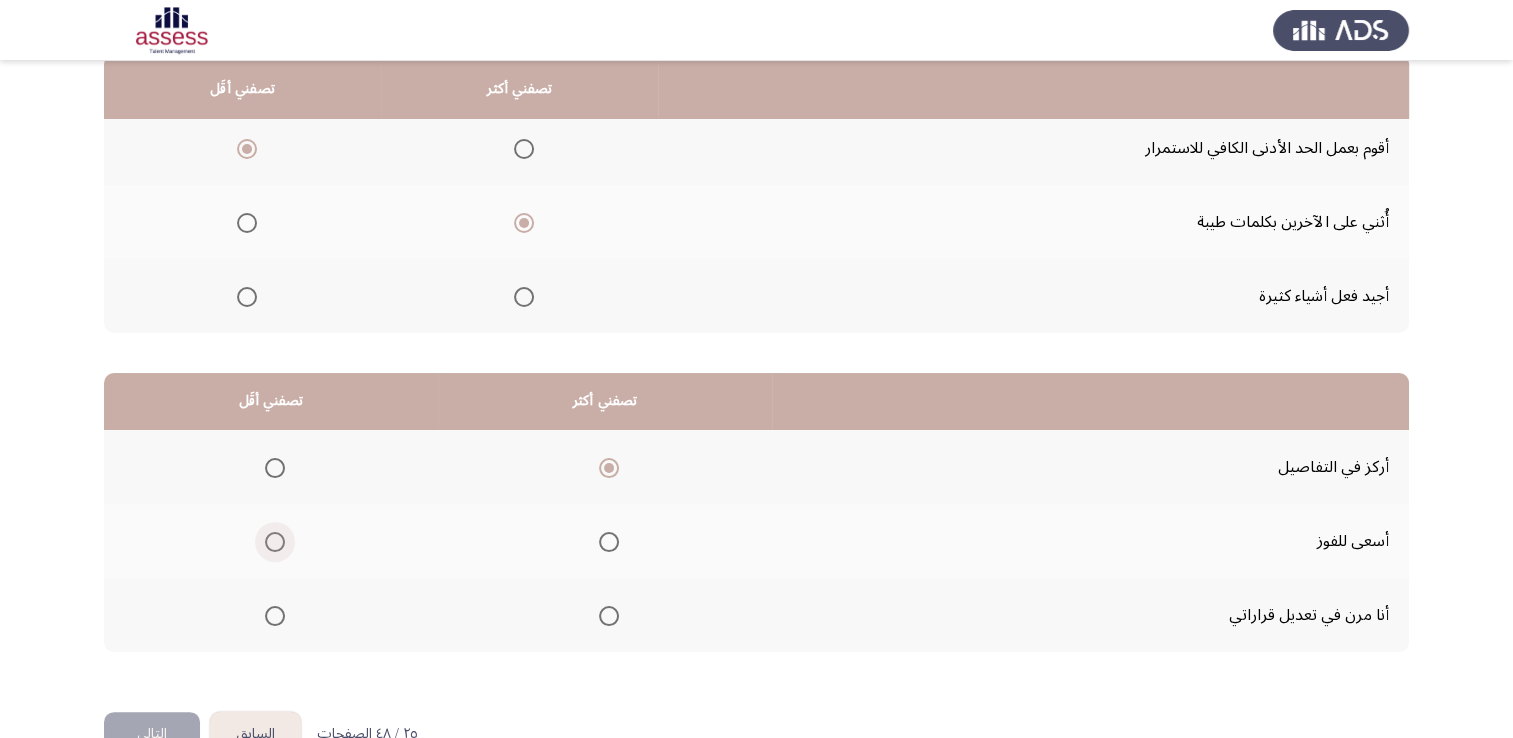 click at bounding box center (275, 542) 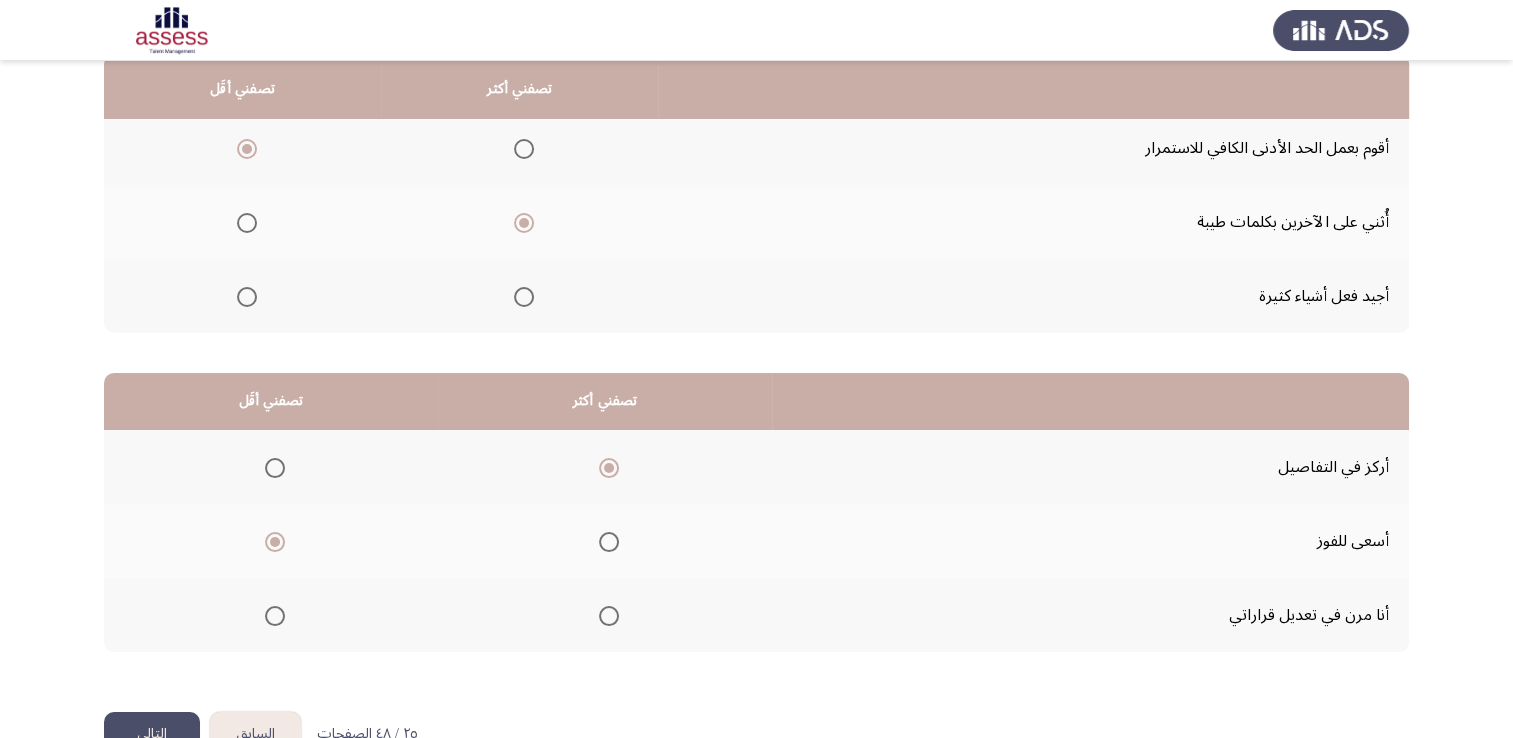 click on "التالي" 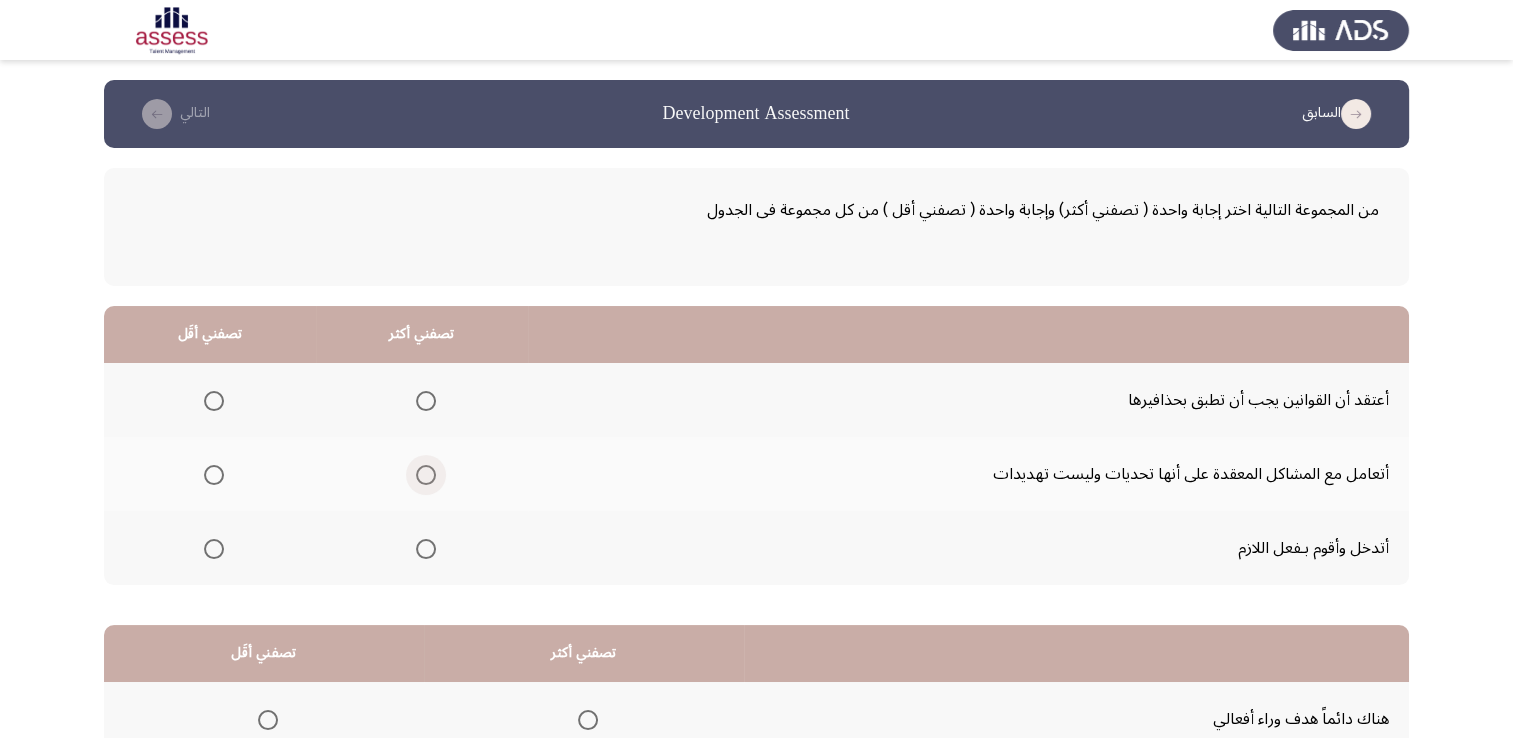 click at bounding box center [426, 475] 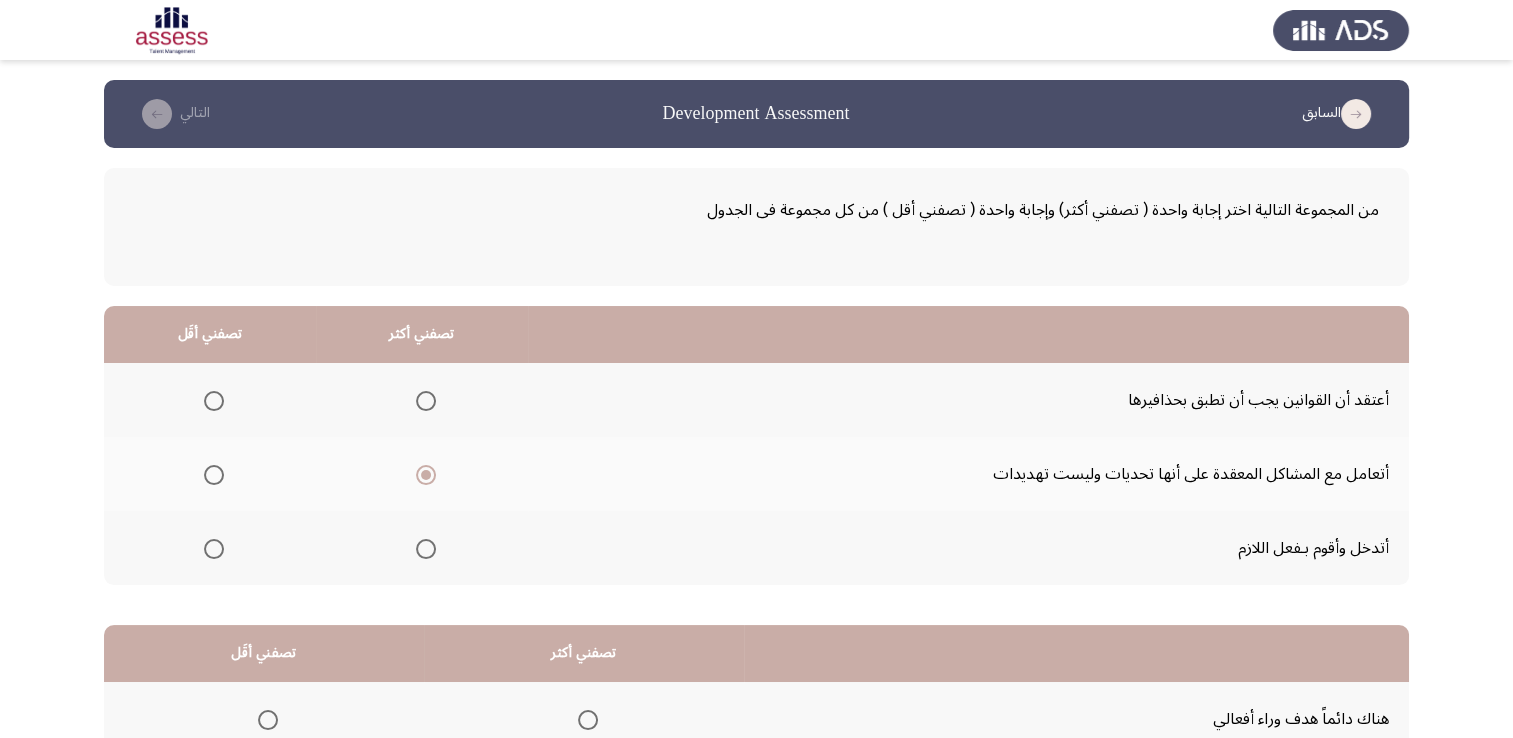 click at bounding box center (210, 401) 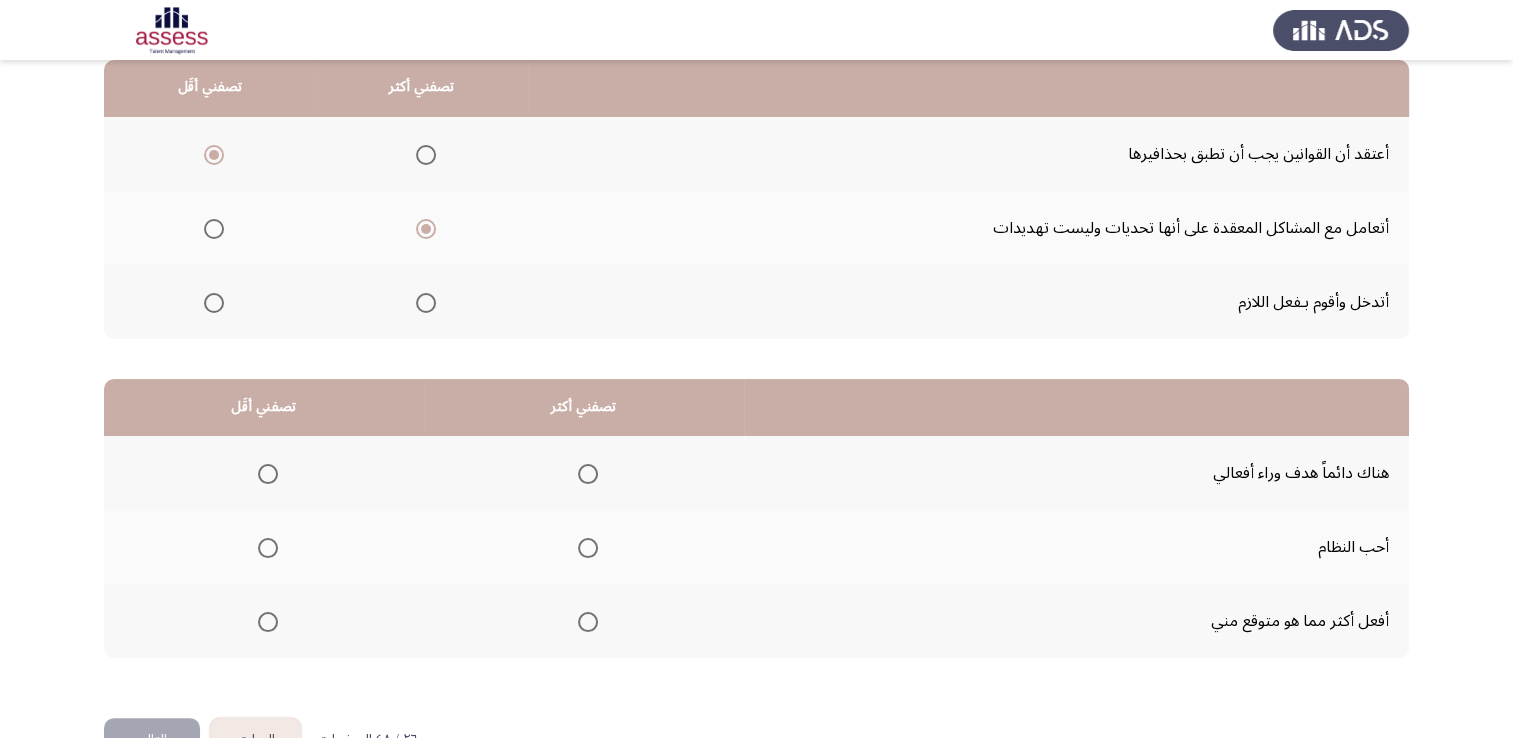 scroll, scrollTop: 247, scrollLeft: 0, axis: vertical 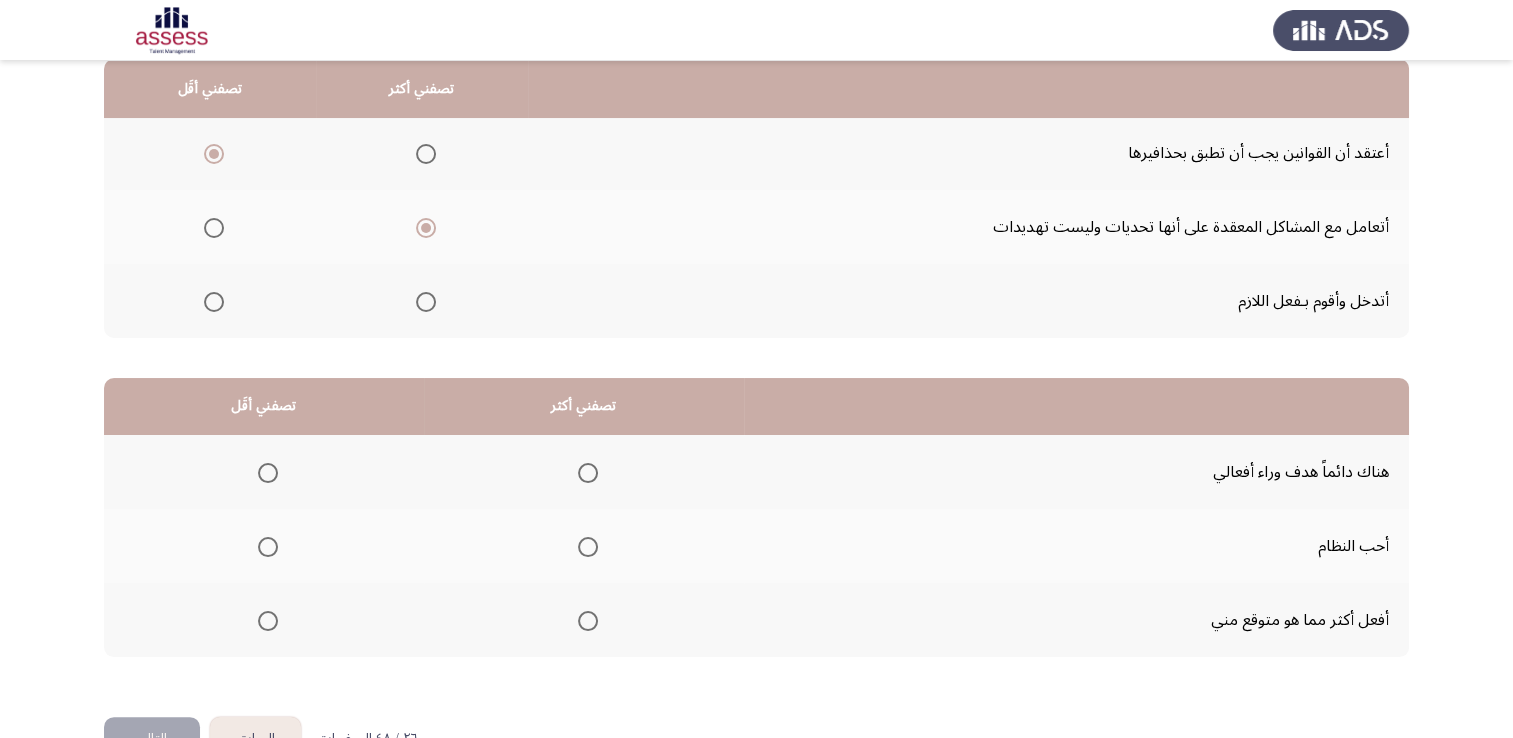 click at bounding box center [588, 473] 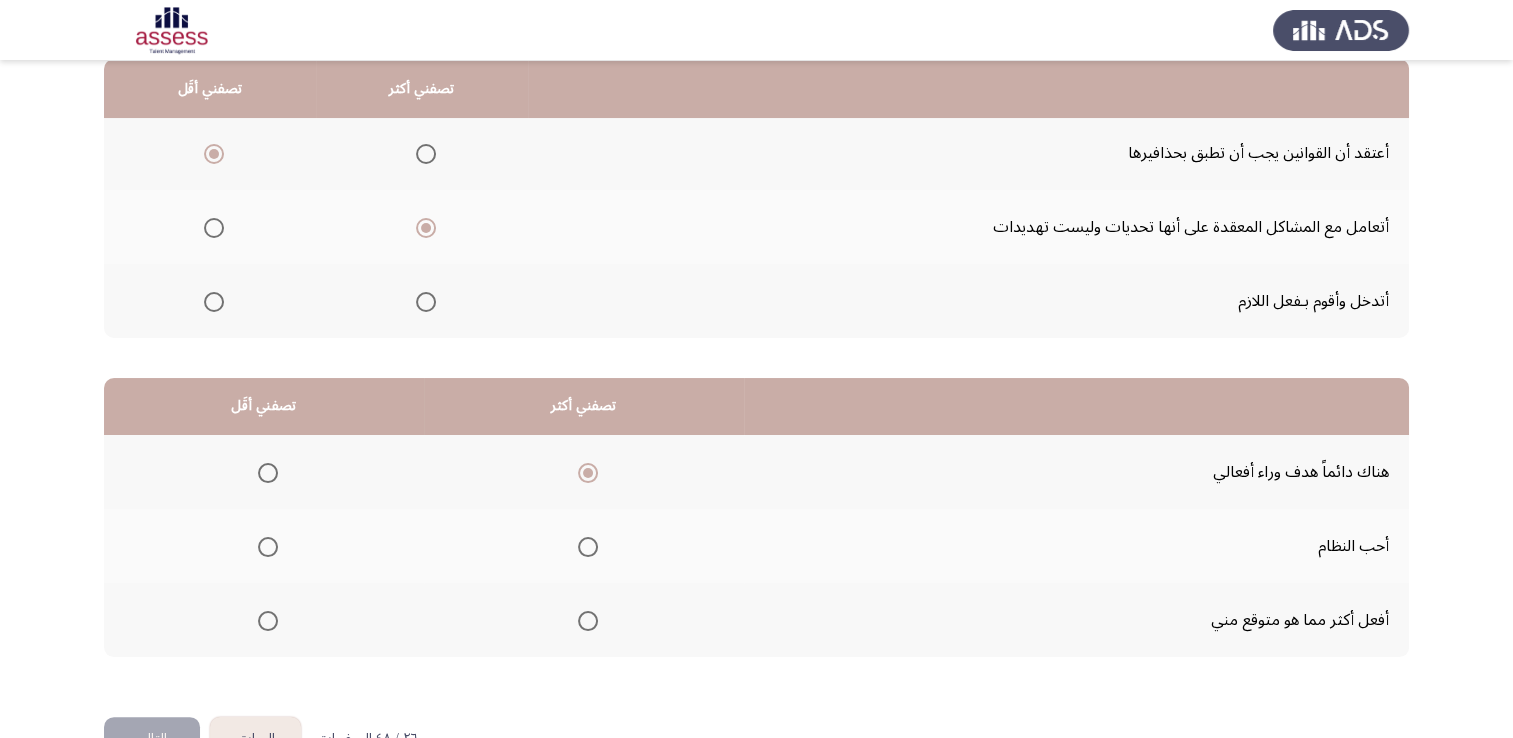 click at bounding box center [264, 621] 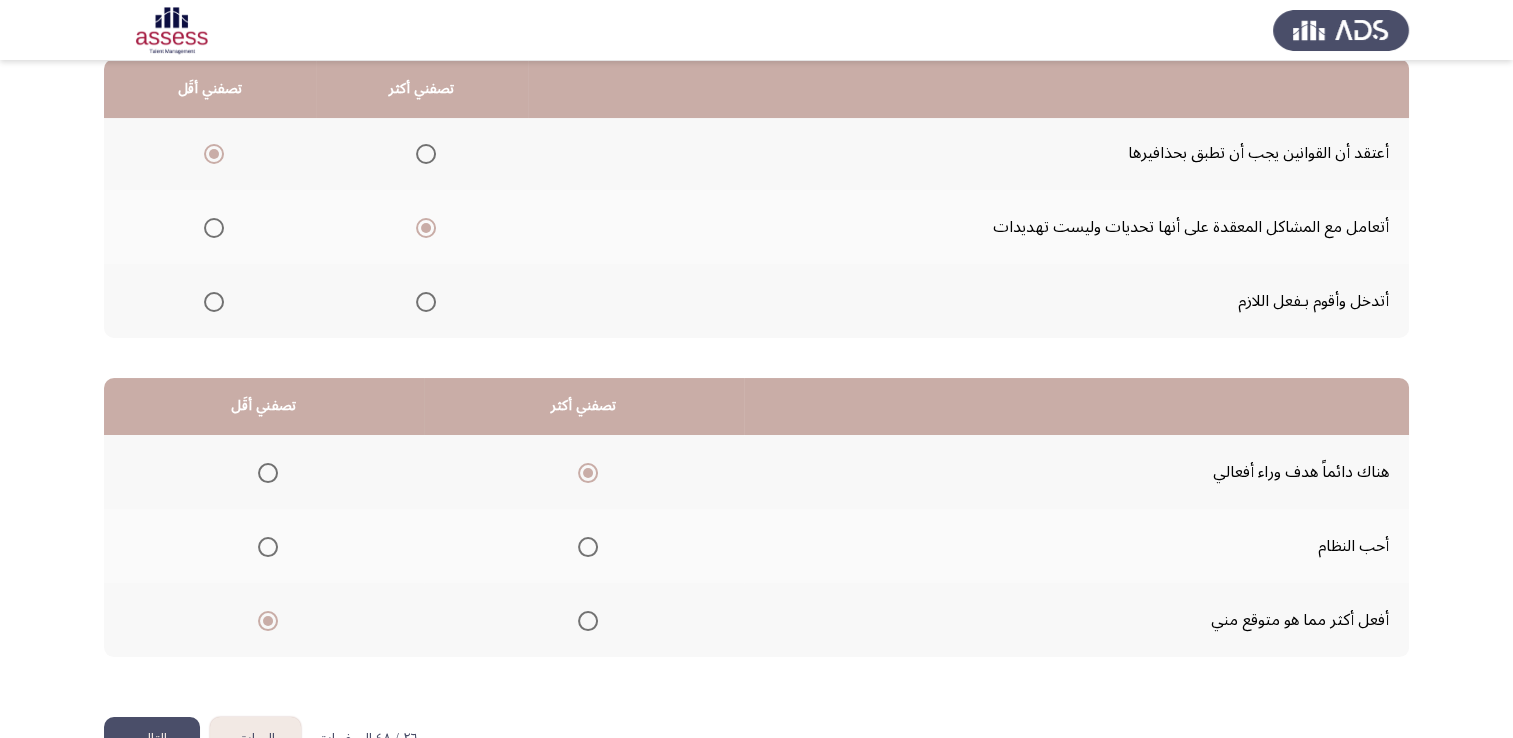 scroll, scrollTop: 302, scrollLeft: 0, axis: vertical 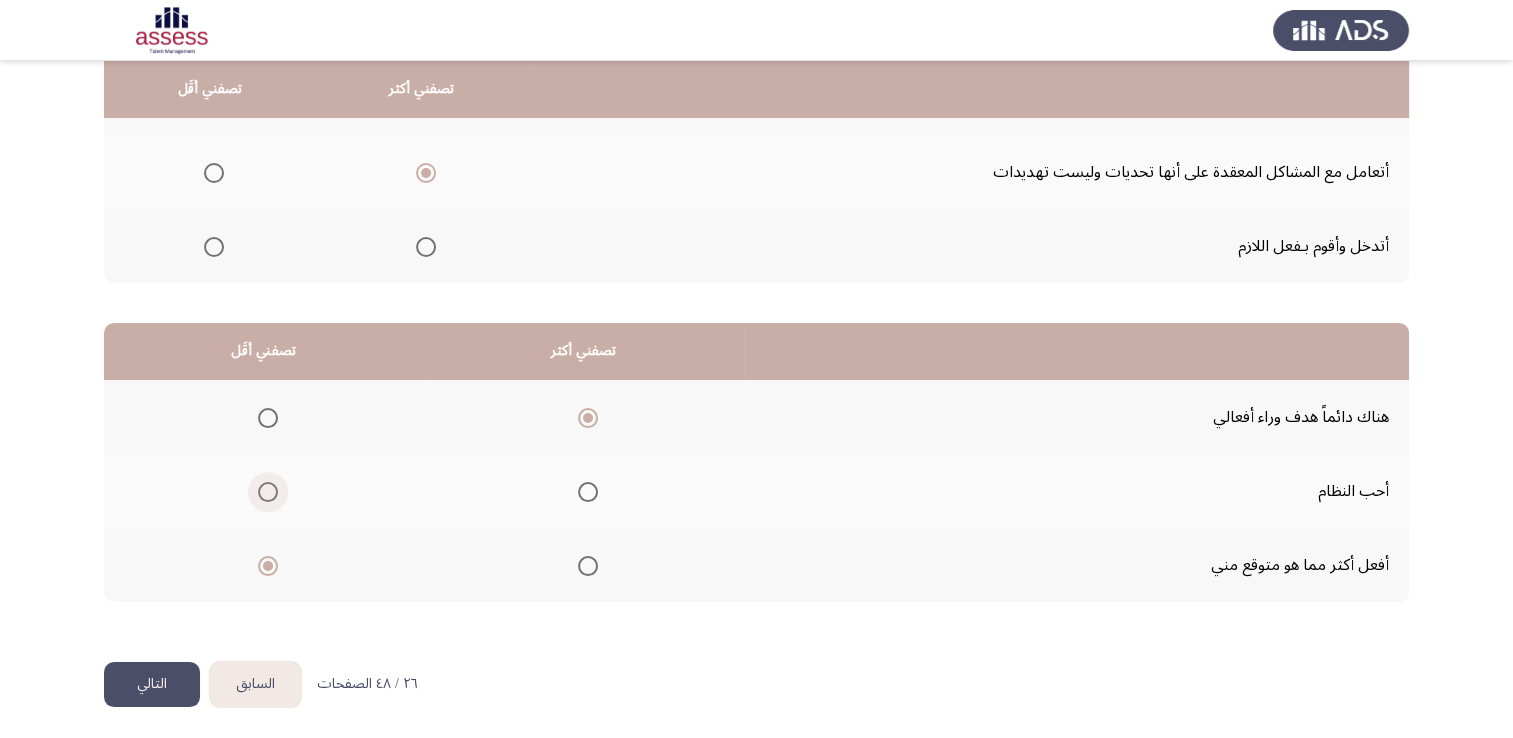 click at bounding box center [268, 492] 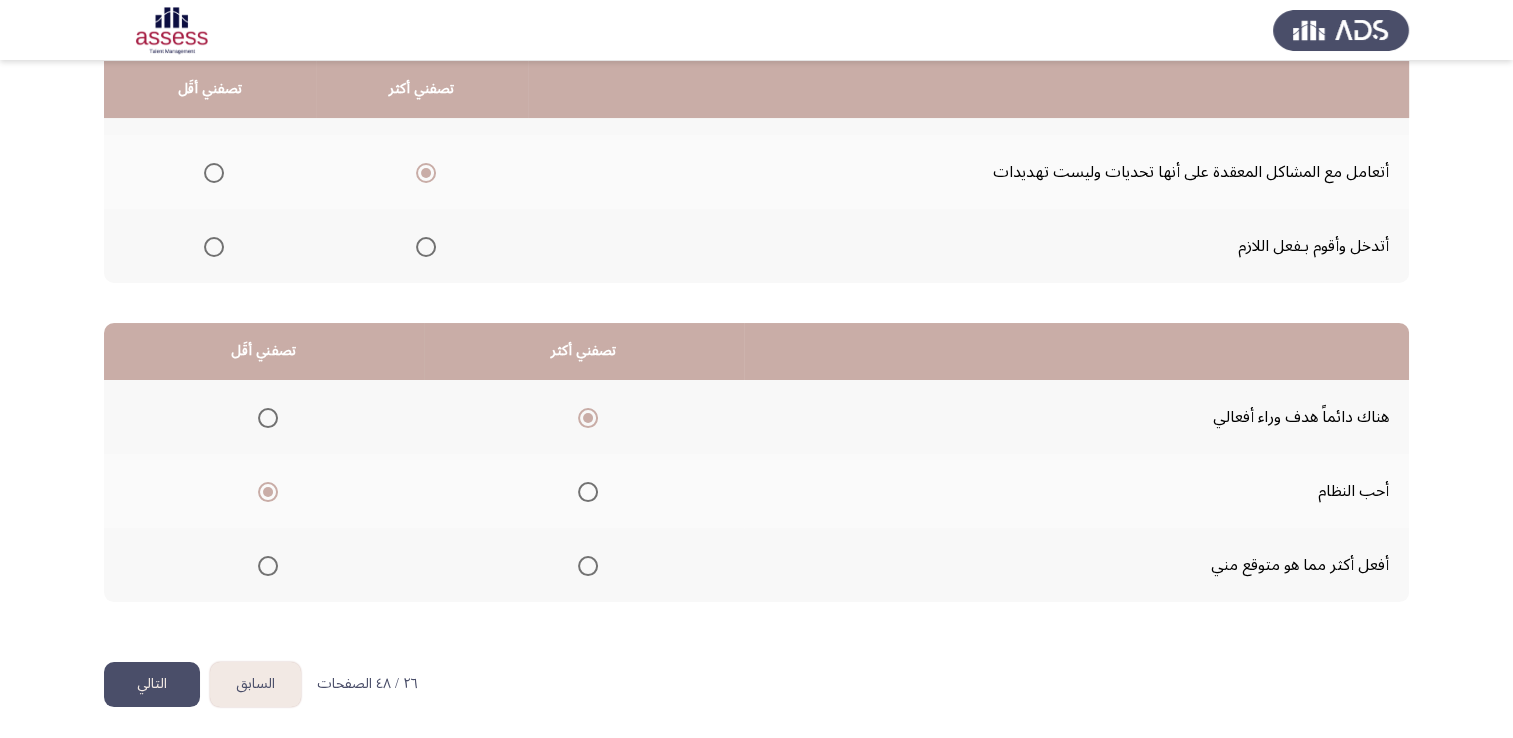 click on "التالي" 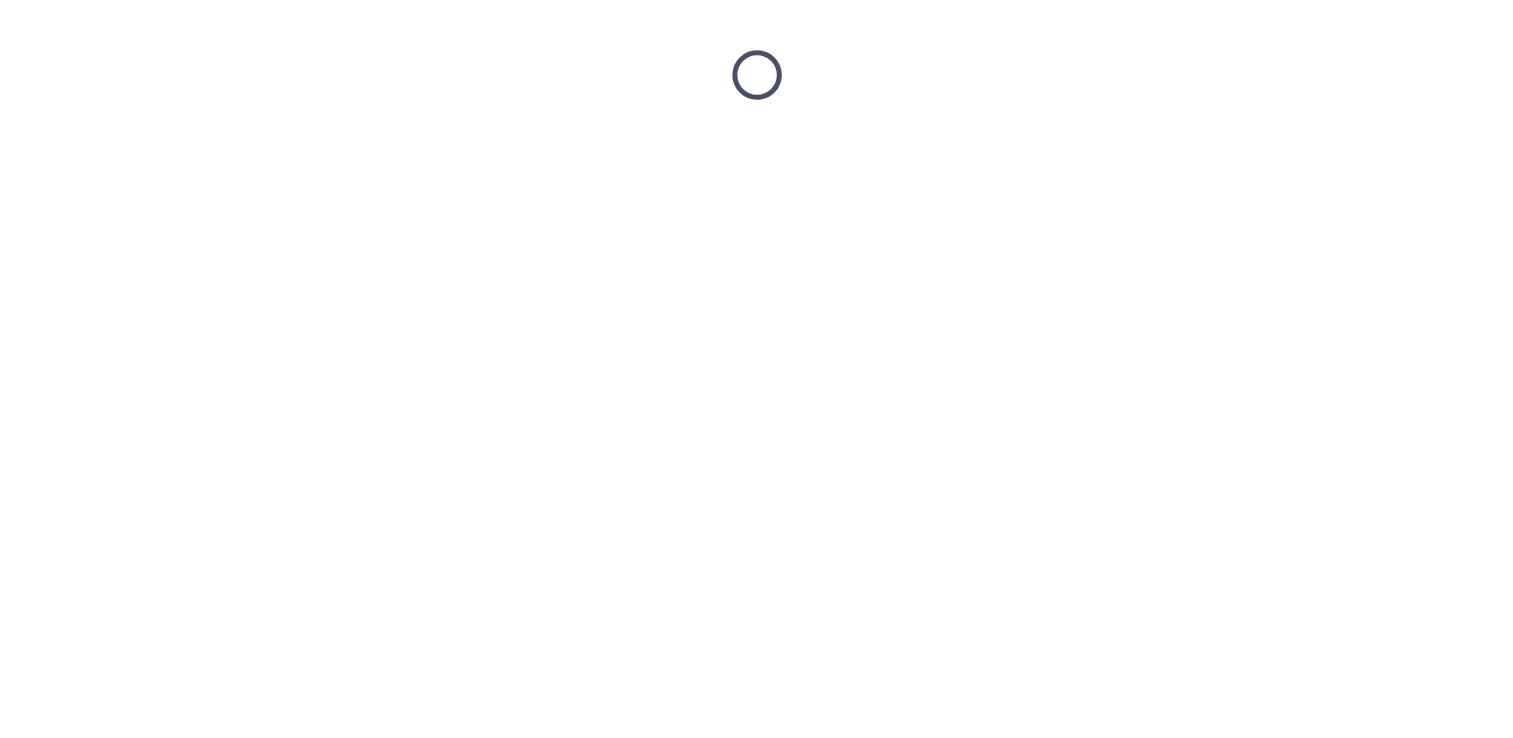 scroll, scrollTop: 0, scrollLeft: 0, axis: both 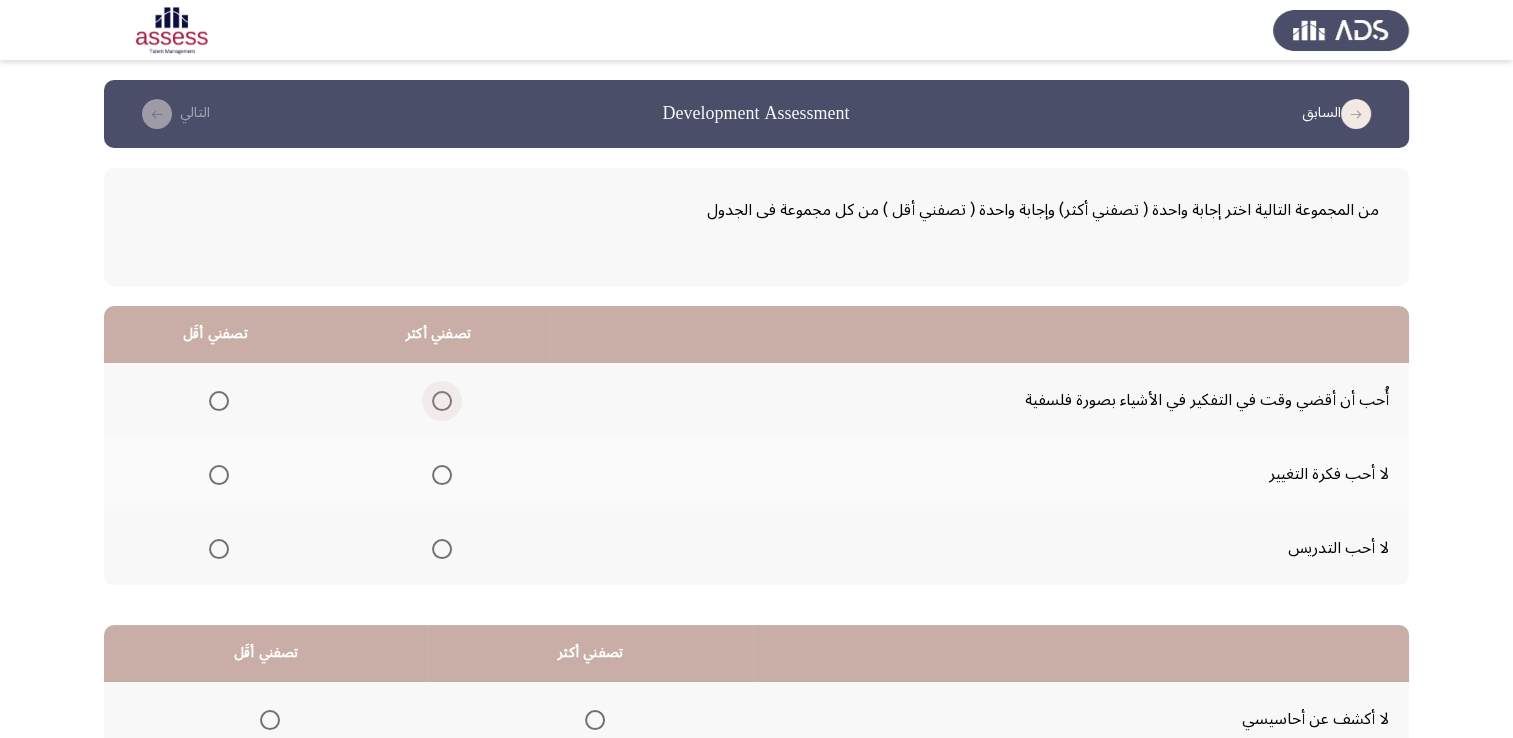 click at bounding box center [442, 401] 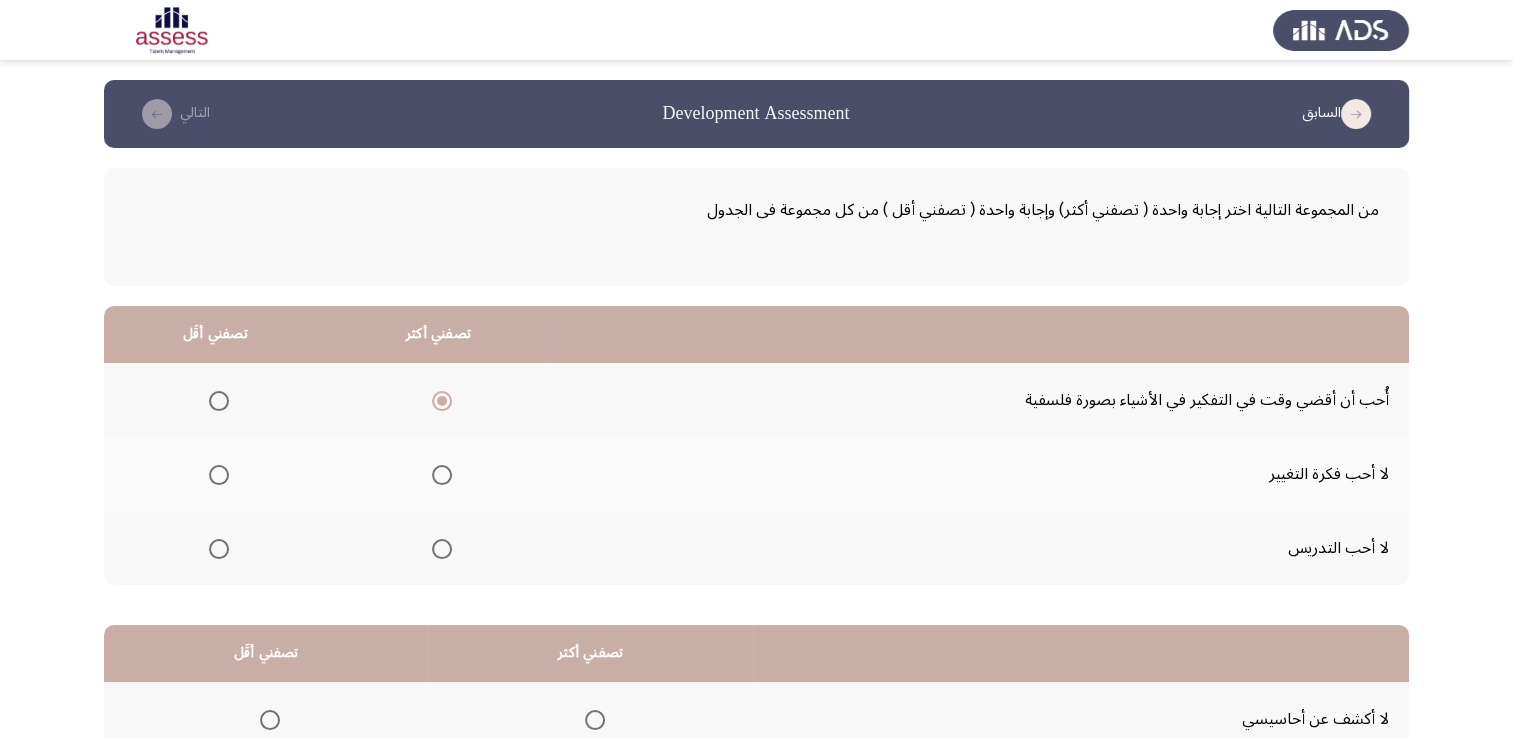 click at bounding box center [219, 475] 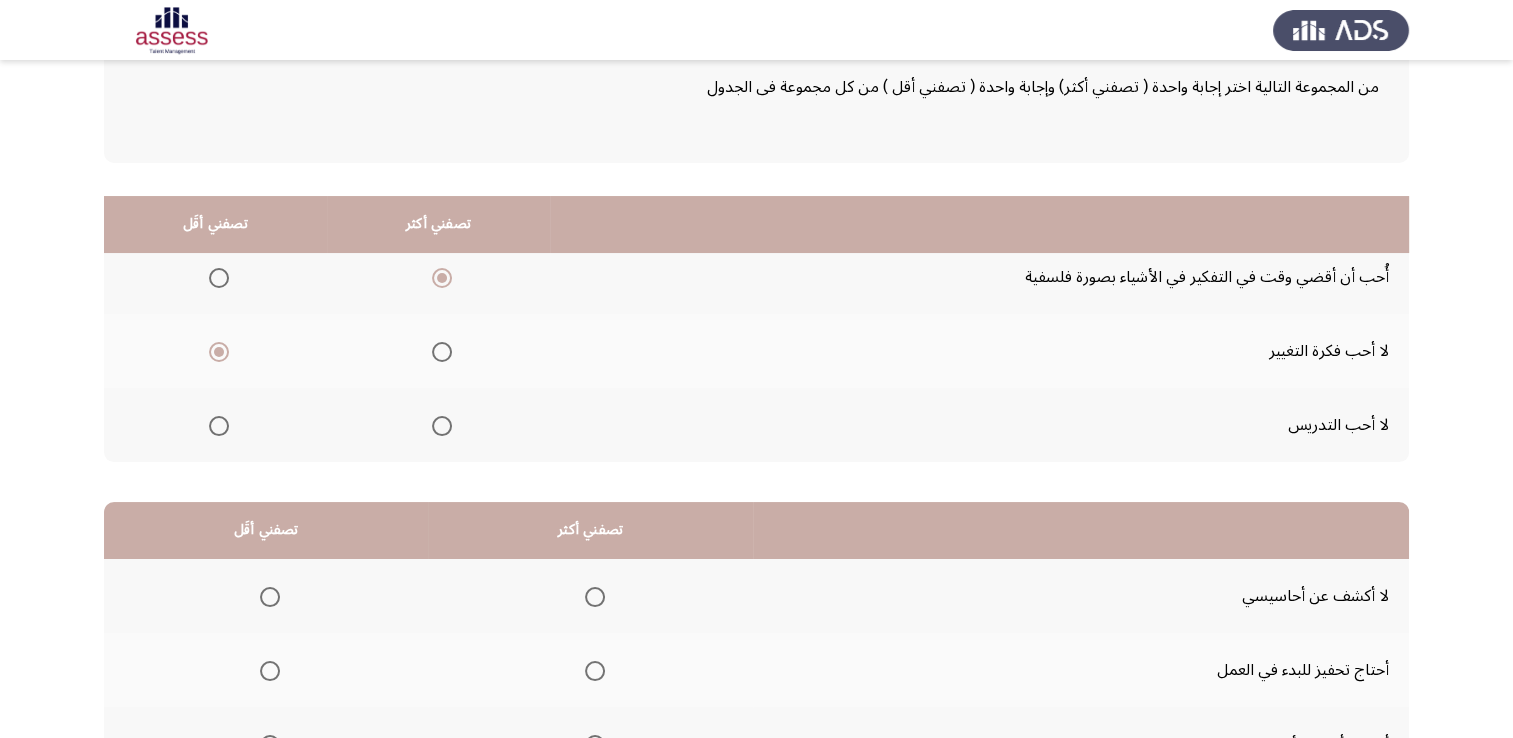 scroll, scrollTop: 271, scrollLeft: 0, axis: vertical 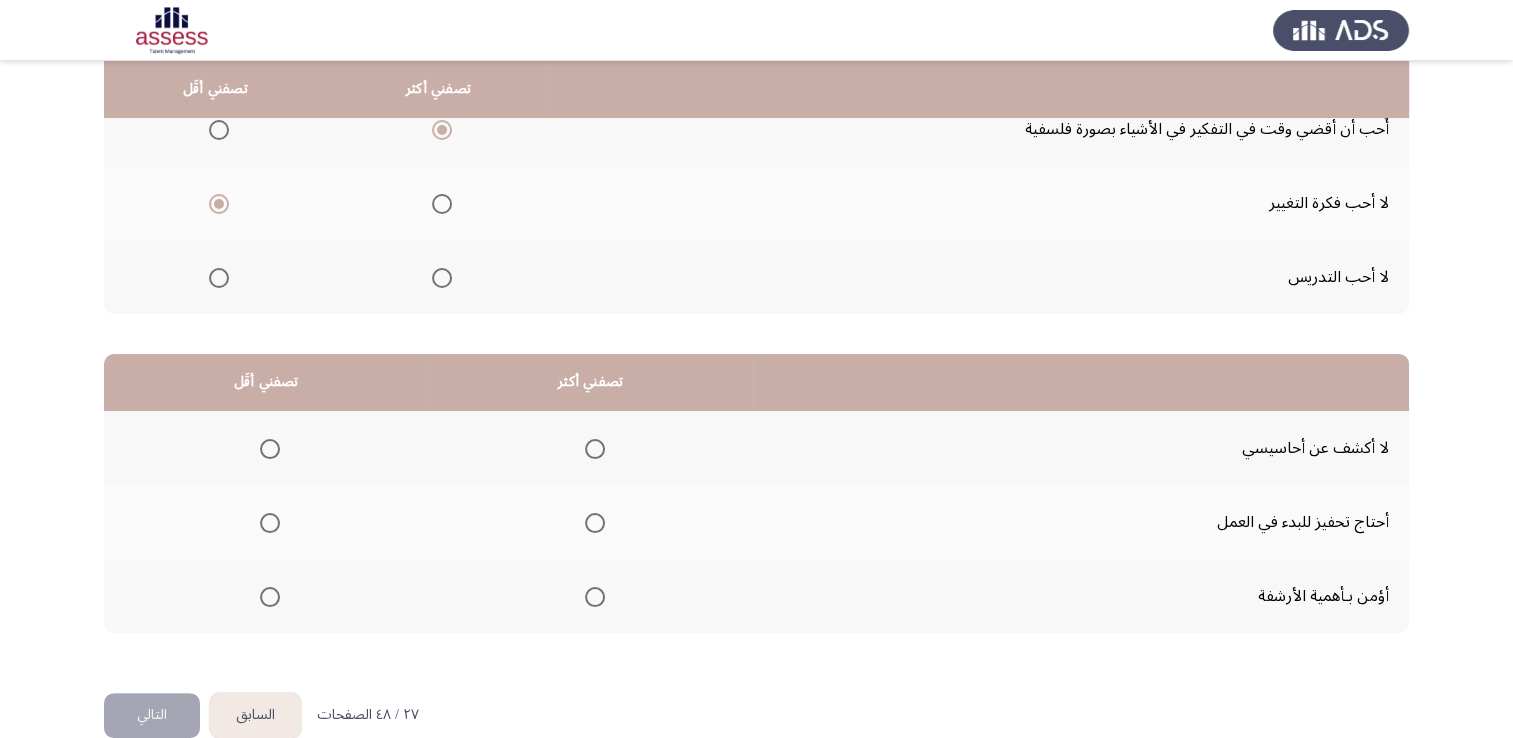 click at bounding box center [595, 597] 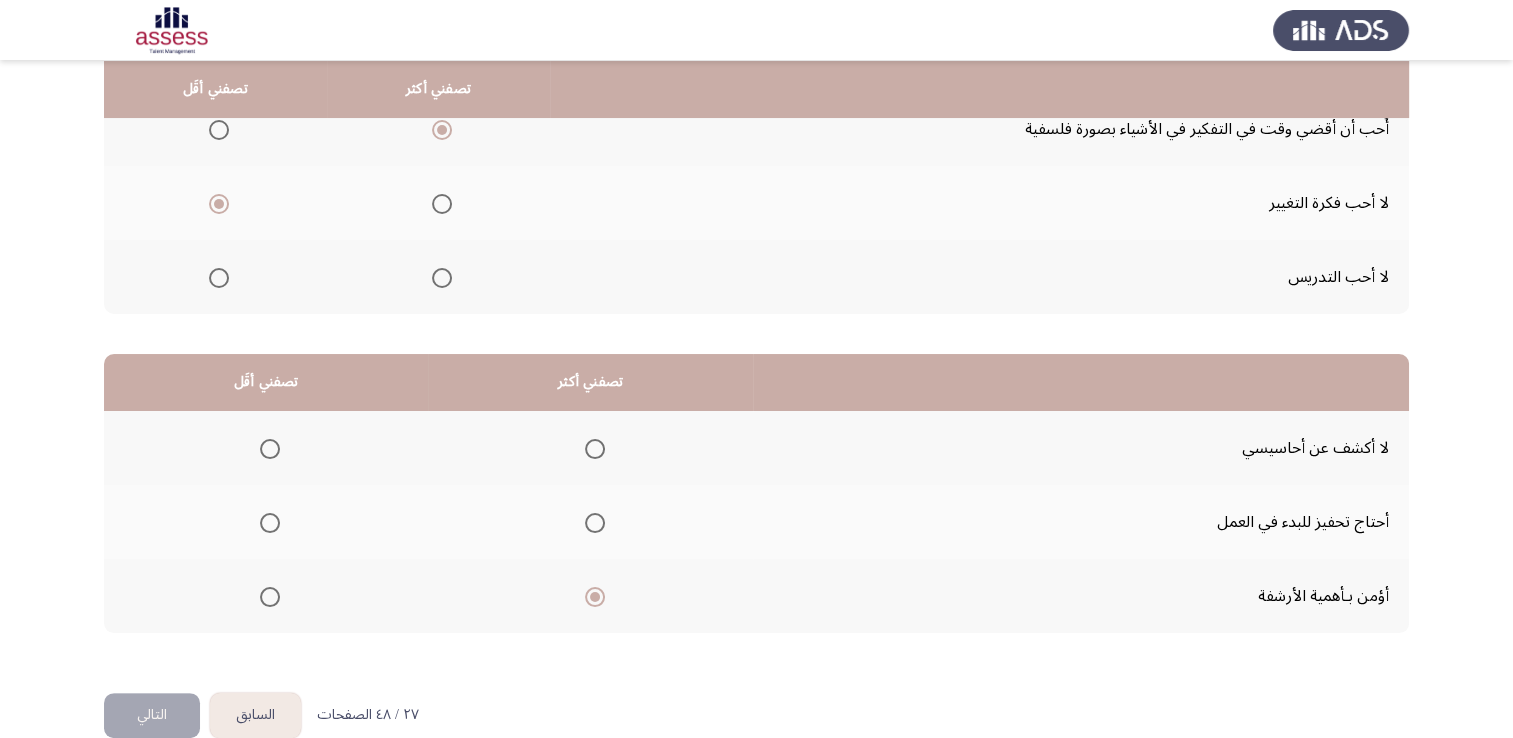 click at bounding box center (270, 523) 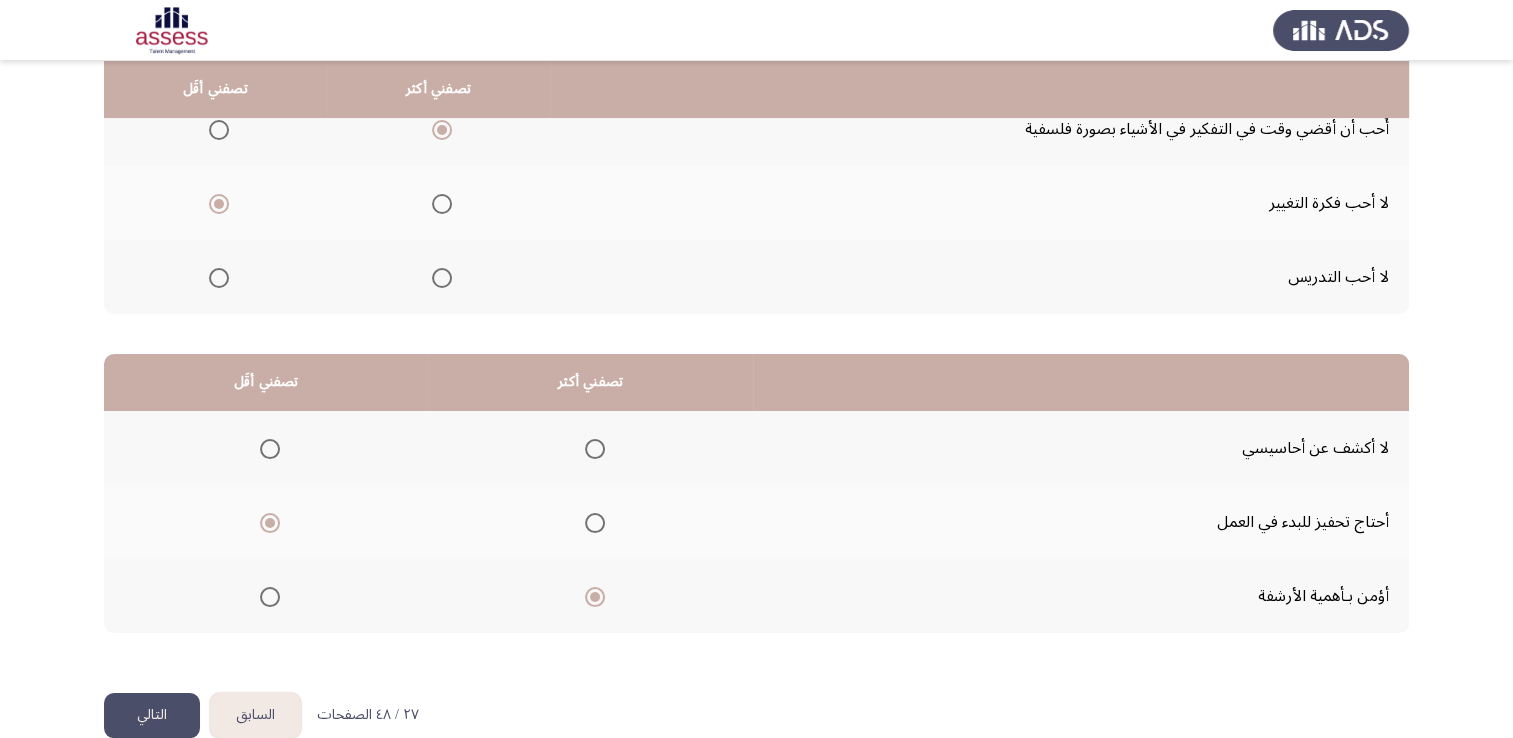 click on "التالي" 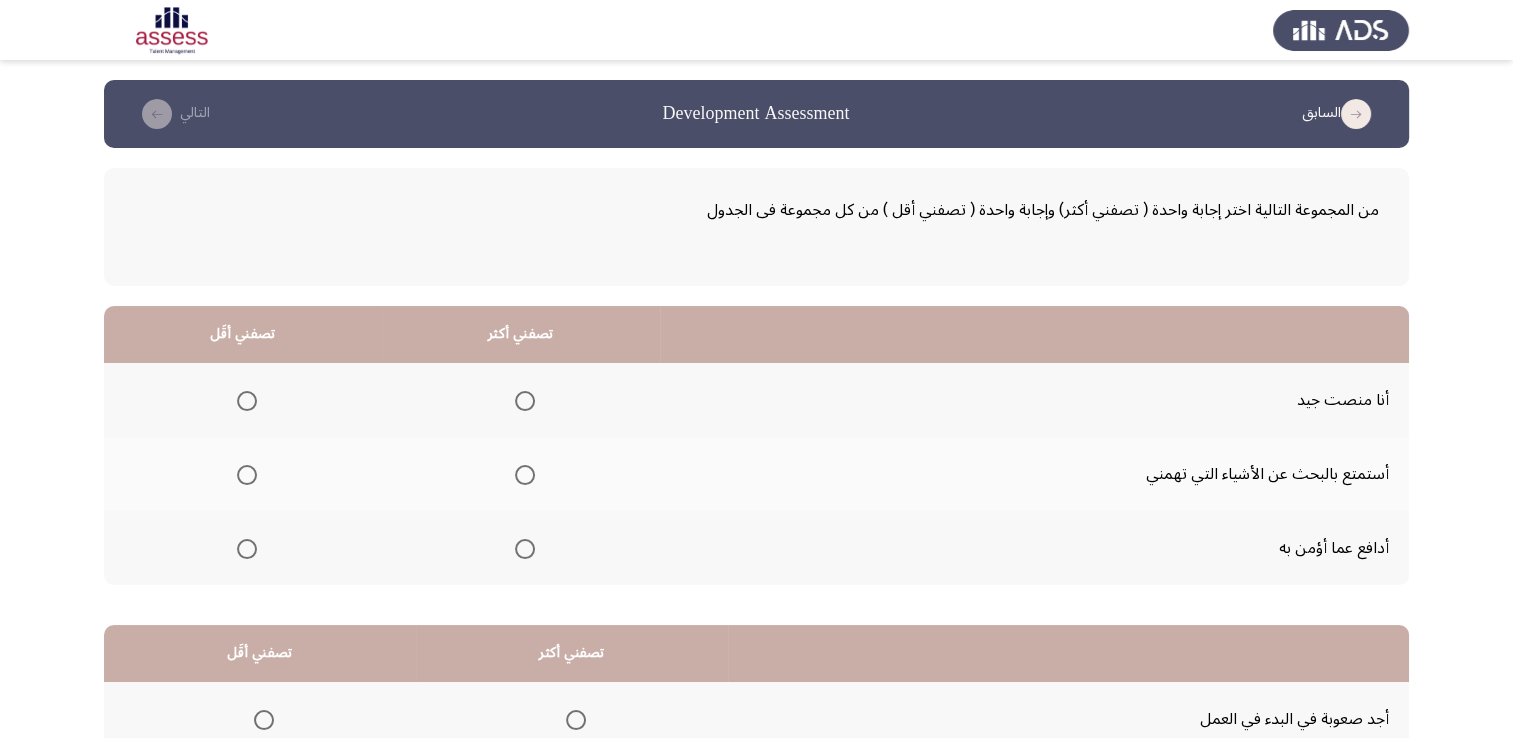 click at bounding box center [525, 475] 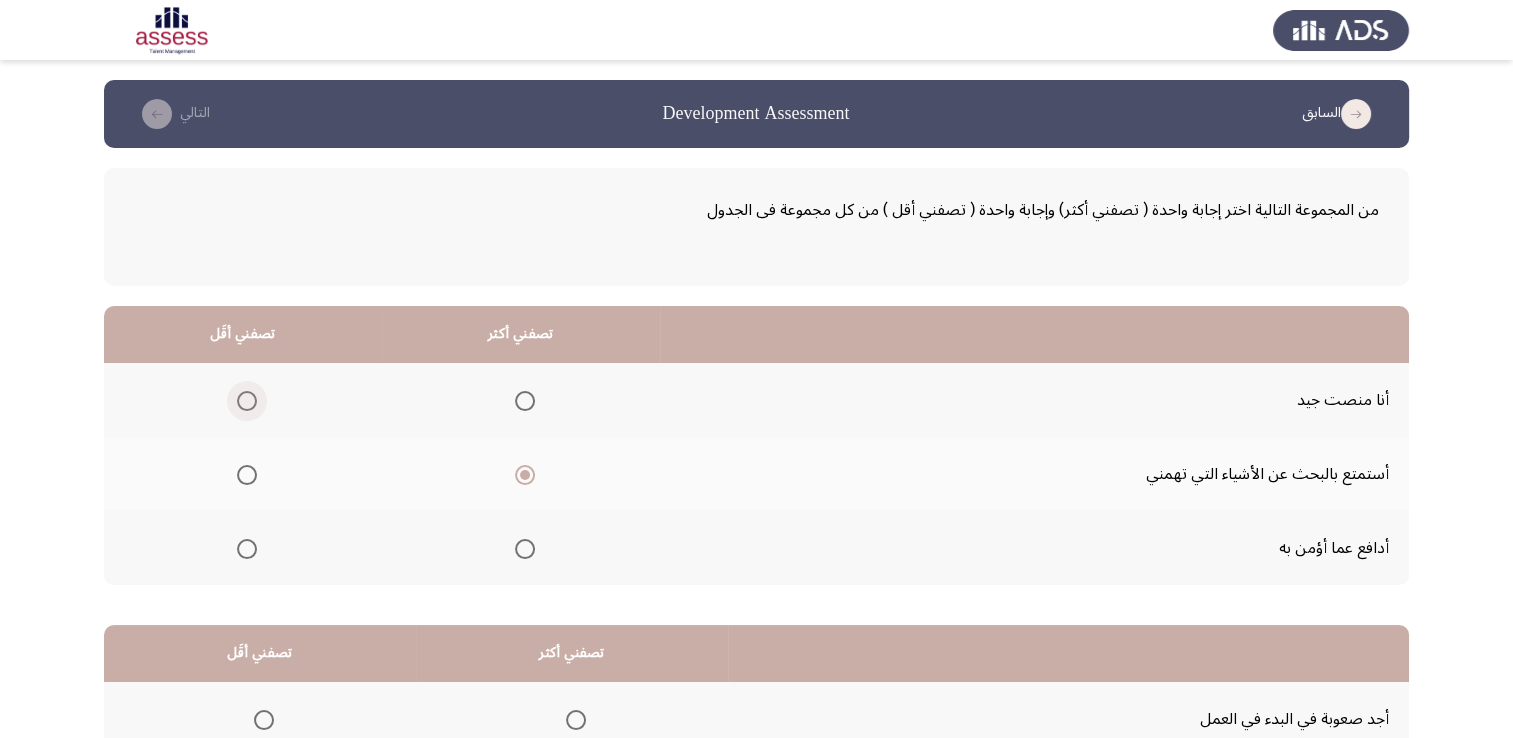 click at bounding box center (247, 401) 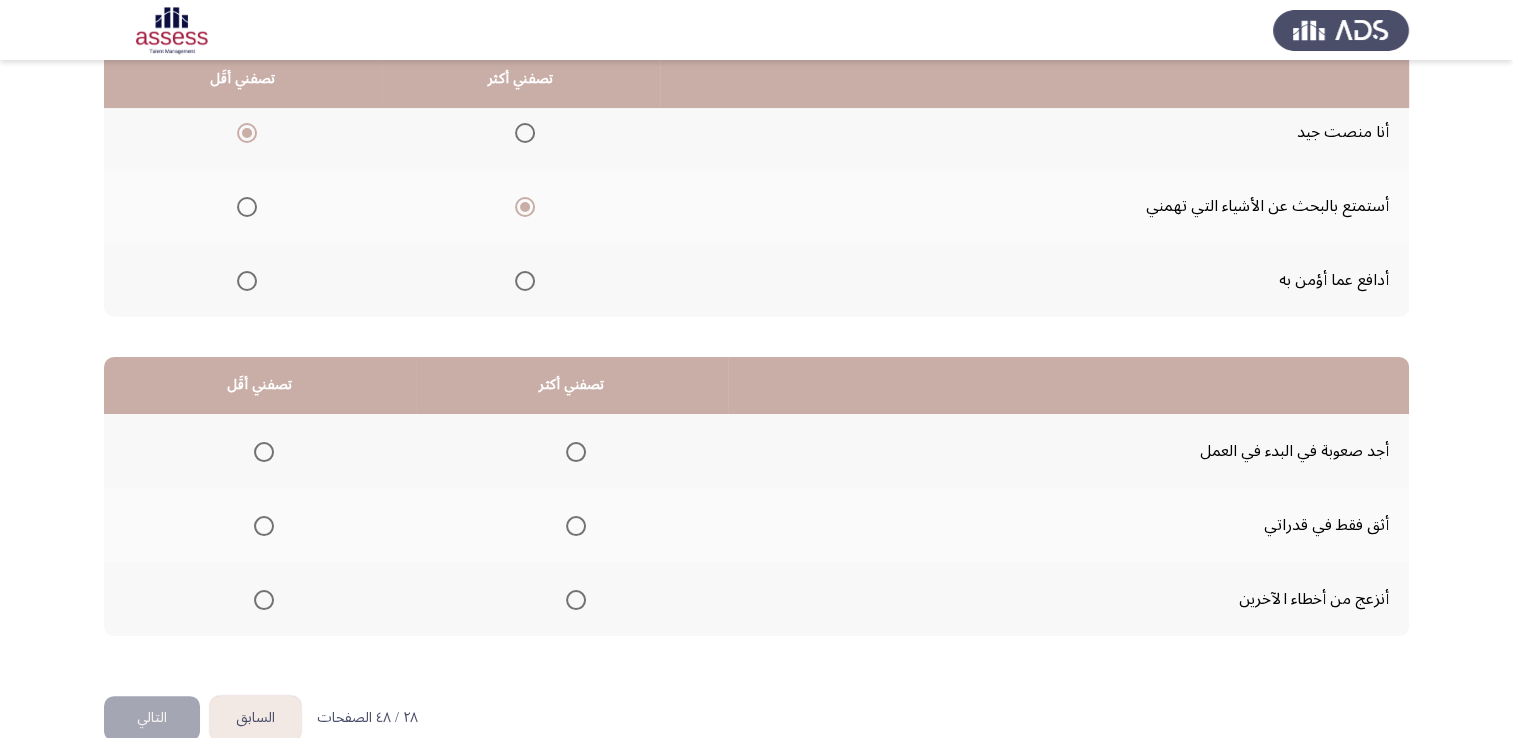 scroll, scrollTop: 268, scrollLeft: 0, axis: vertical 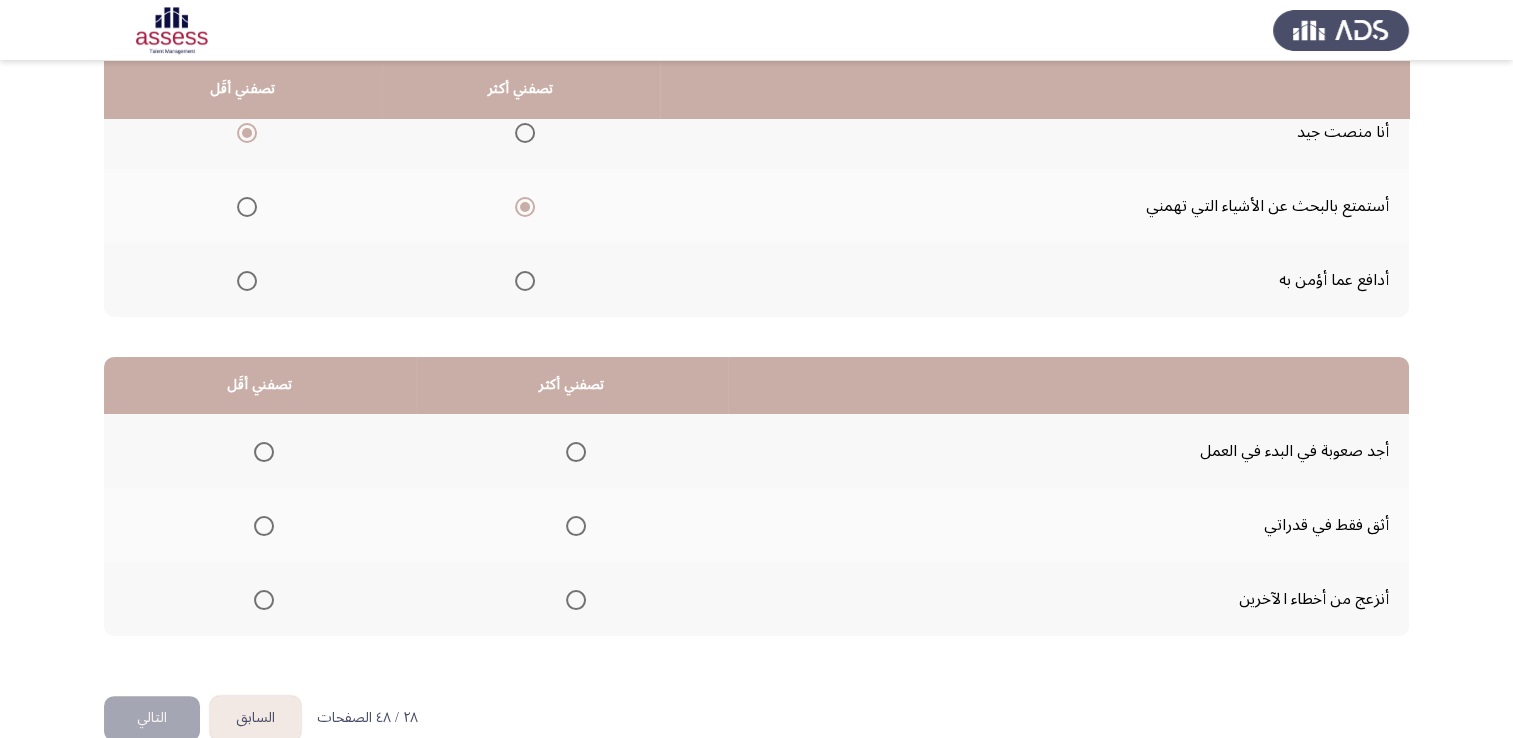 click at bounding box center (264, 452) 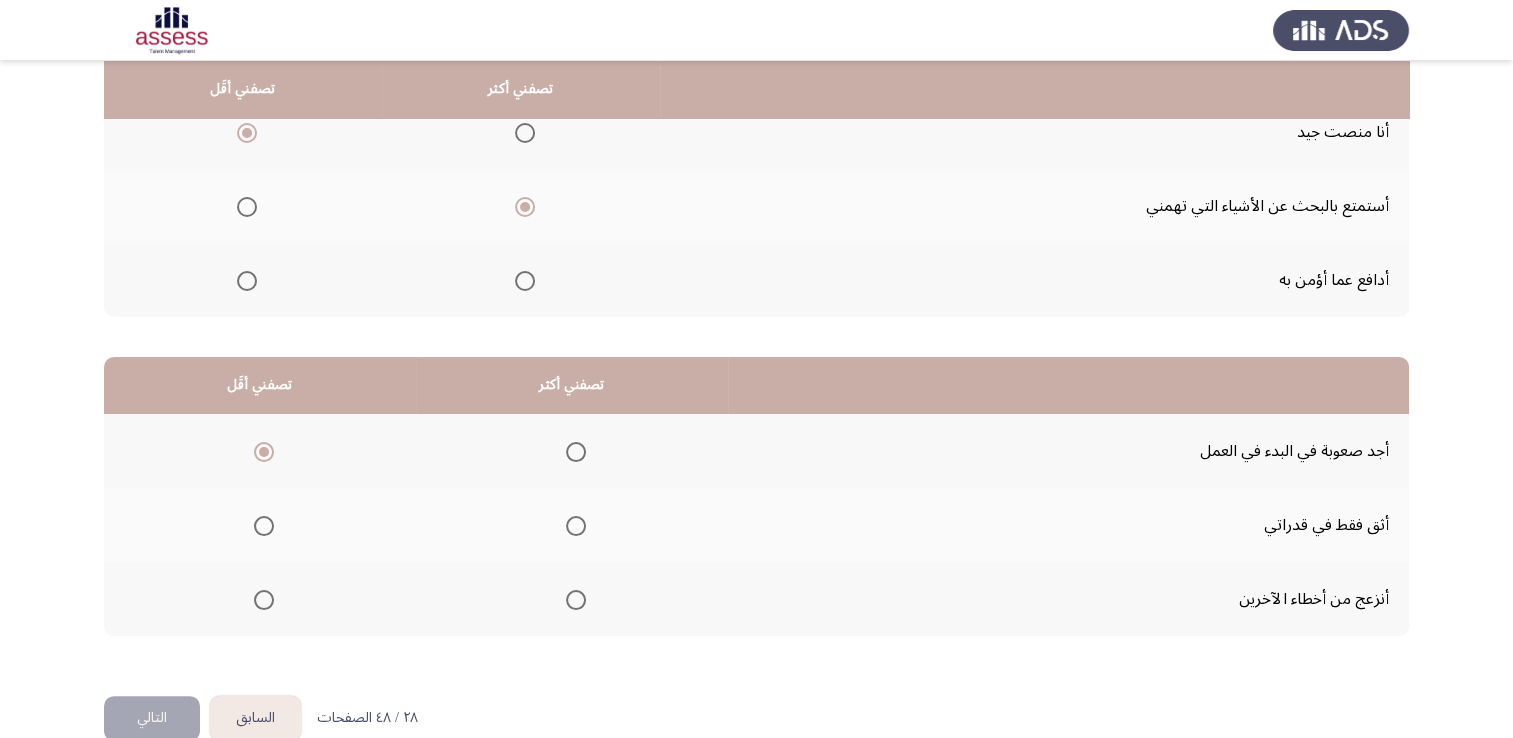 click 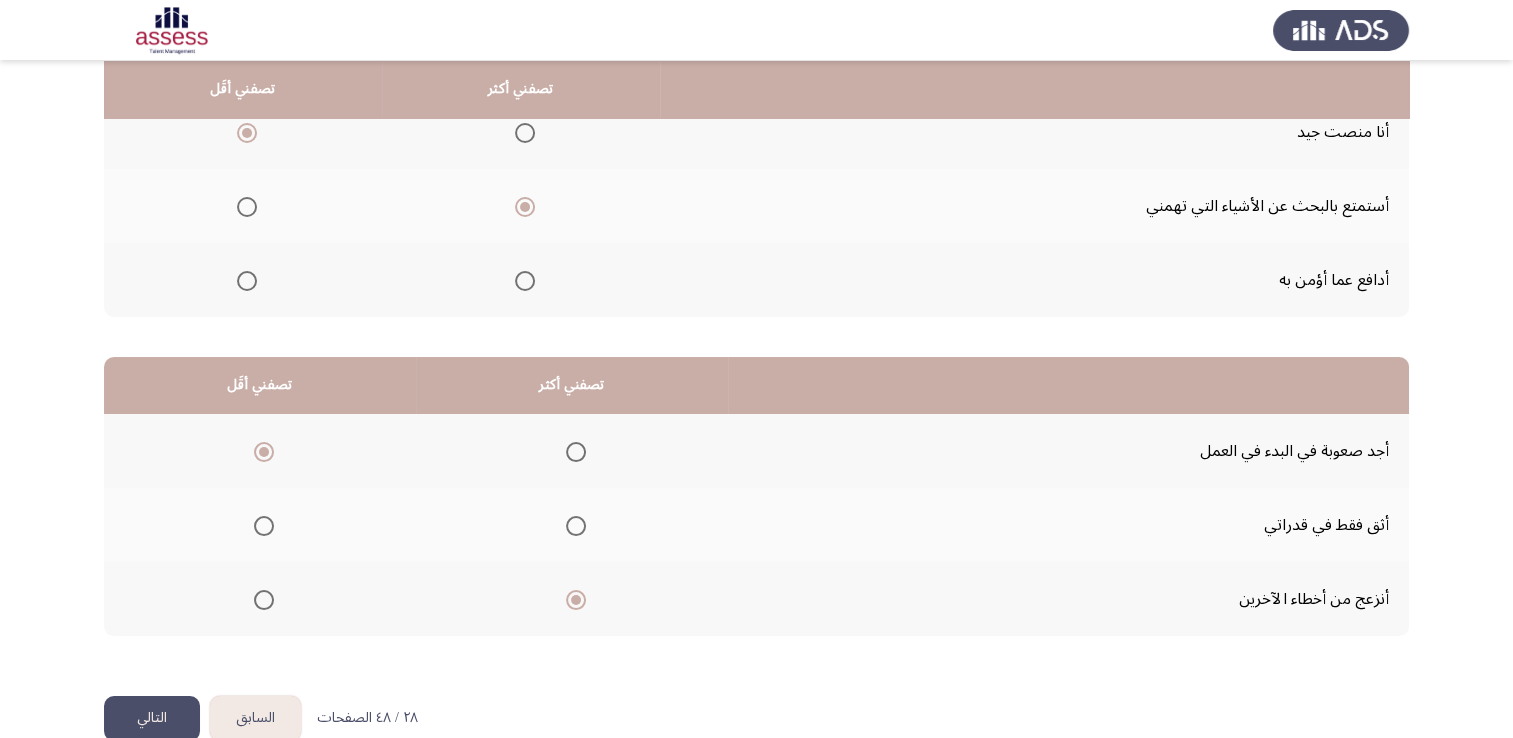 click on "التالي" 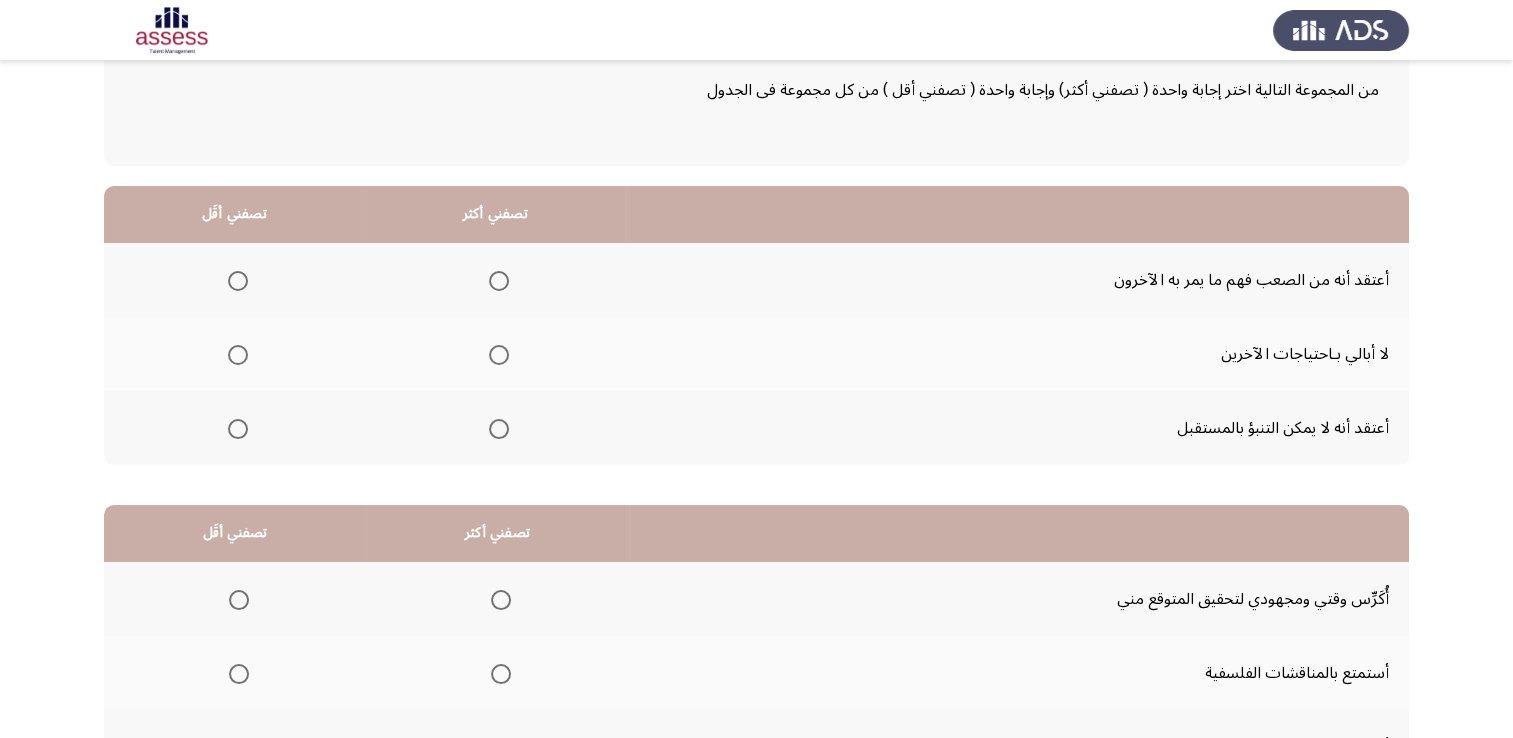 scroll, scrollTop: 122, scrollLeft: 0, axis: vertical 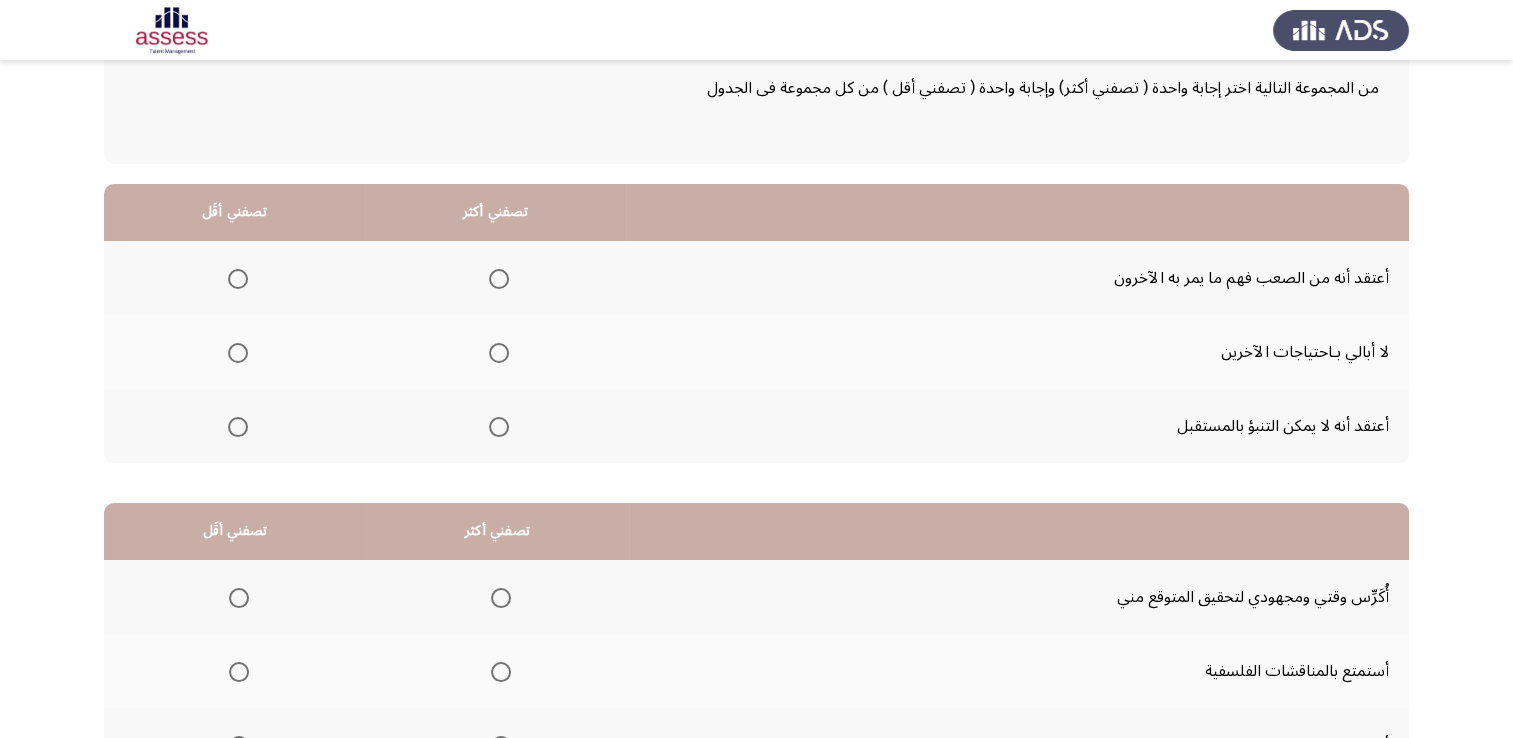click at bounding box center (238, 353) 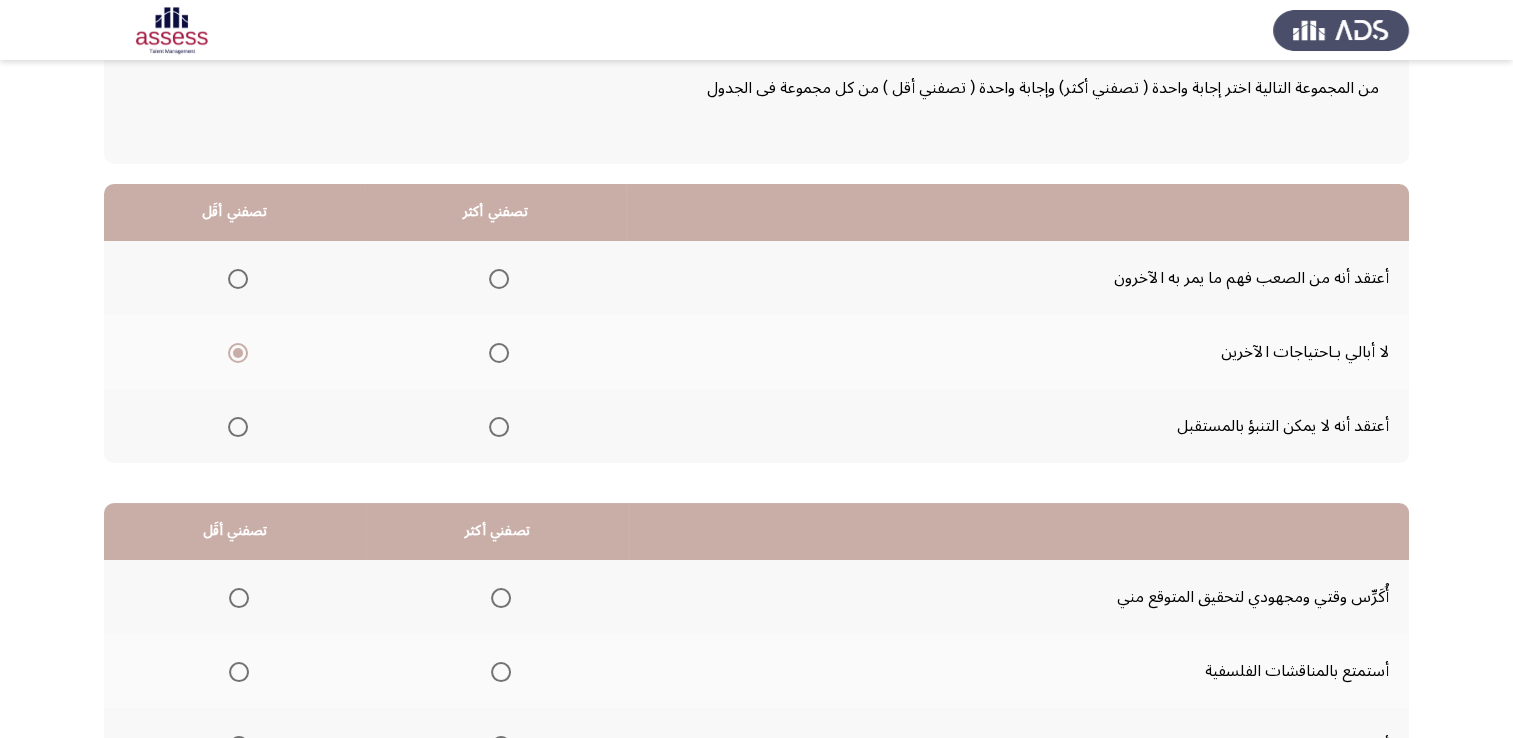 click at bounding box center (499, 279) 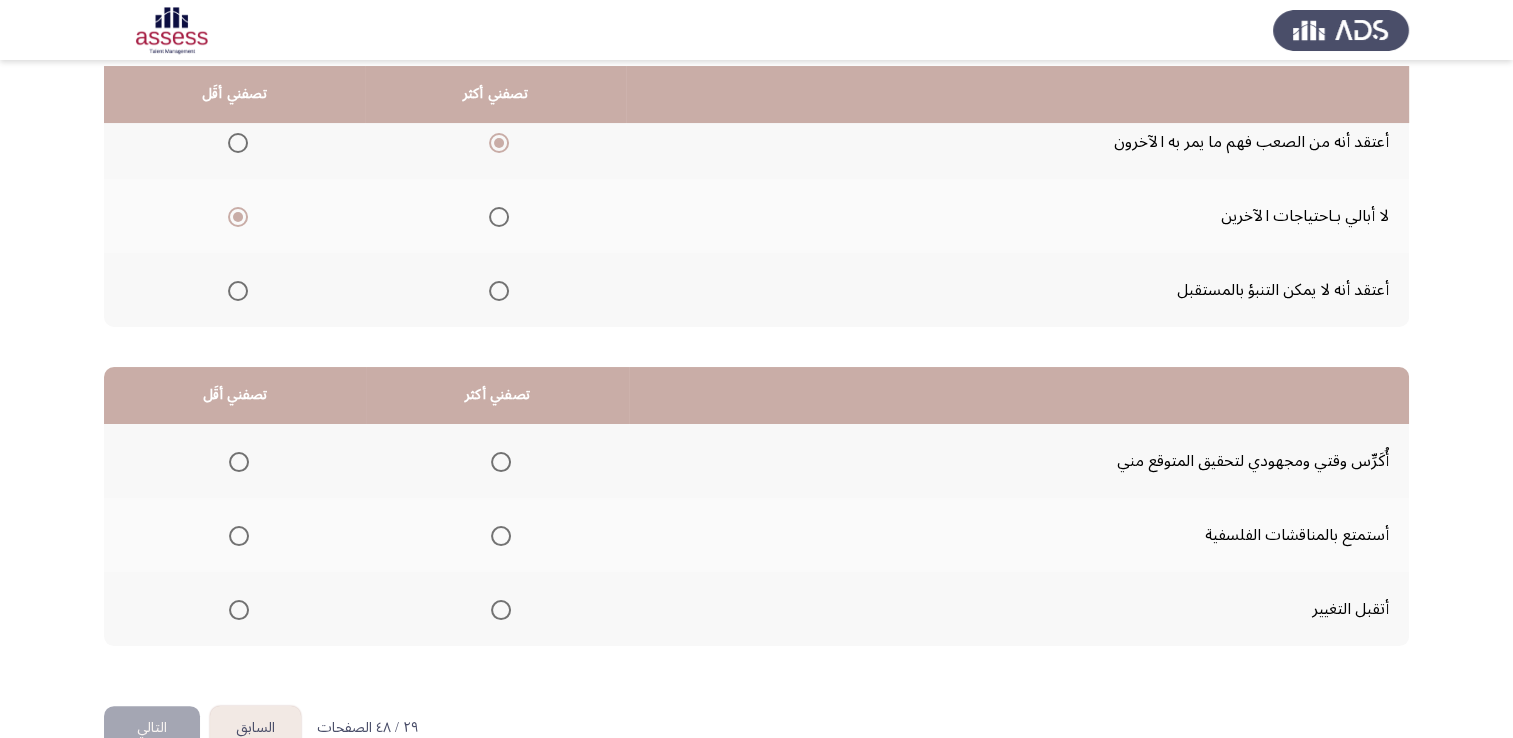 scroll, scrollTop: 266, scrollLeft: 0, axis: vertical 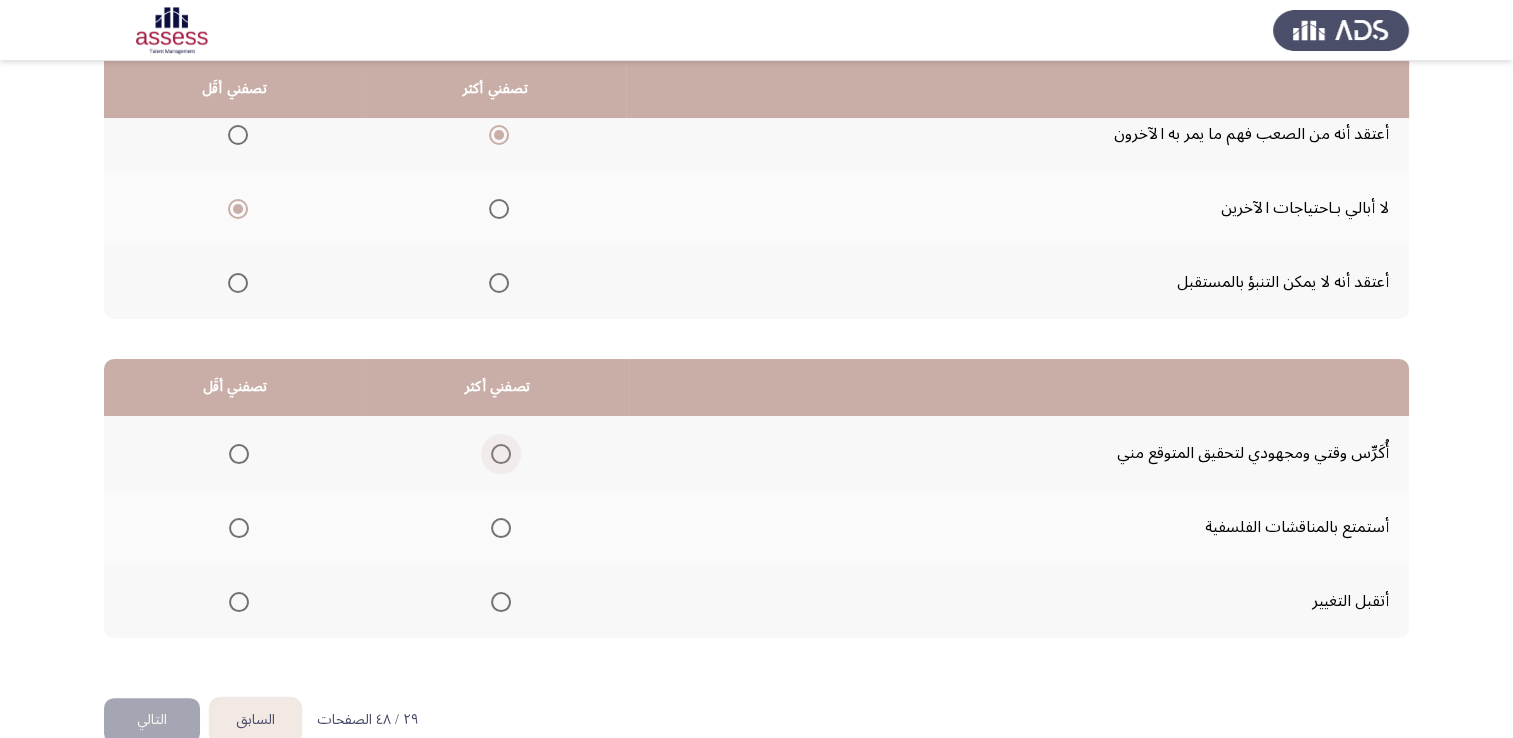 click at bounding box center [501, 454] 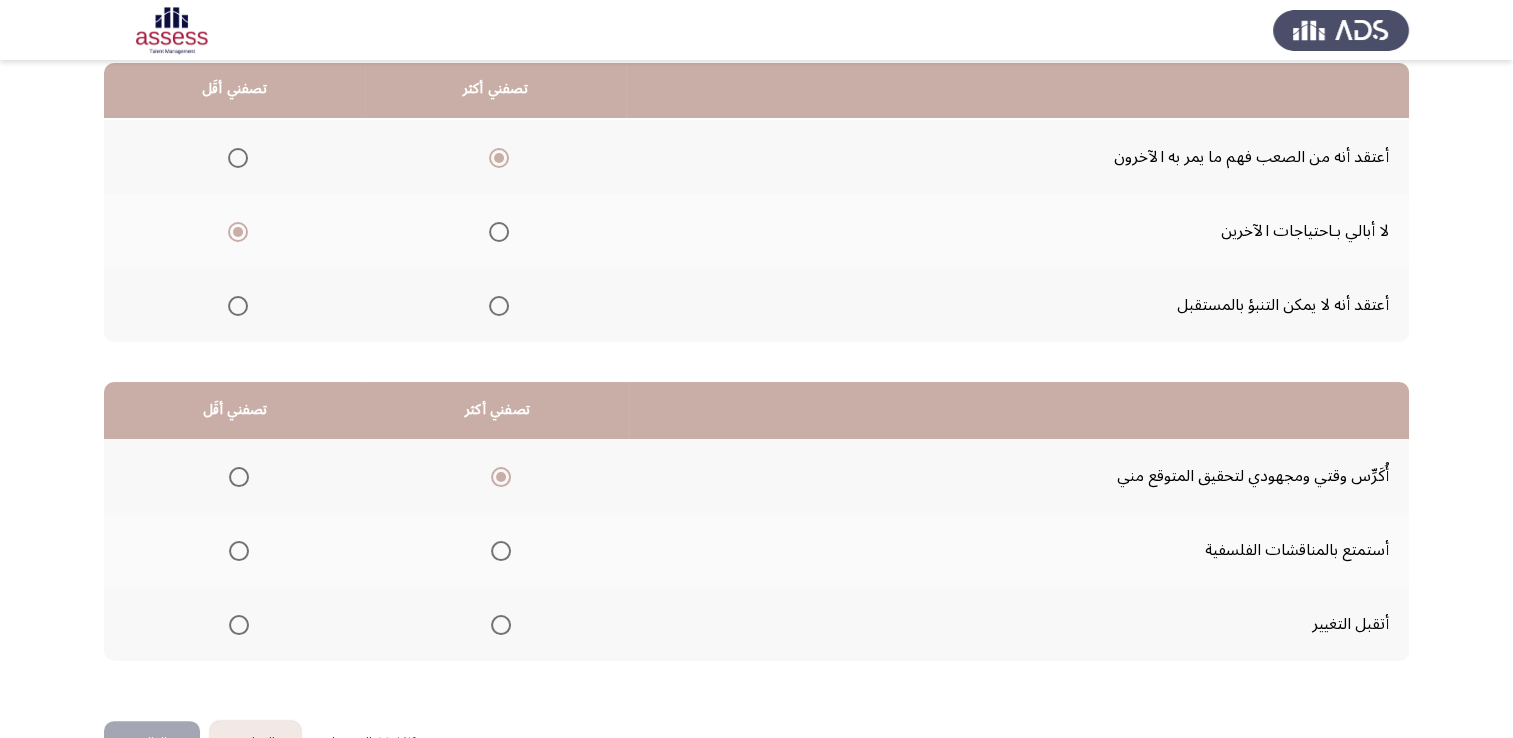 scroll, scrollTop: 242, scrollLeft: 0, axis: vertical 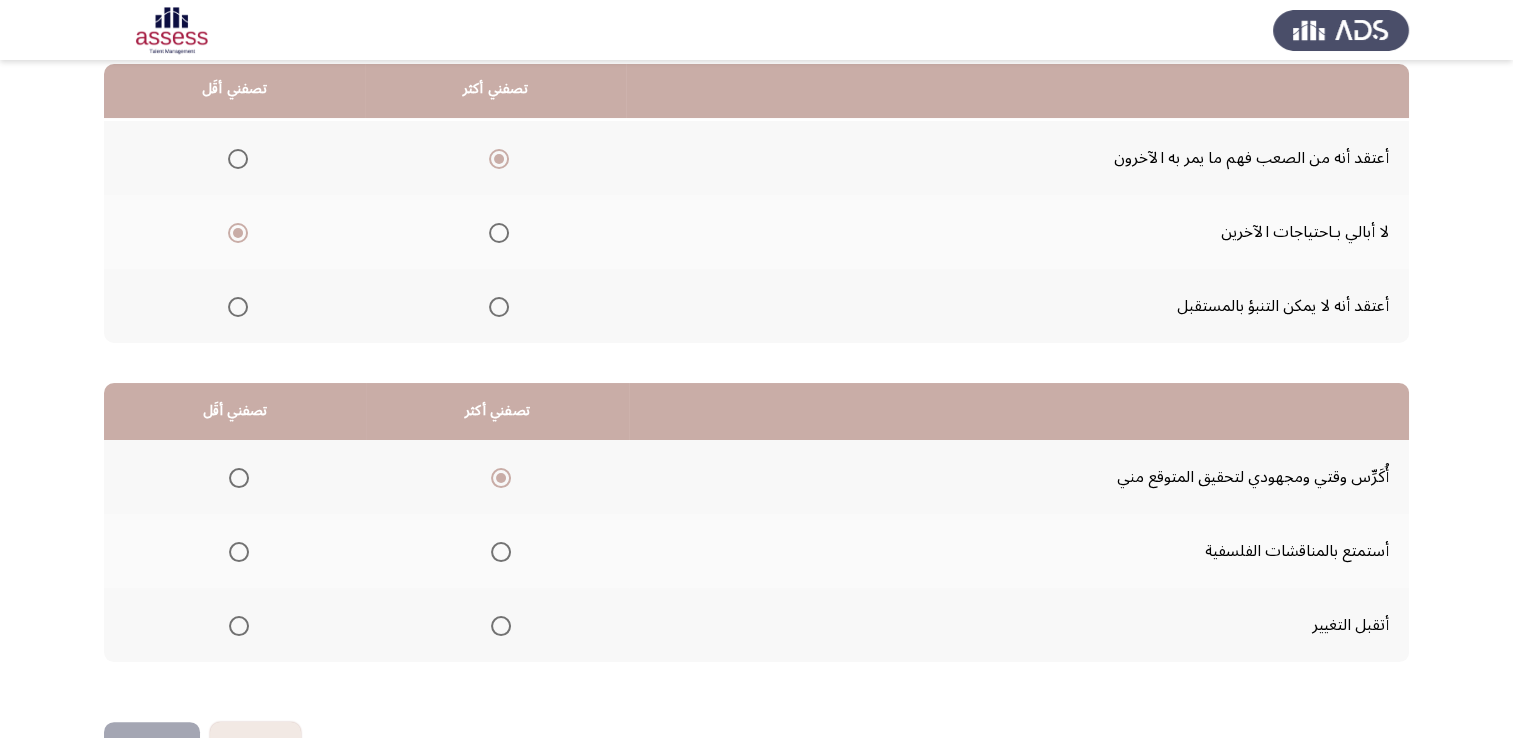 click at bounding box center (239, 626) 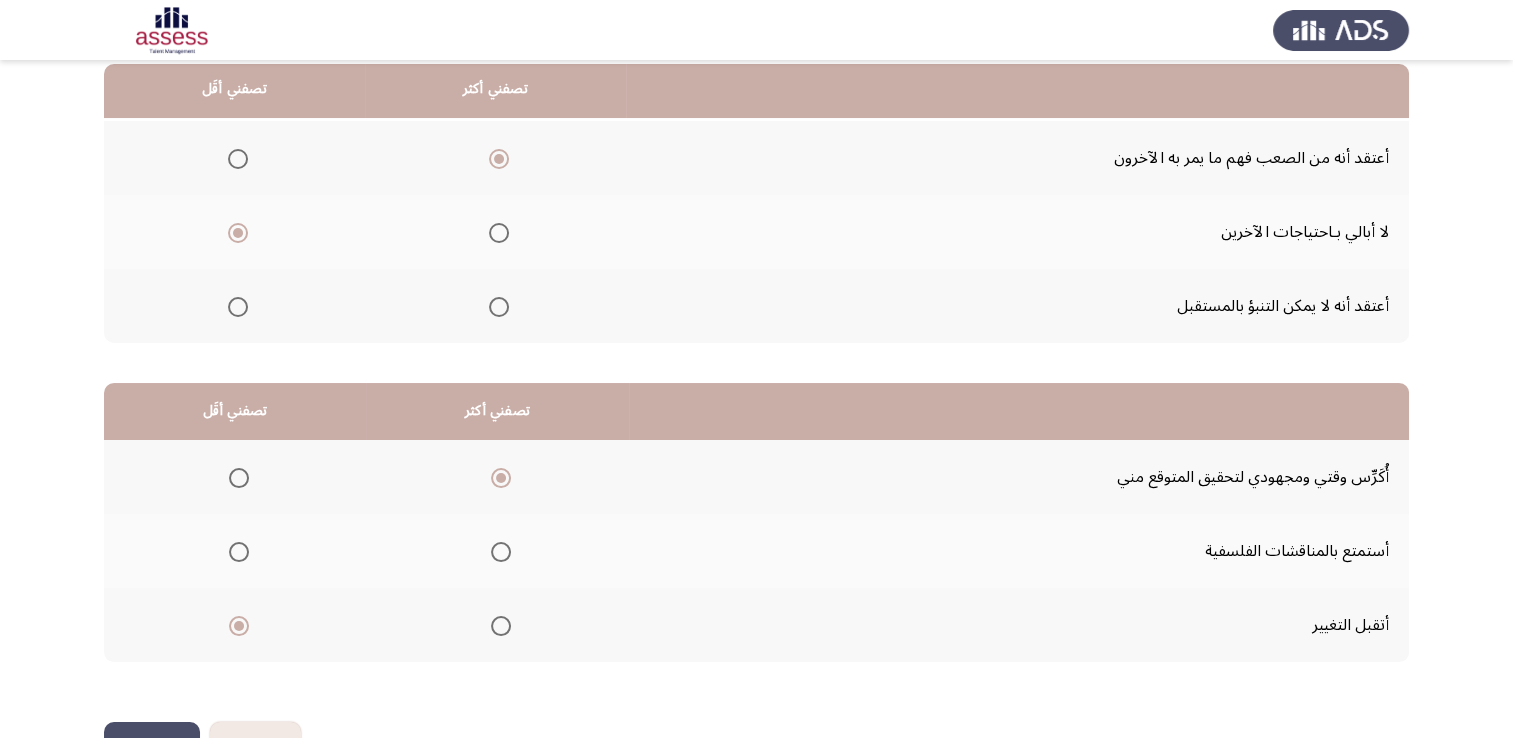 click on "التالي" 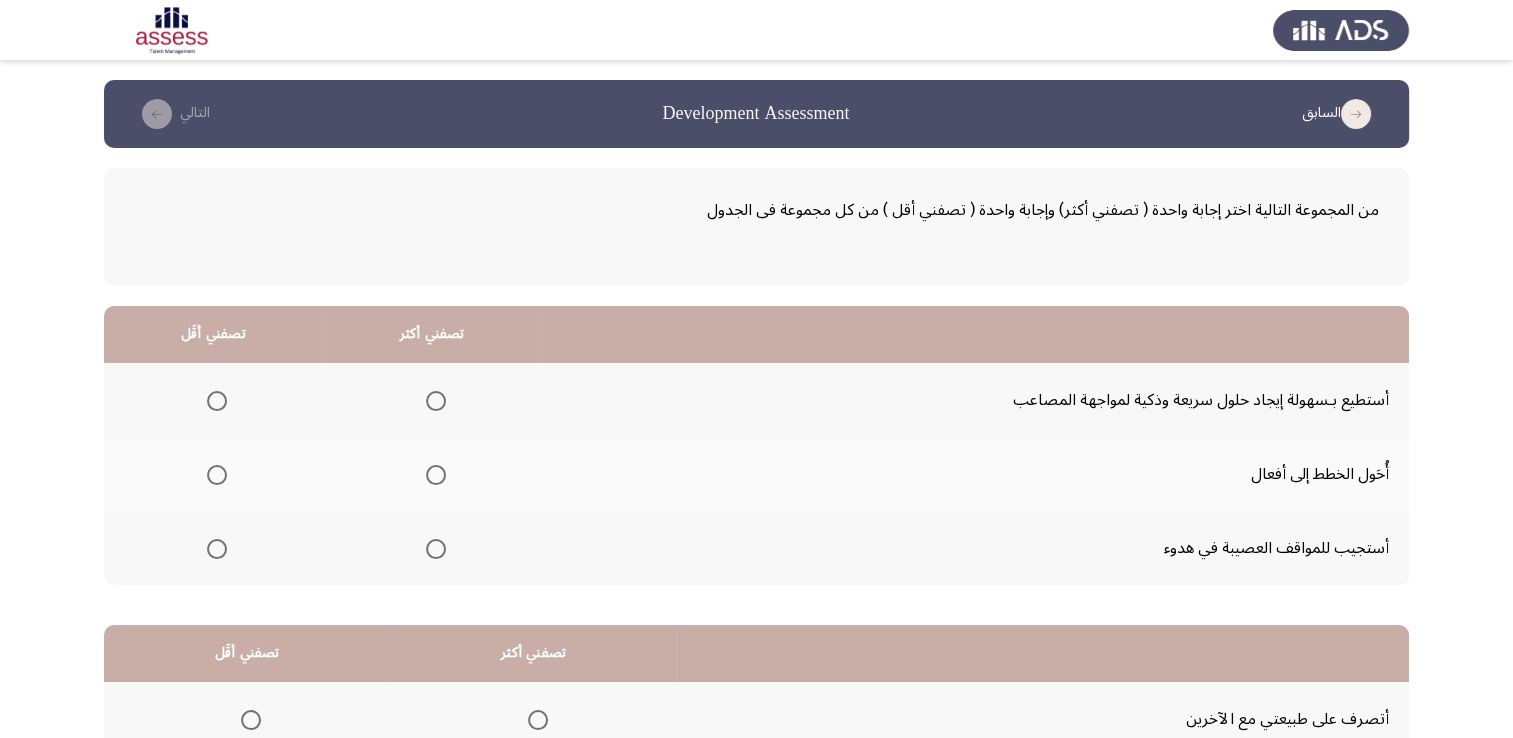 click at bounding box center (436, 475) 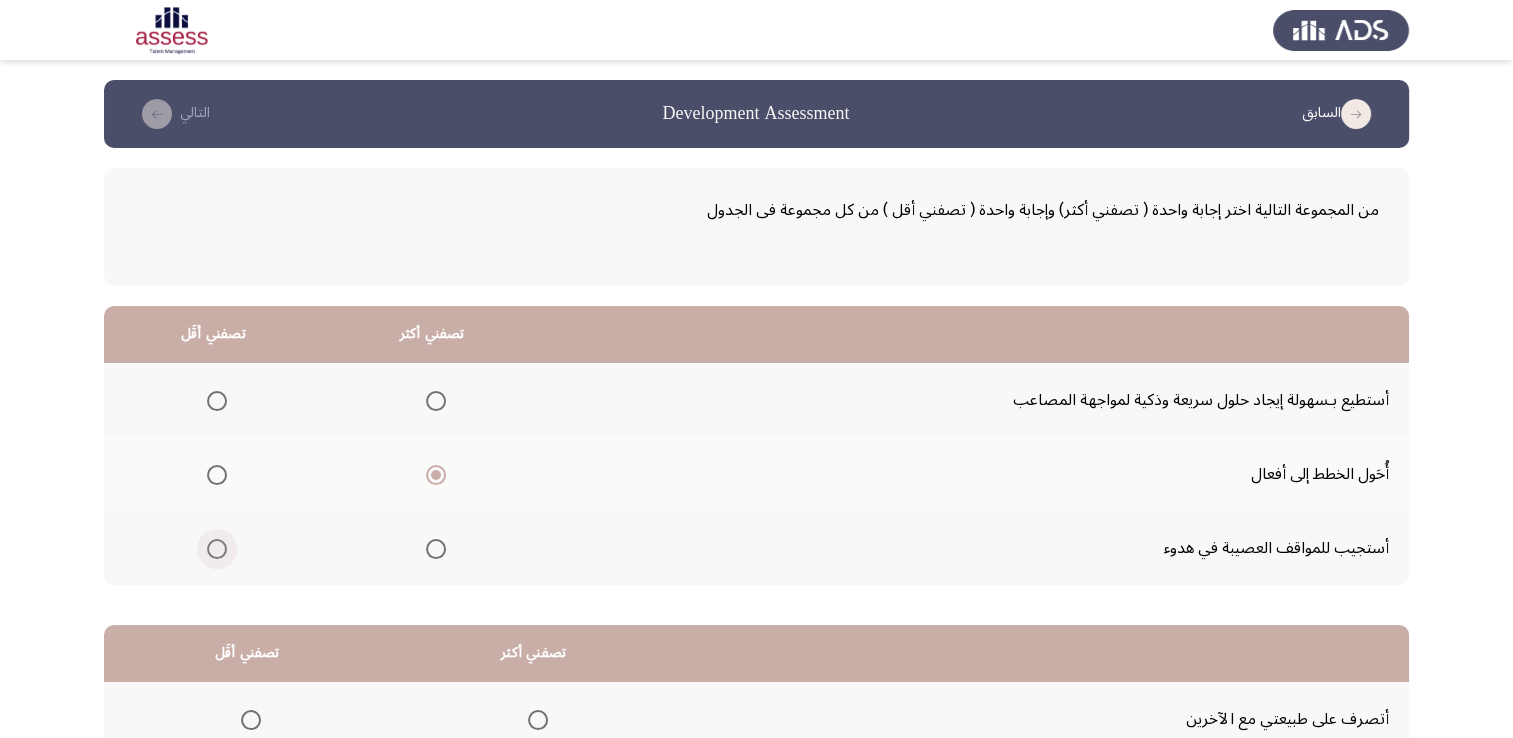 click at bounding box center (217, 549) 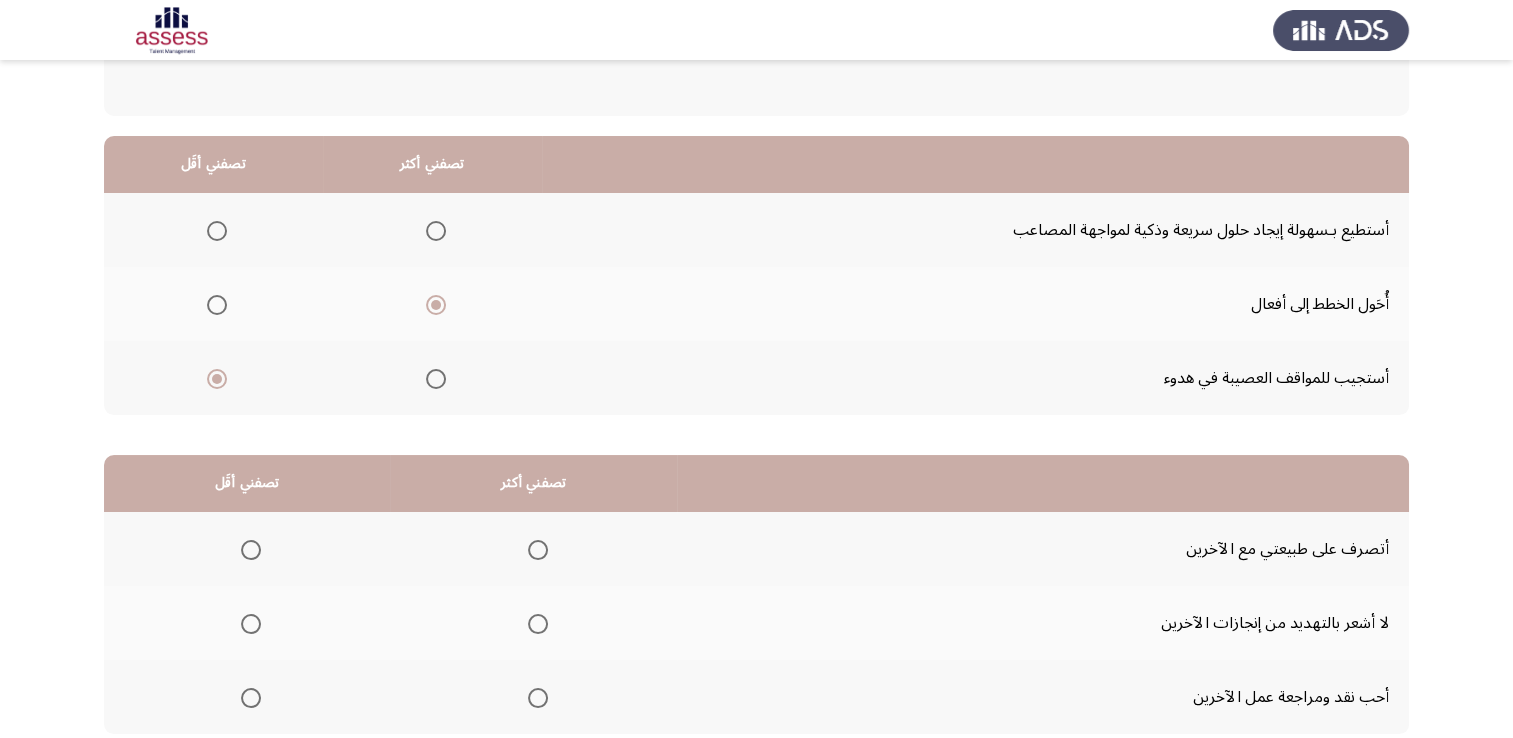 scroll, scrollTop: 171, scrollLeft: 0, axis: vertical 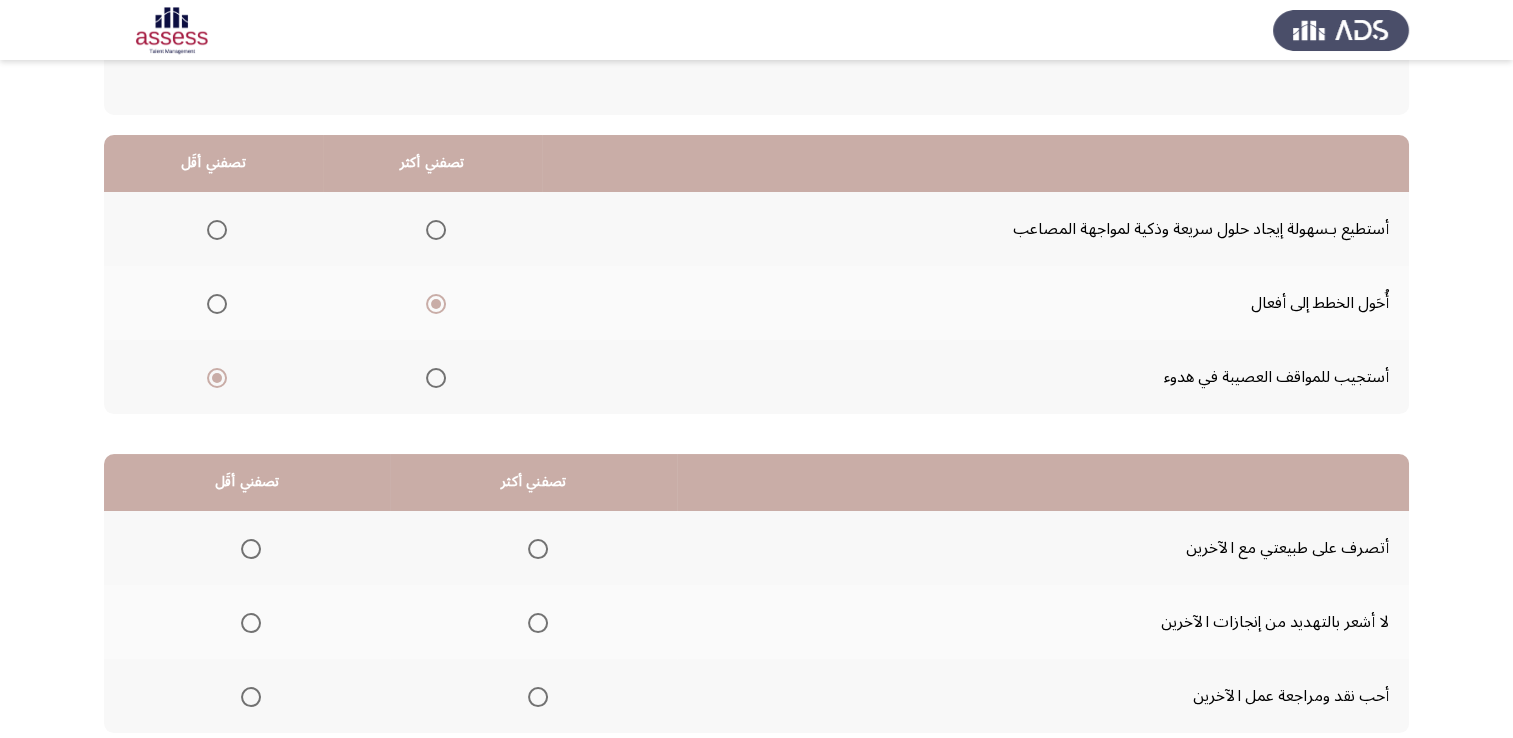 click at bounding box center [251, 697] 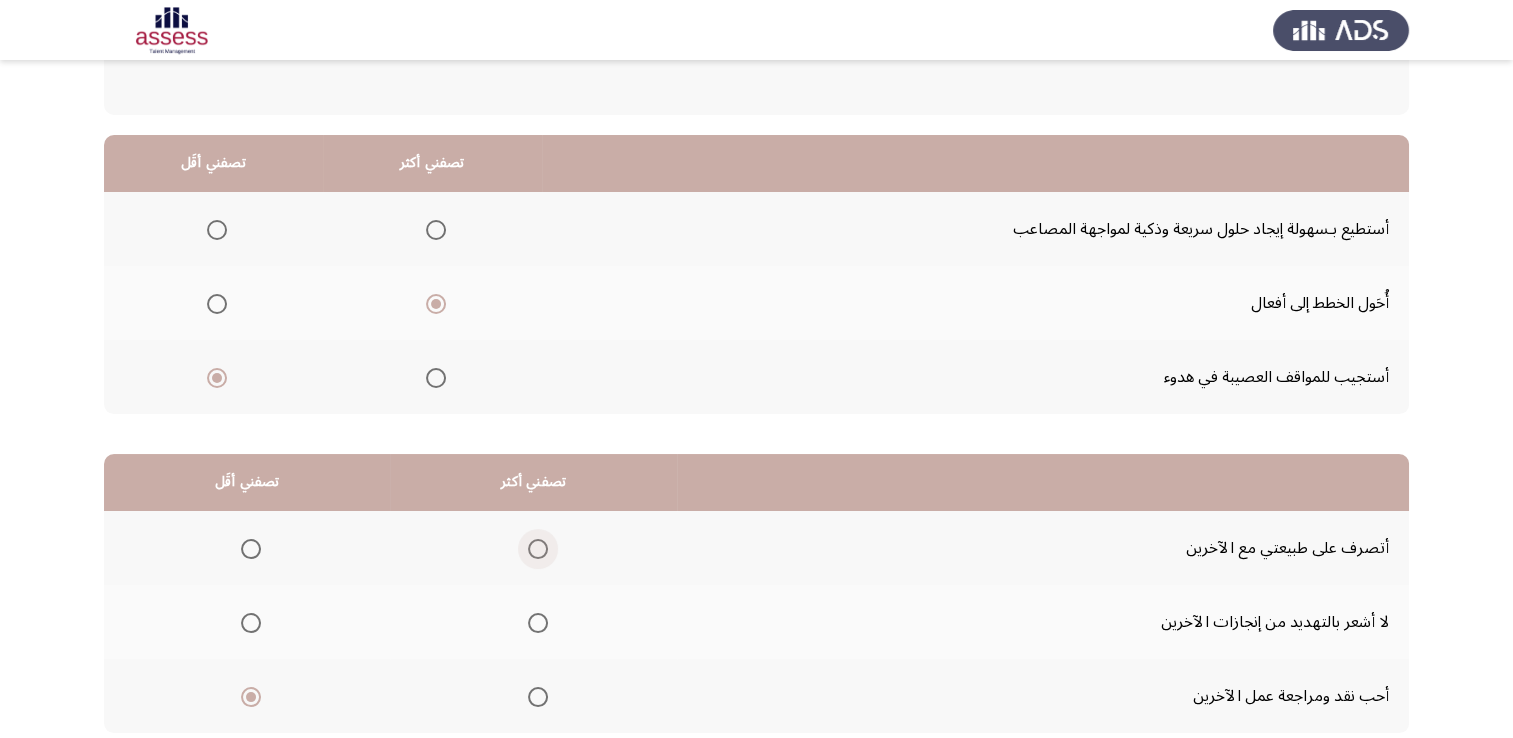 click at bounding box center (538, 549) 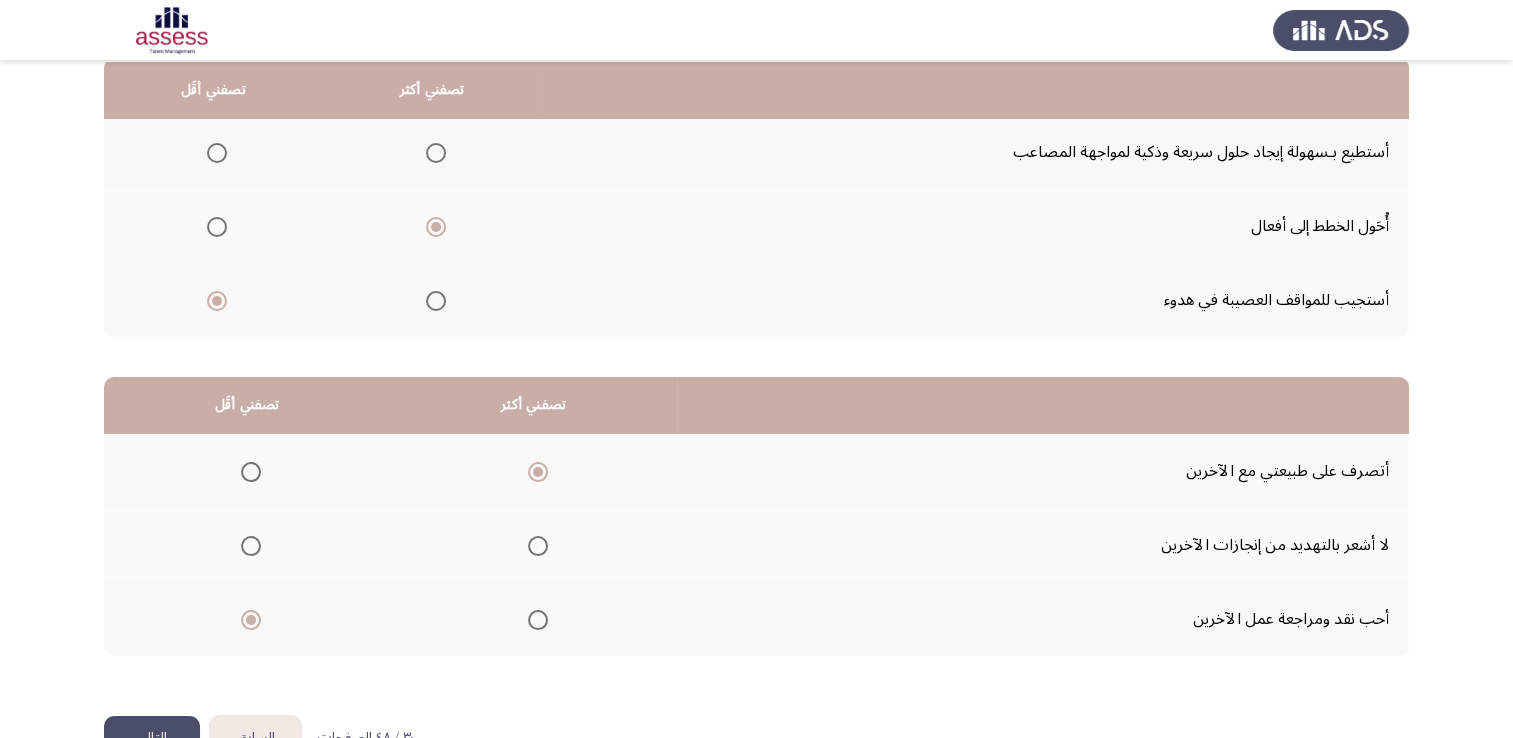 scroll, scrollTop: 302, scrollLeft: 0, axis: vertical 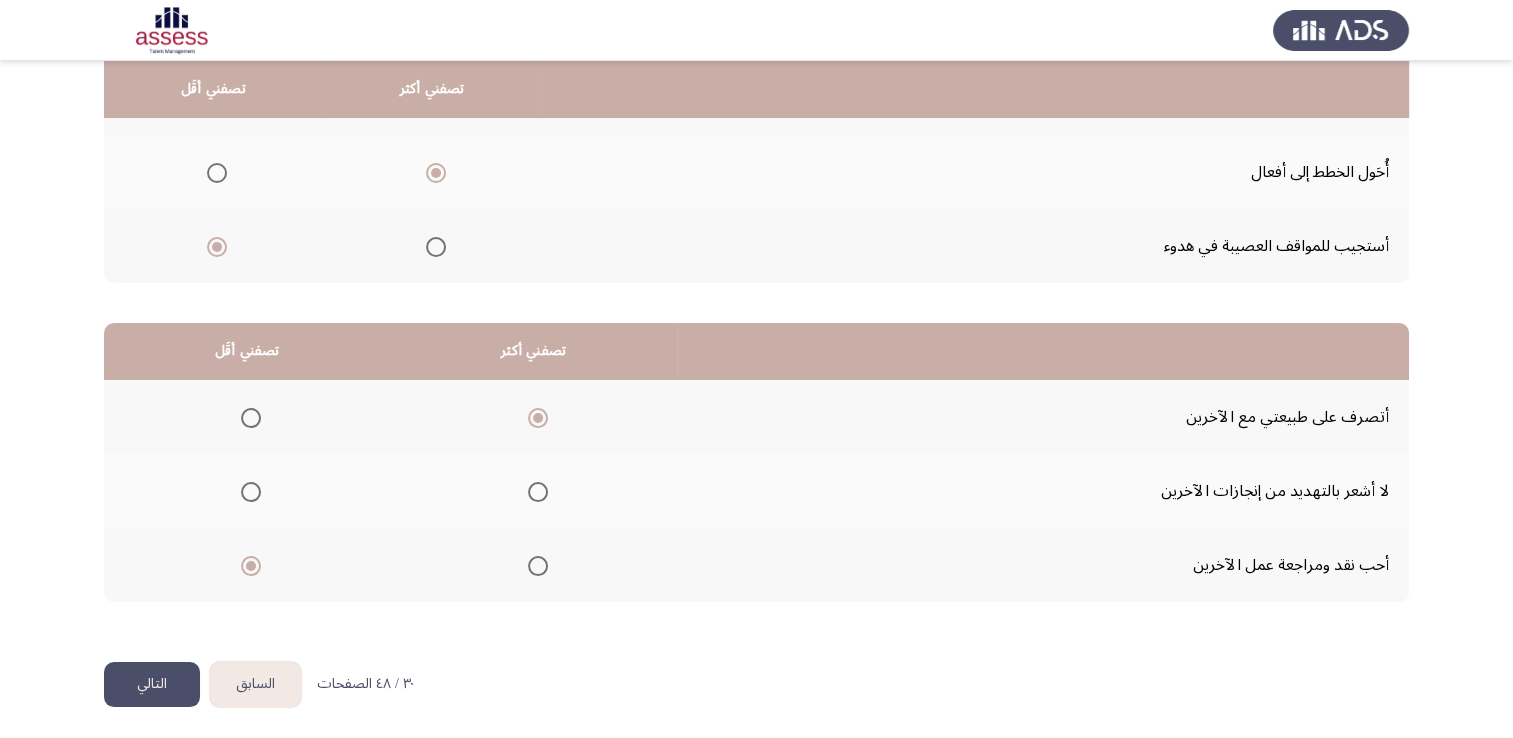 click on "التالي" 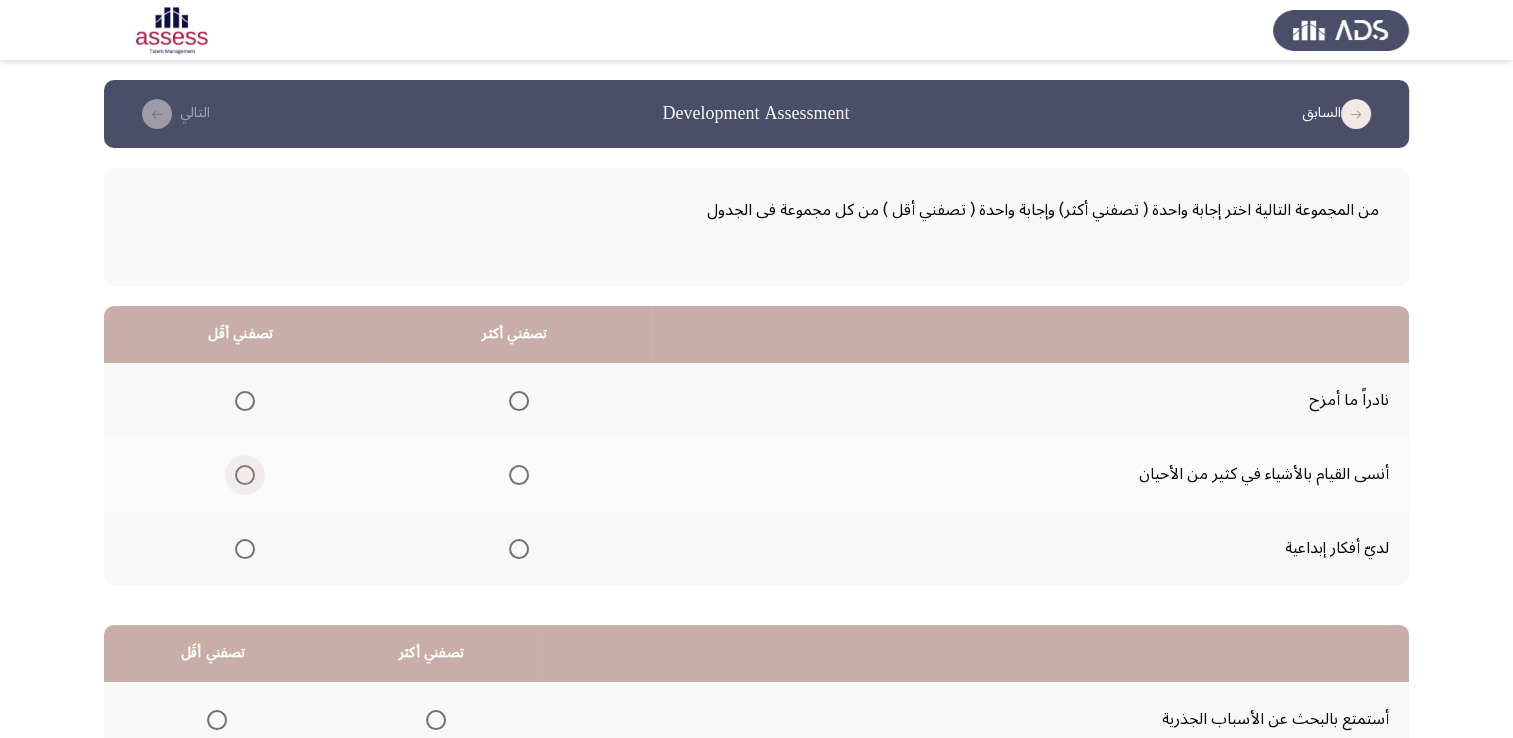 click at bounding box center [245, 475] 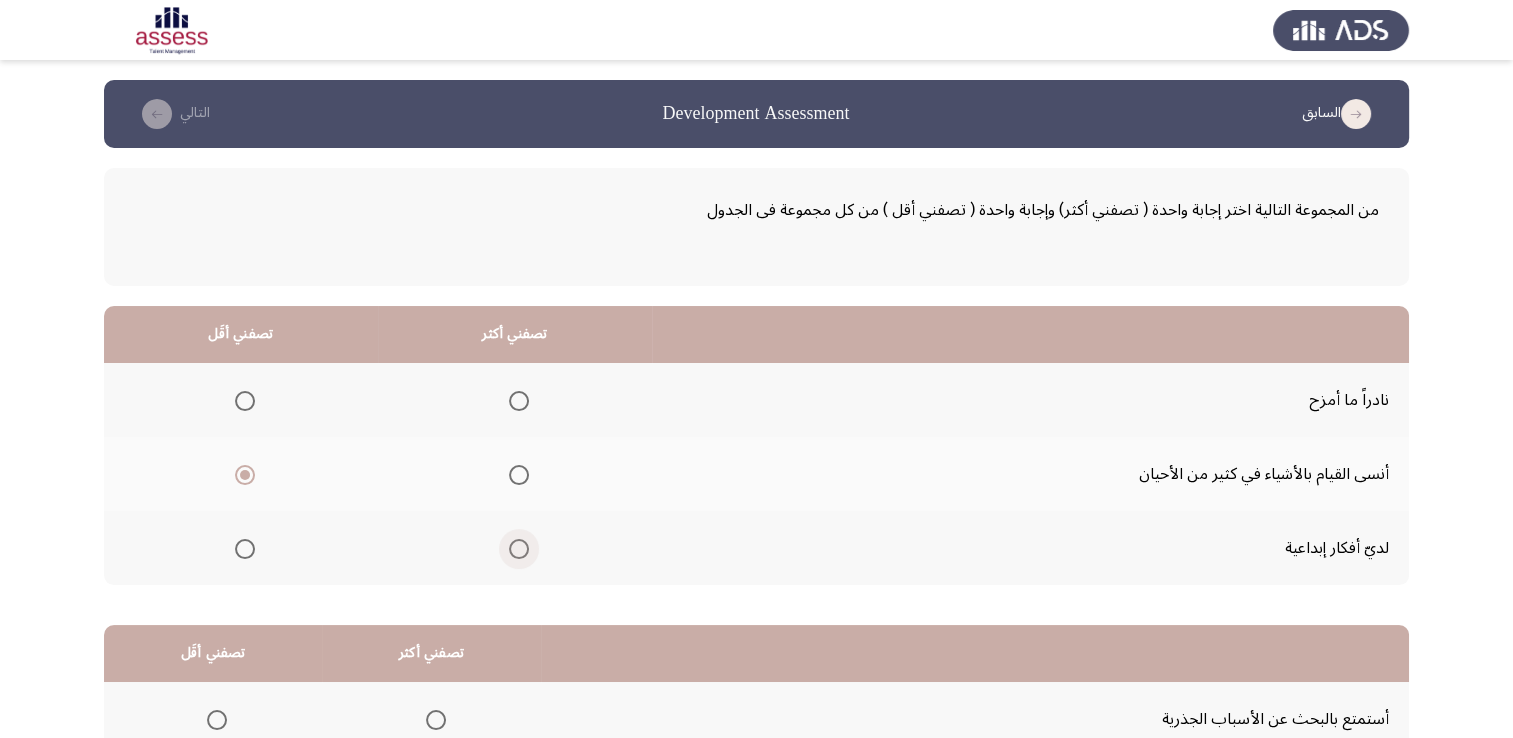 click at bounding box center [519, 549] 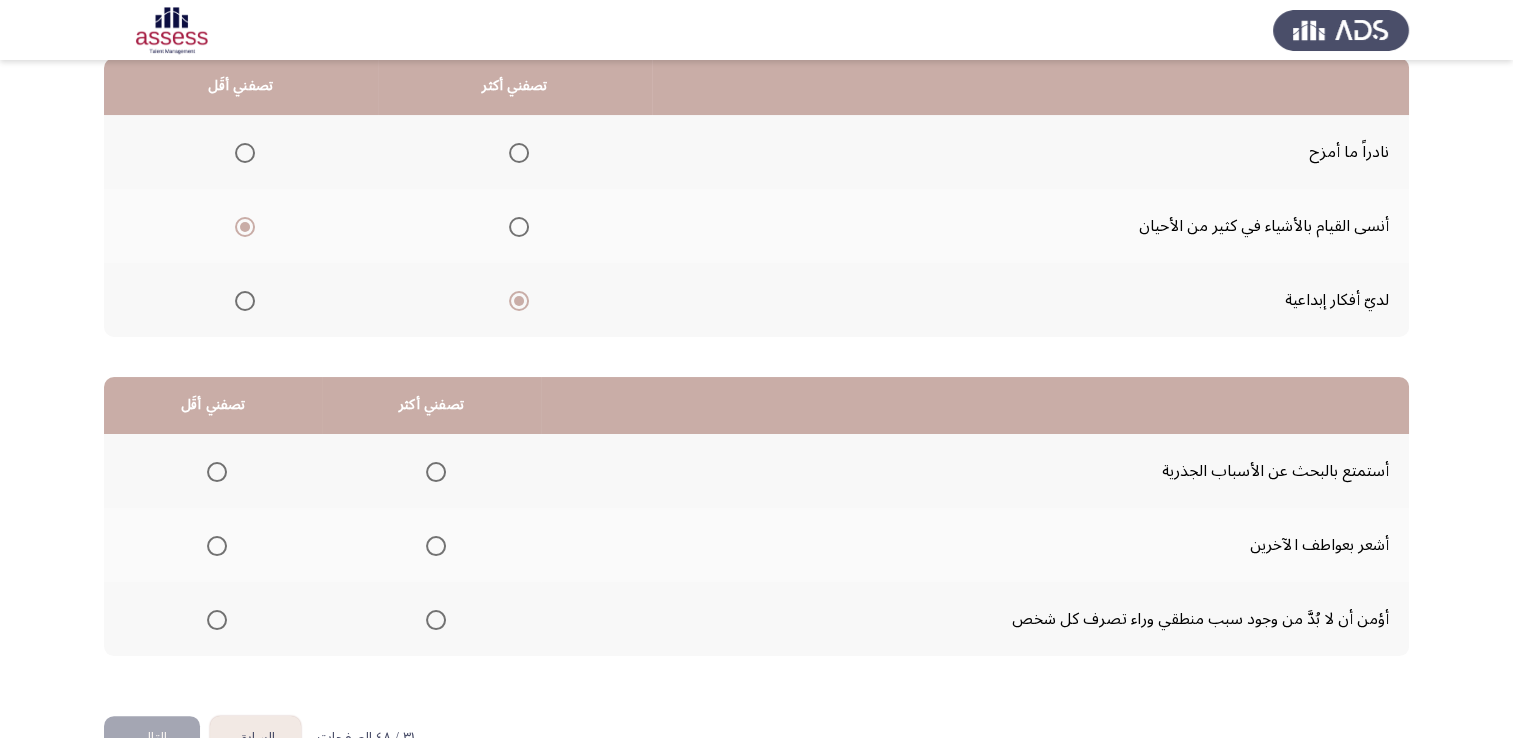 scroll, scrollTop: 248, scrollLeft: 0, axis: vertical 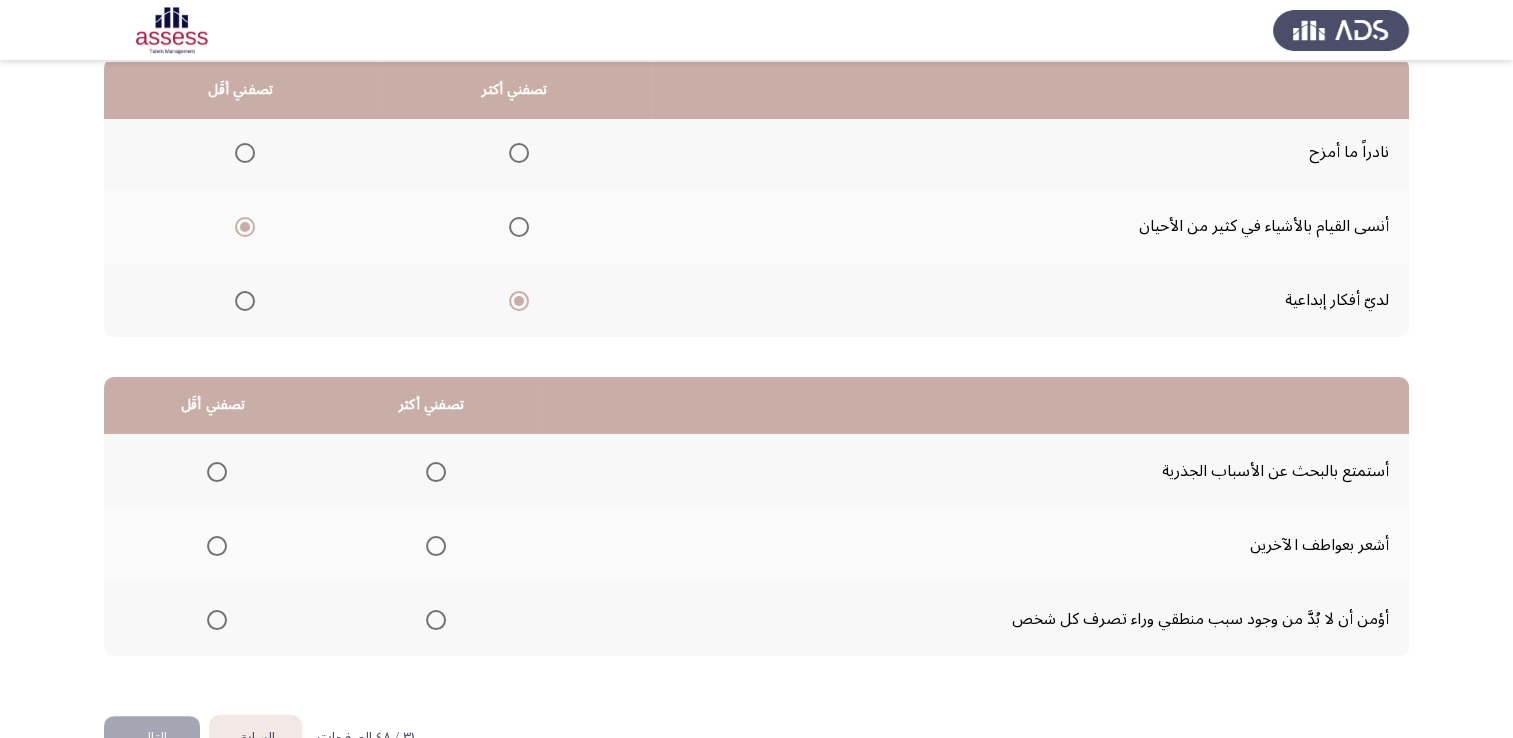 click 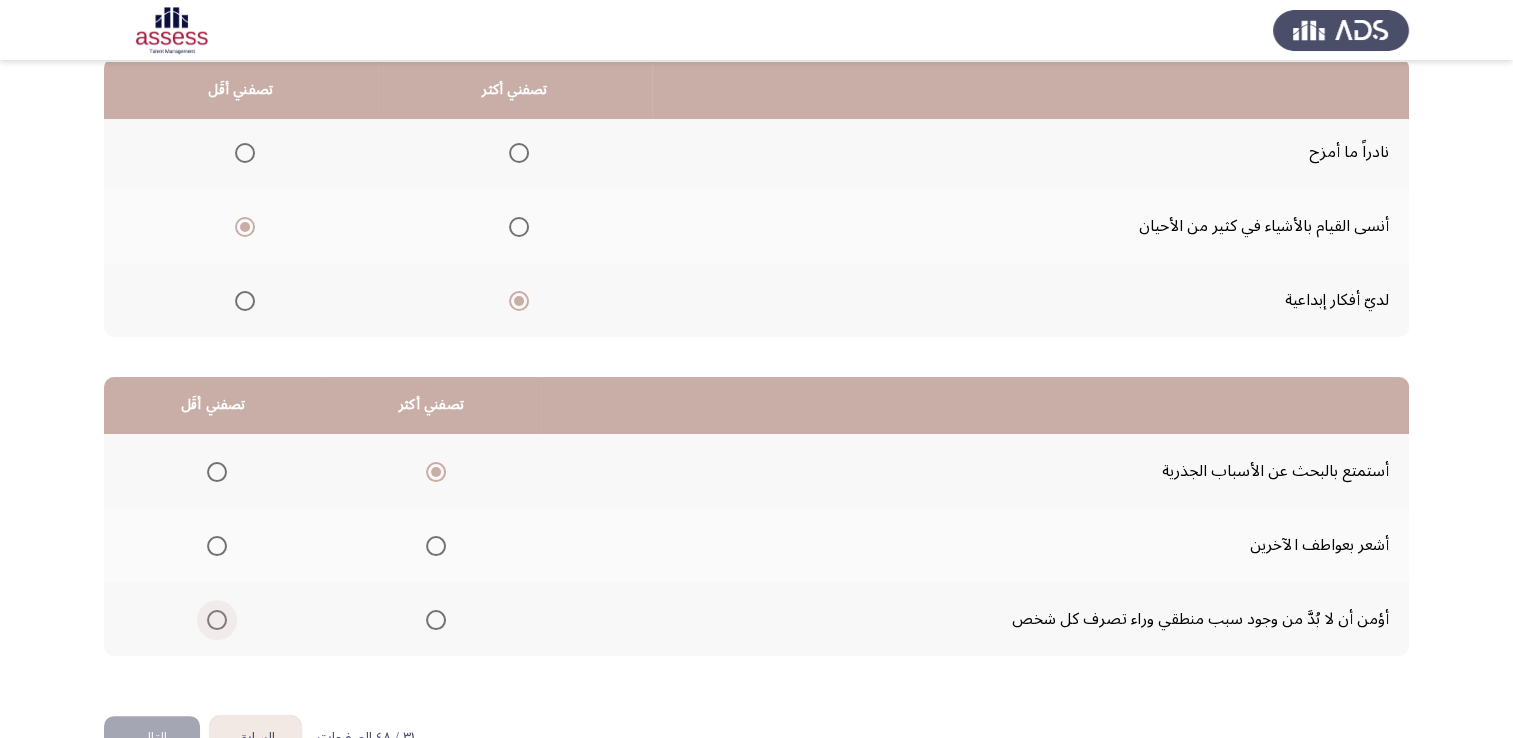 click at bounding box center (217, 620) 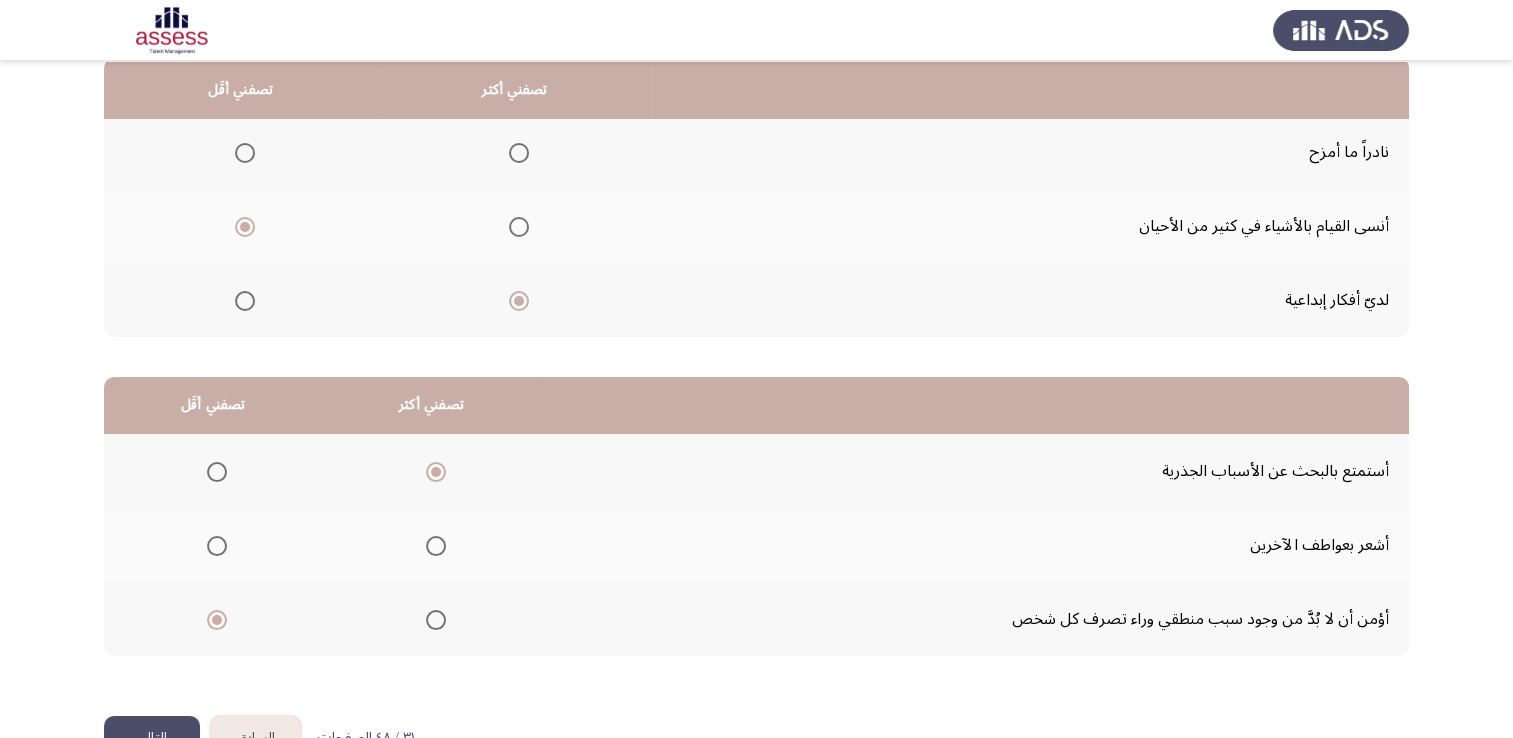 click on "التالي" 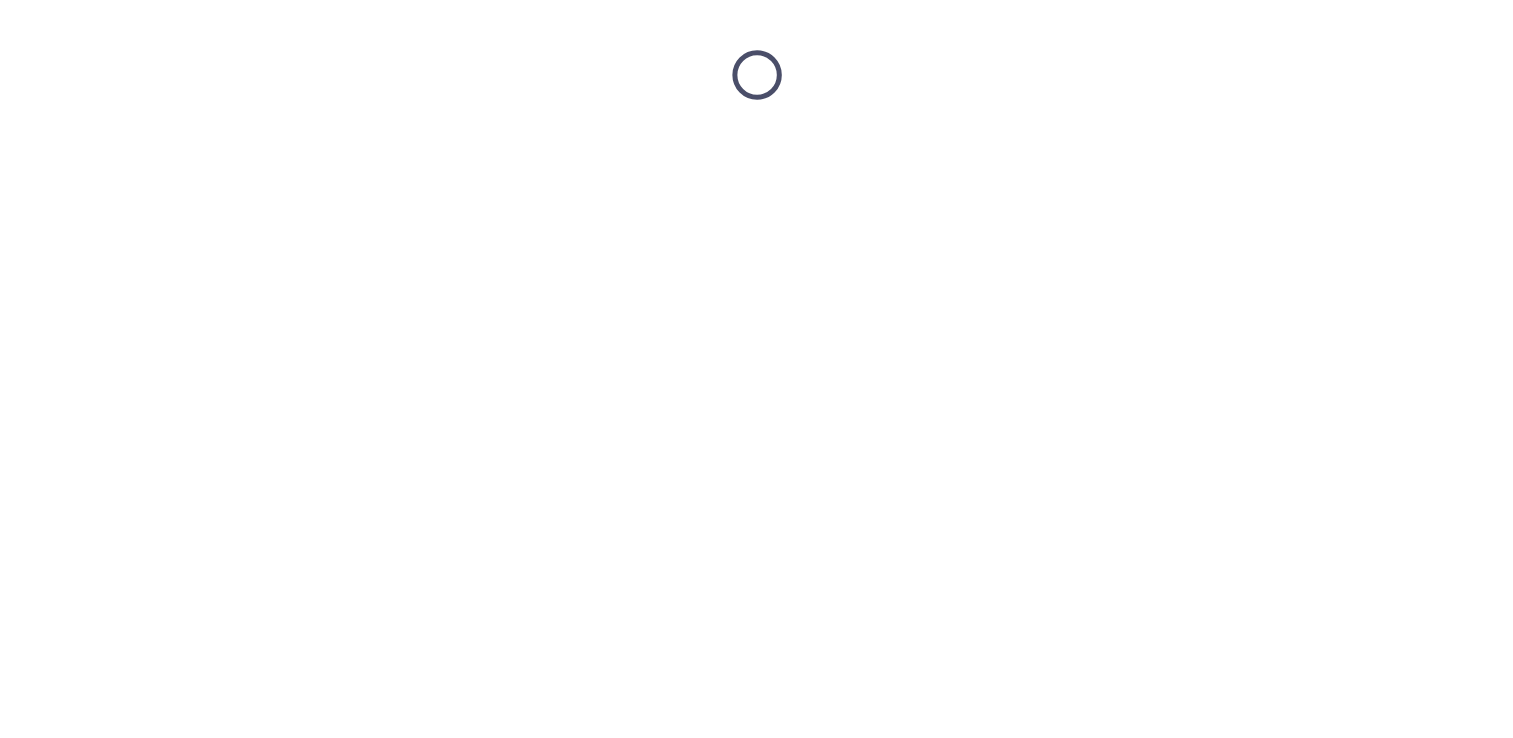 scroll, scrollTop: 0, scrollLeft: 0, axis: both 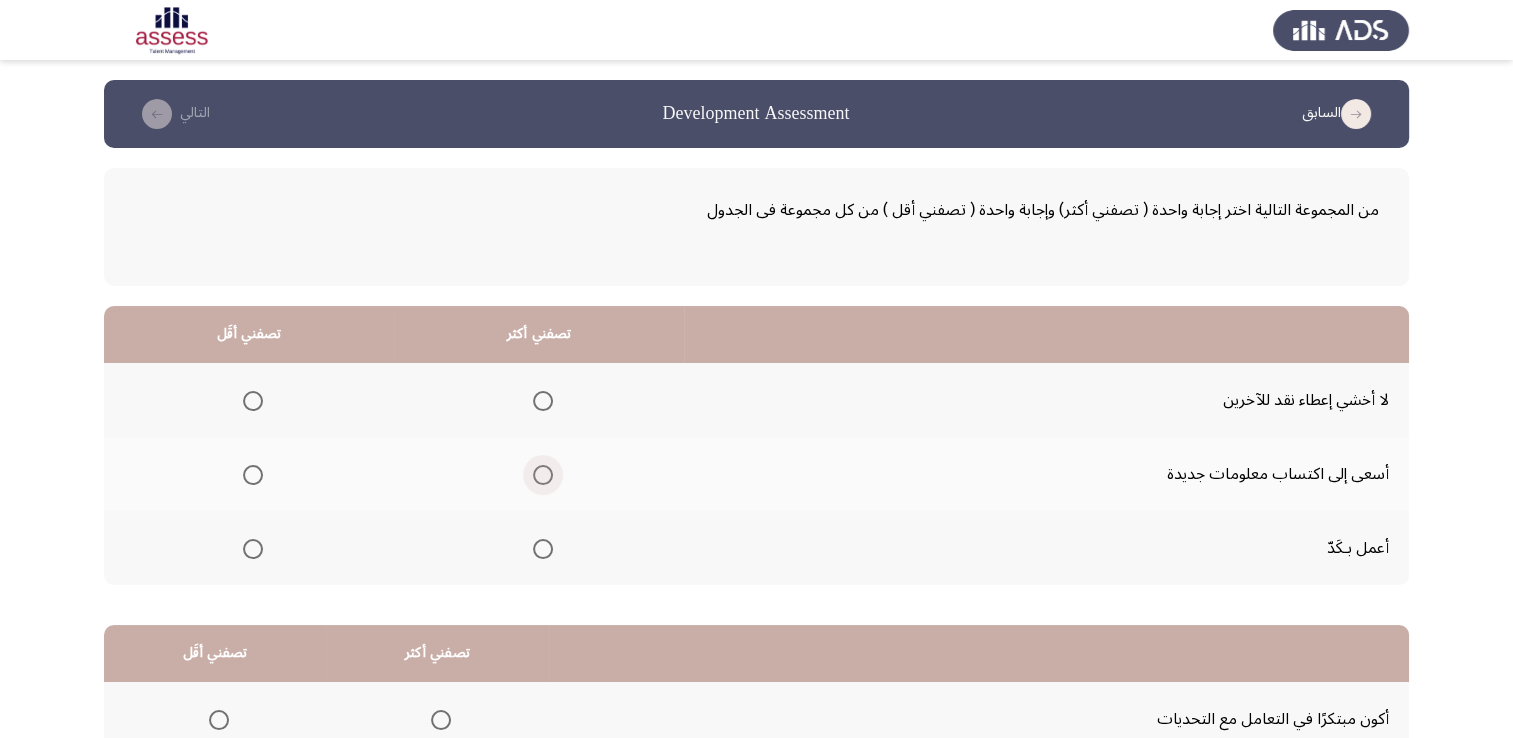 click at bounding box center (543, 475) 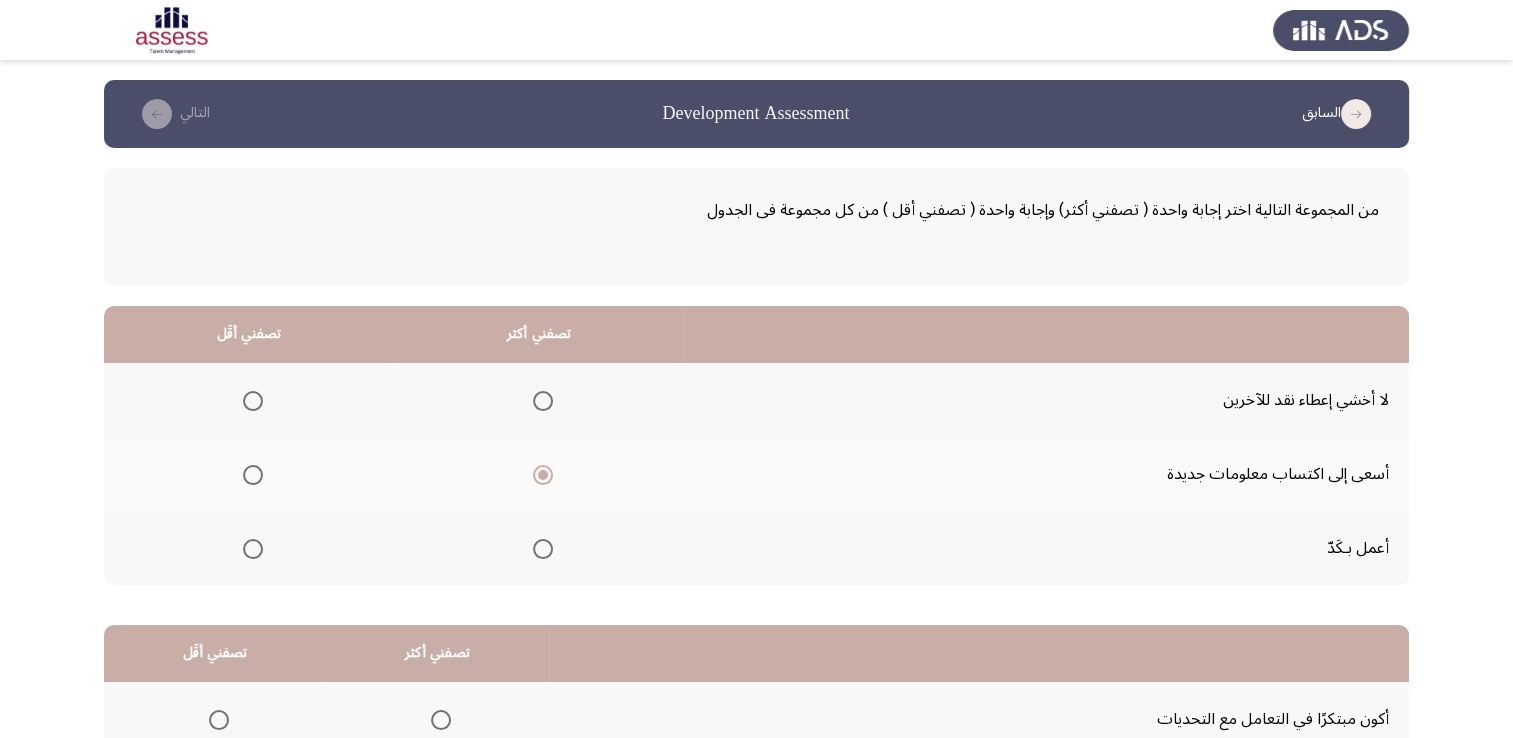 click 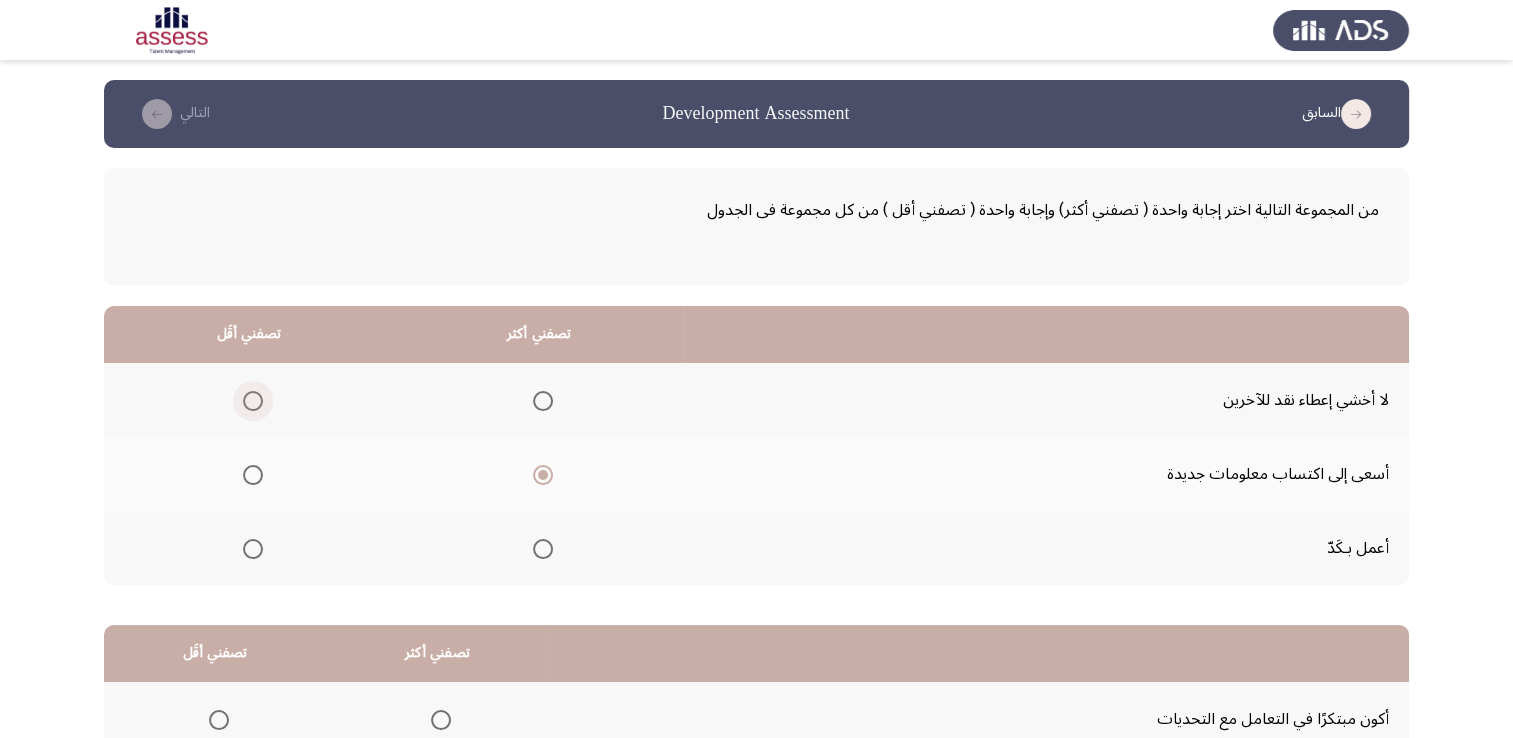 click at bounding box center [253, 401] 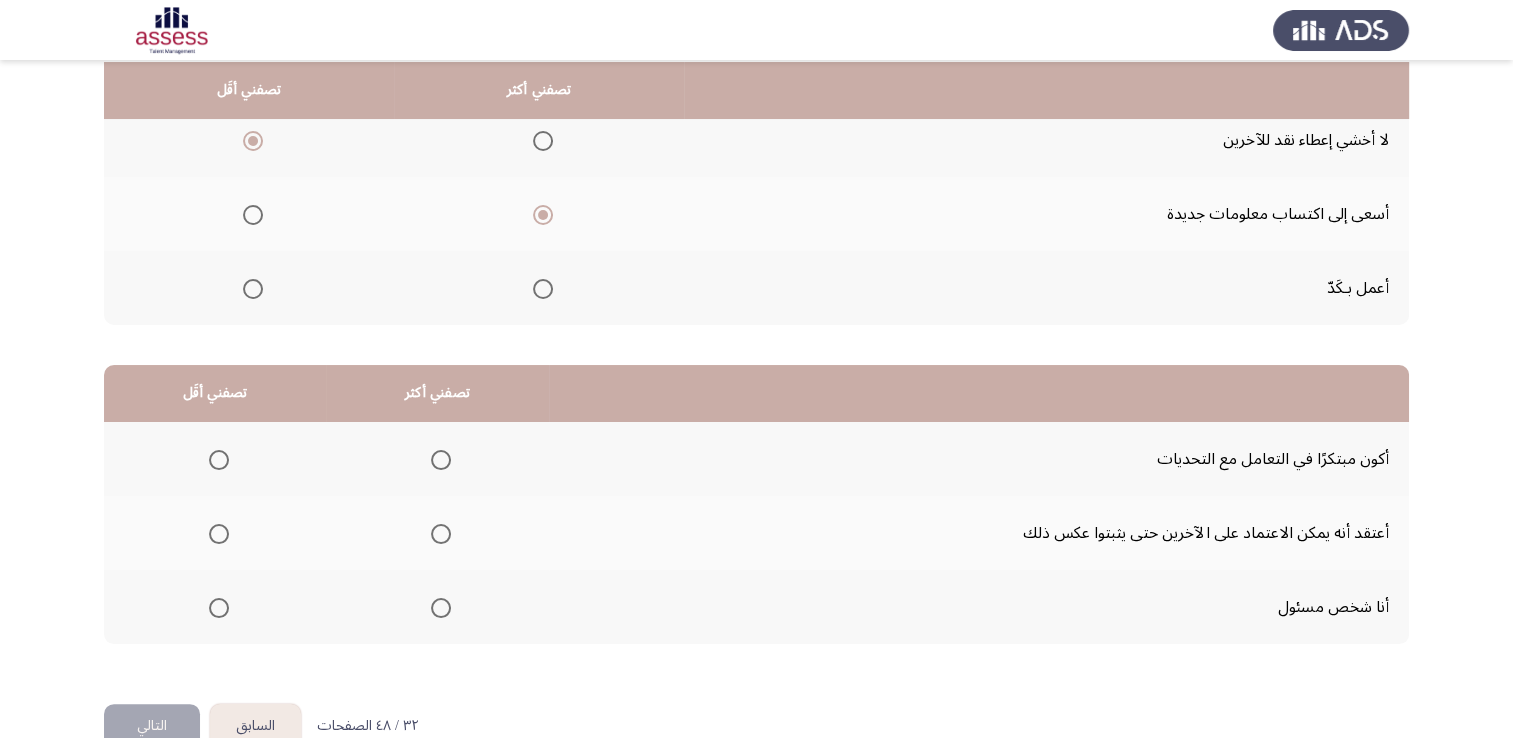 scroll, scrollTop: 278, scrollLeft: 0, axis: vertical 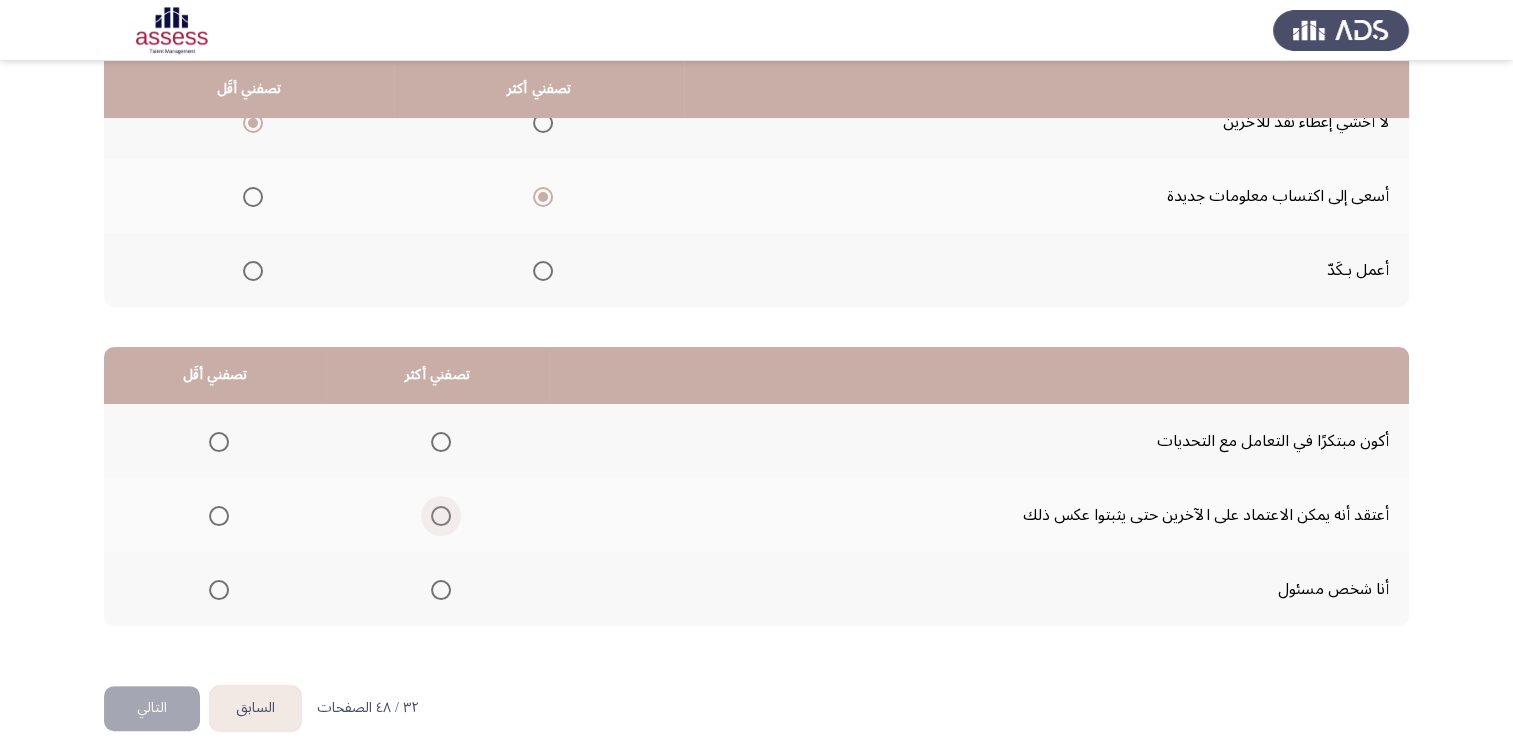 click at bounding box center (441, 516) 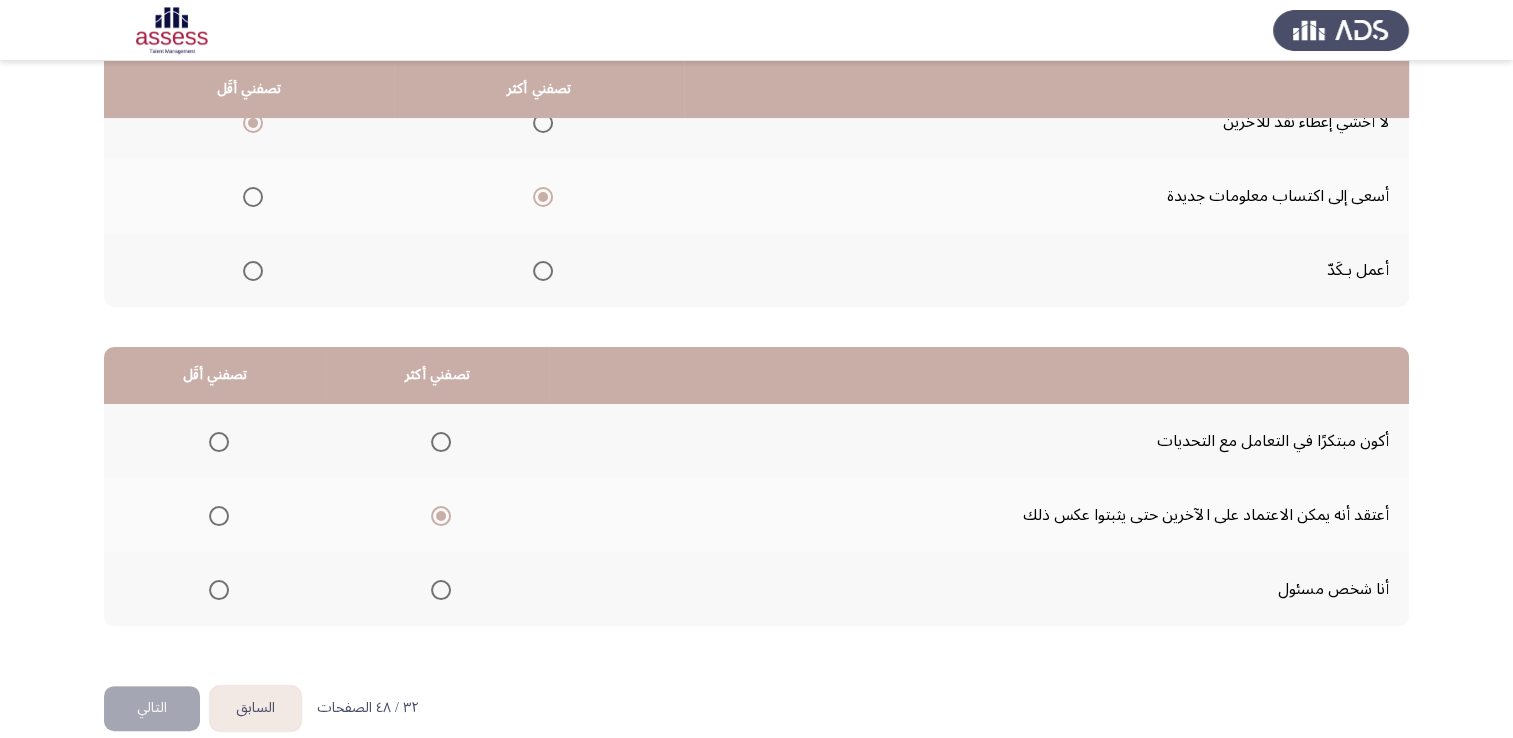 click at bounding box center [219, 442] 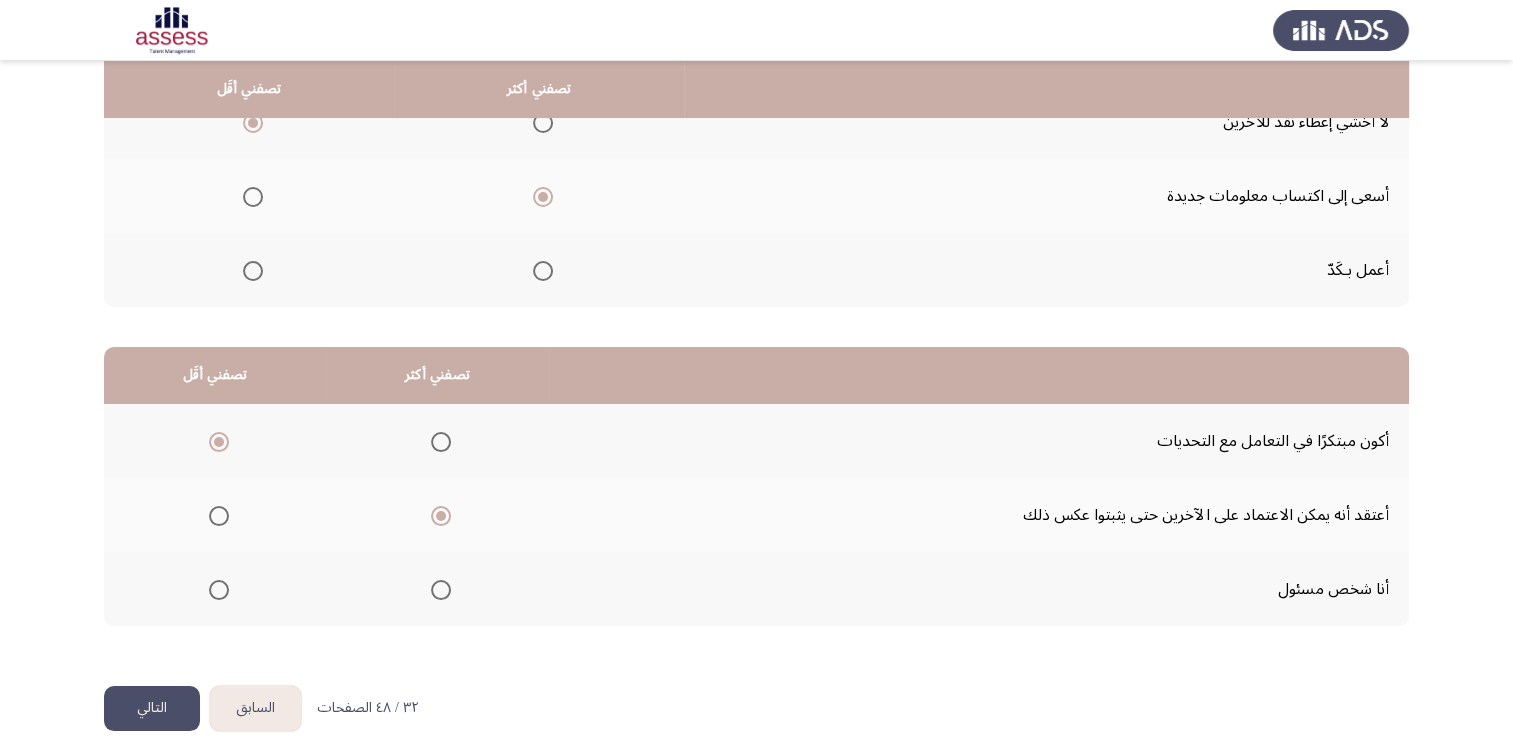click on "التالي" 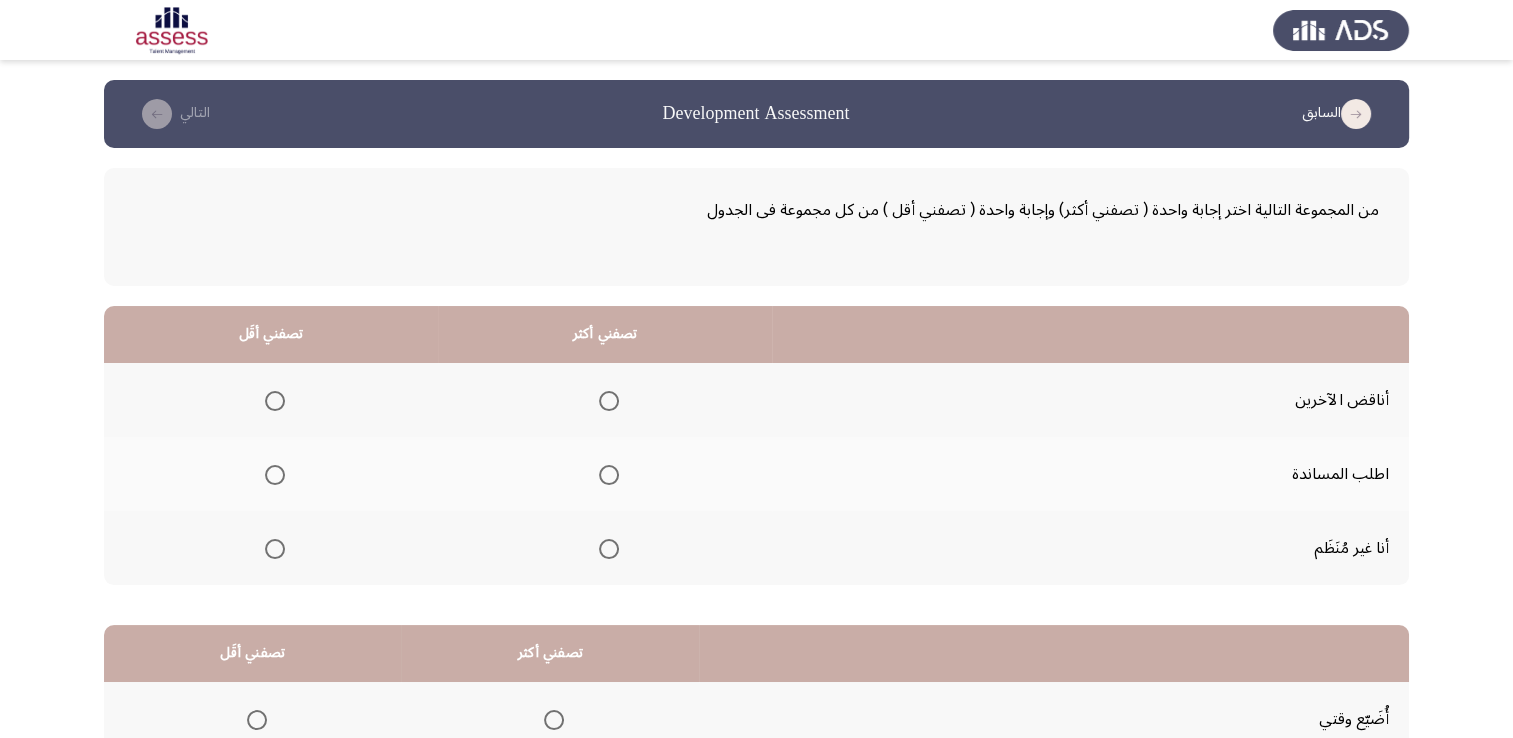 click at bounding box center [609, 475] 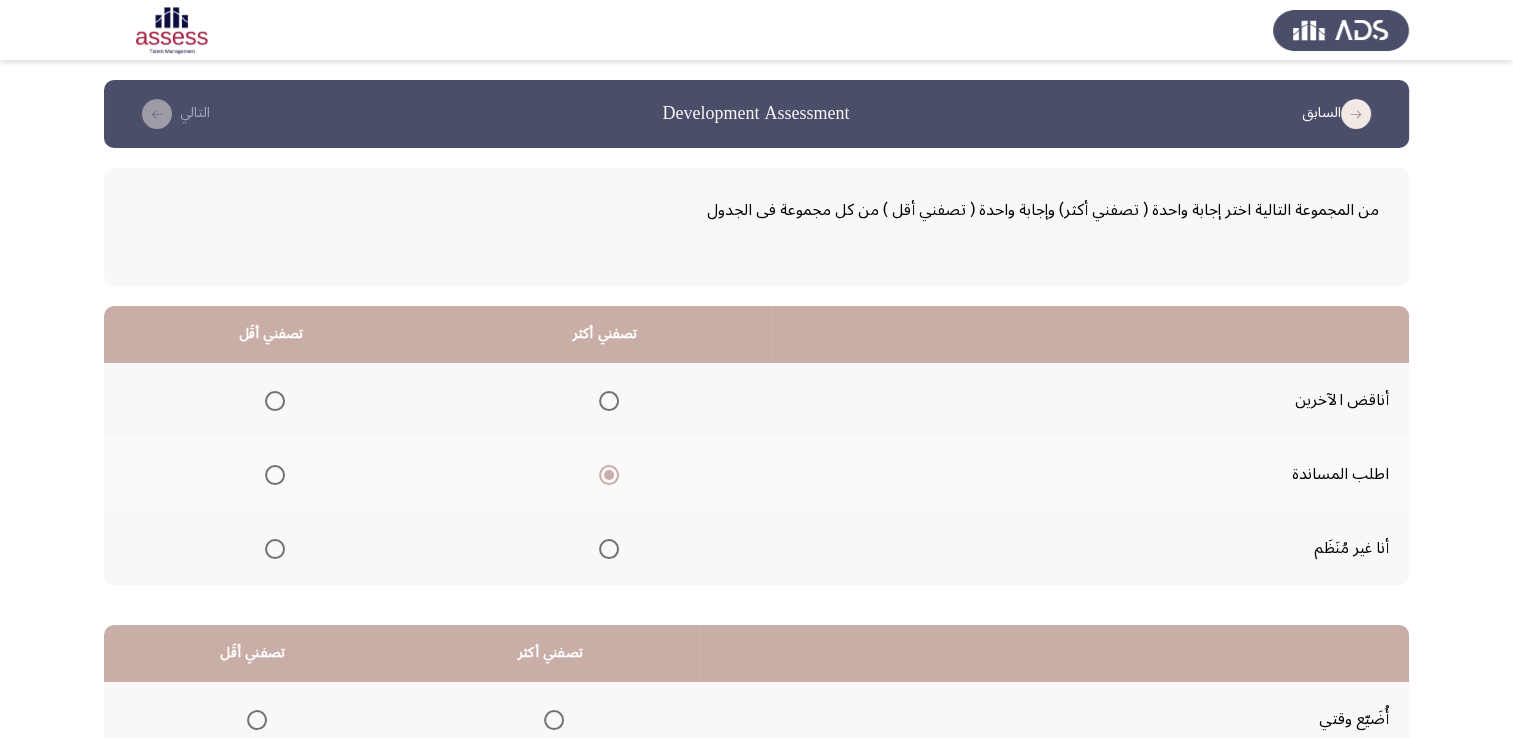 click at bounding box center [275, 549] 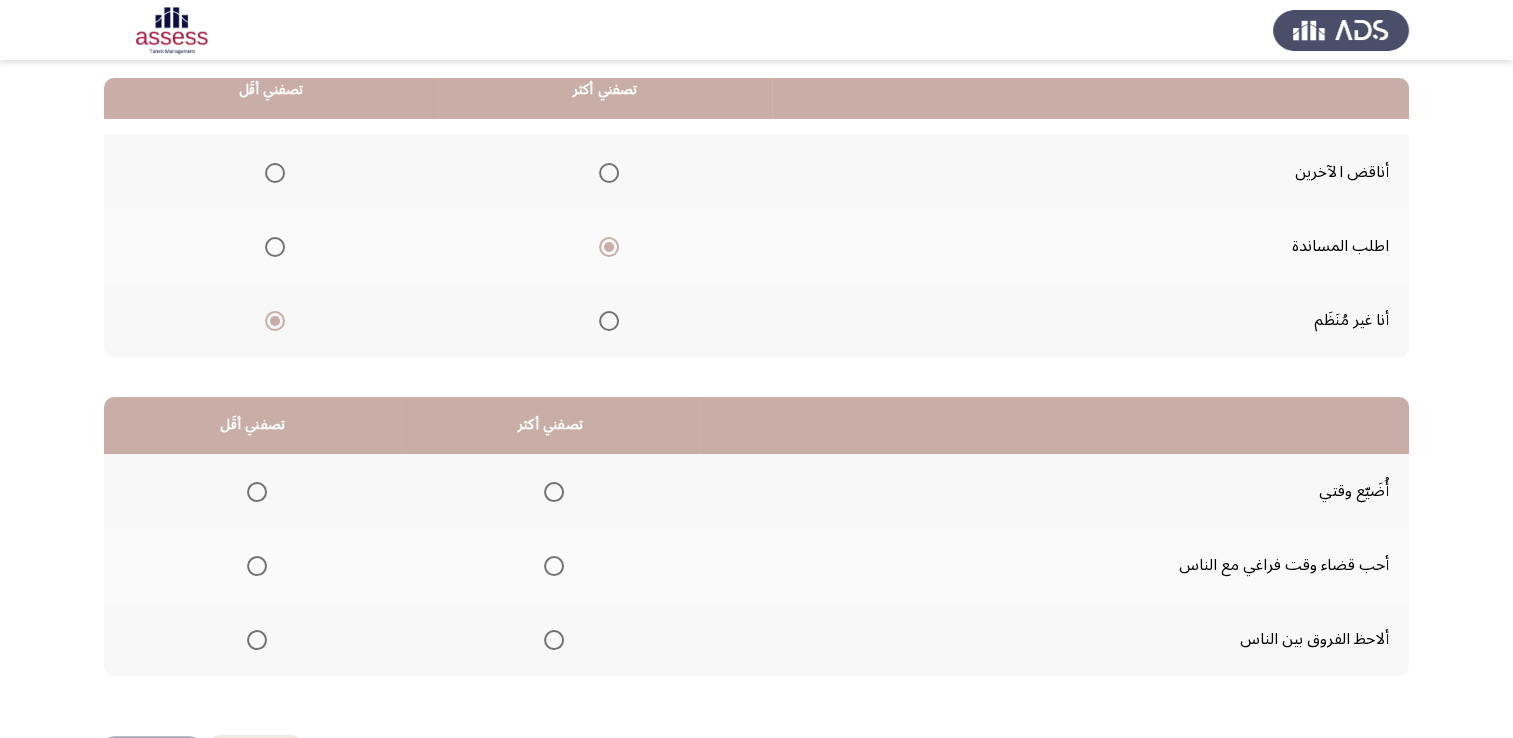 scroll, scrollTop: 228, scrollLeft: 0, axis: vertical 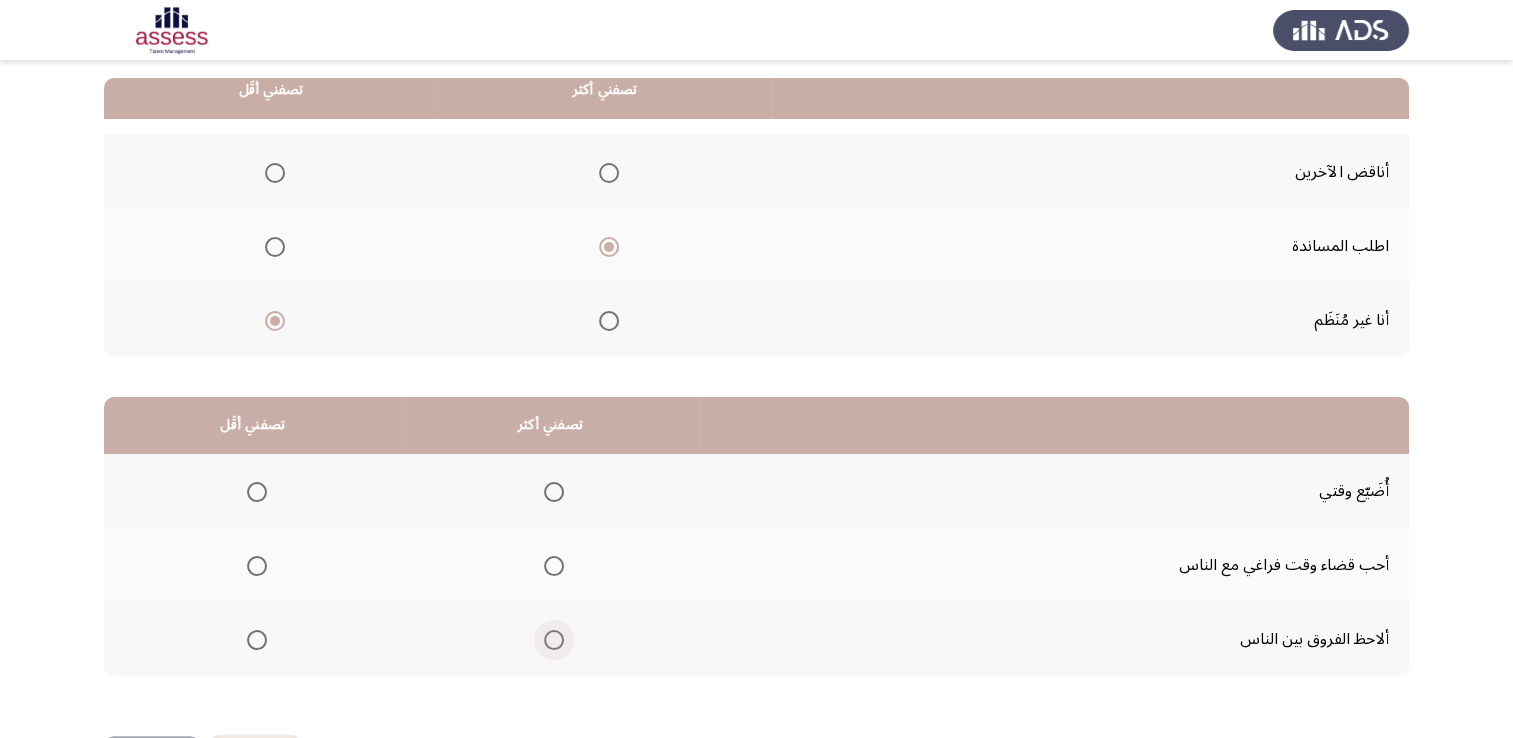 click at bounding box center (554, 640) 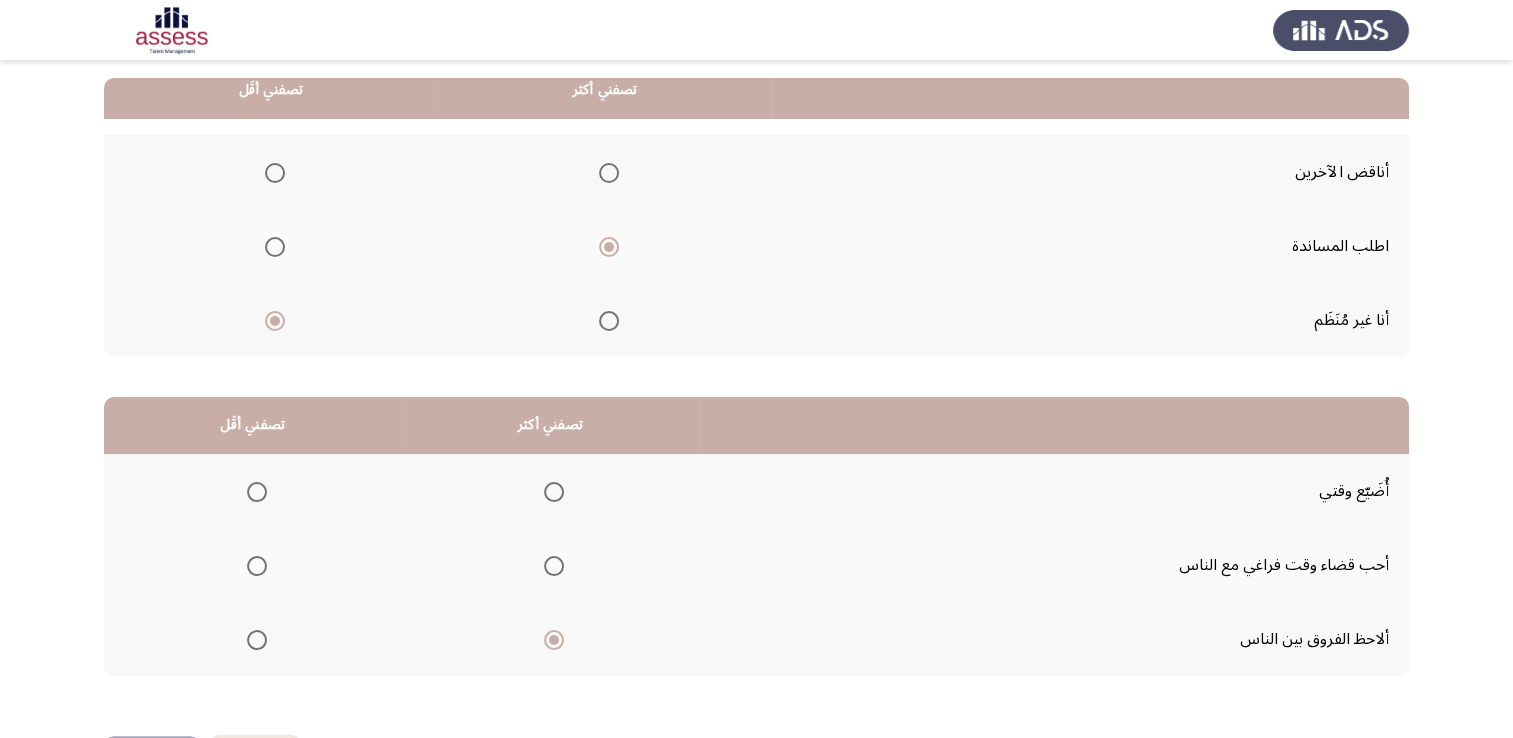 click at bounding box center (257, 492) 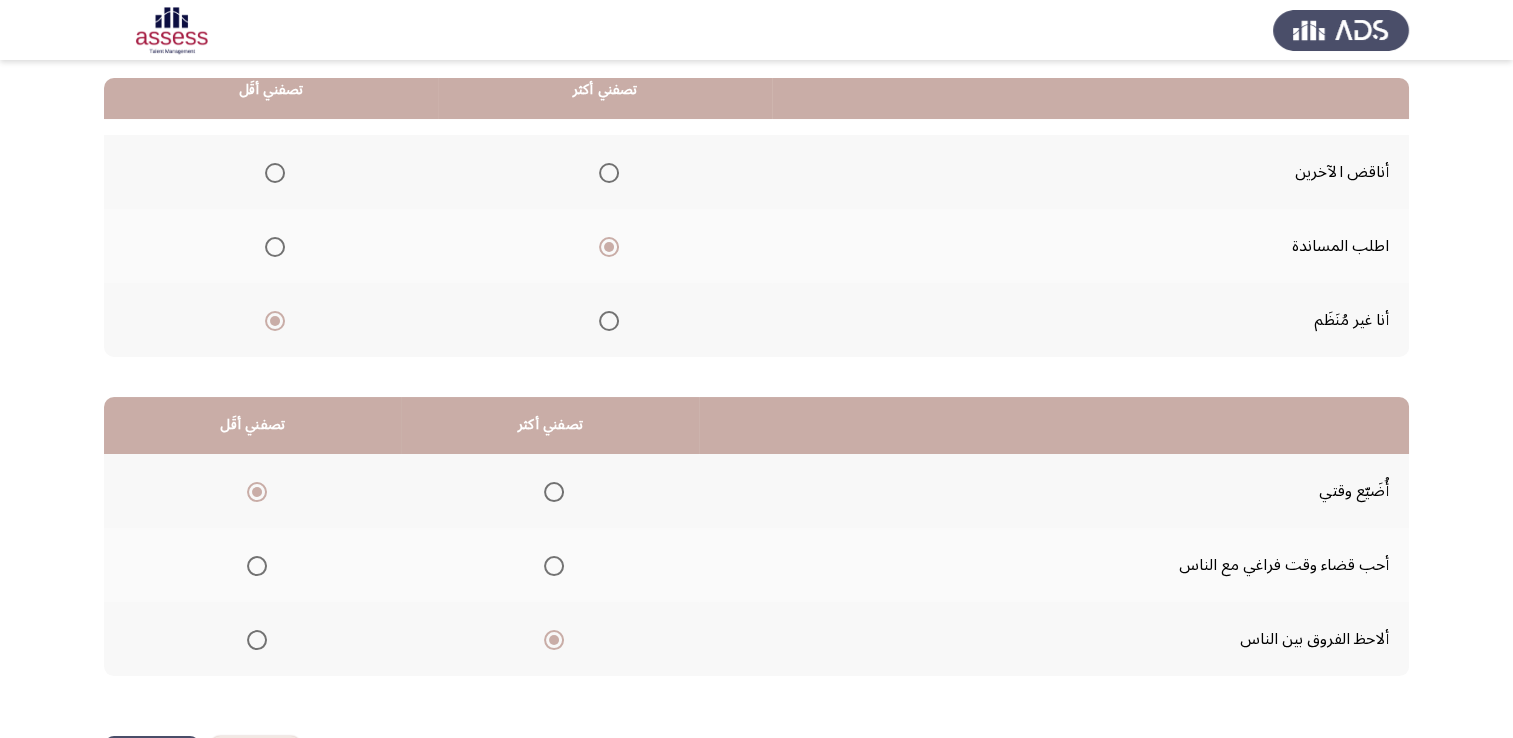 scroll, scrollTop: 302, scrollLeft: 0, axis: vertical 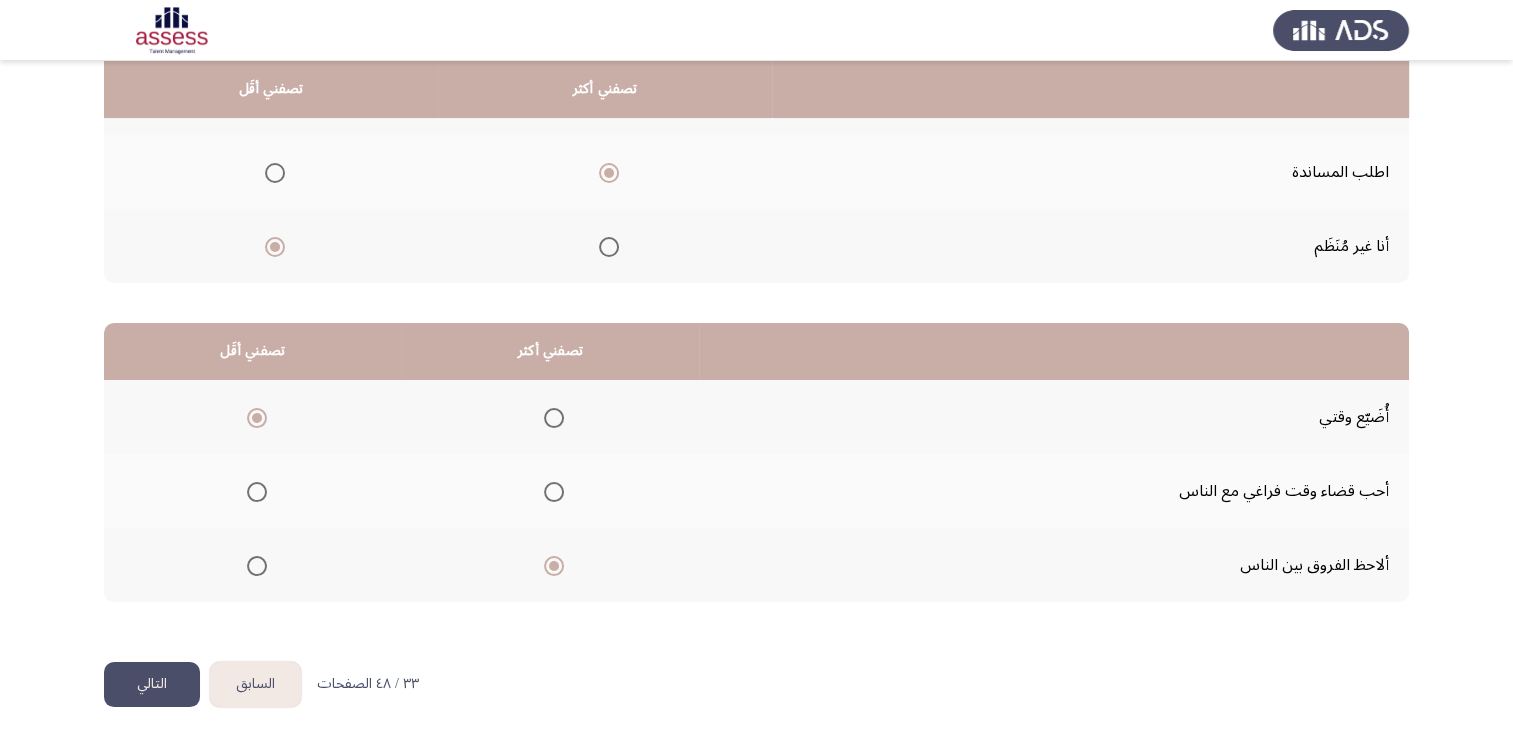 click on "التالي" 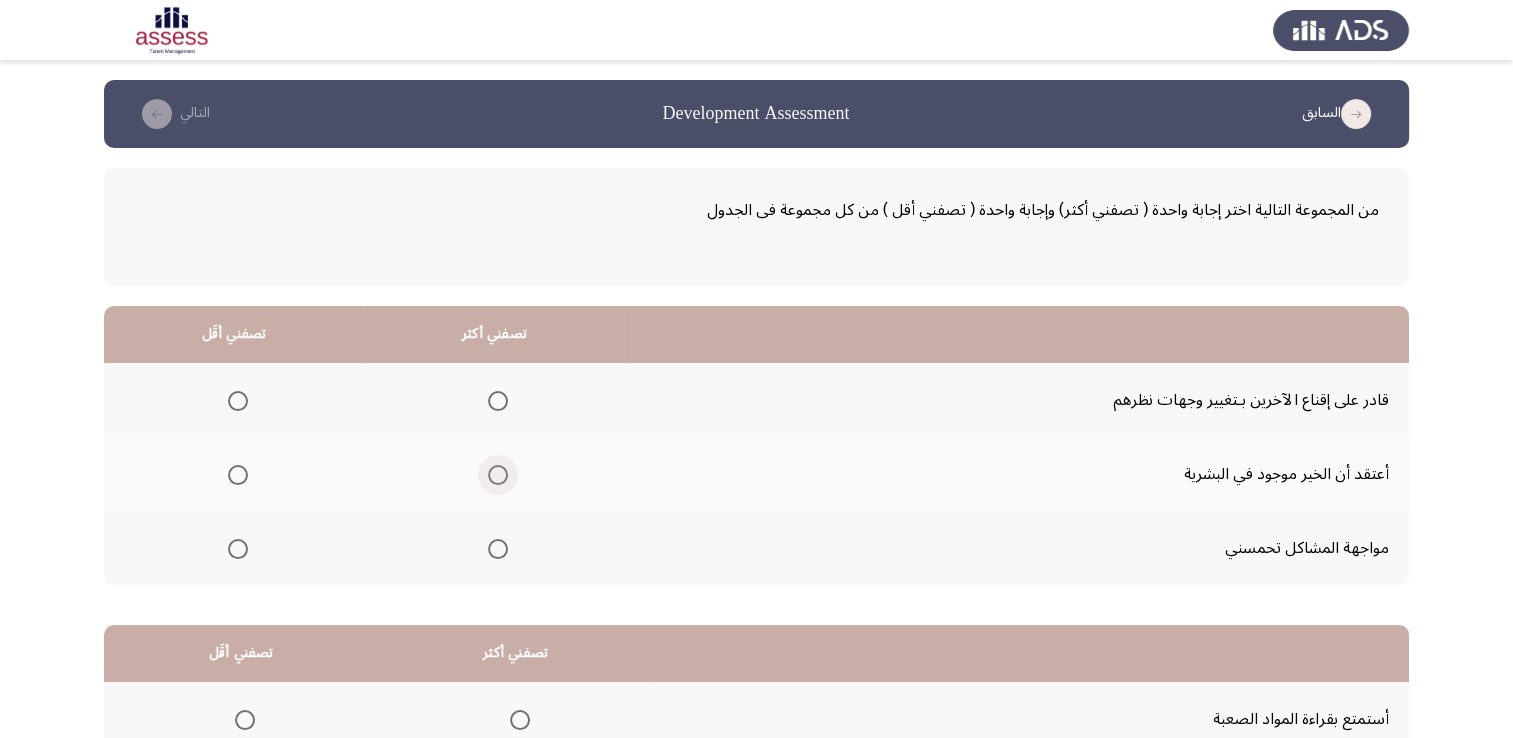 click at bounding box center [498, 475] 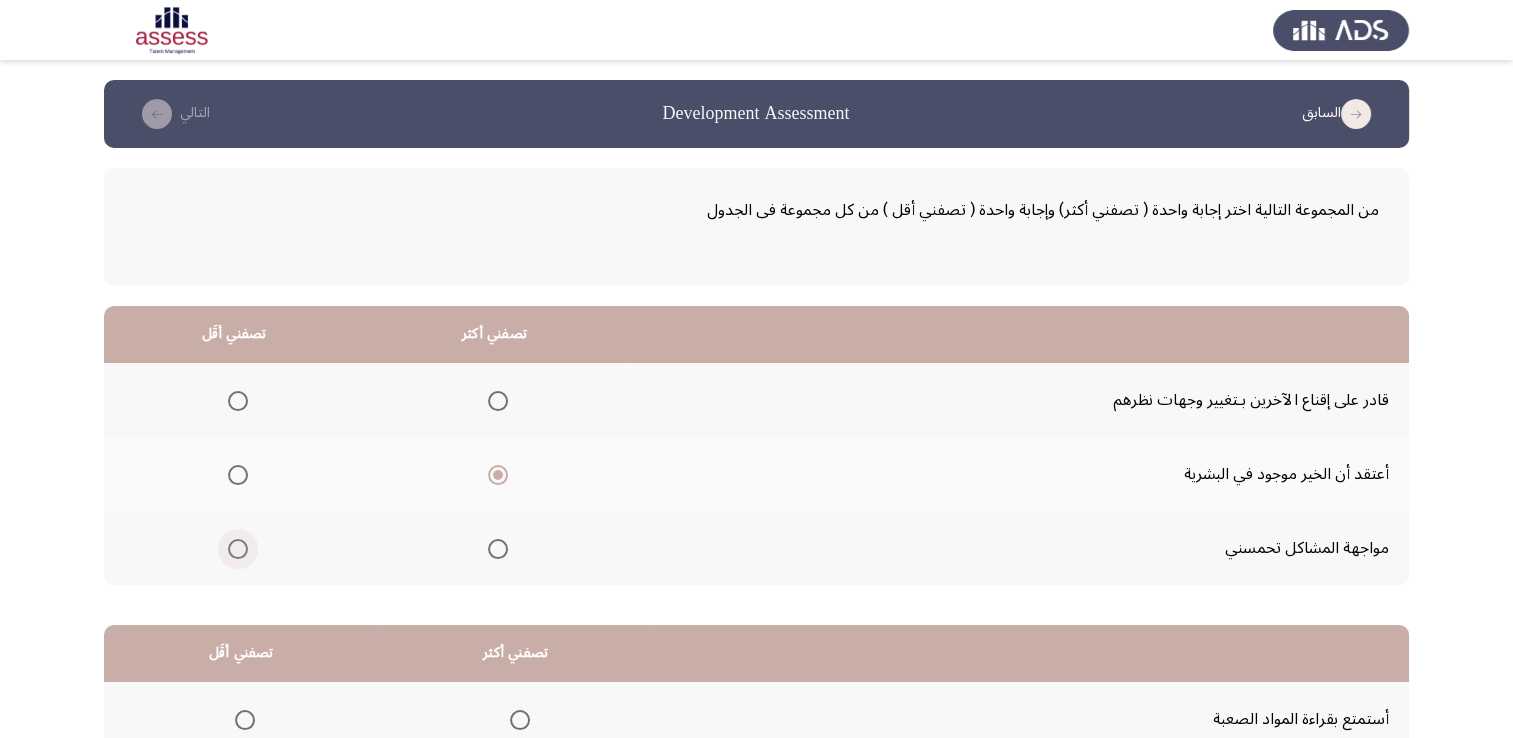 click at bounding box center (238, 549) 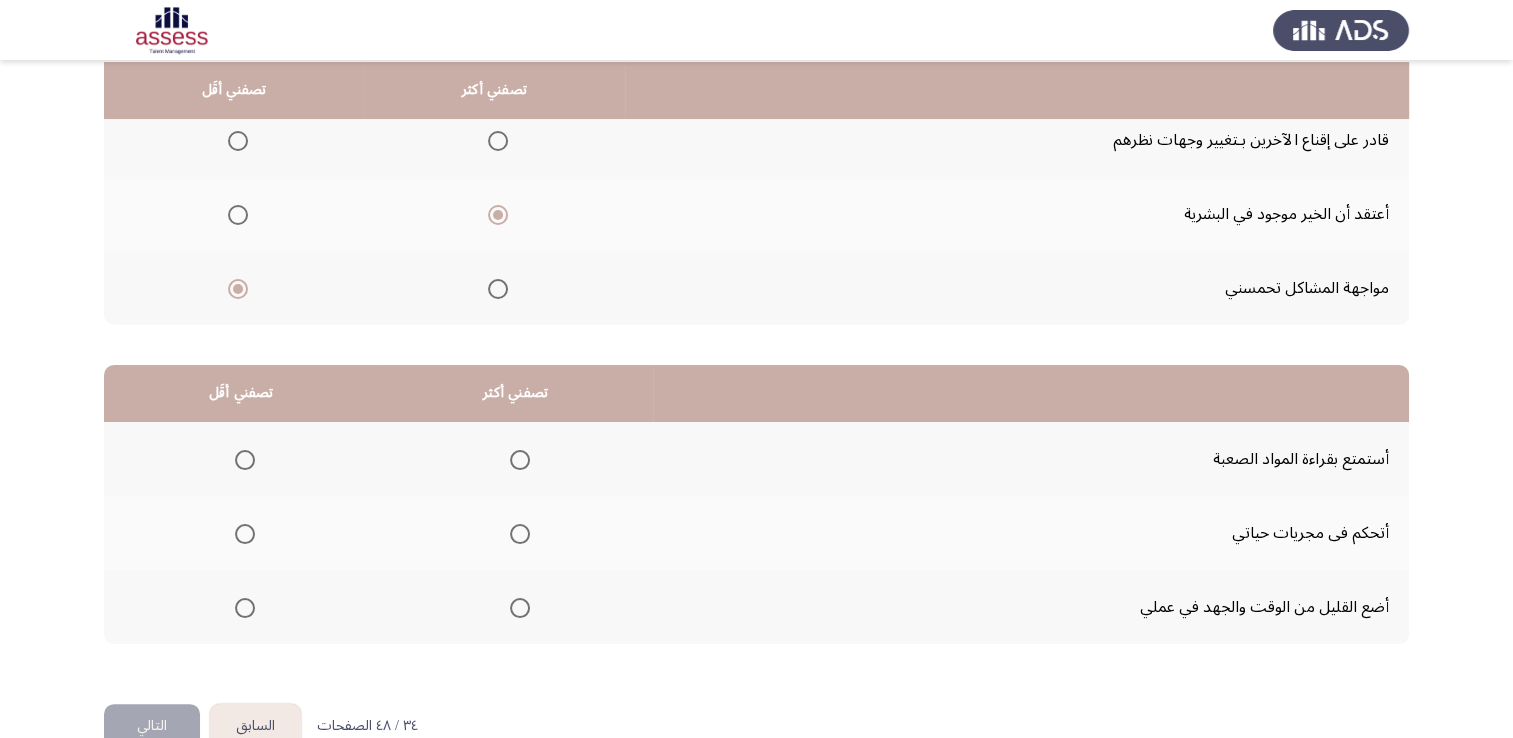 scroll, scrollTop: 262, scrollLeft: 0, axis: vertical 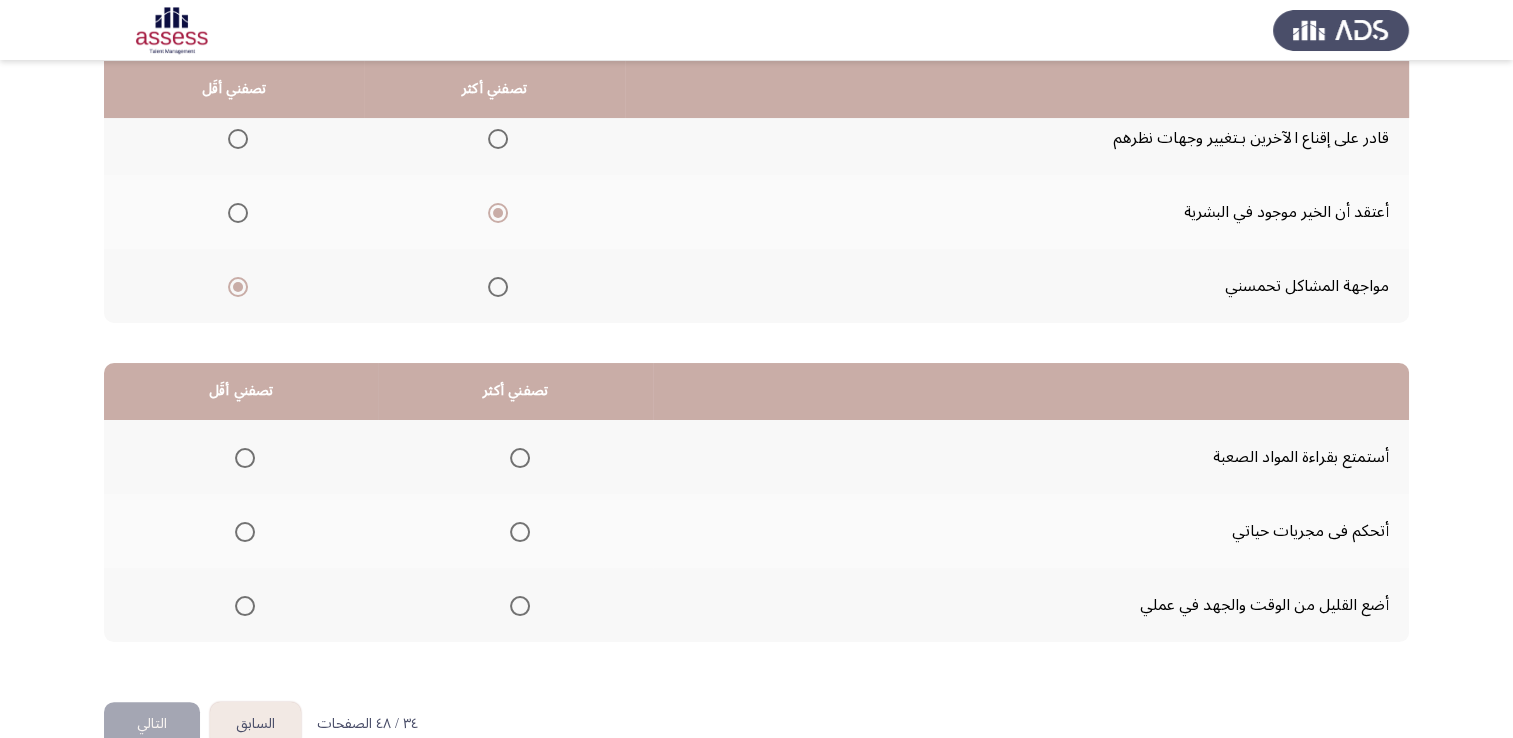click at bounding box center [520, 532] 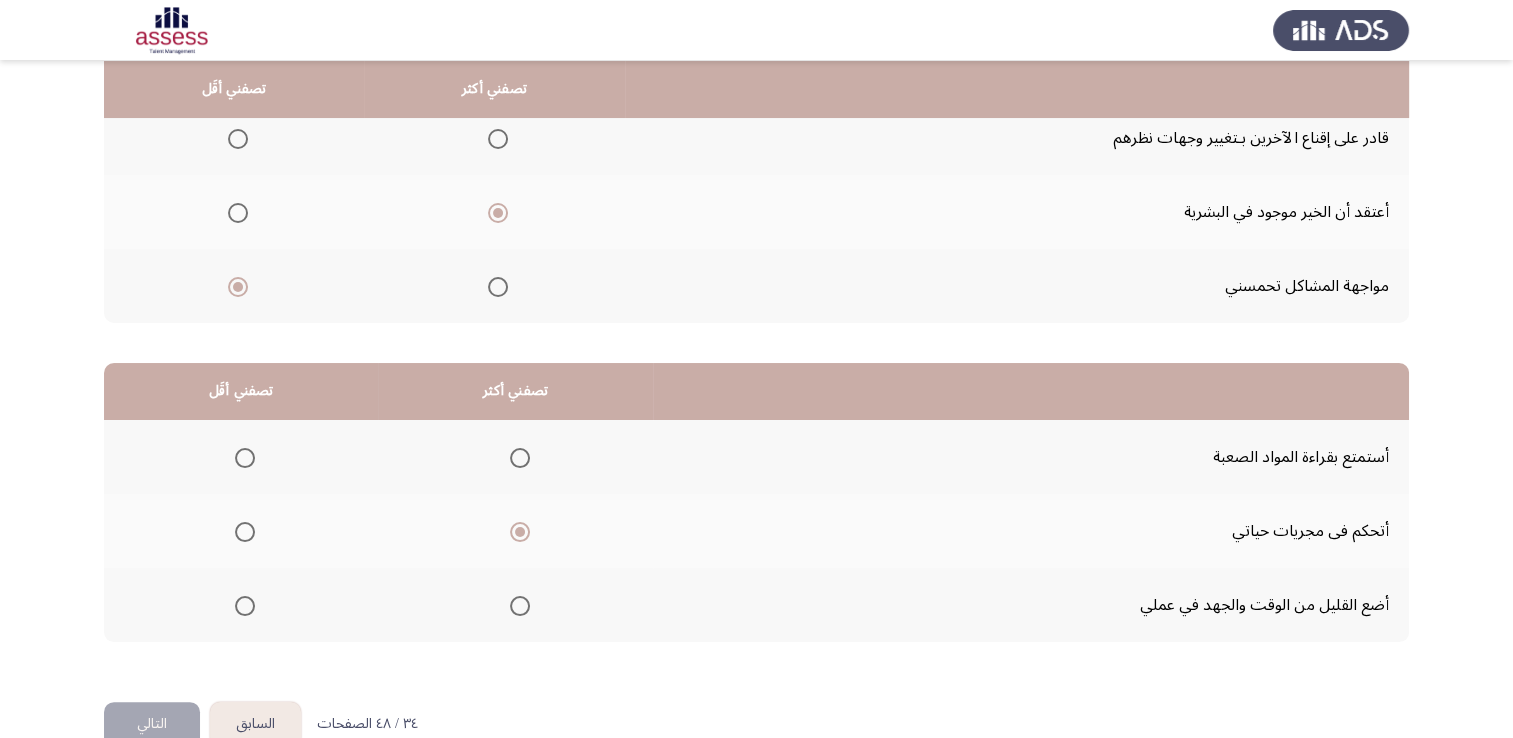 click at bounding box center [245, 606] 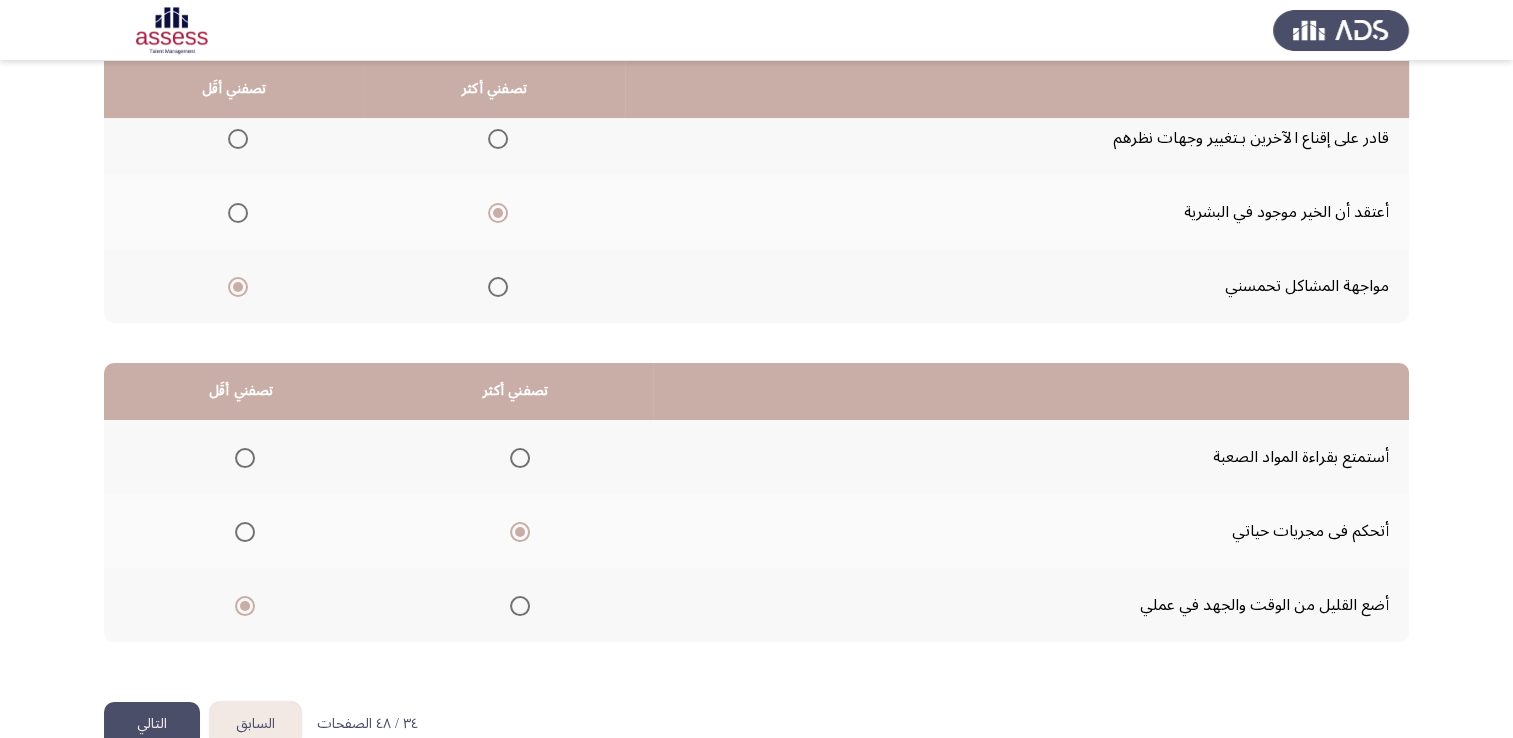 click on "التالي" 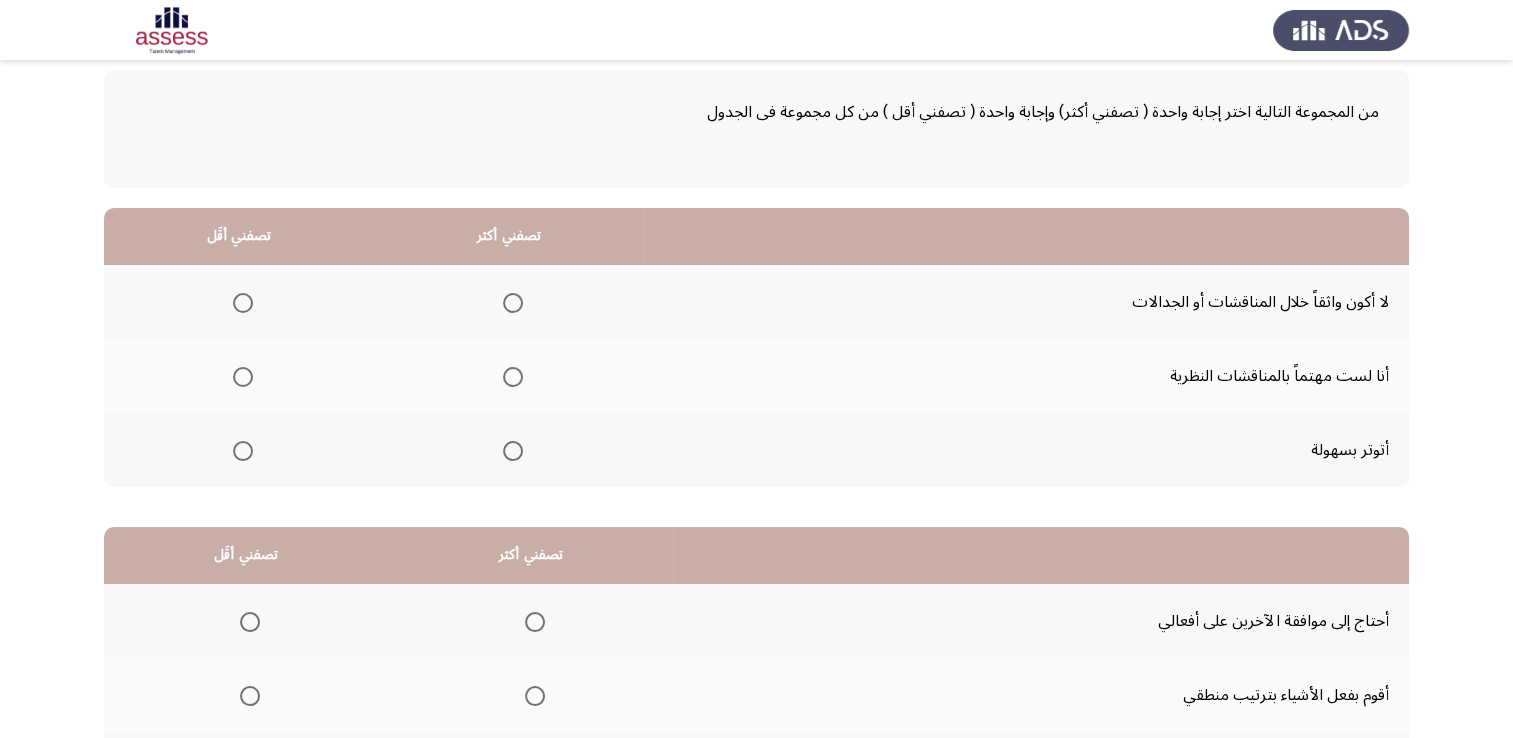 scroll, scrollTop: 92, scrollLeft: 0, axis: vertical 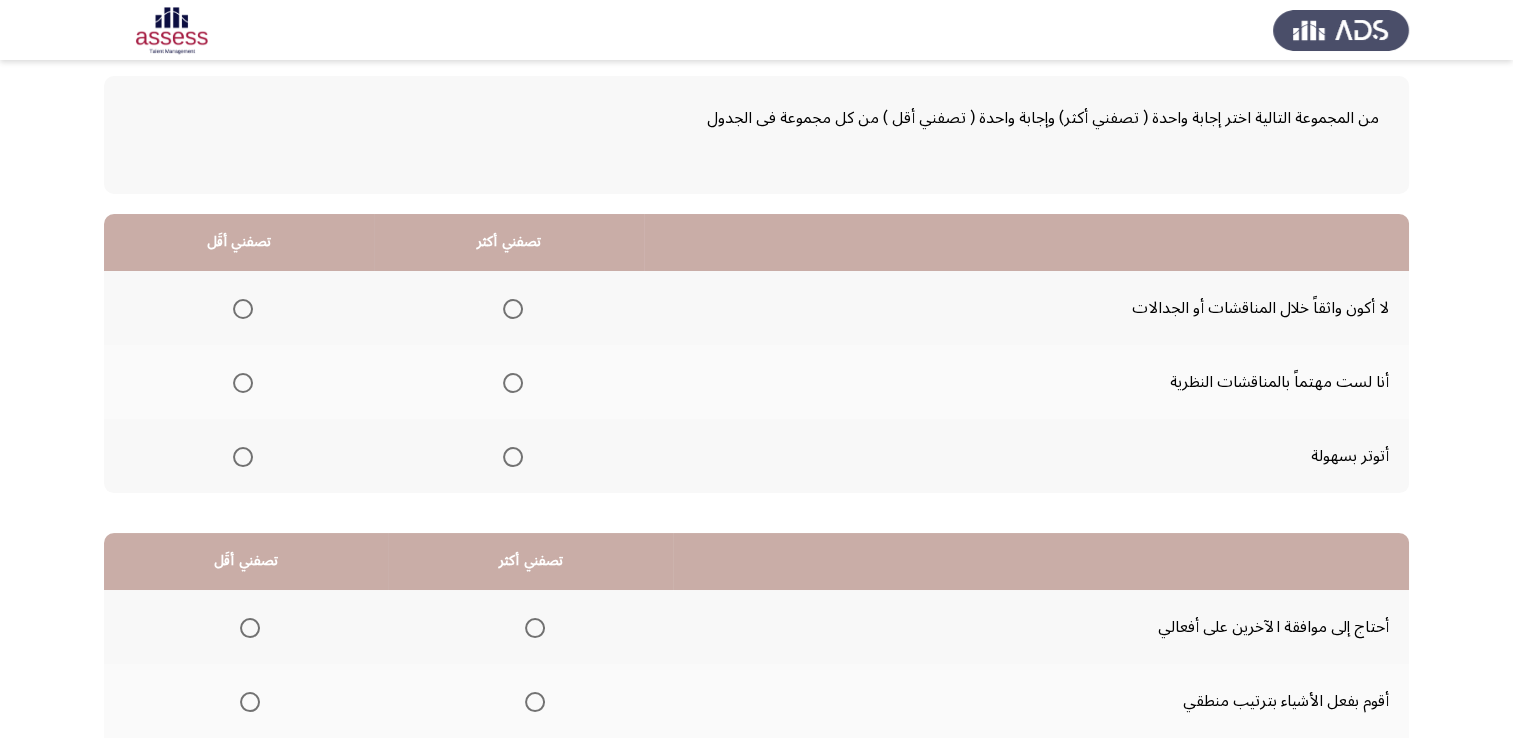 click at bounding box center [513, 309] 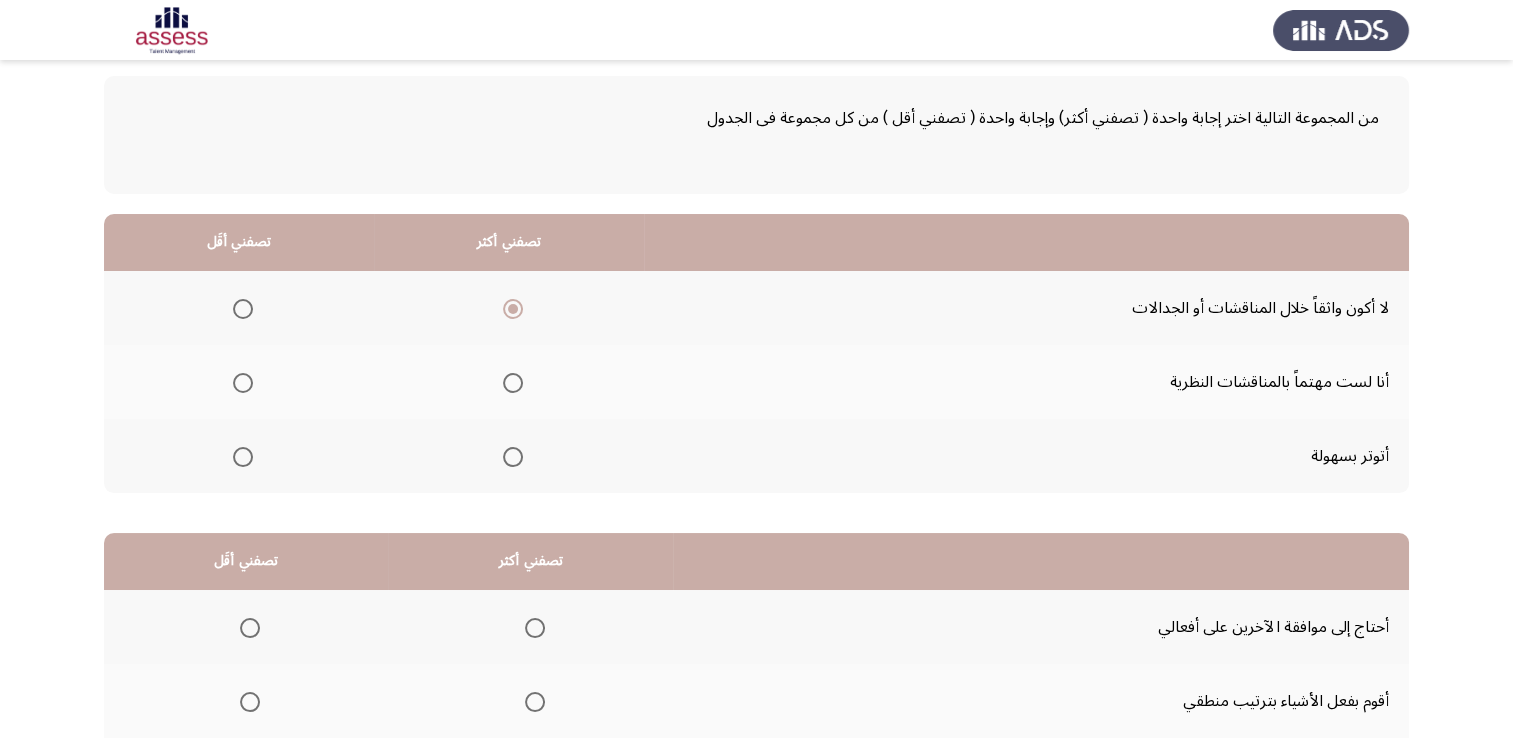 click 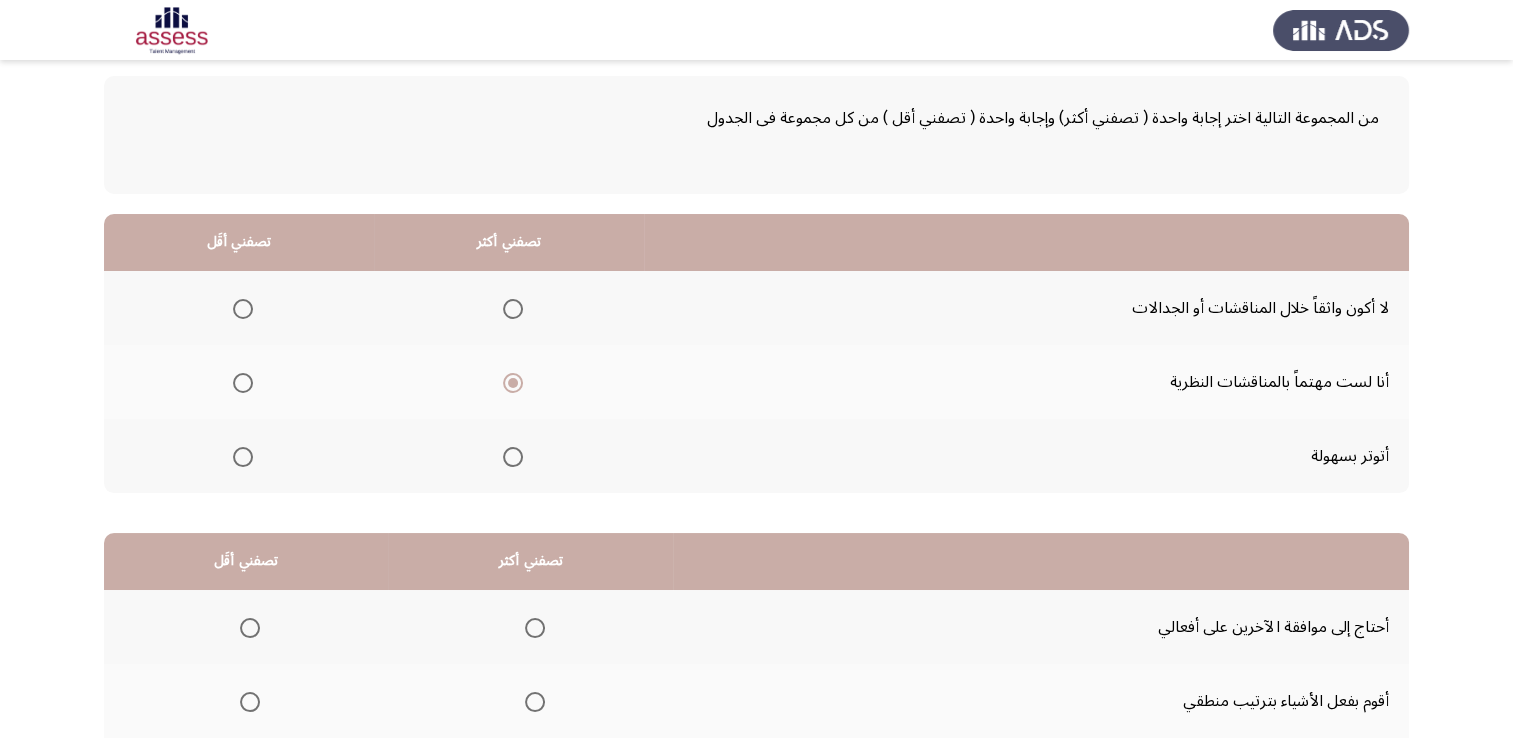 click 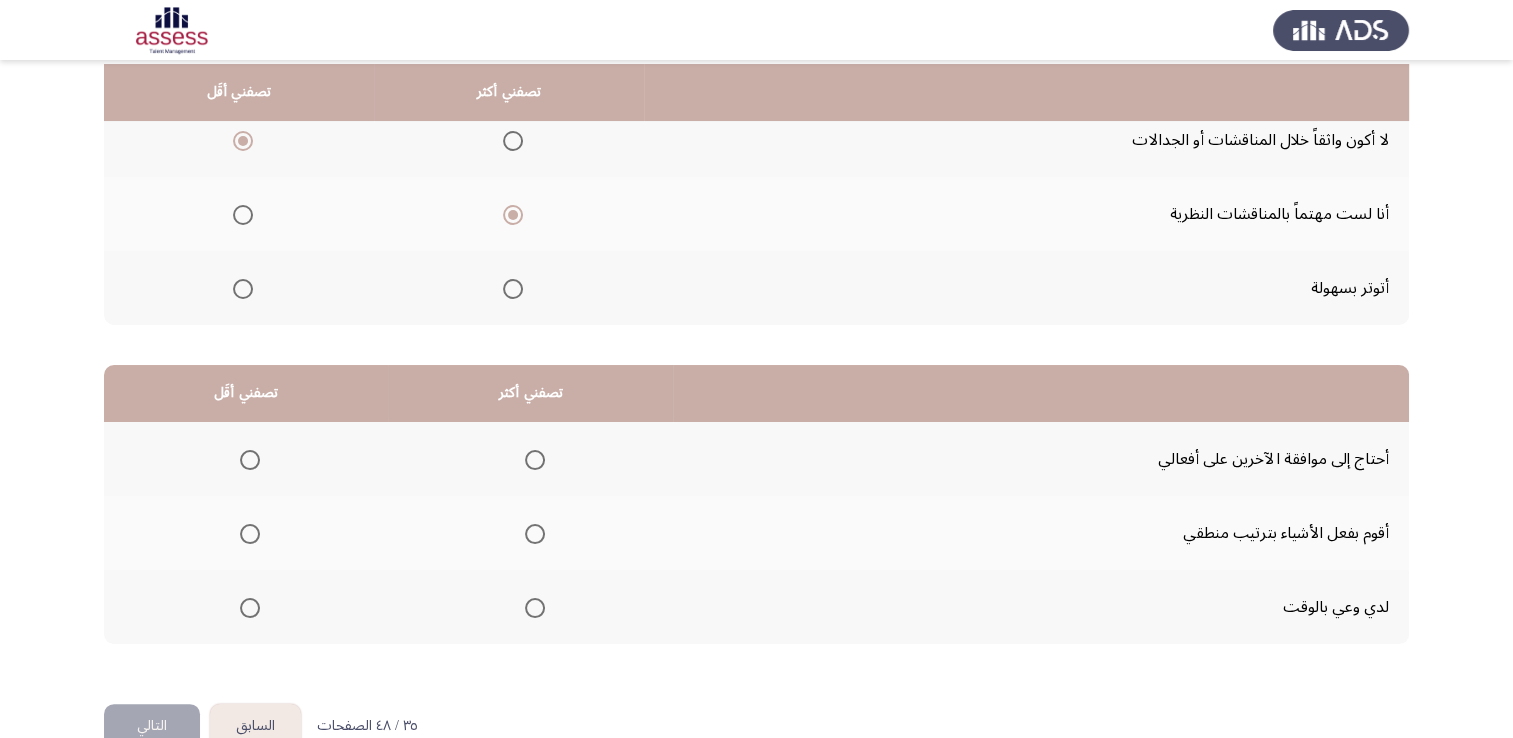 scroll, scrollTop: 263, scrollLeft: 0, axis: vertical 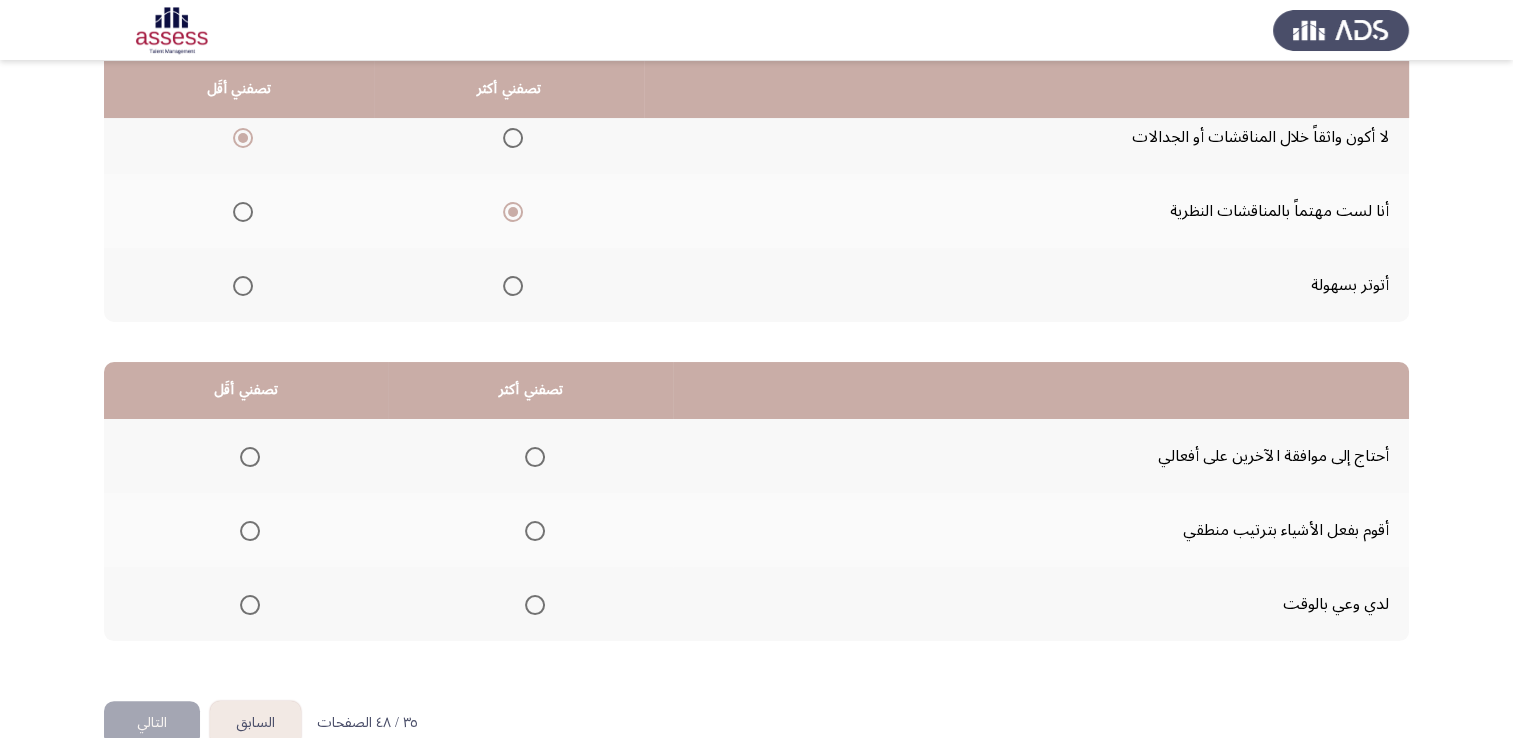 click 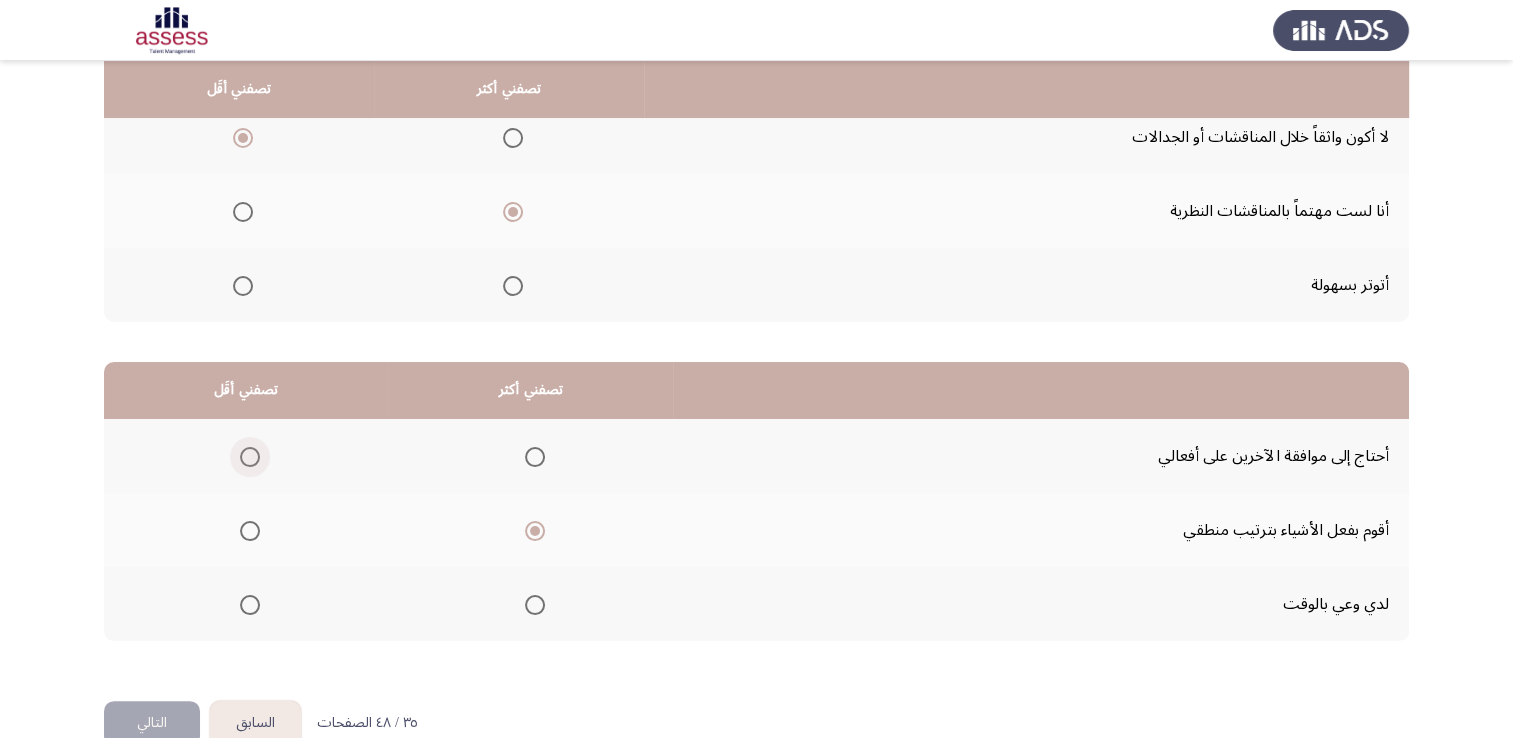 click at bounding box center (250, 457) 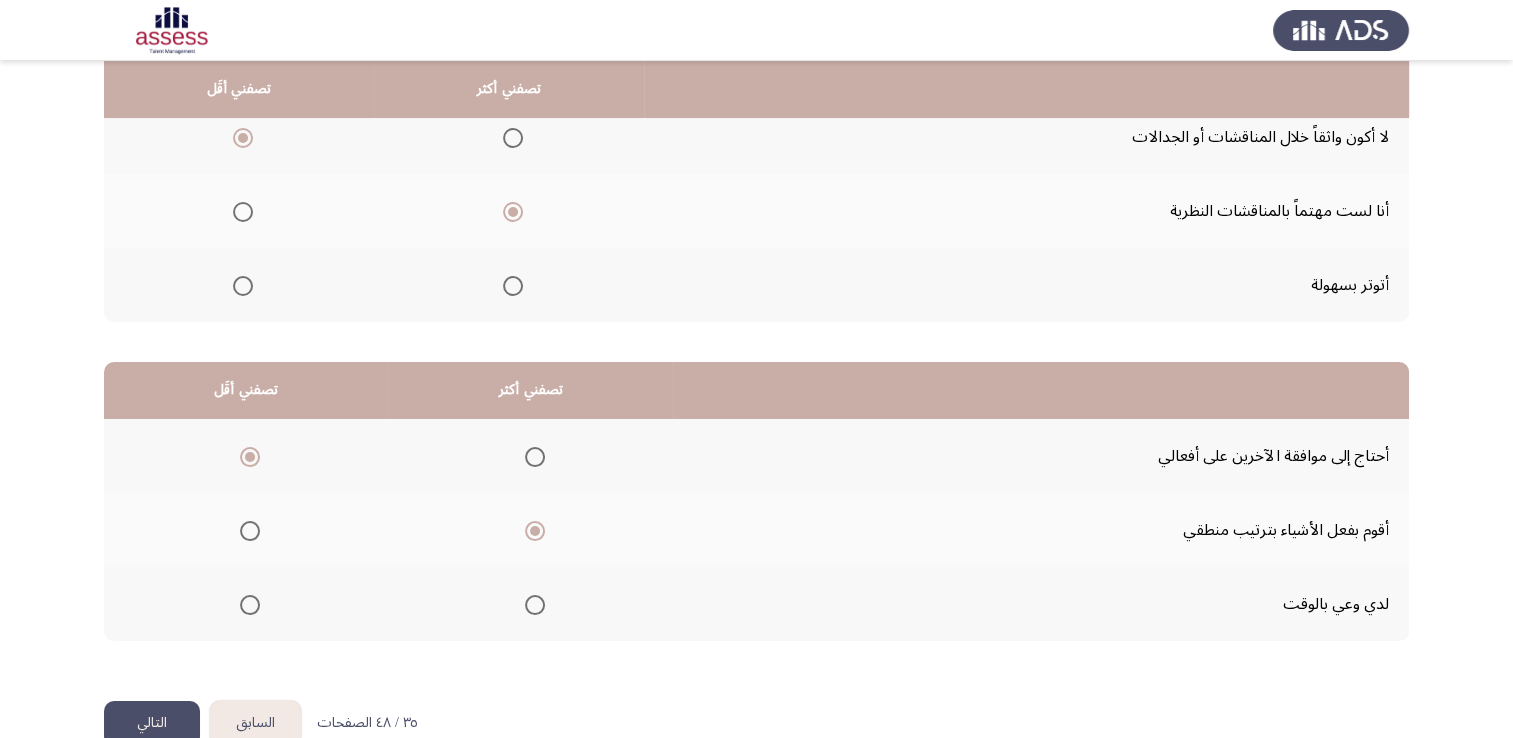 click on "التالي" 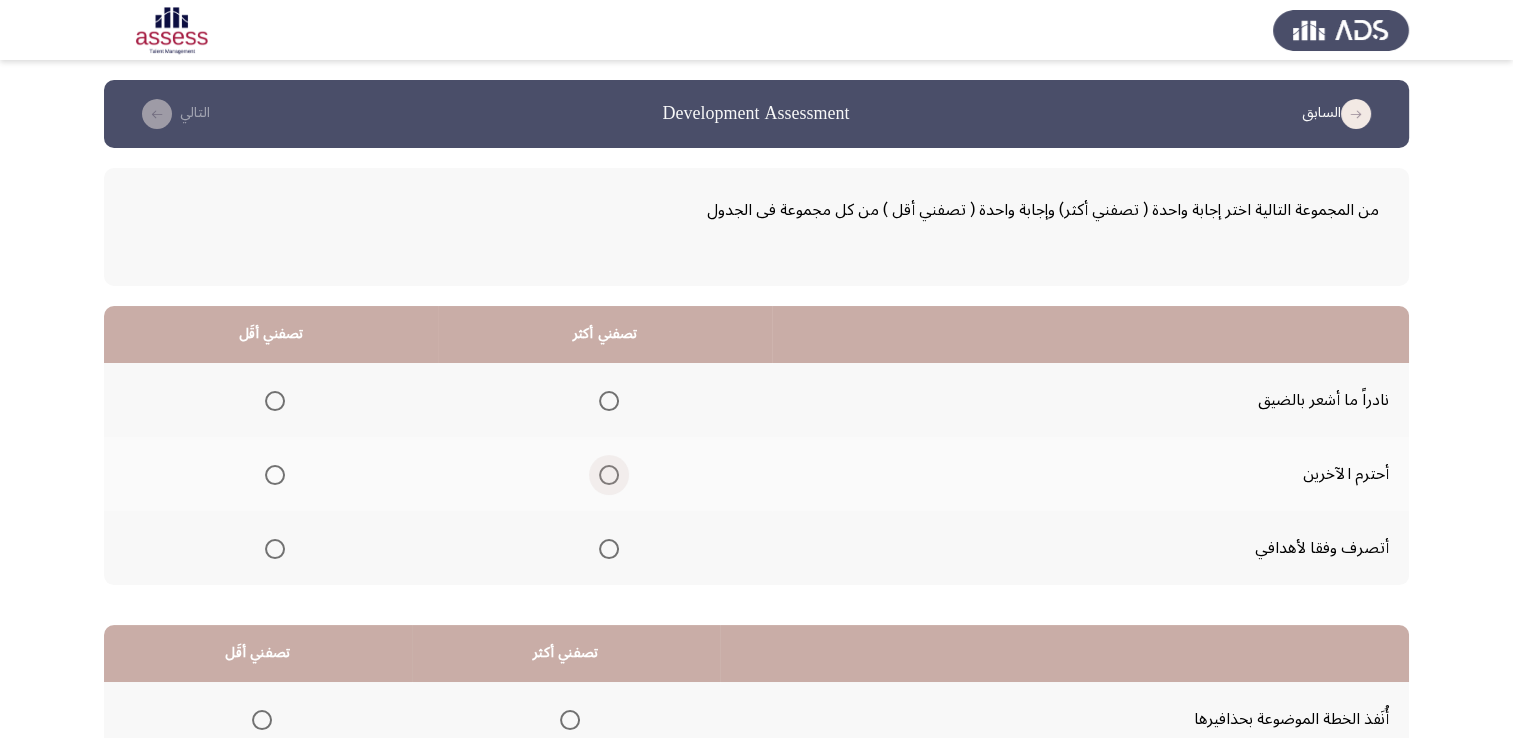 click at bounding box center [609, 475] 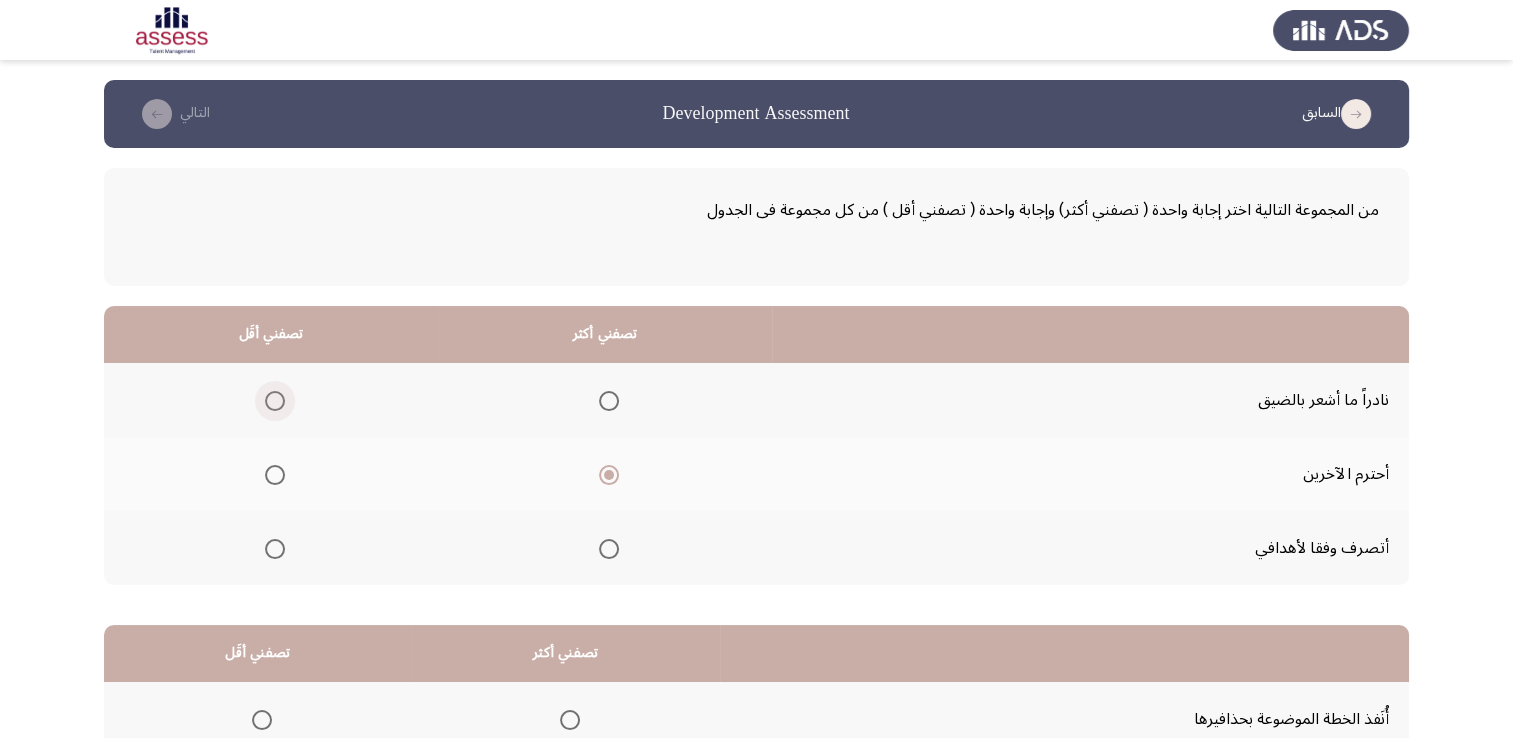 click at bounding box center (275, 401) 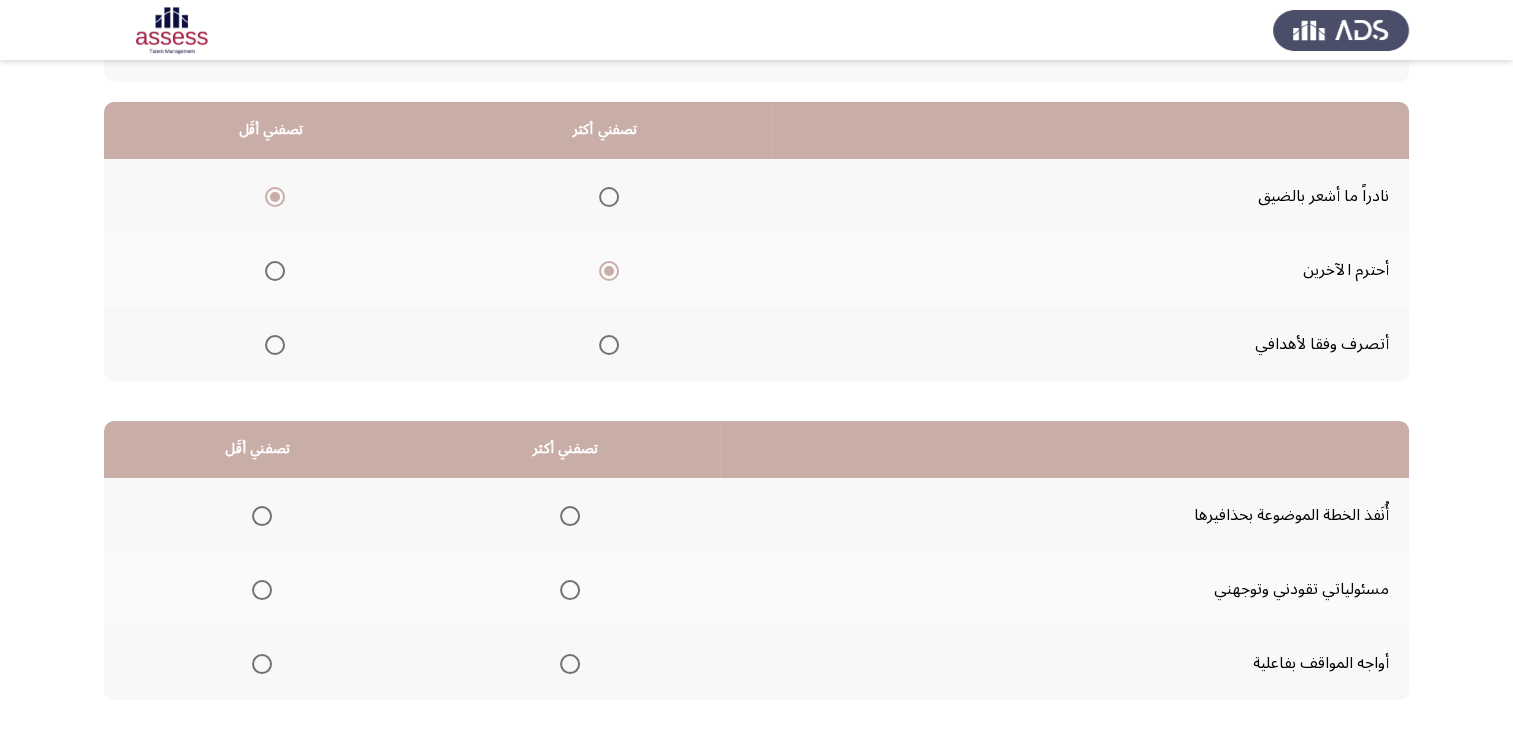 scroll, scrollTop: 204, scrollLeft: 0, axis: vertical 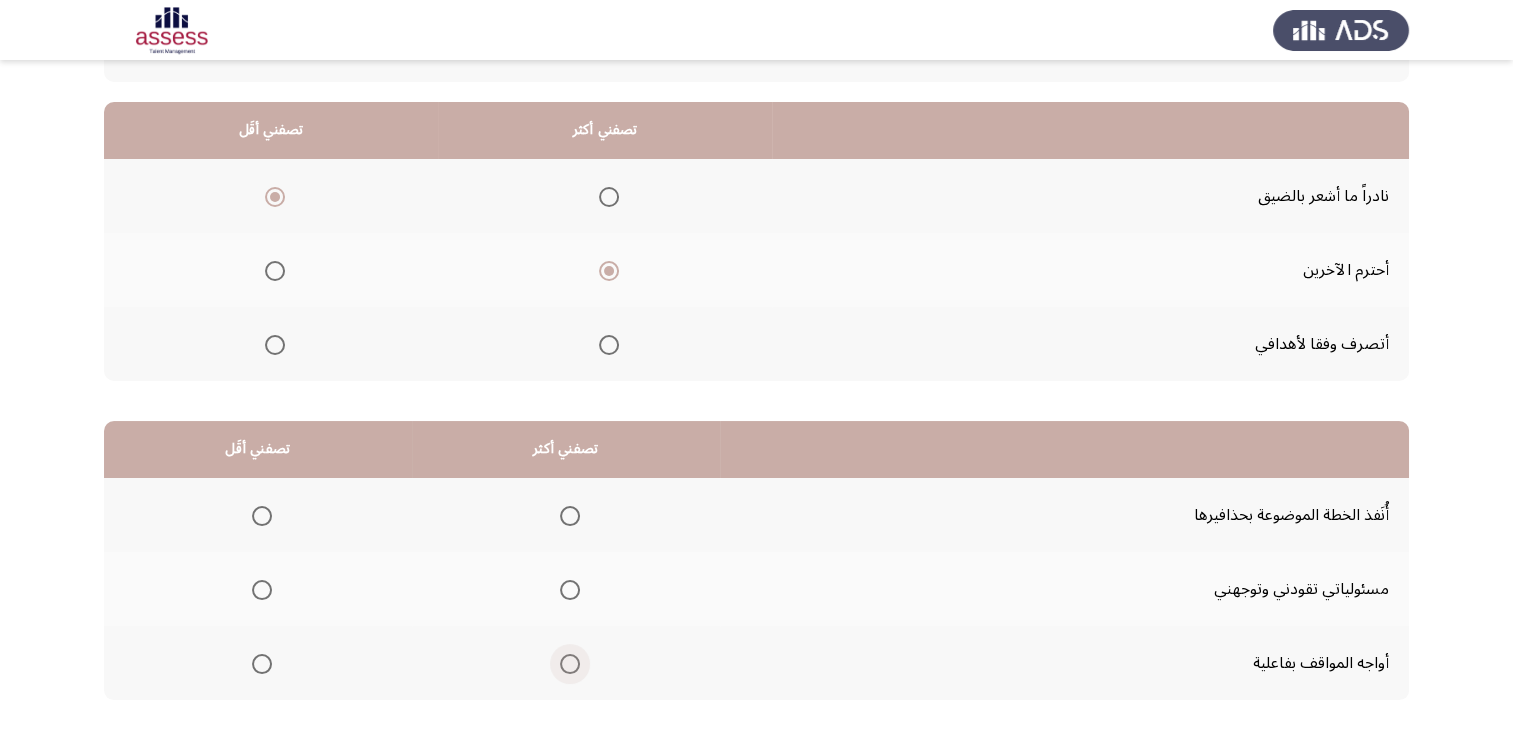 click at bounding box center (570, 664) 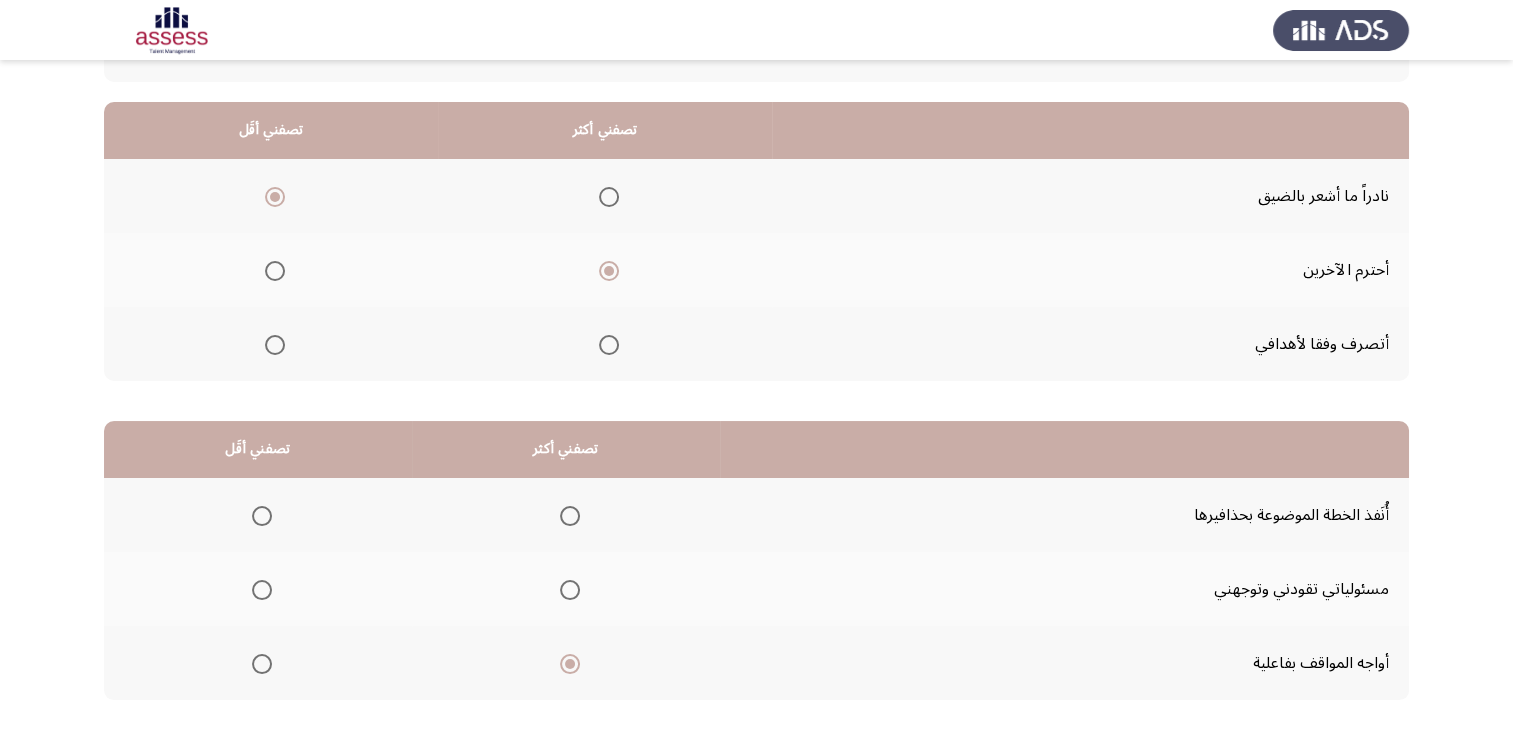 click at bounding box center [262, 516] 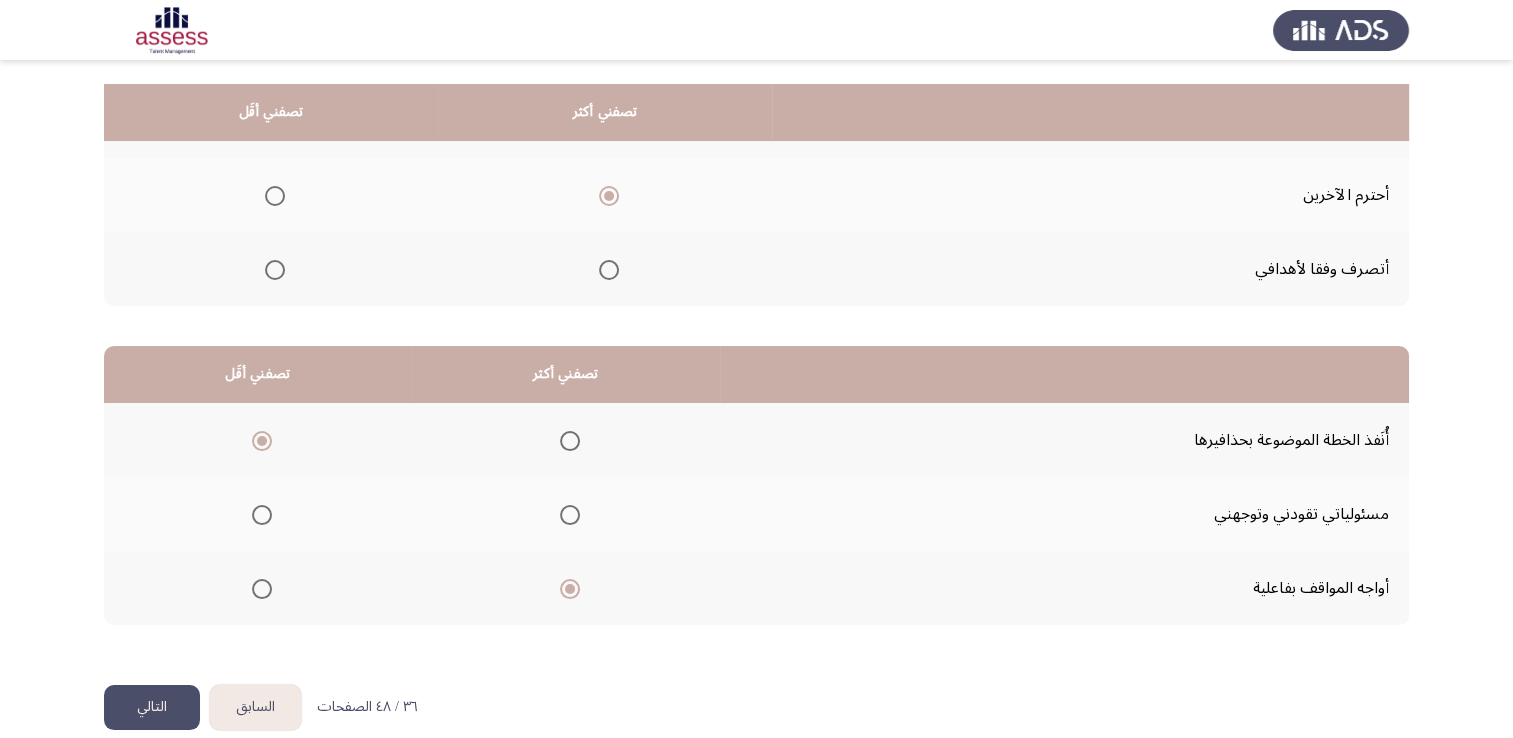 scroll, scrollTop: 302, scrollLeft: 0, axis: vertical 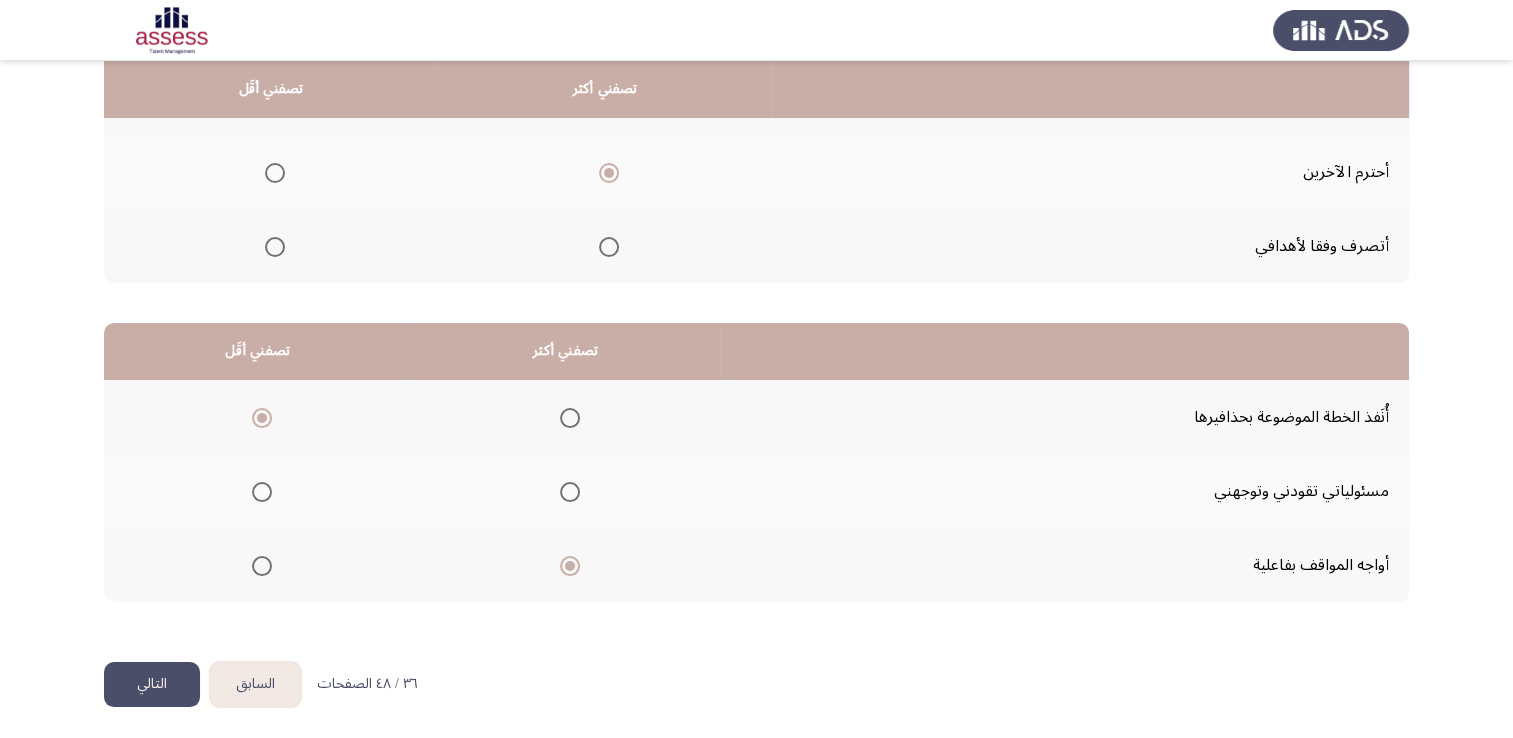 click on "التالي" 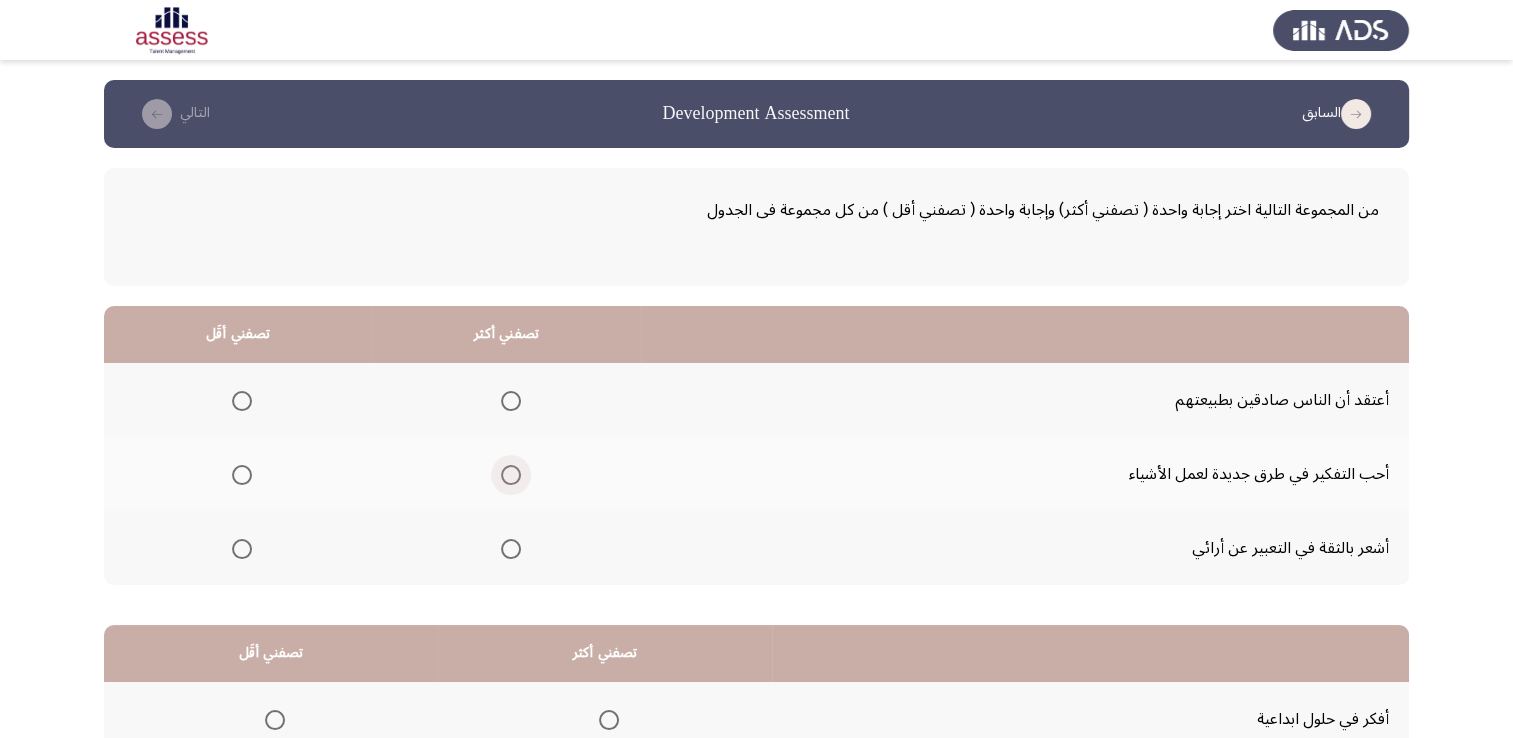 click at bounding box center (511, 475) 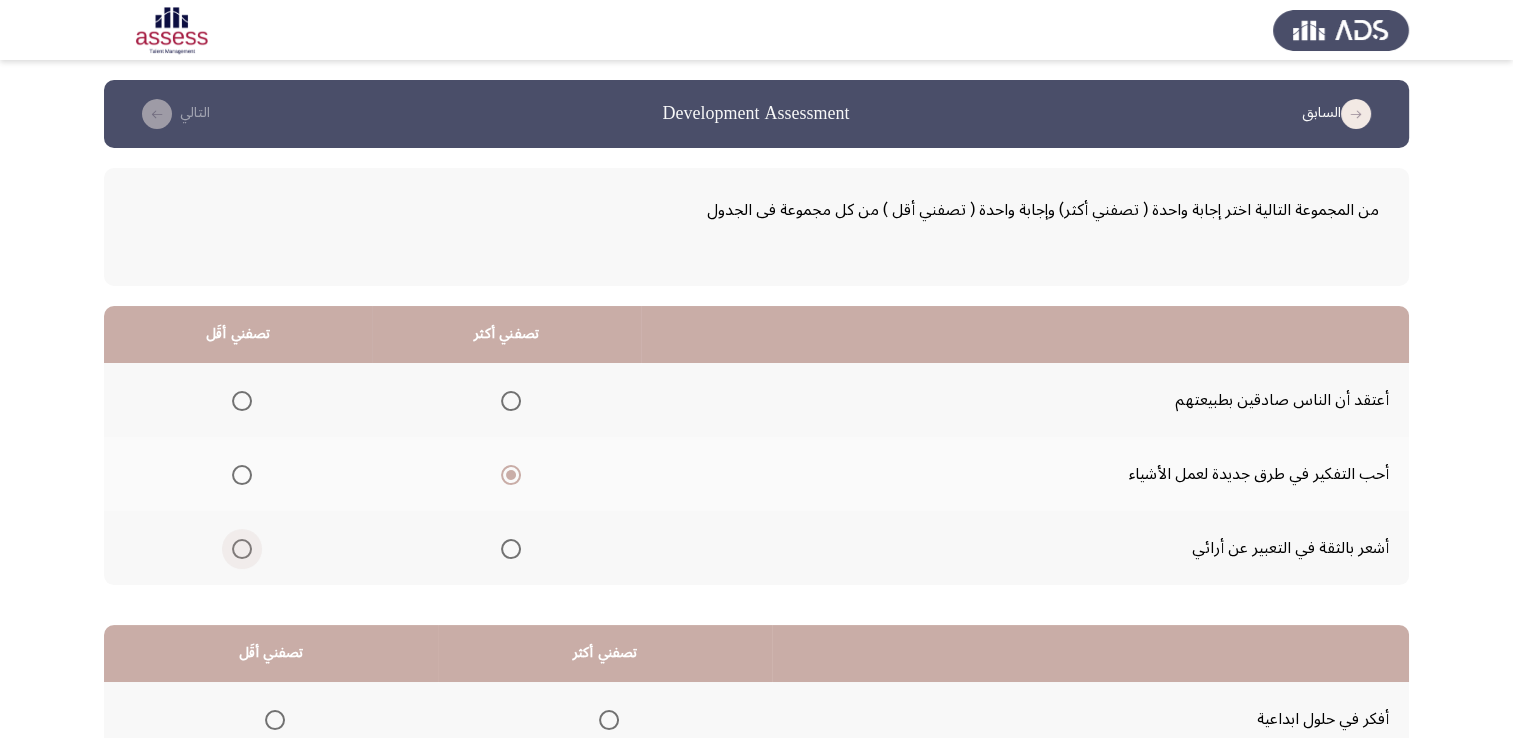 click at bounding box center (242, 549) 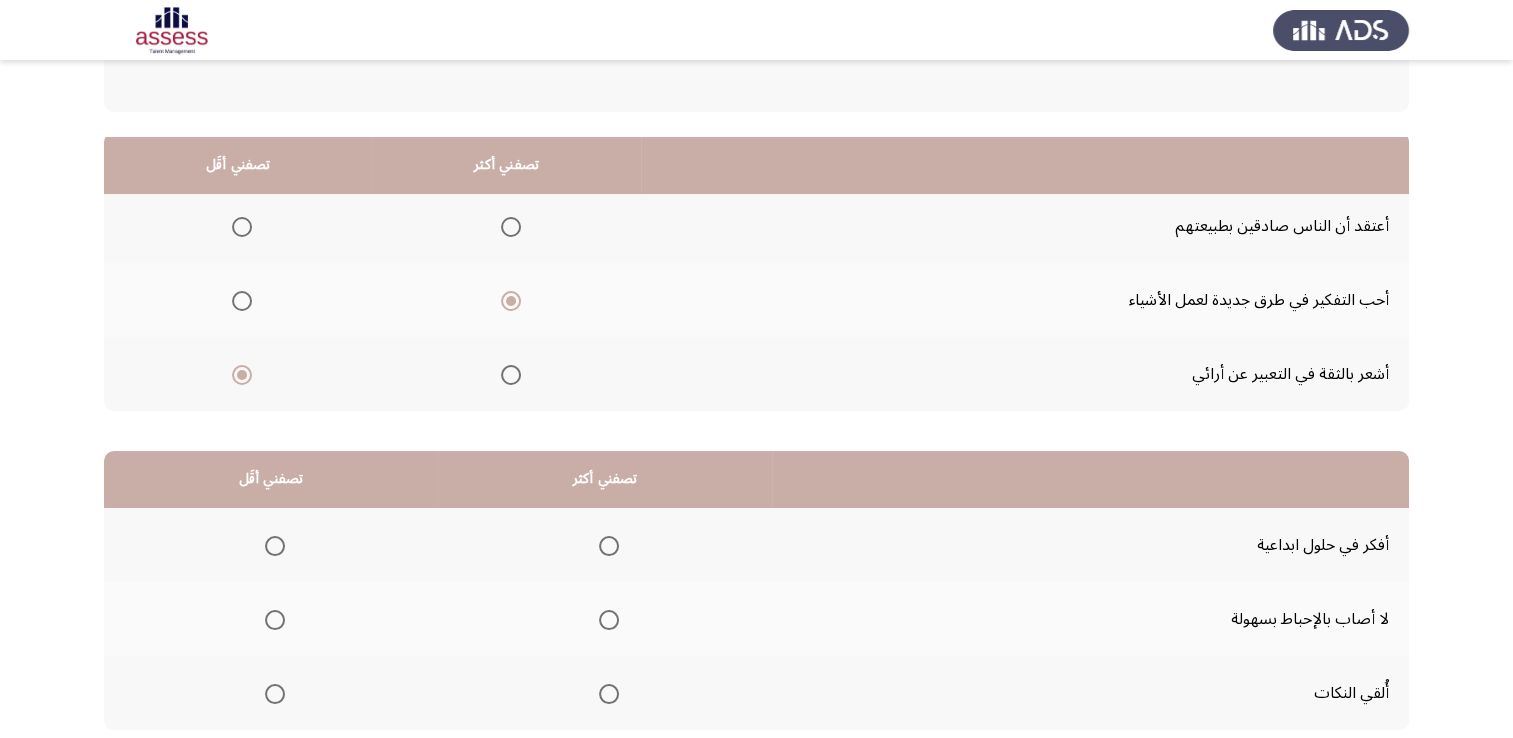 scroll, scrollTop: 274, scrollLeft: 0, axis: vertical 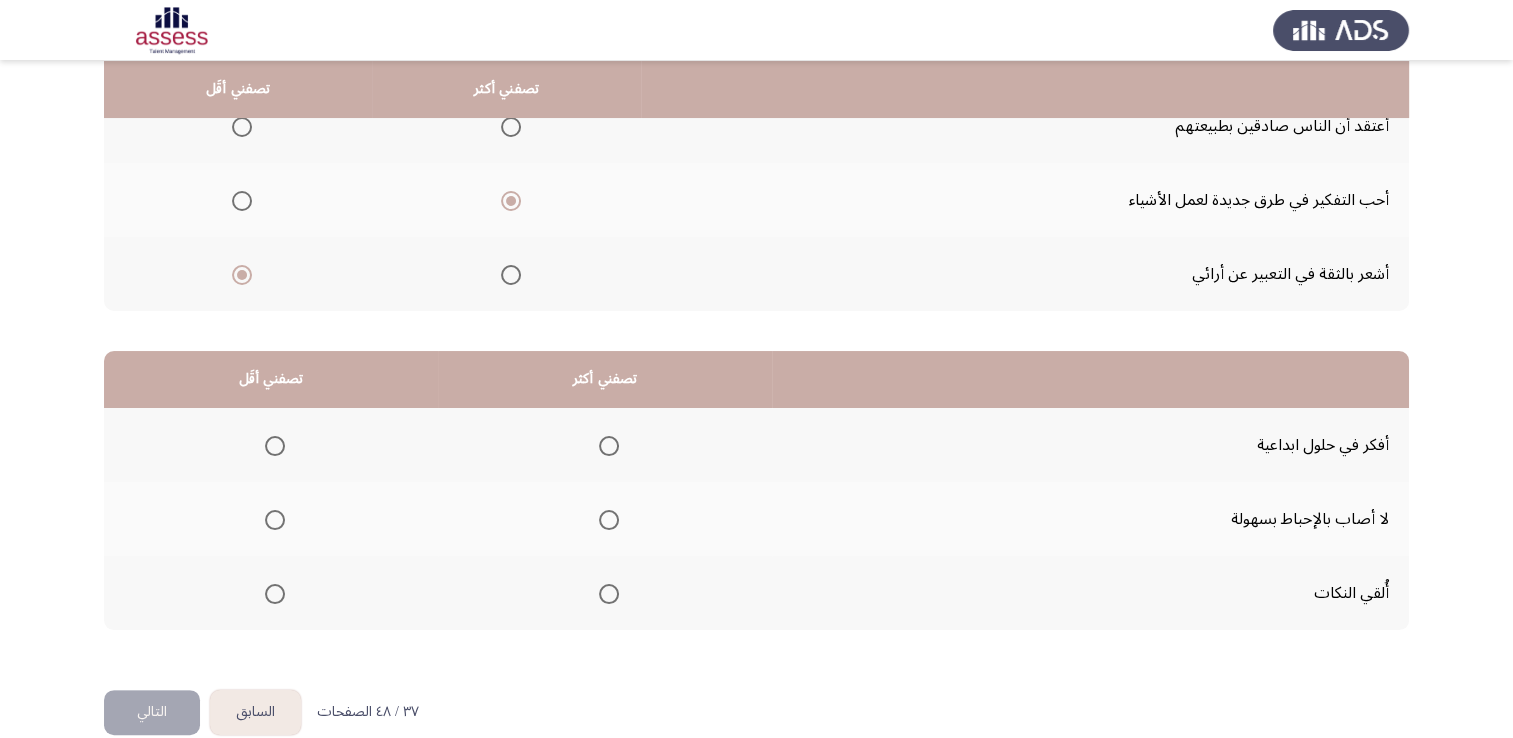 click at bounding box center [609, 446] 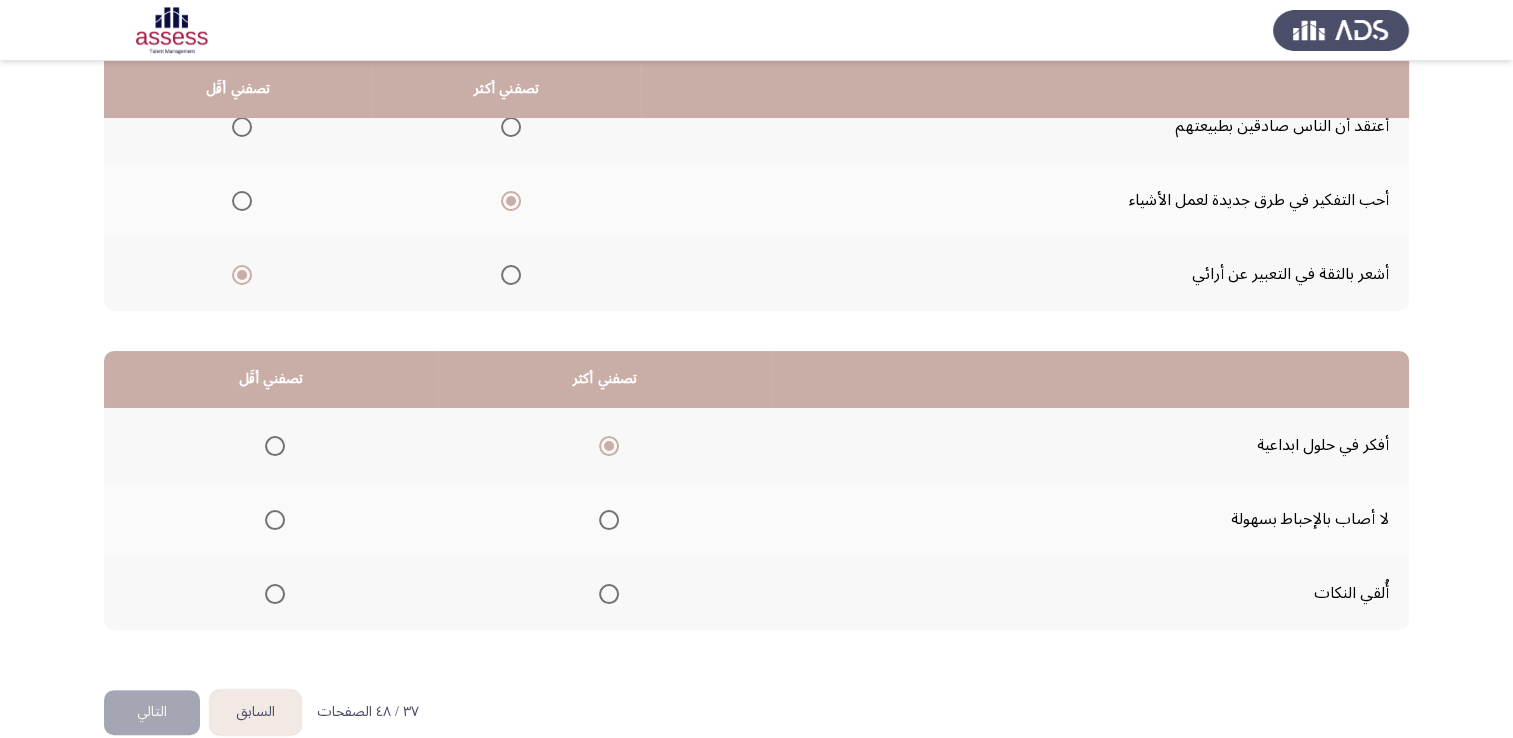 click at bounding box center [275, 594] 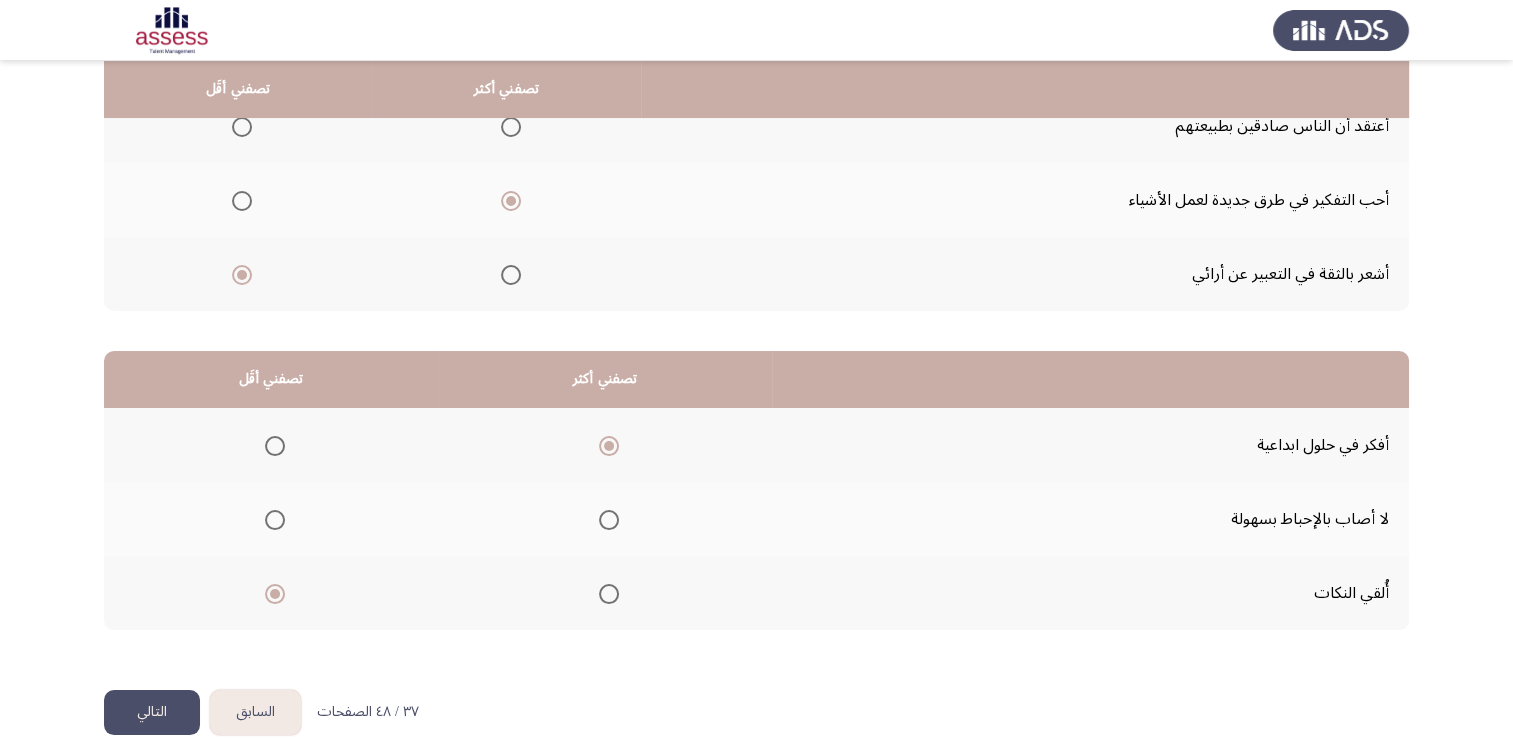click on "التالي" 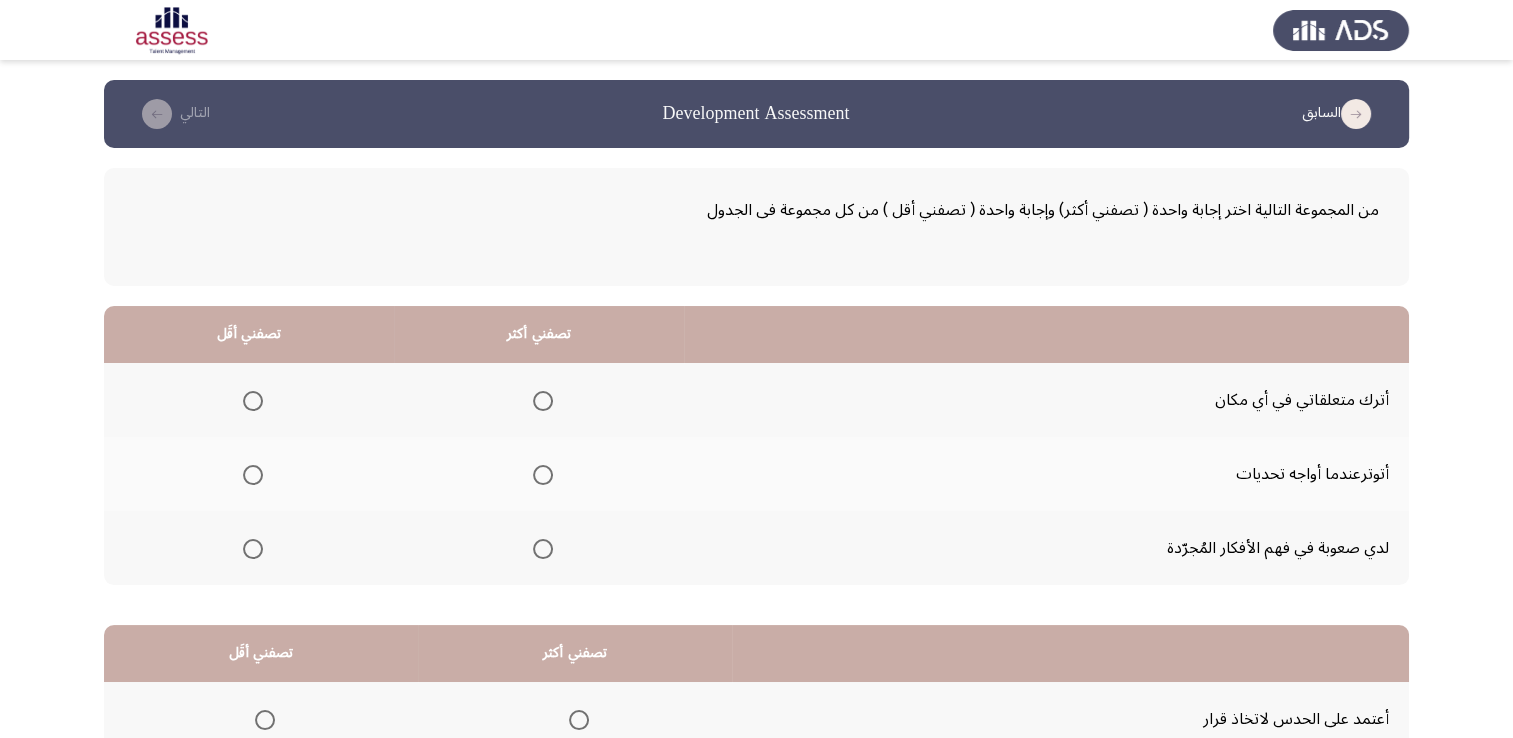 click at bounding box center (253, 401) 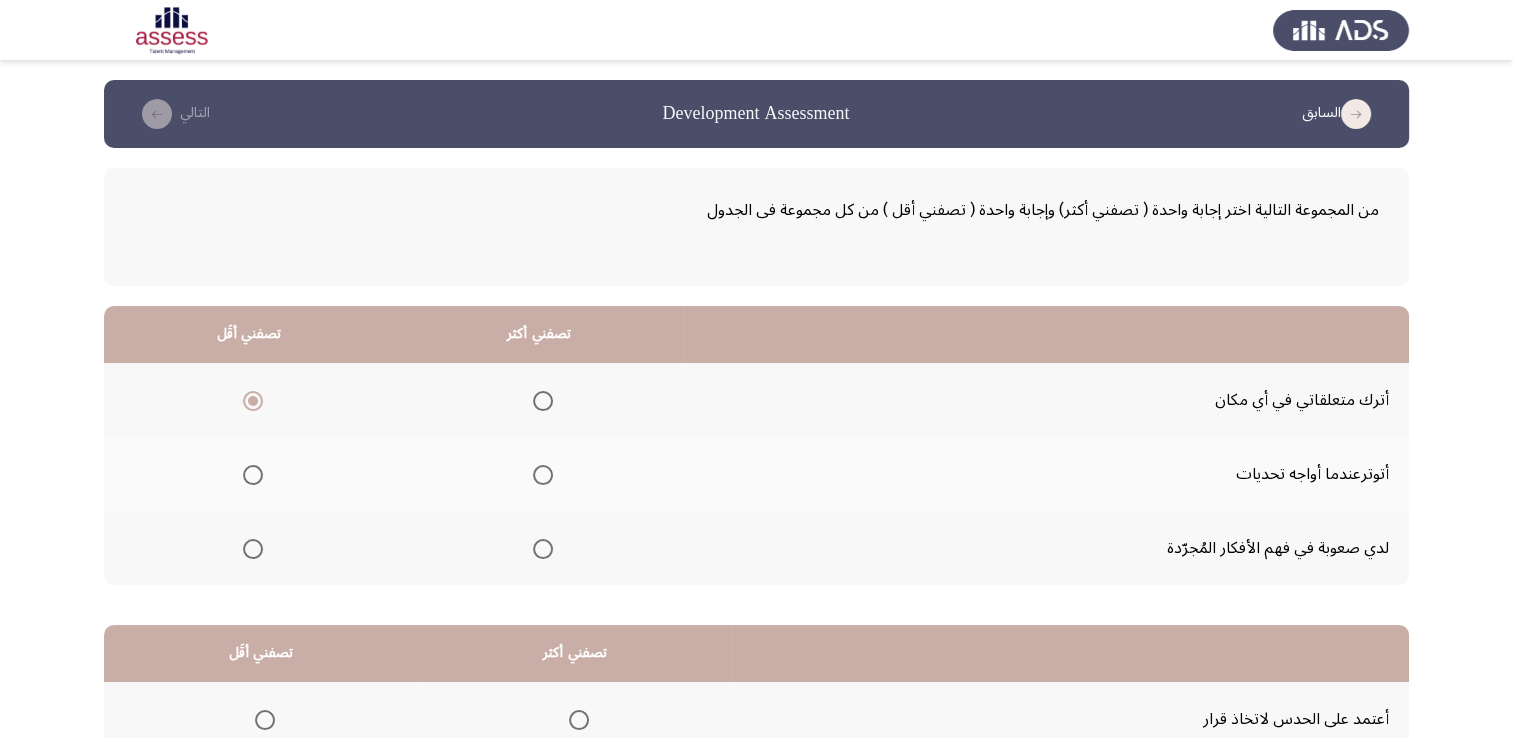 click 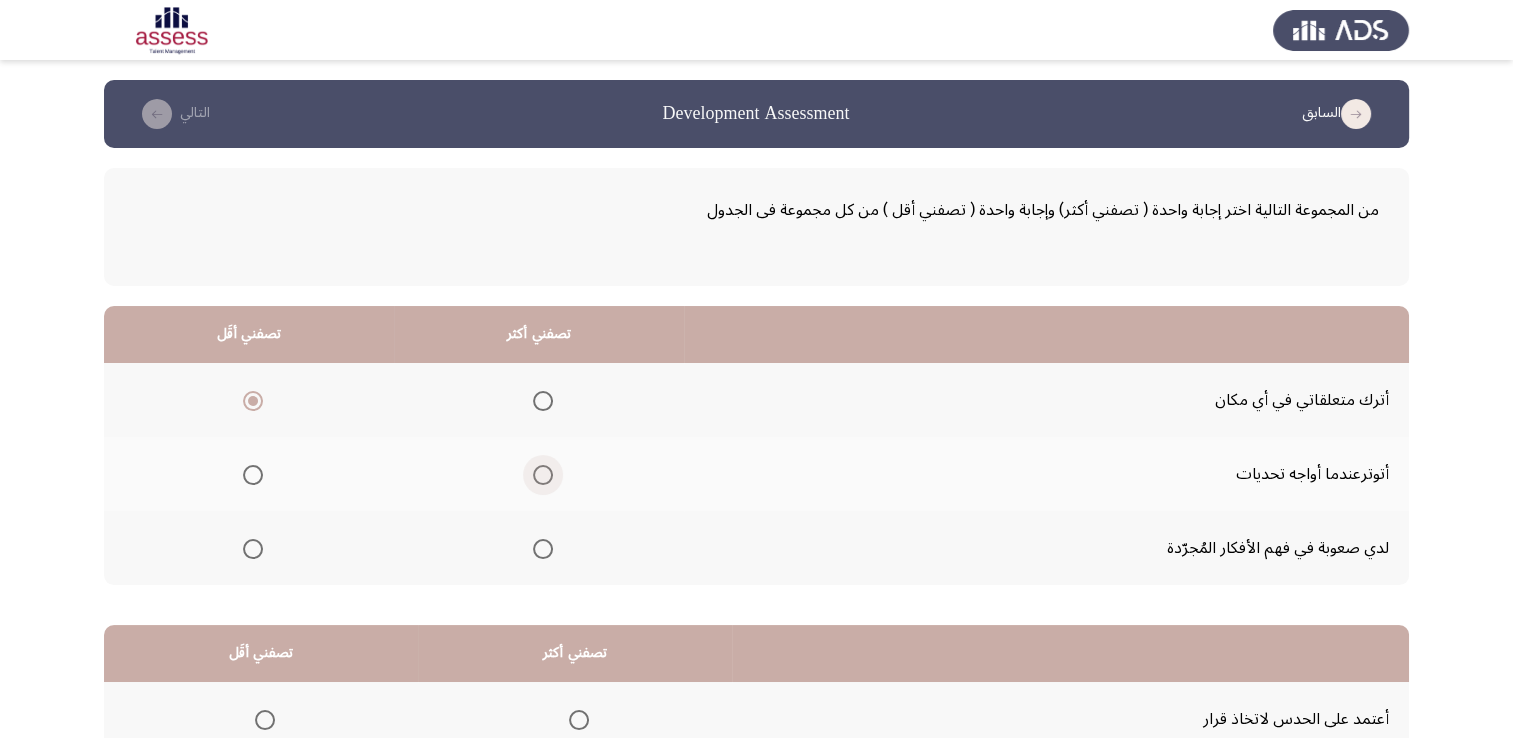 click at bounding box center (543, 475) 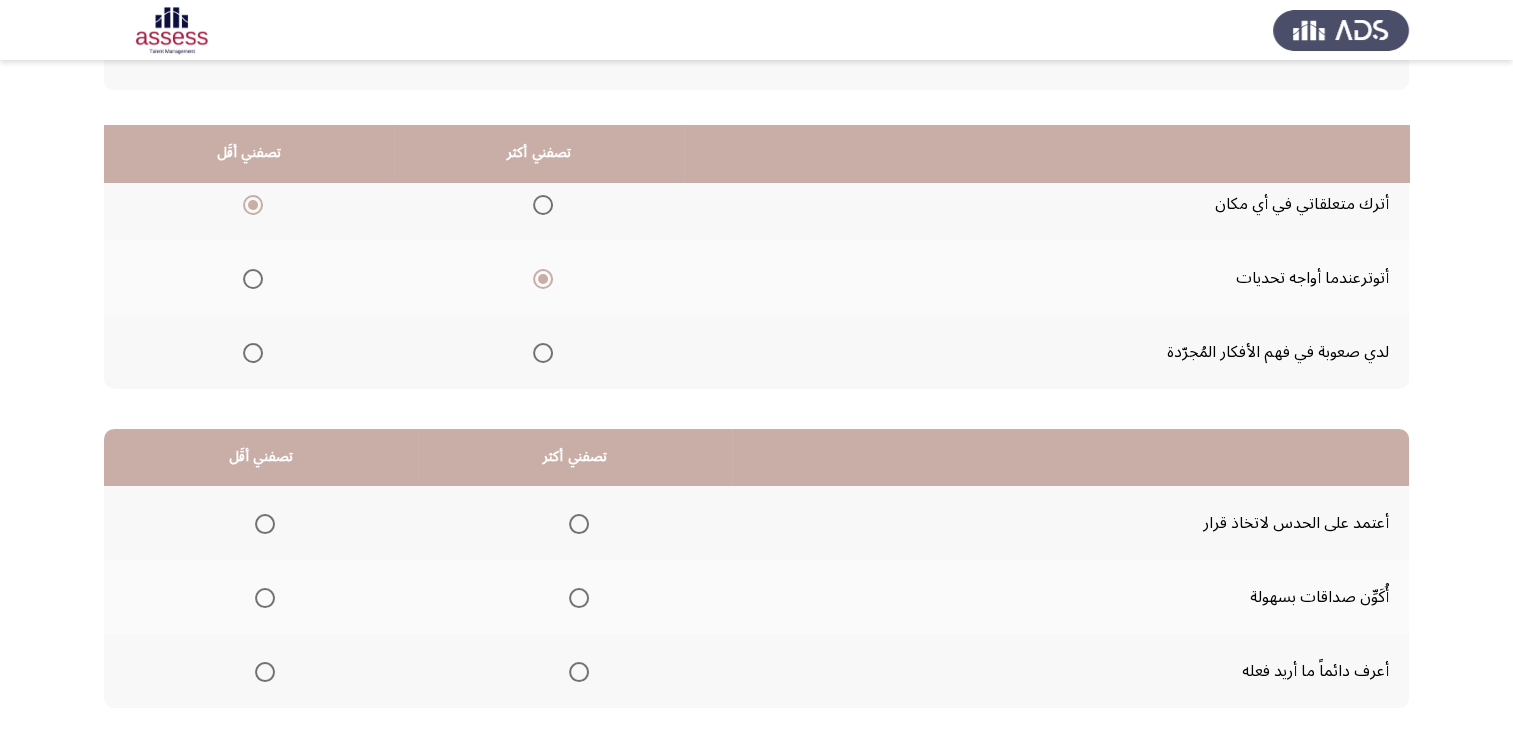 scroll, scrollTop: 276, scrollLeft: 0, axis: vertical 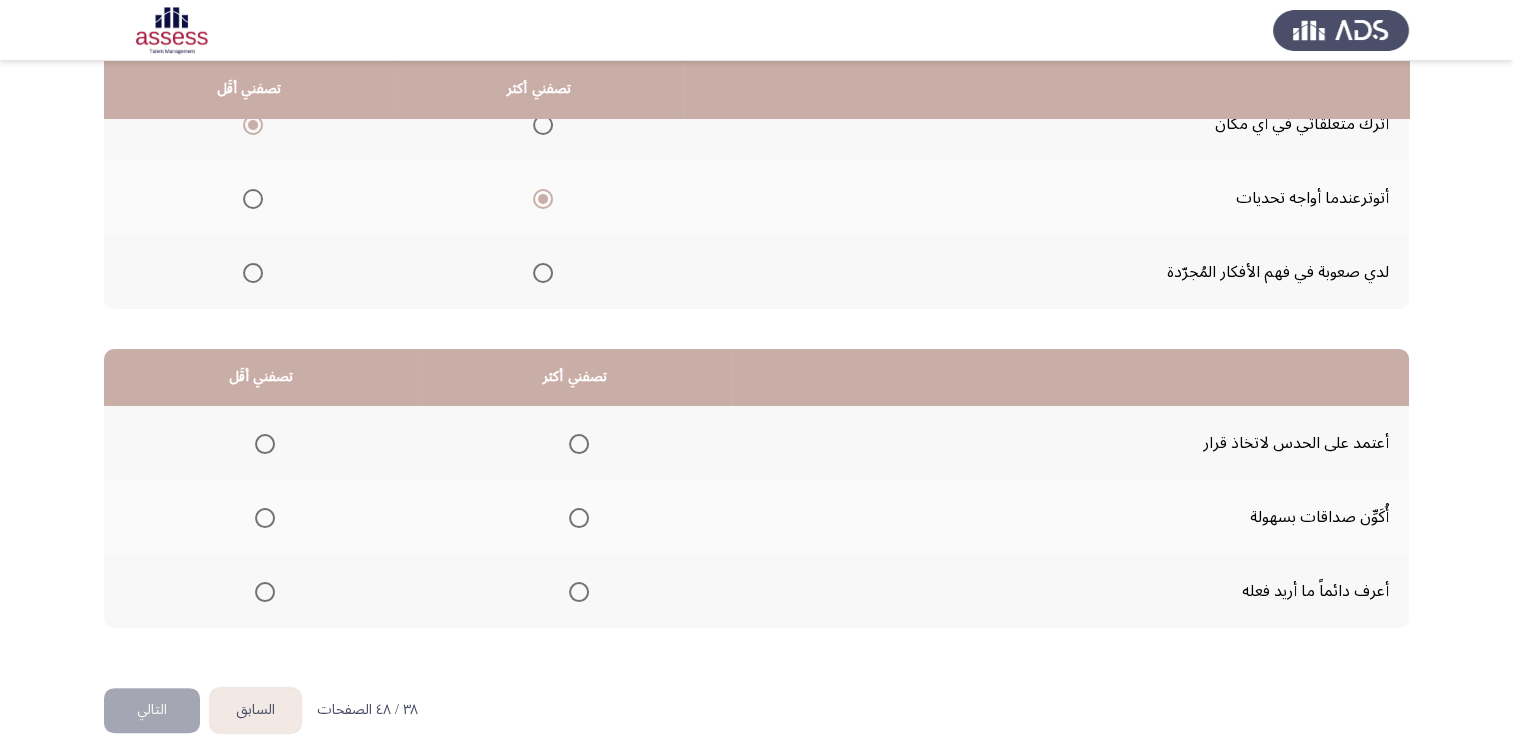 click at bounding box center (579, 592) 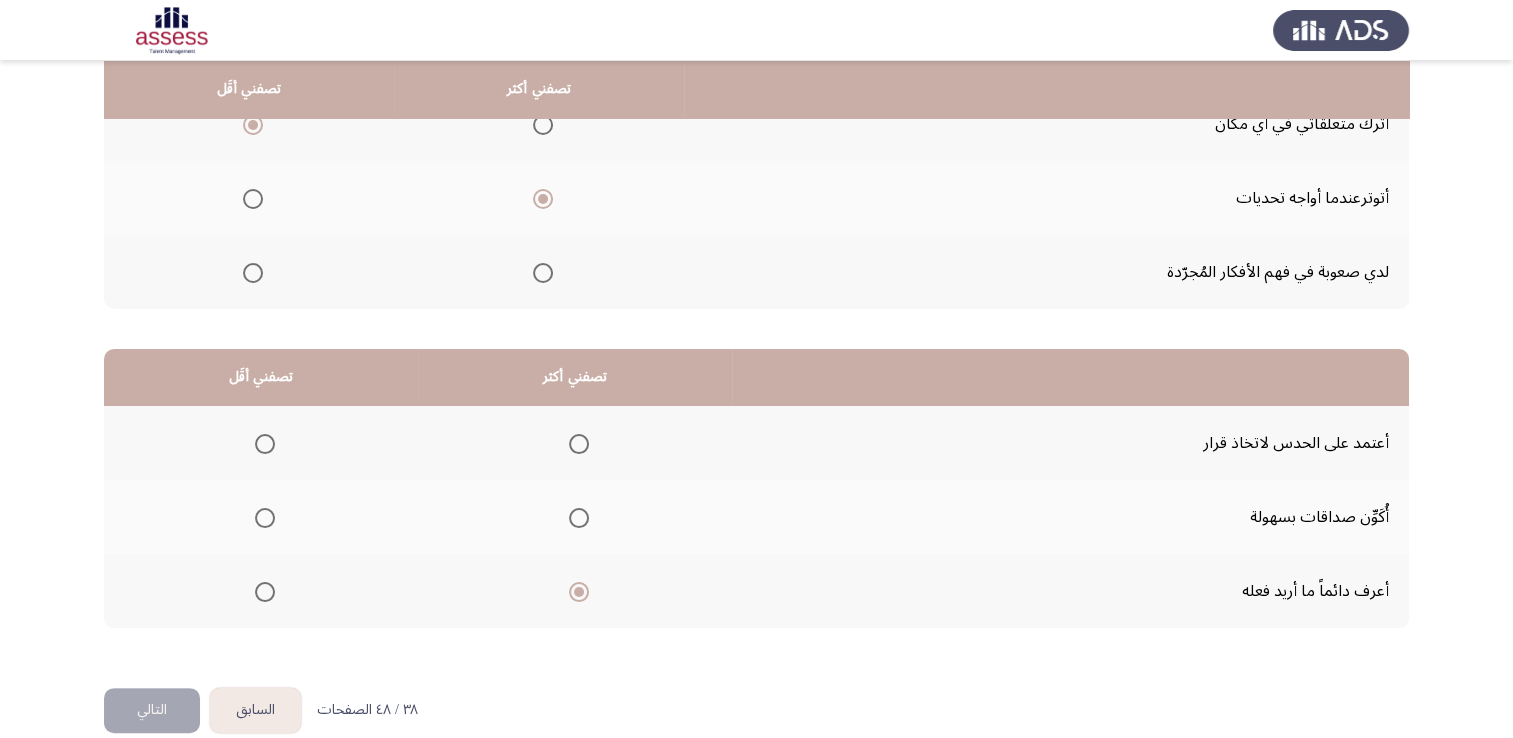 click at bounding box center (265, 444) 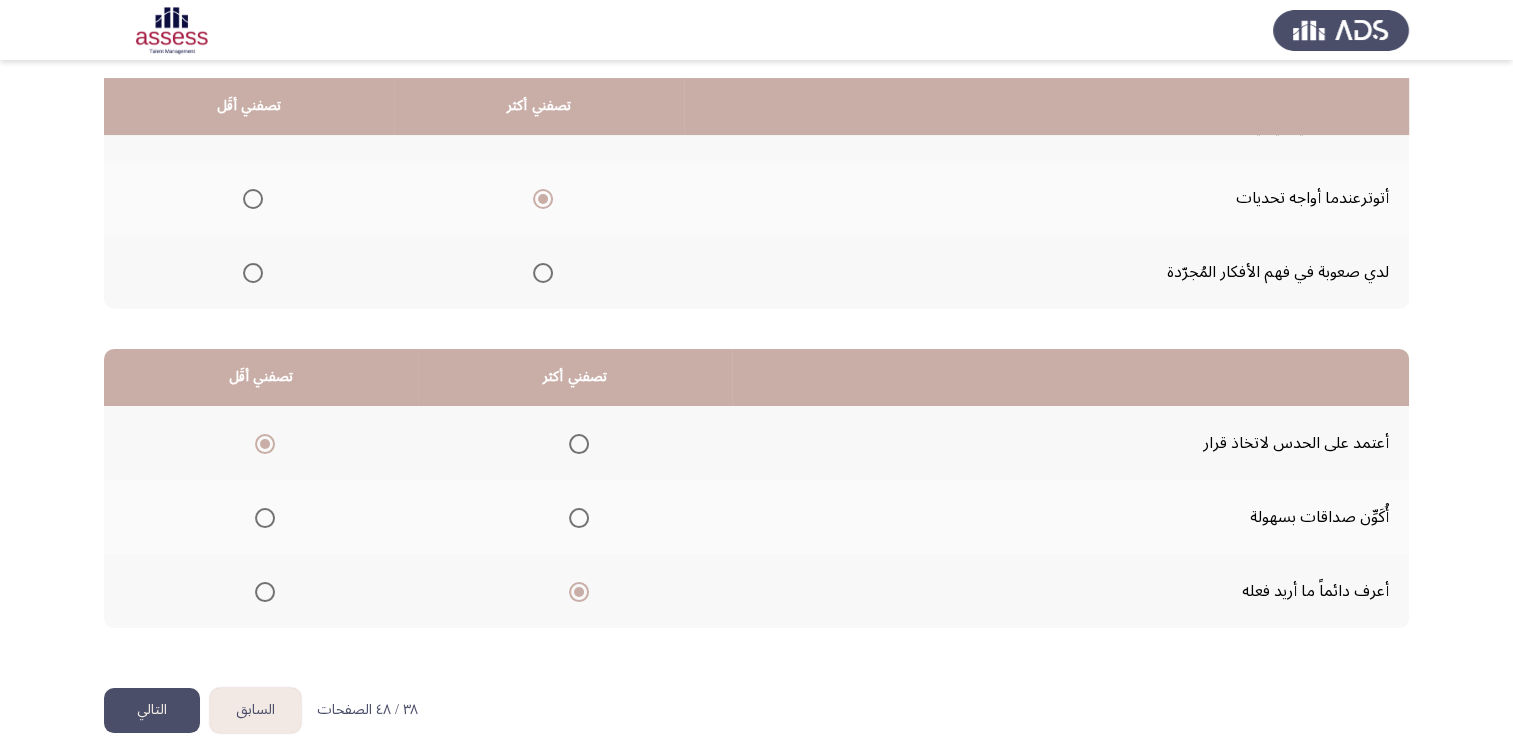 scroll, scrollTop: 302, scrollLeft: 0, axis: vertical 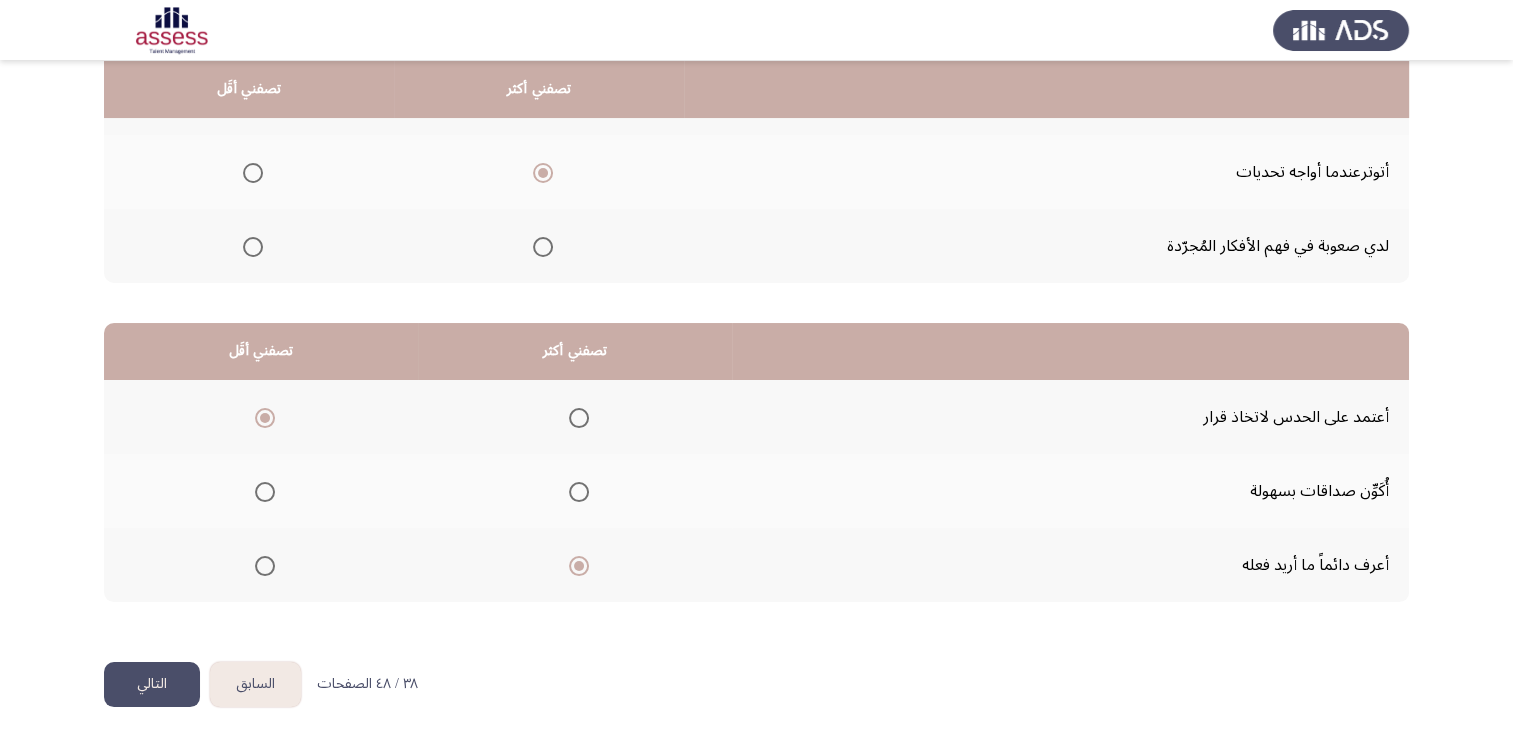 click on "التالي" 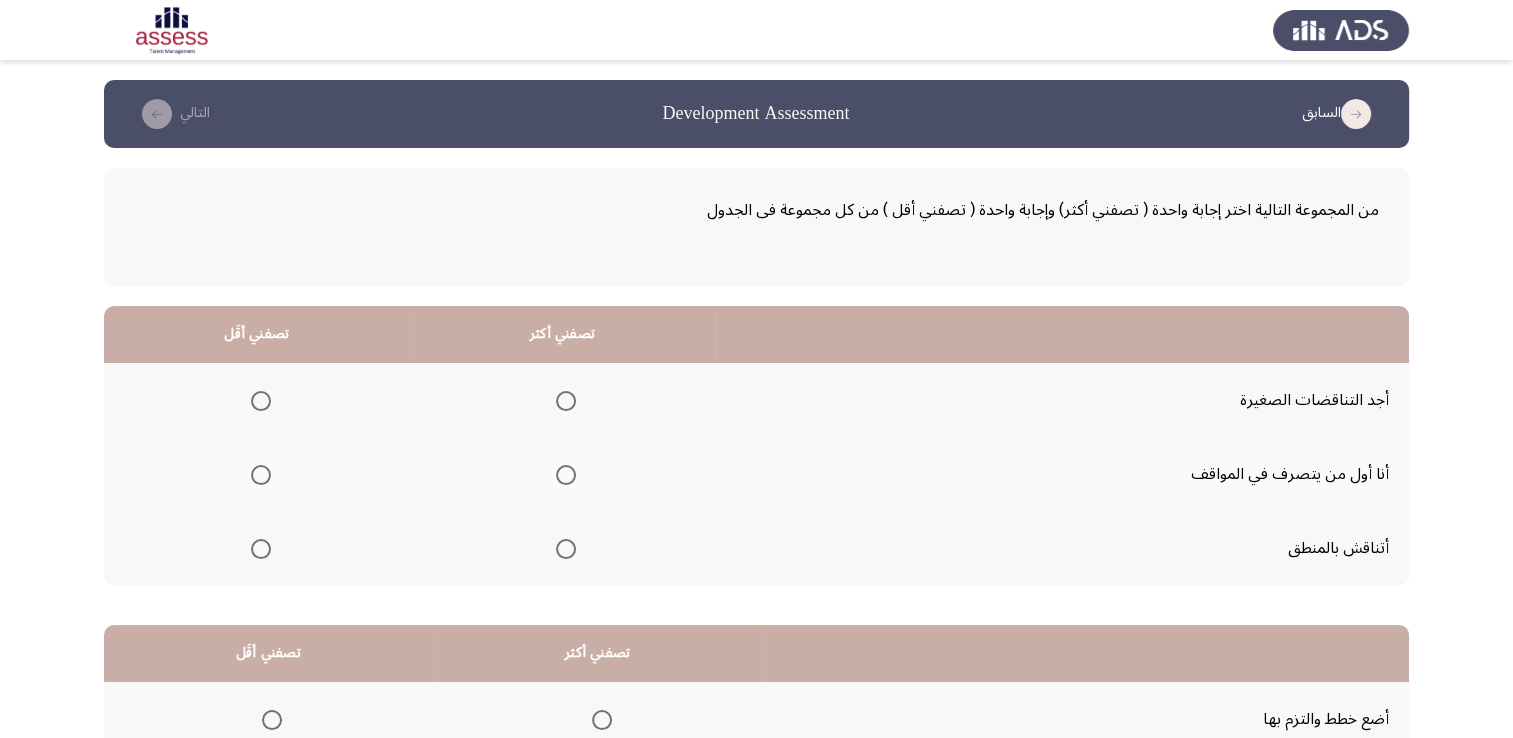 click at bounding box center (566, 549) 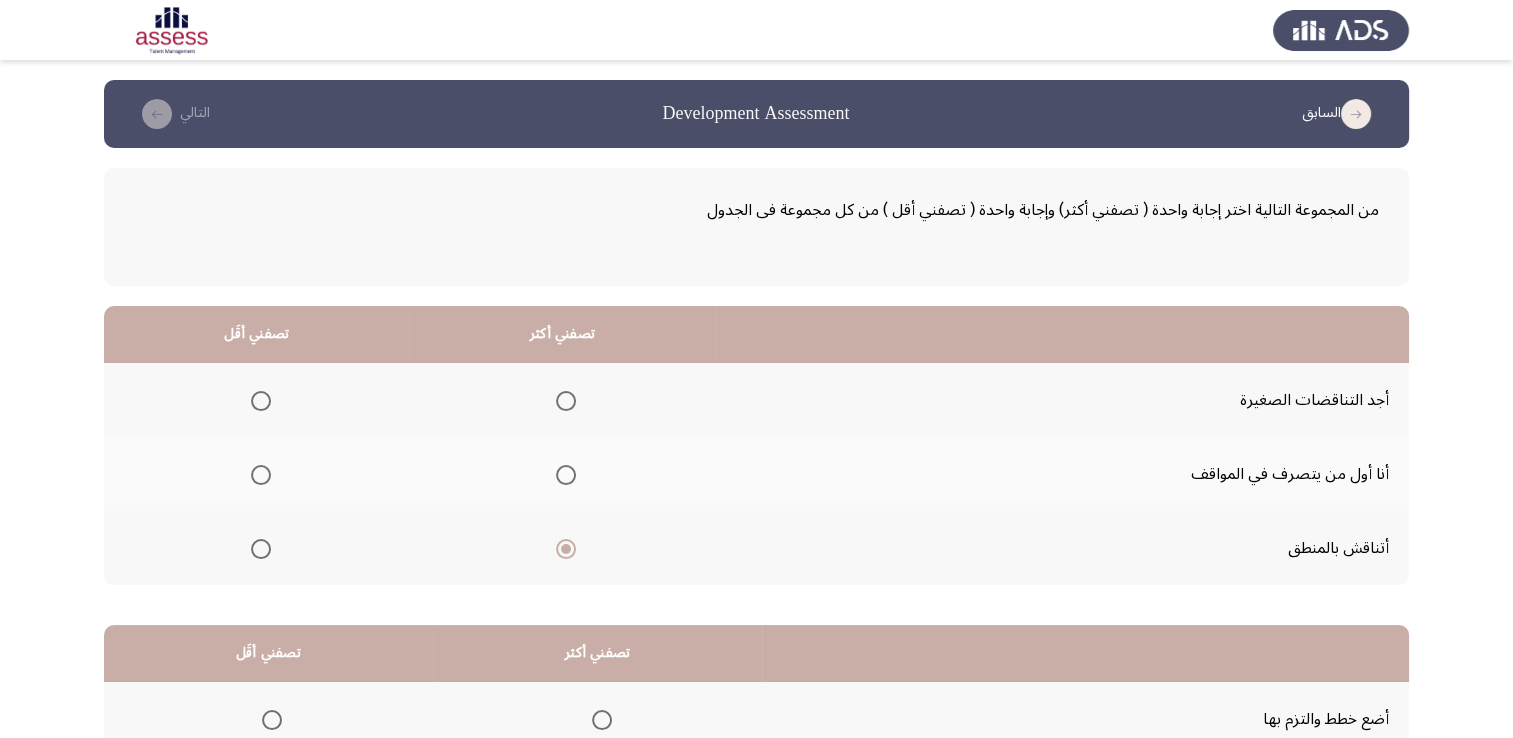 click at bounding box center (261, 475) 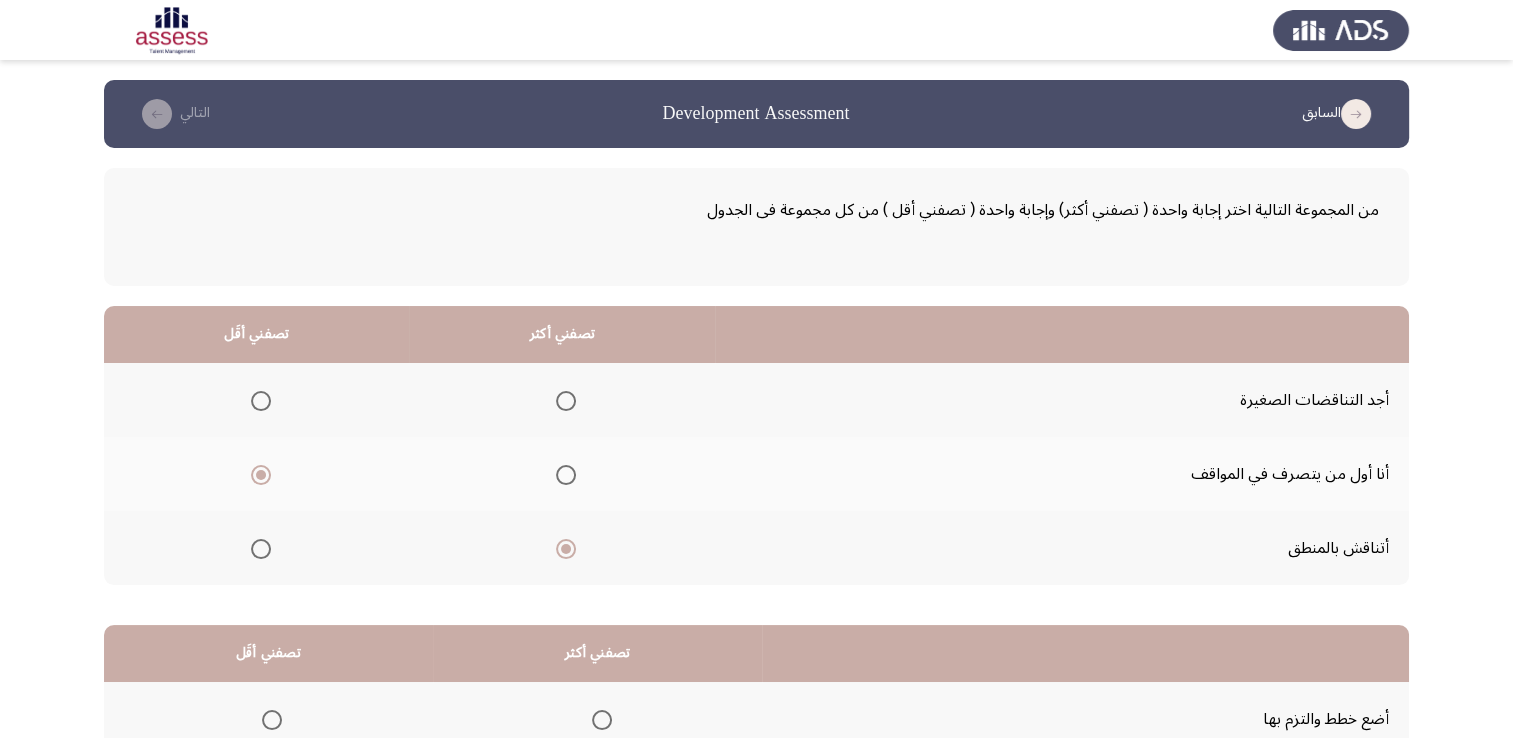 click at bounding box center [261, 401] 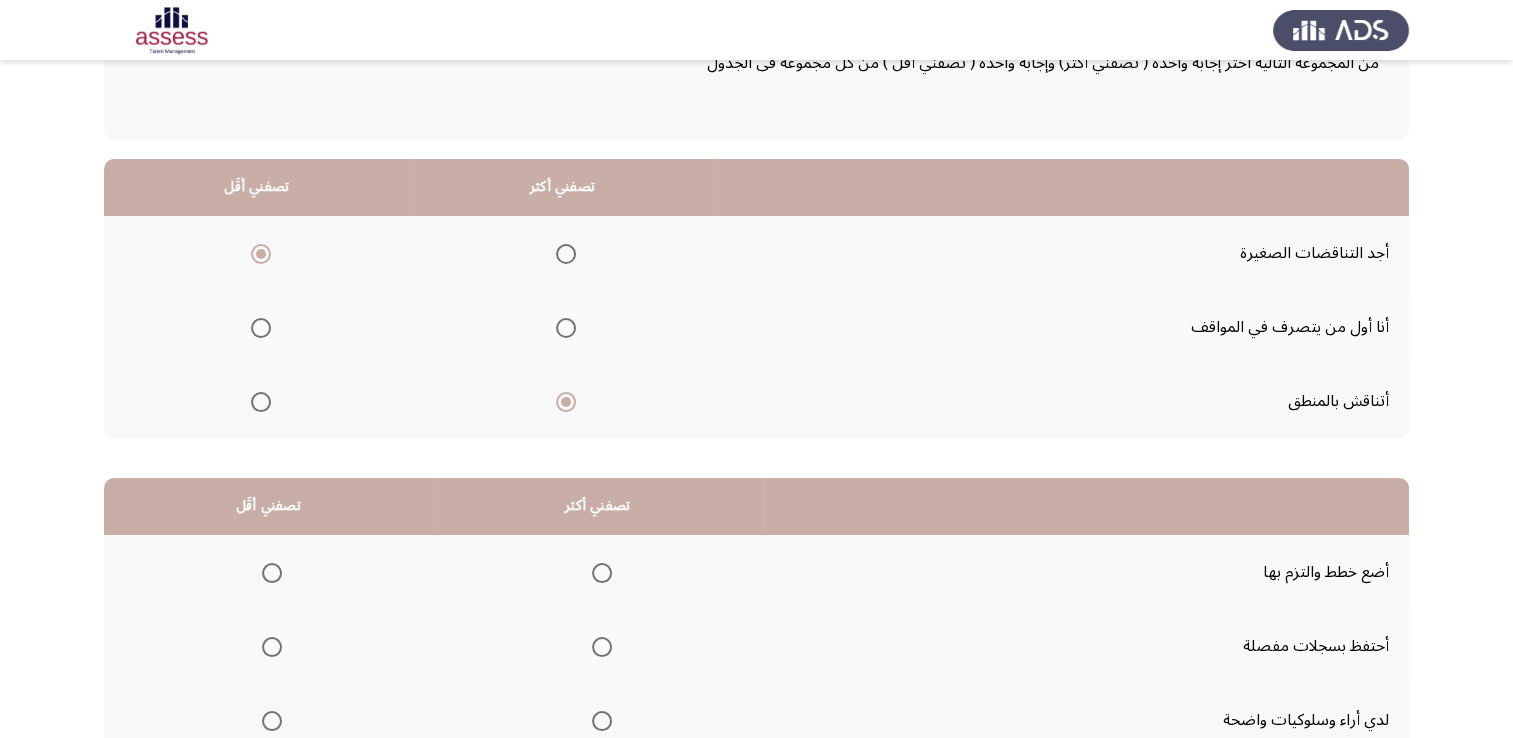 scroll, scrollTop: 302, scrollLeft: 0, axis: vertical 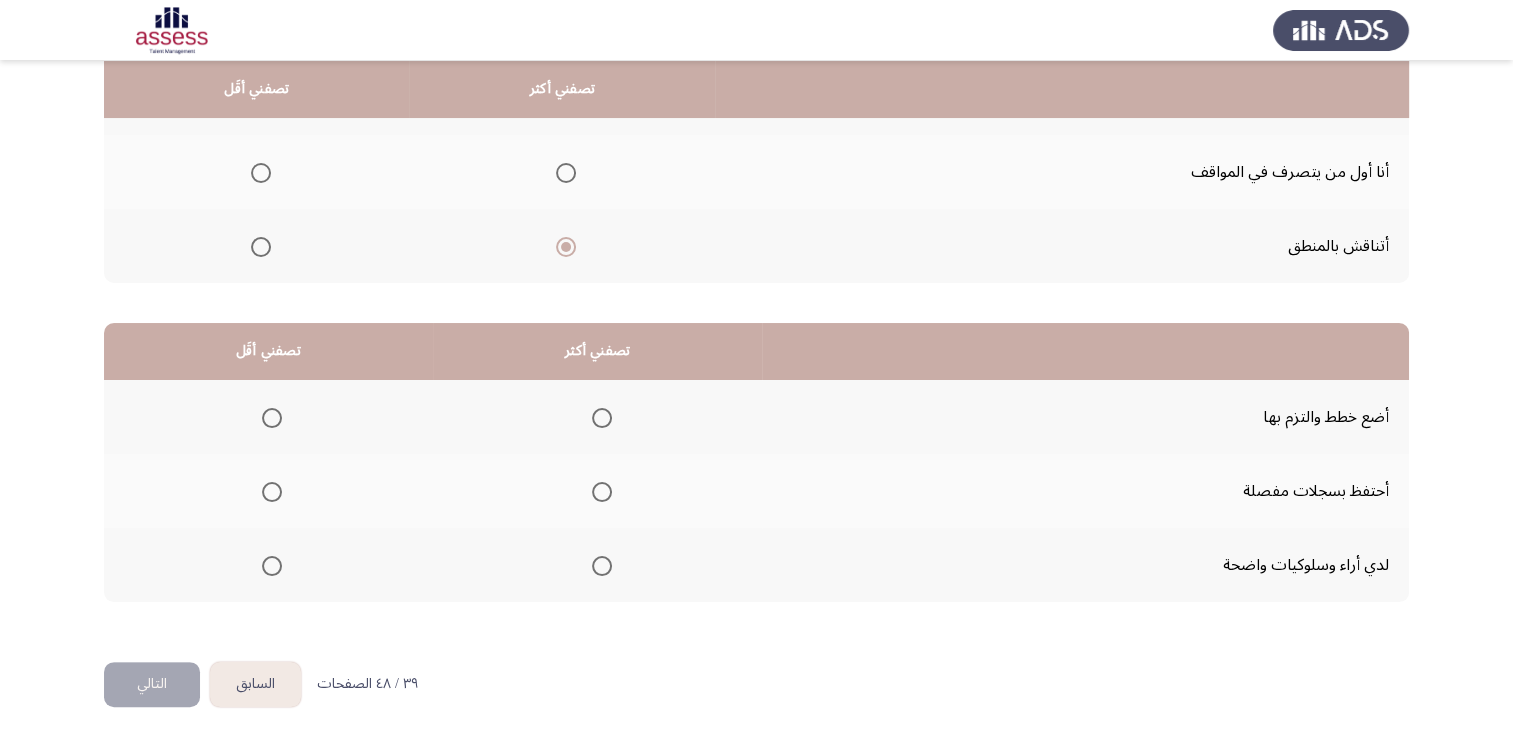 click at bounding box center (602, 418) 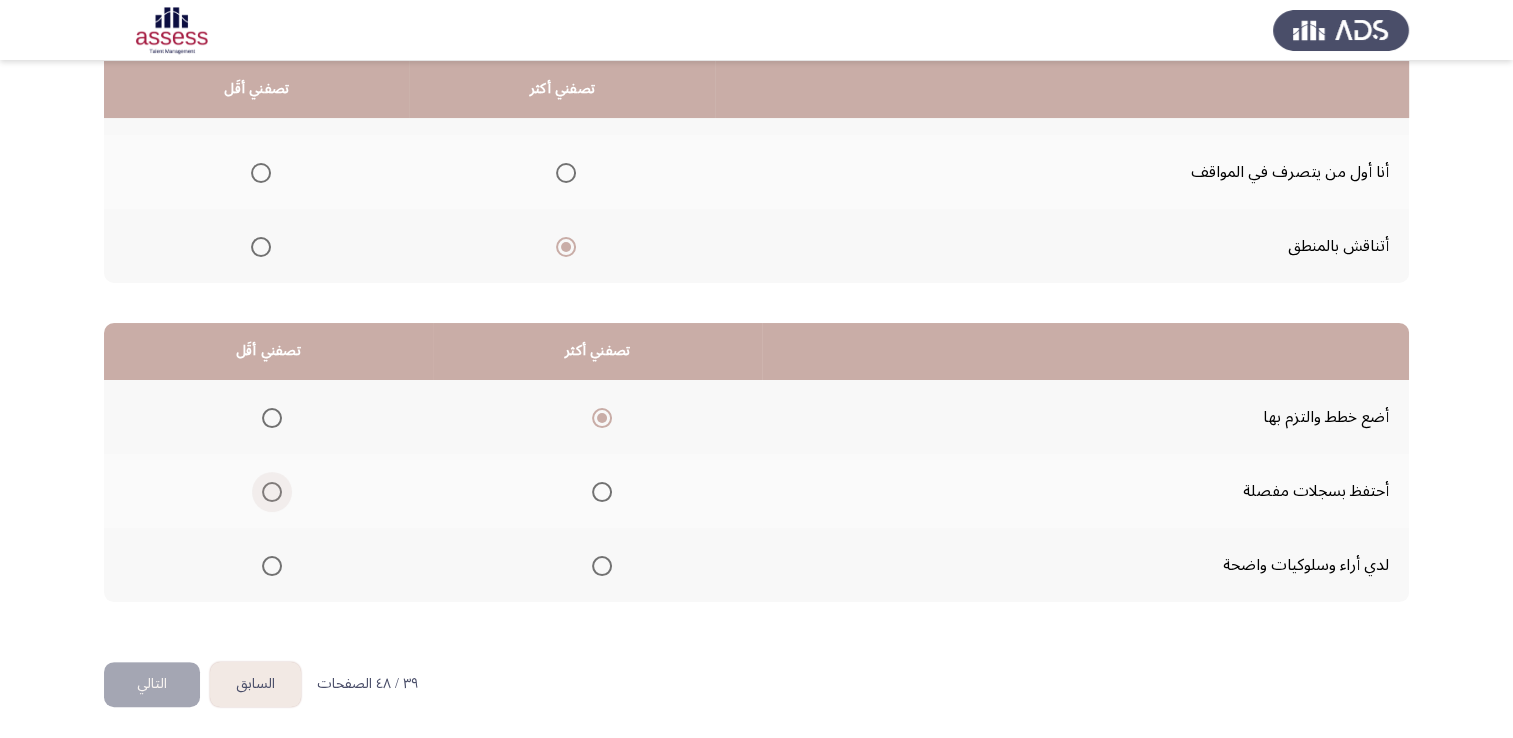 click at bounding box center [268, 492] 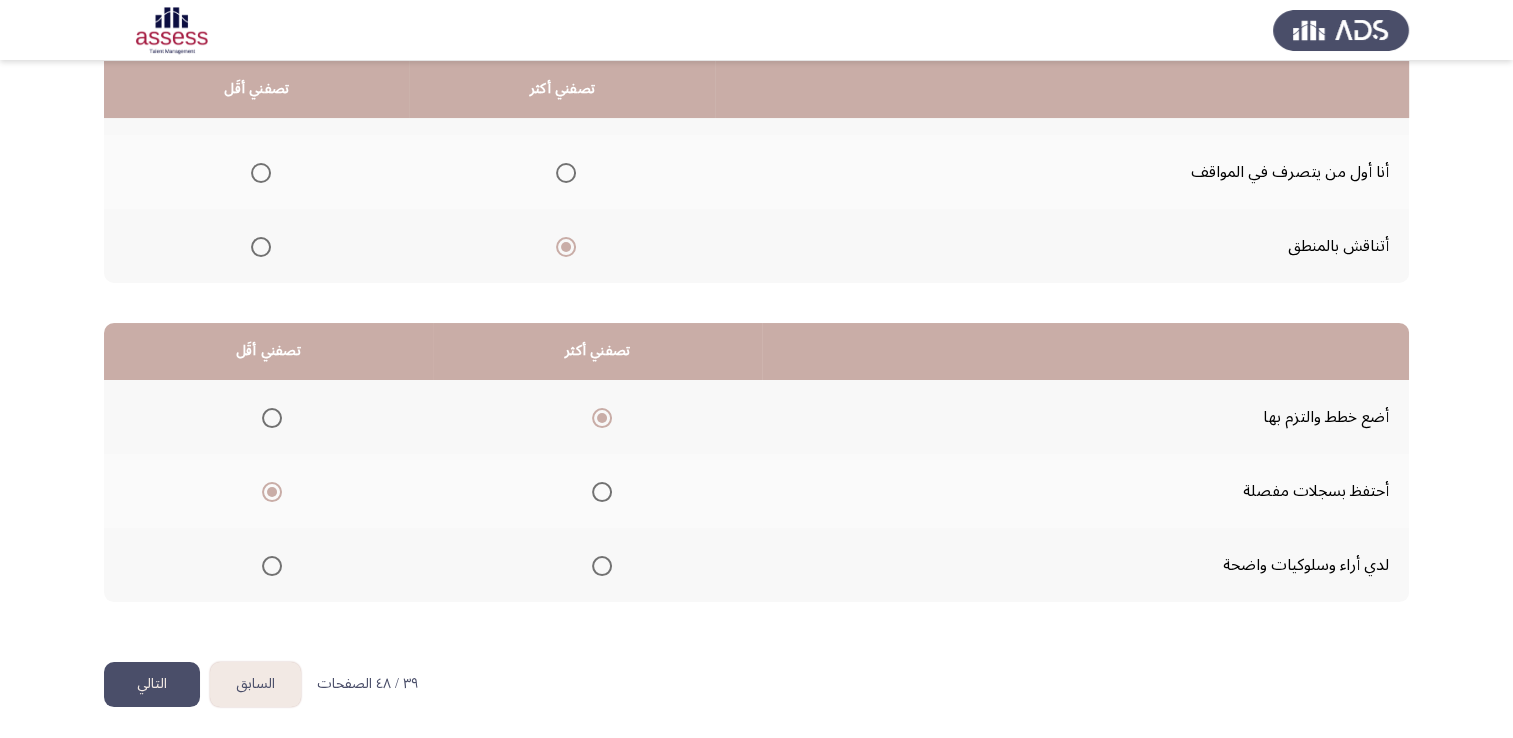 click on "التالي" 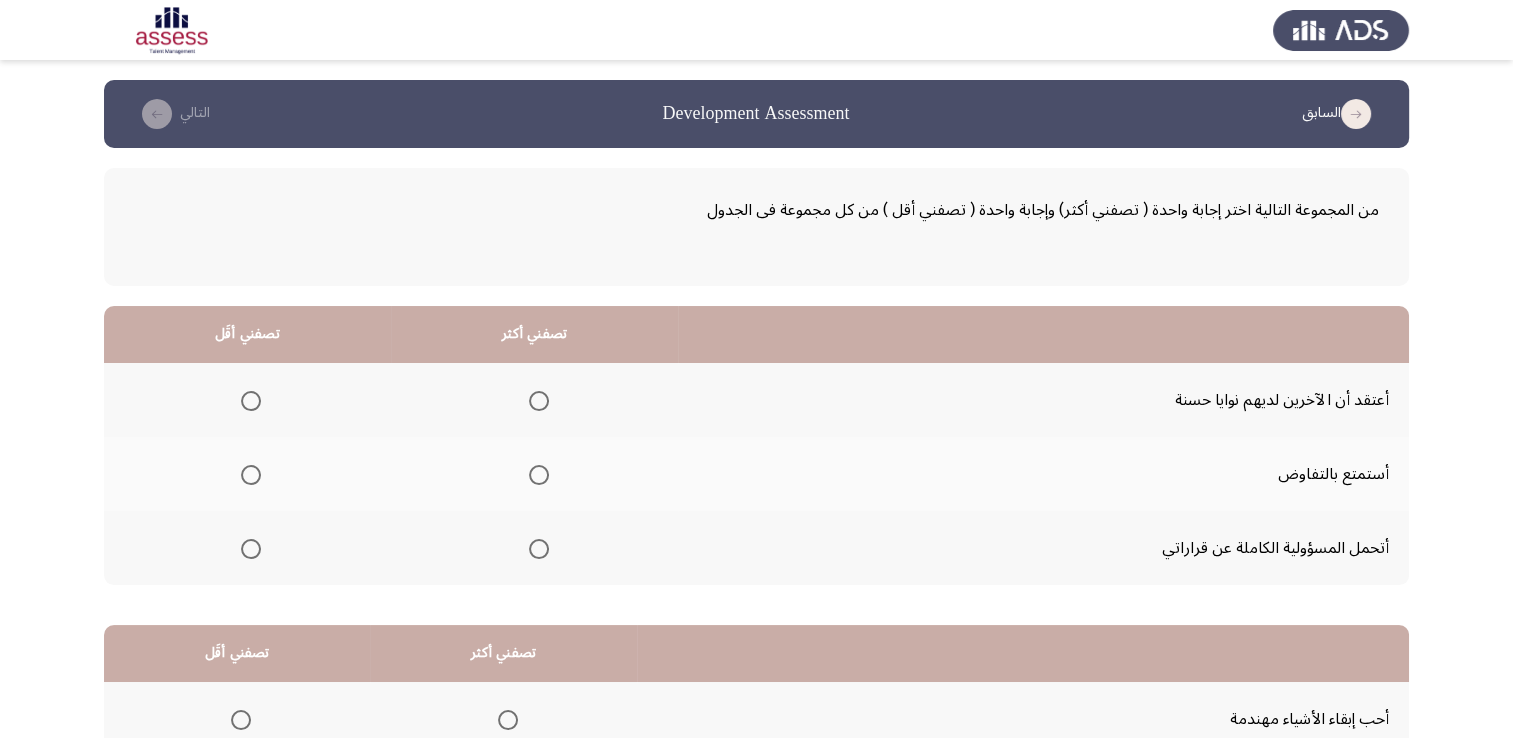 click at bounding box center (539, 475) 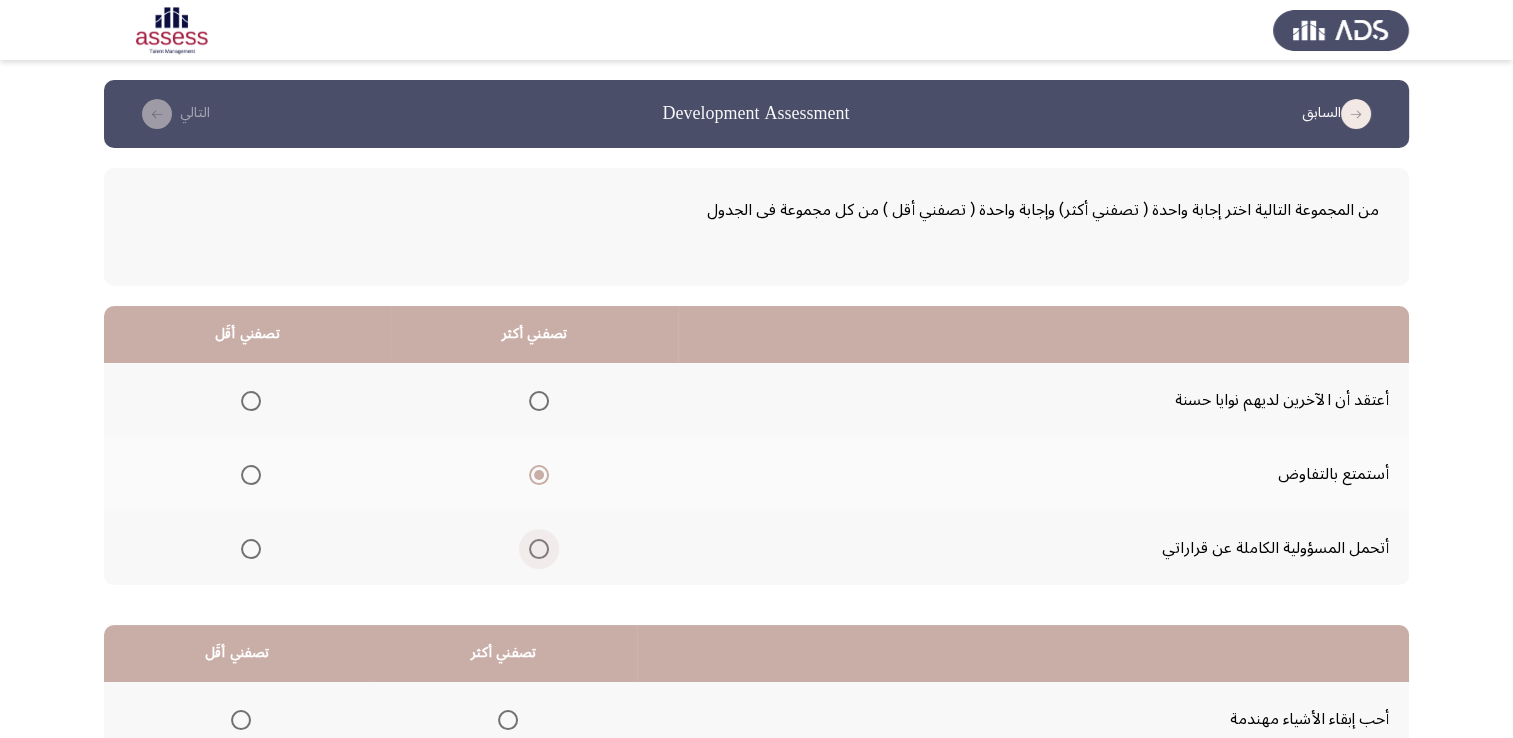 click at bounding box center (539, 549) 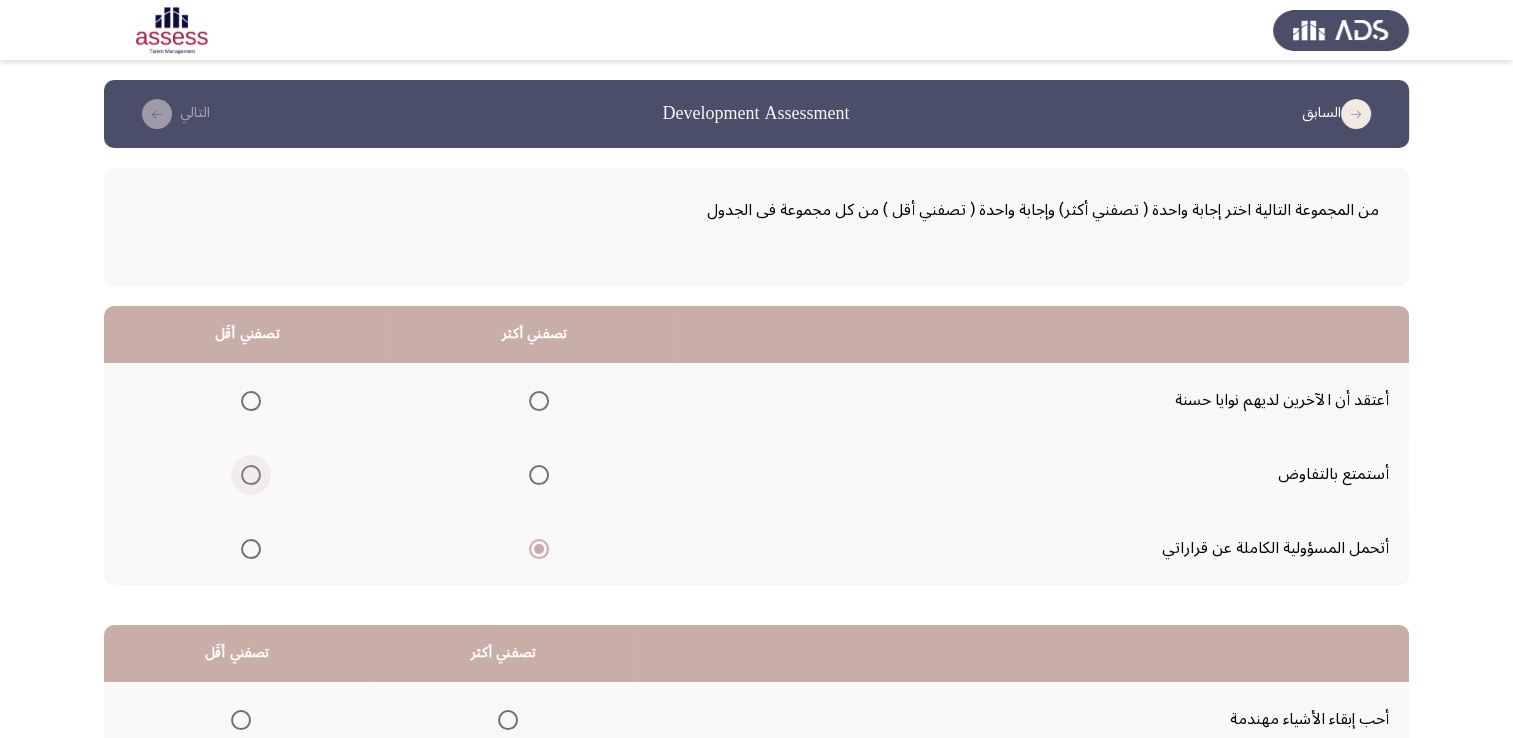 click at bounding box center (251, 475) 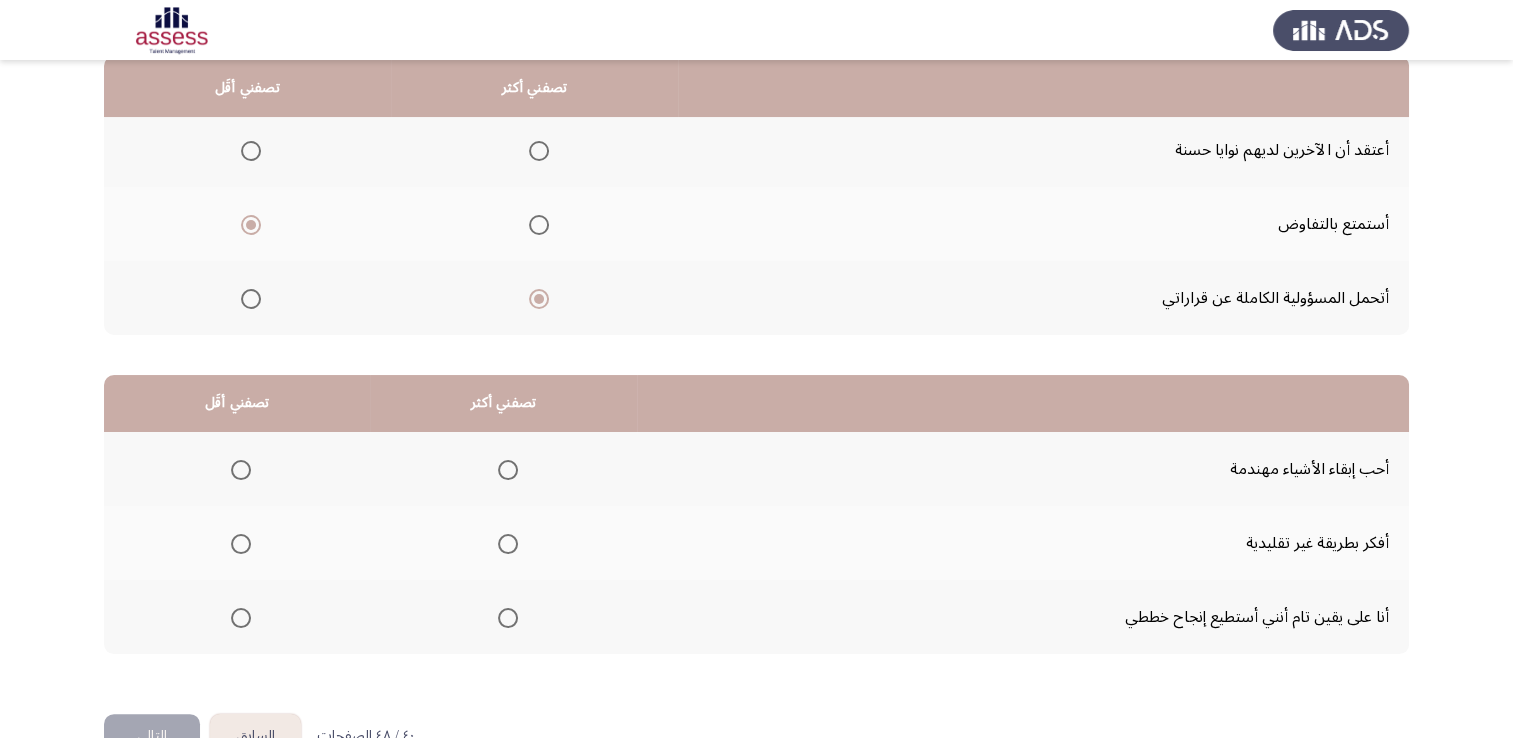 scroll, scrollTop: 251, scrollLeft: 0, axis: vertical 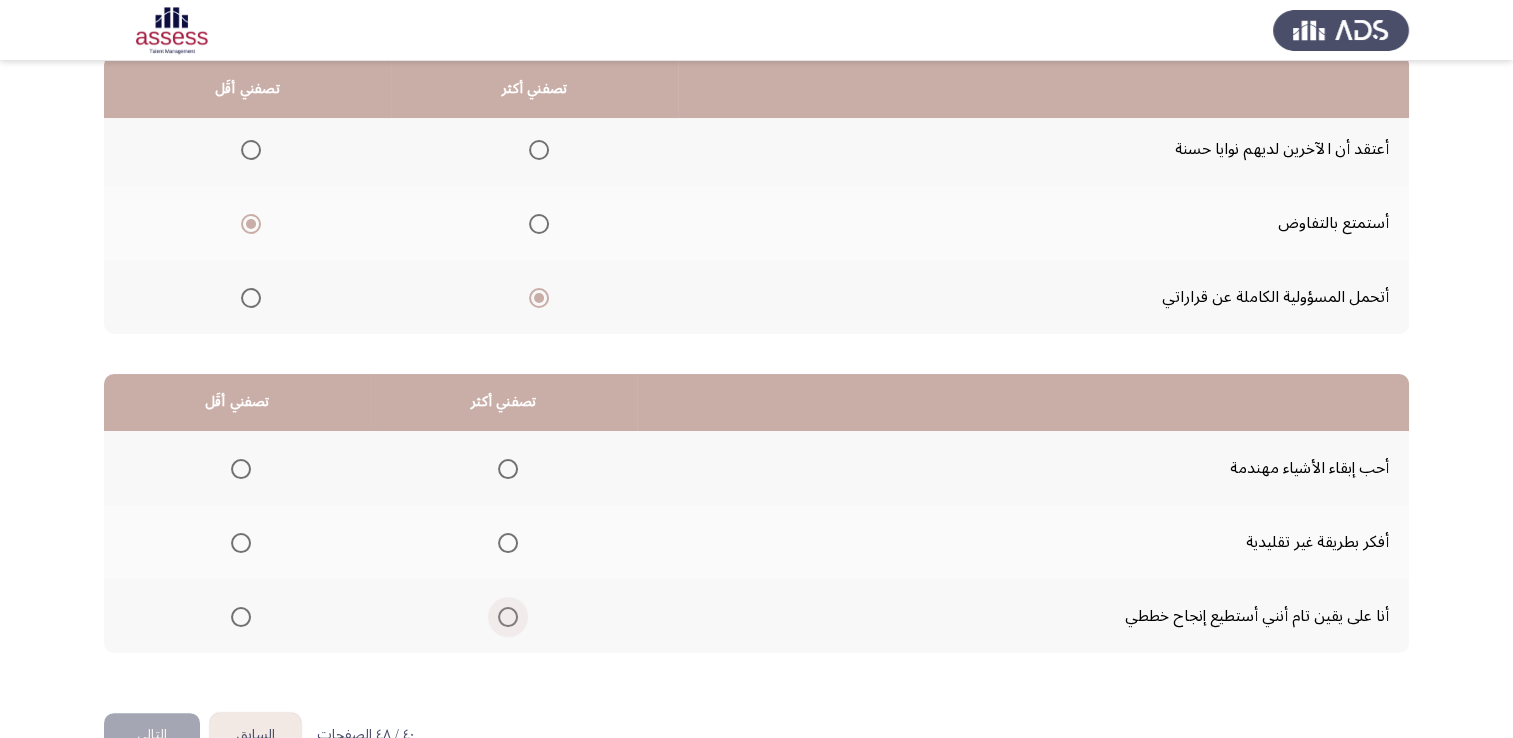 click at bounding box center (508, 617) 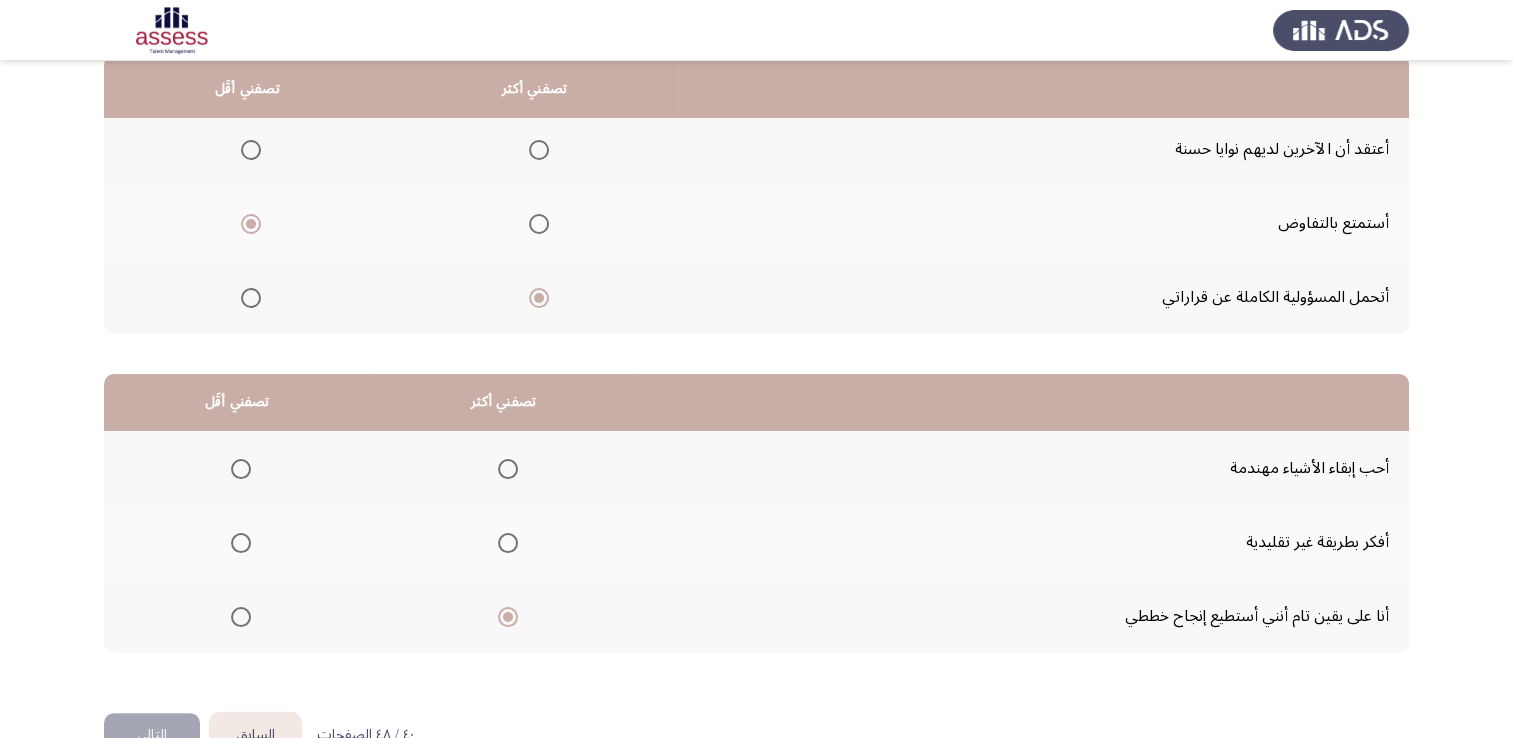 click at bounding box center [241, 469] 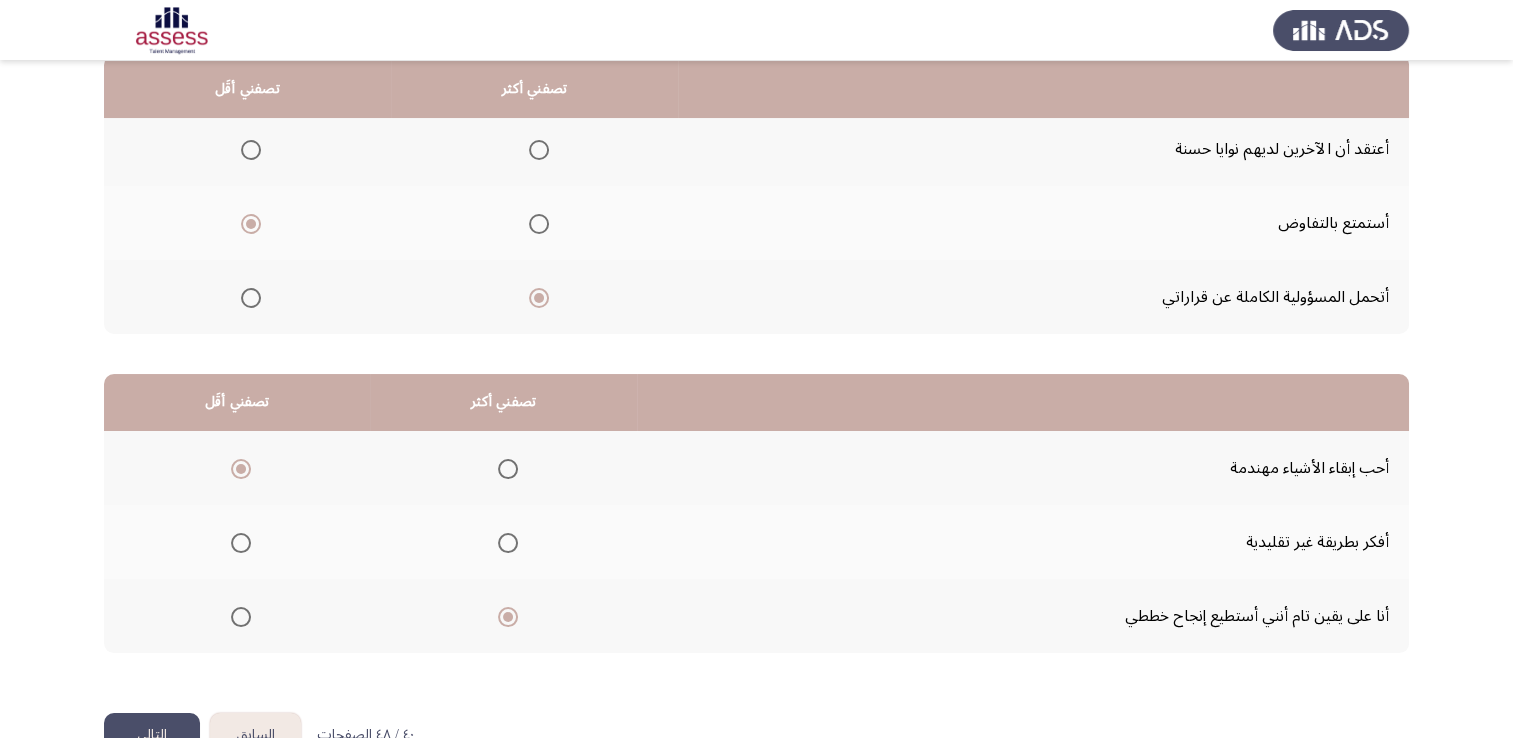 click on "التالي" 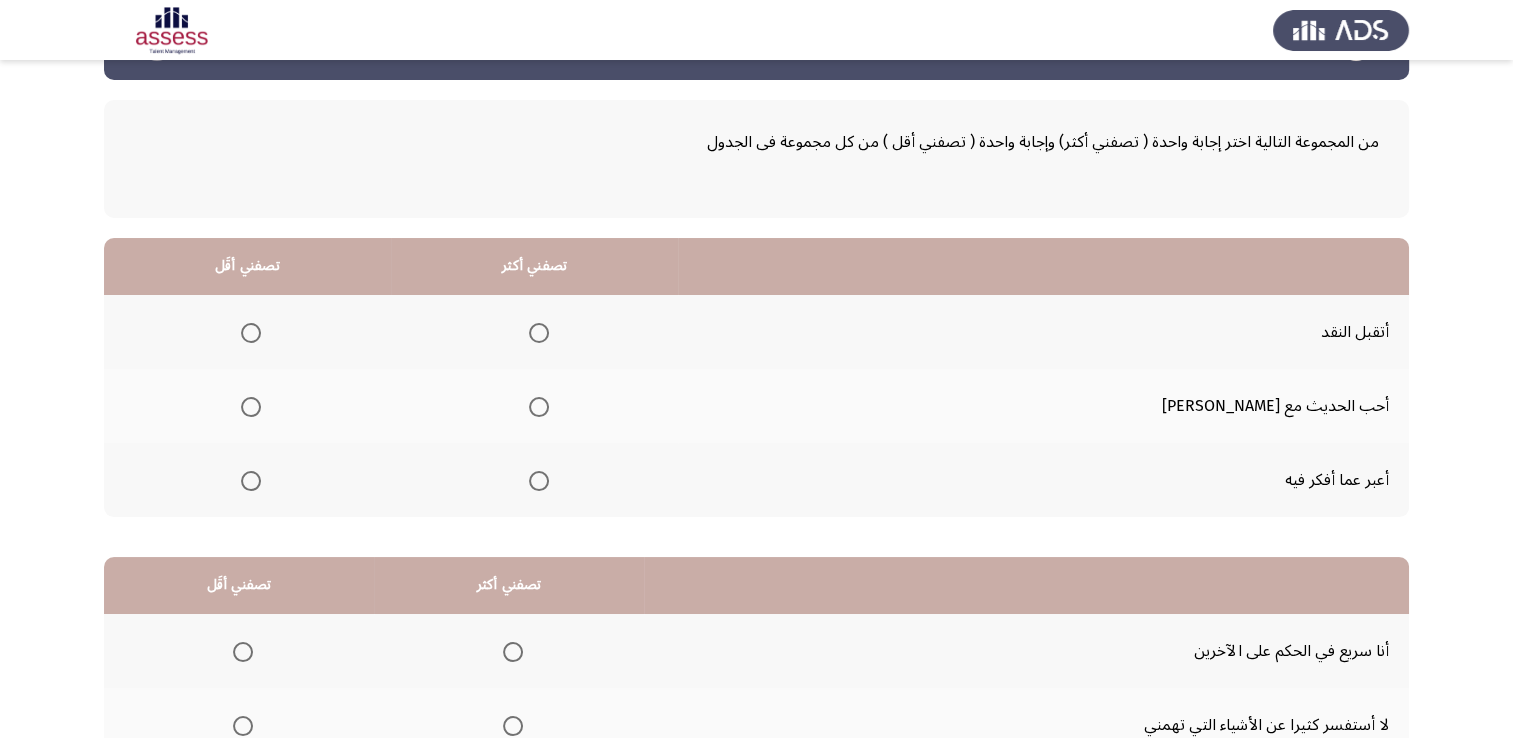 scroll, scrollTop: 71, scrollLeft: 0, axis: vertical 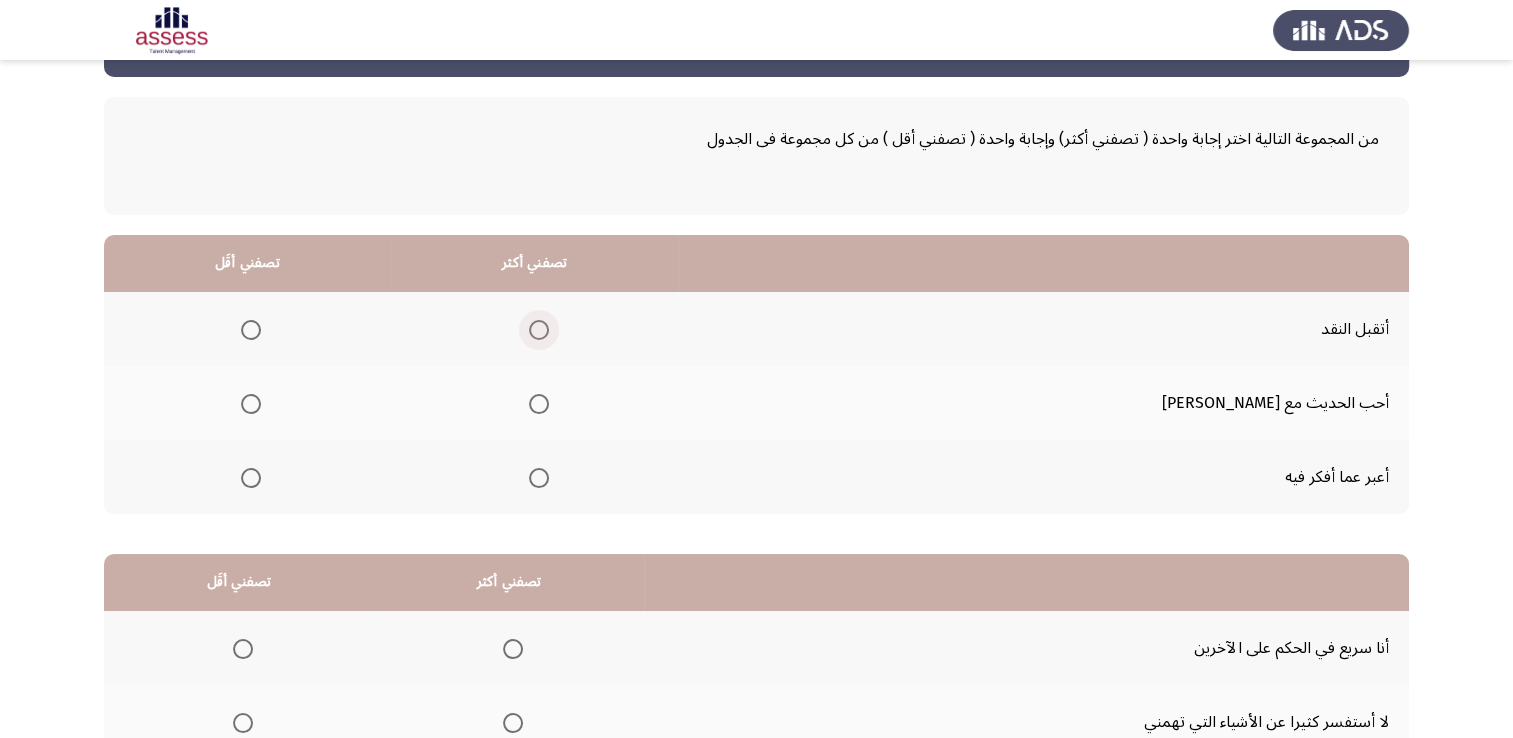 click at bounding box center (539, 330) 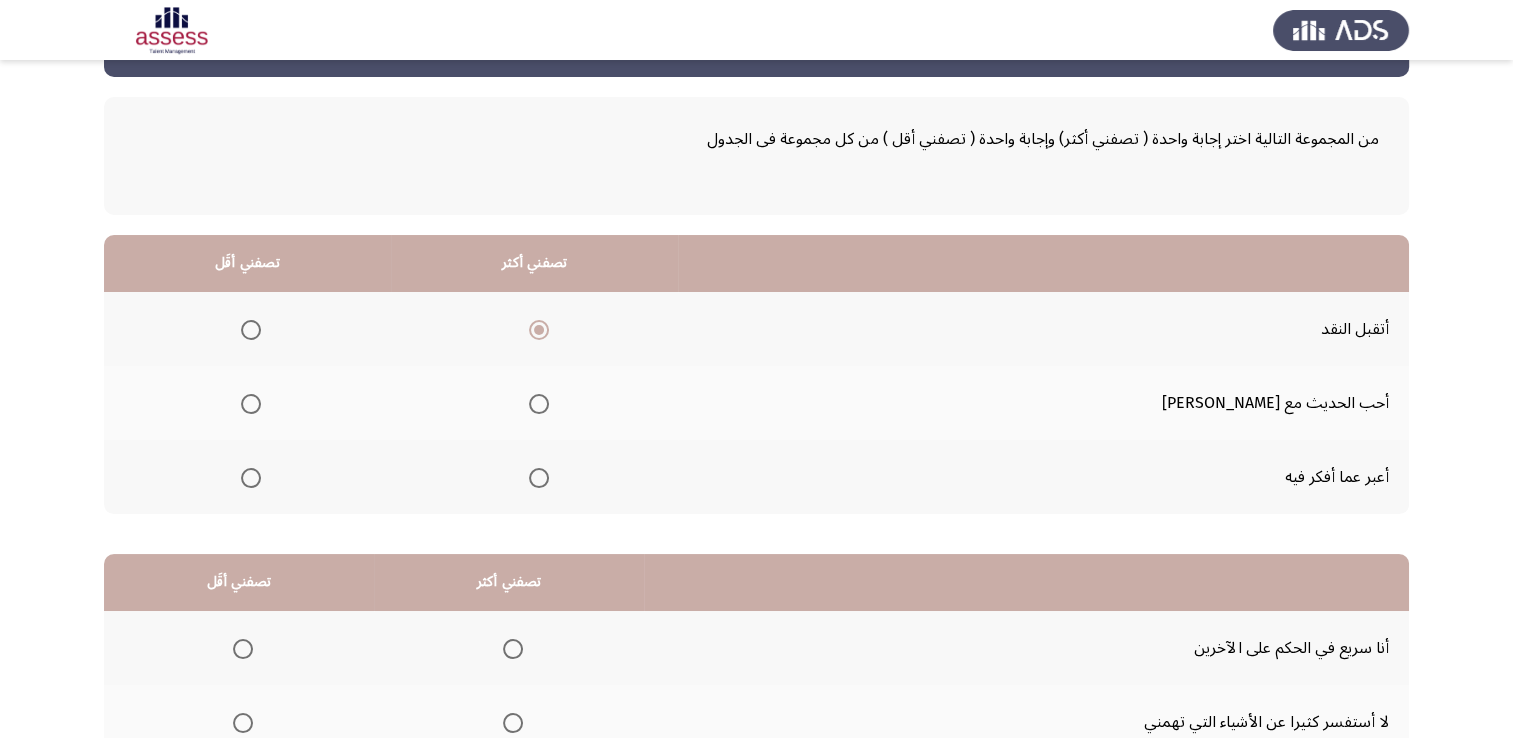 click at bounding box center [251, 404] 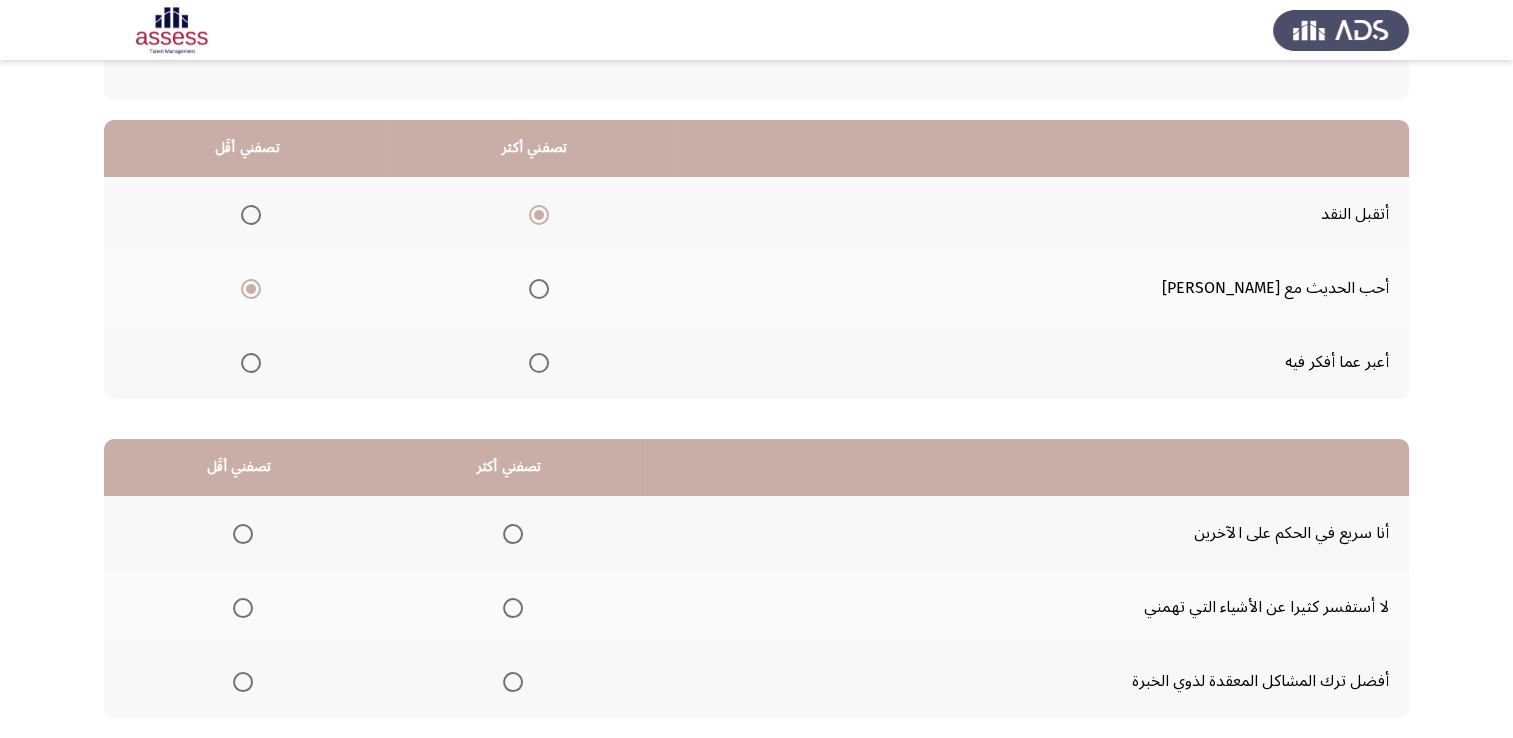 scroll, scrollTop: 242, scrollLeft: 0, axis: vertical 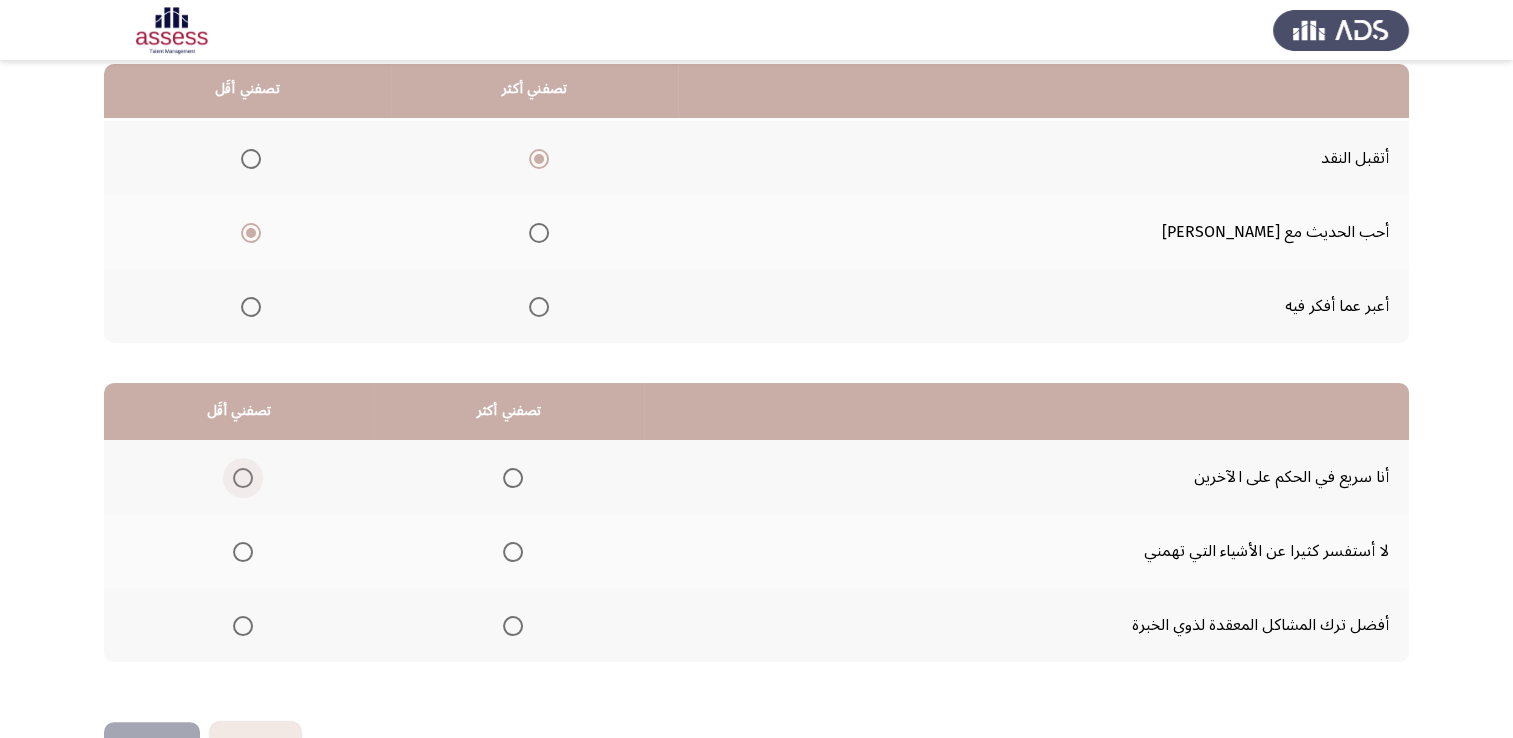 click at bounding box center (243, 478) 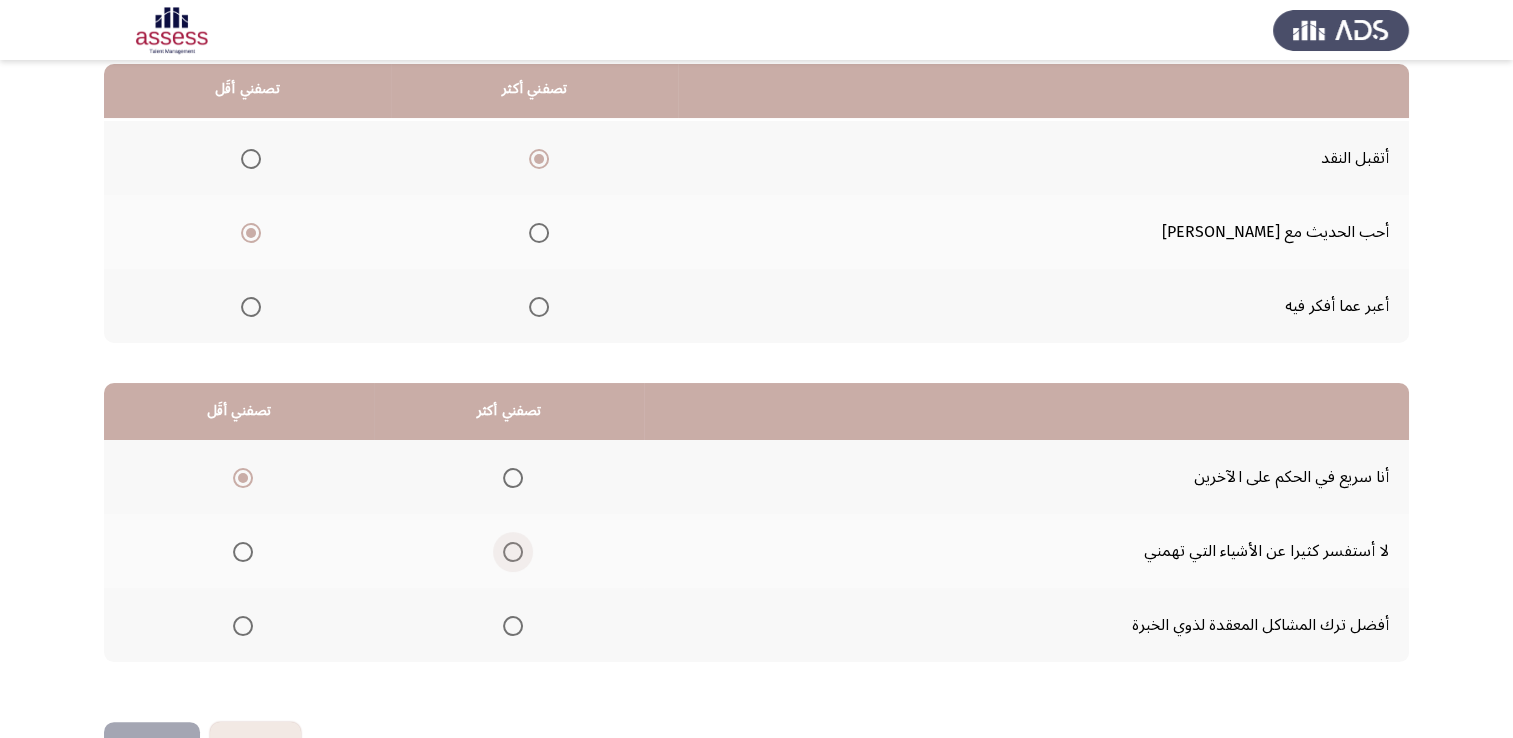 click at bounding box center (513, 552) 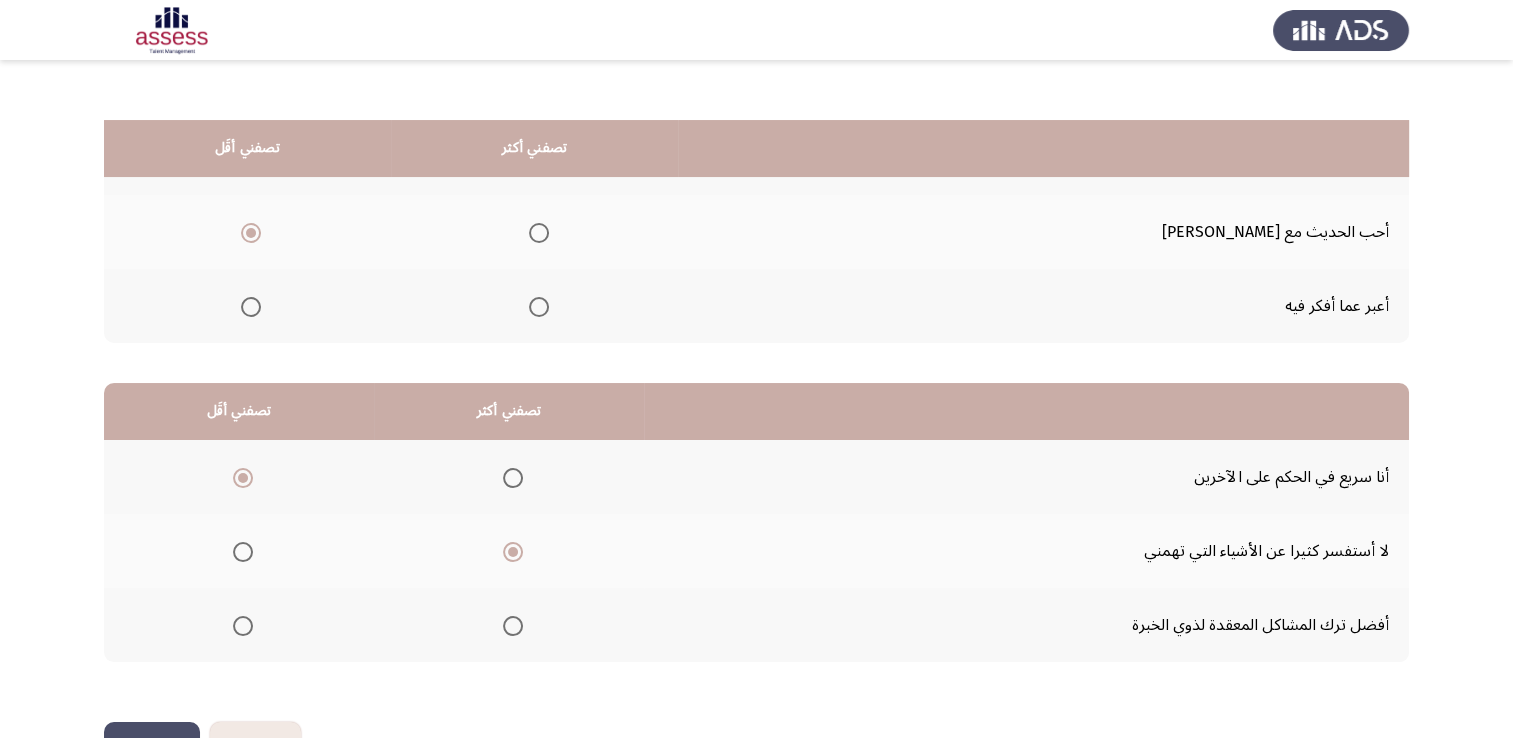 scroll, scrollTop: 302, scrollLeft: 0, axis: vertical 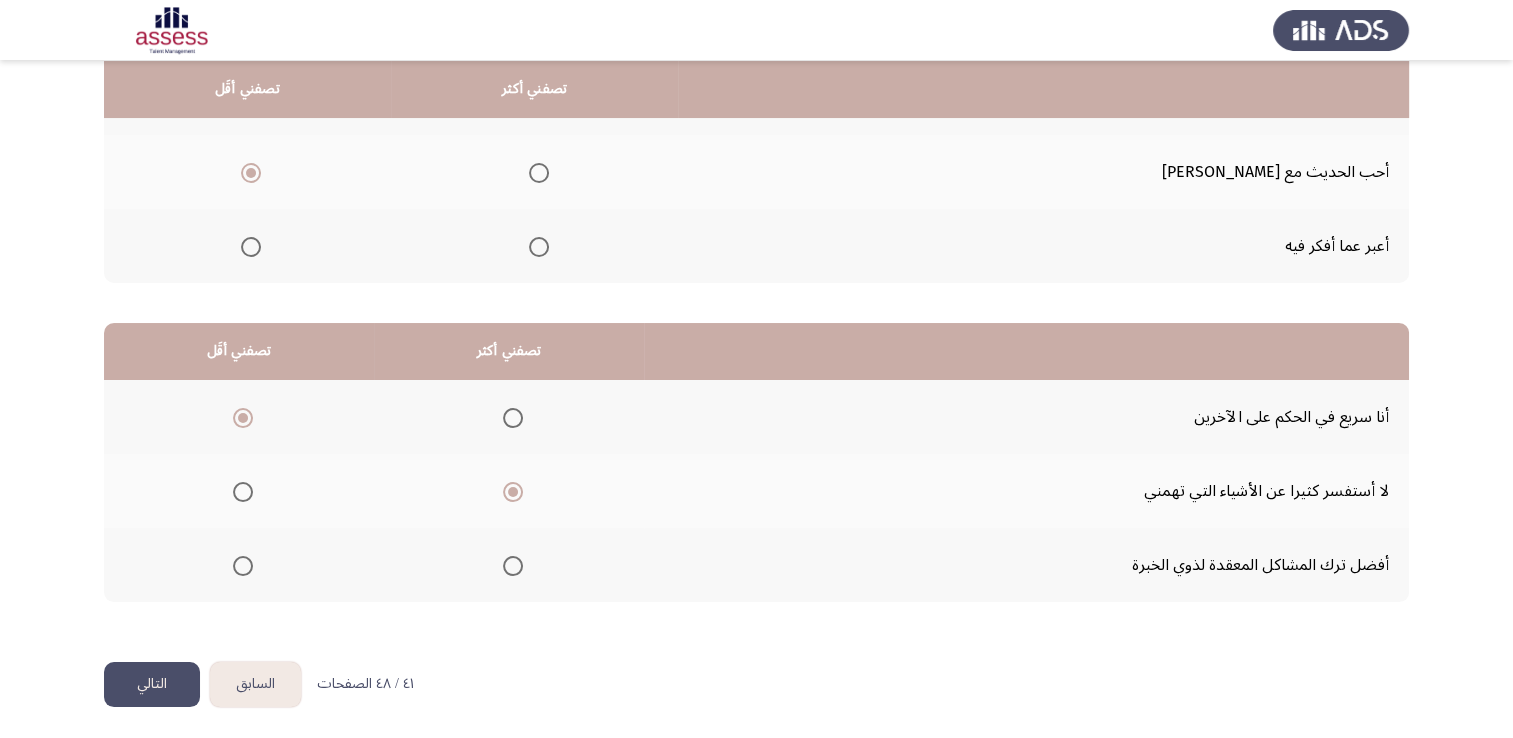 click on "التالي" 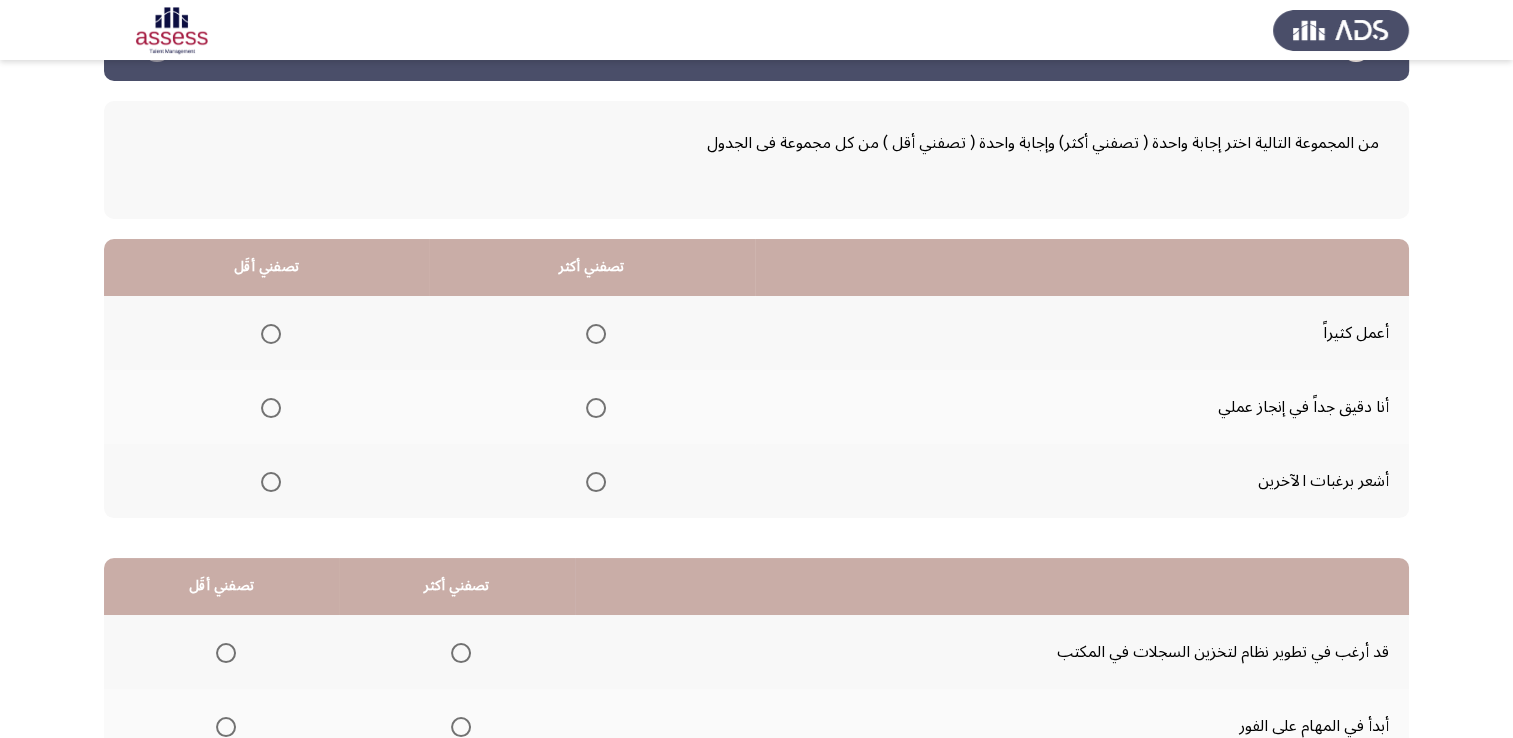 scroll, scrollTop: 74, scrollLeft: 0, axis: vertical 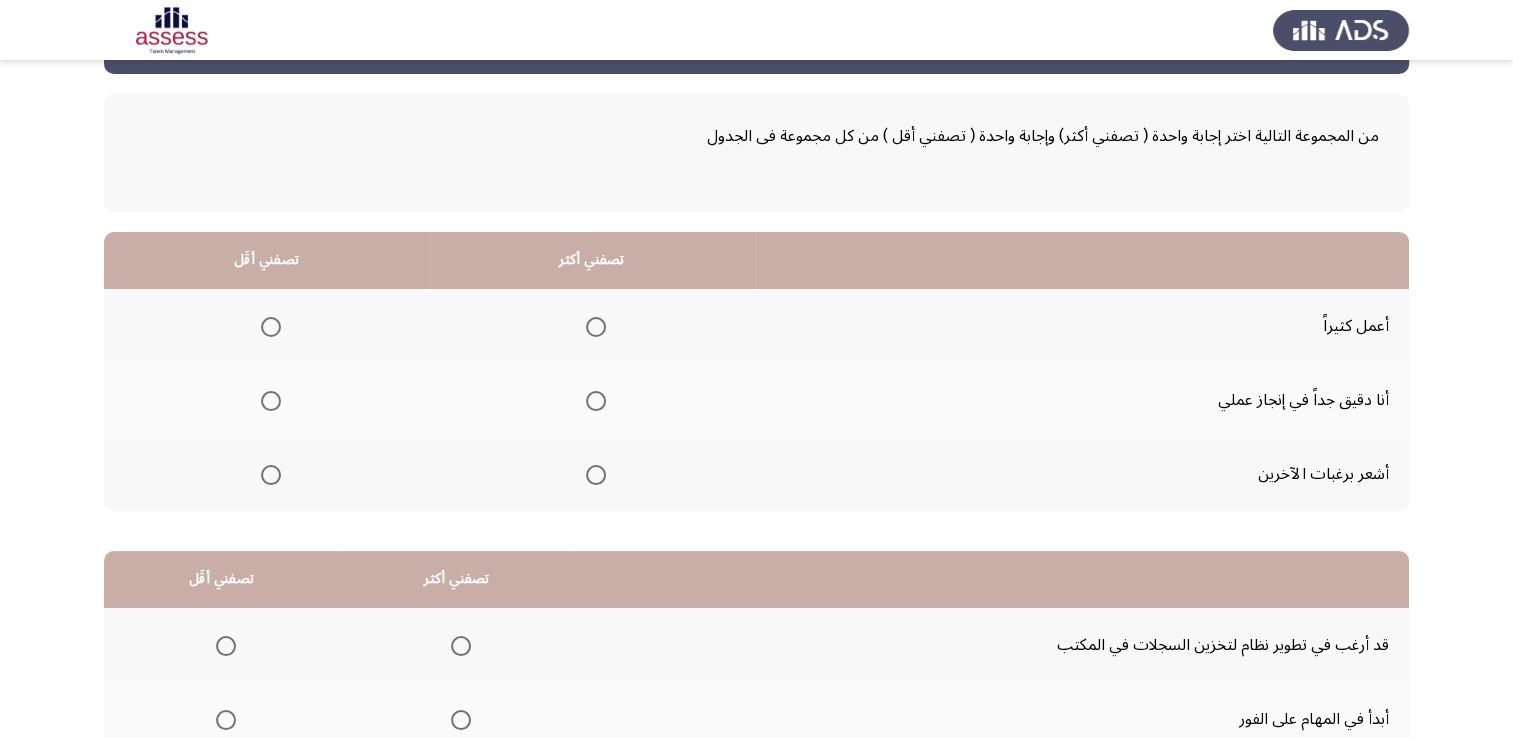 click at bounding box center [596, 401] 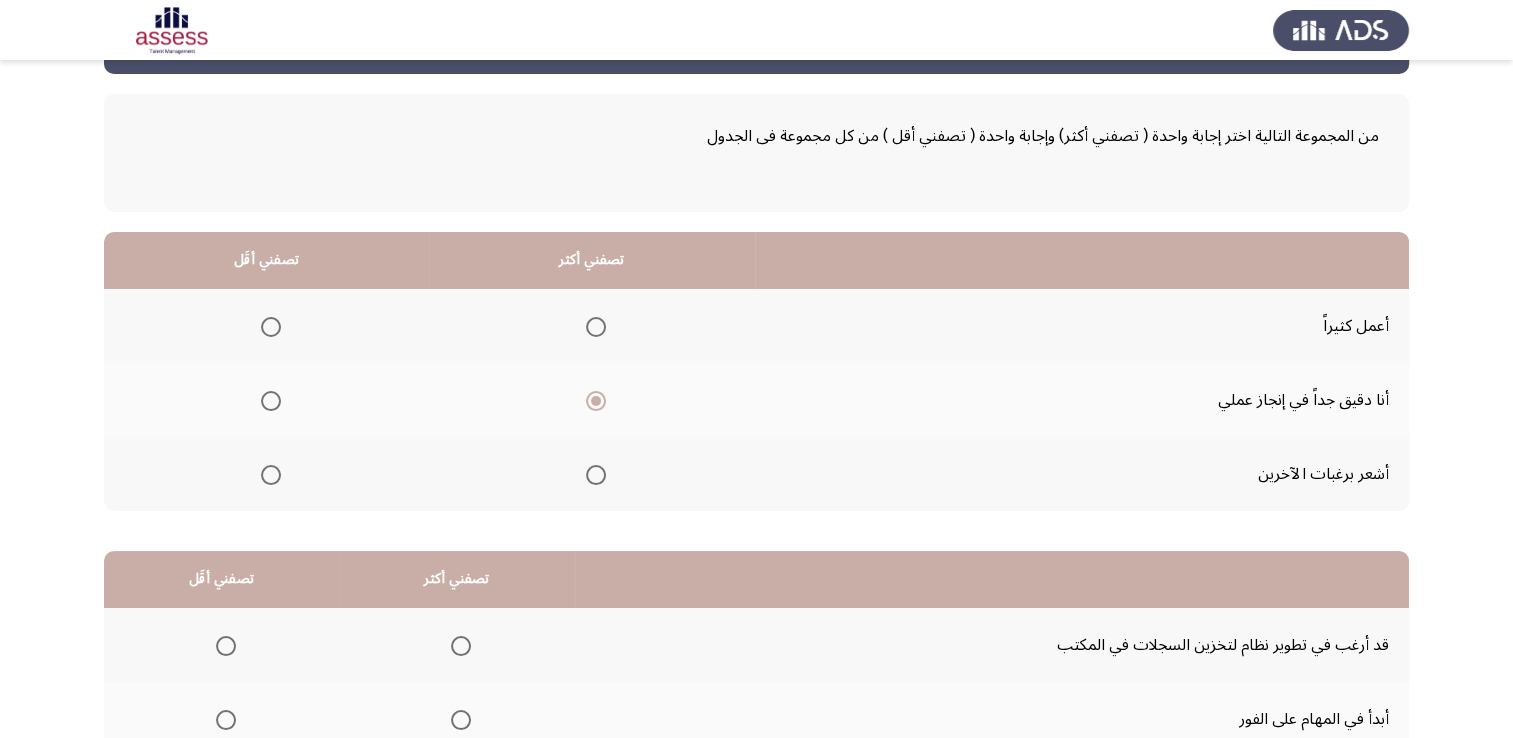 click at bounding box center [271, 475] 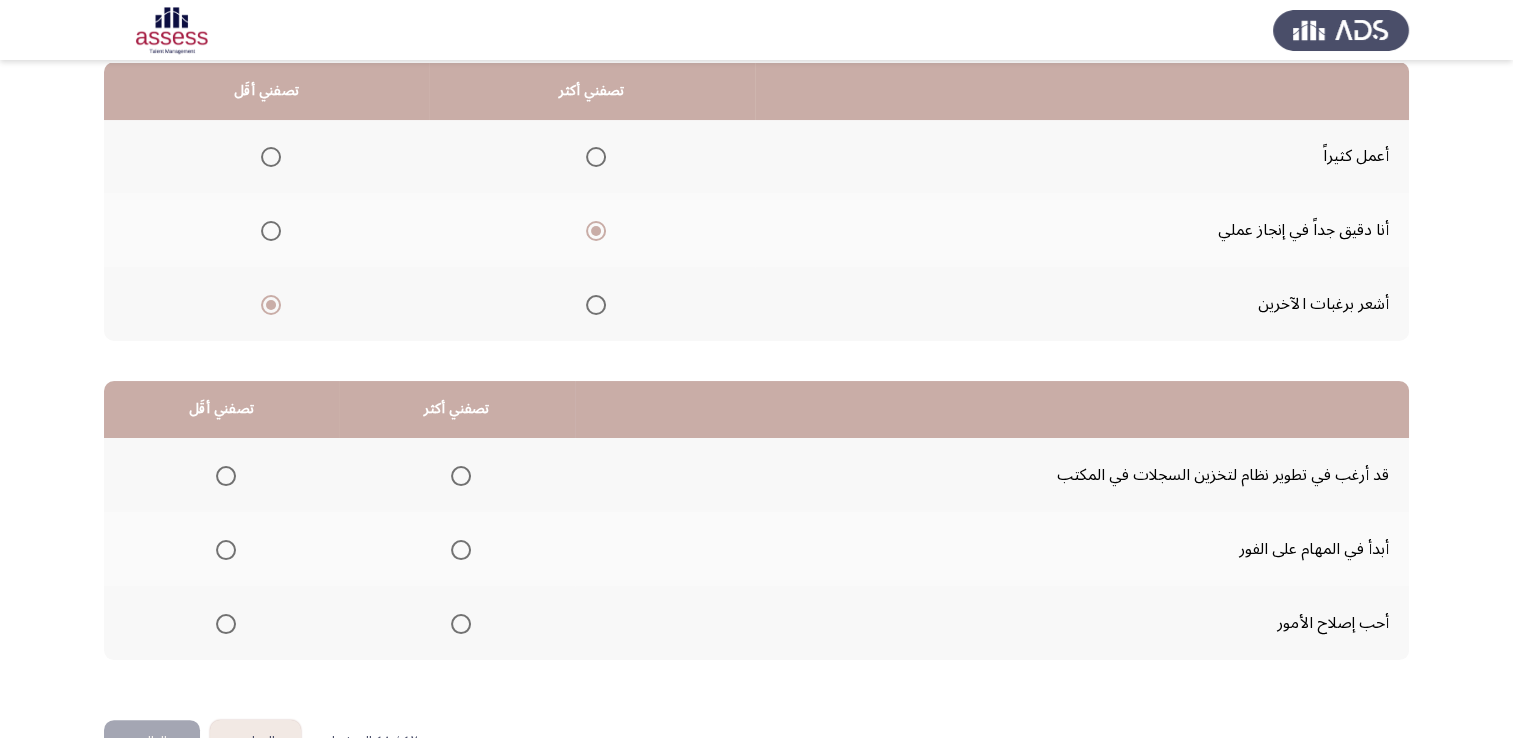 scroll, scrollTop: 246, scrollLeft: 0, axis: vertical 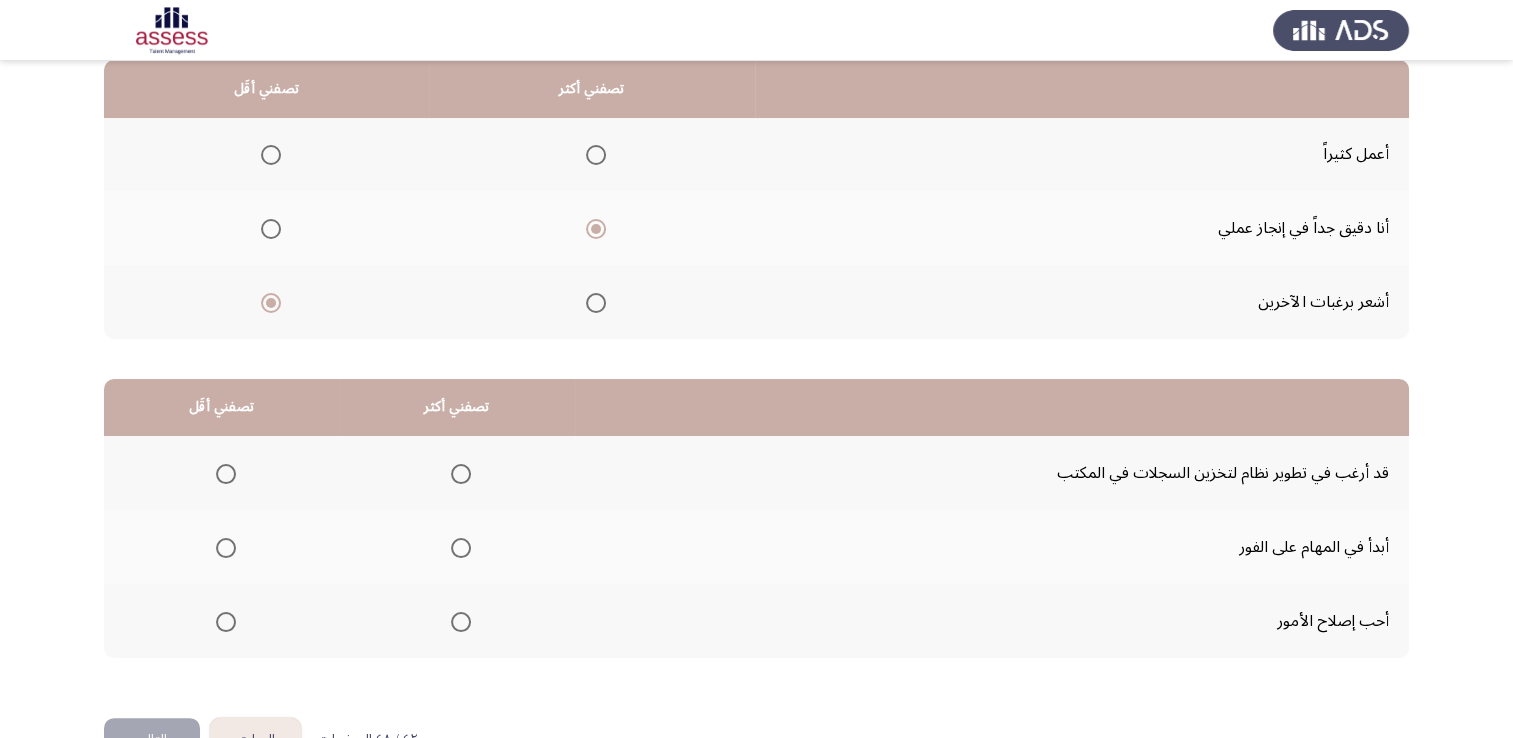 click at bounding box center [461, 622] 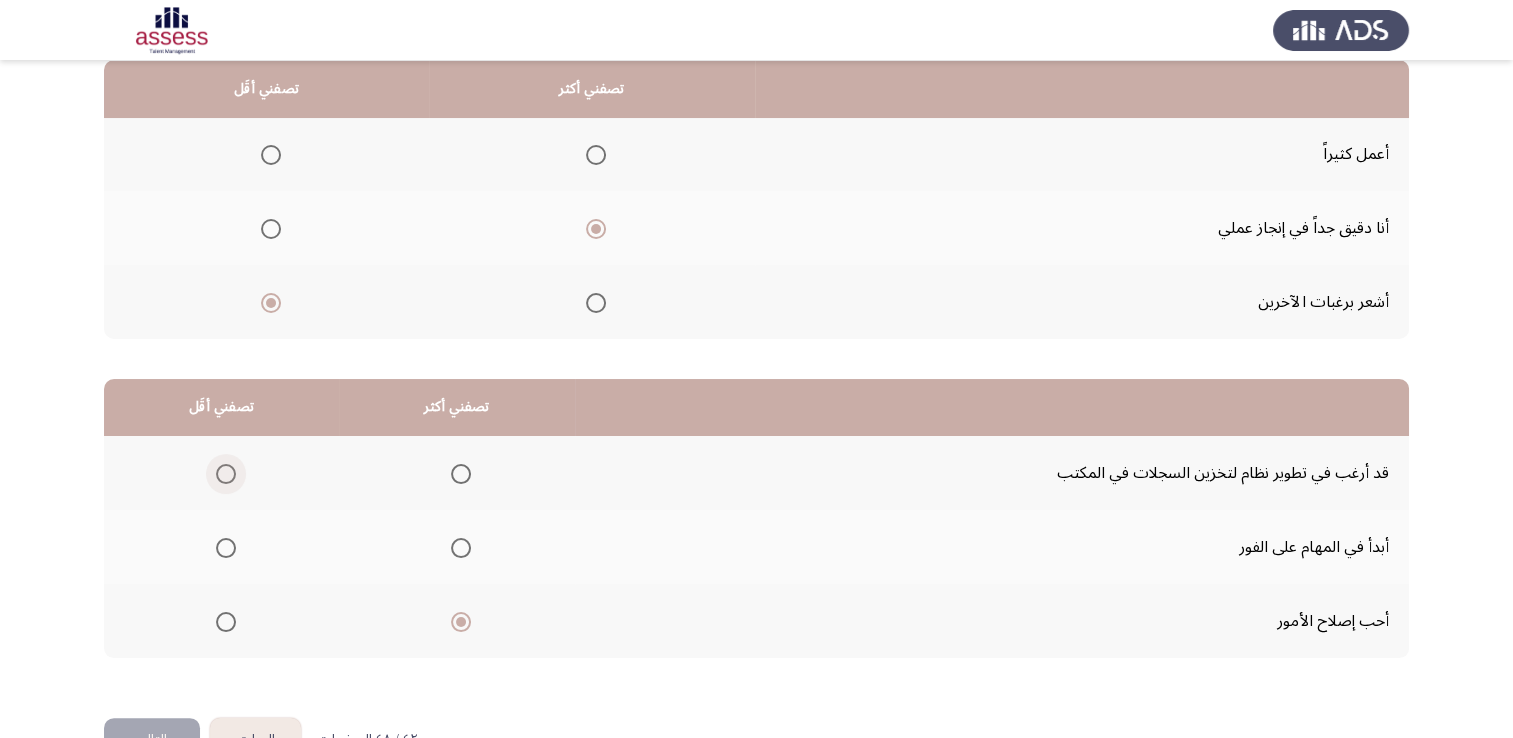 click at bounding box center [226, 474] 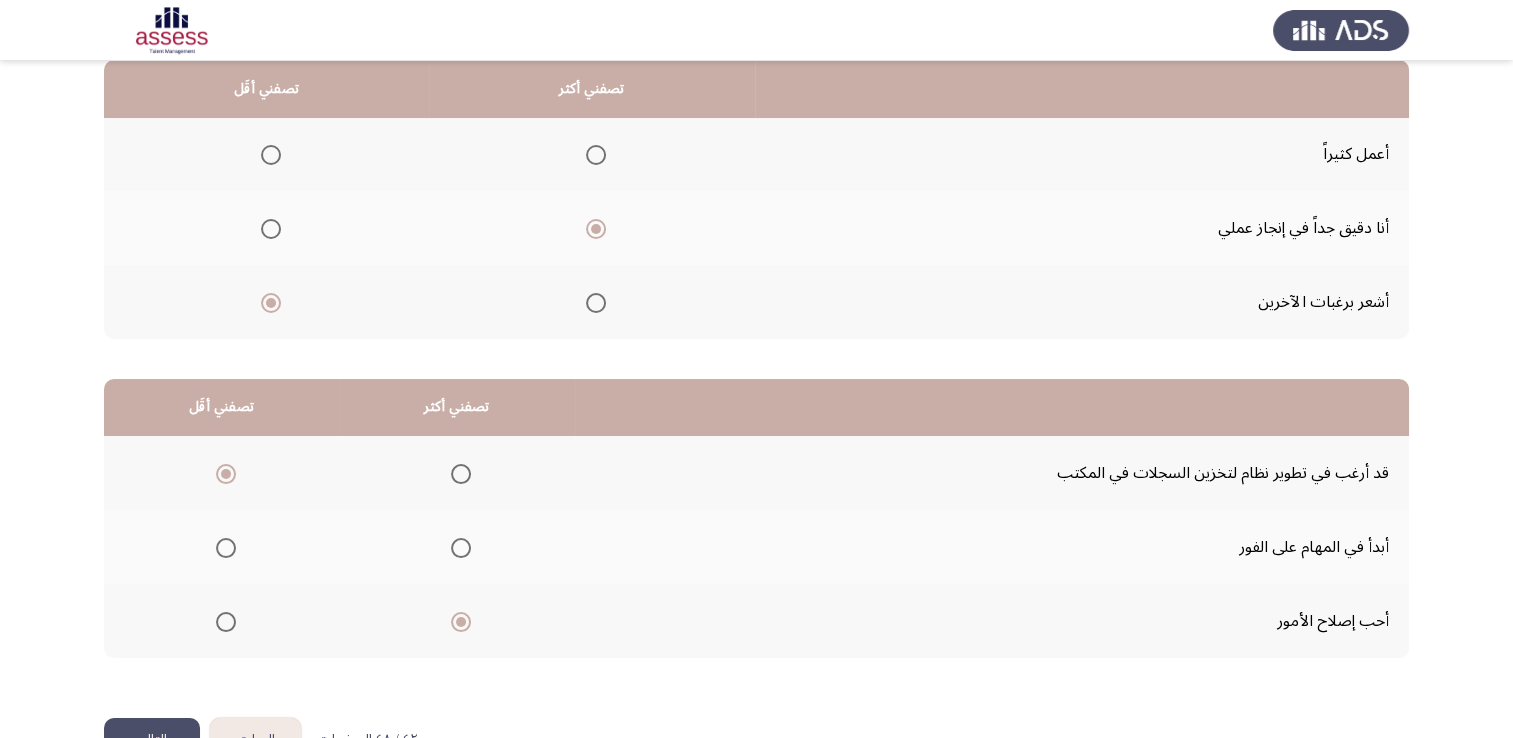 scroll, scrollTop: 302, scrollLeft: 0, axis: vertical 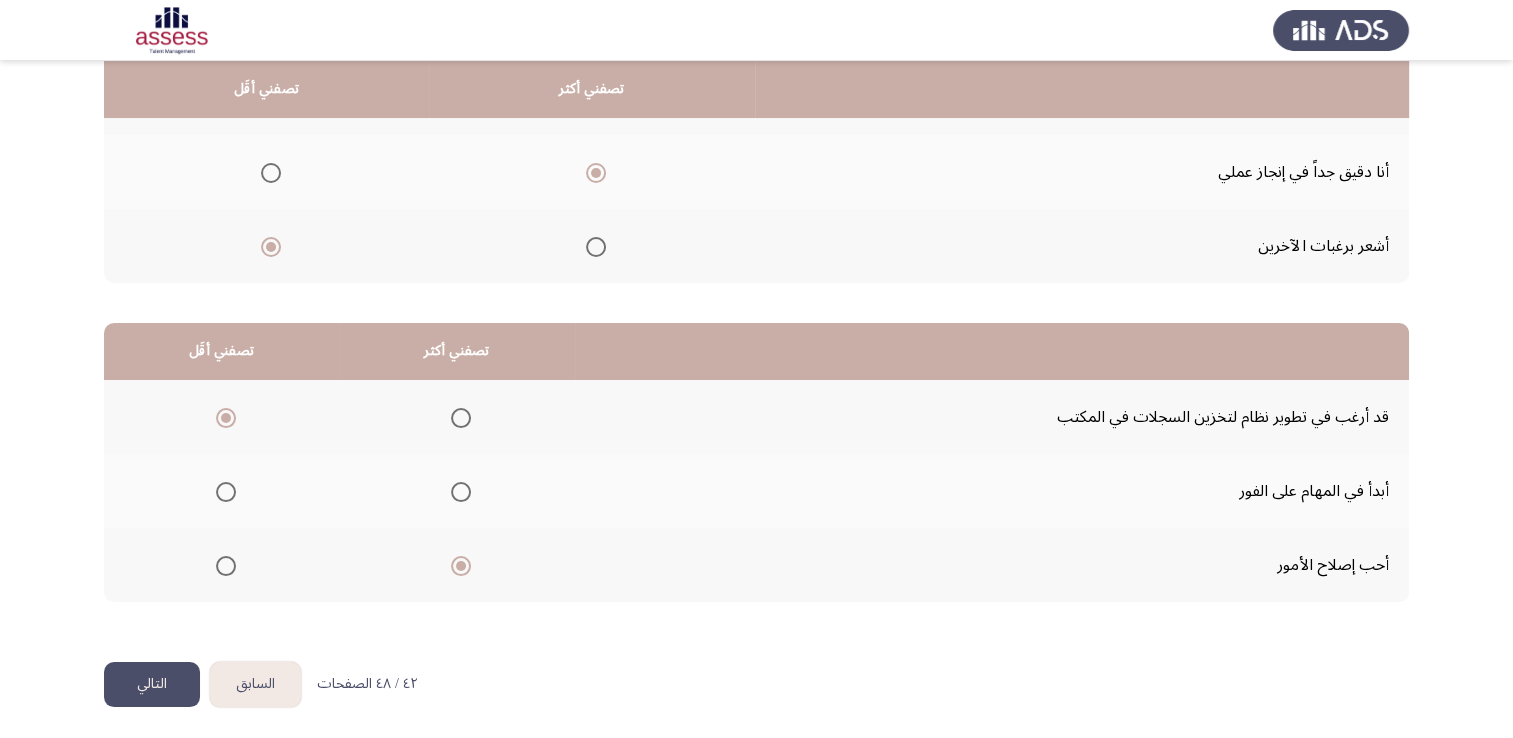 click on "التالي" 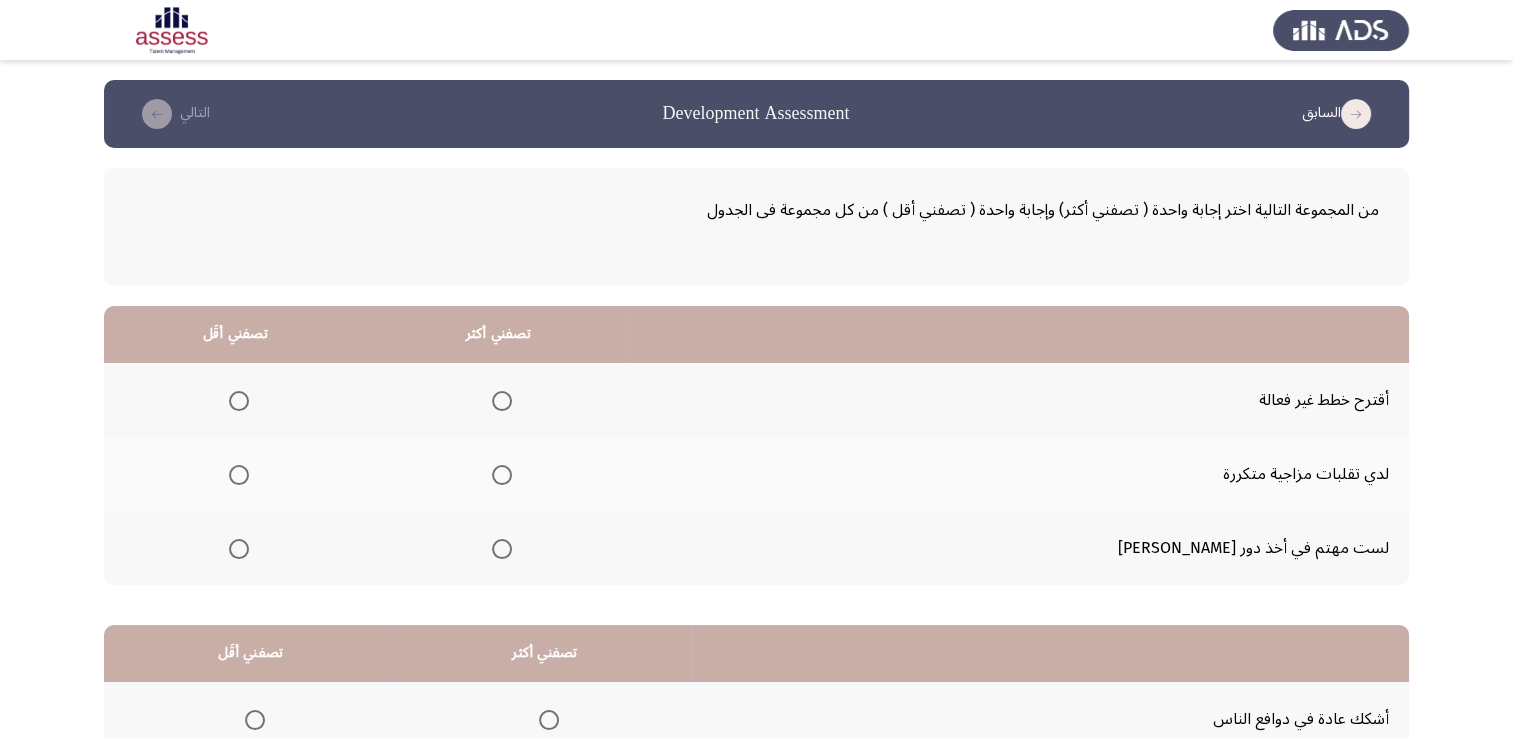 click at bounding box center (239, 549) 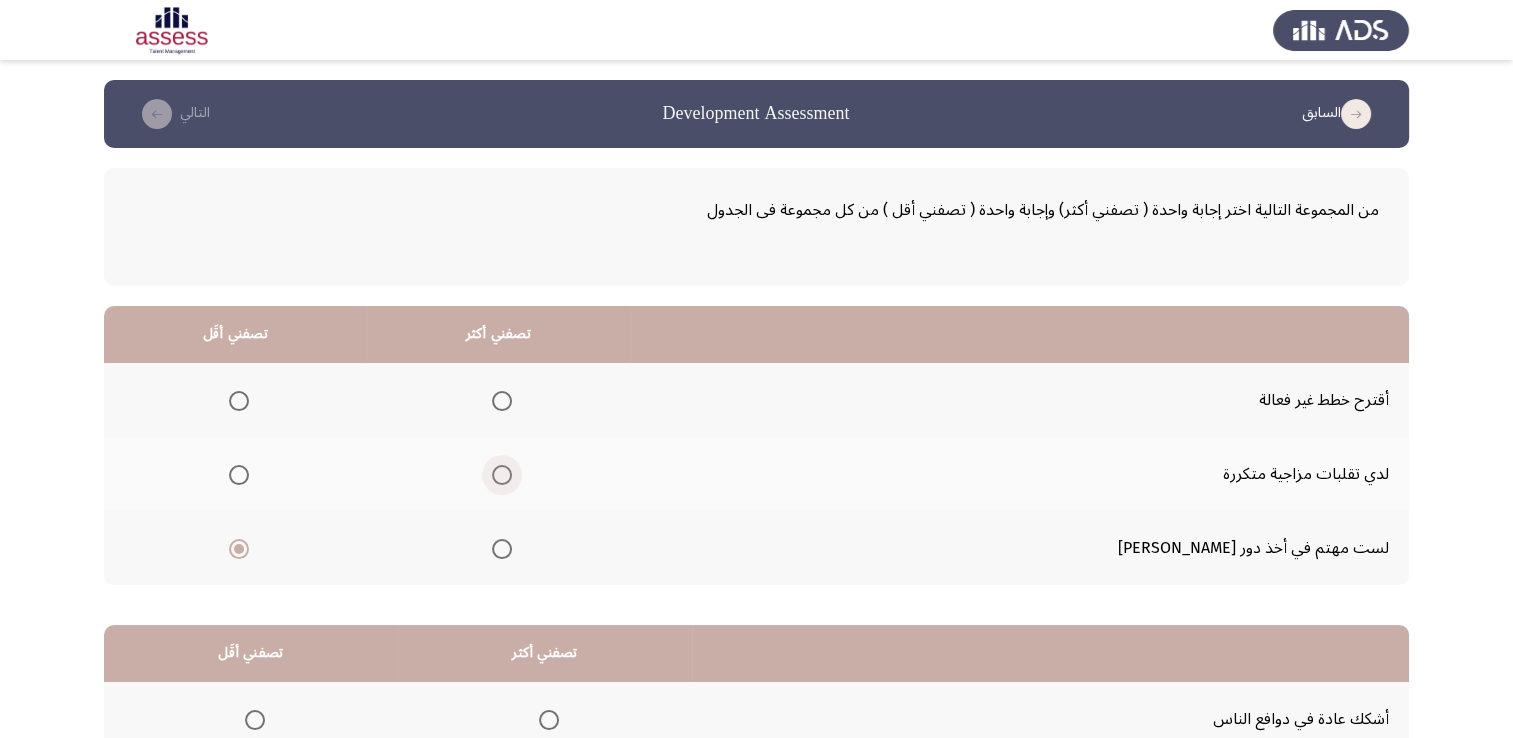 click at bounding box center [502, 475] 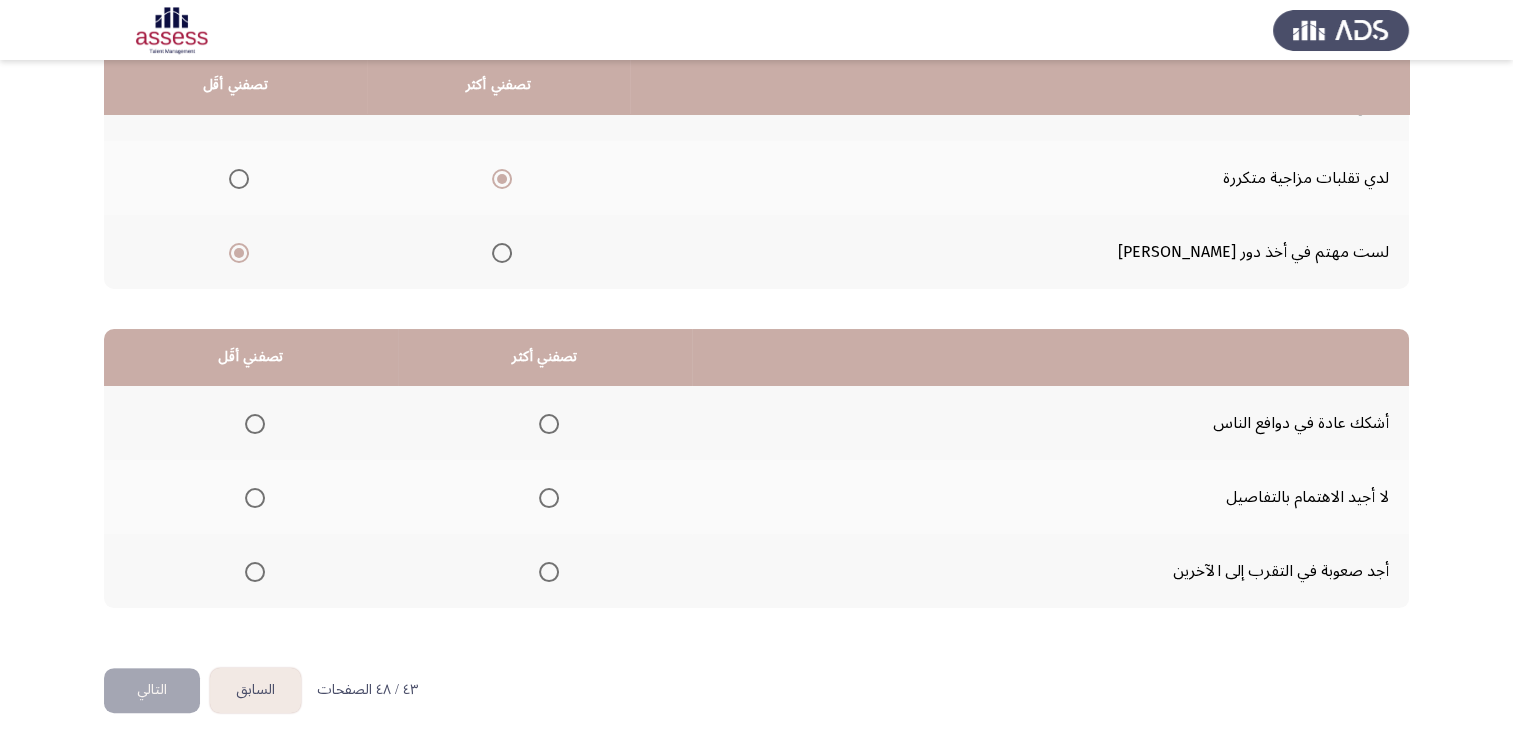 scroll, scrollTop: 298, scrollLeft: 0, axis: vertical 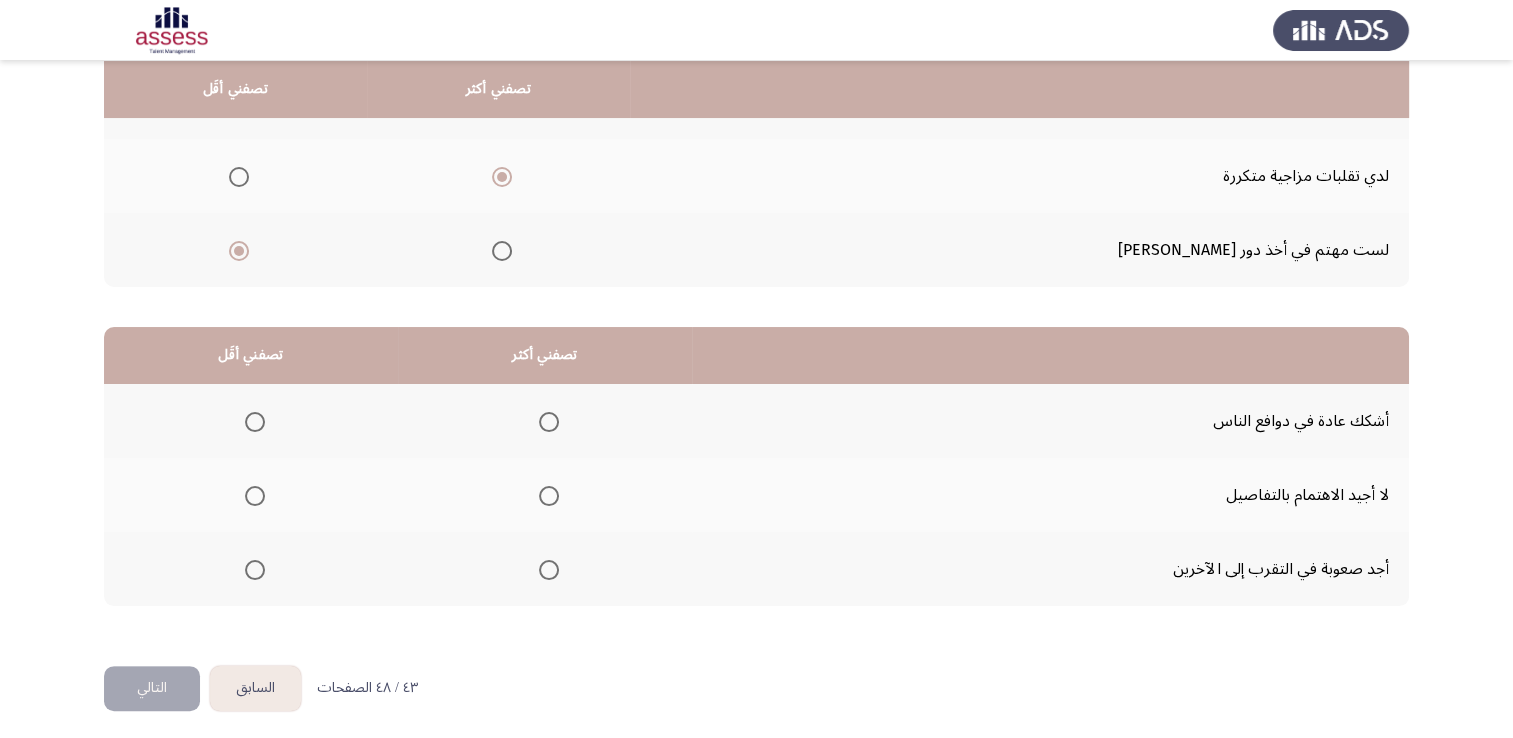 click at bounding box center (549, 570) 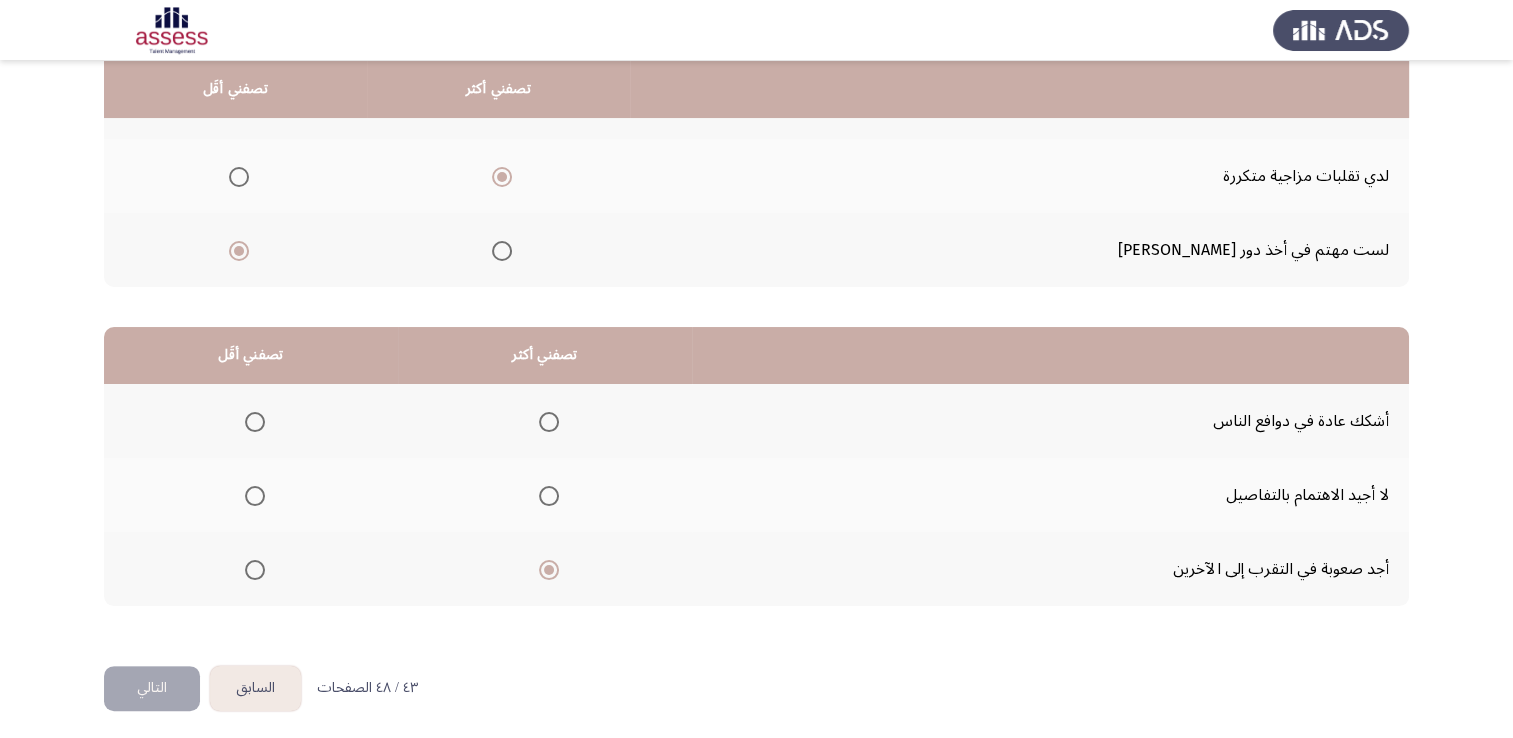 click at bounding box center (255, 496) 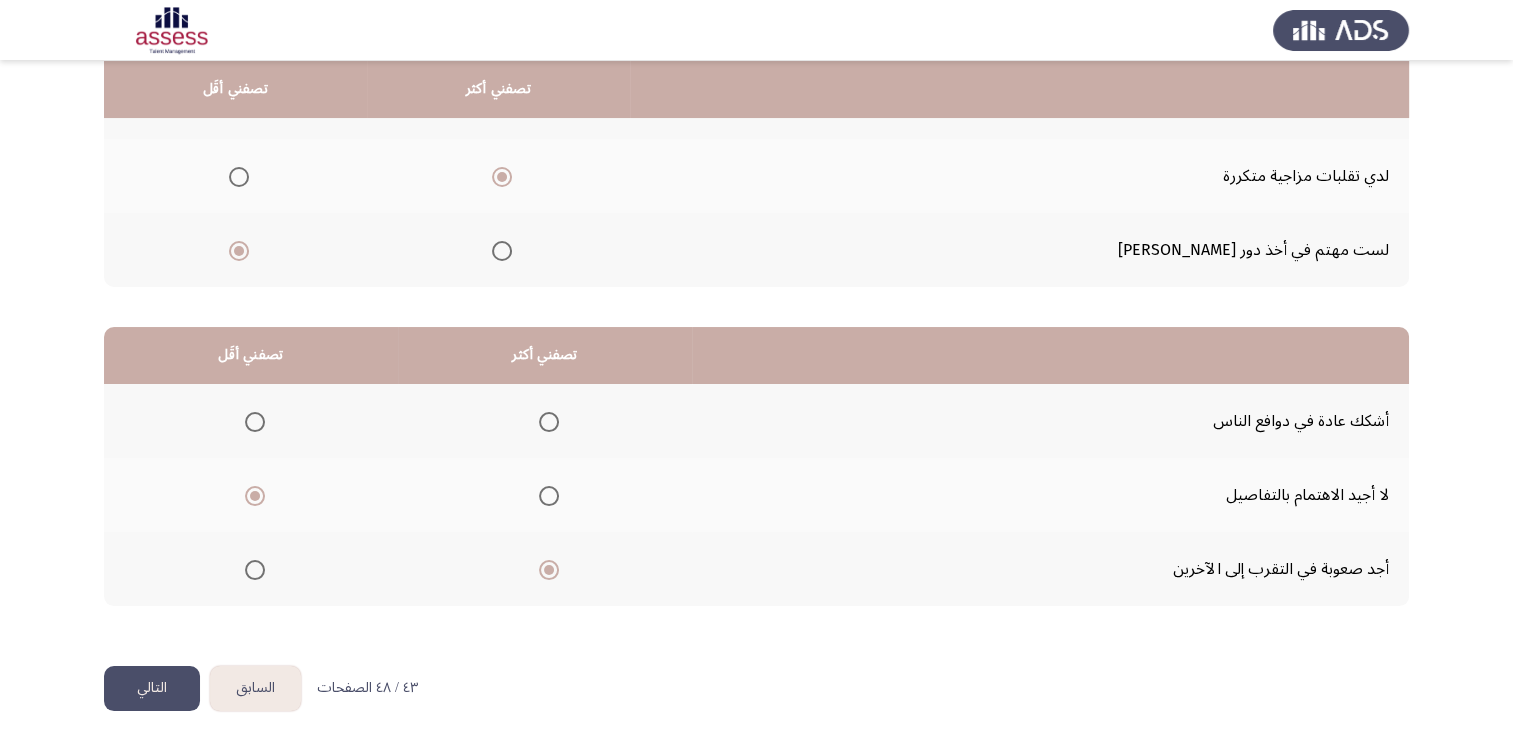 click on "التالي" 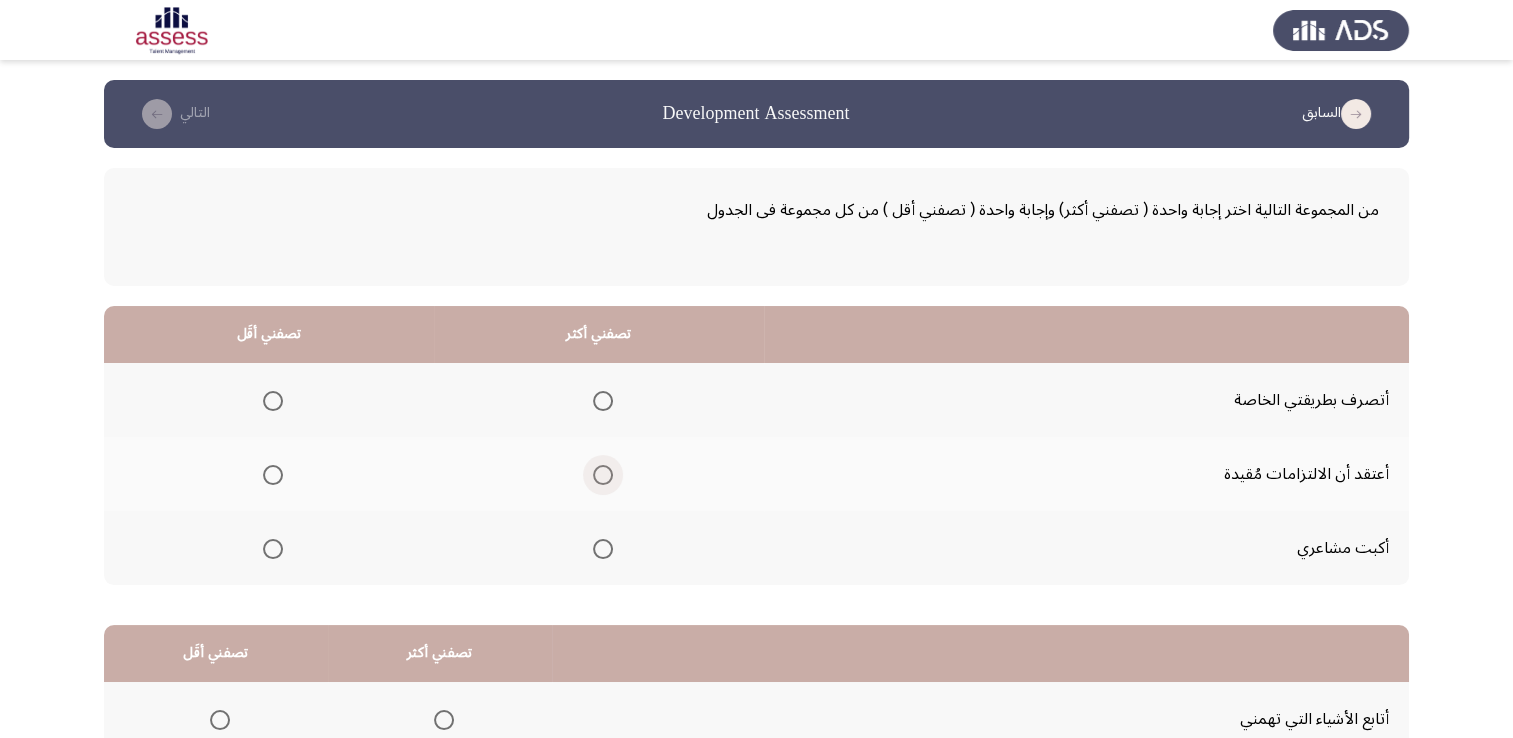 click at bounding box center (603, 475) 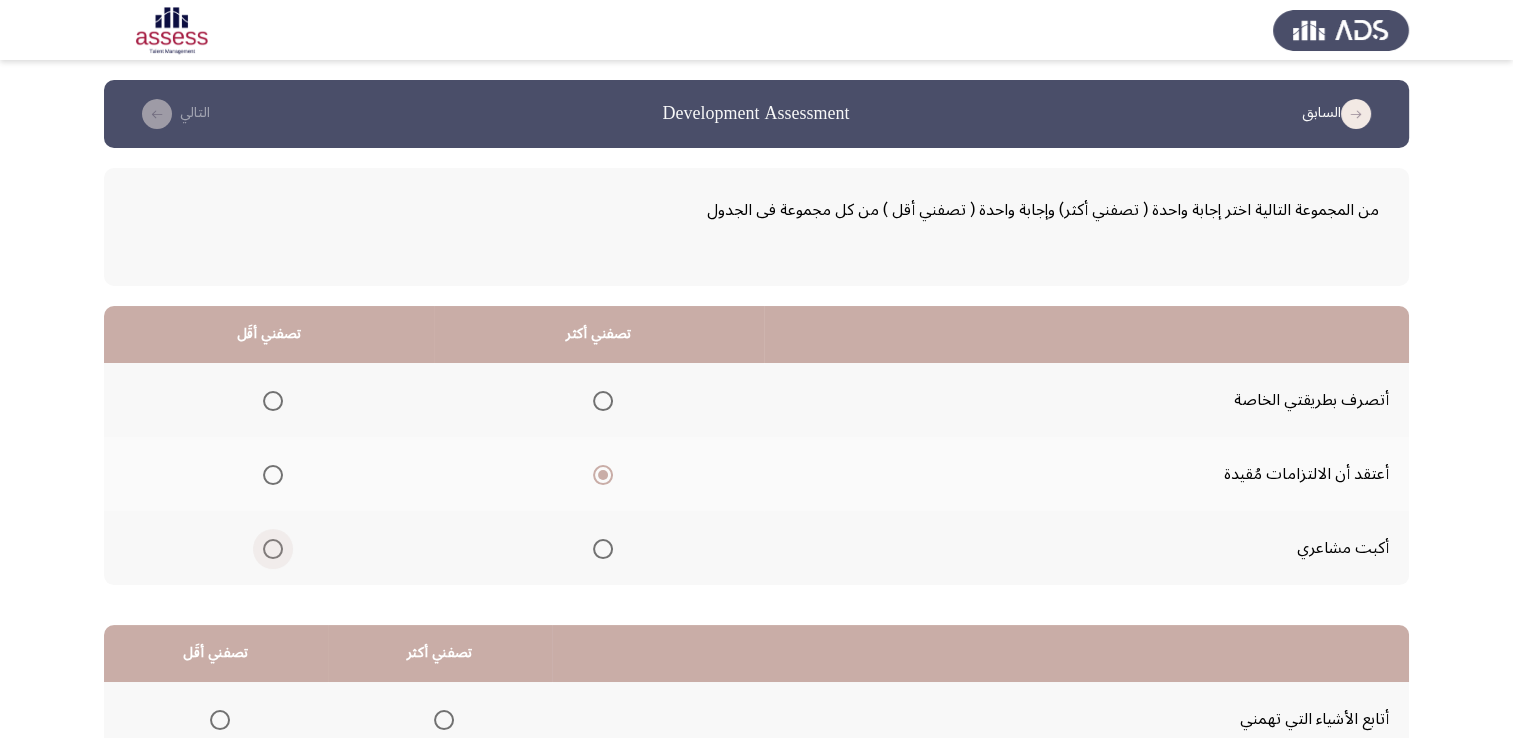 click at bounding box center (273, 549) 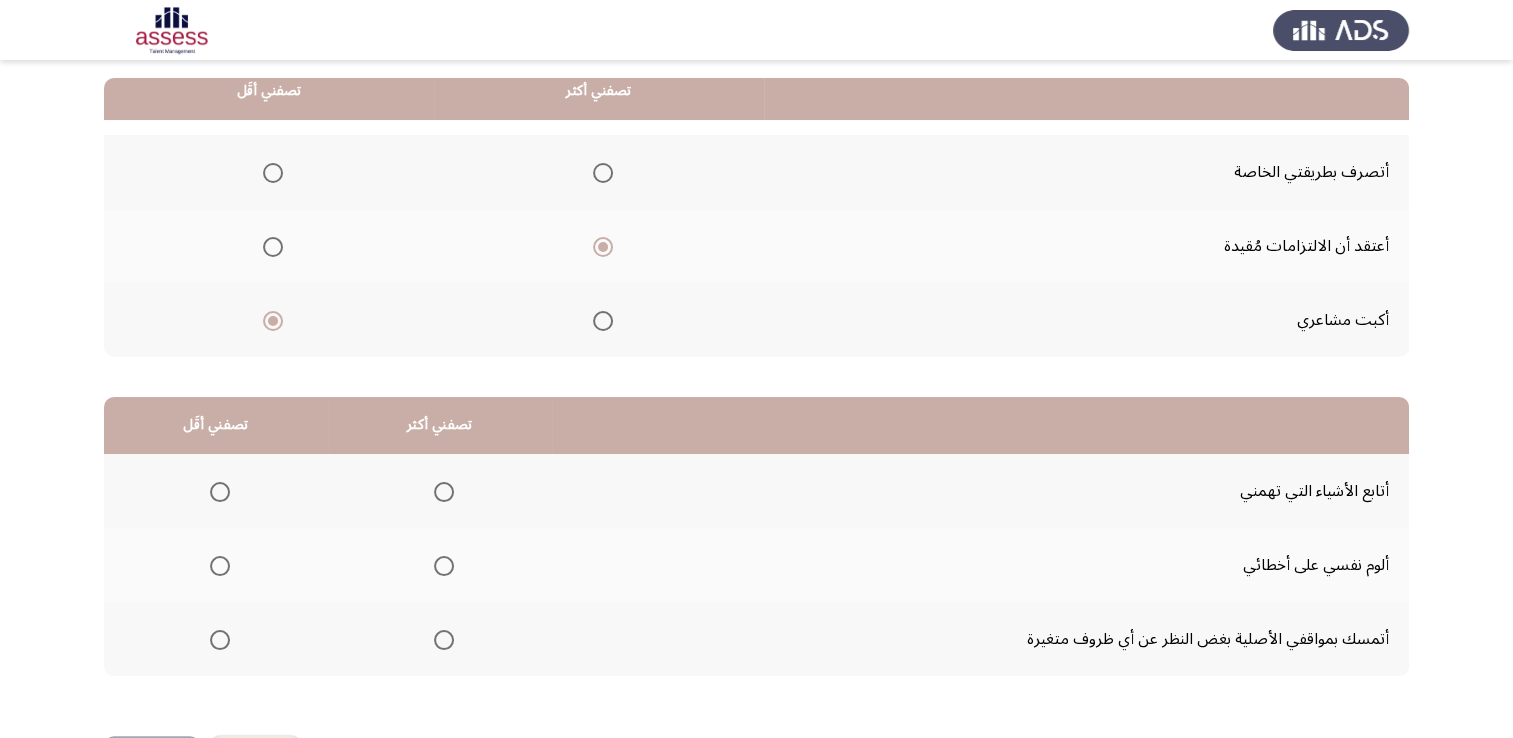 scroll, scrollTop: 230, scrollLeft: 0, axis: vertical 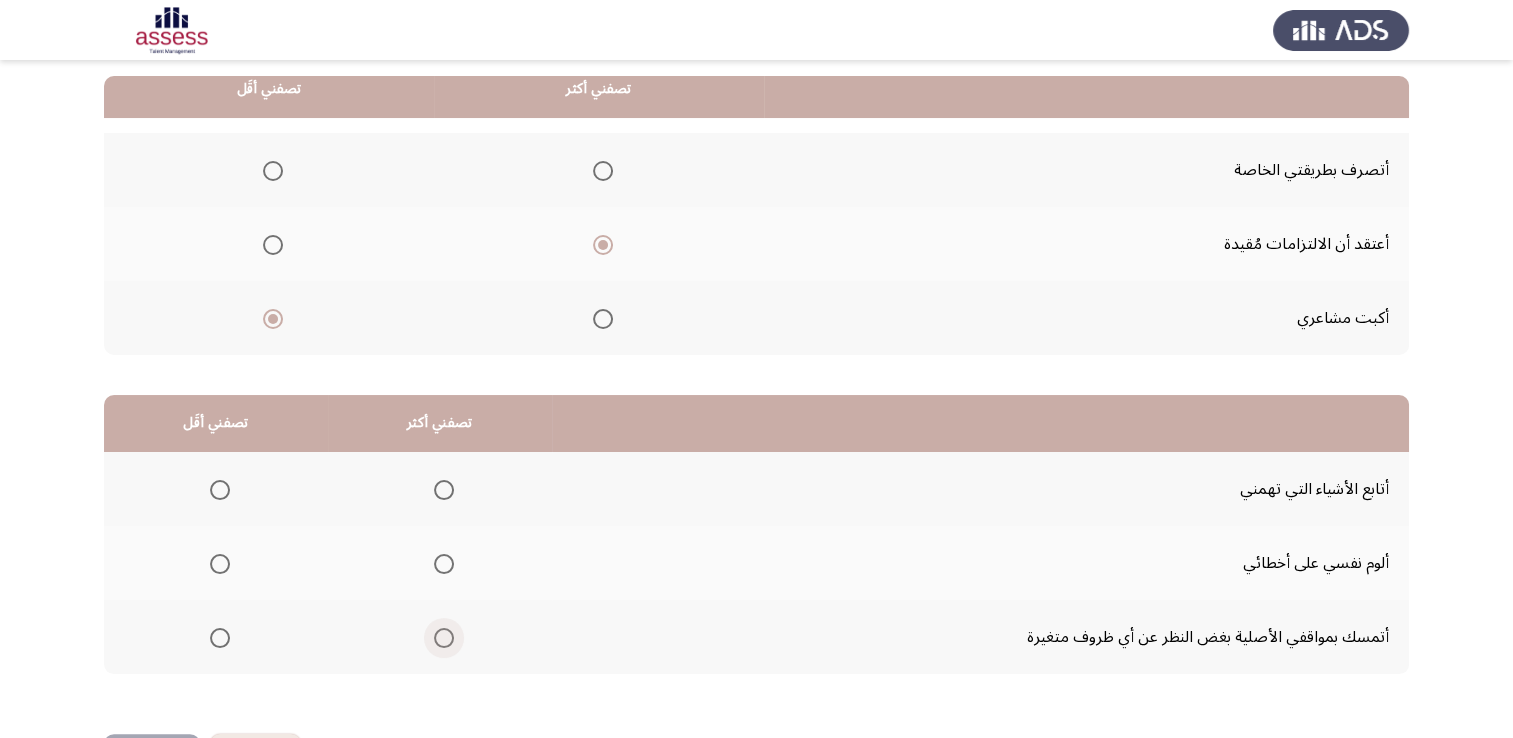 click at bounding box center (444, 638) 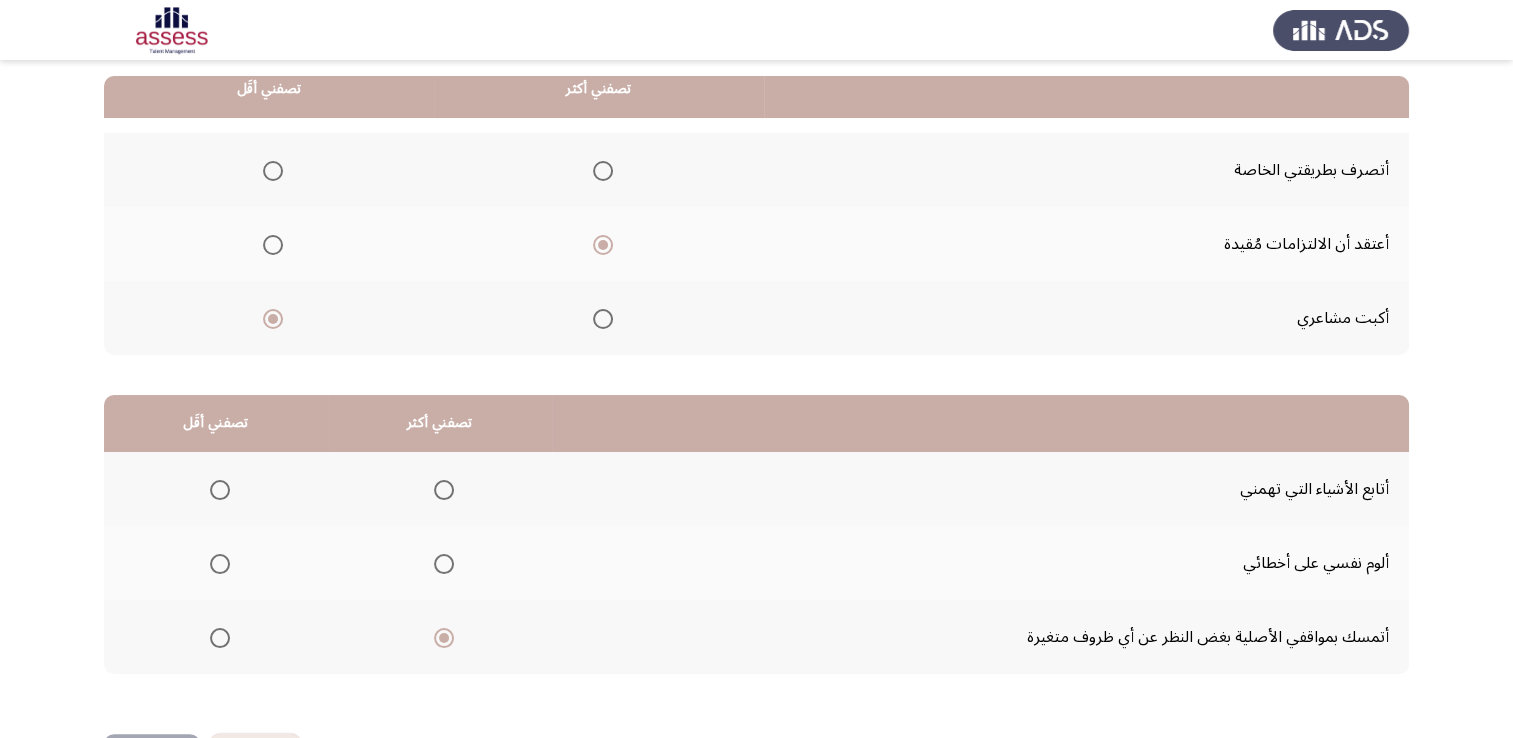 click at bounding box center (444, 490) 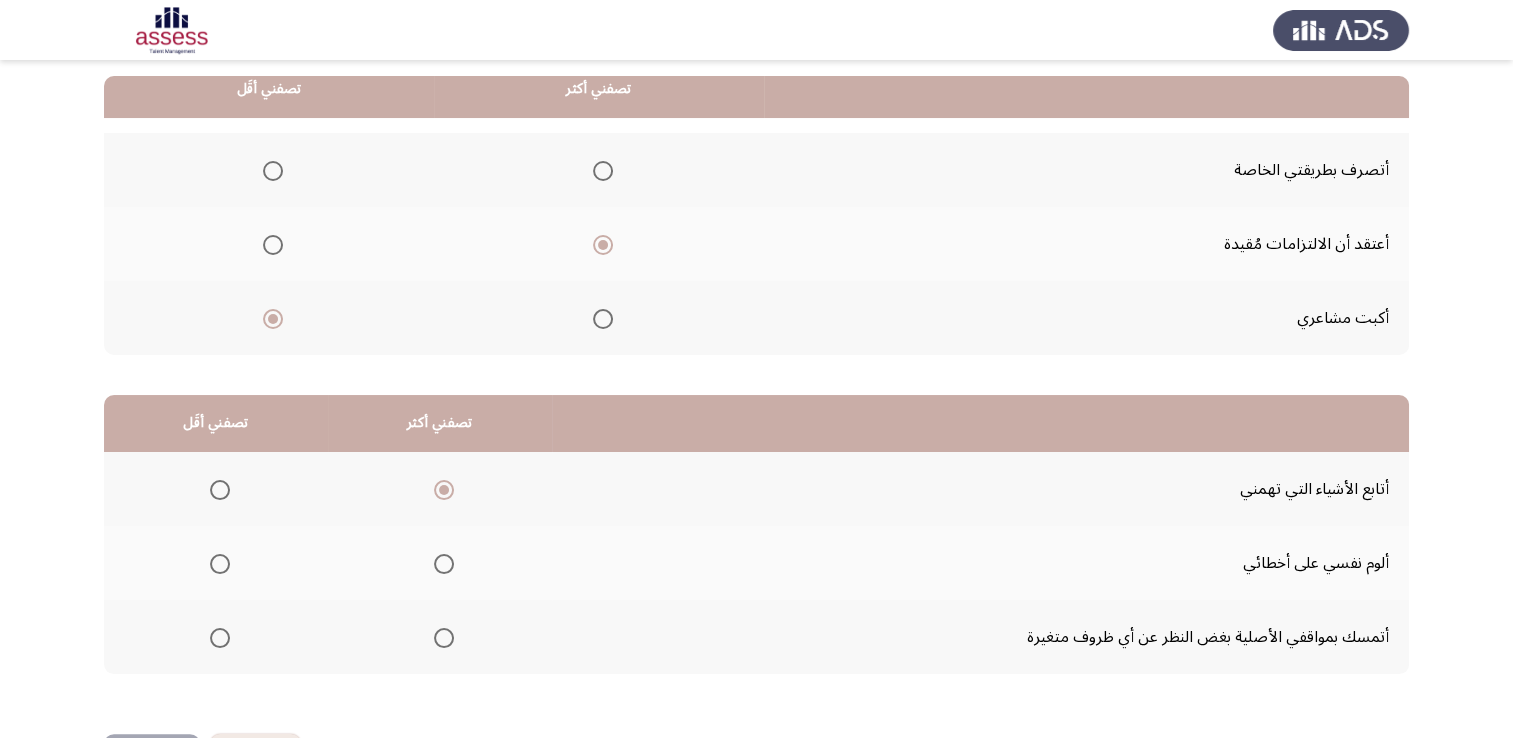 click at bounding box center (220, 564) 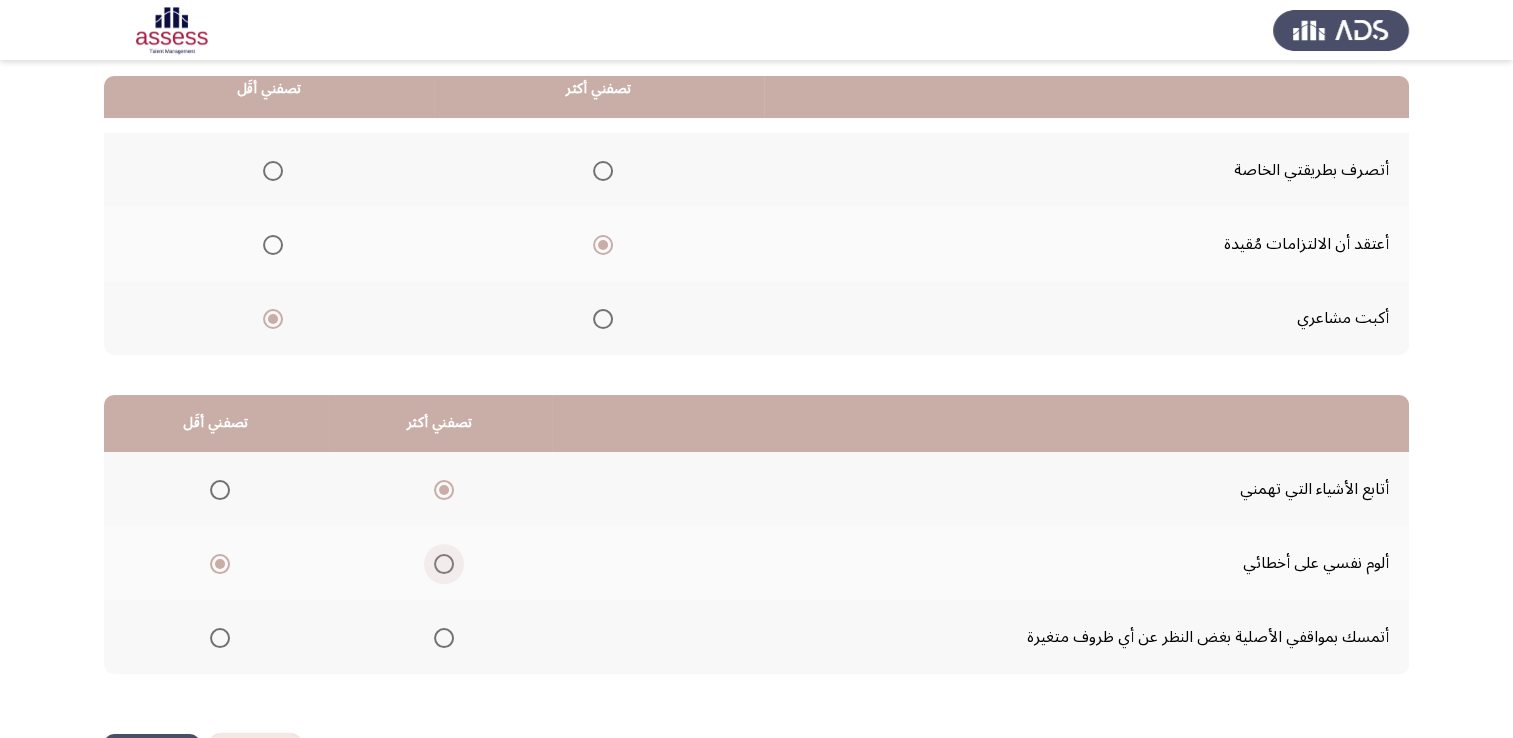 click at bounding box center (444, 564) 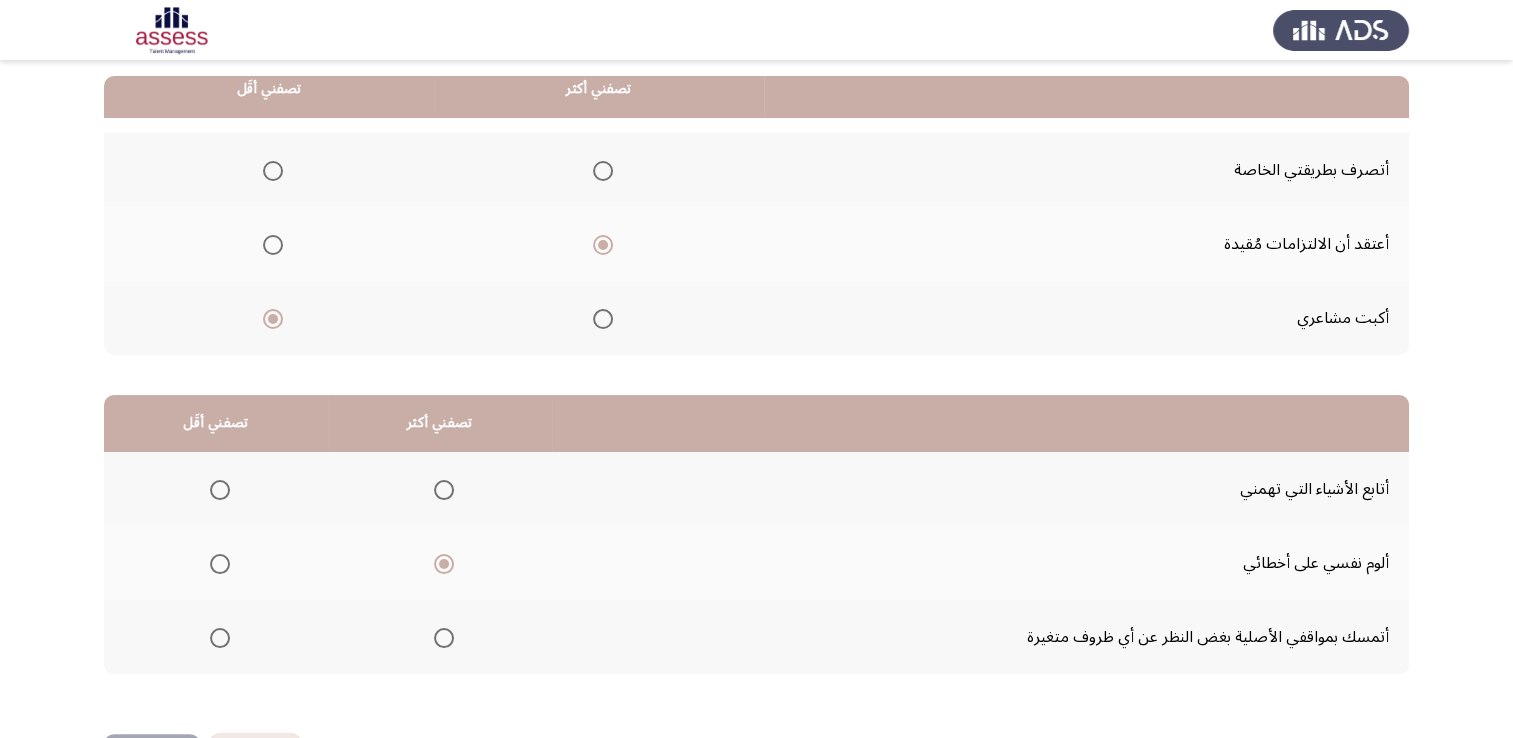 click at bounding box center (220, 490) 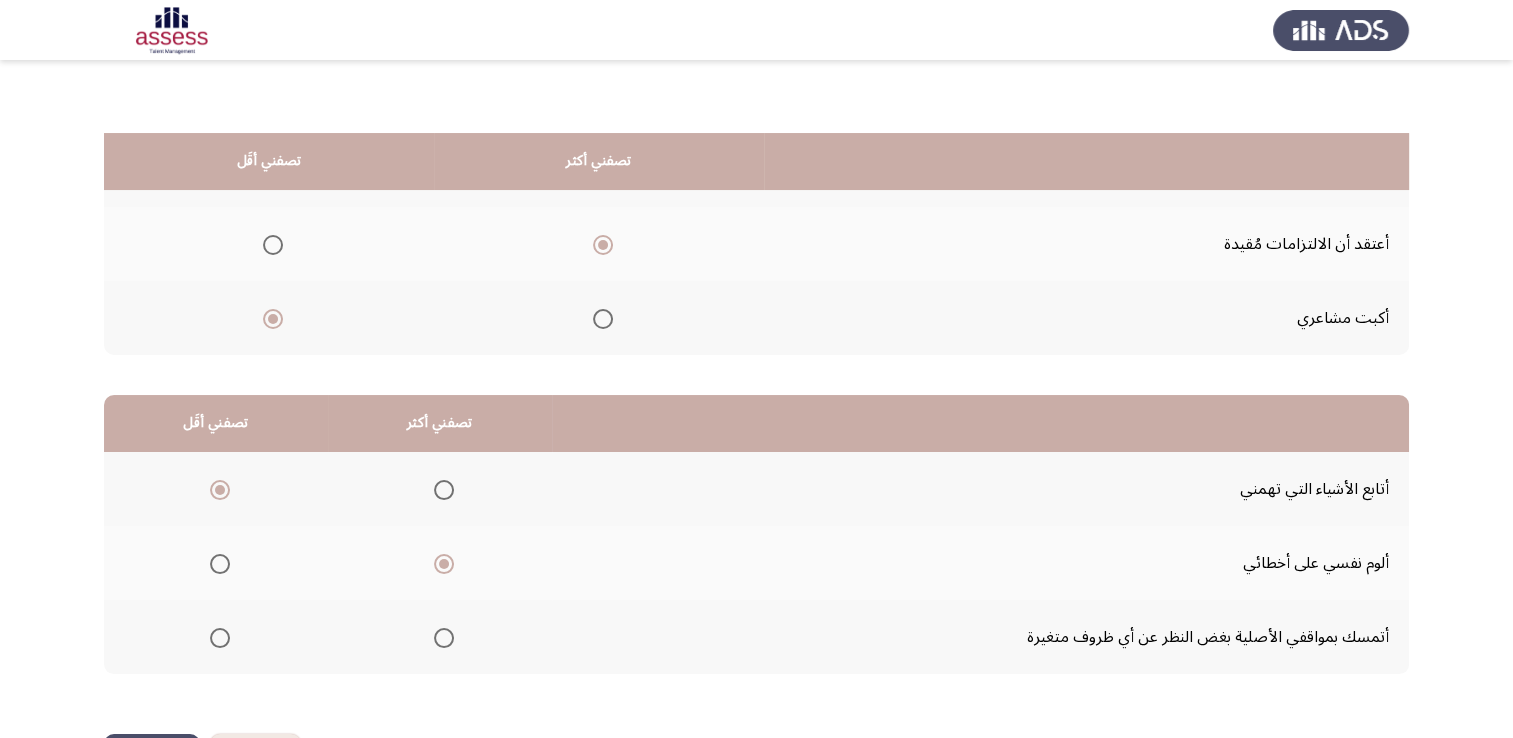 scroll, scrollTop: 302, scrollLeft: 0, axis: vertical 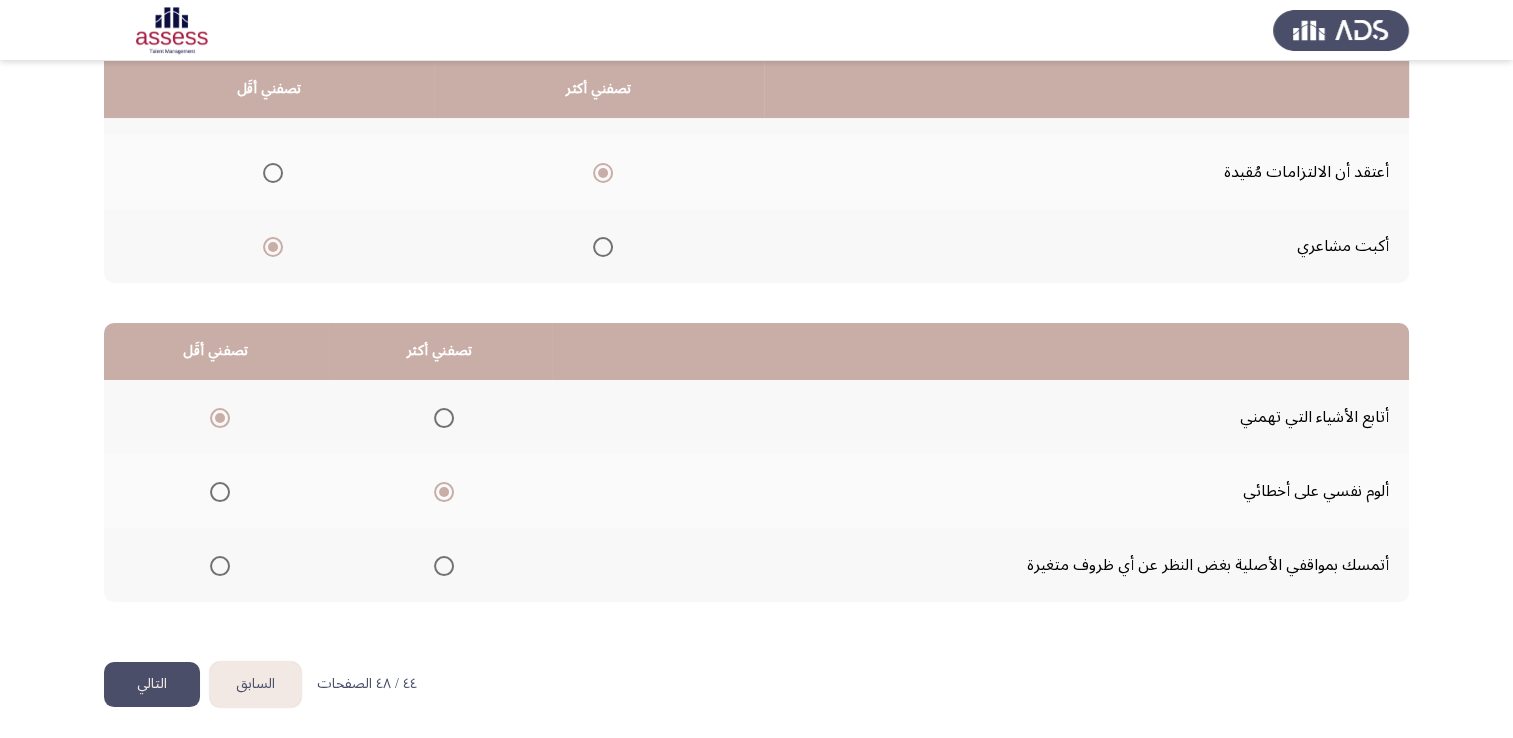 click on "التالي" 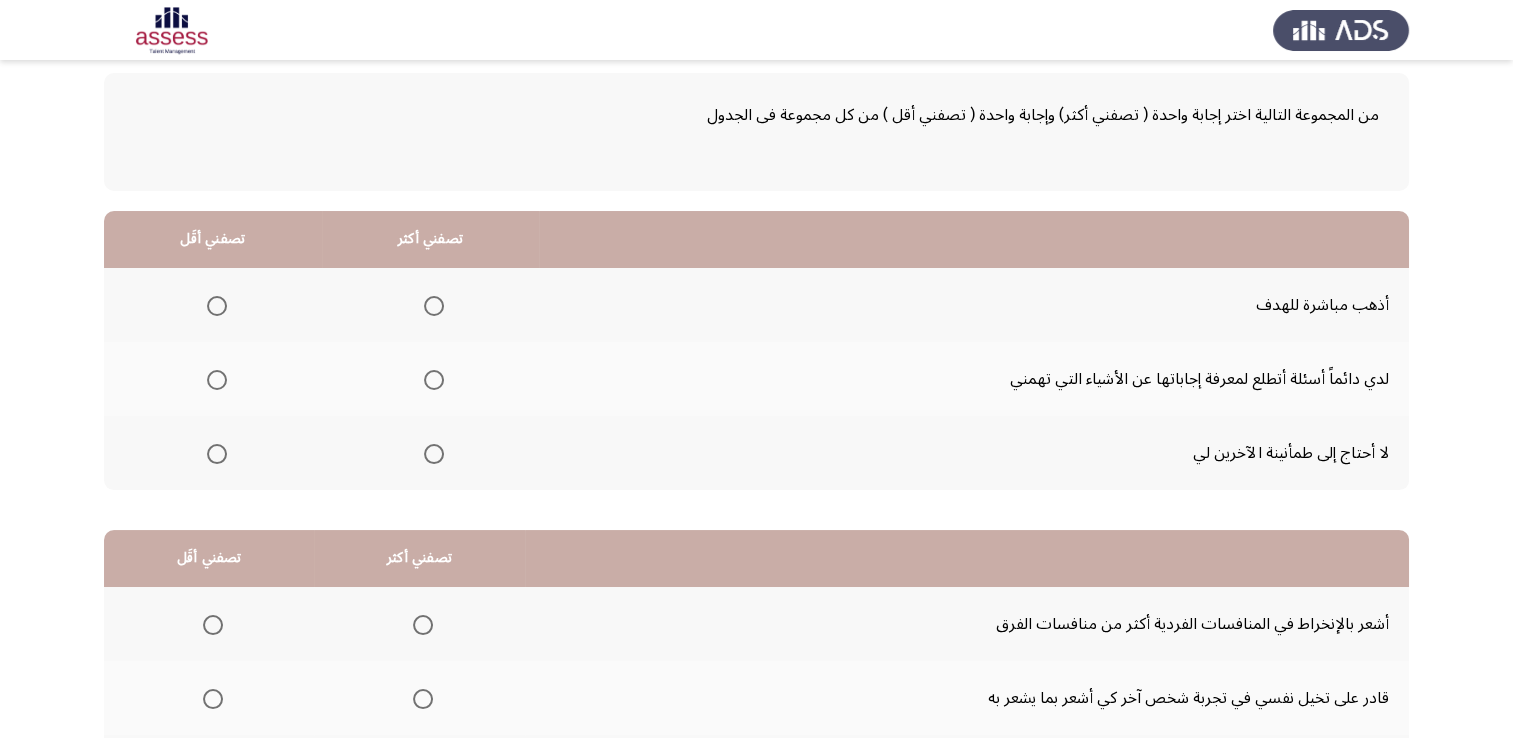 scroll, scrollTop: 96, scrollLeft: 0, axis: vertical 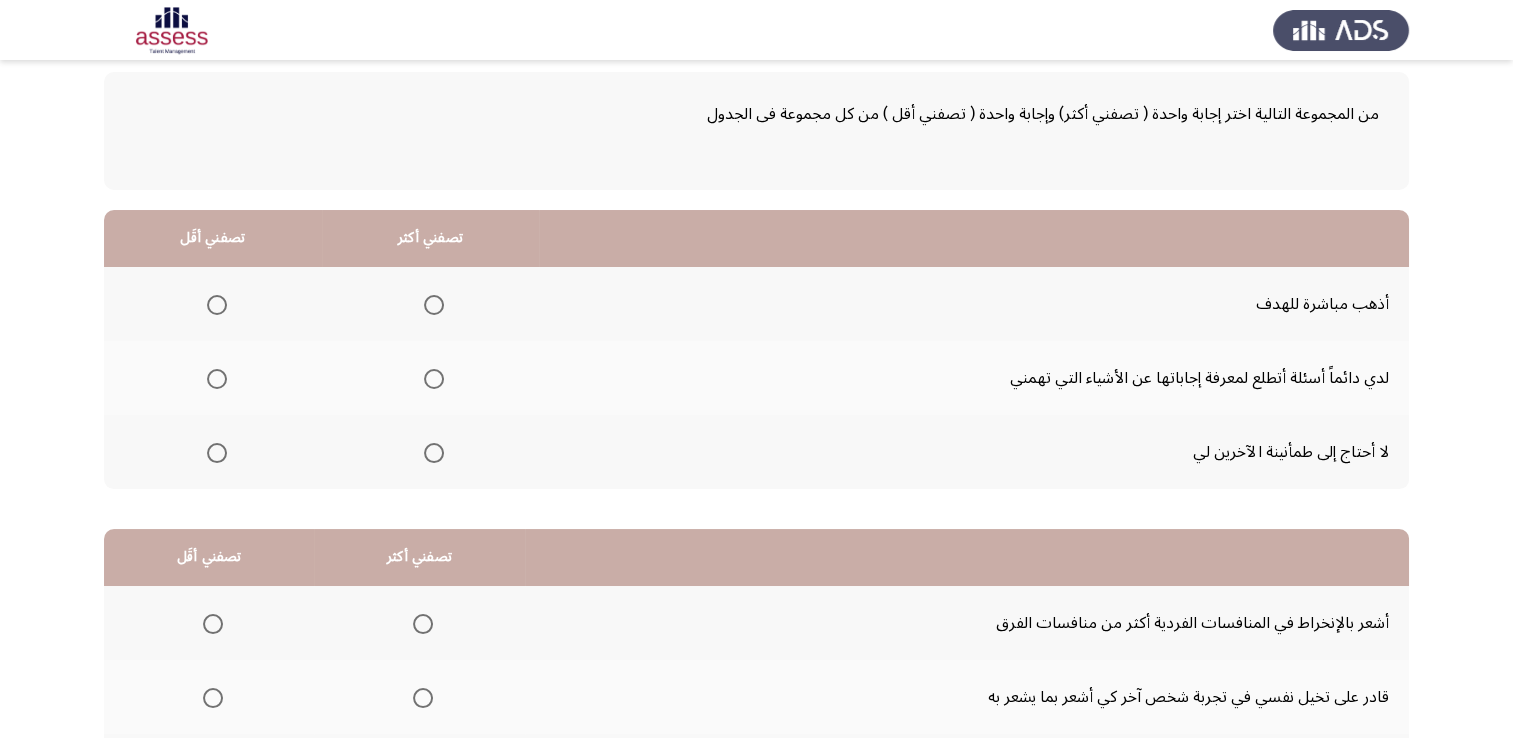click at bounding box center (434, 379) 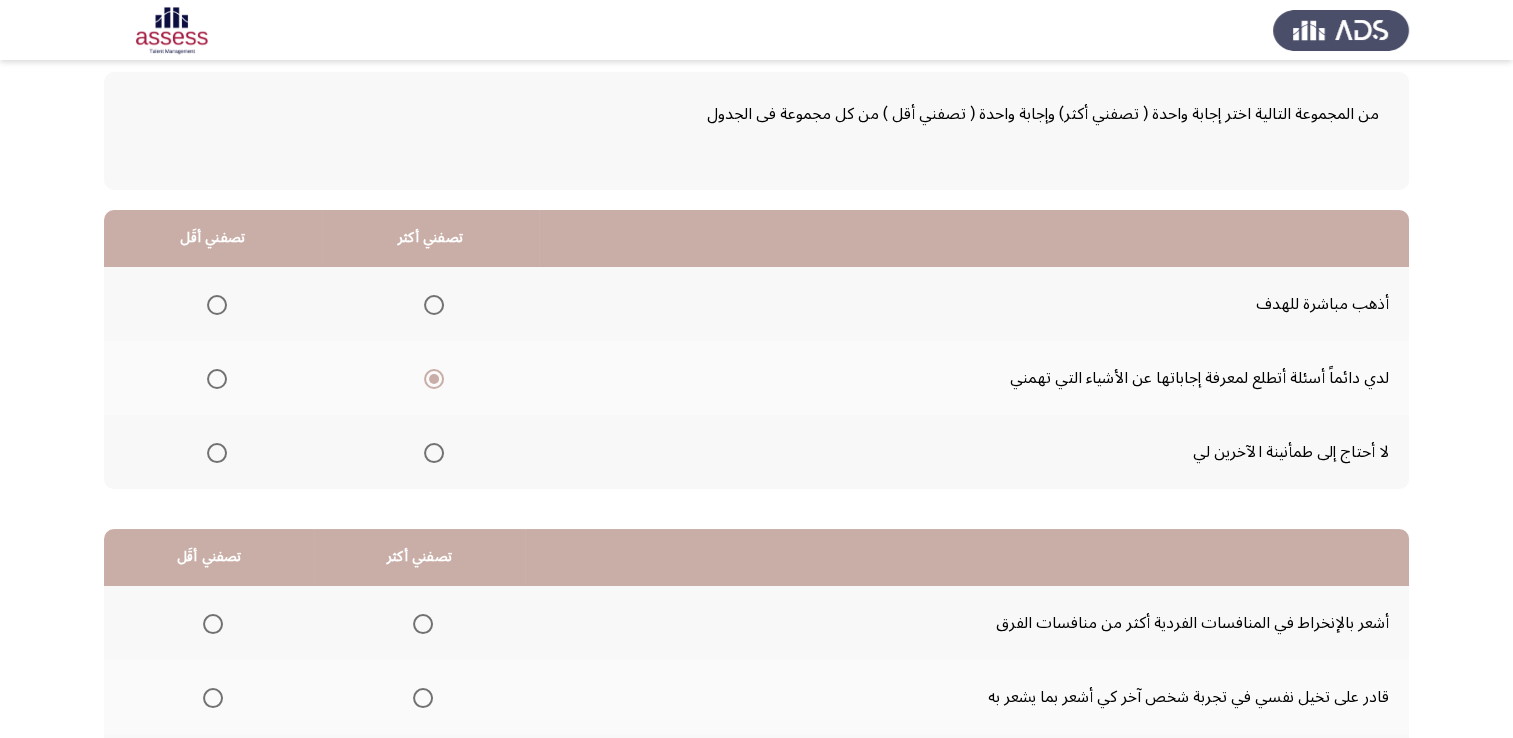 click at bounding box center [217, 453] 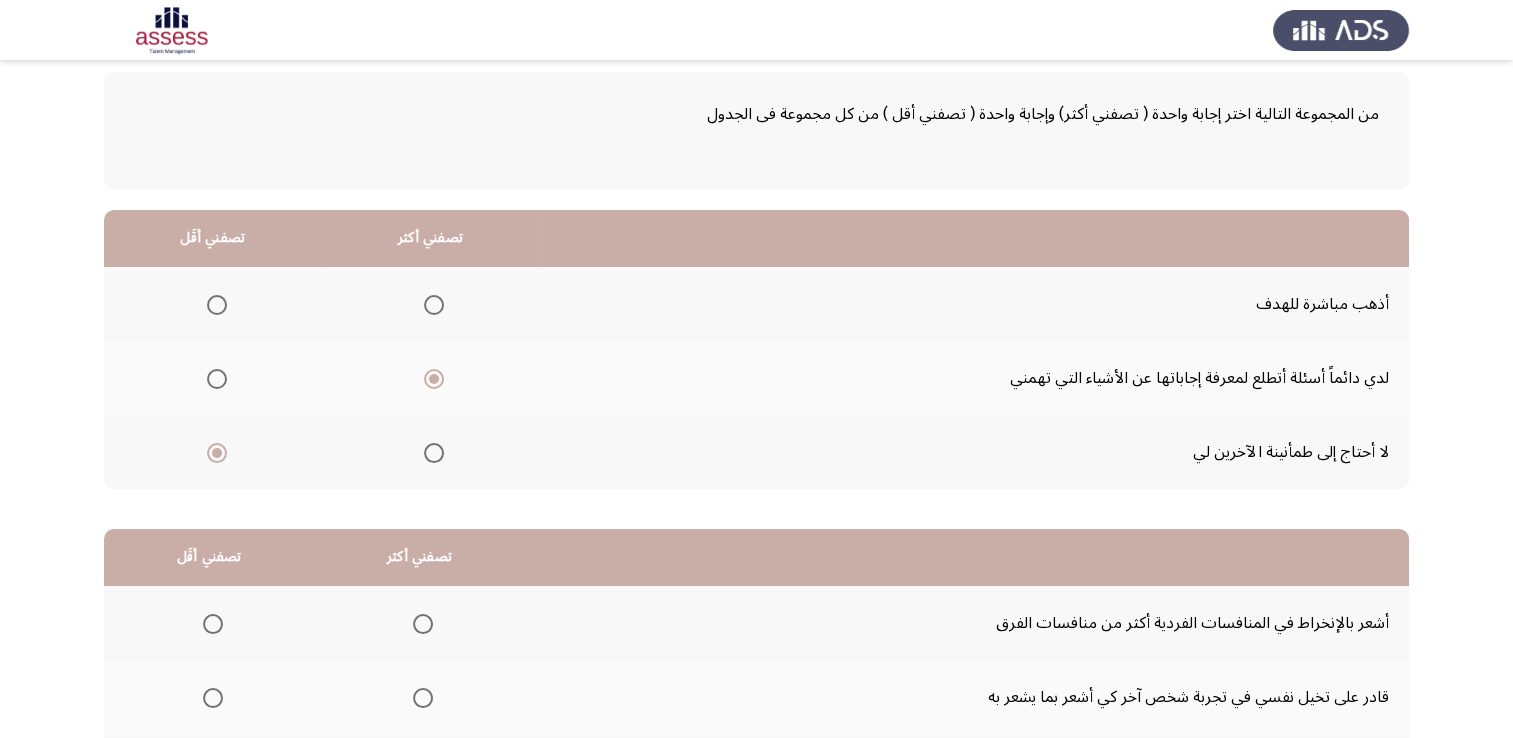 click at bounding box center (217, 305) 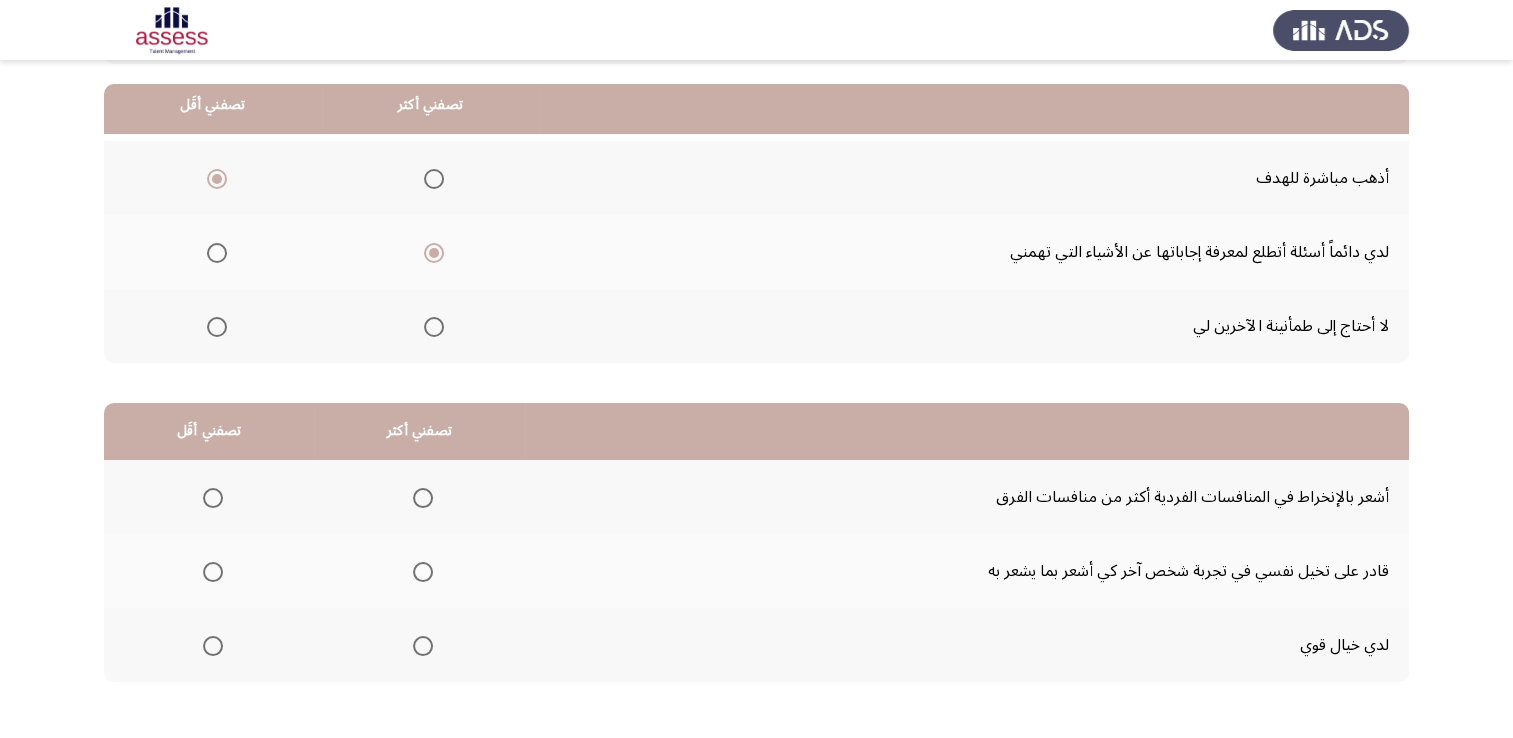 scroll, scrollTop: 286, scrollLeft: 0, axis: vertical 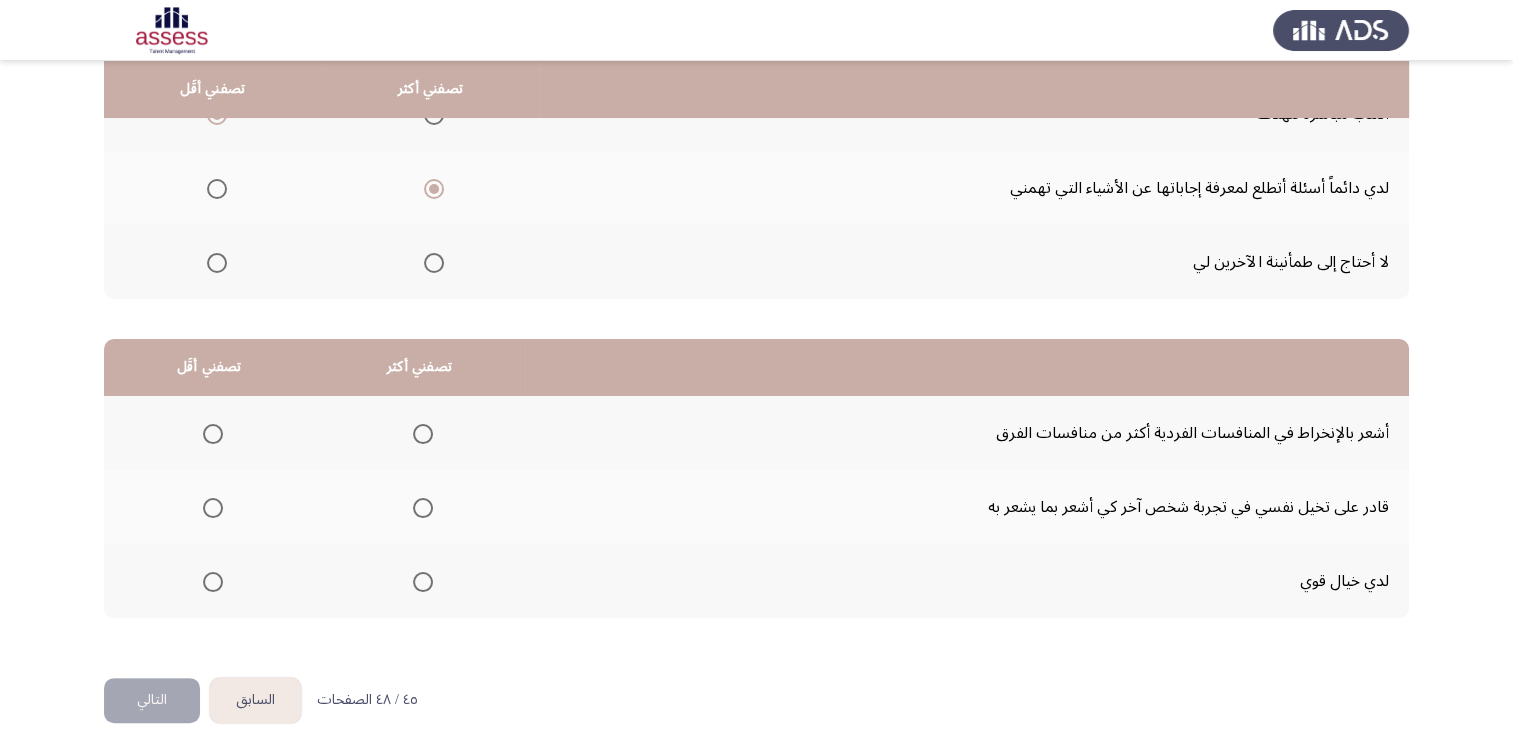click at bounding box center [423, 582] 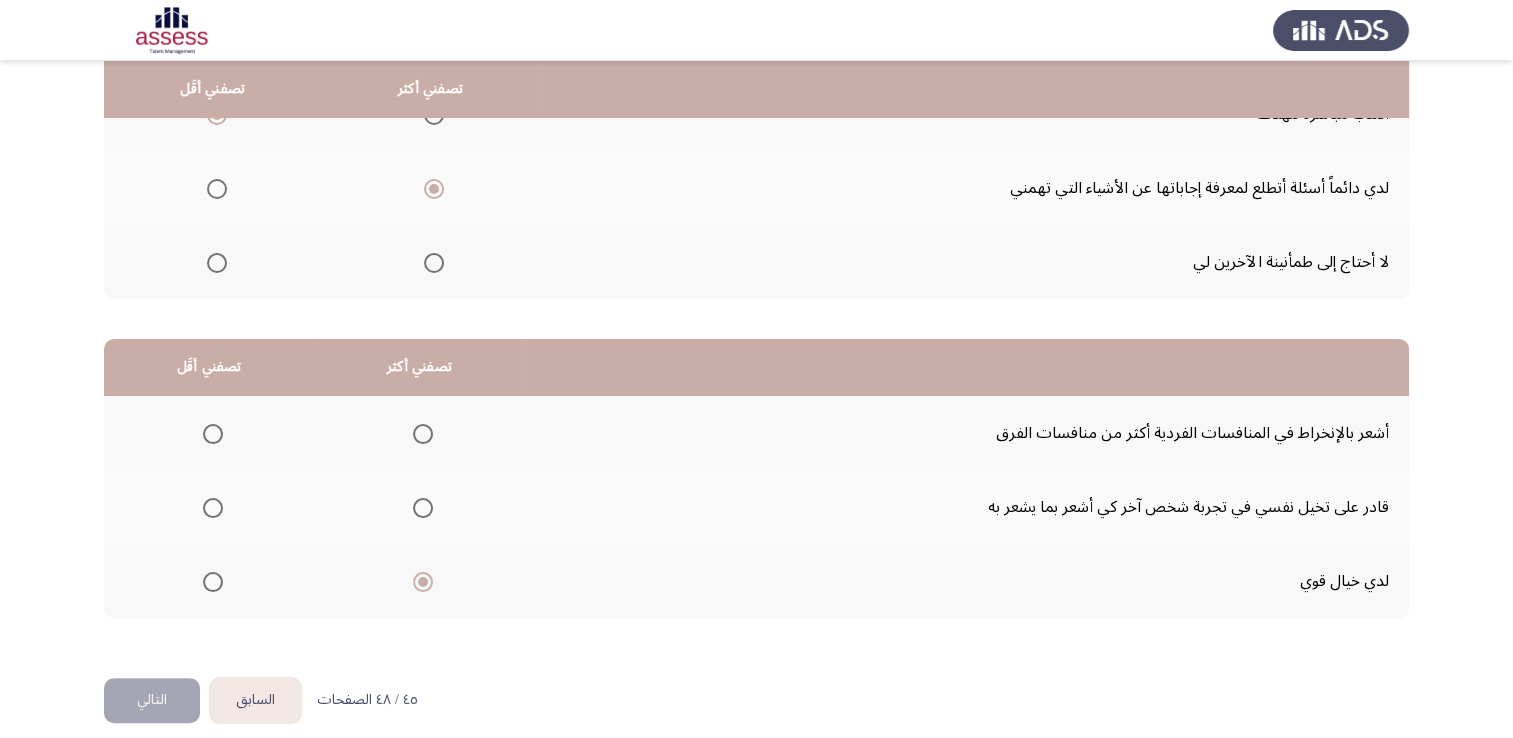 click at bounding box center (213, 508) 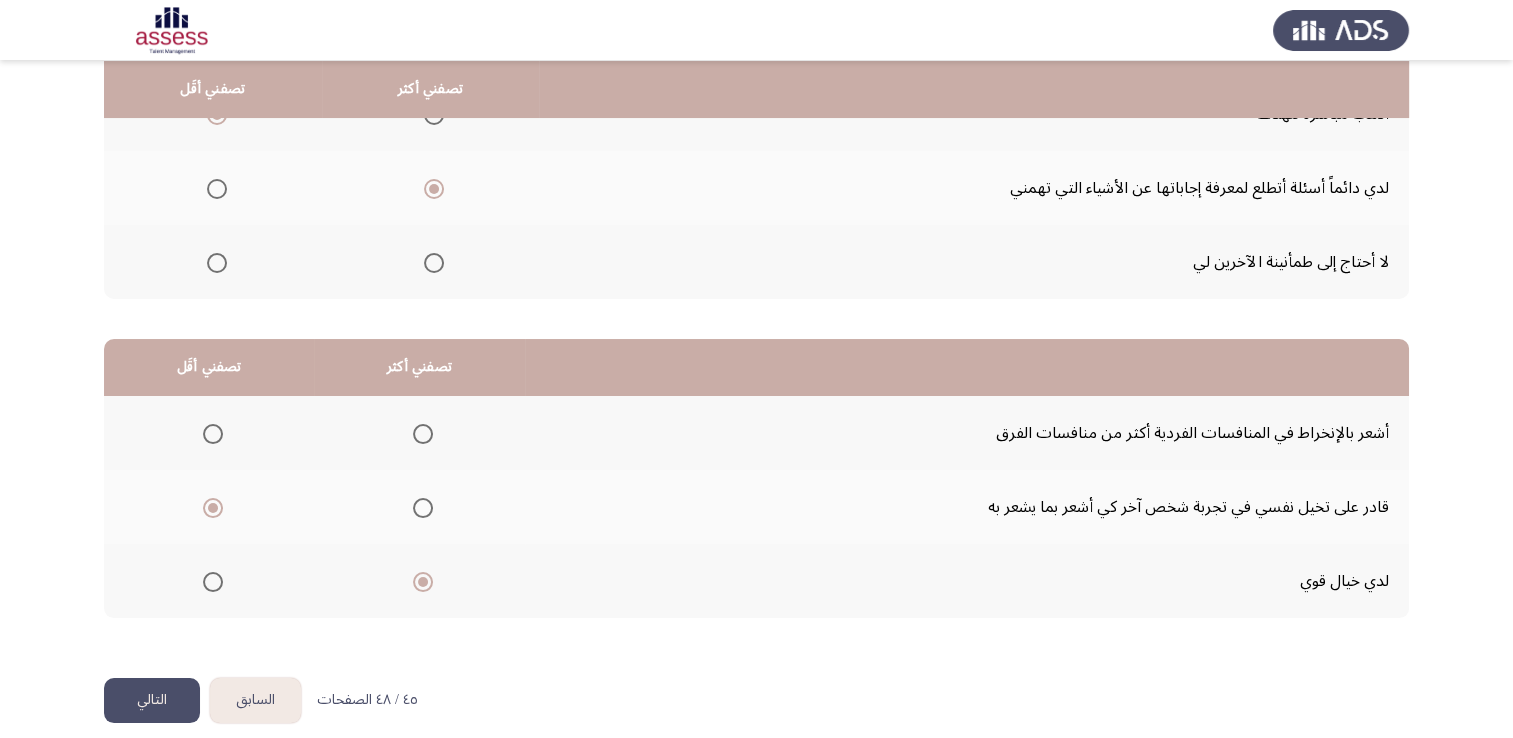 click on "التالي" 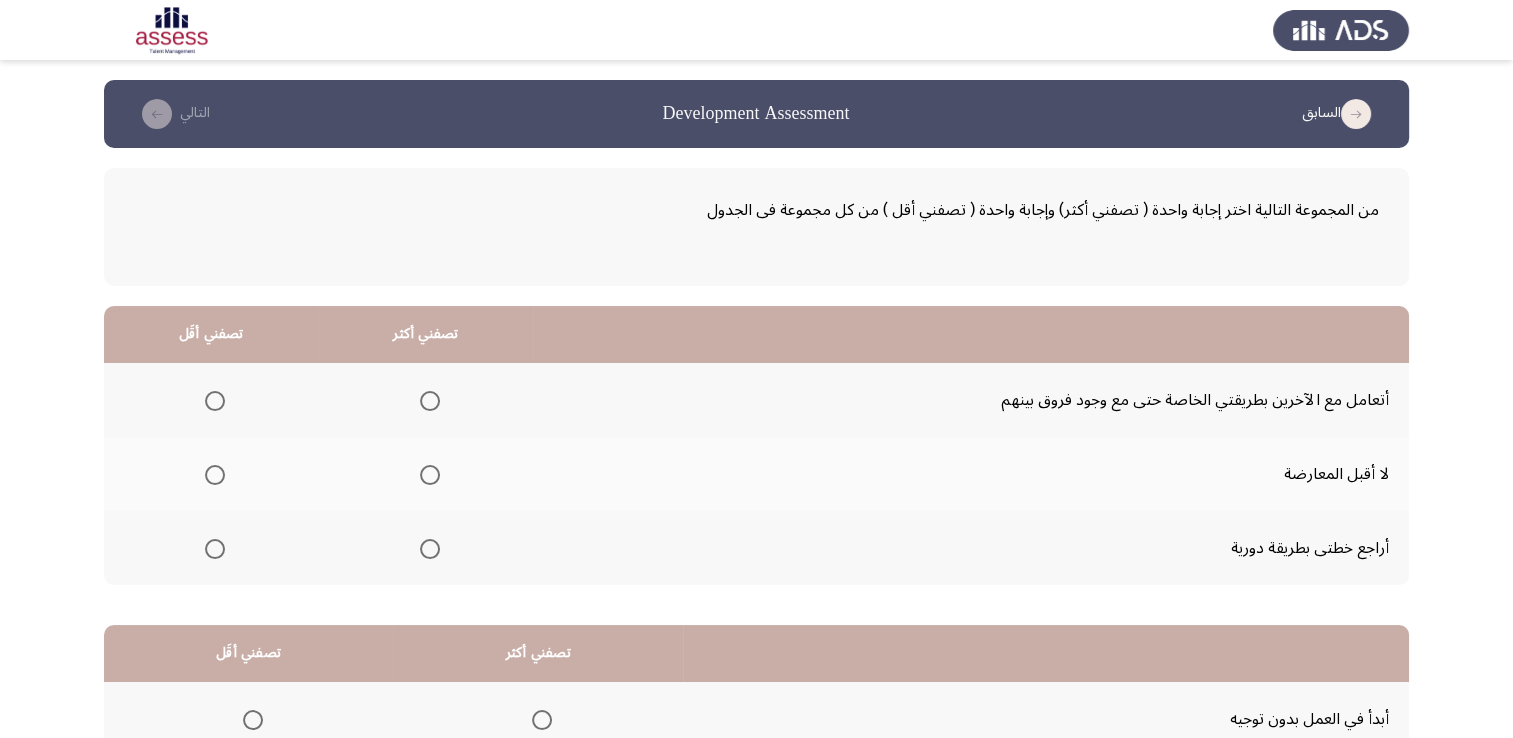 scroll, scrollTop: 108, scrollLeft: 0, axis: vertical 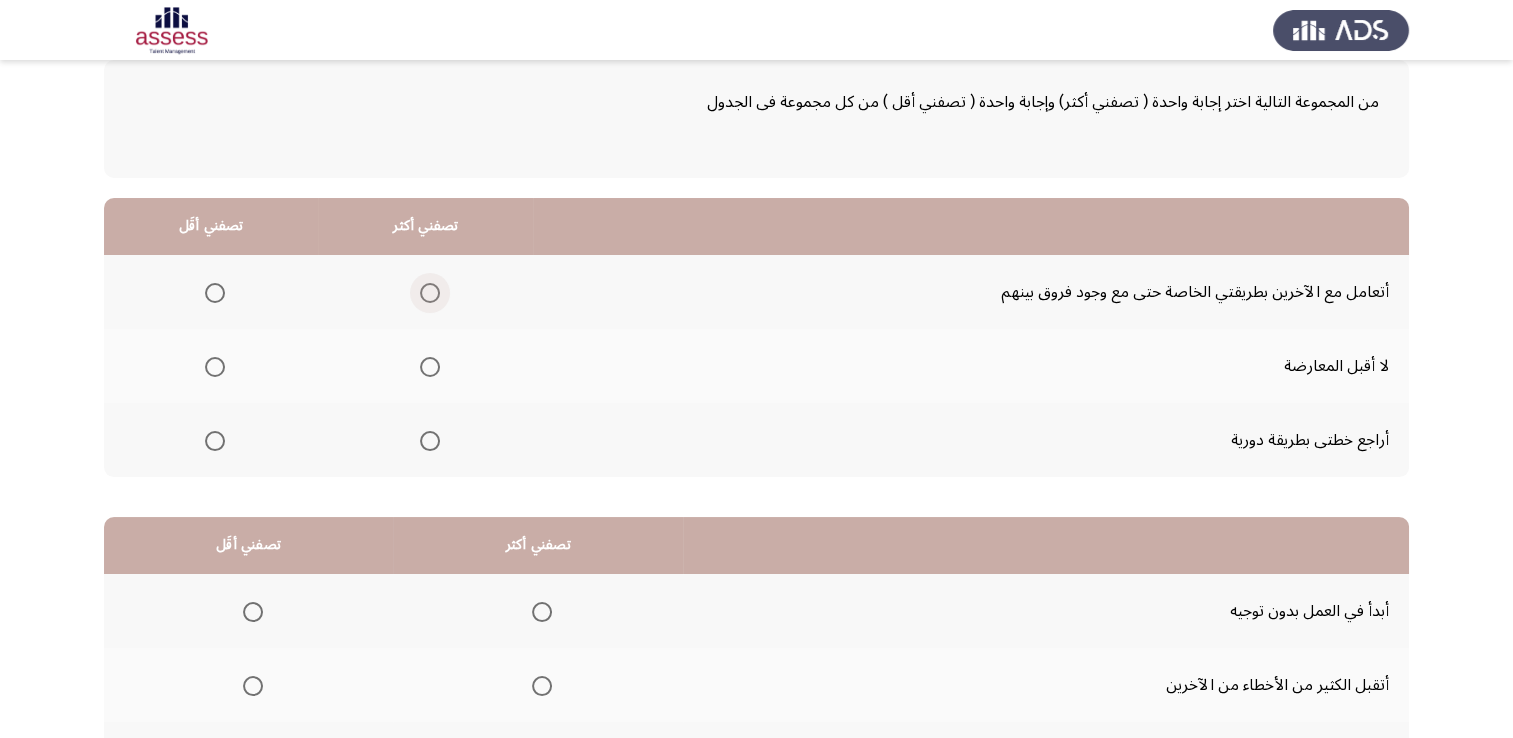 click at bounding box center (430, 293) 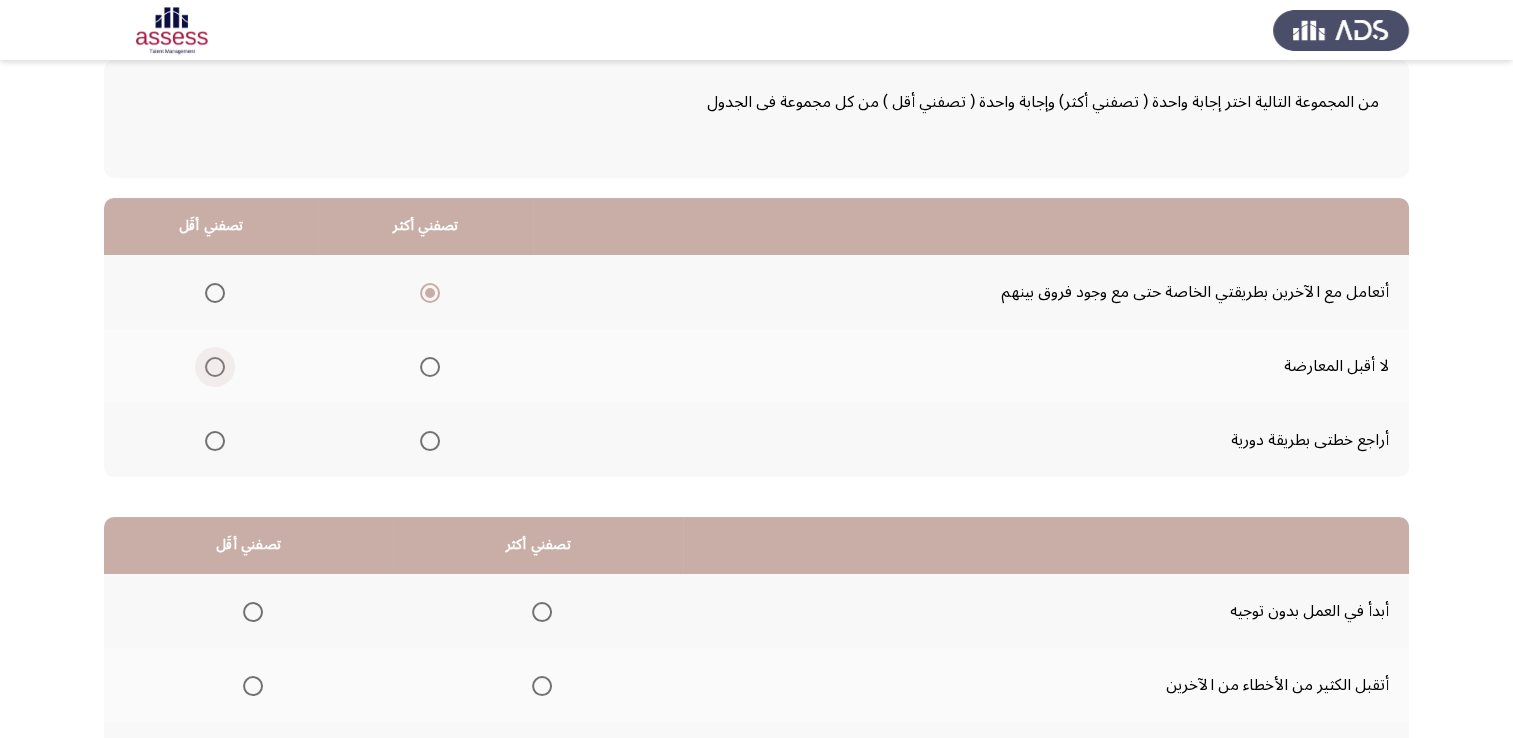 click at bounding box center (215, 367) 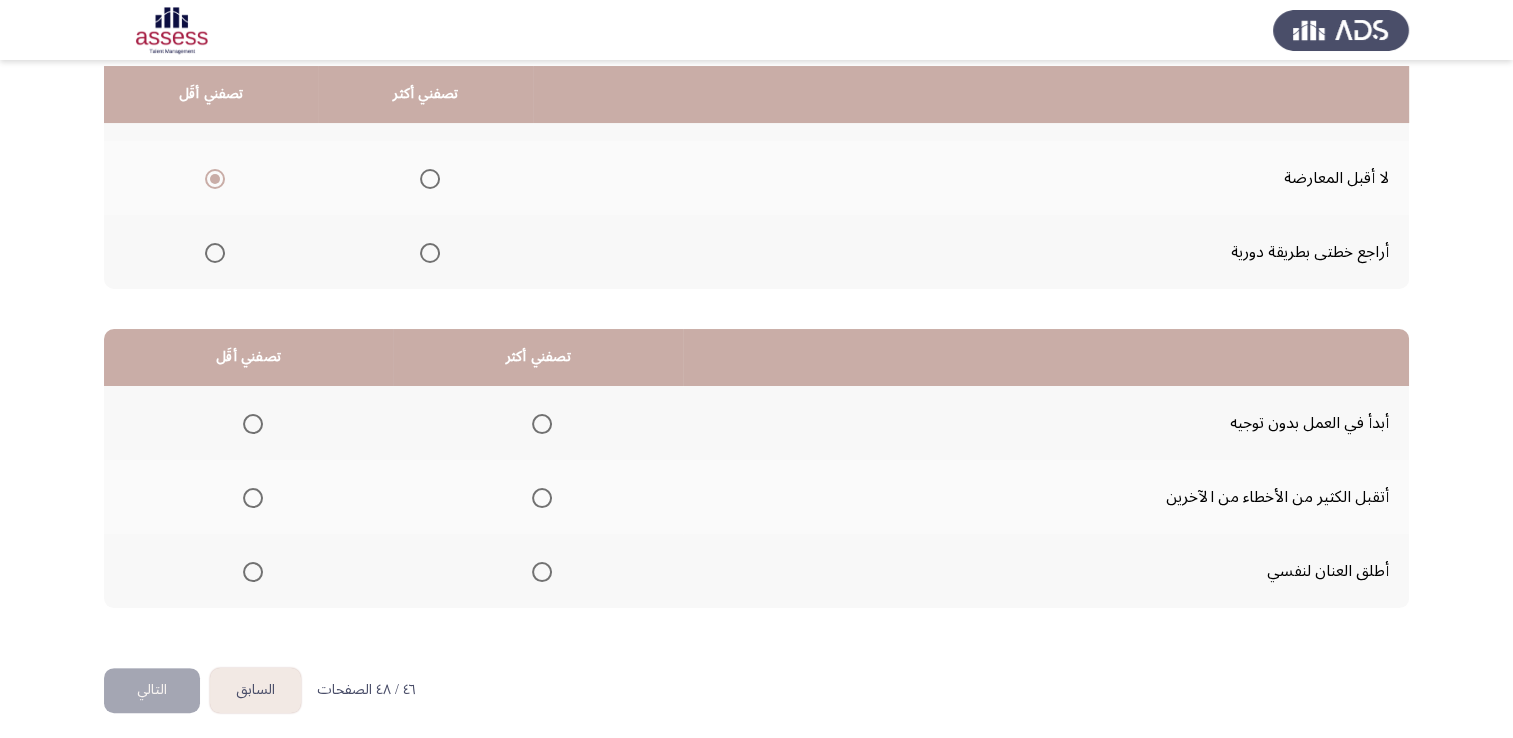 scroll, scrollTop: 300, scrollLeft: 0, axis: vertical 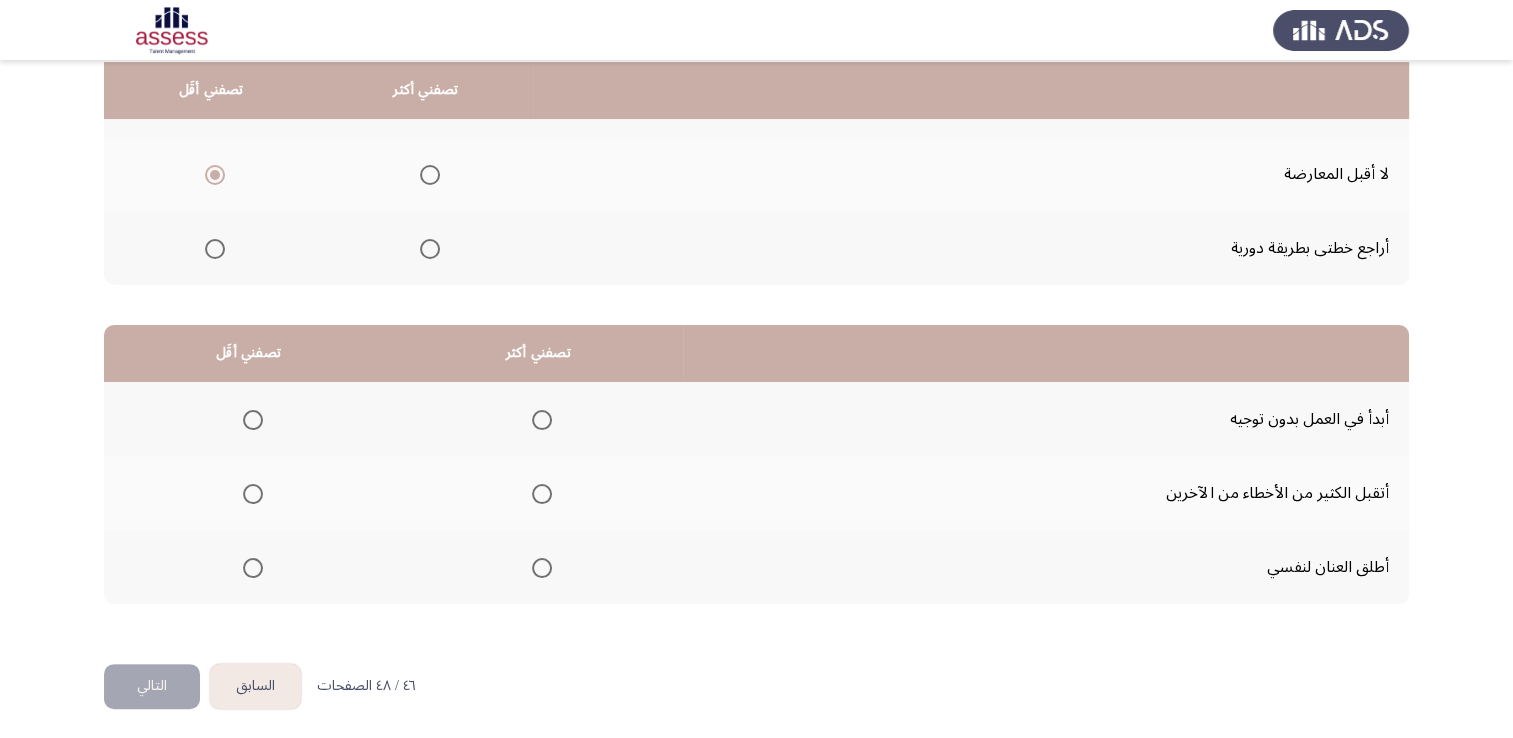 click at bounding box center (542, 568) 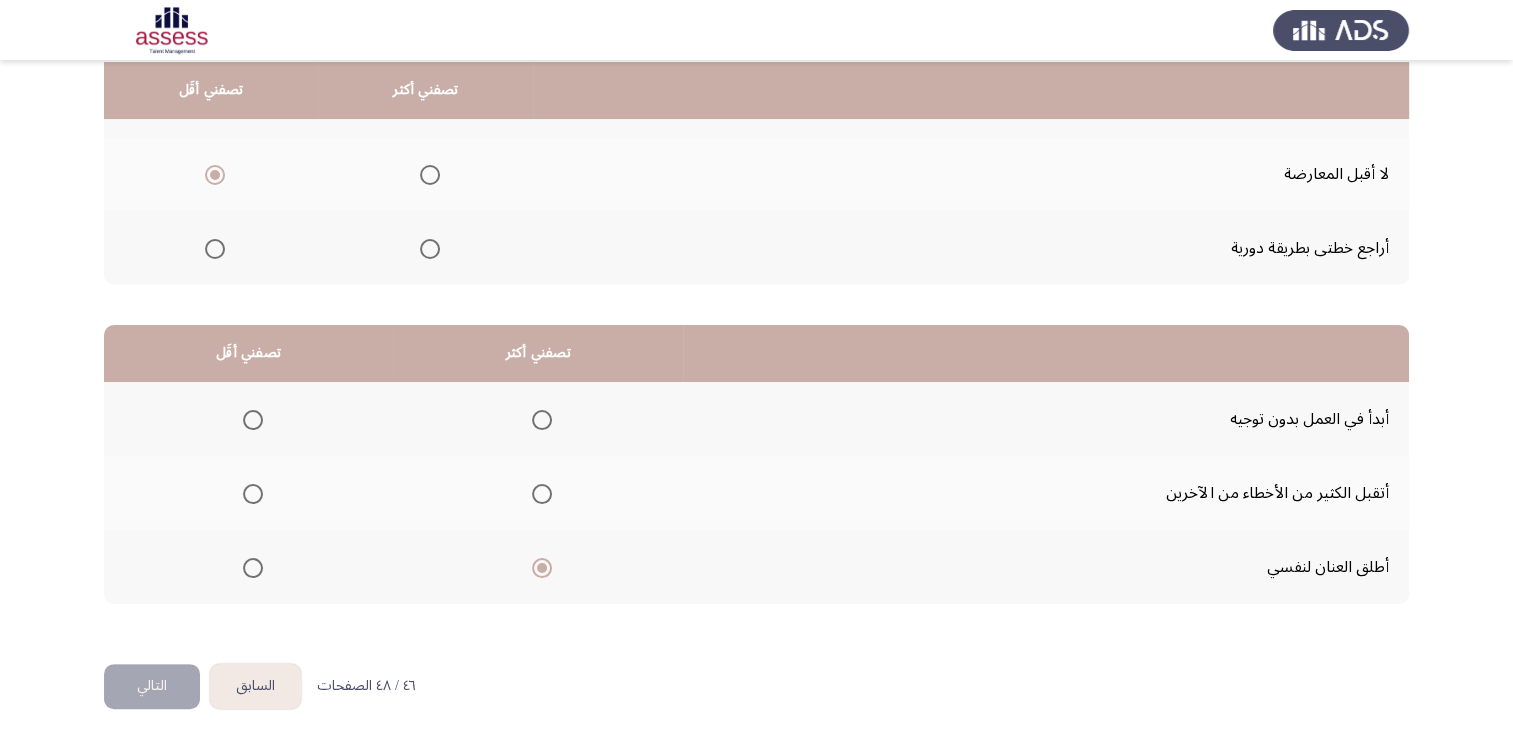 click at bounding box center [253, 420] 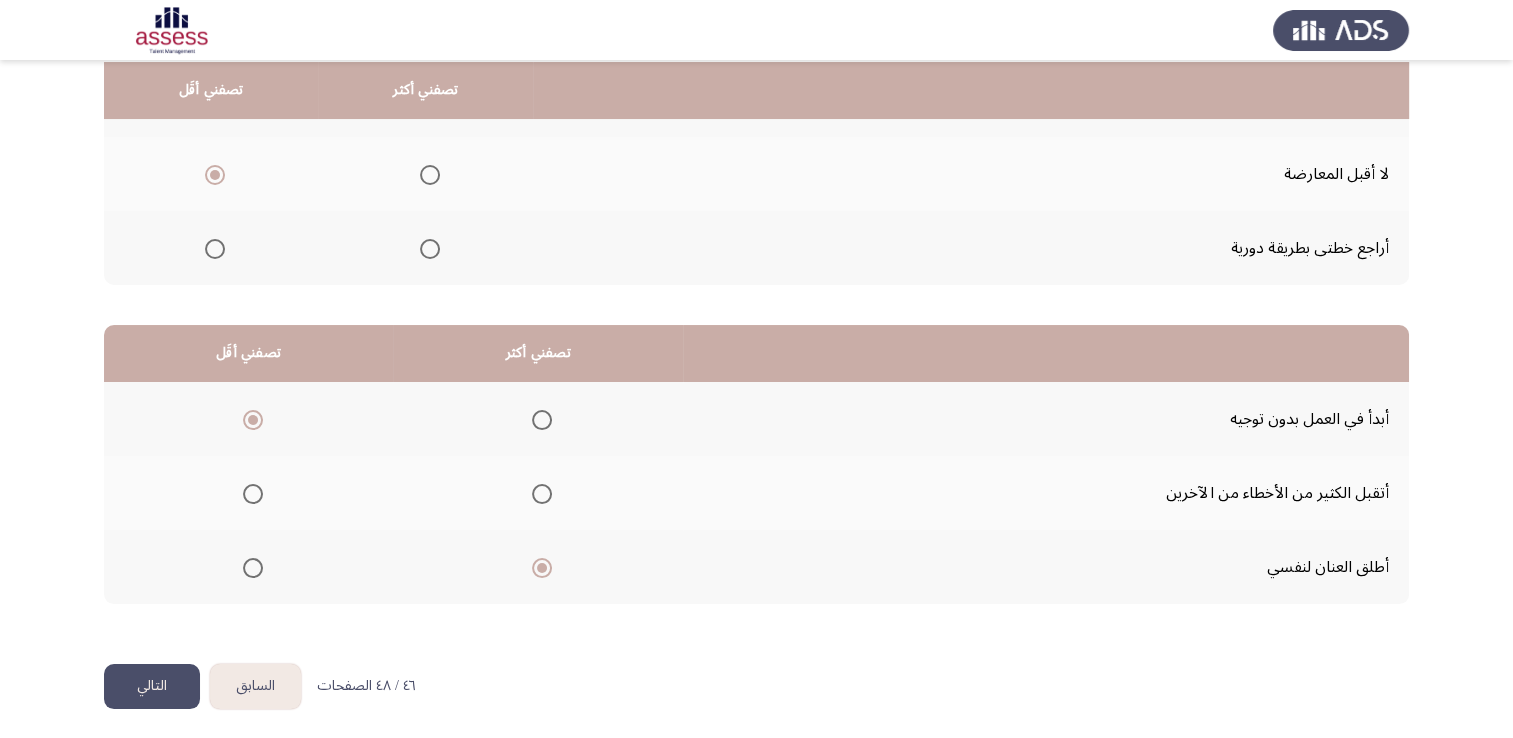click on "التالي" 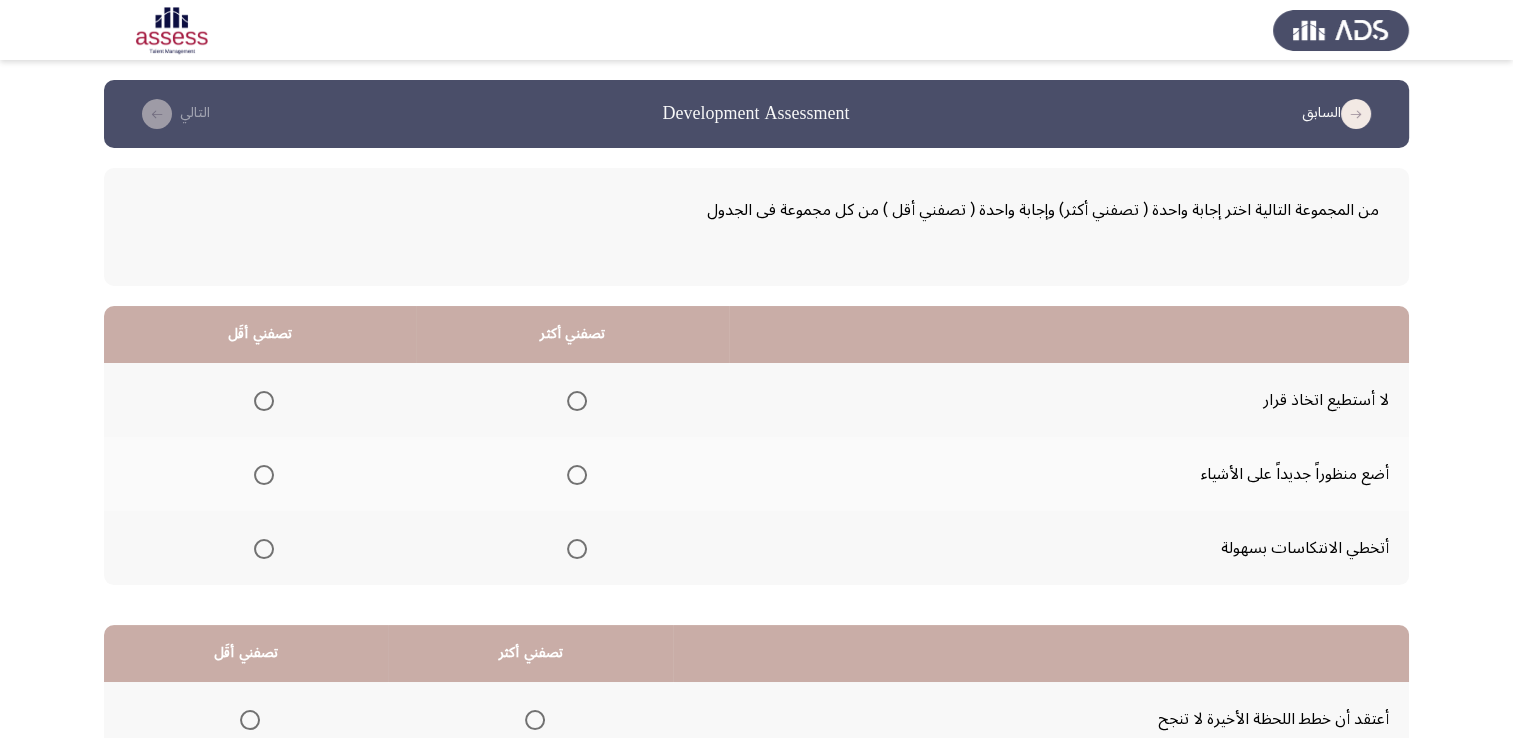 click at bounding box center (577, 549) 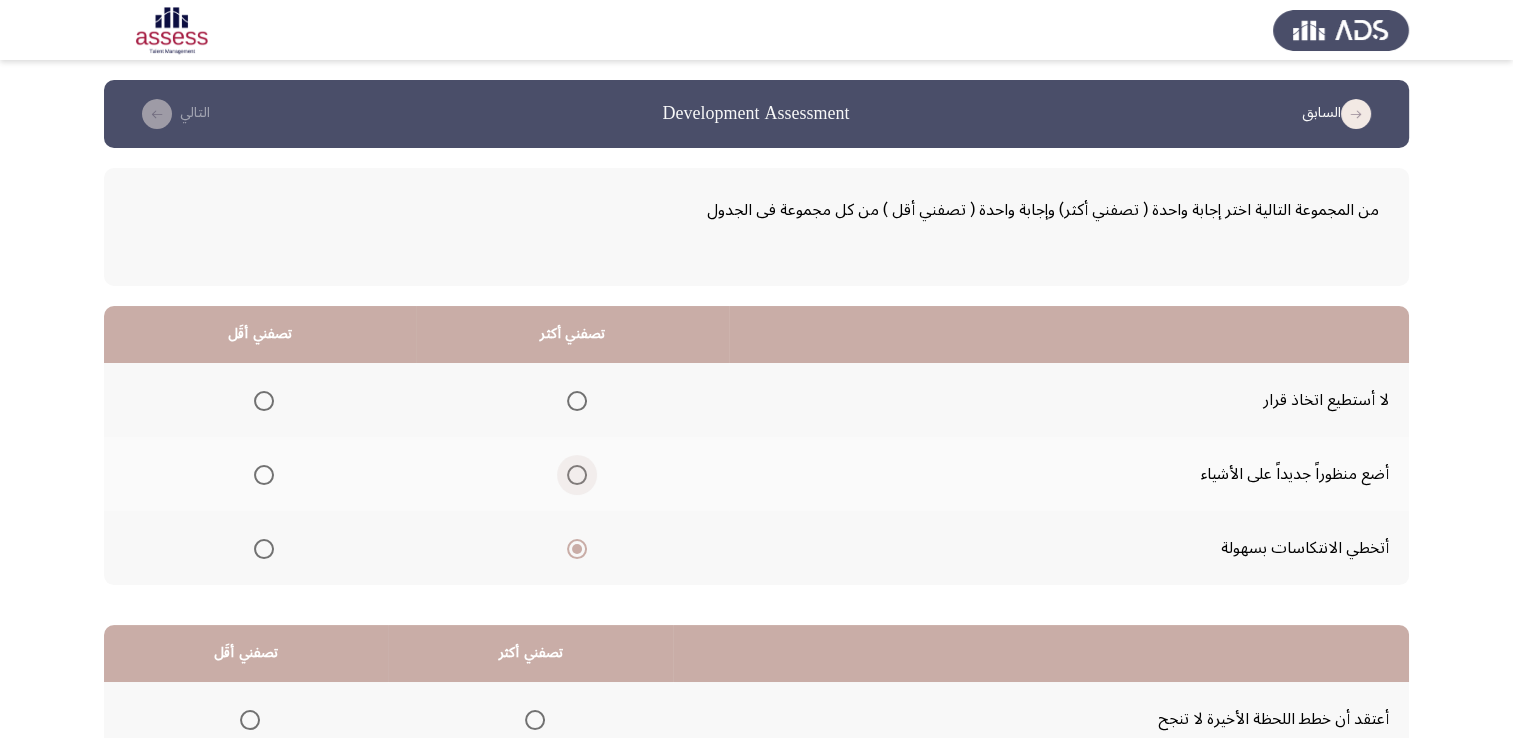 click at bounding box center (577, 475) 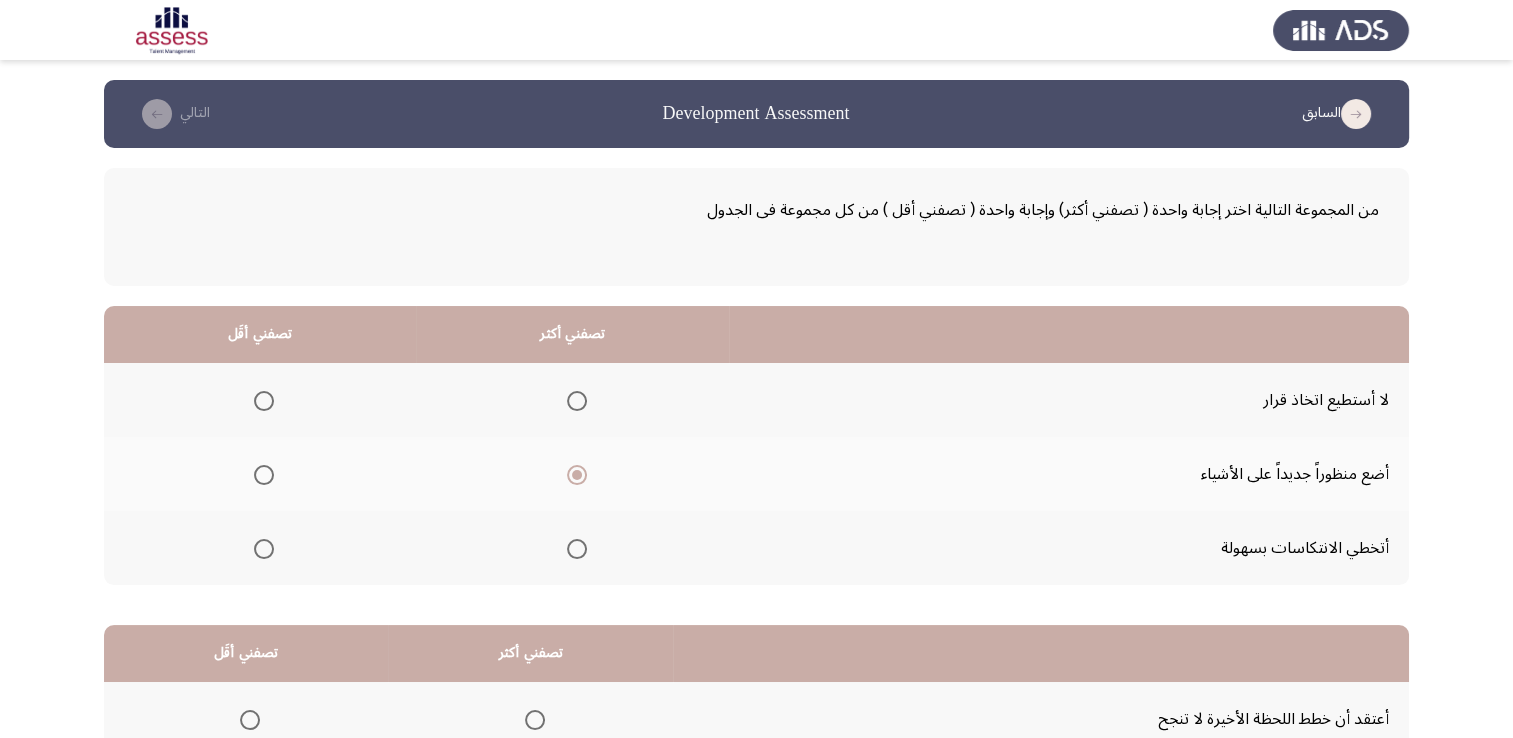 click at bounding box center [264, 401] 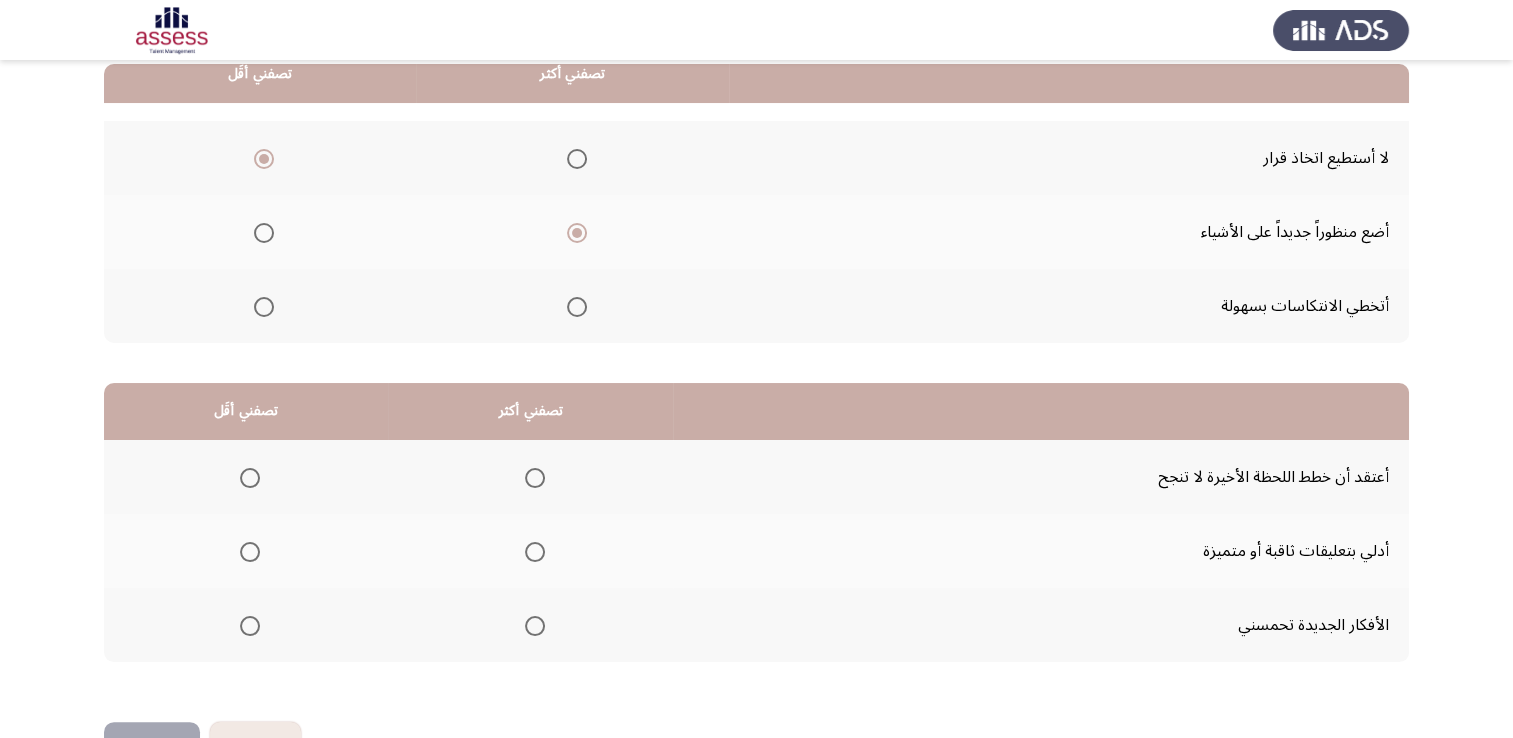 scroll, scrollTop: 247, scrollLeft: 0, axis: vertical 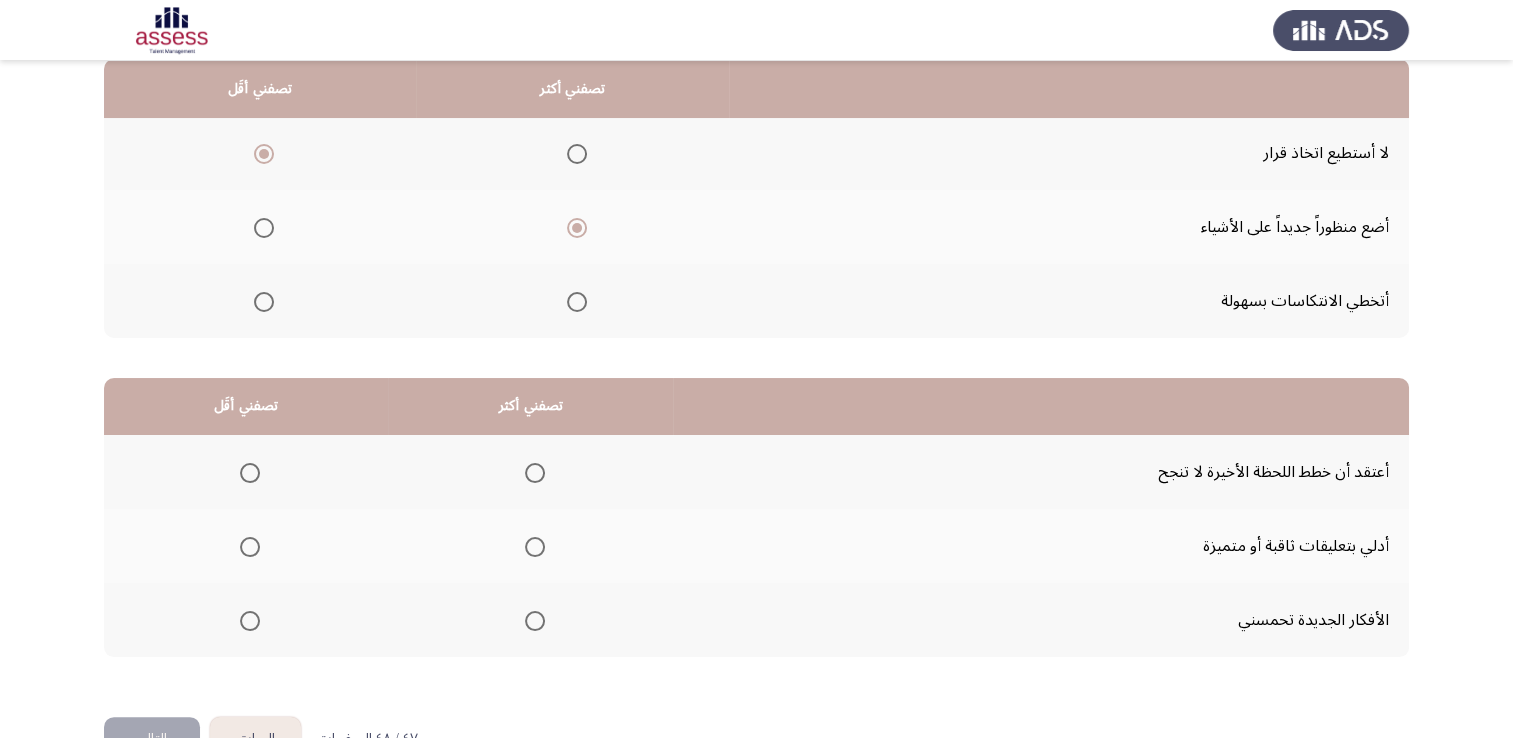 click at bounding box center (535, 621) 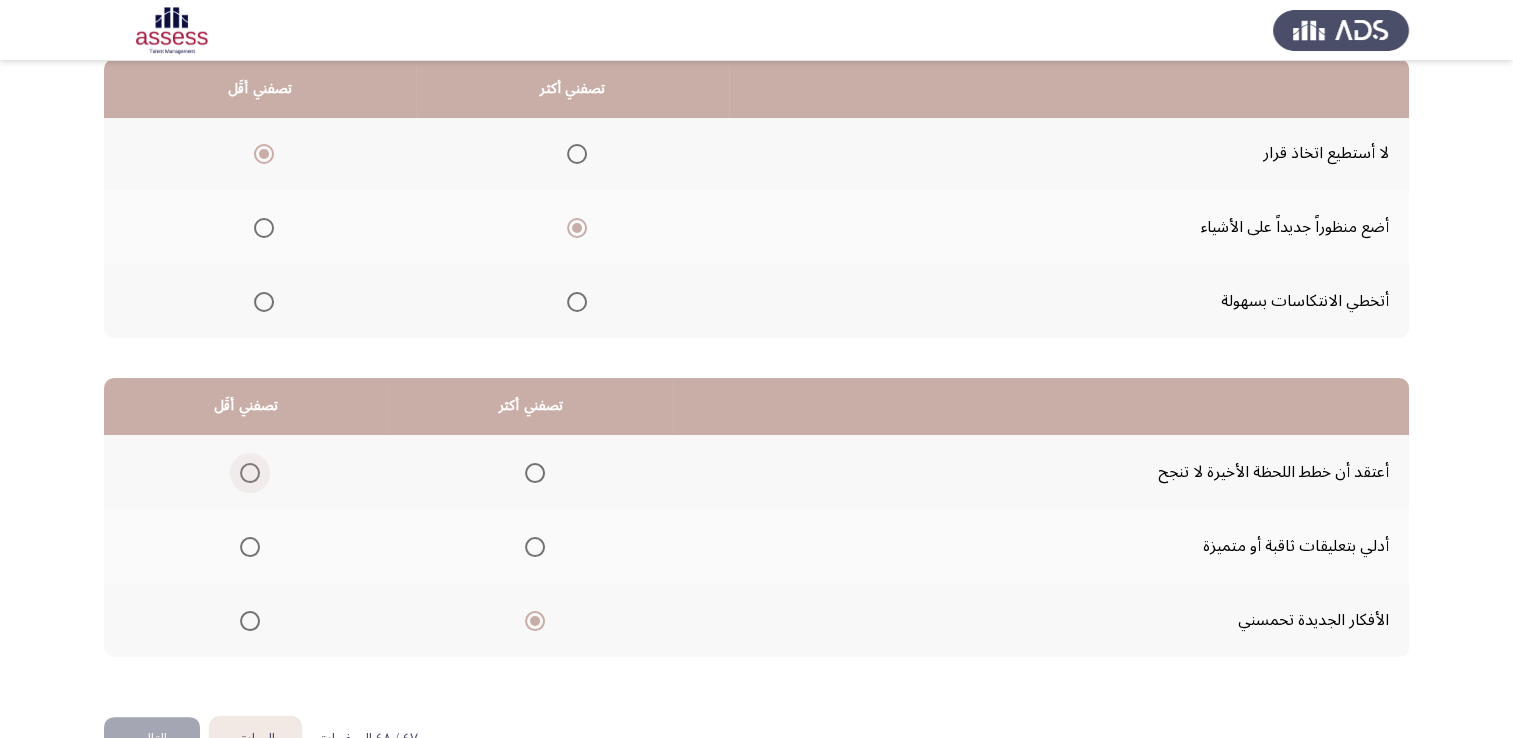 click at bounding box center (250, 473) 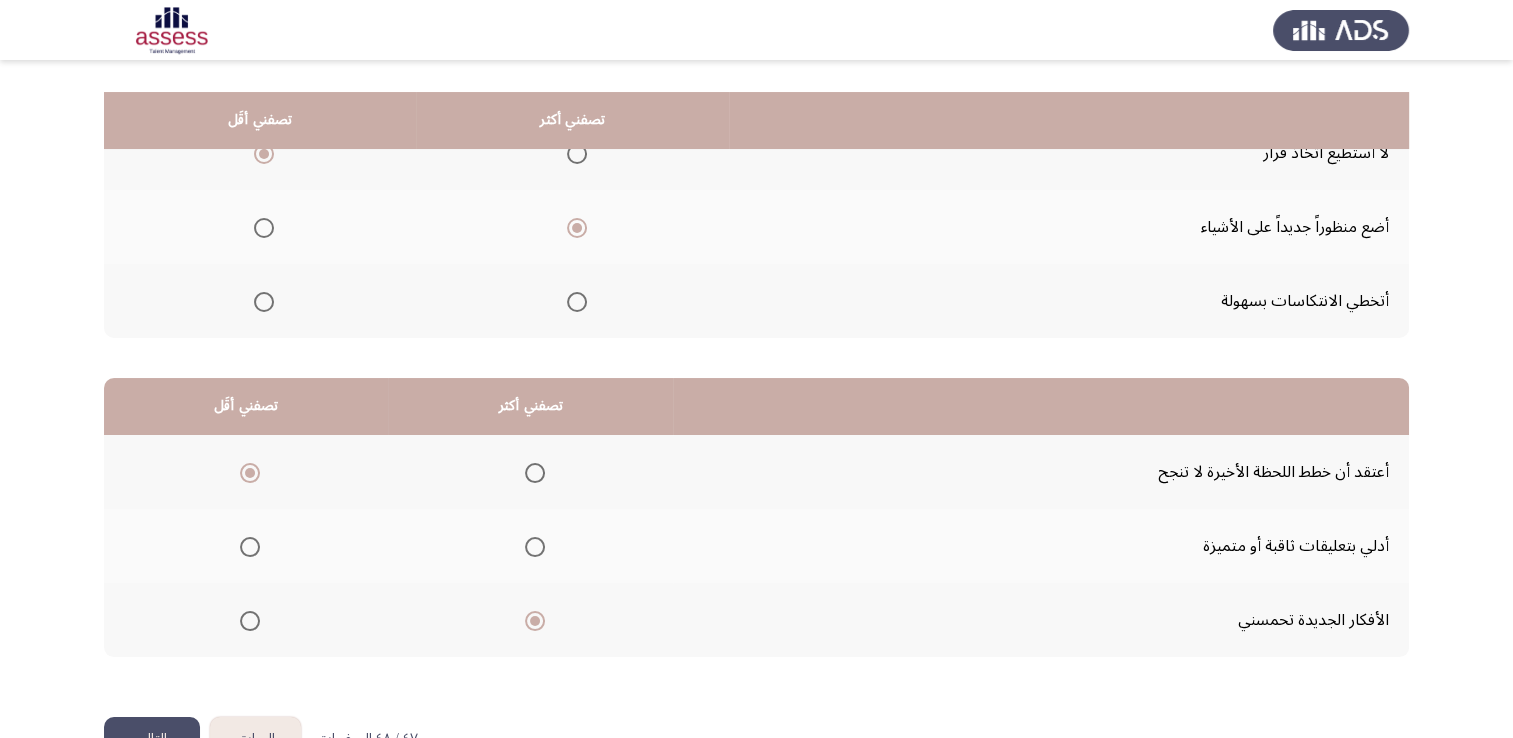 scroll, scrollTop: 302, scrollLeft: 0, axis: vertical 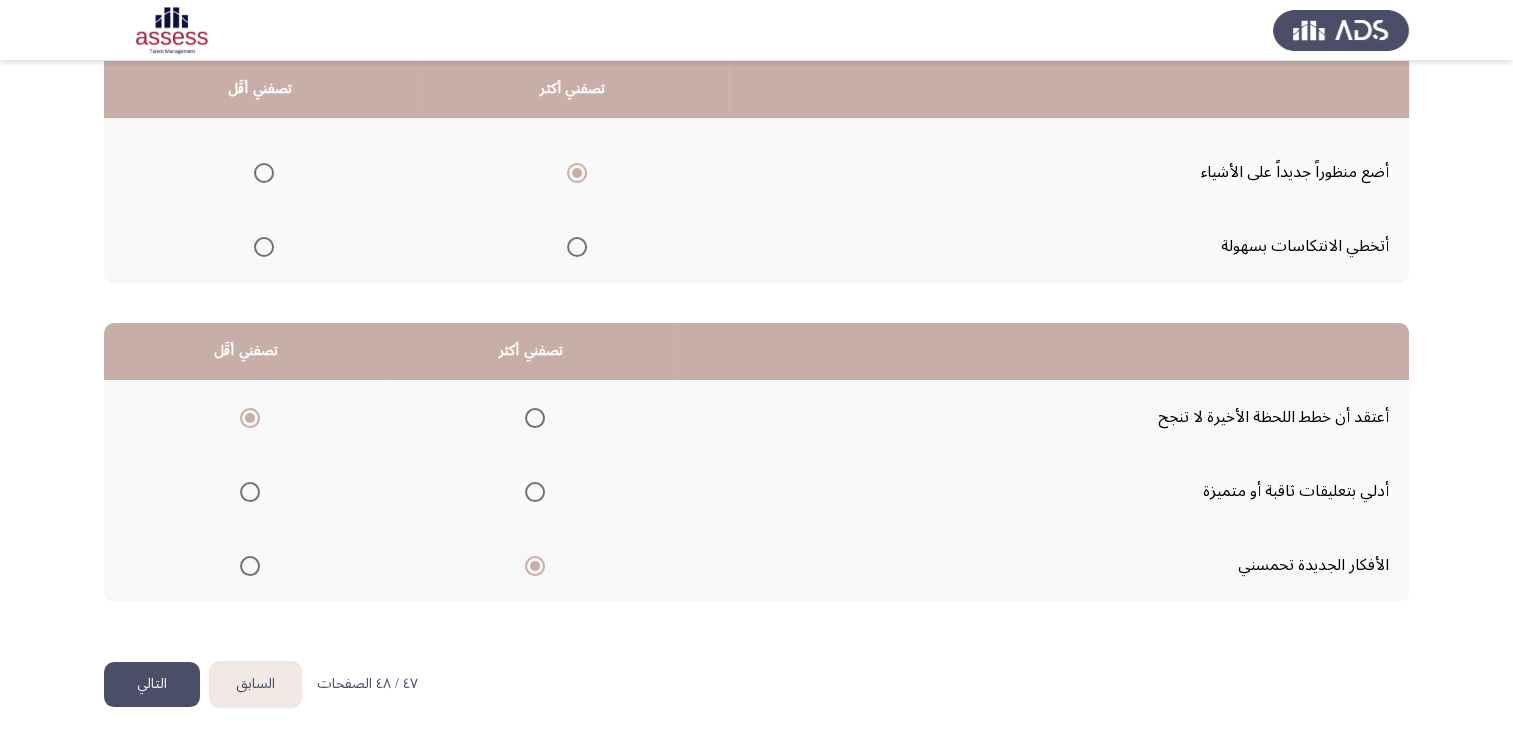 click on "التالي" 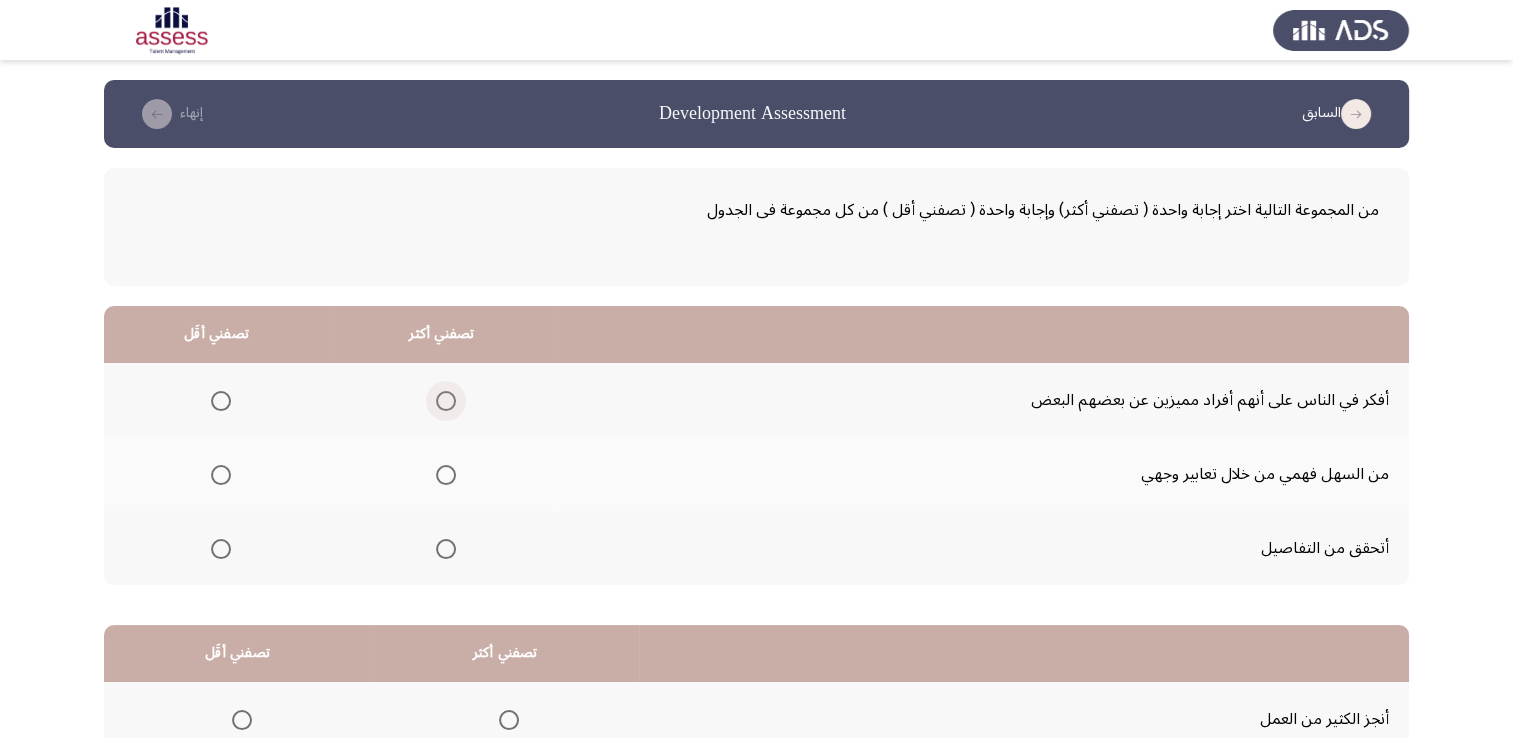 click at bounding box center [446, 401] 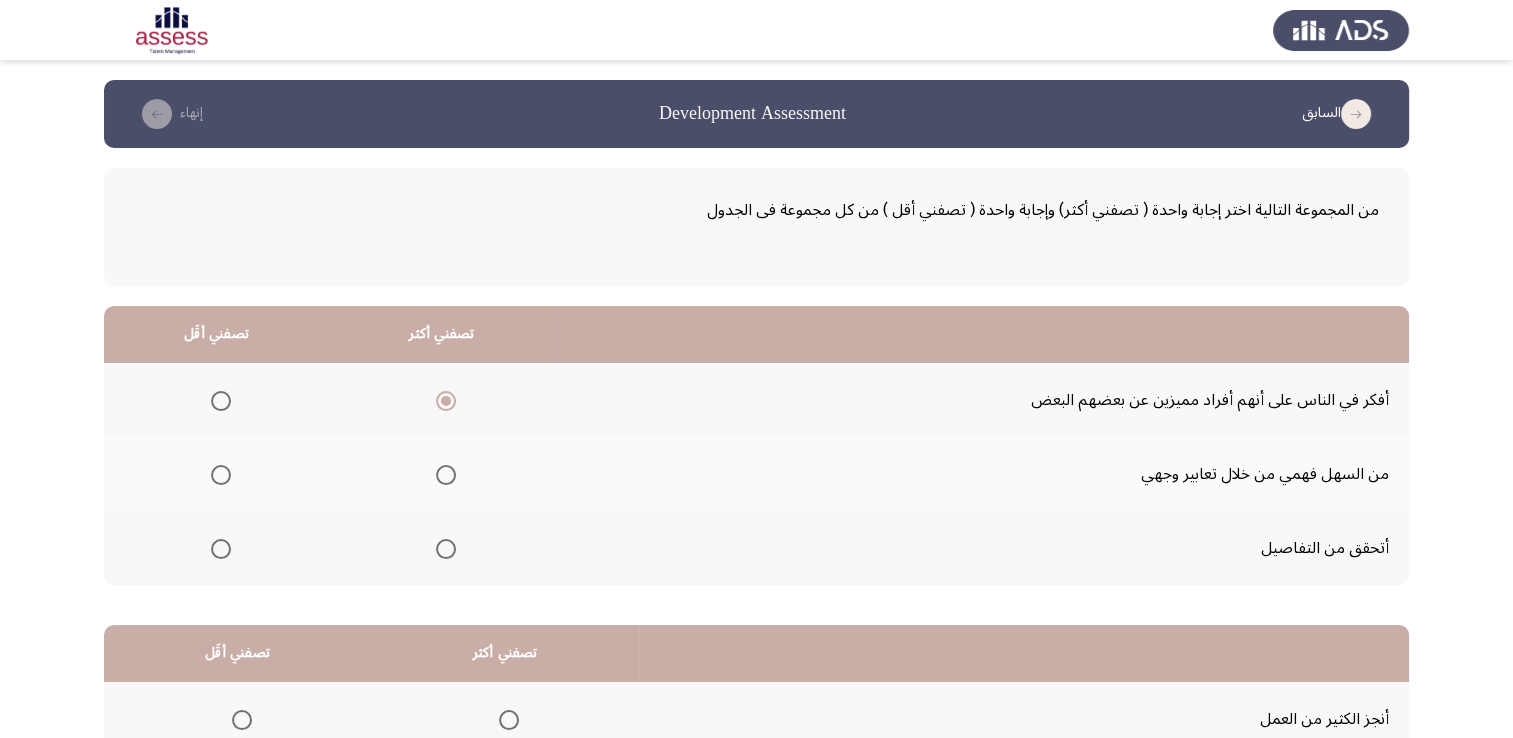 click at bounding box center (221, 475) 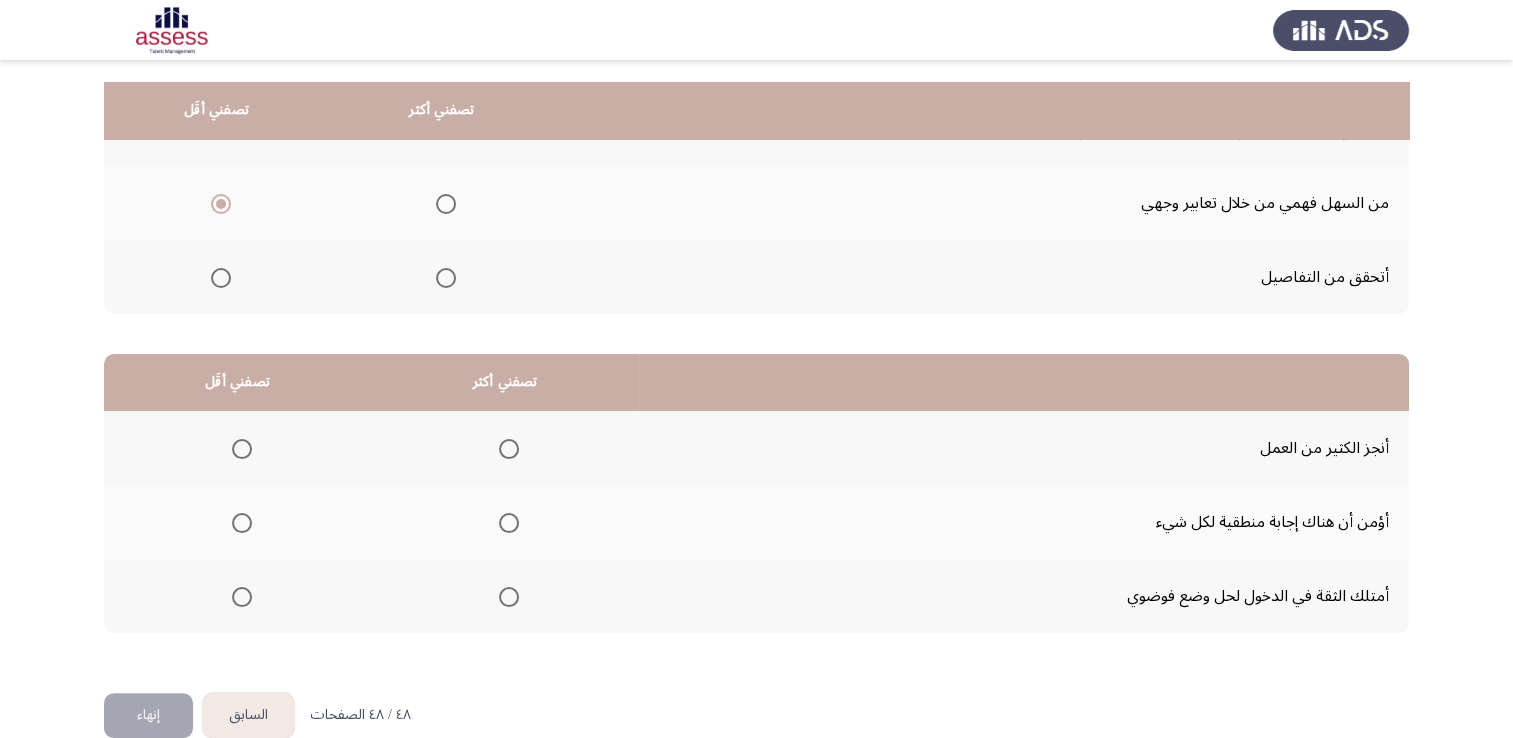 scroll, scrollTop: 302, scrollLeft: 0, axis: vertical 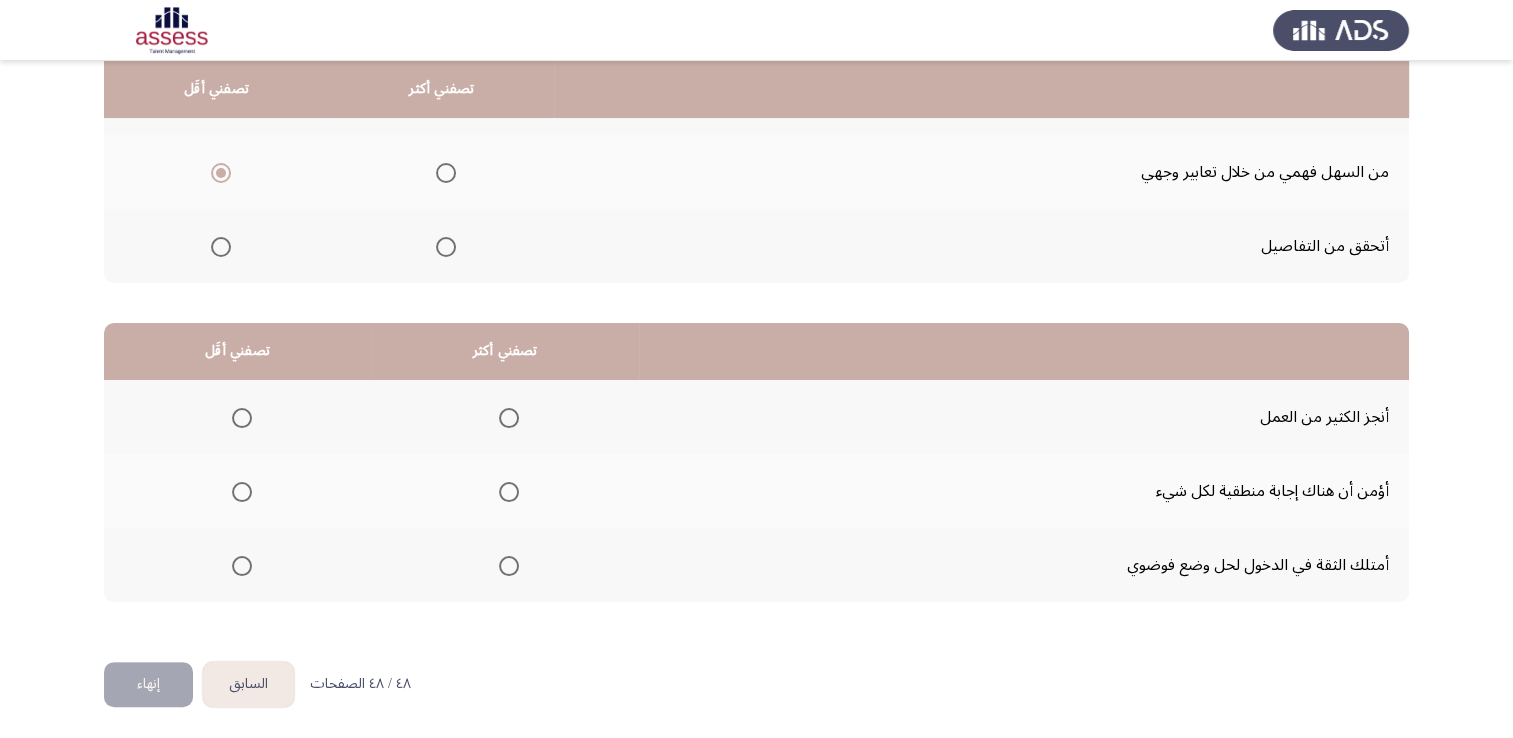 click at bounding box center [509, 566] 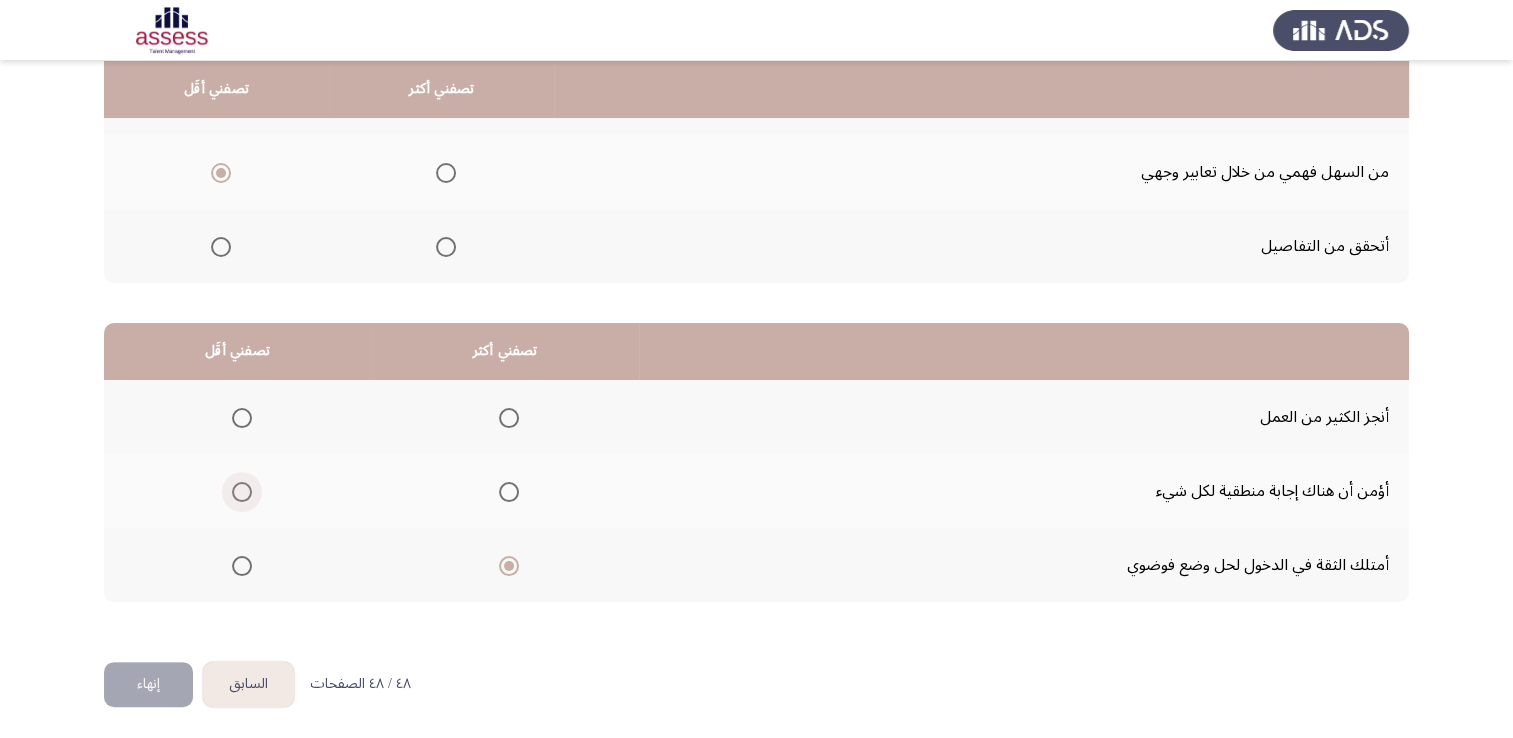 click at bounding box center [242, 492] 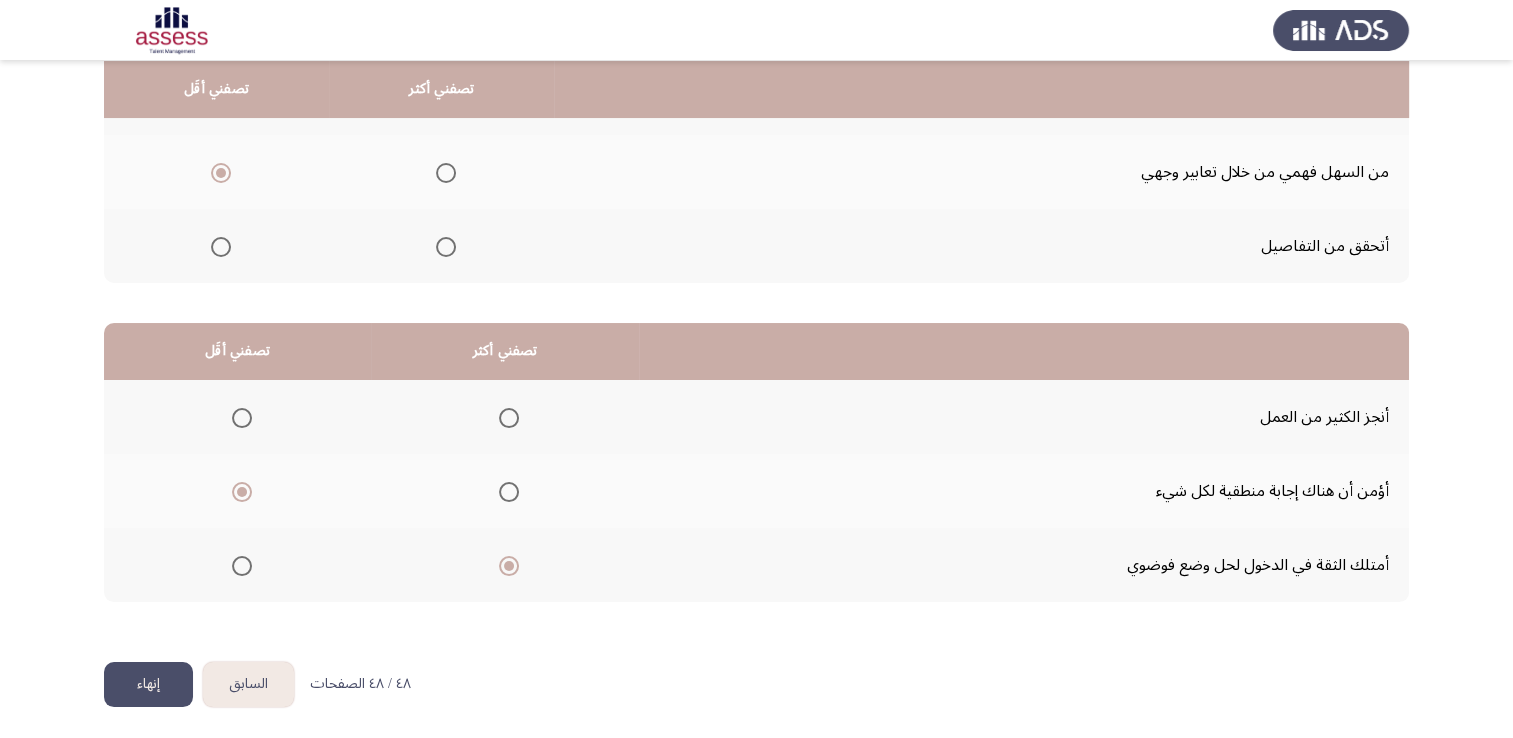 click on "إنهاء" 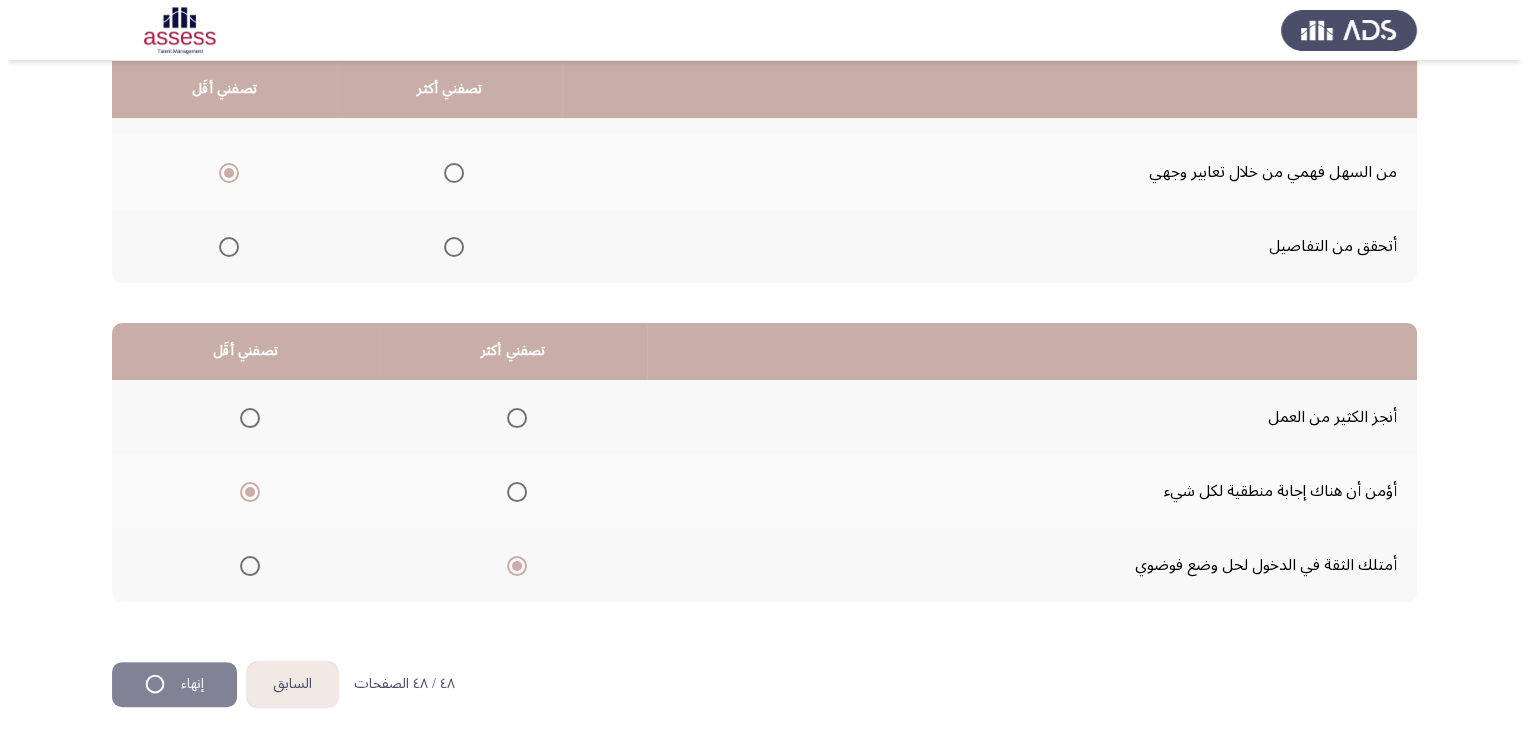 scroll, scrollTop: 0, scrollLeft: 0, axis: both 